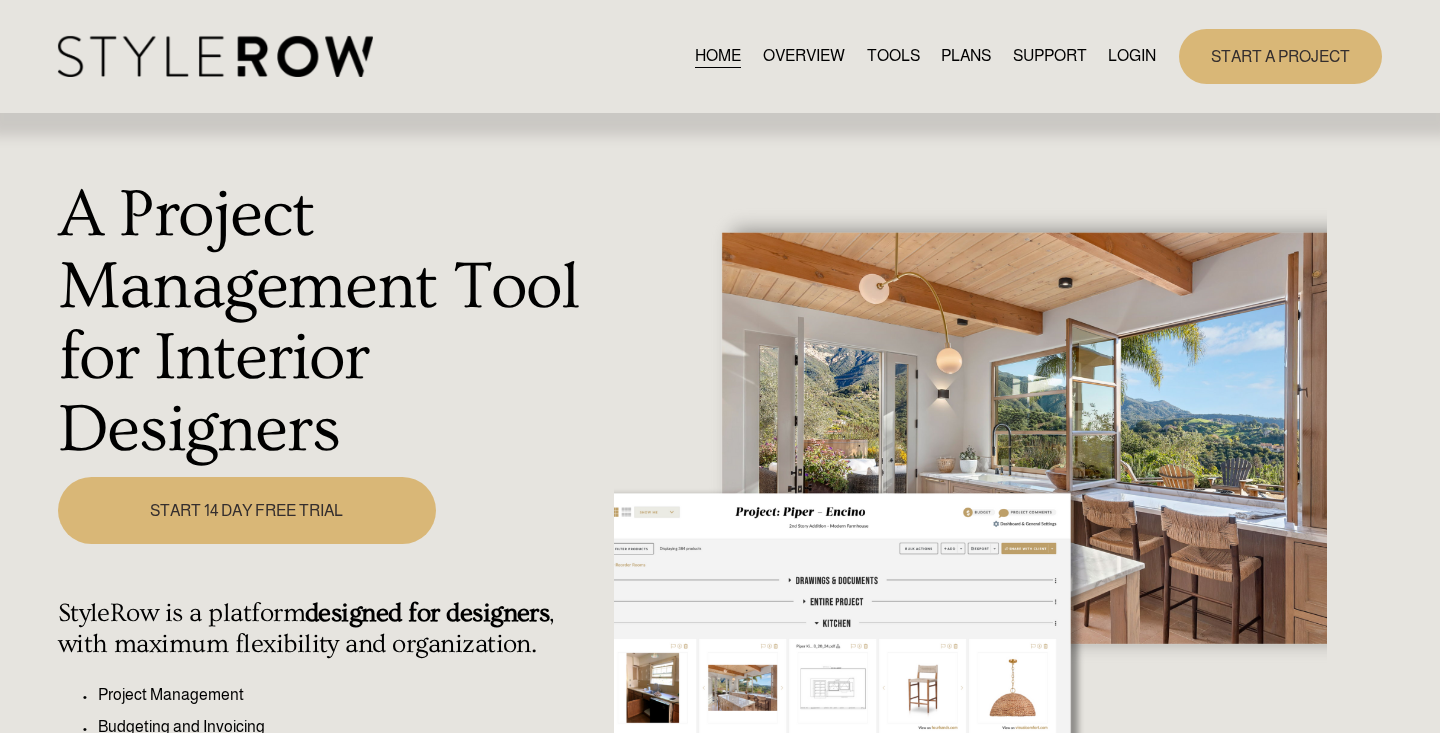 scroll, scrollTop: 0, scrollLeft: 0, axis: both 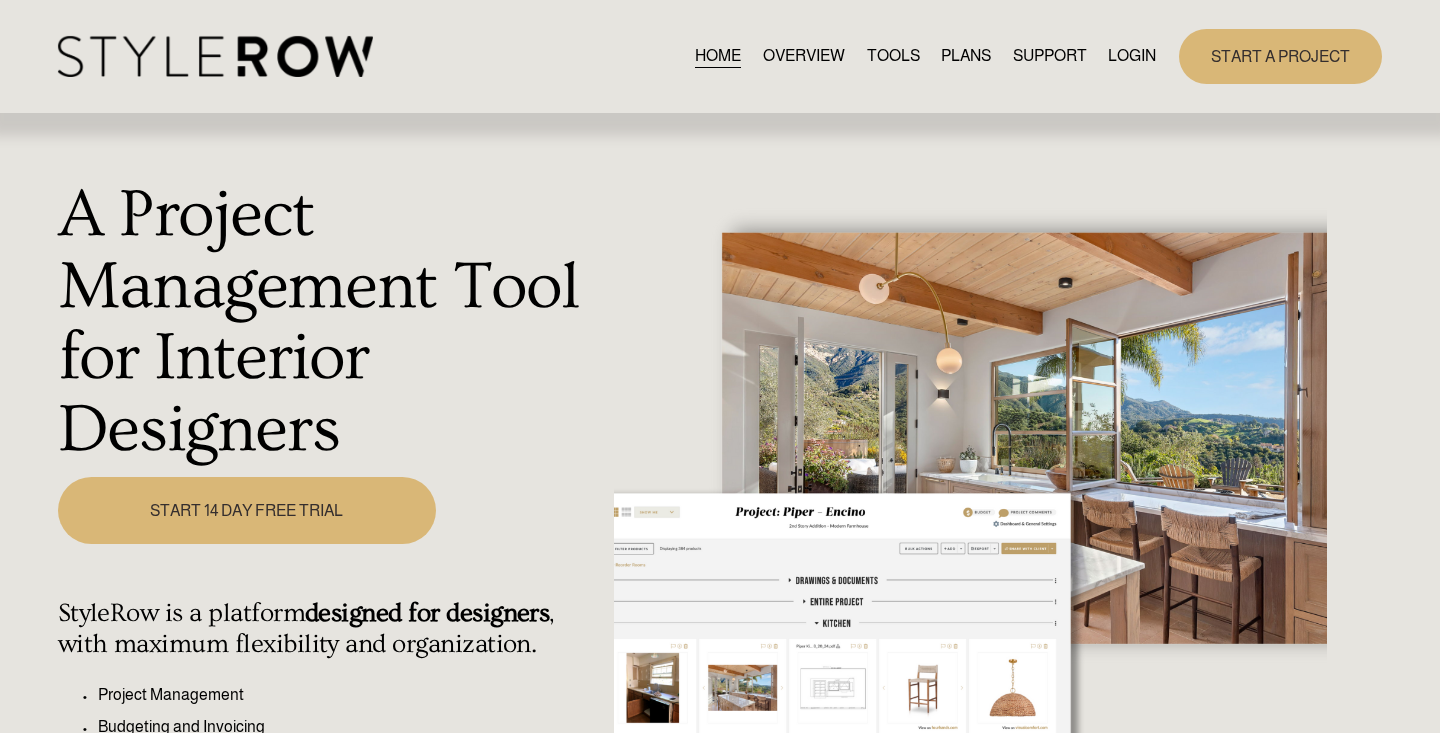 click on "LOGIN" at bounding box center [1132, 56] 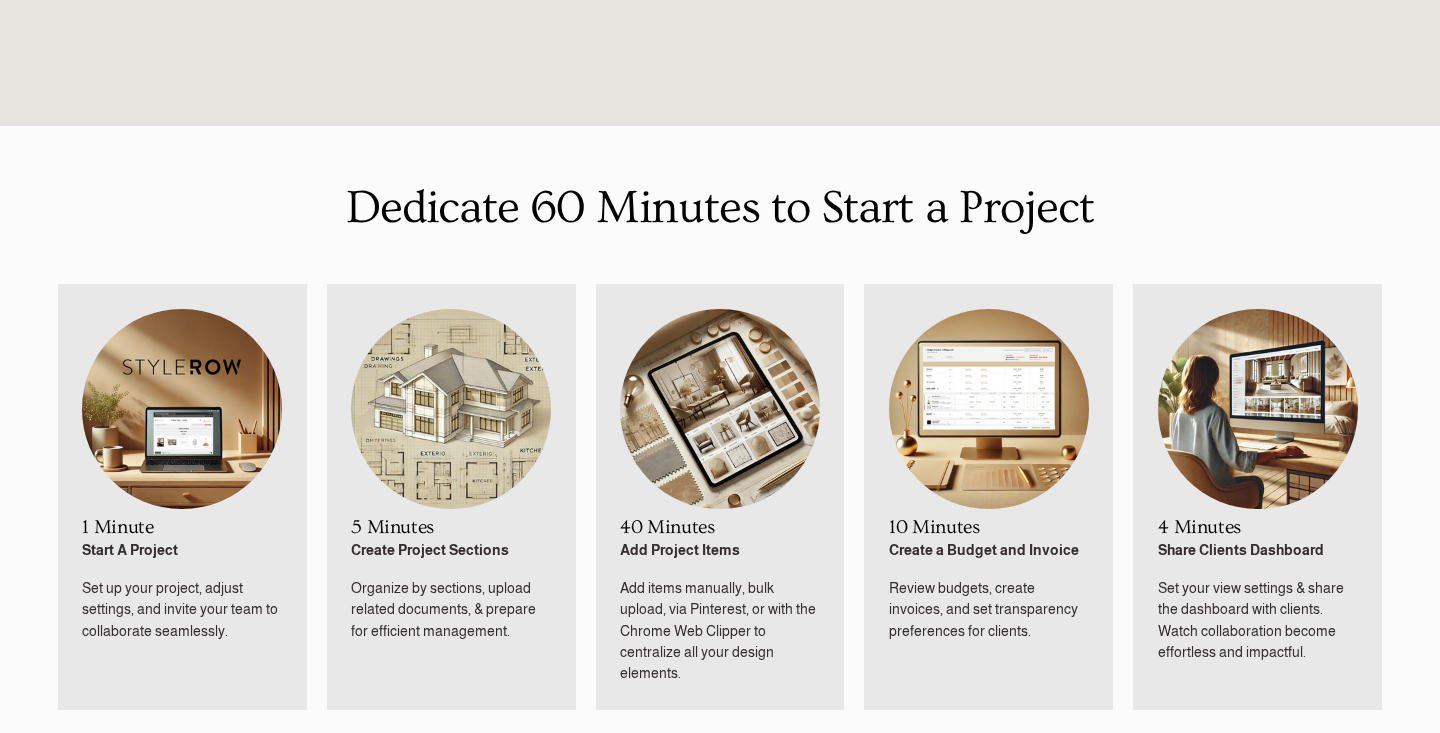 scroll, scrollTop: 933, scrollLeft: 0, axis: vertical 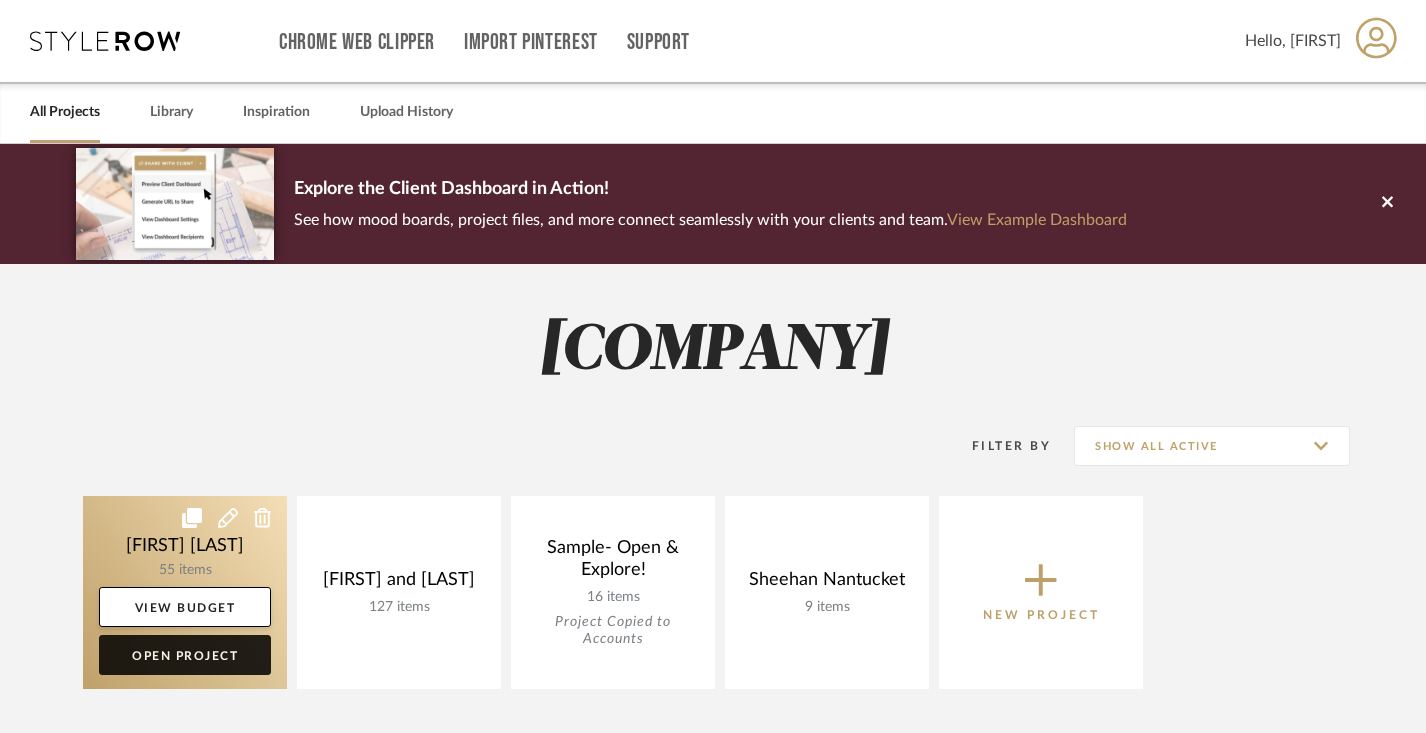 click on "Open Project" 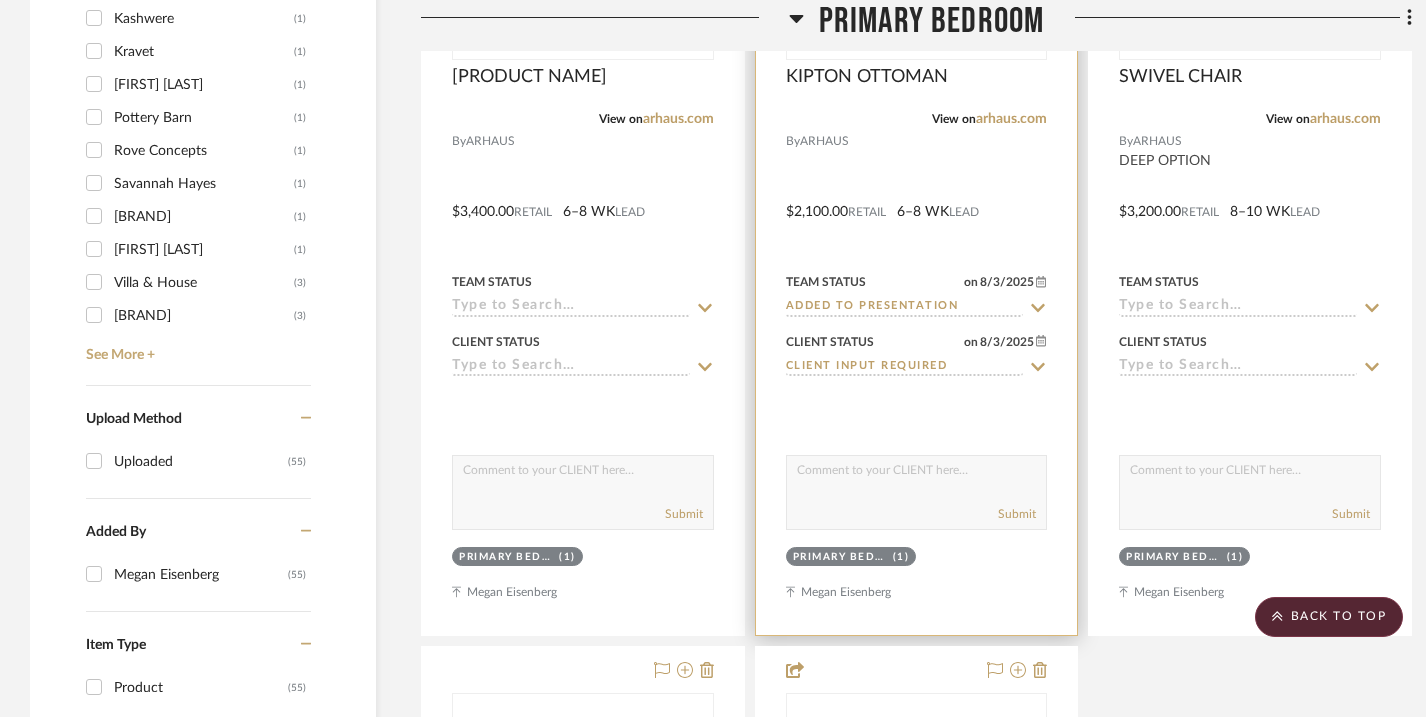 scroll, scrollTop: 2430, scrollLeft: 0, axis: vertical 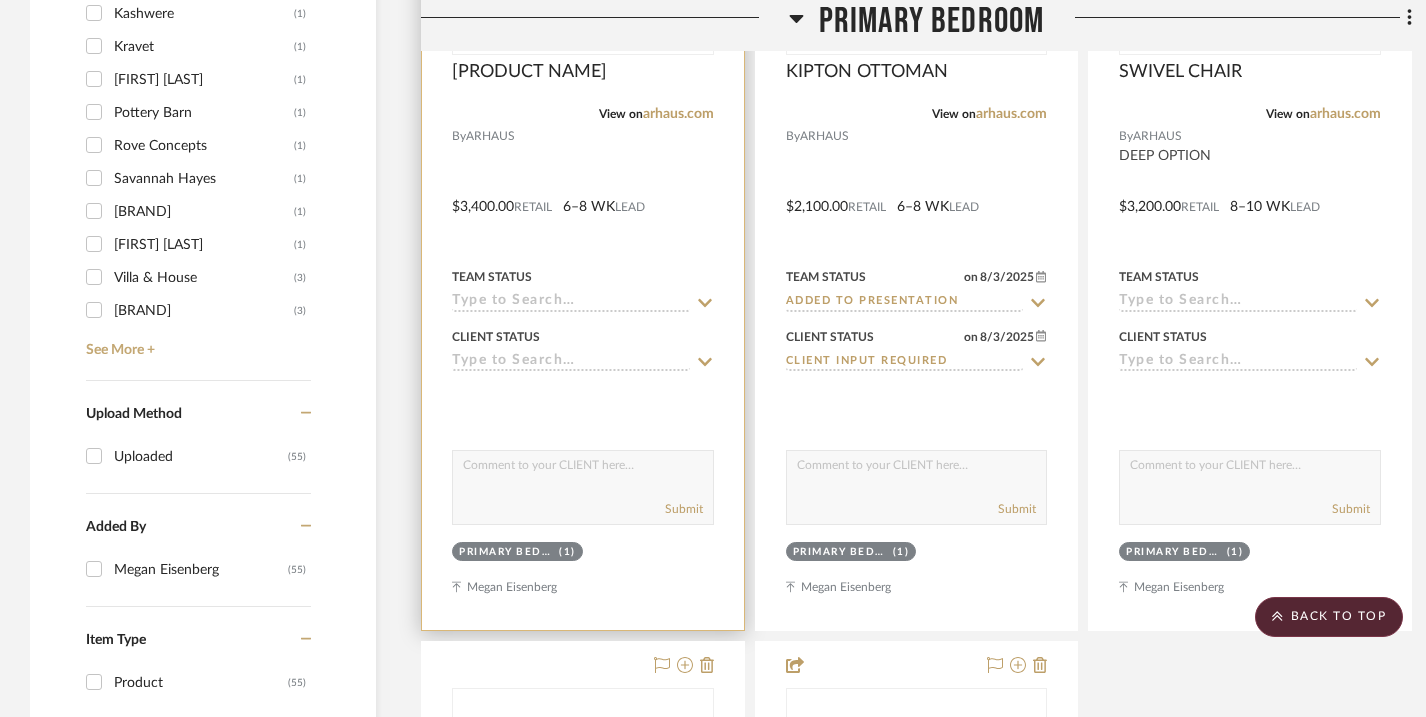 click 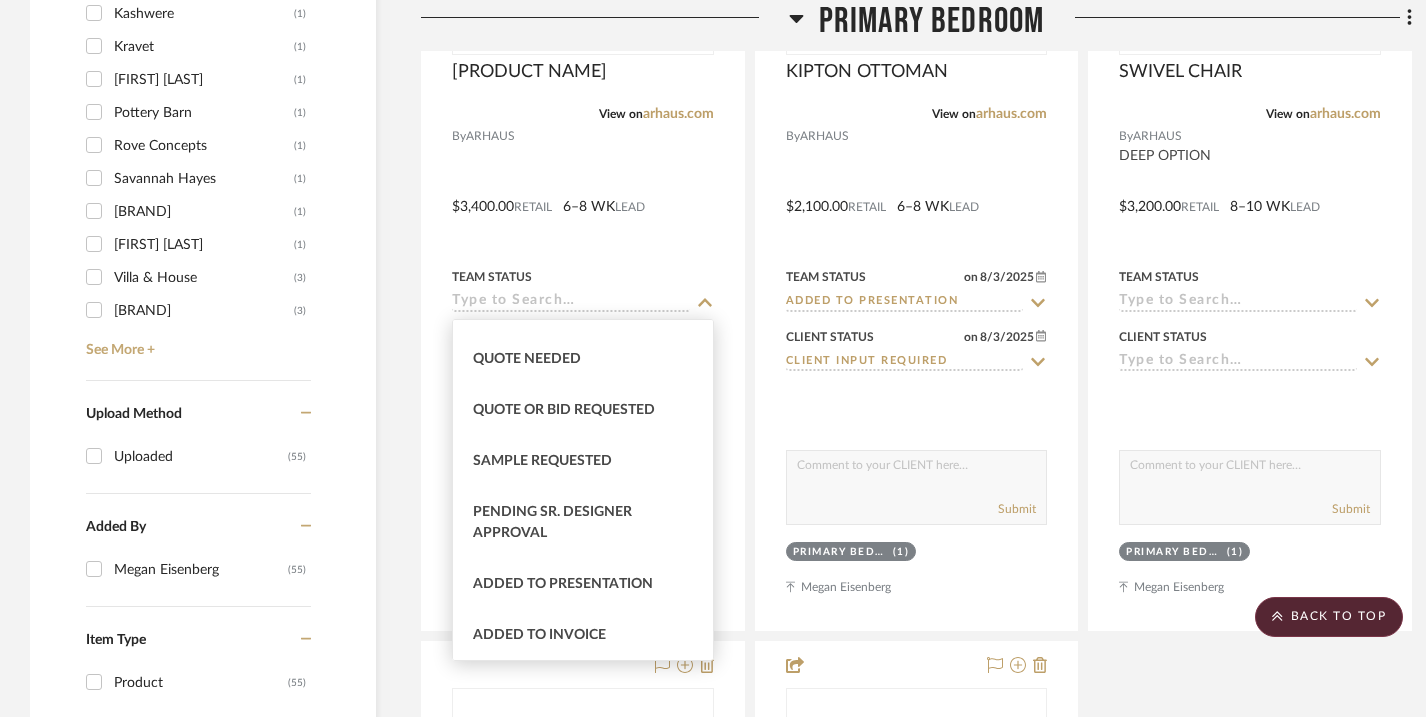 scroll, scrollTop: 709, scrollLeft: 0, axis: vertical 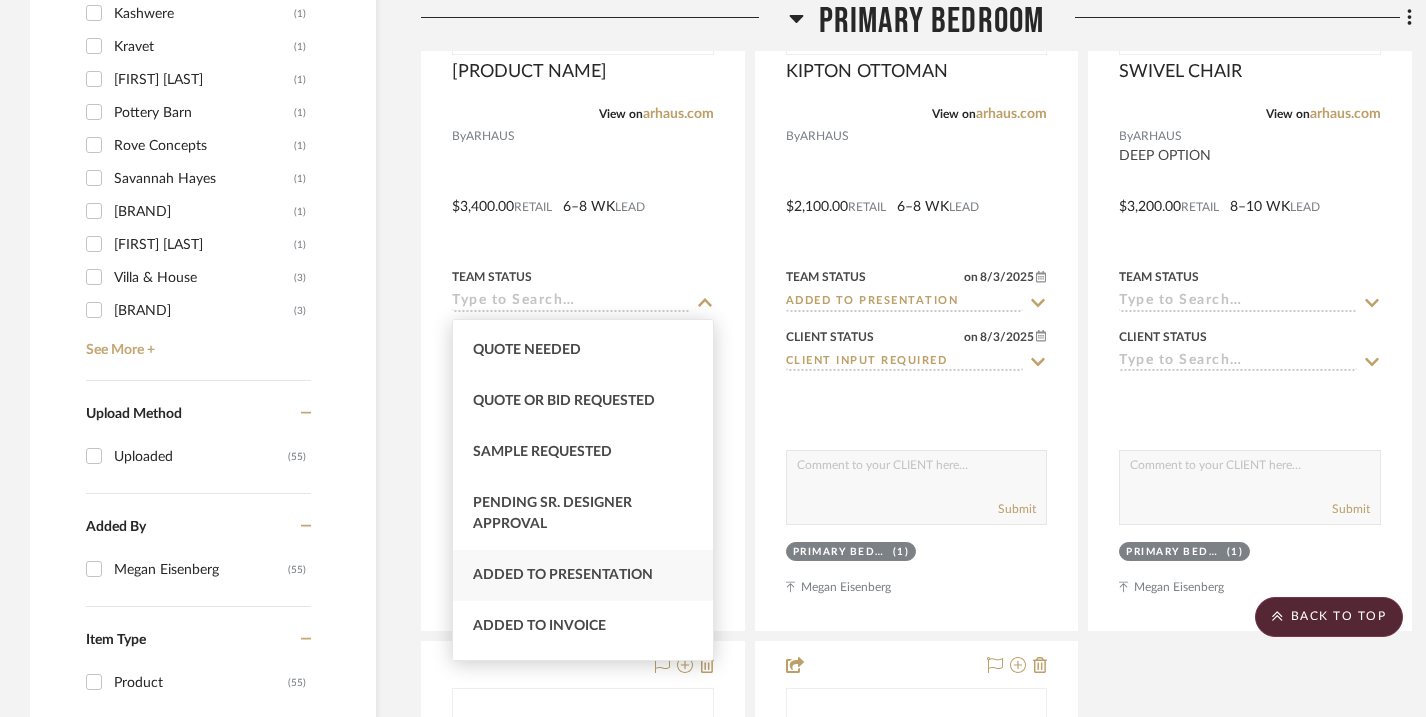 click on "Added to Presentation" at bounding box center [563, 575] 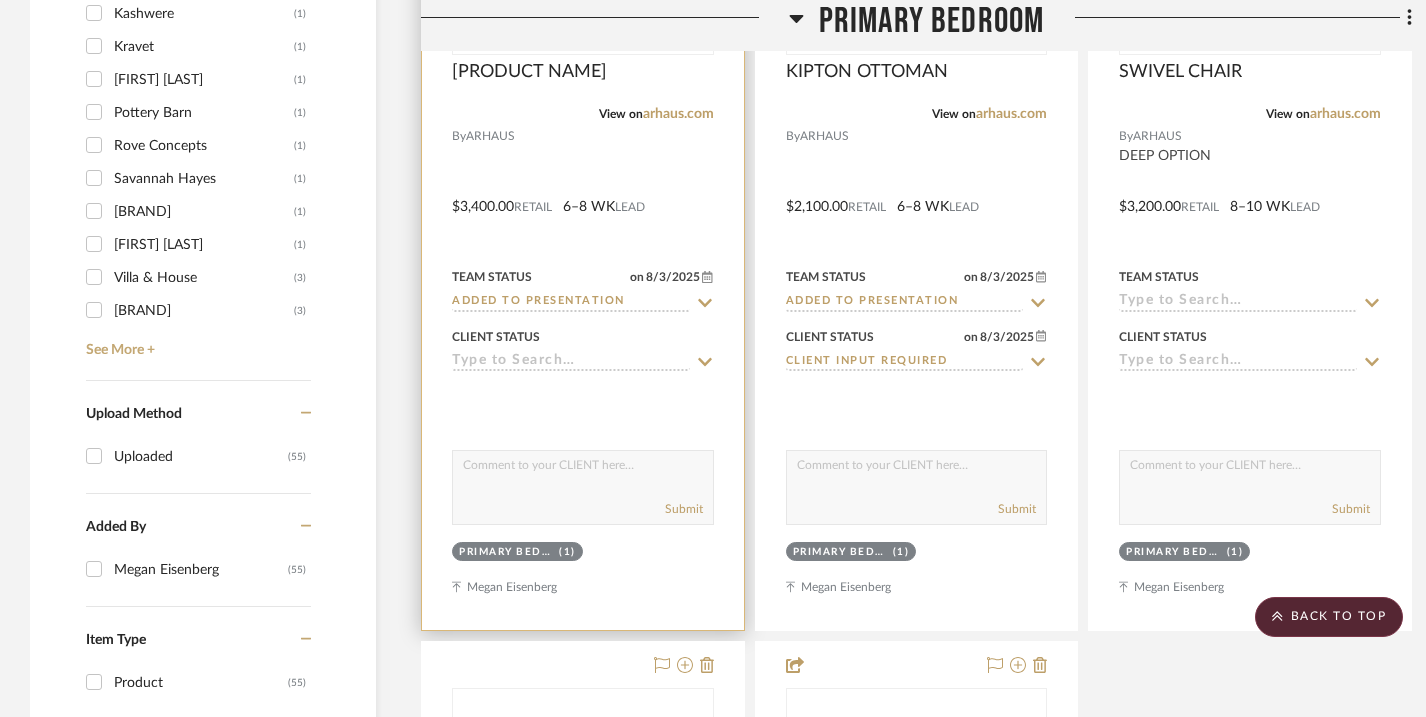 click 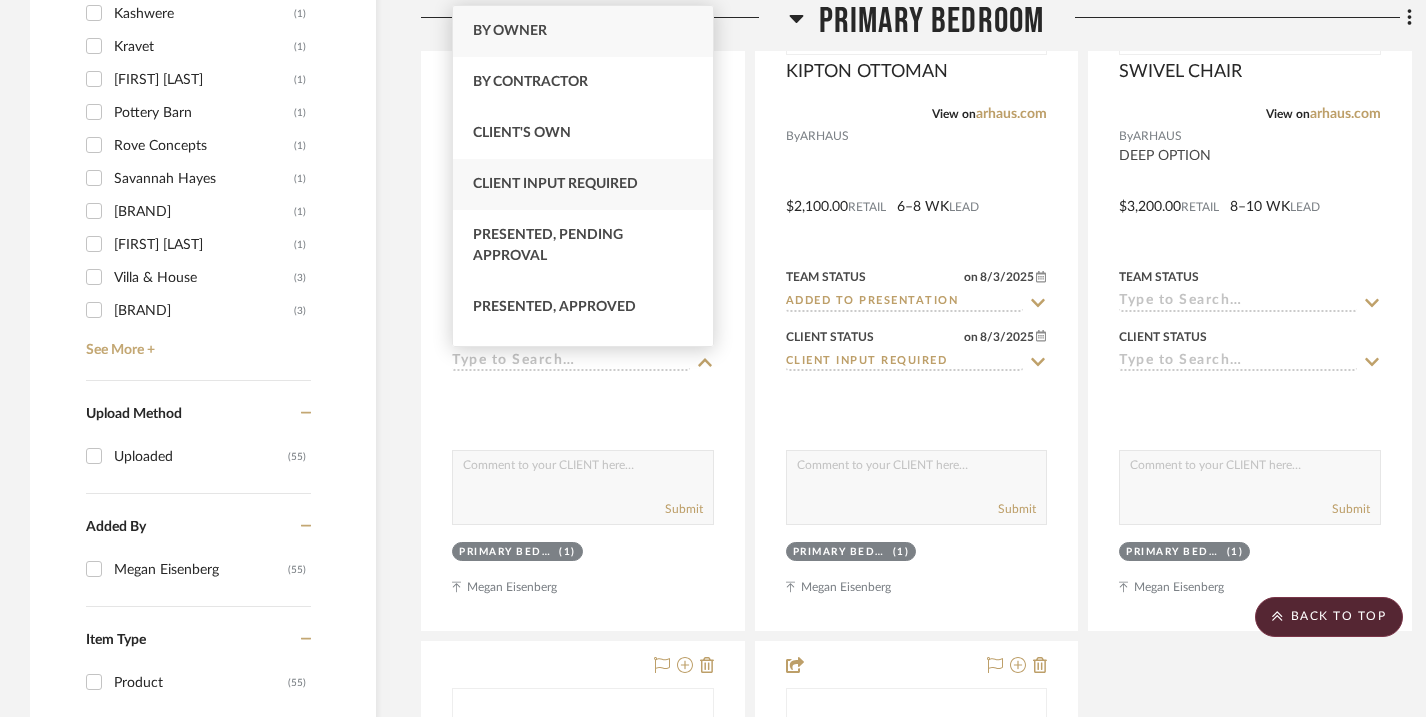 click on "Client Input Required" at bounding box center (583, 184) 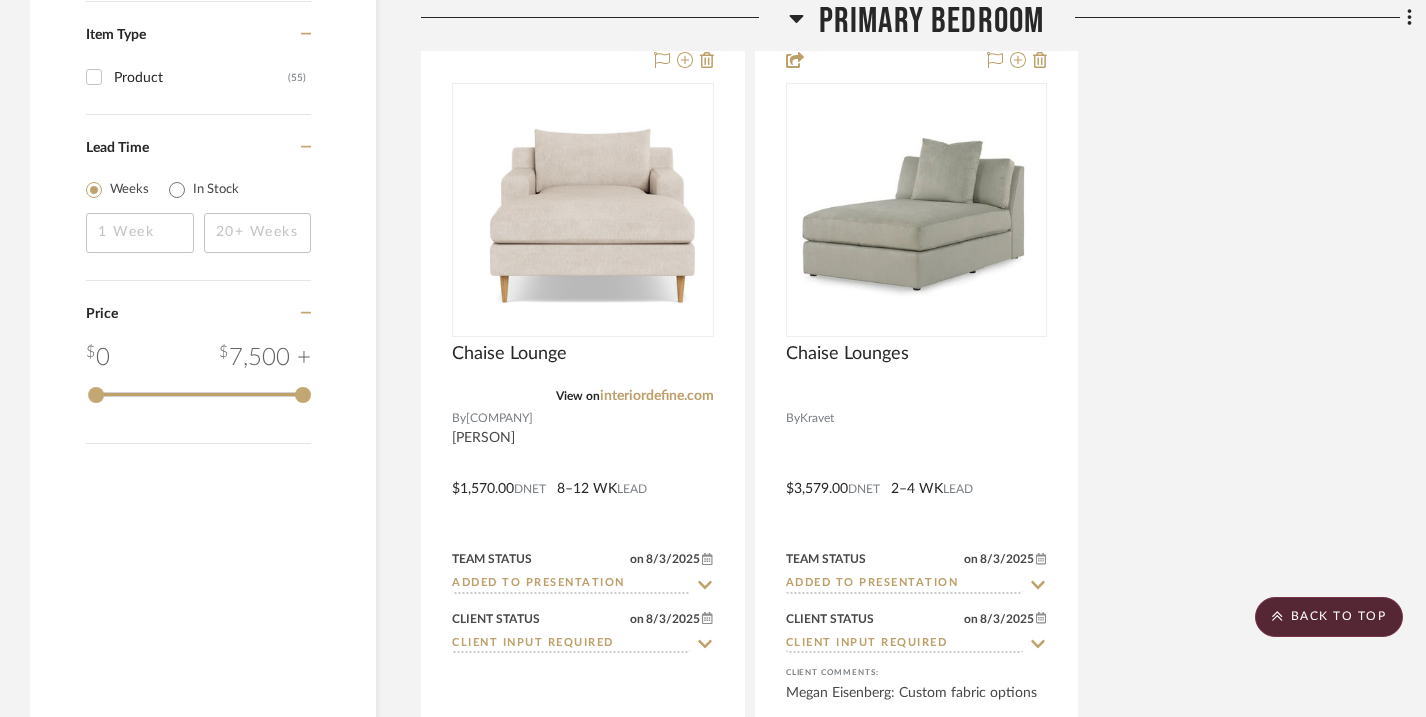 scroll, scrollTop: 3038, scrollLeft: 0, axis: vertical 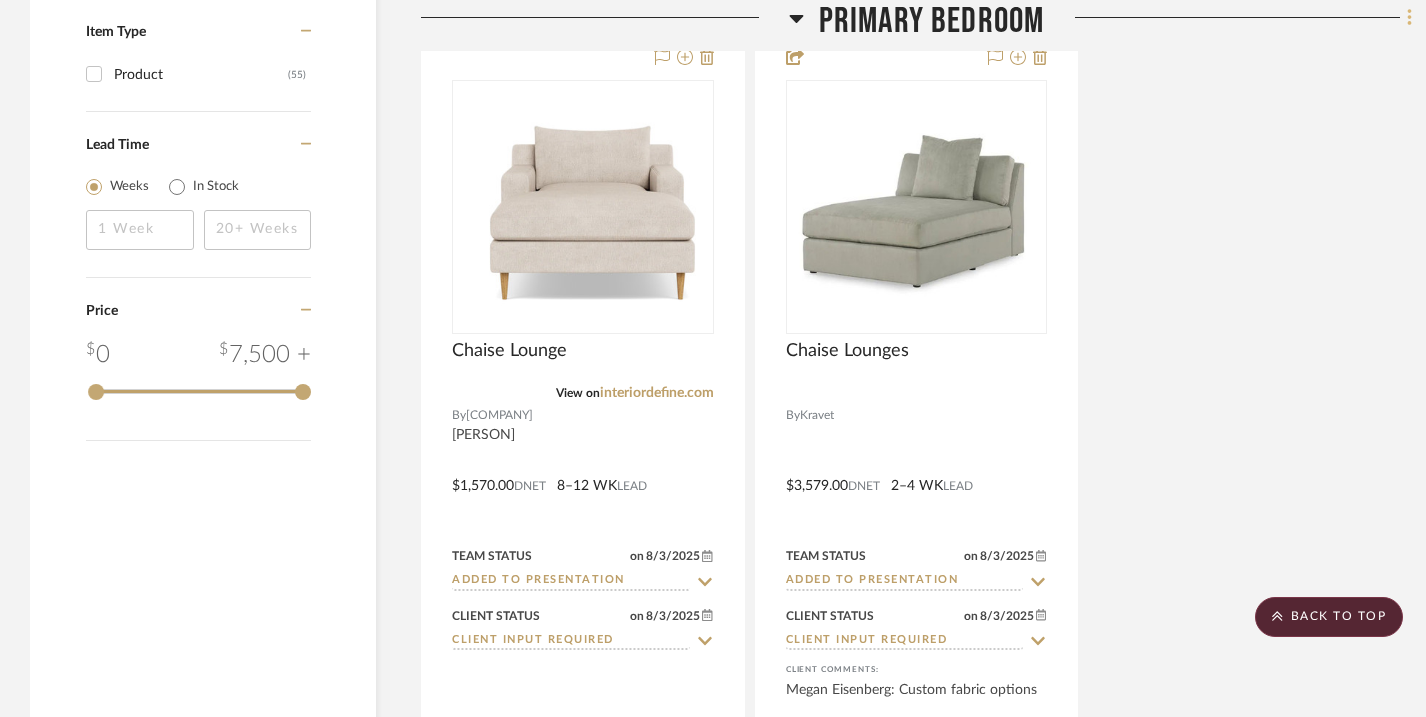 click 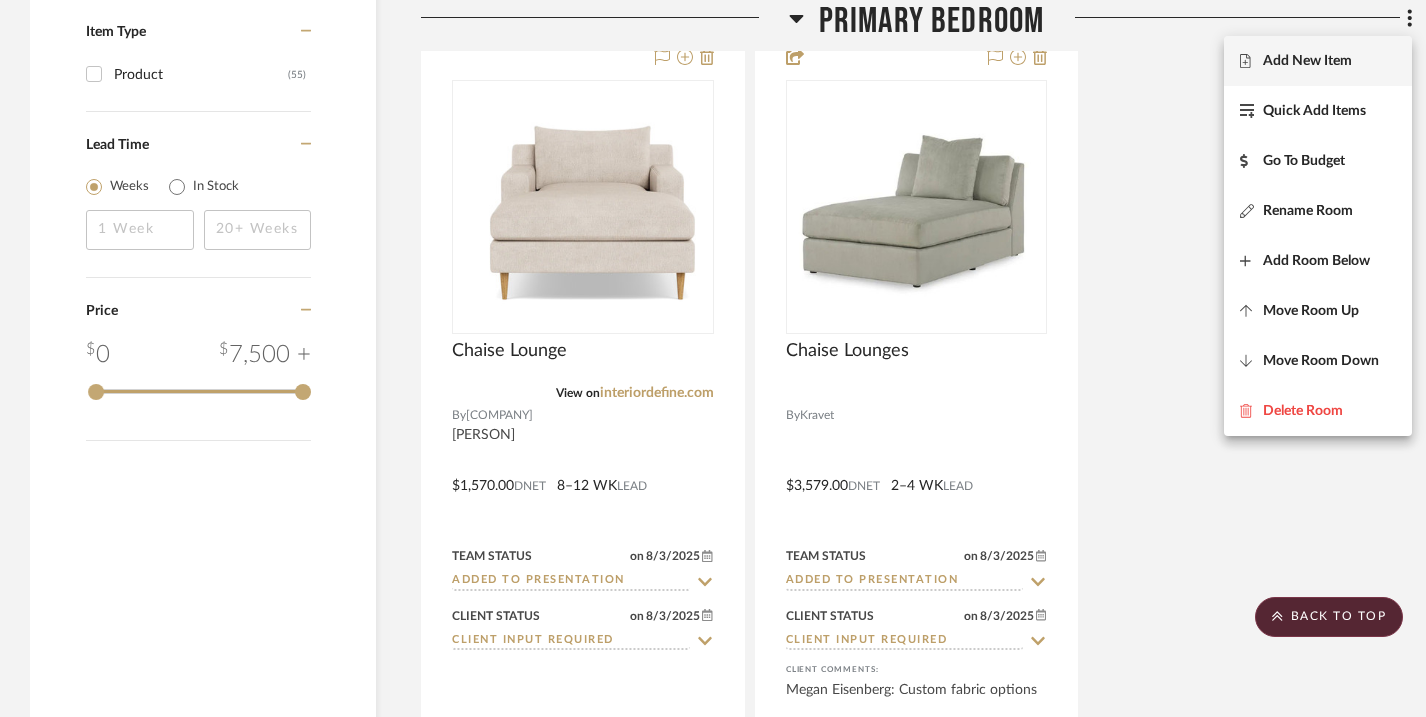 click on "Add New Item" at bounding box center (1318, 61) 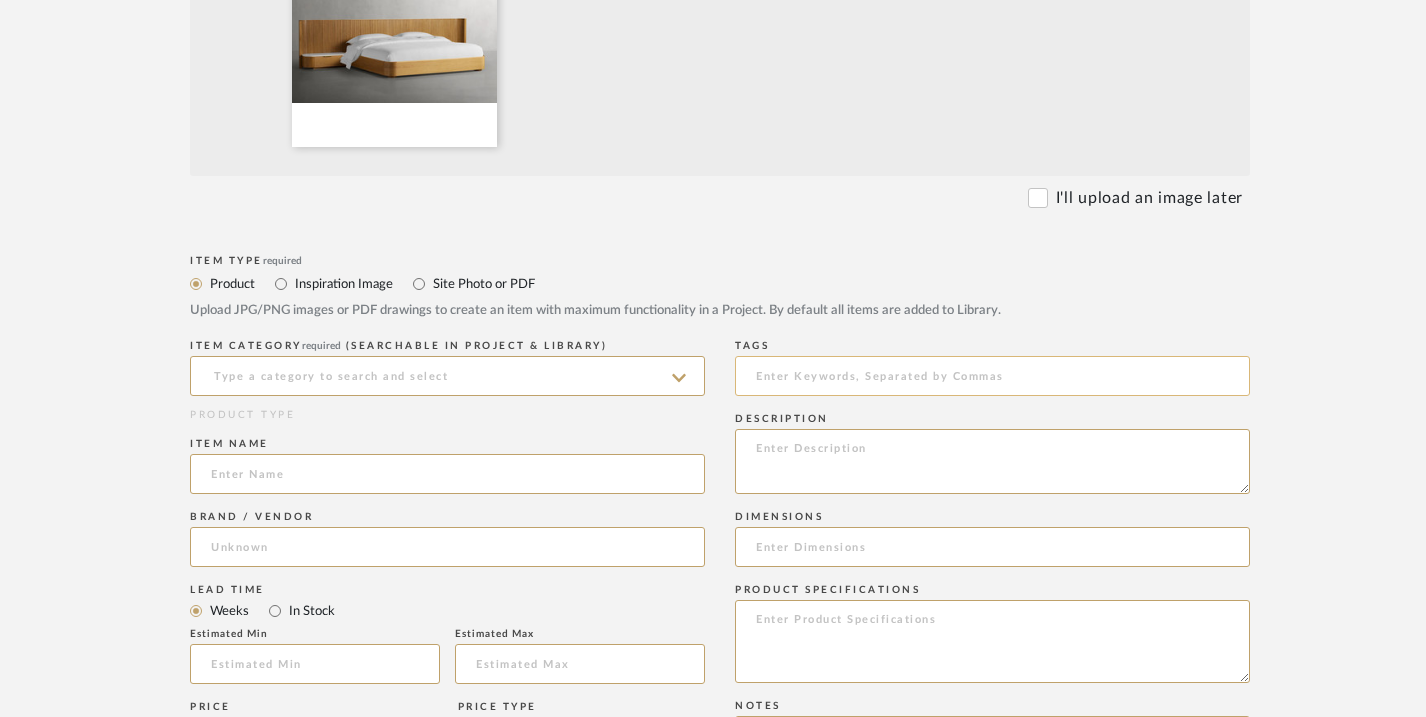 scroll, scrollTop: 735, scrollLeft: 0, axis: vertical 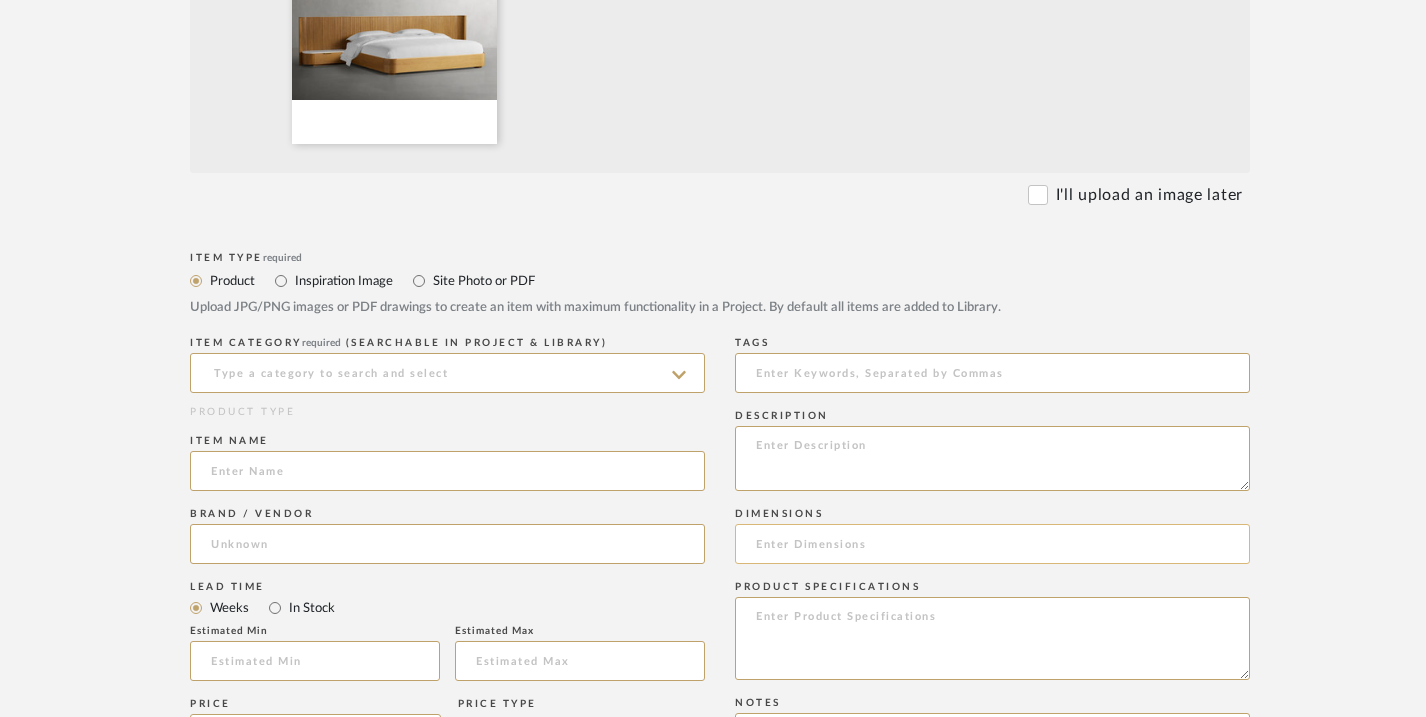 click 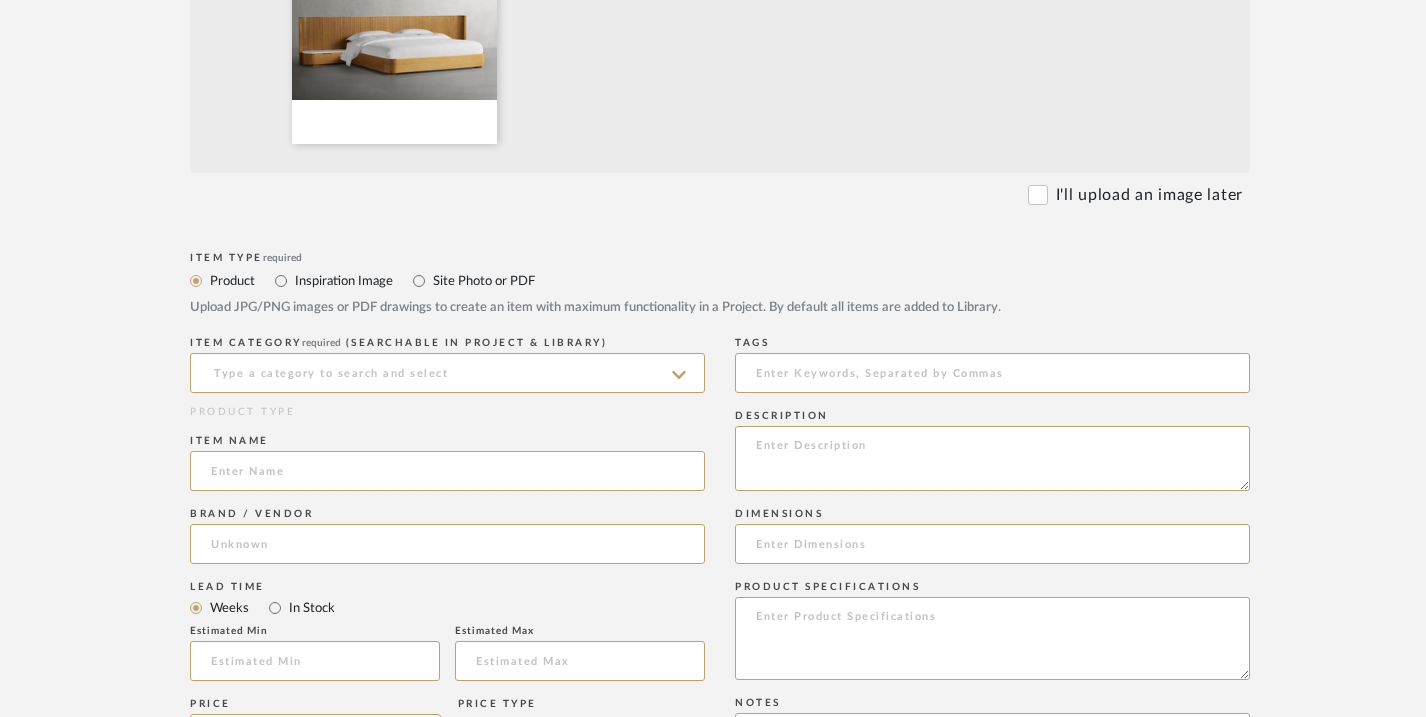 paste on "152.5" Width x 84.5" Depth x 36" Height" 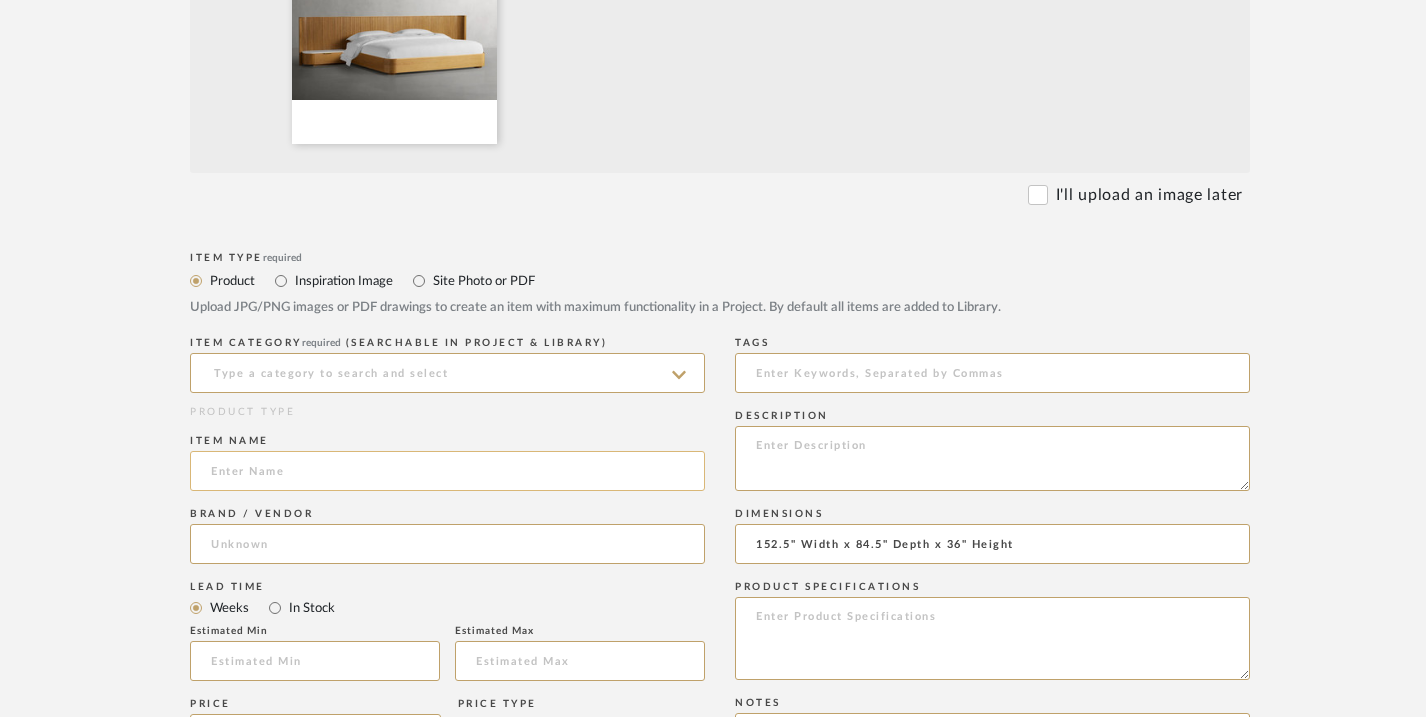 type on "152.5" Width x 84.5" Depth x 36" Height" 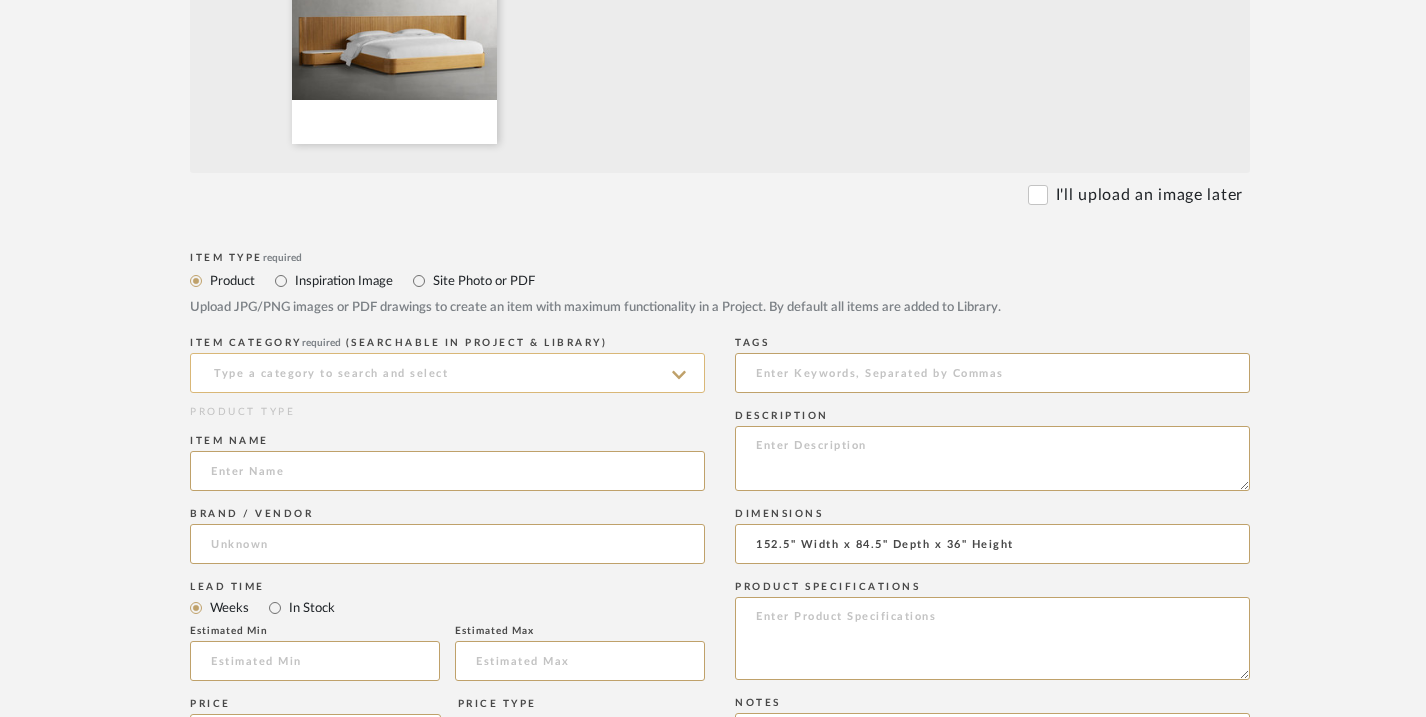 click 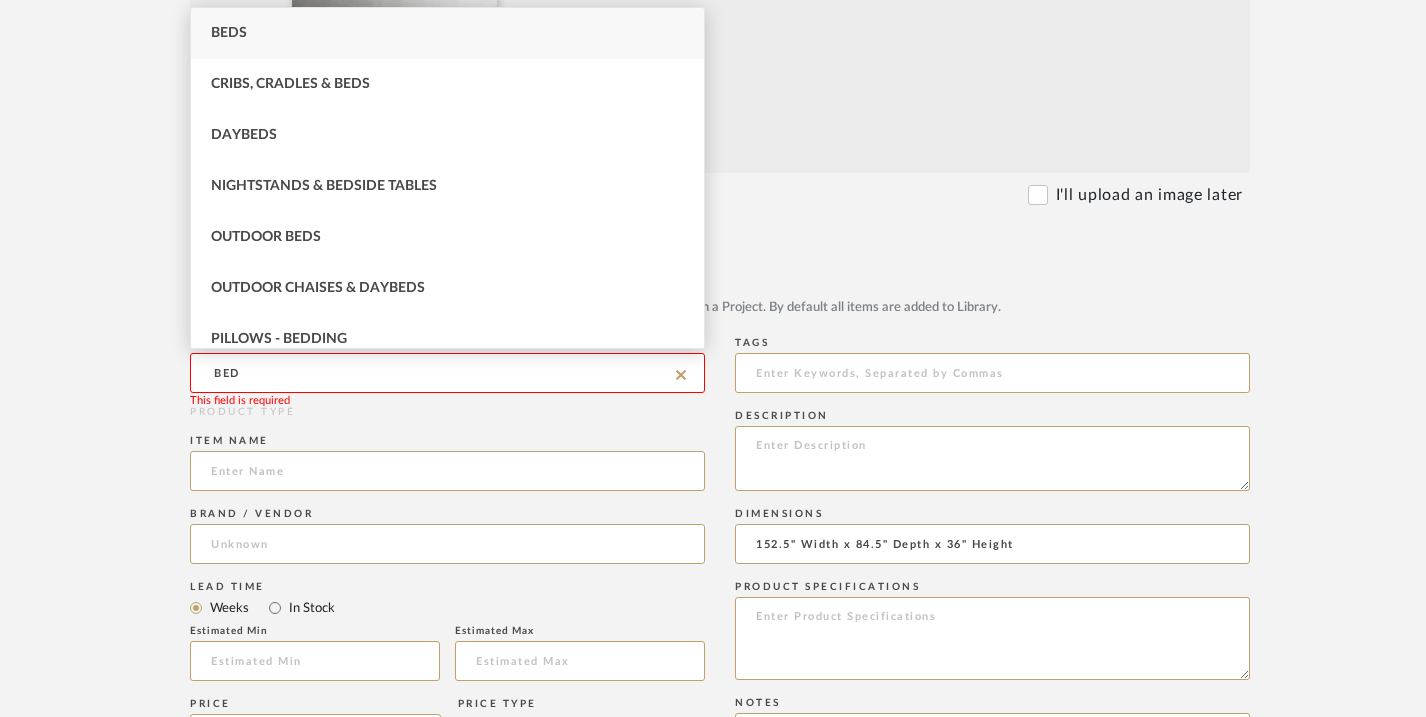 click on "Beds" at bounding box center [447, 33] 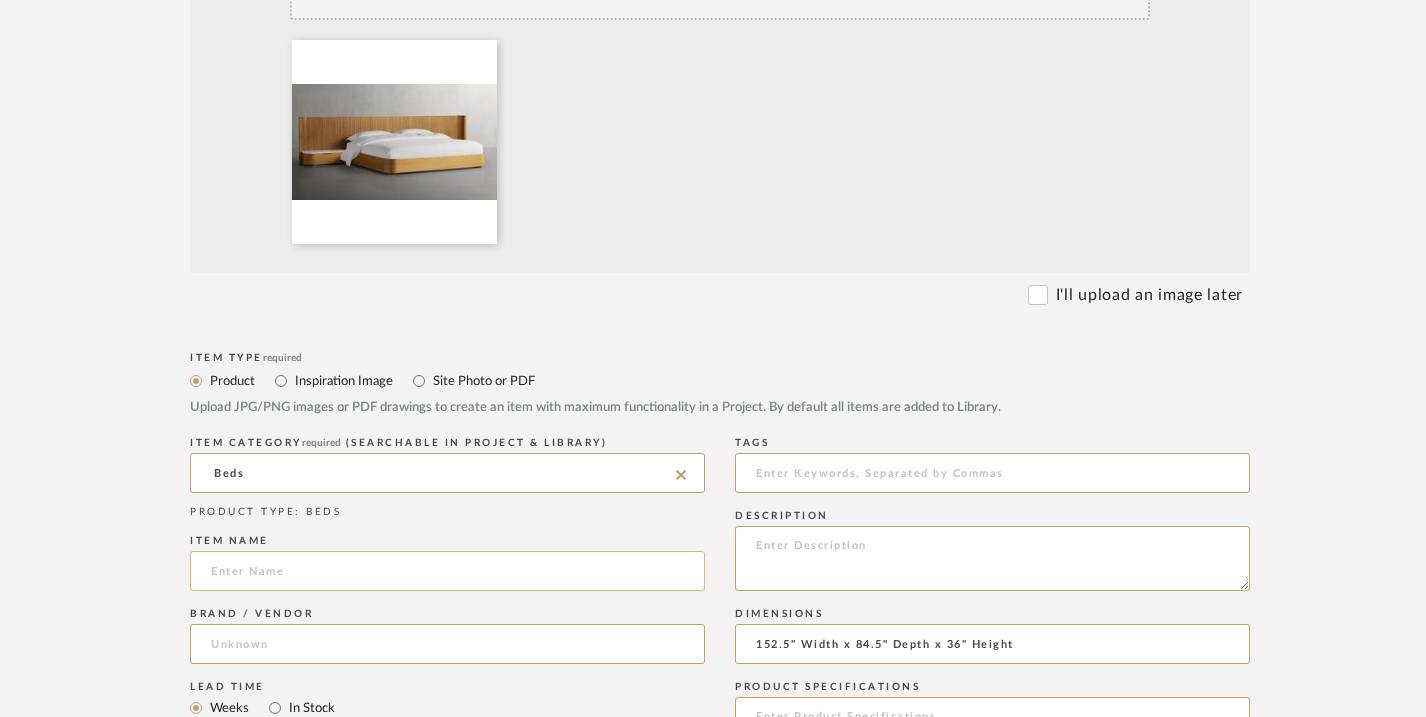 scroll, scrollTop: 636, scrollLeft: 0, axis: vertical 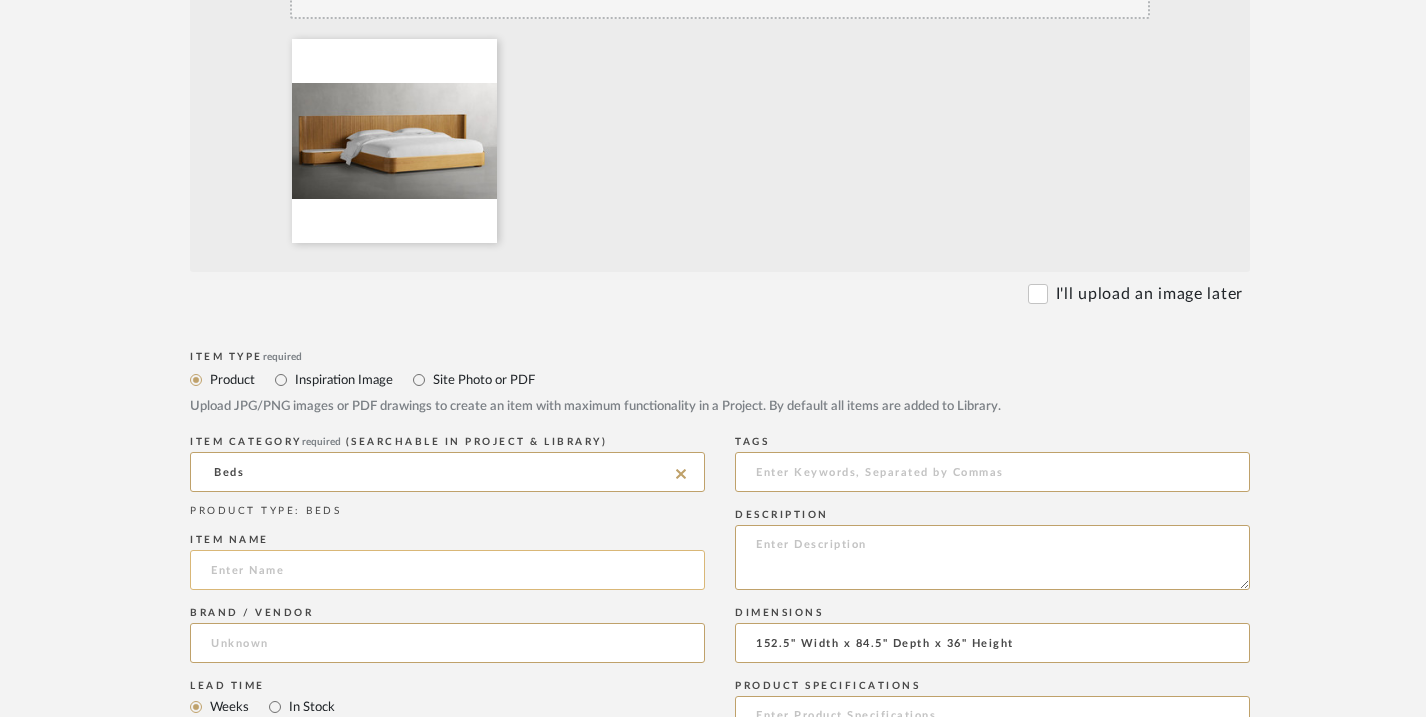 click 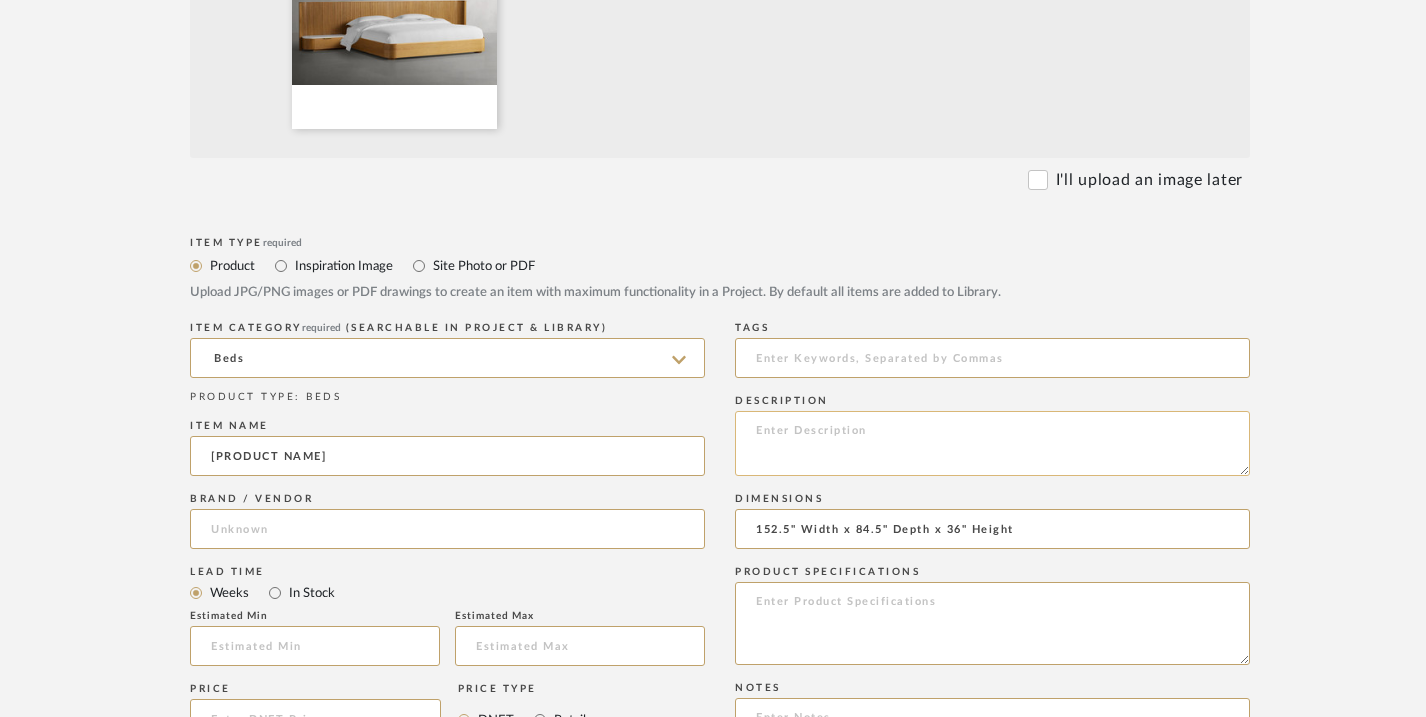 scroll, scrollTop: 759, scrollLeft: 0, axis: vertical 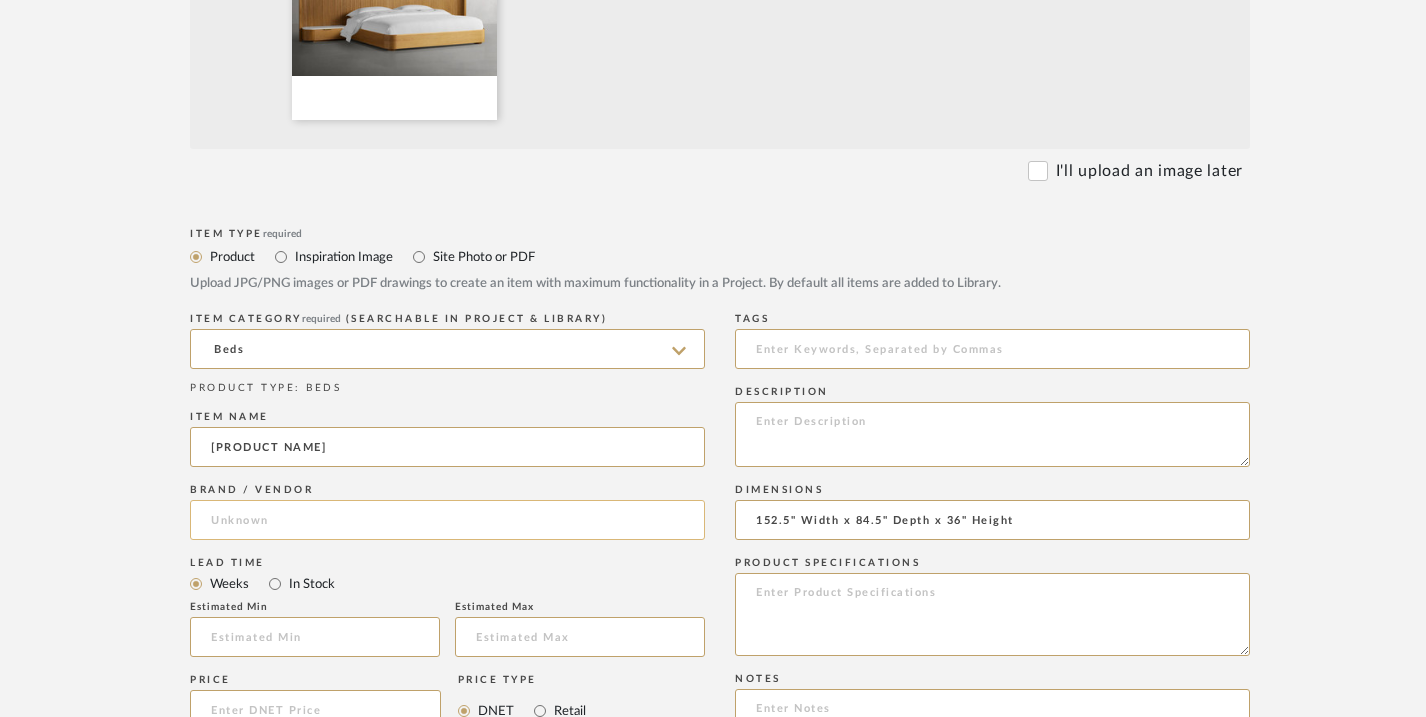 type on "FINNLEY EXTENDED HEADBOARD BED" 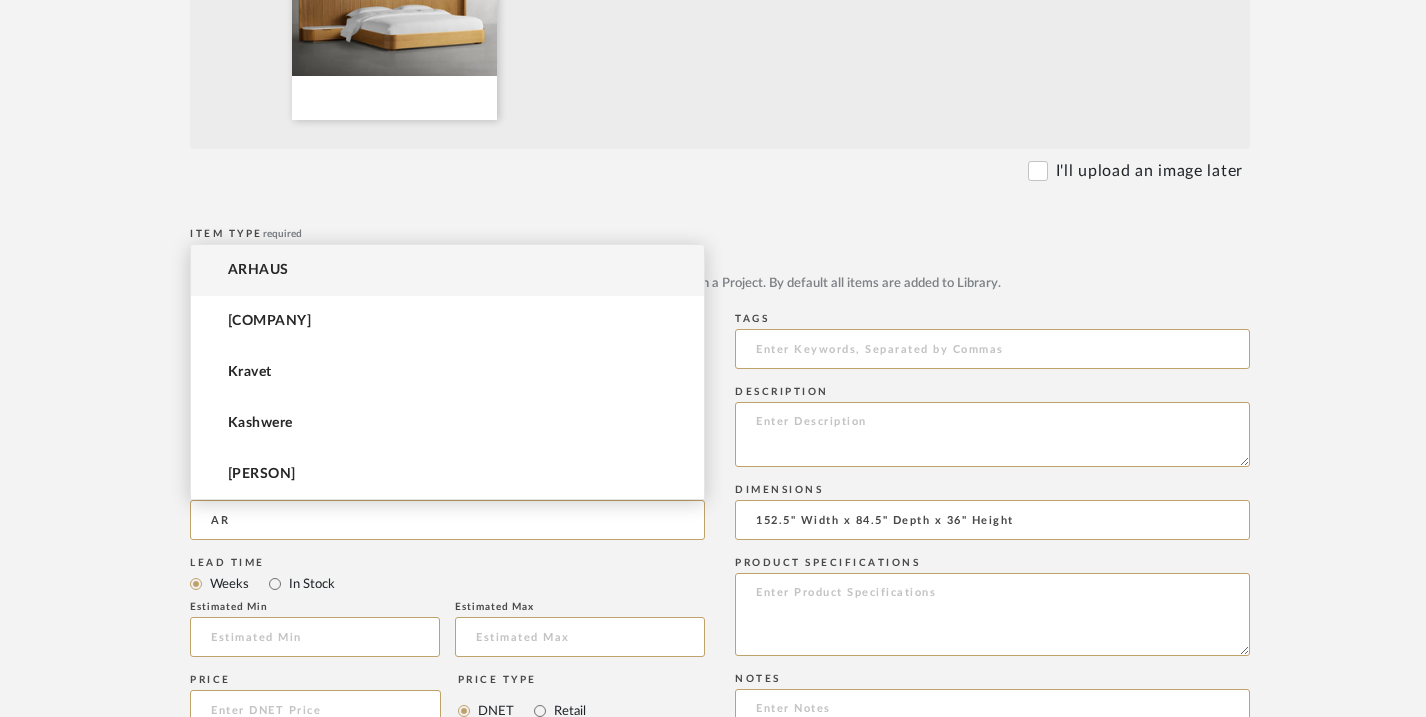 click on "[BRAND]" at bounding box center (447, 270) 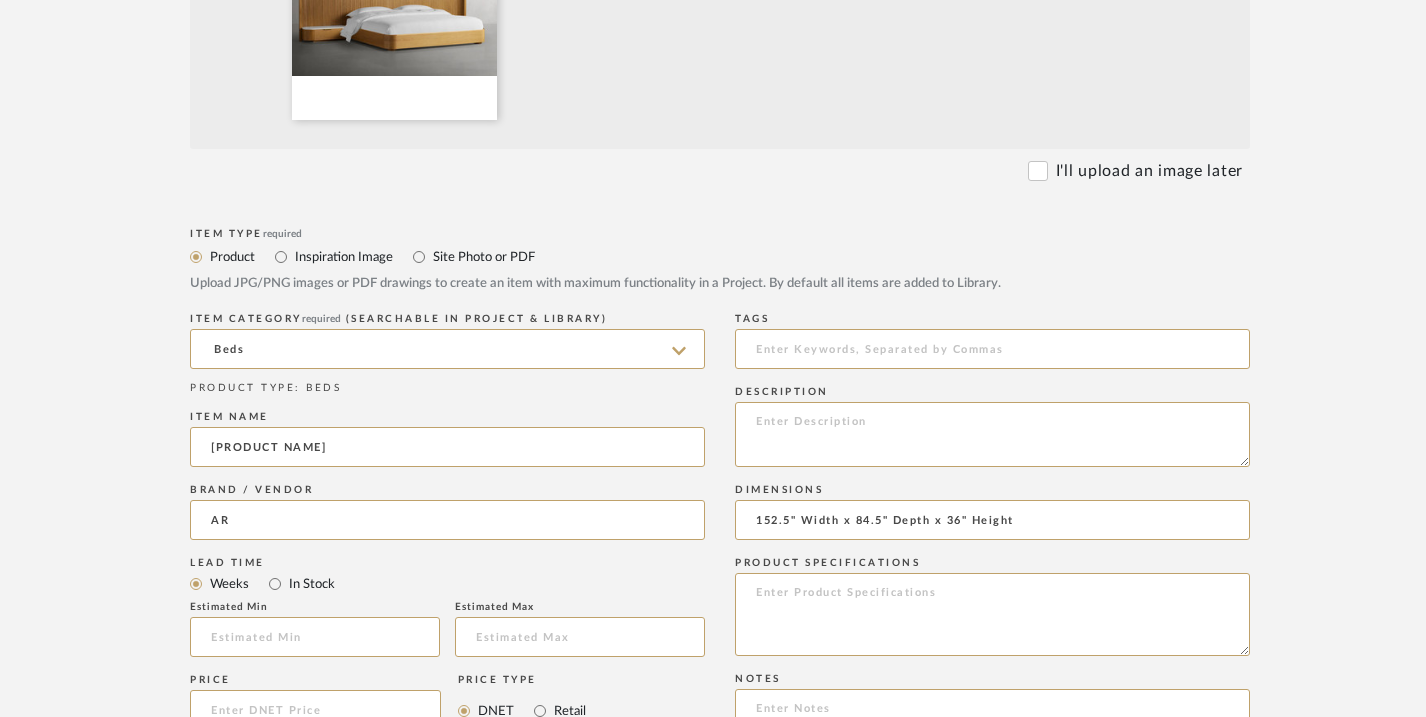 type on "[BRAND]" 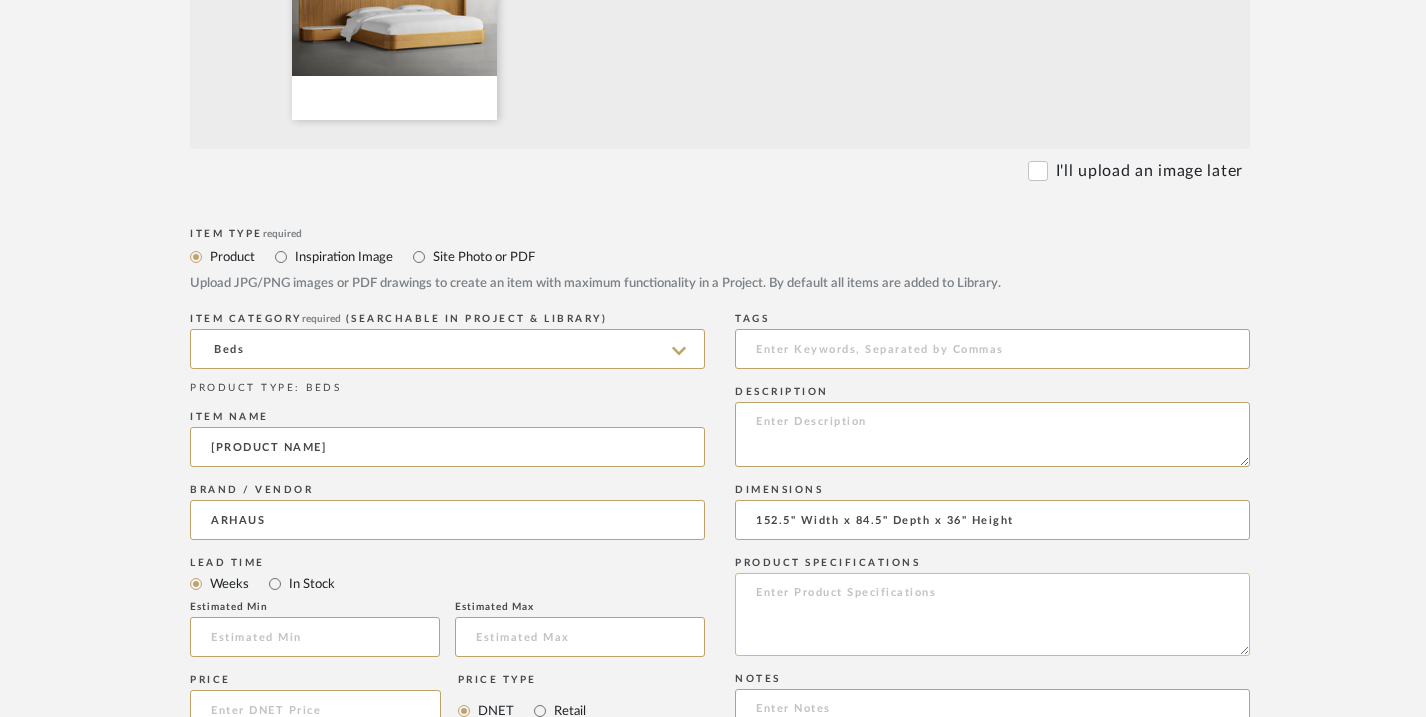 click 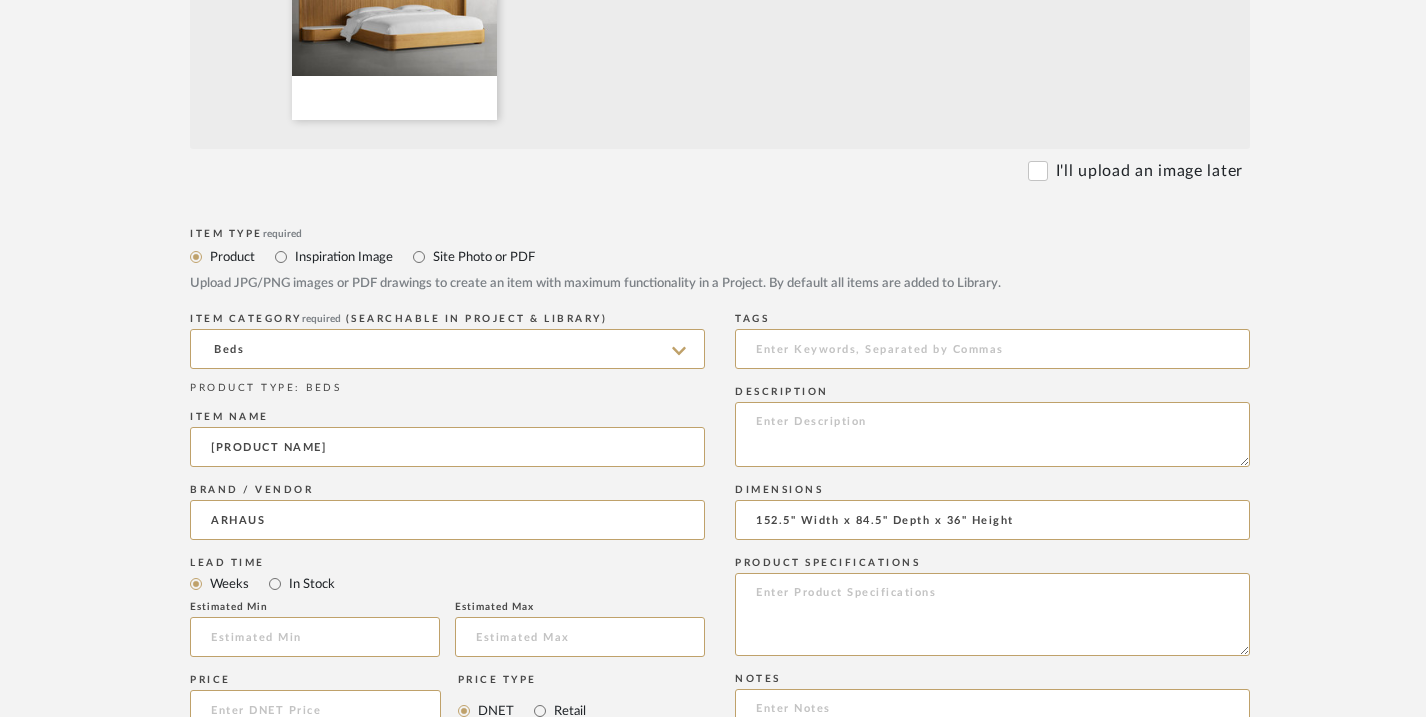 paste on "SKU : 45FINHEXMBKG" 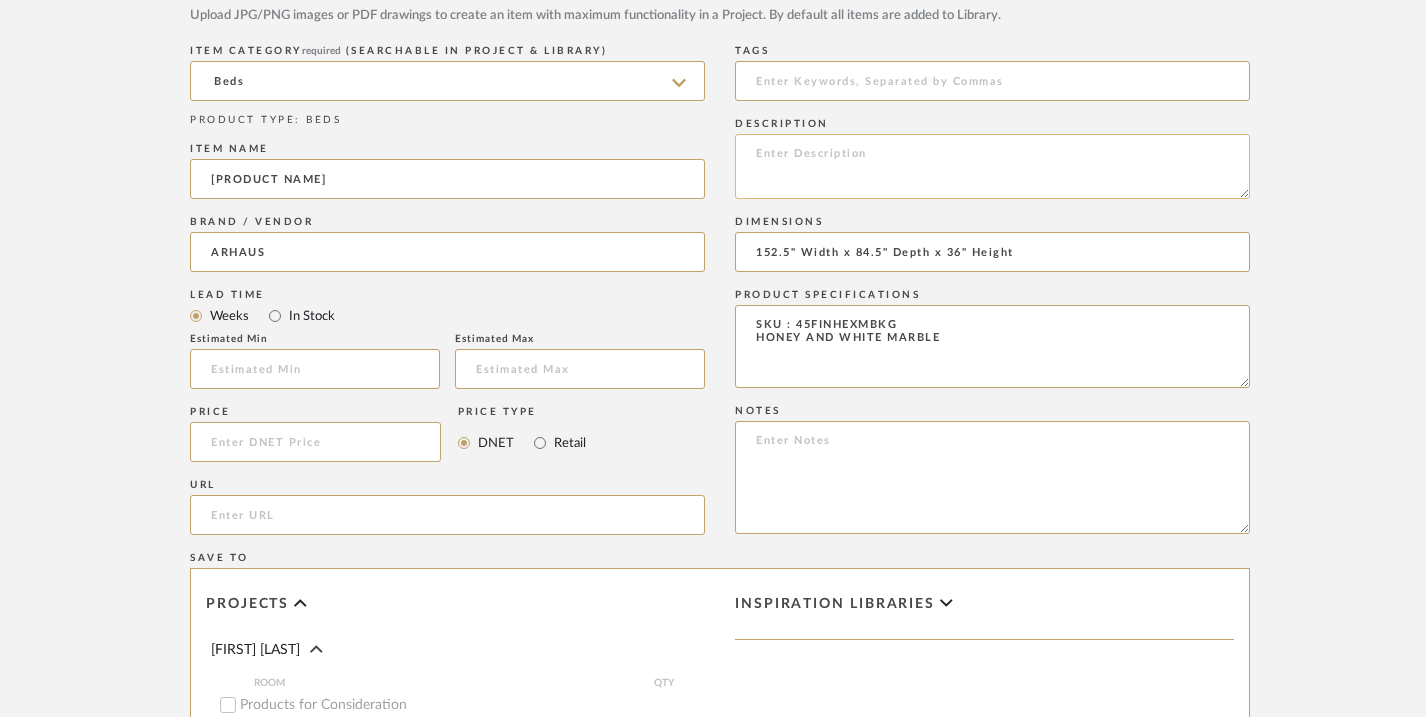 scroll, scrollTop: 1032, scrollLeft: 0, axis: vertical 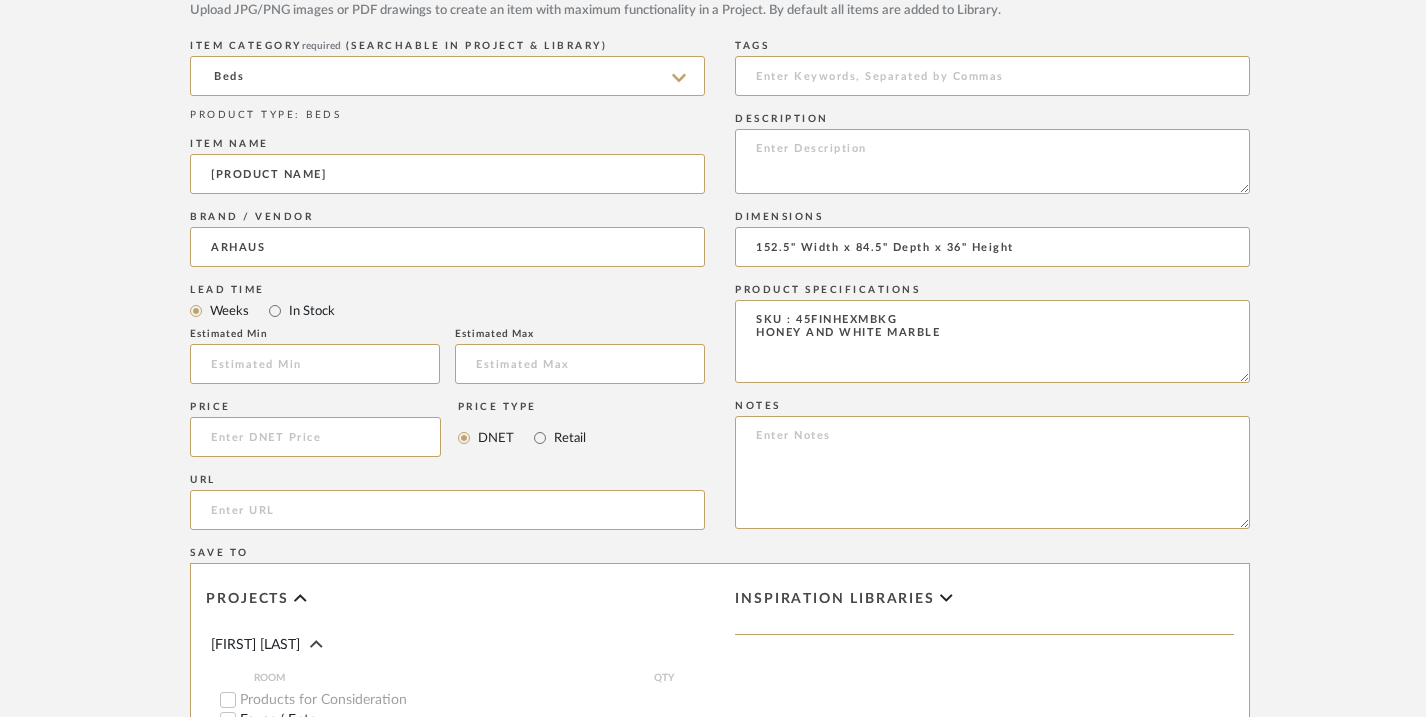 type on "SKU : 45FINHEXMBKG
HONEY AND WHITE MARBLE" 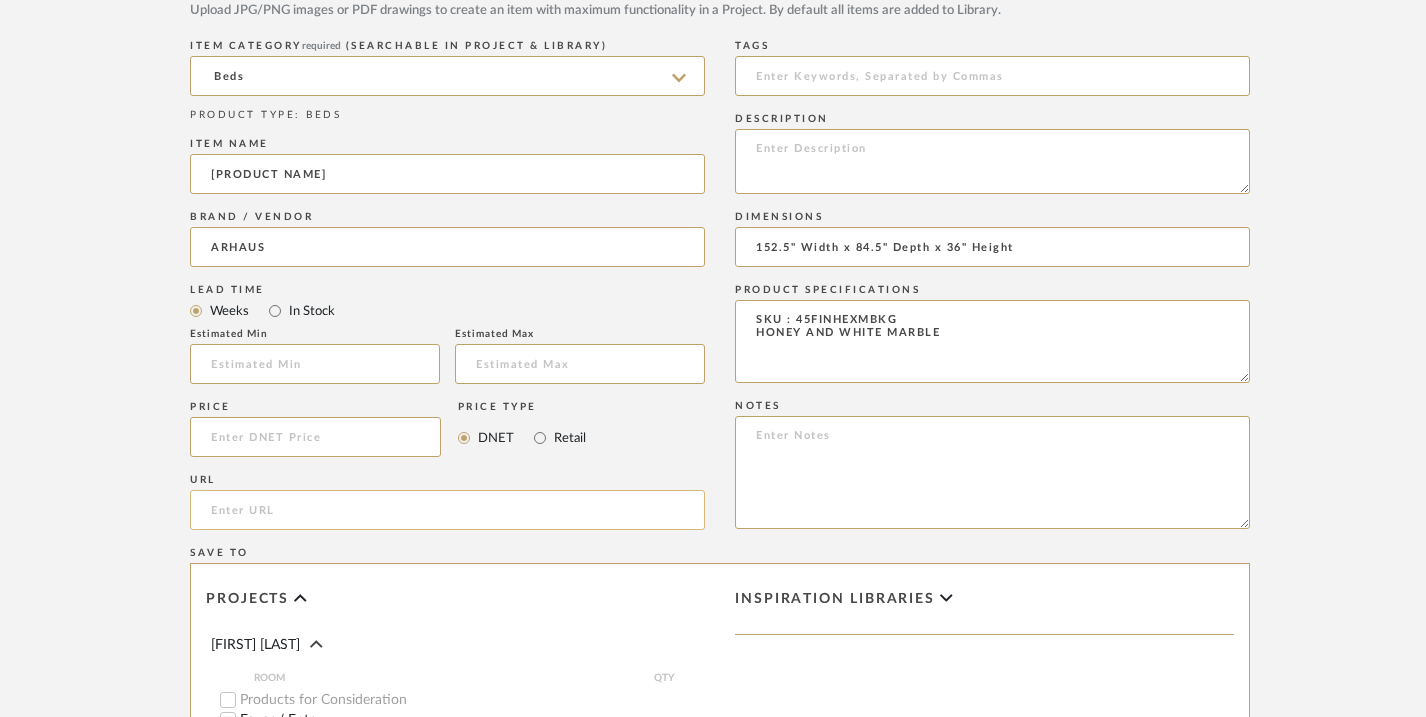 click 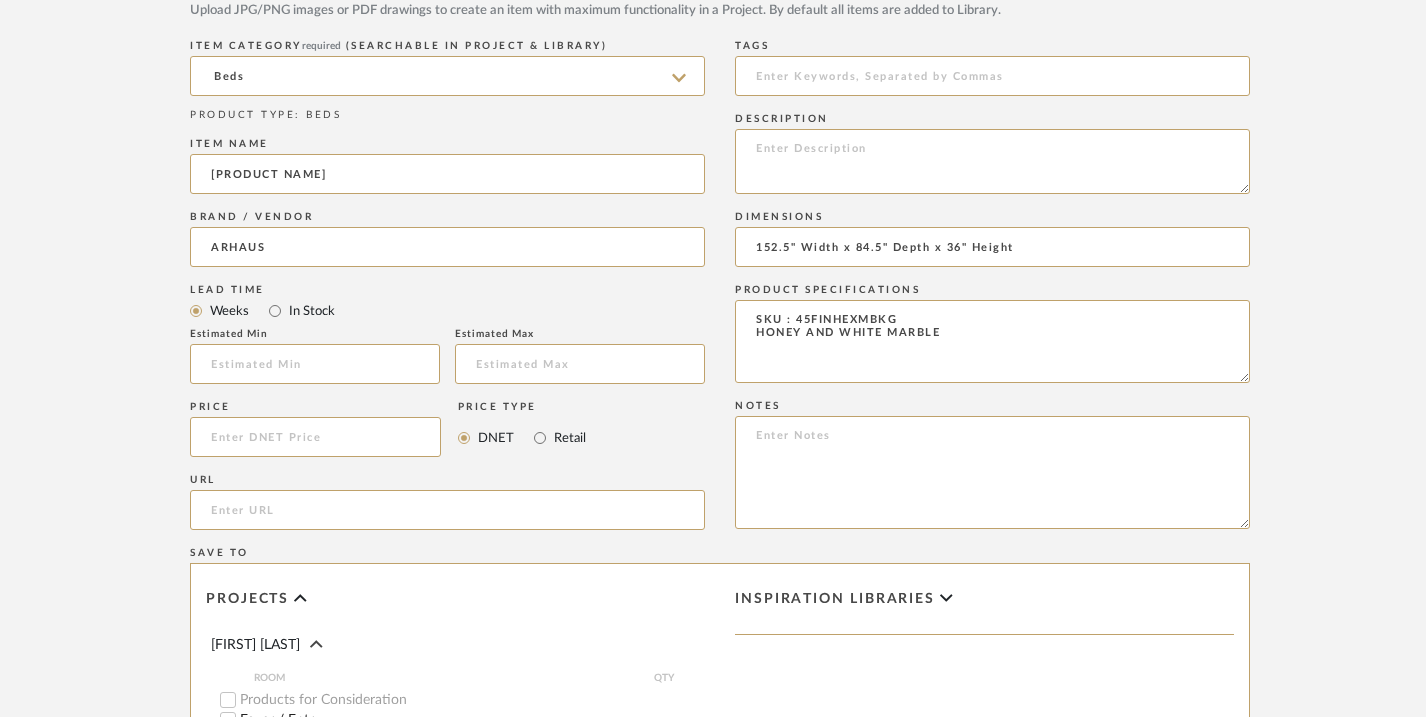 paste on "https://www.arhaus.com/products/finnley-extended-headboard-bed?variant=42951675740331" 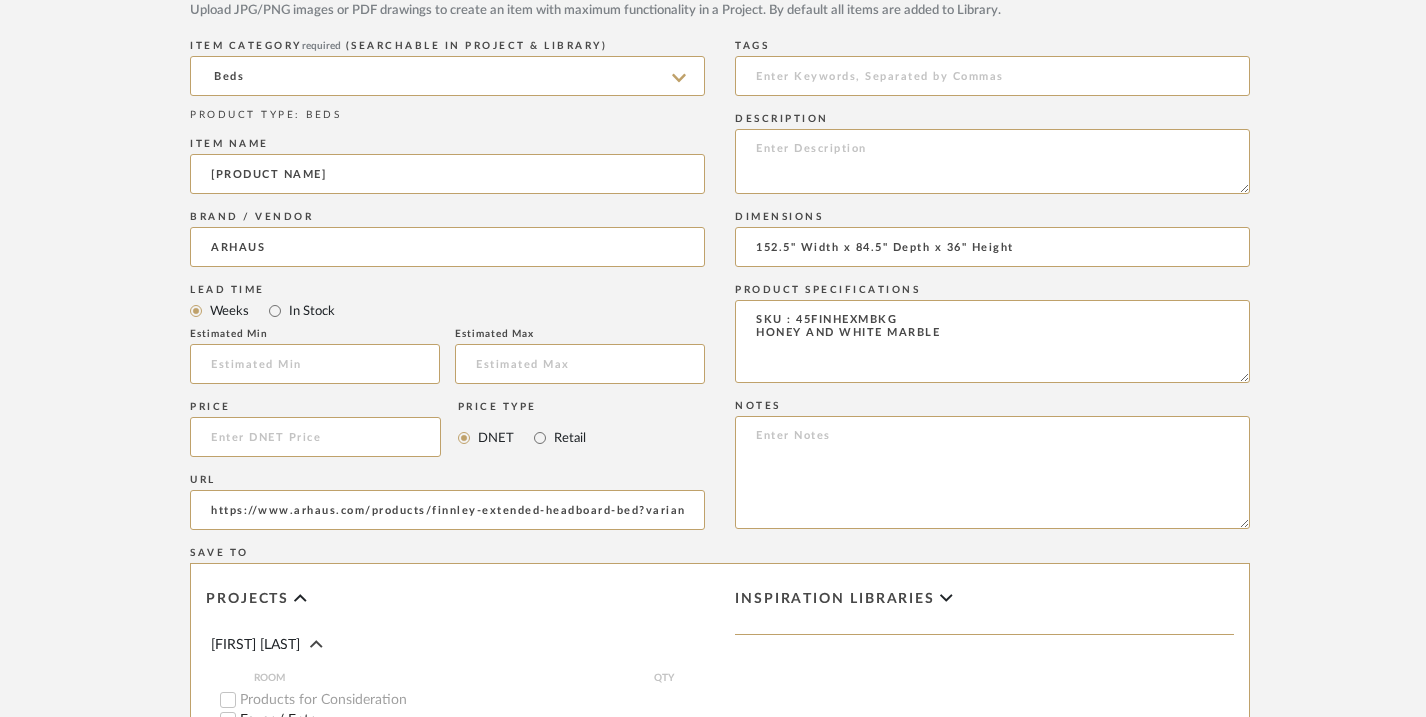 scroll, scrollTop: 0, scrollLeft: 125, axis: horizontal 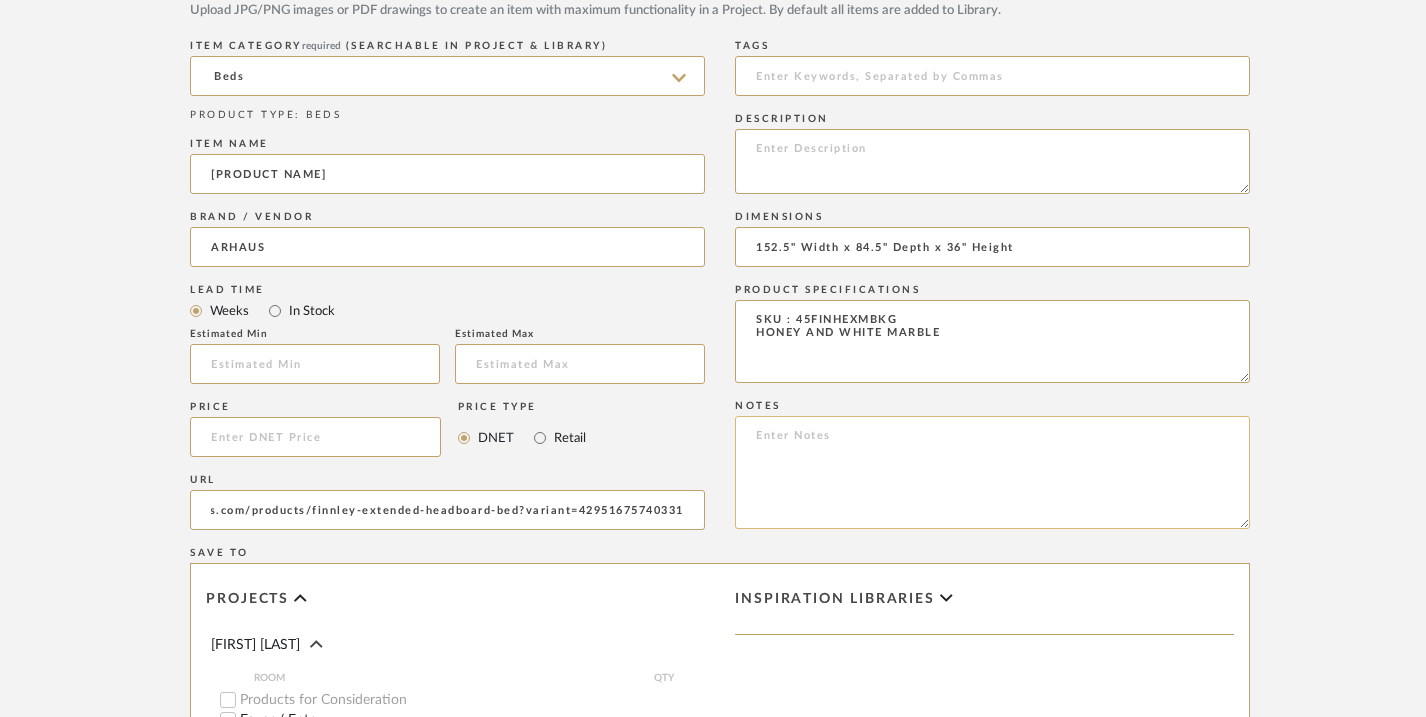 type on "https://www.arhaus.com/products/finnley-extended-headboard-bed?variant=42951675740331" 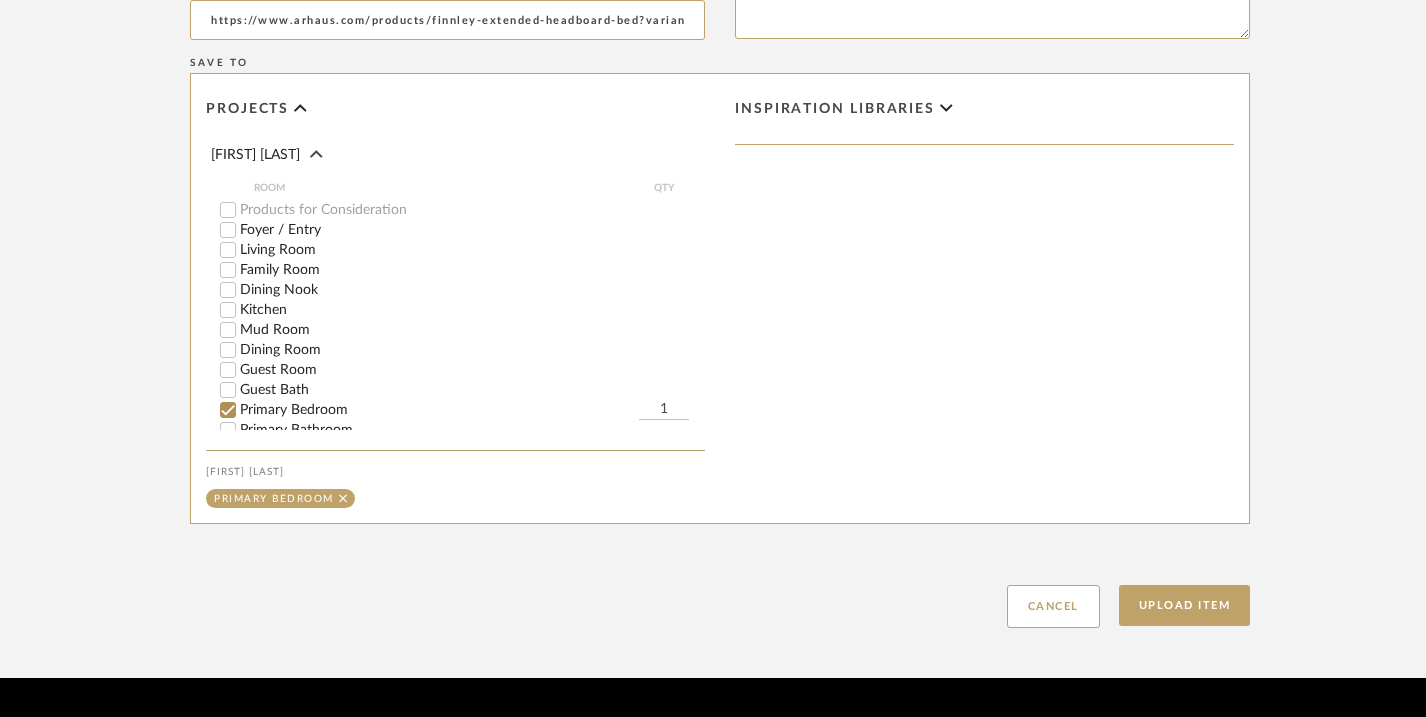 scroll, scrollTop: 1576, scrollLeft: 0, axis: vertical 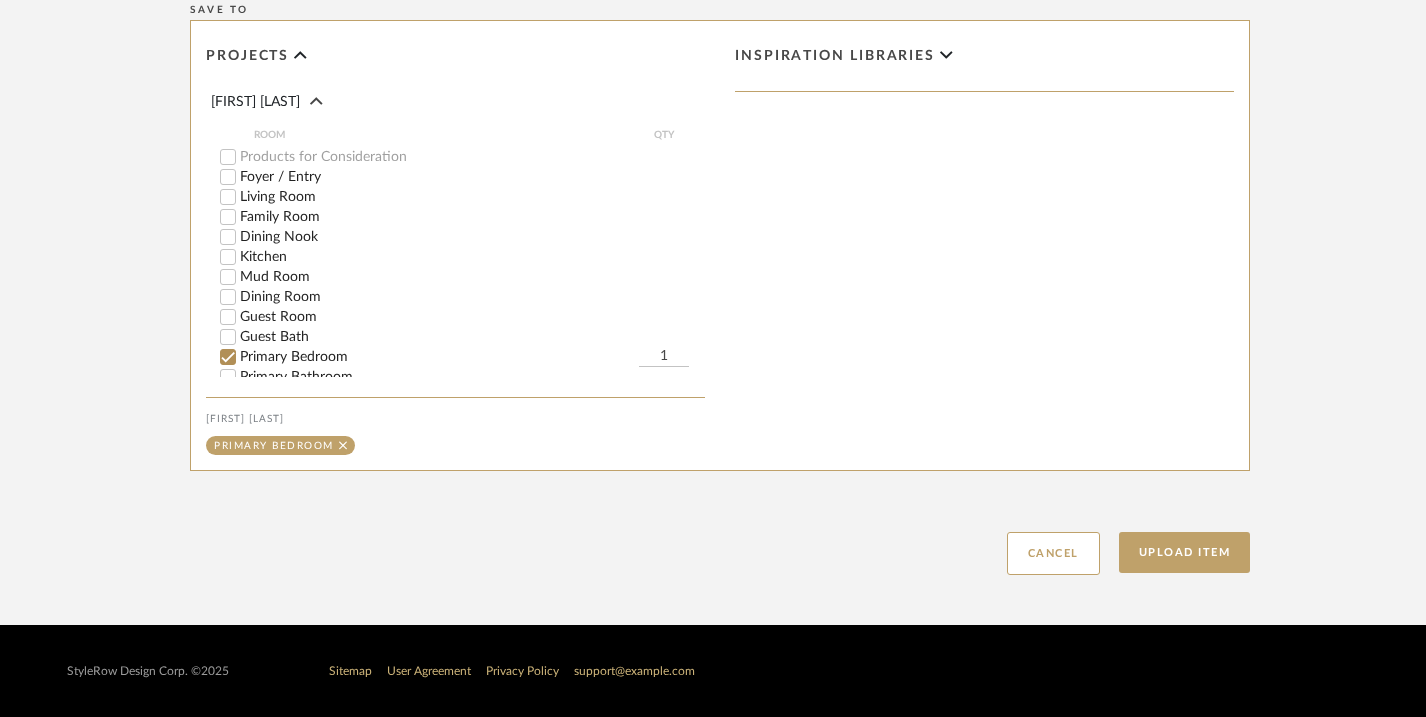 type on "NEED TO MEASURE" 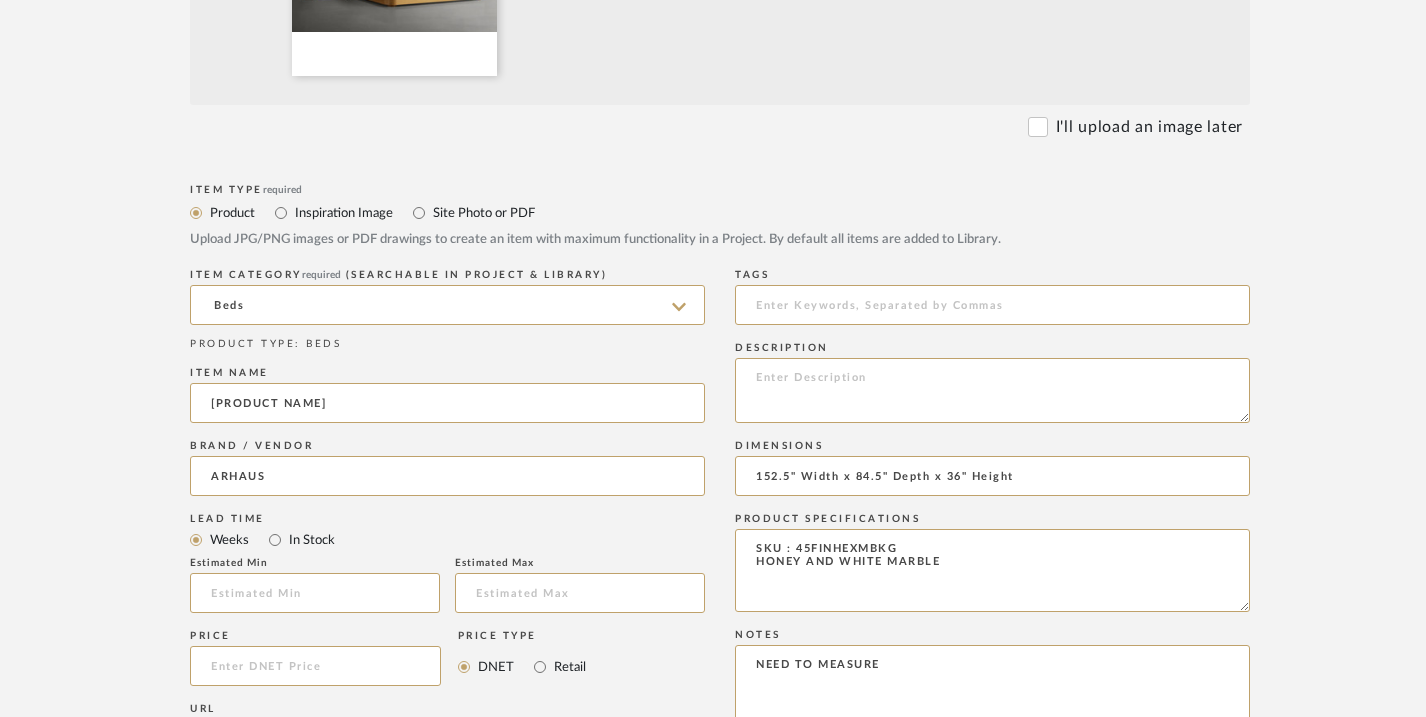 scroll, scrollTop: 811, scrollLeft: 0, axis: vertical 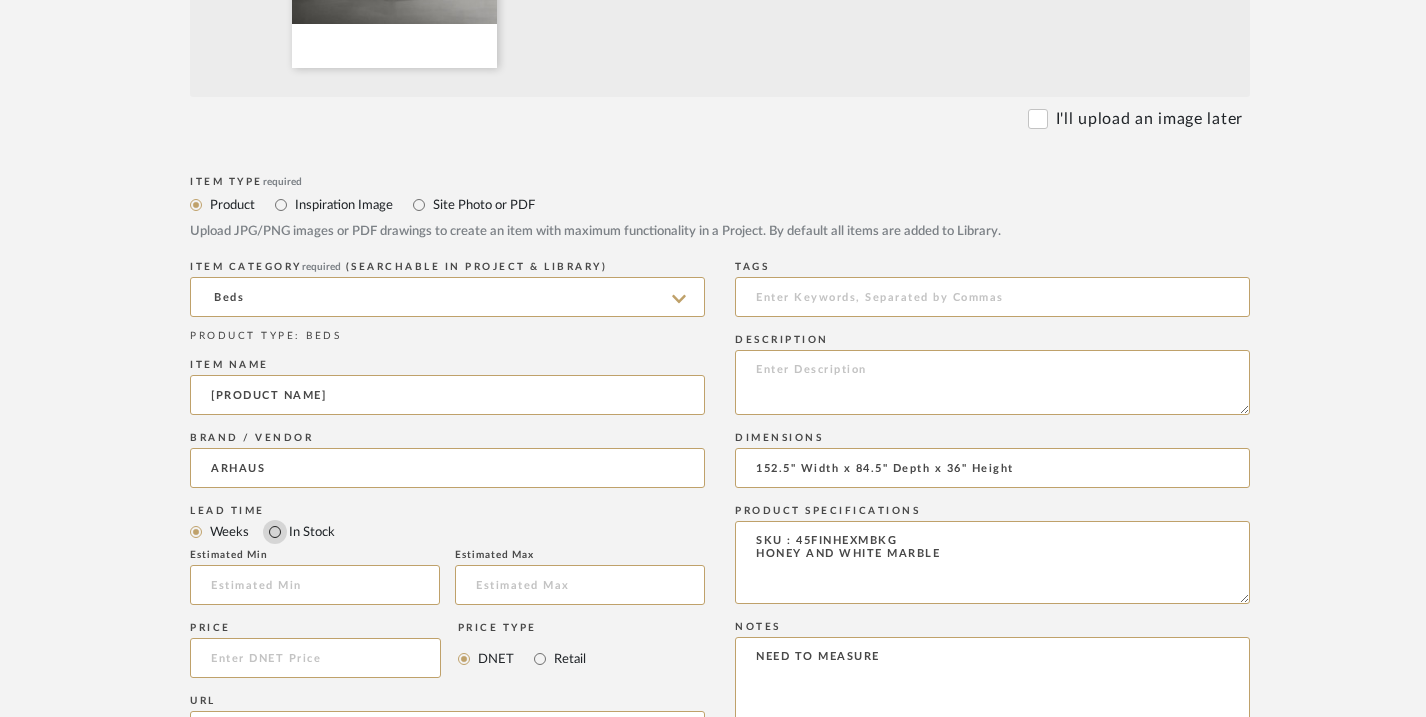 click on "In Stock" at bounding box center (275, 532) 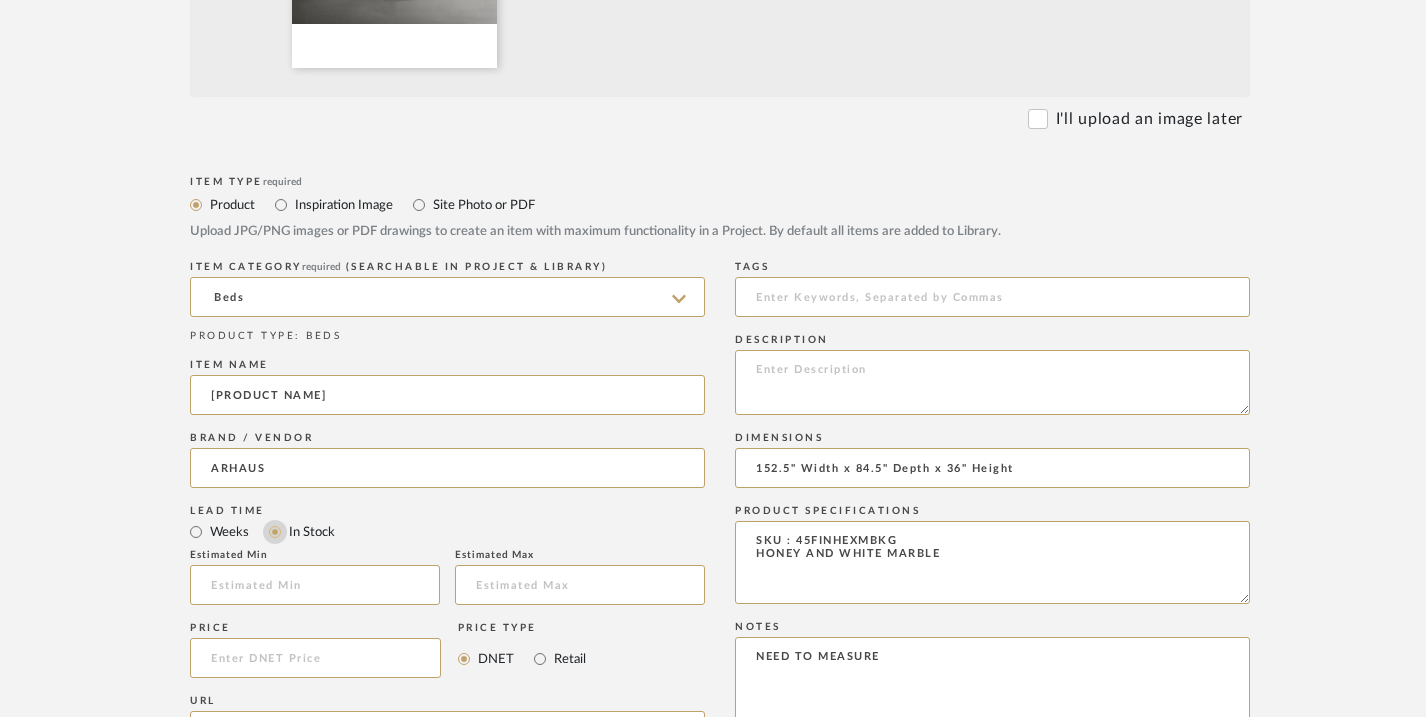 type 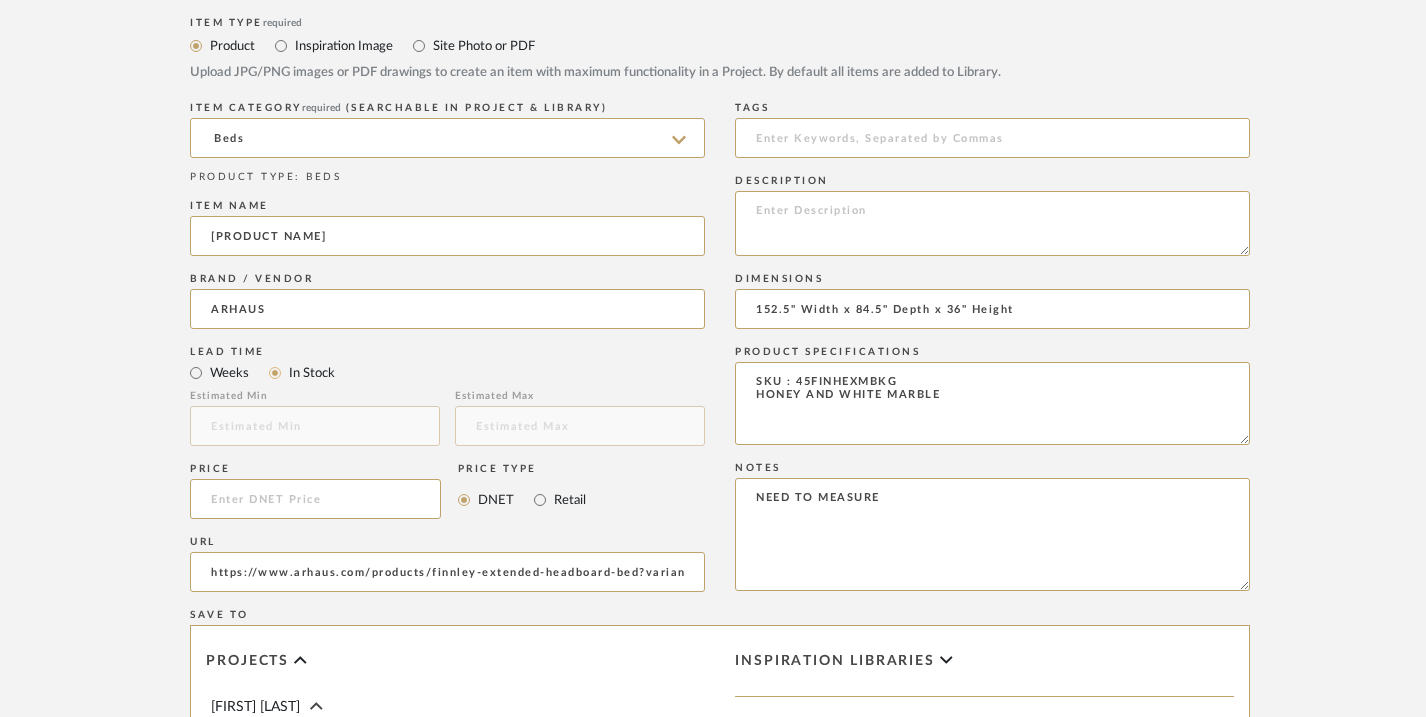 scroll, scrollTop: 986, scrollLeft: 0, axis: vertical 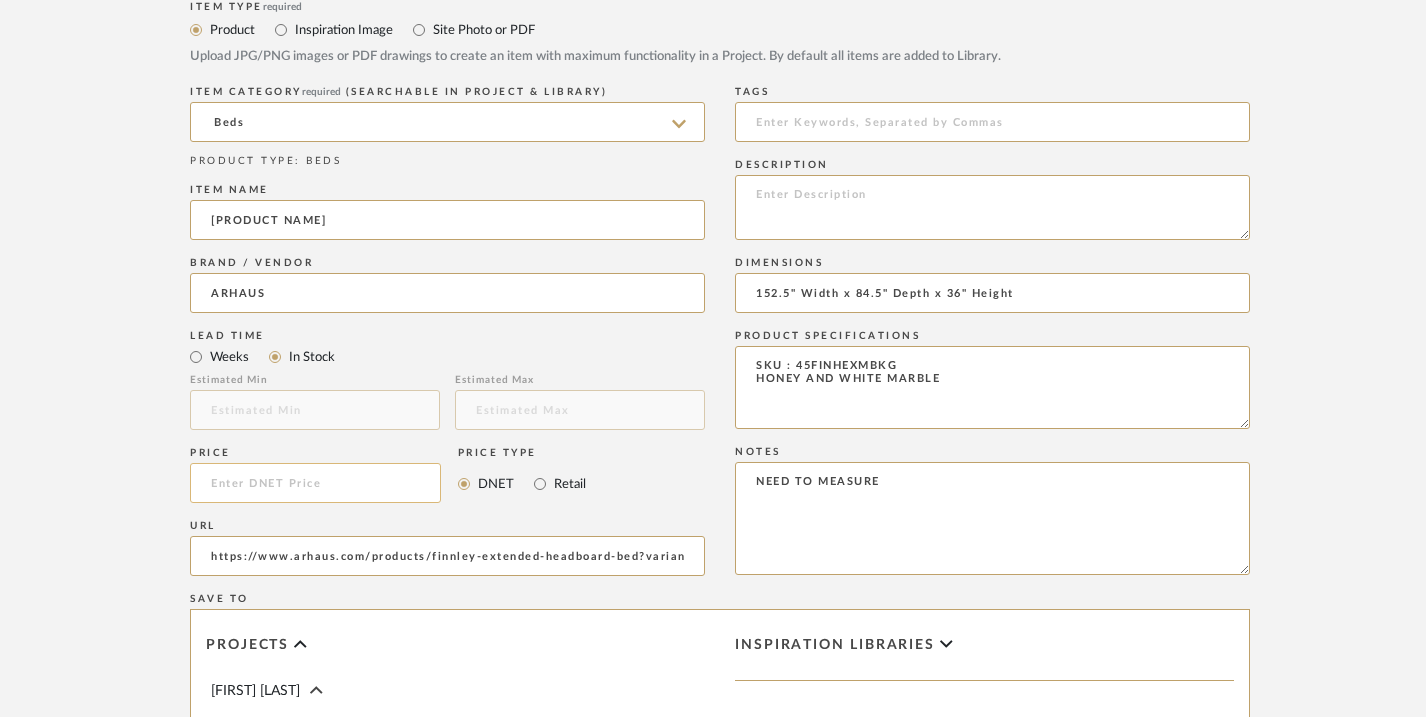 click 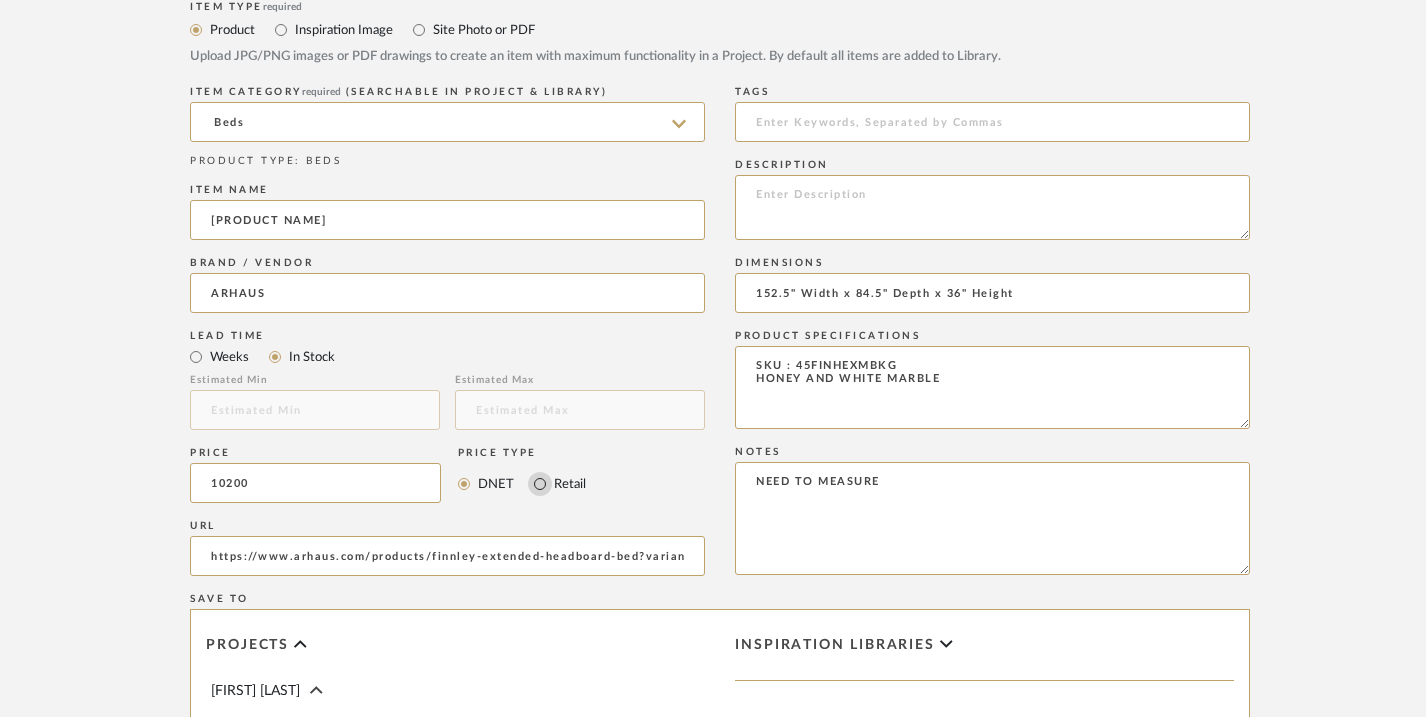 type on "$10,200.00" 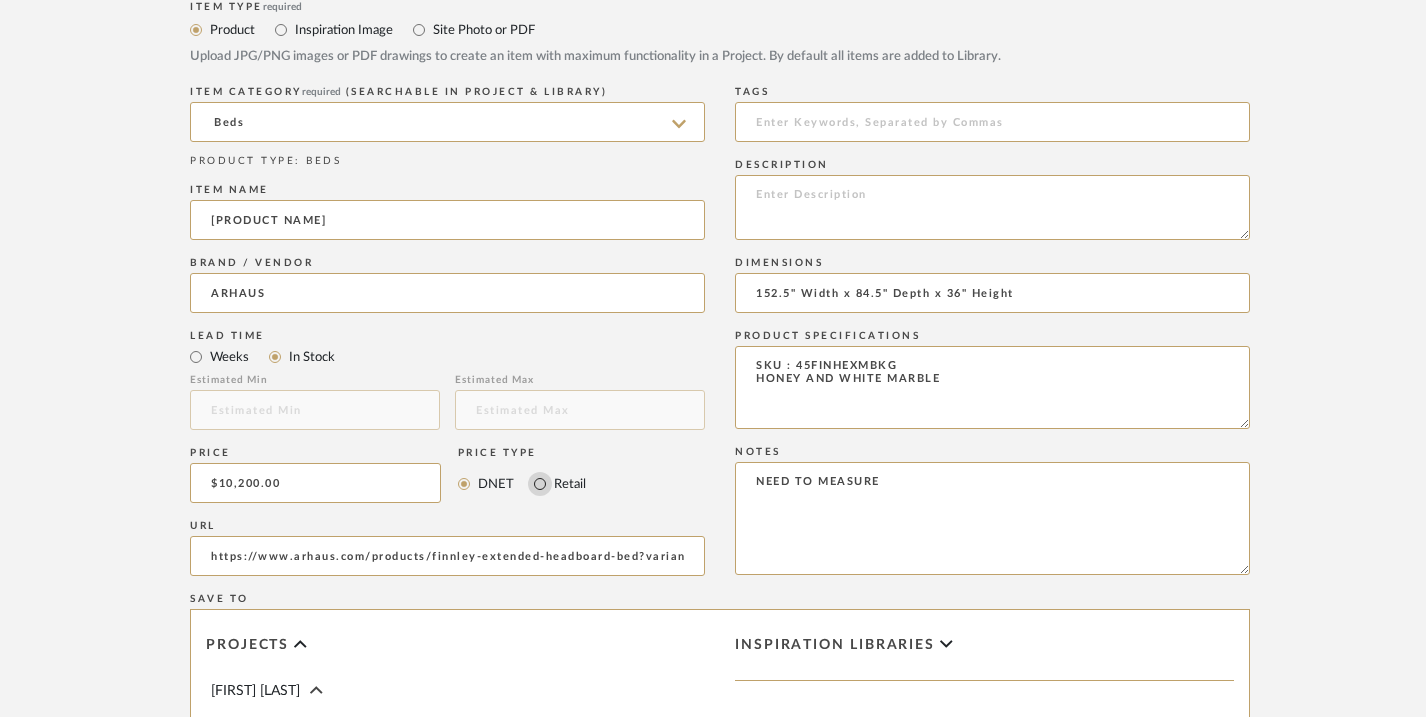 click on "Retail" at bounding box center [540, 484] 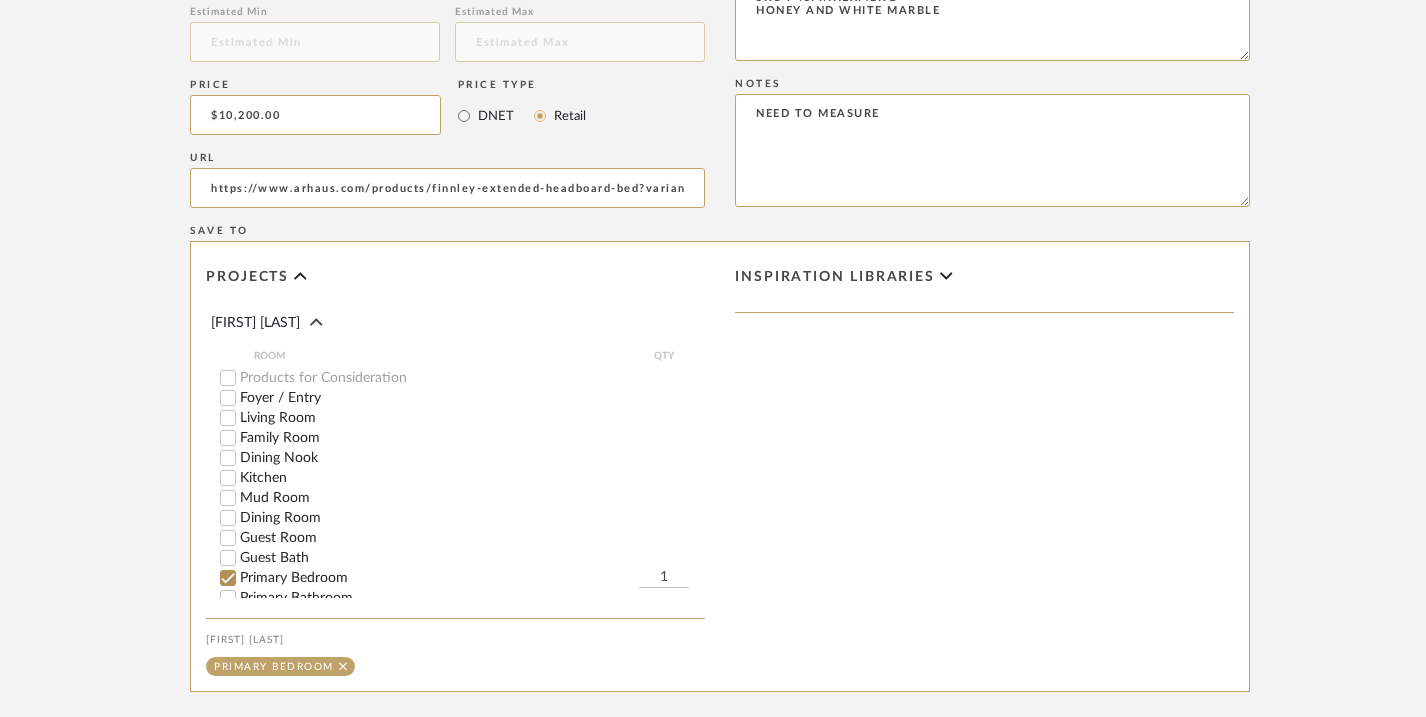 scroll, scrollTop: 1357, scrollLeft: 0, axis: vertical 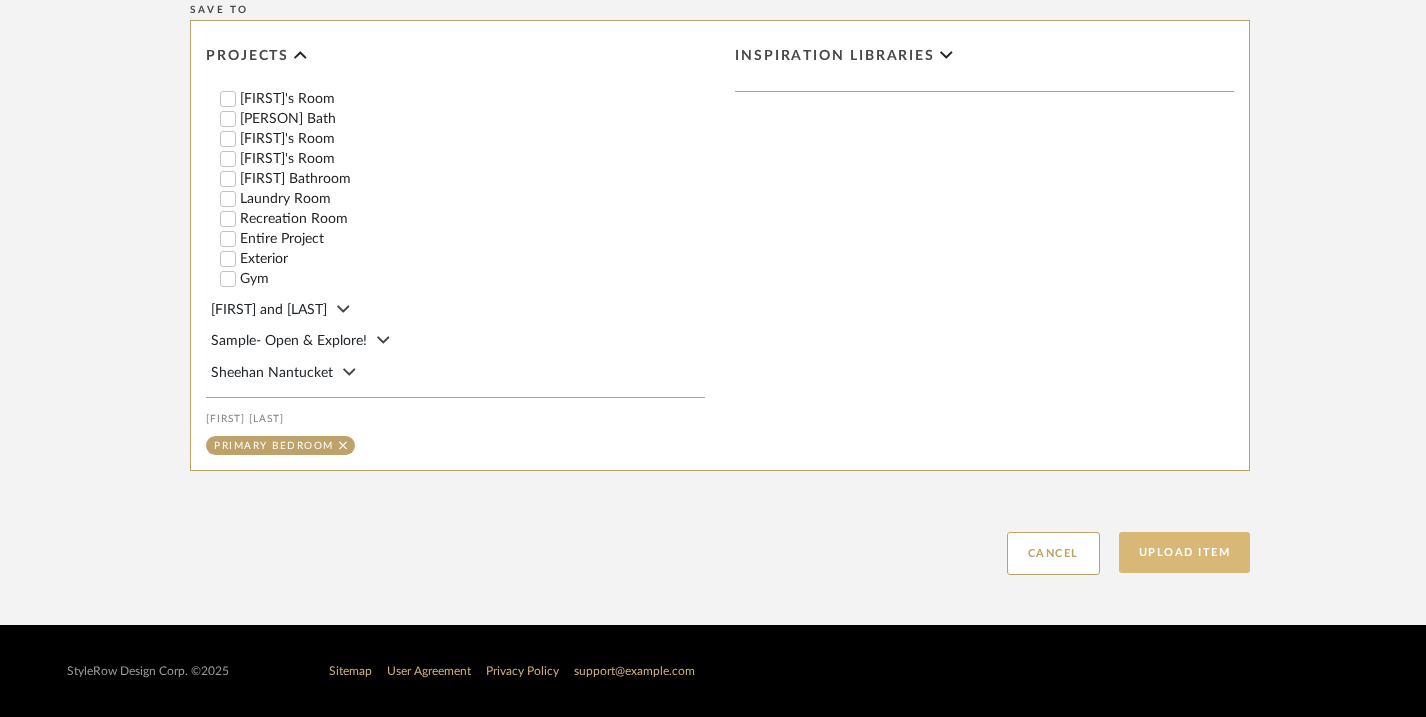 click on "Upload Item" 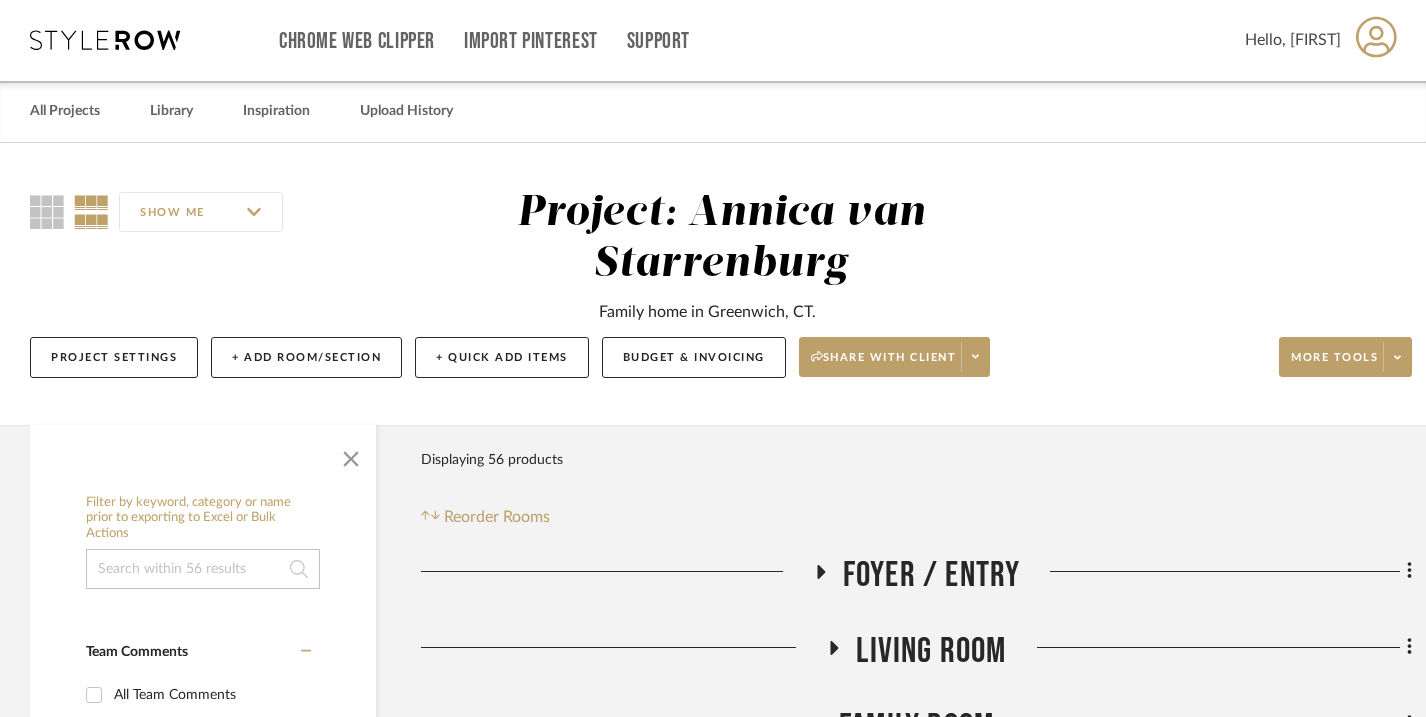 scroll, scrollTop: 0, scrollLeft: 0, axis: both 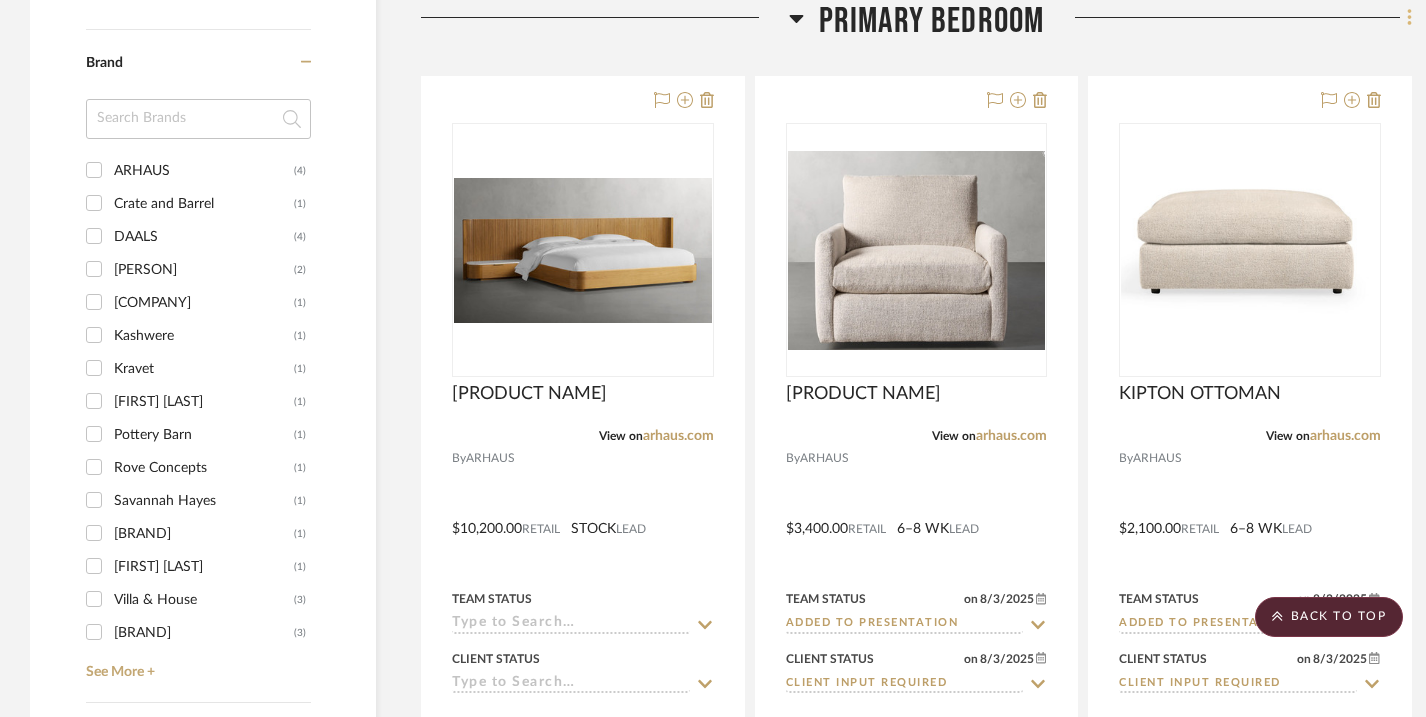 click 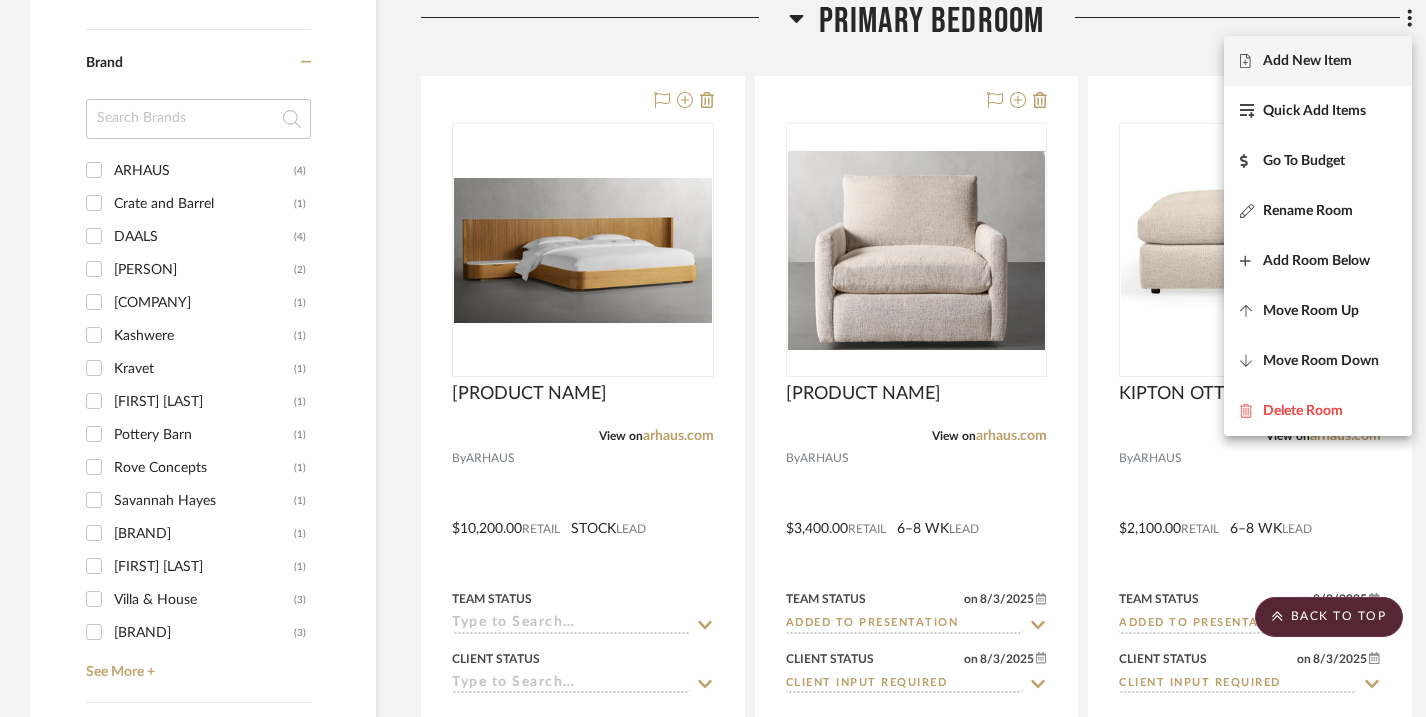 click on "Add New Item" at bounding box center [1318, 61] 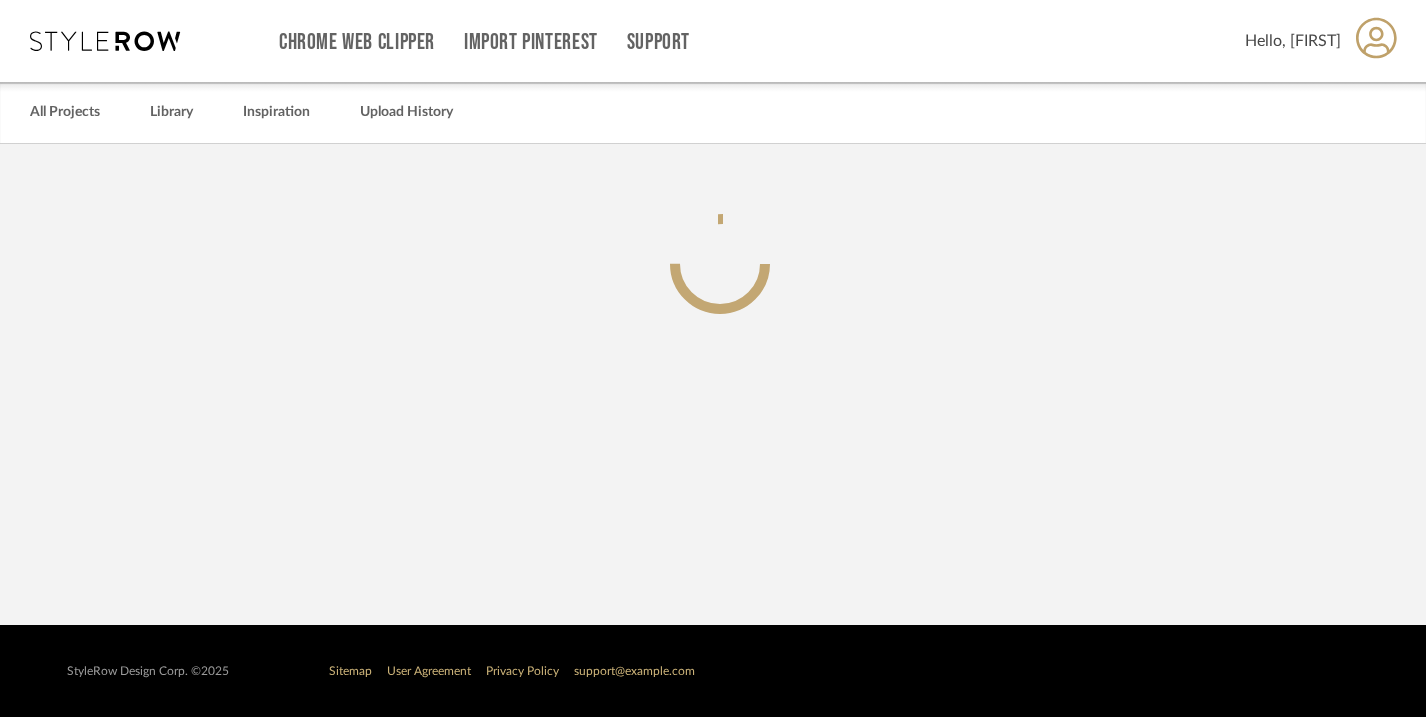 scroll, scrollTop: 0, scrollLeft: 0, axis: both 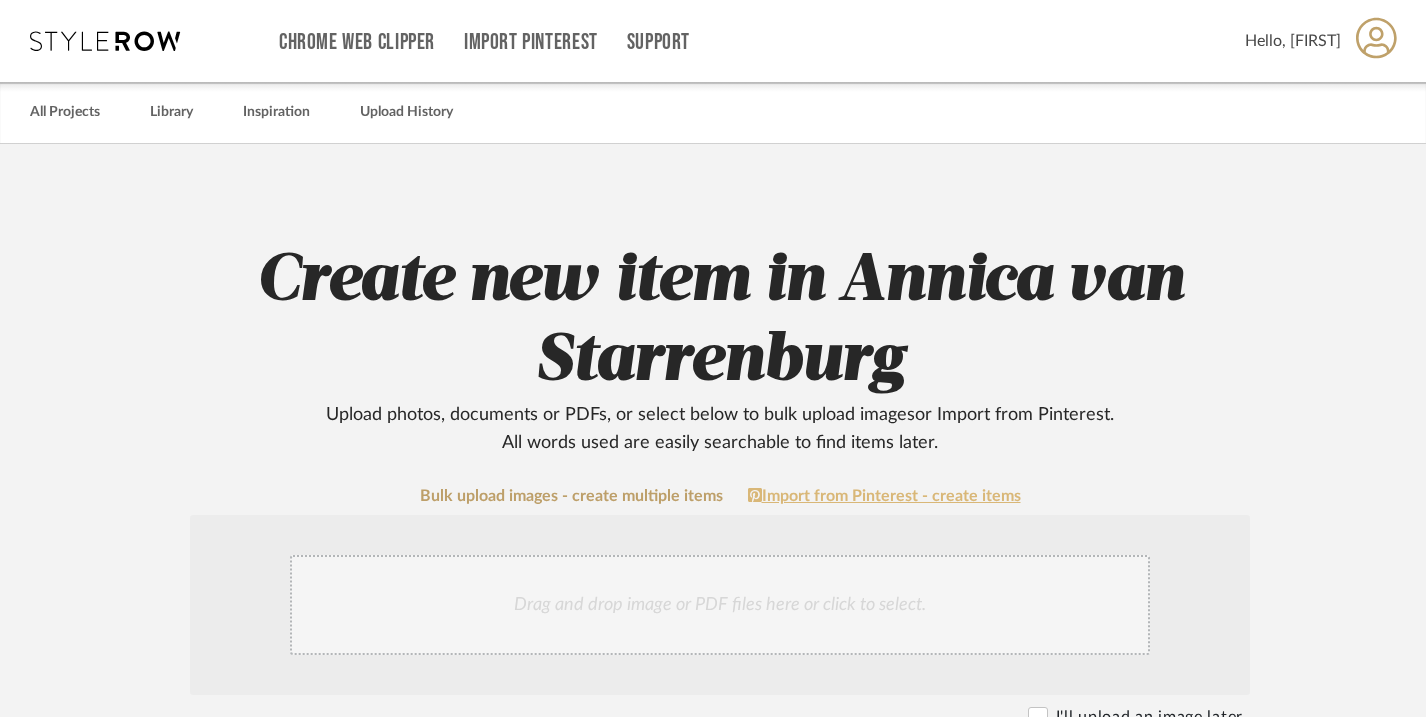 click on "Import from Pinterest - create items" 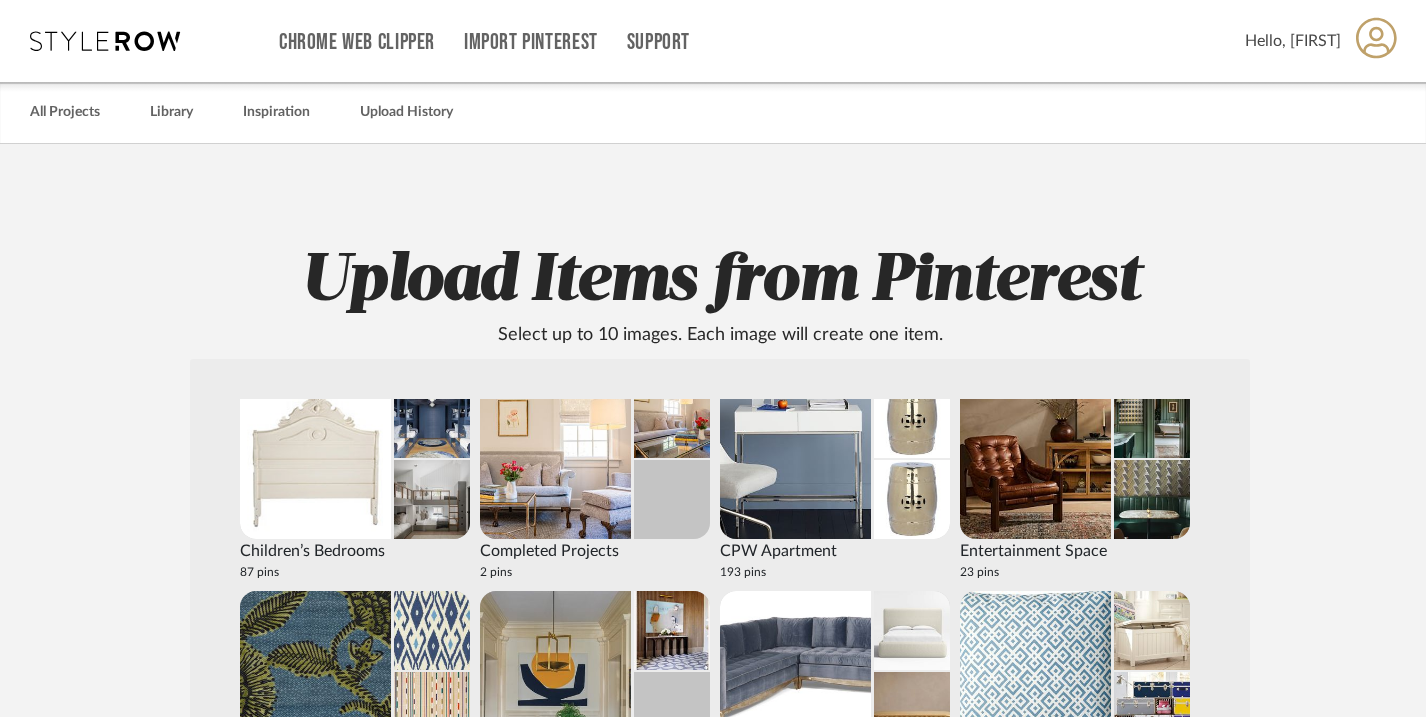 scroll, scrollTop: 894, scrollLeft: 0, axis: vertical 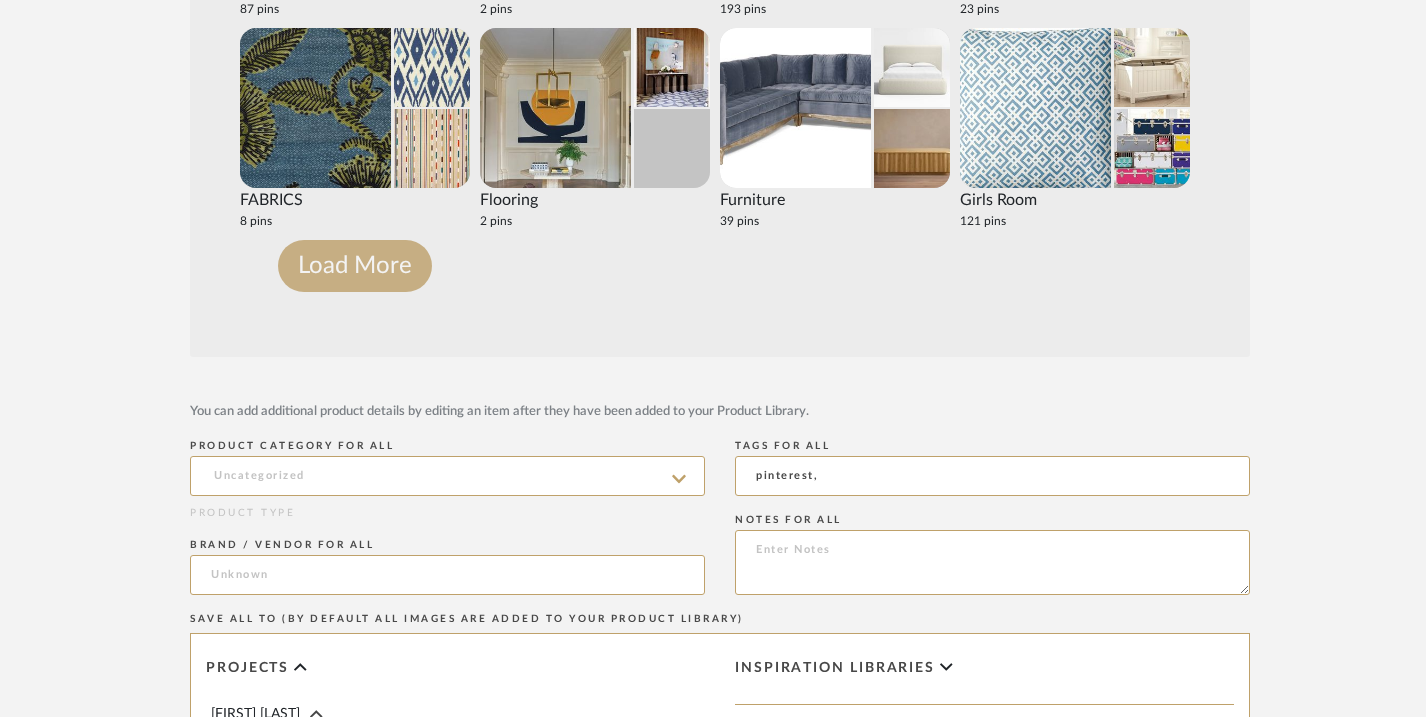click on "Load More" at bounding box center (355, 266) 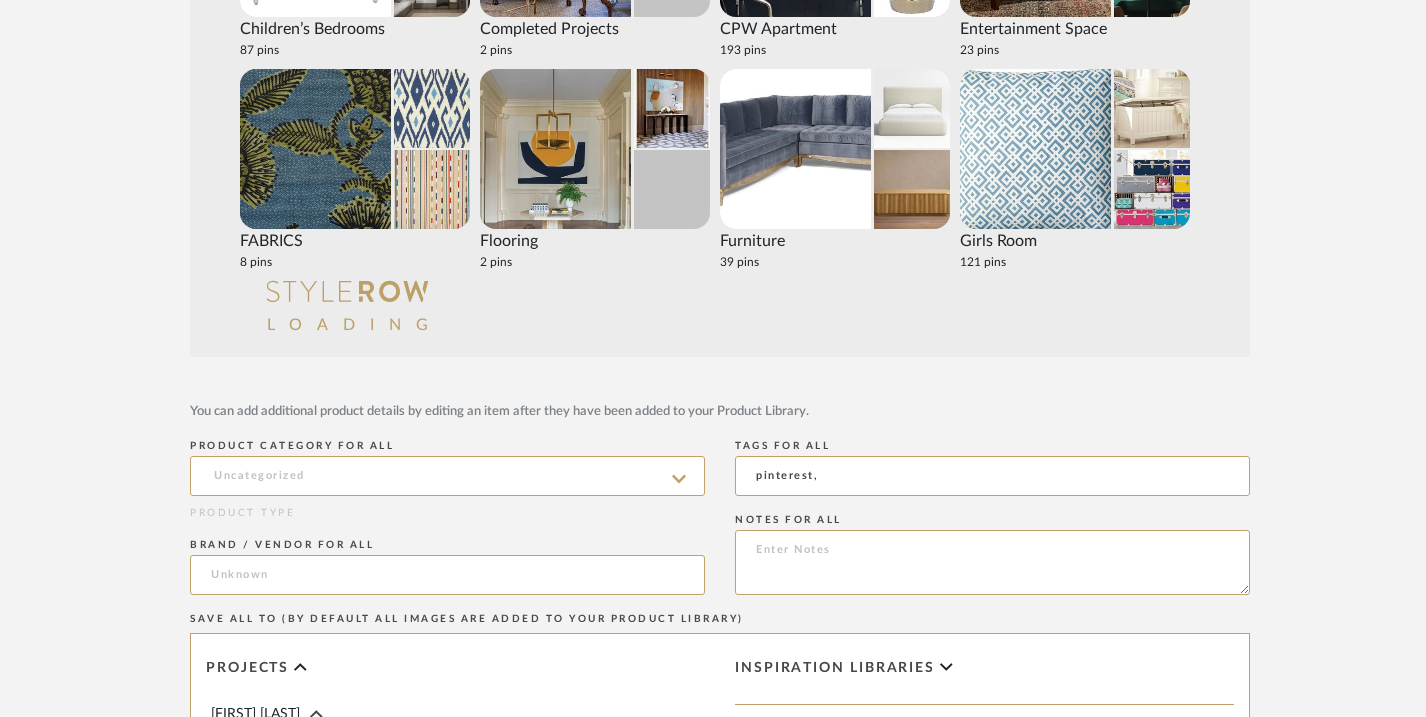 scroll, scrollTop: 578, scrollLeft: 0, axis: vertical 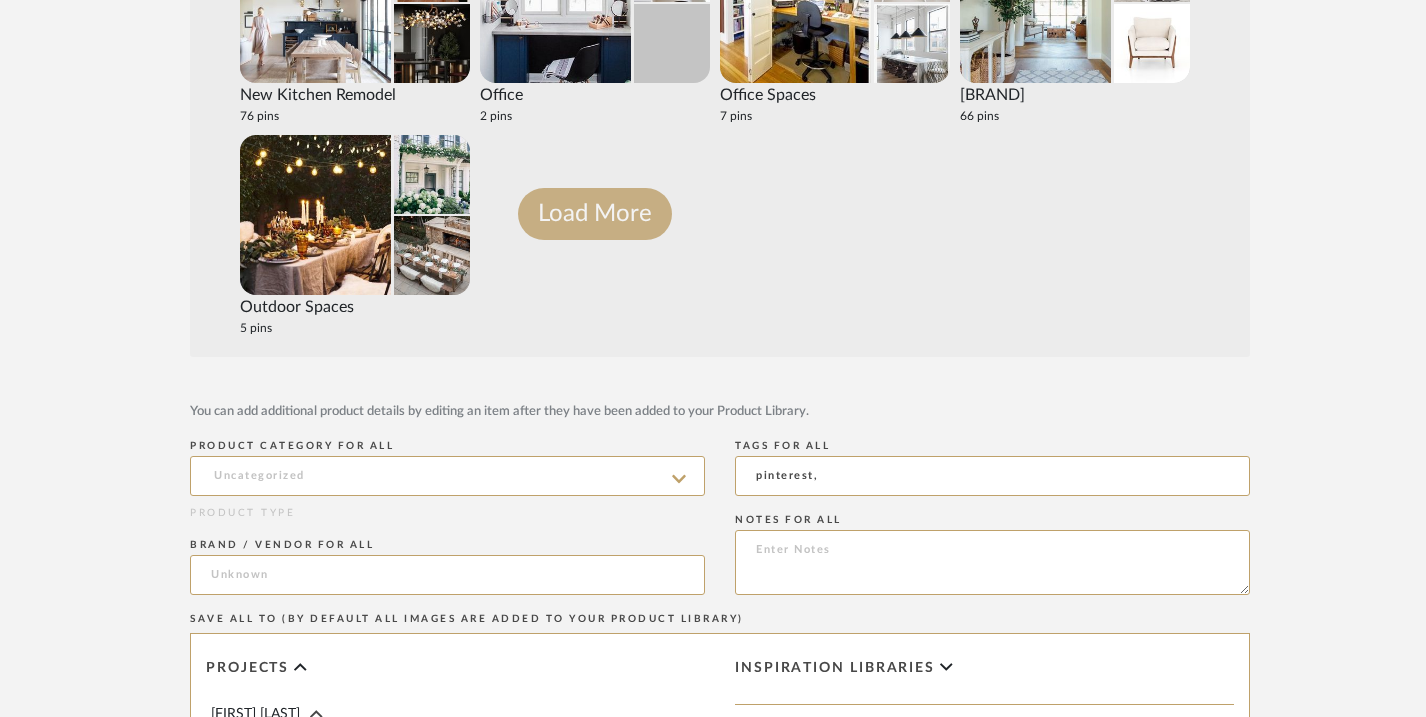 click on "Load More" at bounding box center (595, 214) 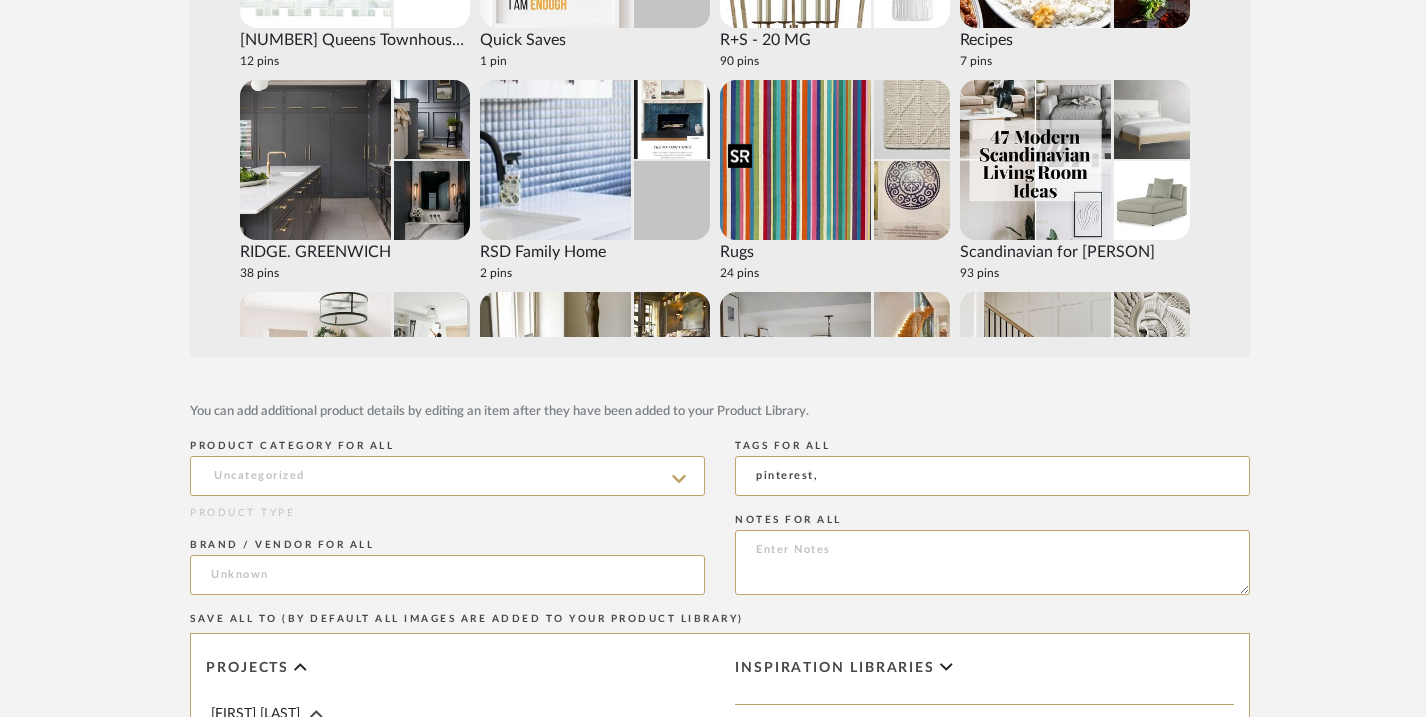 scroll, scrollTop: 3030, scrollLeft: 0, axis: vertical 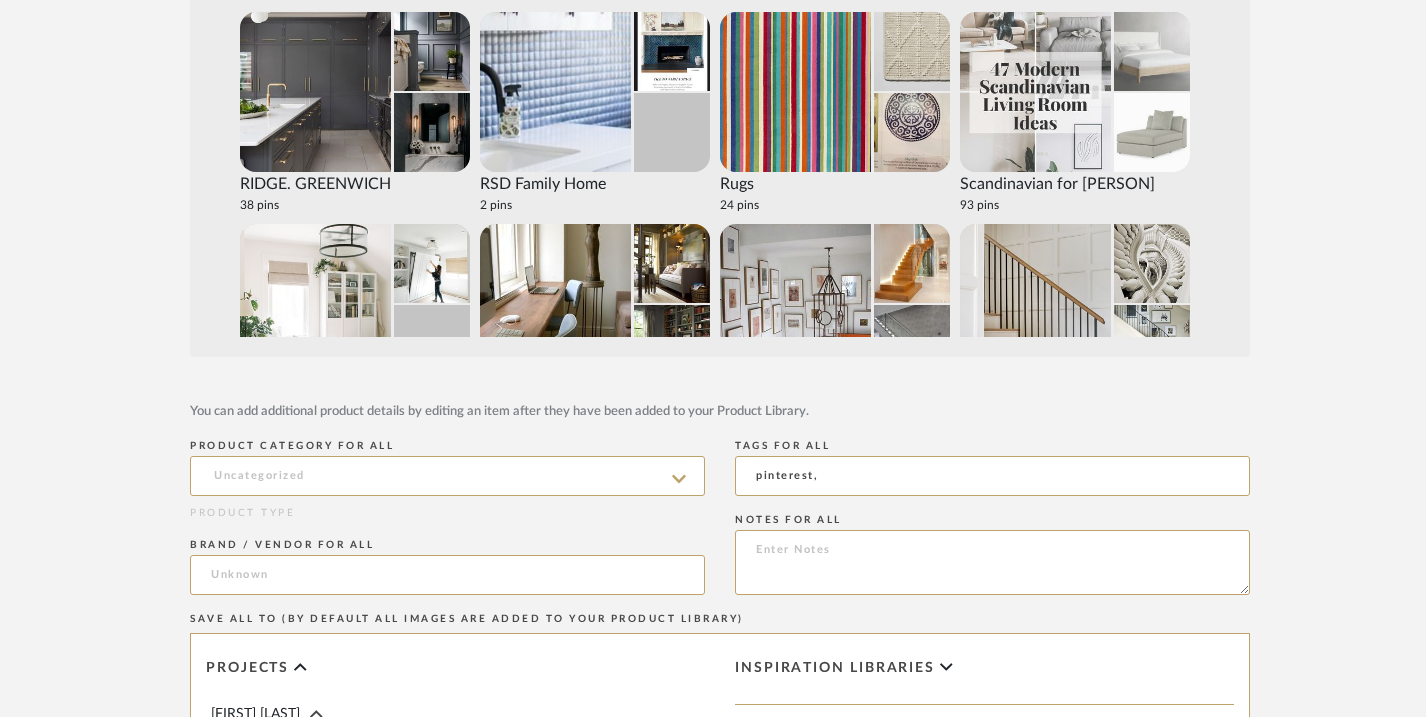 click at bounding box center (1152, 132) 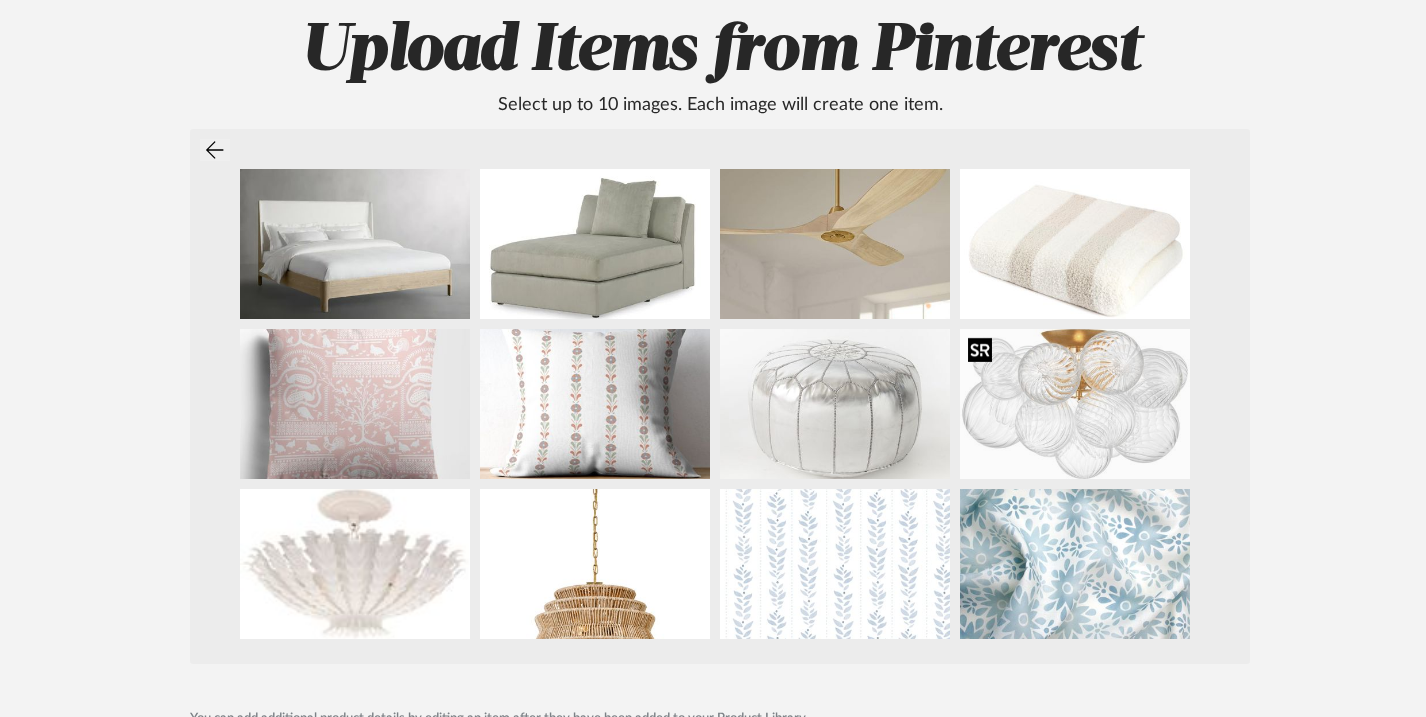 scroll, scrollTop: 122, scrollLeft: 0, axis: vertical 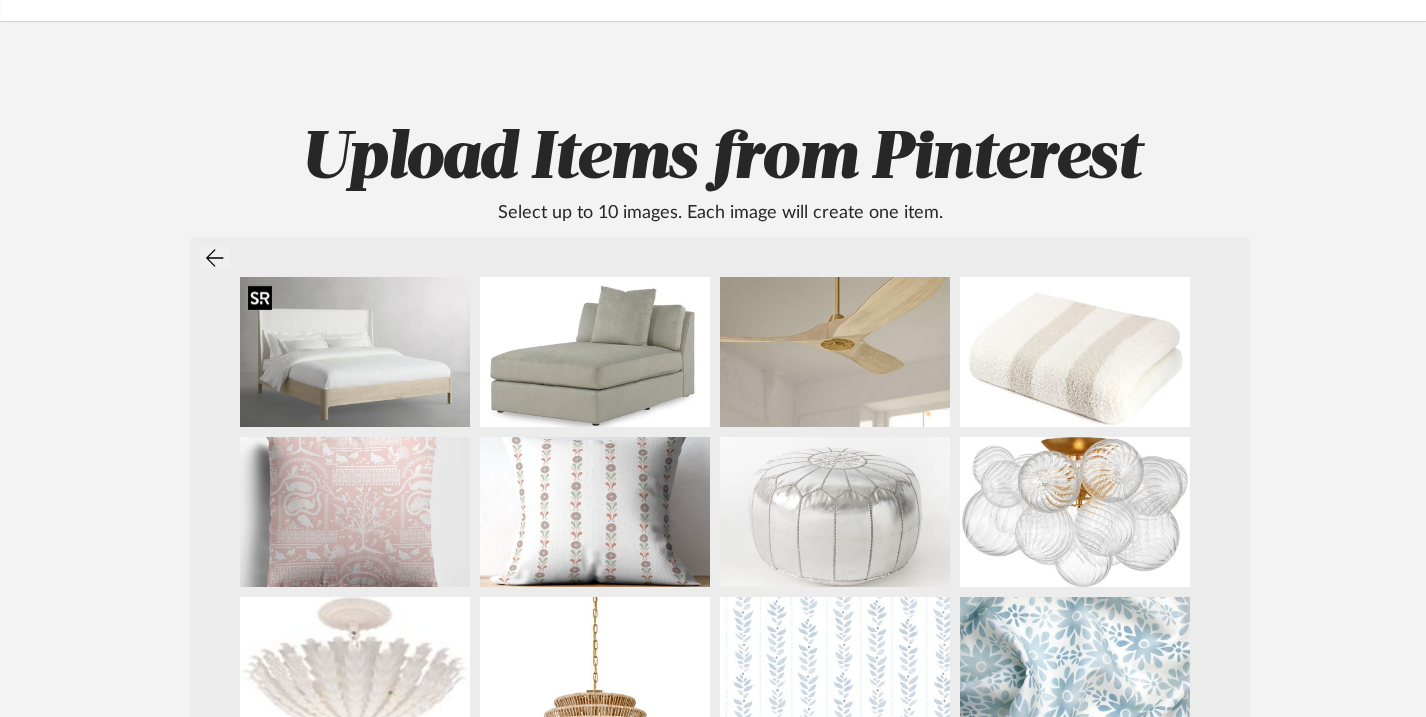 click at bounding box center [355, 352] 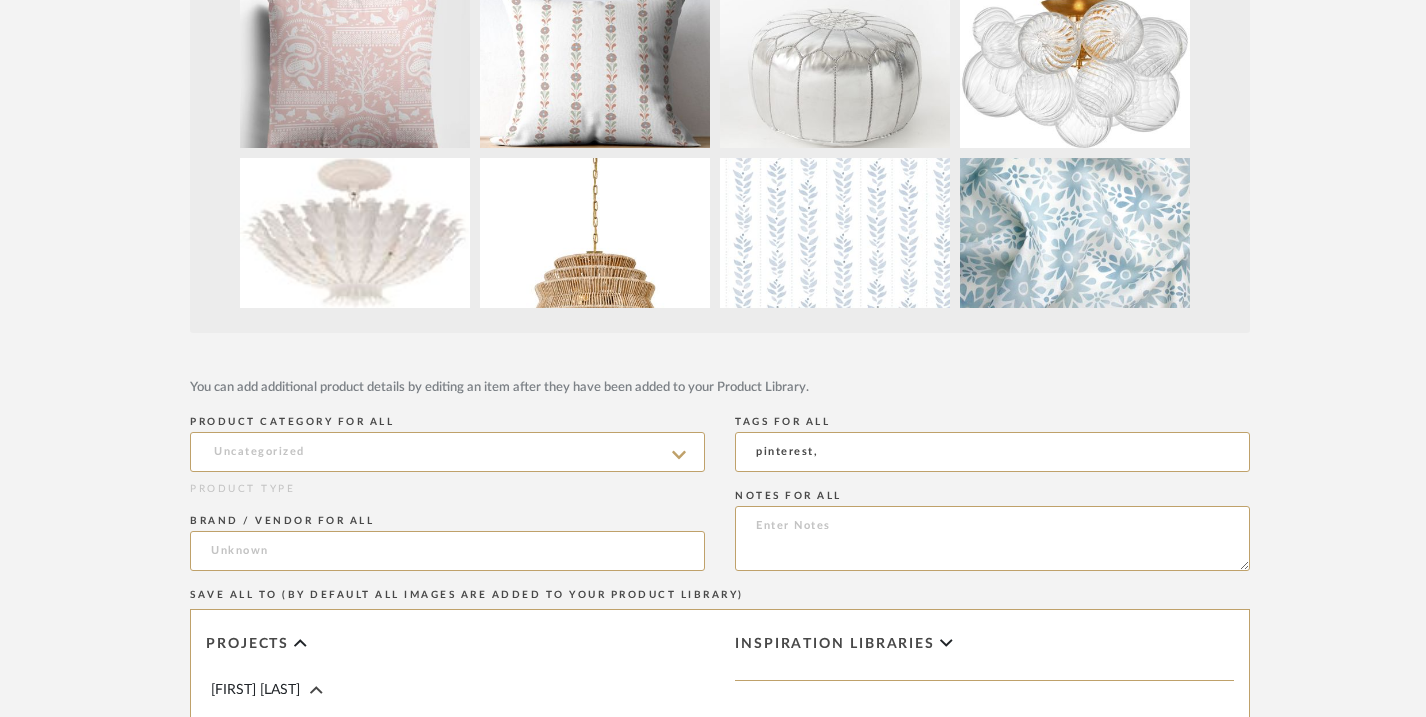 scroll, scrollTop: 581, scrollLeft: 0, axis: vertical 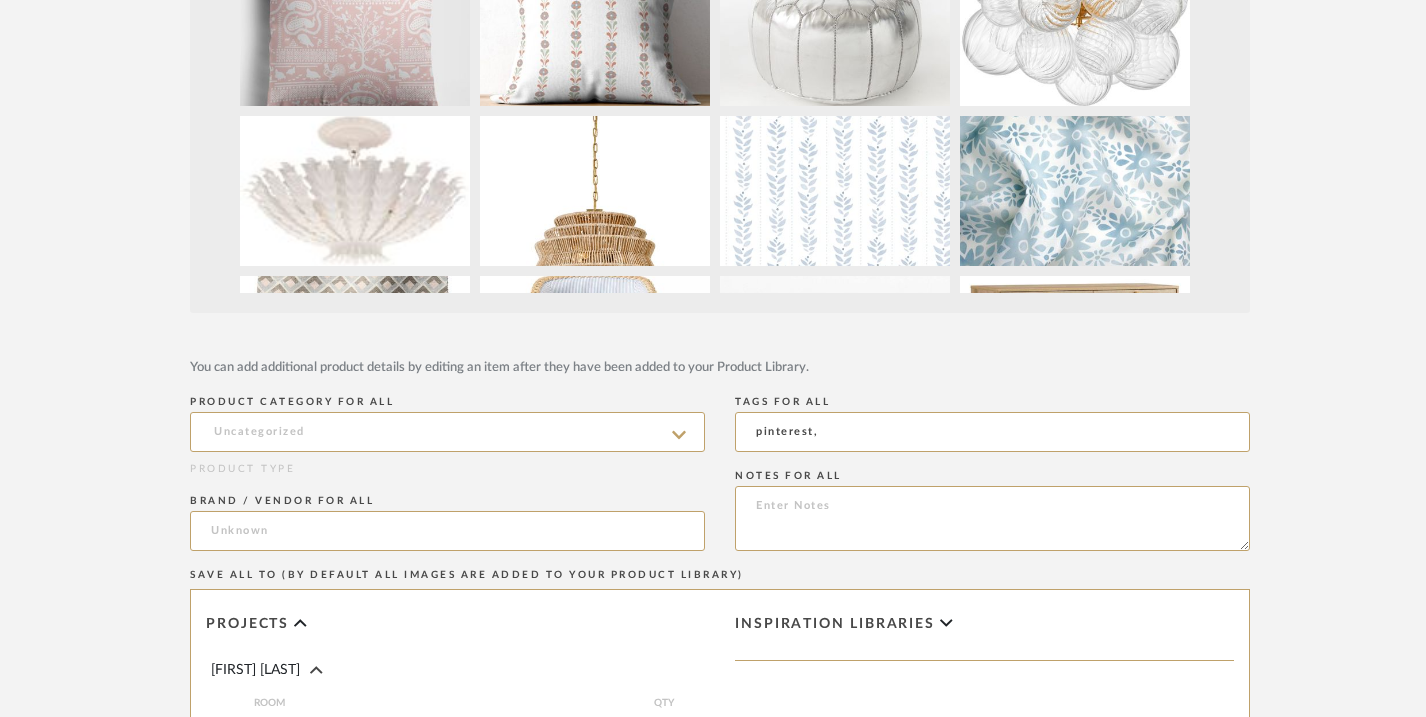 click 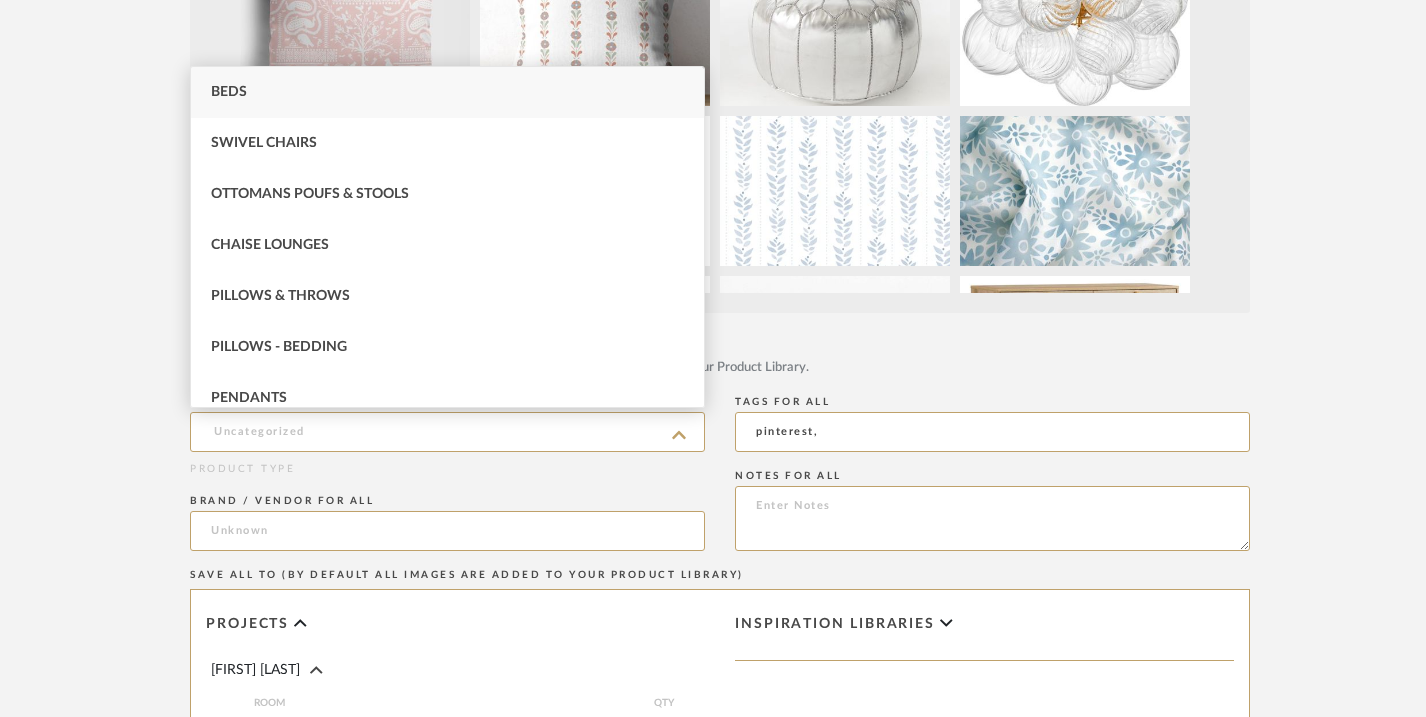 click on "Beds" at bounding box center (447, 92) 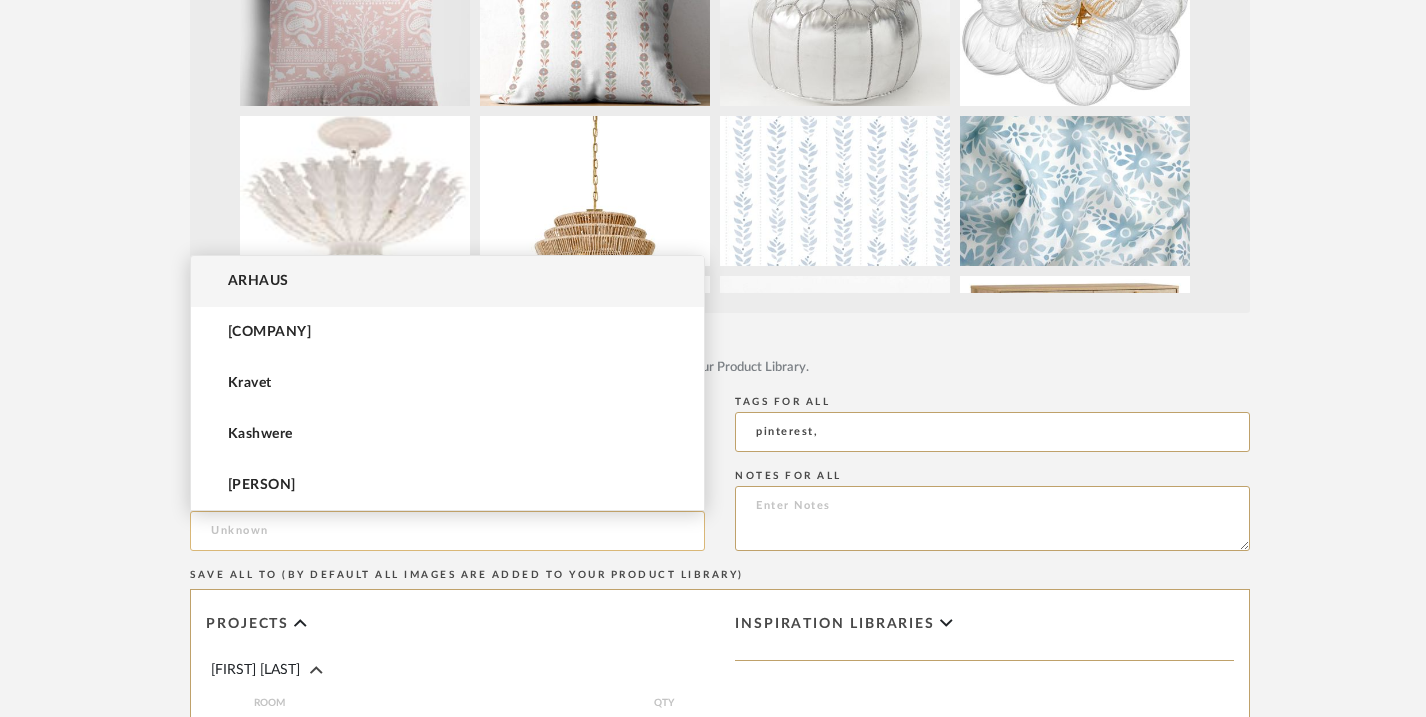 click 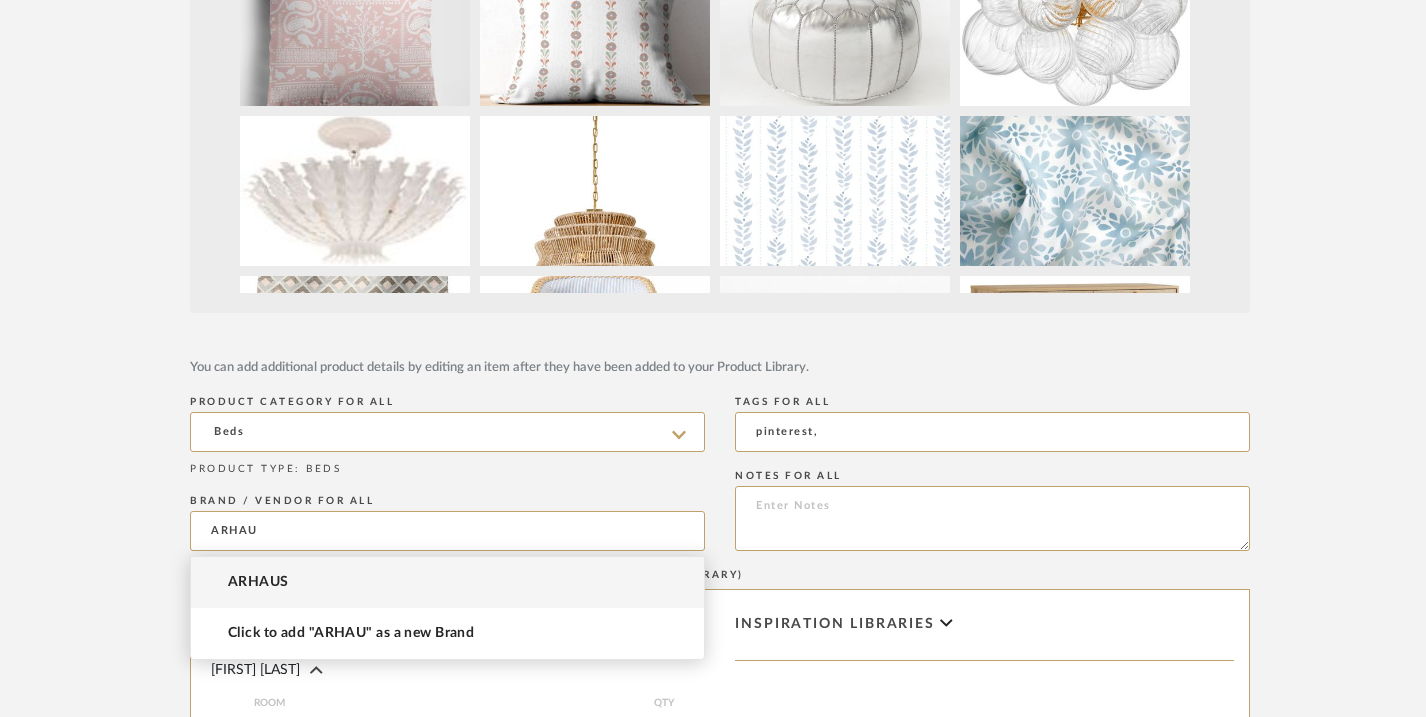click on "[BRAND]" at bounding box center [258, 582] 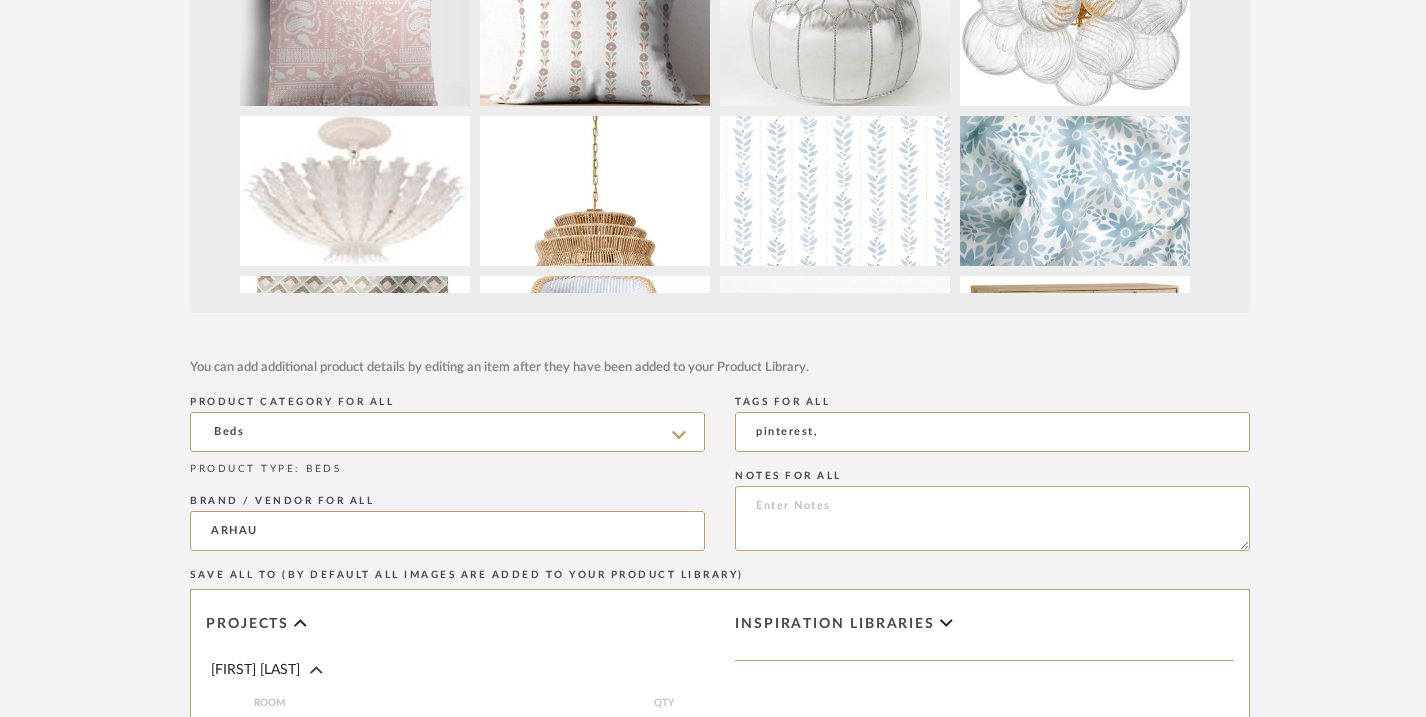 type on "[BRAND]" 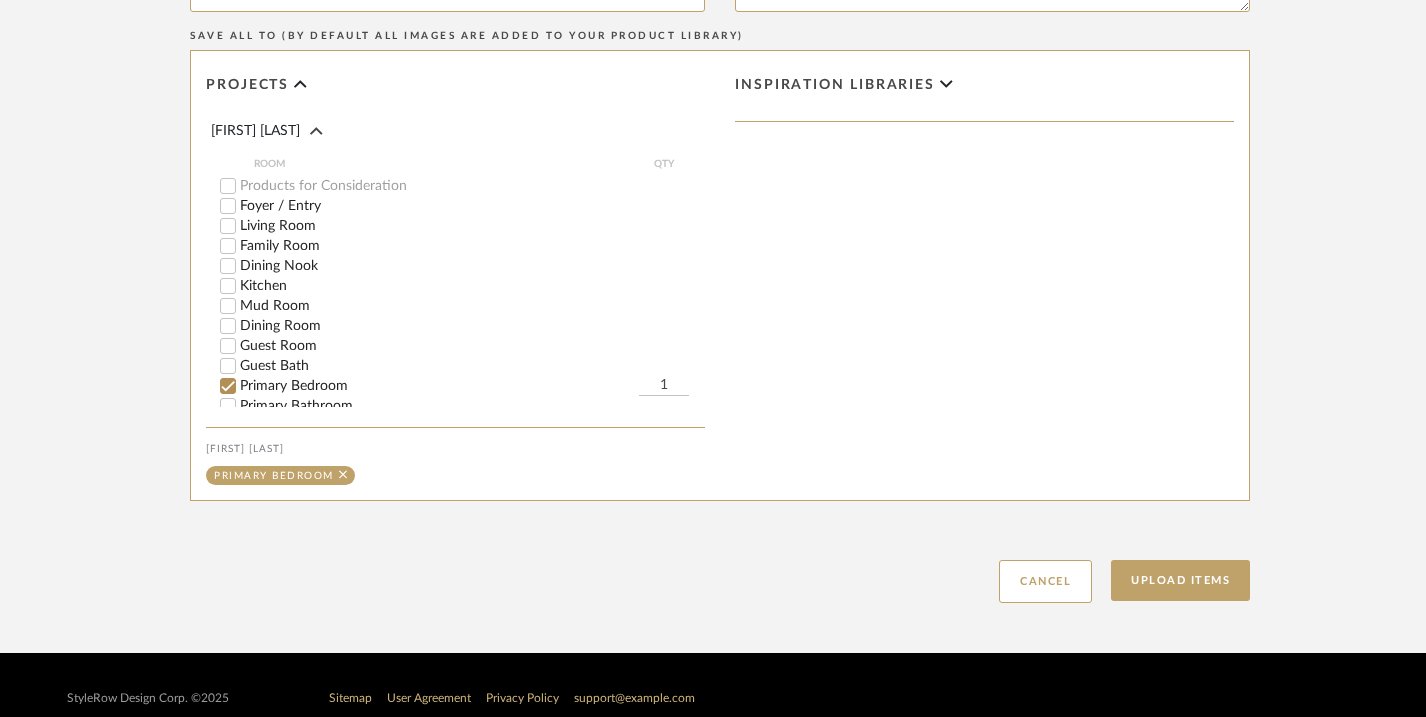 scroll, scrollTop: 1122, scrollLeft: 0, axis: vertical 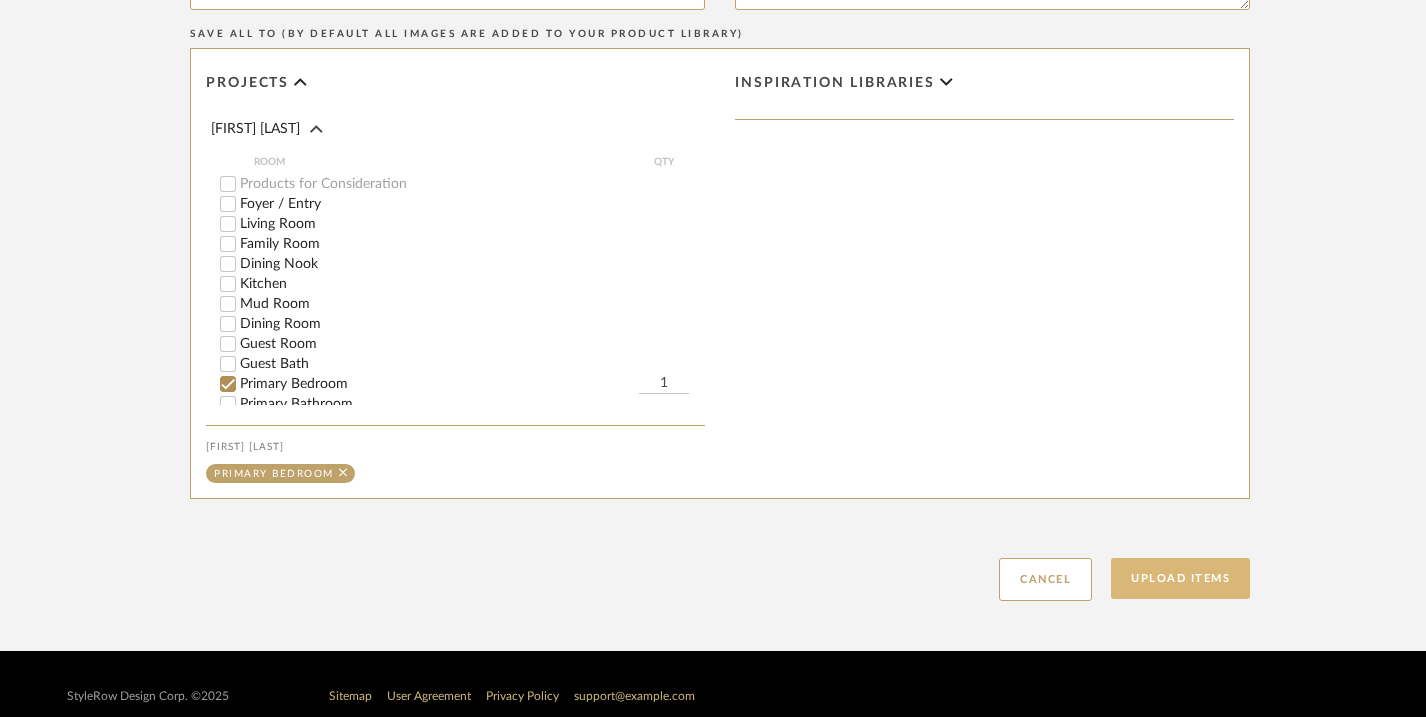 click on "Upload Items" 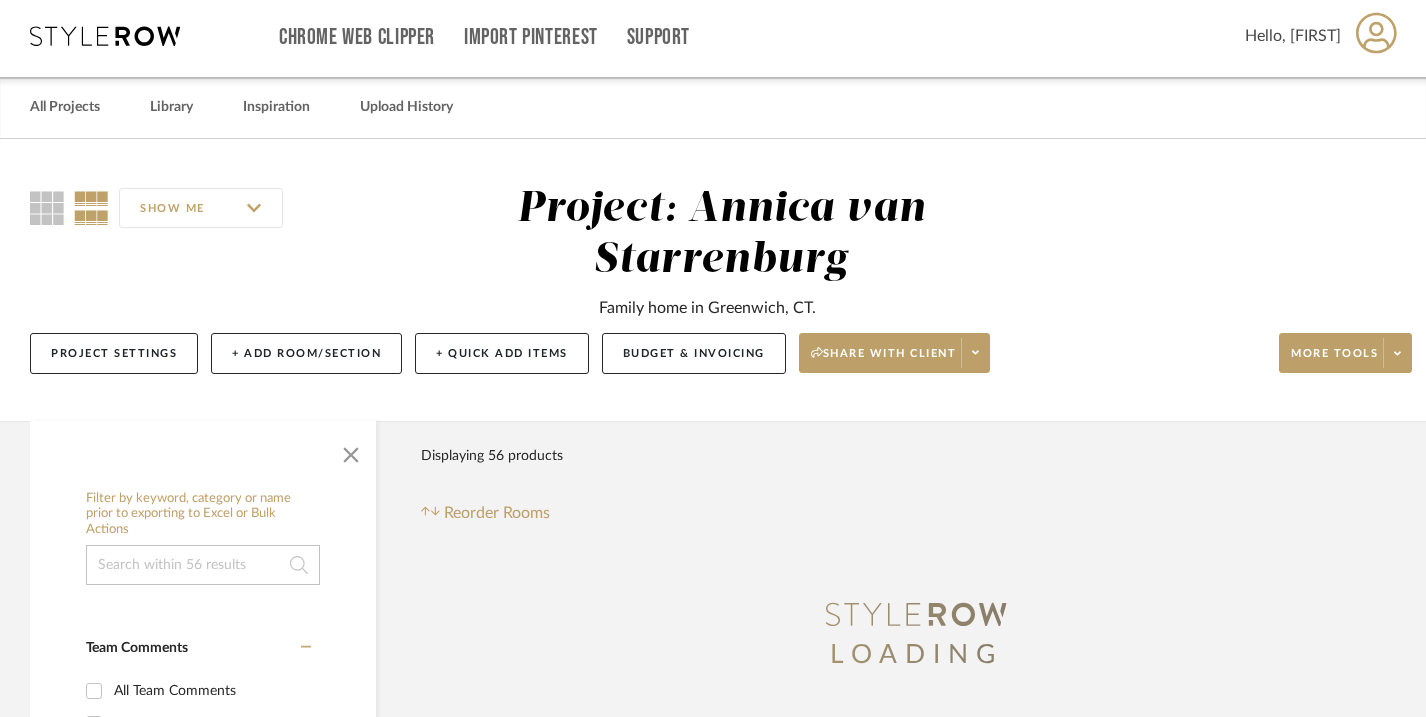 scroll, scrollTop: 0, scrollLeft: 0, axis: both 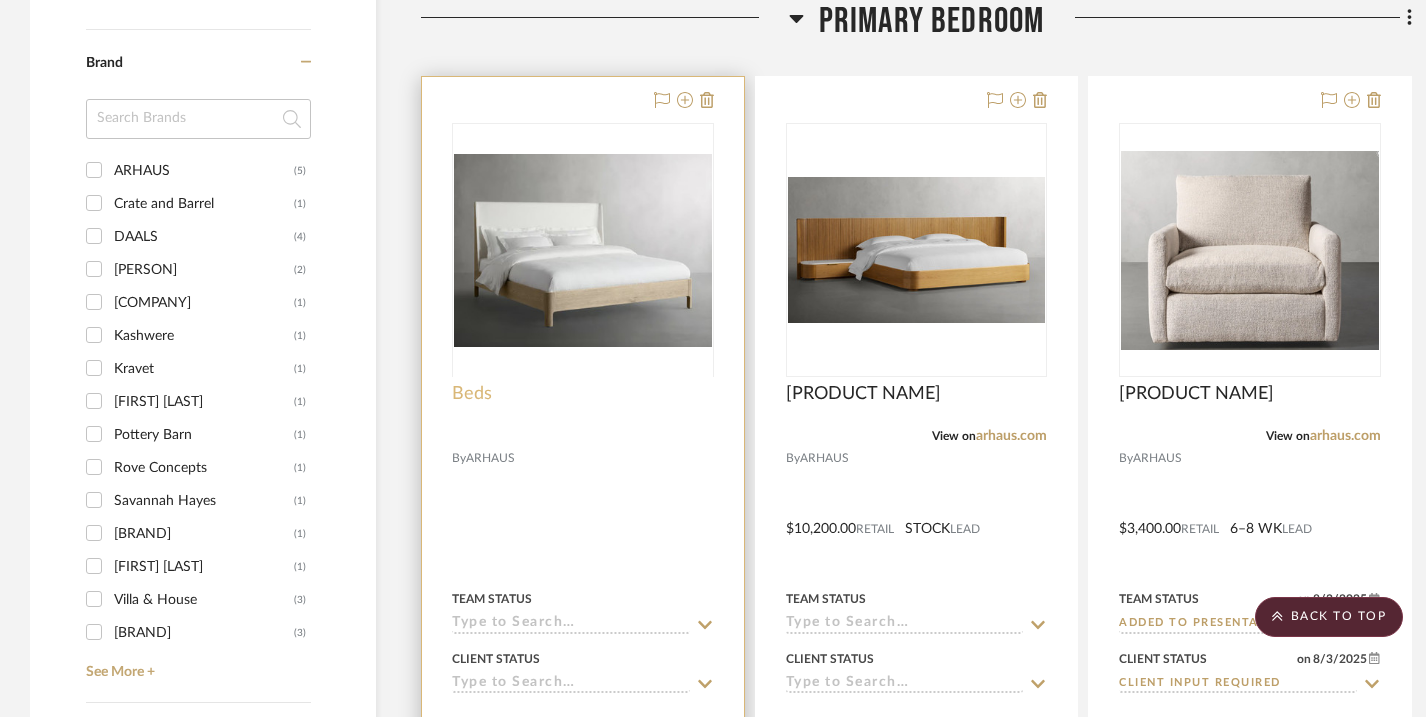 click on "Beds" at bounding box center [472, 394] 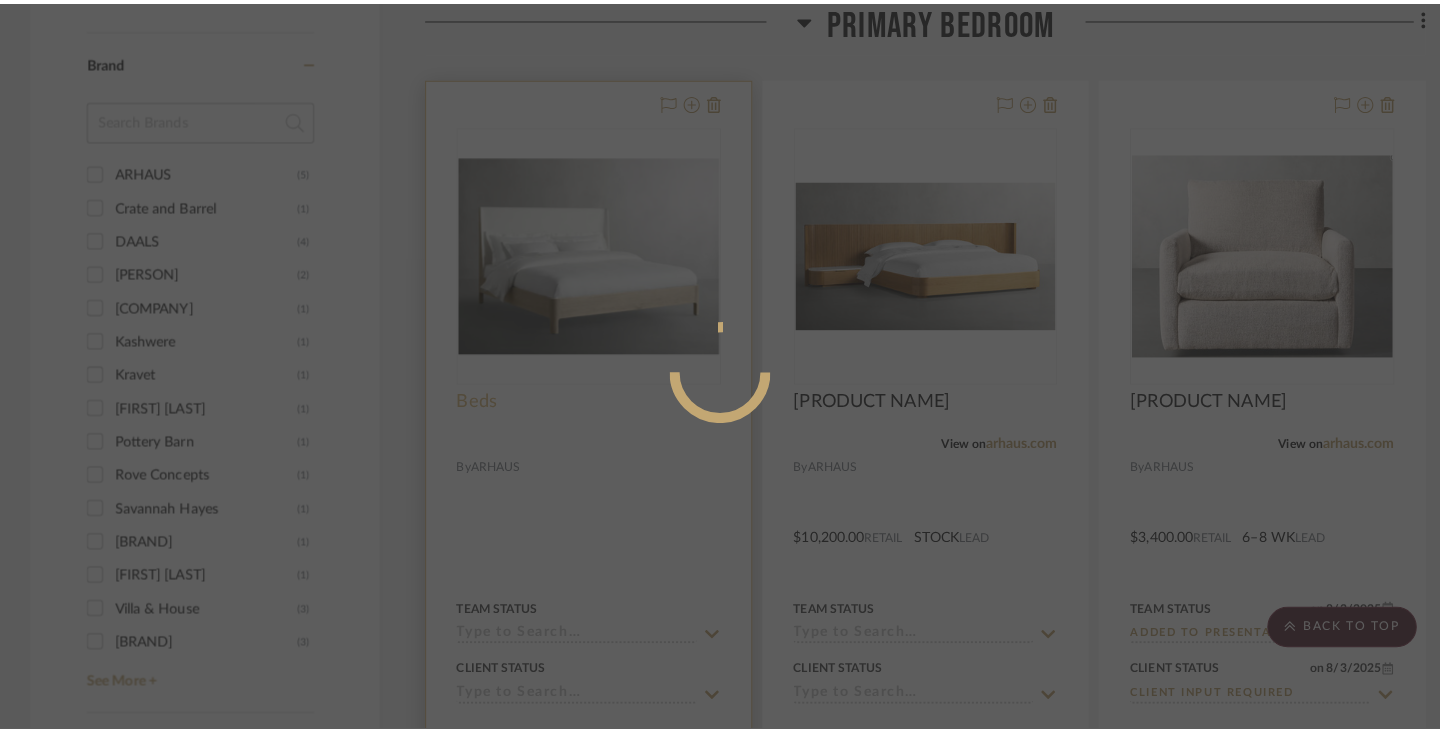 scroll, scrollTop: 0, scrollLeft: 0, axis: both 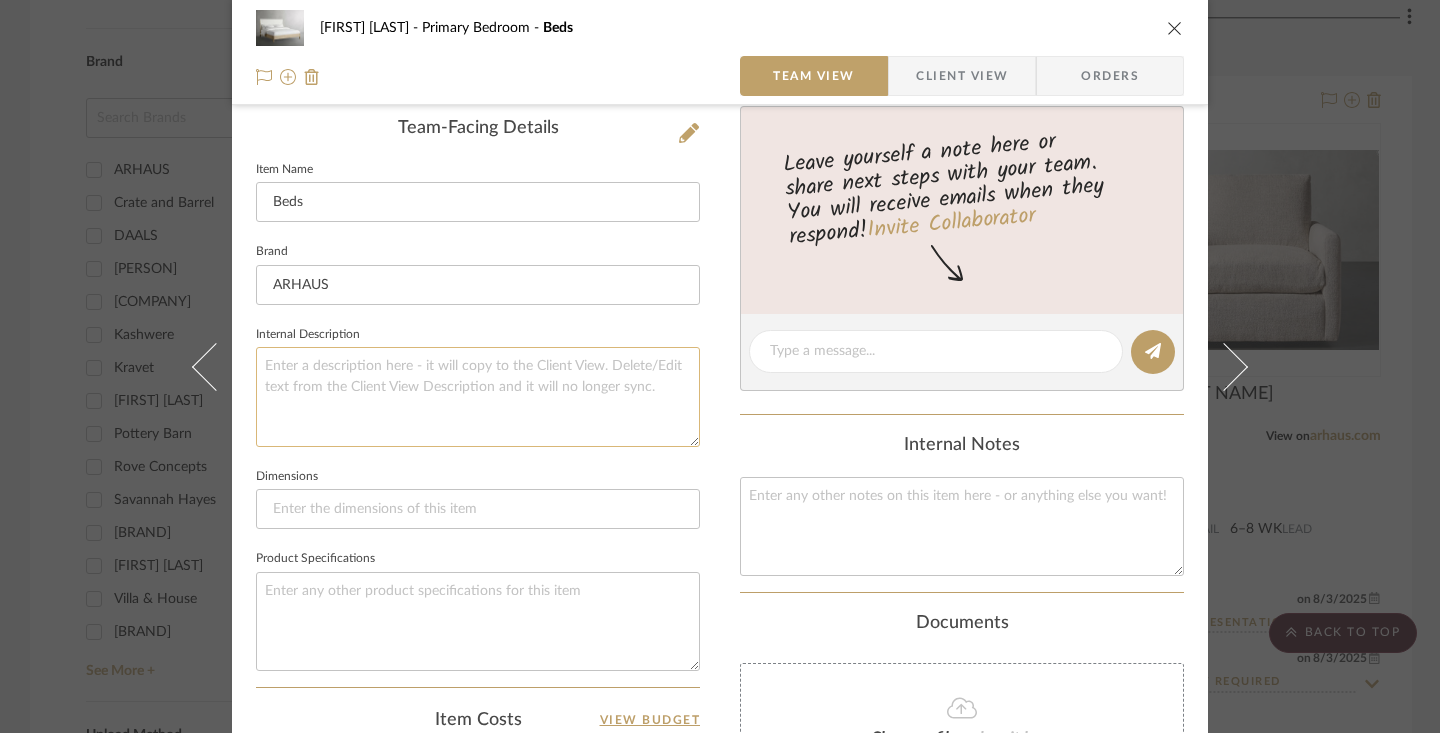click 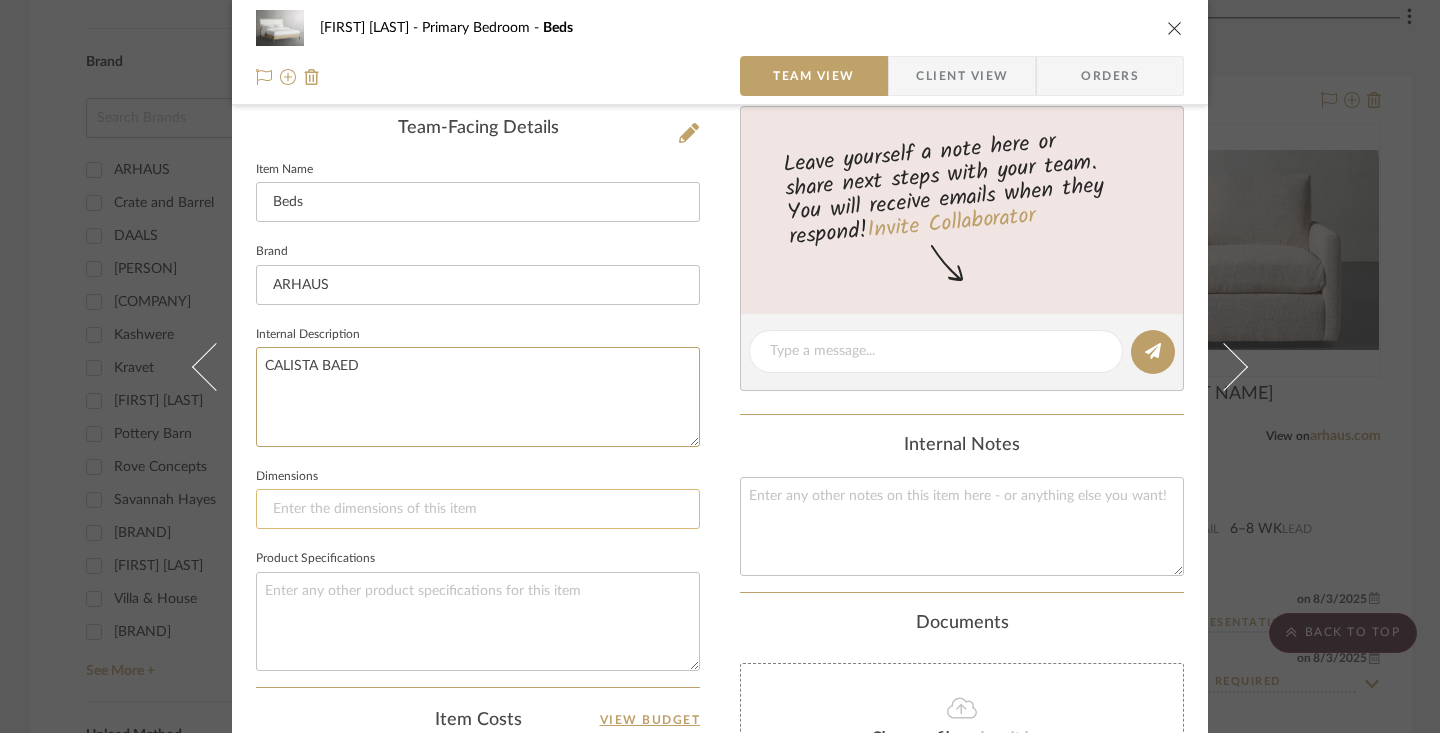 type on "[PRODUCT_NAME]" 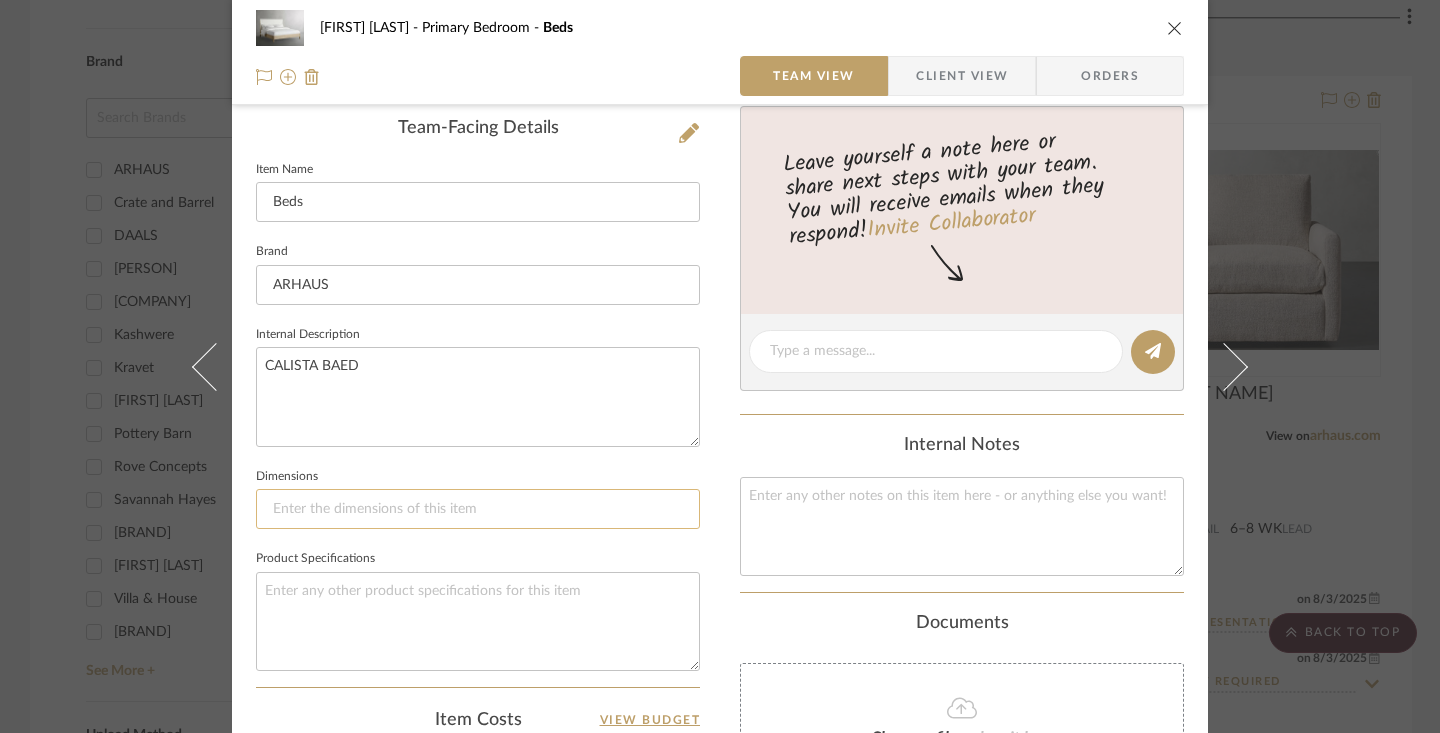click 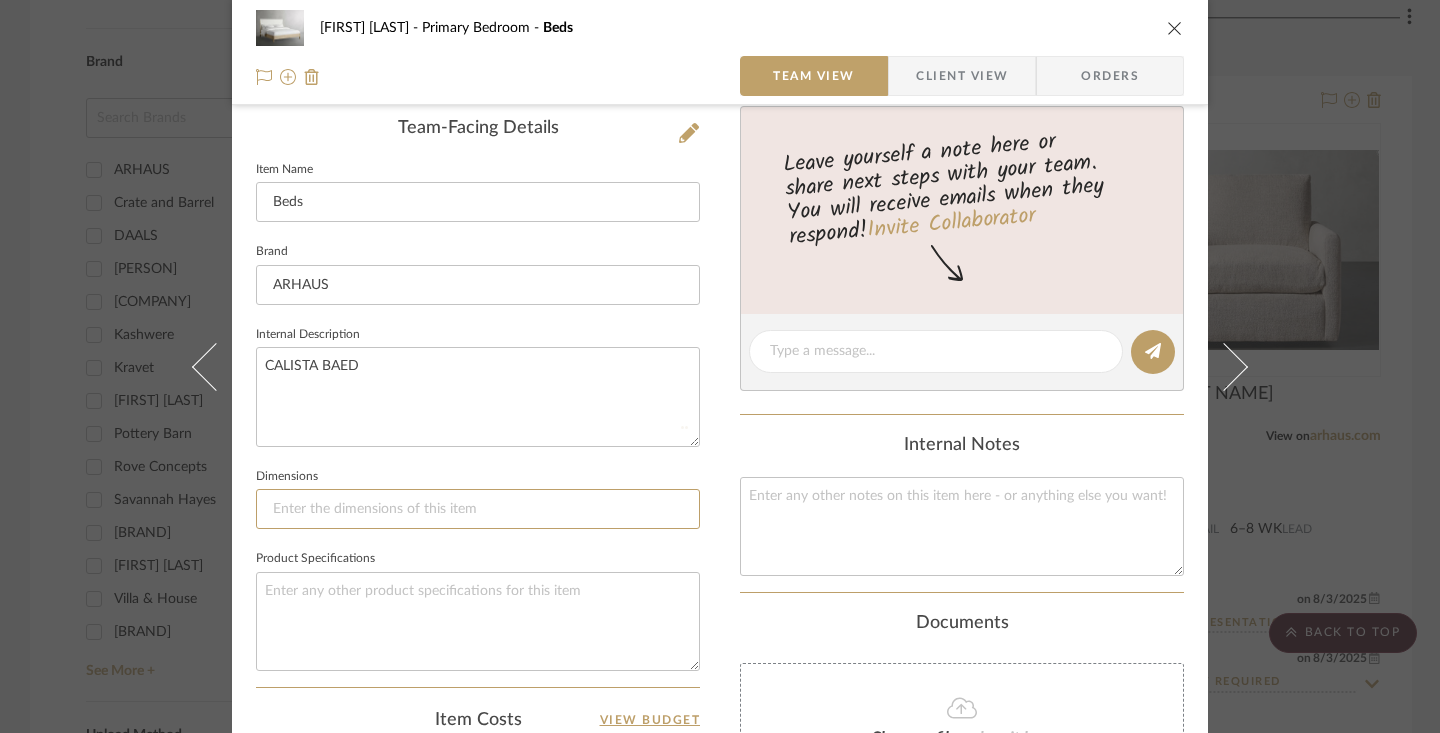 type 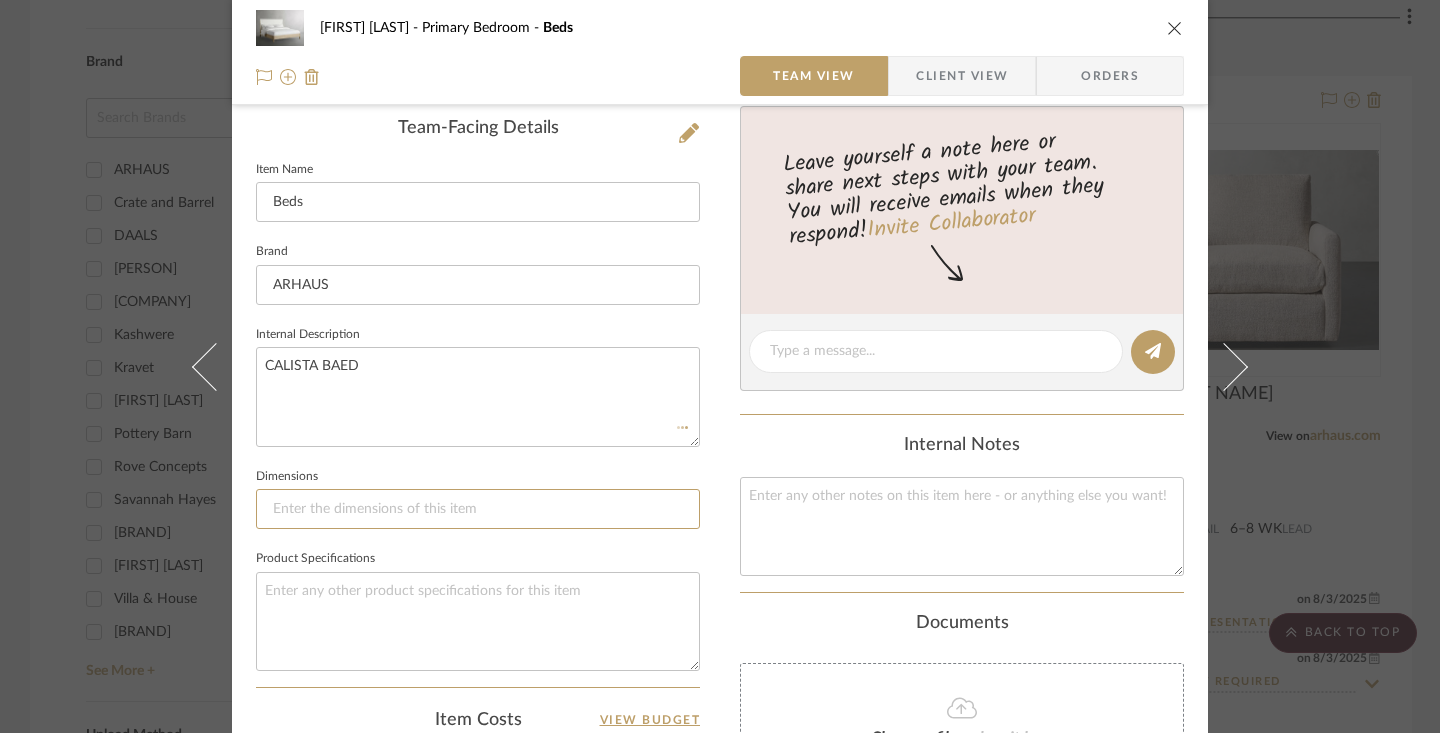 type 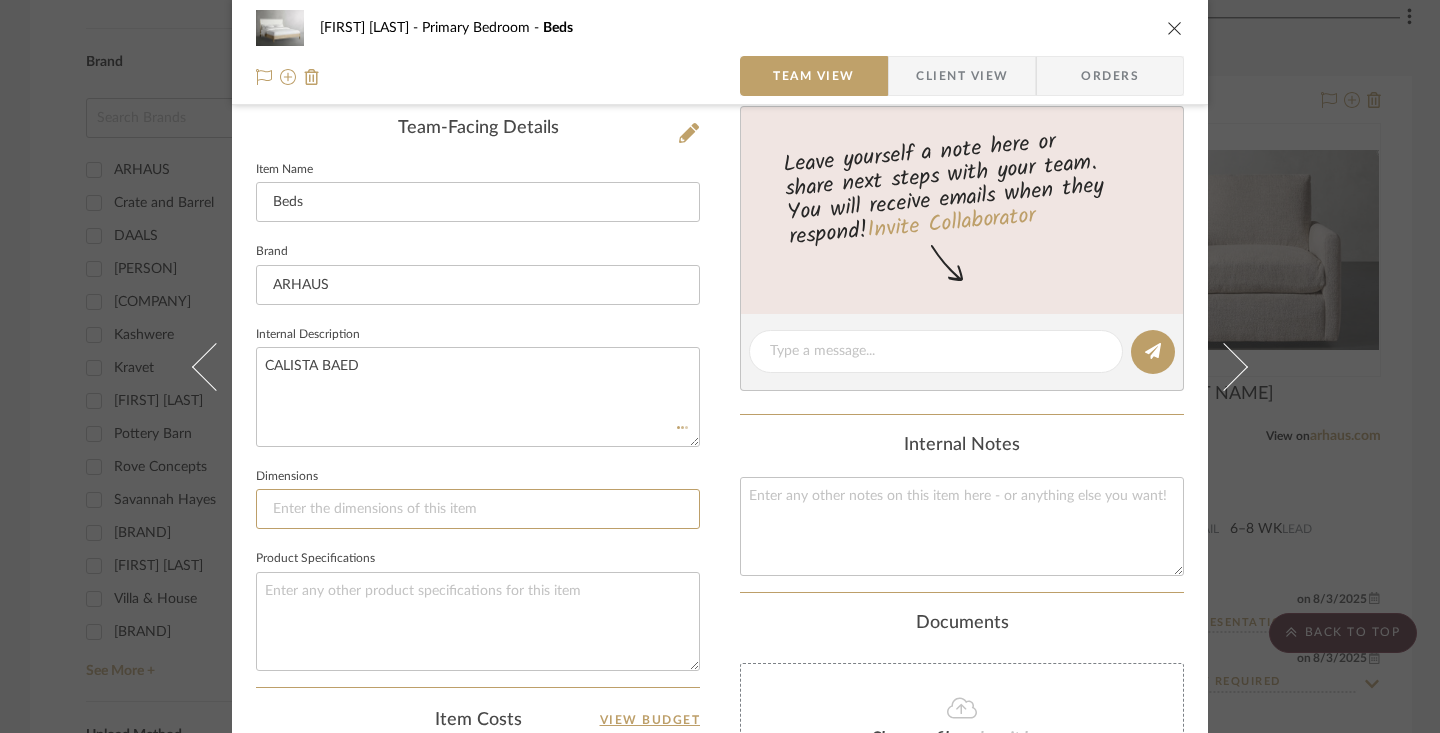 type 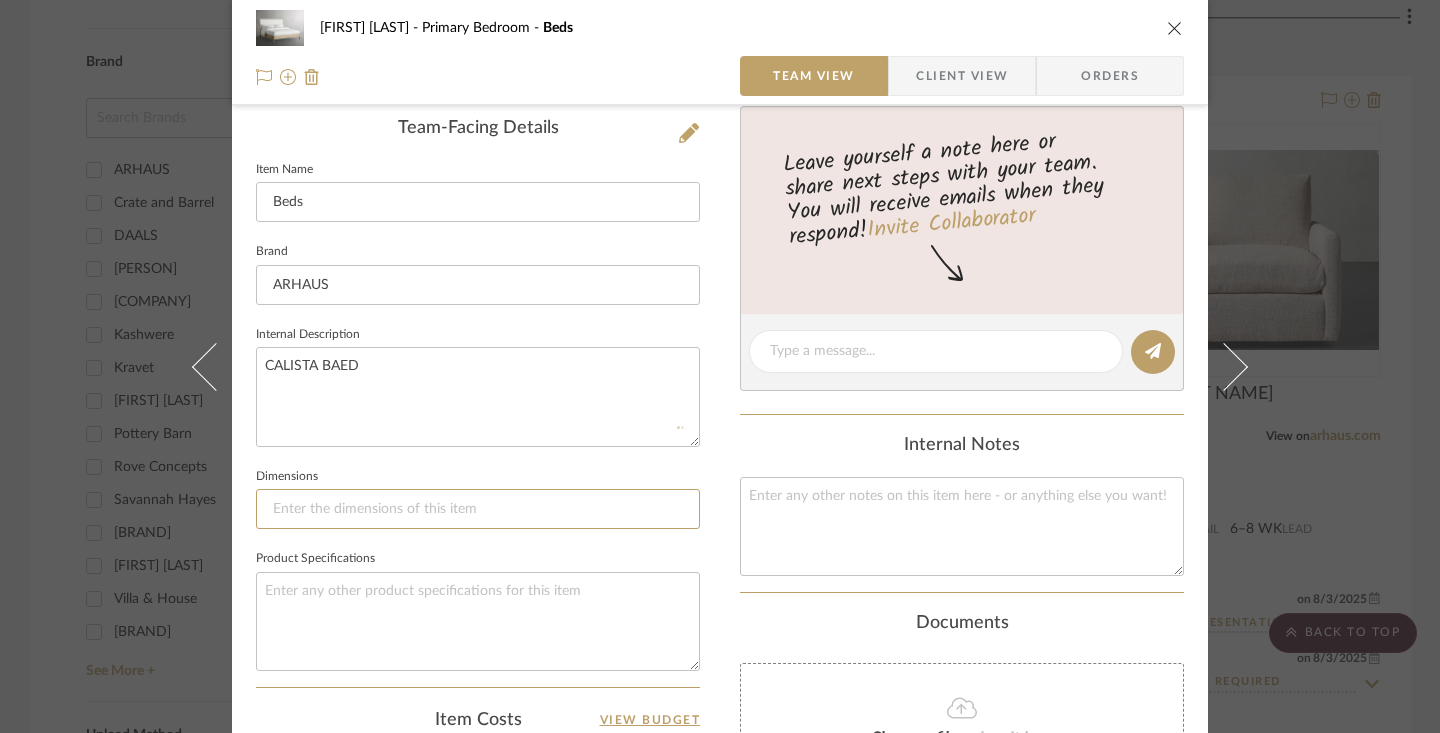 type 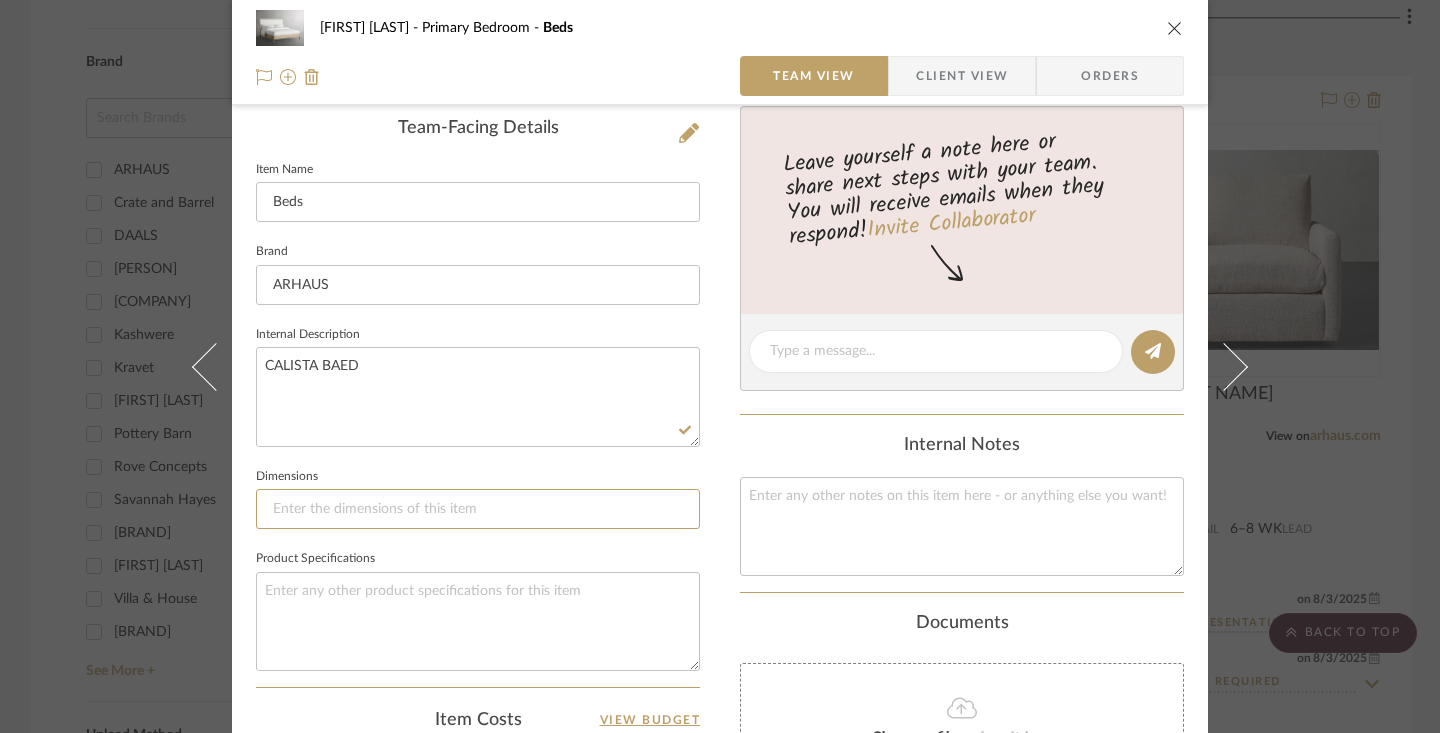 paste on "SKU : 45CALISAKGKT" 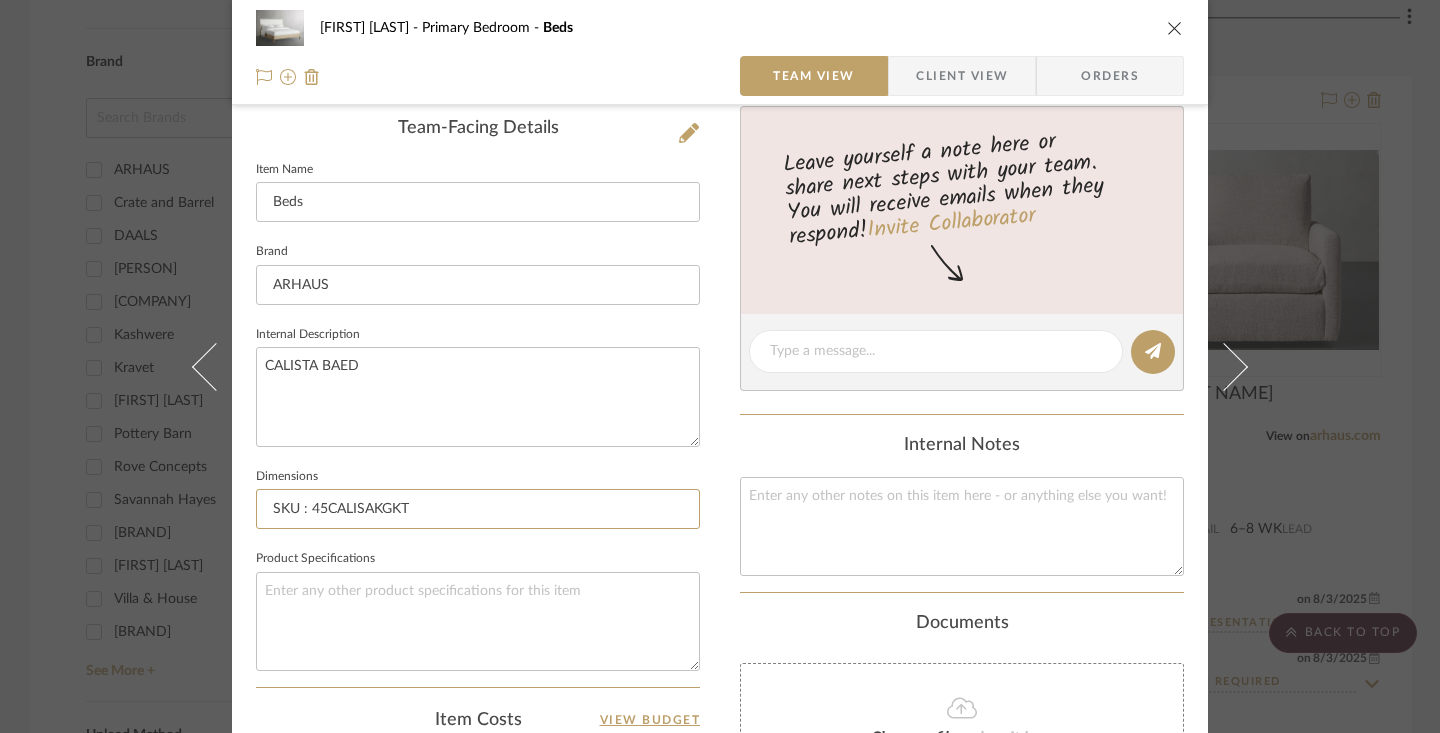 type on "SKU : 45CALISAKGKT" 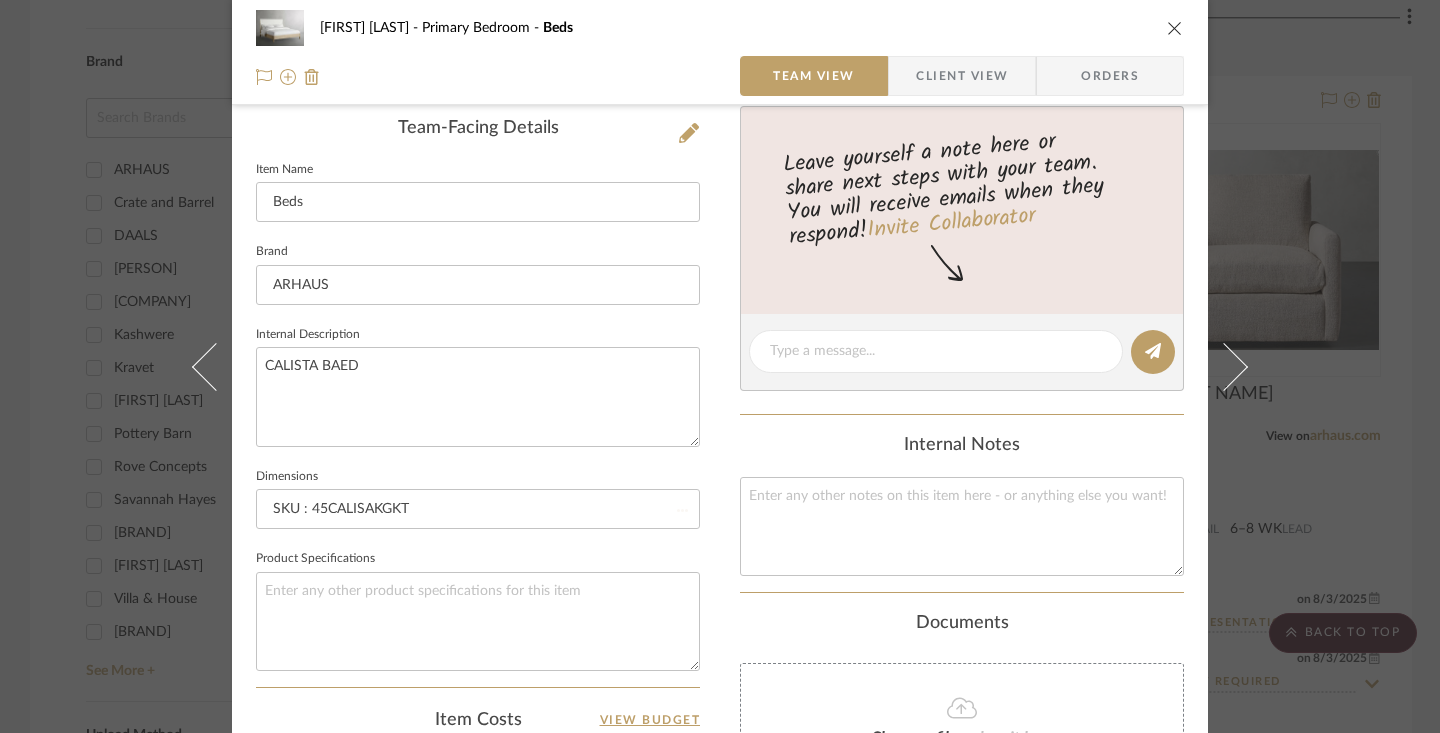 type 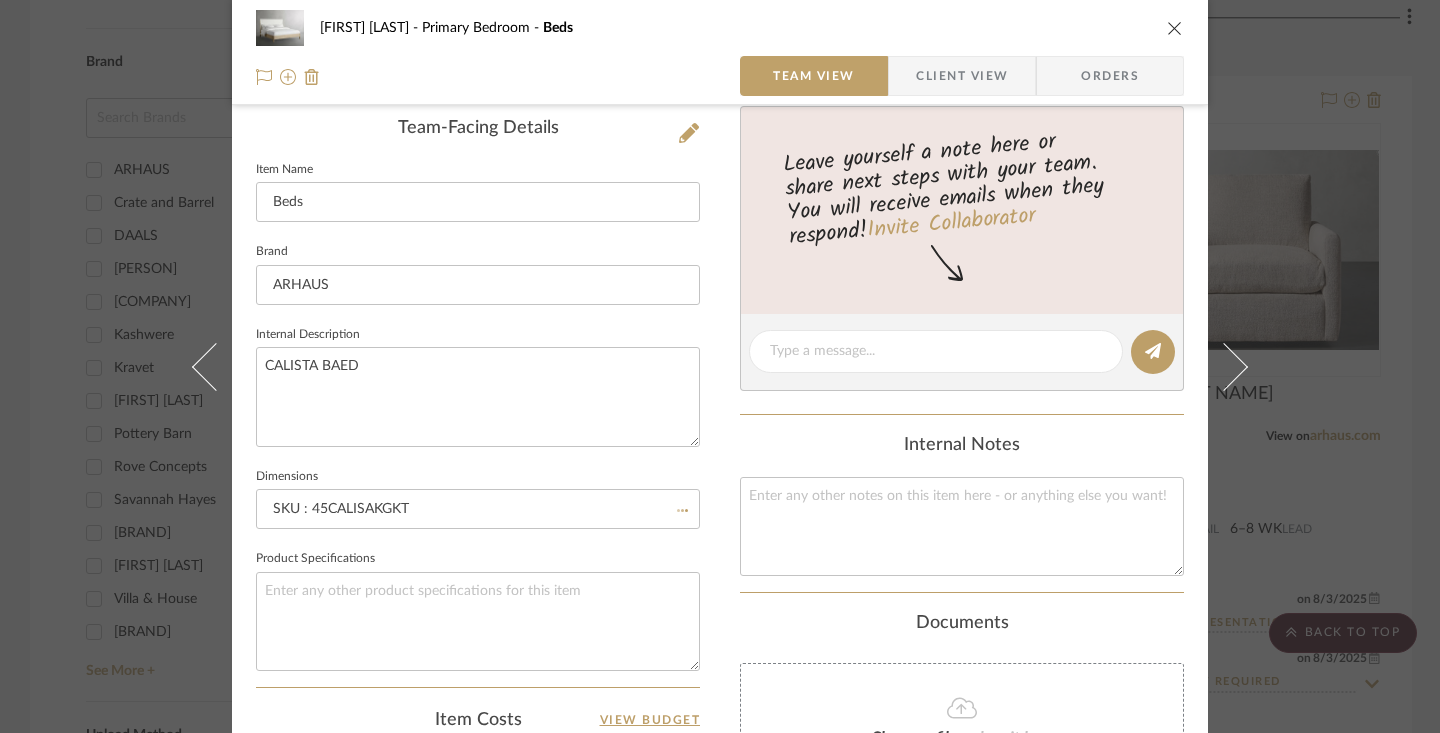 type 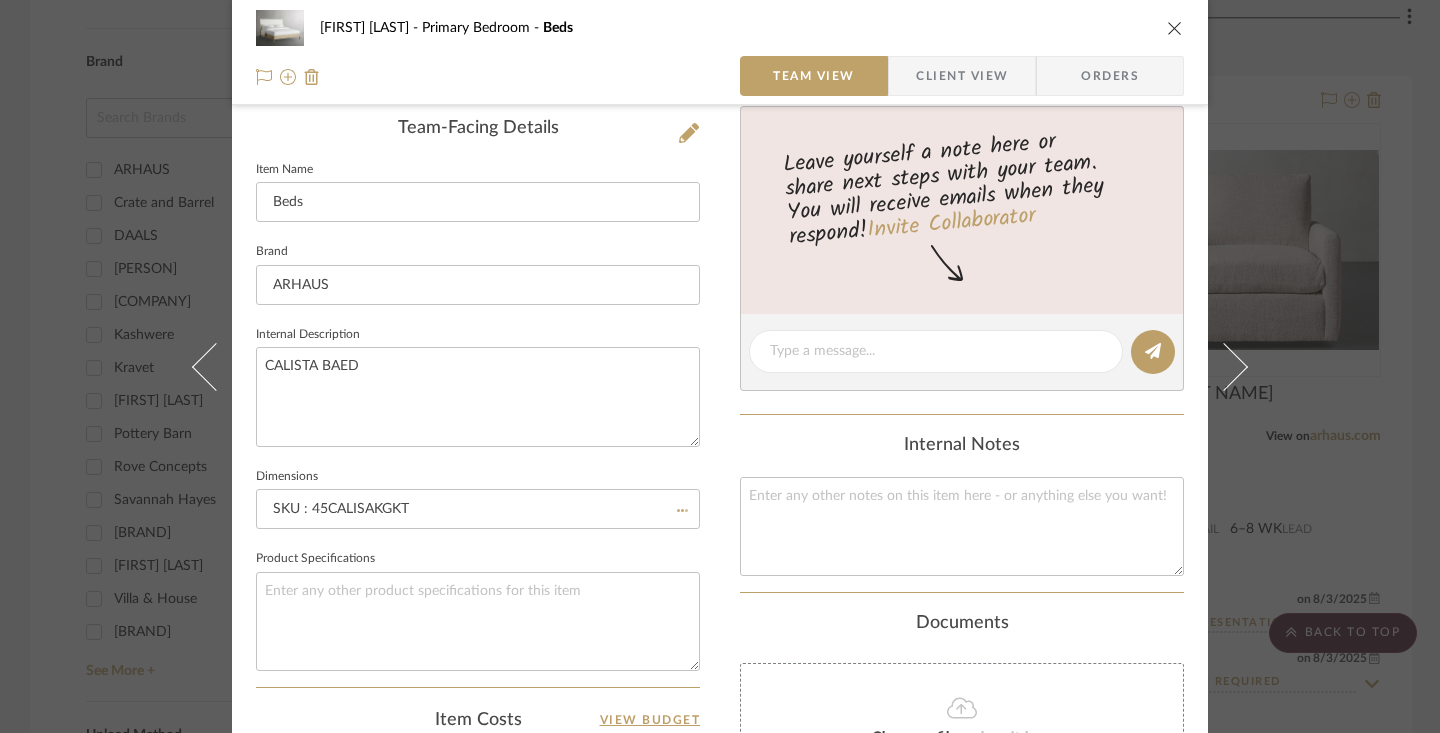 type 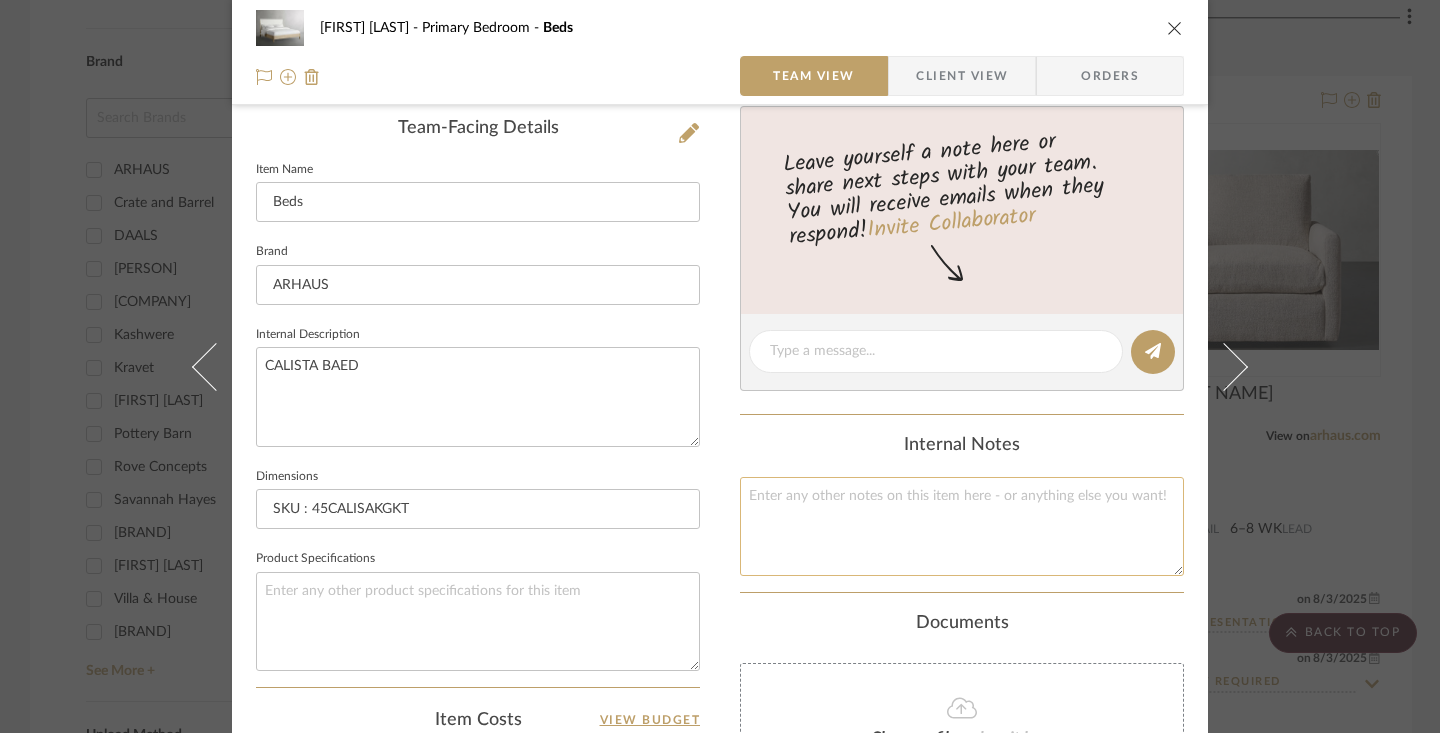 click 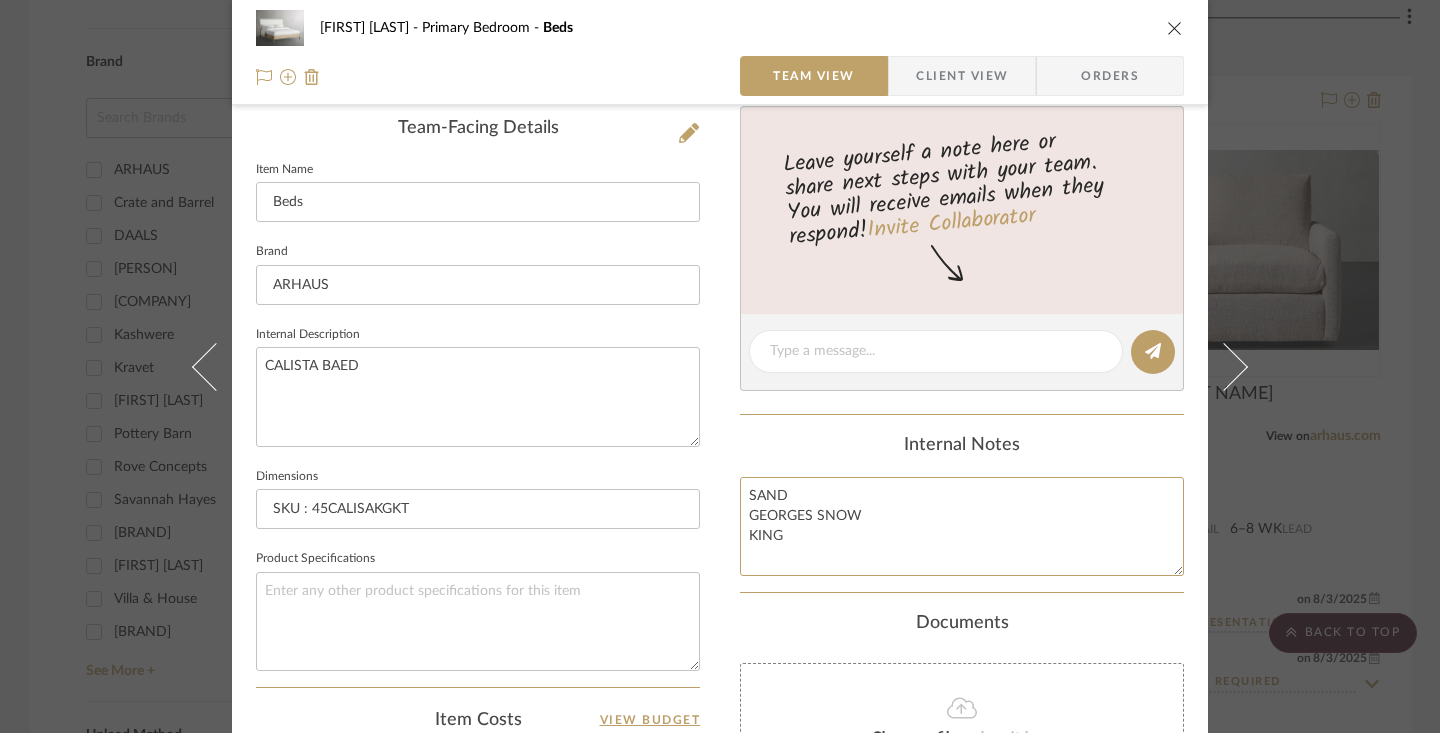 type on "SAND
GEORGES SNOW
KING" 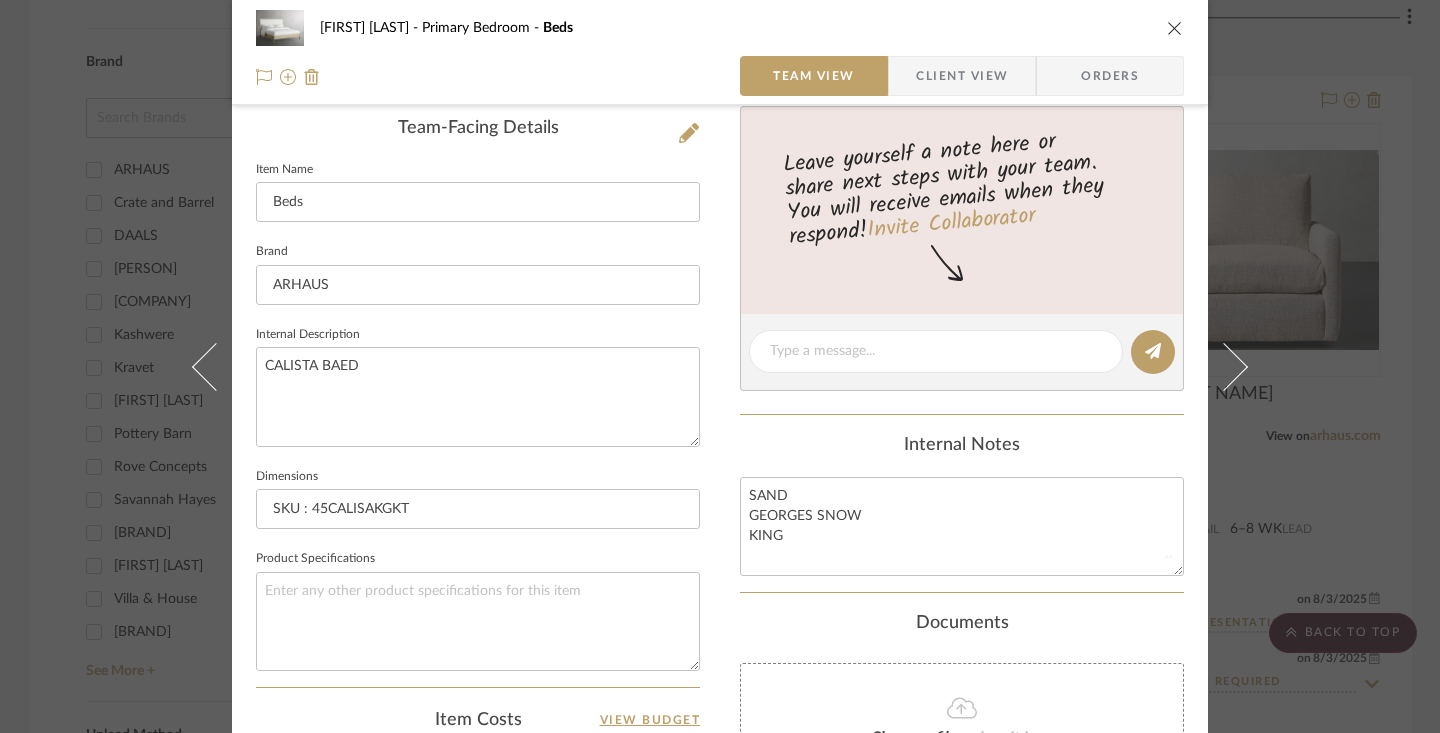 type 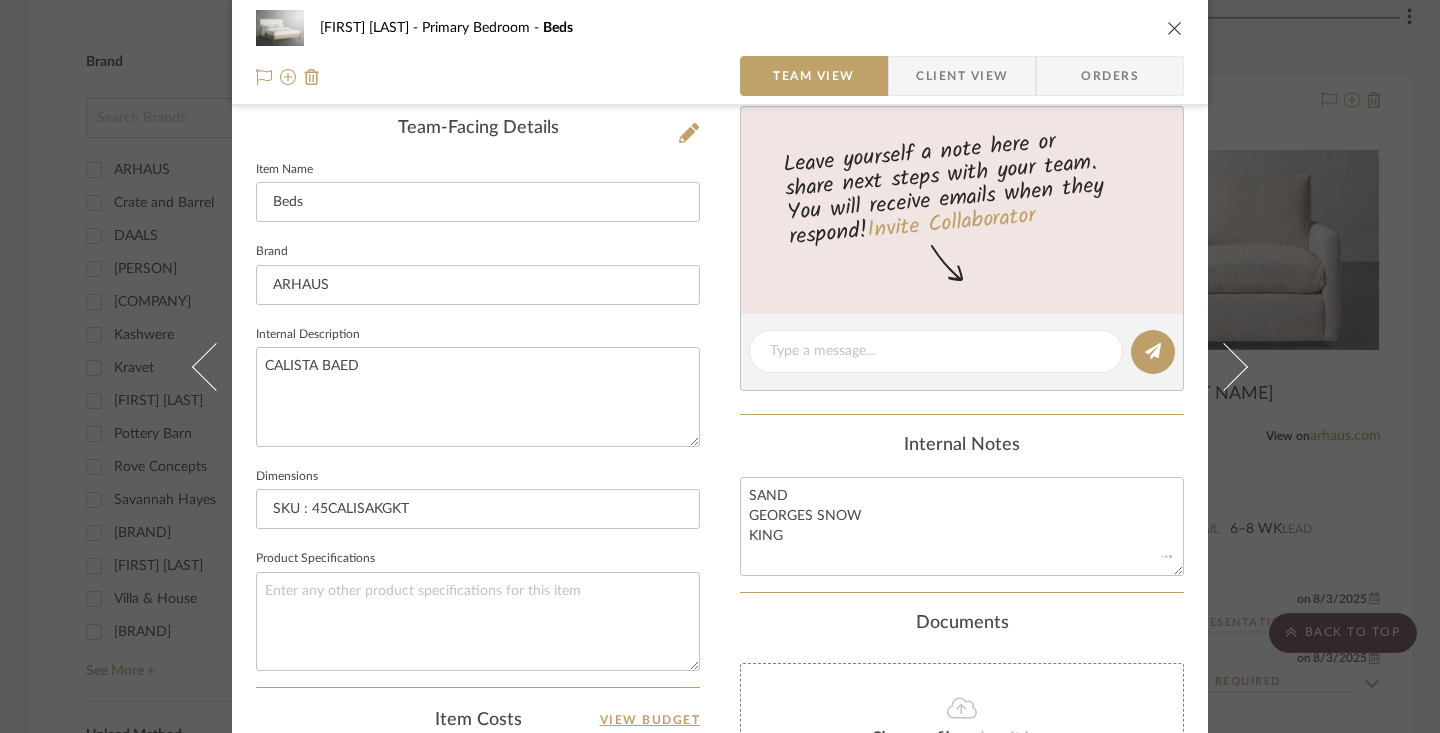 type 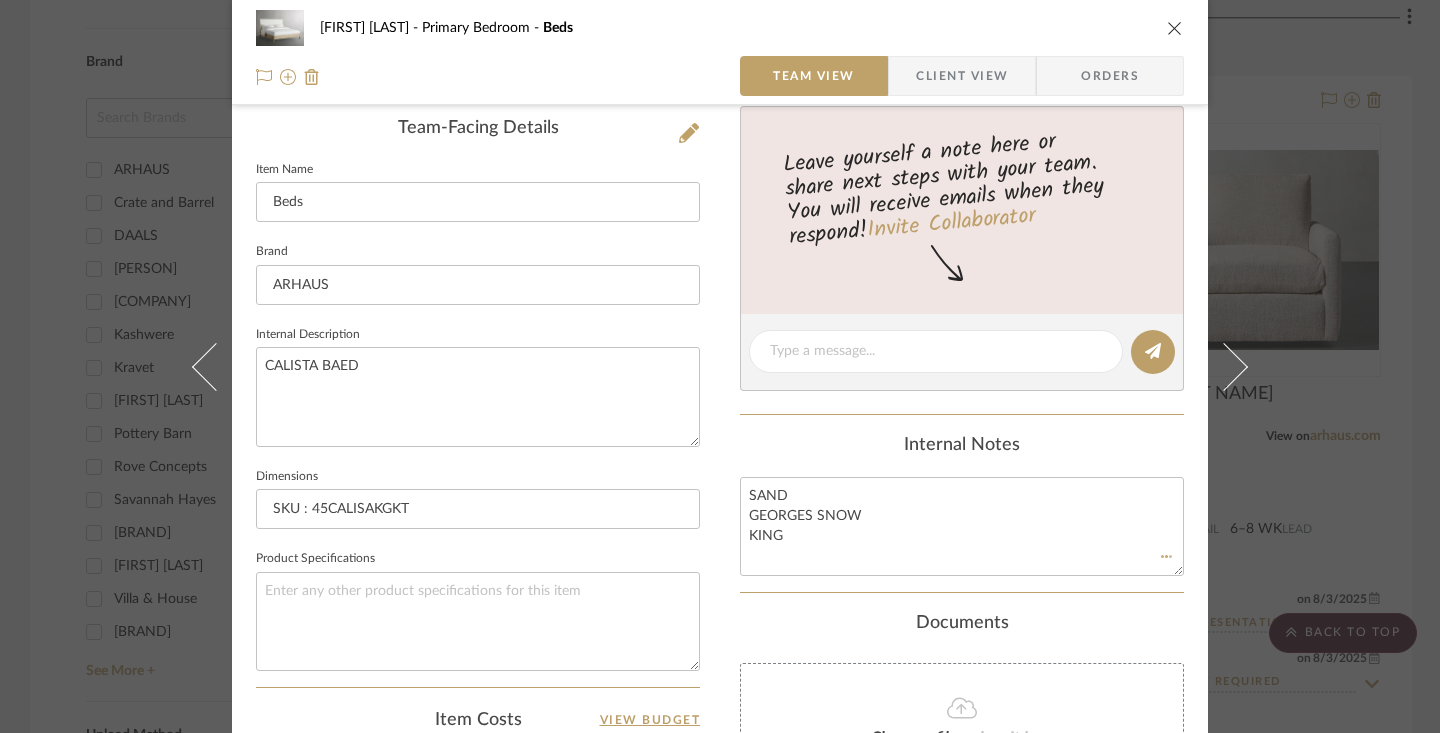 type 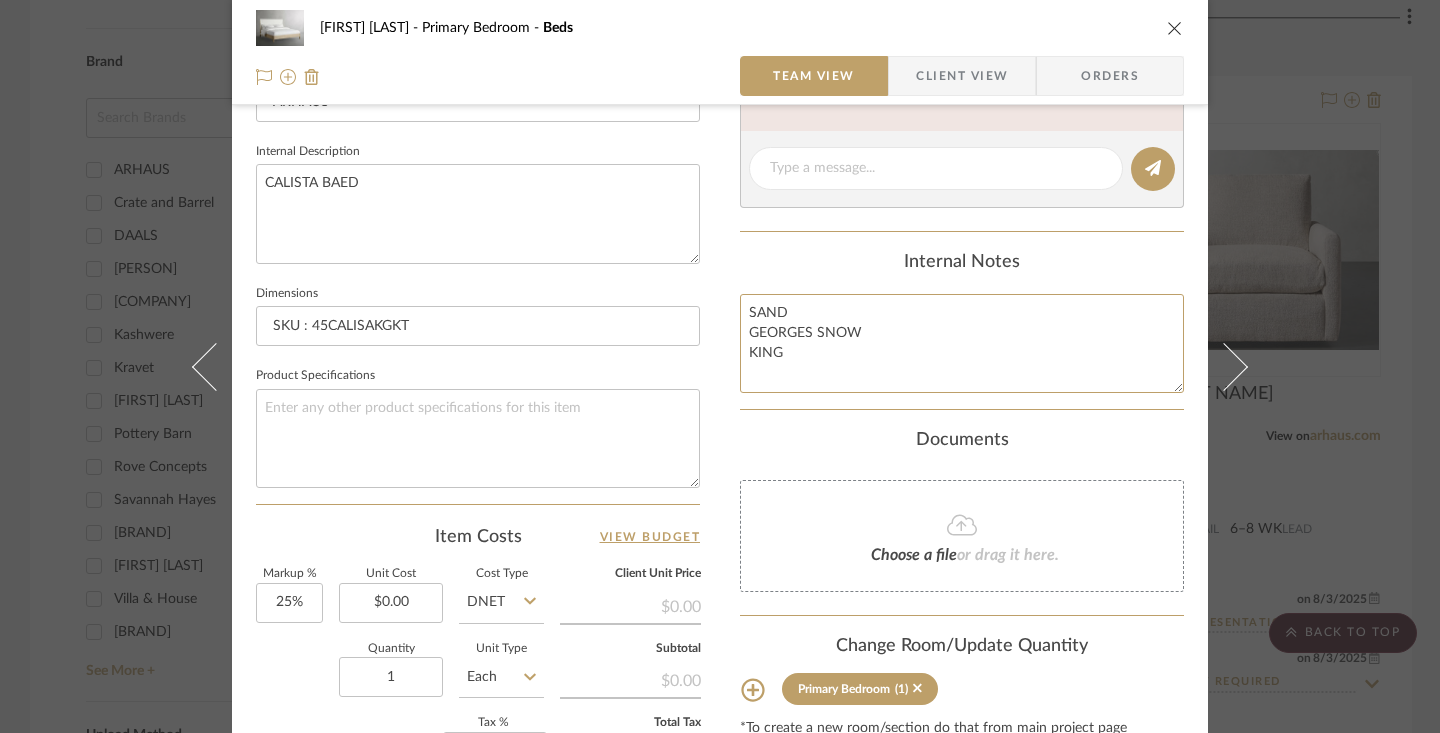 scroll, scrollTop: 690, scrollLeft: 0, axis: vertical 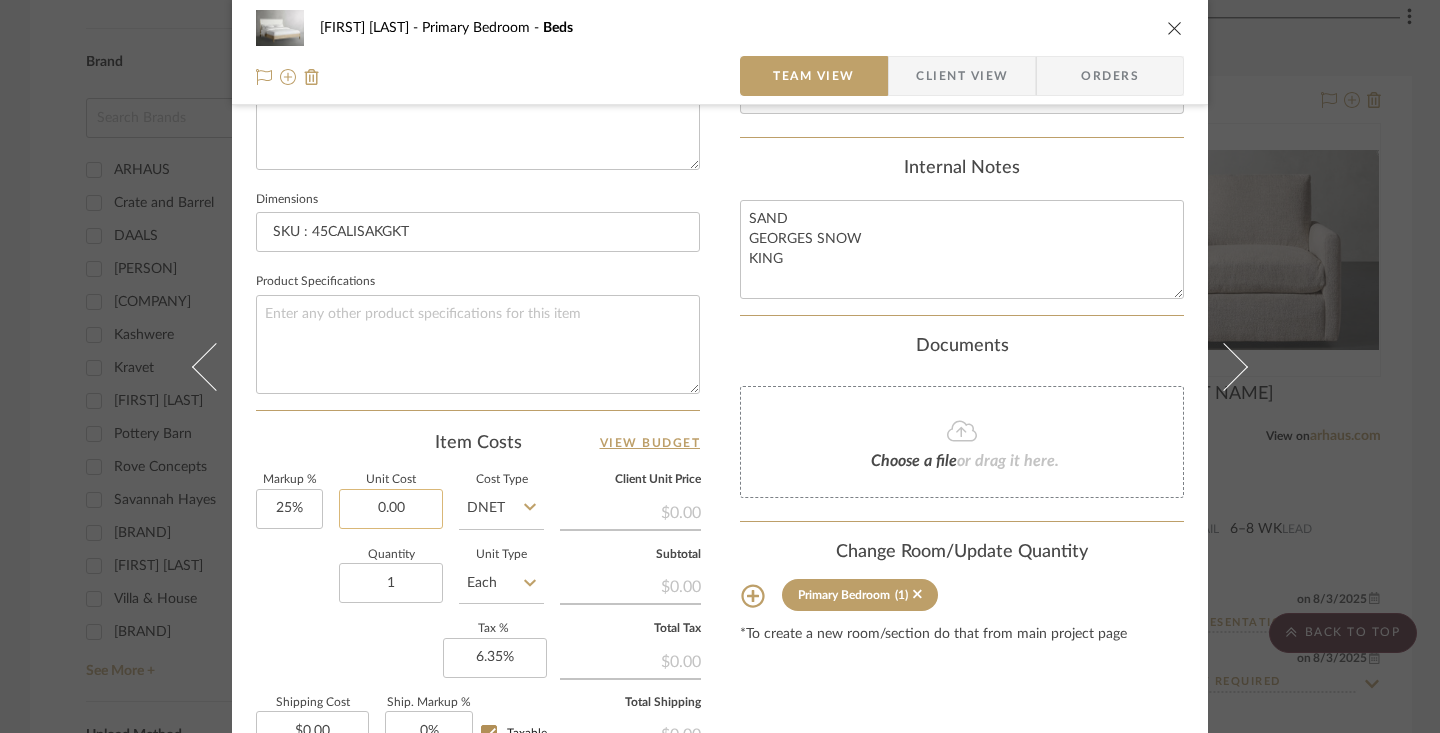 click on "0.00" 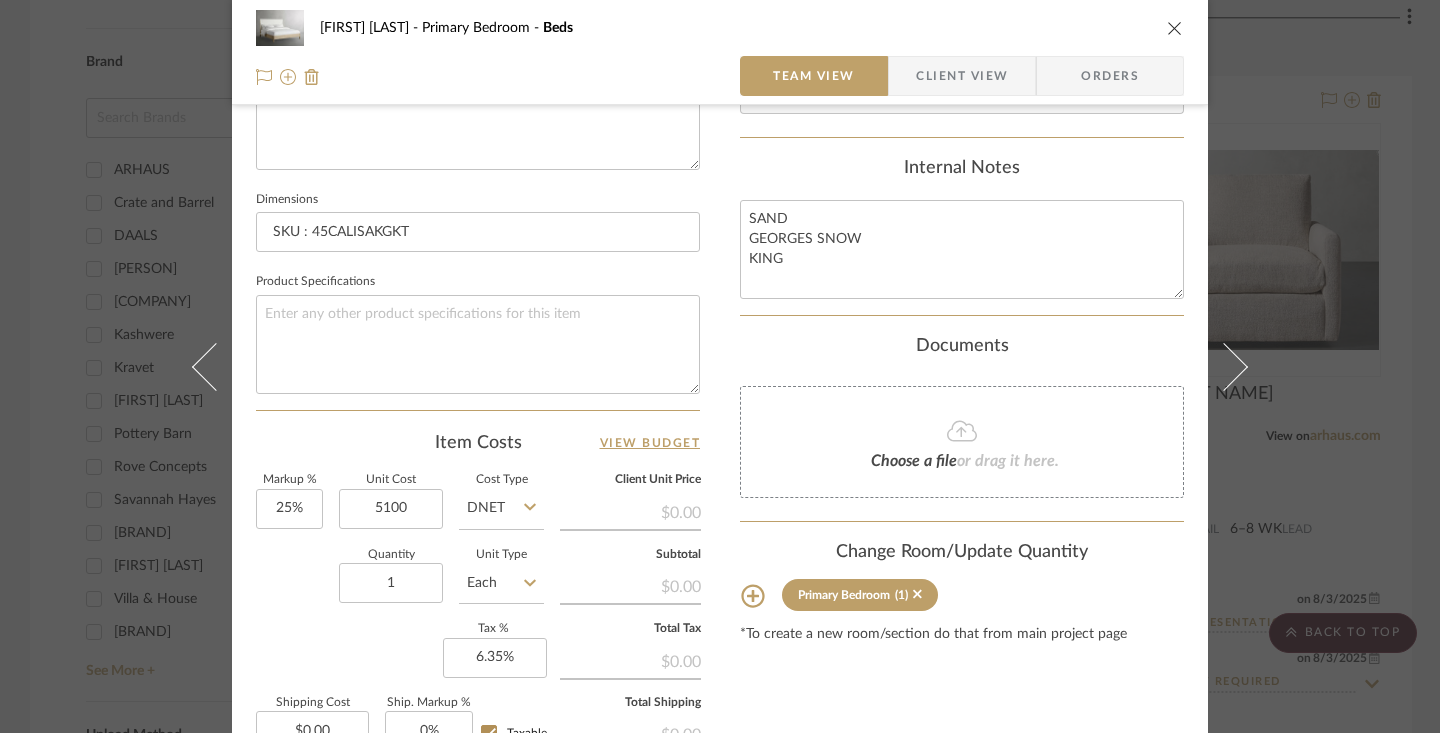 type on "$5,100.00" 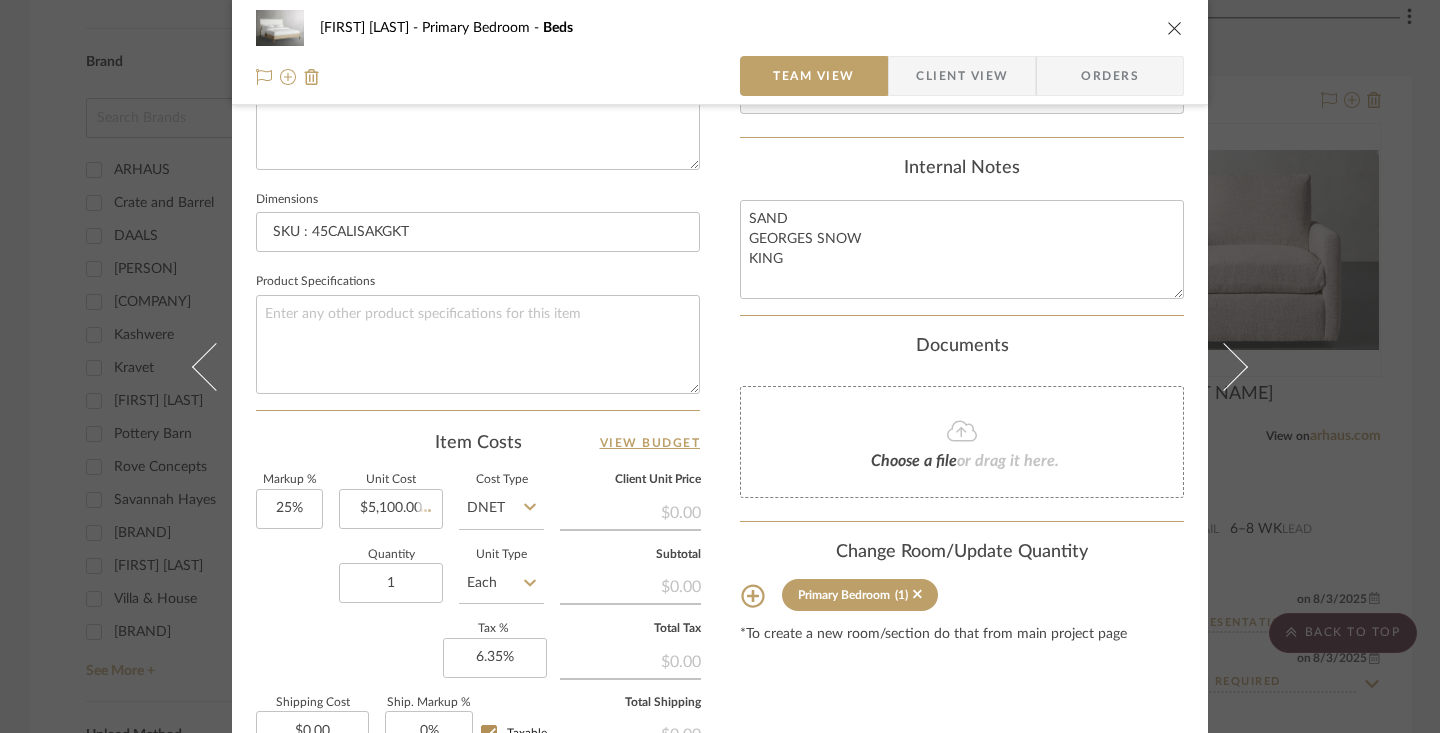 click on "DNET" 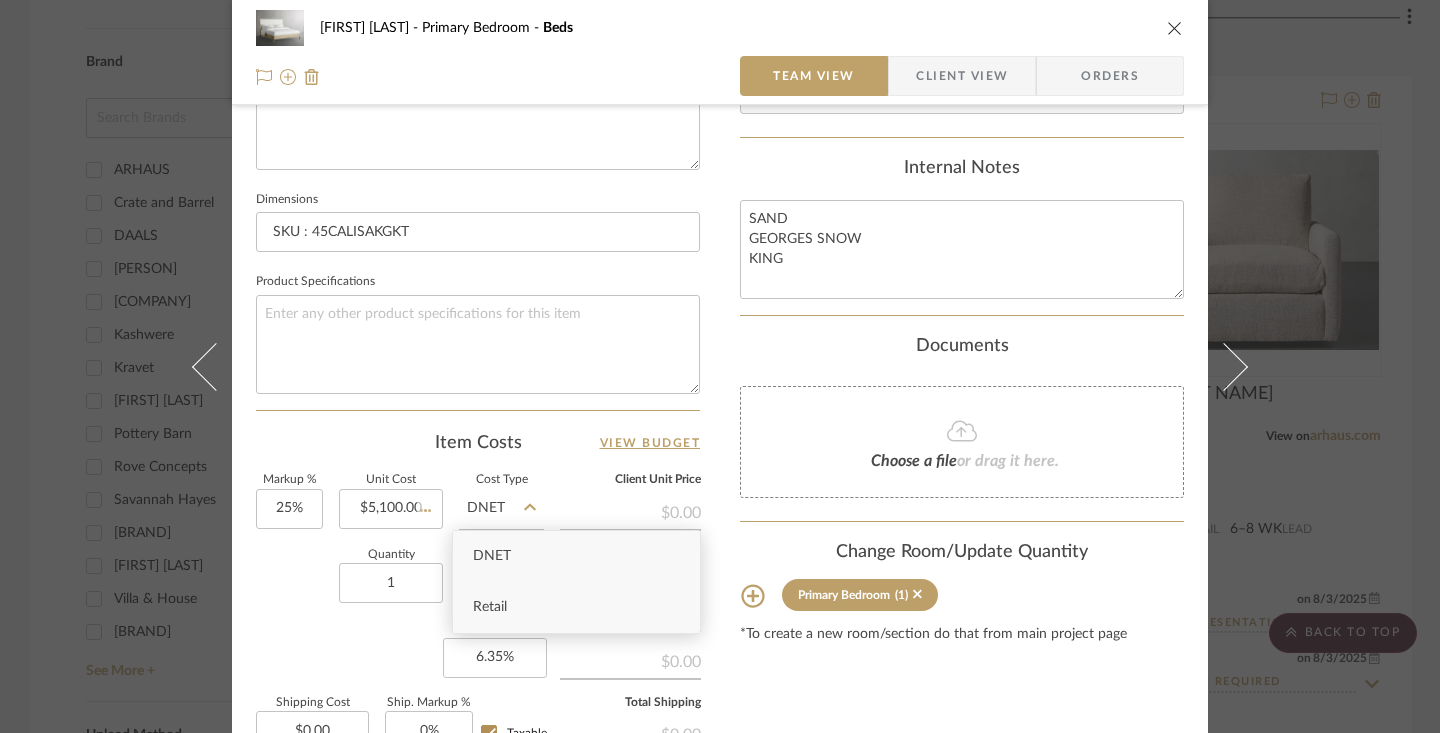 type 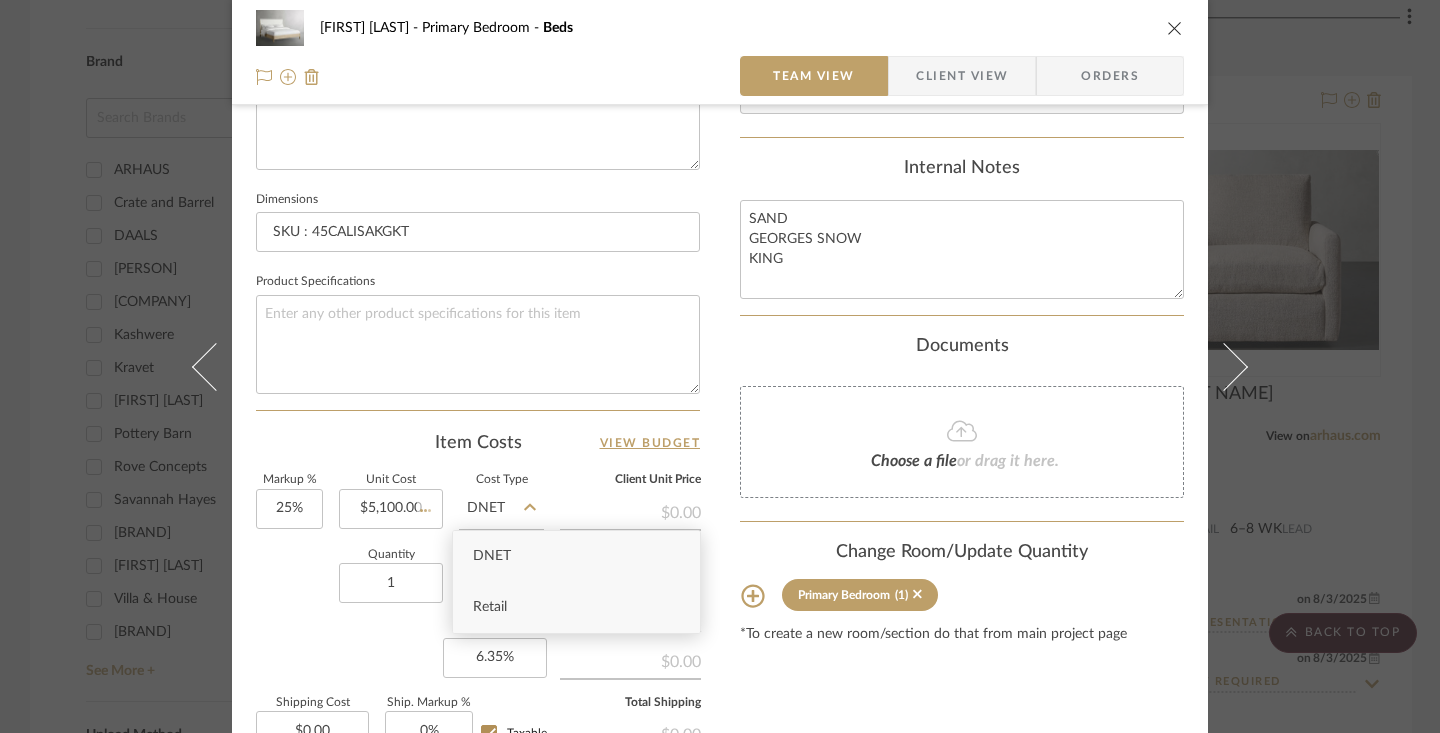 type on "$255.00" 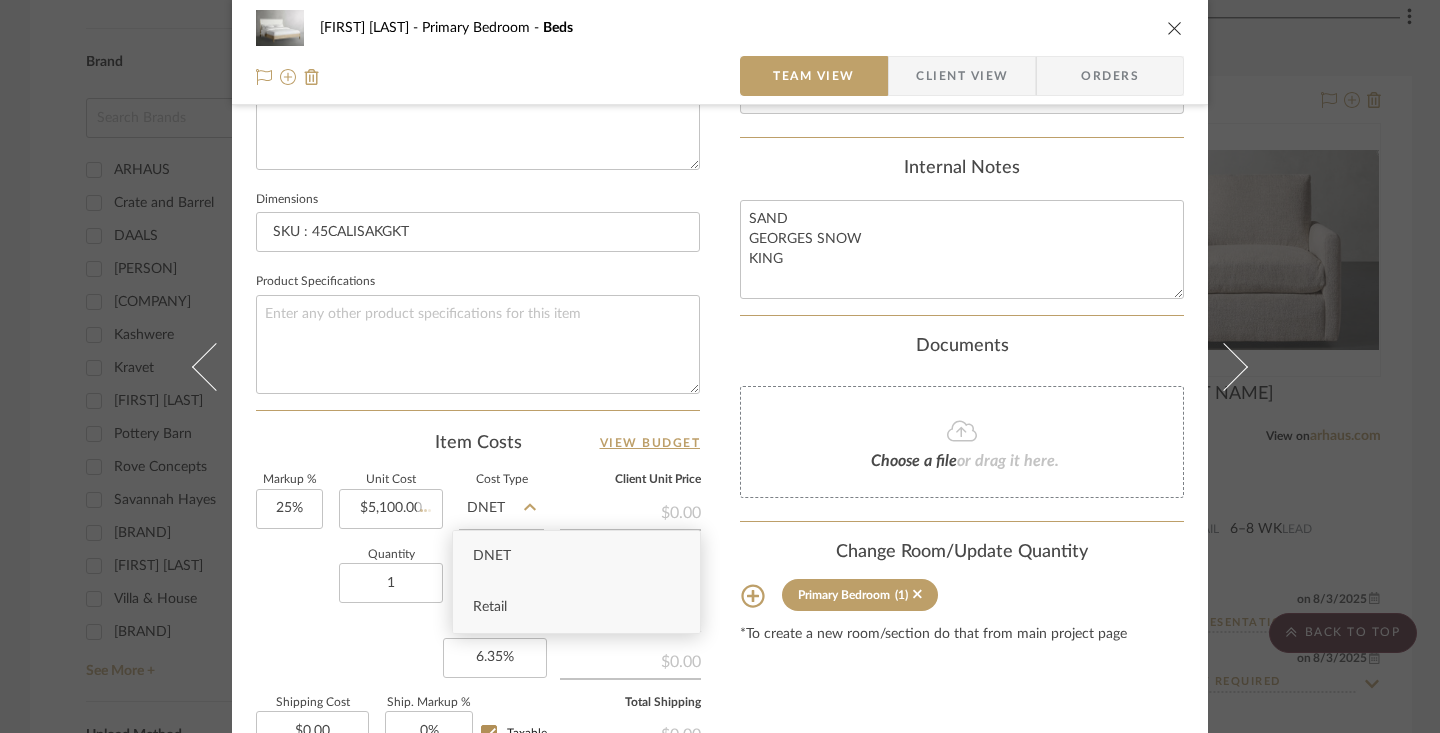 type 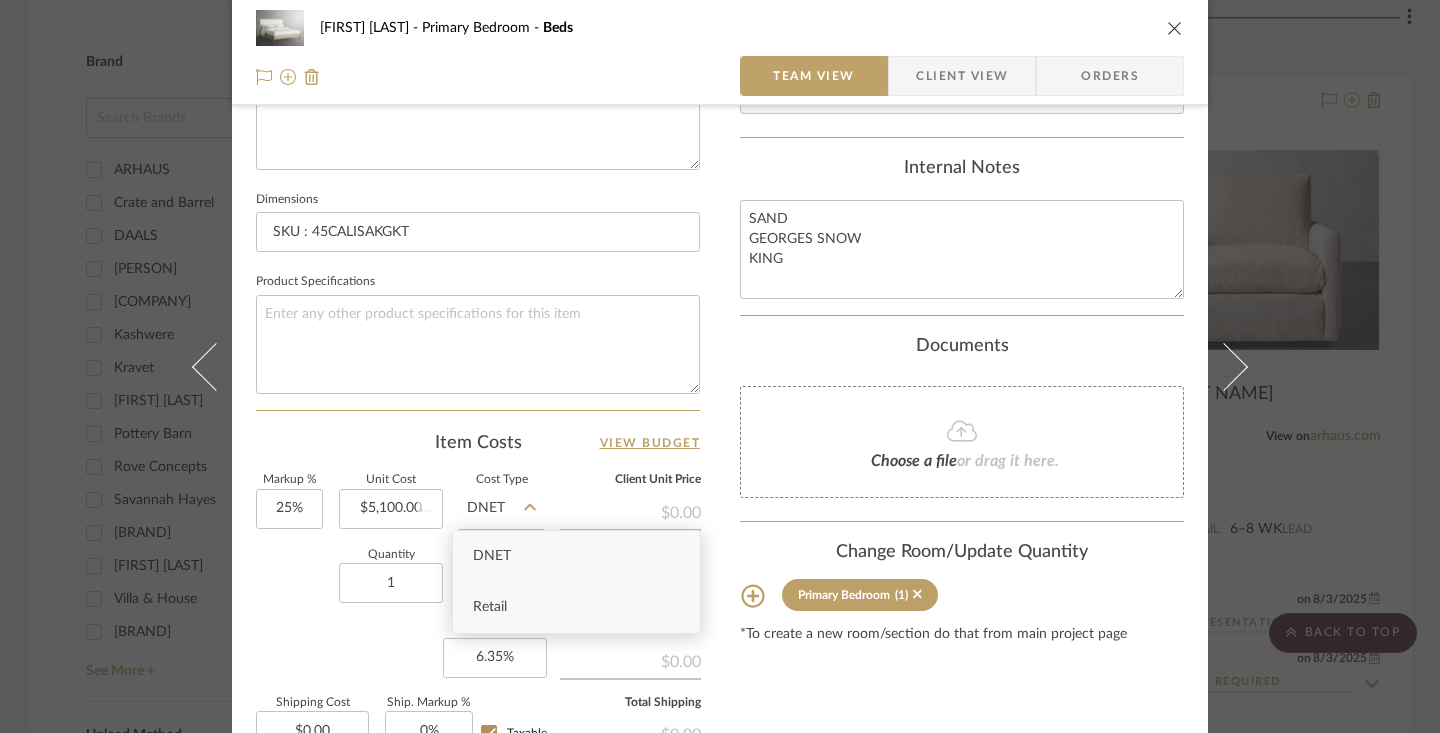 type 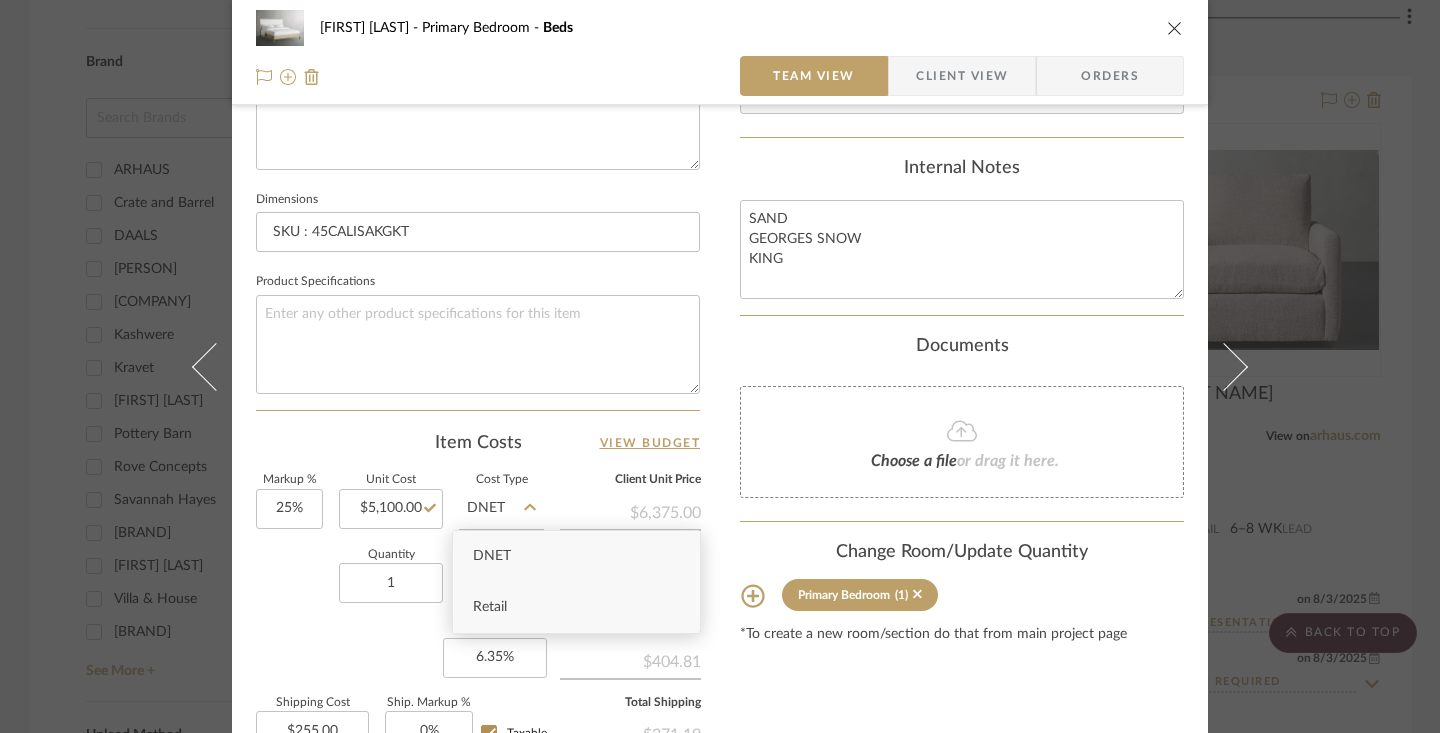 click on "Retail" at bounding box center [490, 607] 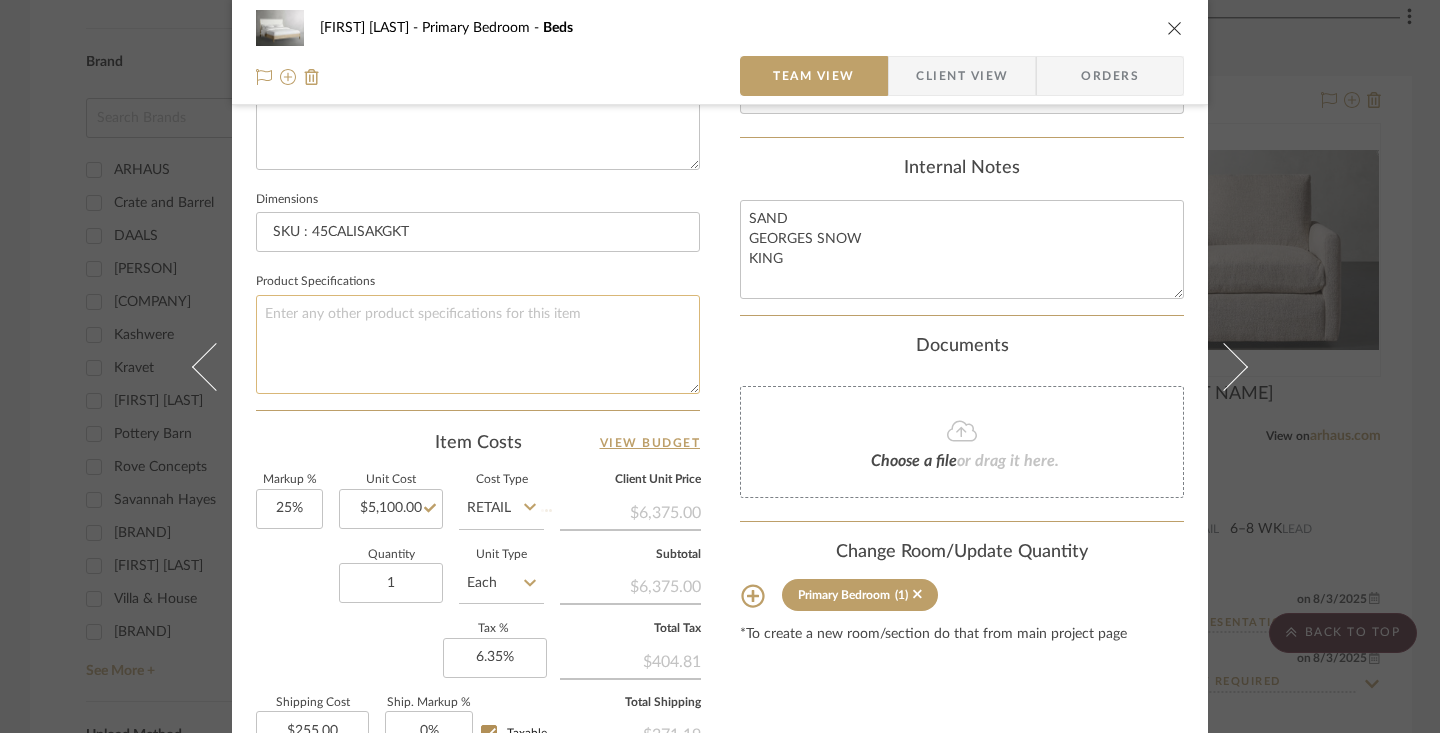 type 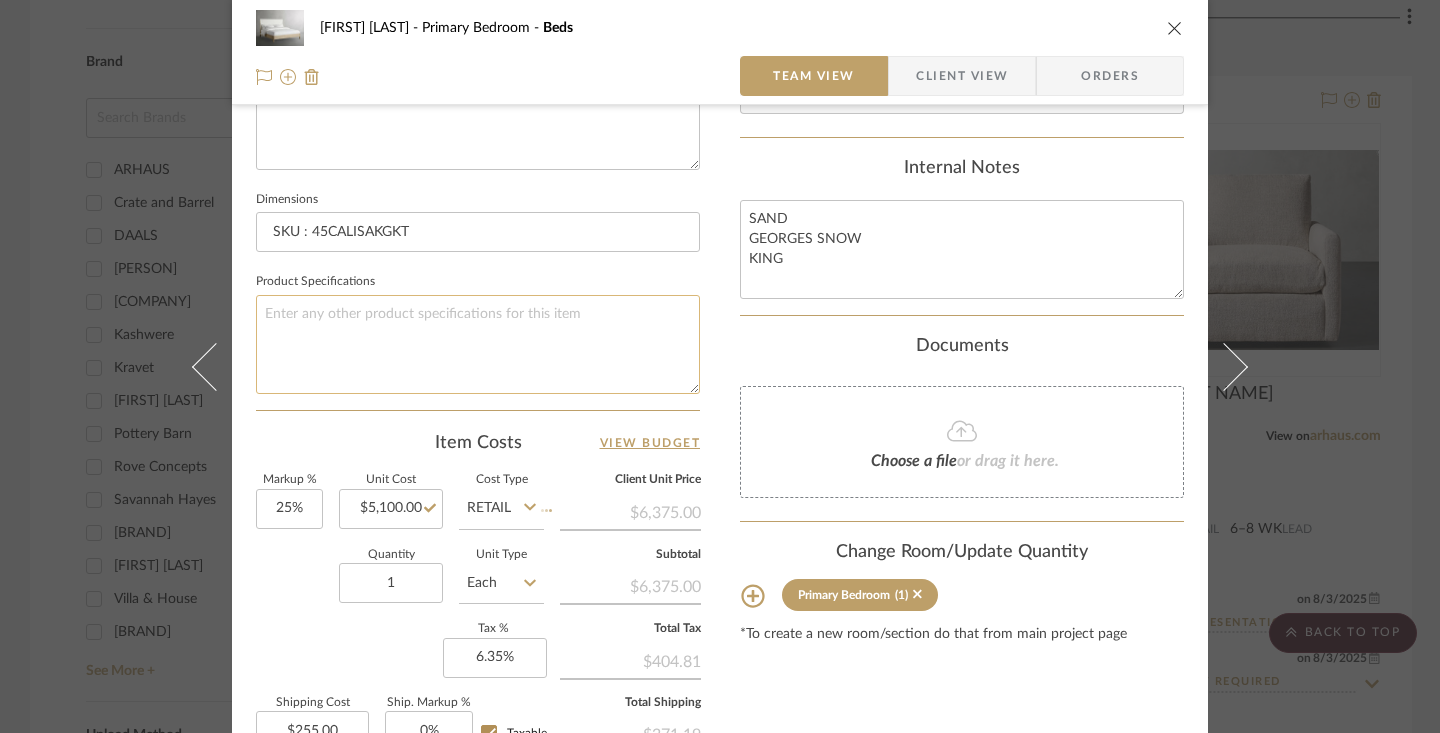 type 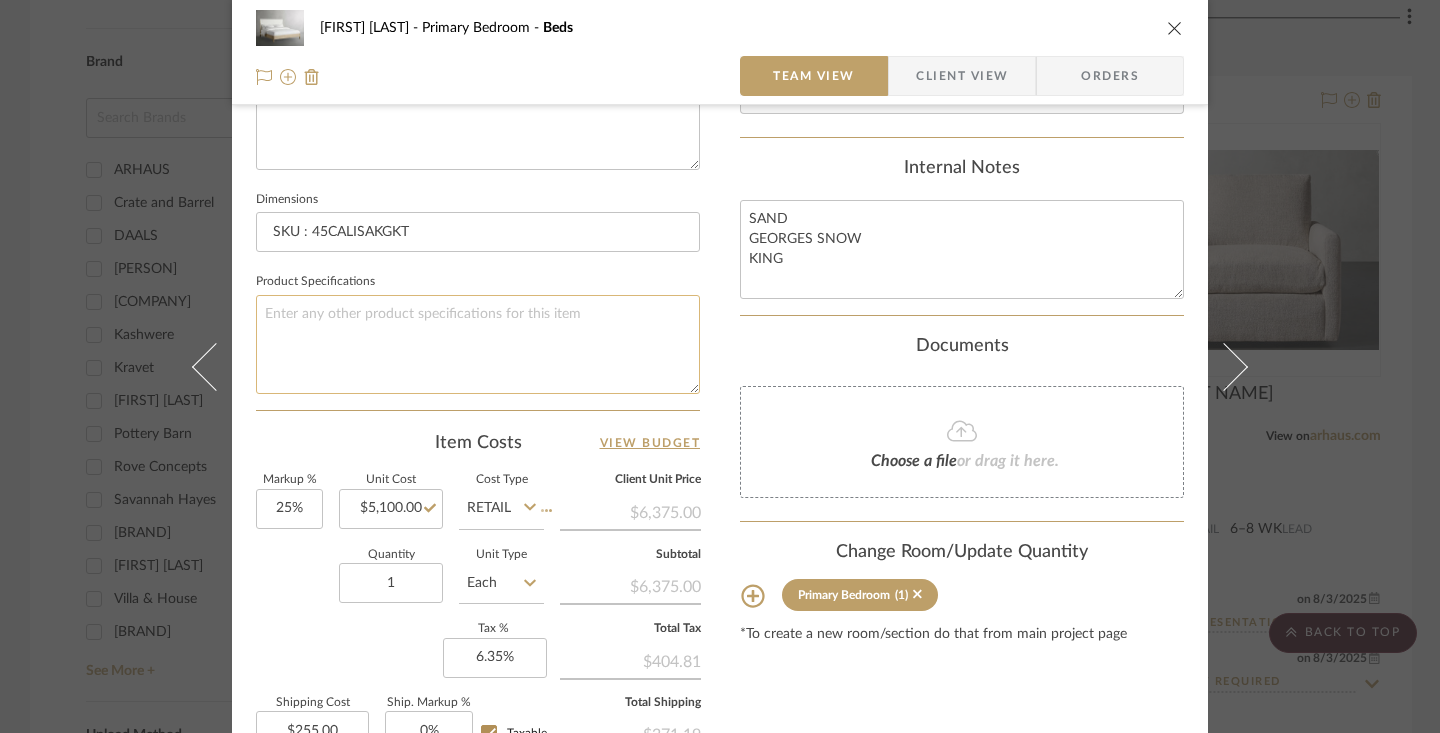 type 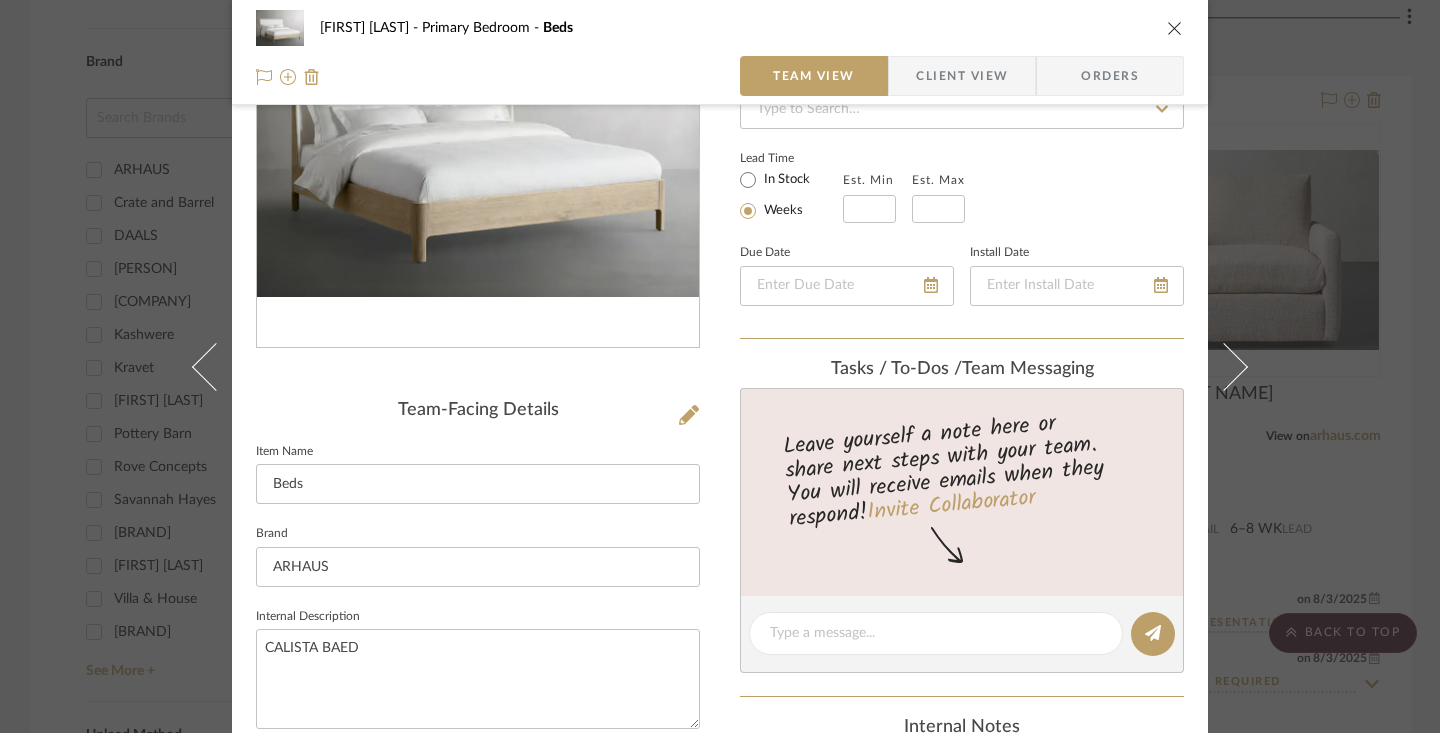 scroll, scrollTop: 216, scrollLeft: 0, axis: vertical 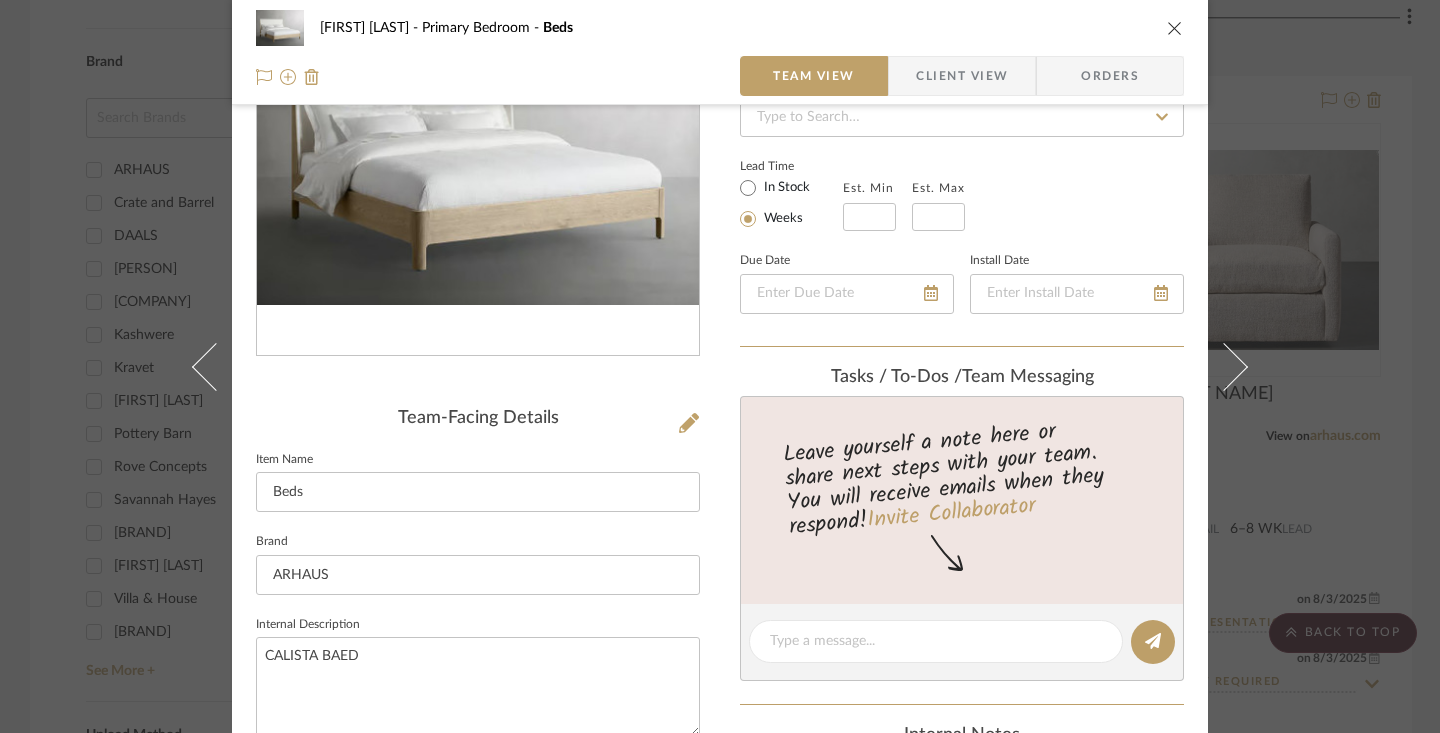 click on "In Stock" at bounding box center (785, 188) 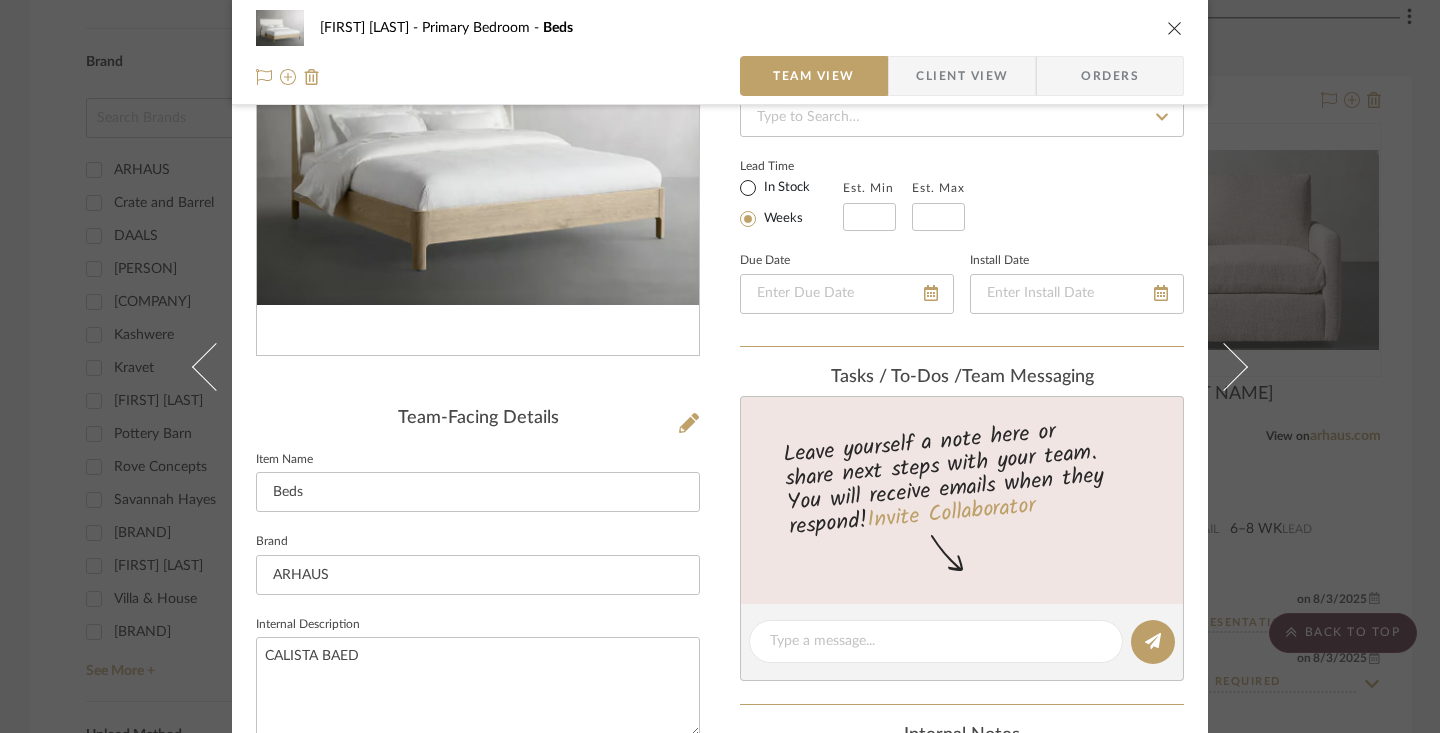 click on "In Stock" at bounding box center (748, 188) 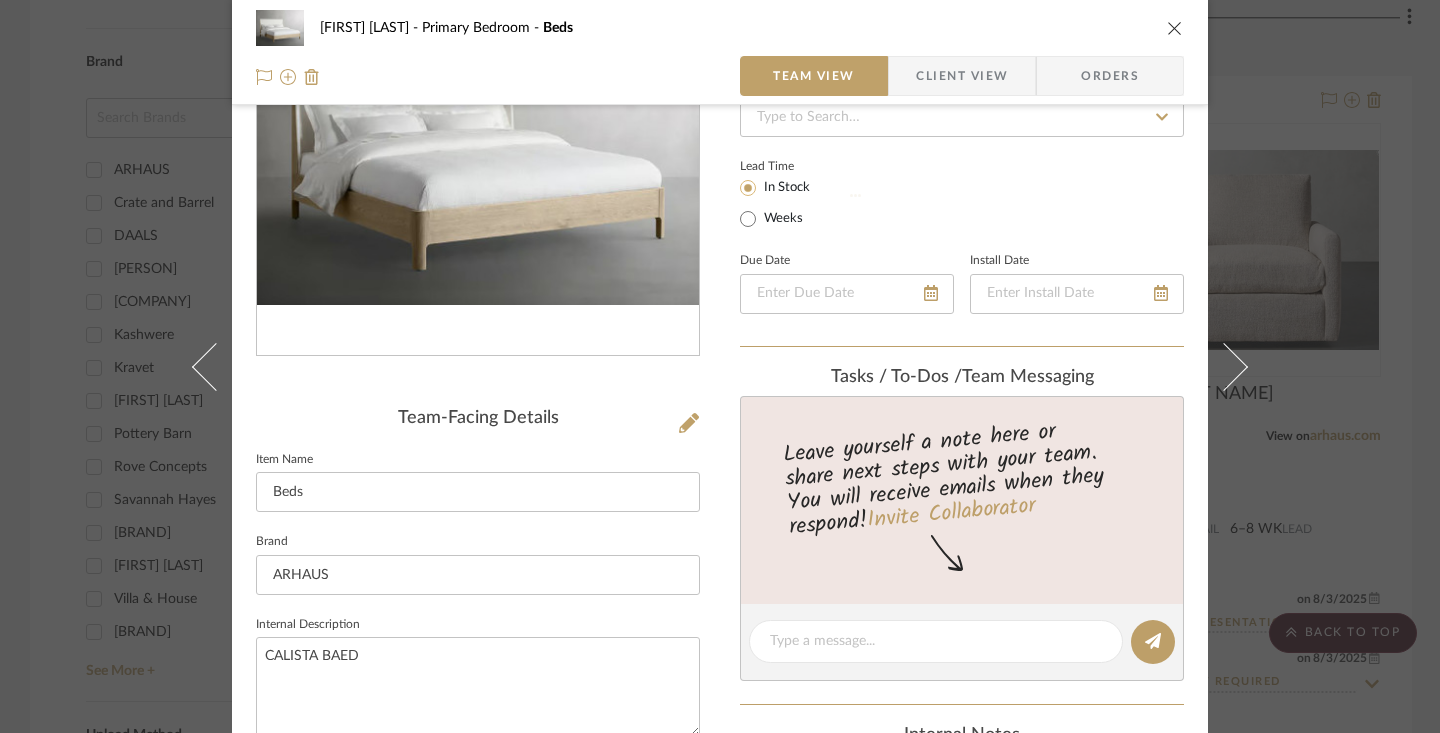 type 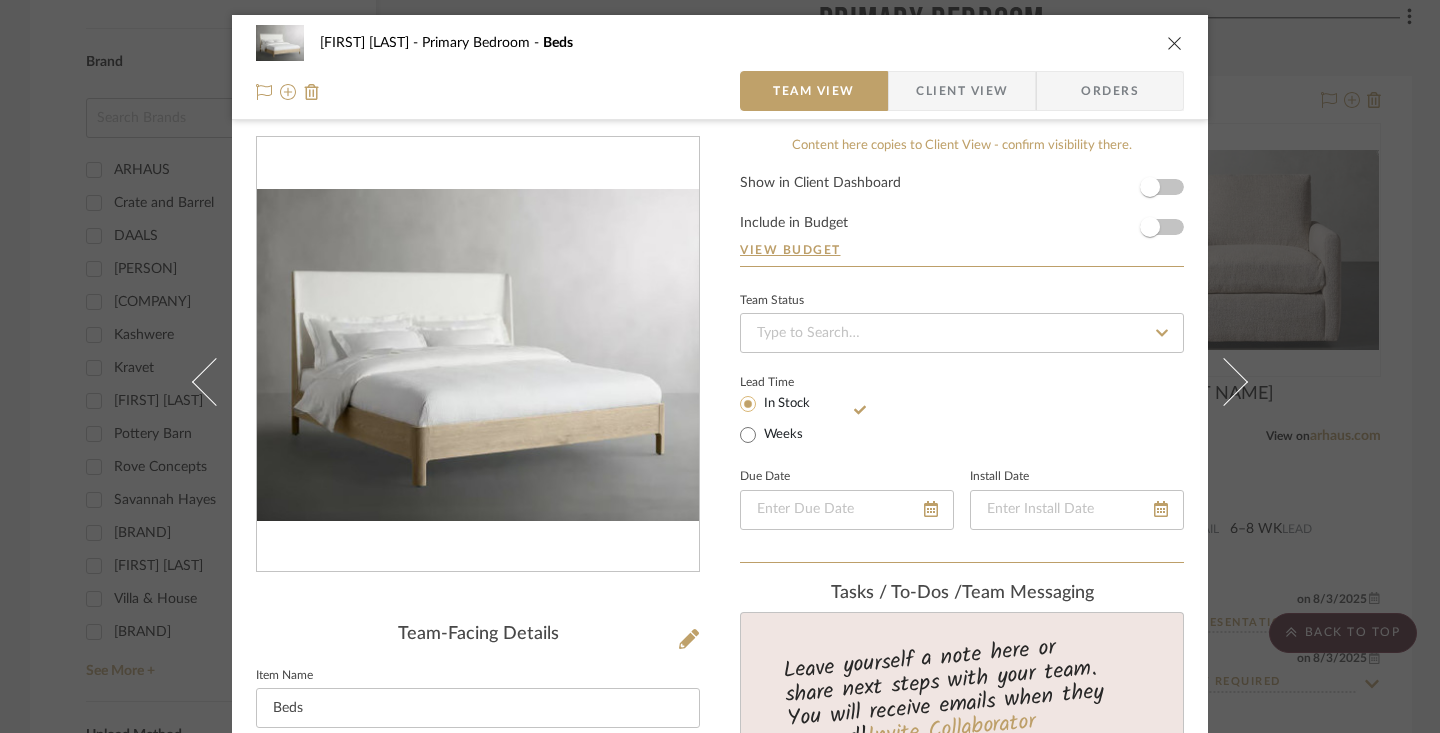scroll, scrollTop: 7, scrollLeft: 0, axis: vertical 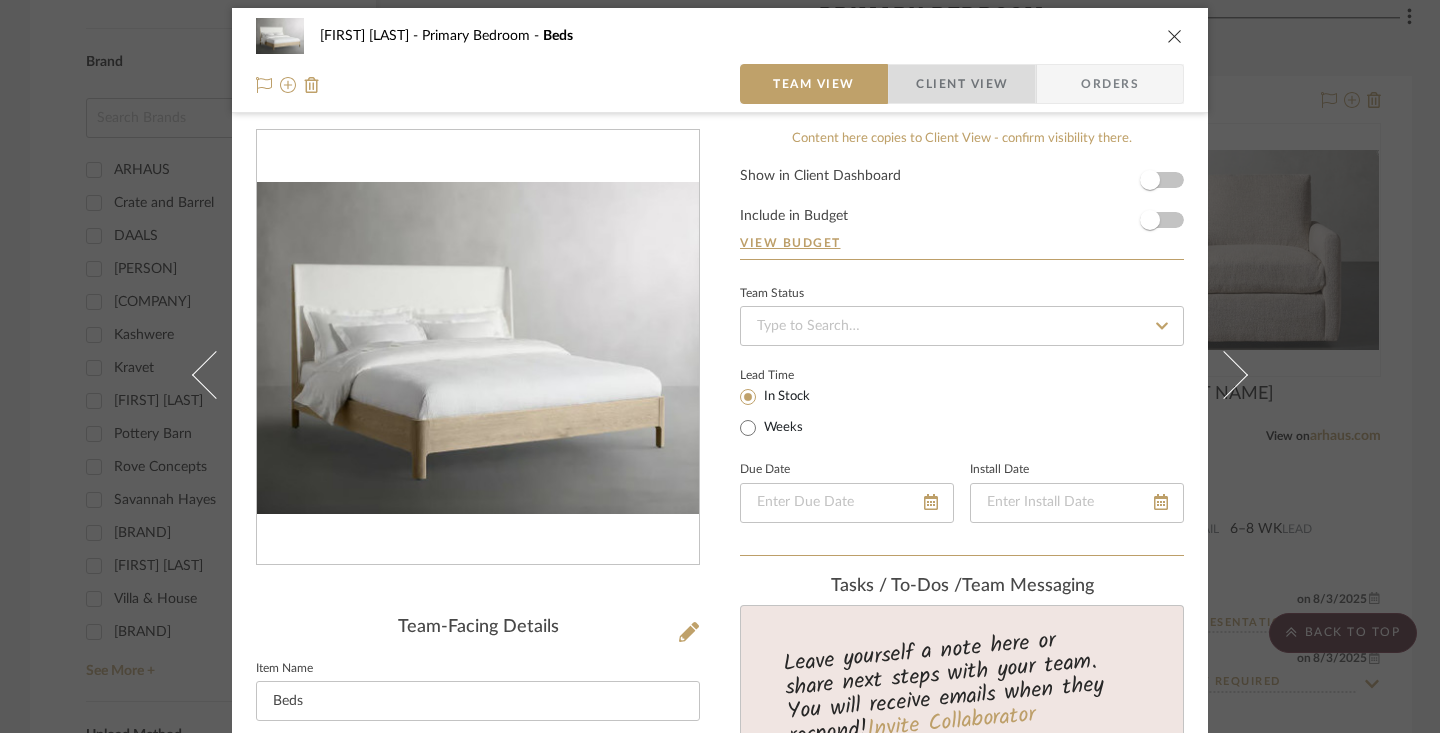 click on "Client View" at bounding box center [962, 84] 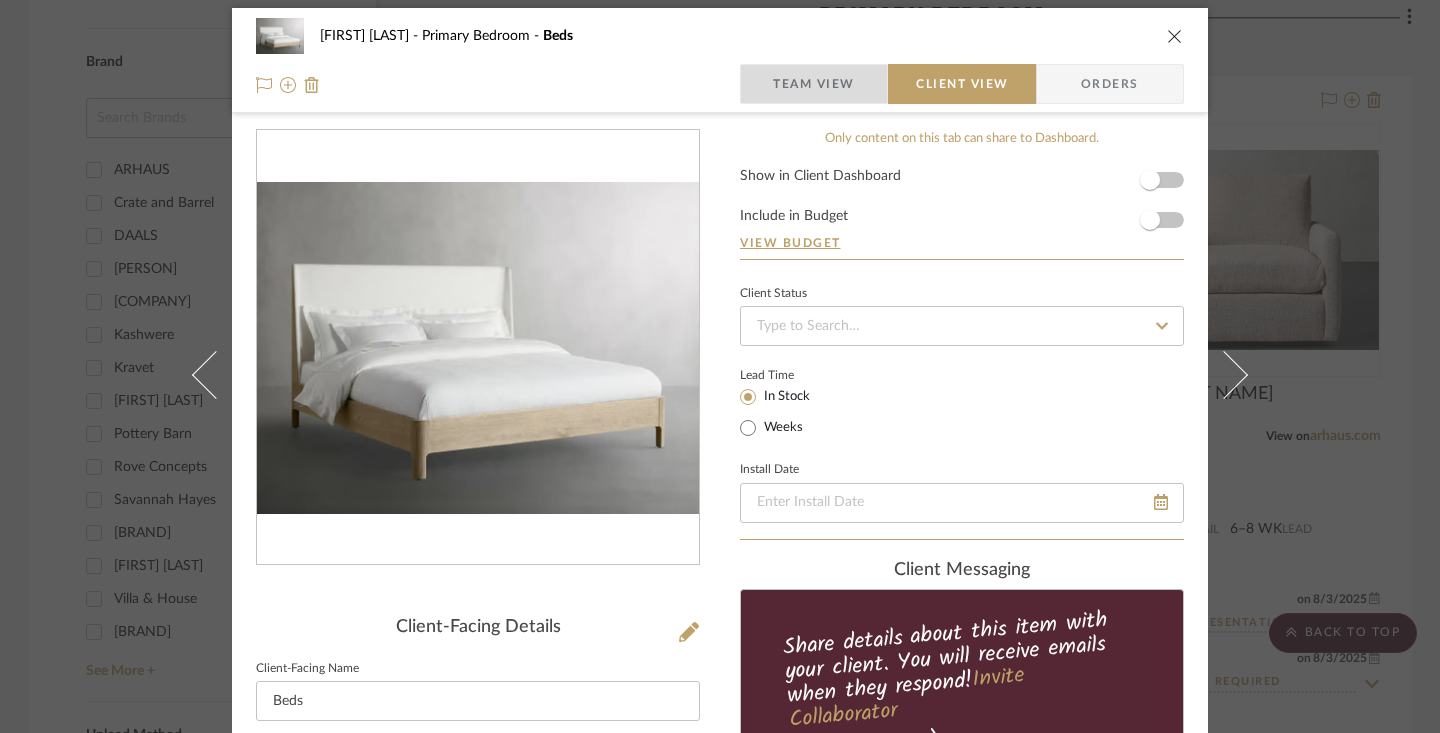 click on "[TEAM_VIEW]" at bounding box center (814, 84) 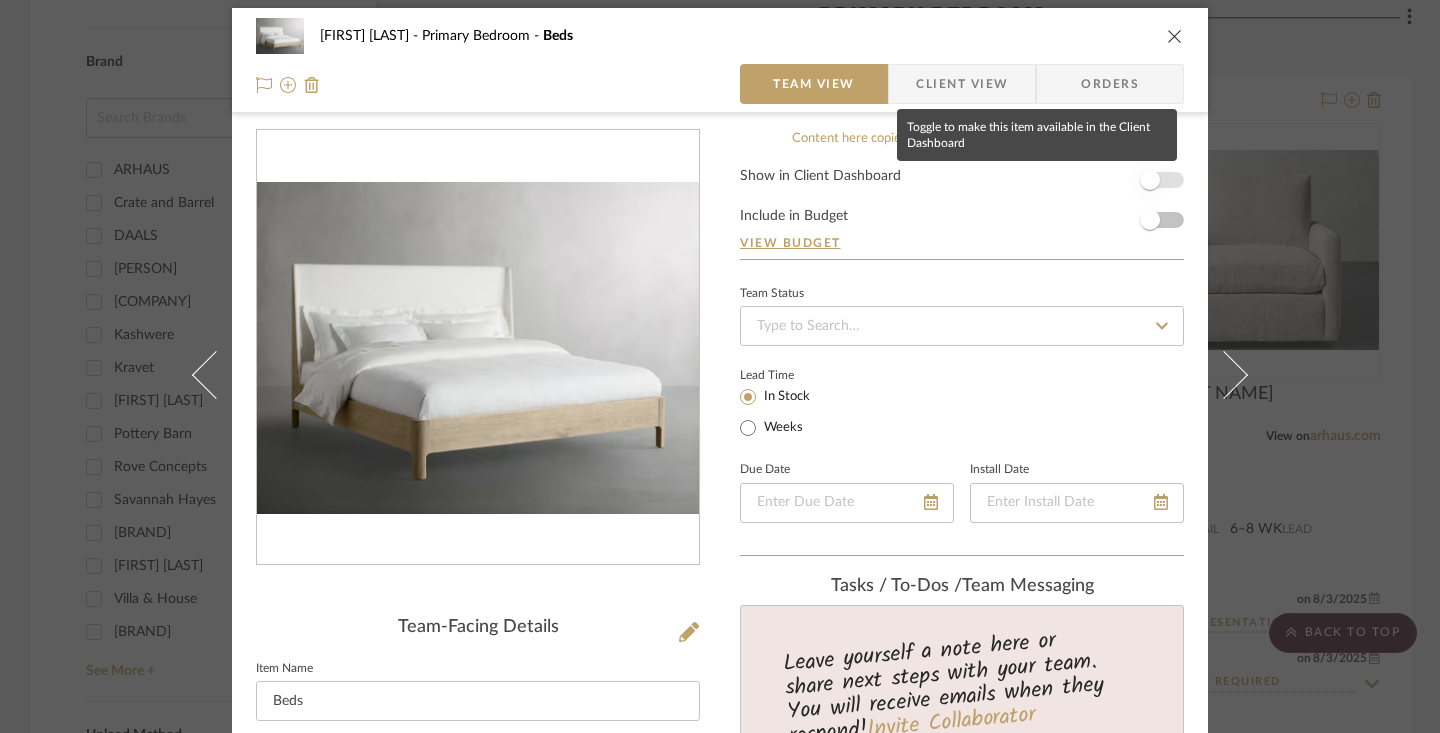 click at bounding box center (1150, 180) 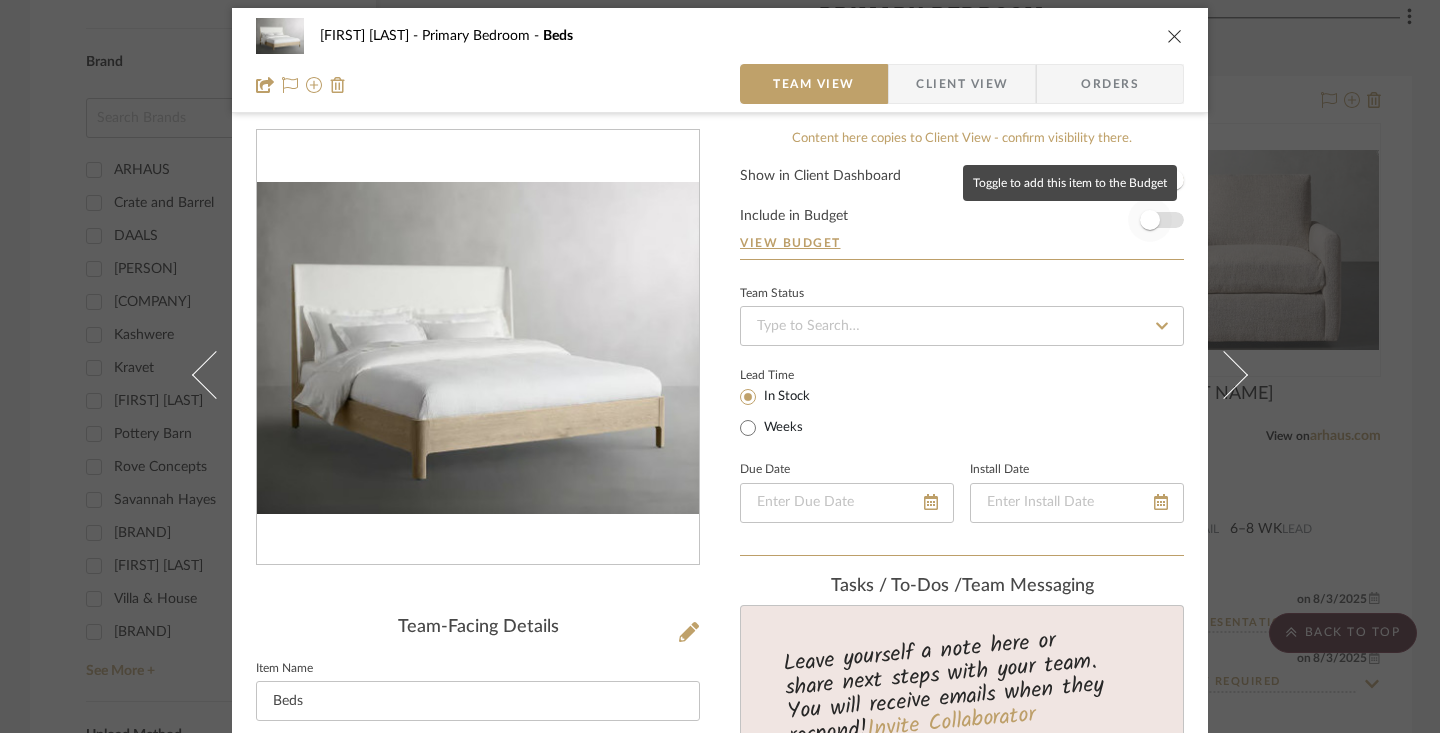 click at bounding box center [1150, 220] 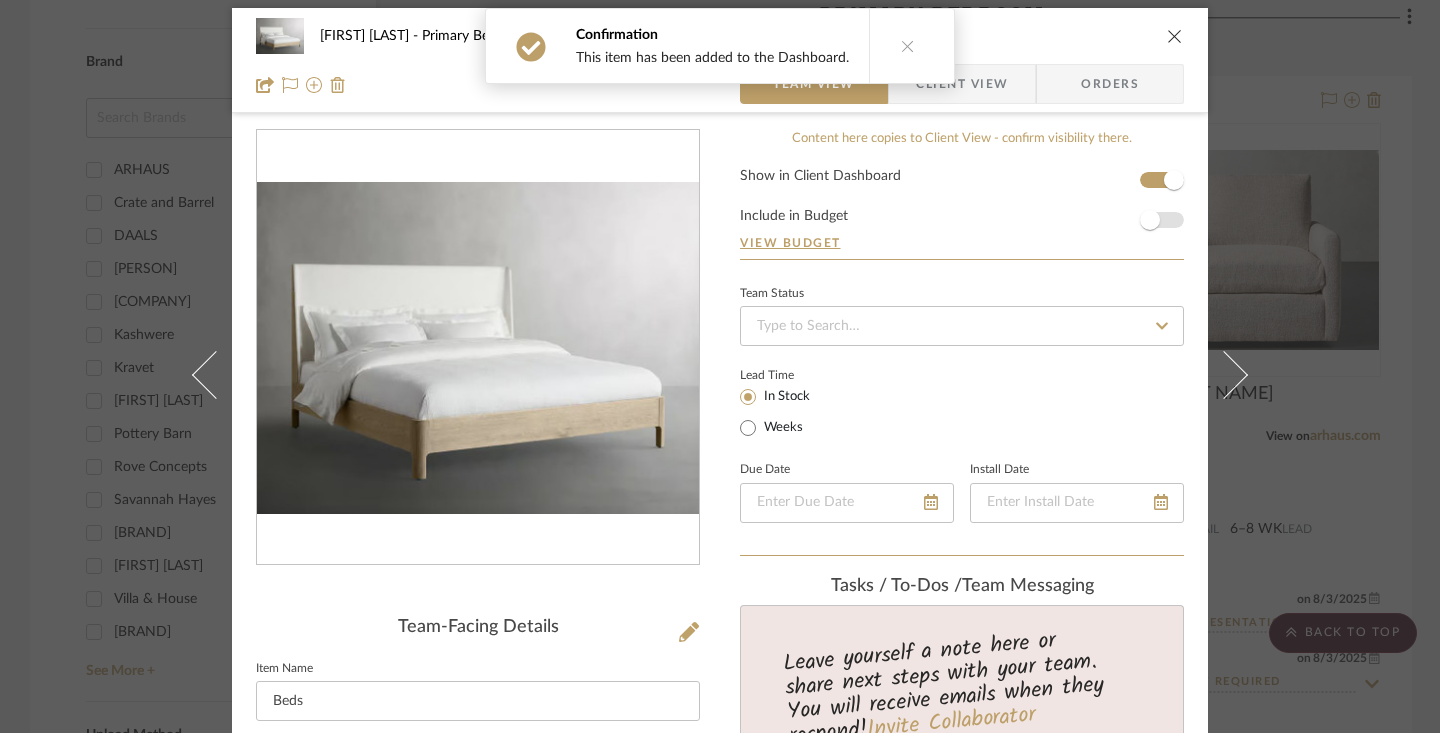 scroll, scrollTop: 82, scrollLeft: 0, axis: vertical 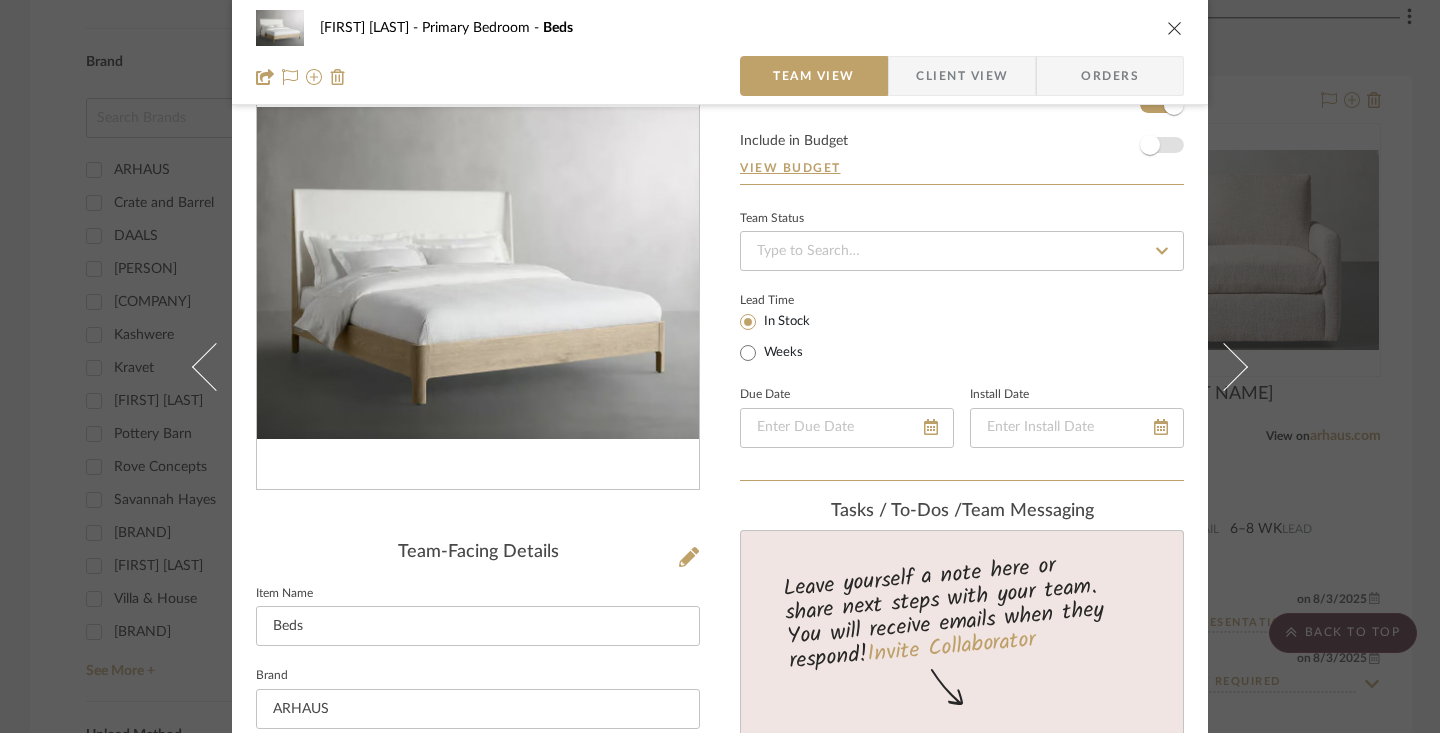 type 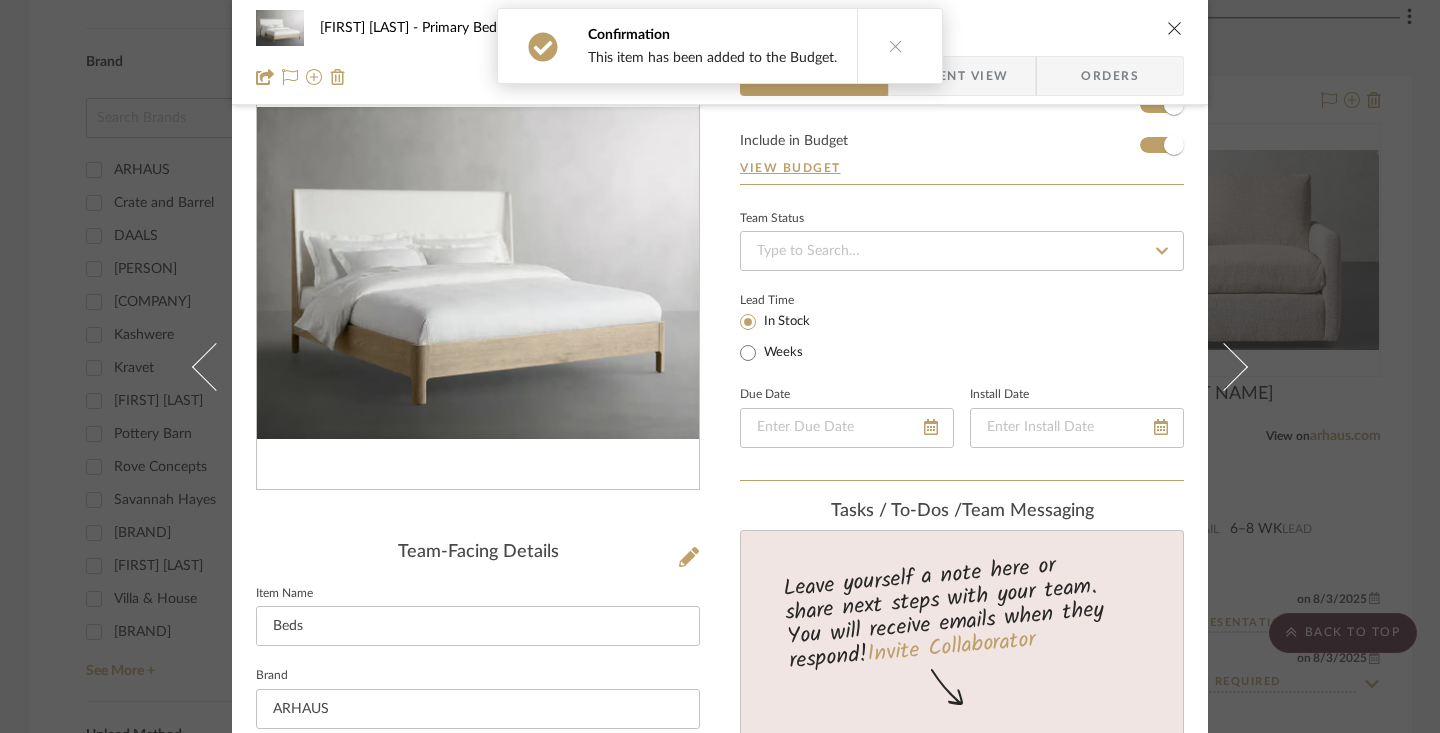 click 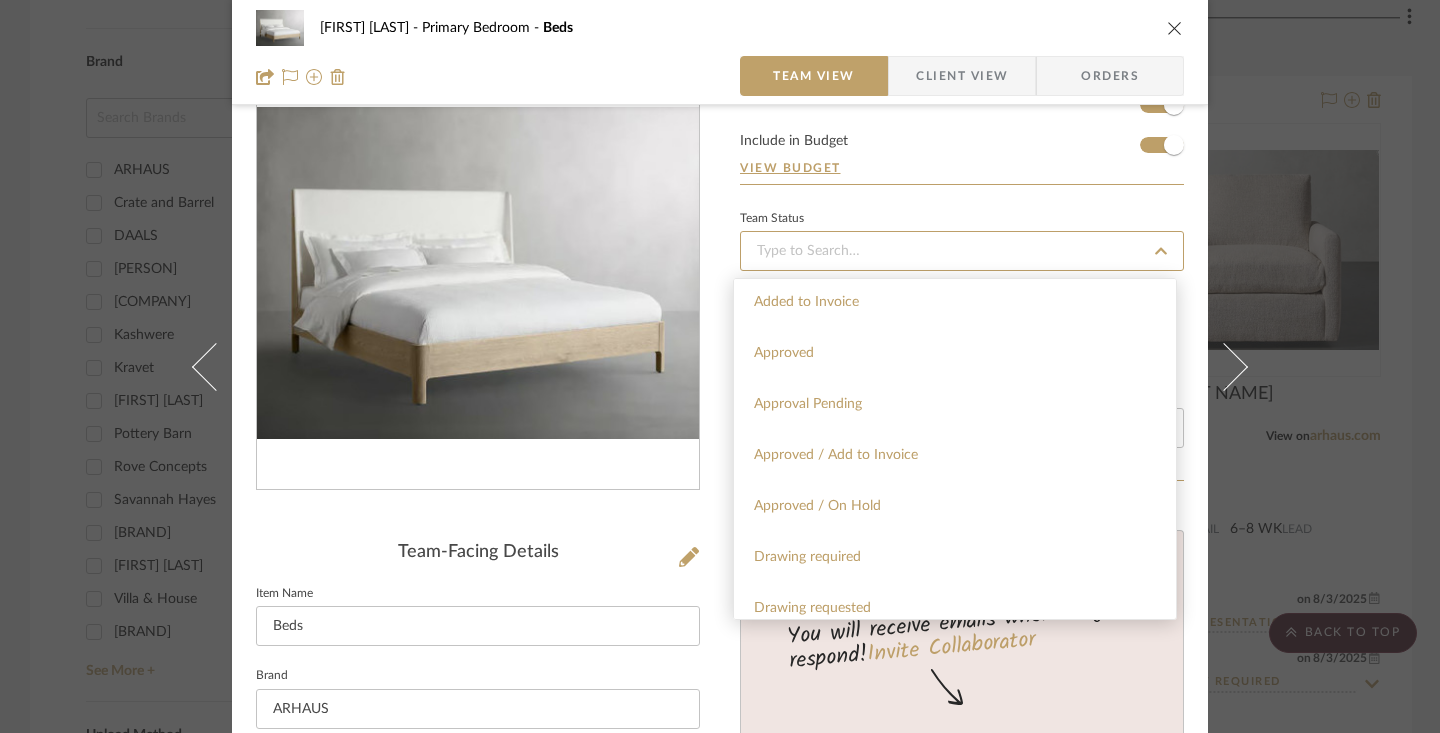 scroll, scrollTop: 830, scrollLeft: 0, axis: vertical 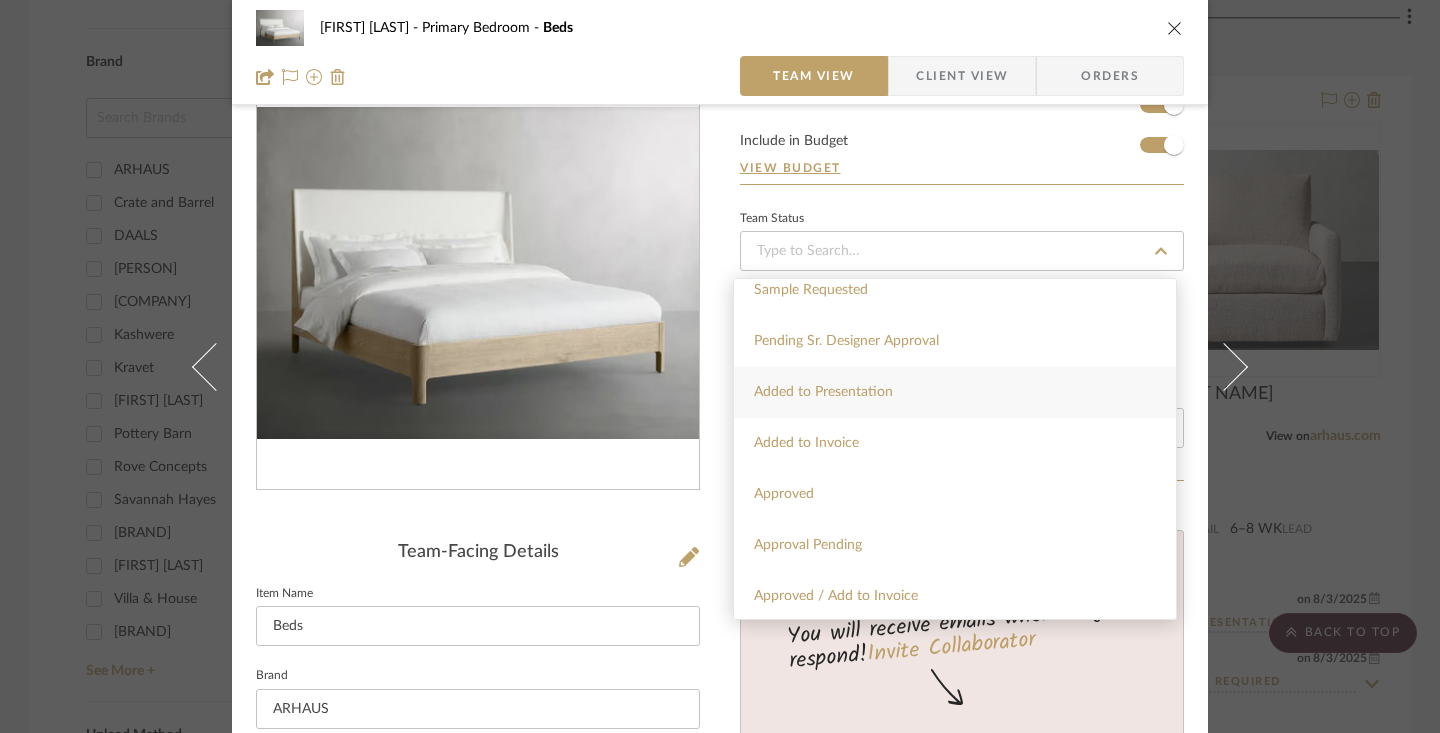 click on "Added to Presentation" at bounding box center [955, 392] 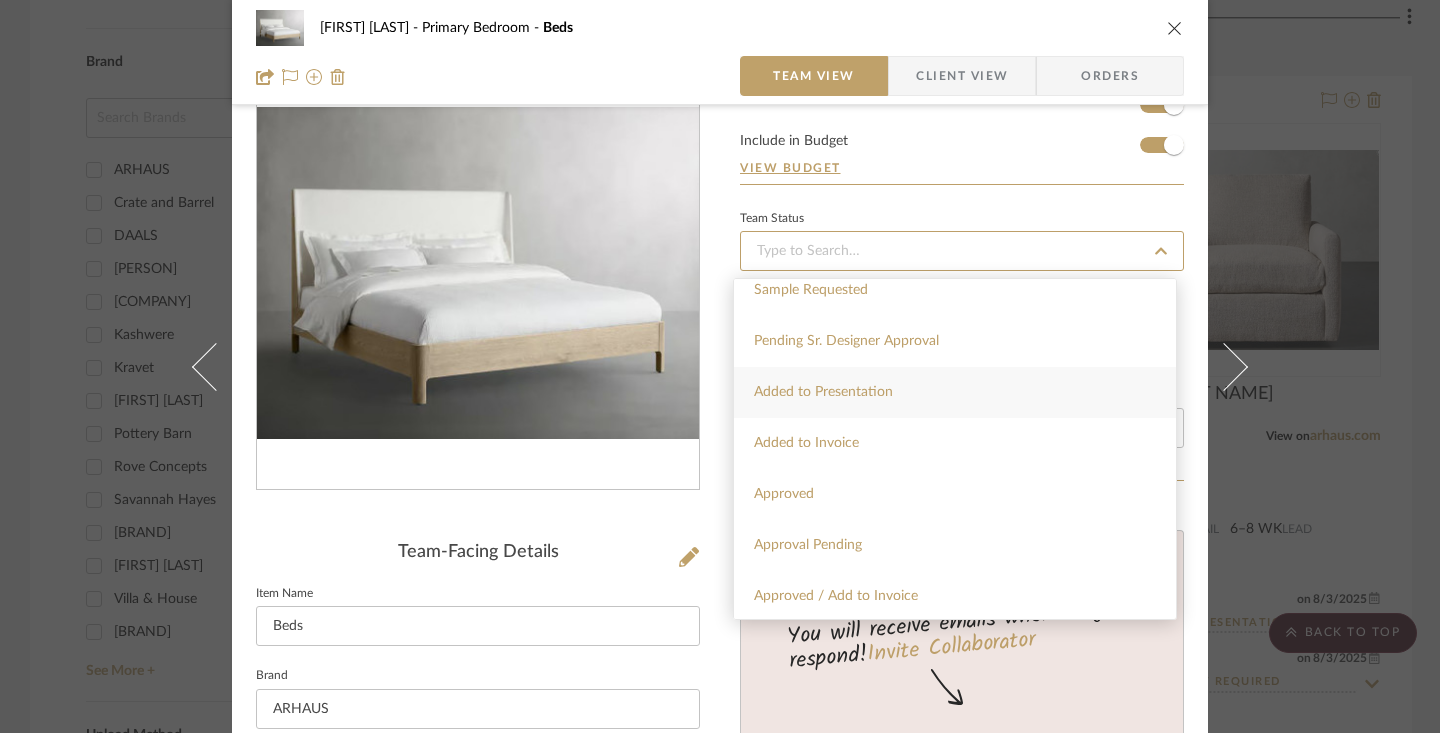 type on "[DATE]" 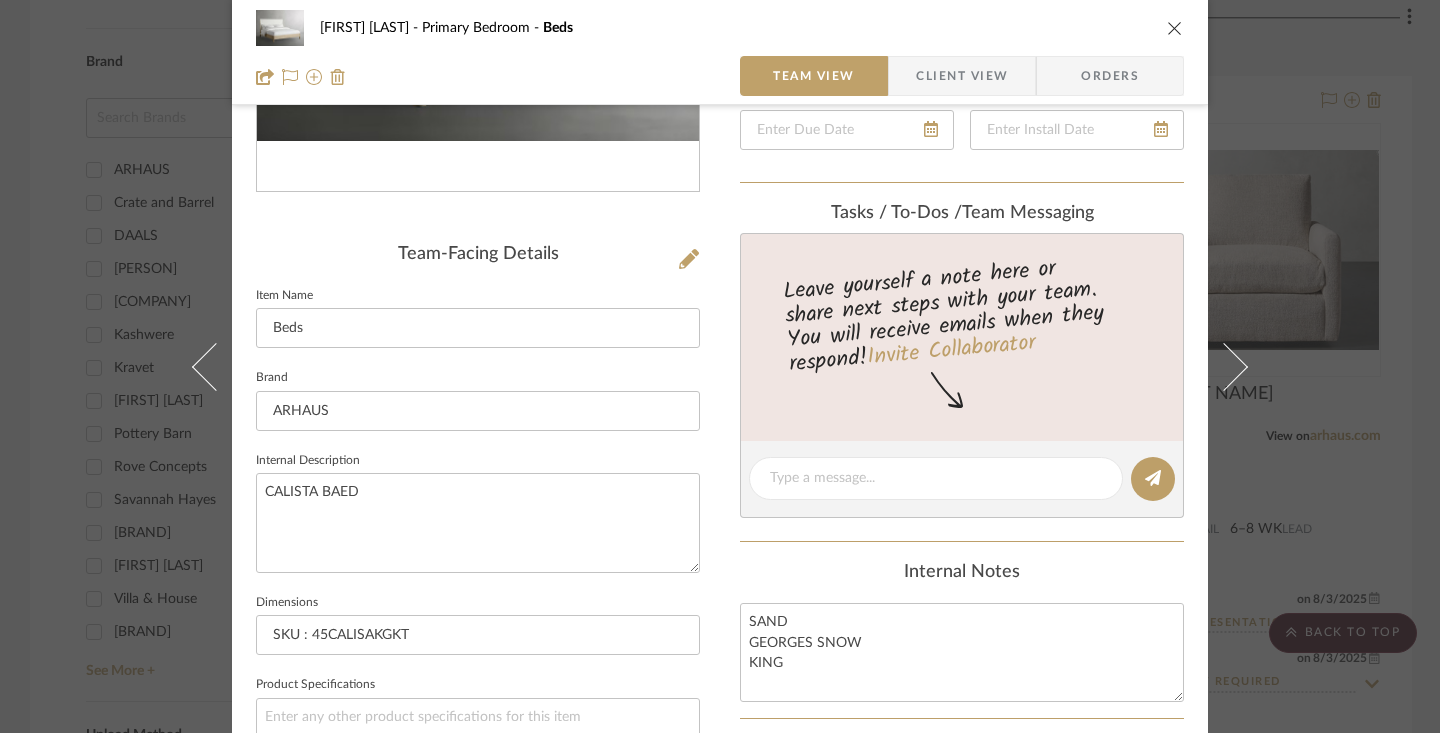 scroll, scrollTop: 383, scrollLeft: 0, axis: vertical 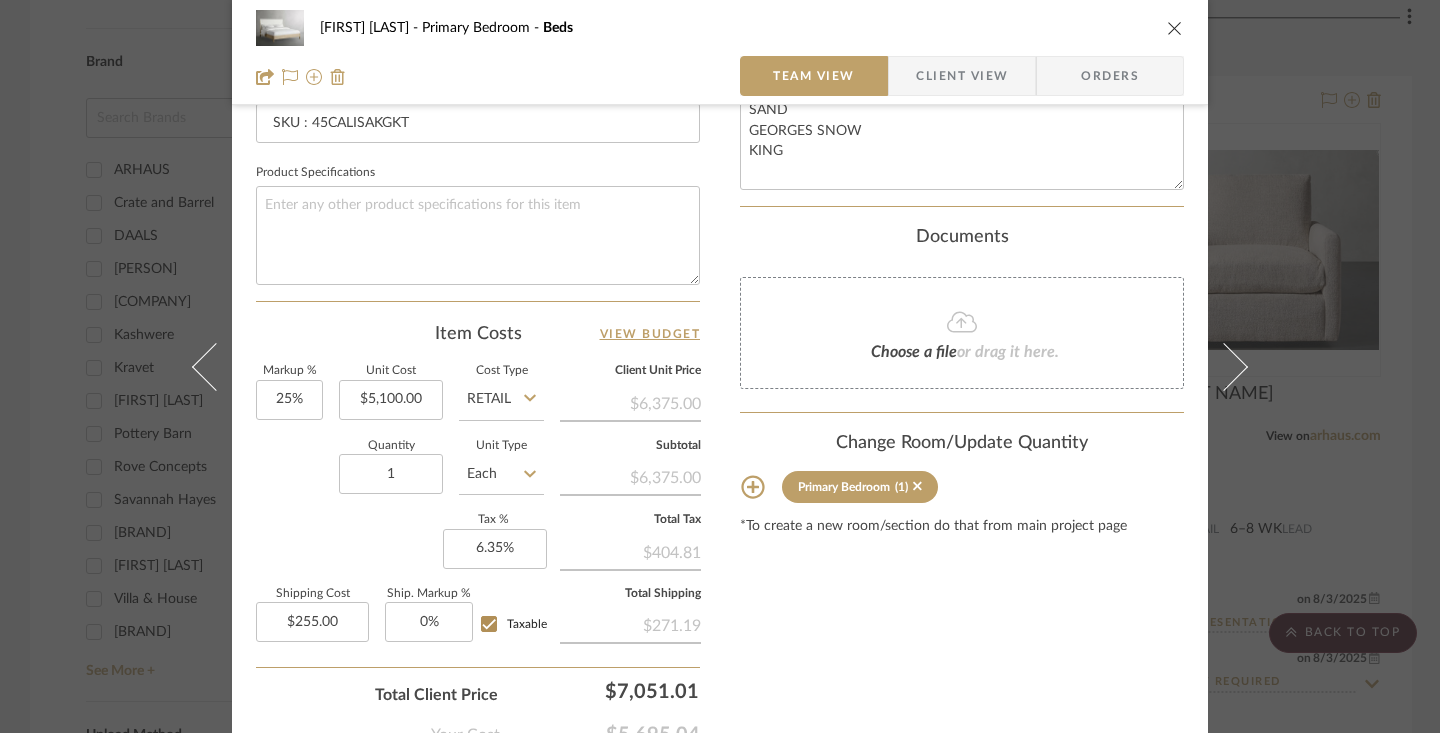type on "[DATE]" 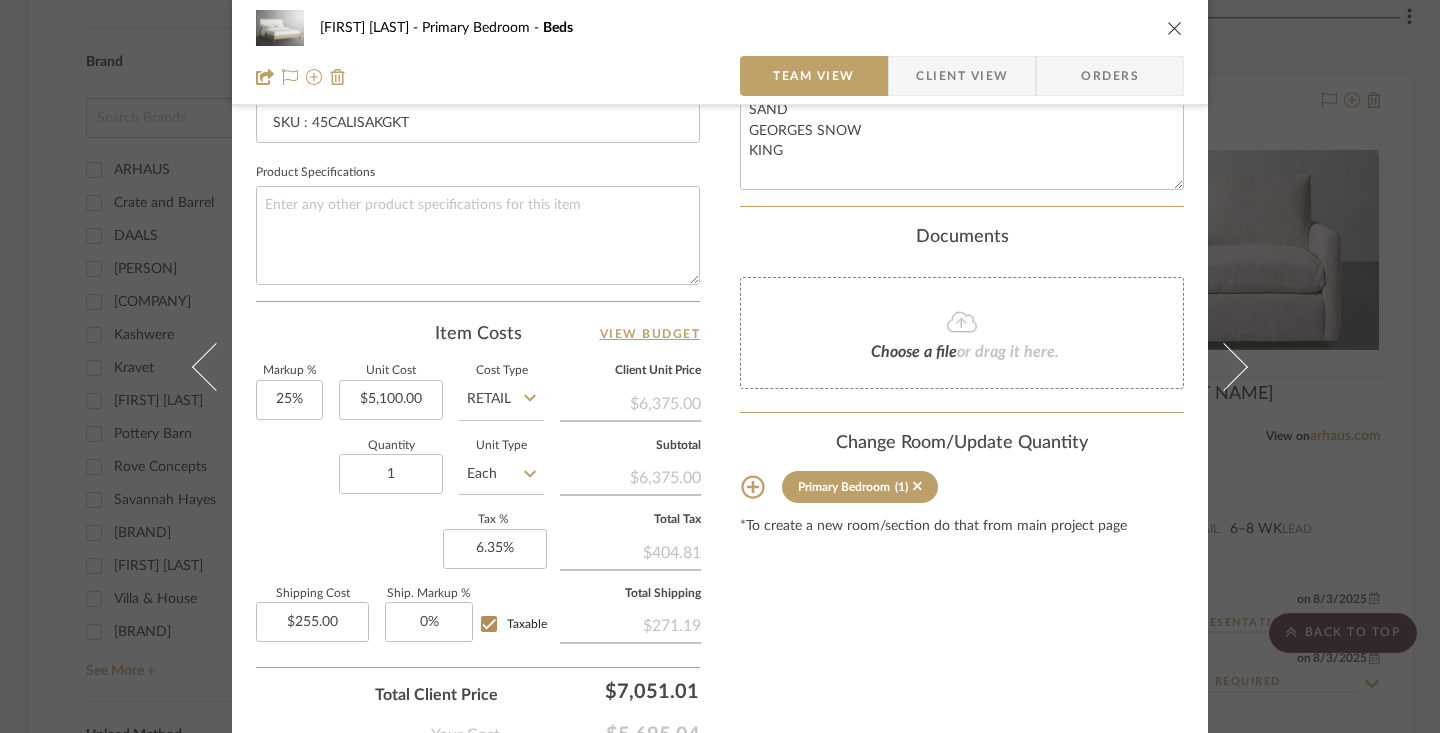type on "Added to Presentation" 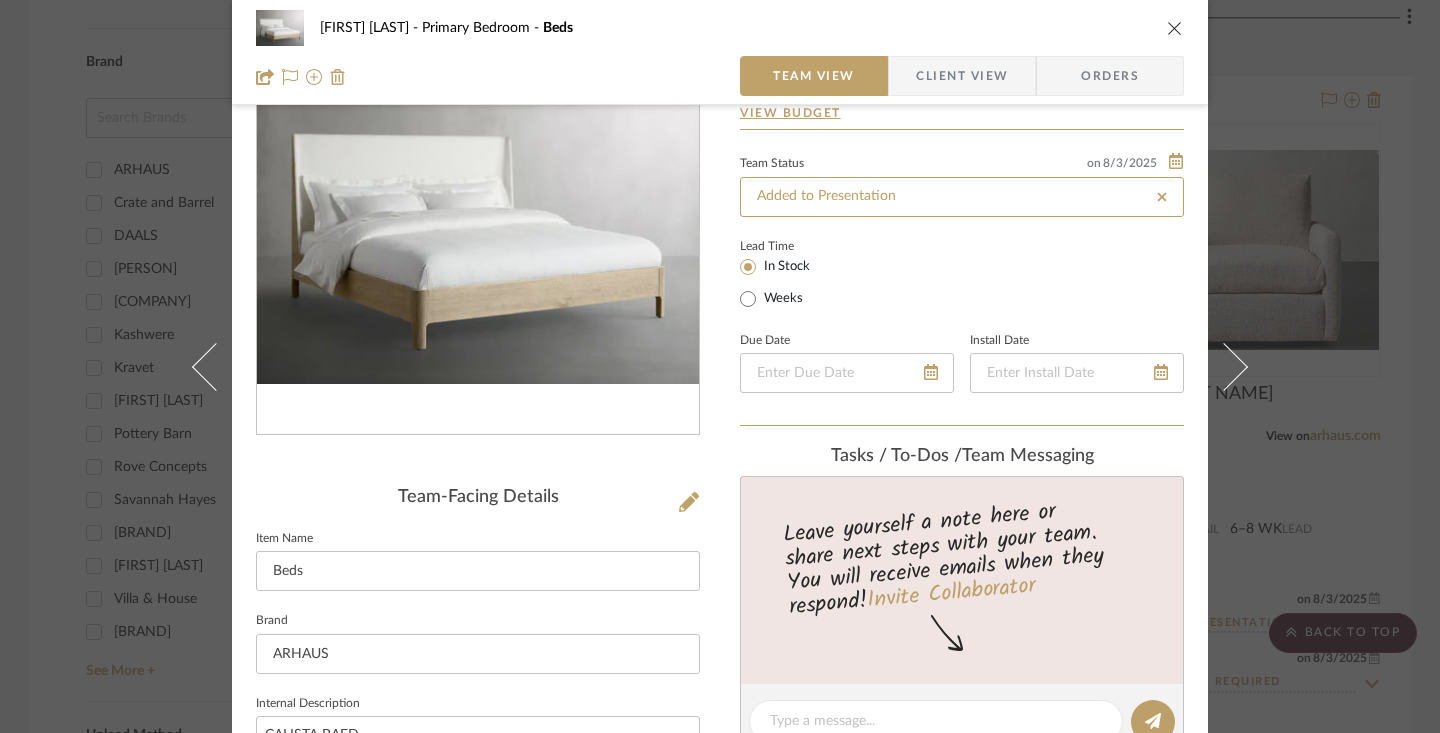 scroll, scrollTop: 8, scrollLeft: 0, axis: vertical 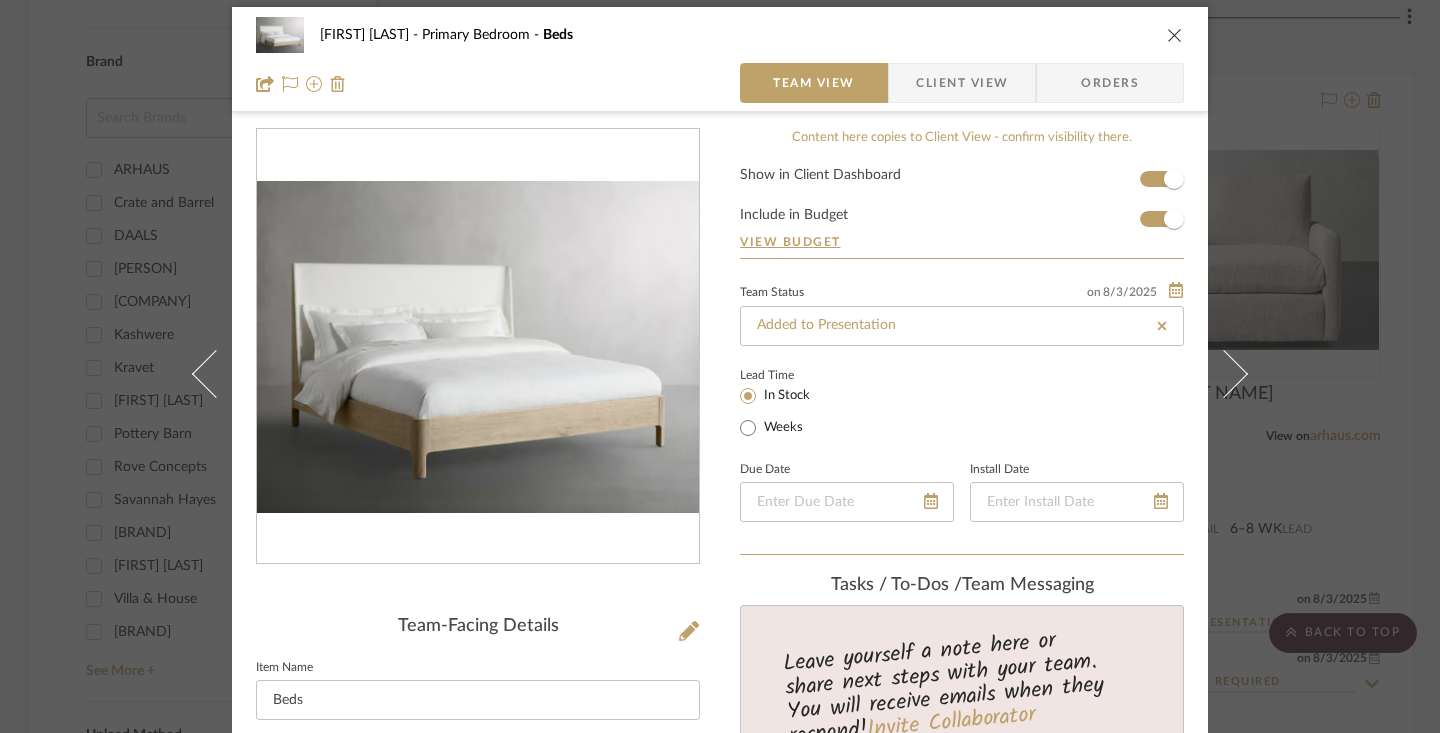 click at bounding box center (1175, 35) 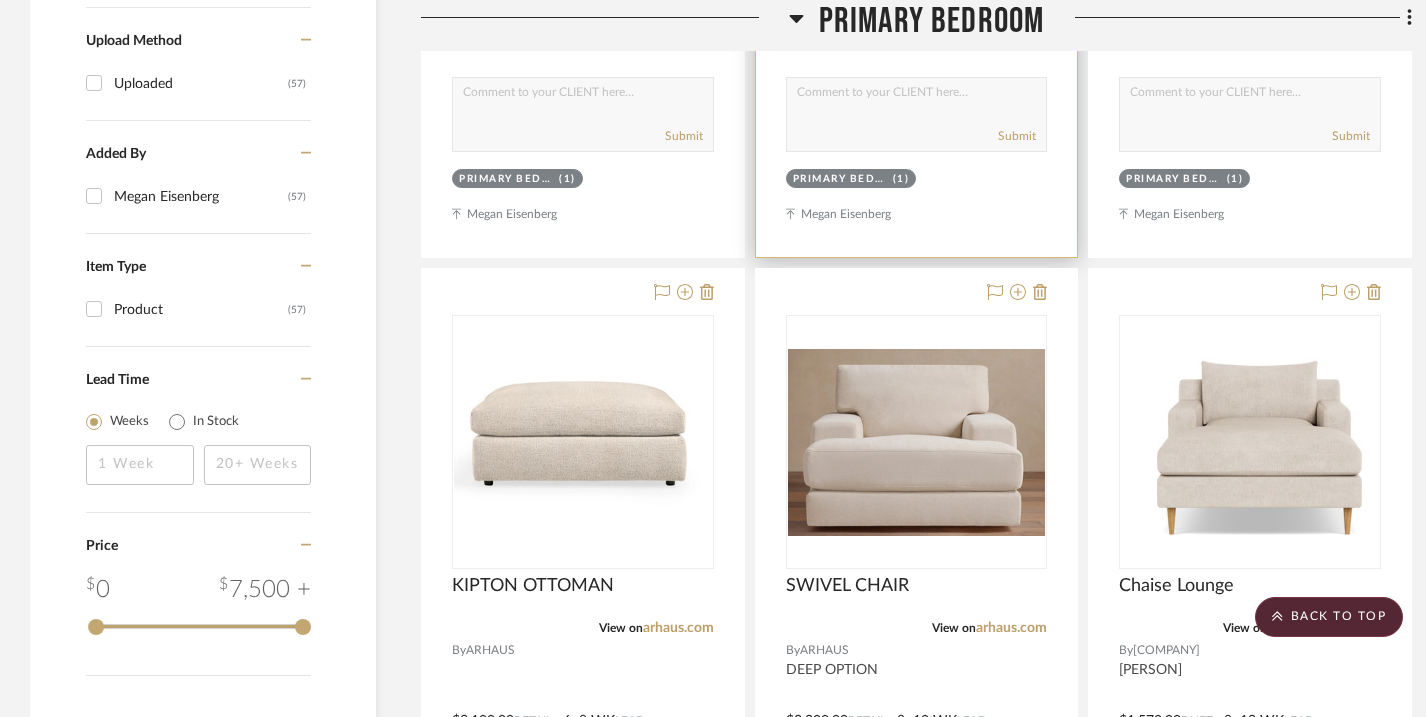 scroll, scrollTop: 2818, scrollLeft: 0, axis: vertical 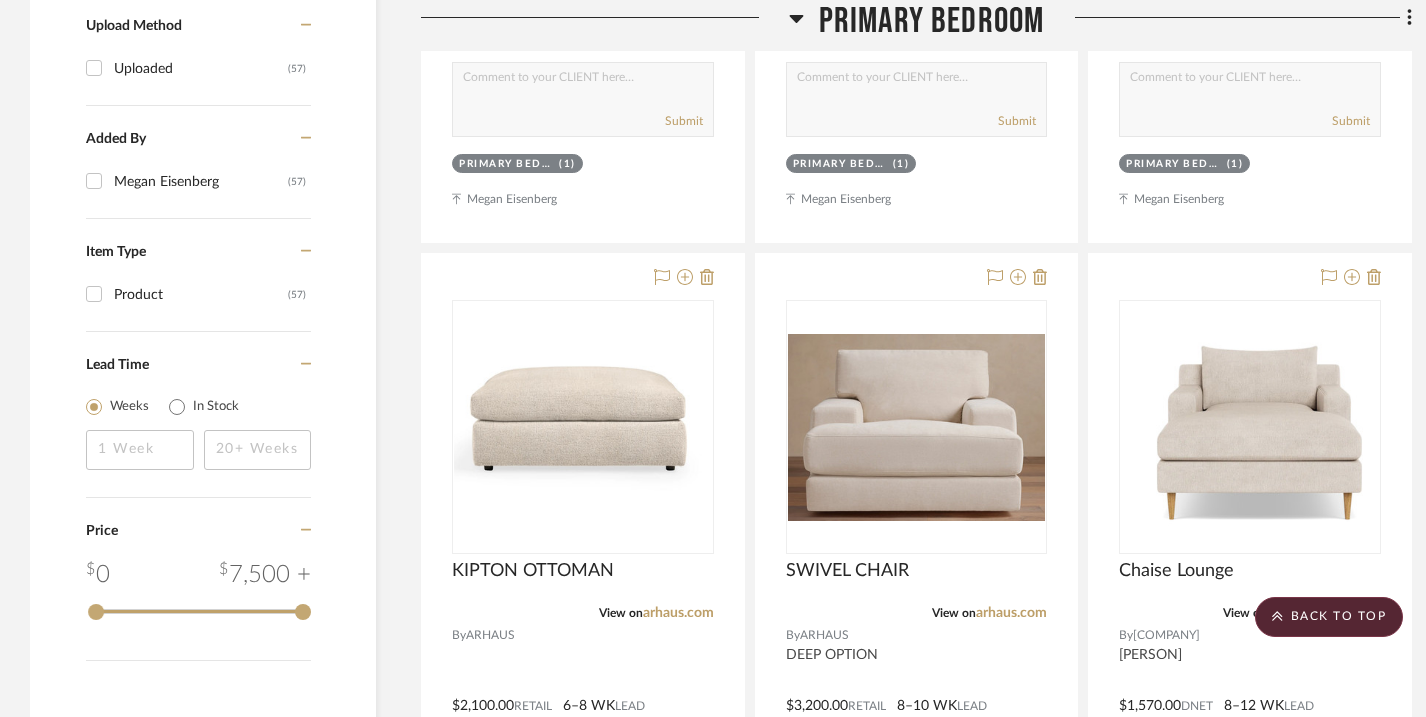 click on "Filter by keyword, category or name prior to exporting to Excel or Bulk Actions Team Comments All Team Comments Team Comments in last day Team Comments in last week Flagged Shared with Client Team Status Added to Presentation  (27)  Sample Requested  (1)  Client Status Client Input Required  (27)  Client Feedback No Feedback  (22)  Client Comments All Client Comments Client Comments in last day Client Comments in last week Added To PO Category  Seating   (11)   Tables   (10)   Beds    (3)   Storage   (2)   Lighting   (5)   Rugs   (5)   Bedding   (4)   Fabric & Textiles   (4)   Window Coverings   (4)   Art   (3)   Accessories    (2)   Bath   (1)   Mirrors   (1)   Paint   (1)   Wallcoverings   (1)  Brand ARHAUS  (5)  Crate and Barrel  (1)  DAALS  (4)  Eileen Smiles  (2)  Interior Define  (1)  Kashwere  (1)  Kravet  (1)  Kristen Leigh  (1)  Pottery Barn  (1)  Rove Concepts  (1)  Savannah Hayes  (1)  Serena and Lily  (1)  Serena Dugan  (1)  Villa & House  (3)  Visual Comfort & Co.  (3)  See More + Upload Method" 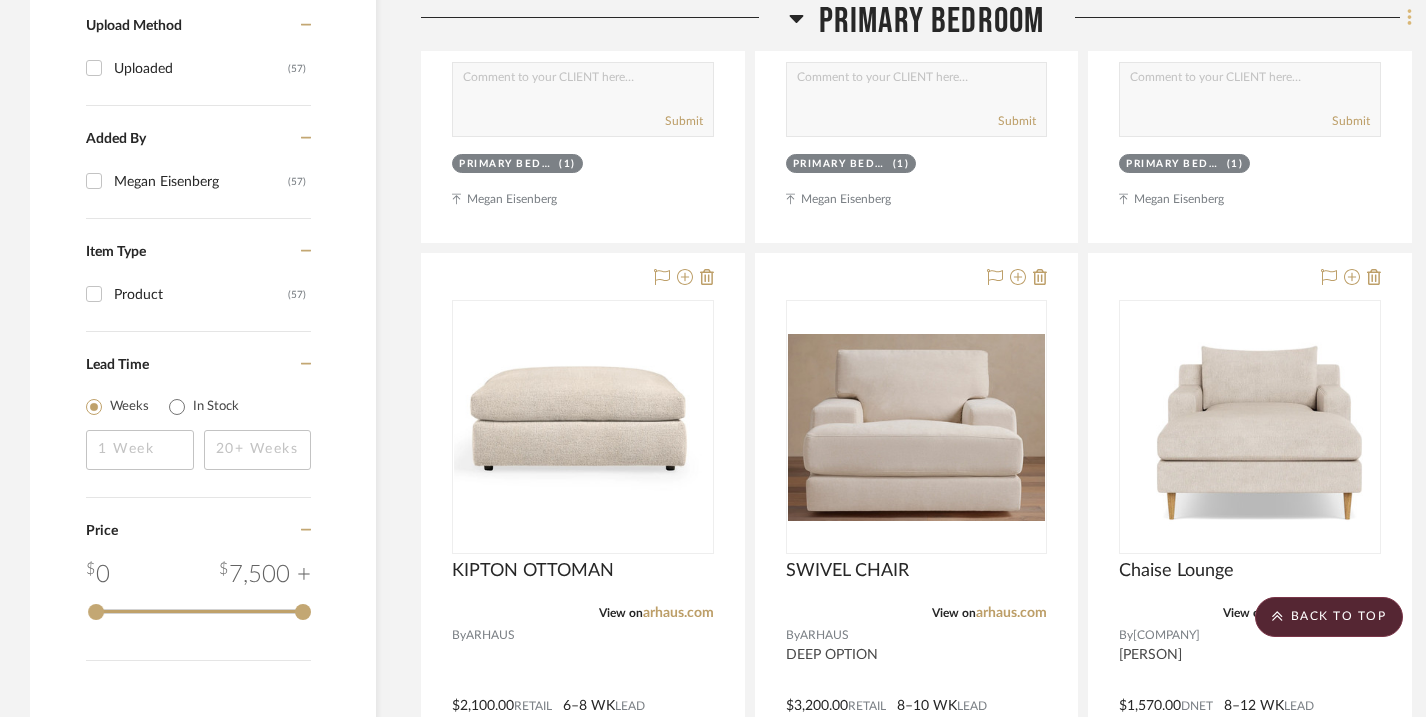 click 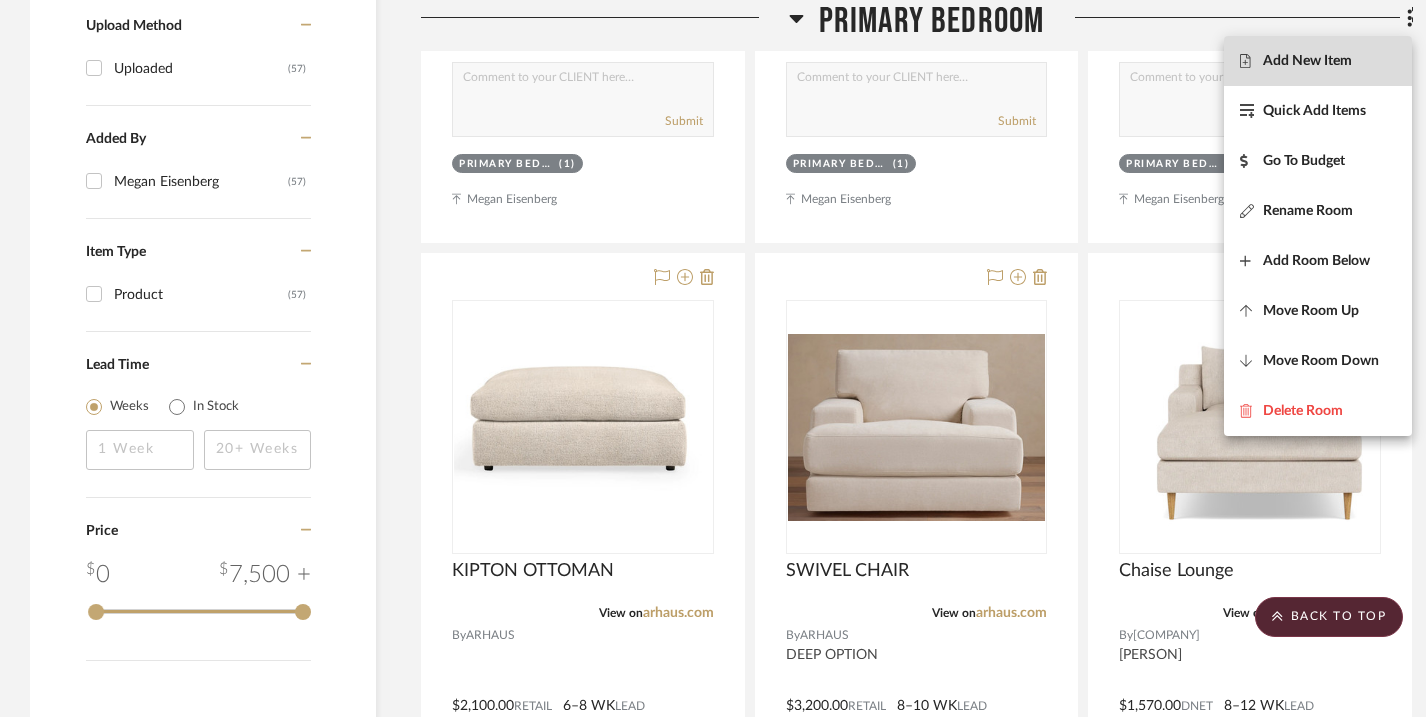 click on "Add New Item" at bounding box center [1307, 61] 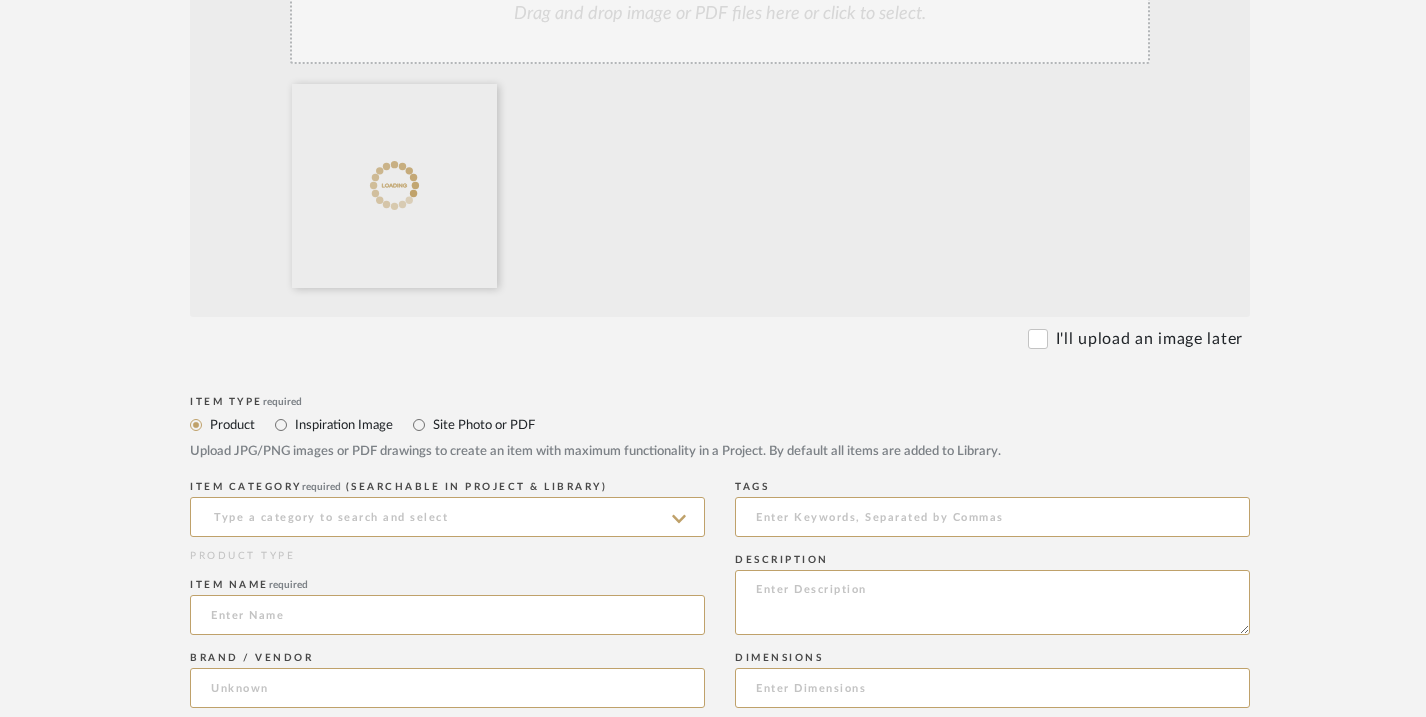 scroll, scrollTop: 594, scrollLeft: 0, axis: vertical 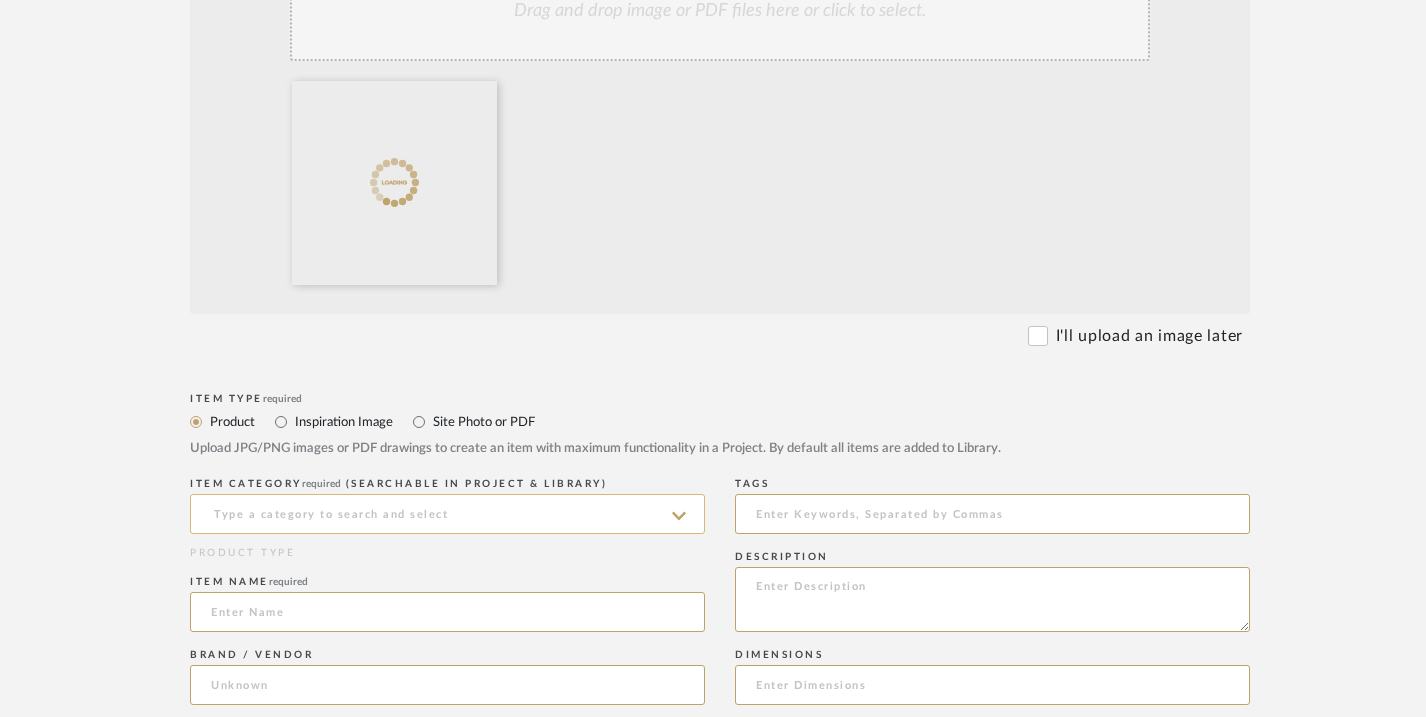 click 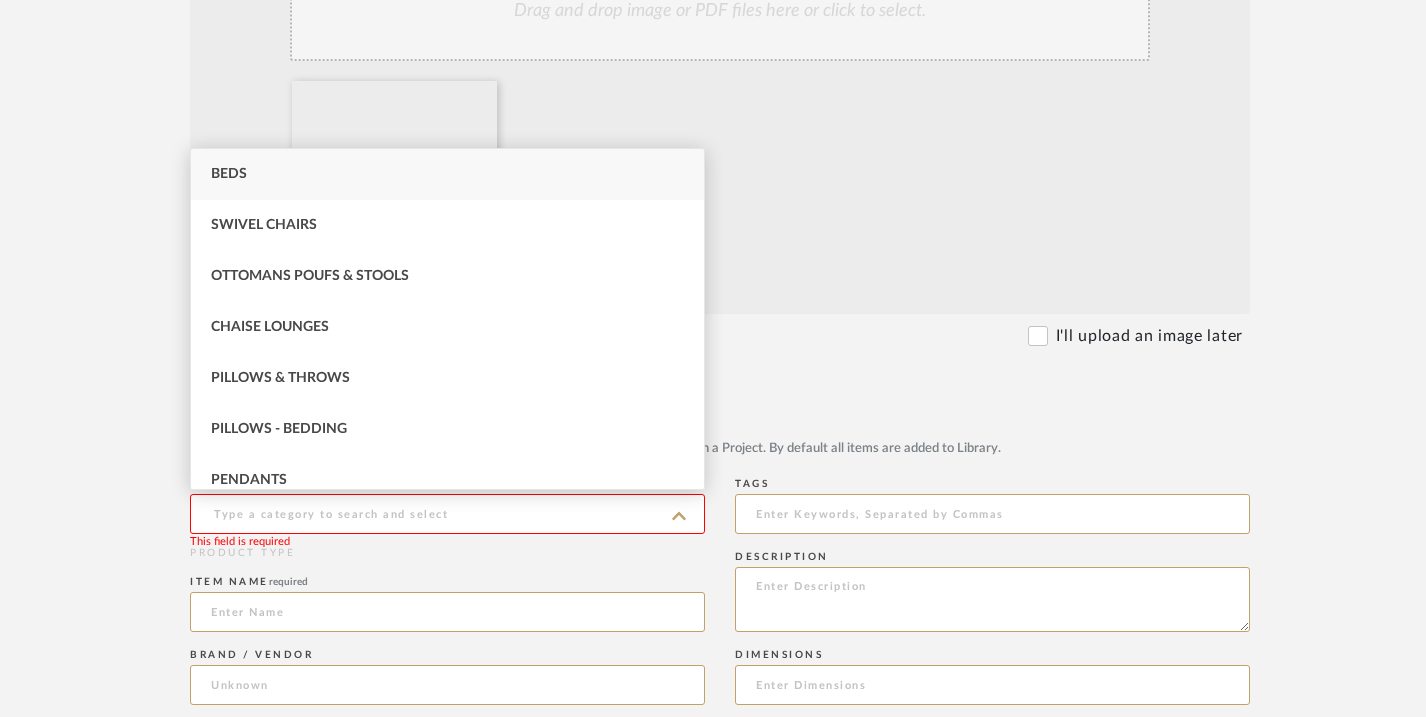 click on "Beds" at bounding box center (447, 174) 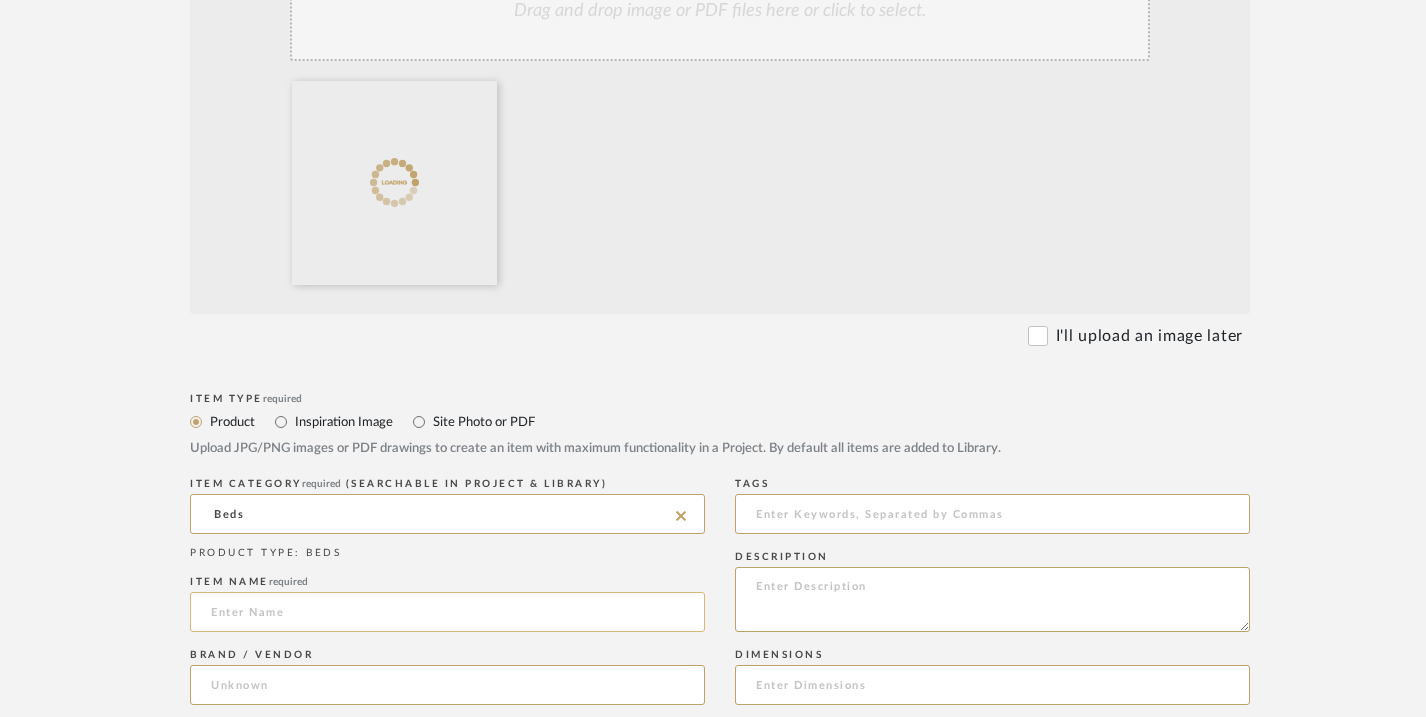 click 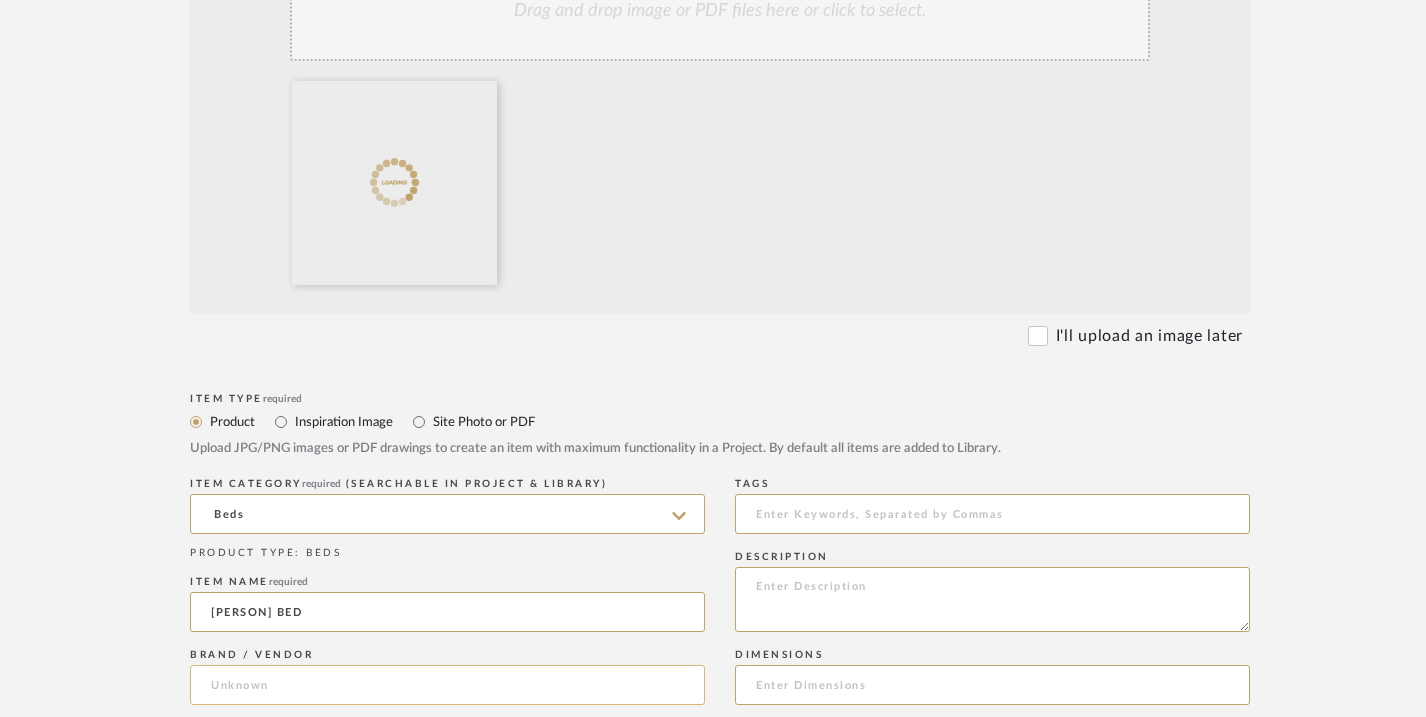 type on "DANNY BED" 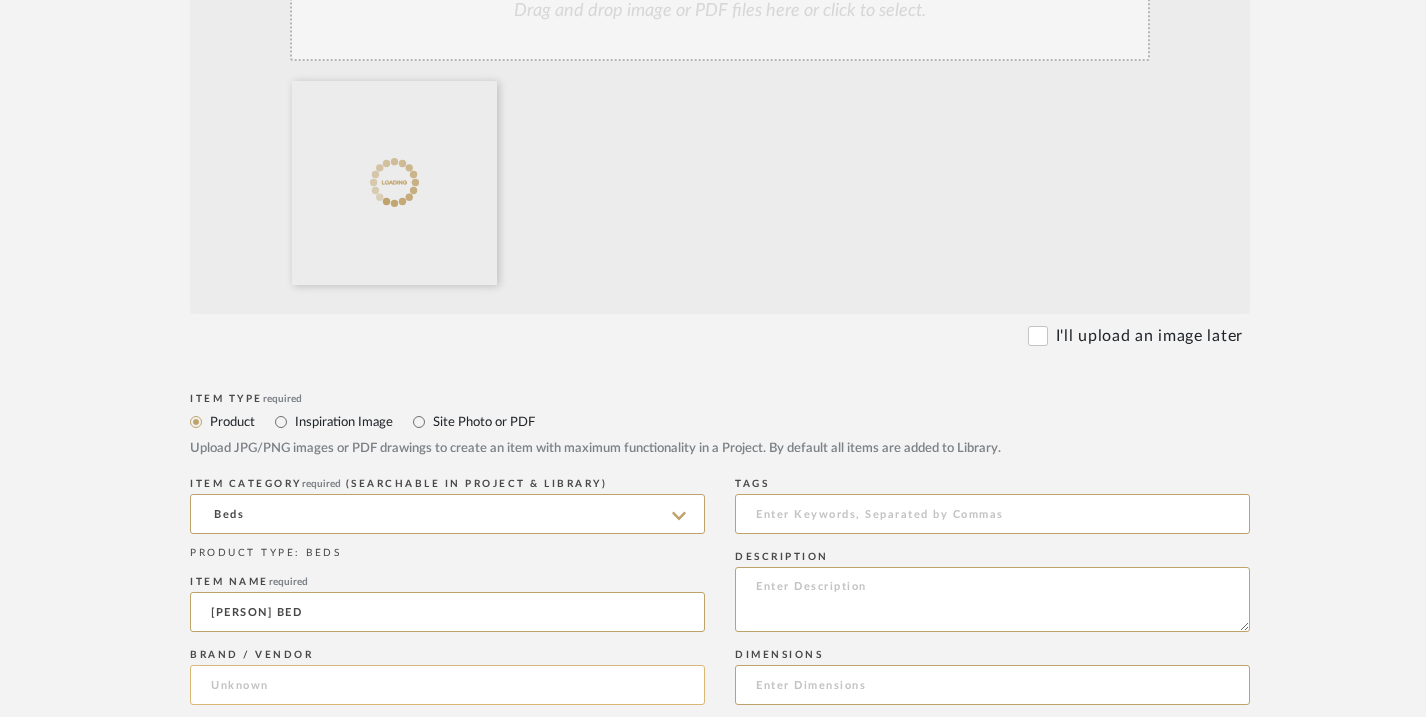 click 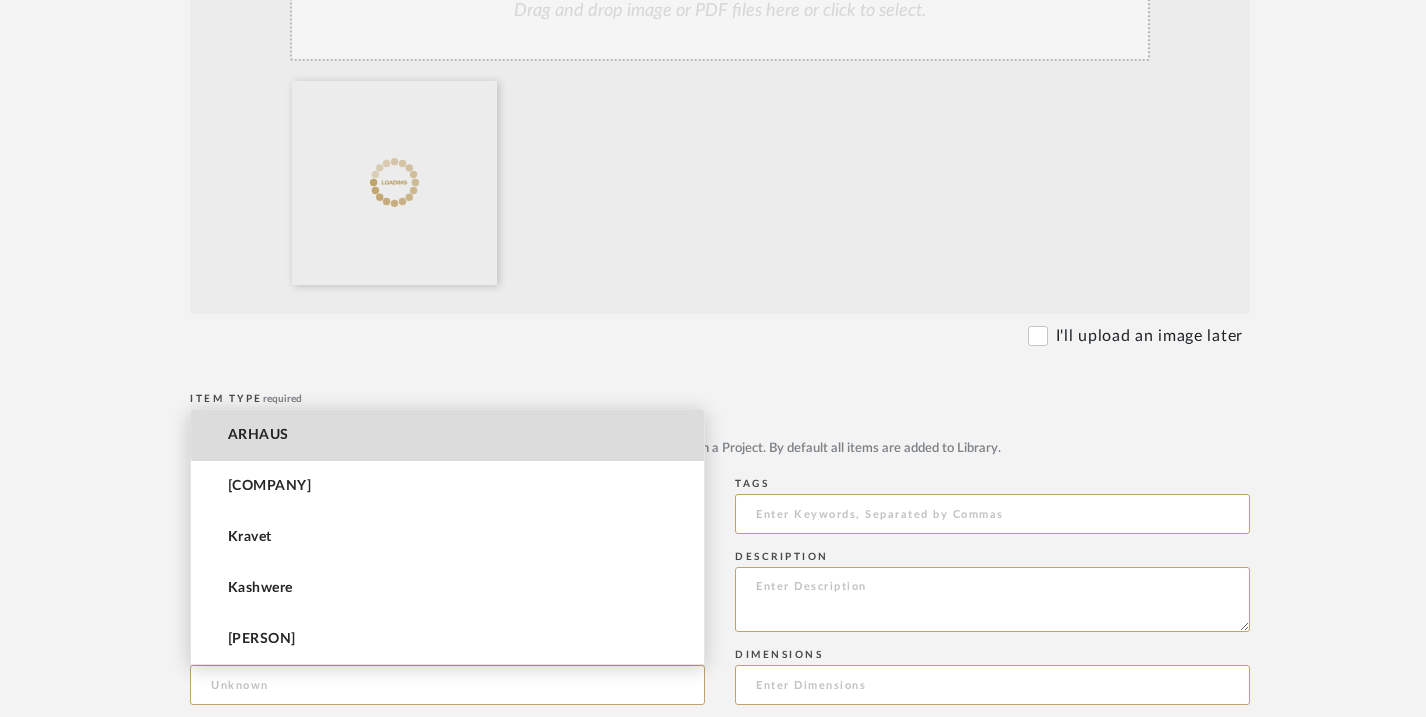 click on "[BRAND]" at bounding box center [447, 435] 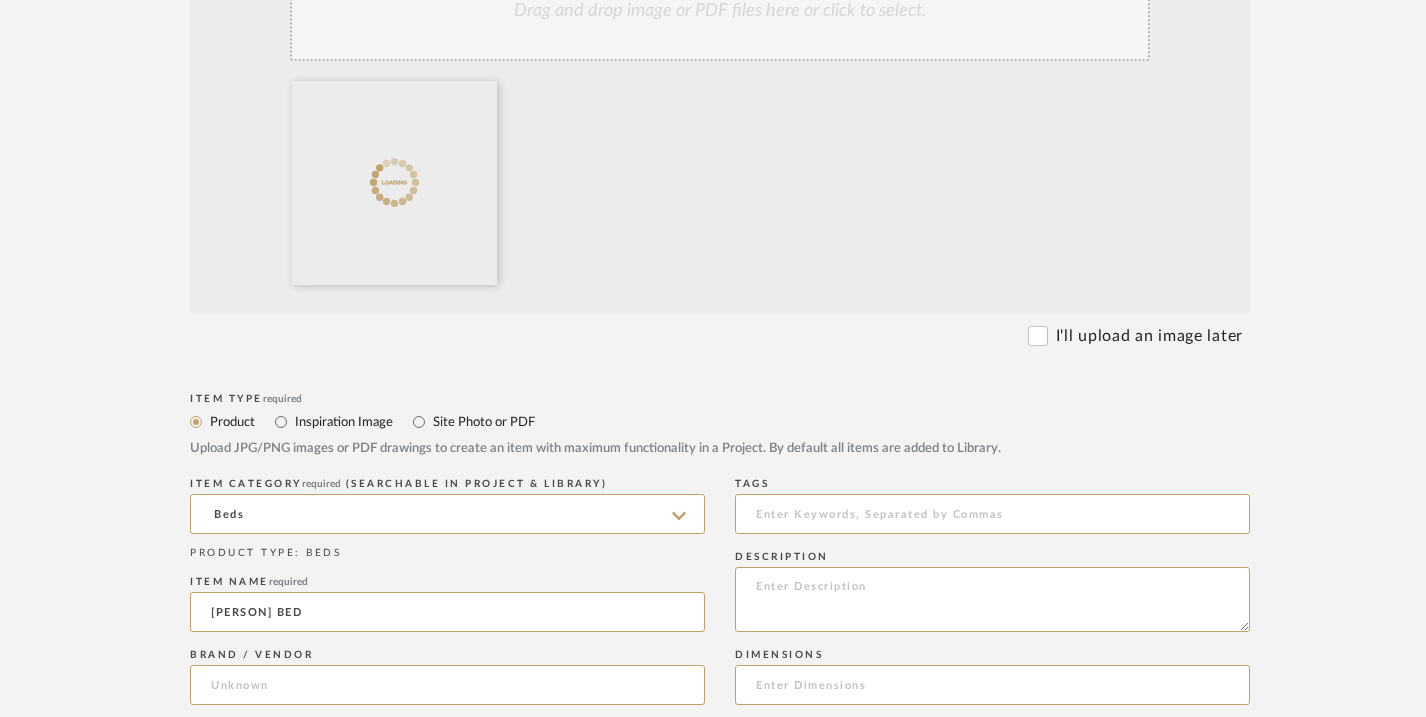 type on "[BRAND]" 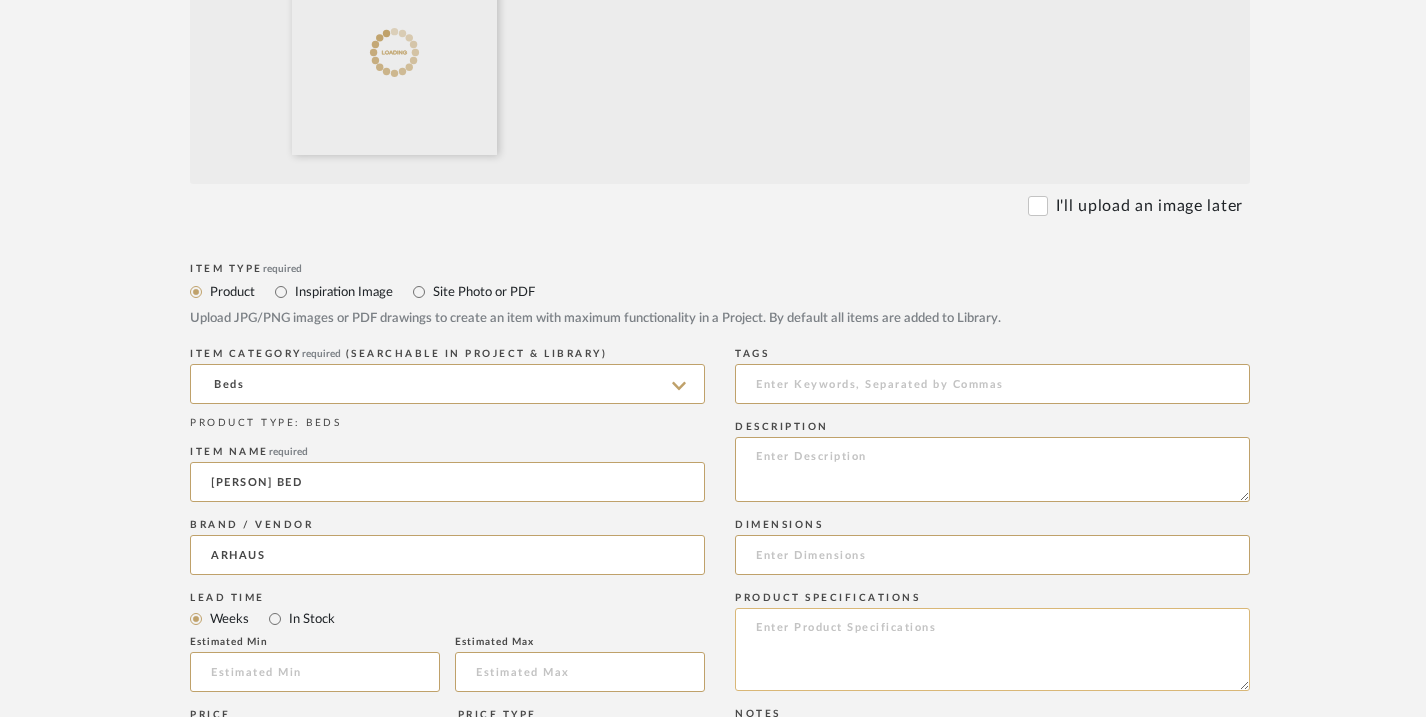 scroll, scrollTop: 731, scrollLeft: 0, axis: vertical 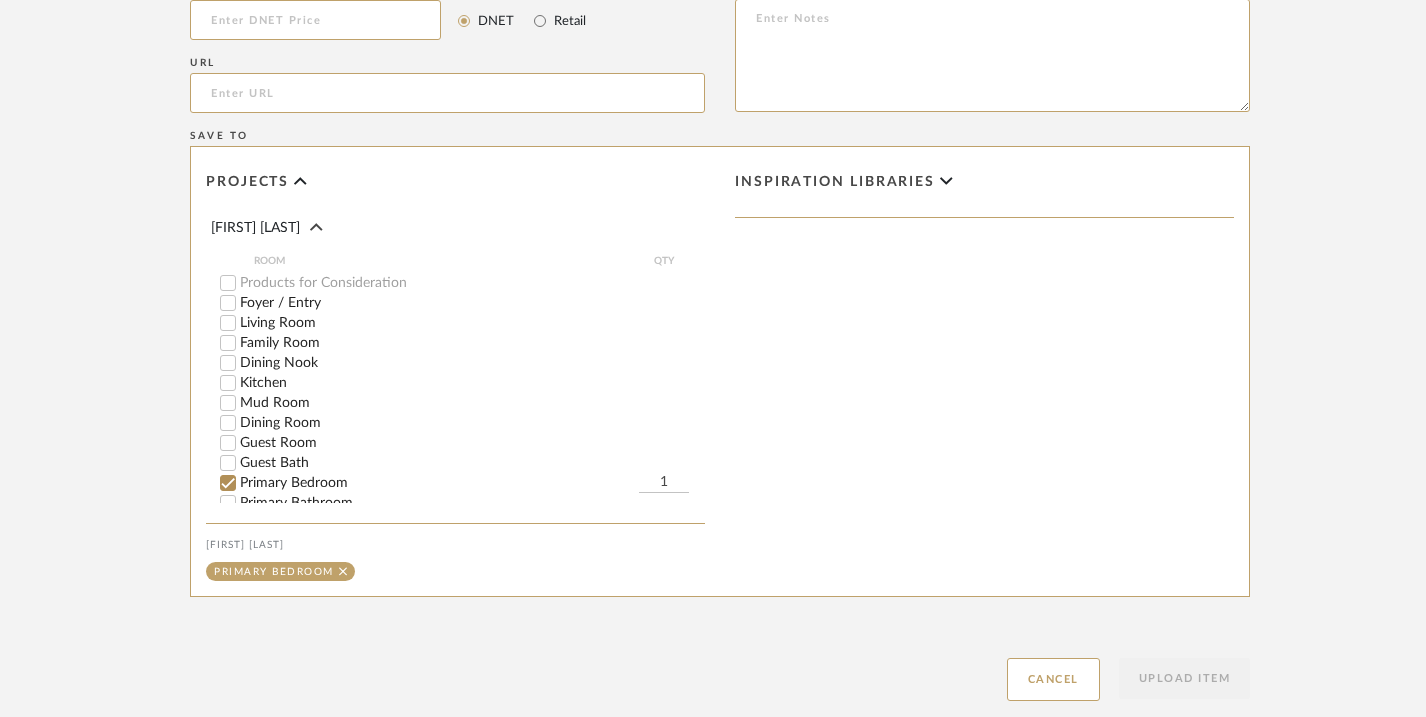 click on "[NAME] Bedroom" at bounding box center [228, 483] 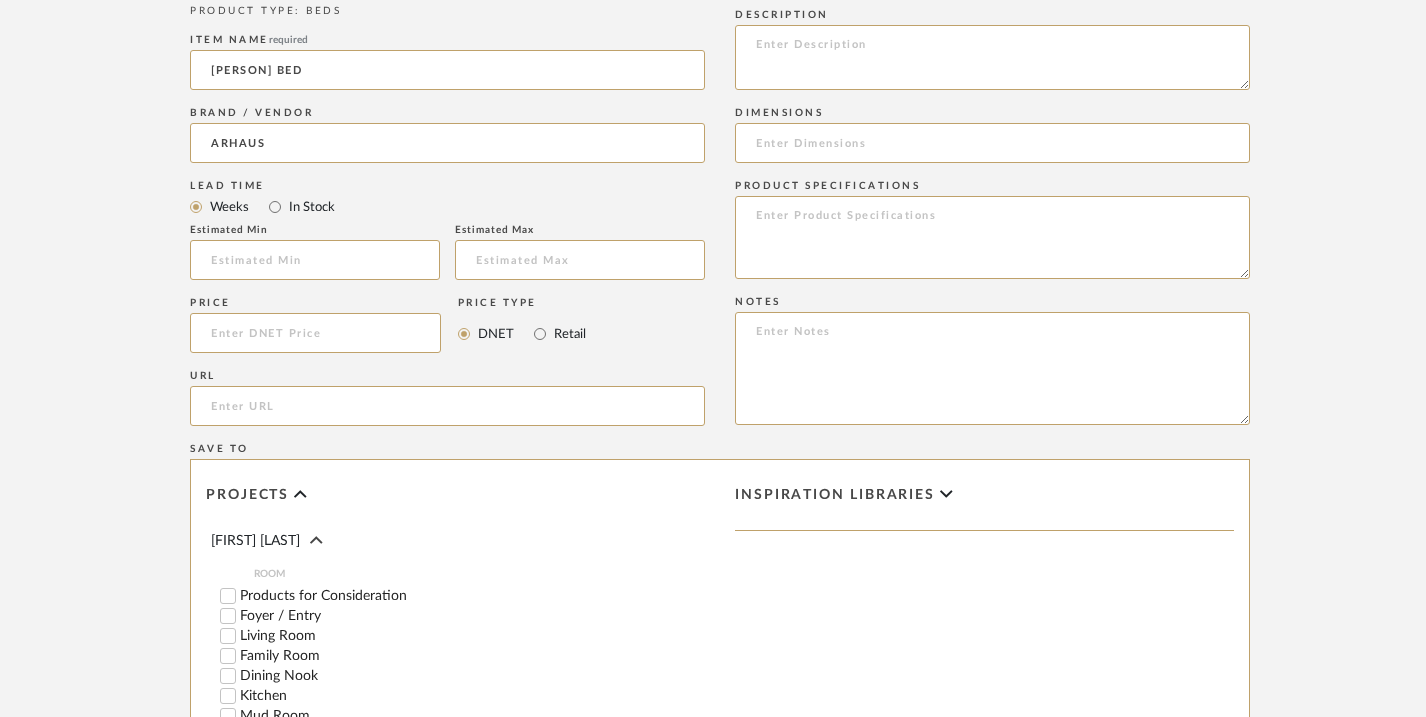 scroll, scrollTop: 1135, scrollLeft: 0, axis: vertical 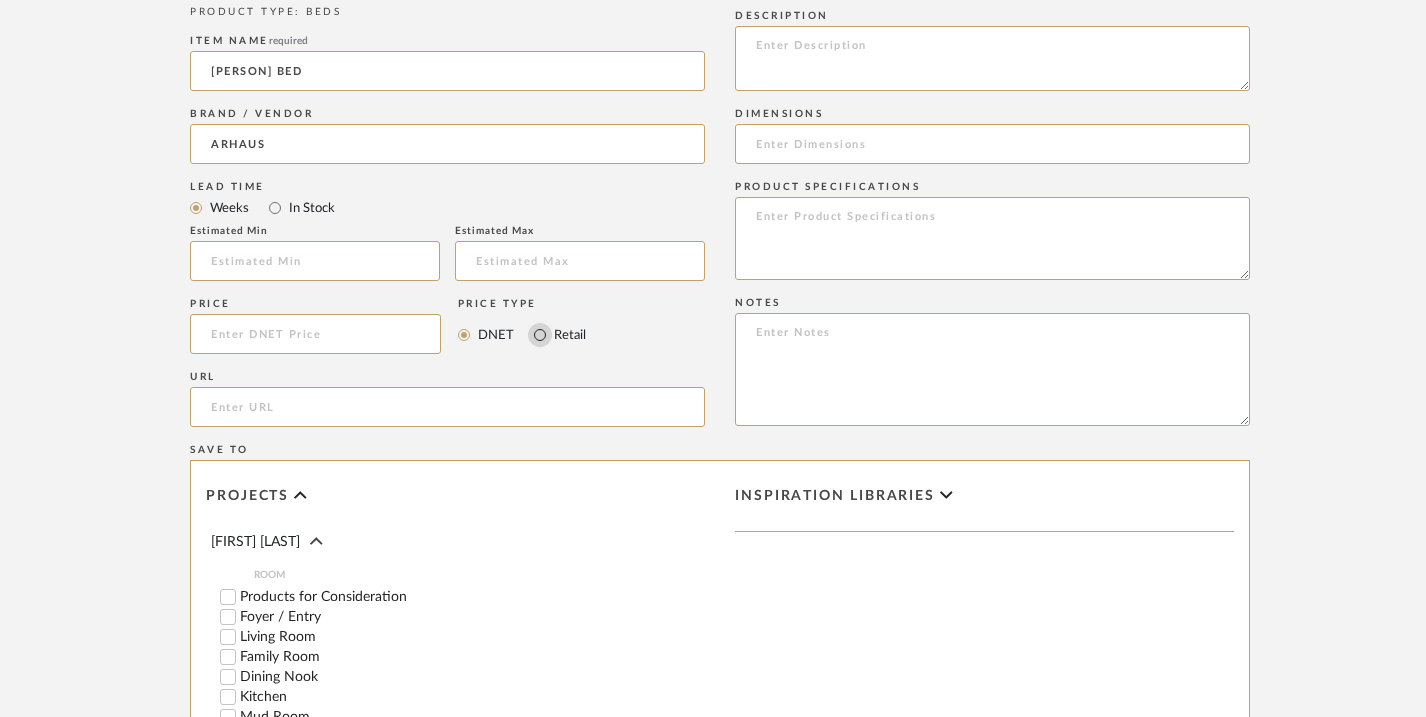 click on "Retail" at bounding box center (540, 335) 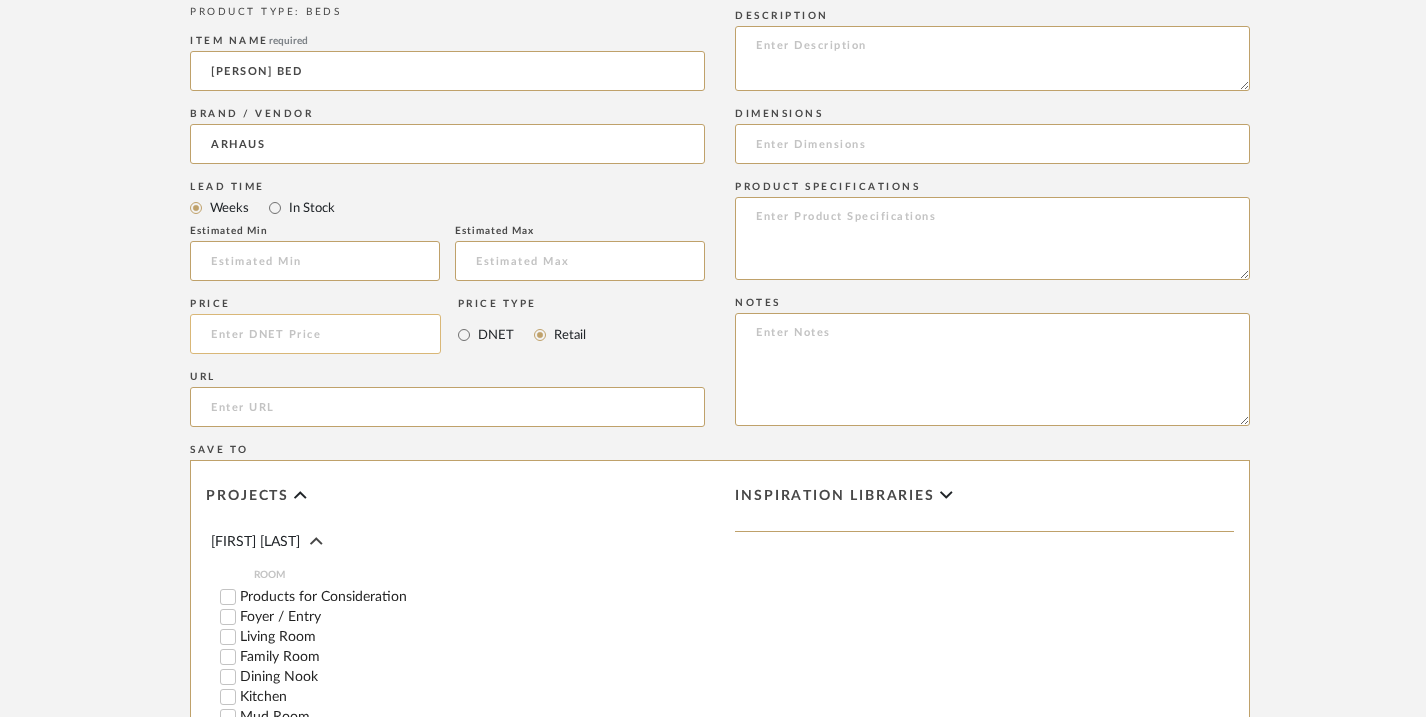 click 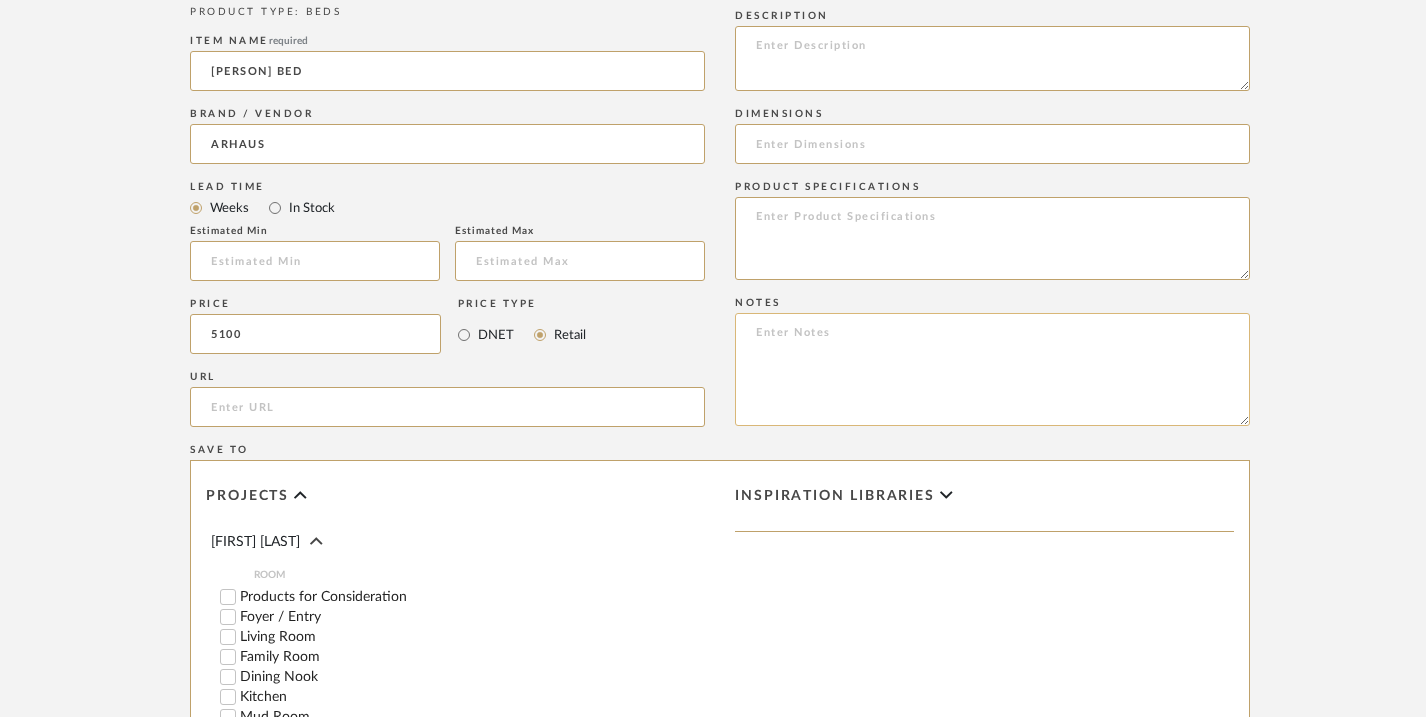 type on "$5,100.00" 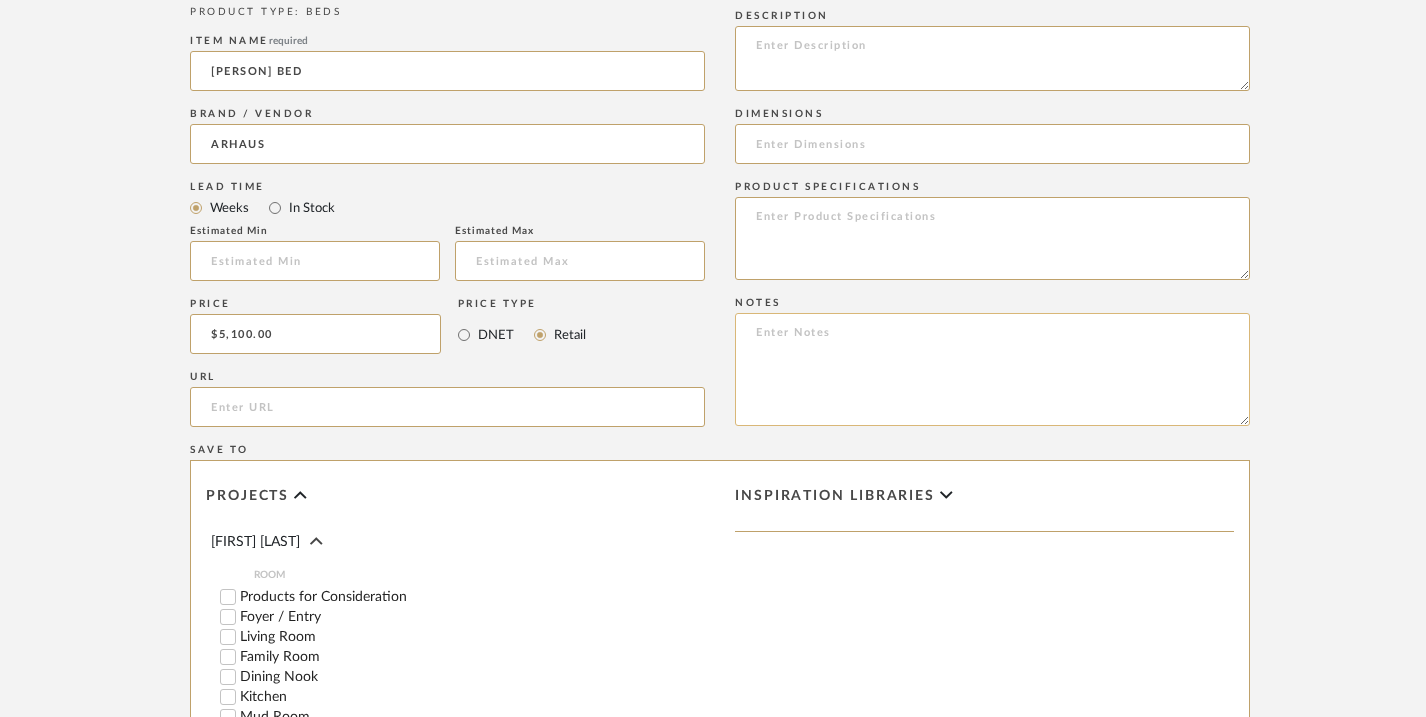 click 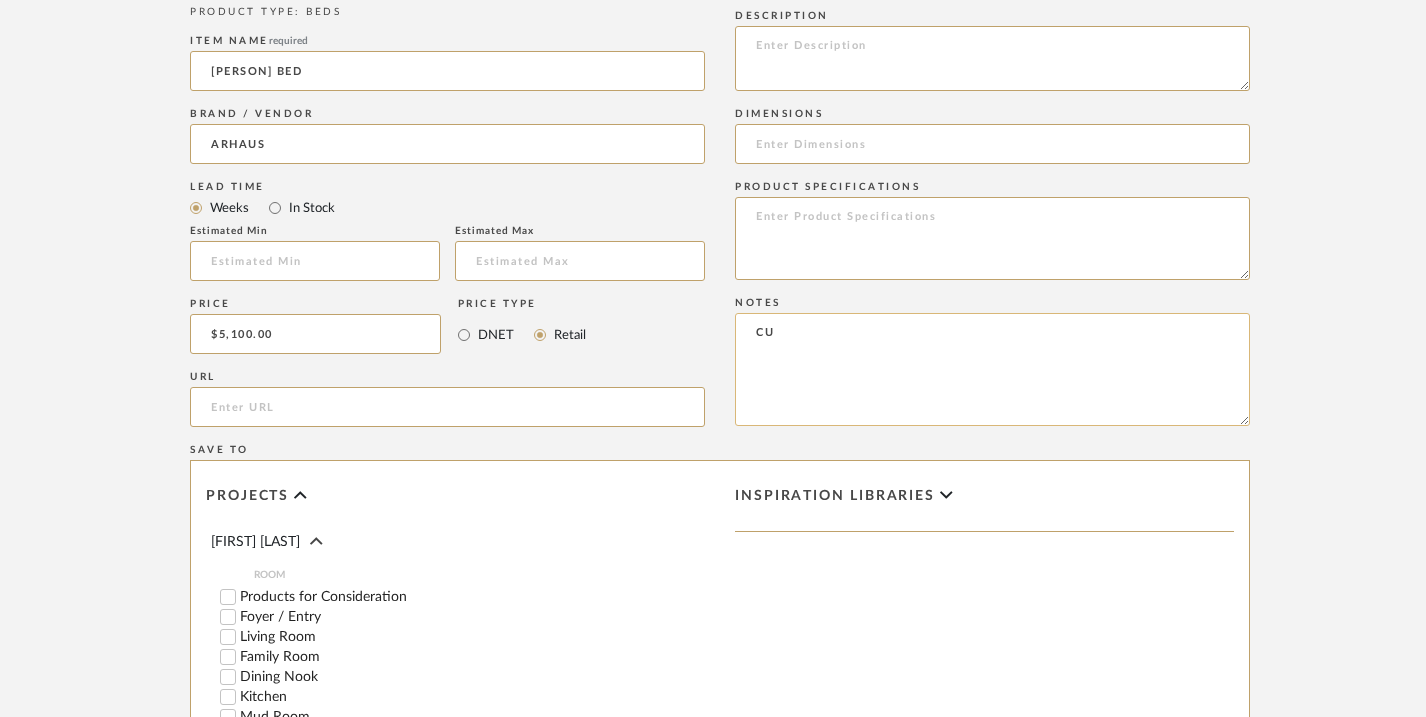 type on "C" 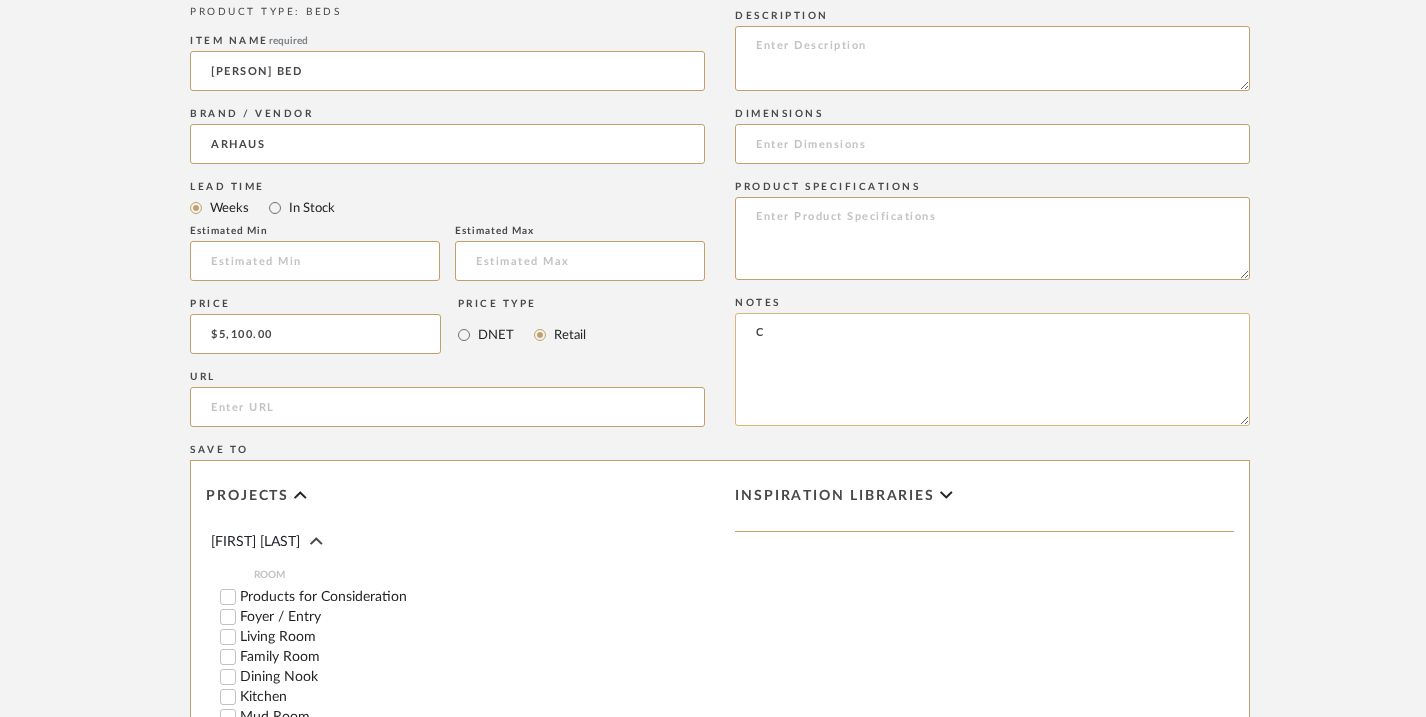 type 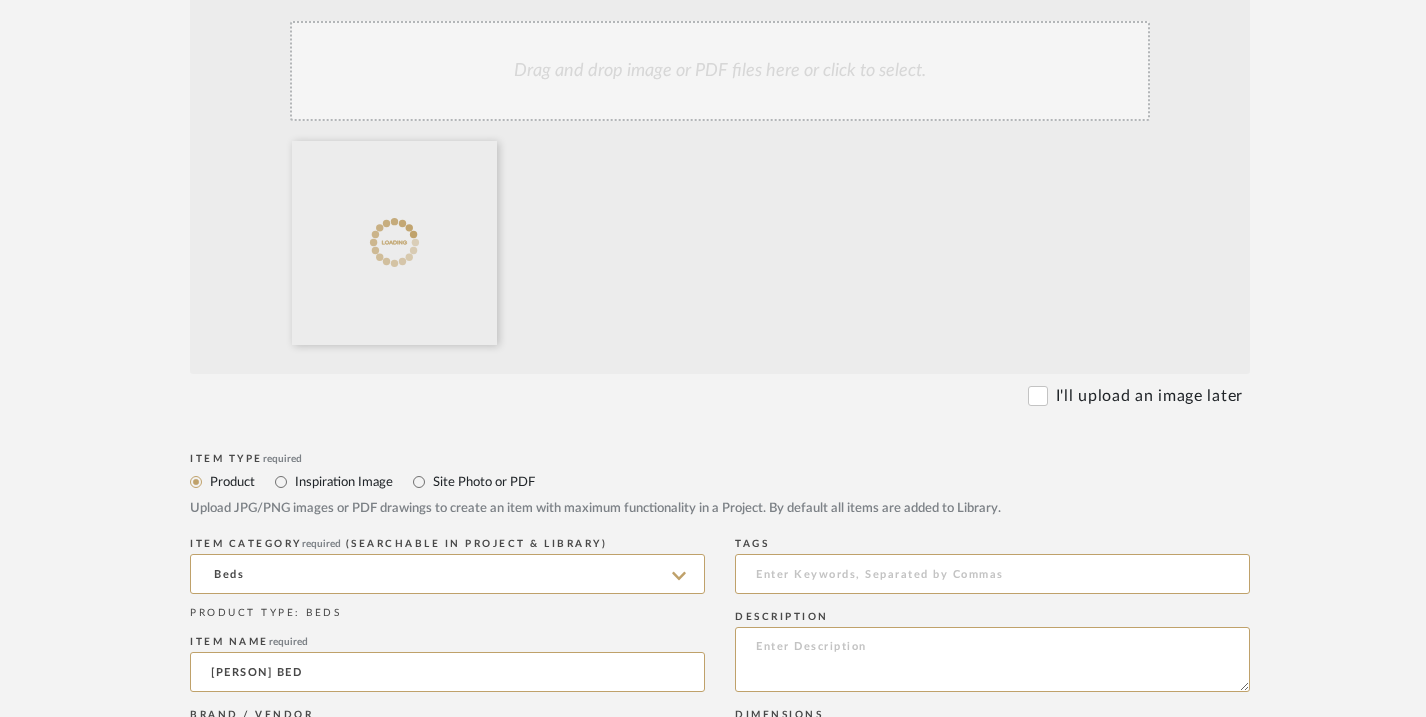 scroll, scrollTop: 522, scrollLeft: 0, axis: vertical 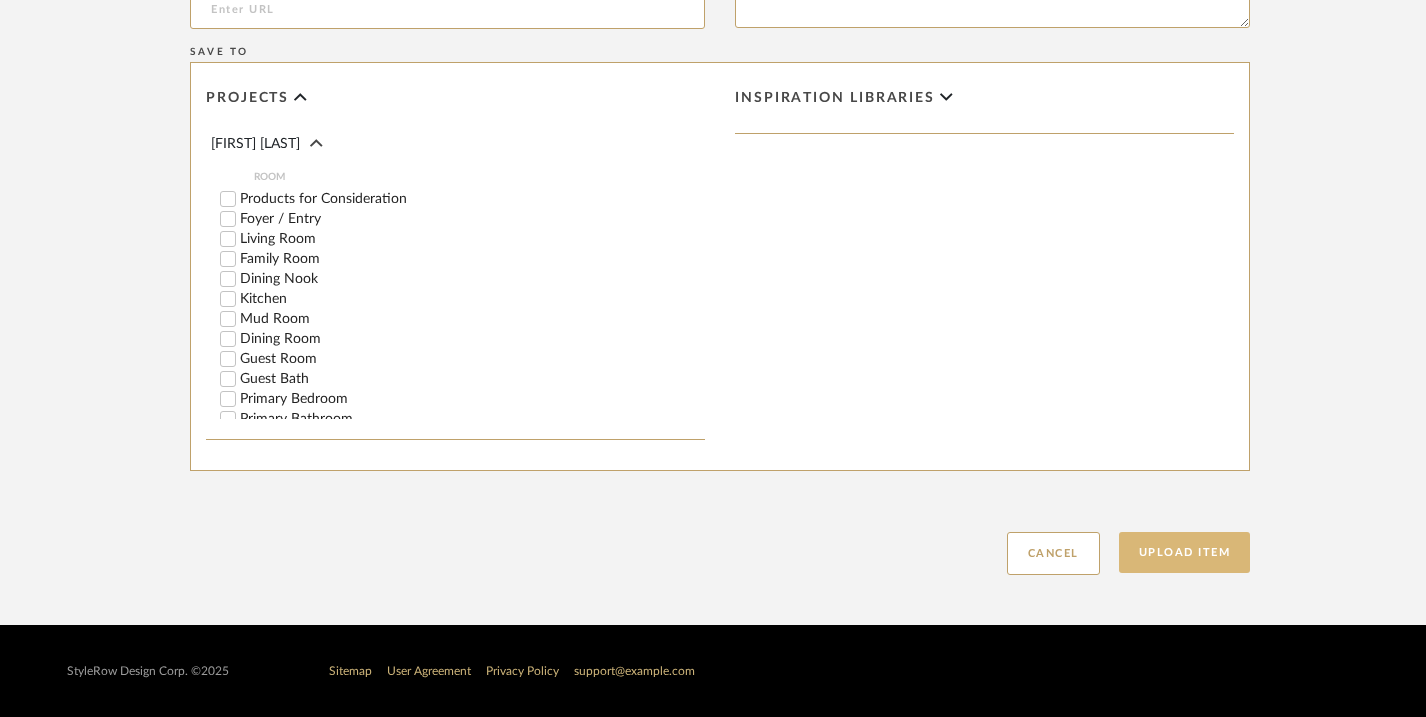 click on "Upload Item" 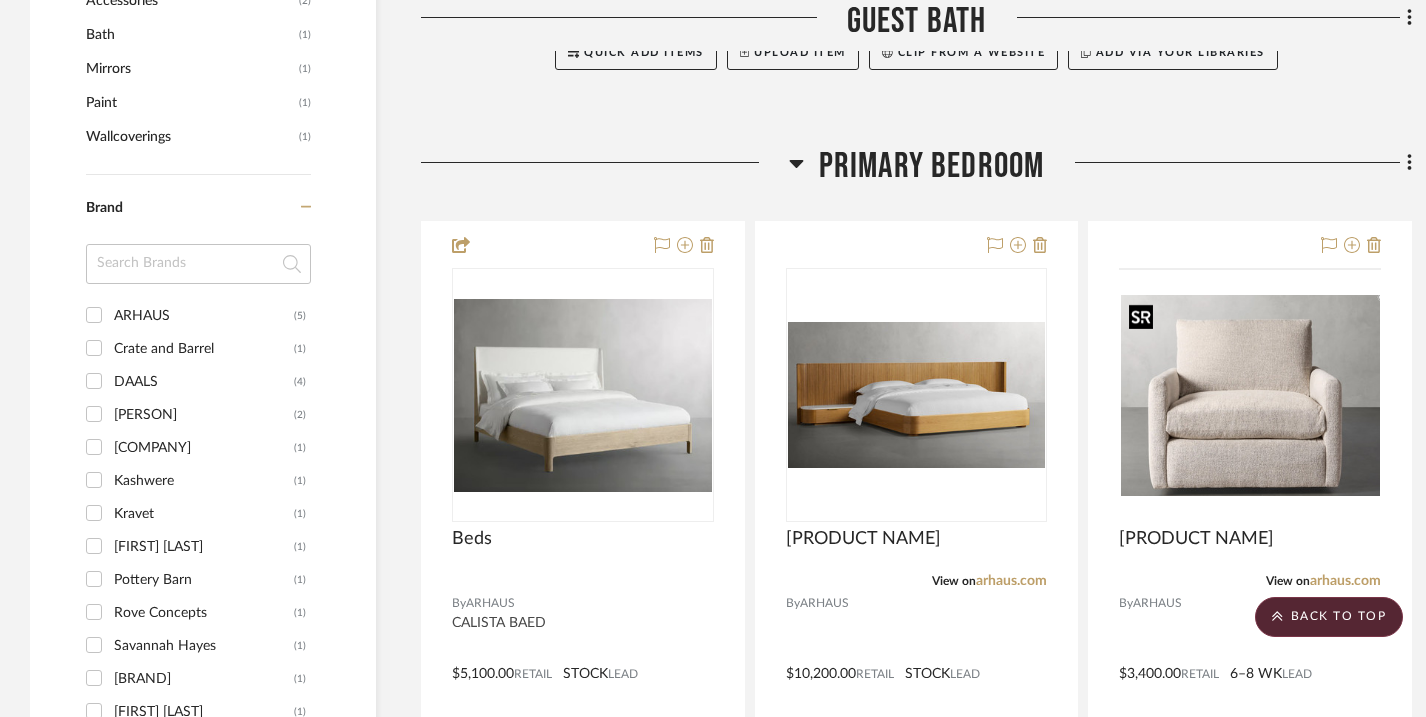 scroll, scrollTop: 1965, scrollLeft: 0, axis: vertical 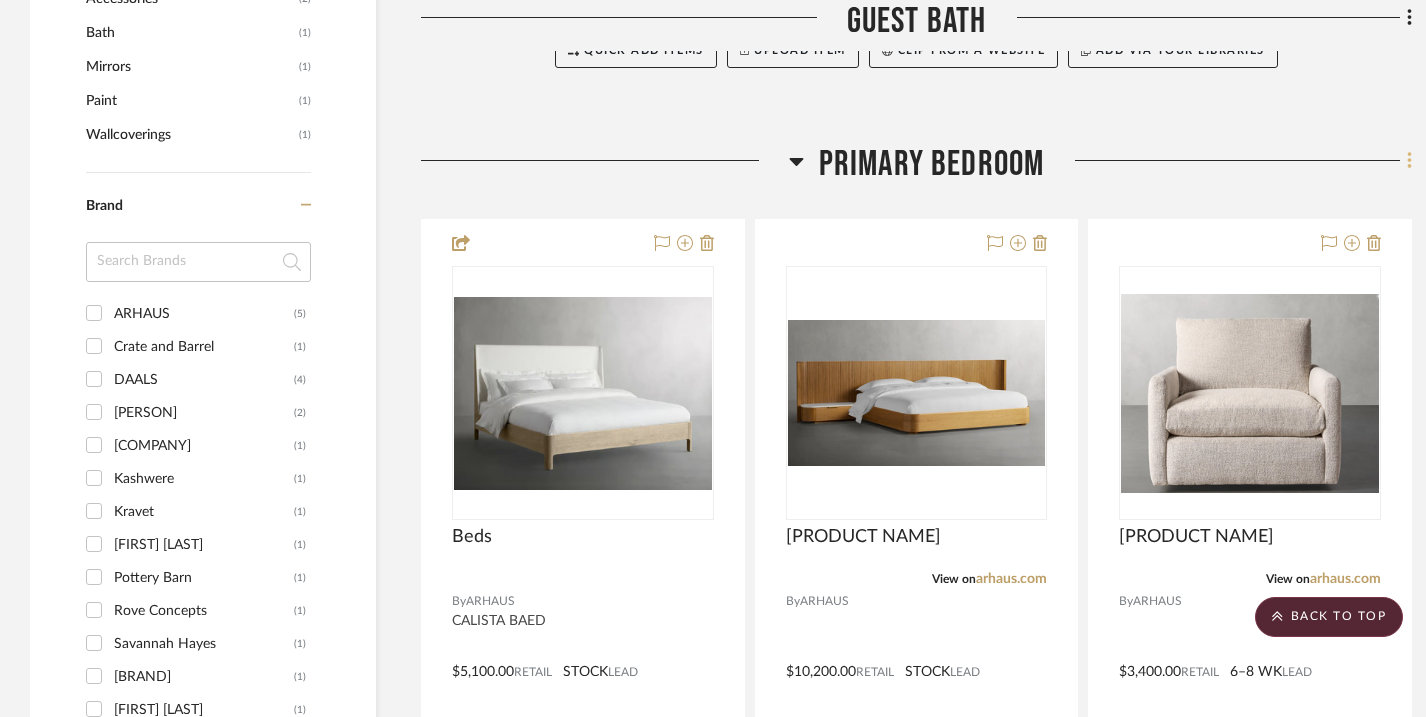click 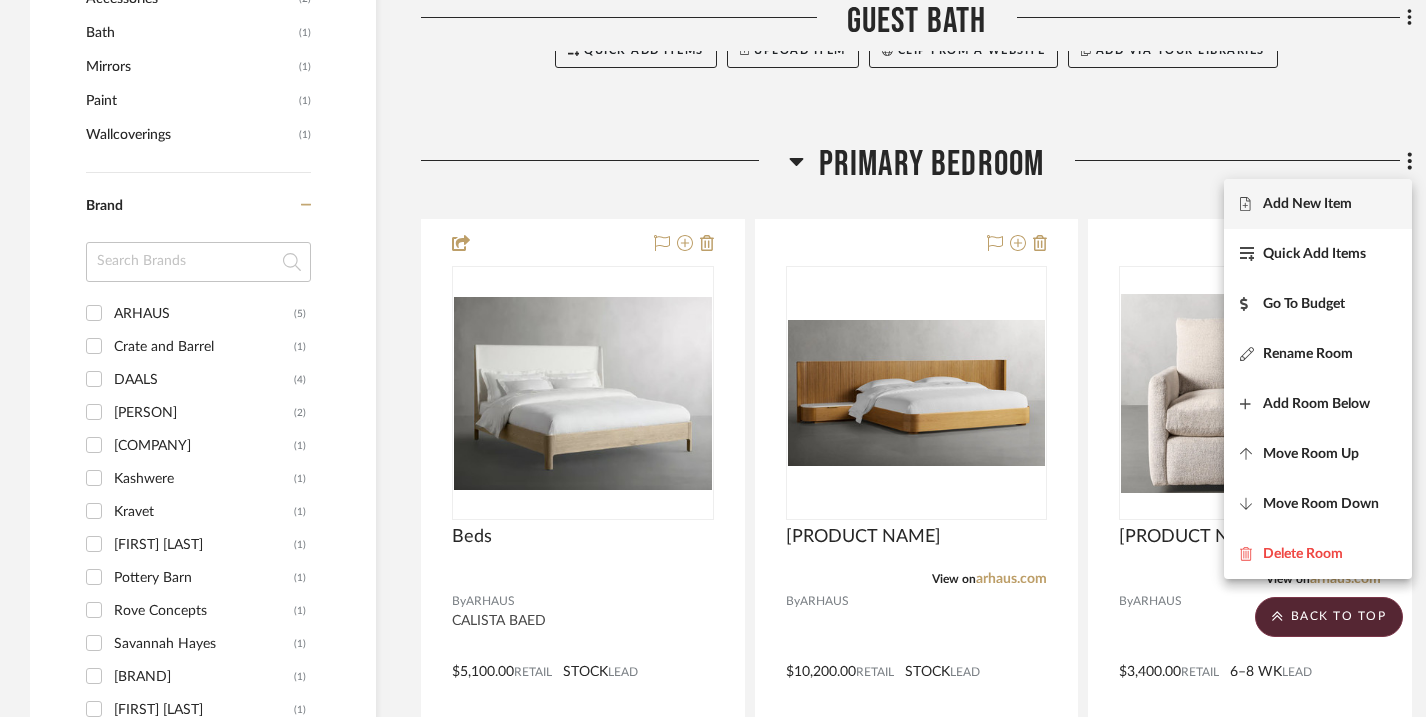 click on "Add New Item" at bounding box center (1307, 204) 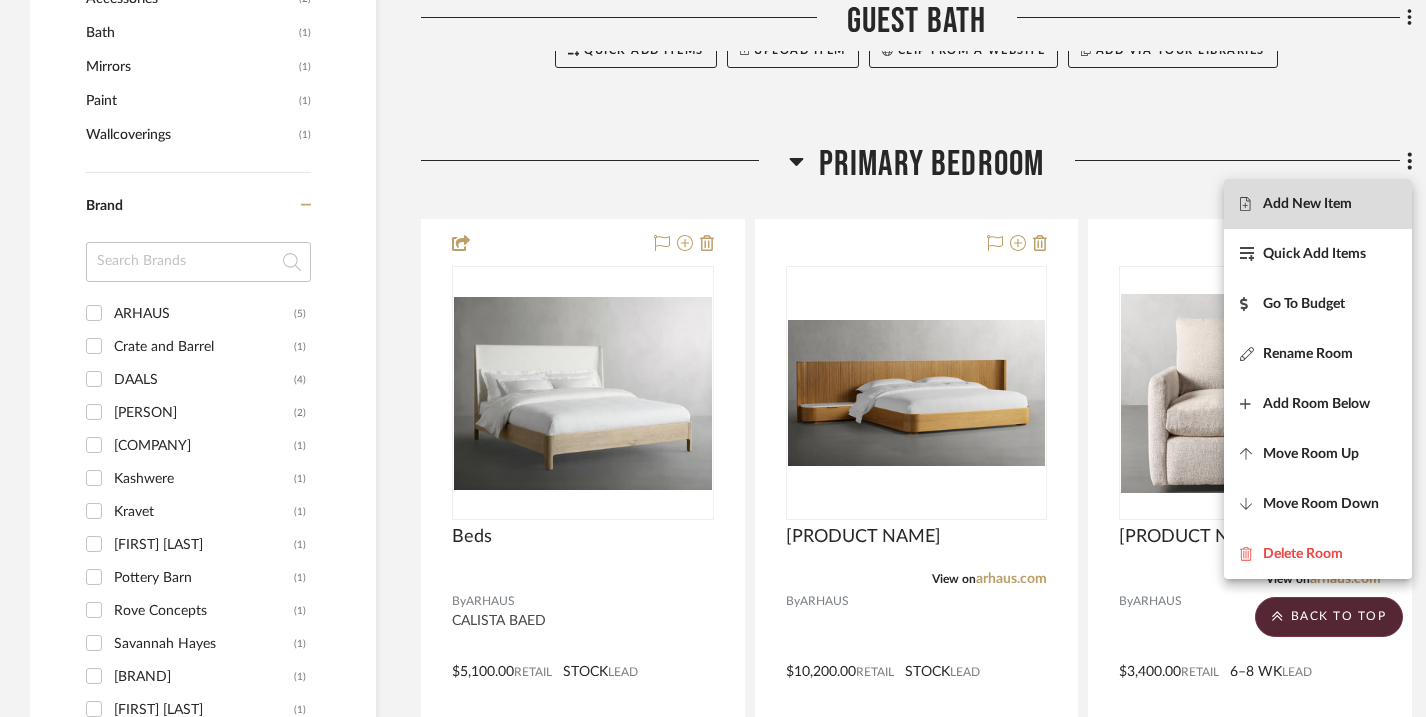 scroll, scrollTop: 0, scrollLeft: 0, axis: both 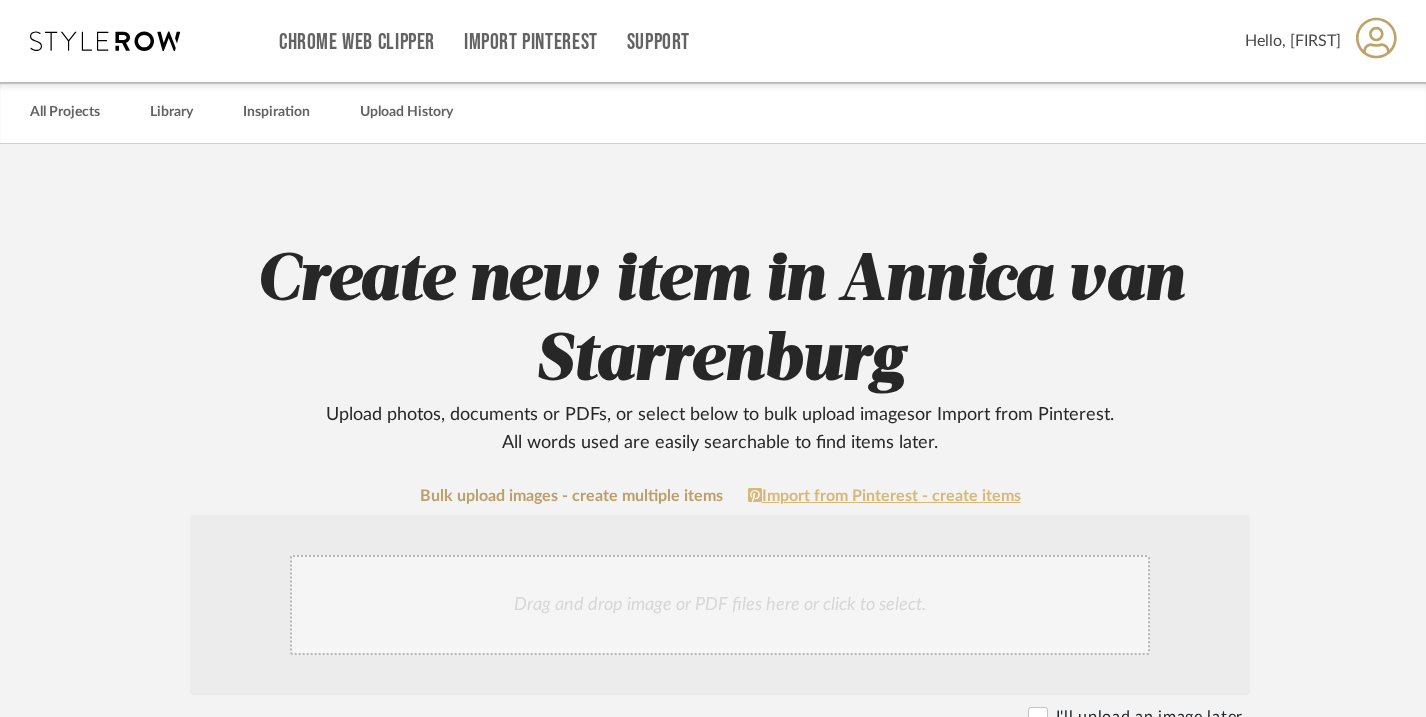 click on "Import from Pinterest - create items" 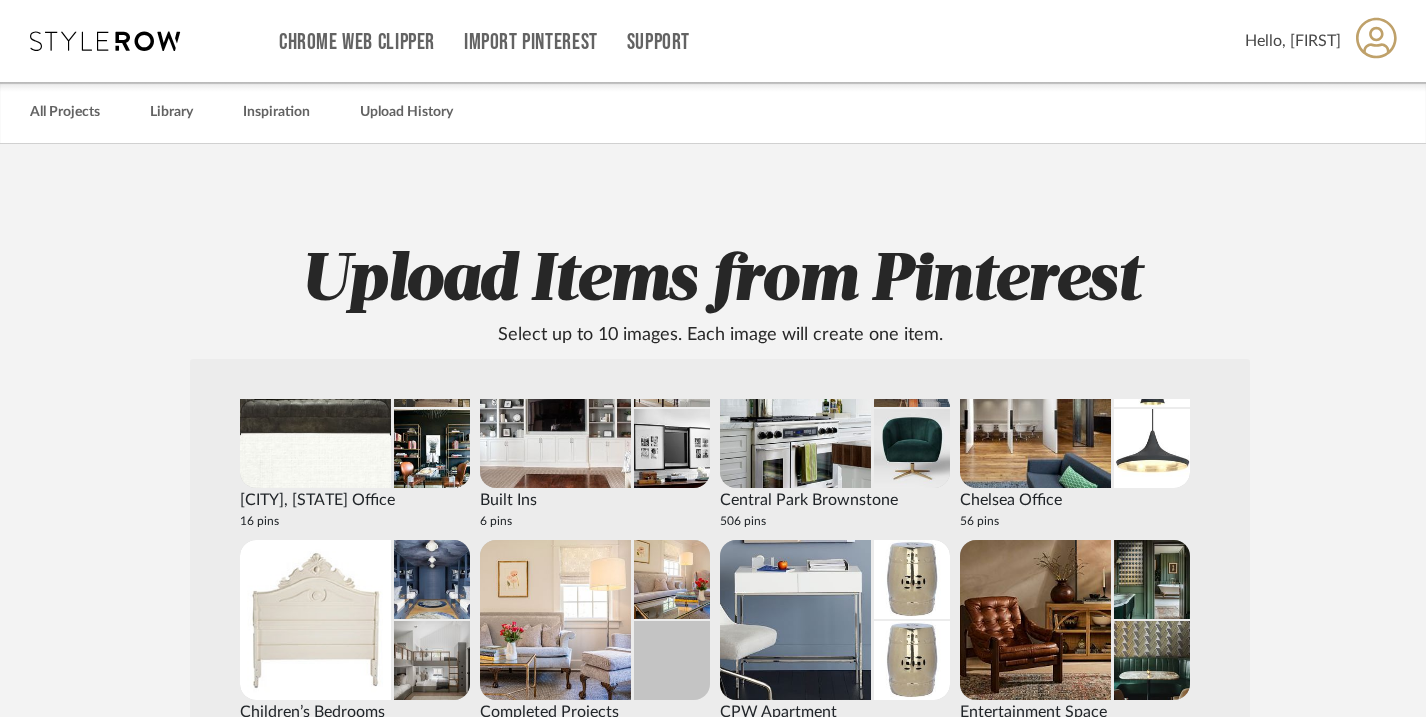 scroll, scrollTop: 894, scrollLeft: 0, axis: vertical 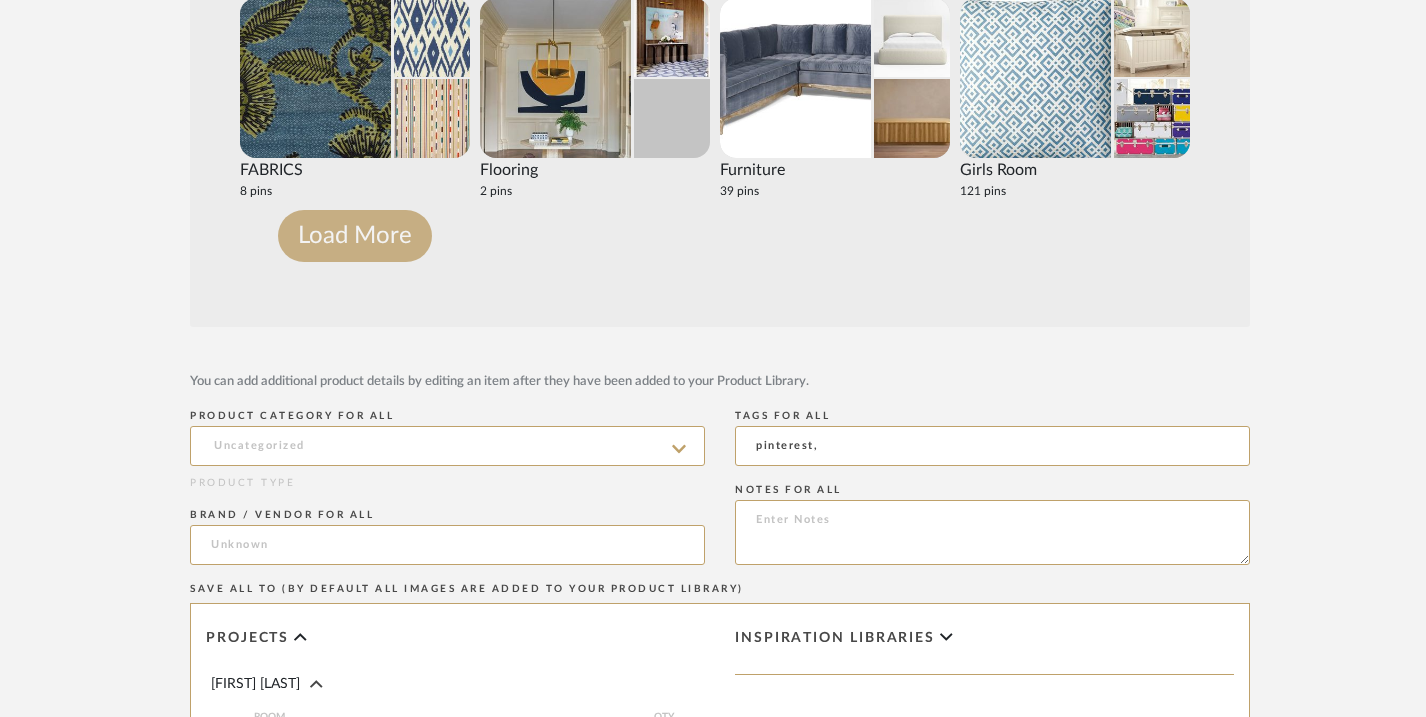 click on "Load More" at bounding box center [355, 236] 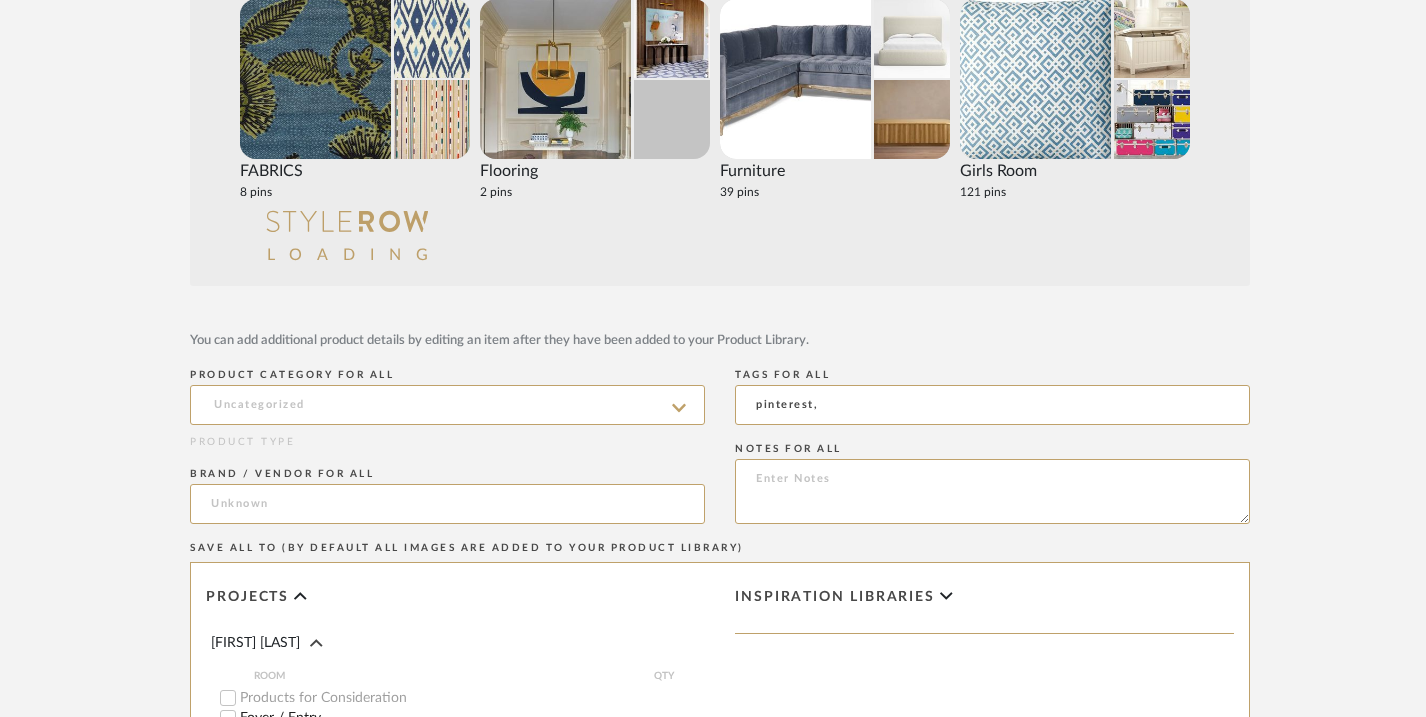 scroll, scrollTop: 567, scrollLeft: 0, axis: vertical 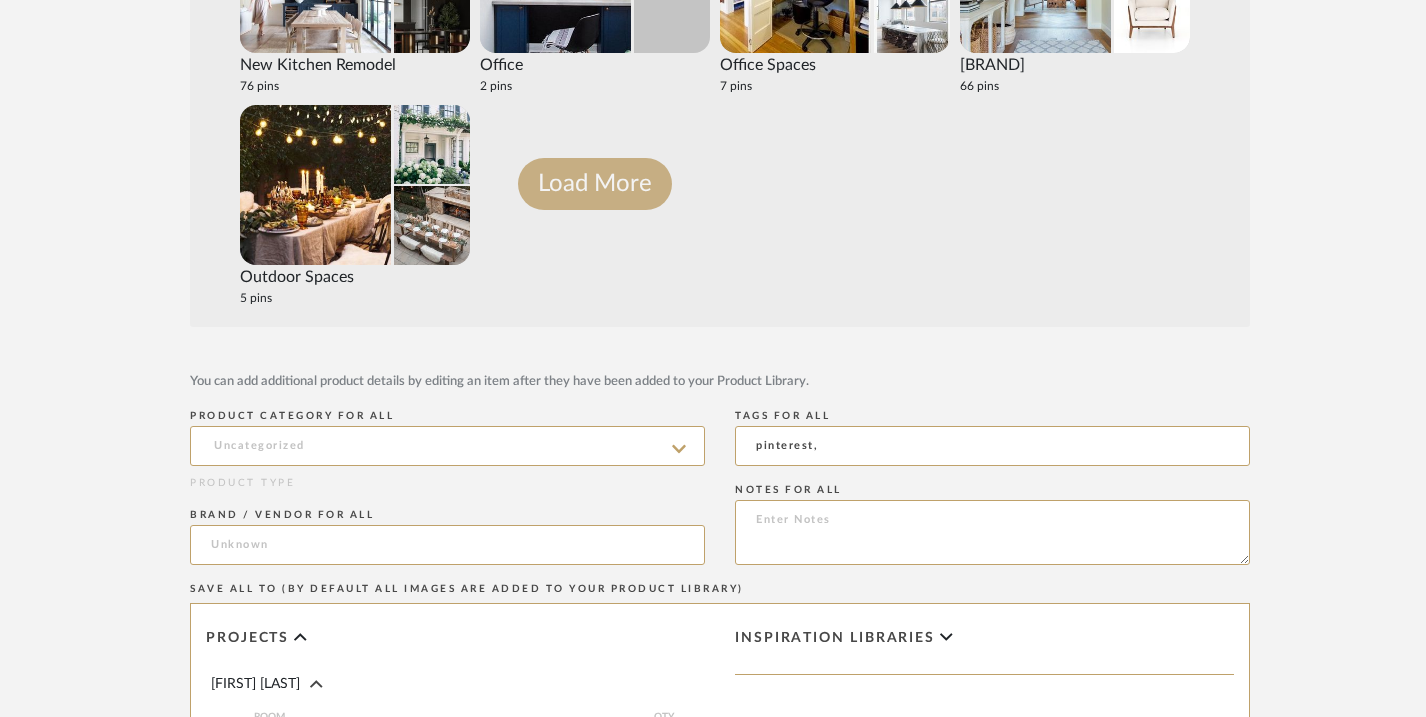 click on "Load More" at bounding box center [595, 184] 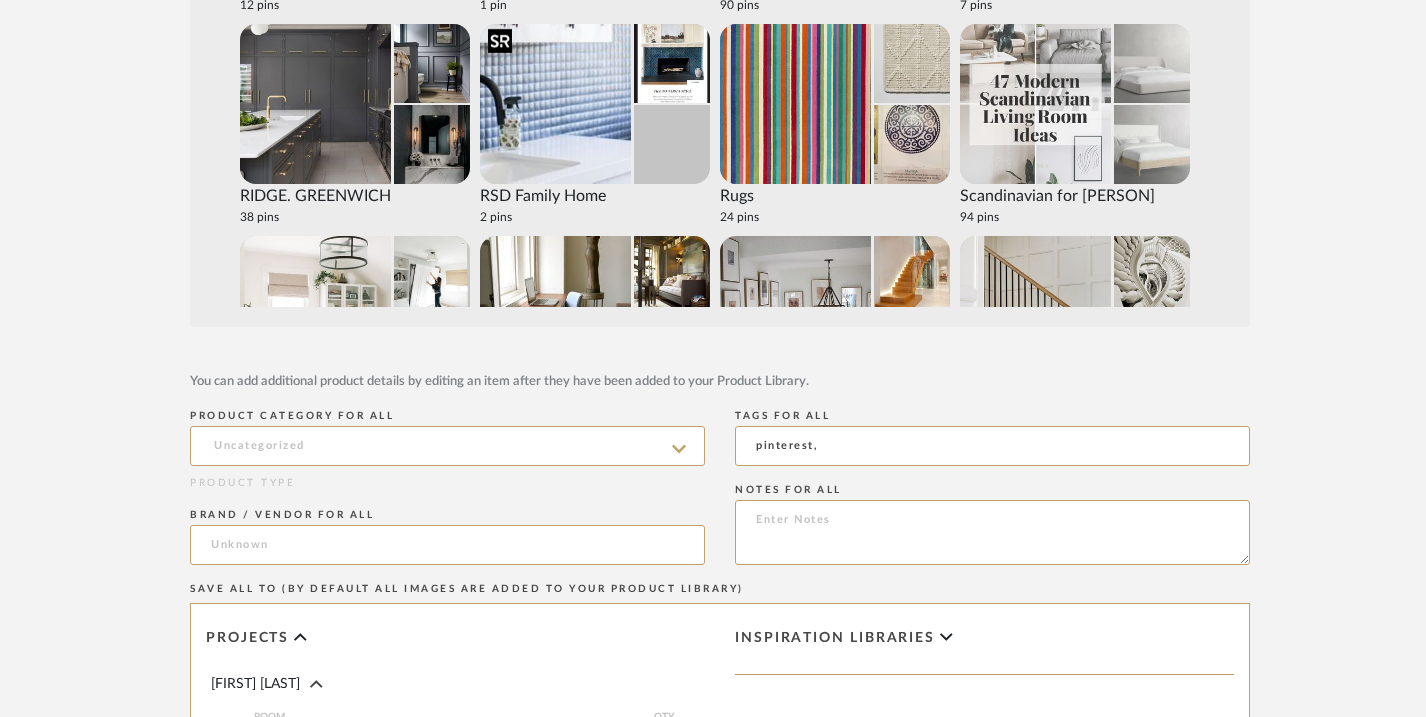 scroll, scrollTop: 2996, scrollLeft: 0, axis: vertical 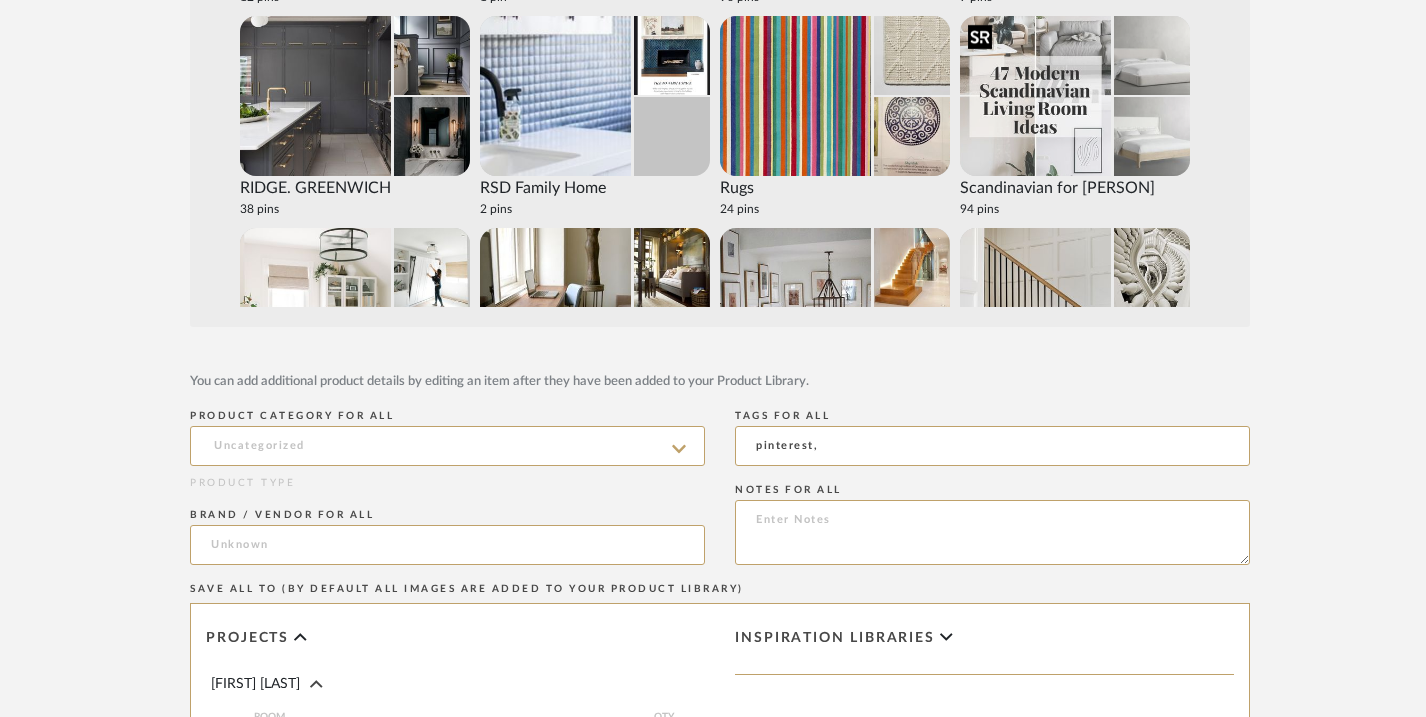 click at bounding box center (1035, 96) 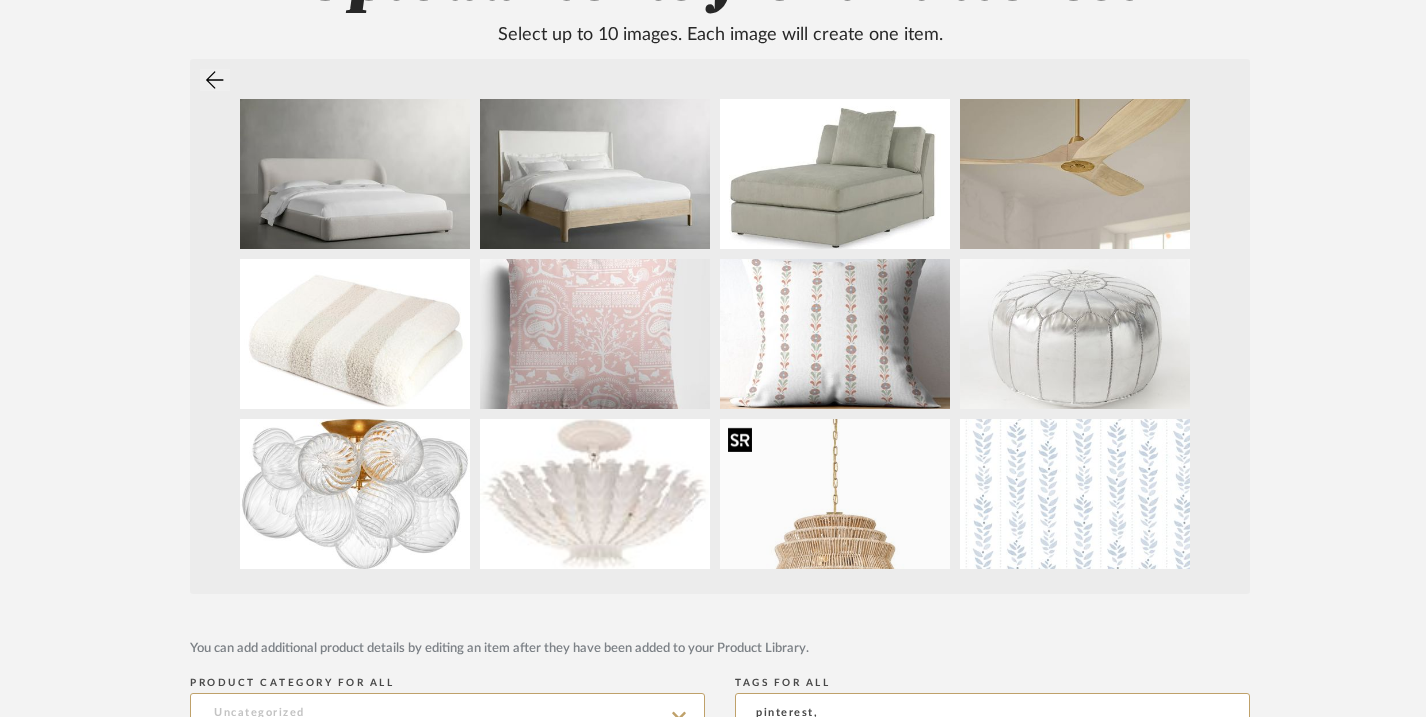 scroll, scrollTop: 294, scrollLeft: 0, axis: vertical 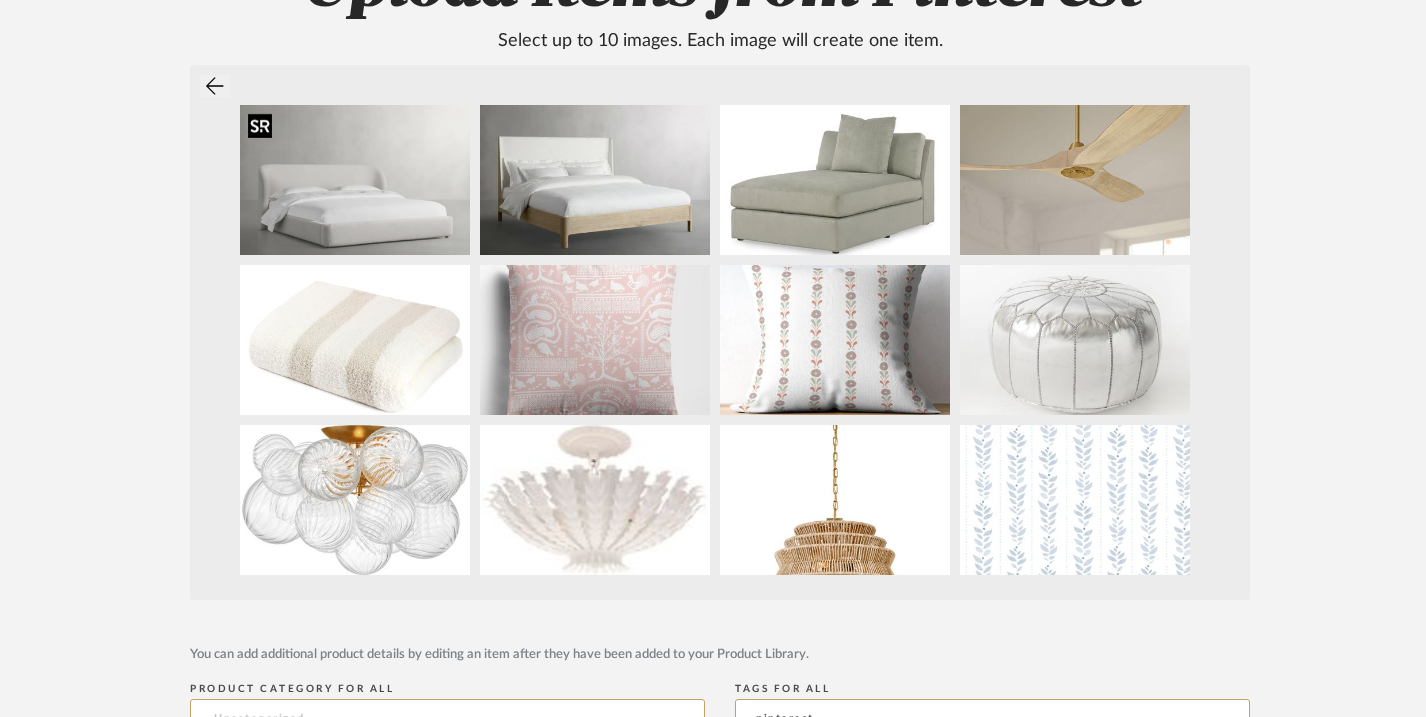 click at bounding box center (355, 180) 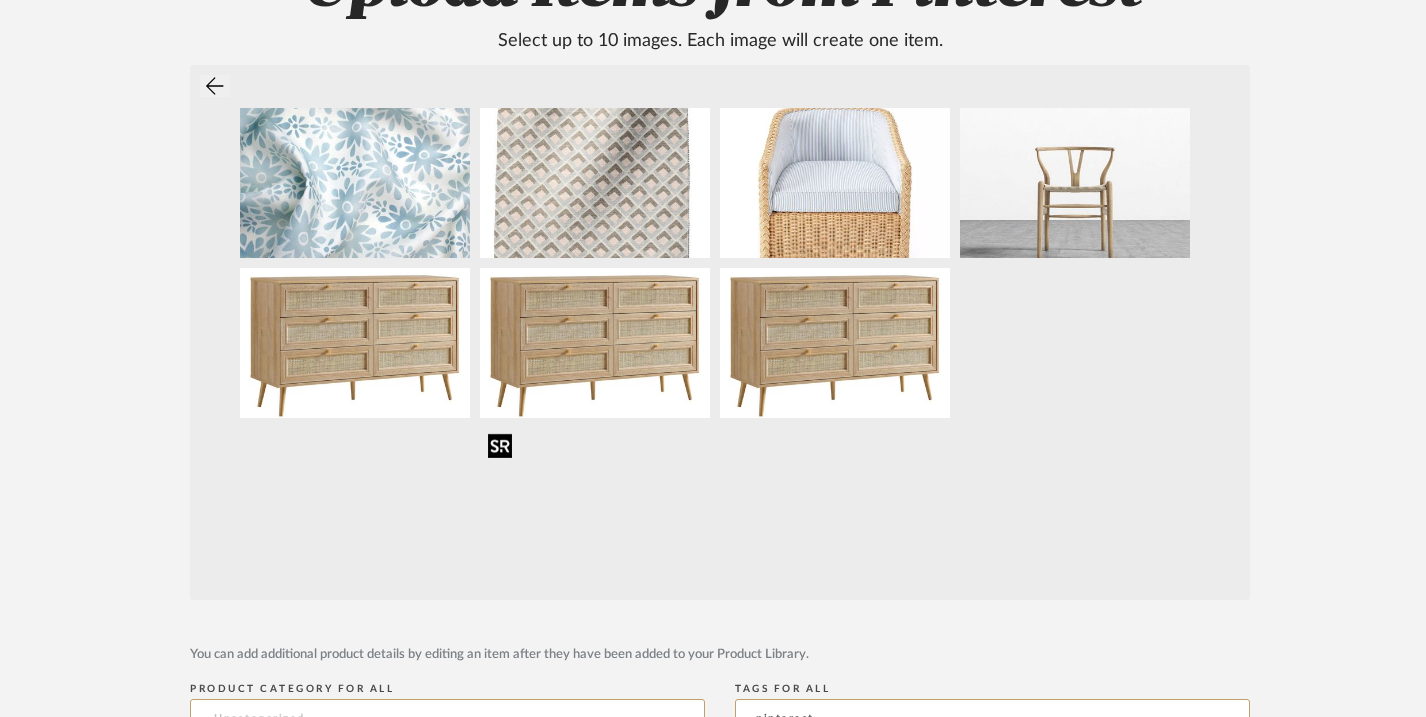 scroll, scrollTop: 635, scrollLeft: 0, axis: vertical 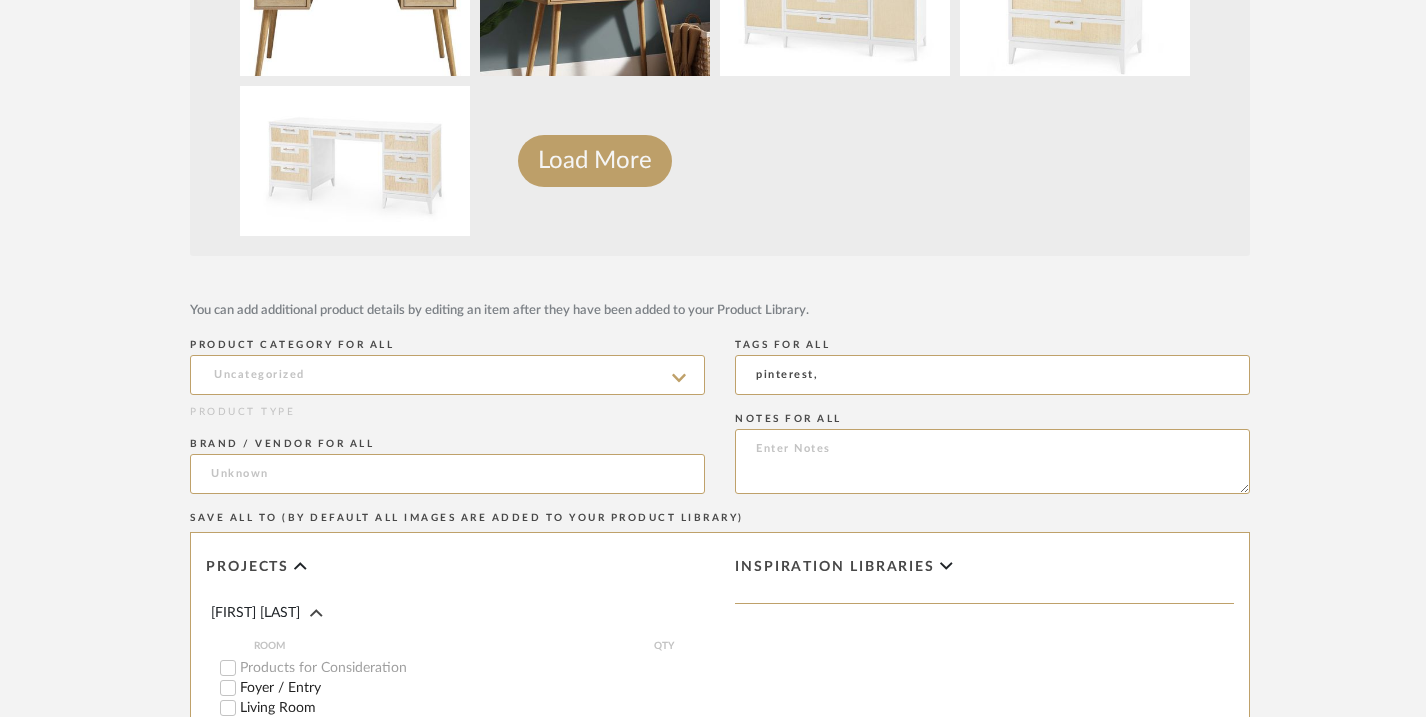 click 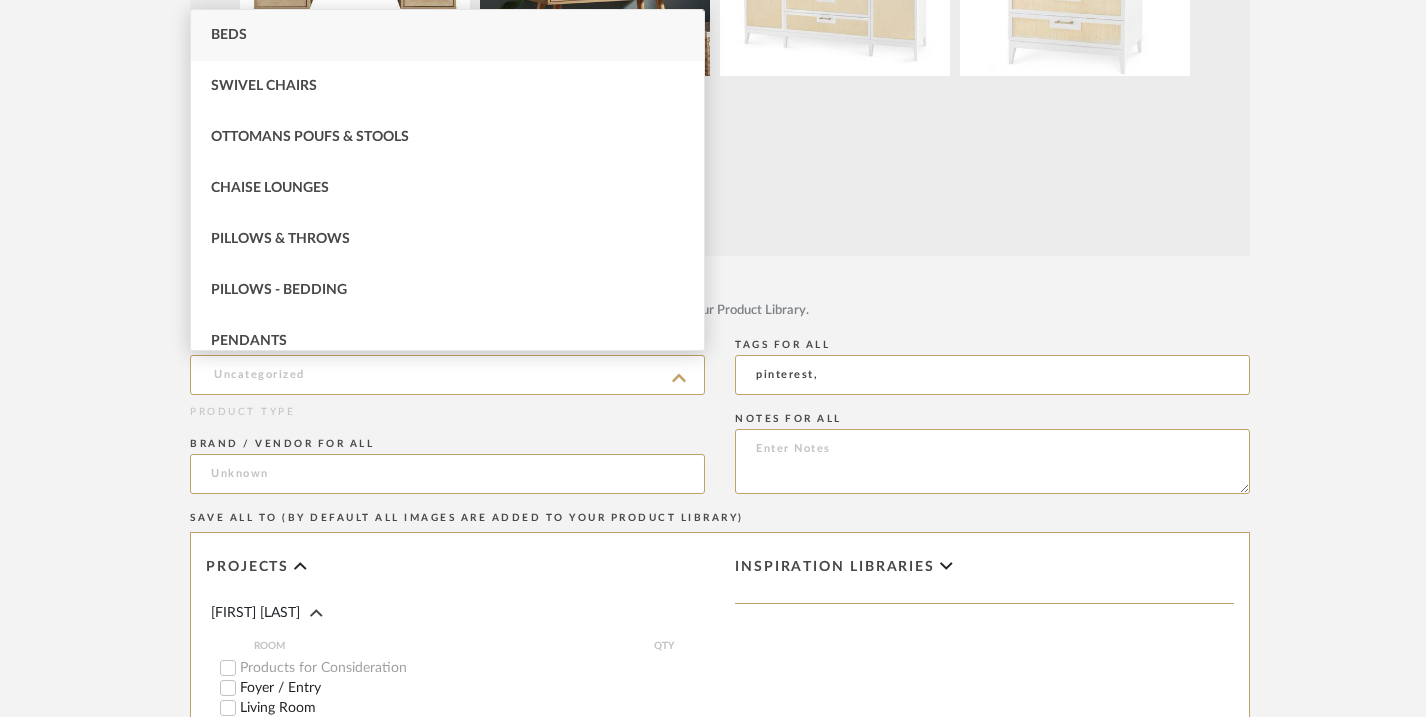 click on "Beds" at bounding box center [447, 35] 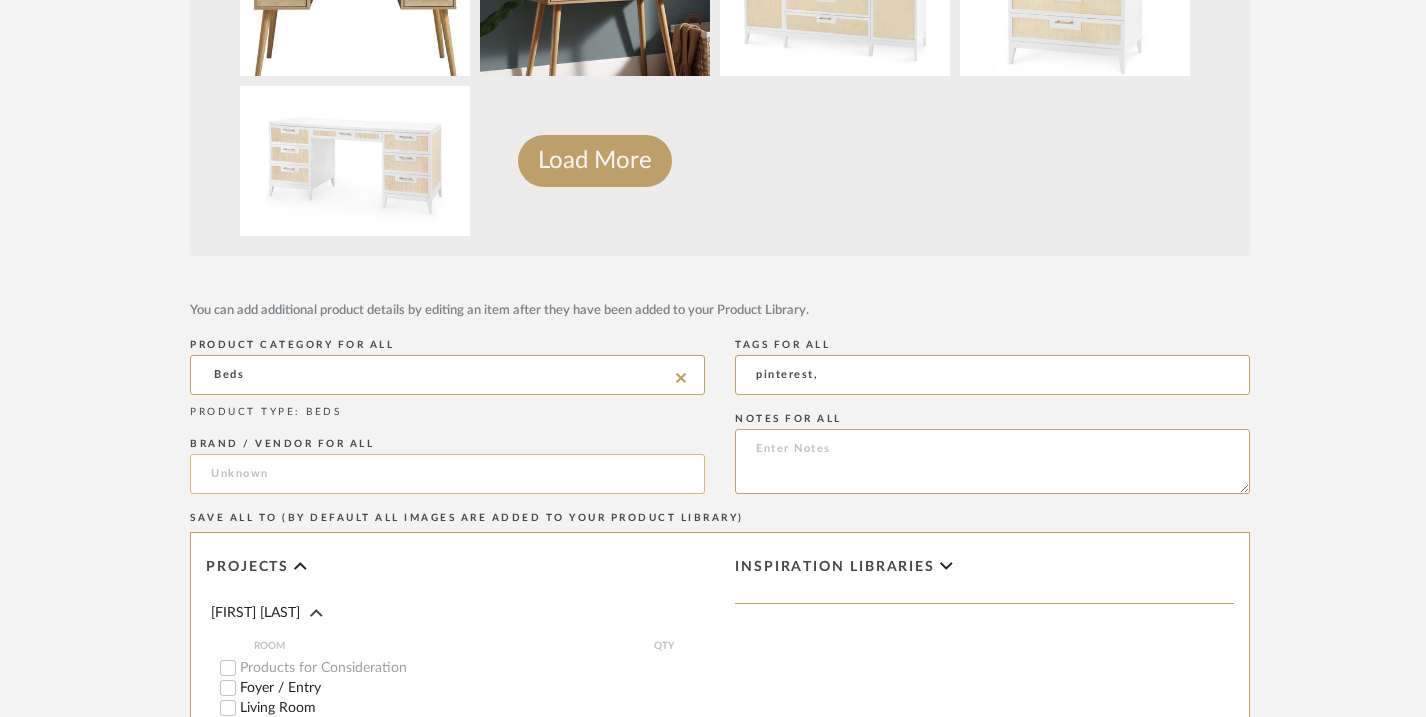 click 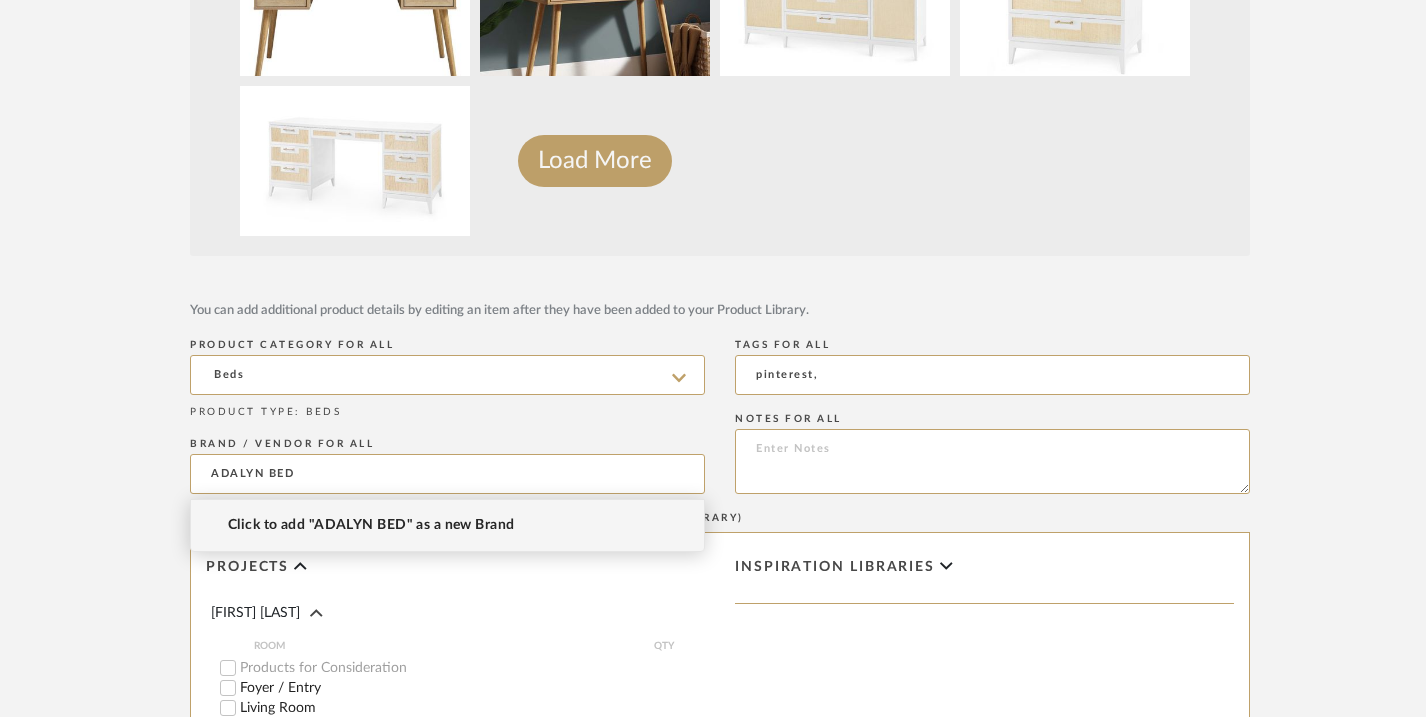 type on "ADALYN BED" 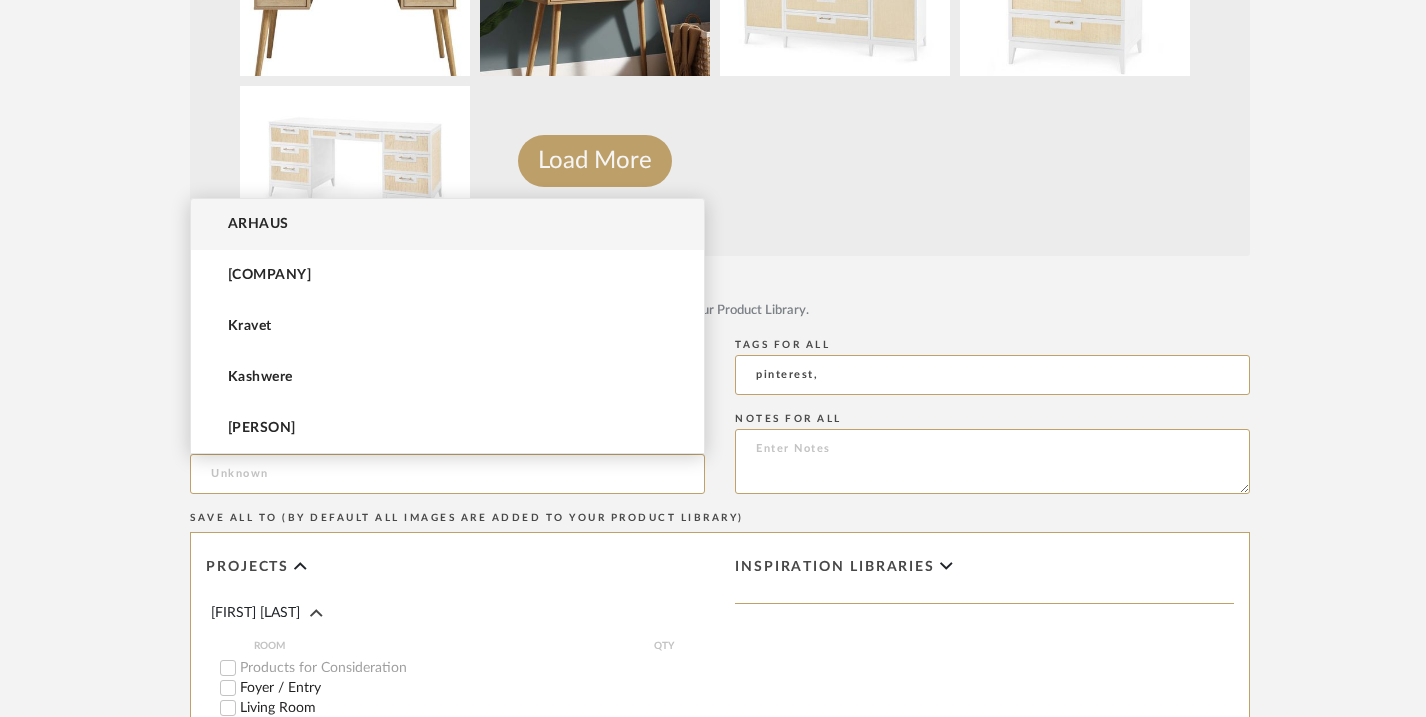 click on "[BRAND]" at bounding box center (447, 224) 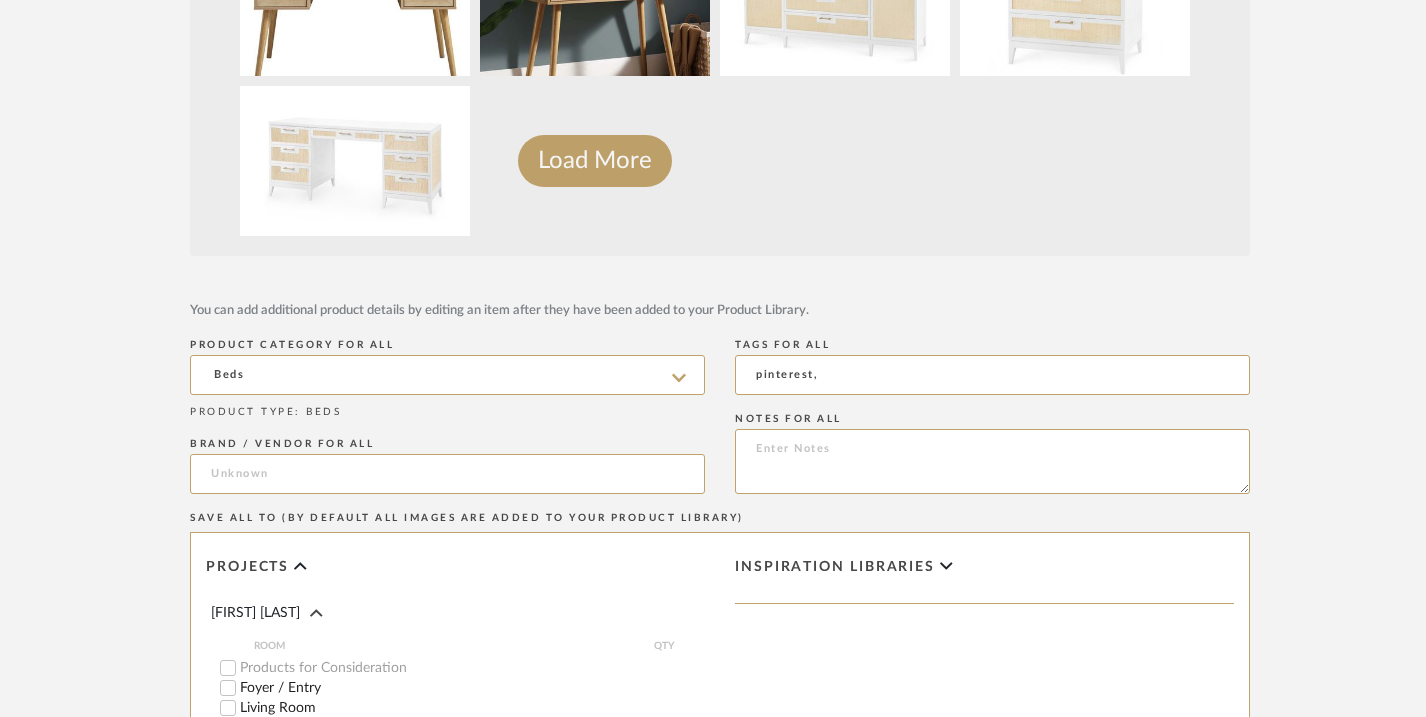 type on "[BRAND]" 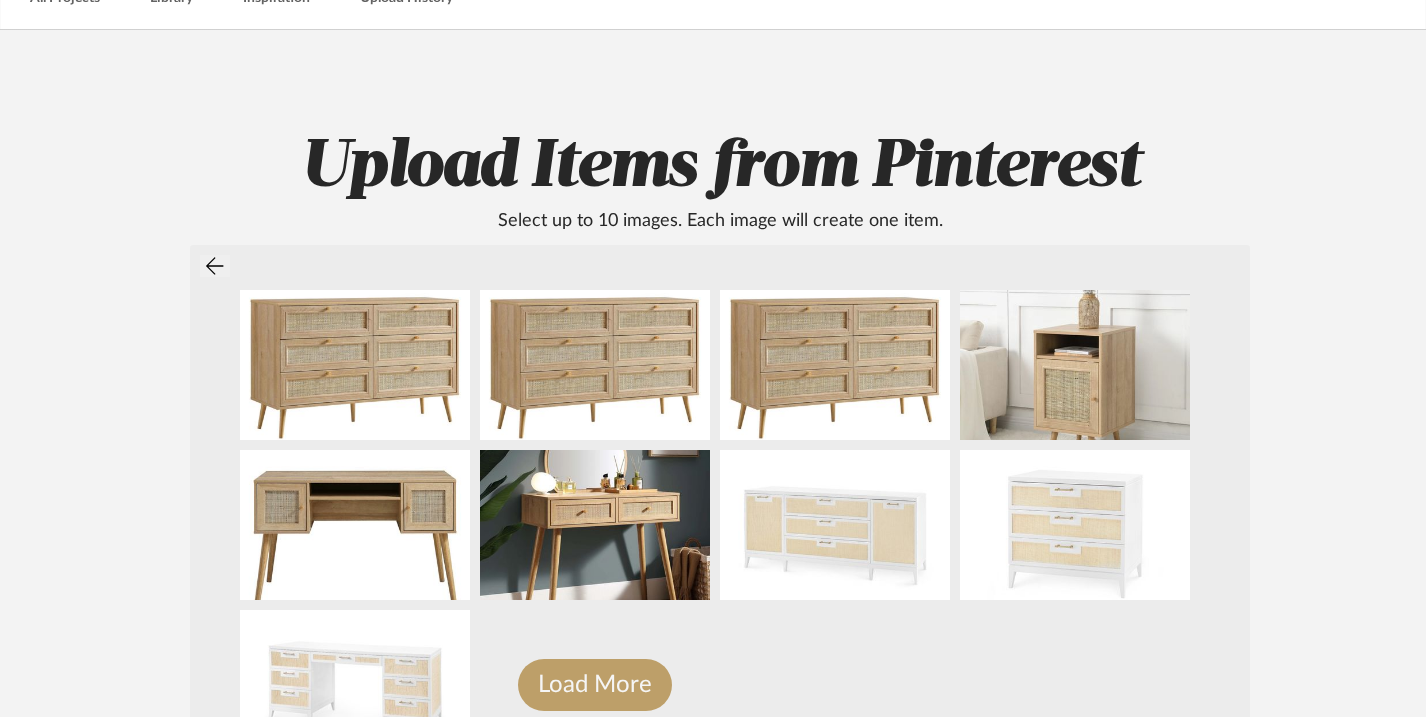scroll, scrollTop: 109, scrollLeft: 0, axis: vertical 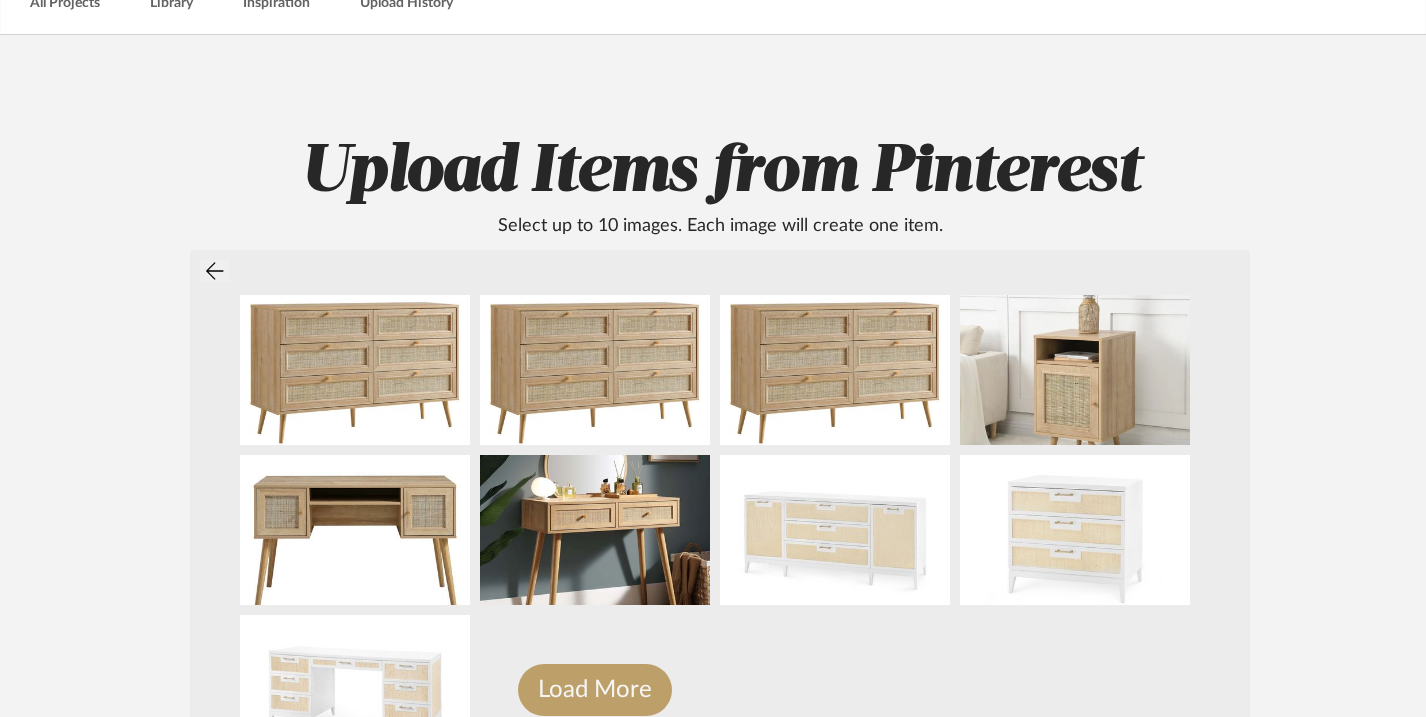 click 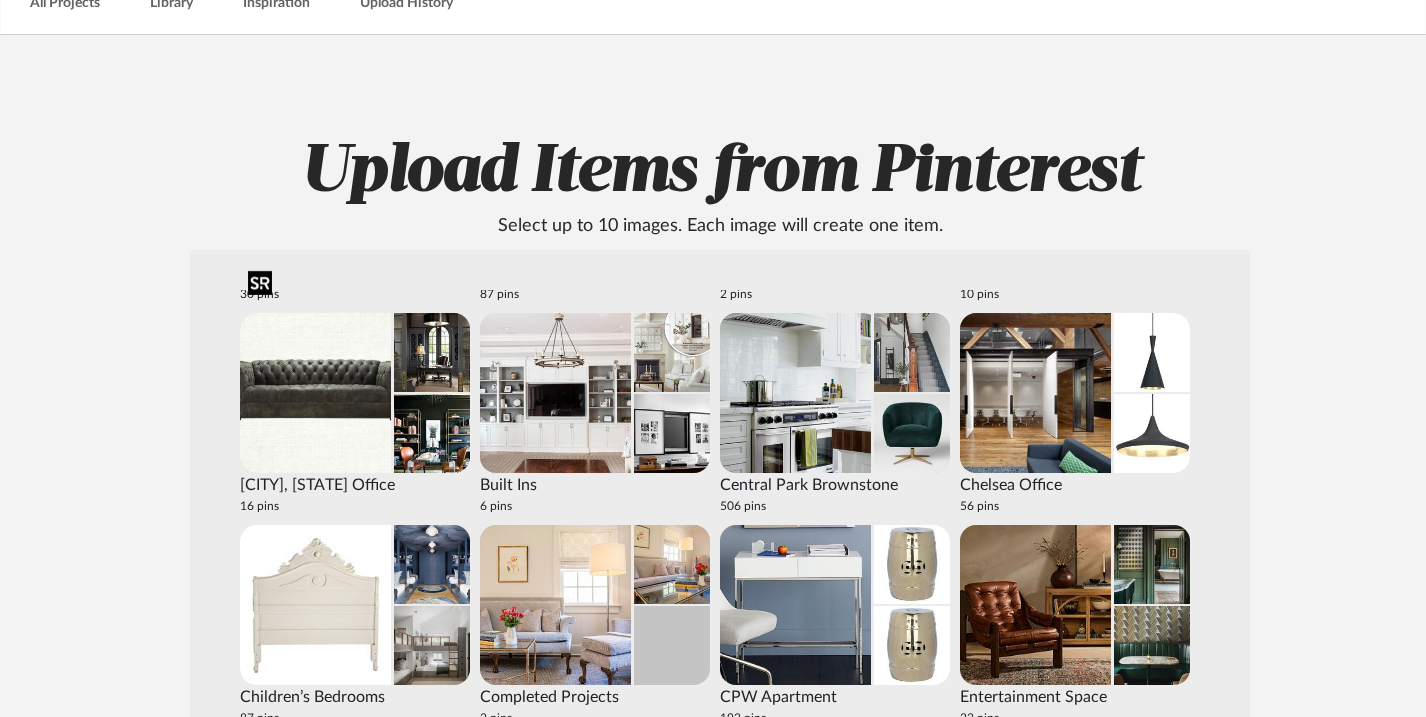 scroll, scrollTop: 0, scrollLeft: 0, axis: both 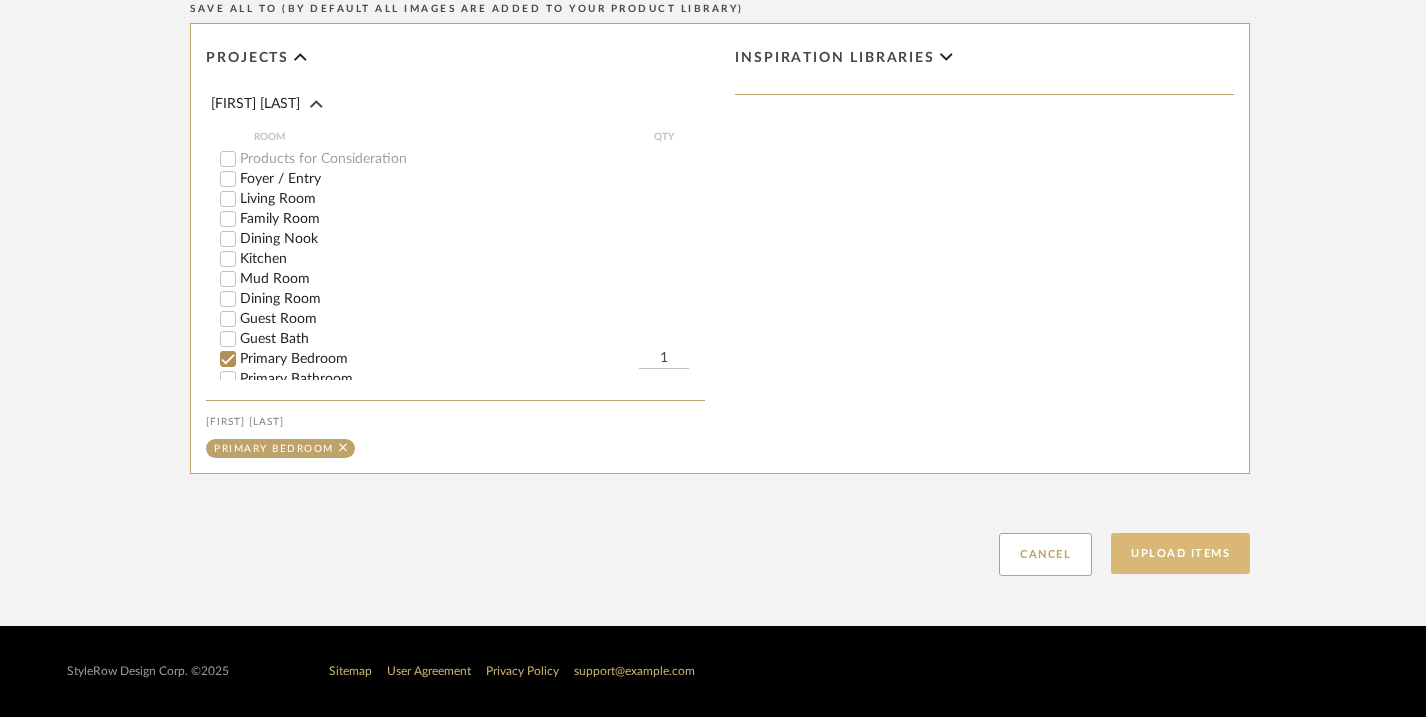 click on "Upload Items" 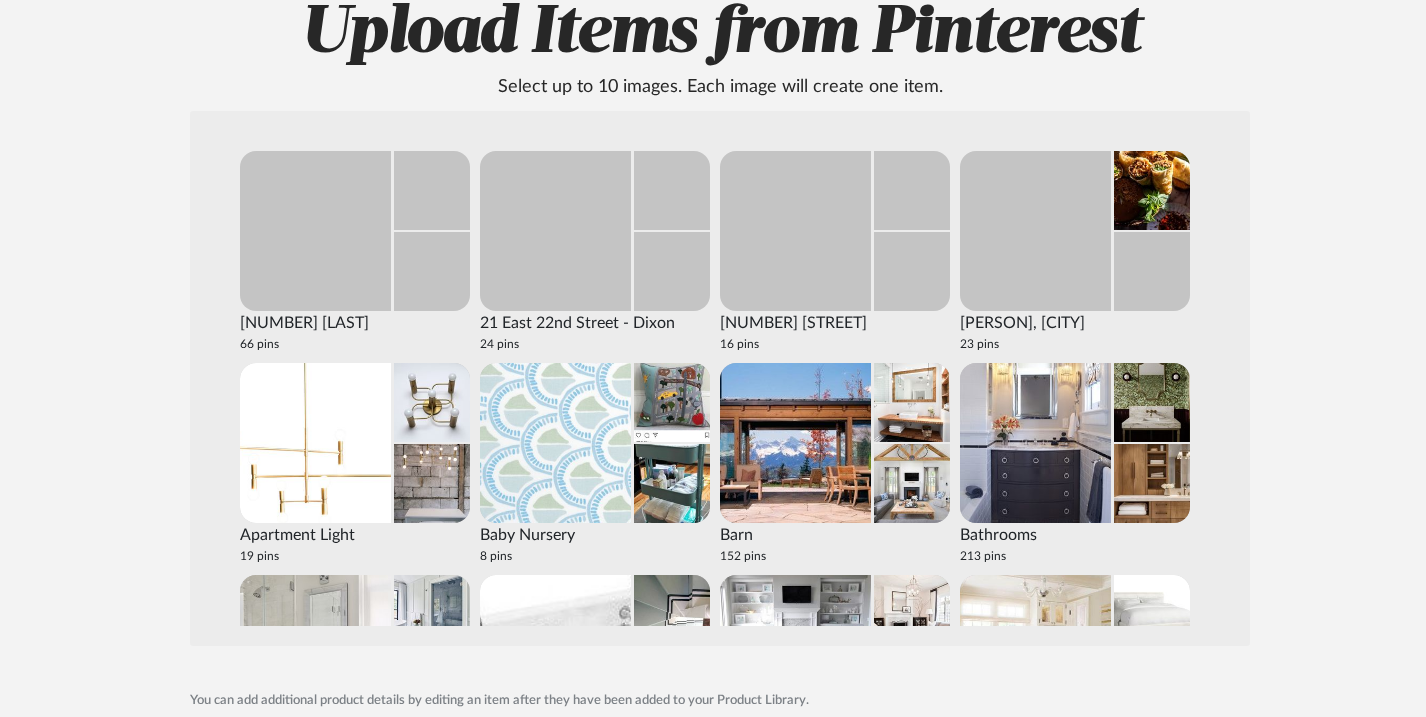 scroll, scrollTop: 37, scrollLeft: 0, axis: vertical 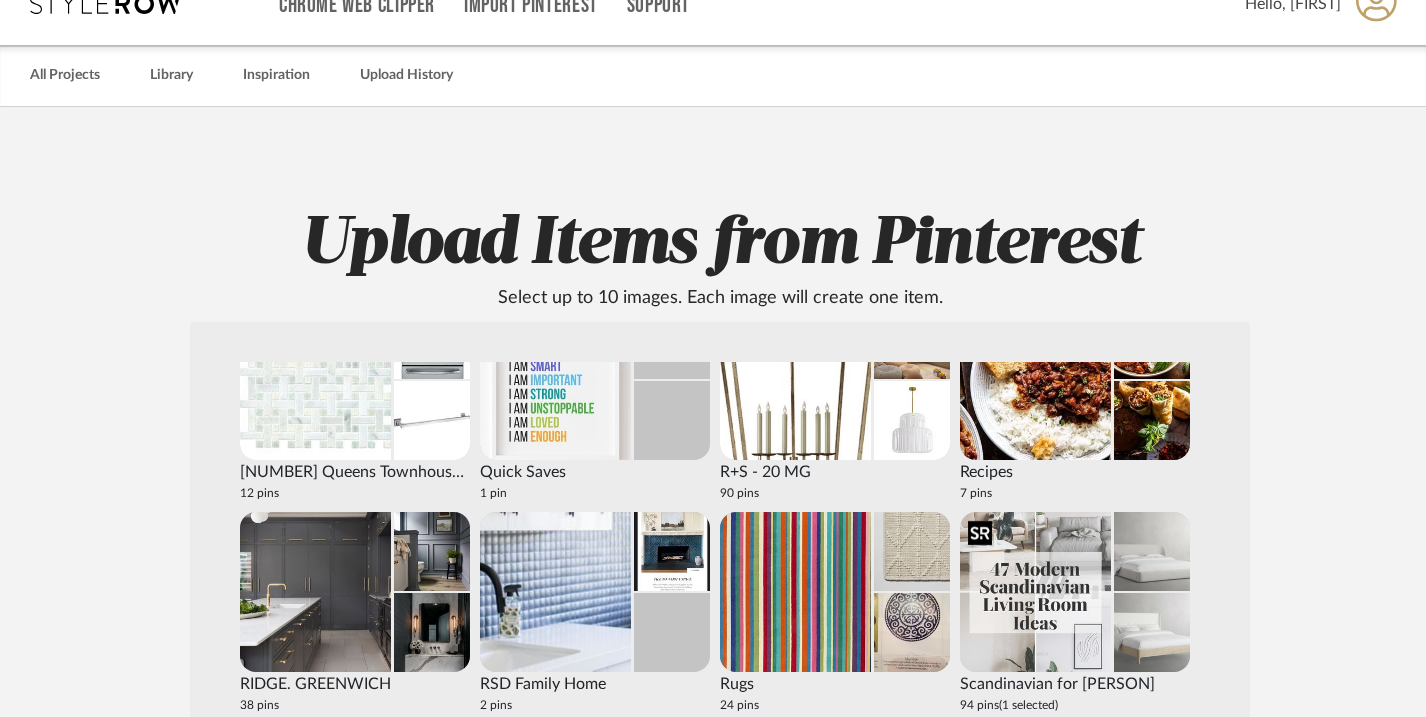 click at bounding box center (1035, 592) 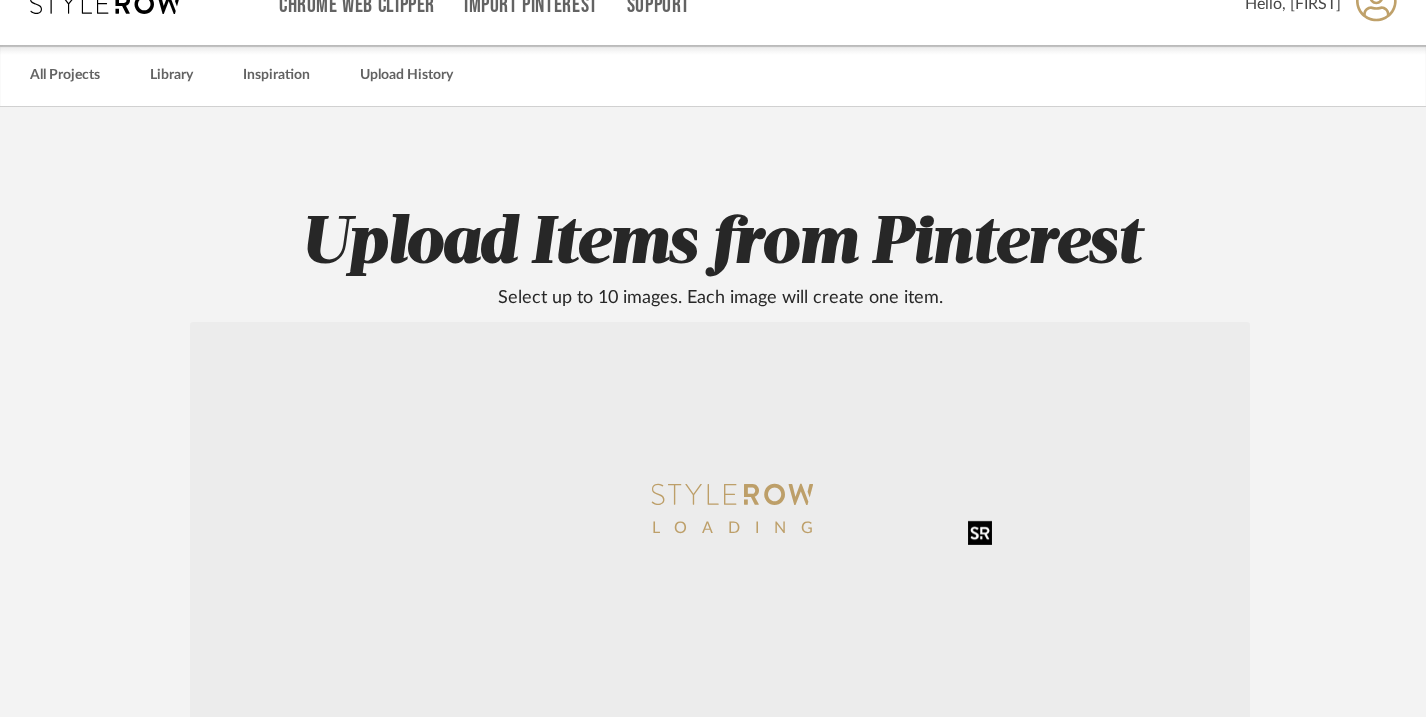 scroll, scrollTop: 0, scrollLeft: 0, axis: both 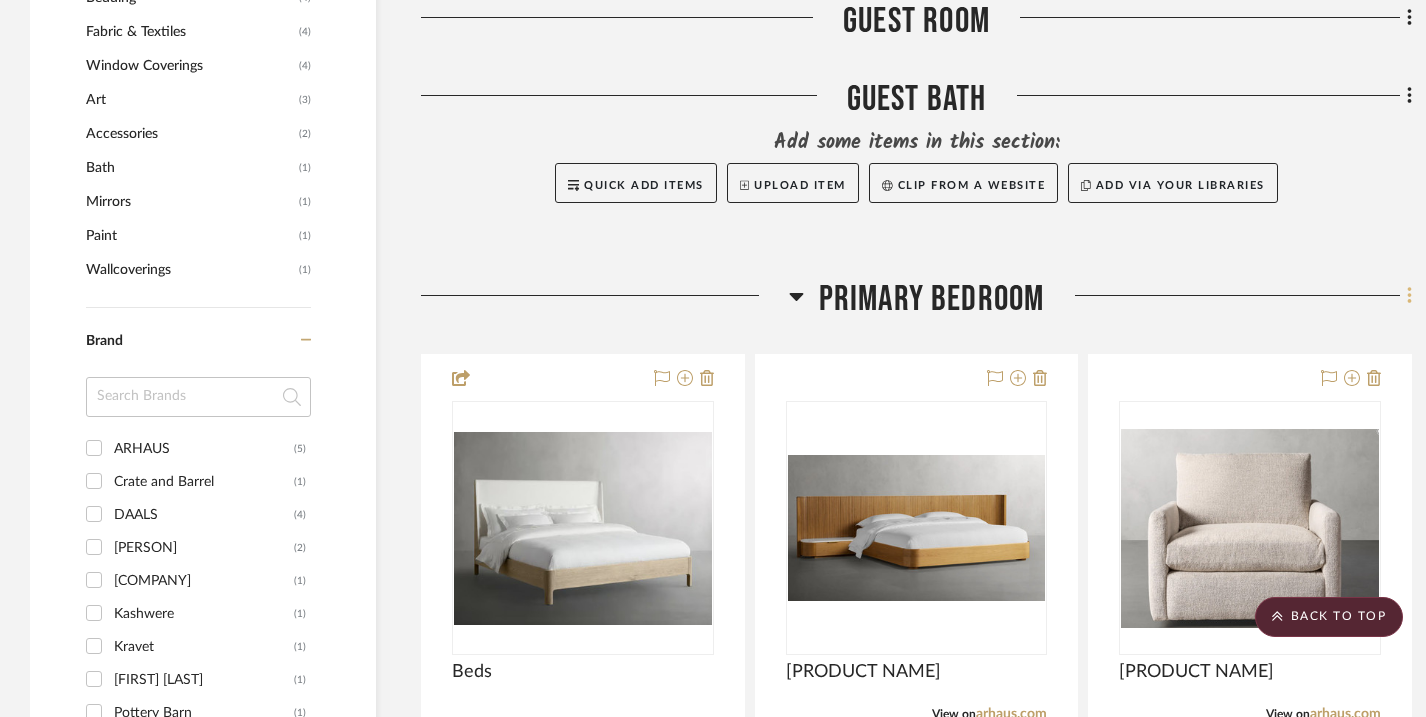 click 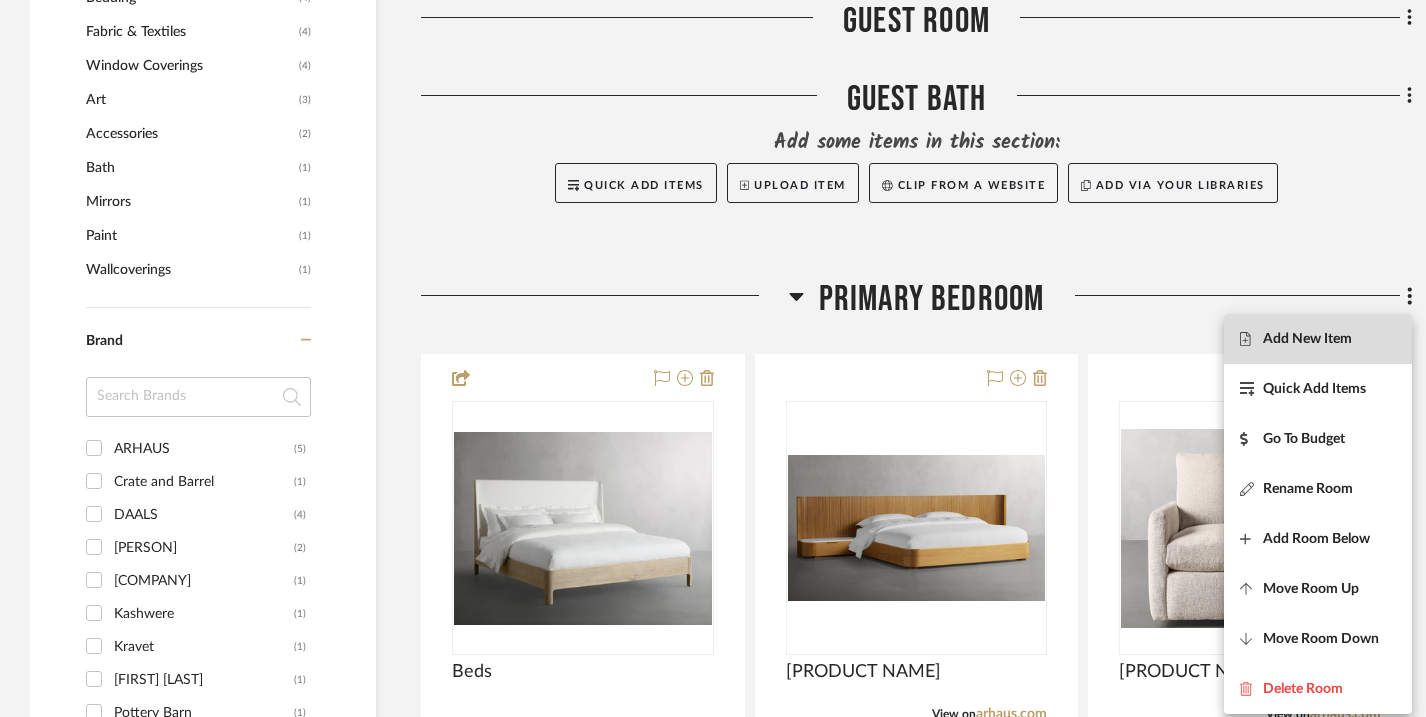 click on "Add New Item" at bounding box center [1318, 339] 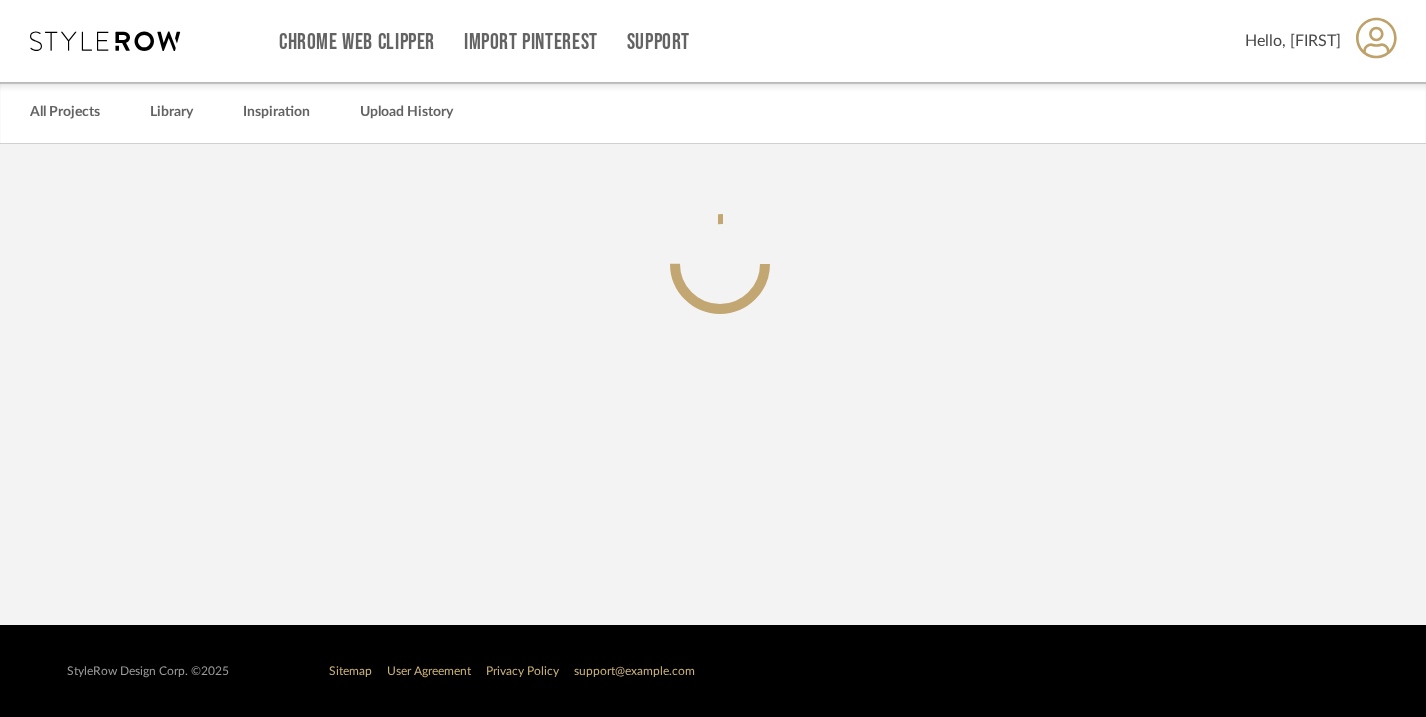 scroll, scrollTop: 0, scrollLeft: 0, axis: both 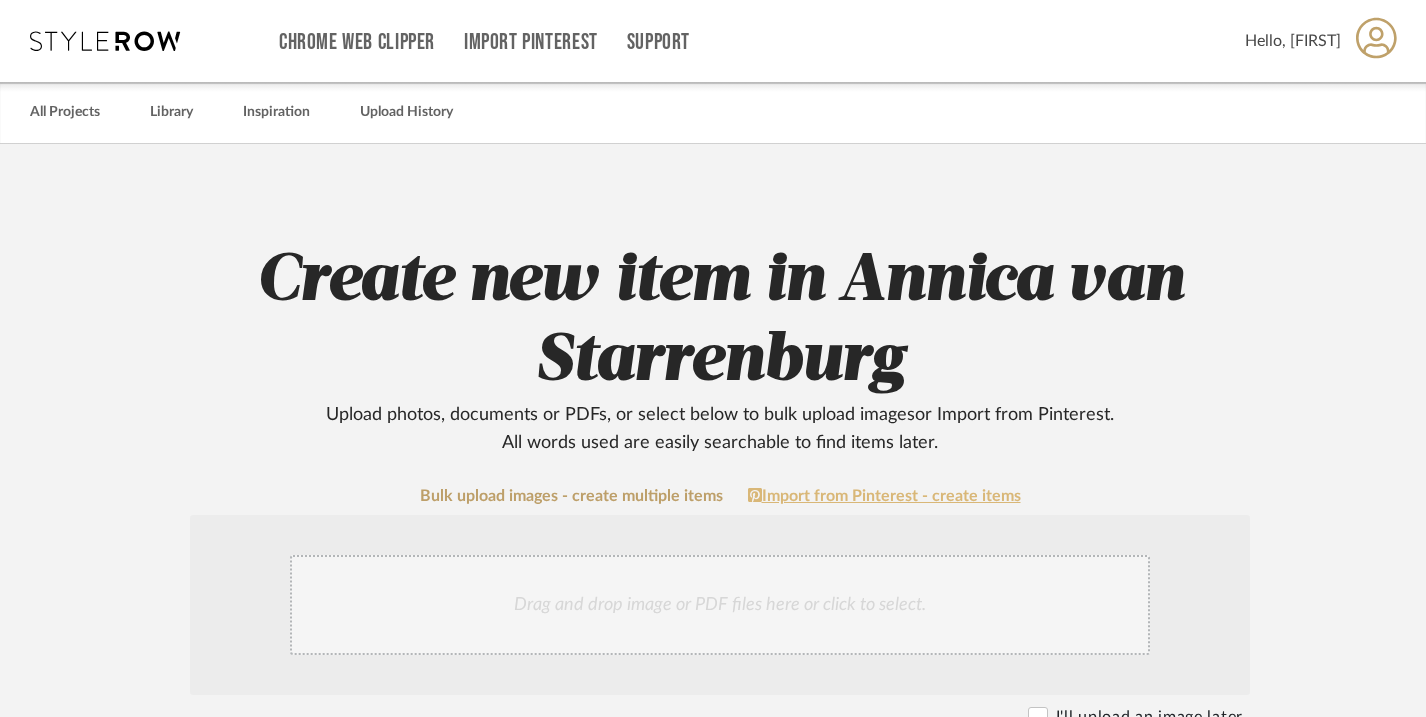 click on "Import from Pinterest - create items" 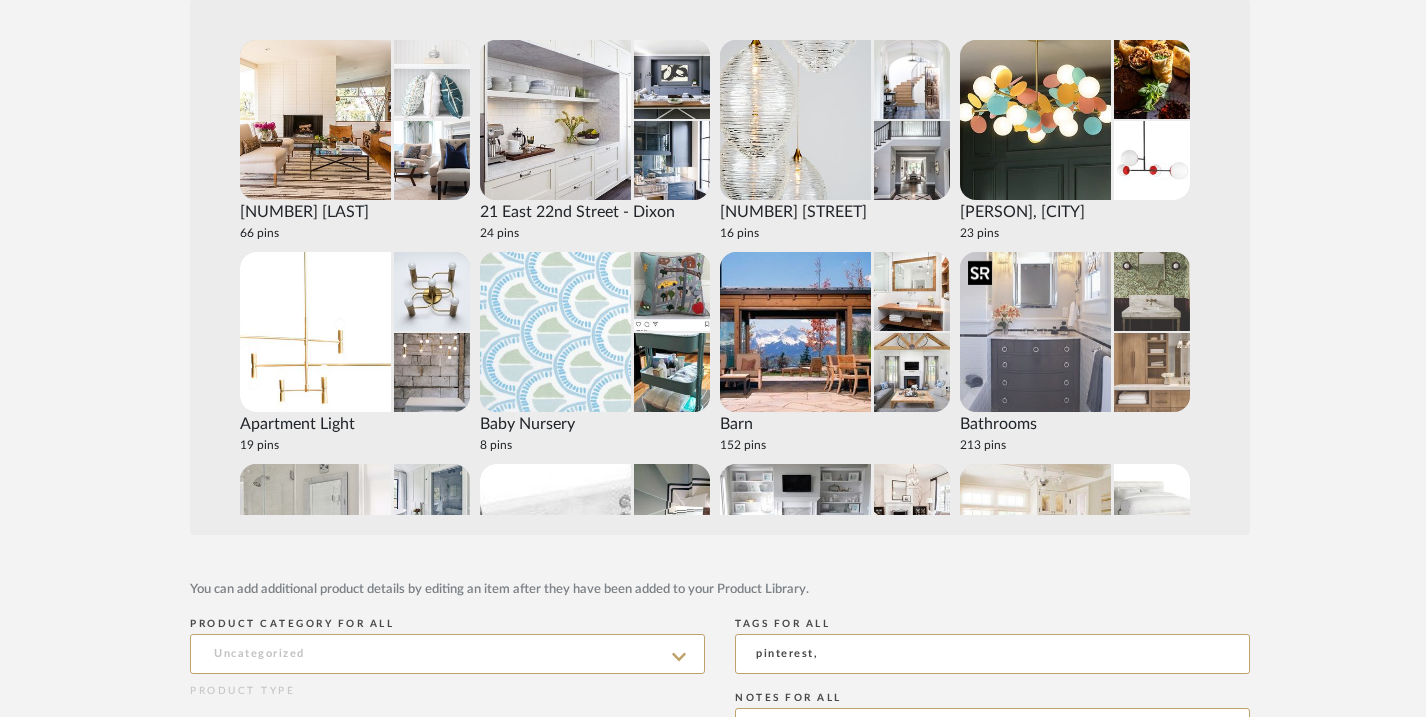 scroll, scrollTop: 373, scrollLeft: 0, axis: vertical 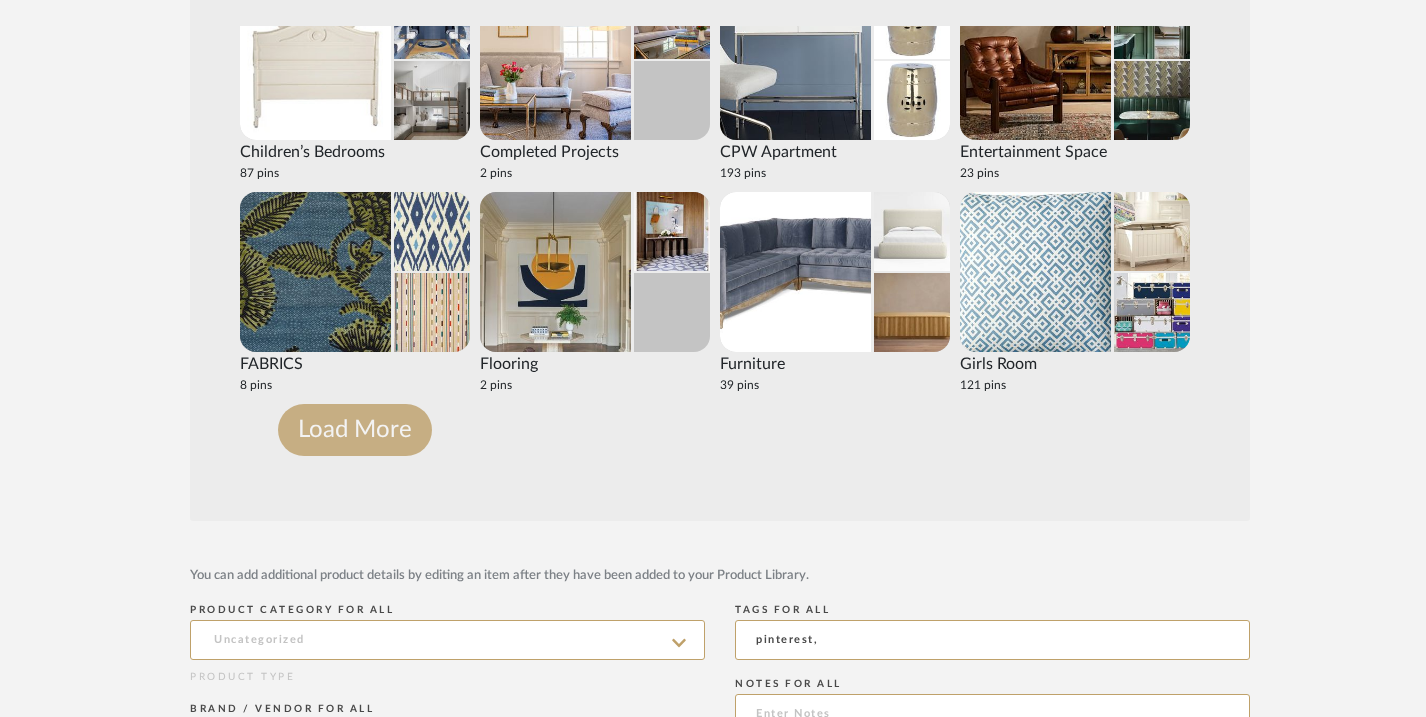 click on "Load More" at bounding box center [355, 430] 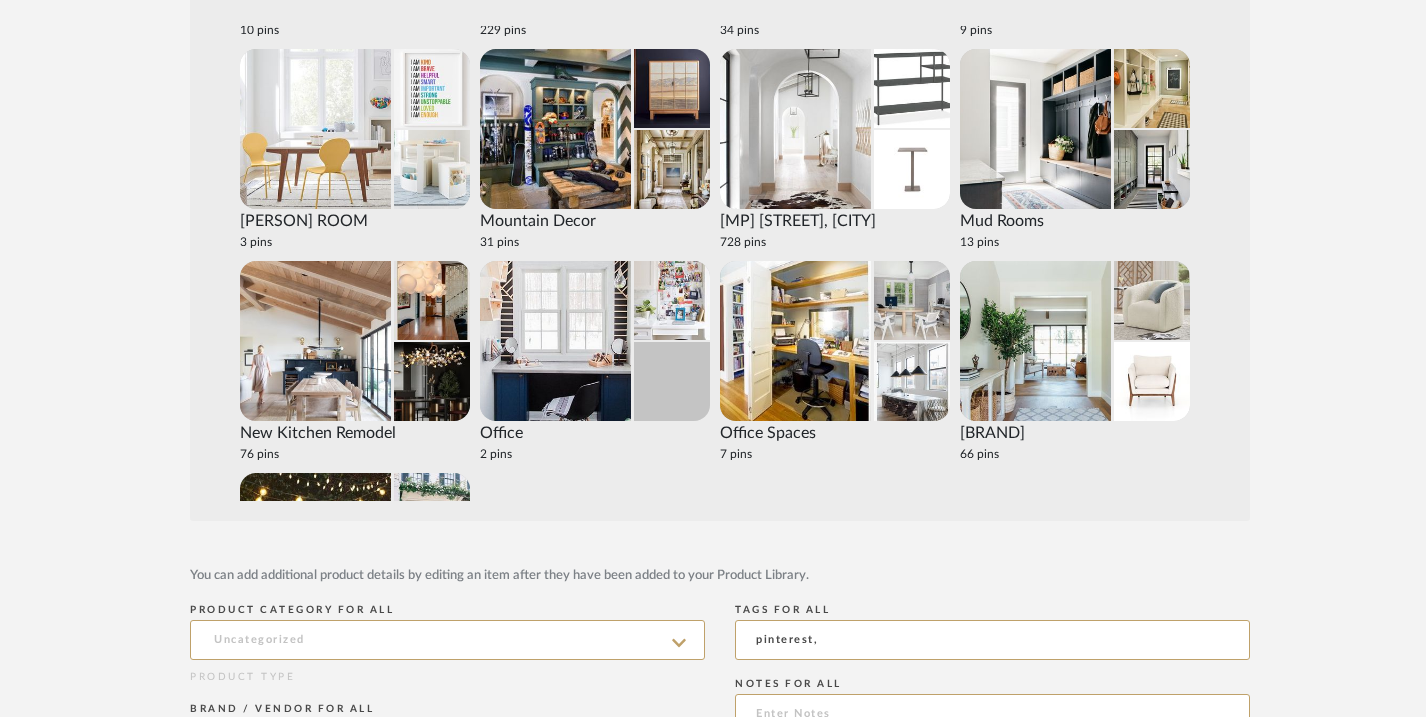 scroll, scrollTop: 2271, scrollLeft: 0, axis: vertical 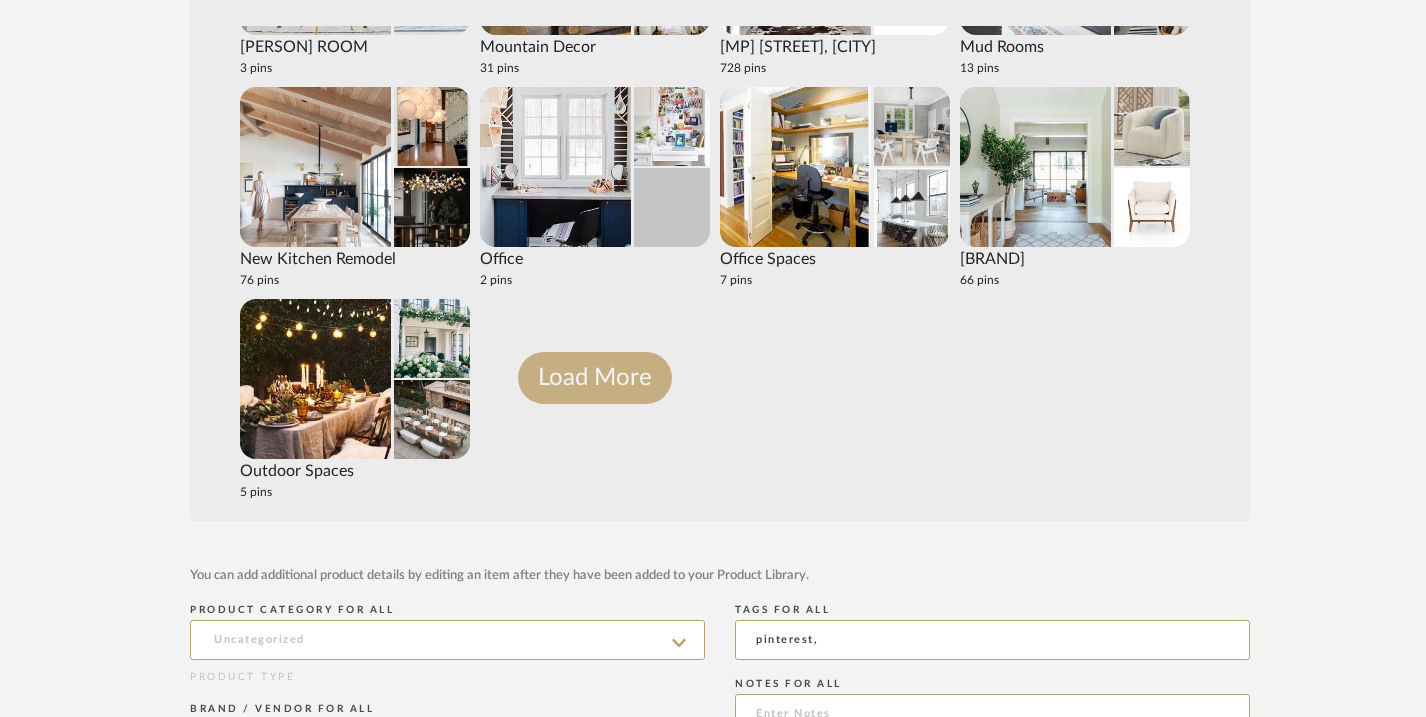 click on "Load More" at bounding box center (595, 378) 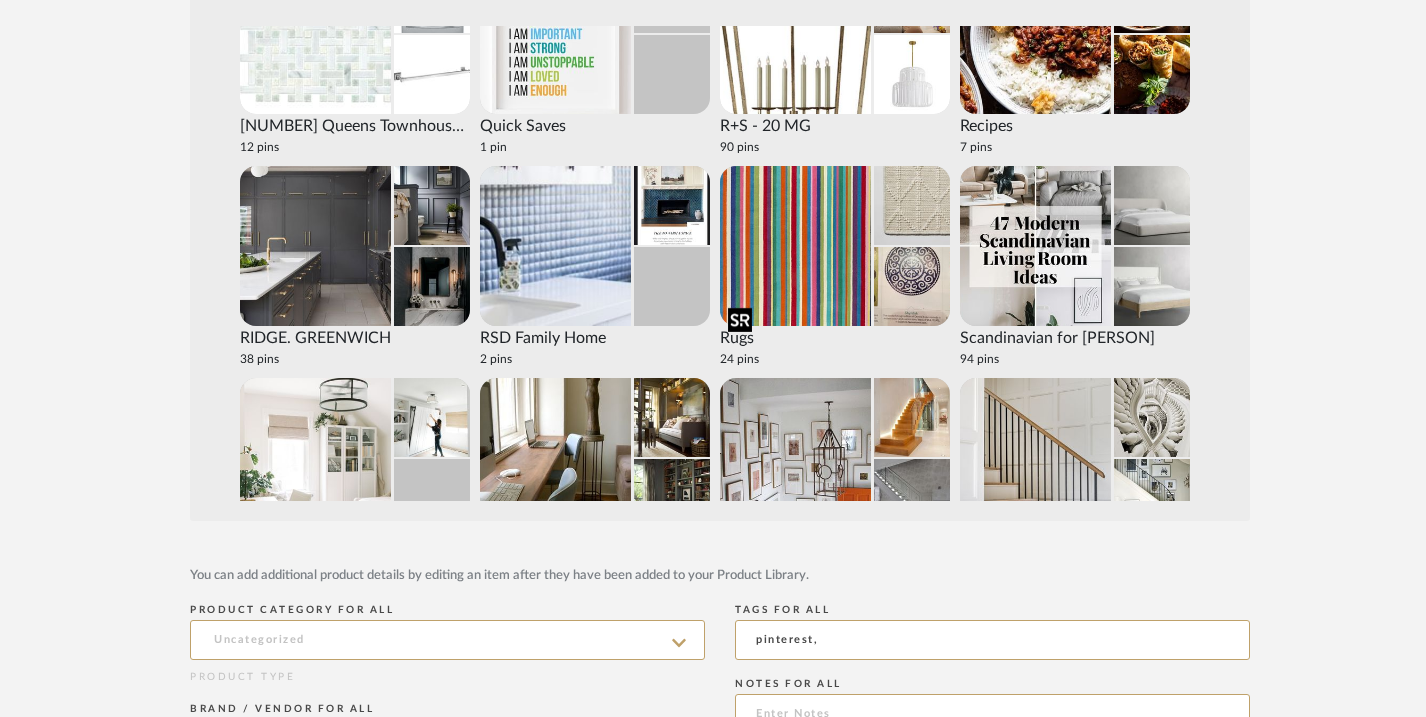 scroll, scrollTop: 3111, scrollLeft: 0, axis: vertical 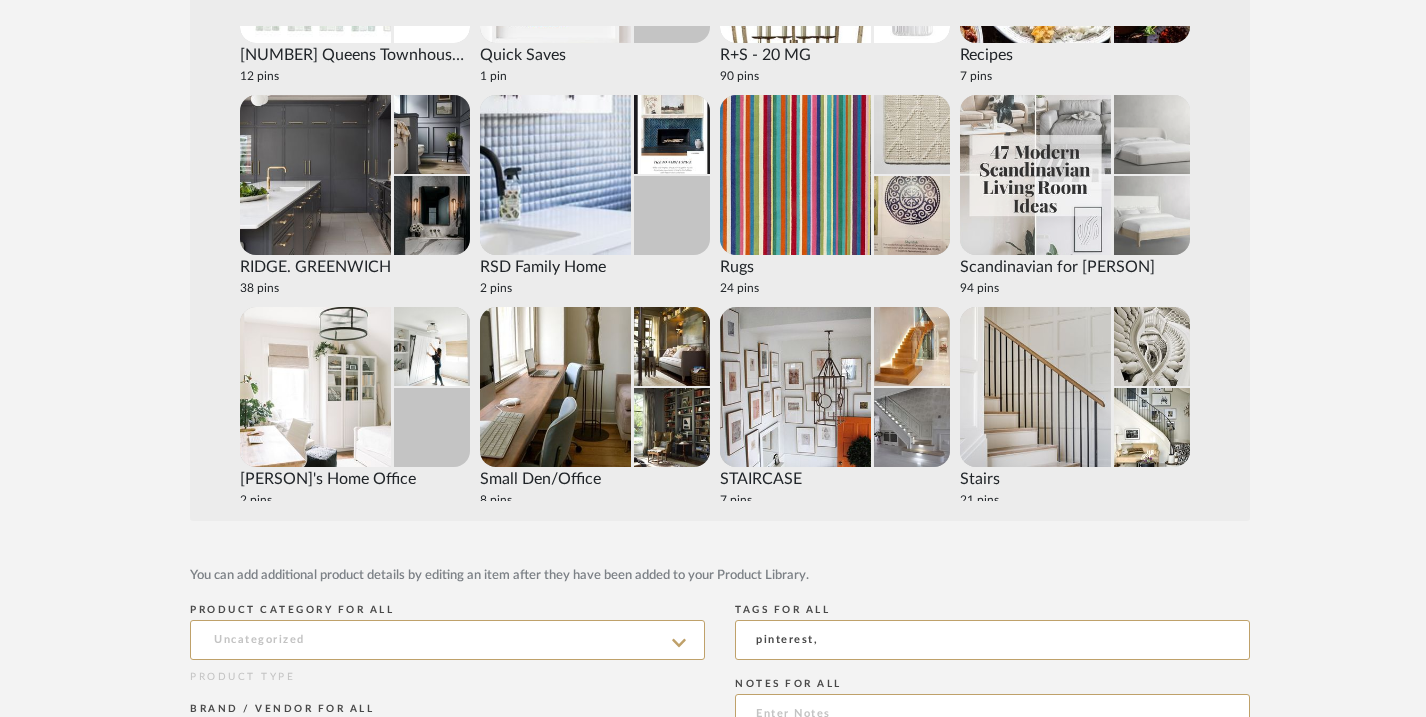 click at bounding box center (1152, 134) 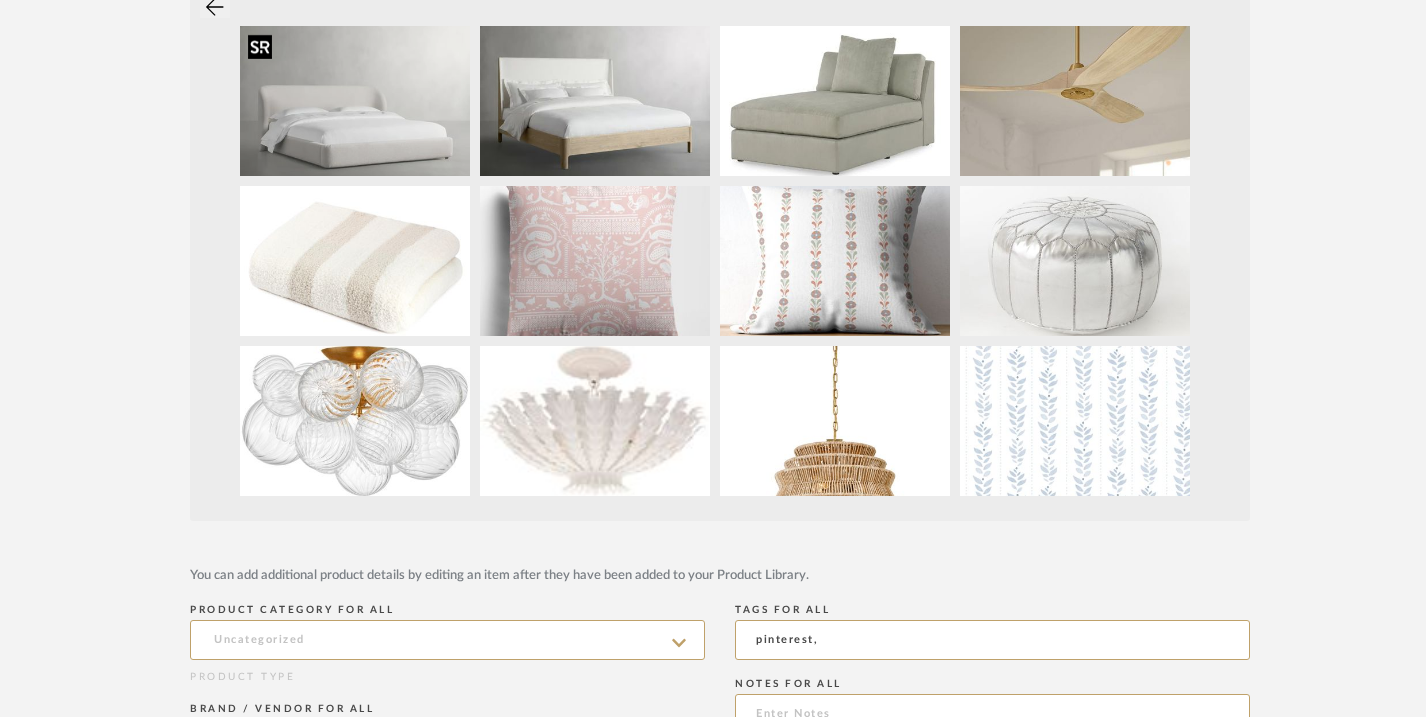click at bounding box center (355, 101) 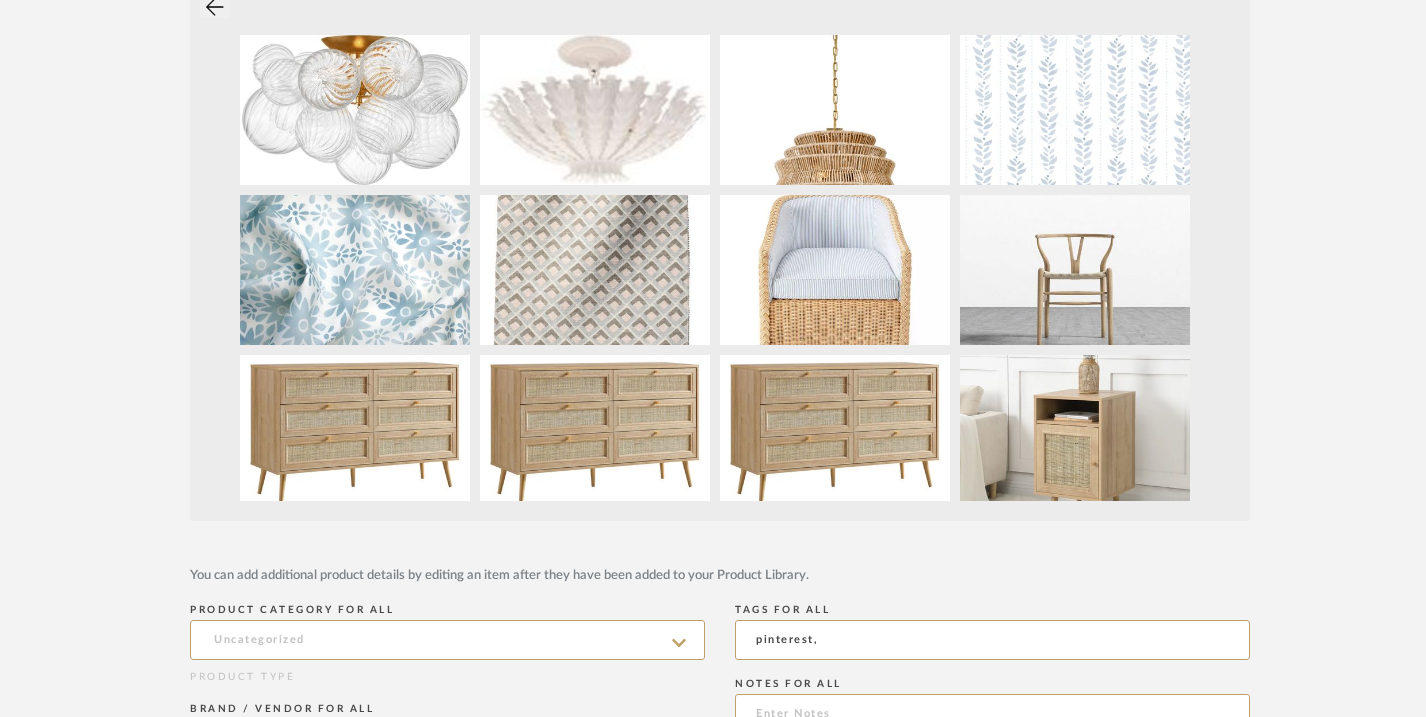 scroll, scrollTop: 312, scrollLeft: 0, axis: vertical 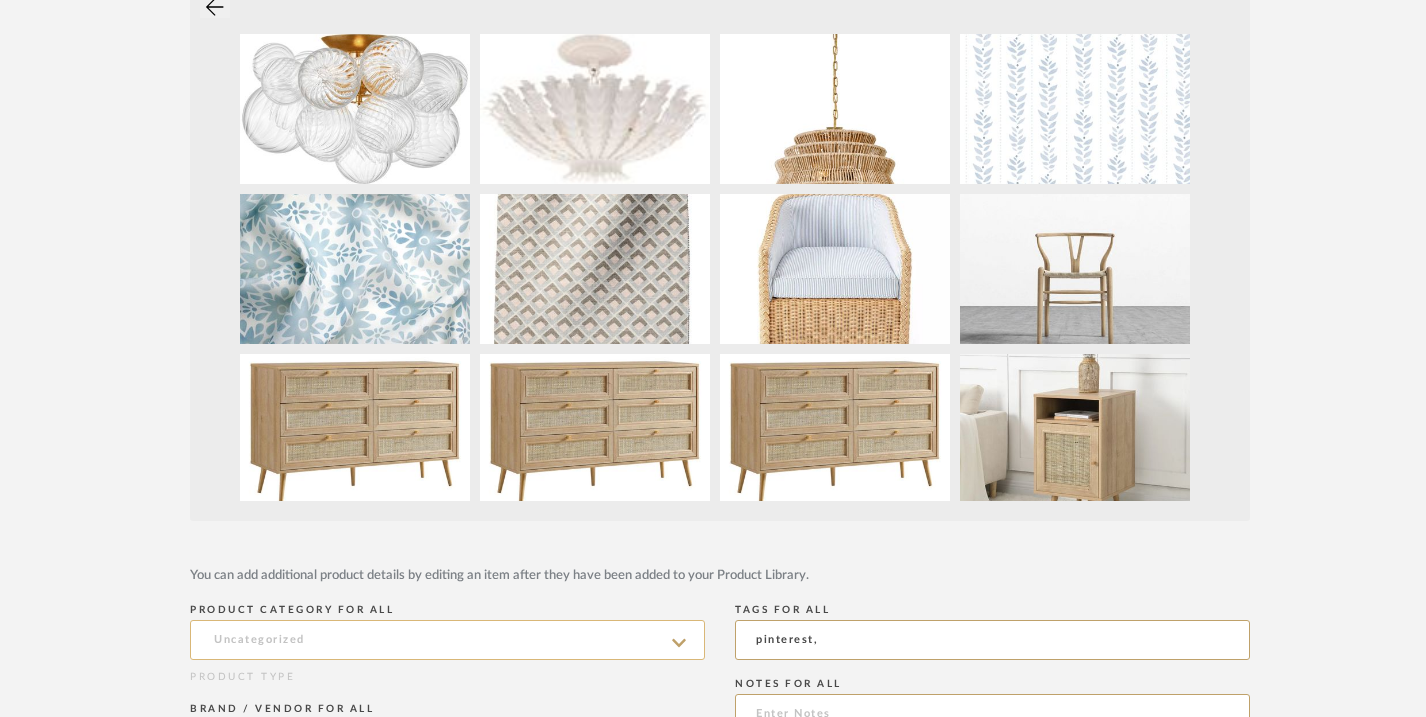 click 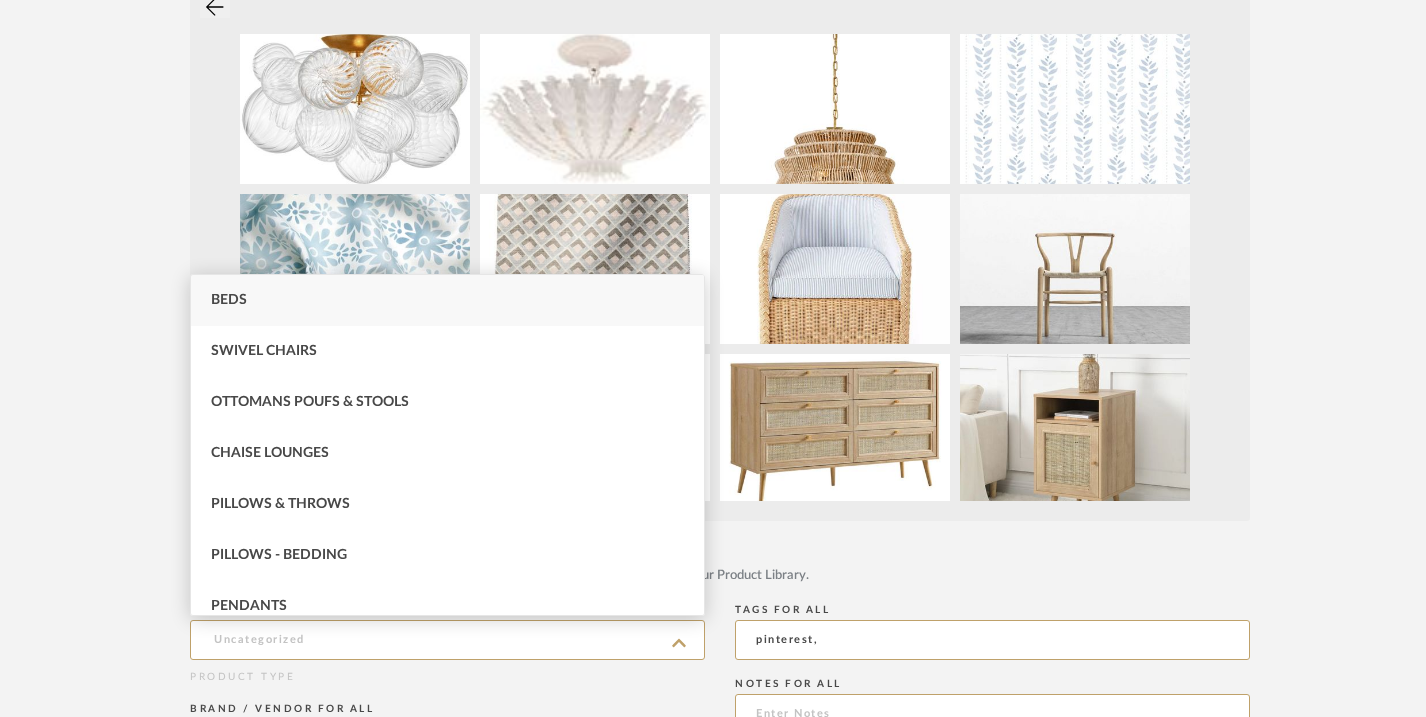 click on "Beds" at bounding box center [447, 300] 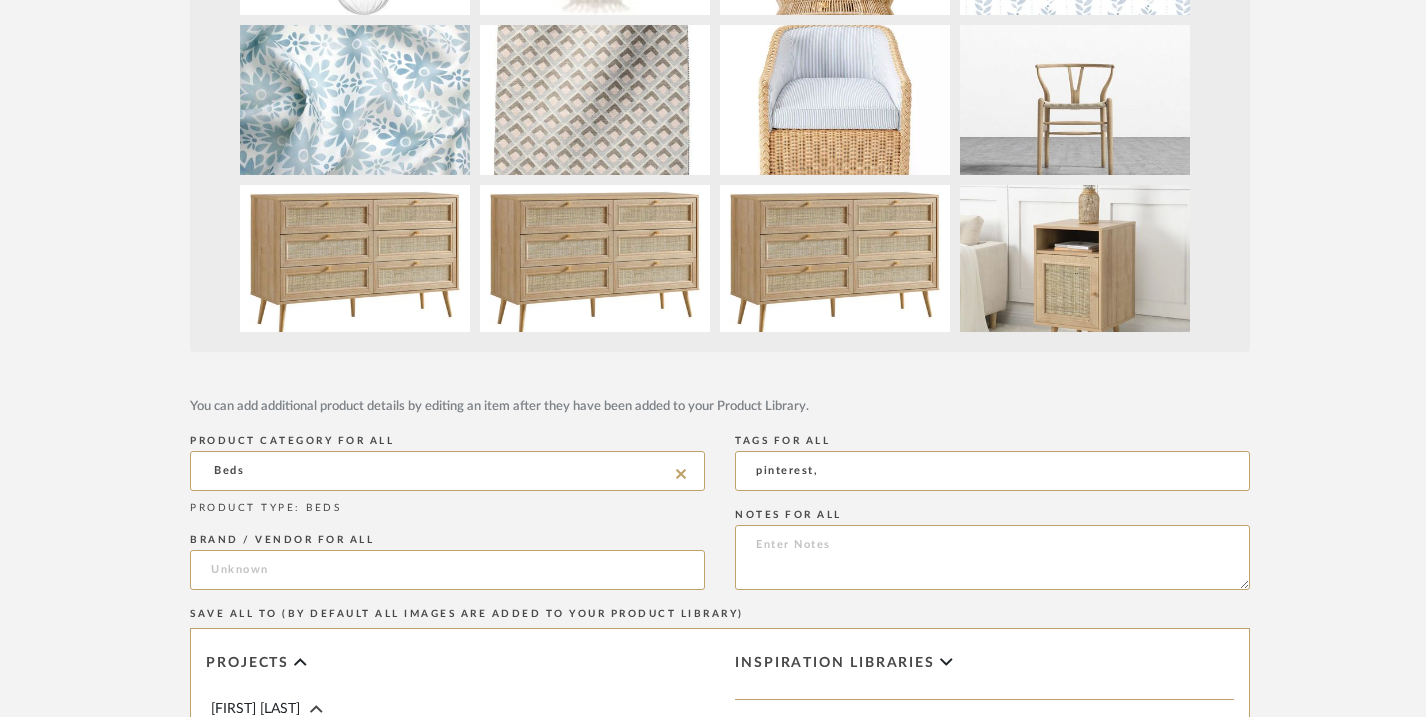 scroll, scrollTop: 568, scrollLeft: 0, axis: vertical 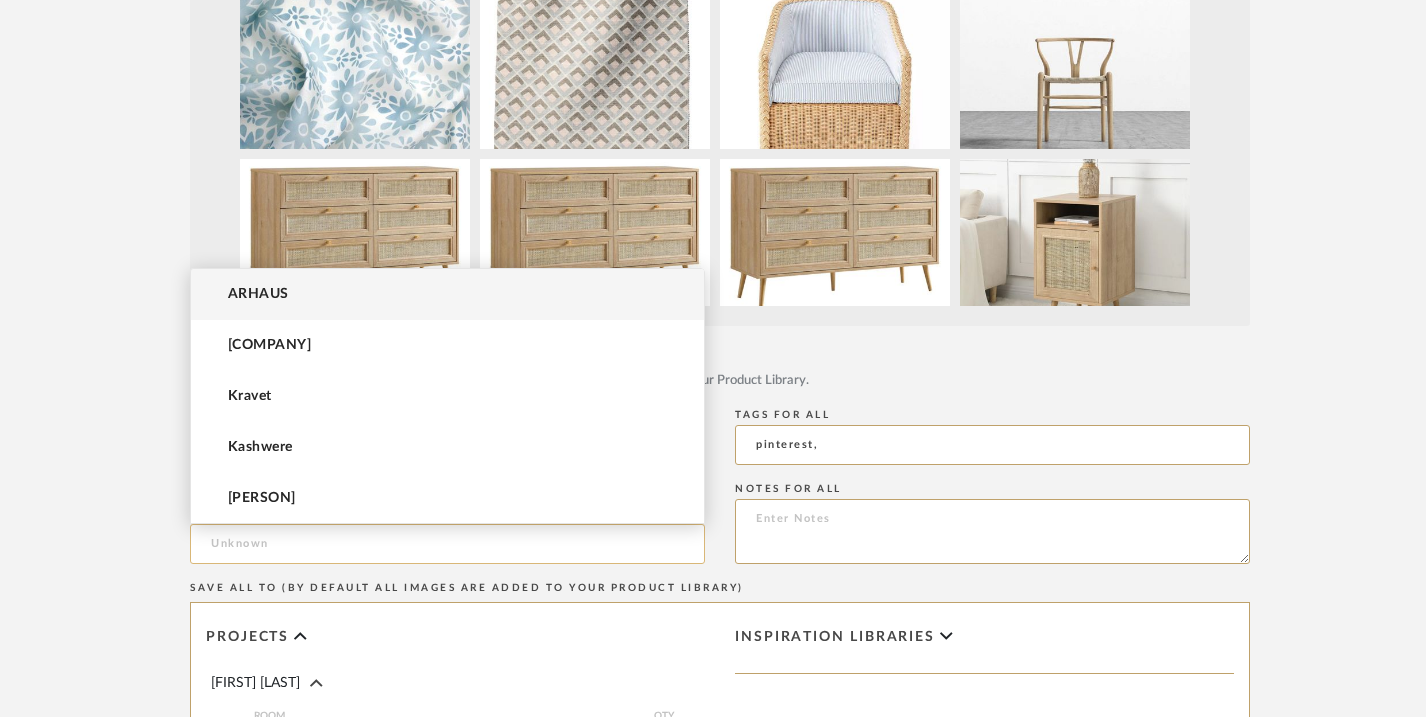 click 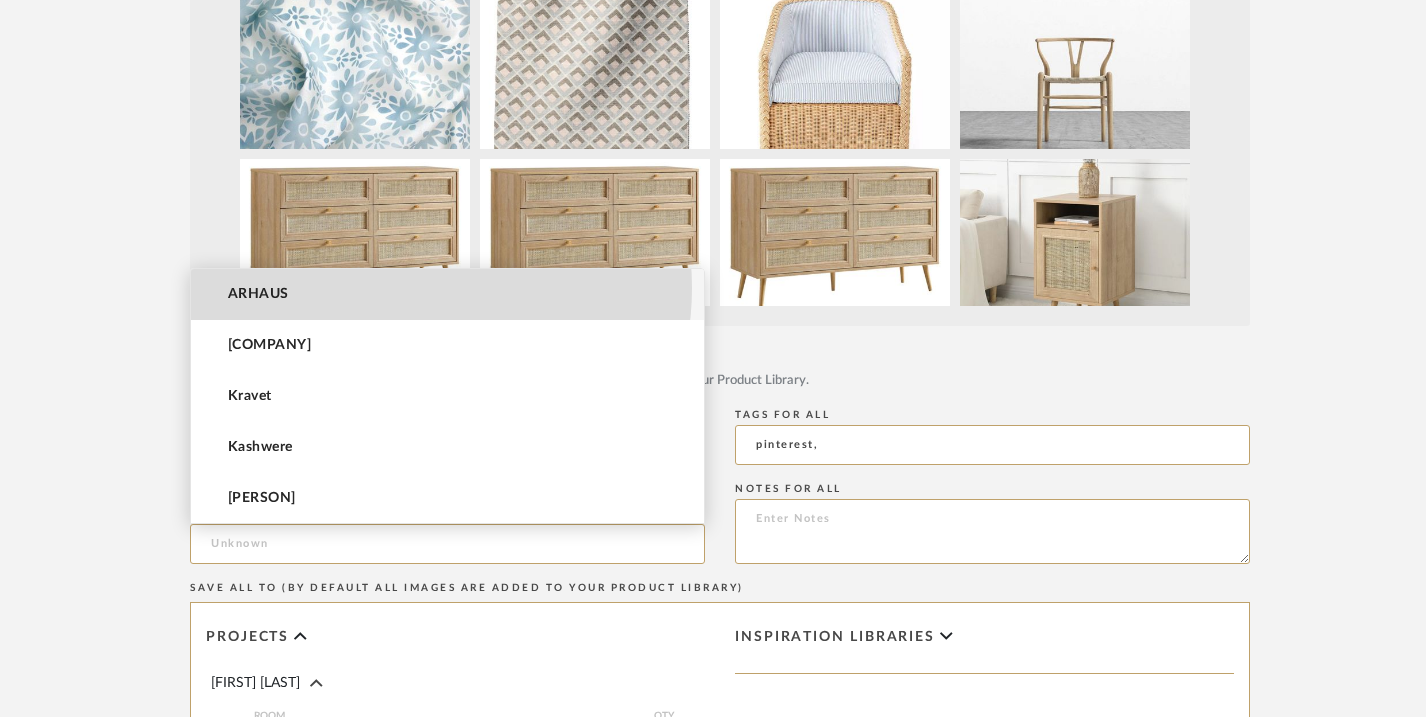click on "[BRAND]" at bounding box center (447, 294) 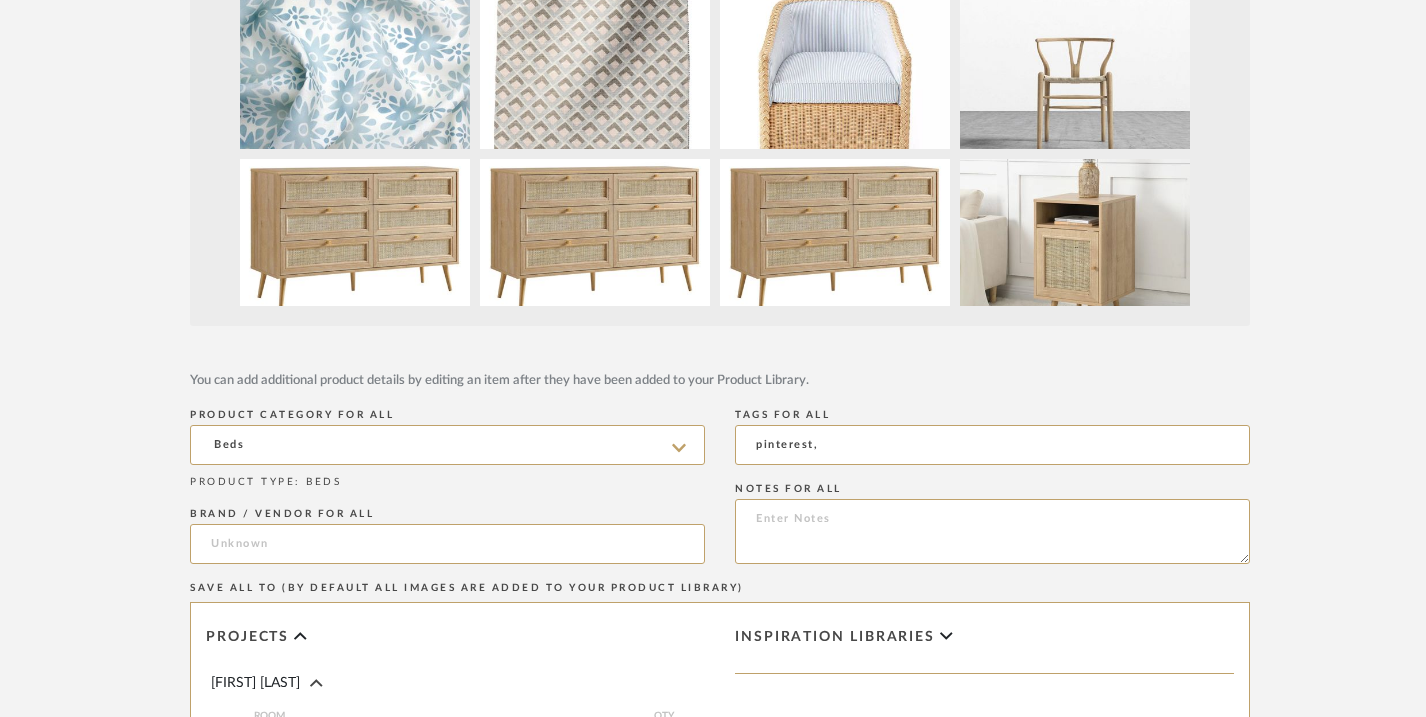 type on "[BRAND]" 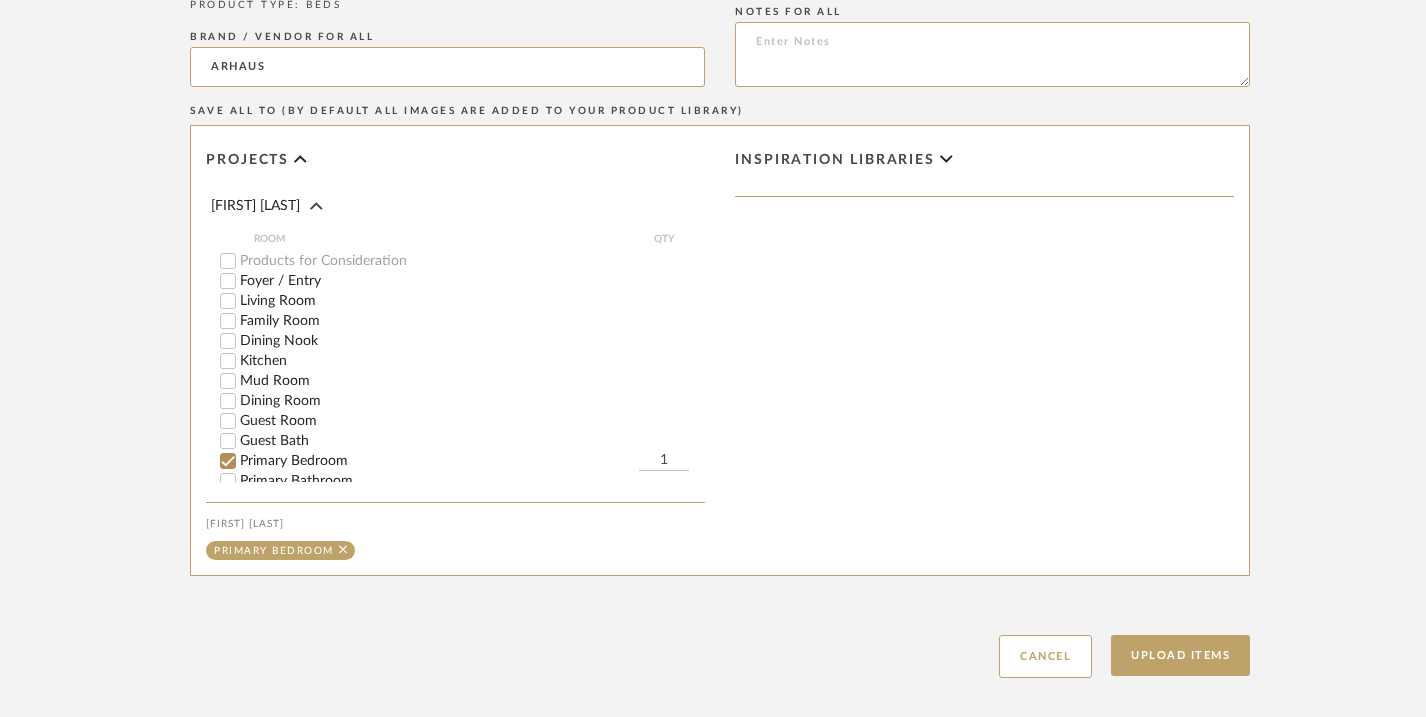 scroll, scrollTop: 1048, scrollLeft: 0, axis: vertical 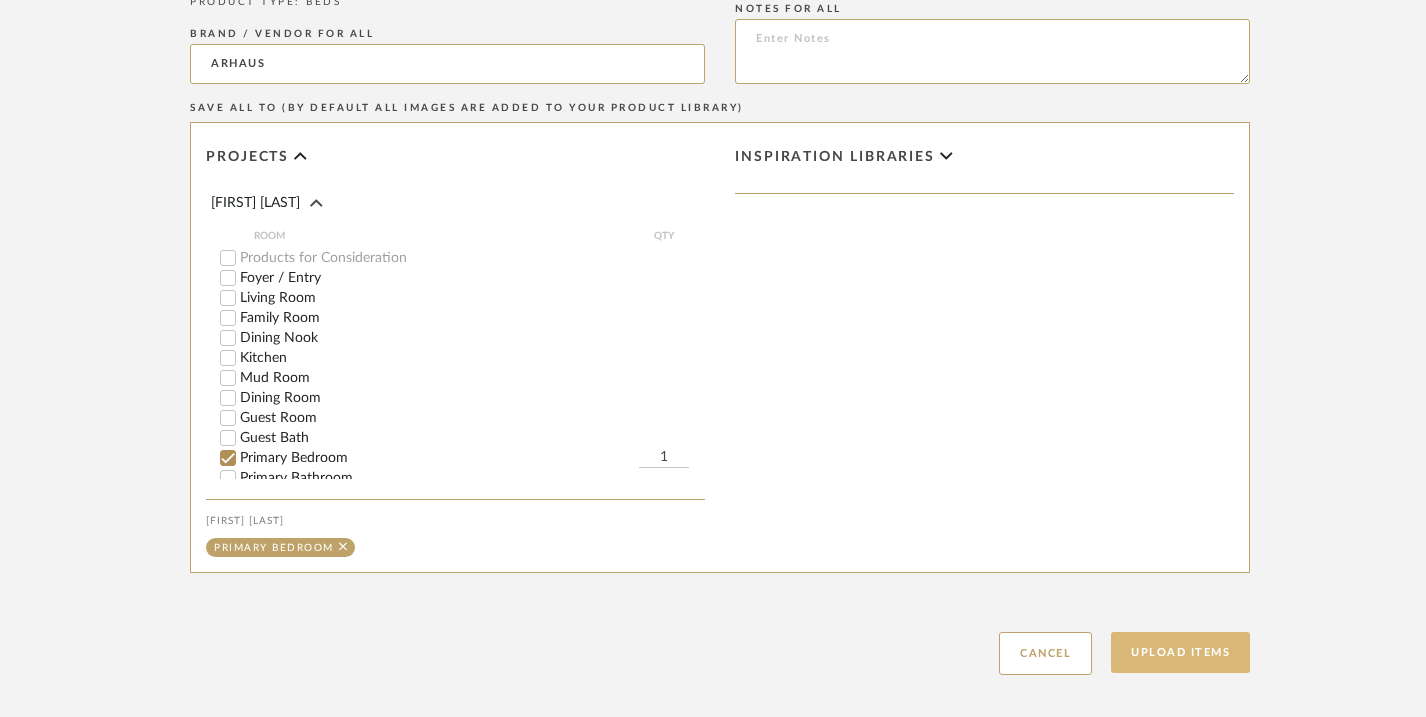 click on "Upload Items" 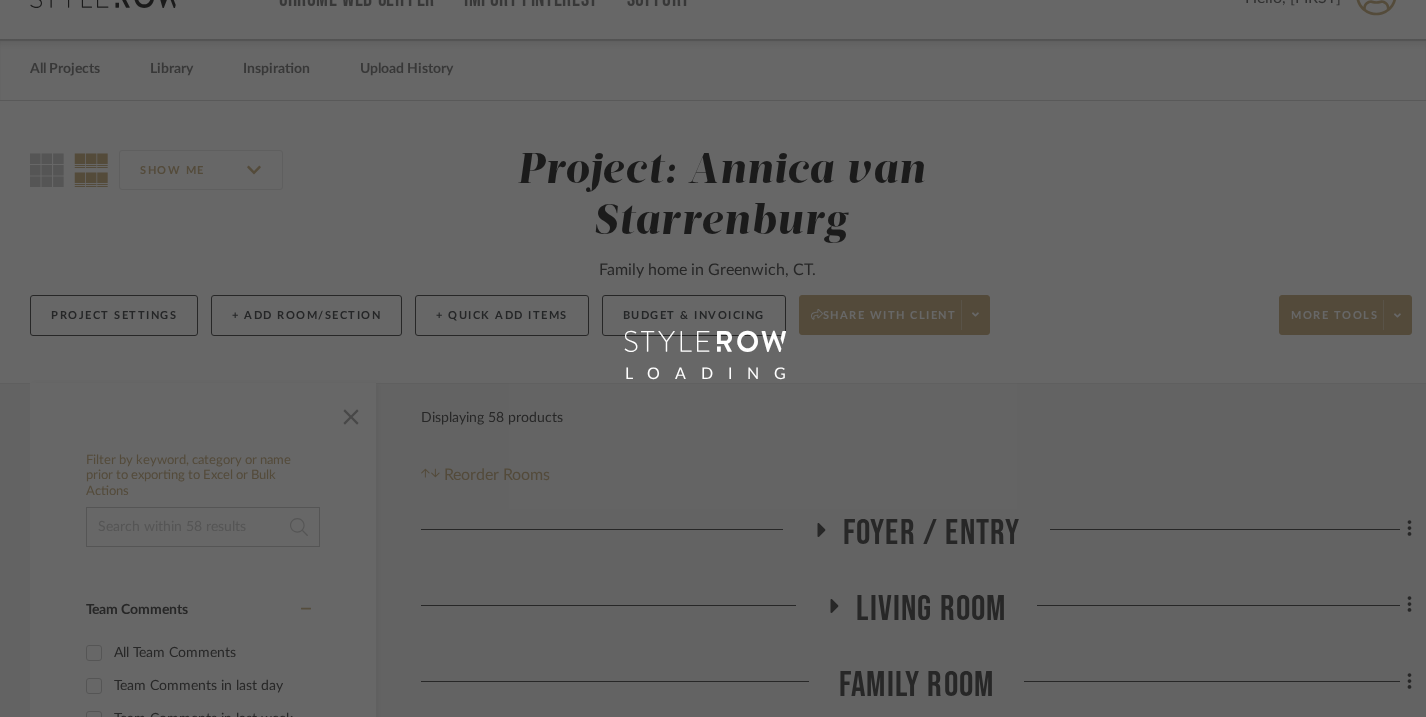 scroll, scrollTop: 0, scrollLeft: 0, axis: both 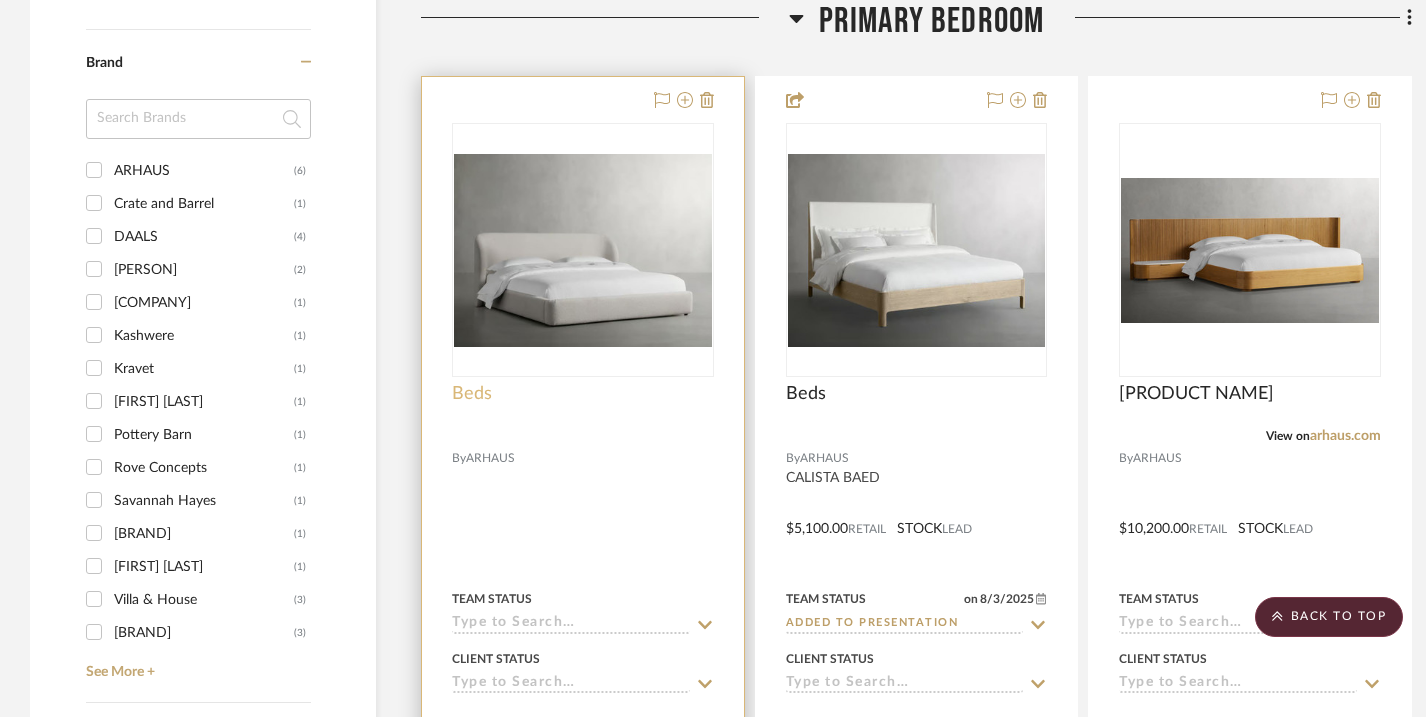click on "Beds" at bounding box center [472, 394] 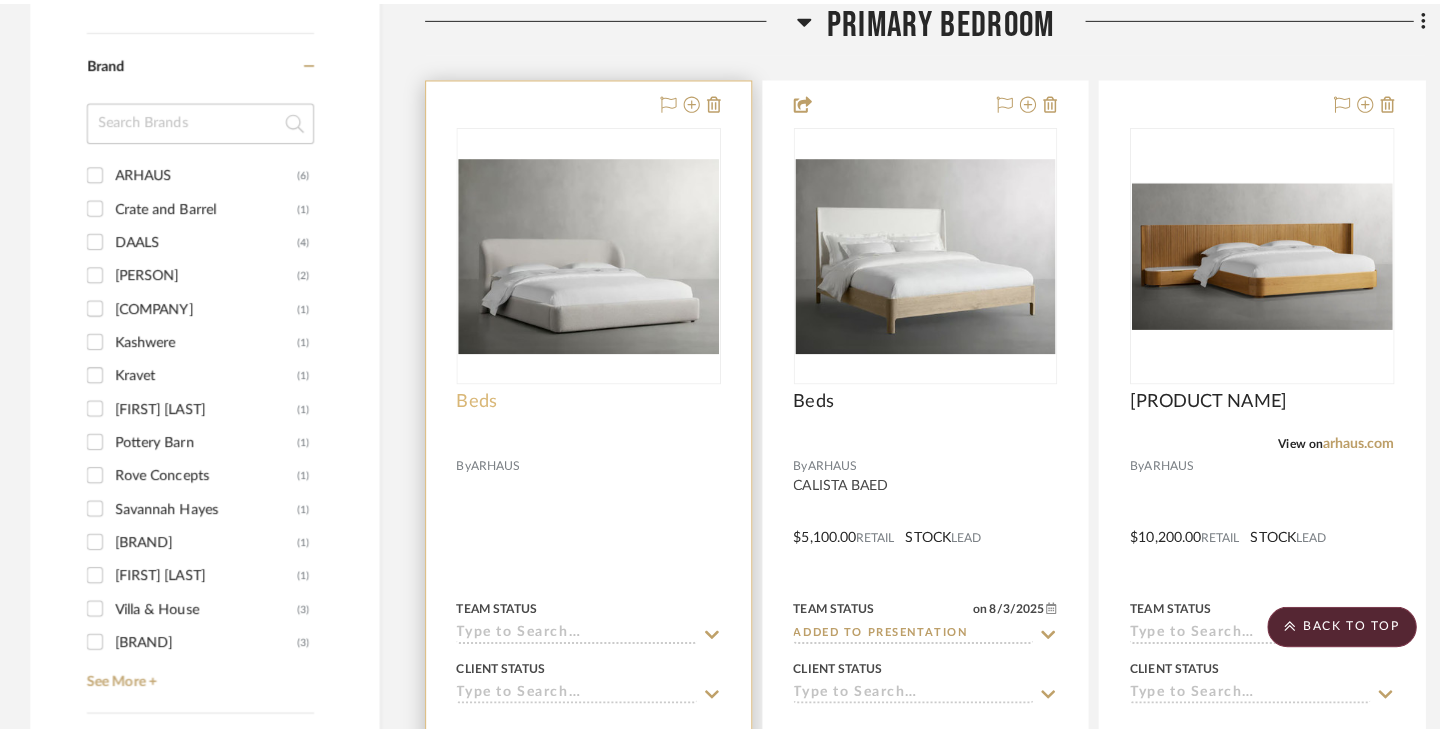 scroll, scrollTop: 0, scrollLeft: 0, axis: both 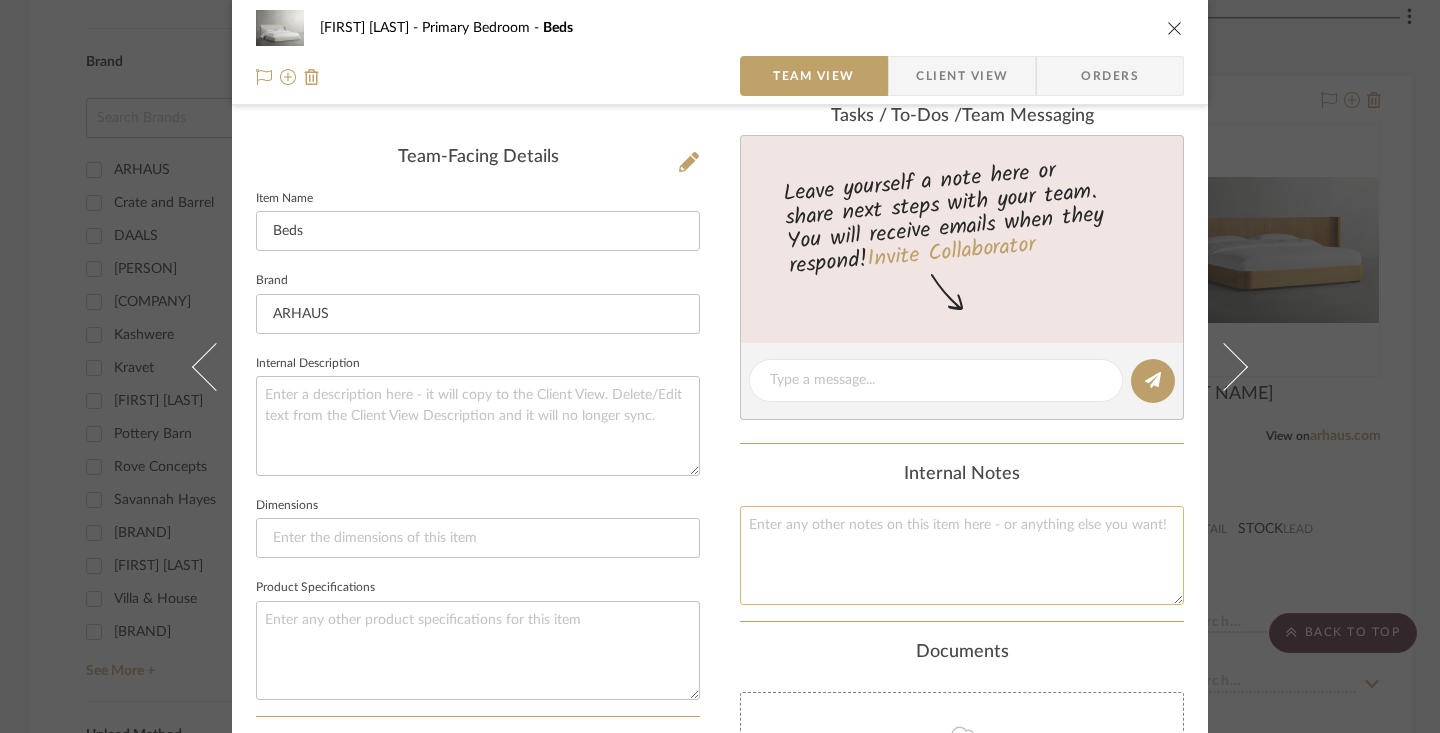 click 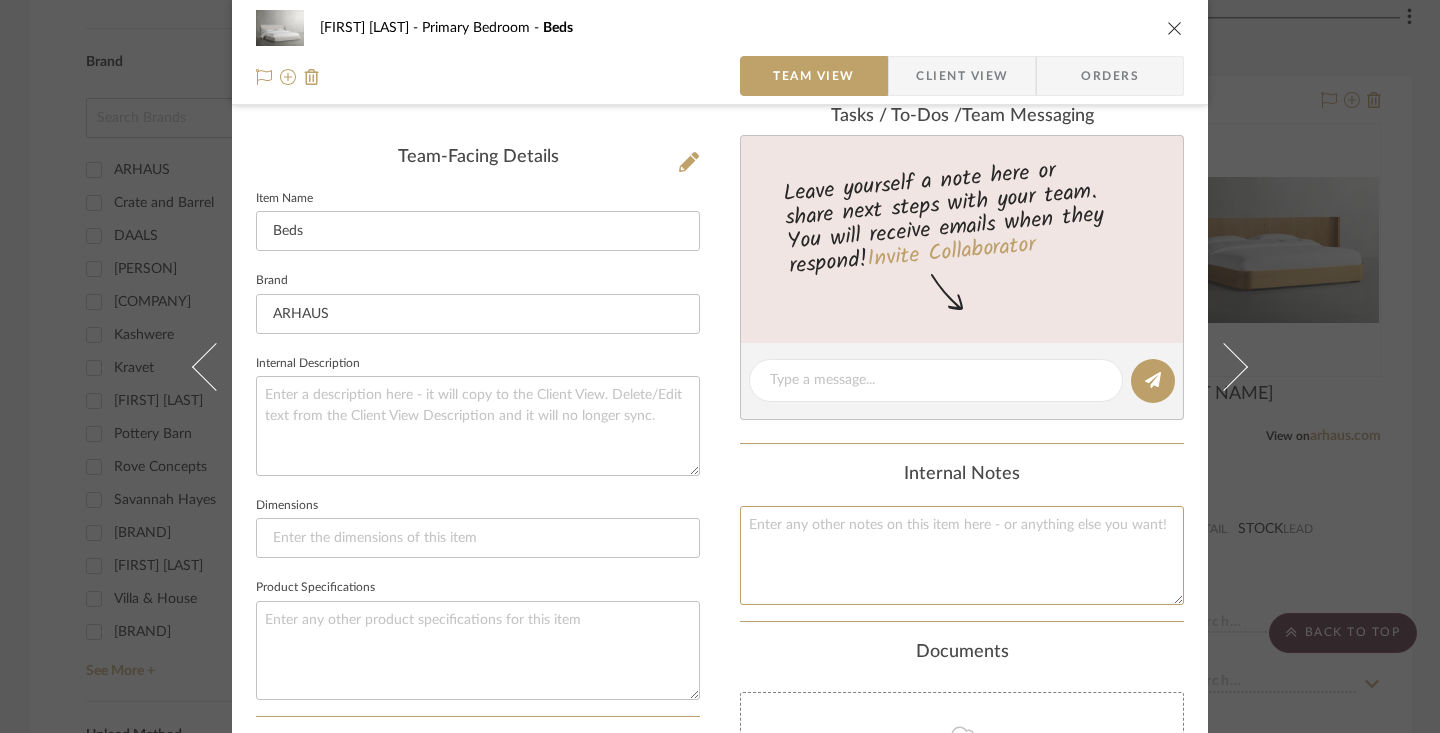paste on "SKU : 45ADLNPSKGBD" 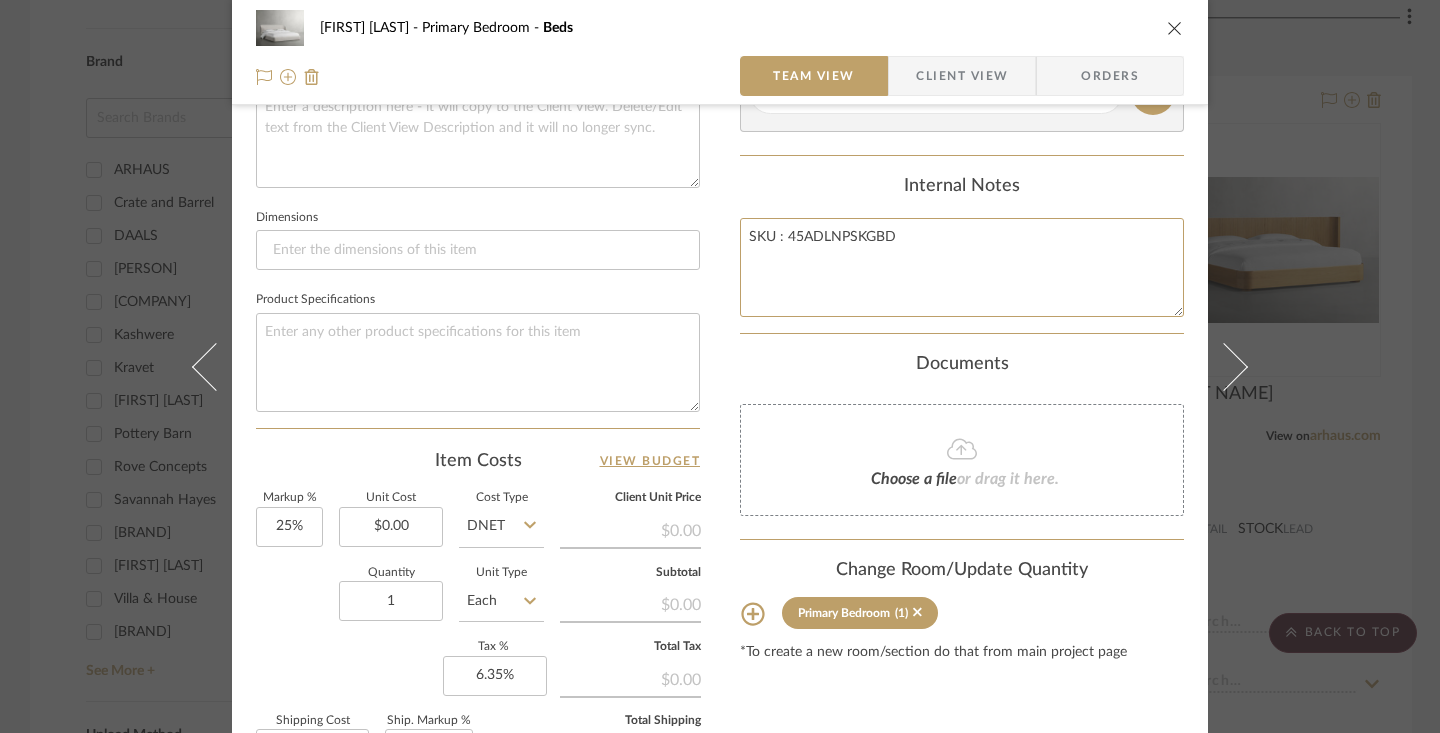 scroll, scrollTop: 804, scrollLeft: 0, axis: vertical 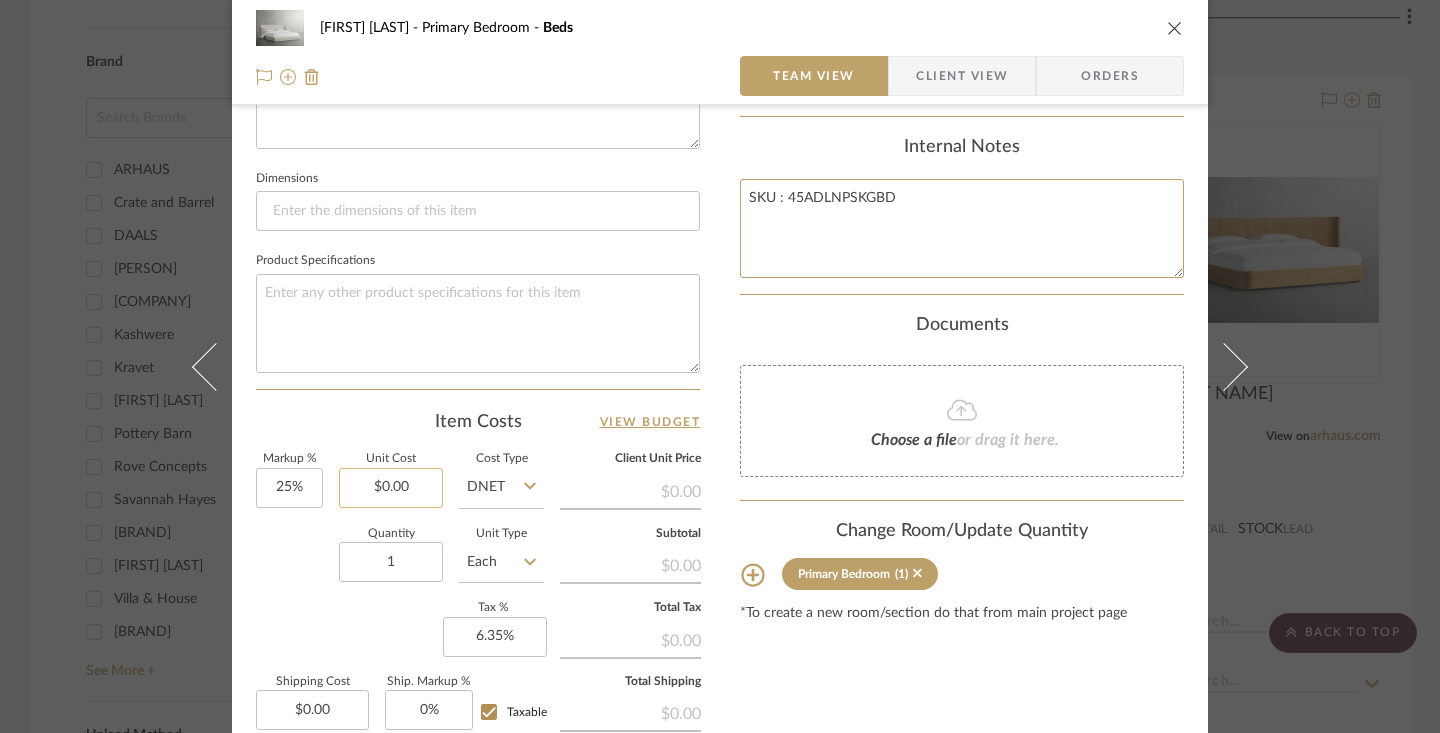 type on "SKU : 45ADLNPSKGBD" 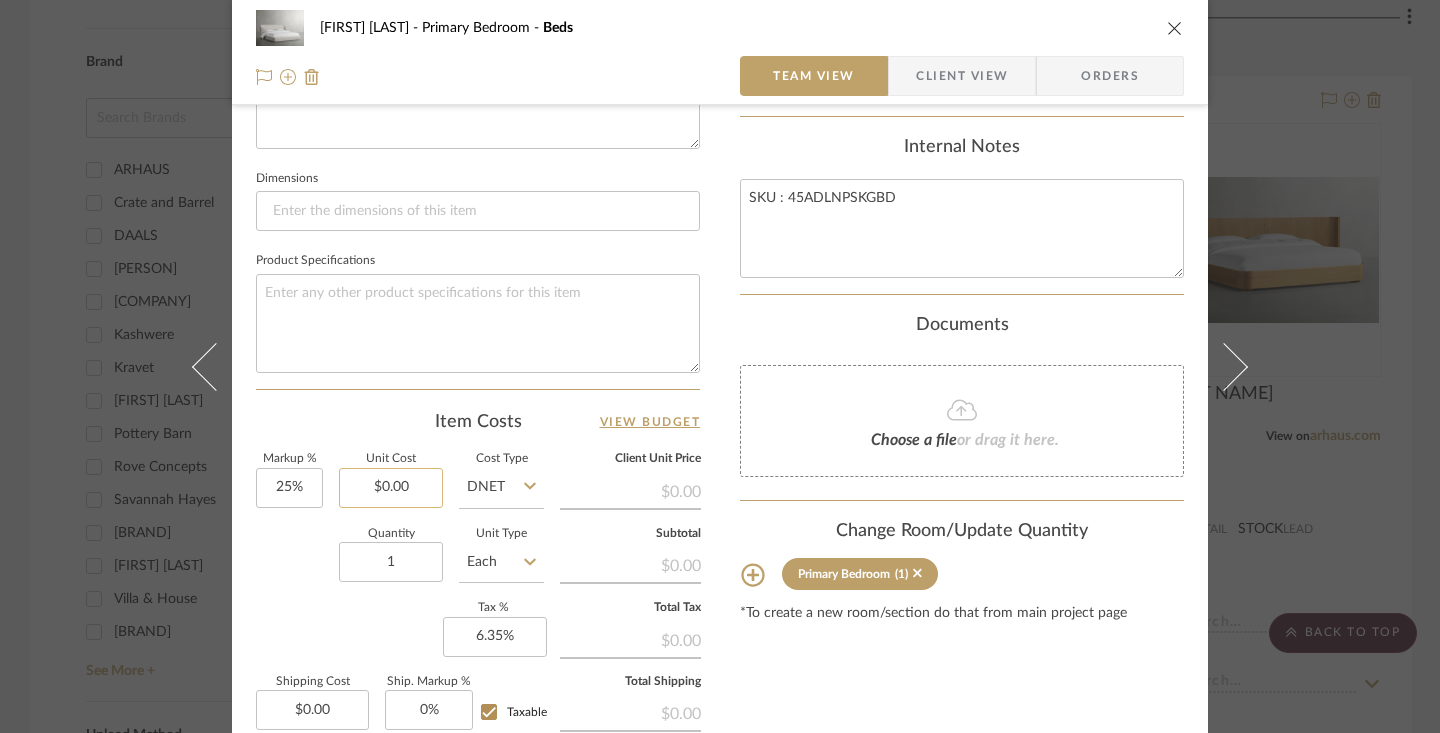 type on "0.00" 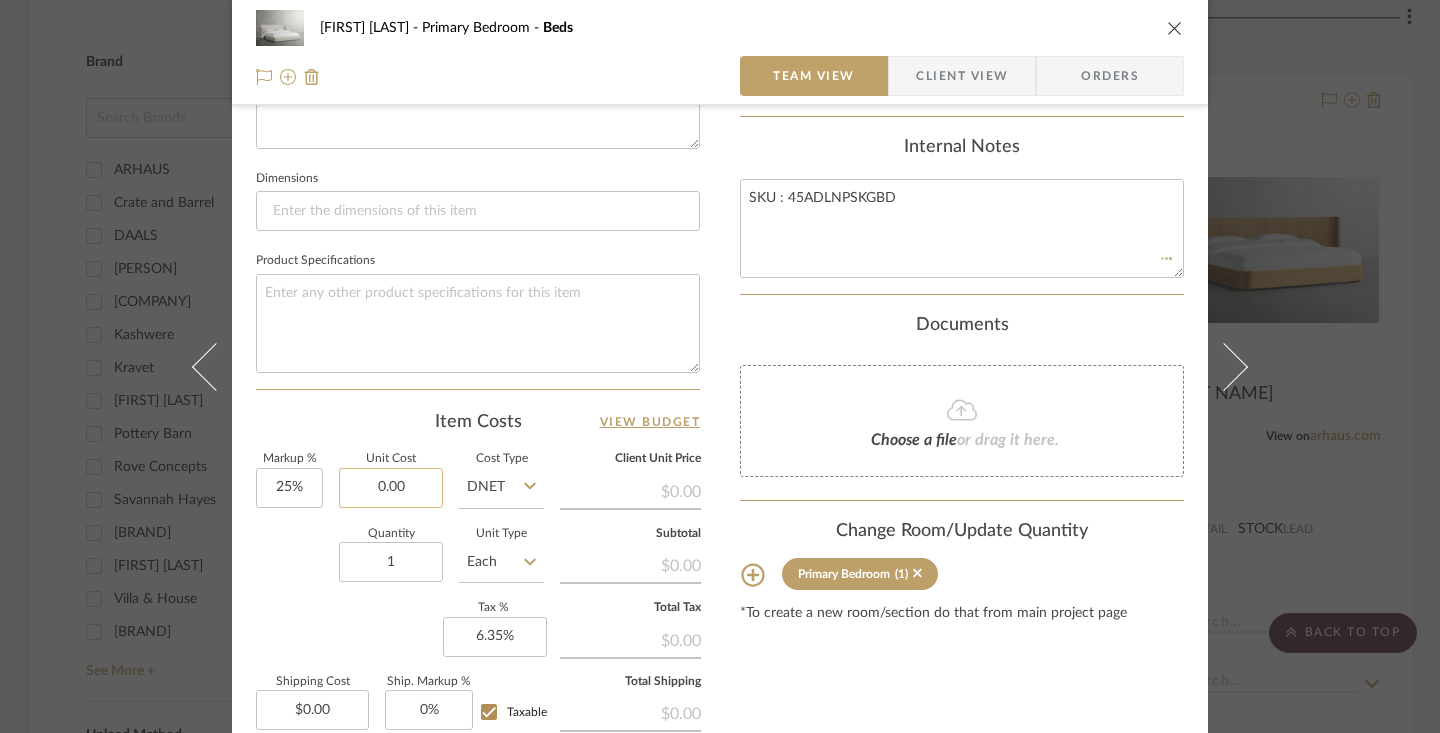 click on "0.00" 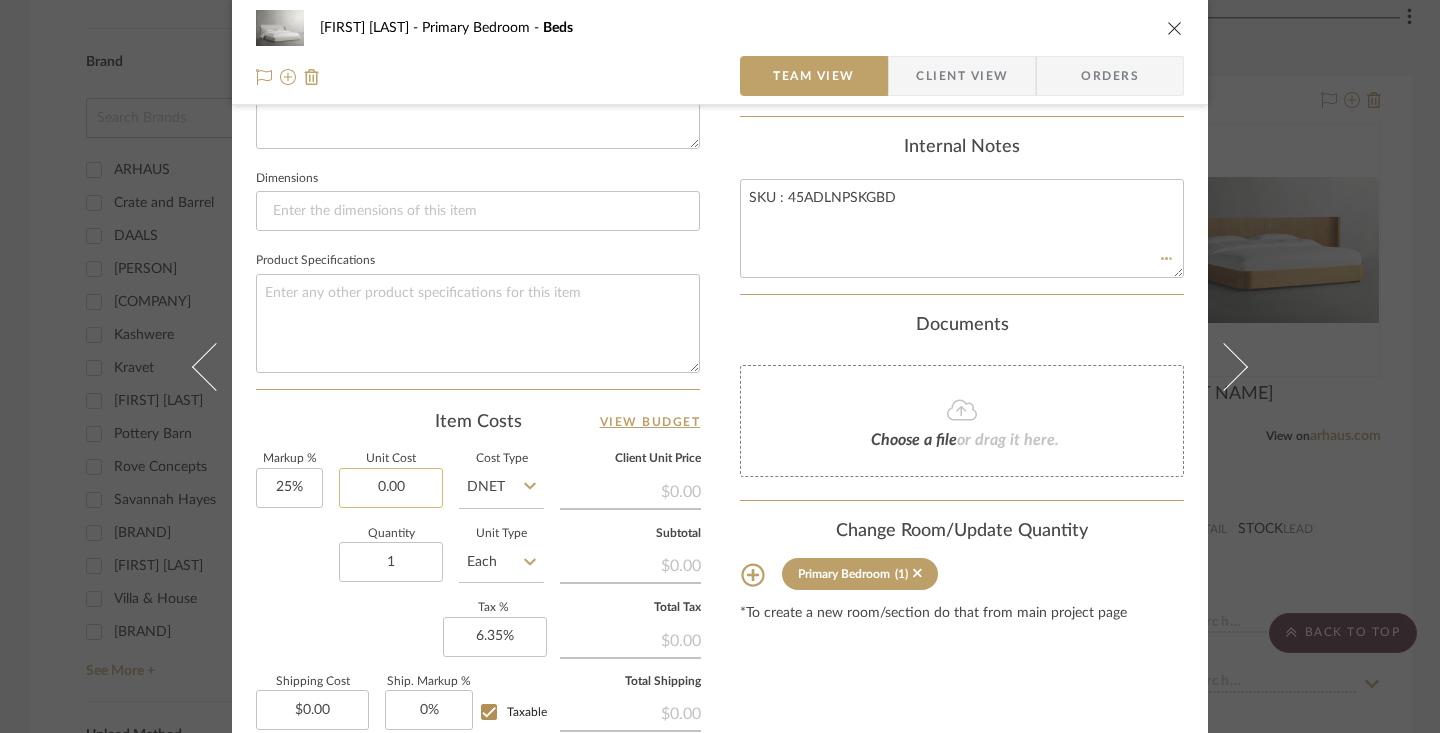 type 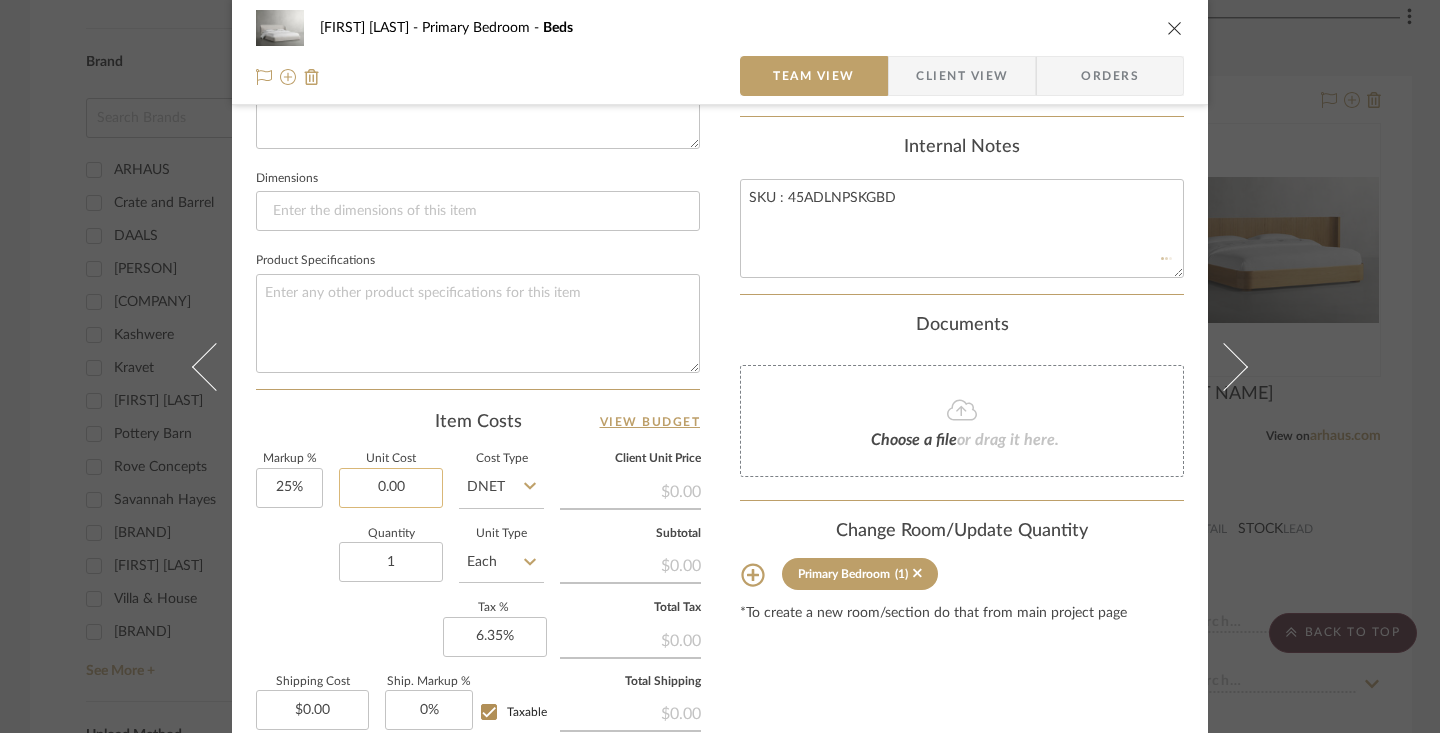 type 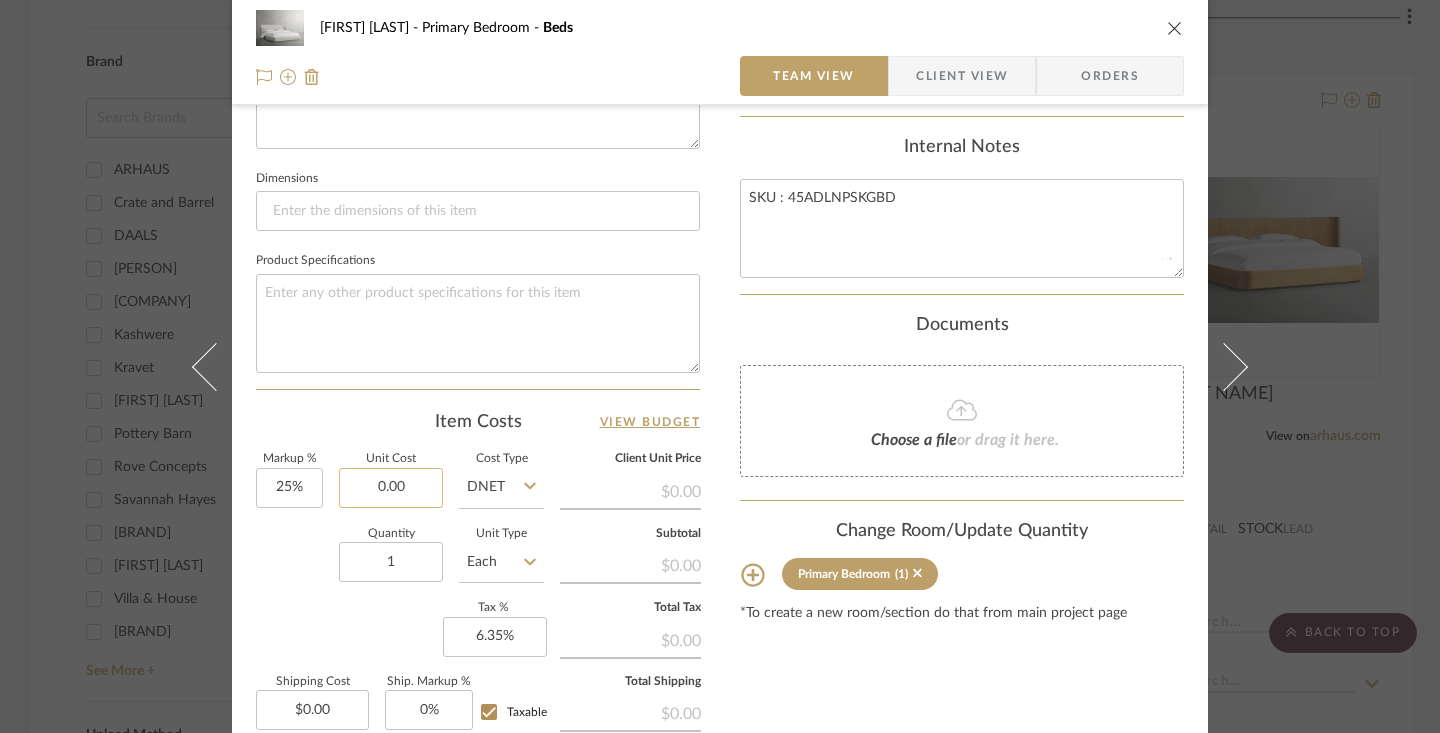 type 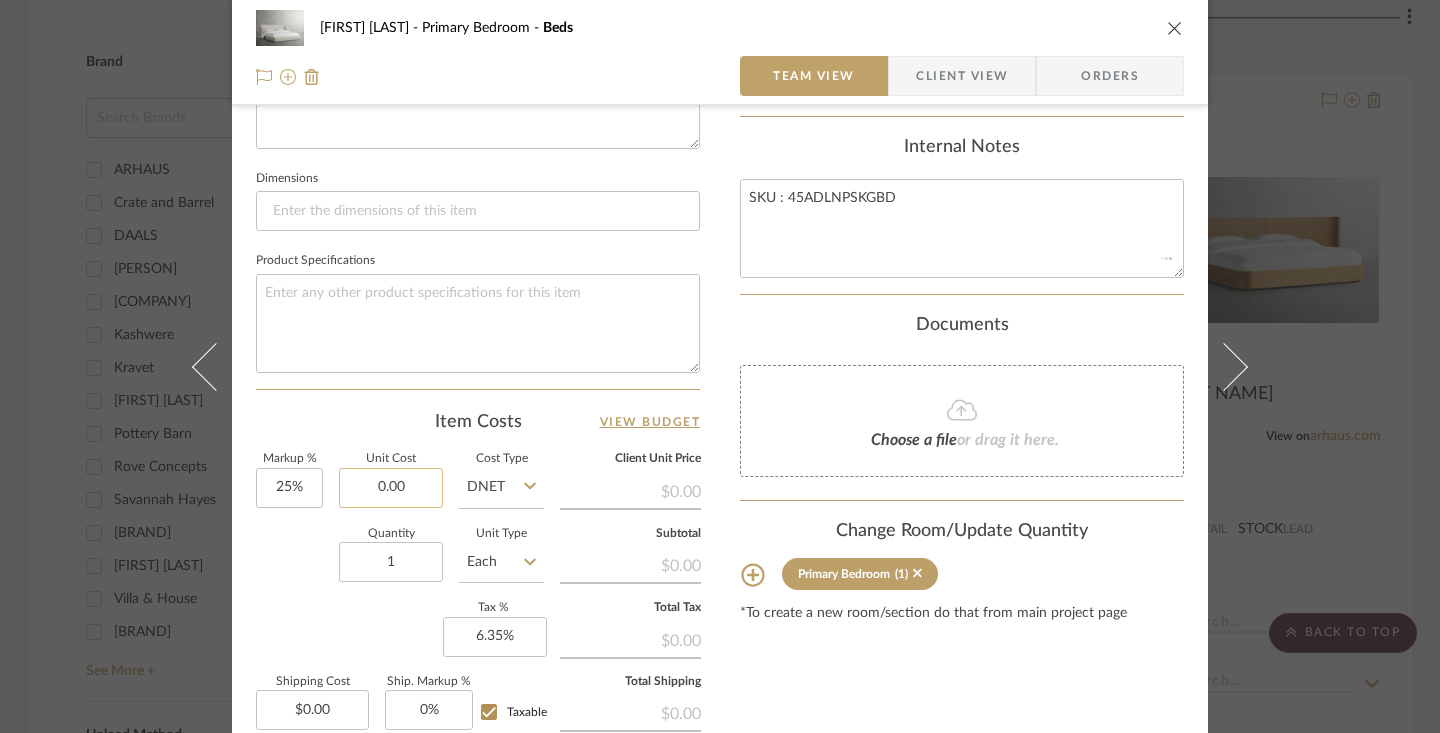 type 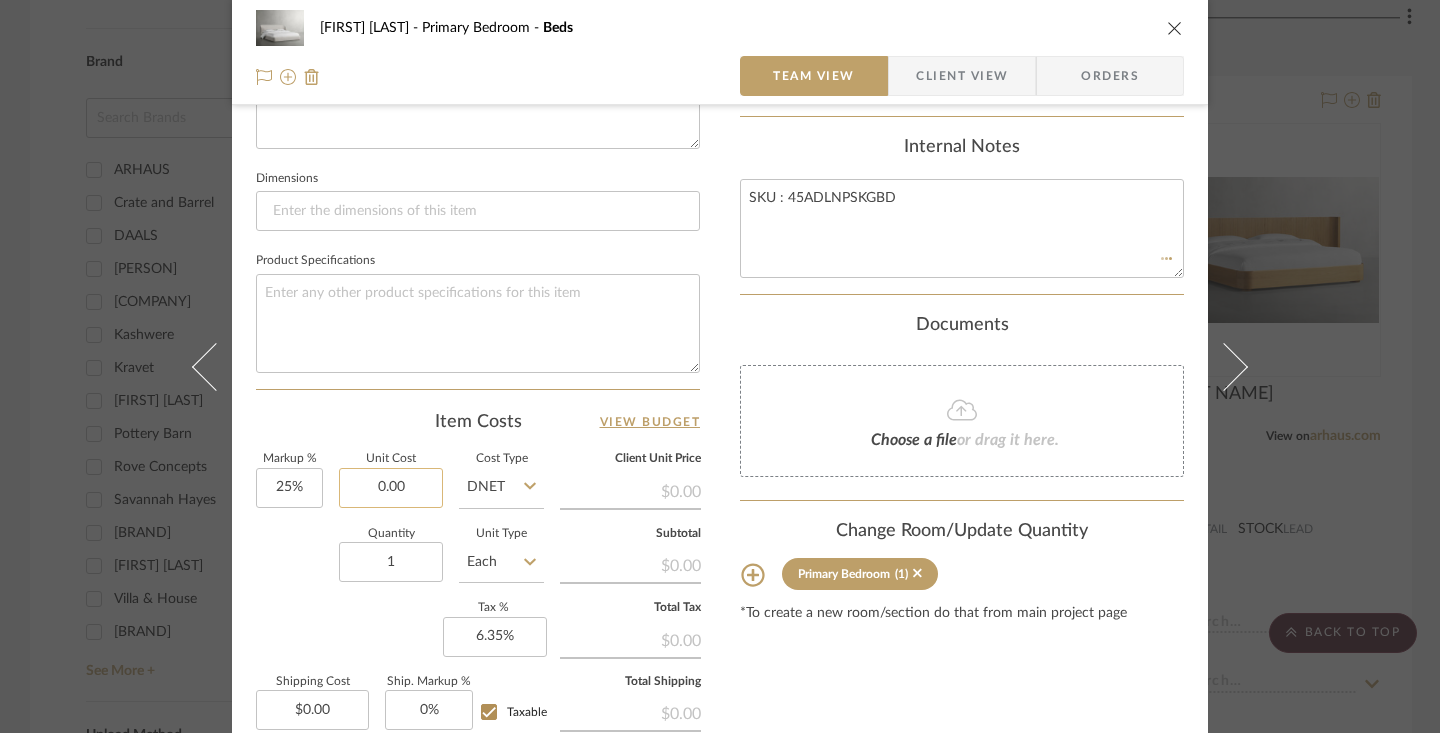 type 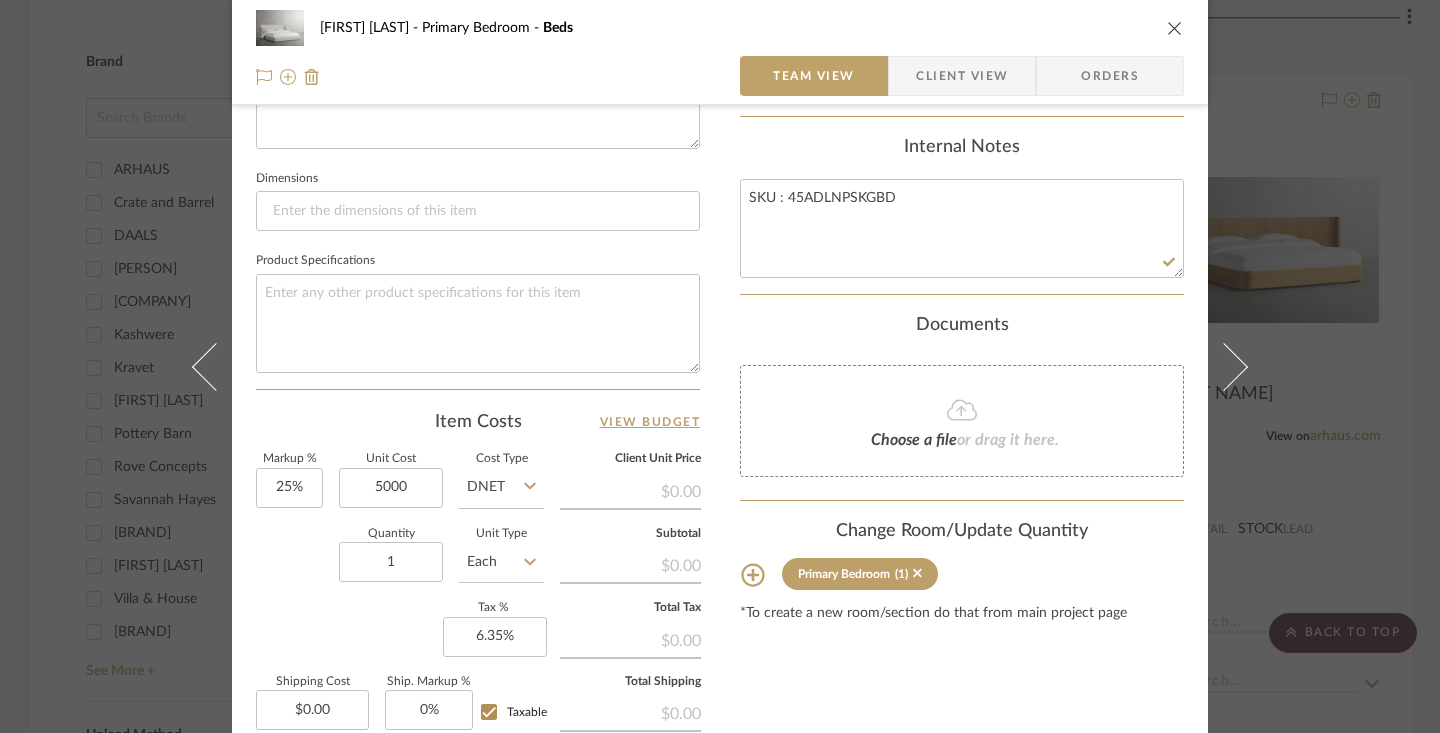 type on "$5,000.00" 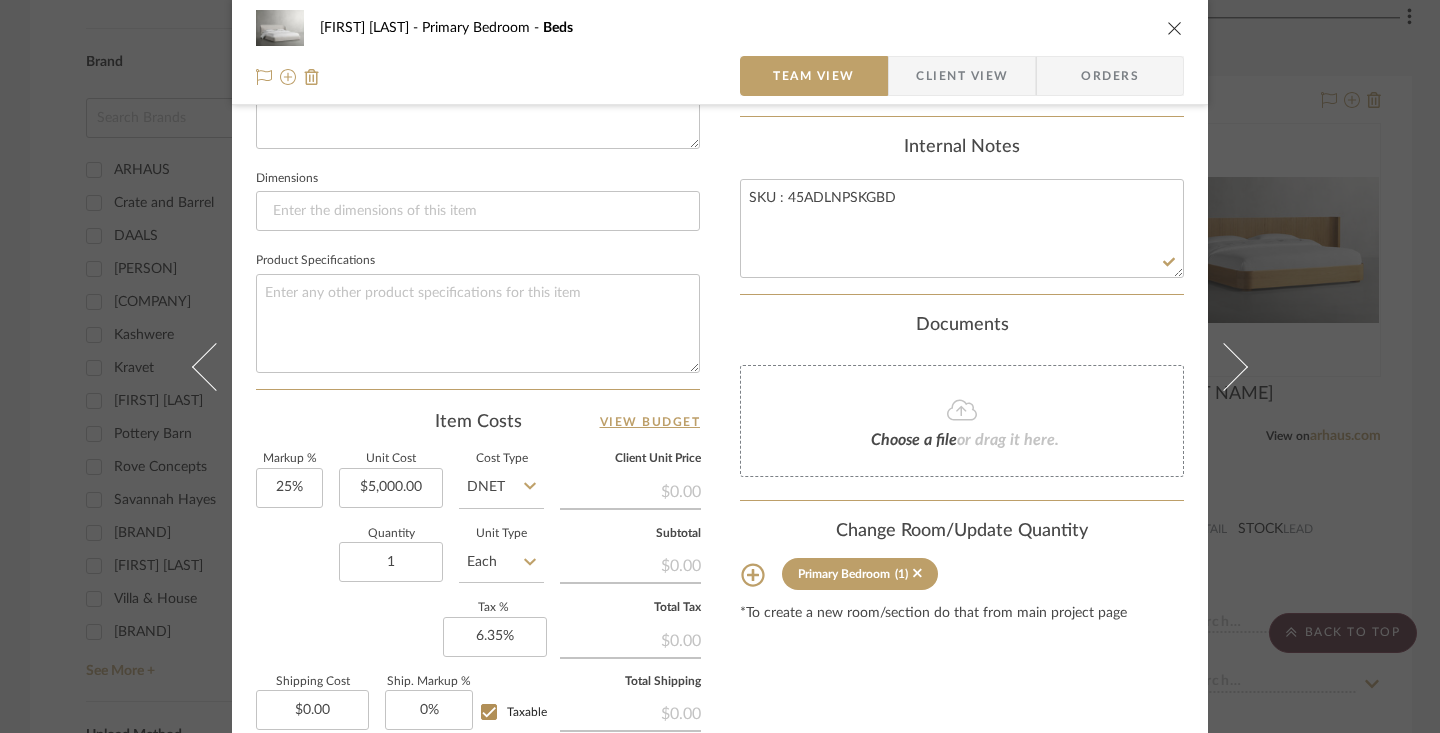 click on "Quantity  1  Unit Type  Each" 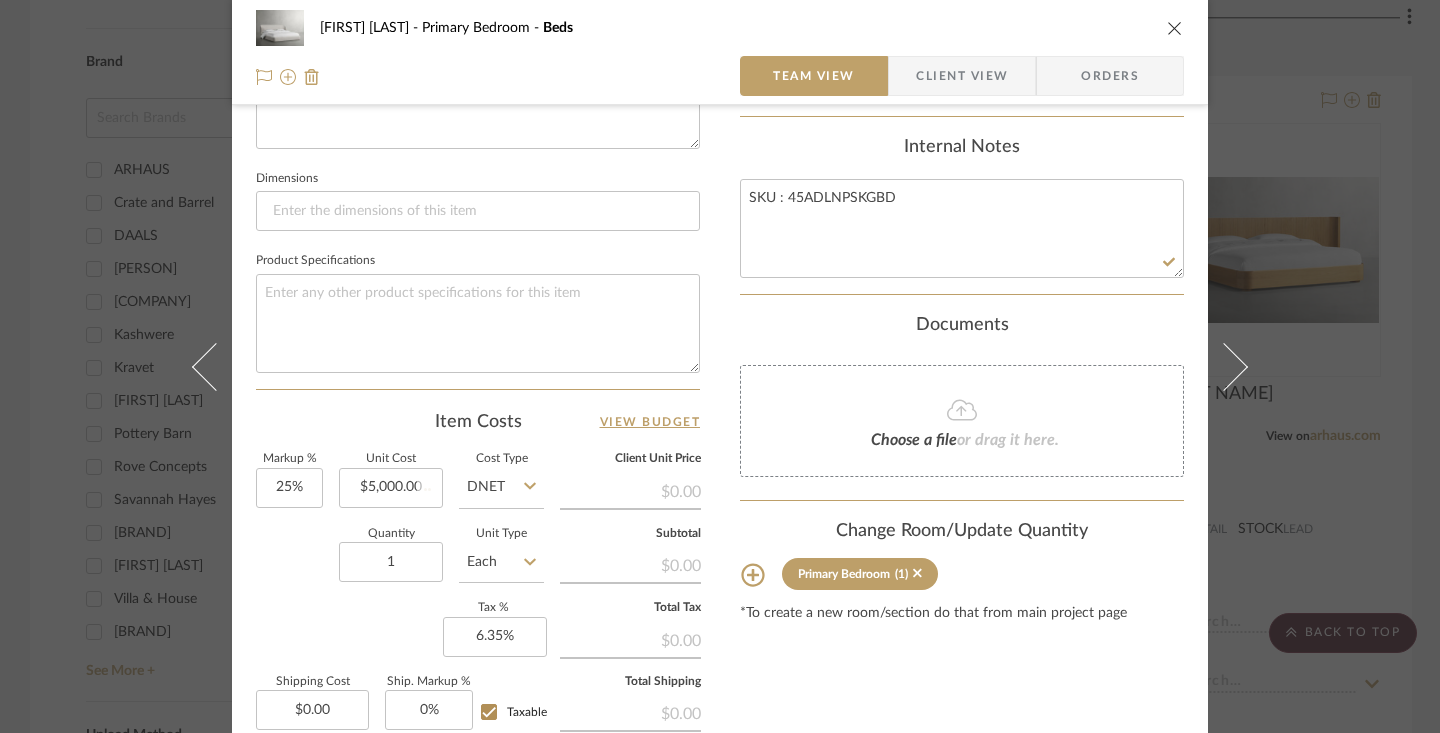 type 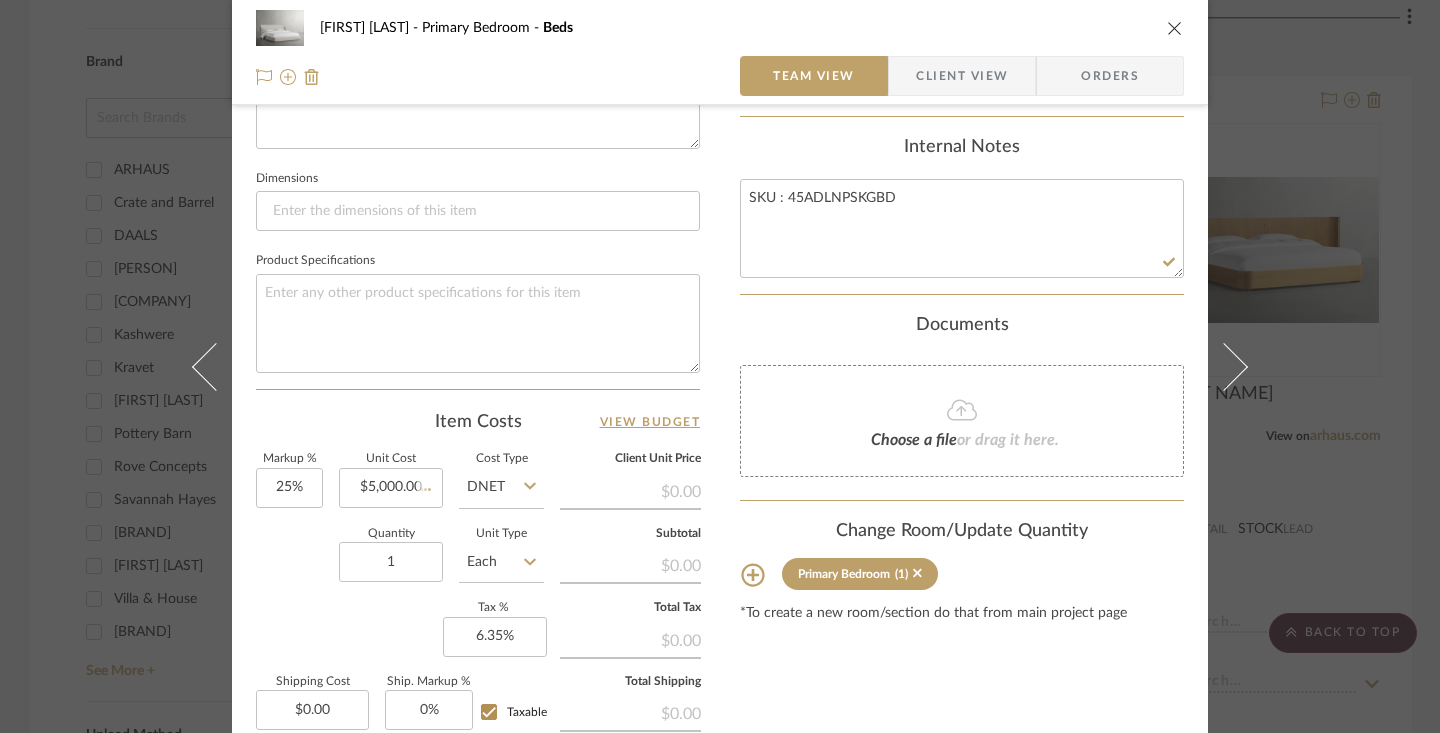 type 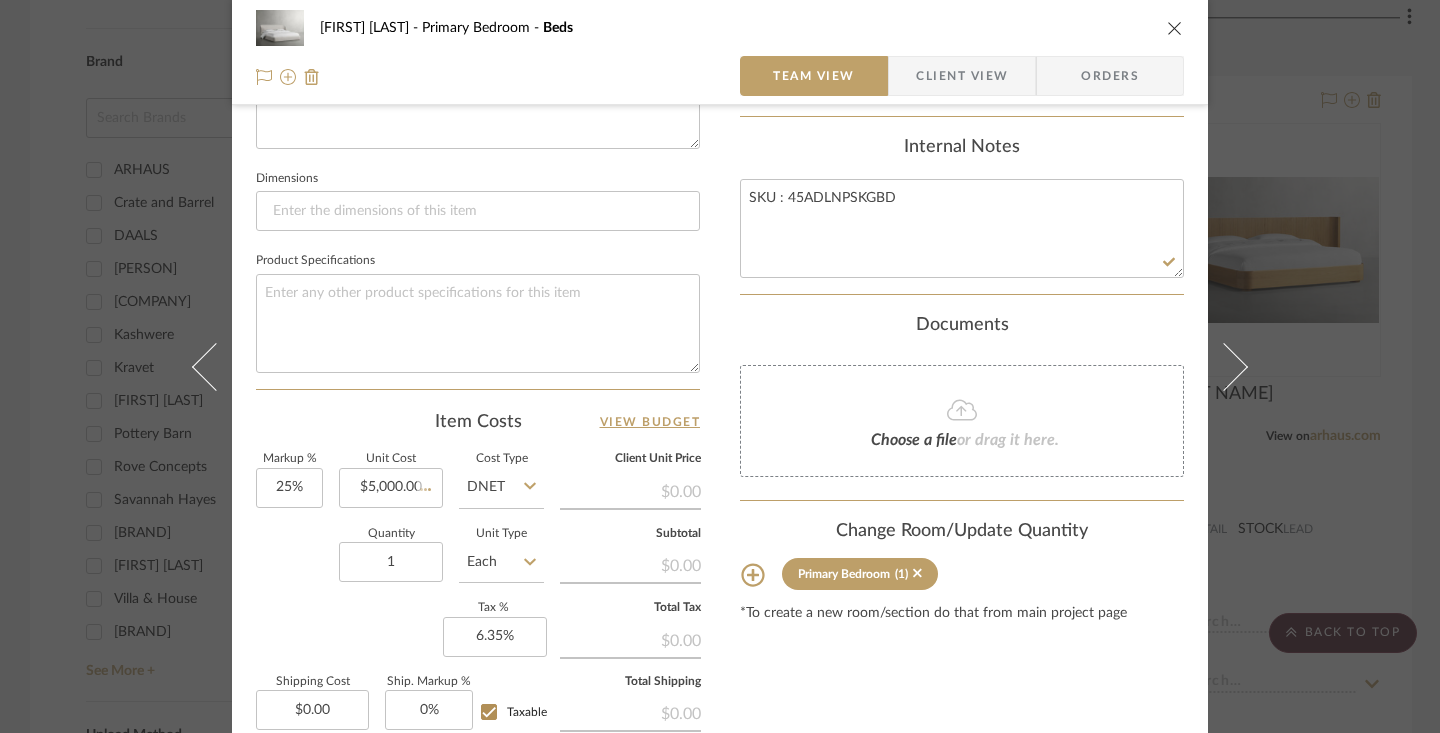 type 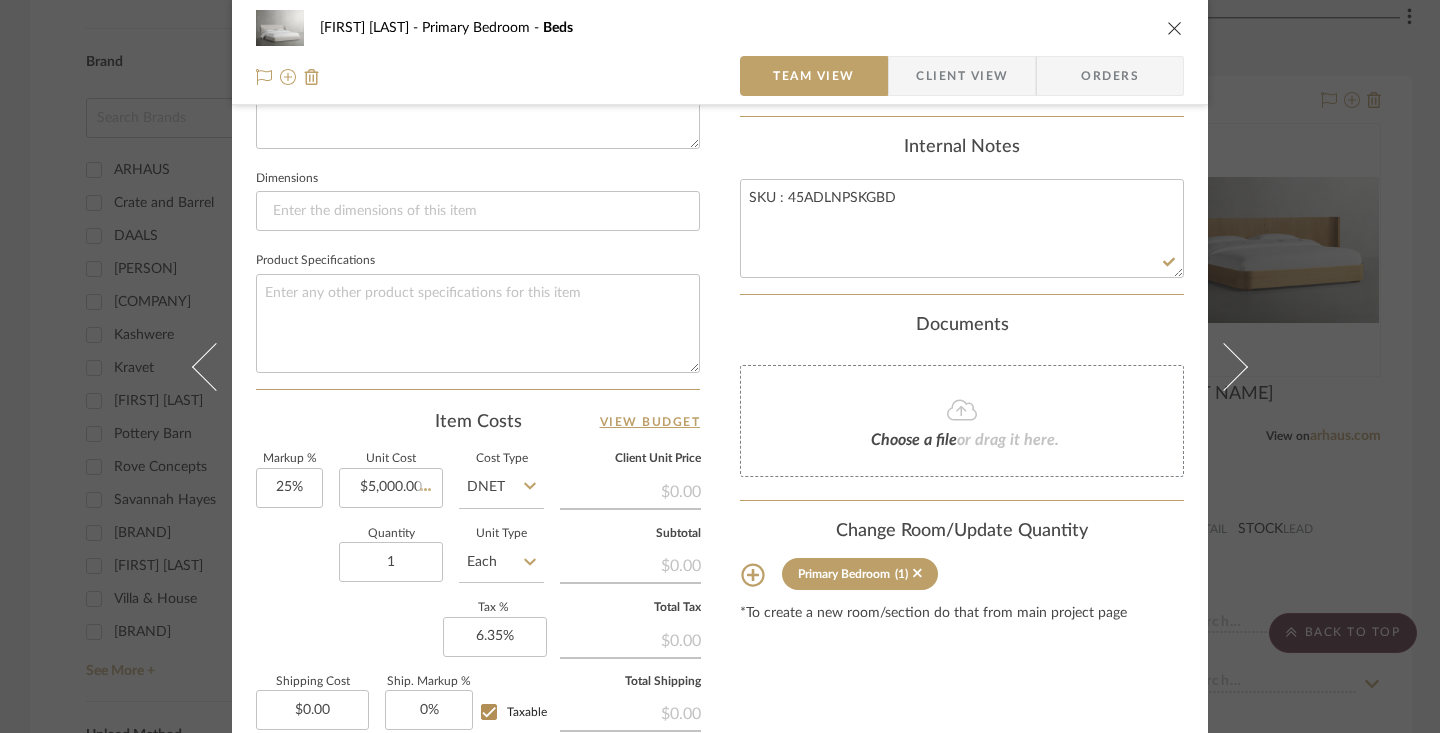 type on "$250.00" 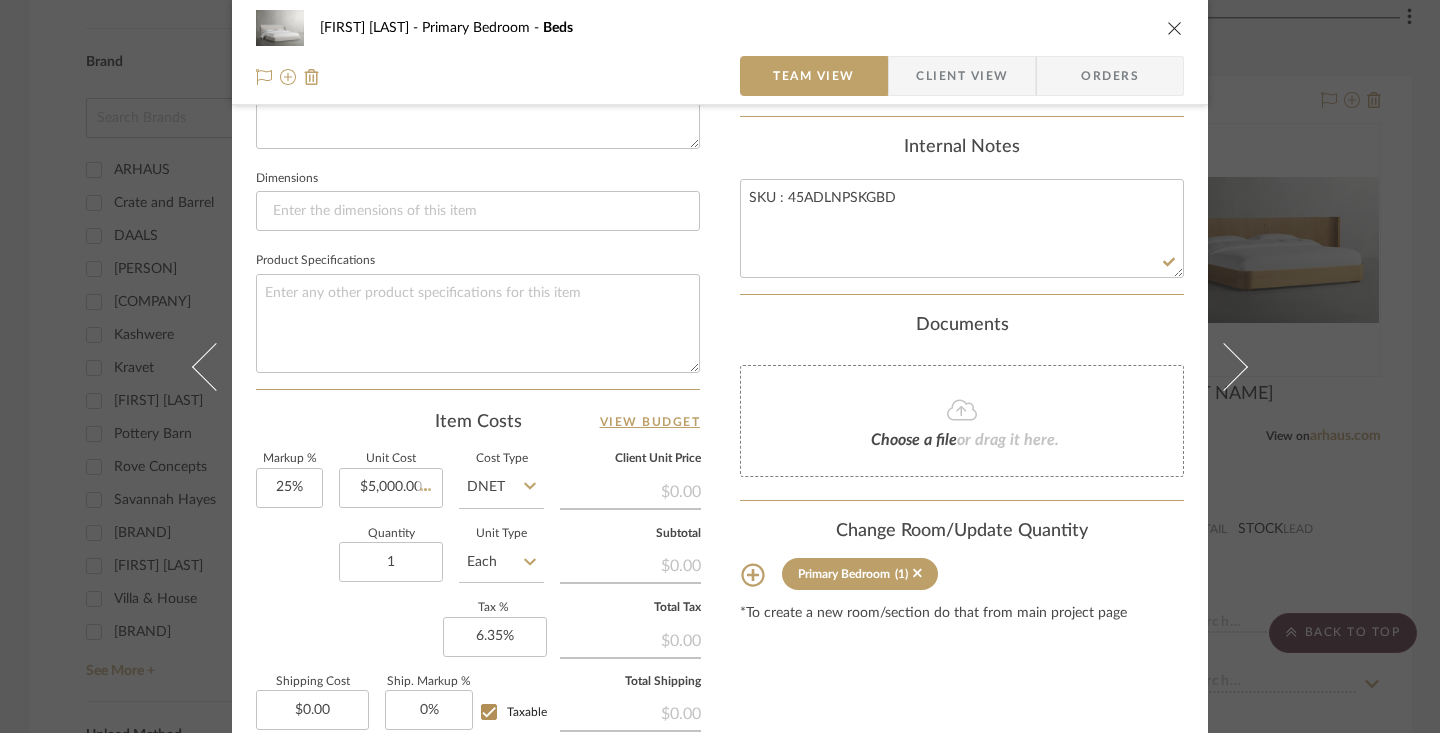type 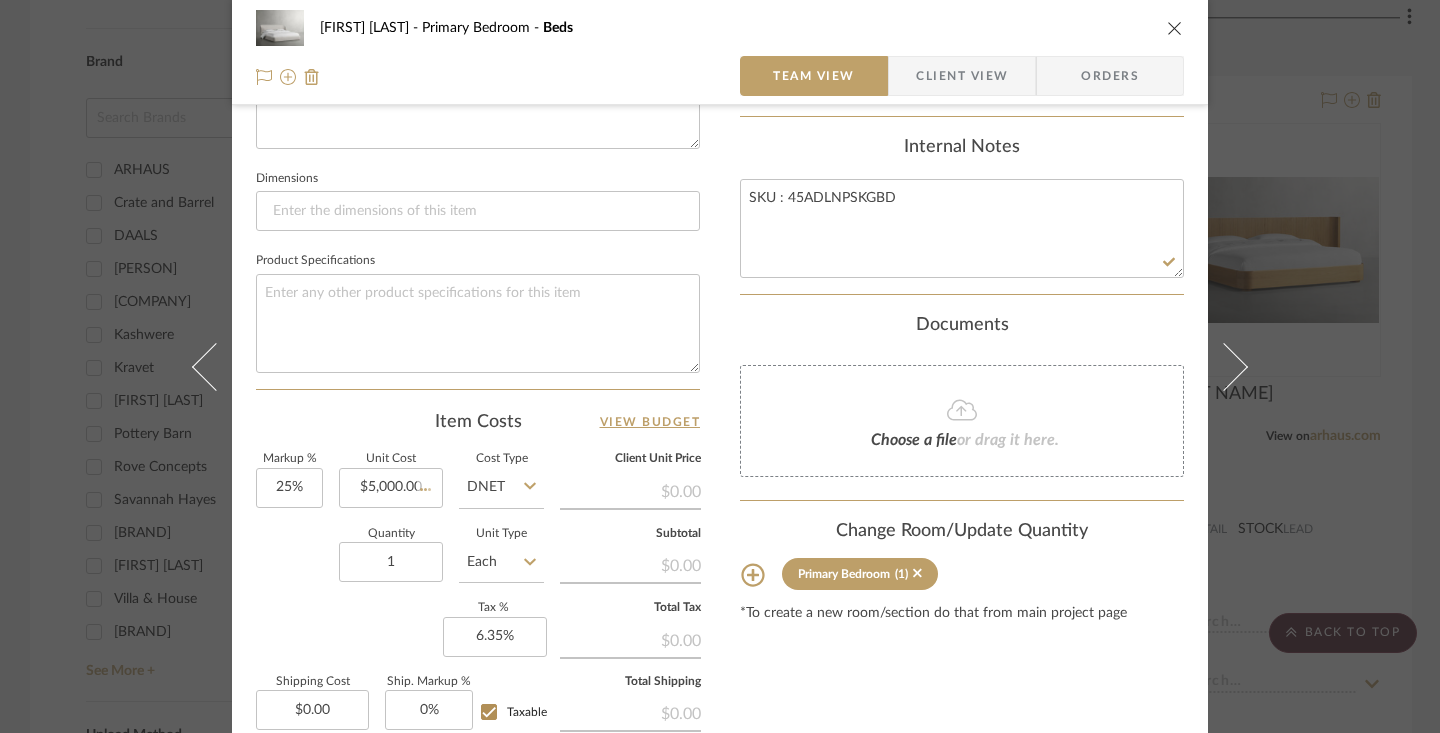 type 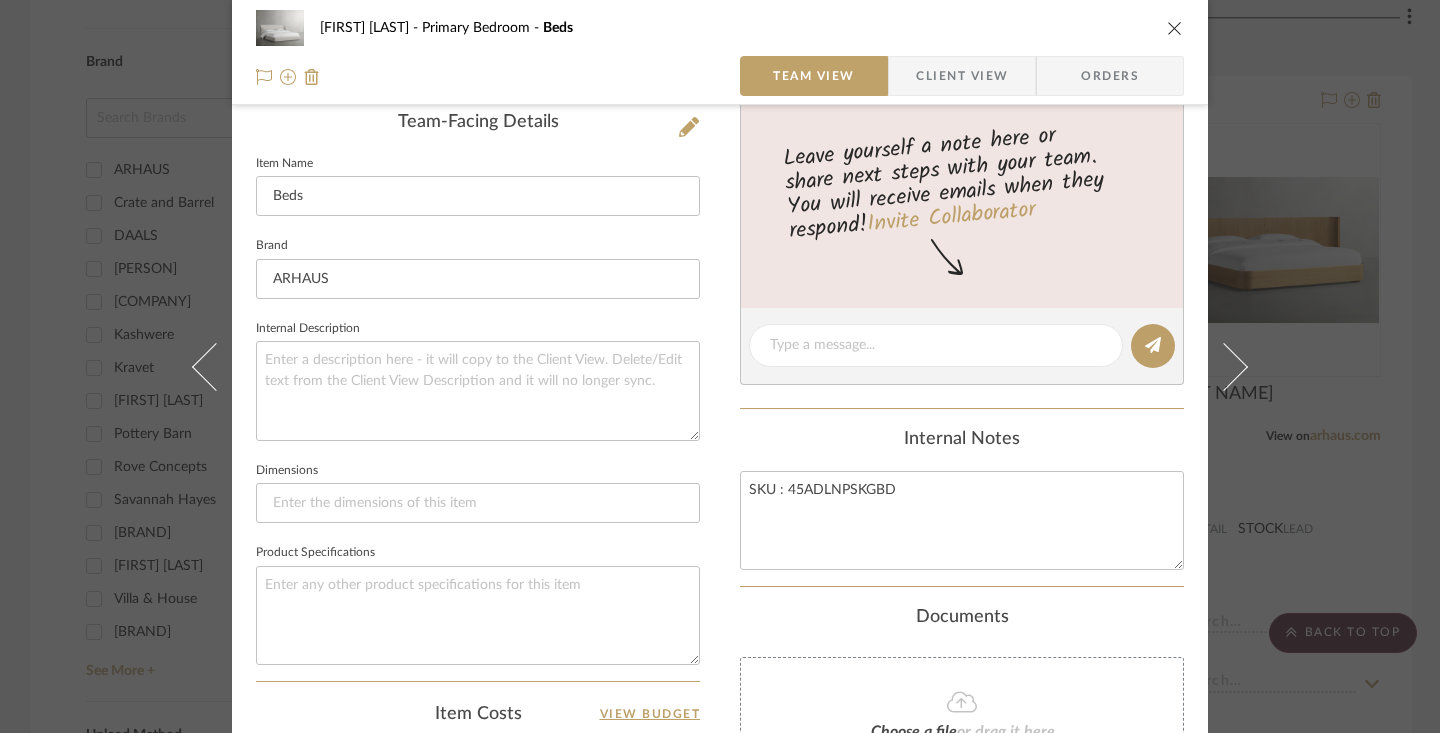 scroll, scrollTop: 510, scrollLeft: 0, axis: vertical 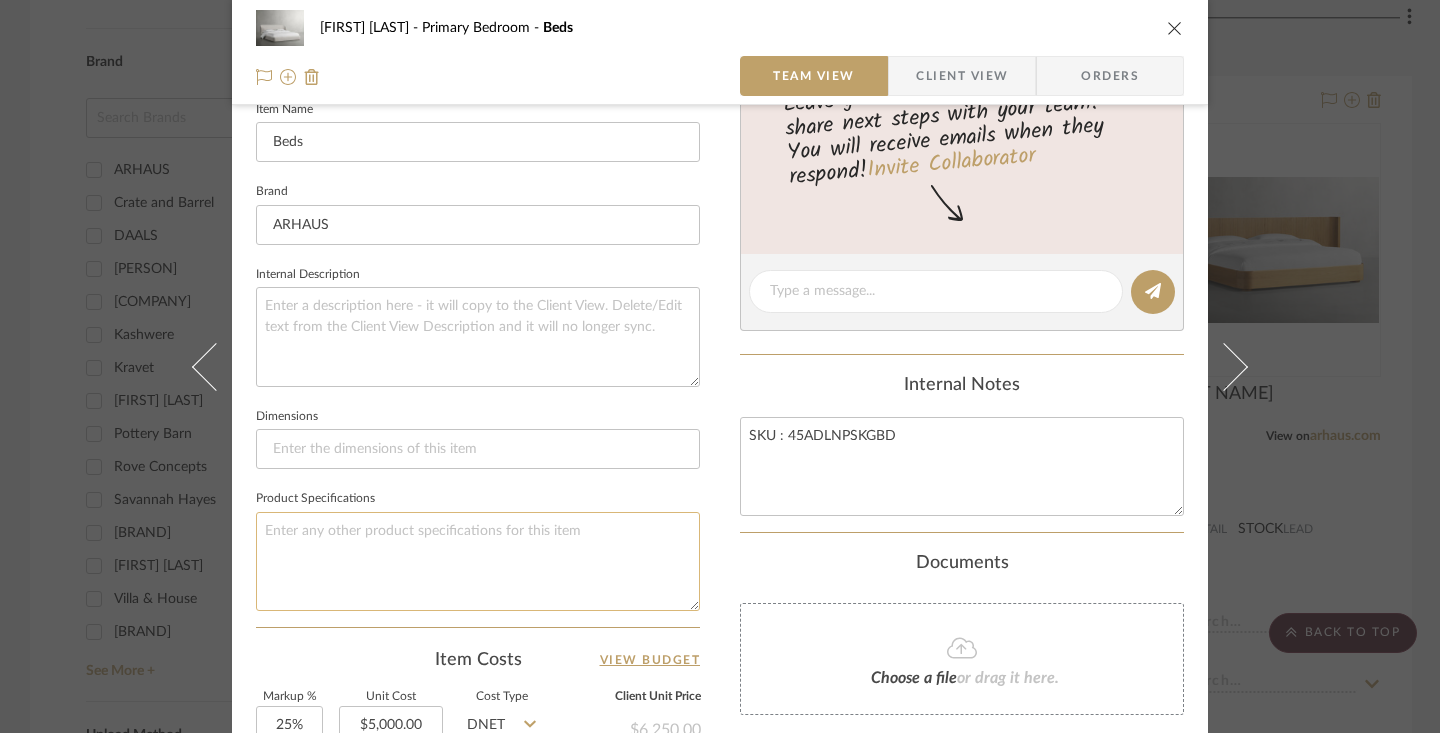 click 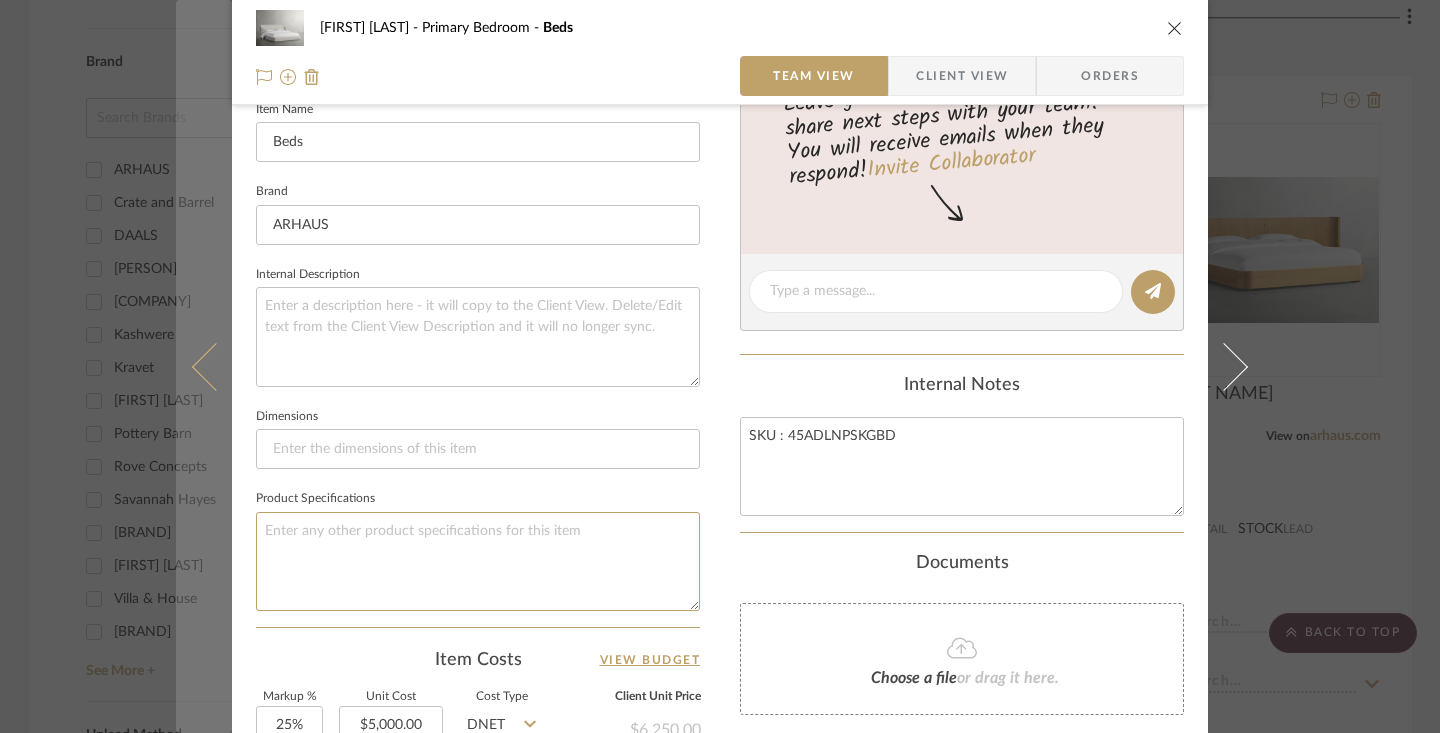 paste on "https://www.arhaus.com/products/adalynn-bed?variant=44466483921067" 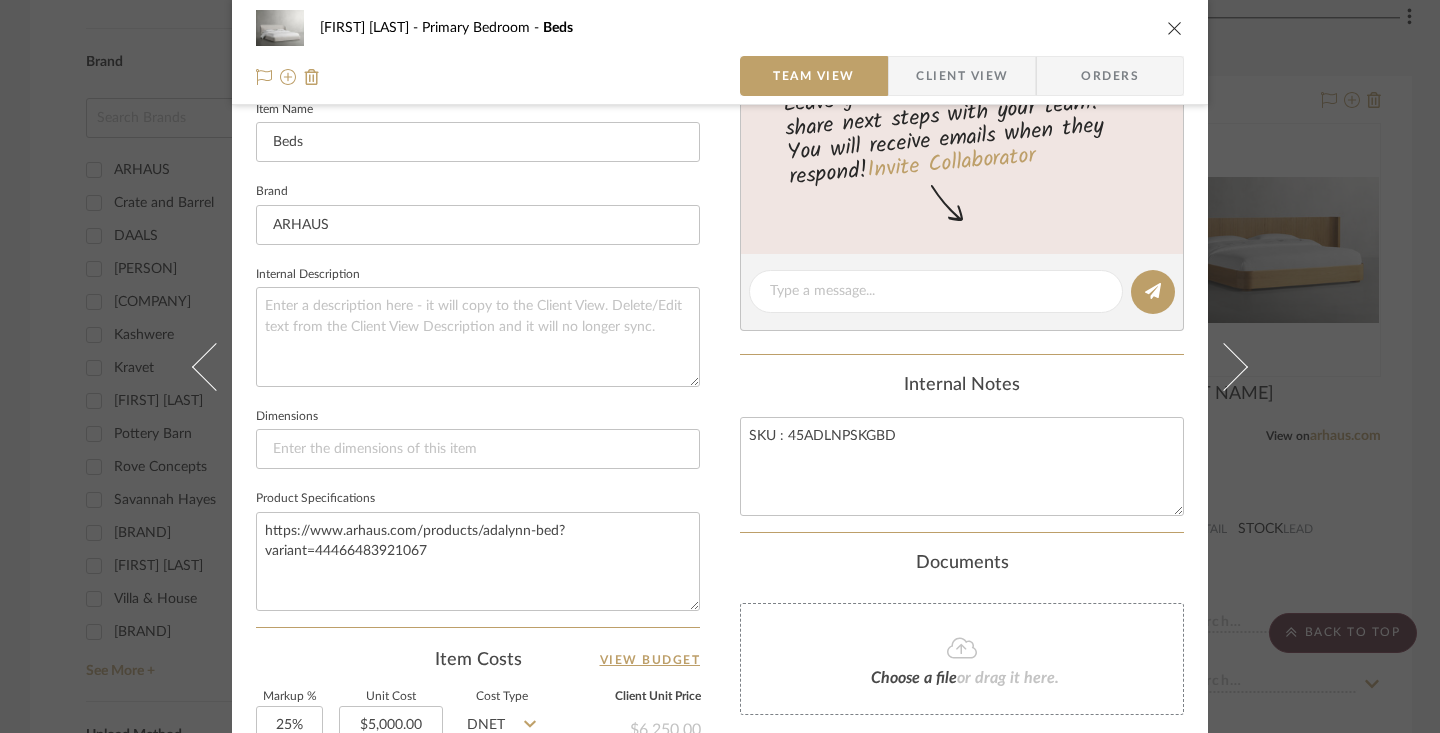 type on "https://www.arhaus.com/products/adalynn-bed?variant=44466483921067" 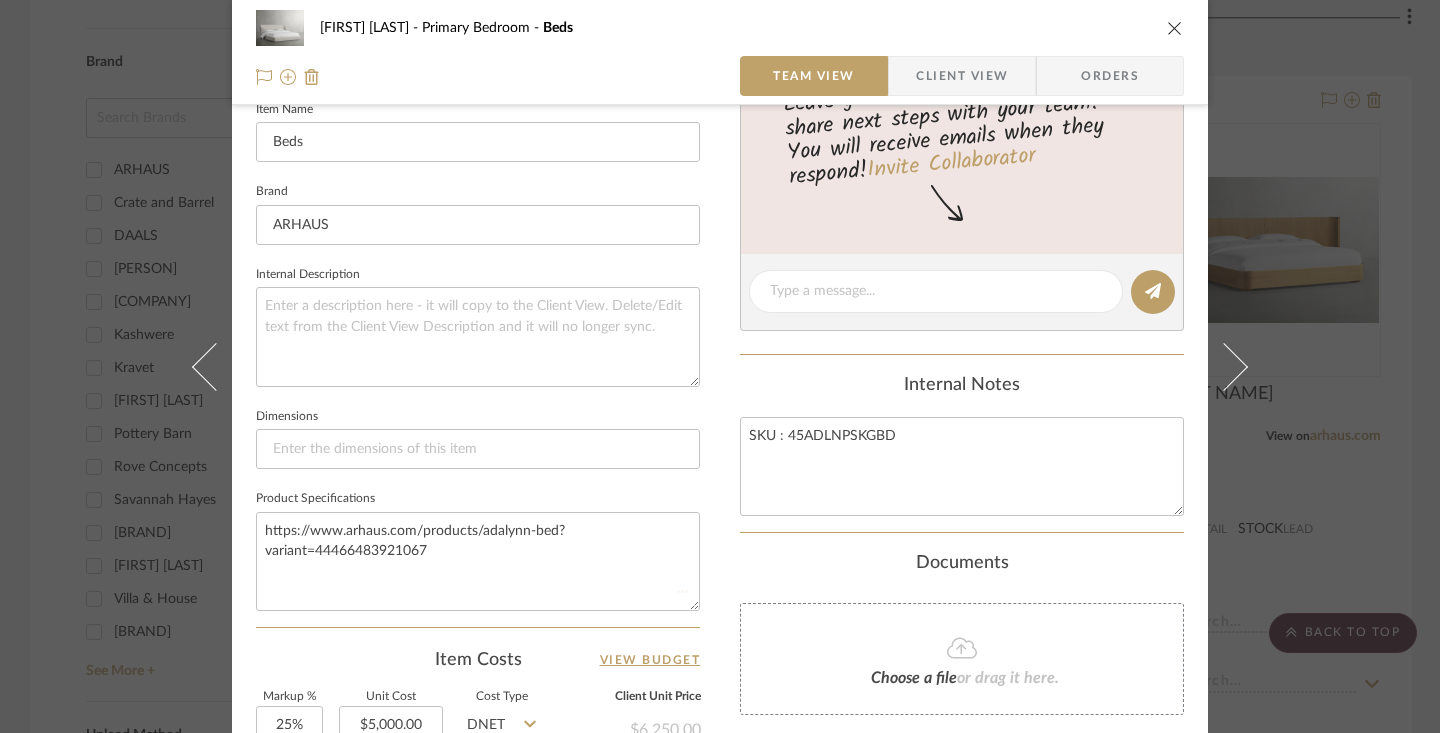 type 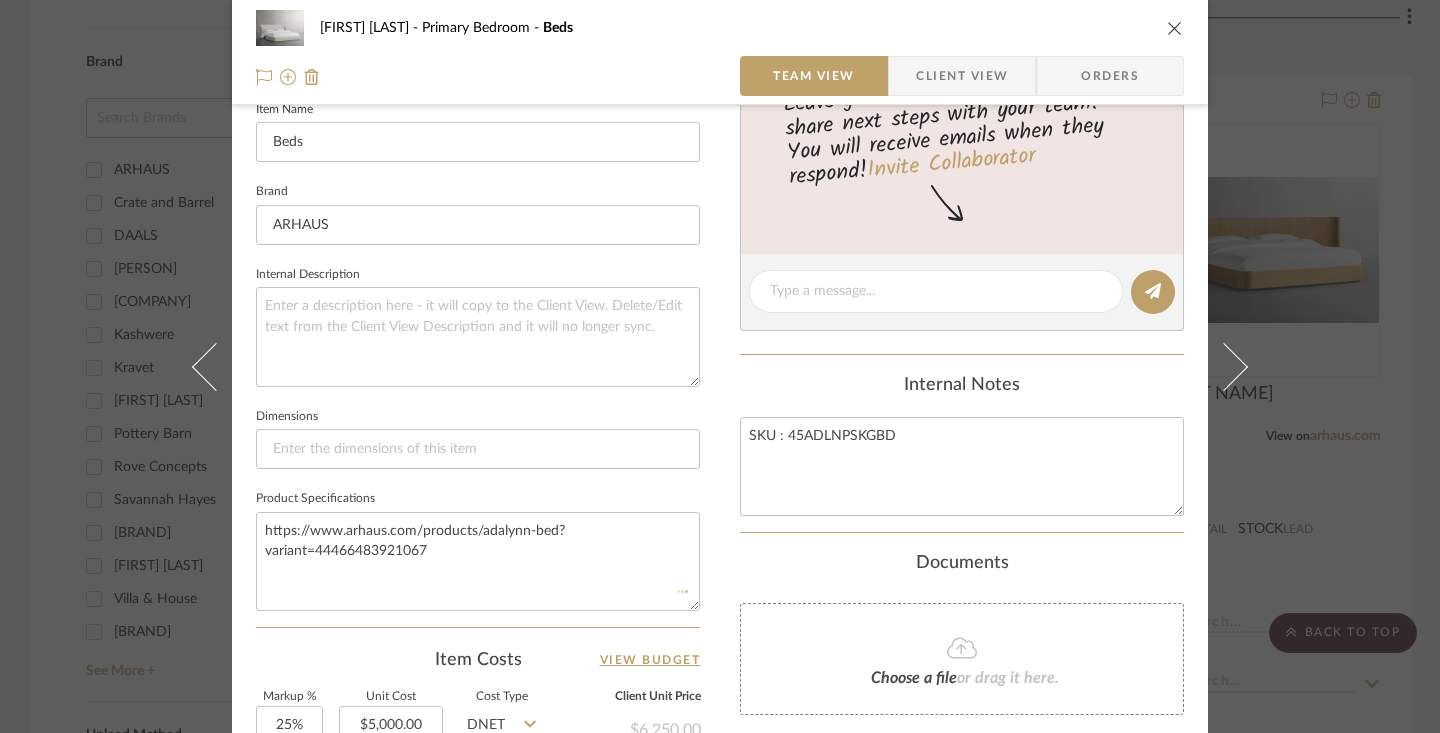 type 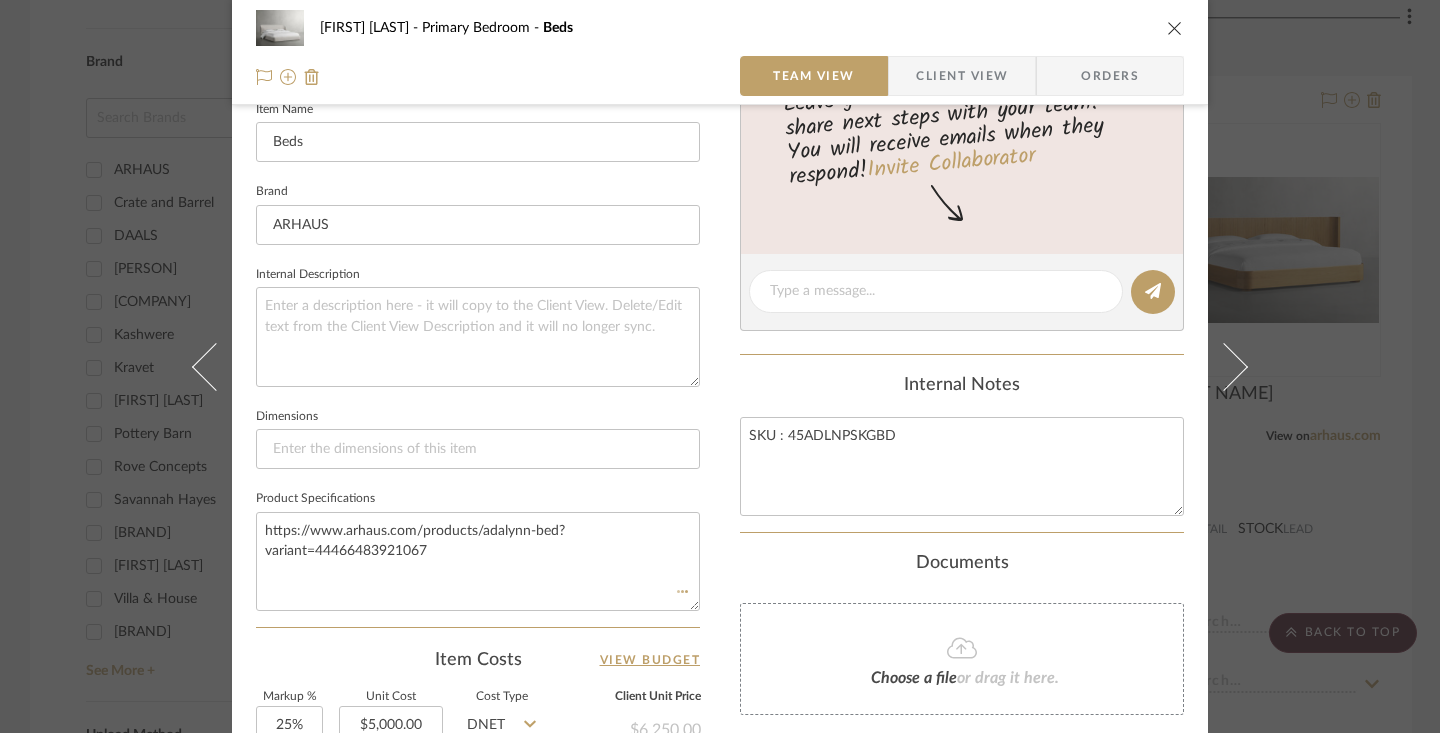 type 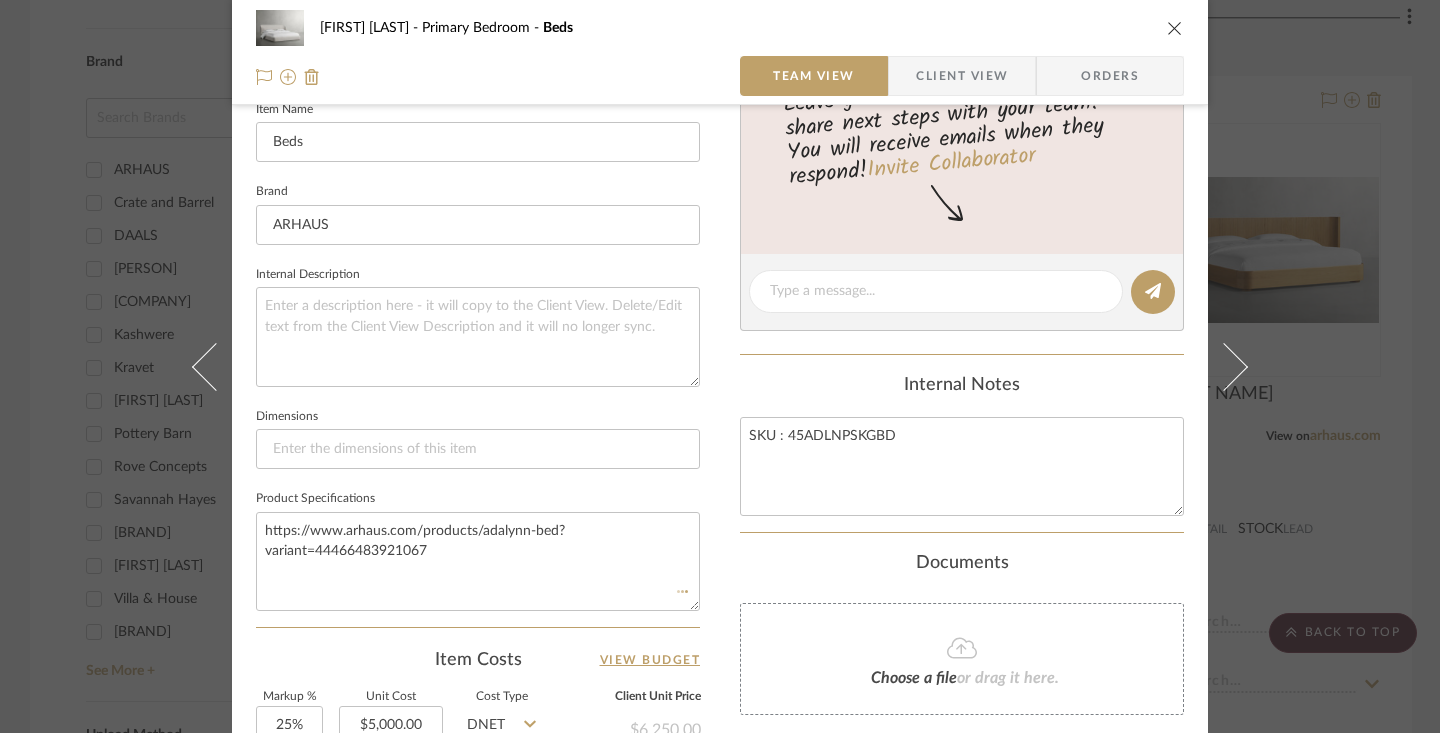 type 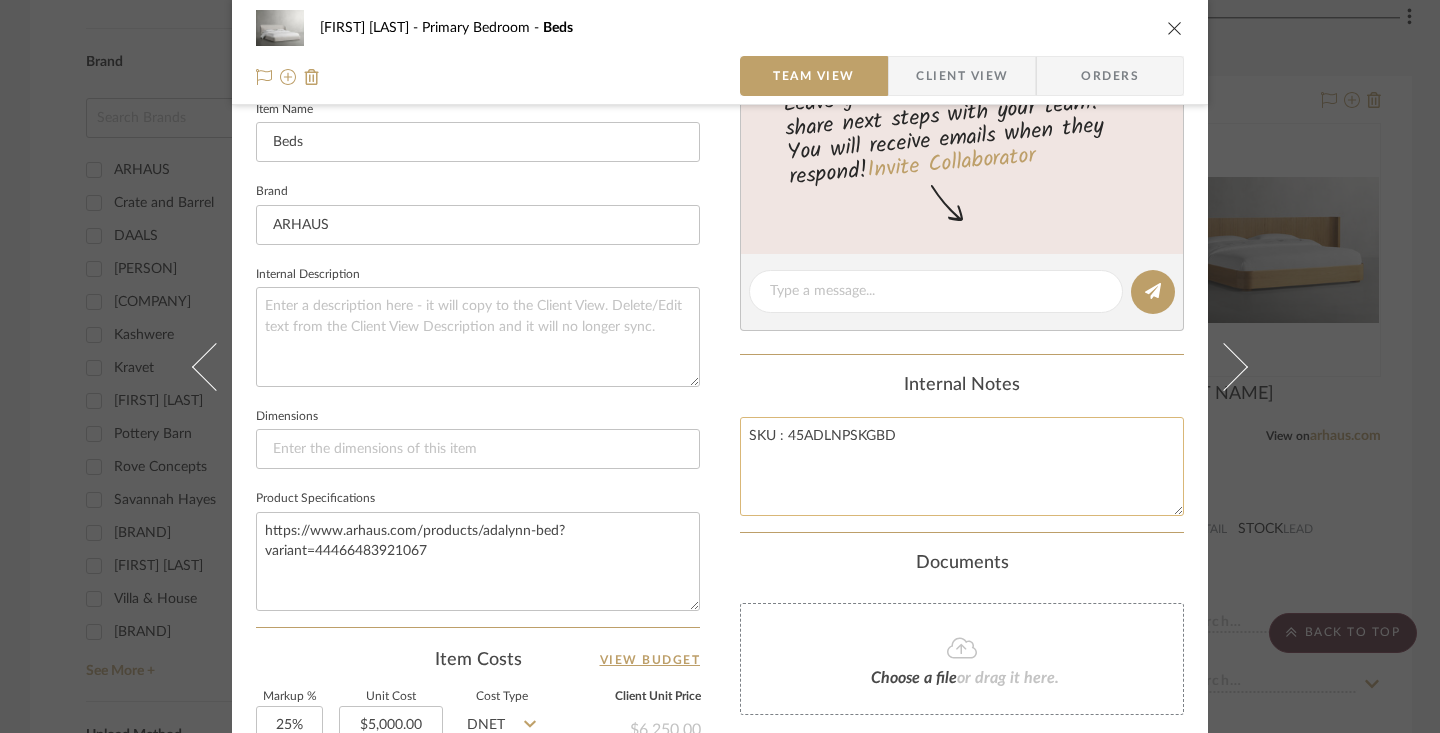 click on "SKU : 45ADLNPSKGBD" 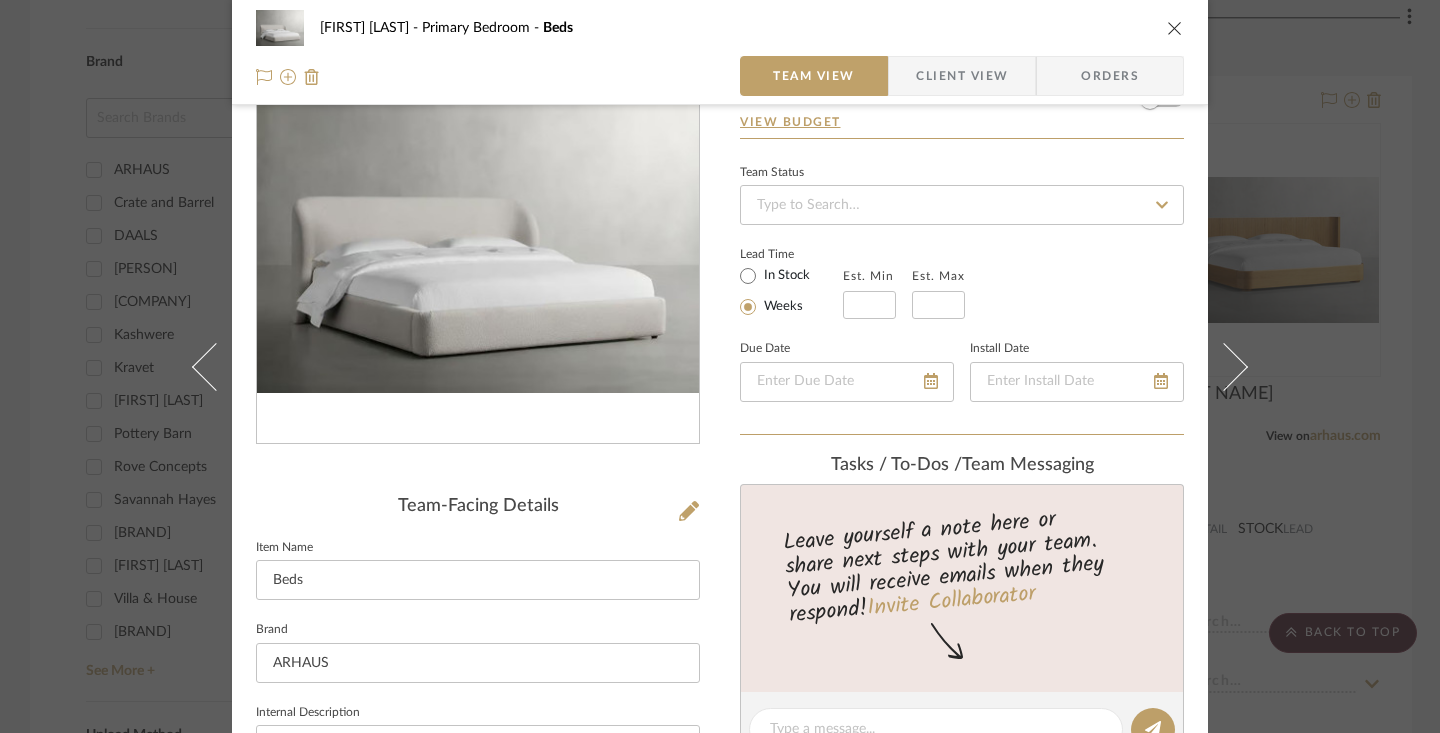 scroll, scrollTop: 115, scrollLeft: 0, axis: vertical 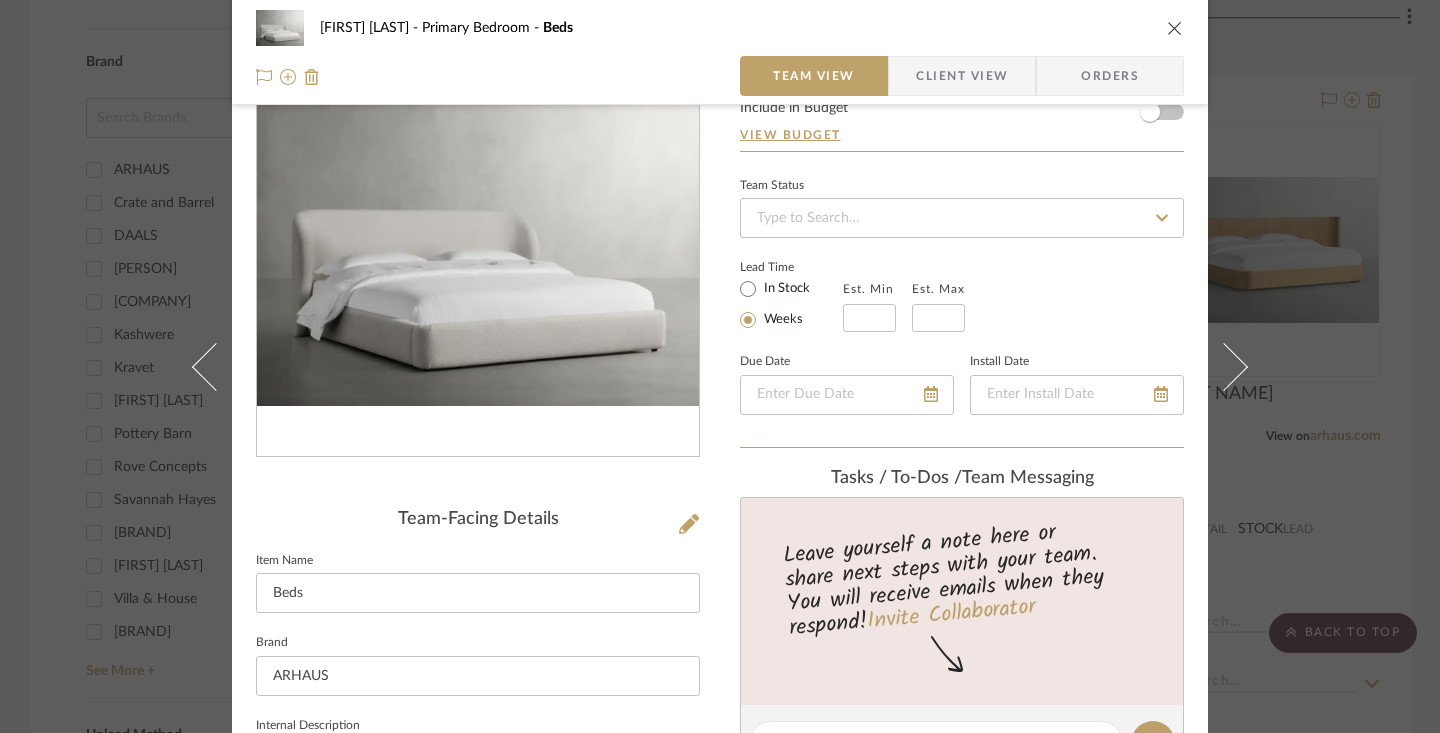 type on "SKU : 45ADLNPSKGBD
PROMISE SUGAR" 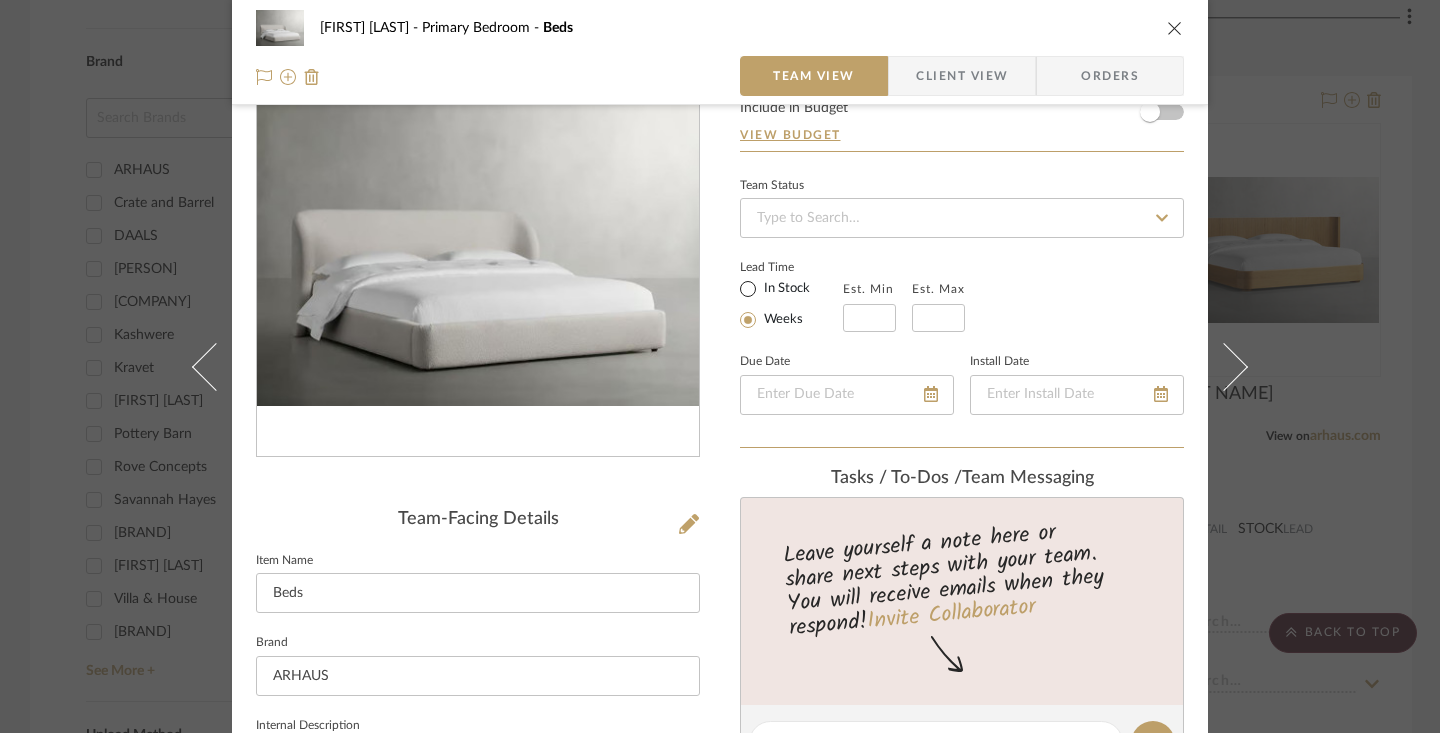 click on "In Stock" at bounding box center [748, 289] 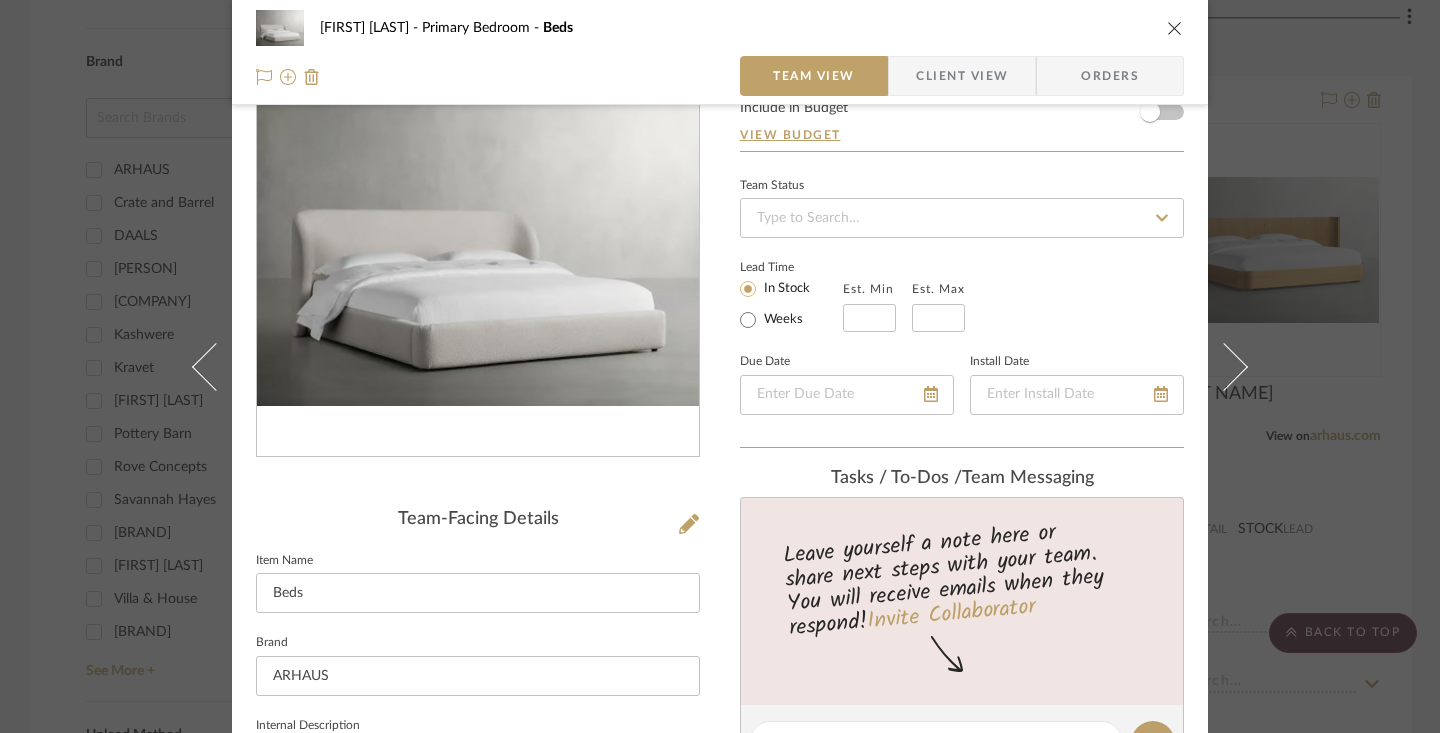 type 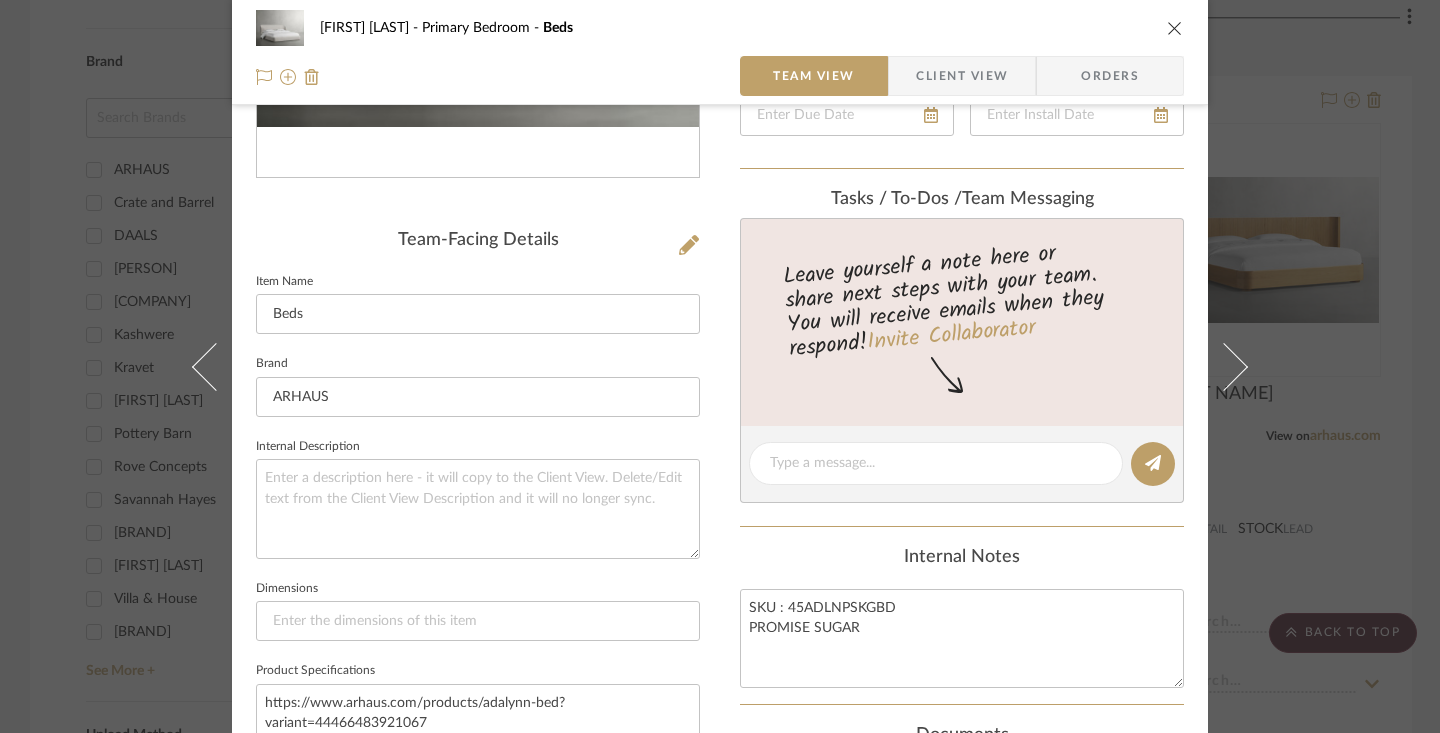 scroll, scrollTop: 397, scrollLeft: 0, axis: vertical 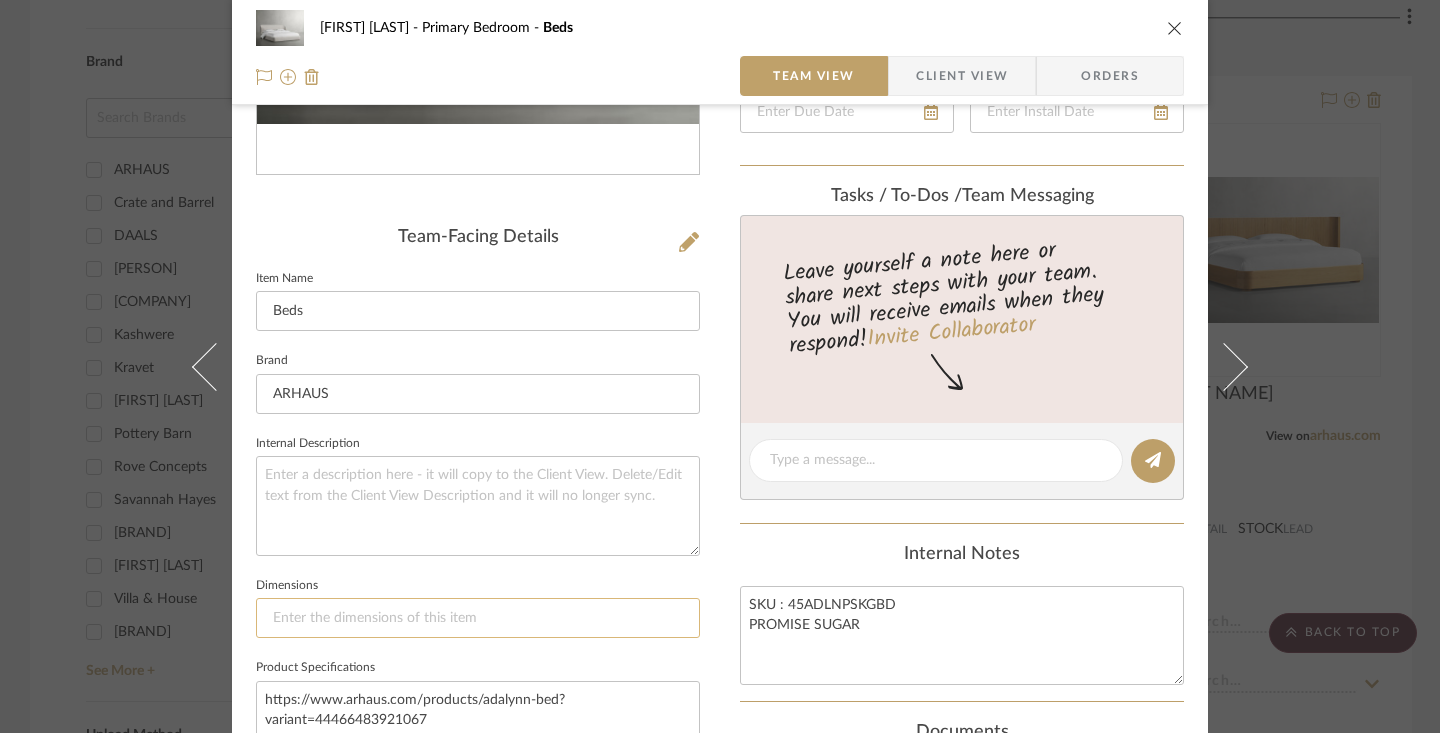 click 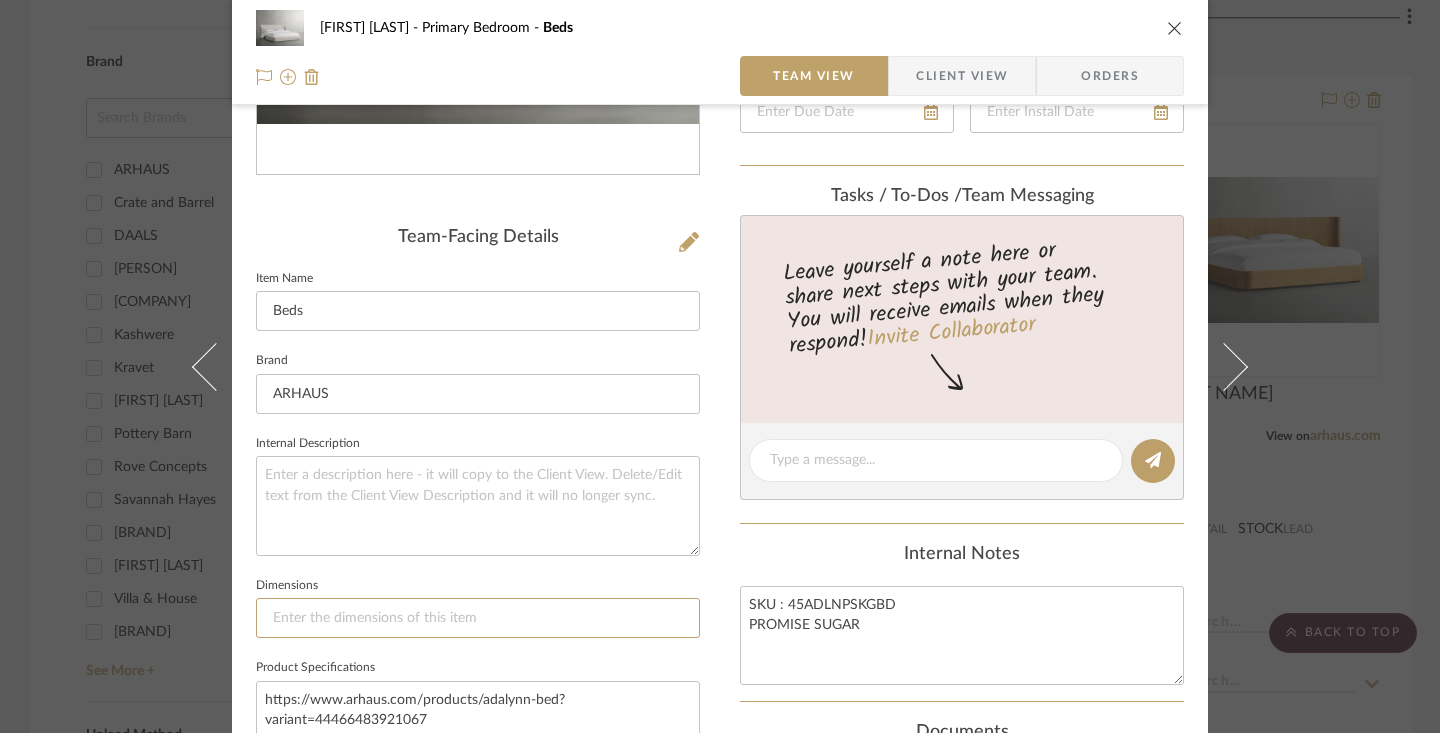 paste on "94" Width x 96" Depth x 42" Height" 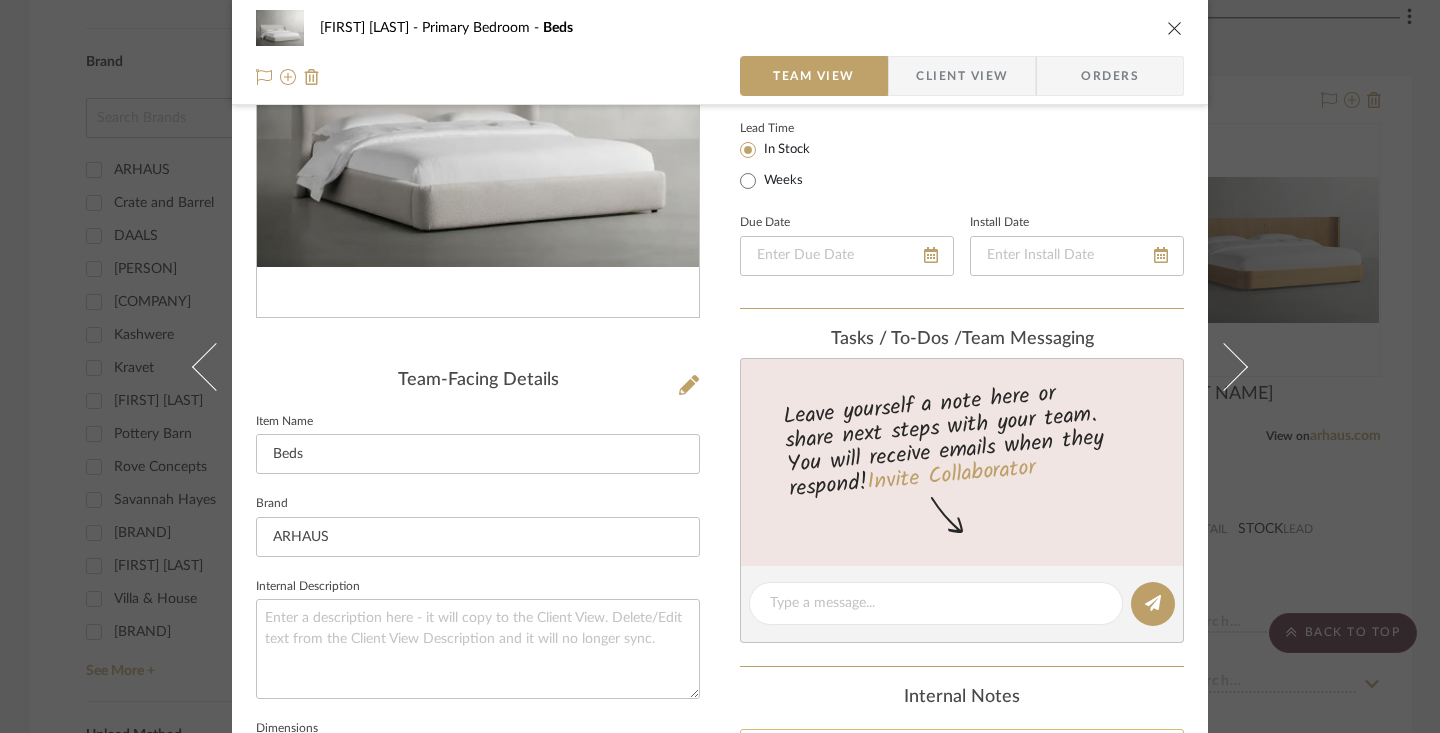 scroll, scrollTop: 0, scrollLeft: 0, axis: both 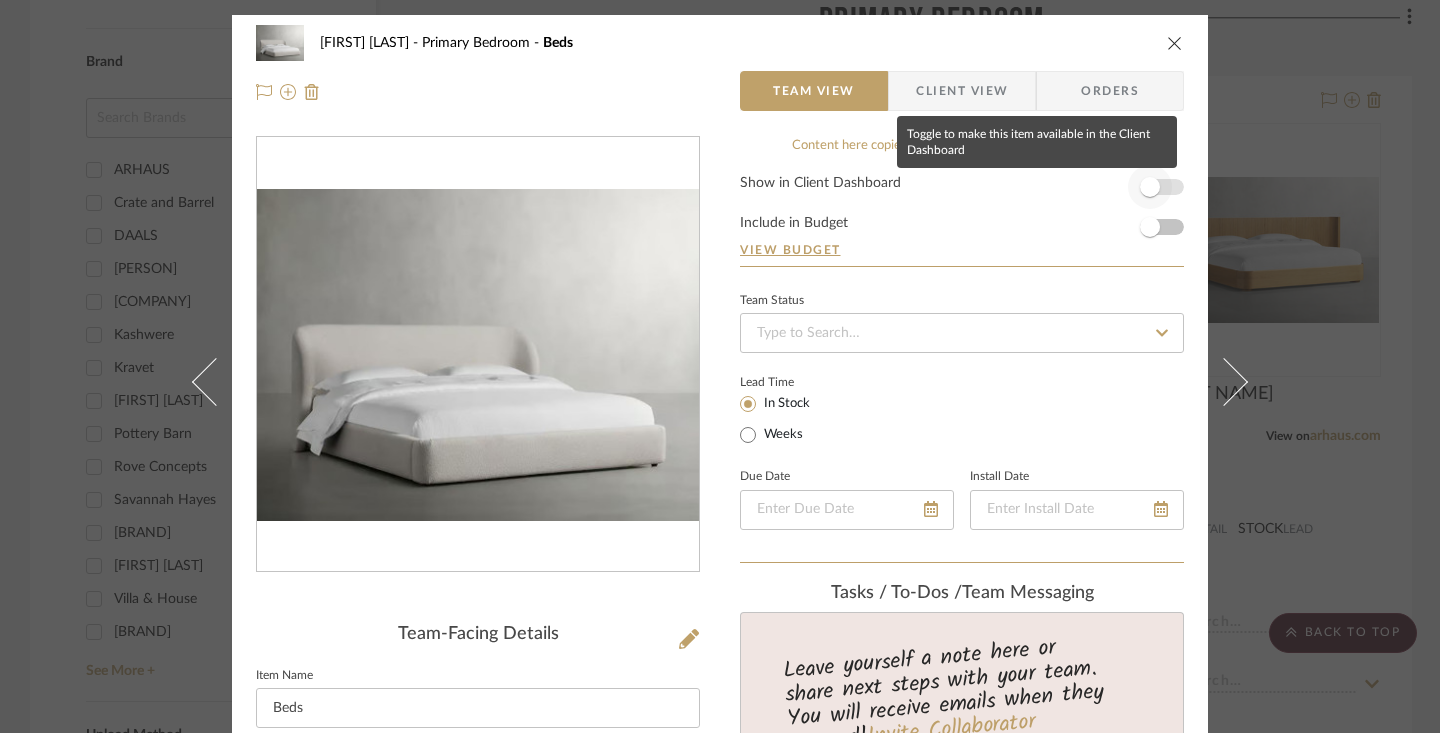 type on "94" Width x 96" Depth x 42" Height" 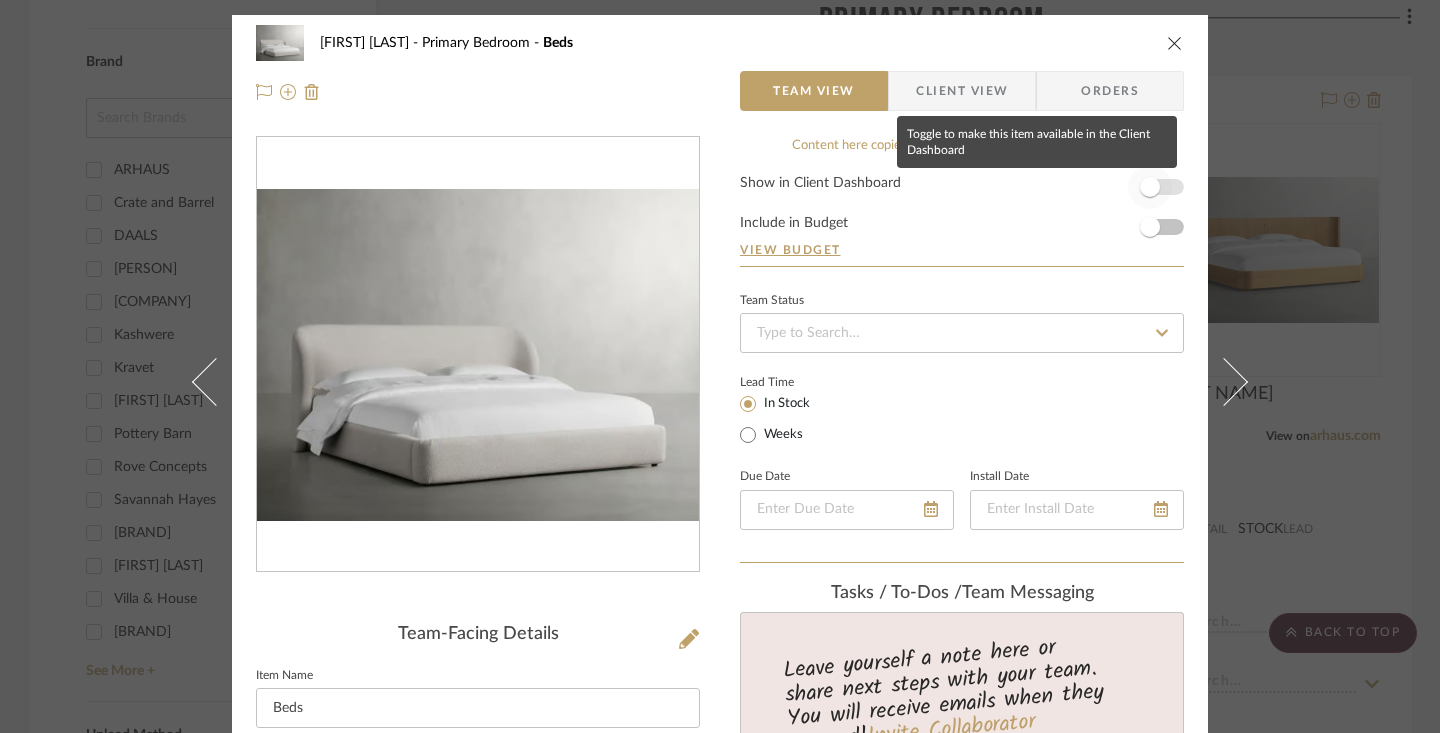 click at bounding box center [1150, 187] 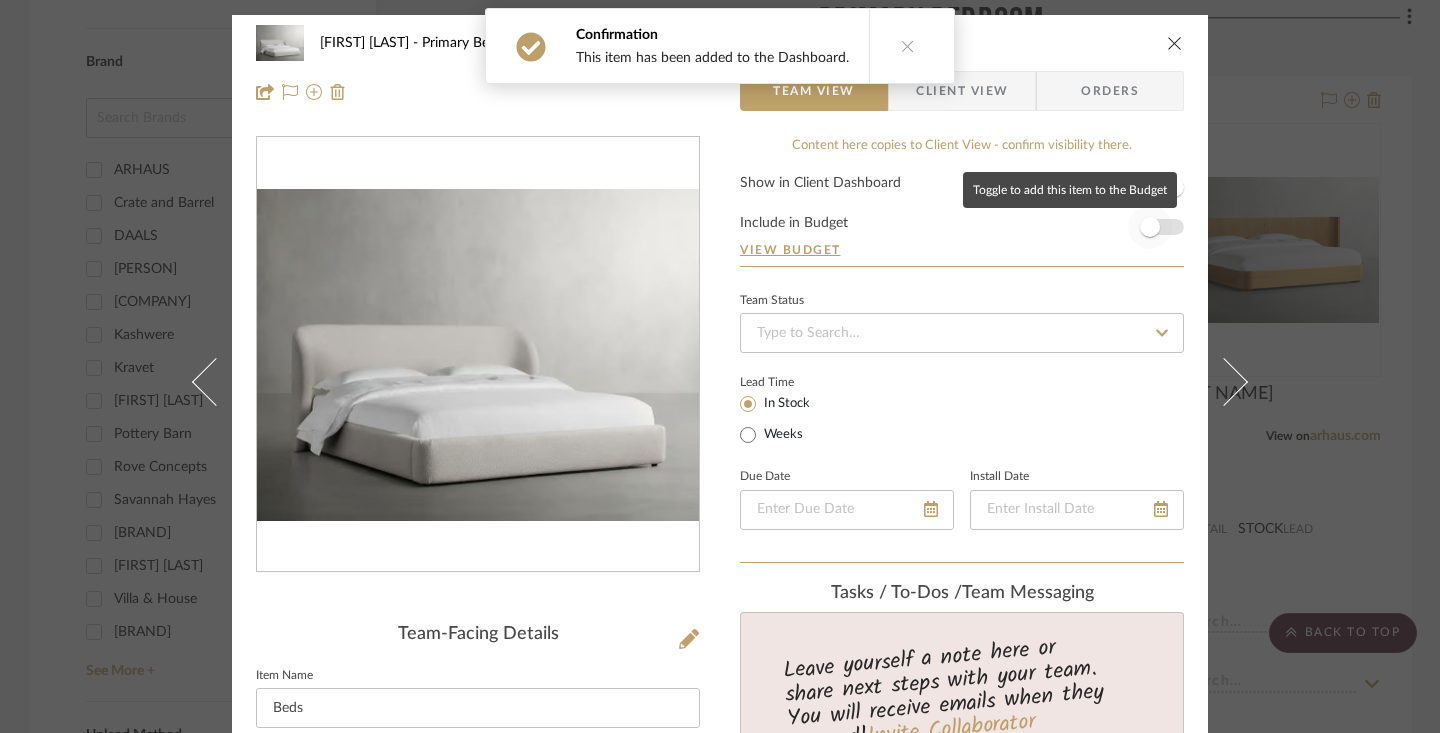 click at bounding box center (1150, 227) 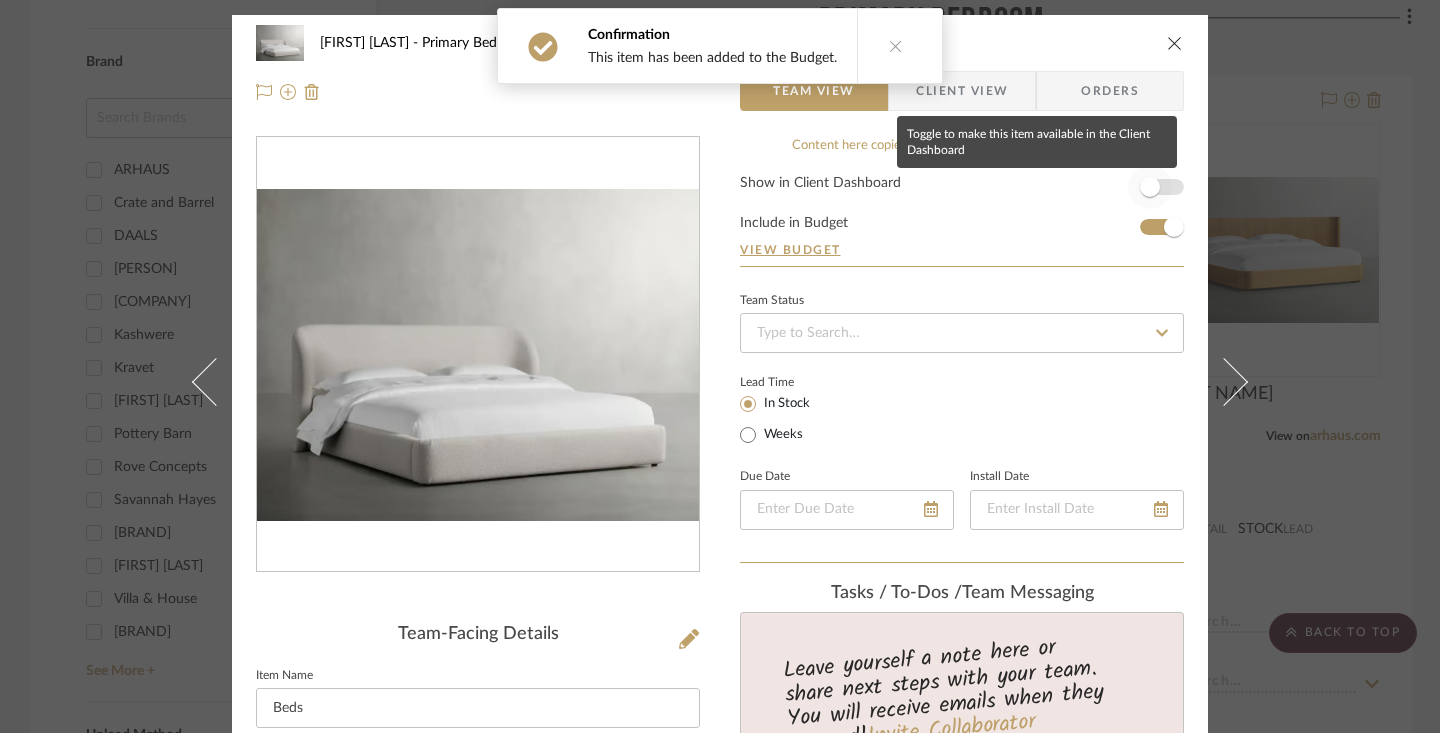 click at bounding box center (1150, 187) 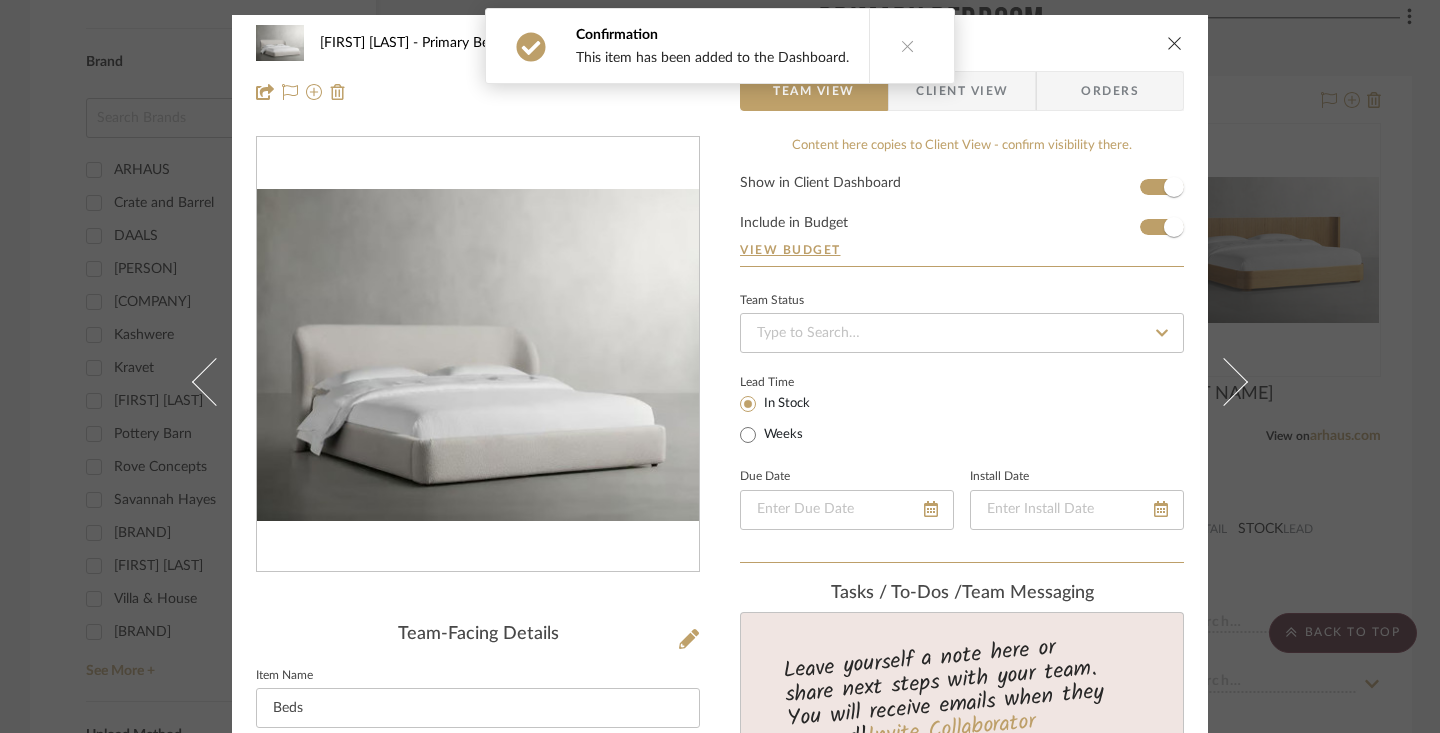 type 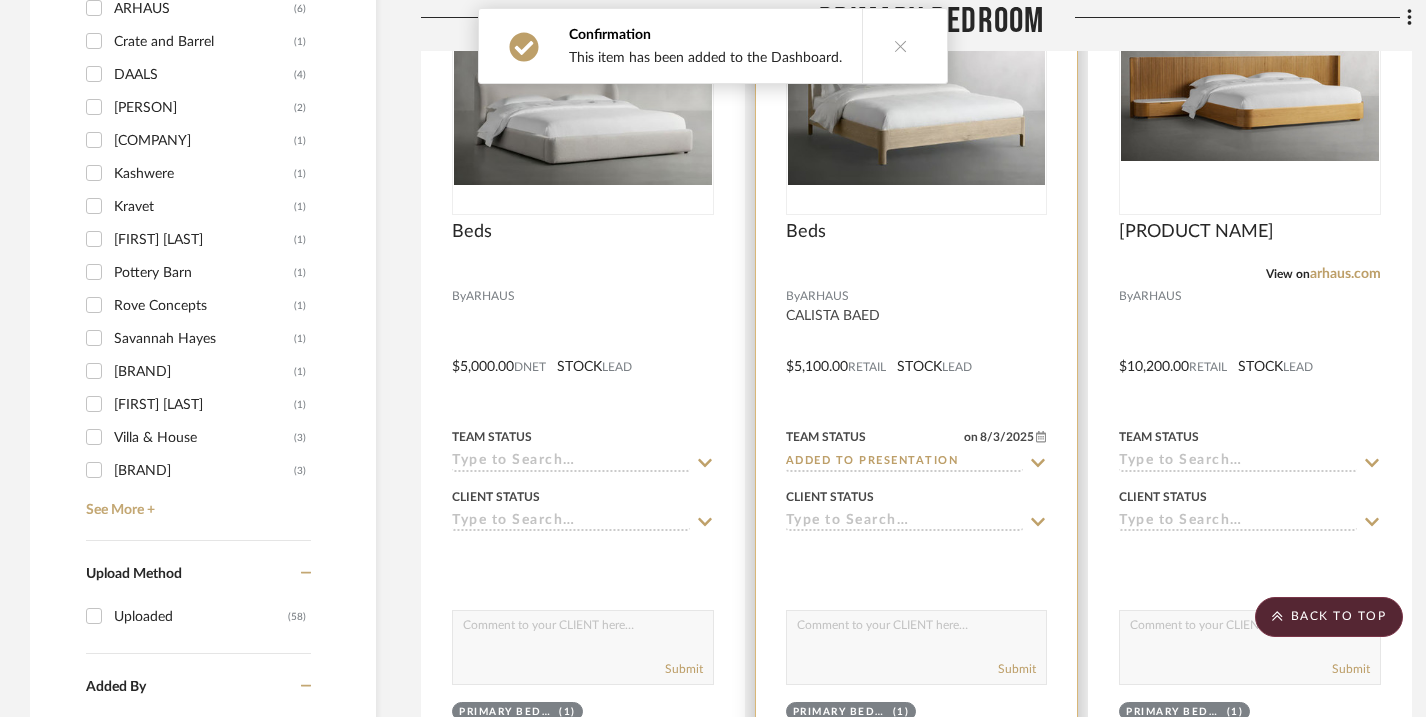 scroll, scrollTop: 2278, scrollLeft: 0, axis: vertical 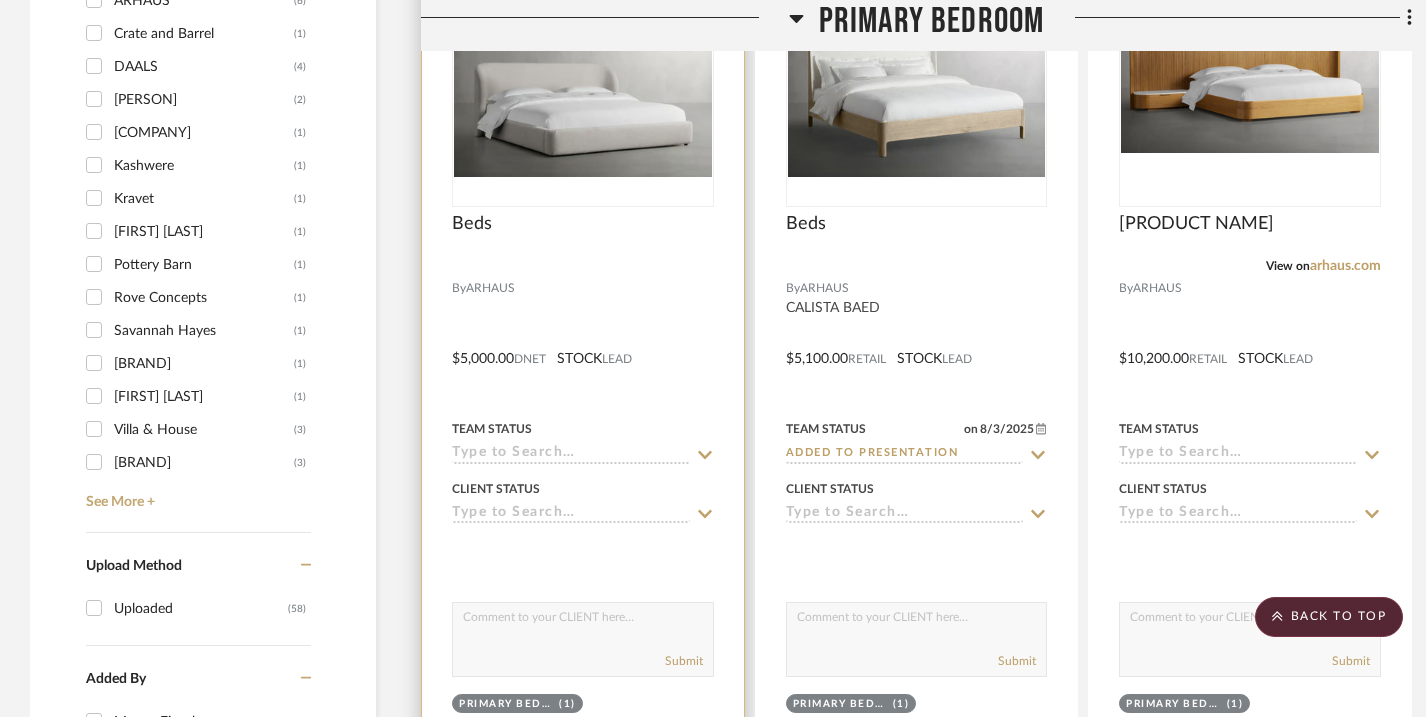 click 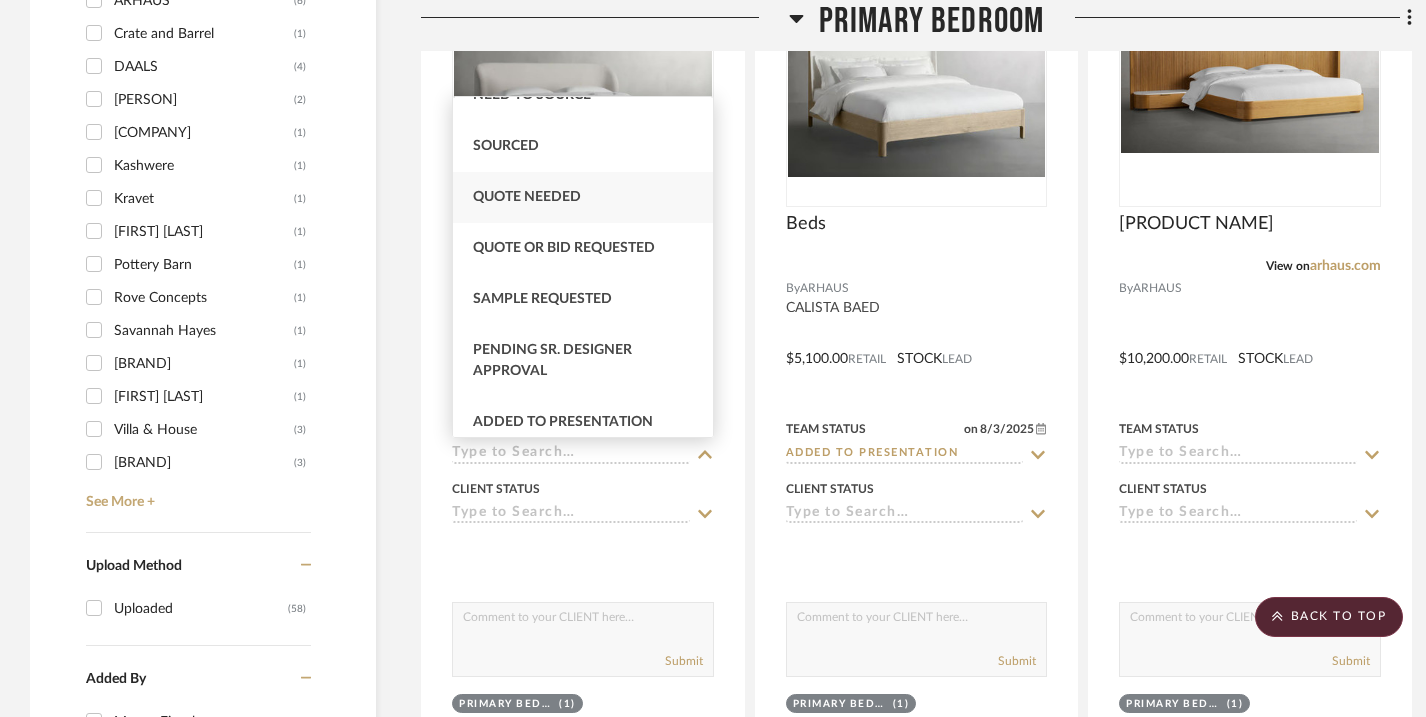scroll, scrollTop: 664, scrollLeft: 0, axis: vertical 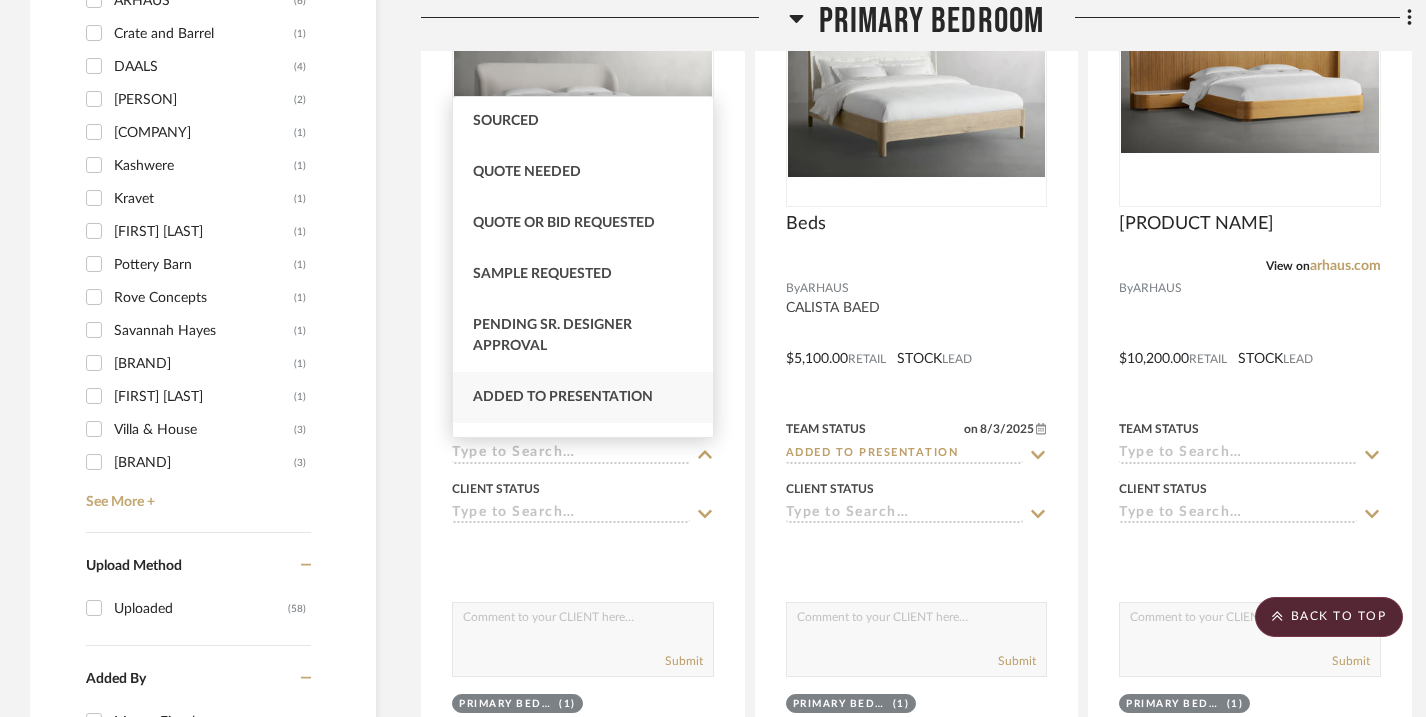 click on "Added to Presentation" at bounding box center (583, 397) 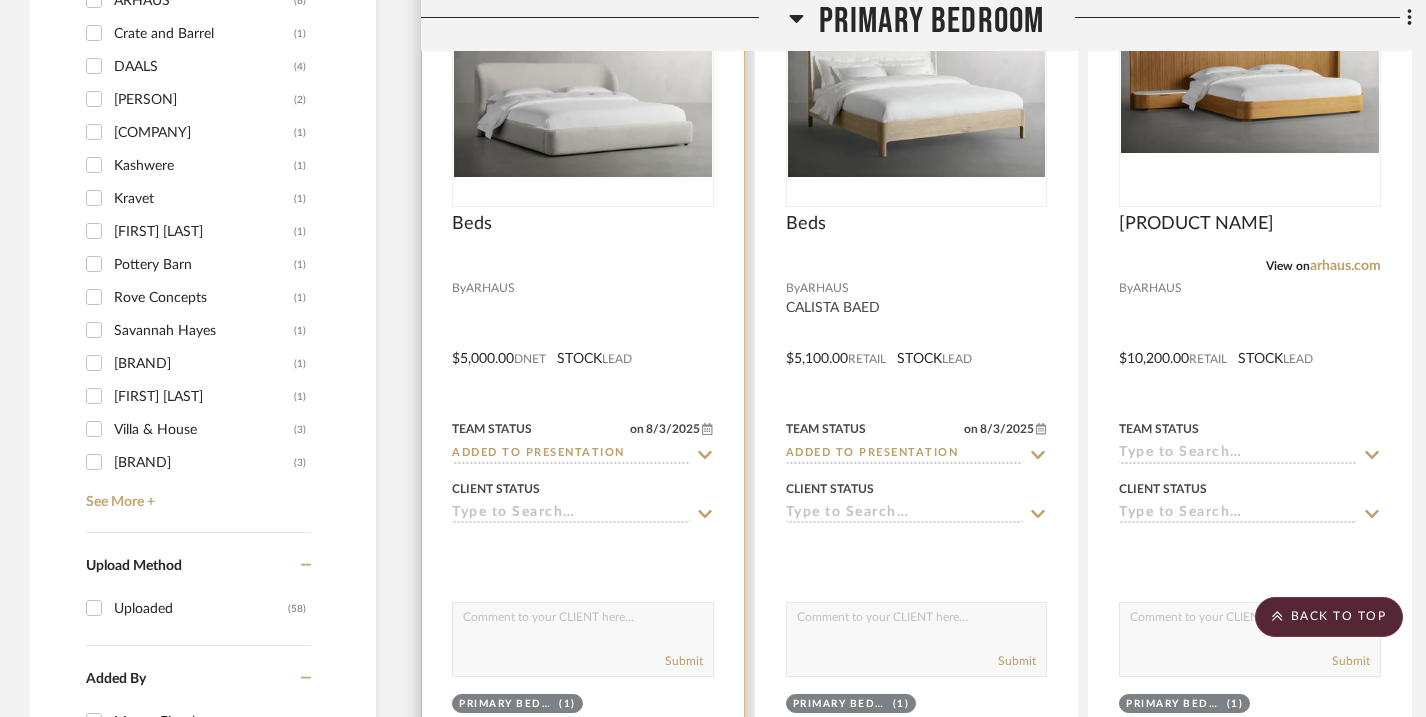 click 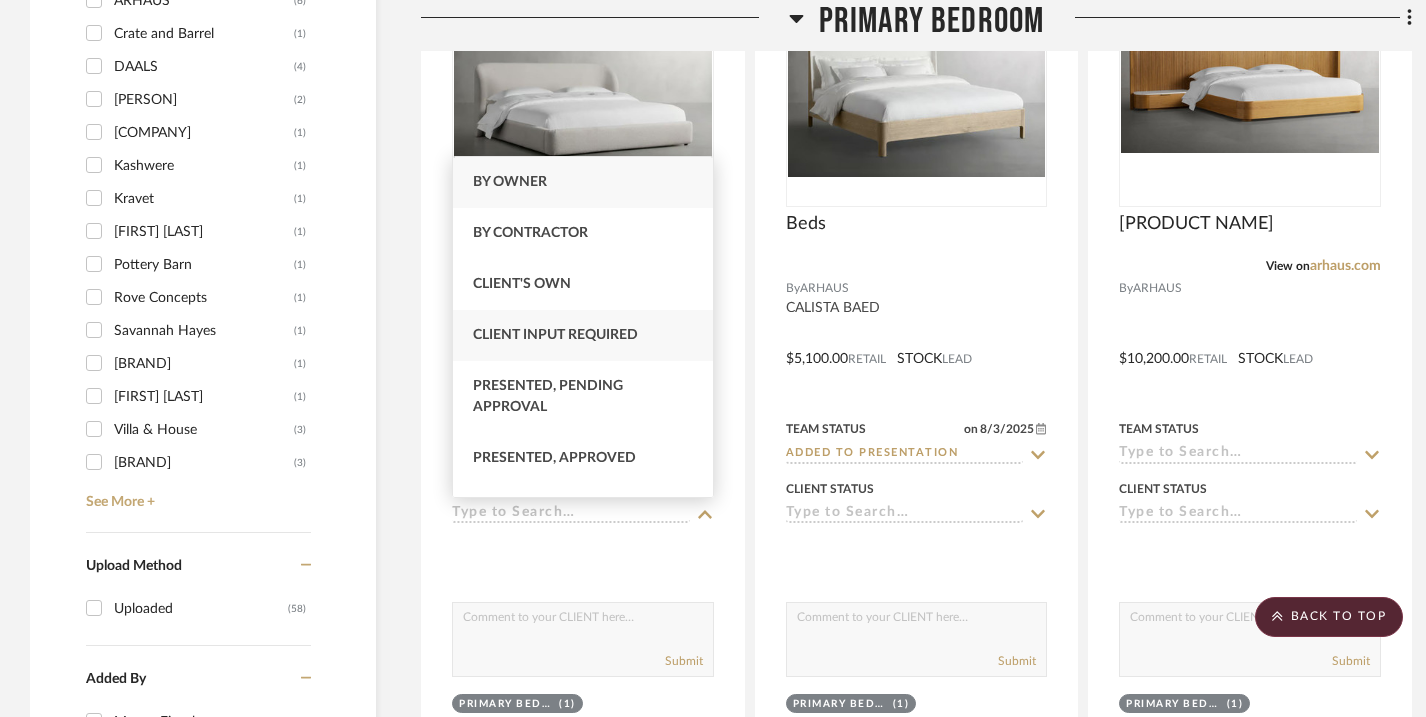 click on "Client Input Required" at bounding box center [583, 335] 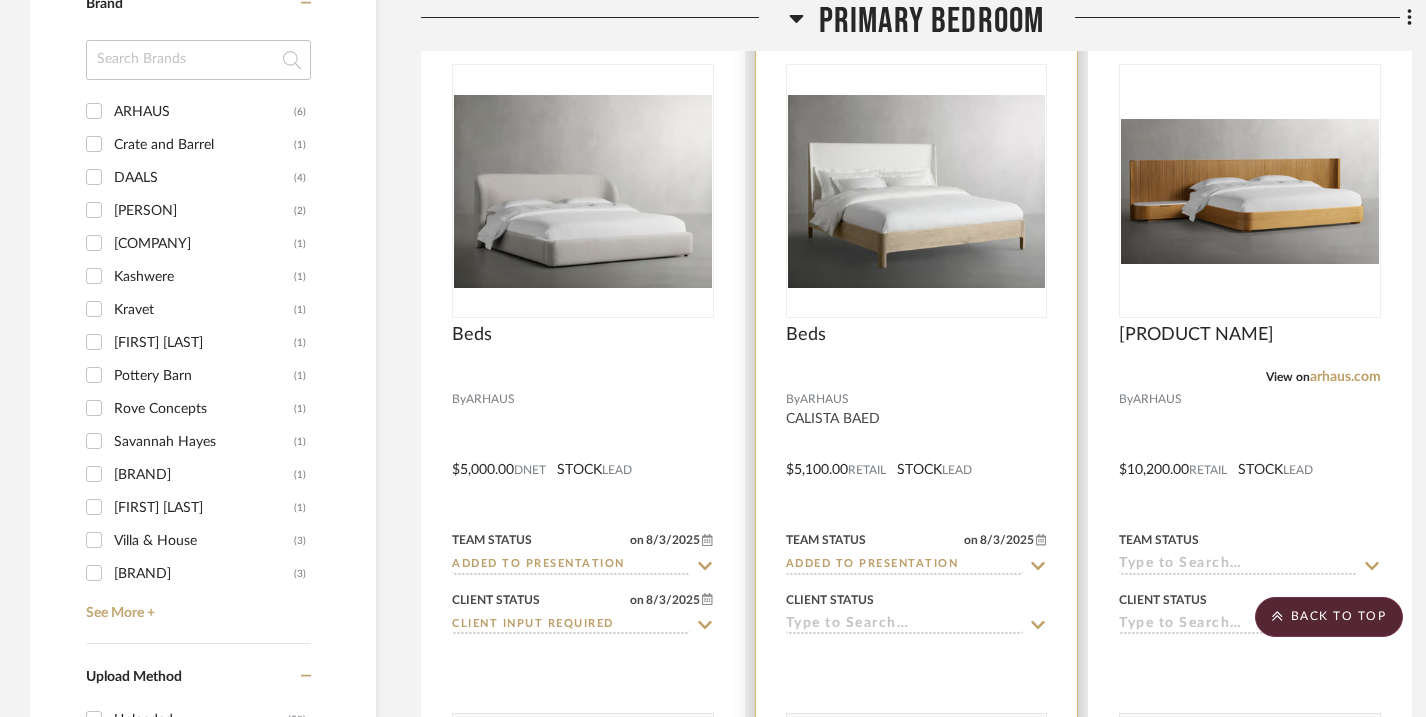 scroll, scrollTop: 2172, scrollLeft: 0, axis: vertical 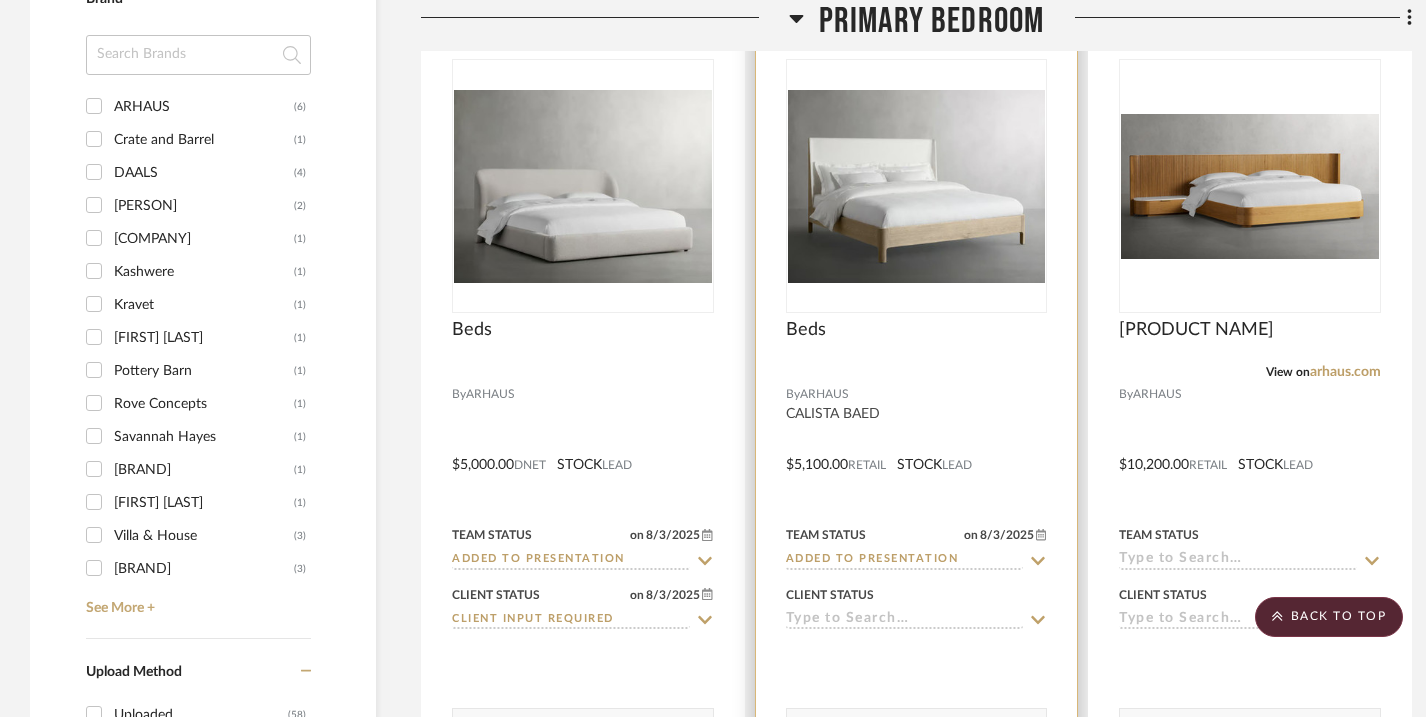 click 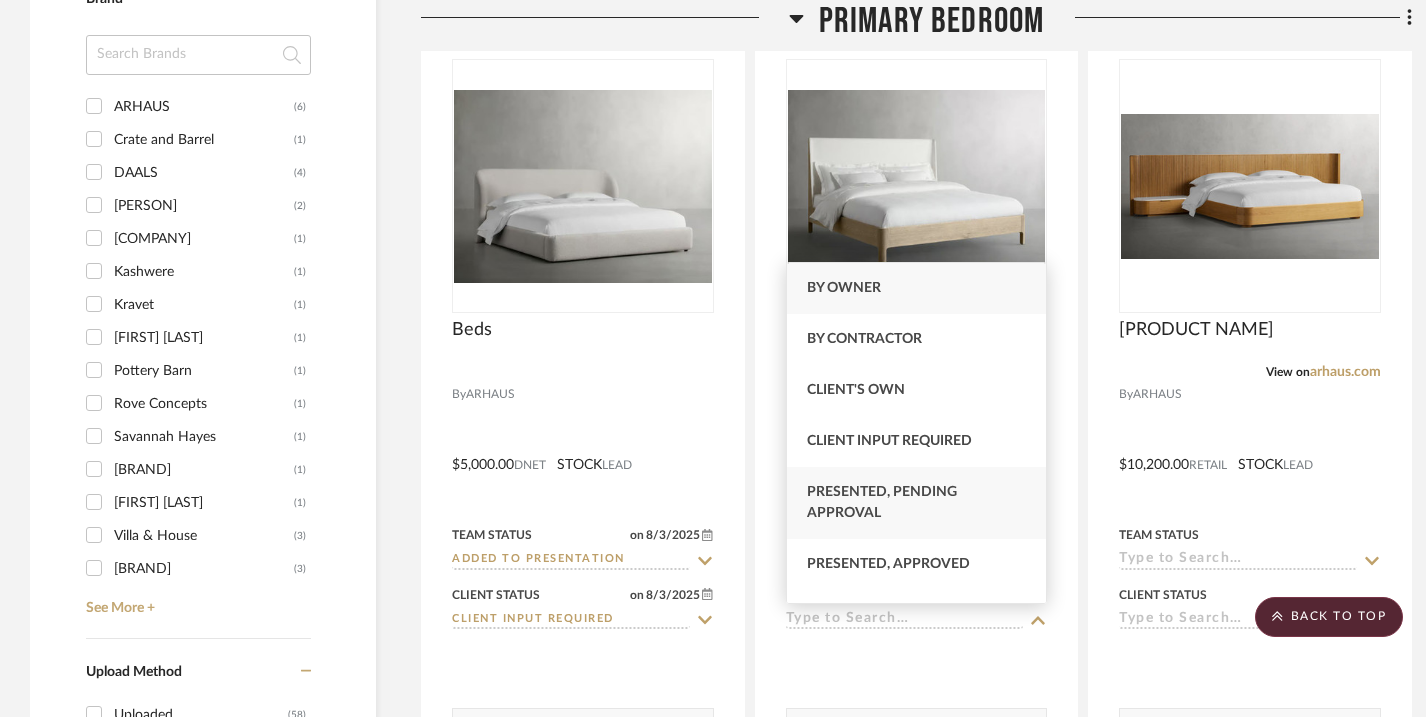 scroll, scrollTop: 7, scrollLeft: 0, axis: vertical 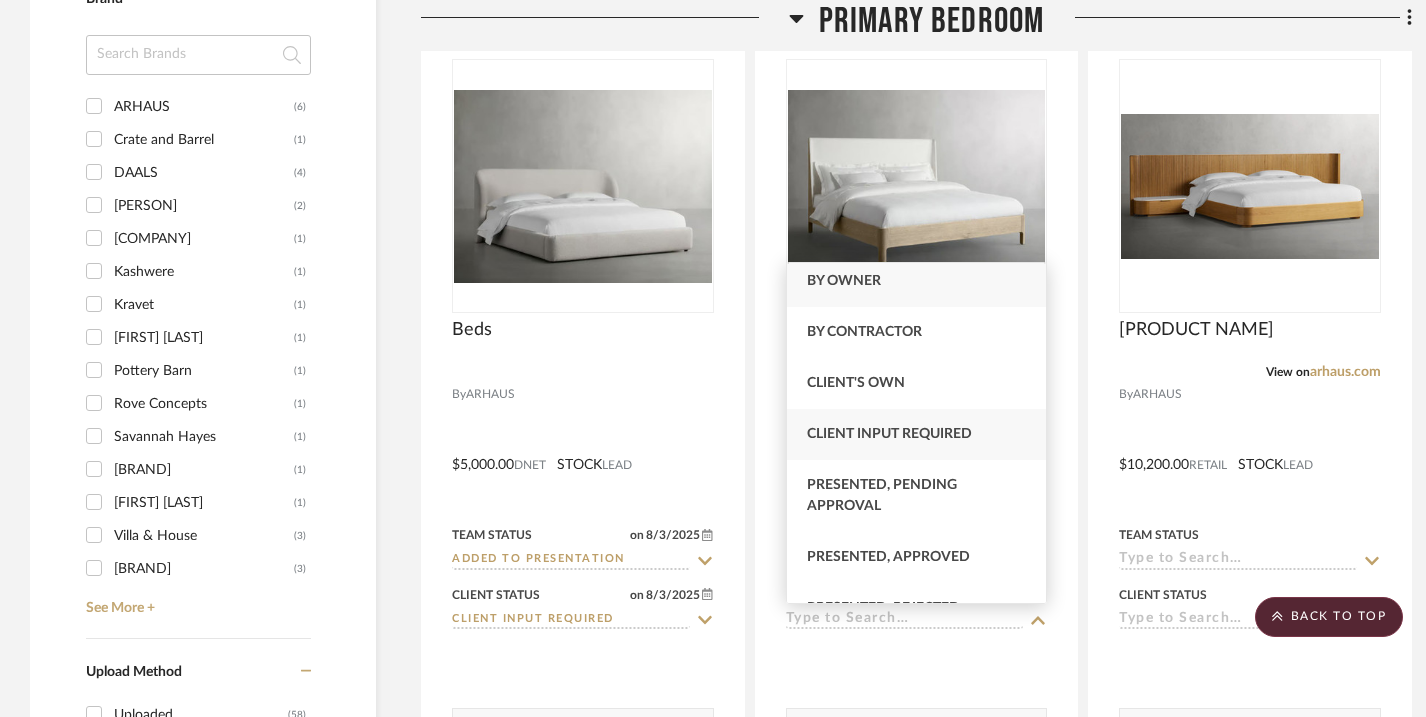 click on "Client Input Required" at bounding box center (917, 434) 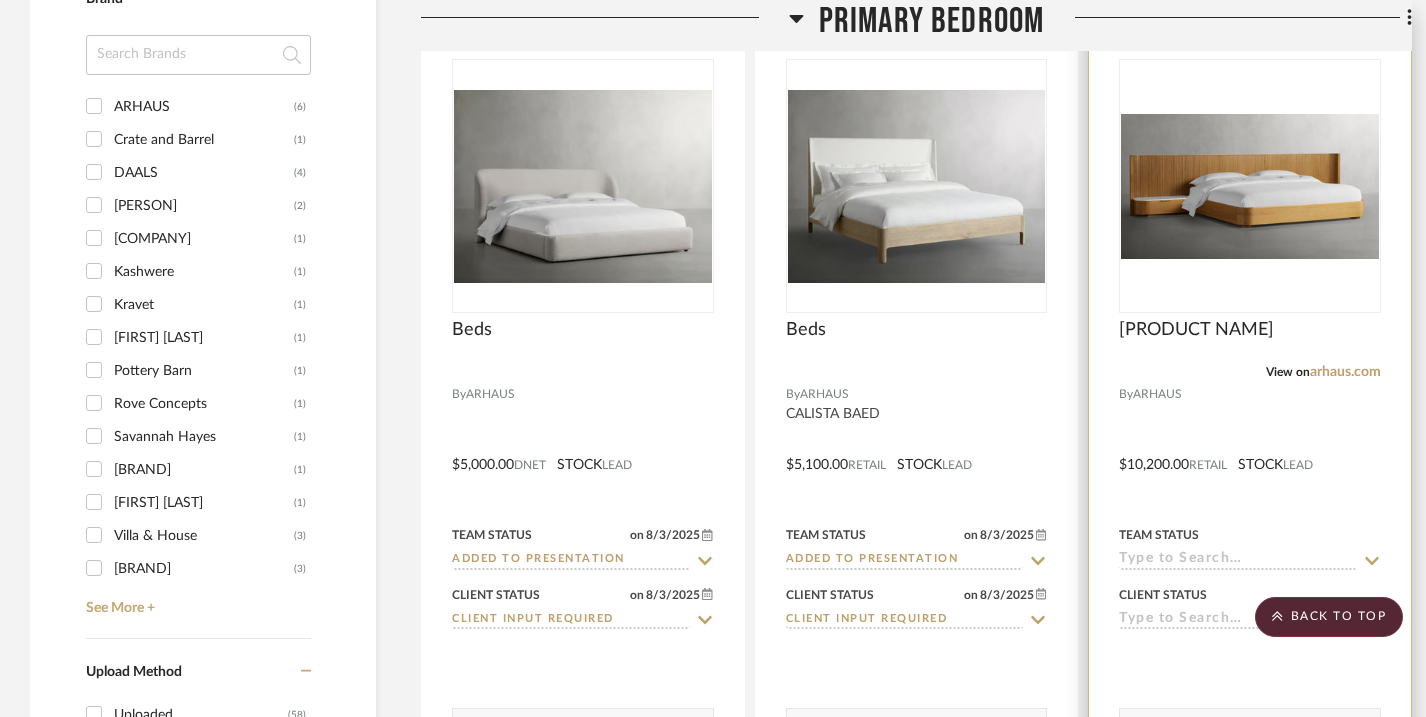 click 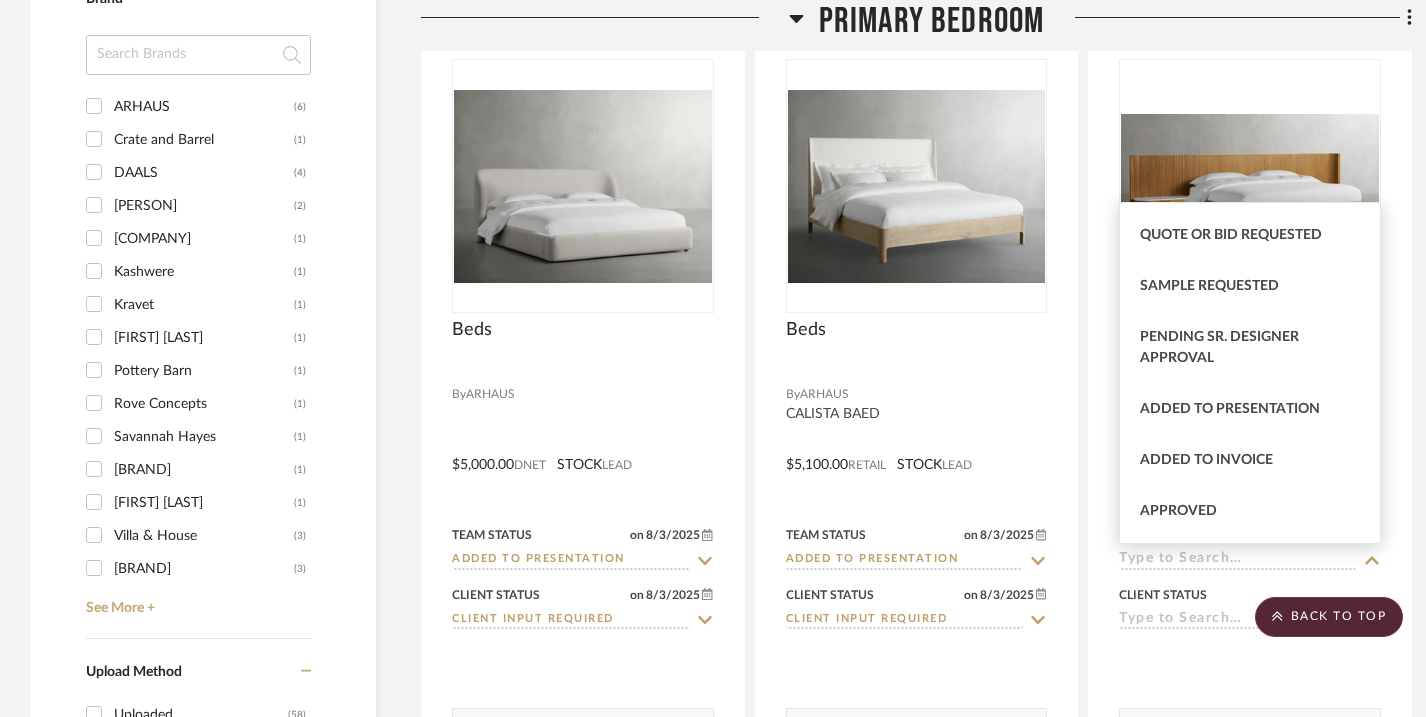scroll, scrollTop: 764, scrollLeft: 0, axis: vertical 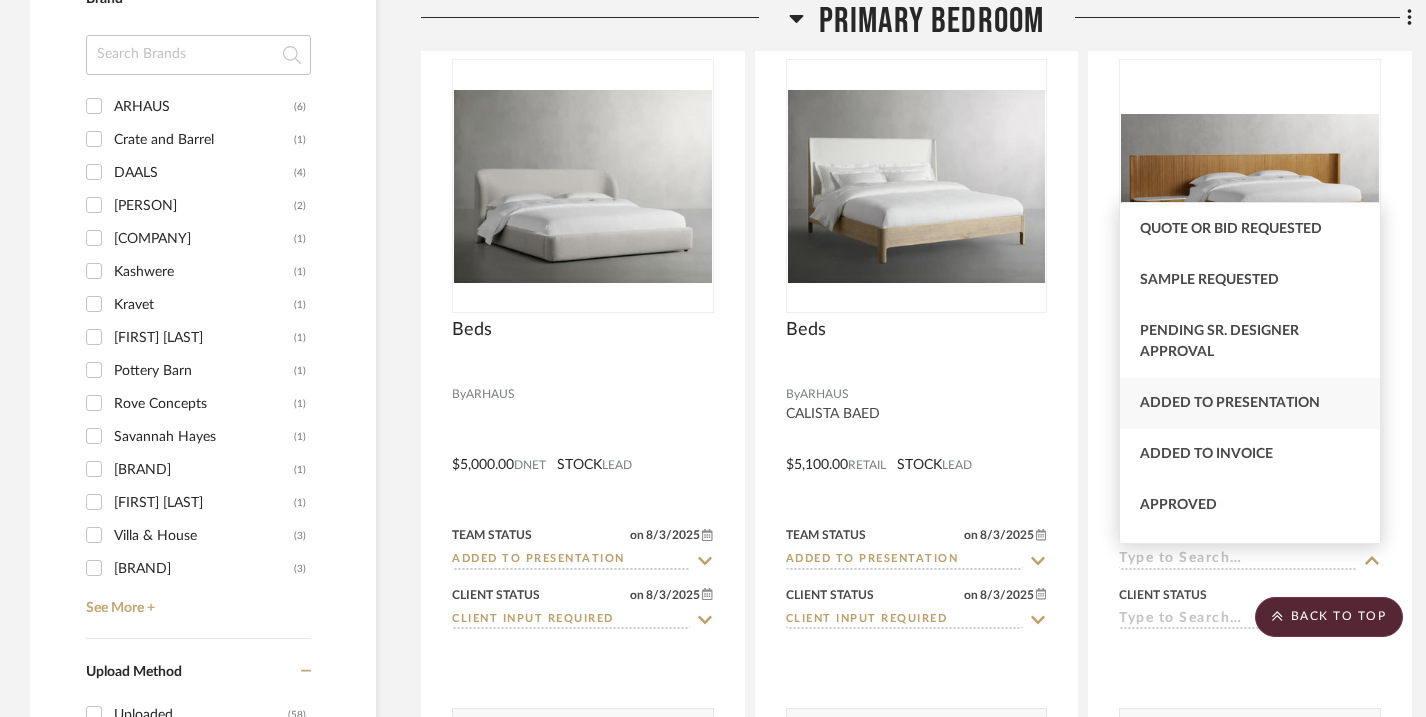 click on "Added to Presentation" at bounding box center [1250, 403] 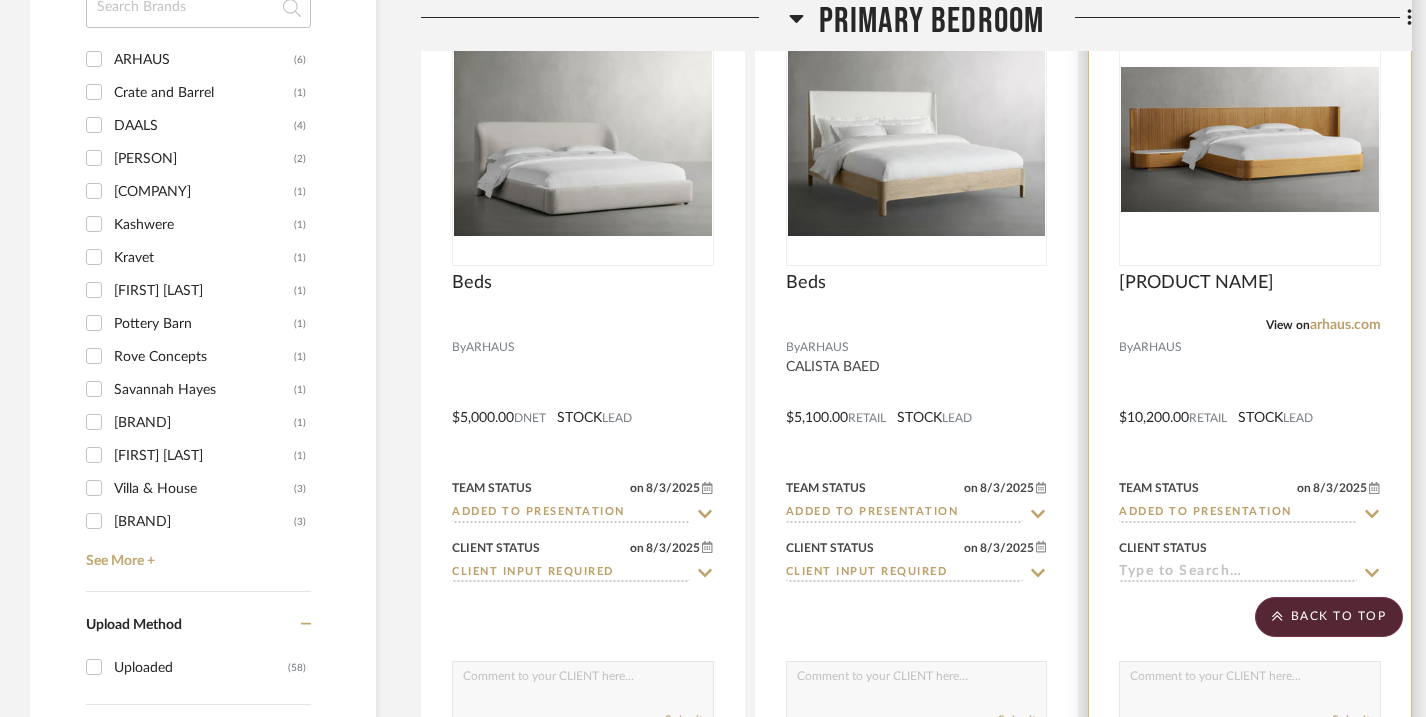 scroll, scrollTop: 2242, scrollLeft: 0, axis: vertical 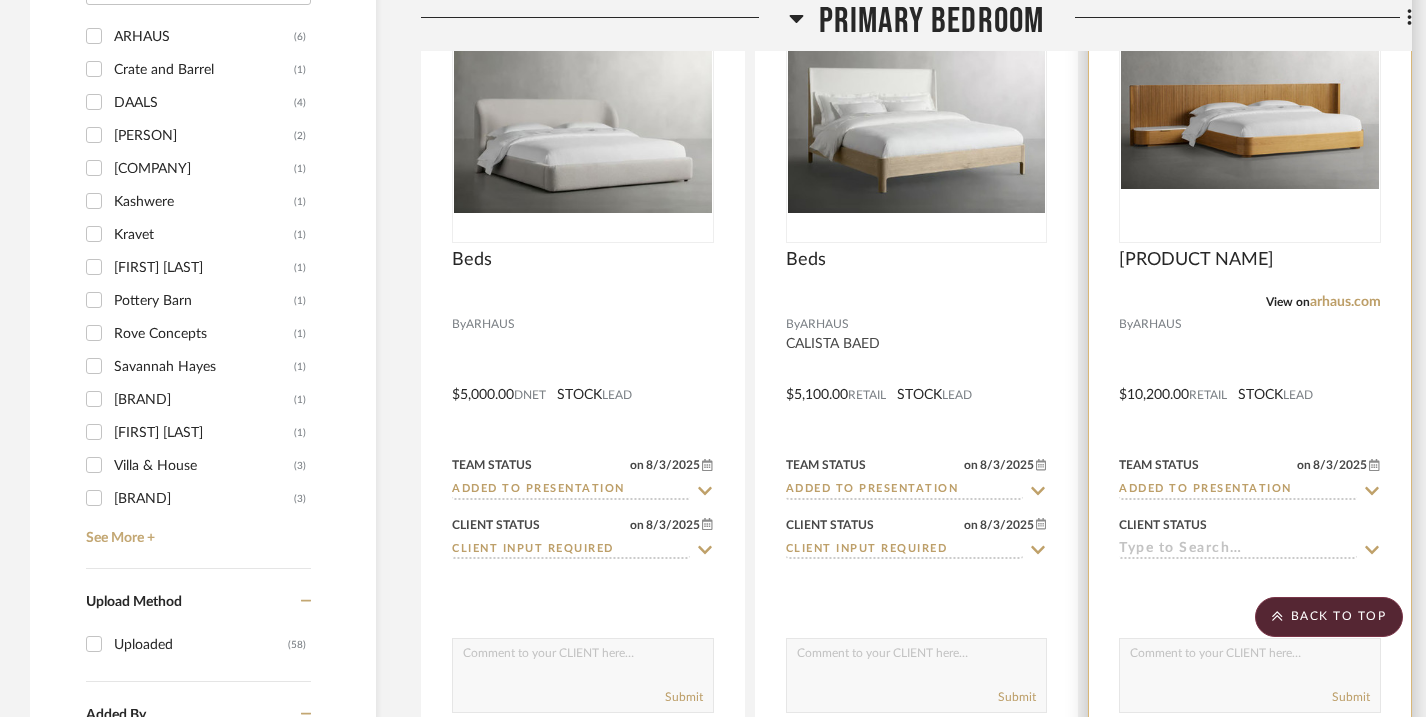click 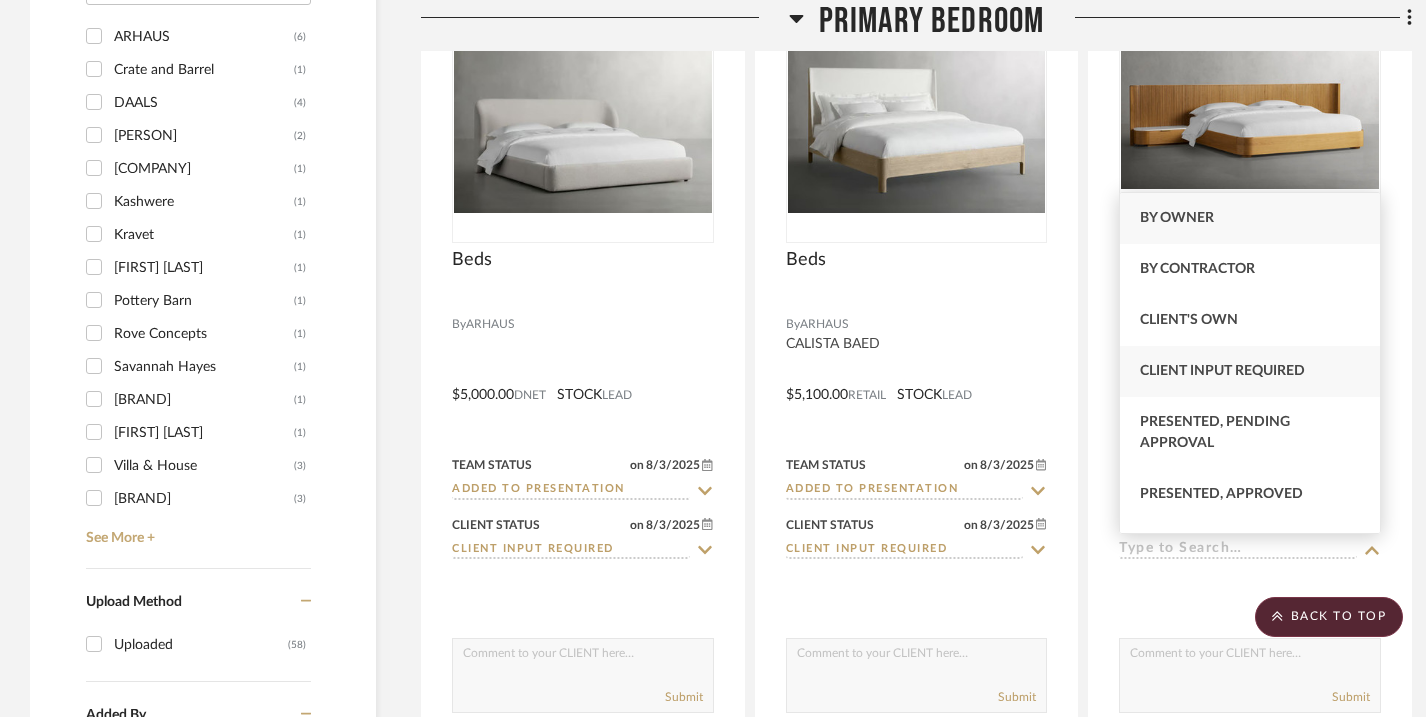 click on "Client Input Required" at bounding box center (1222, 371) 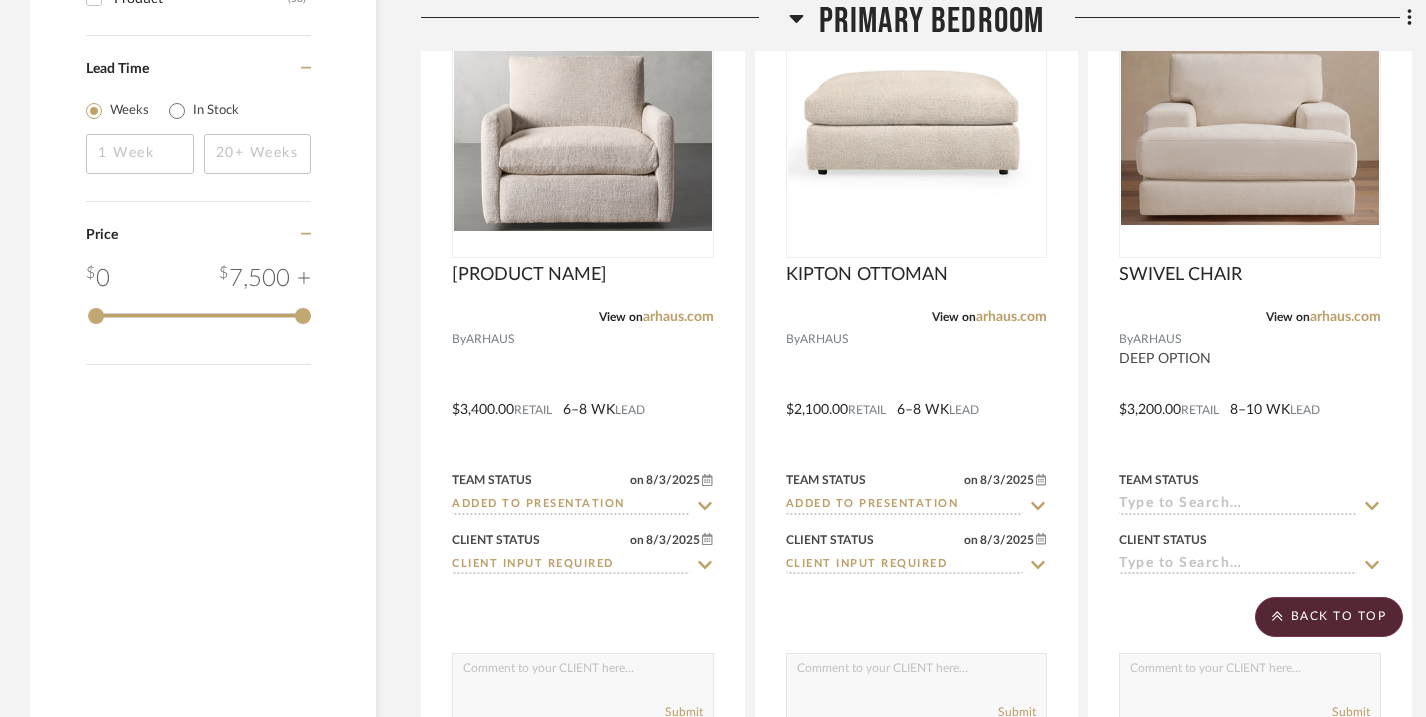 scroll, scrollTop: 3115, scrollLeft: 0, axis: vertical 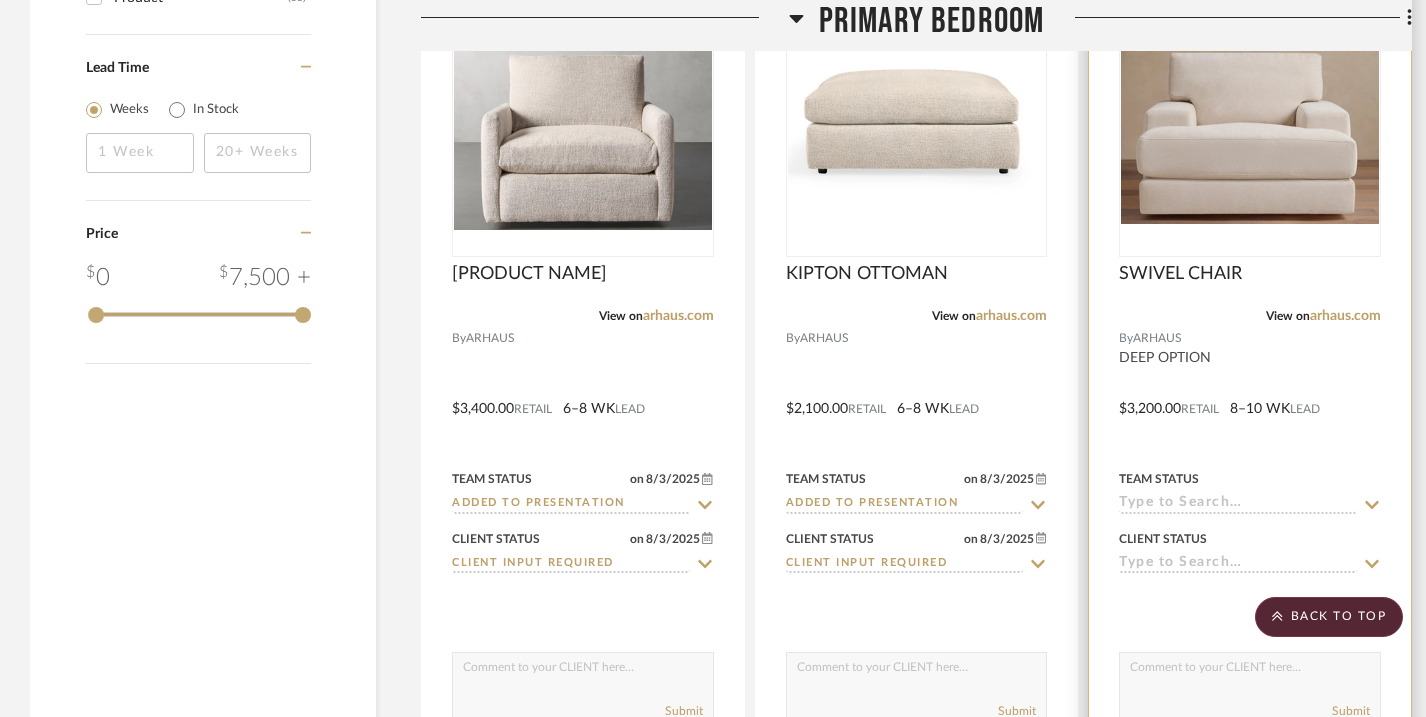 click 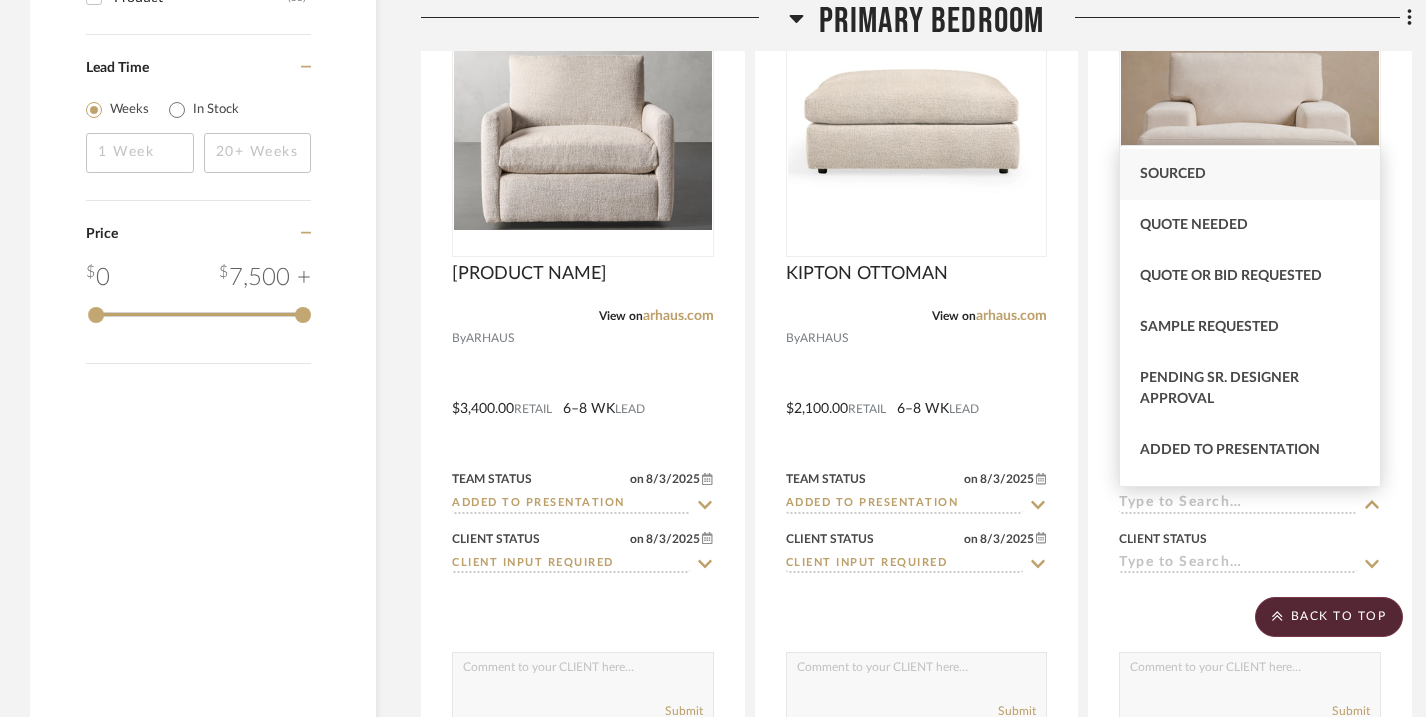 scroll, scrollTop: 678, scrollLeft: 0, axis: vertical 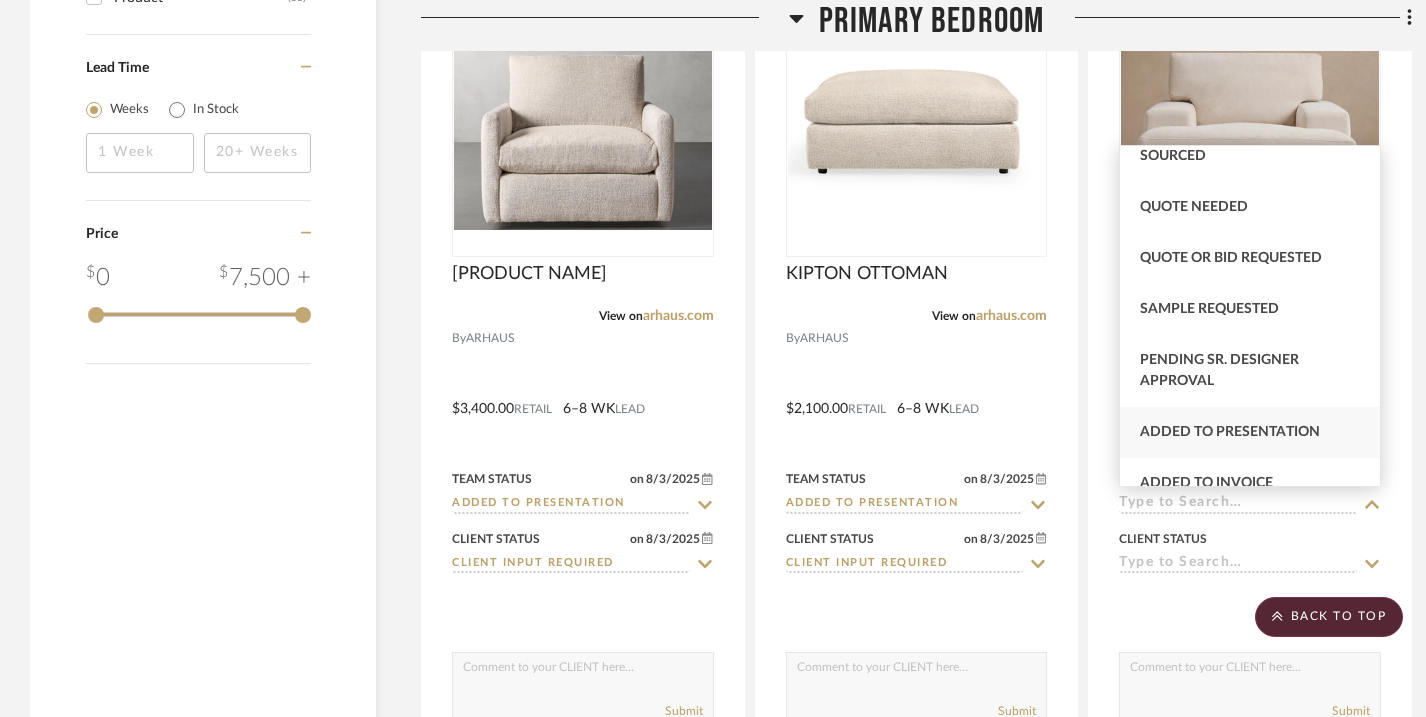 click on "Added to Presentation" at bounding box center (1230, 432) 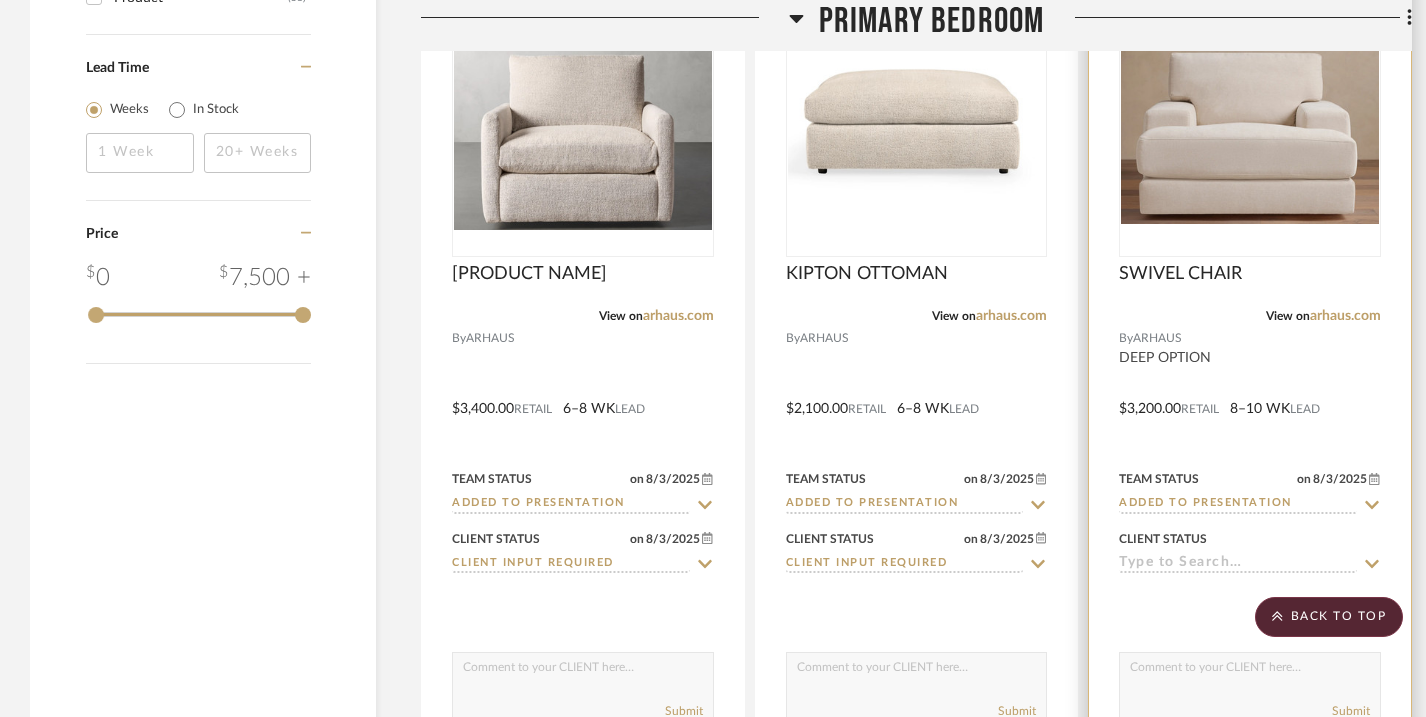 click 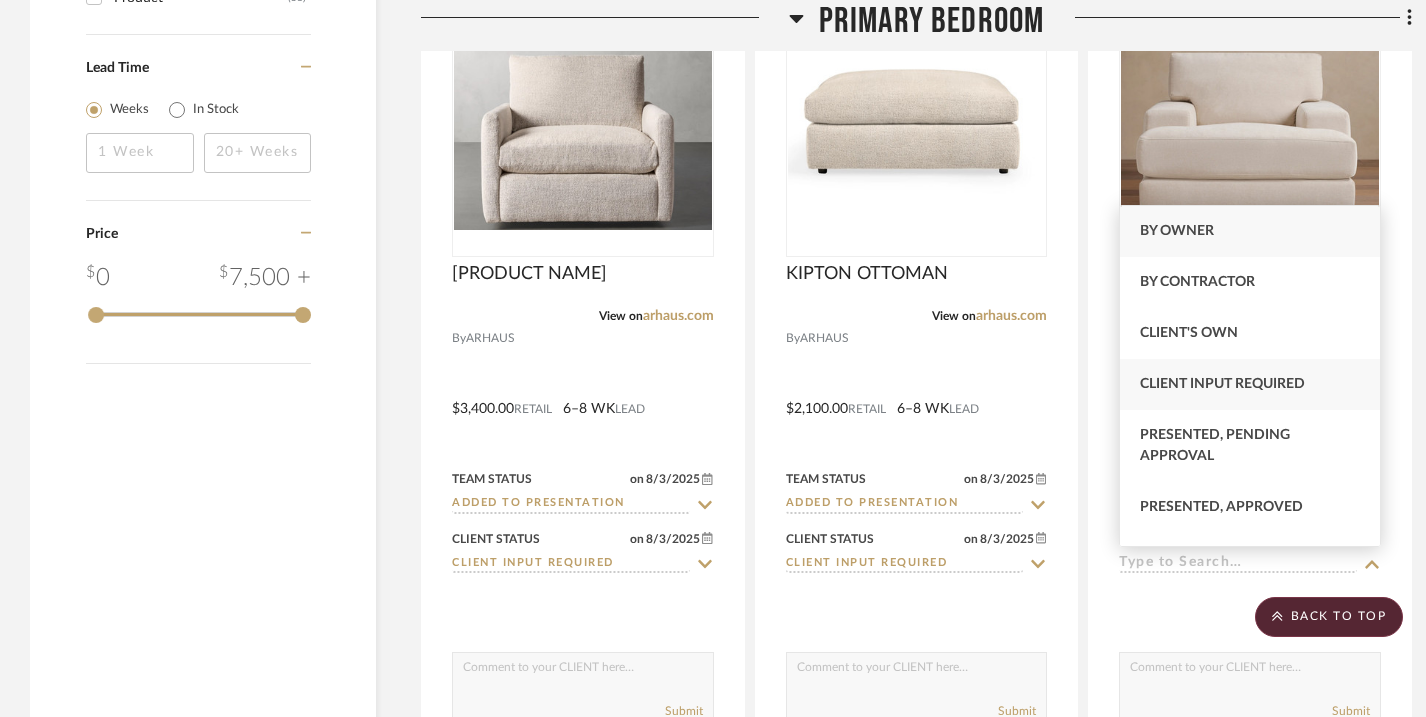 click on "Client Input Required" at bounding box center [1222, 384] 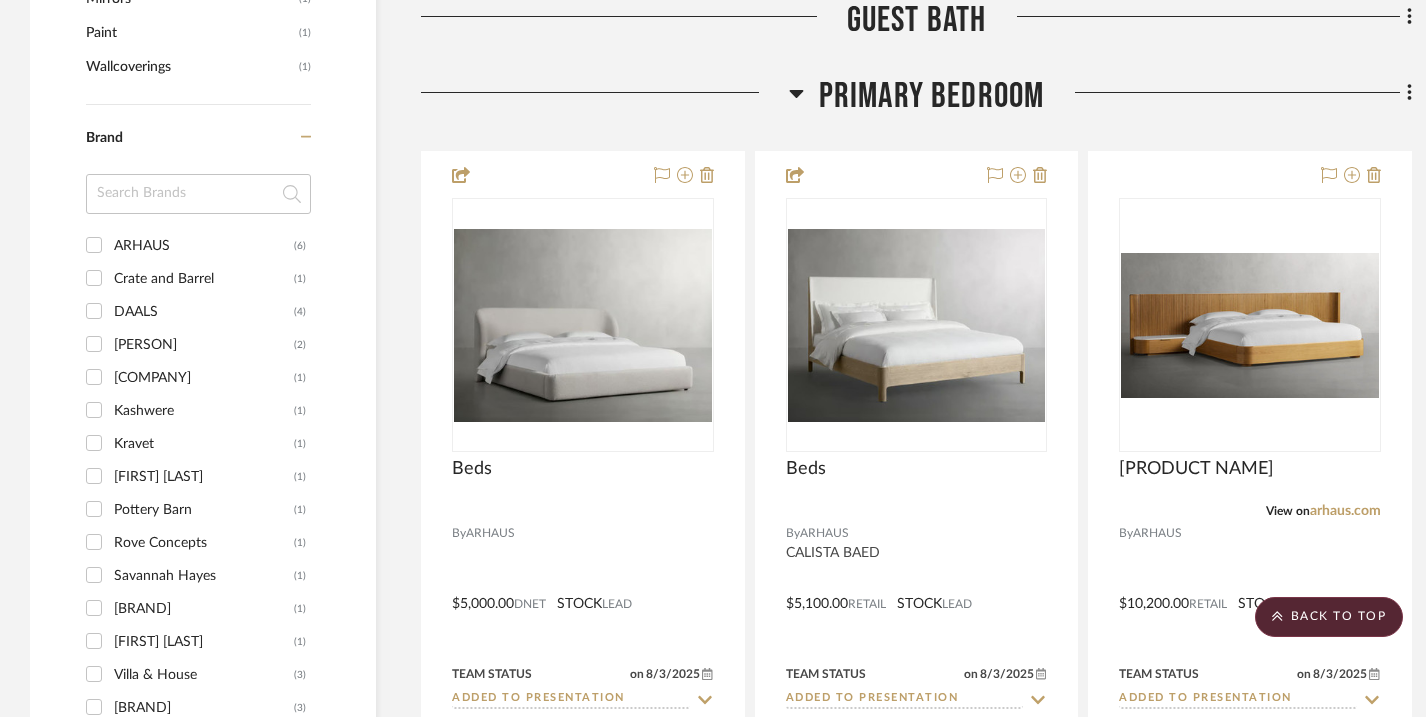 scroll, scrollTop: 2031, scrollLeft: 0, axis: vertical 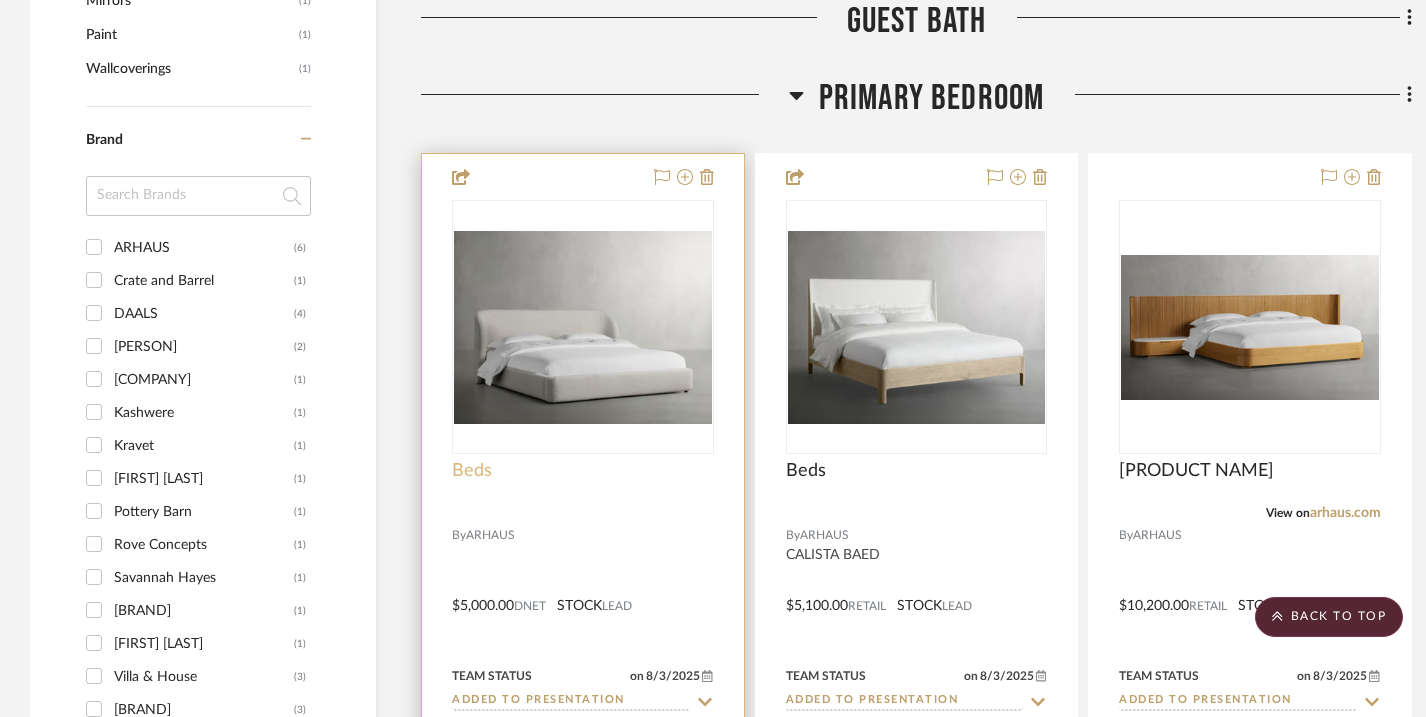 click on "Beds" at bounding box center [472, 471] 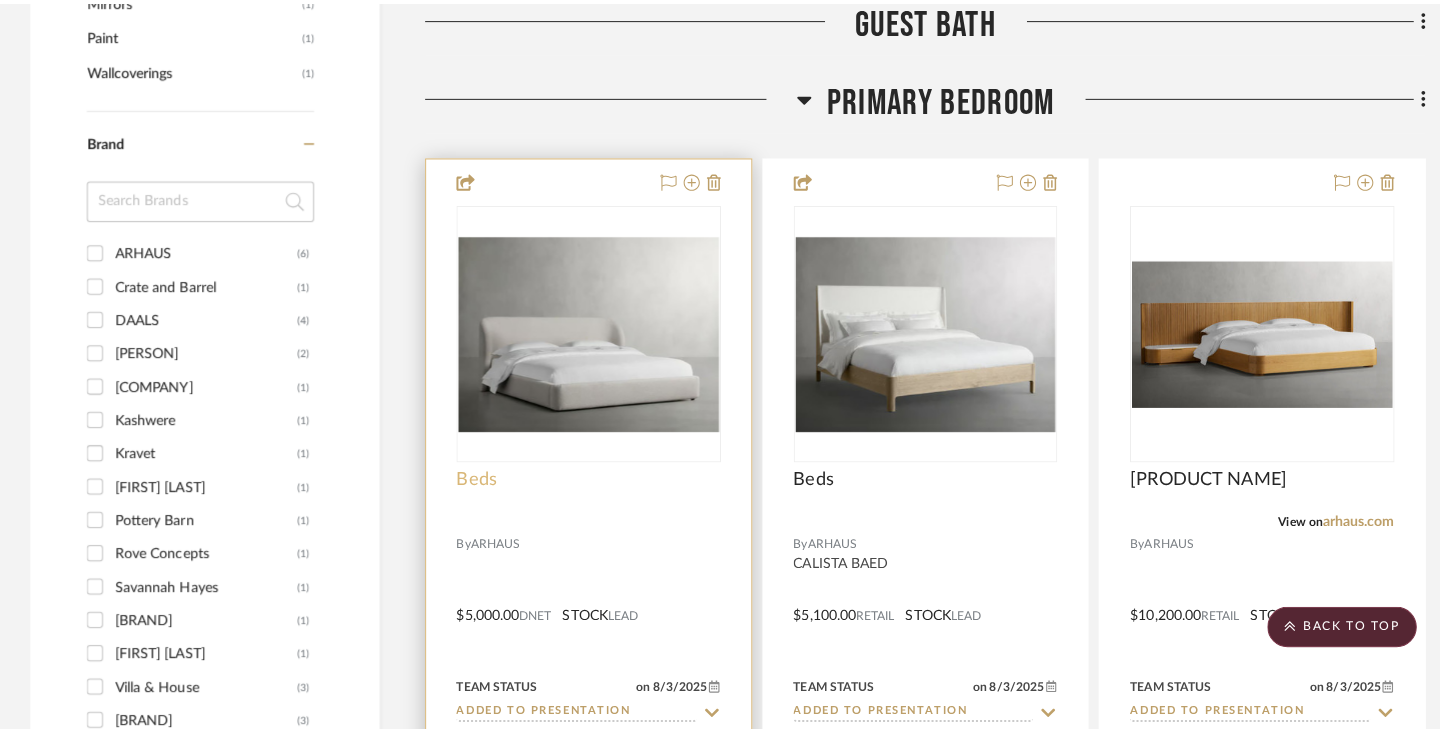 scroll, scrollTop: 0, scrollLeft: 0, axis: both 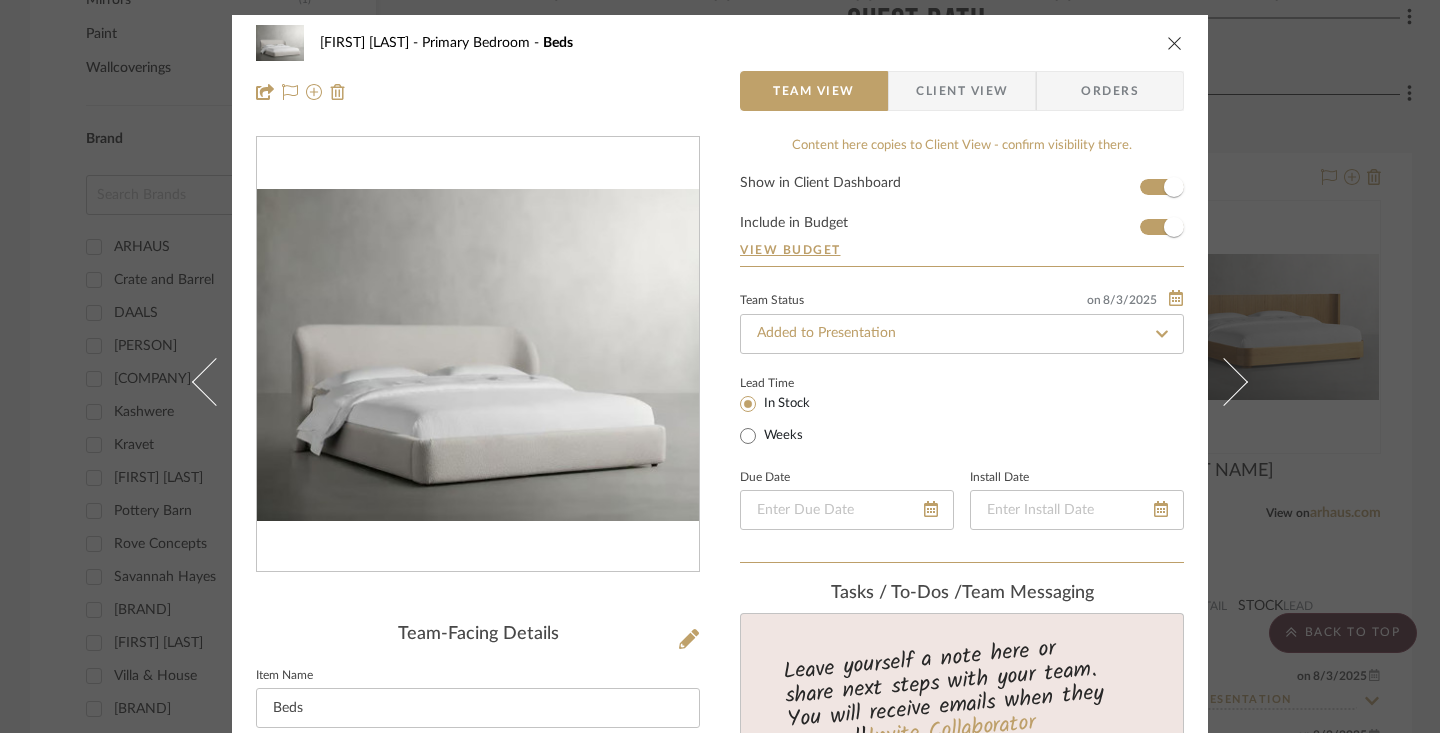 click at bounding box center [1175, 43] 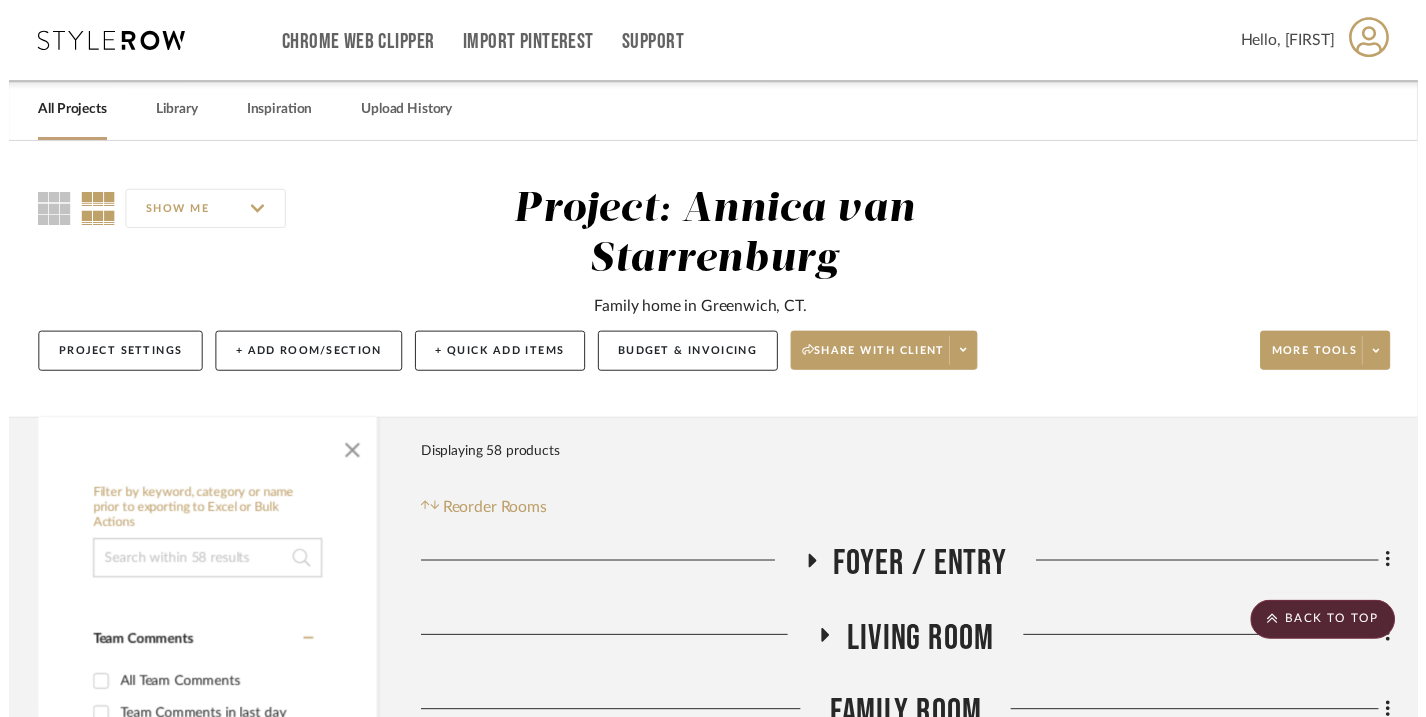 scroll, scrollTop: 2031, scrollLeft: 0, axis: vertical 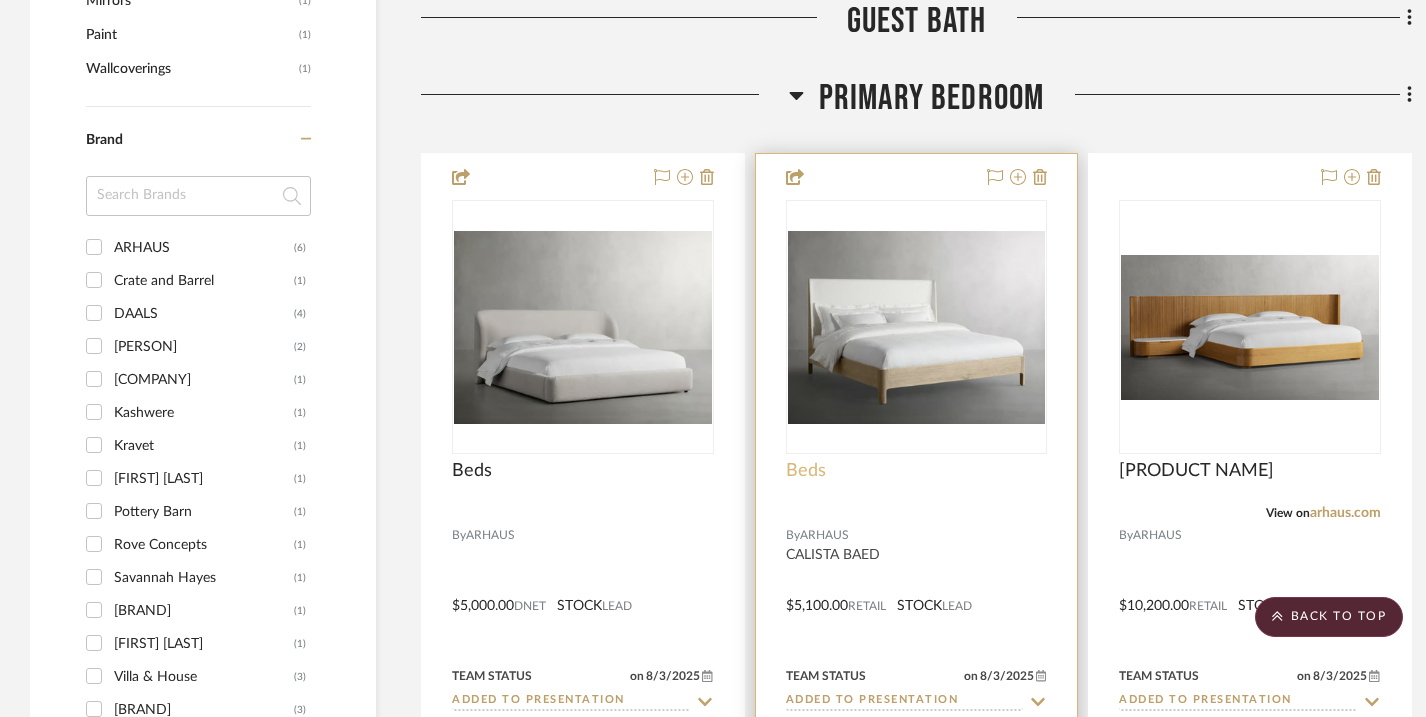 click on "Beds" at bounding box center (806, 471) 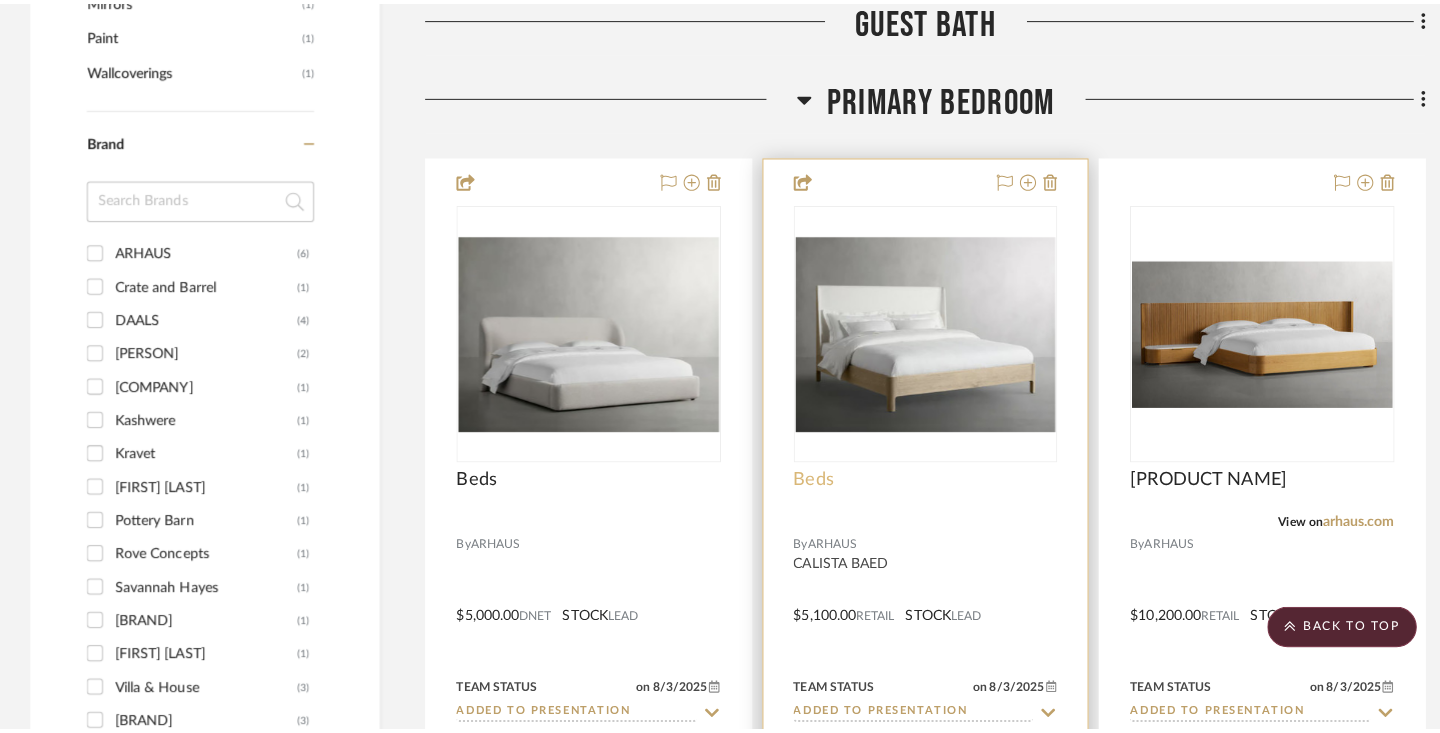 scroll, scrollTop: 0, scrollLeft: 0, axis: both 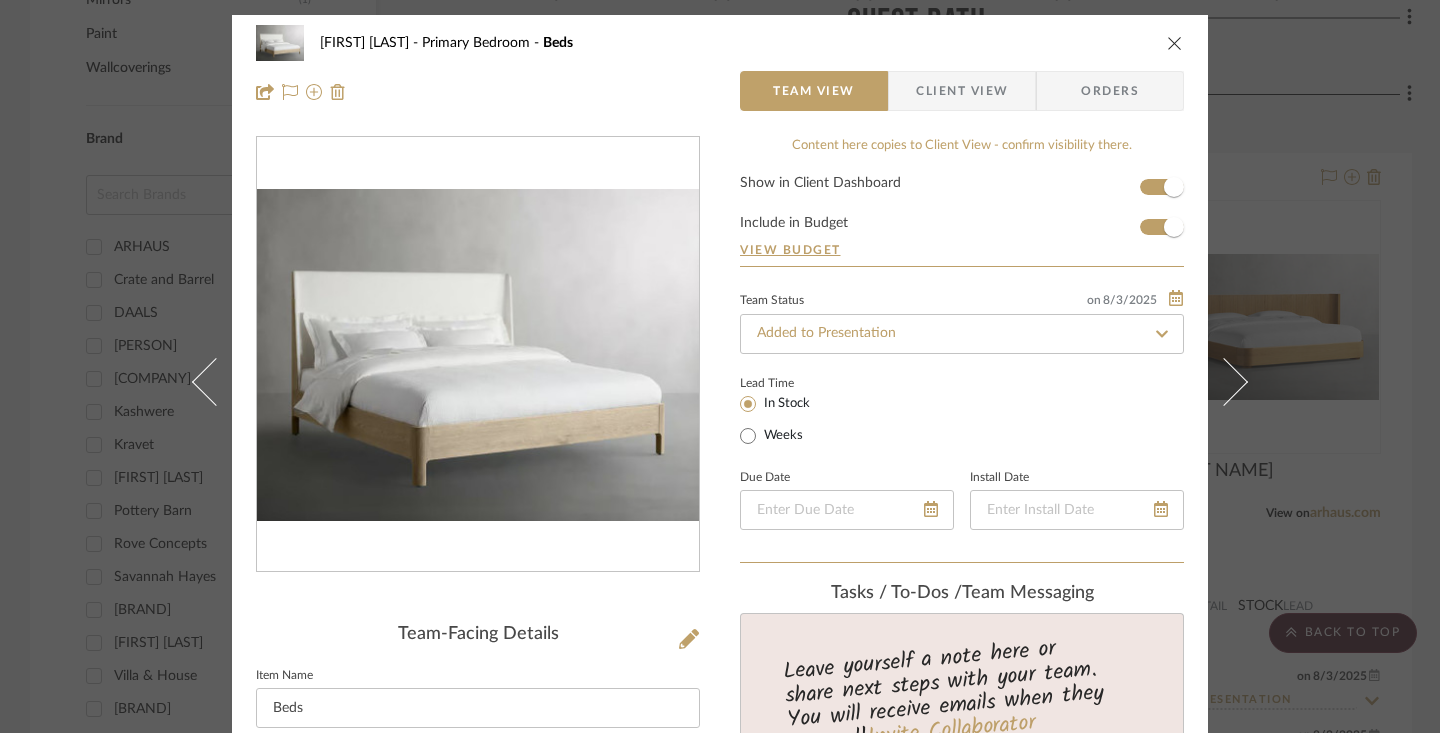 click at bounding box center (1175, 43) 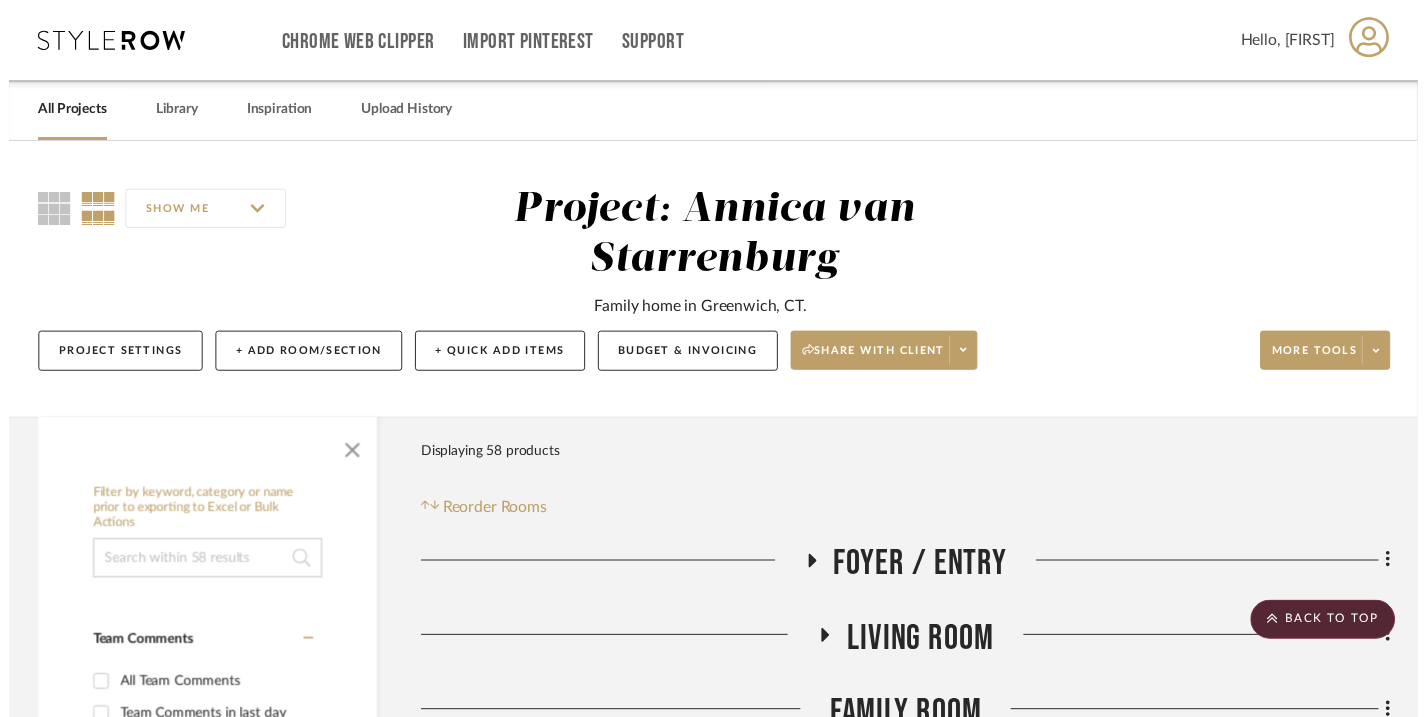 scroll, scrollTop: 2031, scrollLeft: 0, axis: vertical 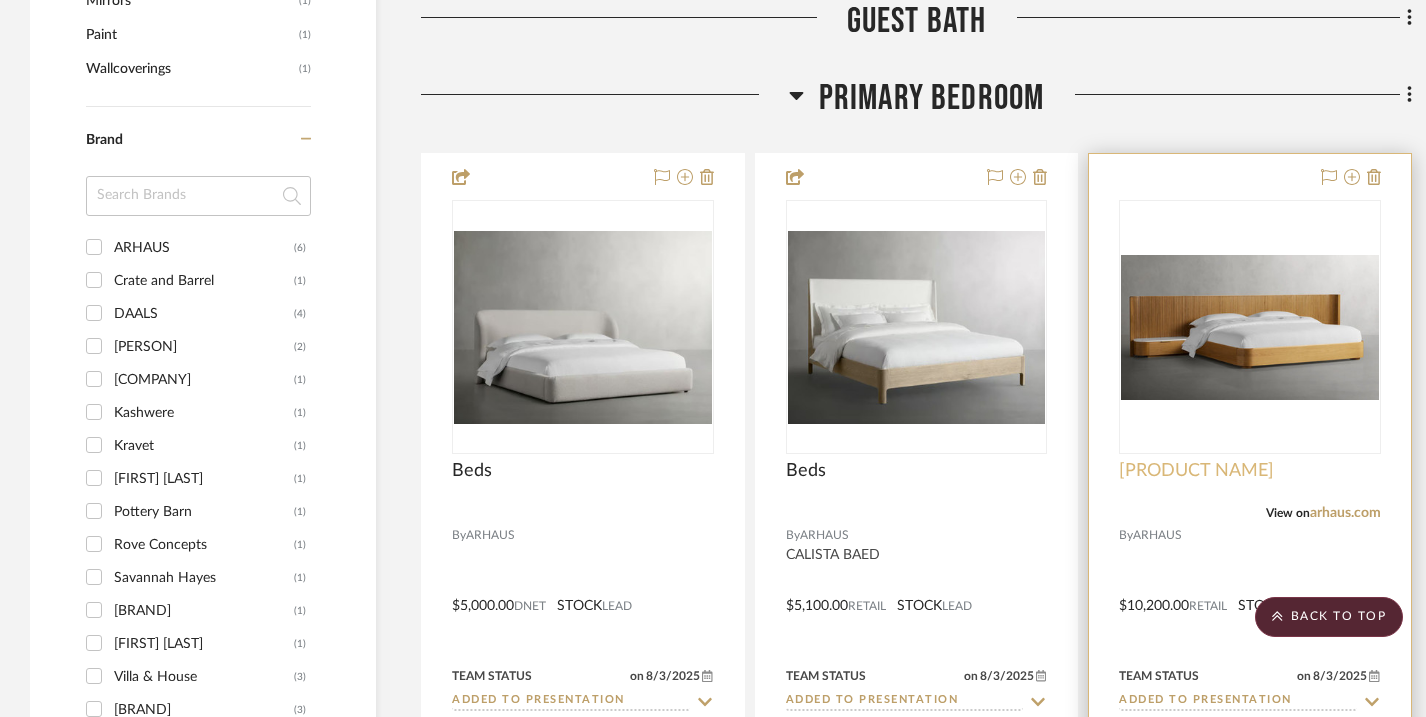 click on "FINNLEY EXTENDED HEADBOARD BED" at bounding box center (1196, 471) 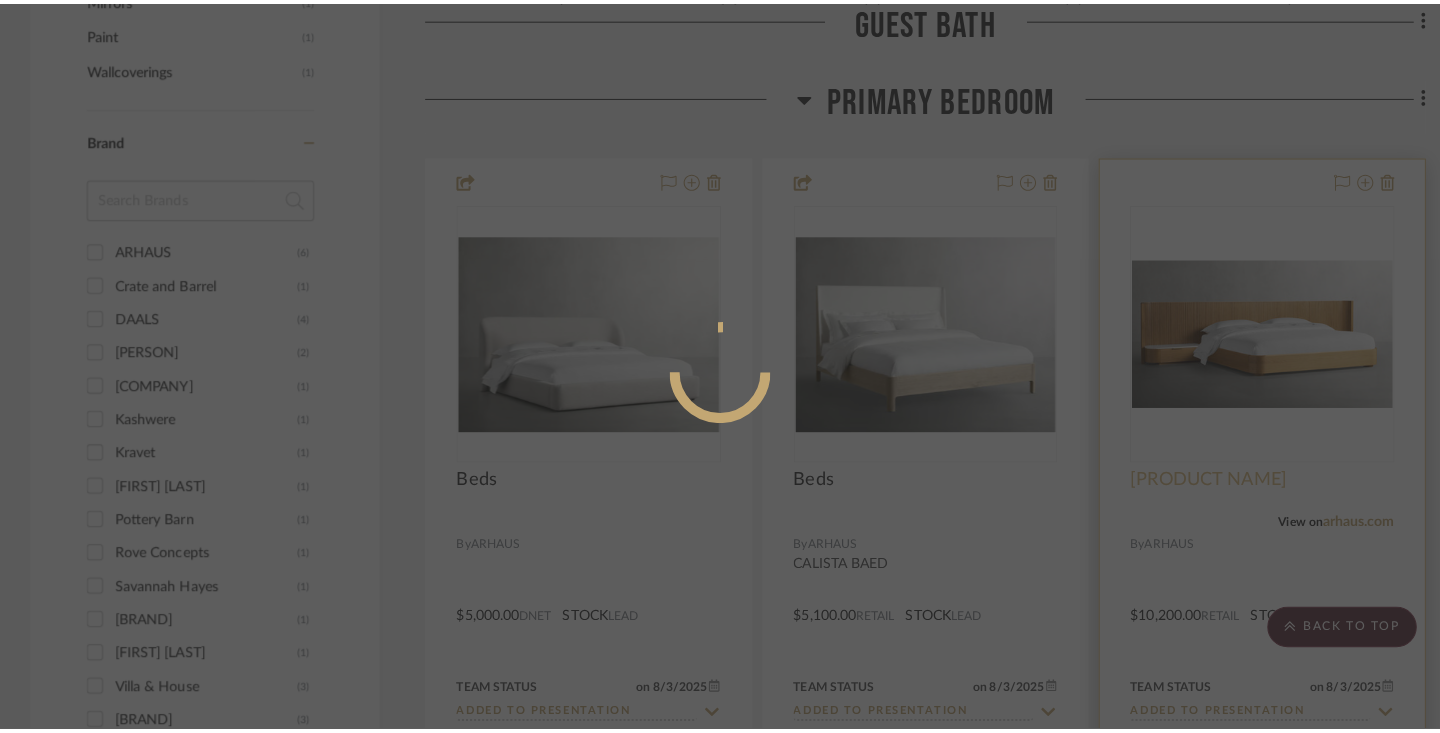scroll, scrollTop: 0, scrollLeft: 0, axis: both 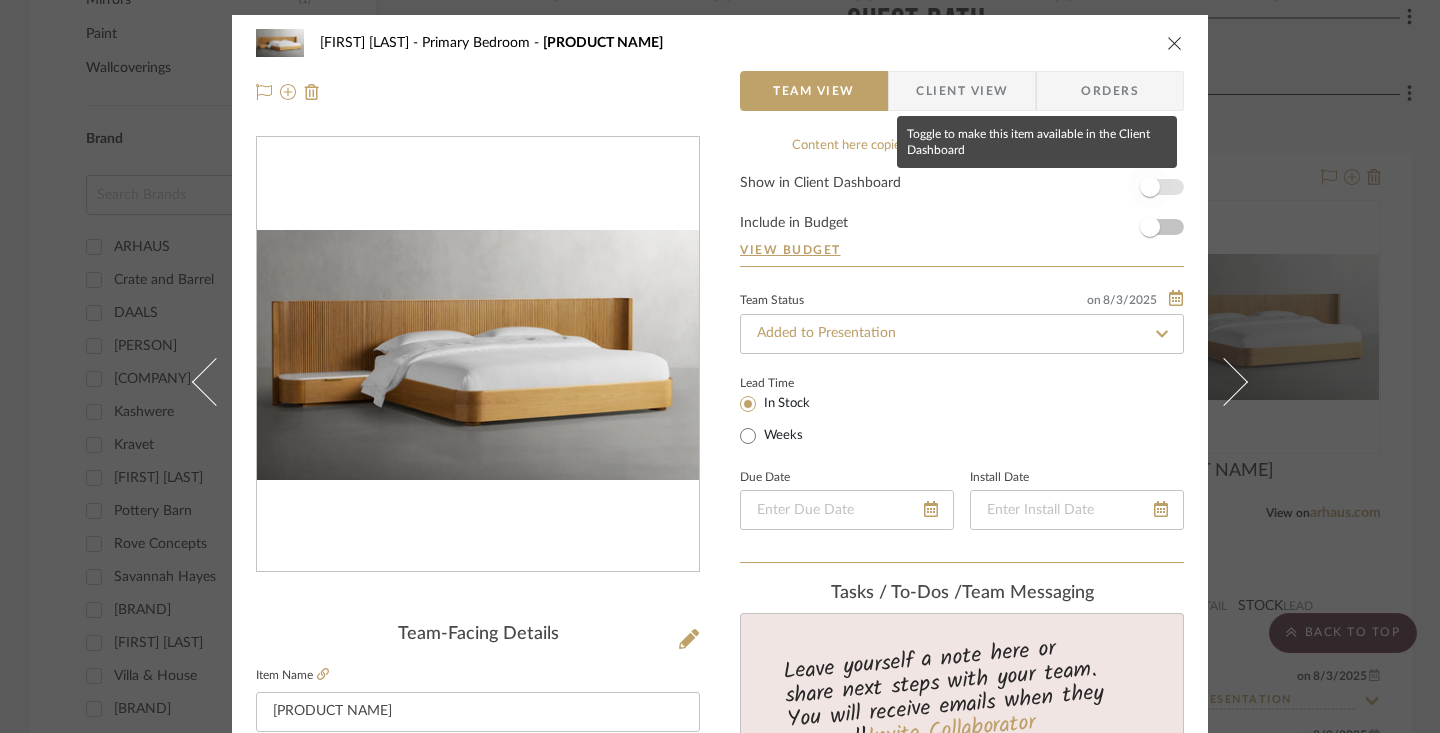 click at bounding box center (1150, 187) 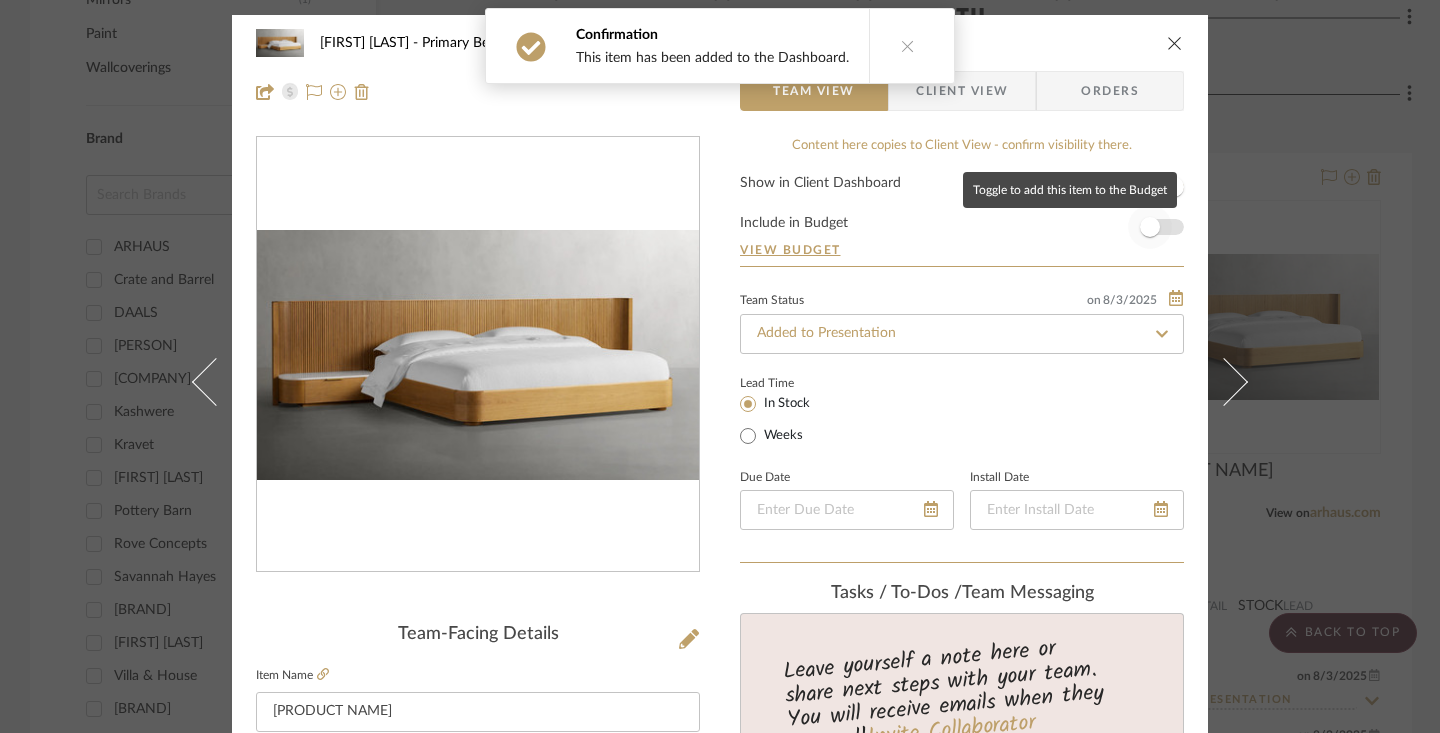 click at bounding box center (1150, 227) 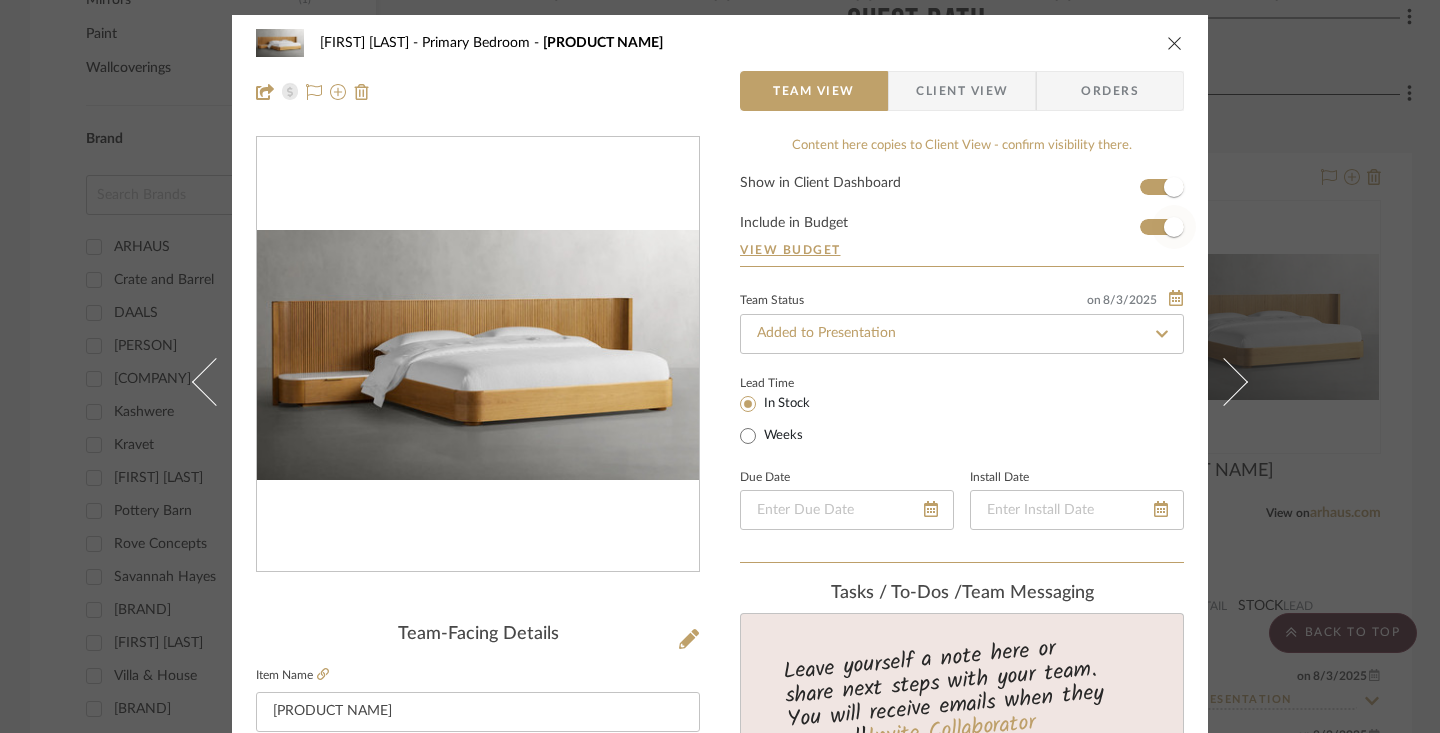 type 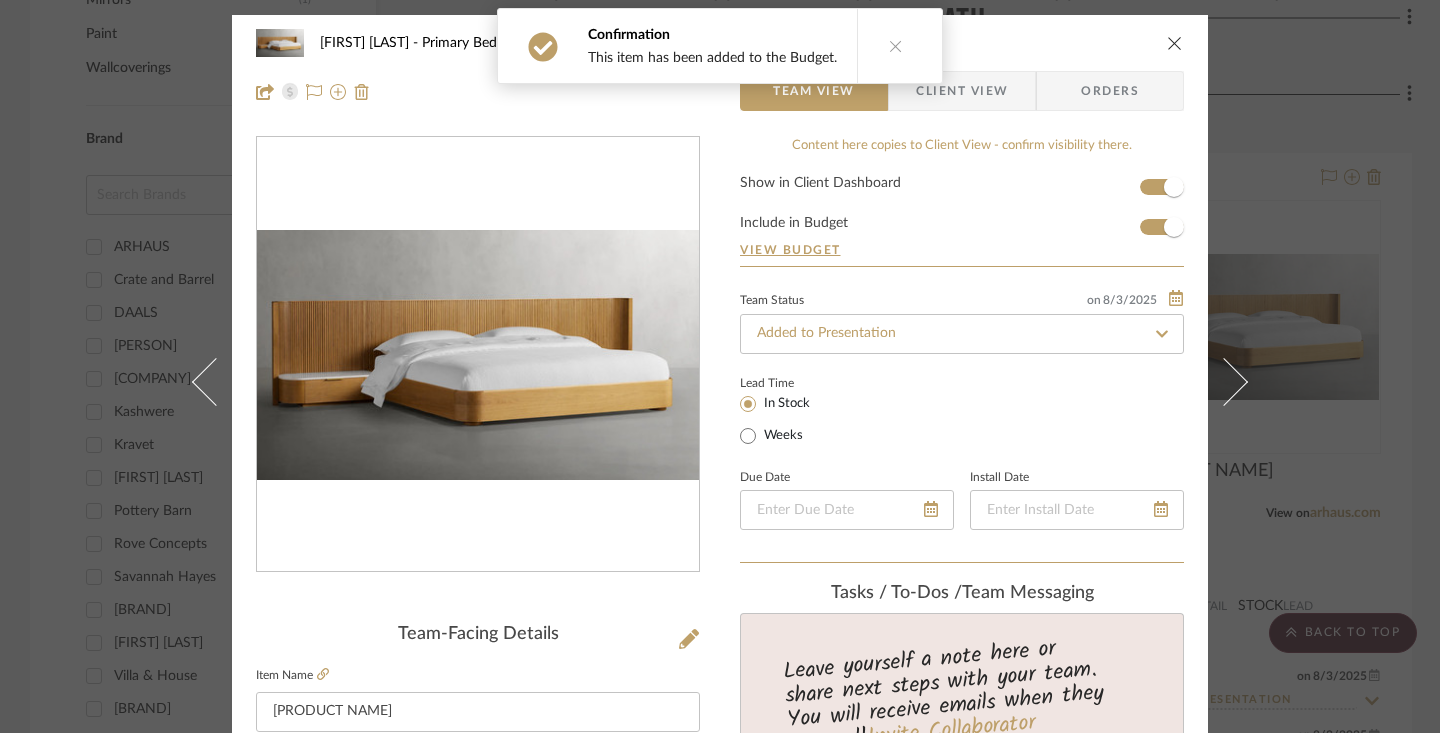 click at bounding box center [1175, 43] 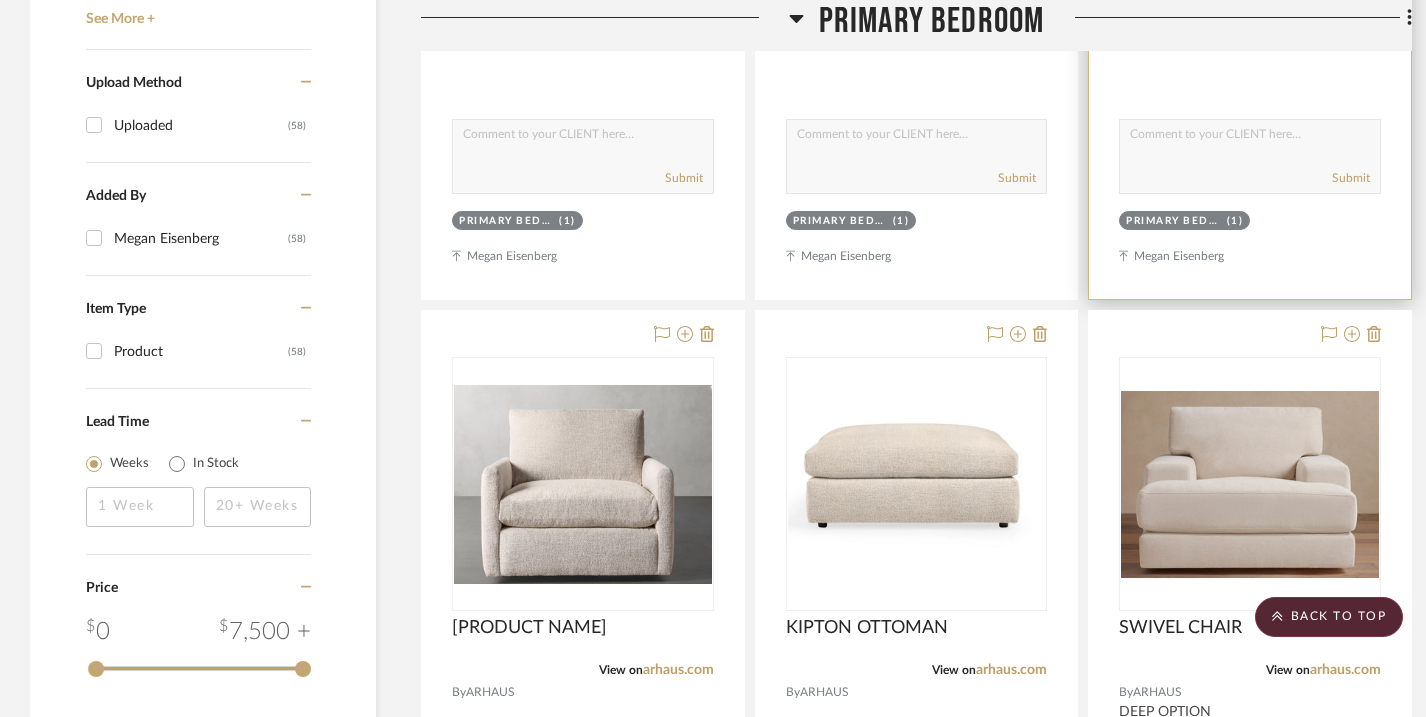 scroll, scrollTop: 2766, scrollLeft: 0, axis: vertical 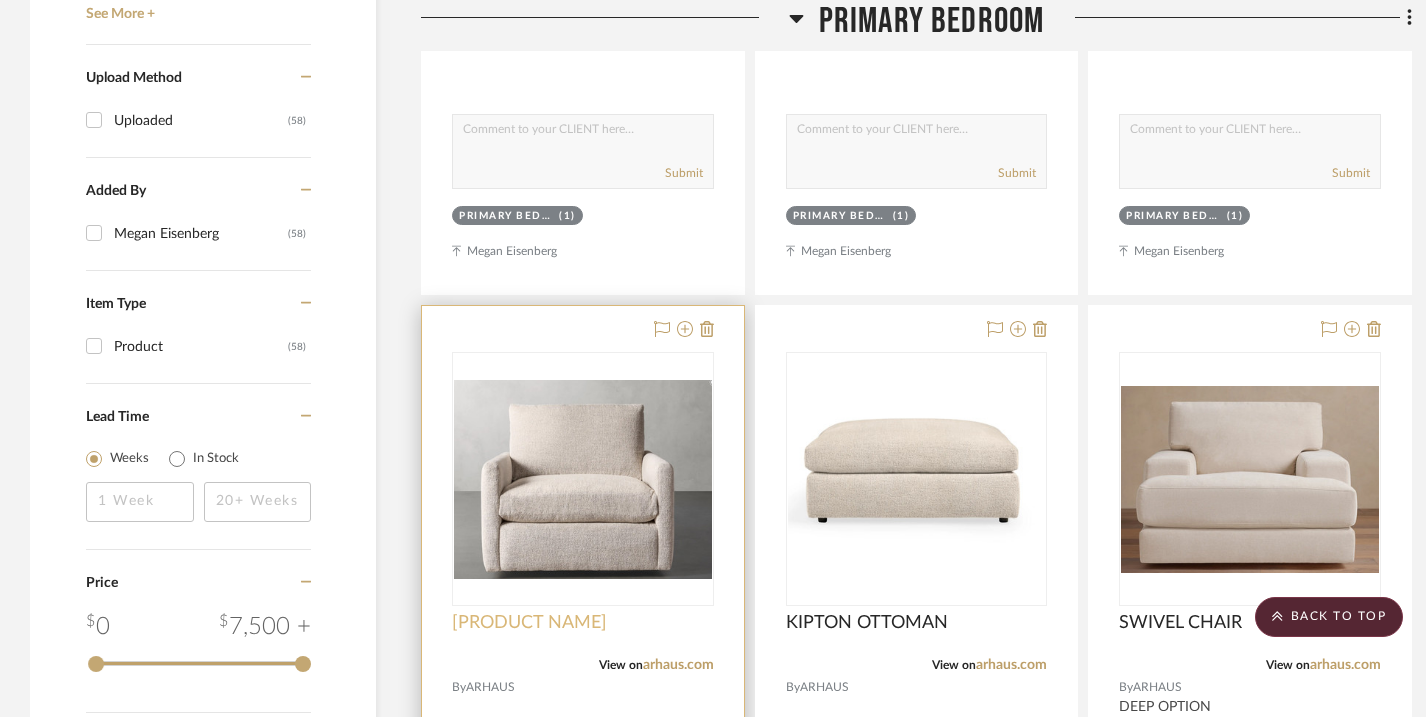 click on "KIPTON SWIVEL CHAIR" at bounding box center [529, 623] 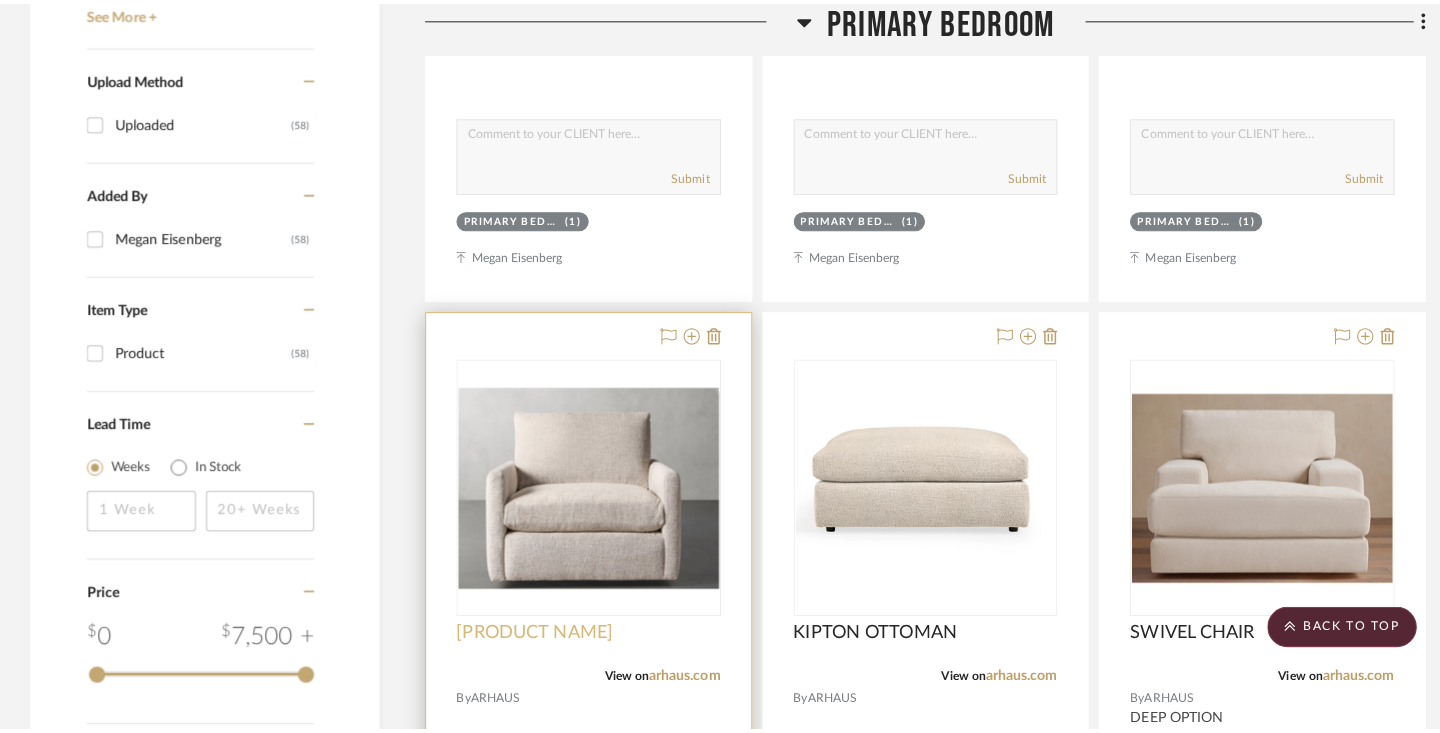 scroll, scrollTop: 0, scrollLeft: 0, axis: both 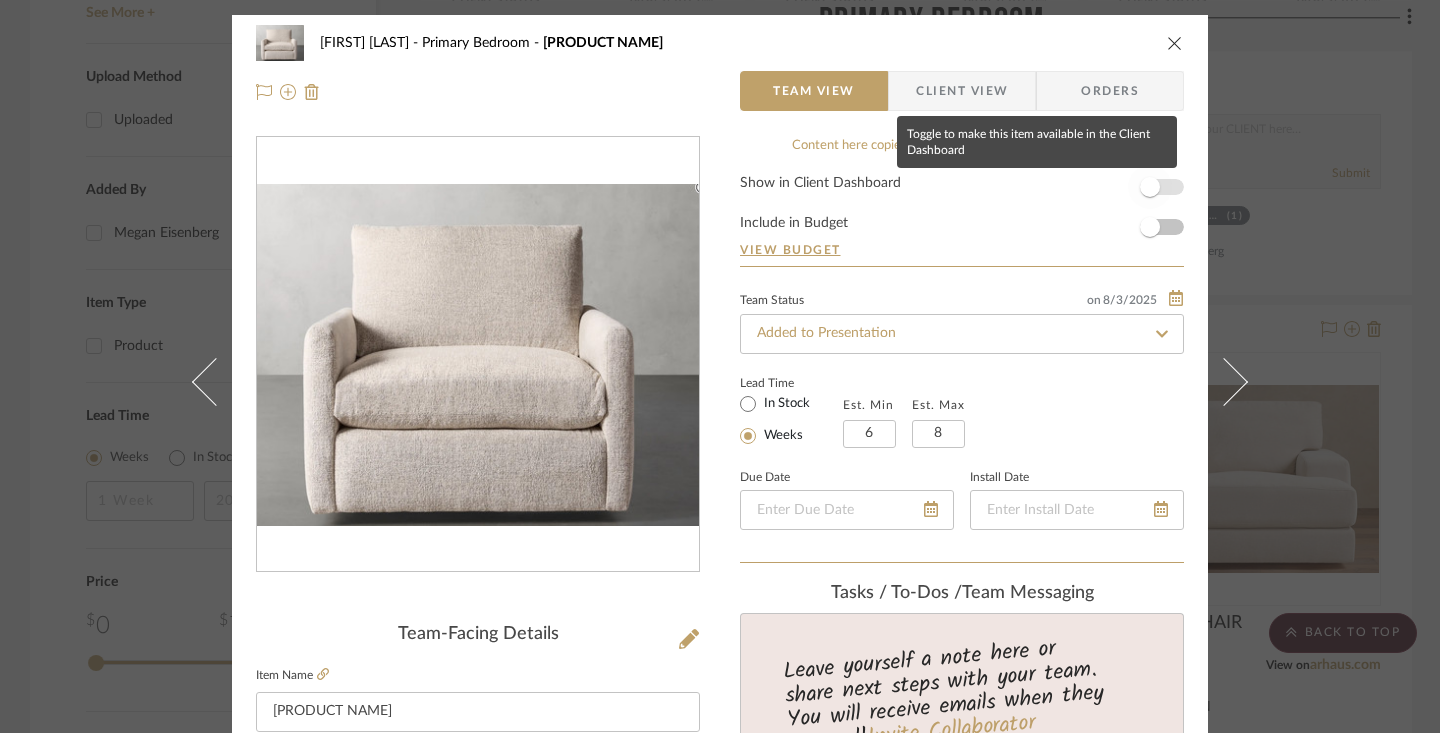 click at bounding box center [1150, 187] 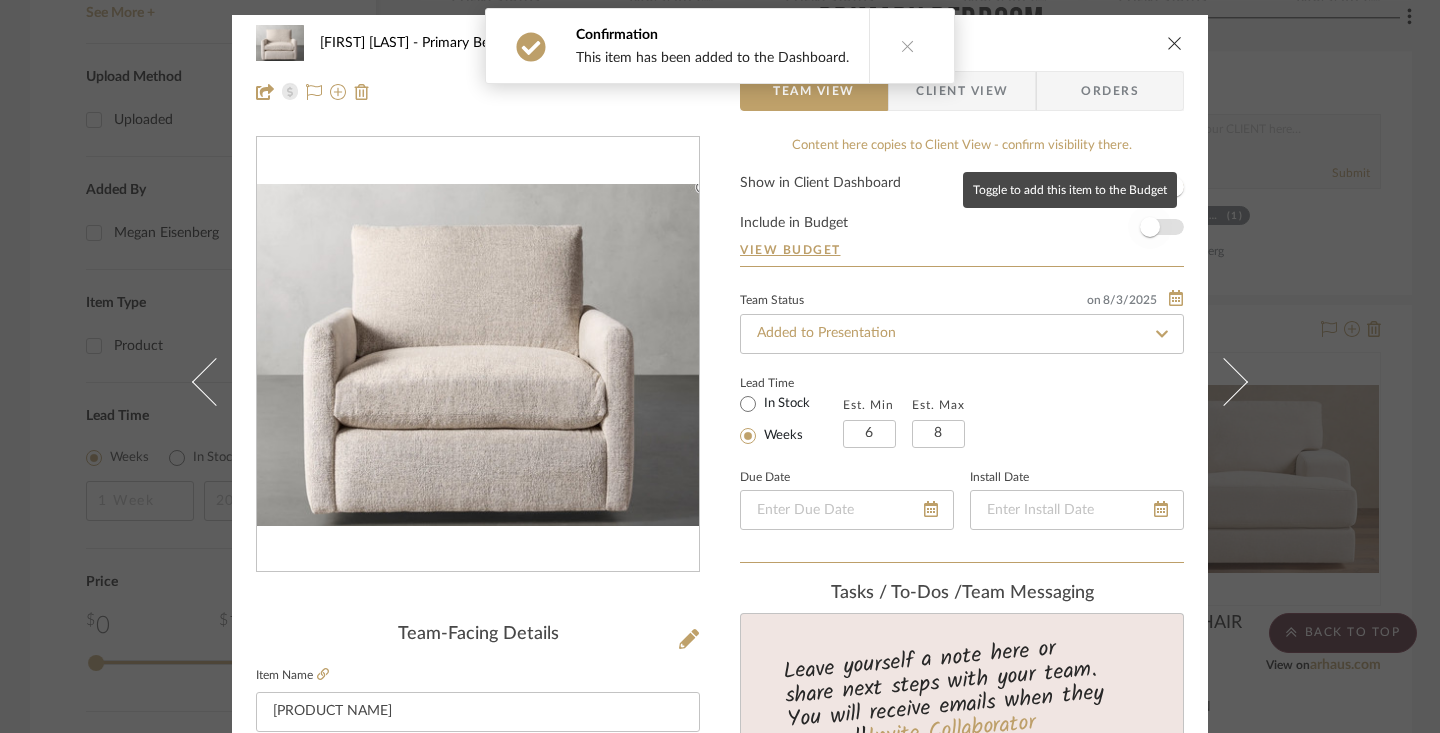 click at bounding box center [1150, 227] 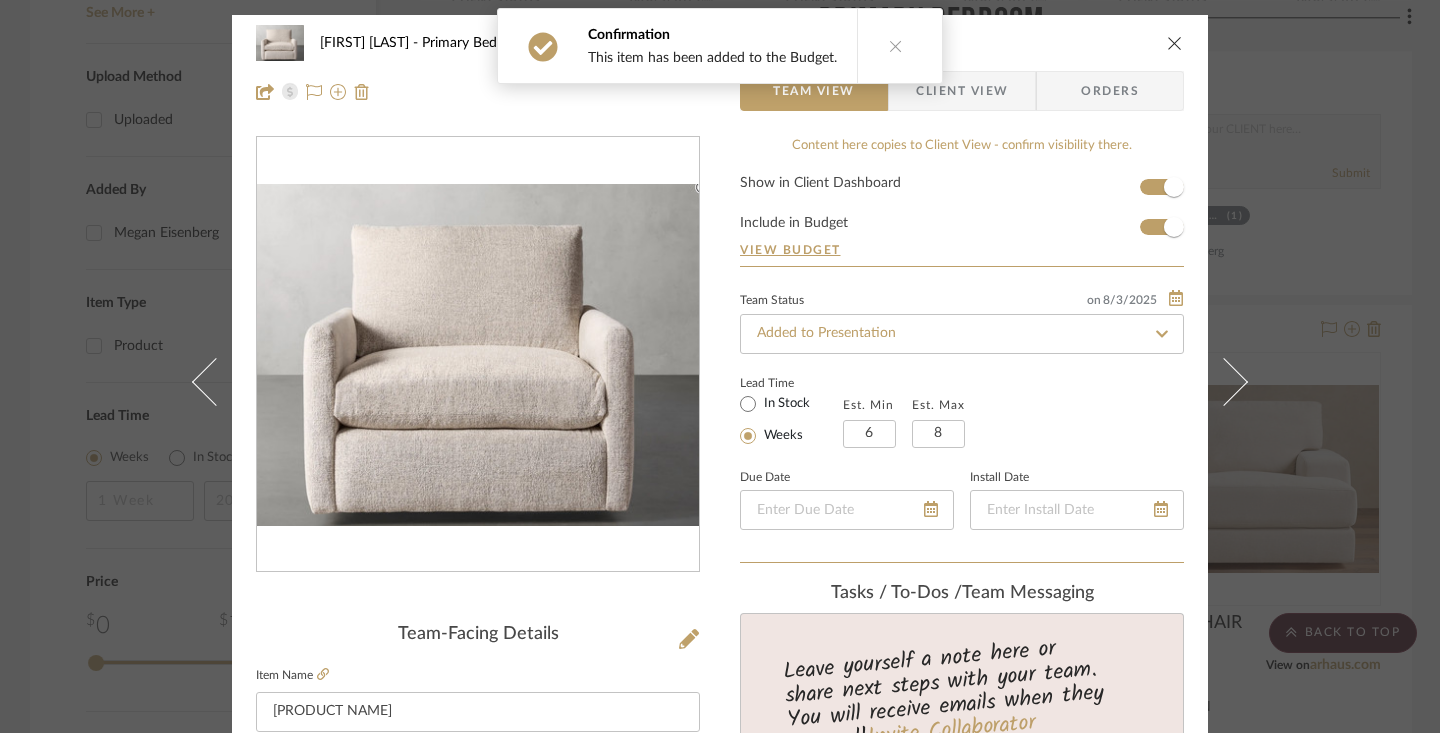 click at bounding box center (1175, 43) 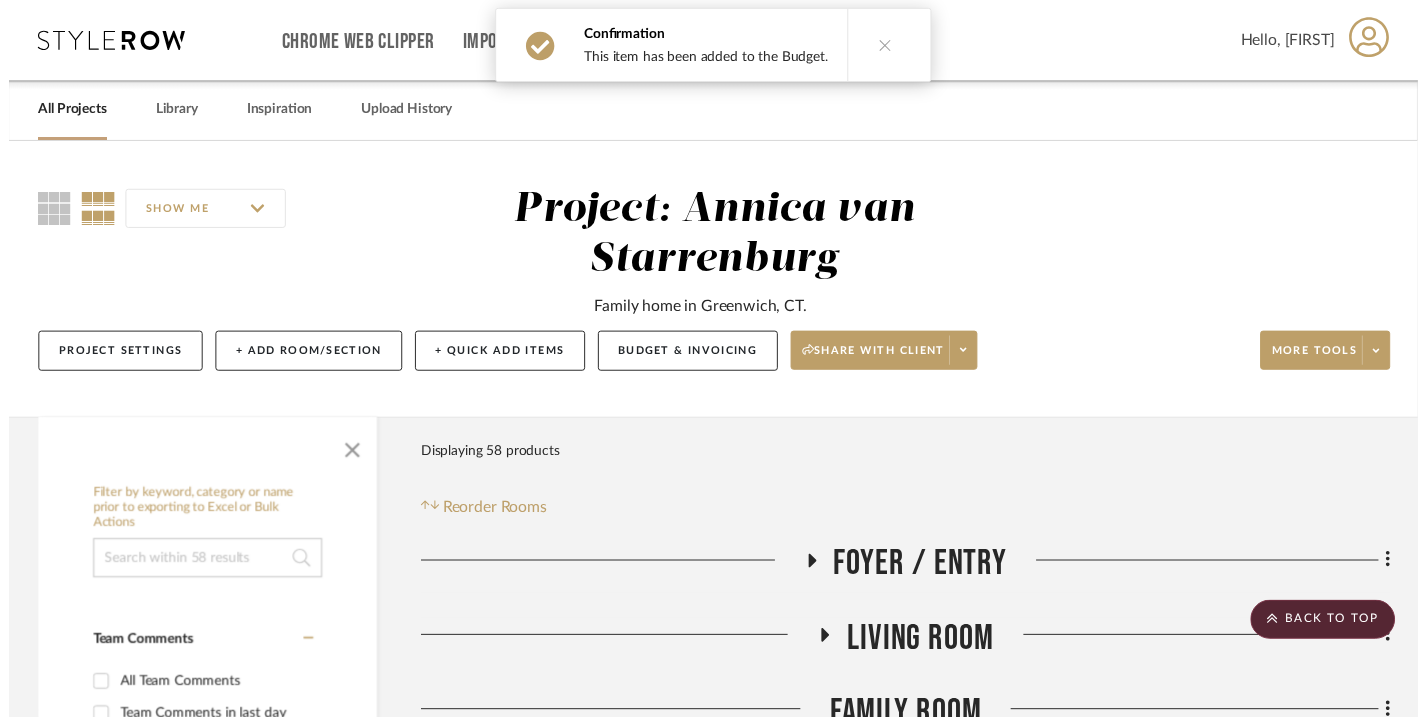scroll, scrollTop: 2766, scrollLeft: 0, axis: vertical 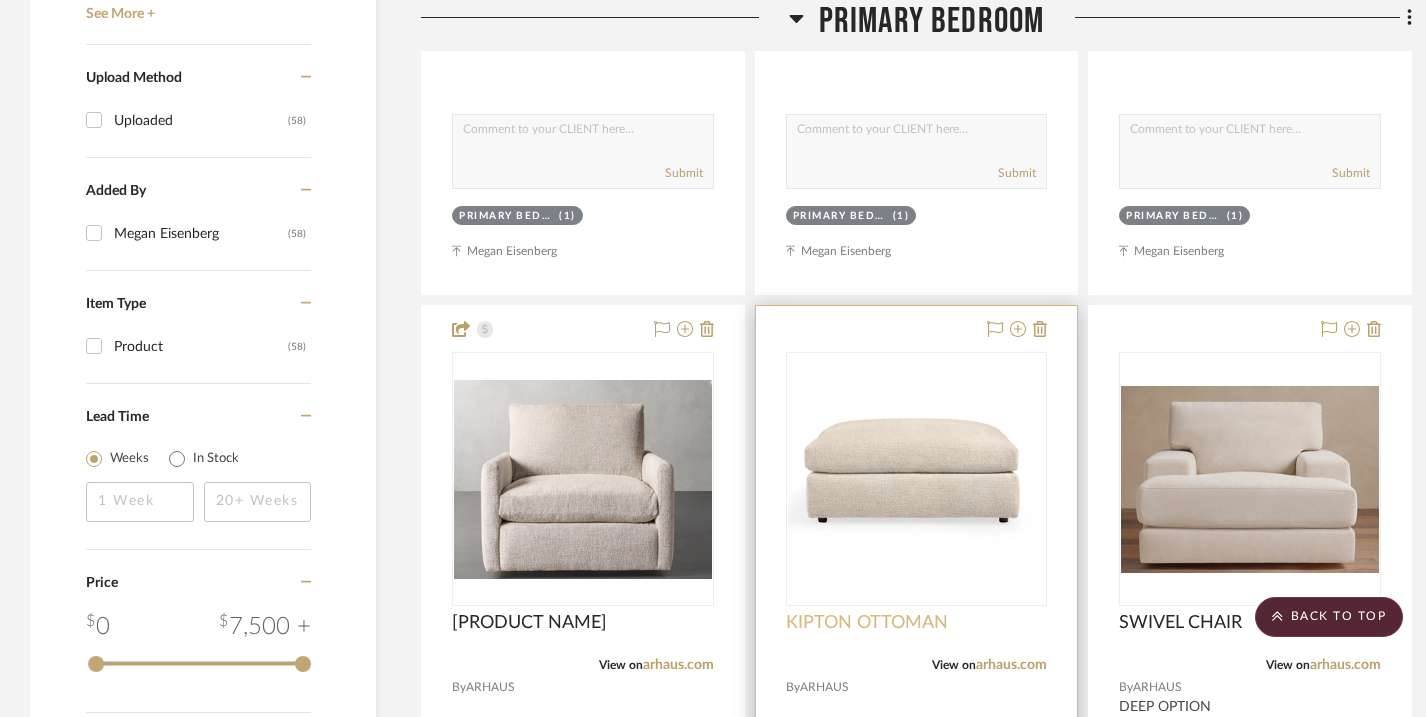 click on "KIPTON OTTOMAN" at bounding box center [867, 623] 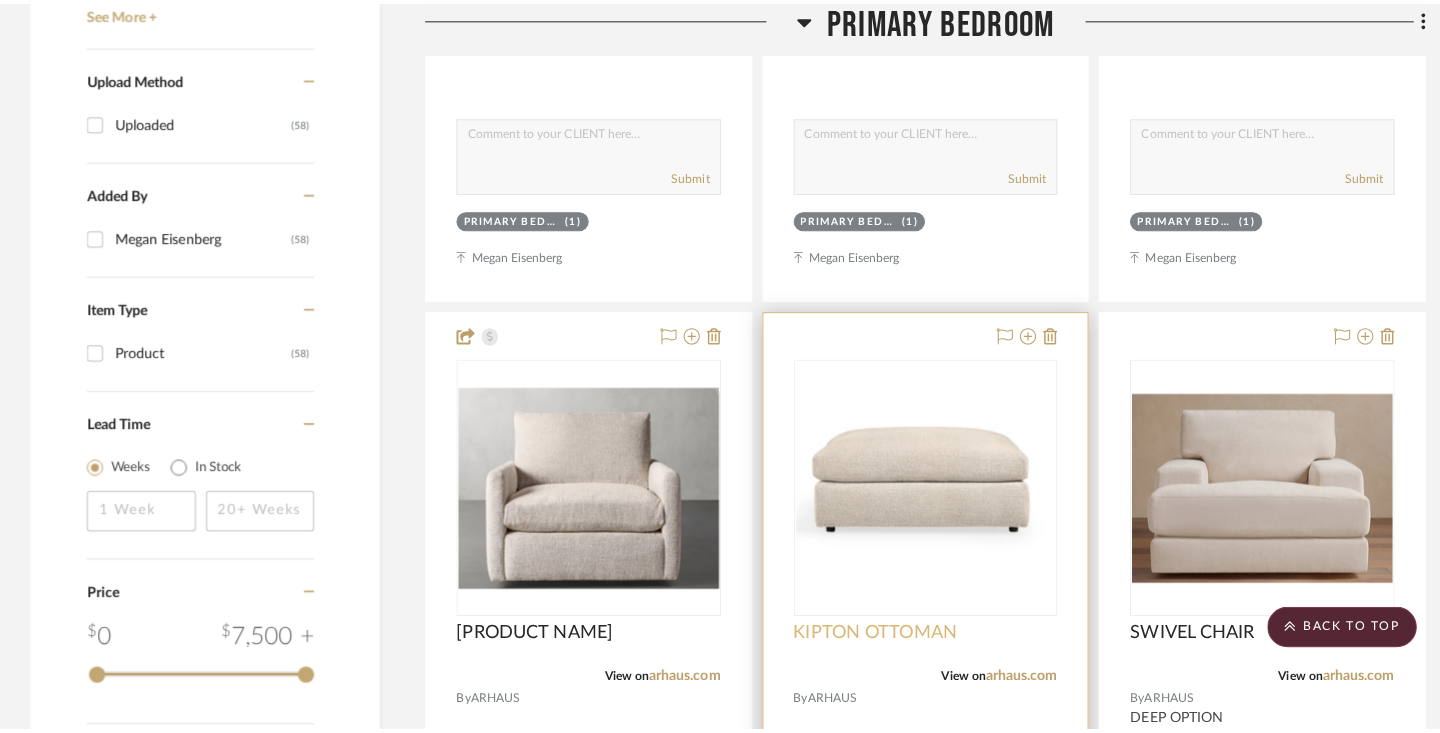 scroll, scrollTop: 0, scrollLeft: 0, axis: both 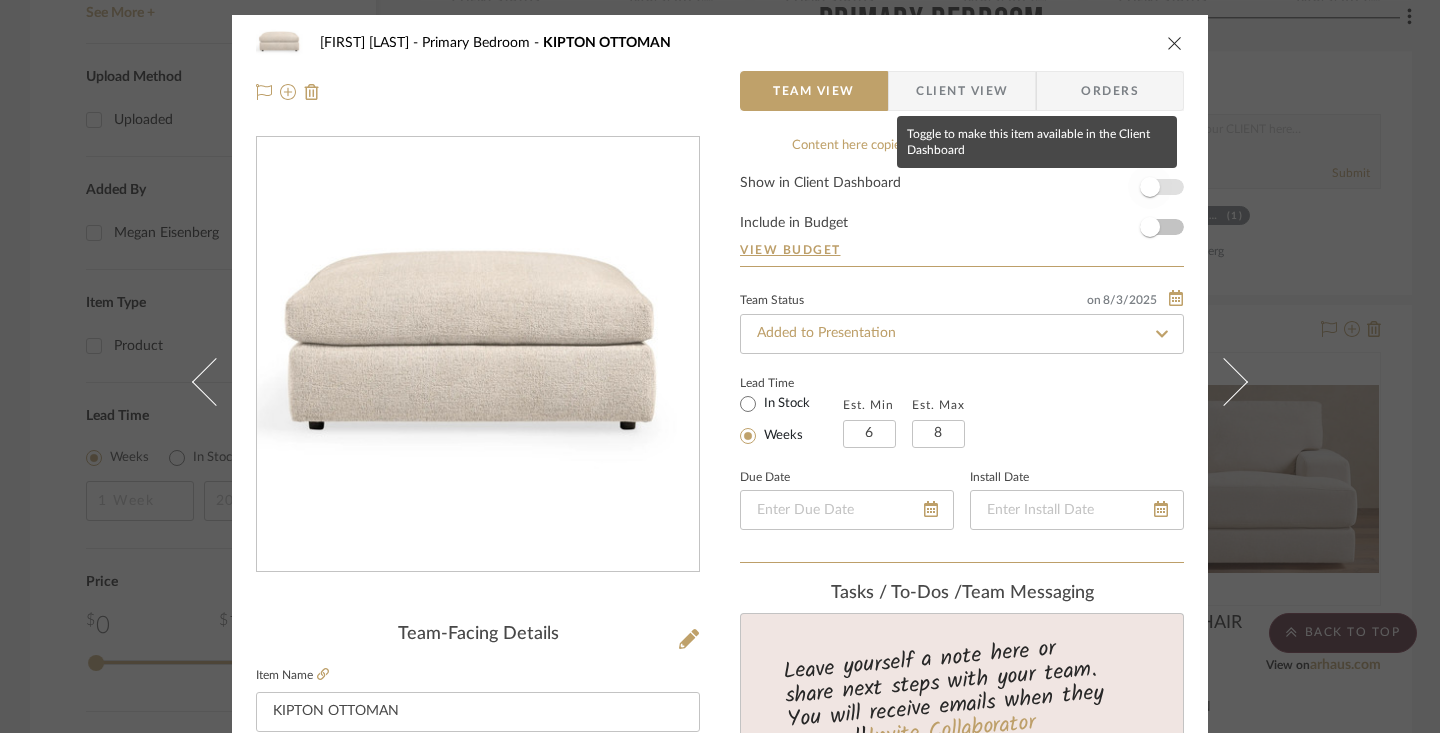 click at bounding box center [1150, 187] 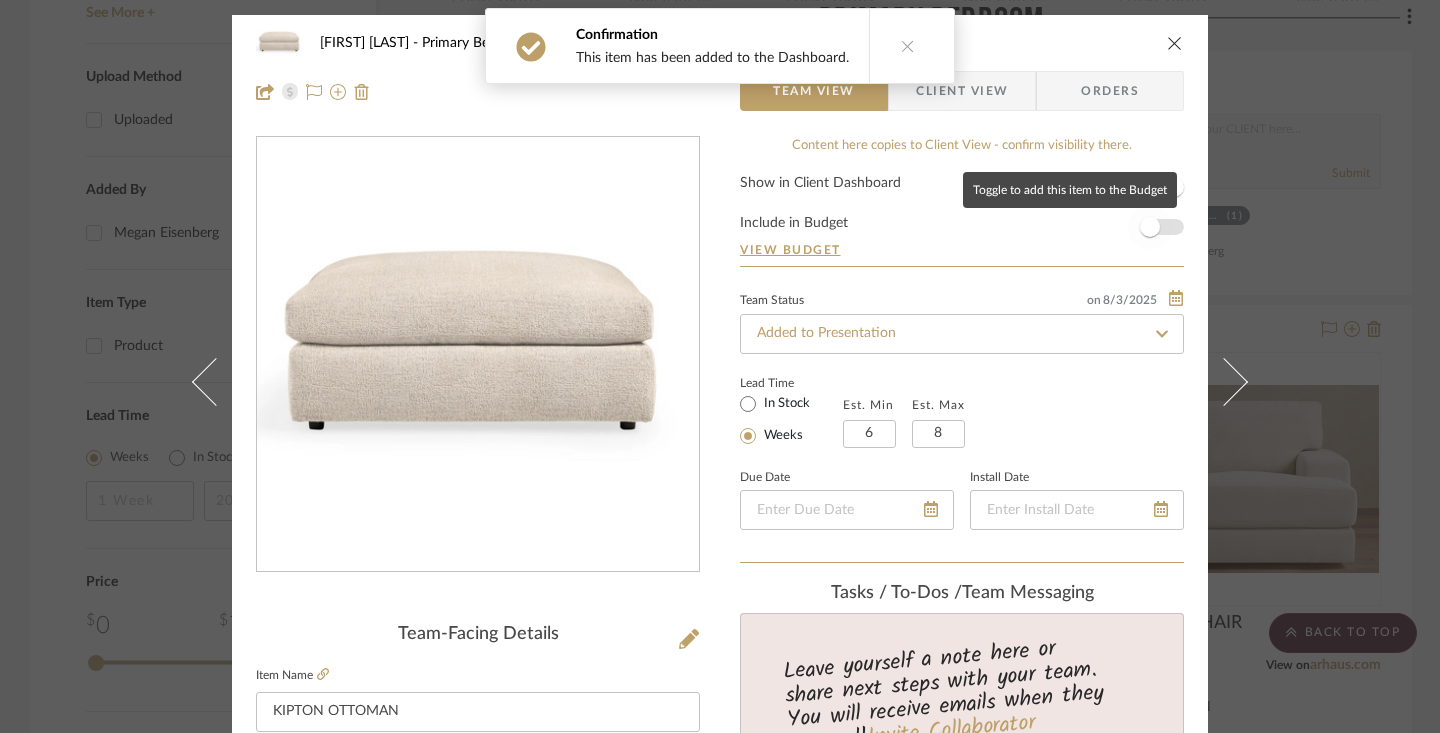 click at bounding box center [1150, 227] 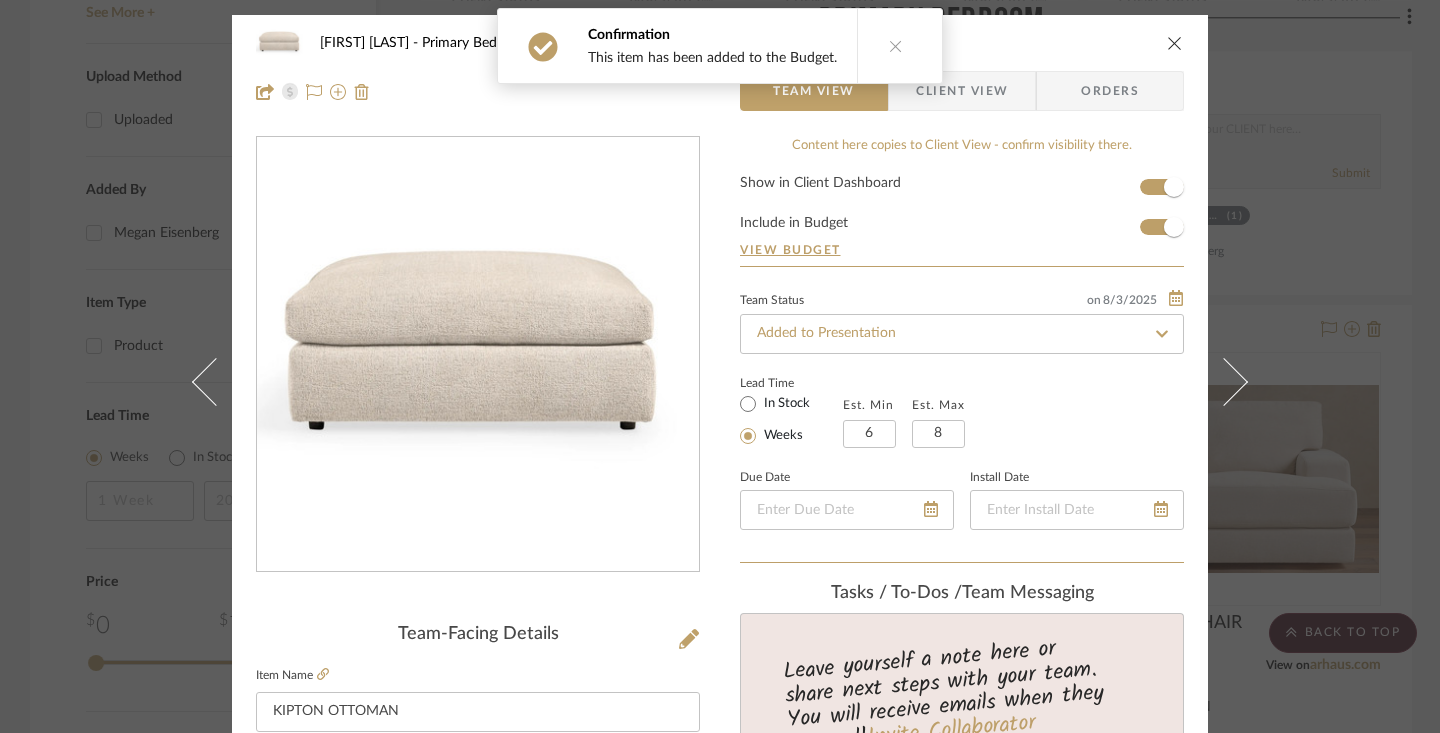 click at bounding box center (1175, 43) 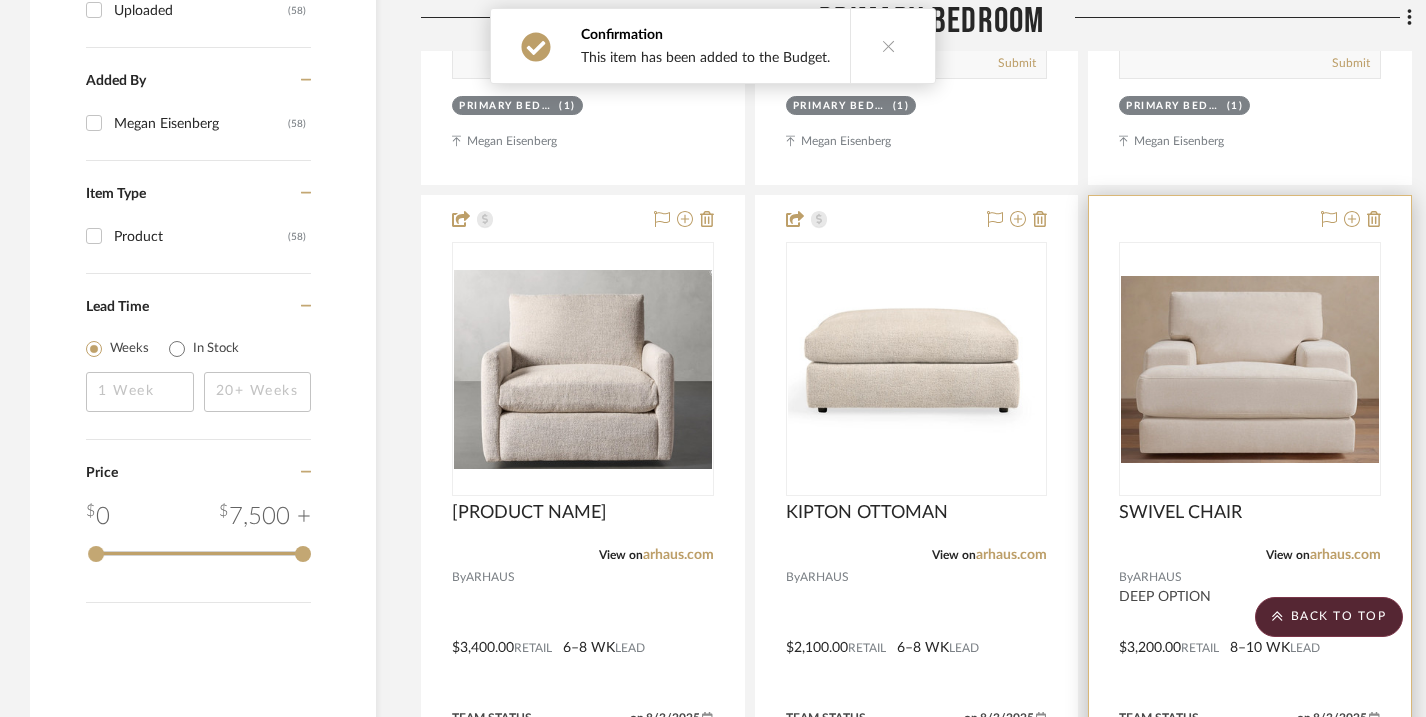 scroll, scrollTop: 2877, scrollLeft: 0, axis: vertical 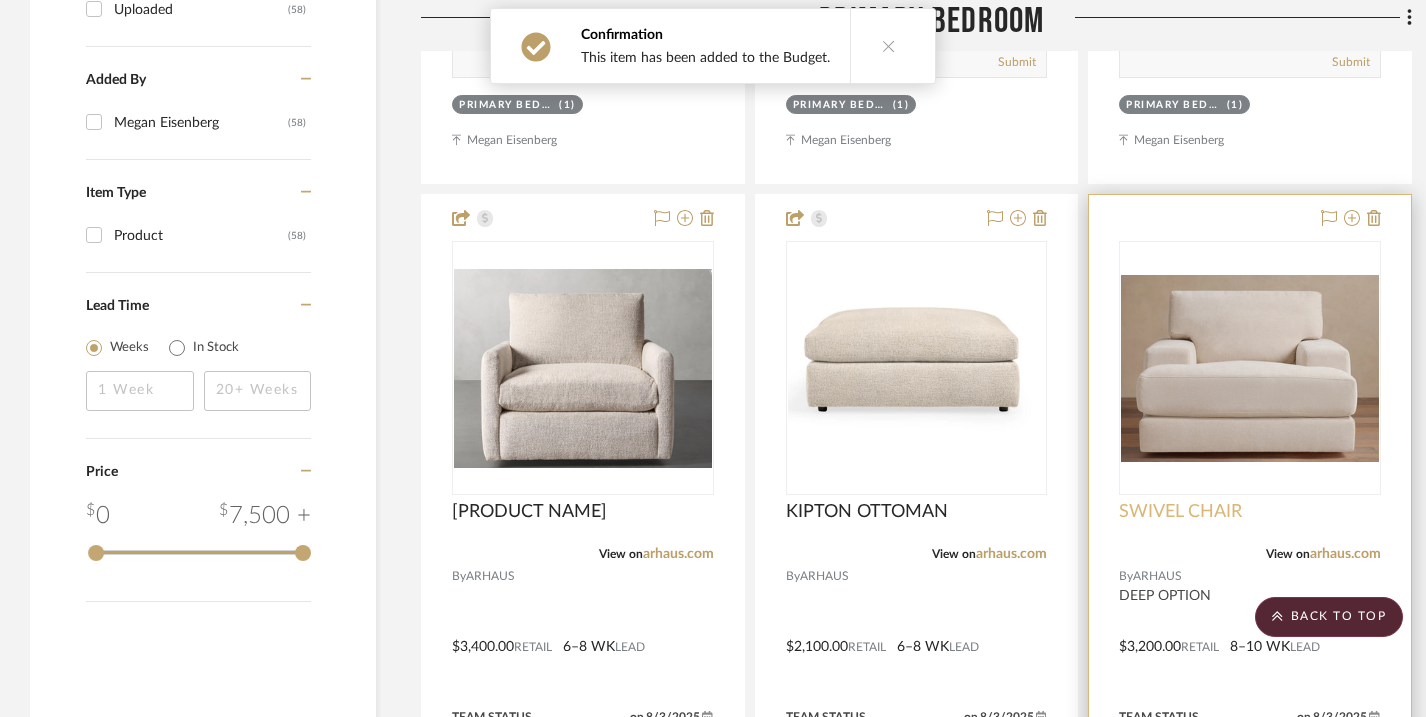 click on "SWIVEL CHAIR" at bounding box center (1180, 512) 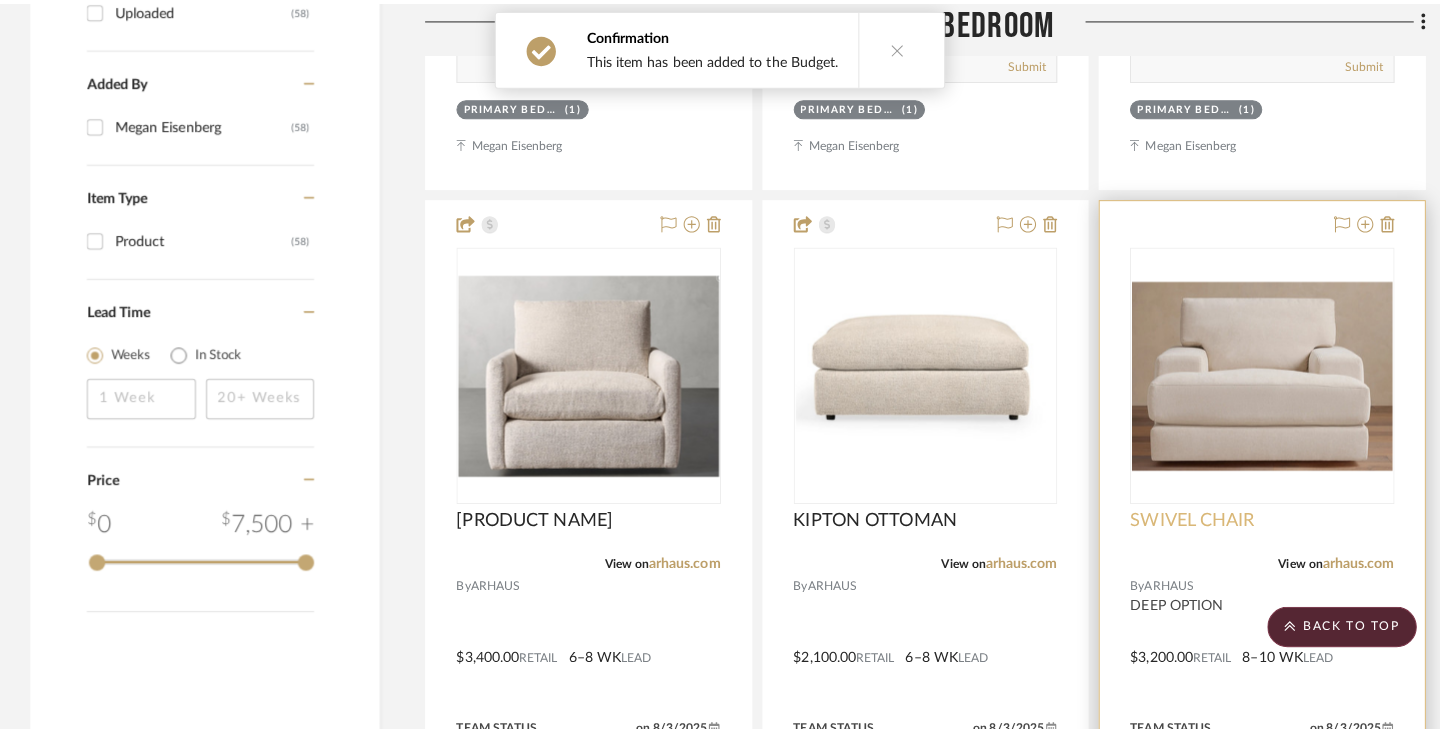 scroll, scrollTop: 0, scrollLeft: 0, axis: both 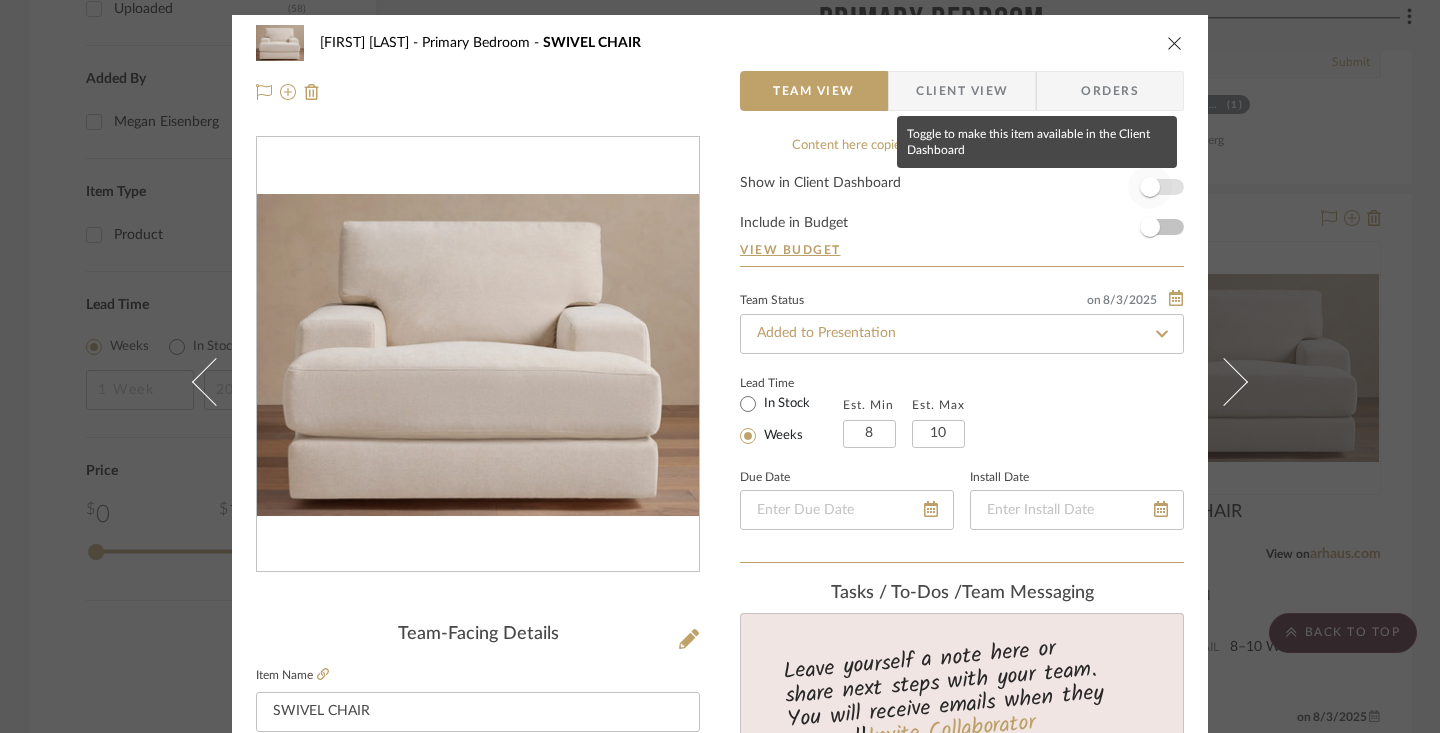 click at bounding box center [1150, 187] 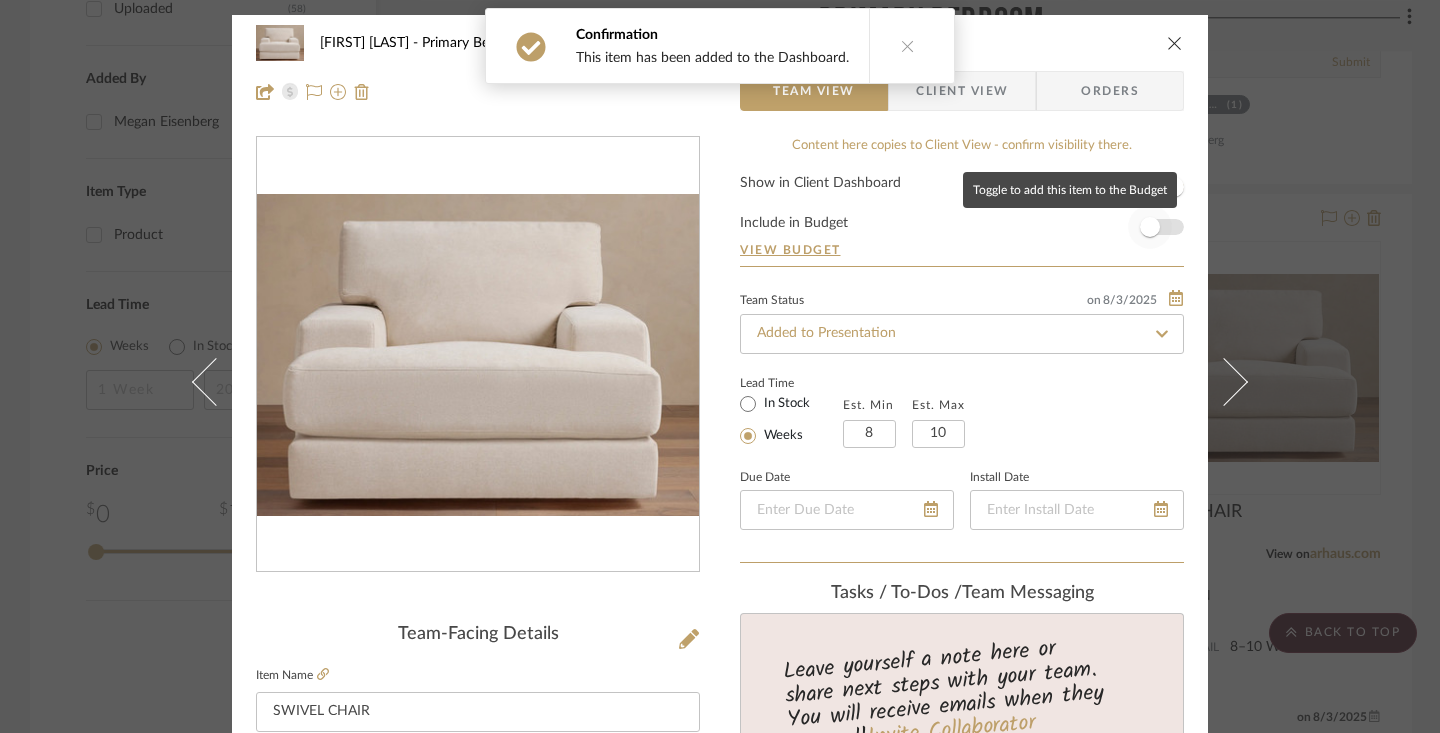 click at bounding box center [1150, 227] 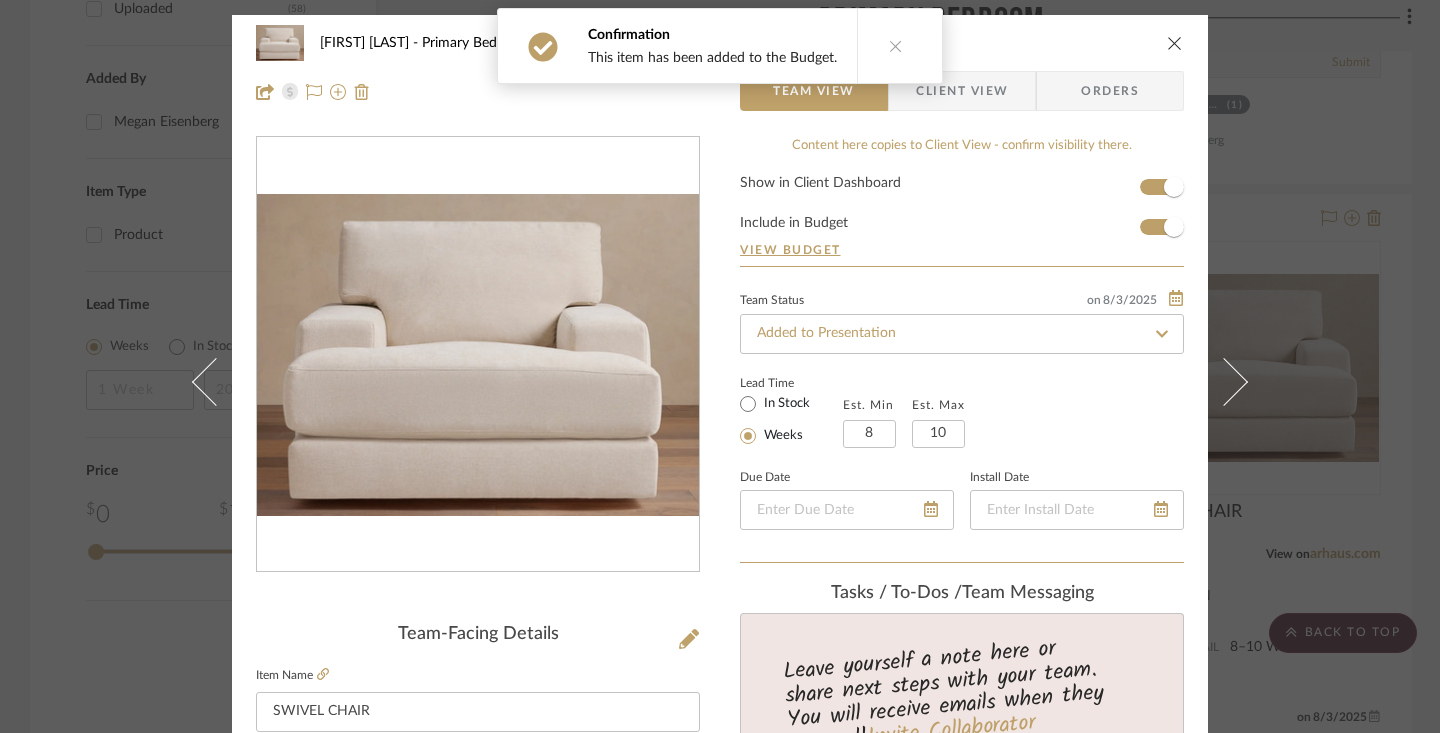 click at bounding box center [1175, 43] 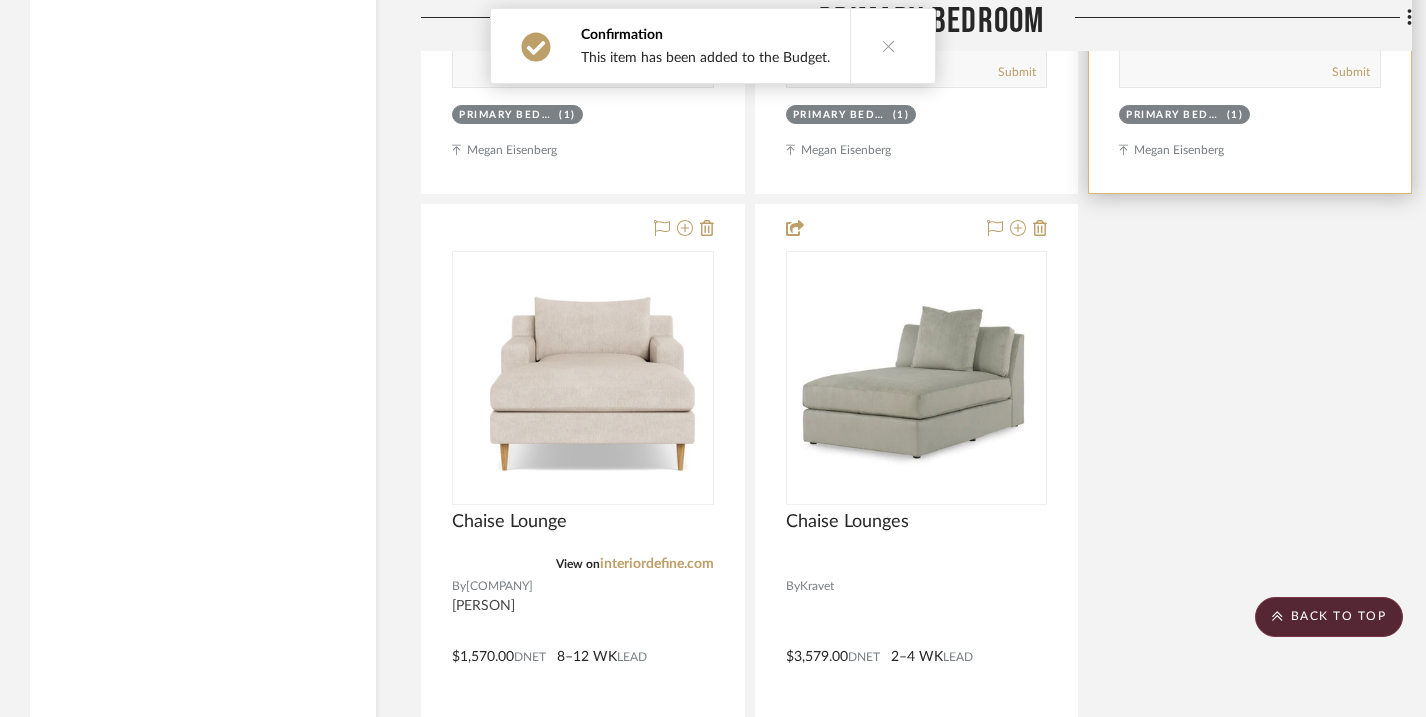 scroll, scrollTop: 3772, scrollLeft: 0, axis: vertical 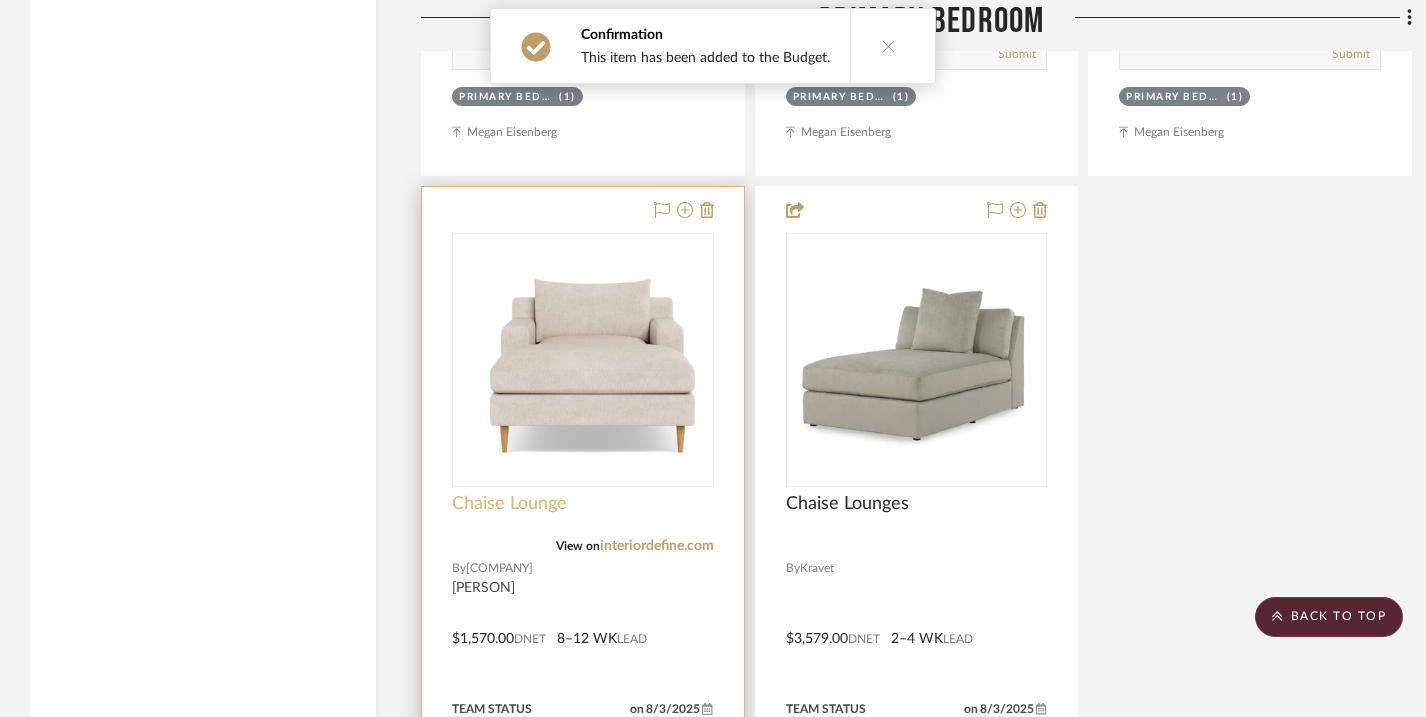 click on "Chaise Lounge" at bounding box center [509, 504] 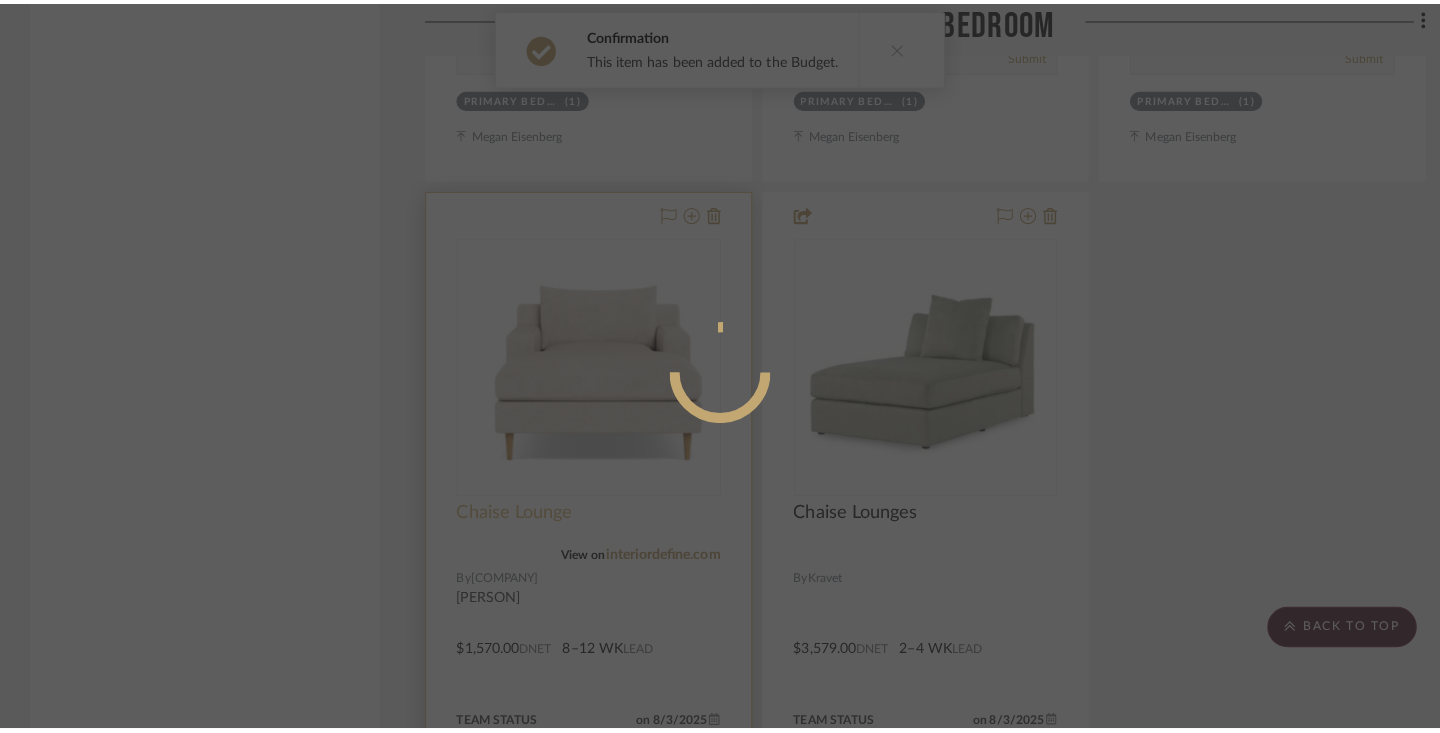 scroll, scrollTop: 0, scrollLeft: 0, axis: both 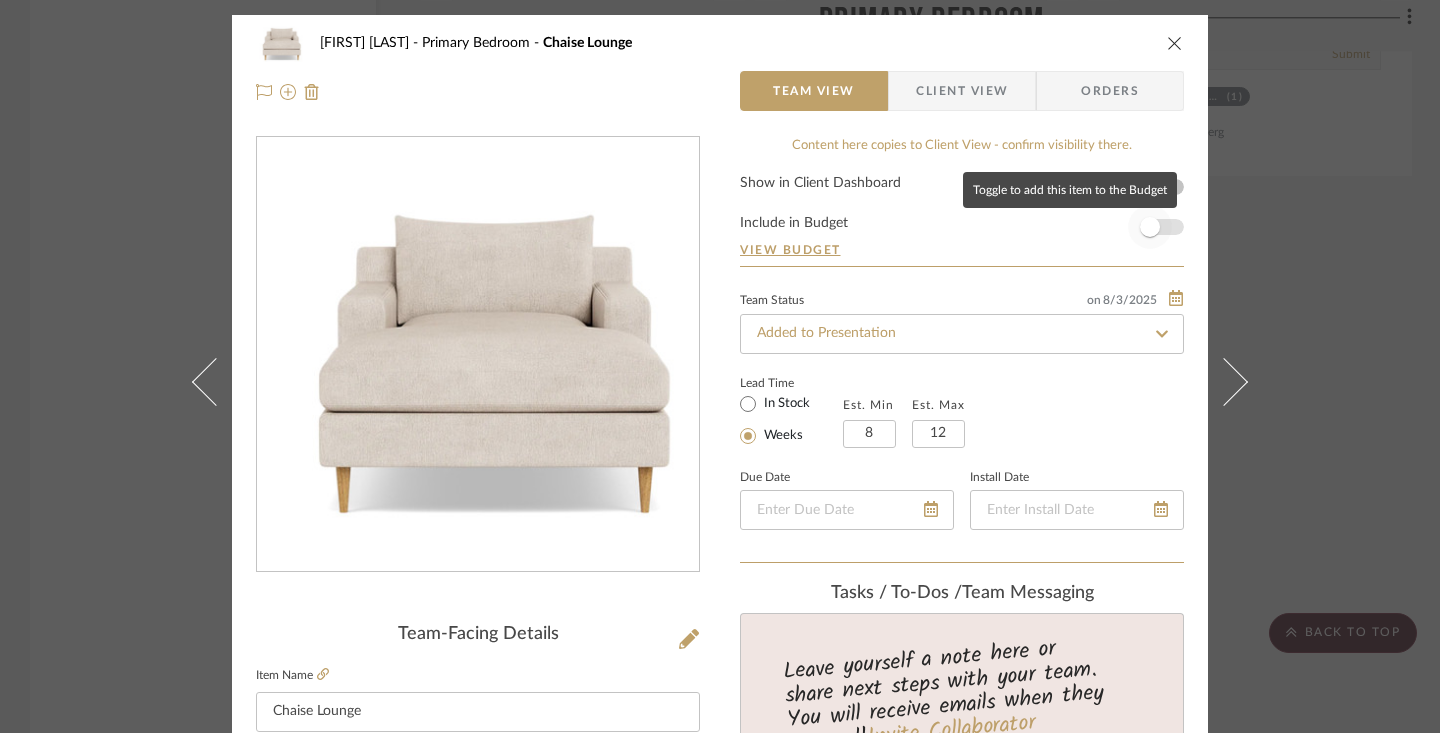 click at bounding box center (1150, 227) 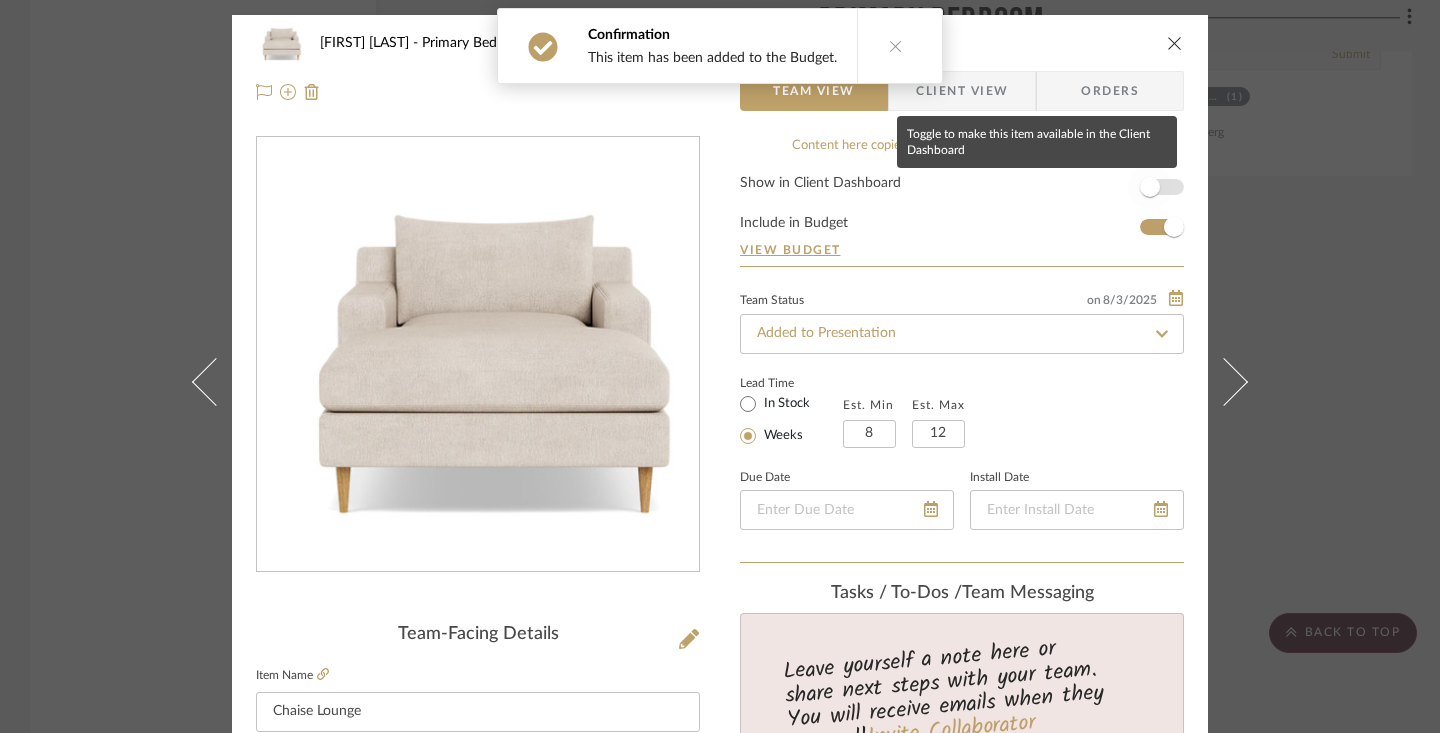 click at bounding box center [1150, 187] 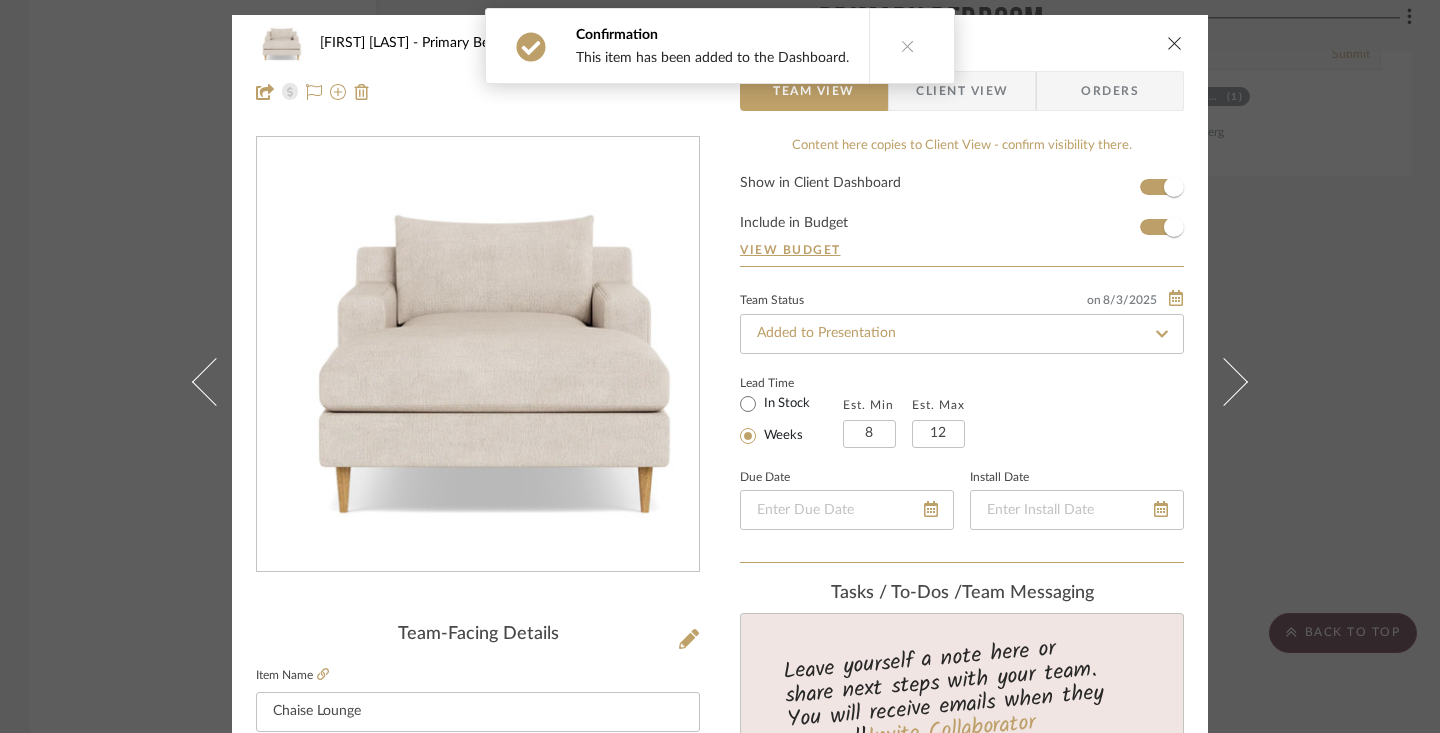 click at bounding box center [1175, 43] 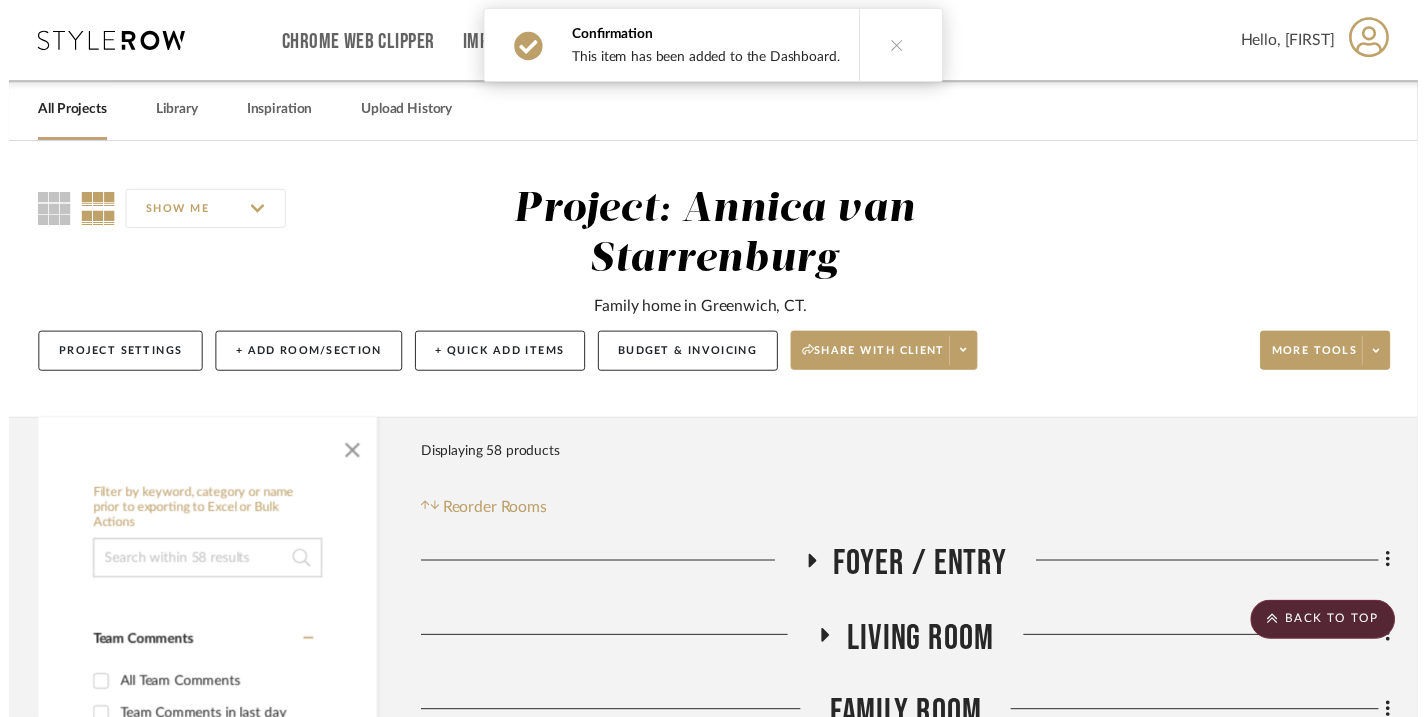 scroll, scrollTop: 3772, scrollLeft: 0, axis: vertical 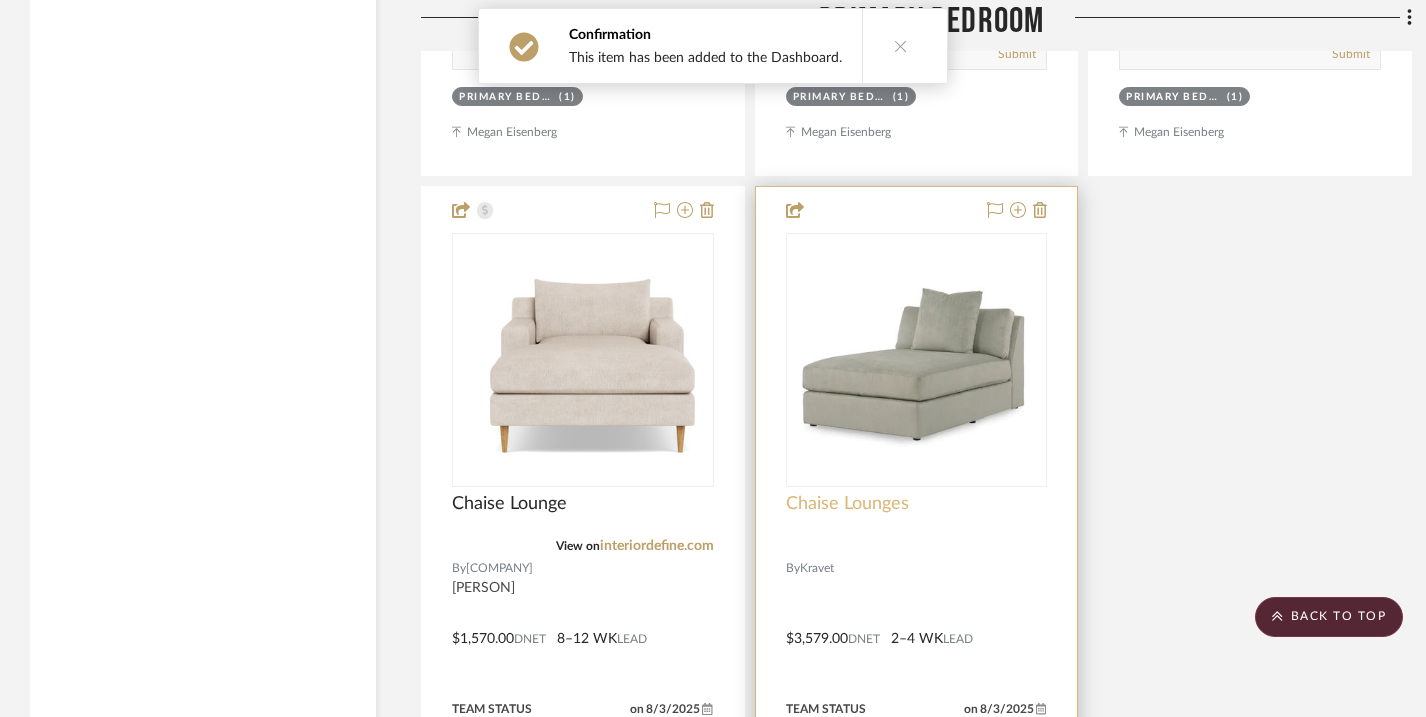 click on "Chaise Lounges" at bounding box center [847, 504] 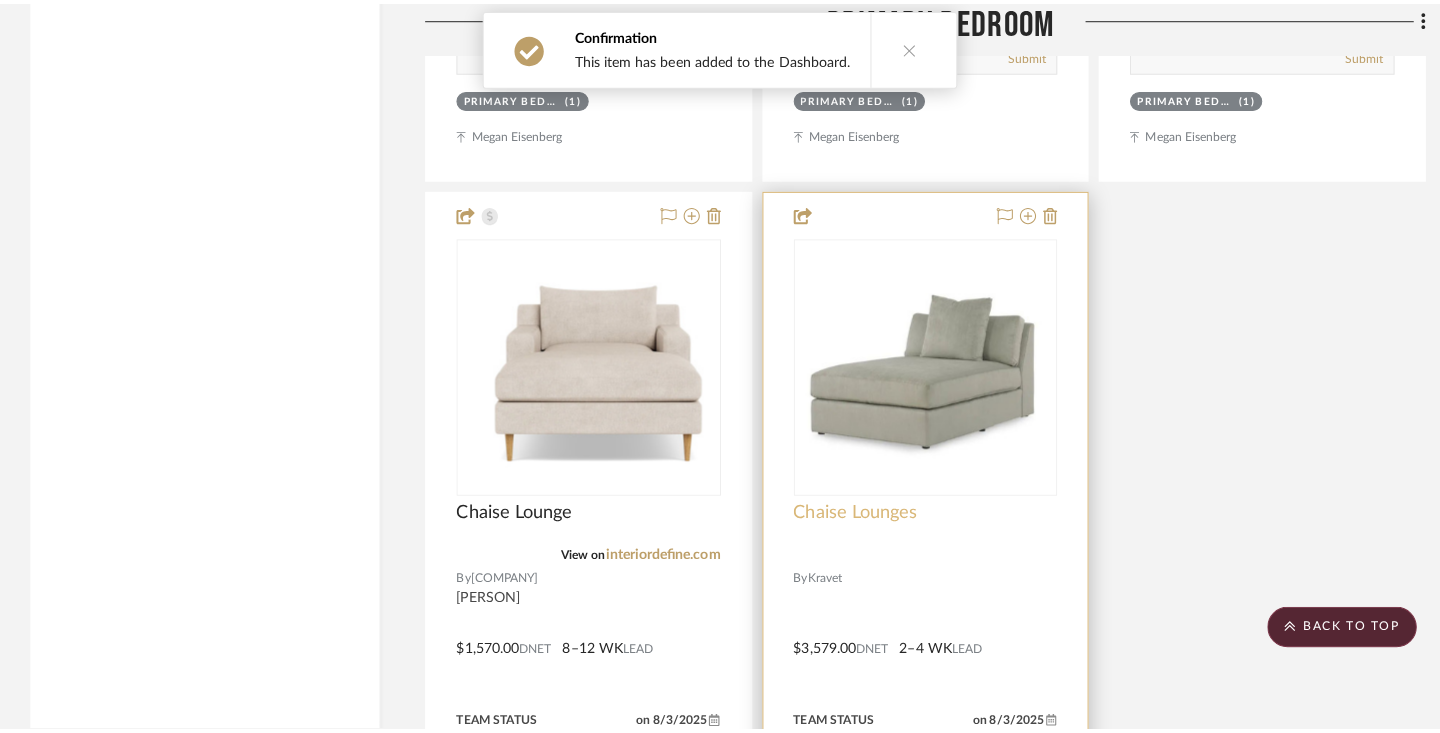 scroll, scrollTop: 0, scrollLeft: 0, axis: both 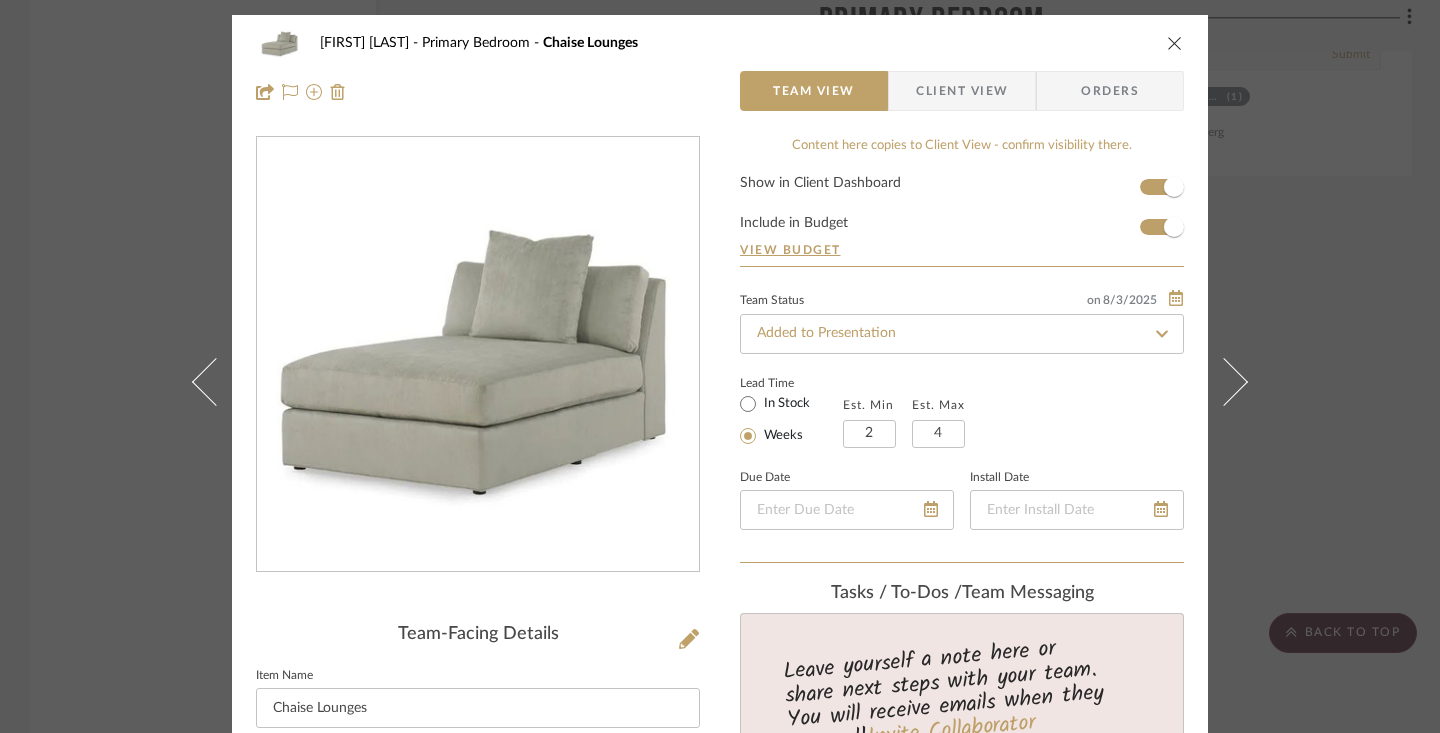 click at bounding box center [1175, 43] 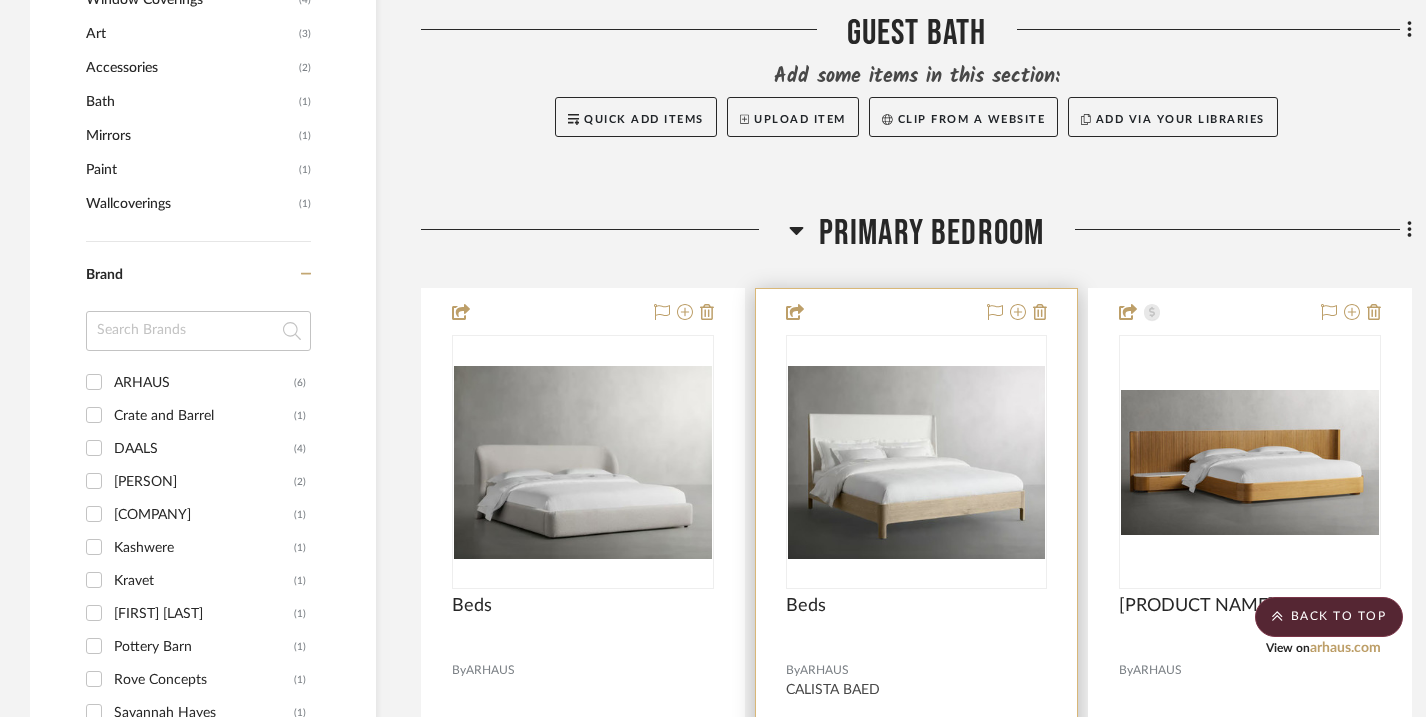 scroll, scrollTop: 1876, scrollLeft: 0, axis: vertical 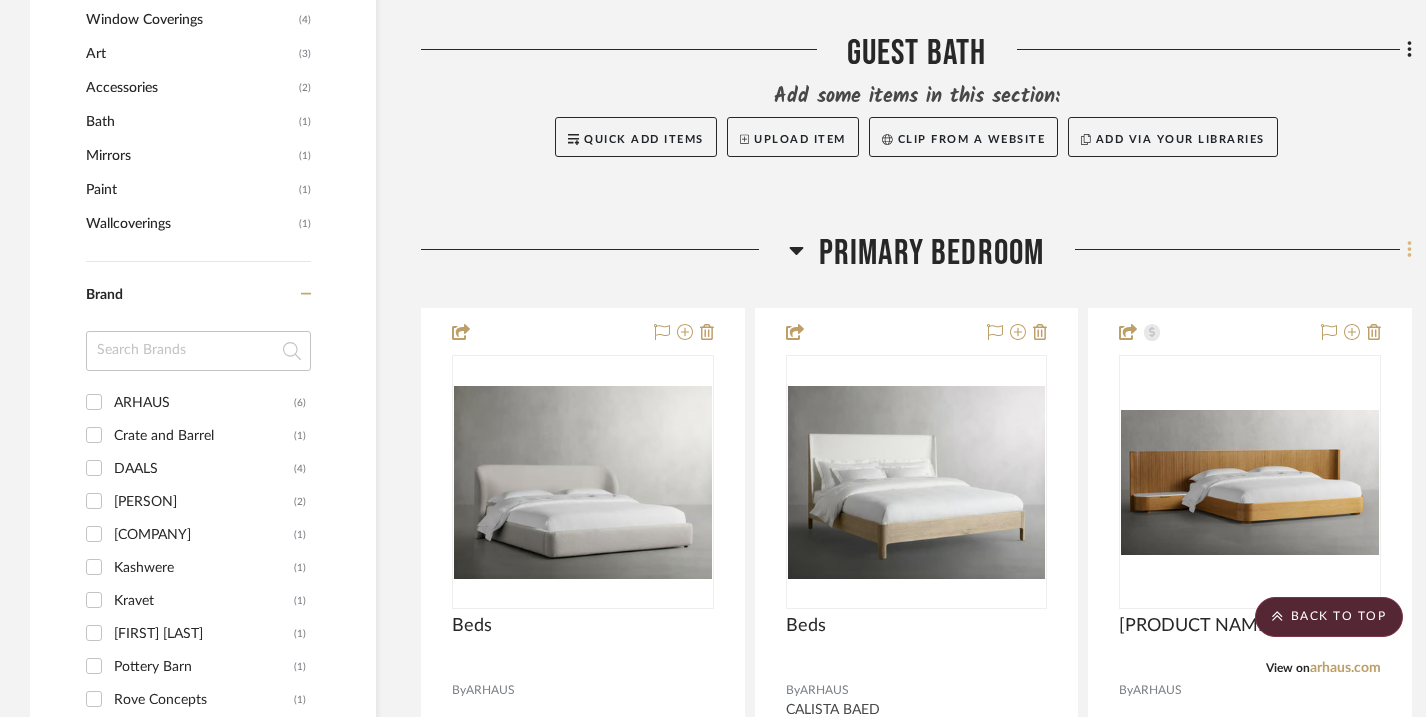click 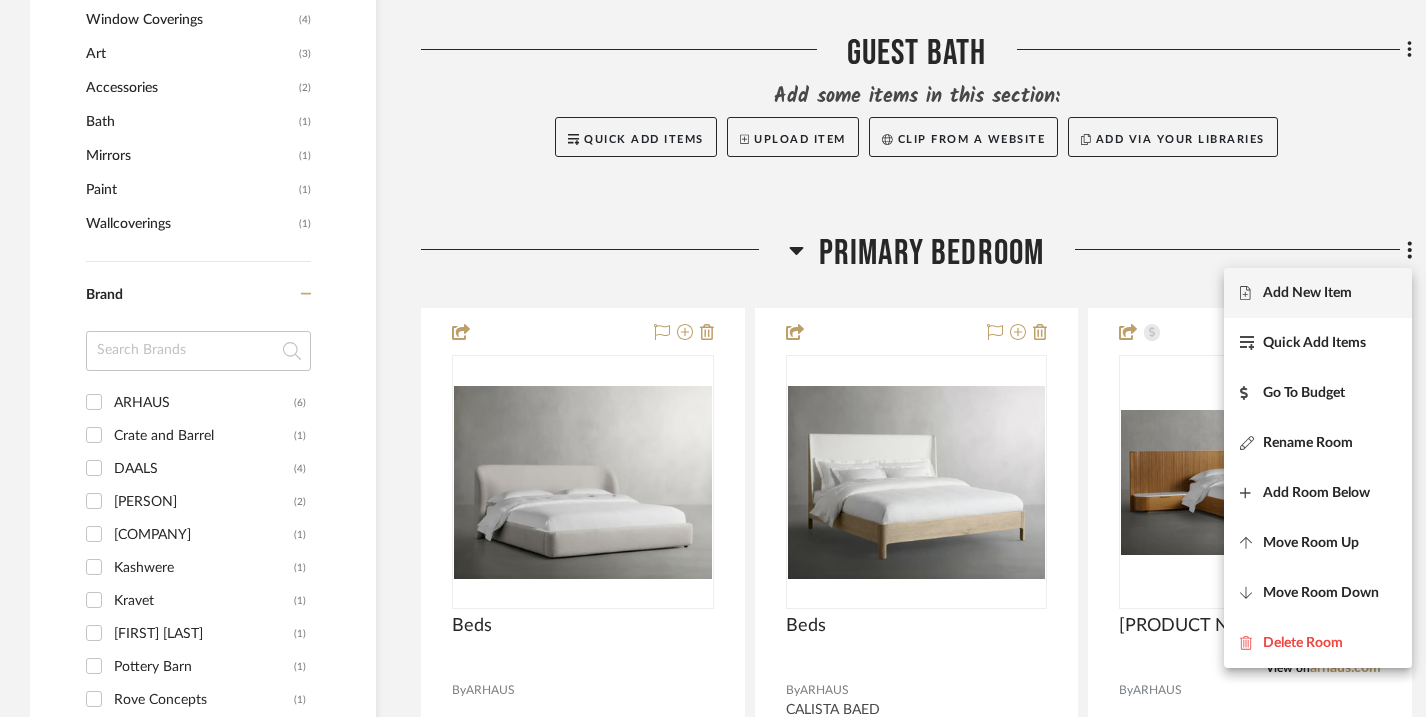 click on "Add New Item" at bounding box center (1307, 292) 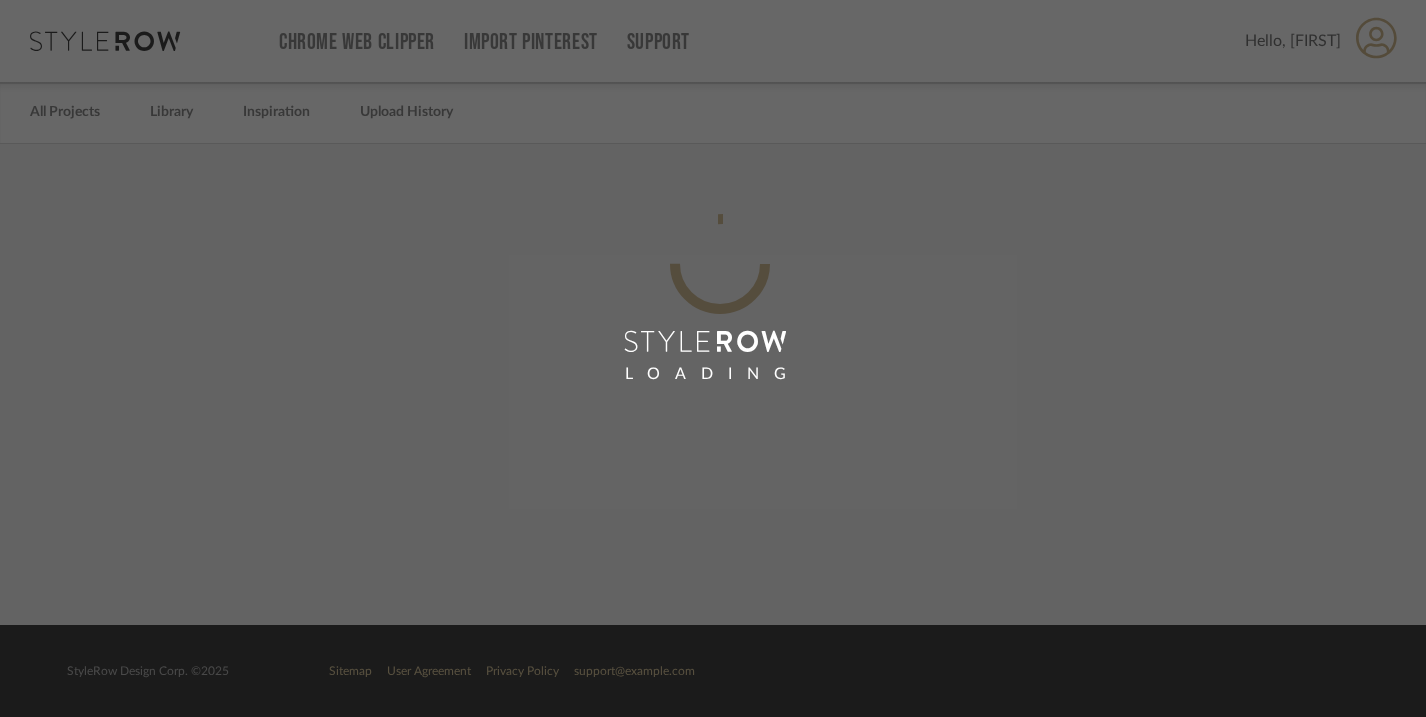 scroll, scrollTop: 0, scrollLeft: 0, axis: both 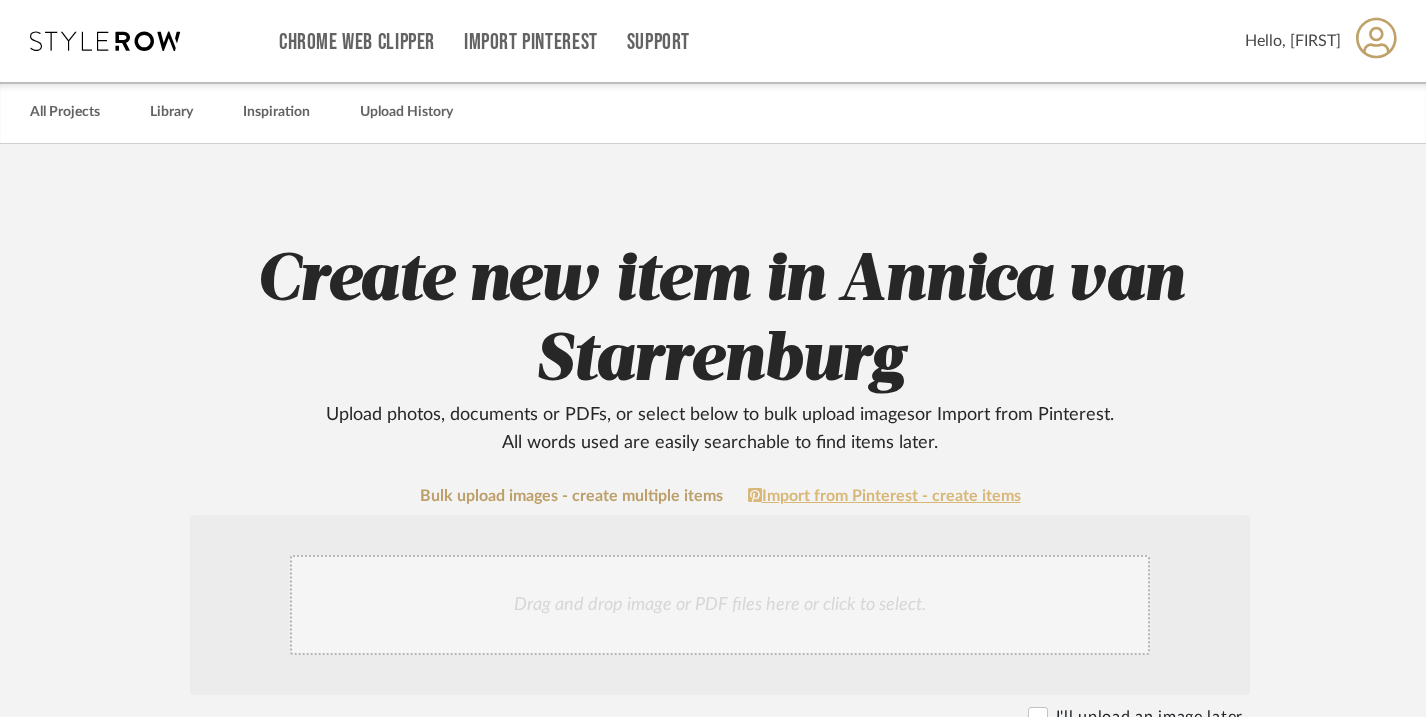 click on "Import from Pinterest - create items" 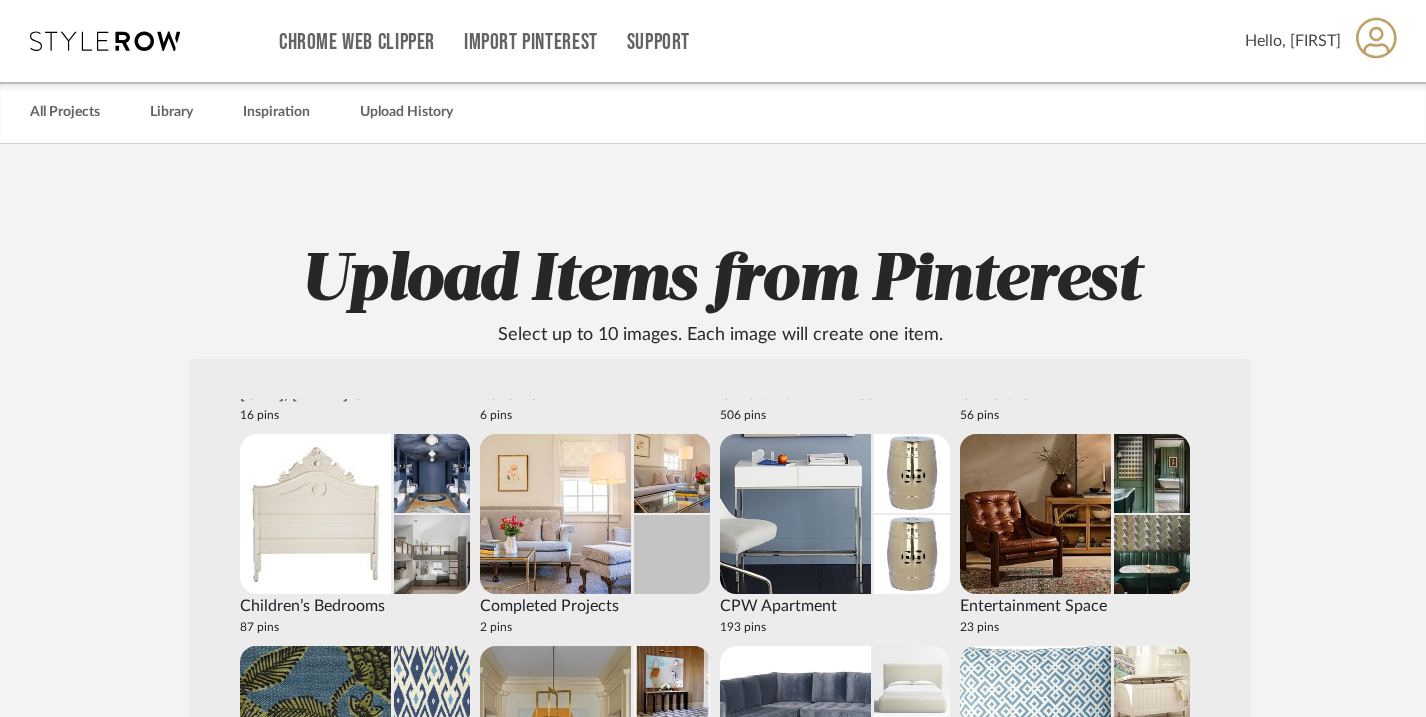 scroll, scrollTop: 894, scrollLeft: 0, axis: vertical 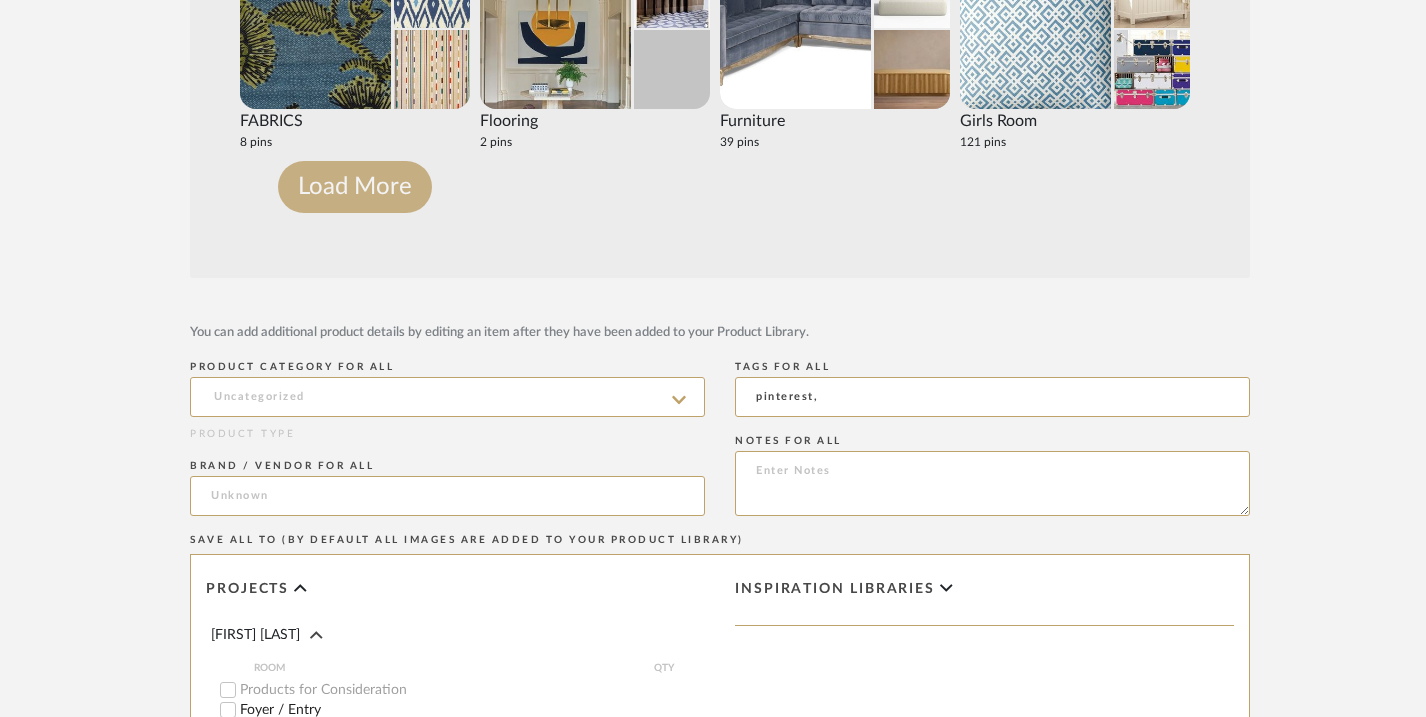 click on "Load More" at bounding box center (355, 187) 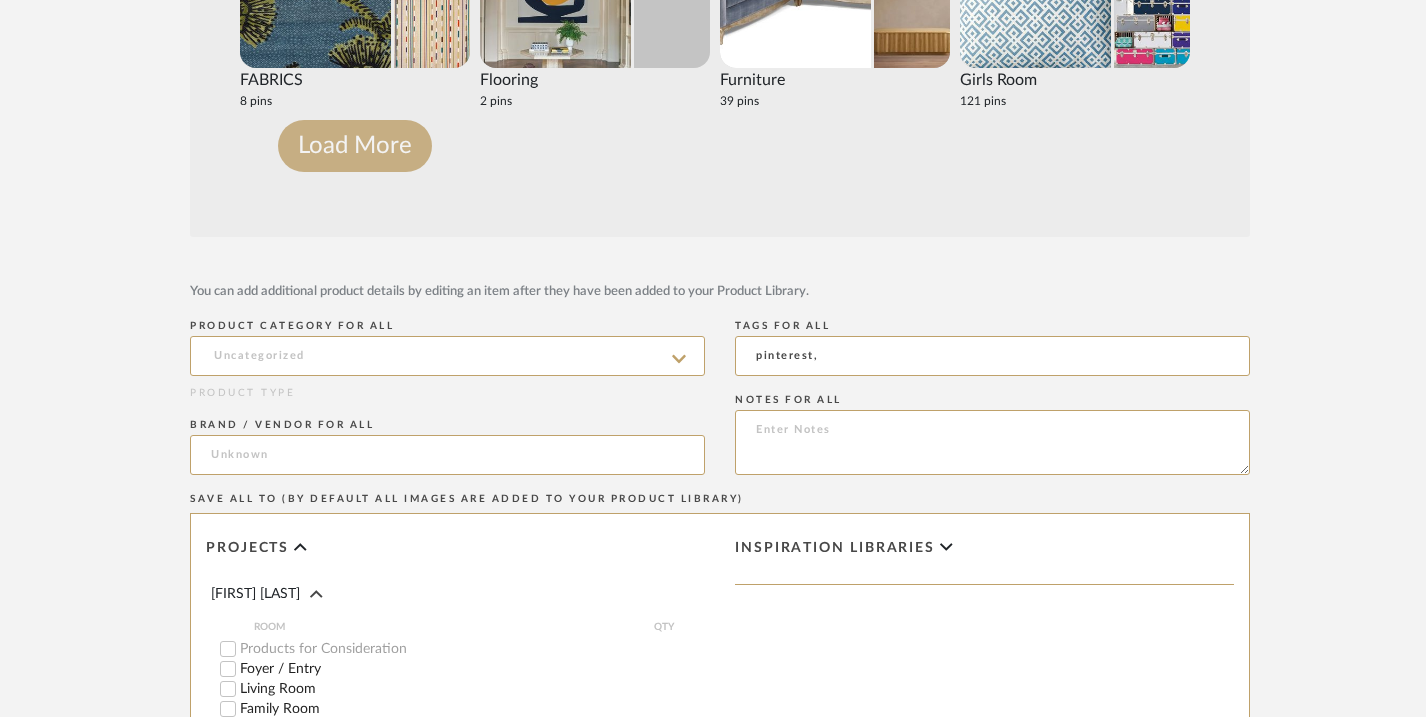 scroll, scrollTop: 852, scrollLeft: 0, axis: vertical 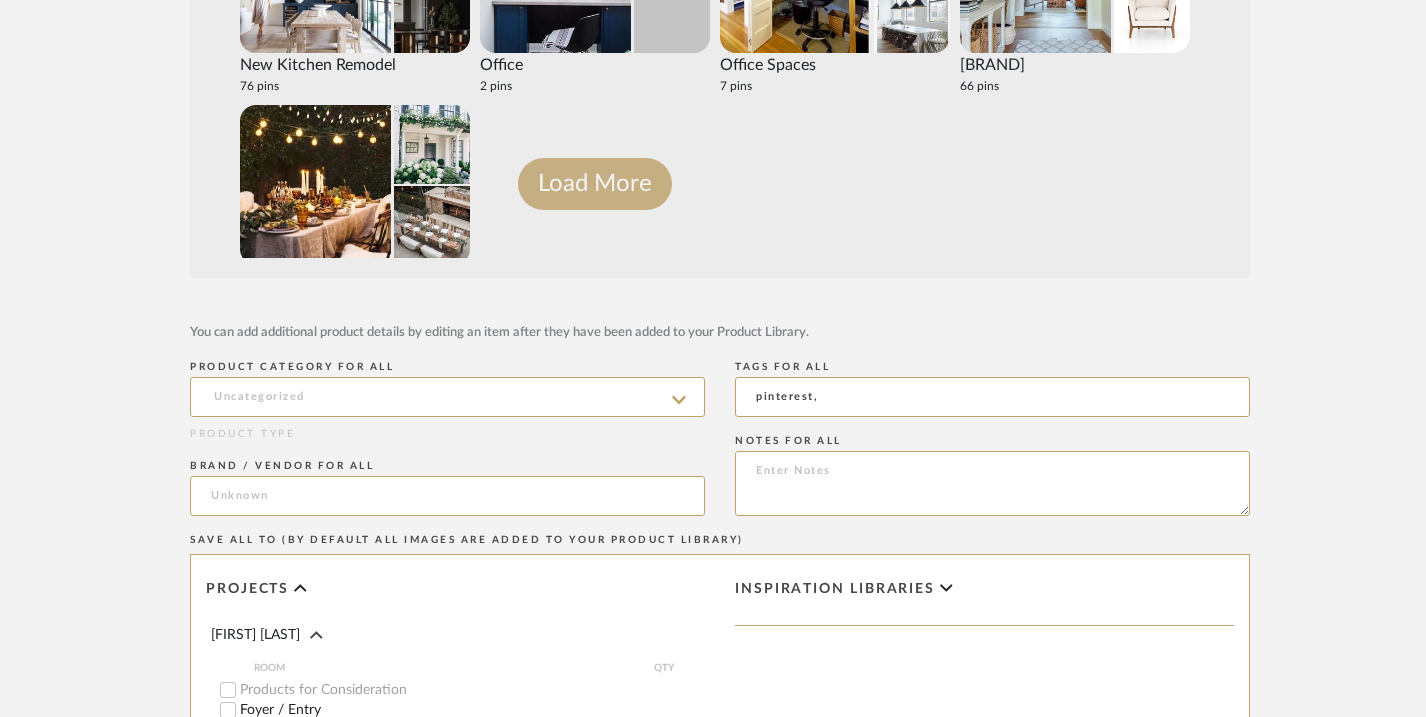 click on "Load More" at bounding box center (595, 184) 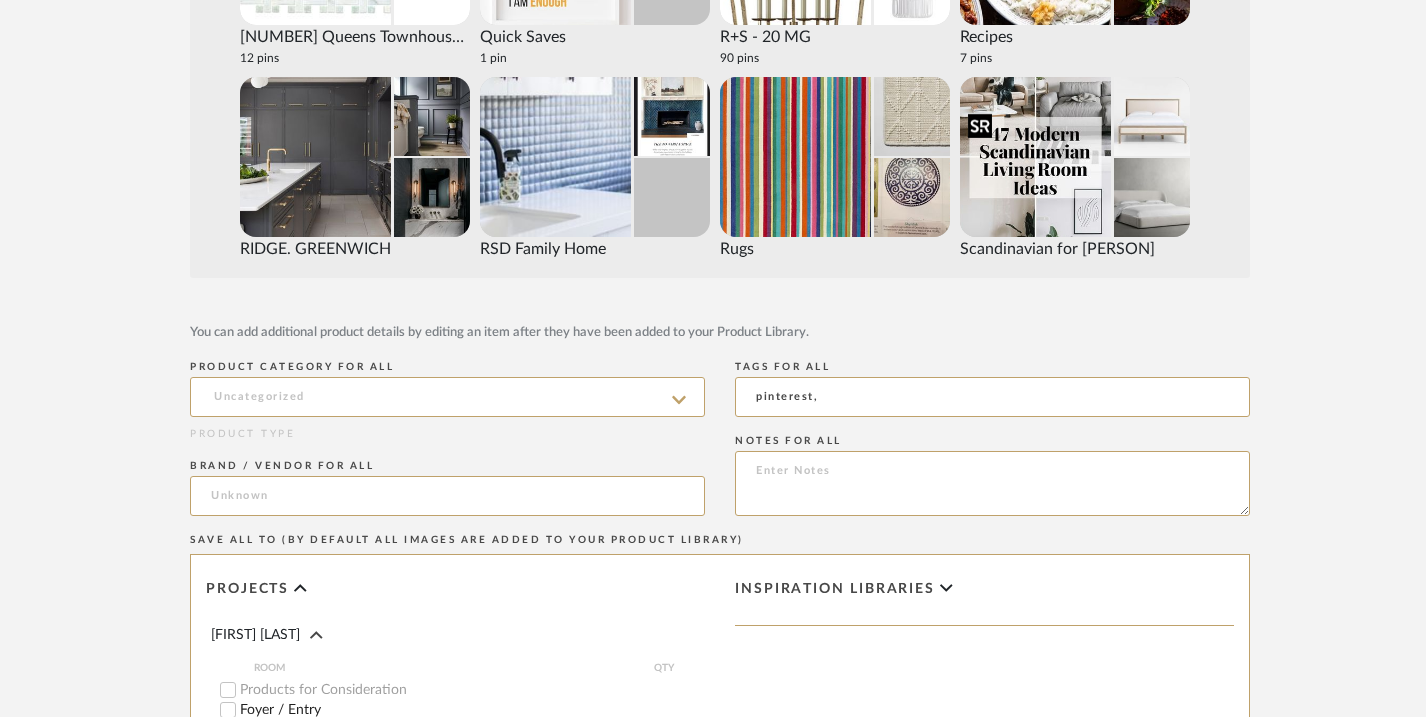 scroll, scrollTop: 2927, scrollLeft: 0, axis: vertical 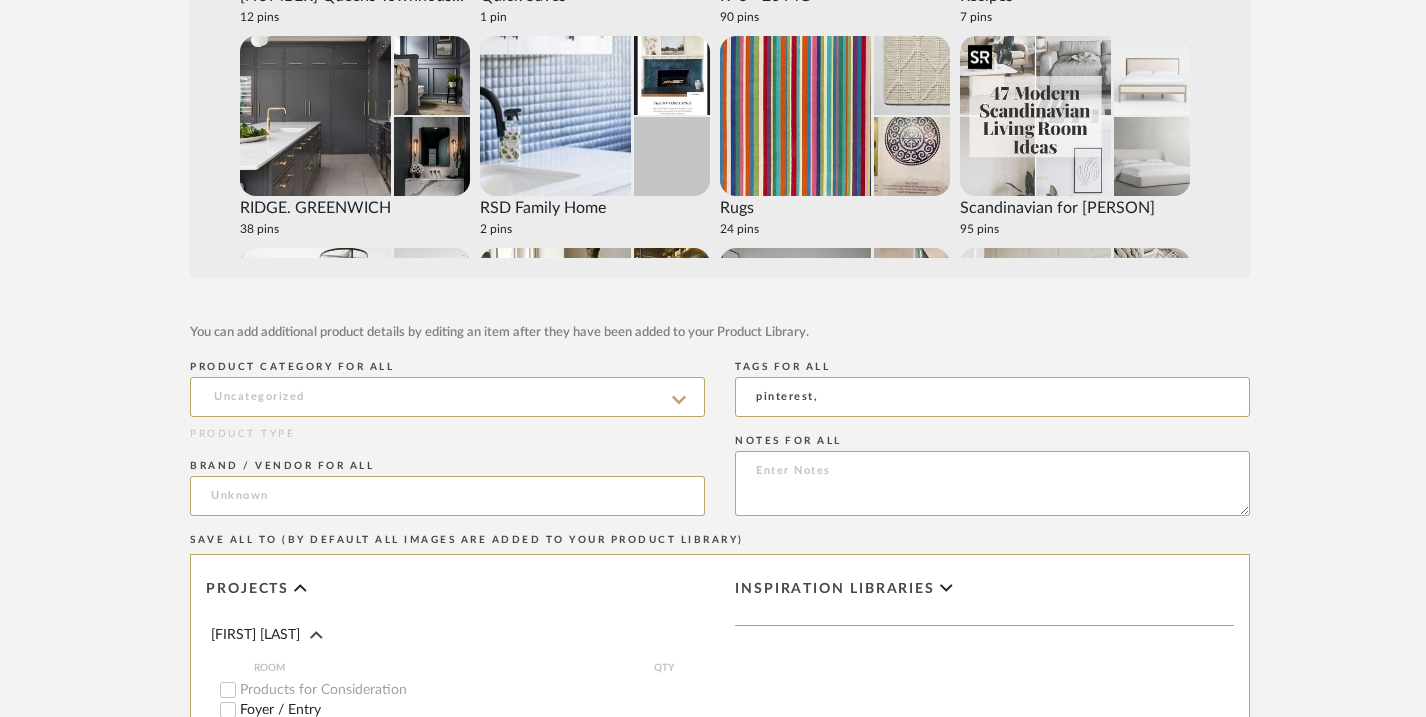 click at bounding box center (1035, 116) 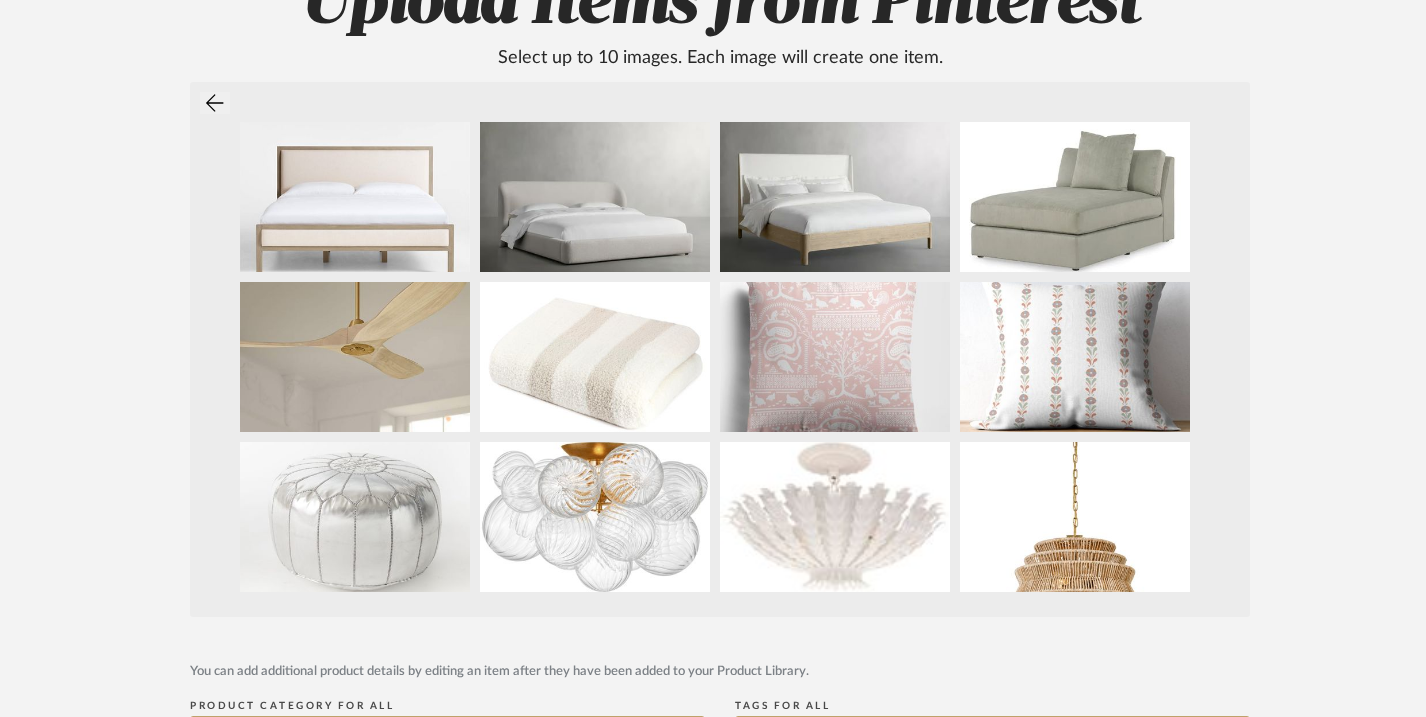 scroll, scrollTop: 275, scrollLeft: 0, axis: vertical 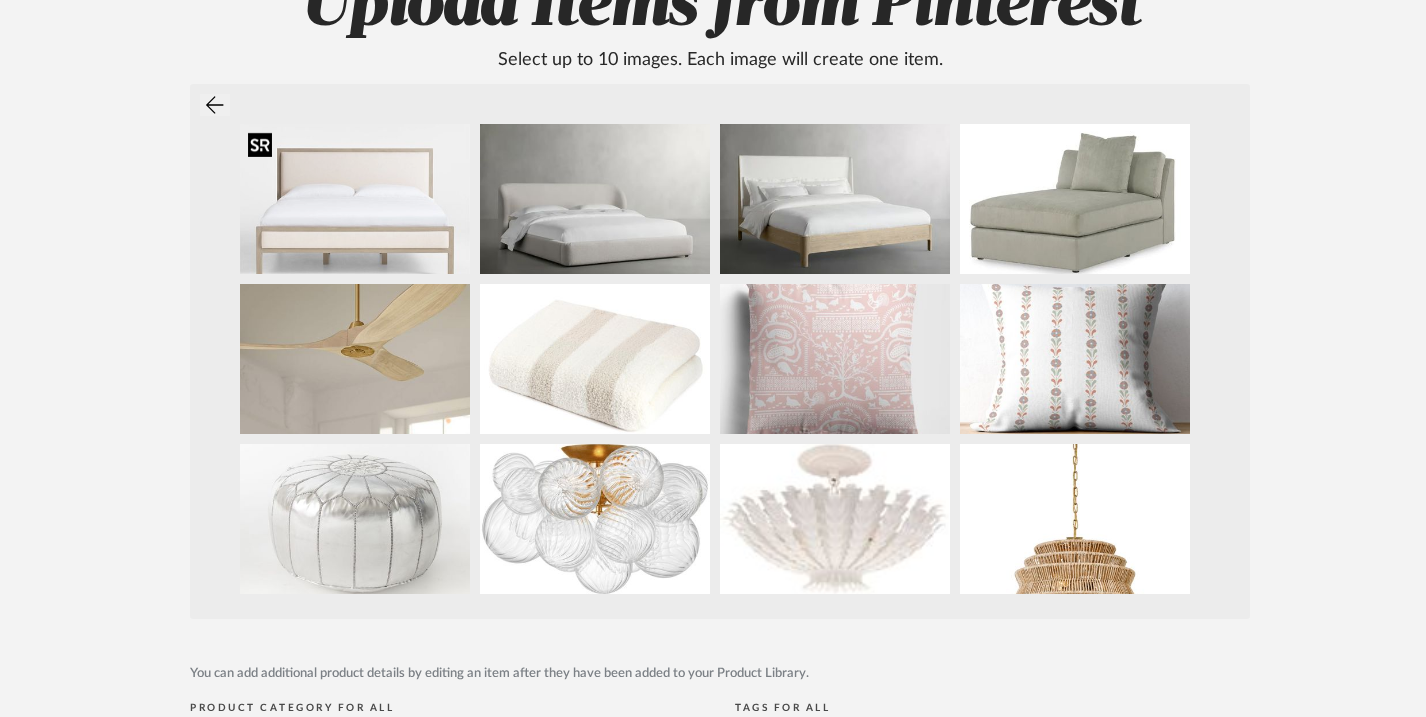 click at bounding box center [355, 199] 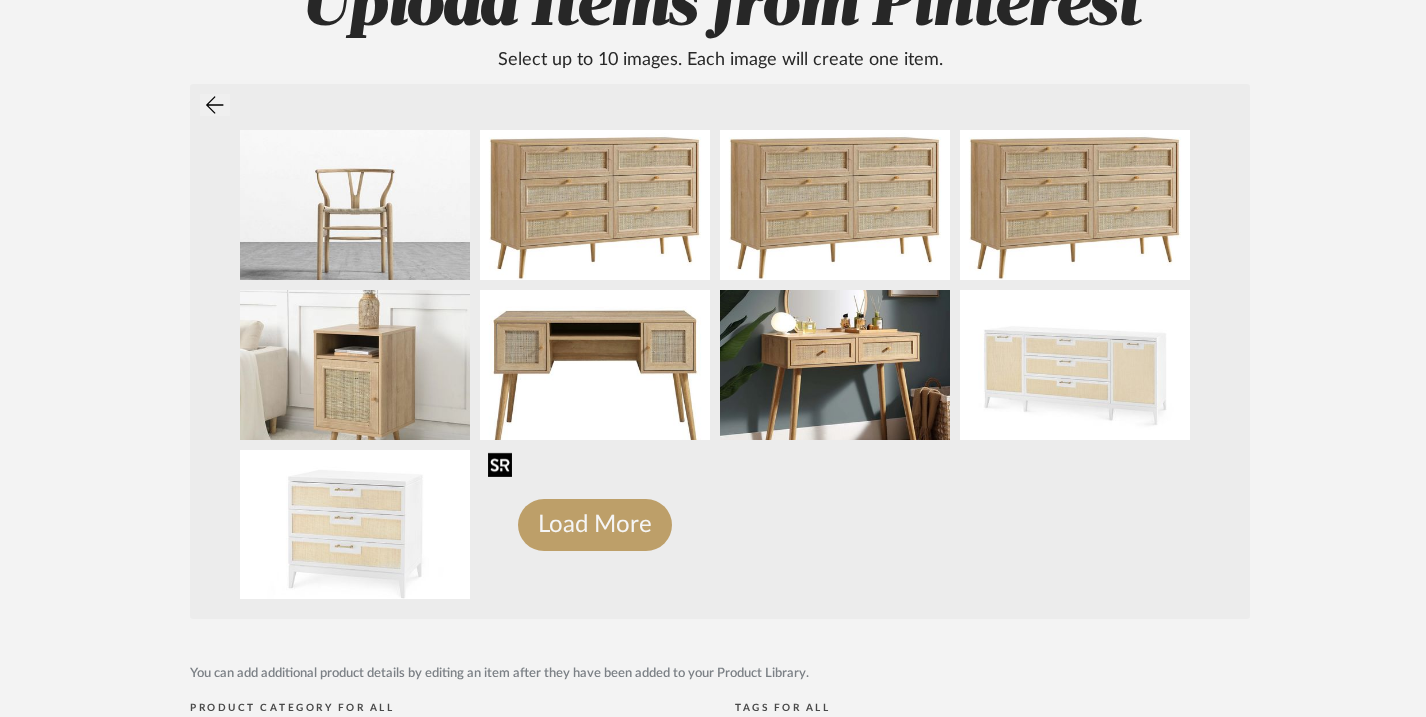 scroll, scrollTop: 635, scrollLeft: 0, axis: vertical 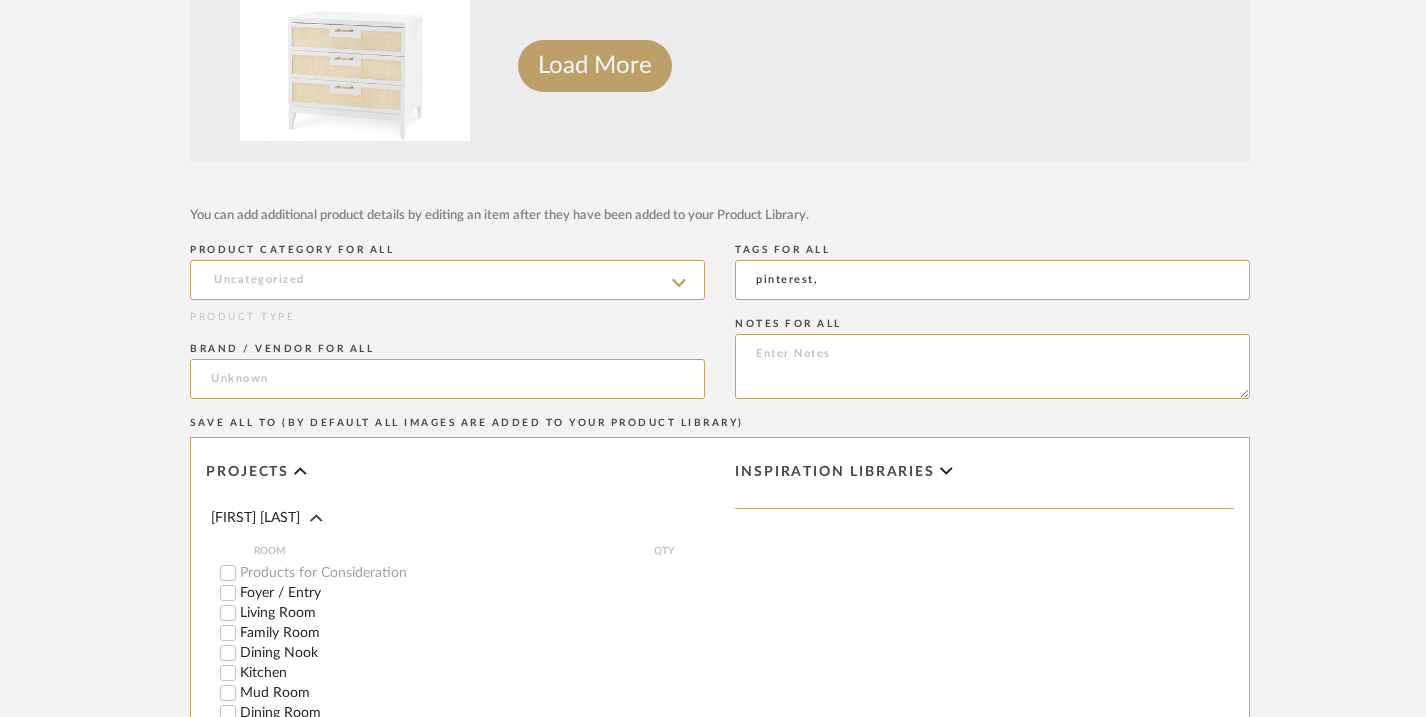 click 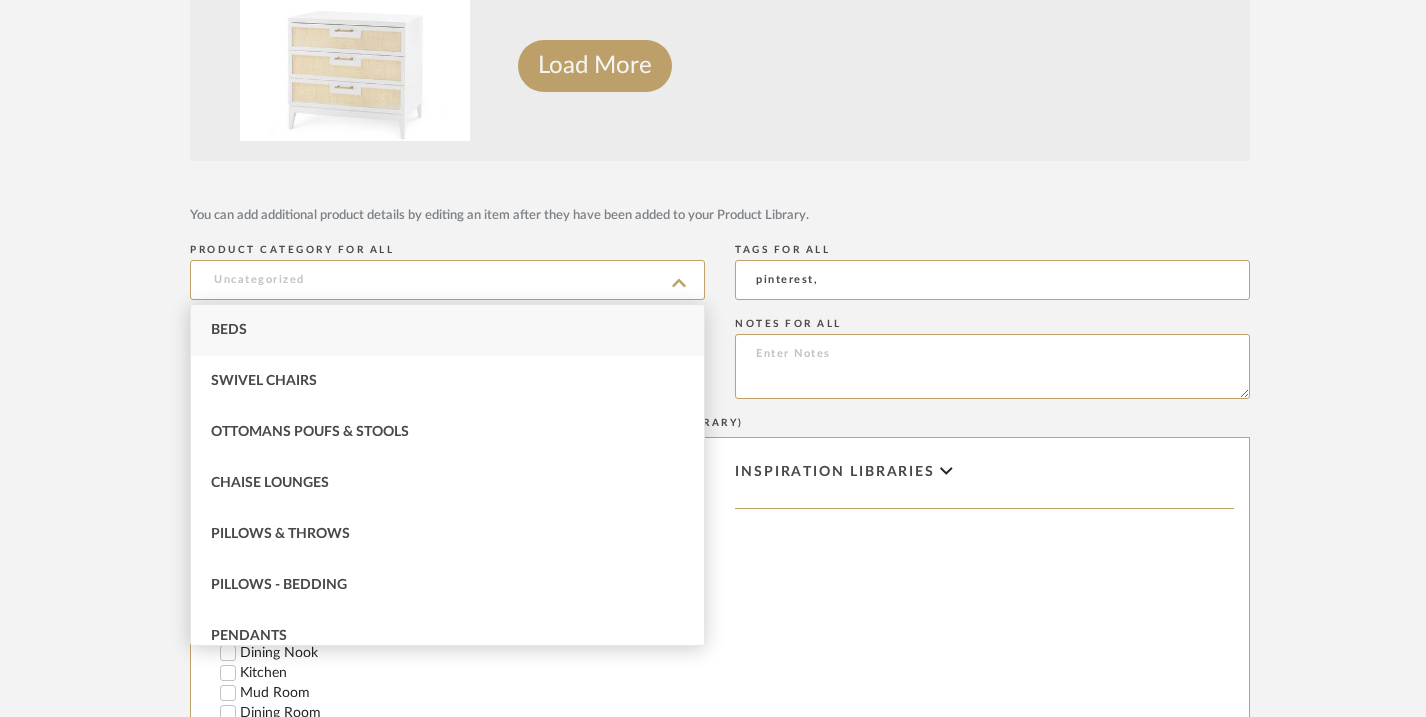 click on "Beds" at bounding box center (447, 330) 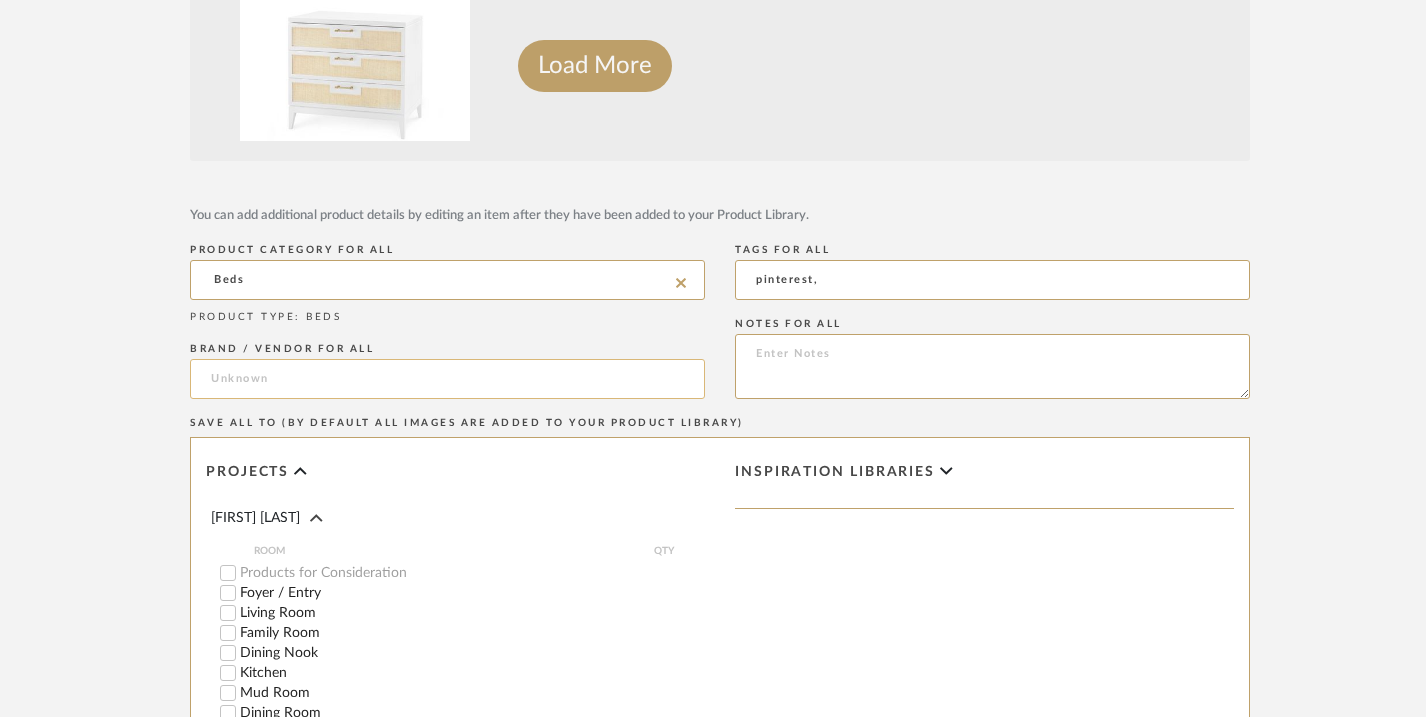 click 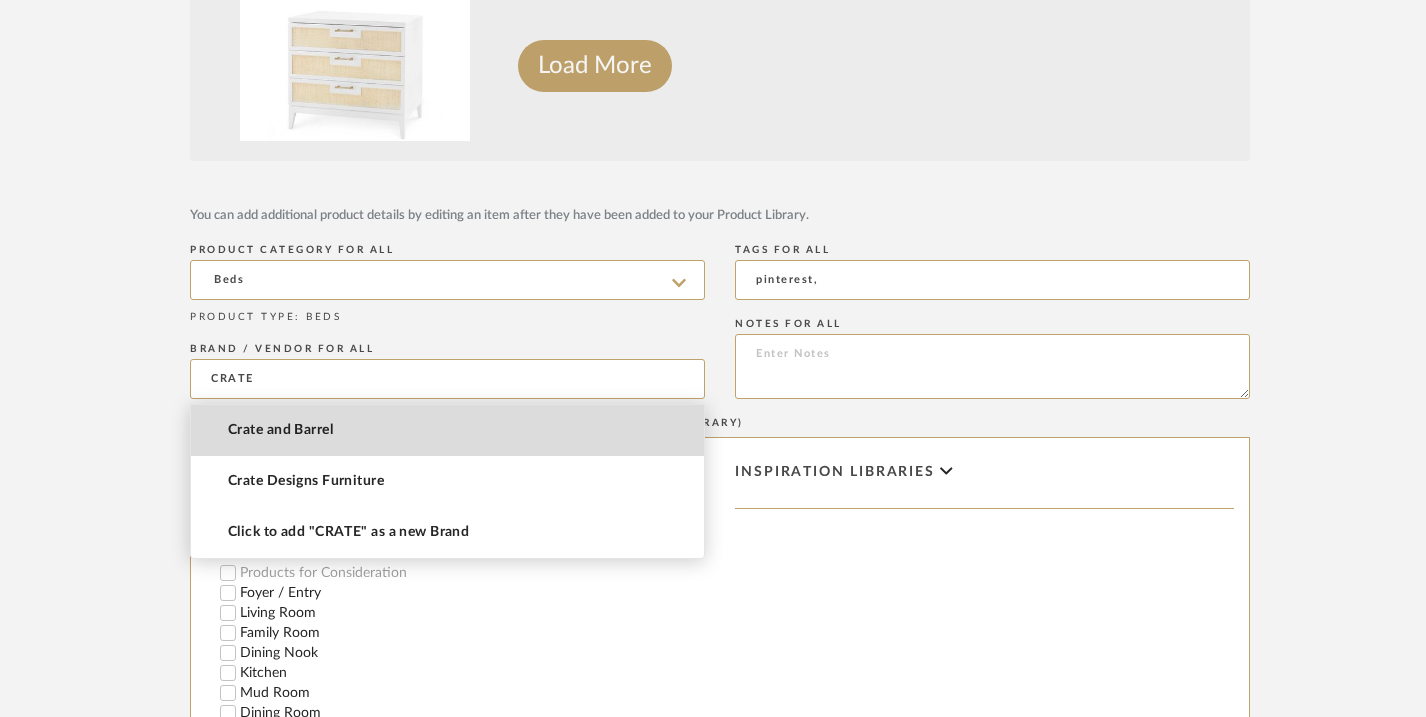 click on "Crate and Barrel" at bounding box center (447, 430) 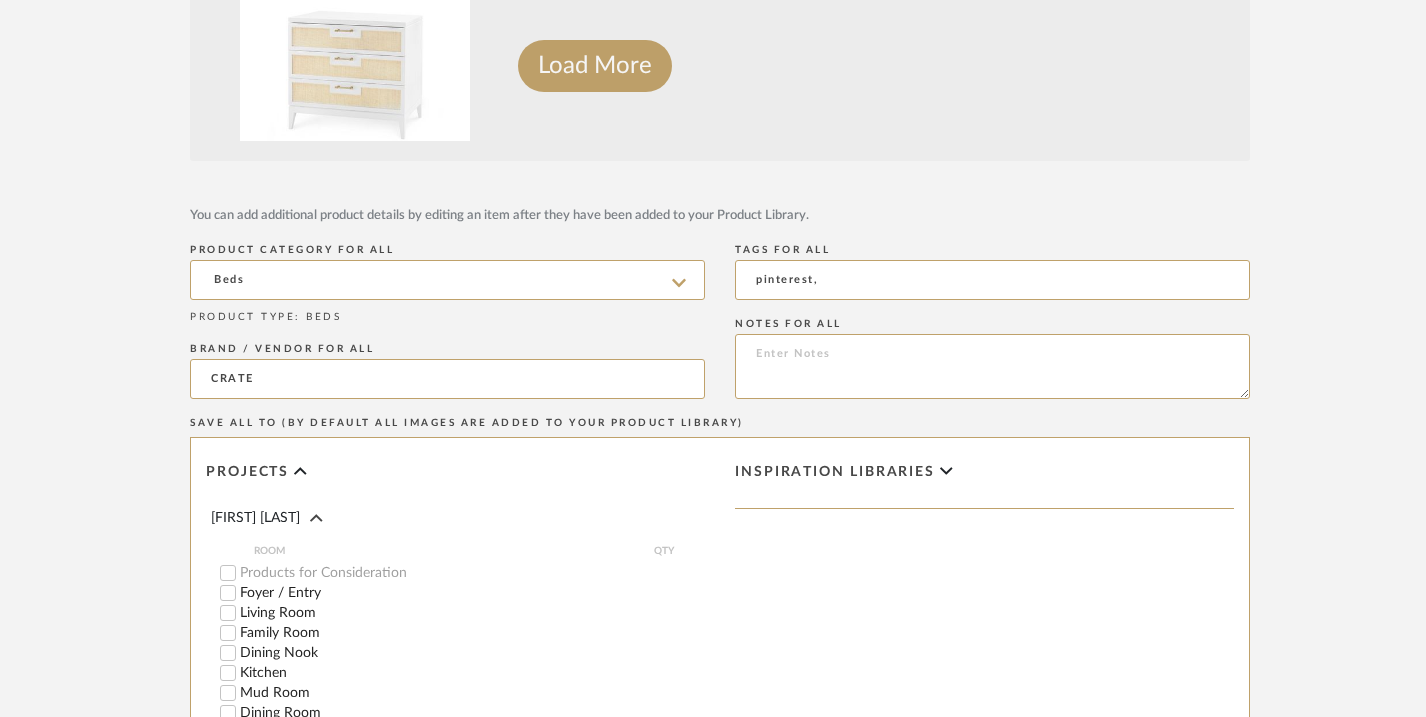 type on "Crate and Barrel" 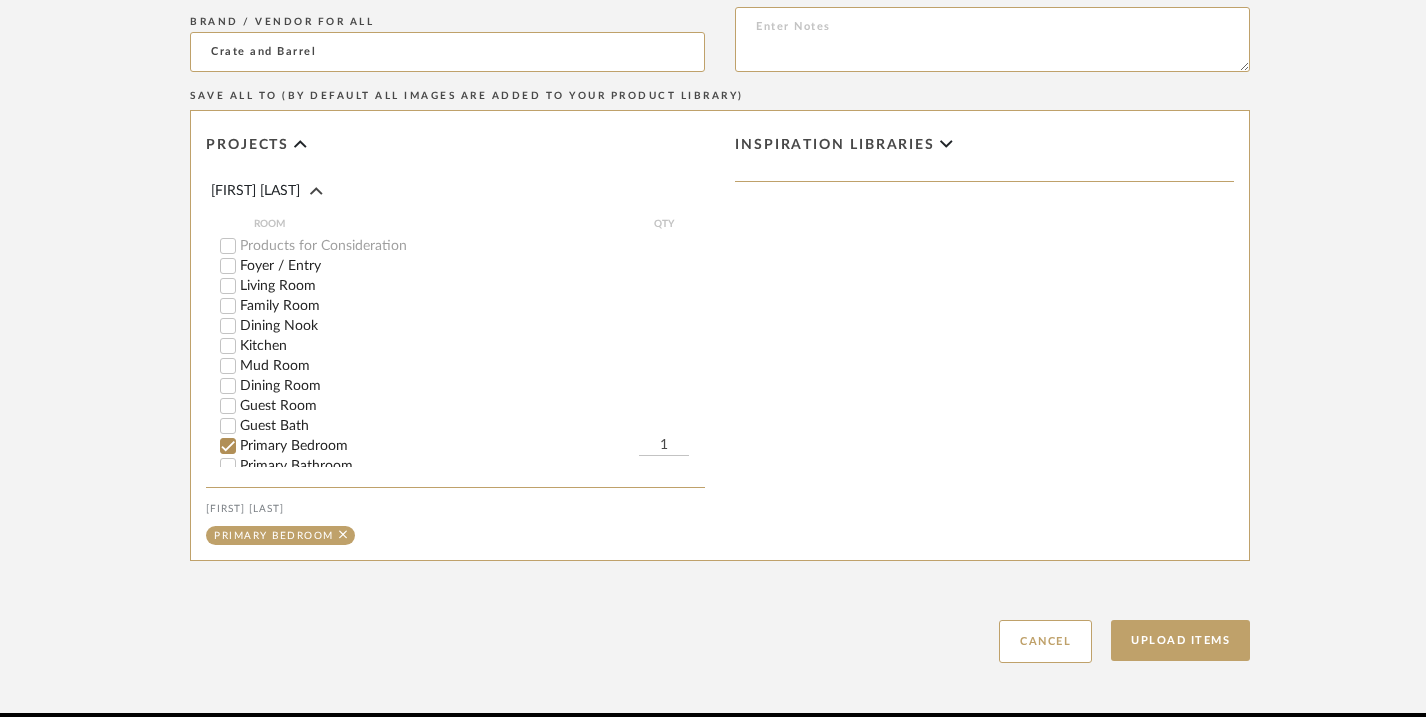 scroll, scrollTop: 1147, scrollLeft: 0, axis: vertical 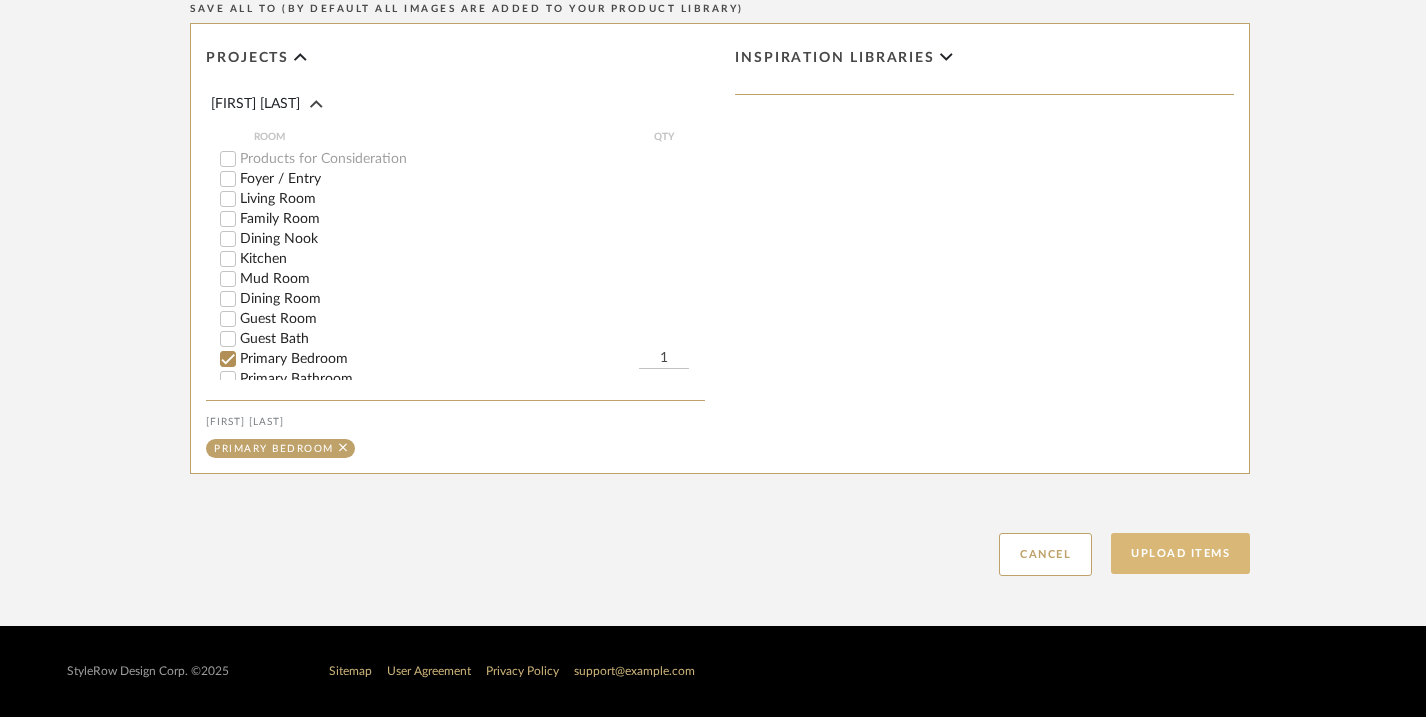 click on "Upload Items" 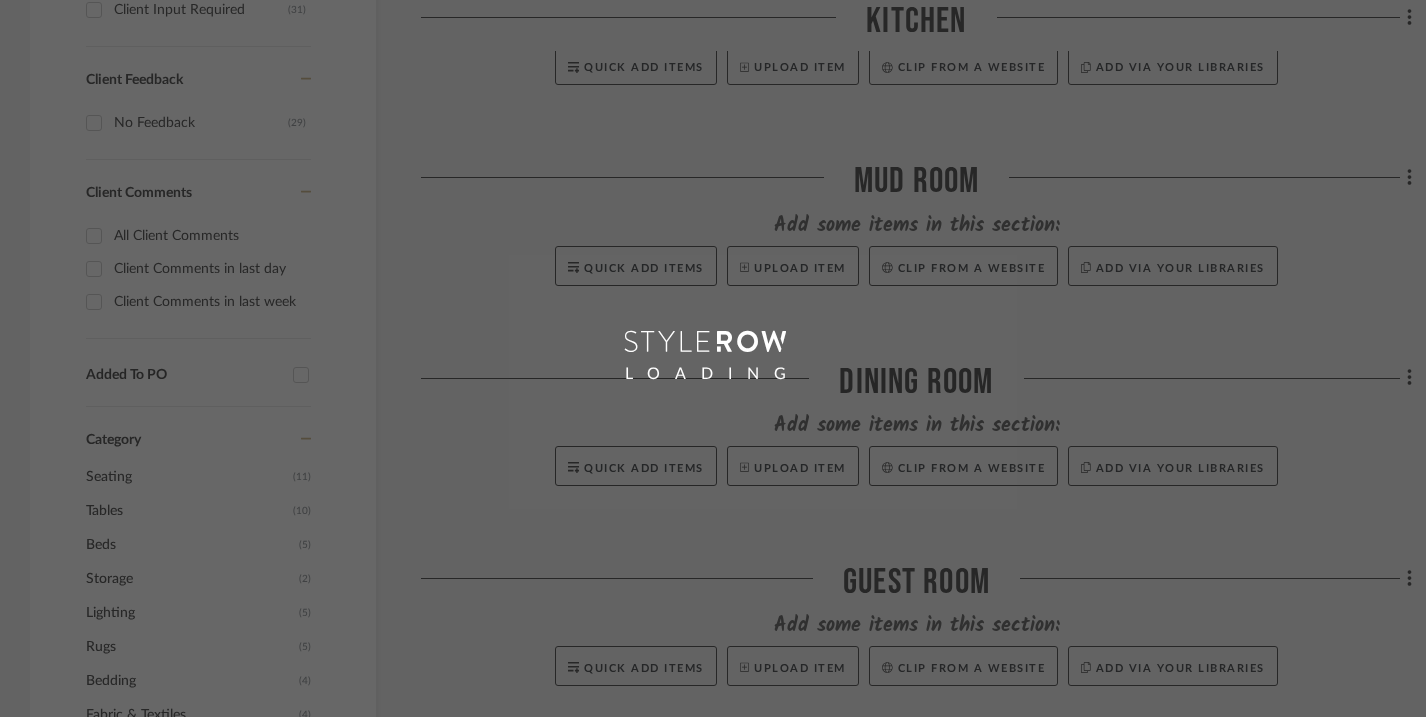scroll, scrollTop: 48, scrollLeft: 0, axis: vertical 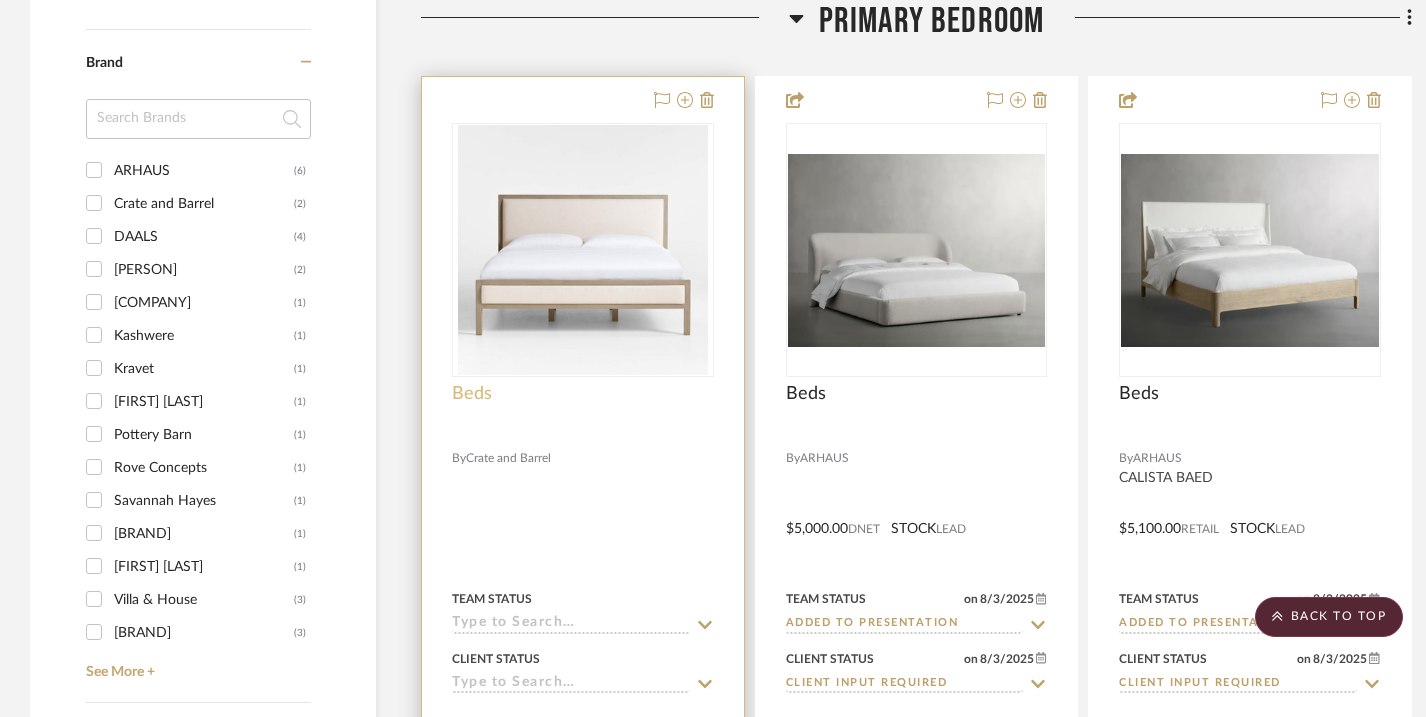 click on "Beds" at bounding box center [472, 394] 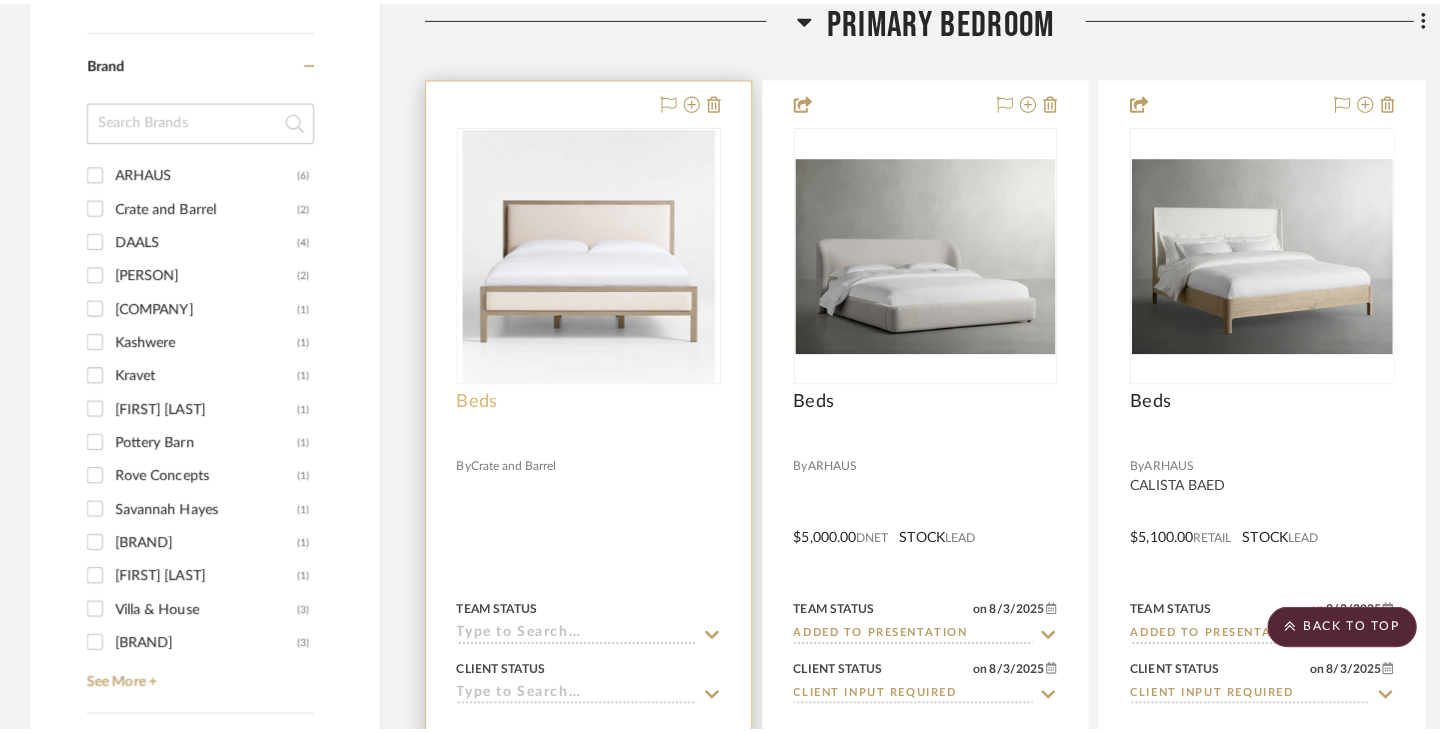 scroll, scrollTop: 0, scrollLeft: 0, axis: both 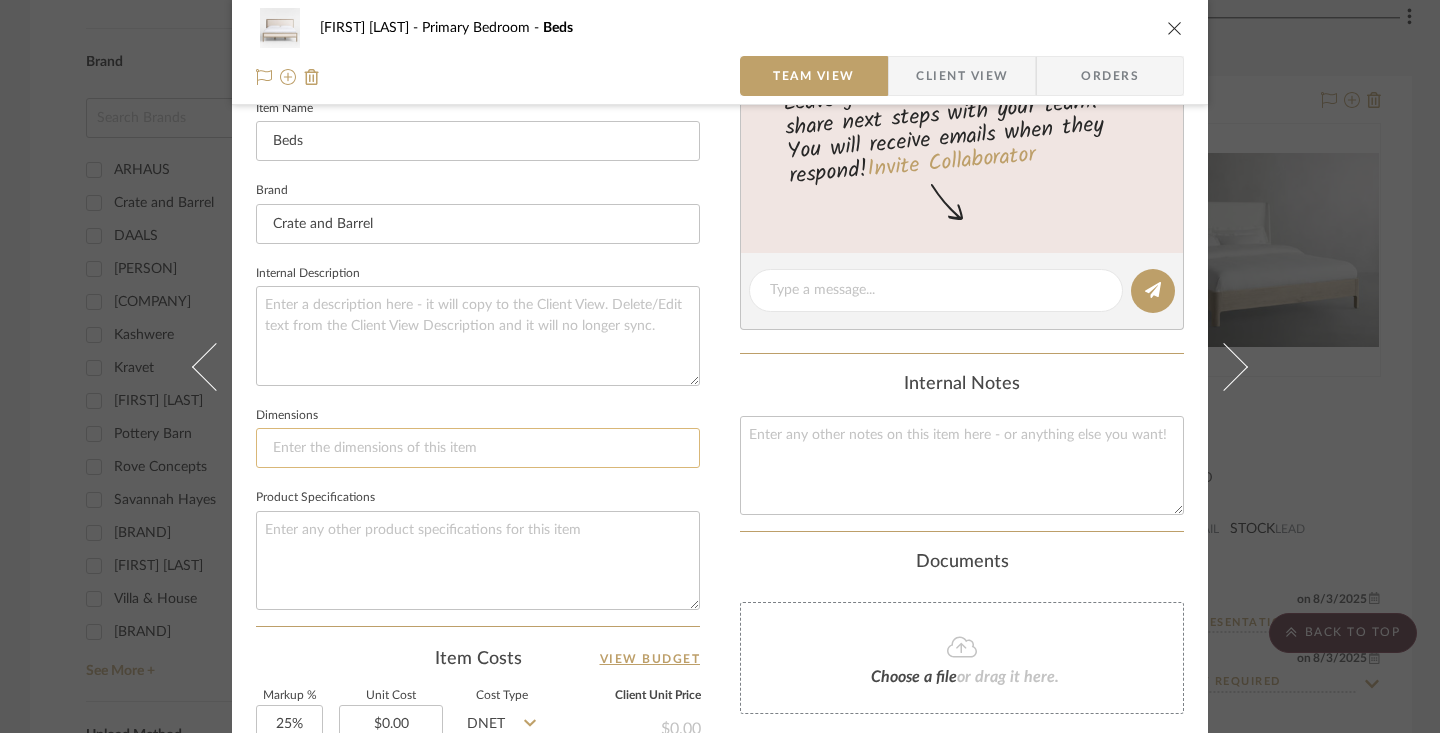 click 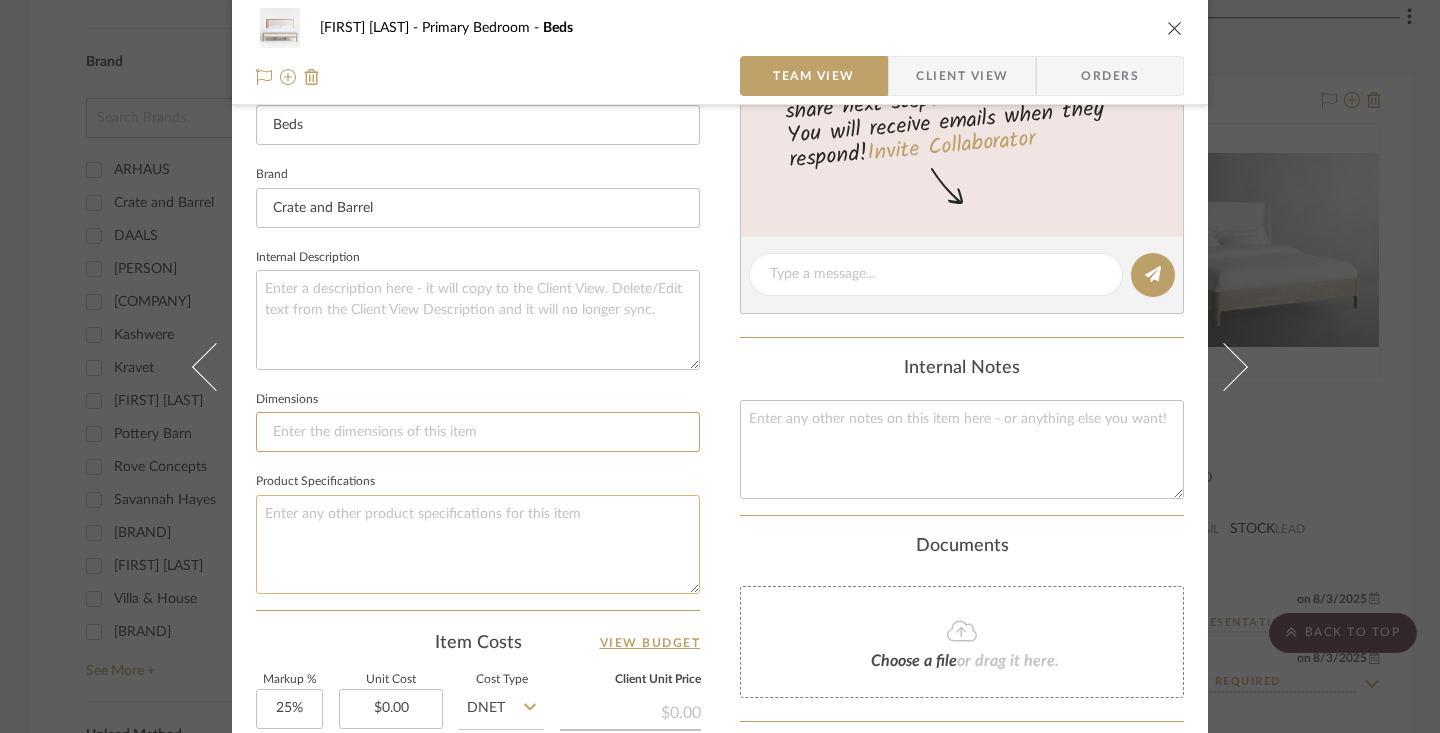 scroll, scrollTop: 588, scrollLeft: 0, axis: vertical 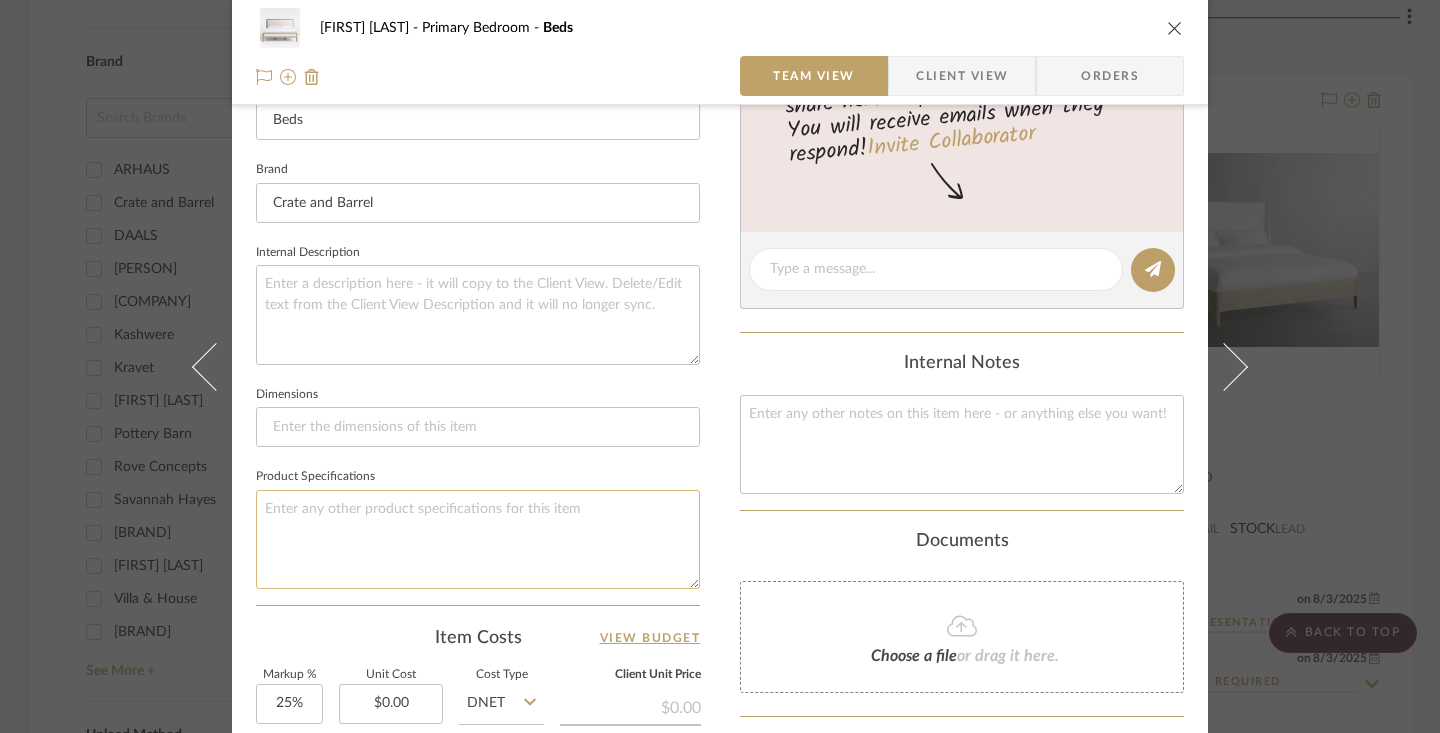 click 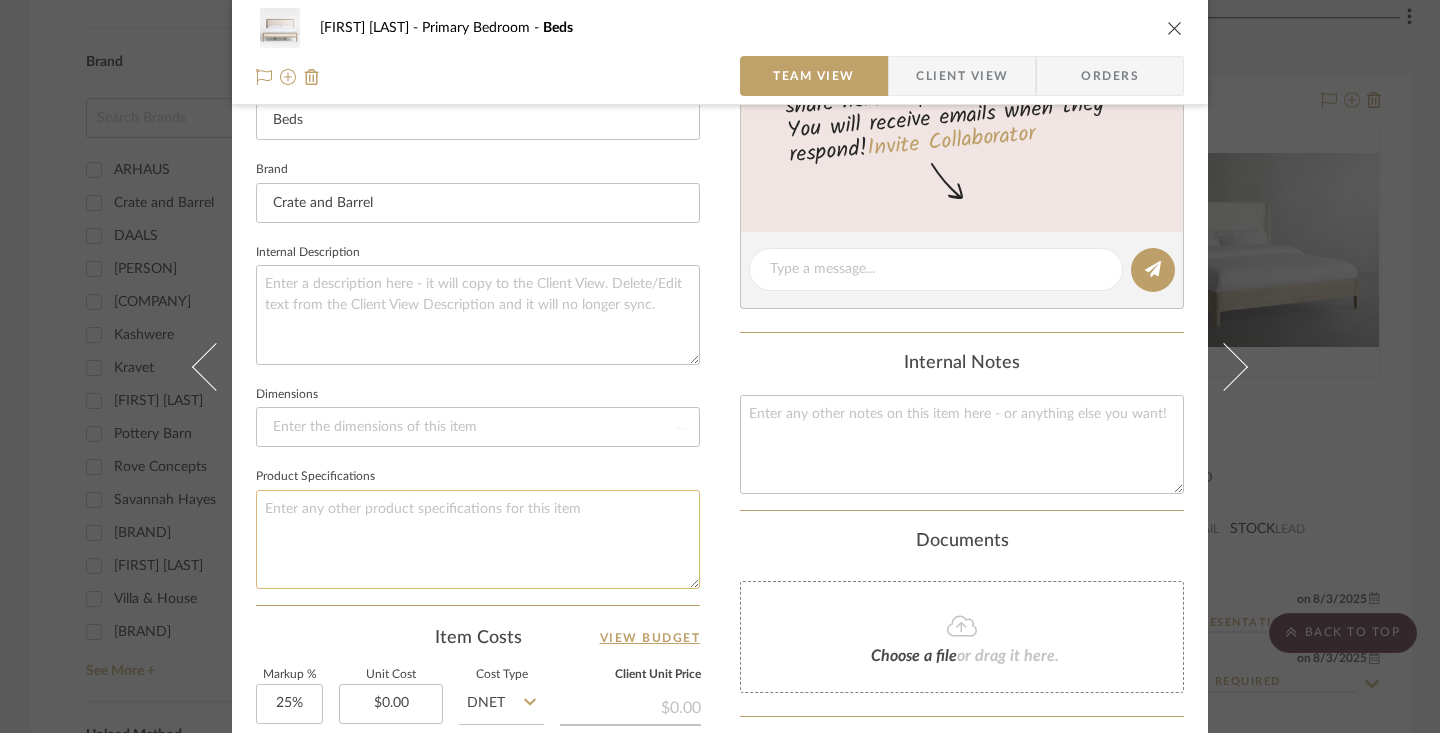 type 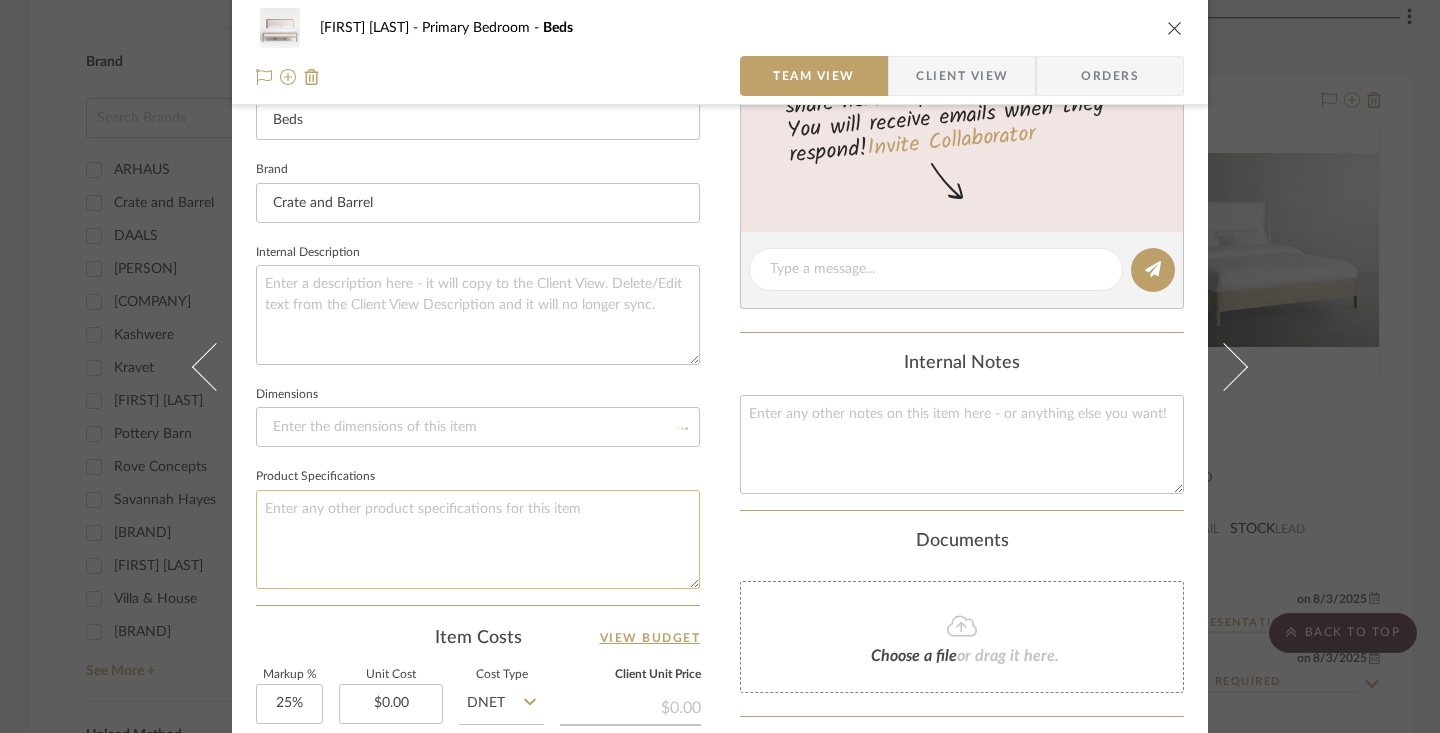type 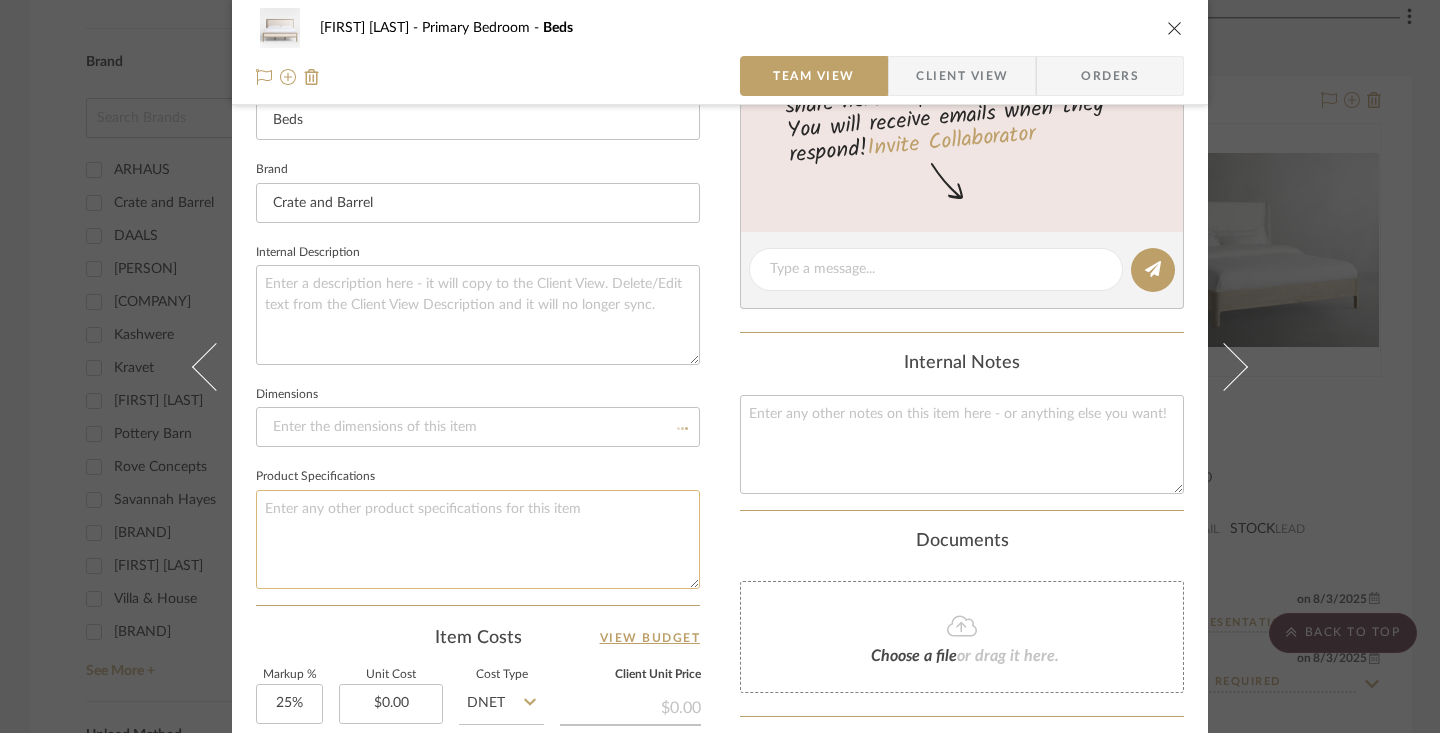 type 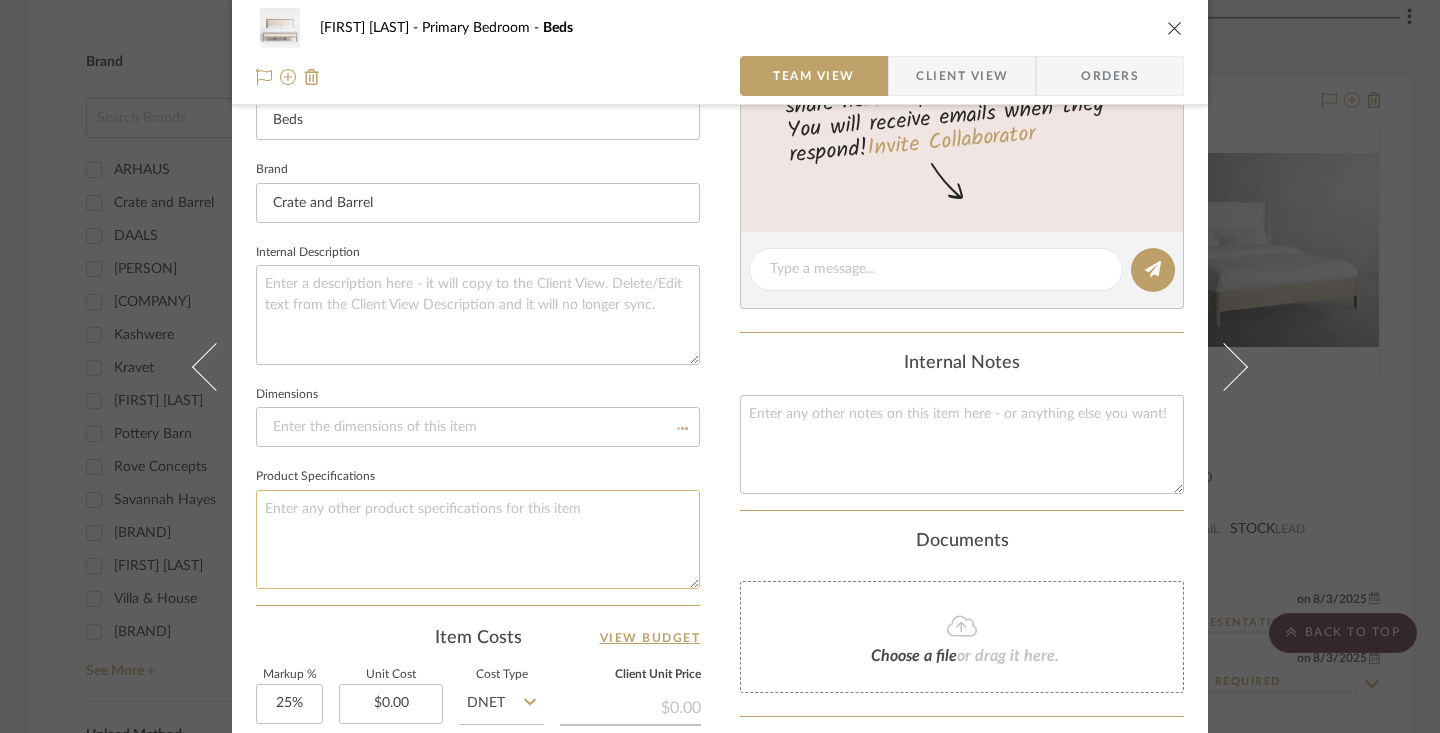 type 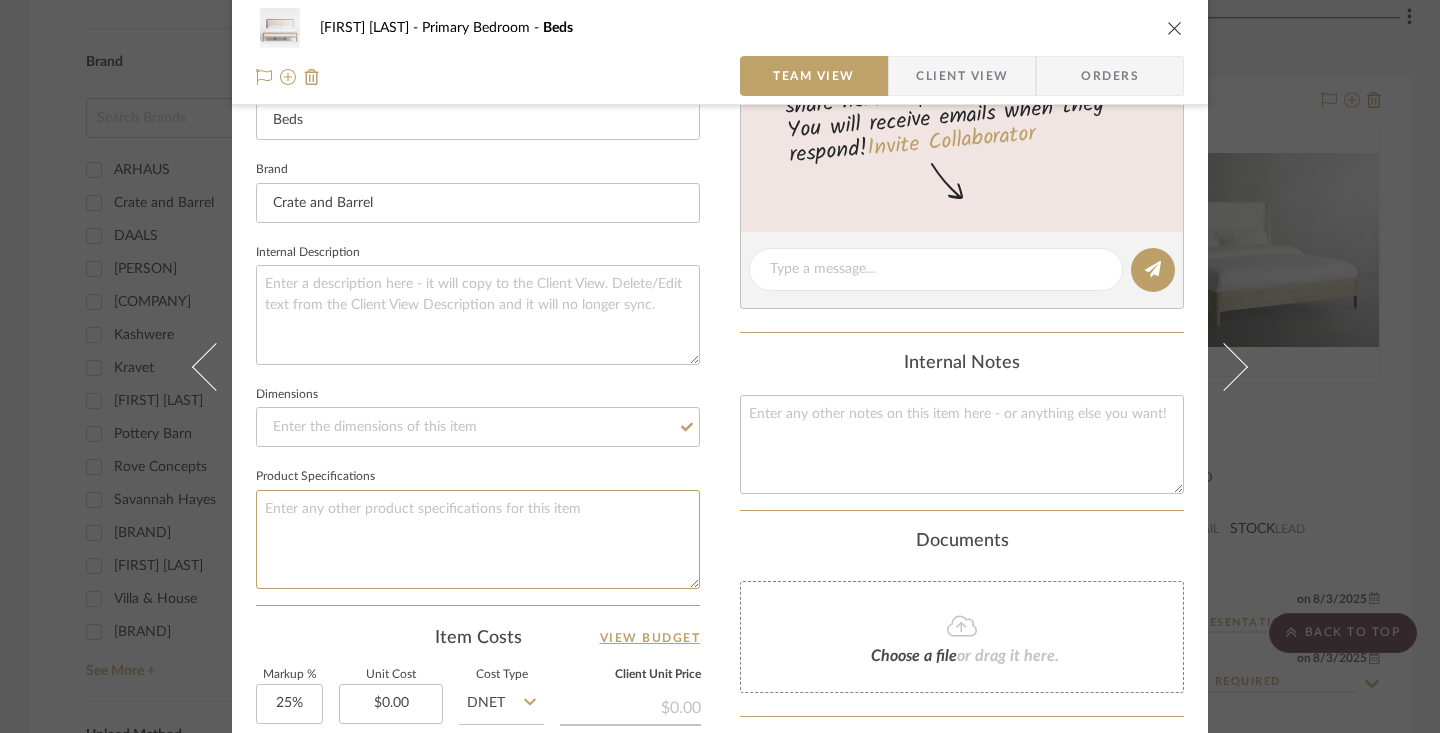 paste on "https://www.crateandbarrel.com/keane-weathered-natural-wood-upholstered-king-bed/s193901" 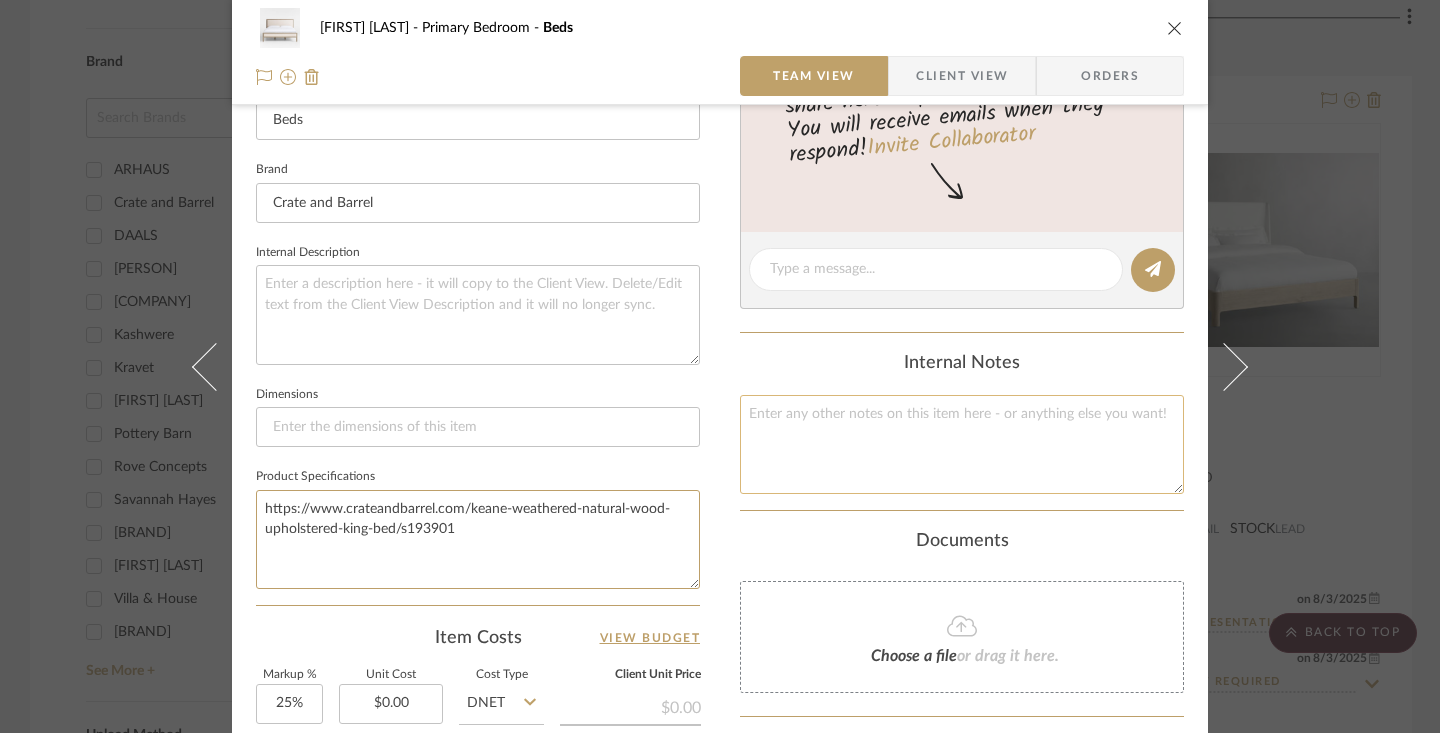type on "https://www.crateandbarrel.com/keane-weathered-natural-wood-upholstered-king-bed/s193901" 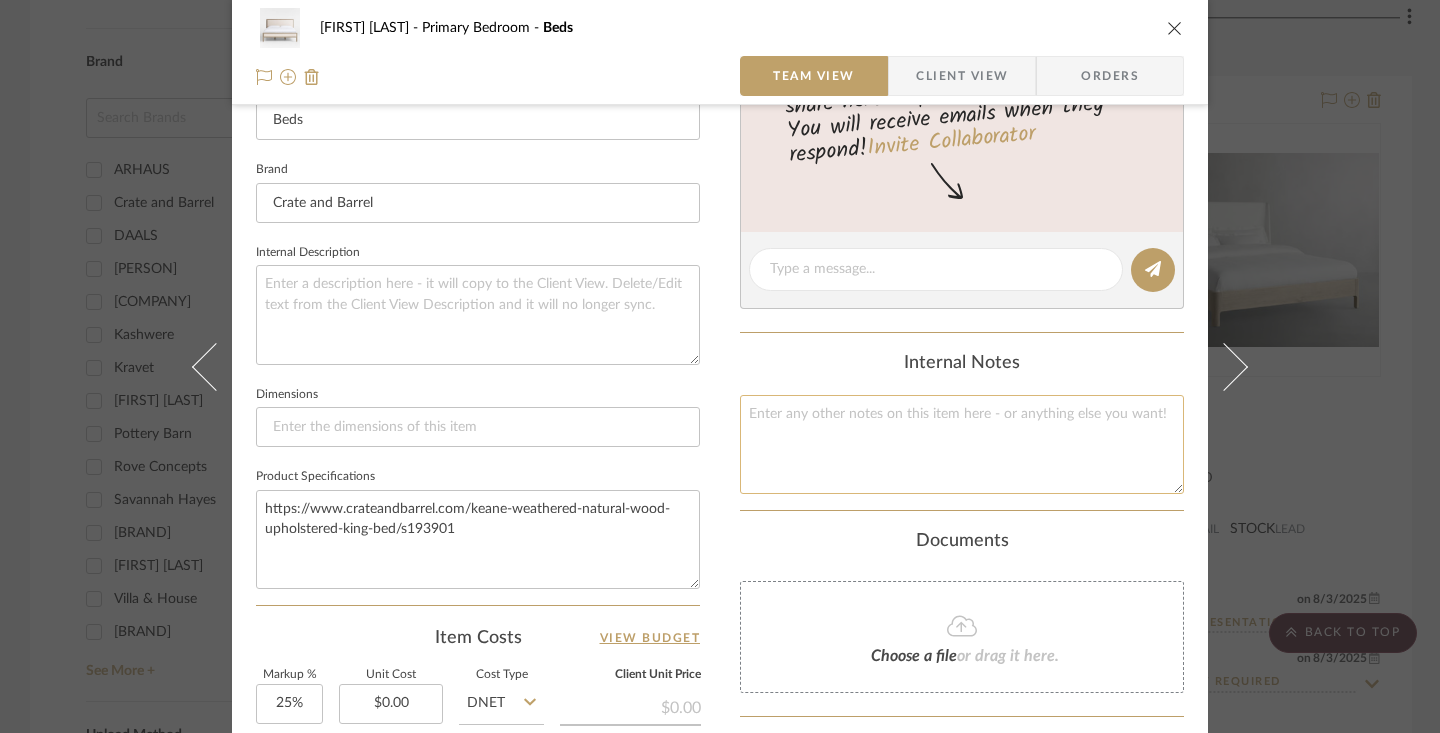 click 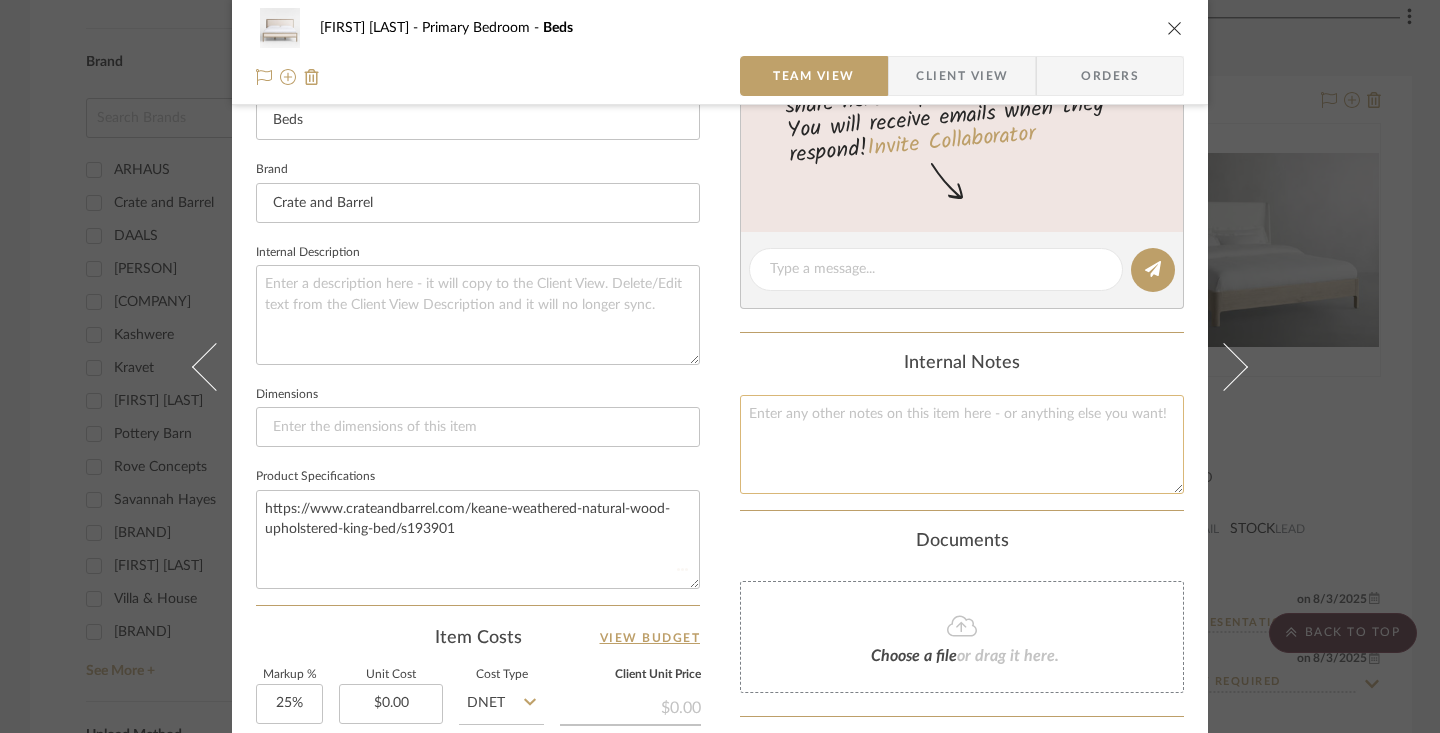 type 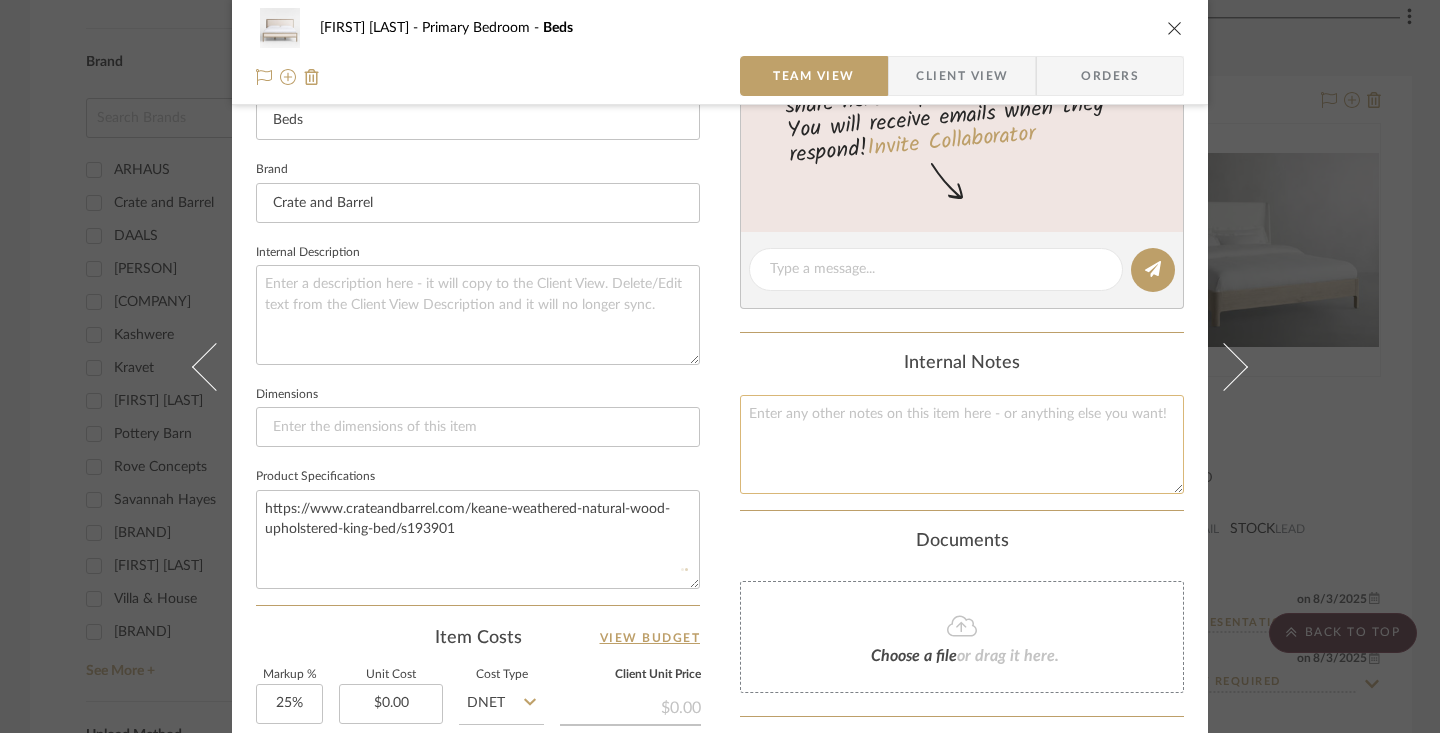 type 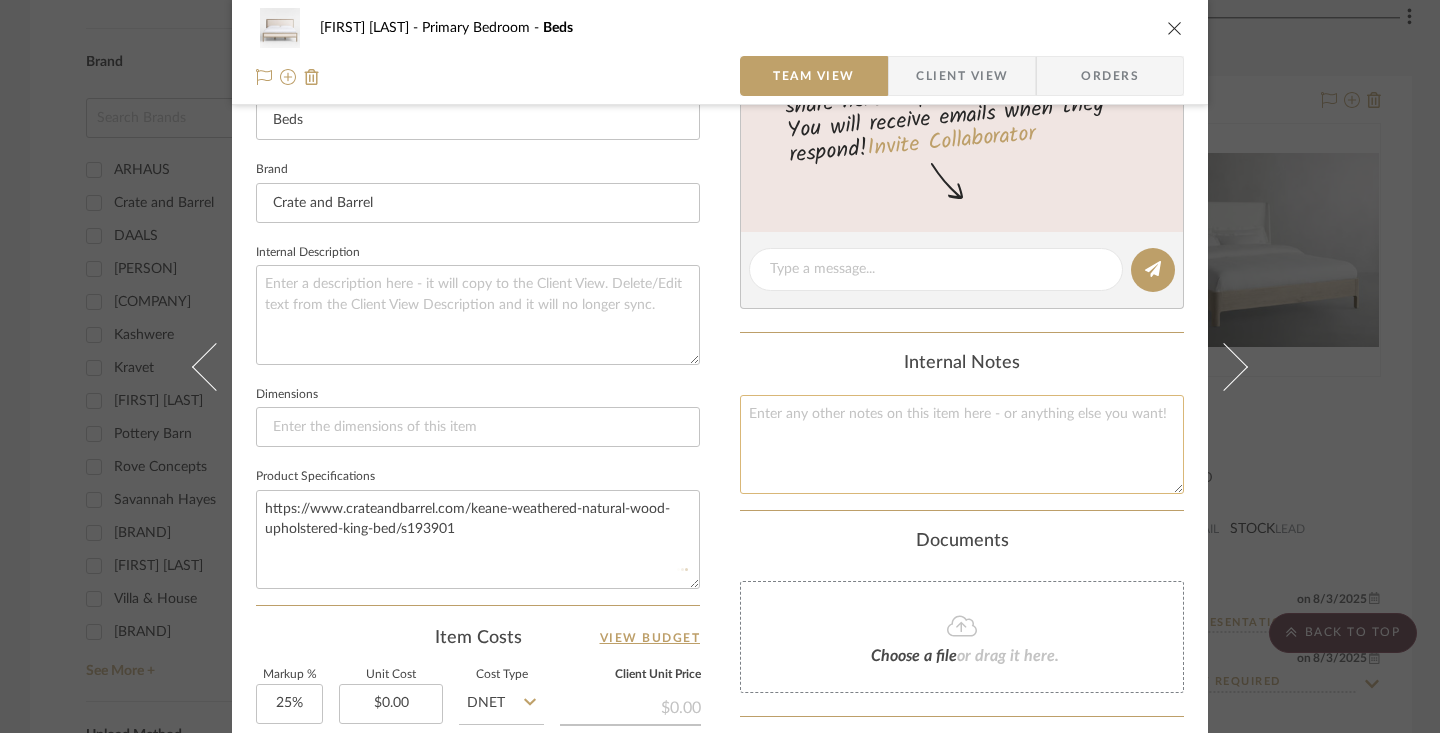 type 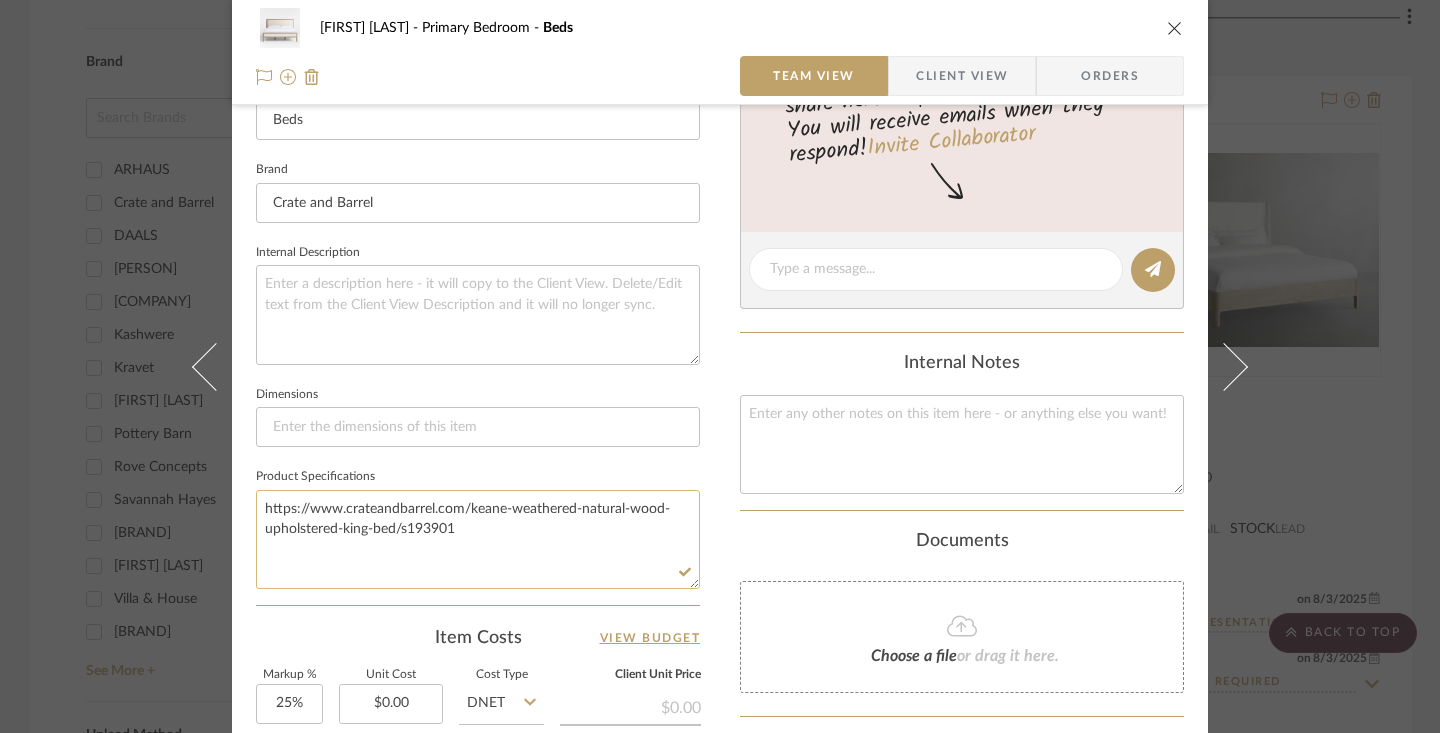 drag, startPoint x: 466, startPoint y: 529, endPoint x: 331, endPoint y: 487, distance: 141.38246 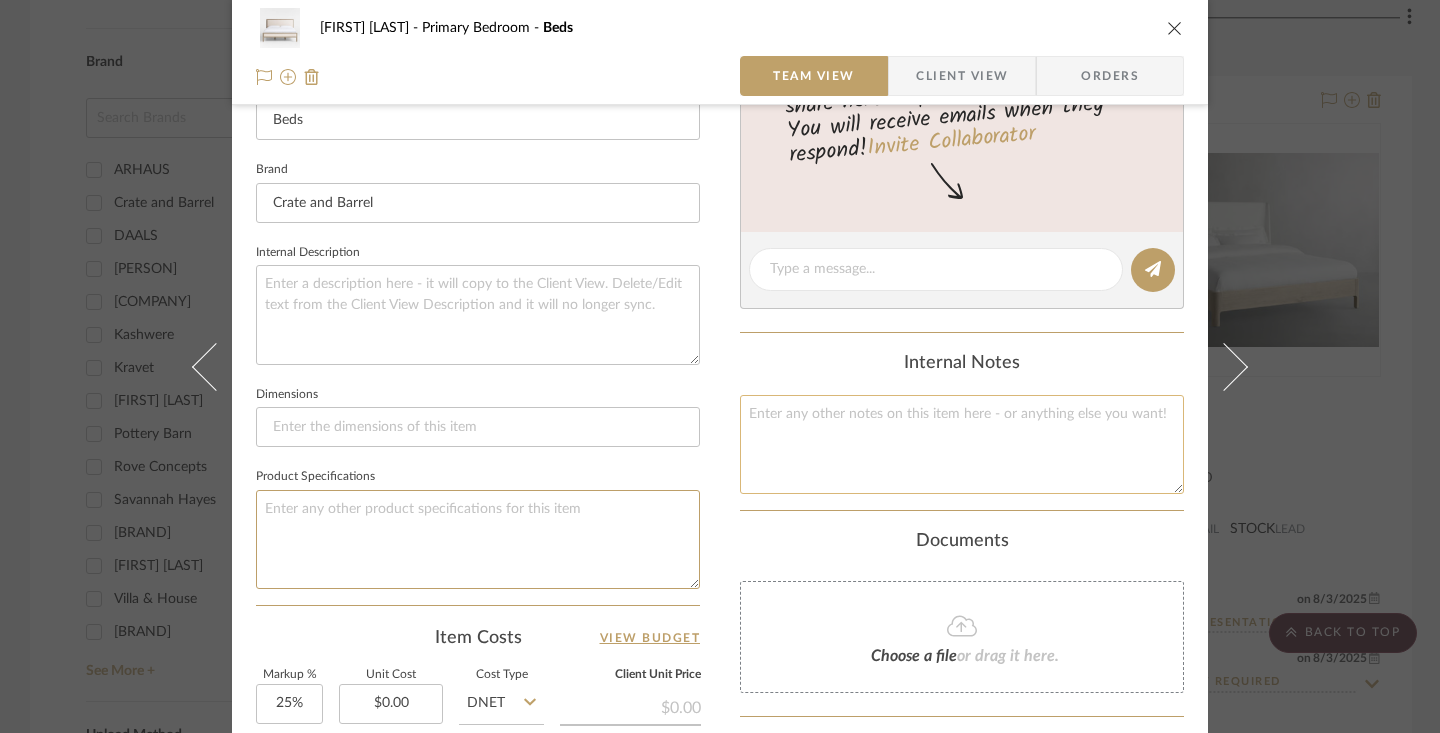 type 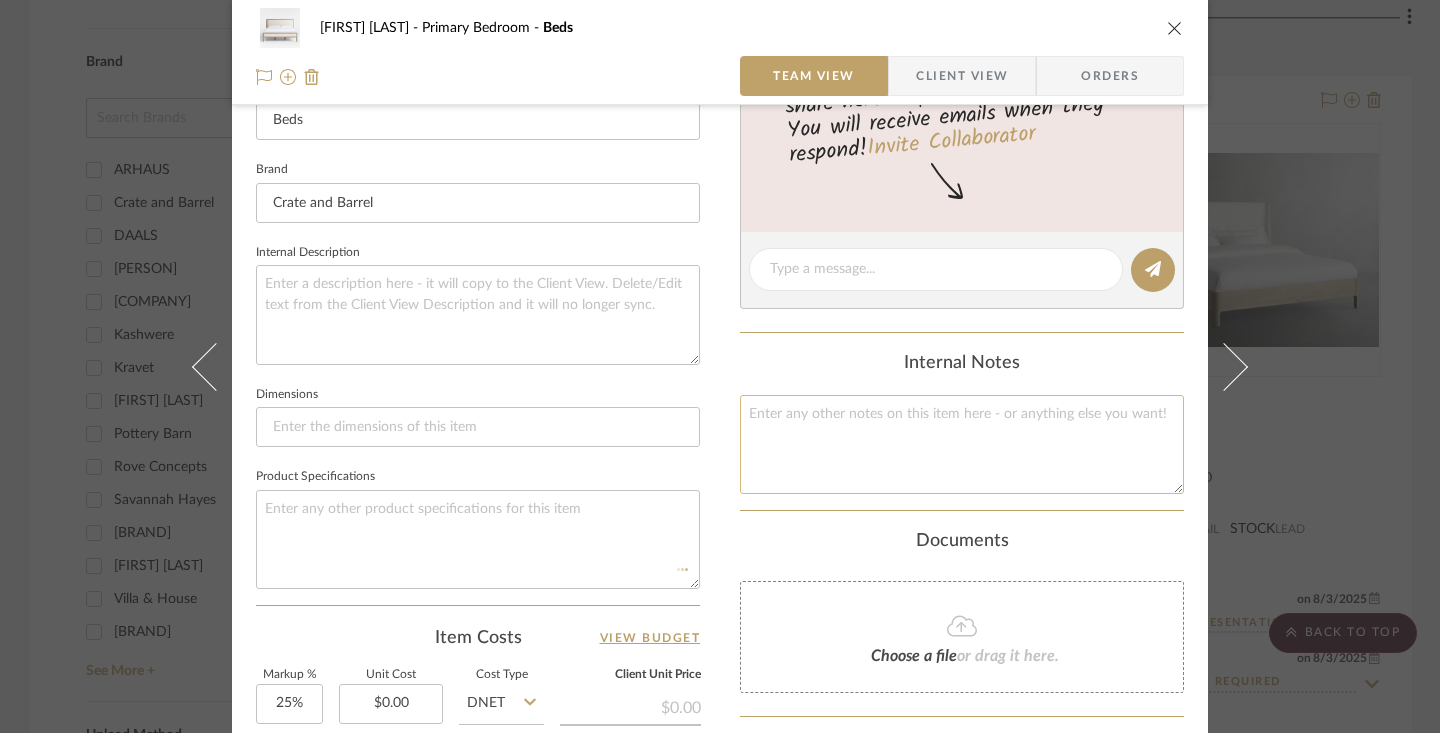 click 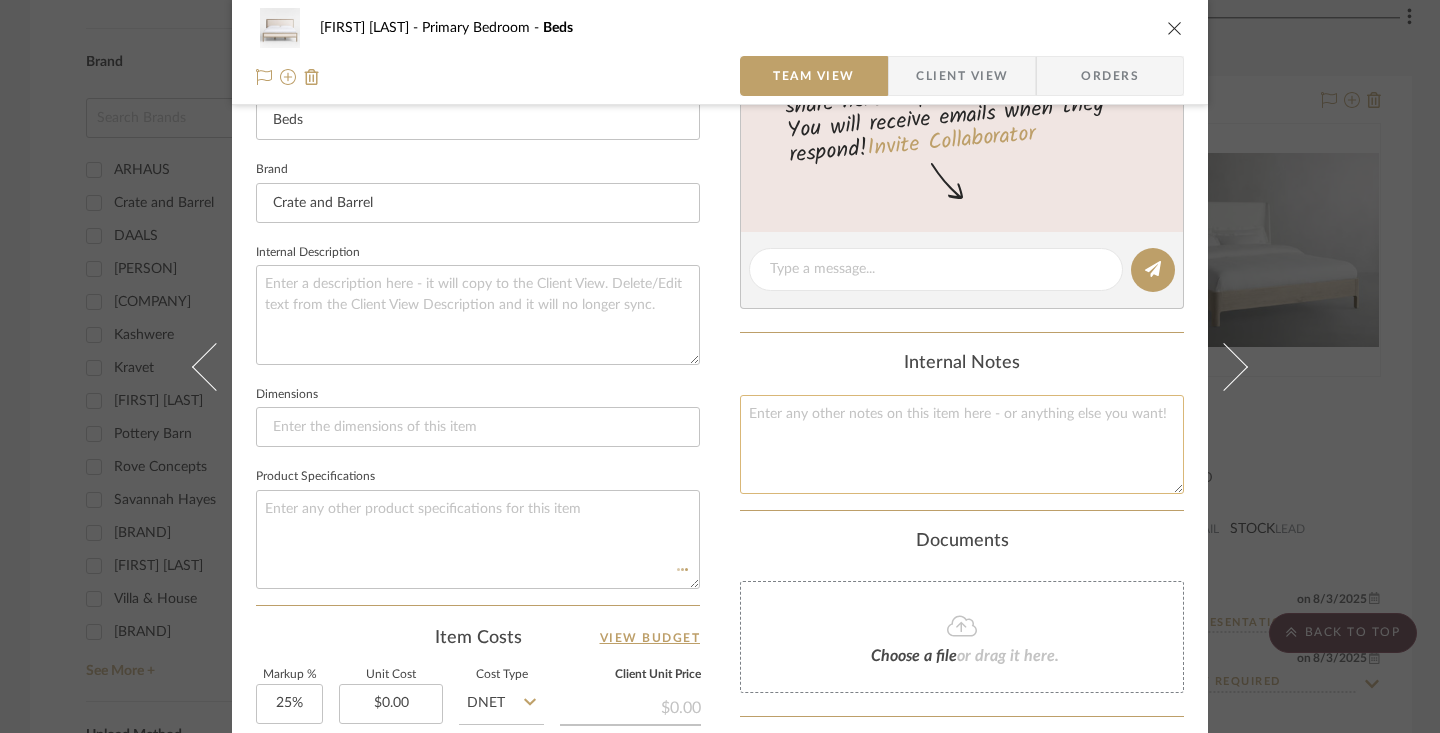 type 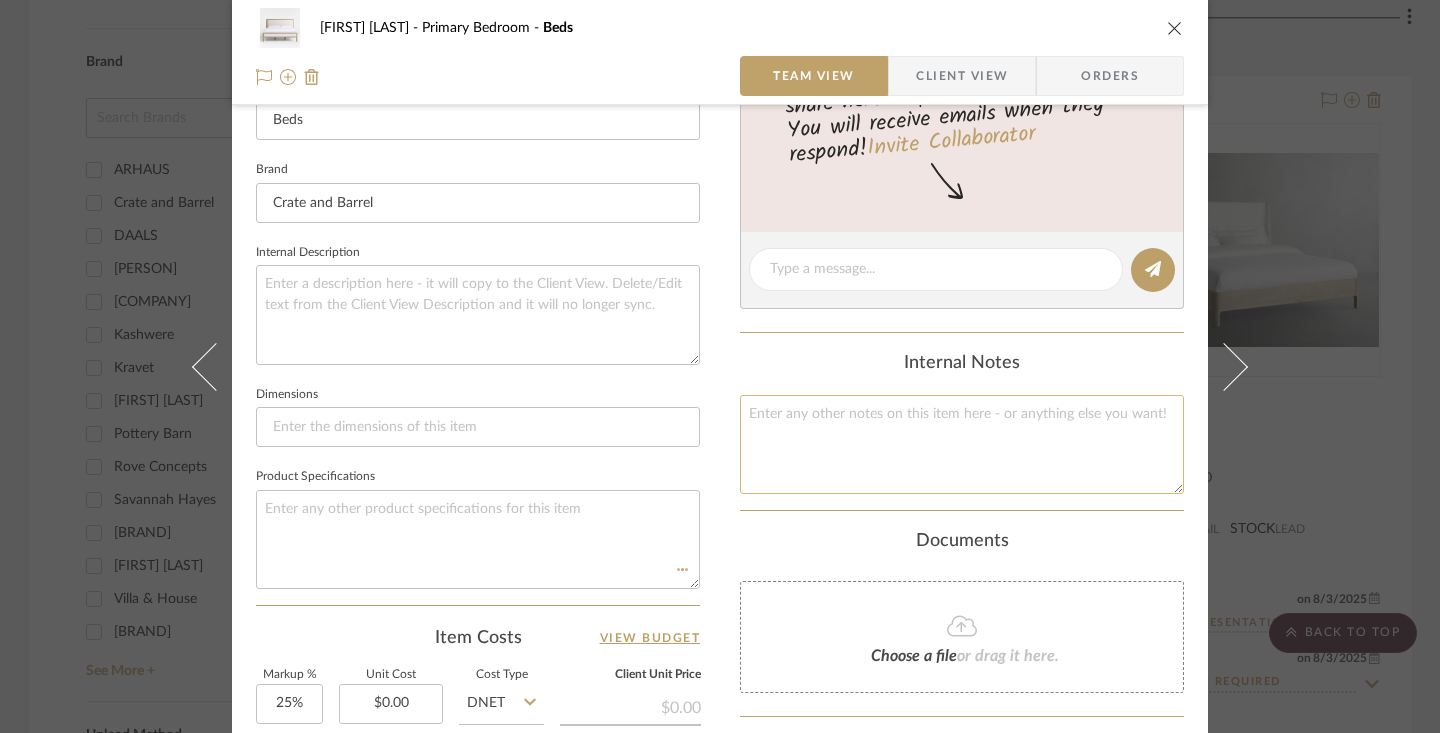 type 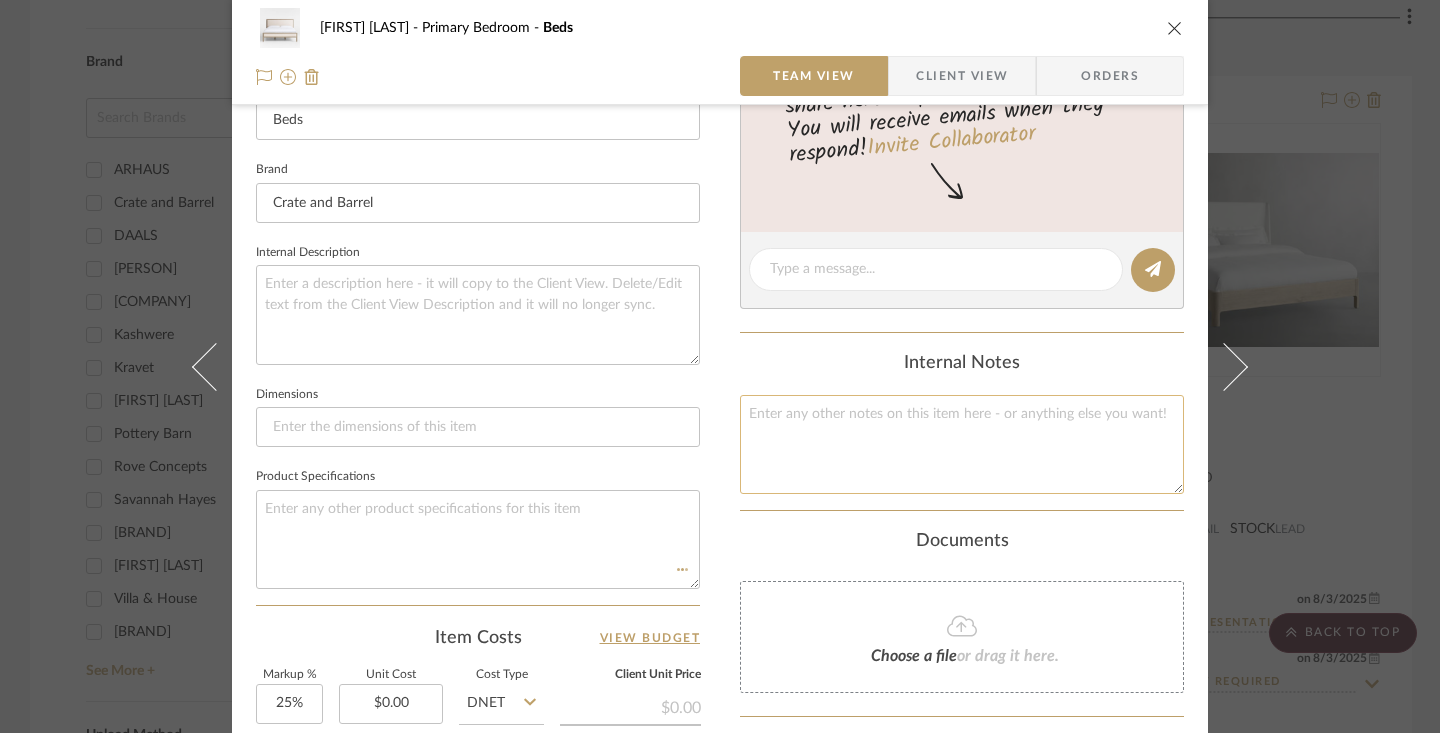 type 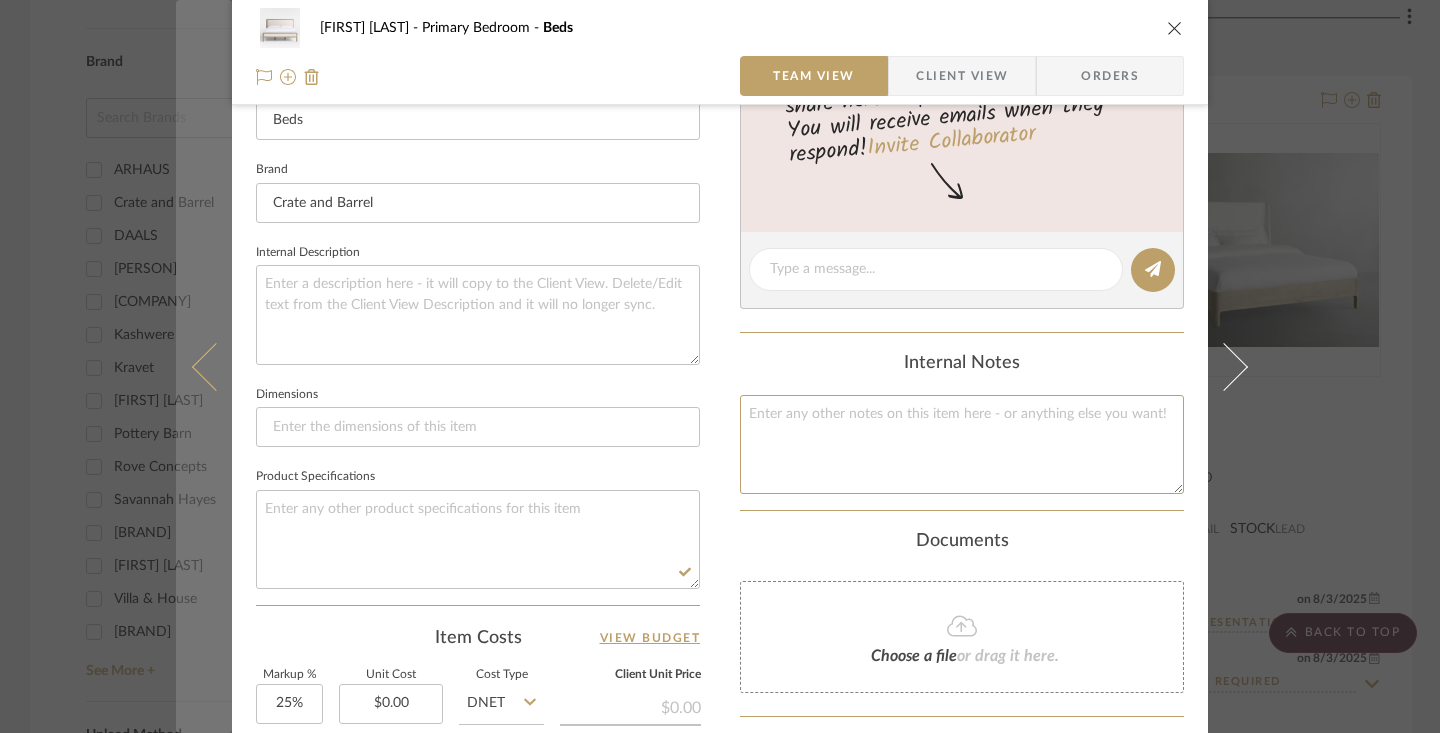 paste on "https://www.crateandbarrel.com/keane-weathered-natural-wood-upholstered-king-bed/s193901" 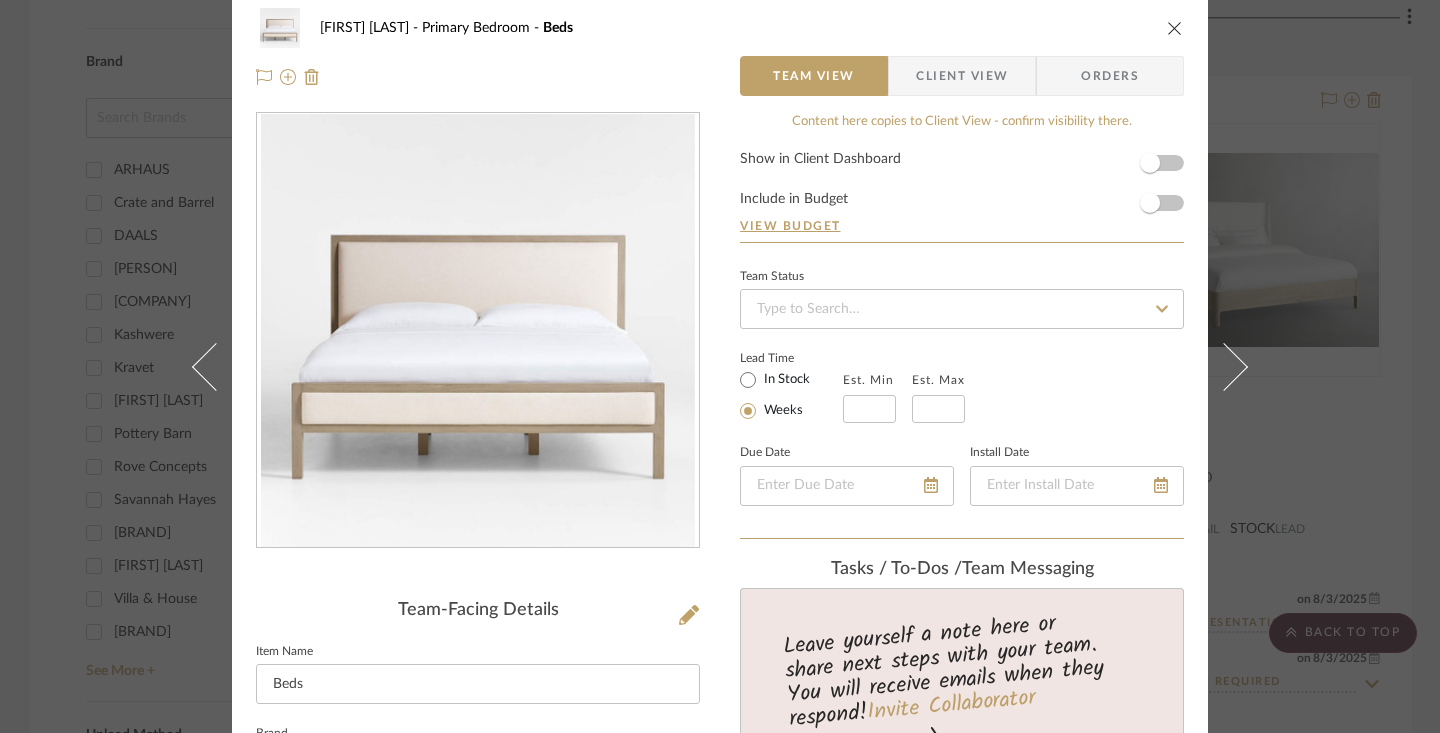 scroll, scrollTop: 0, scrollLeft: 0, axis: both 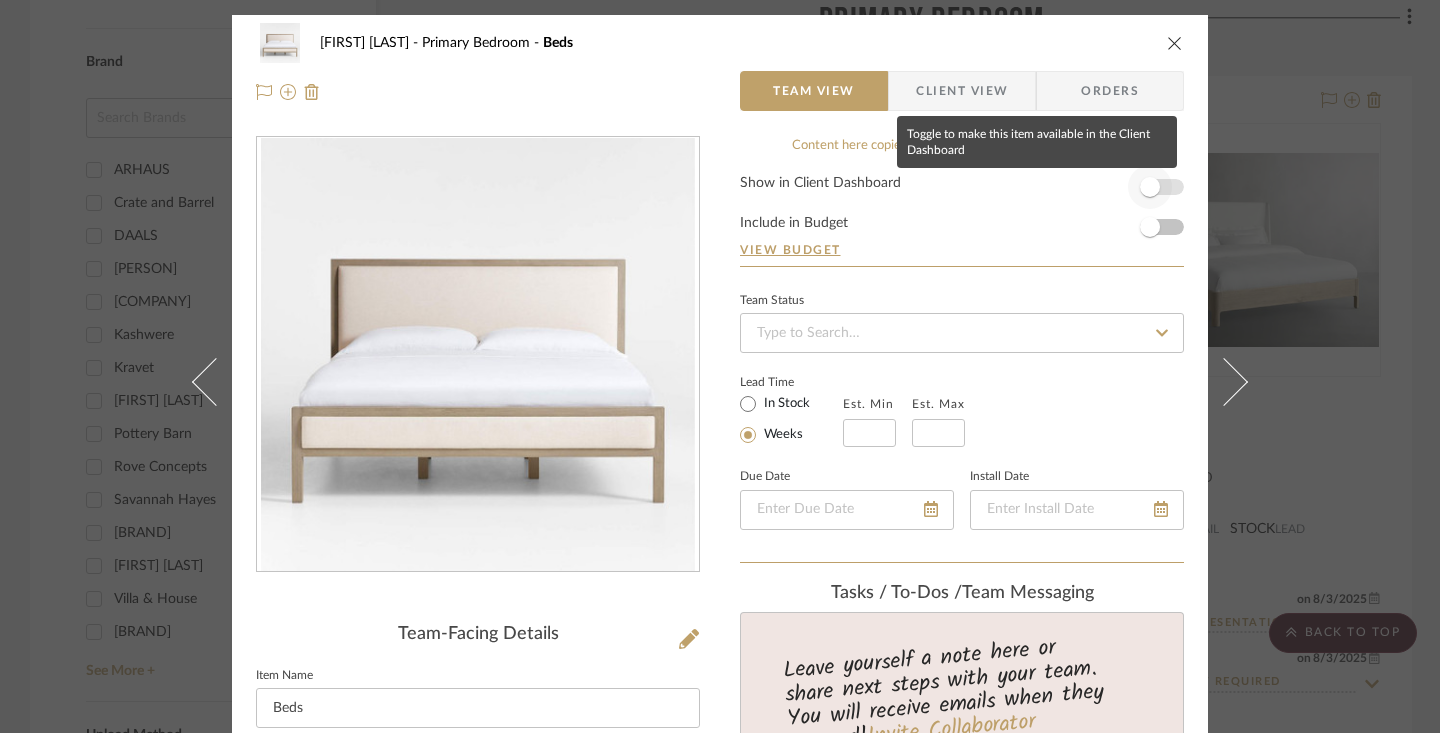 type on "https://www.crateandbarrel.com/keane-weathered-natural-wood-upholstered-king-bed/s193901
NATURAL AND LINEN" 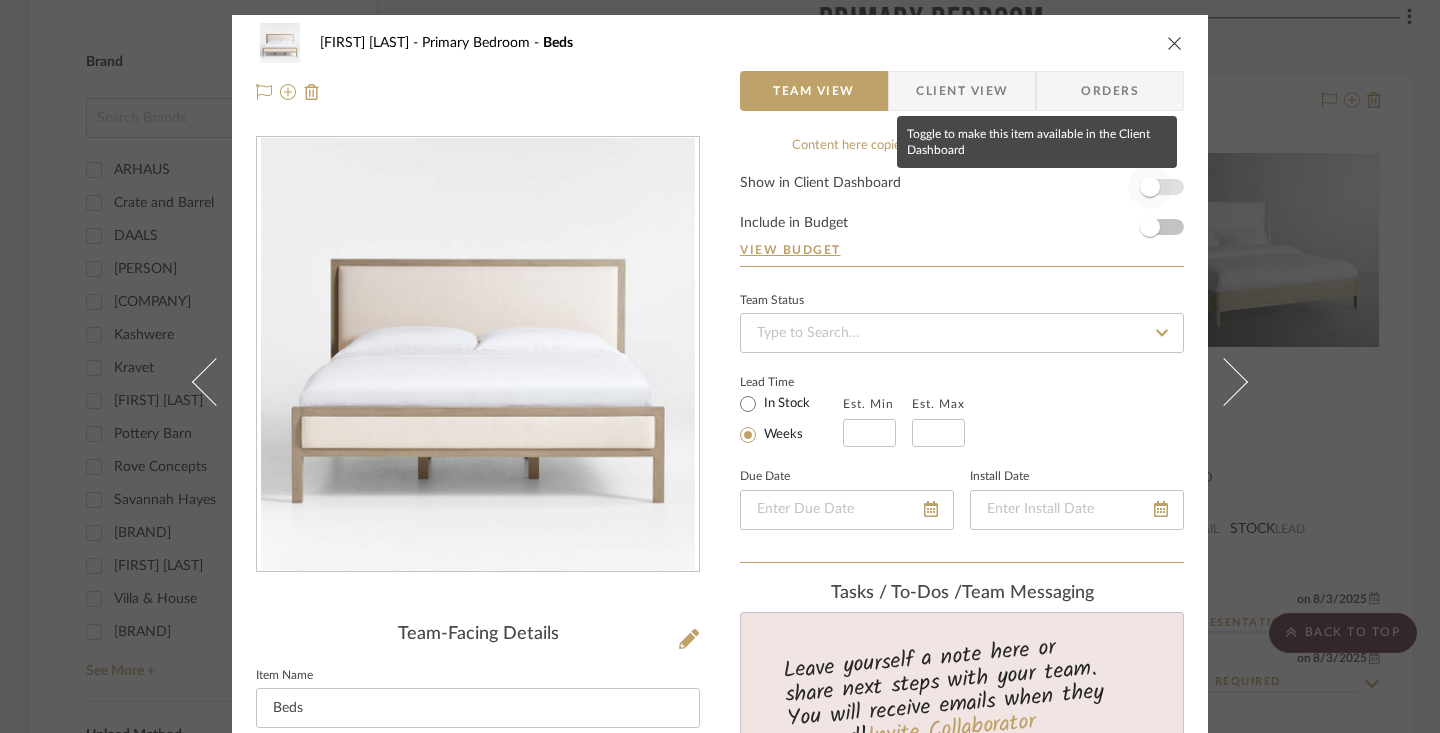 type 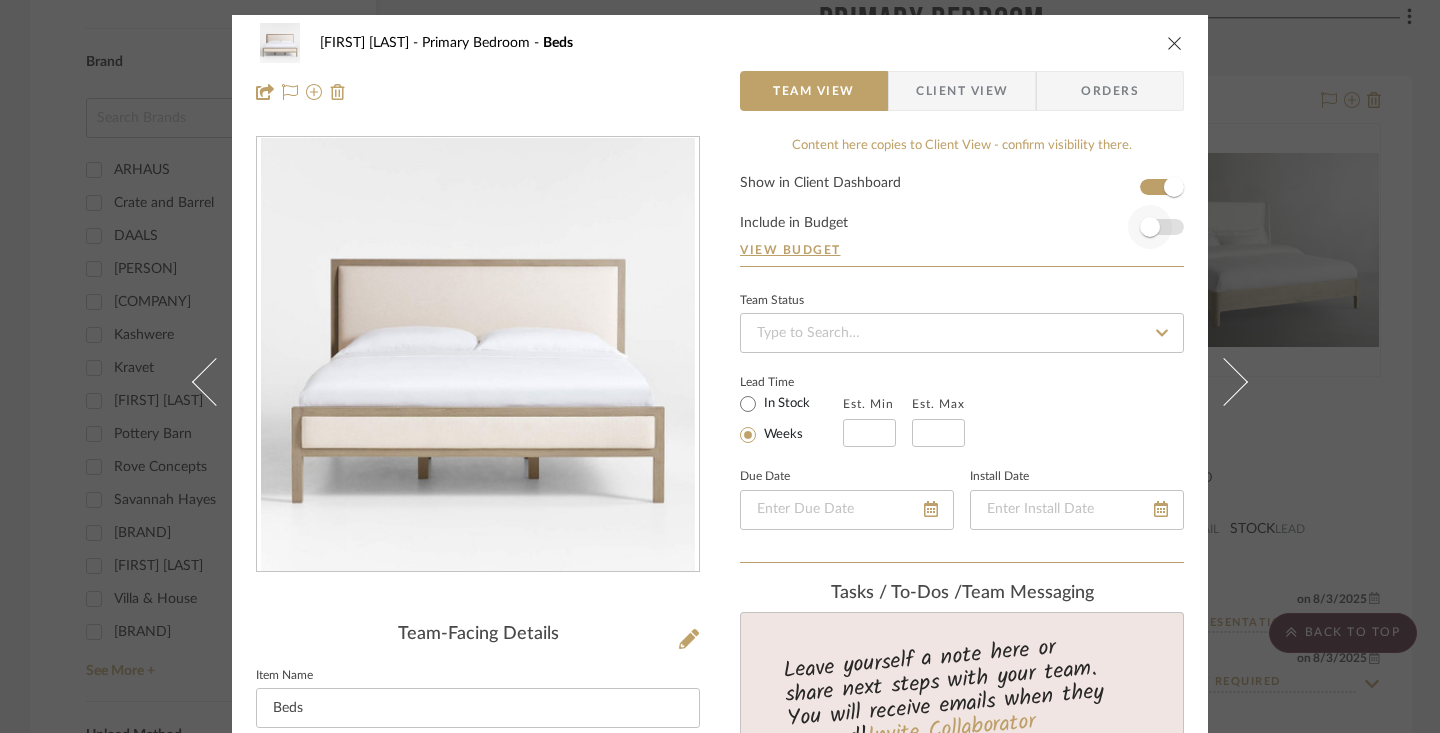 type 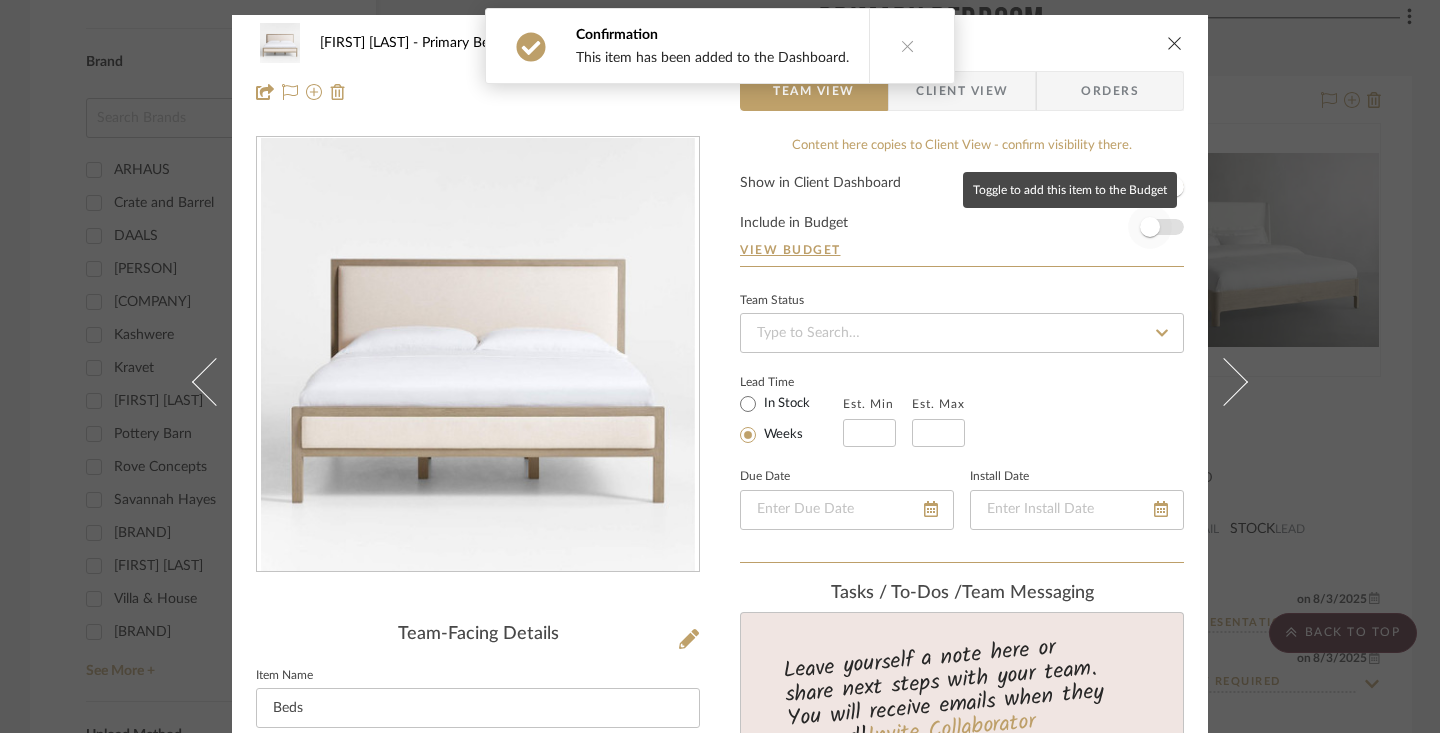click at bounding box center (1150, 227) 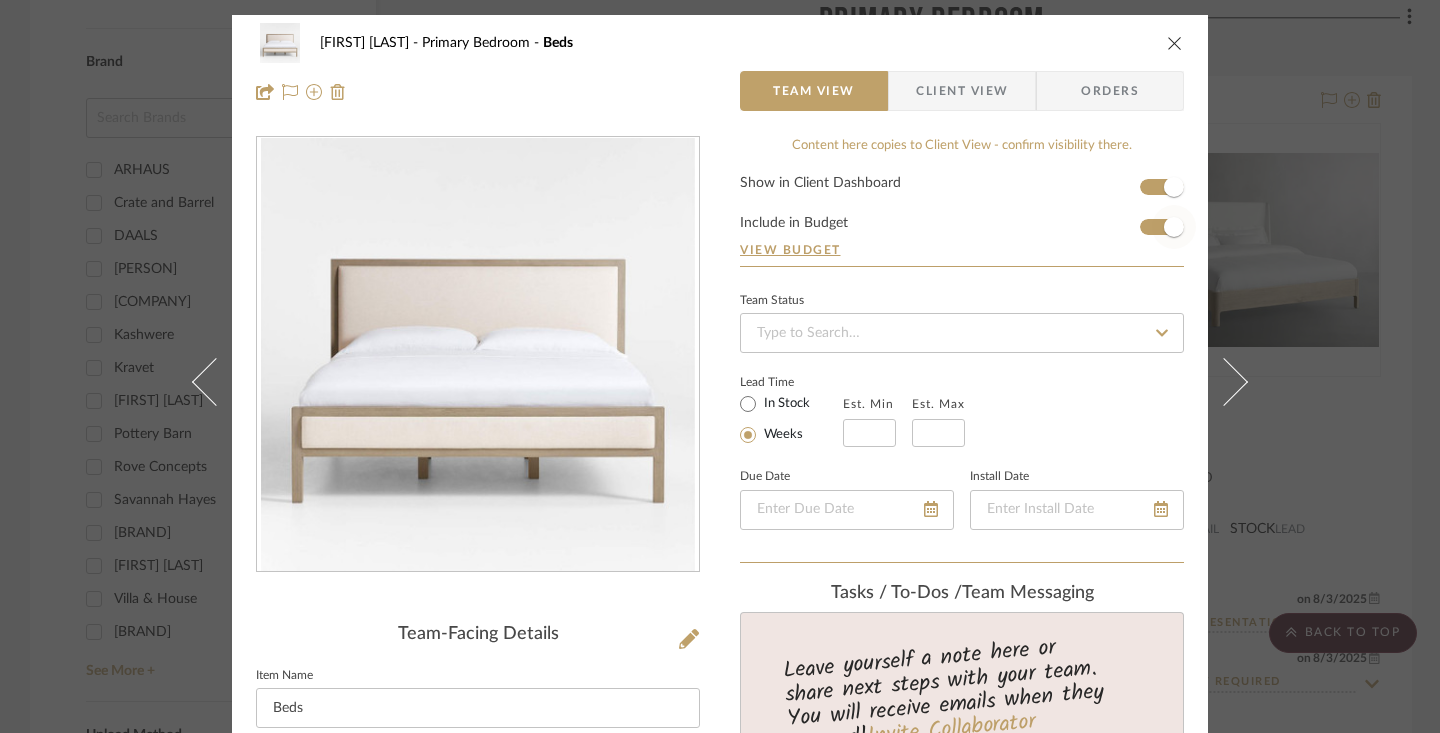 type 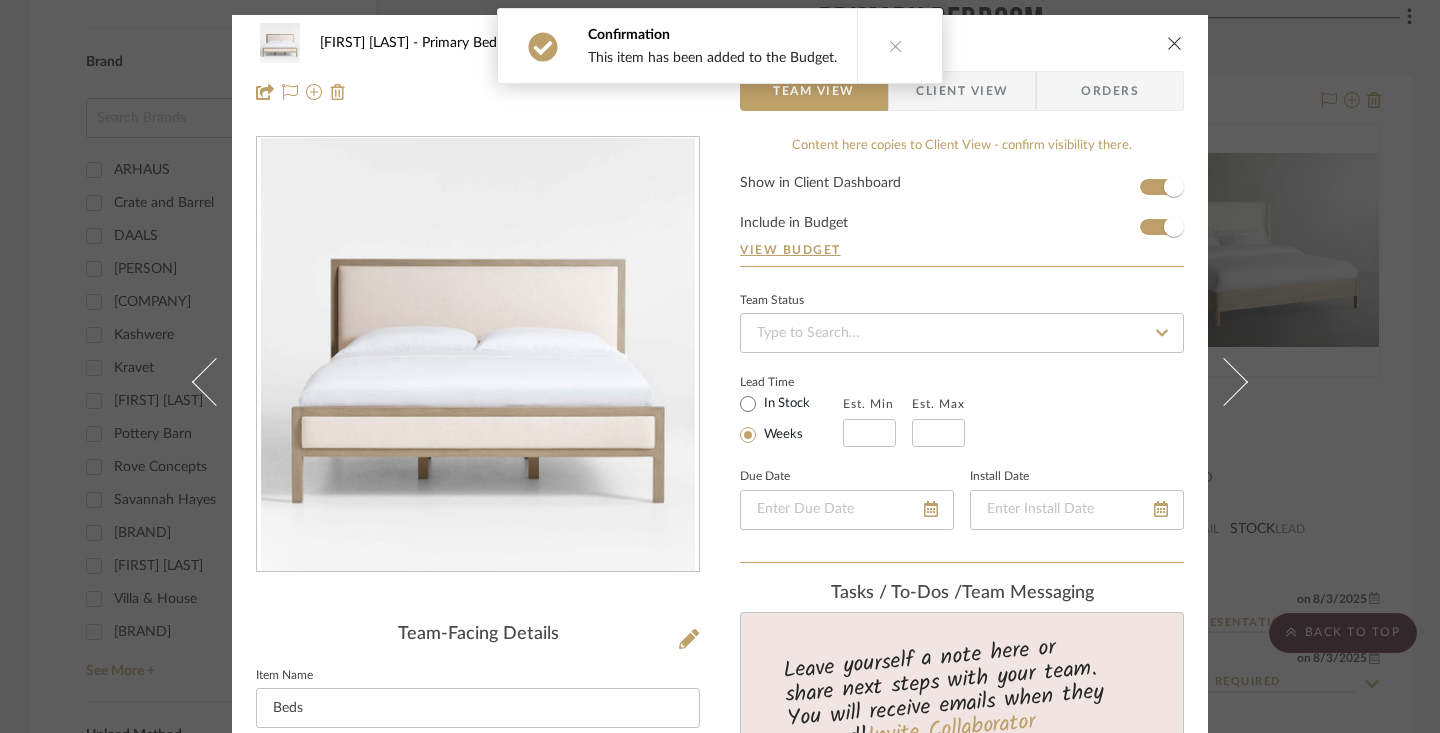 click on "In Stock" at bounding box center (785, 404) 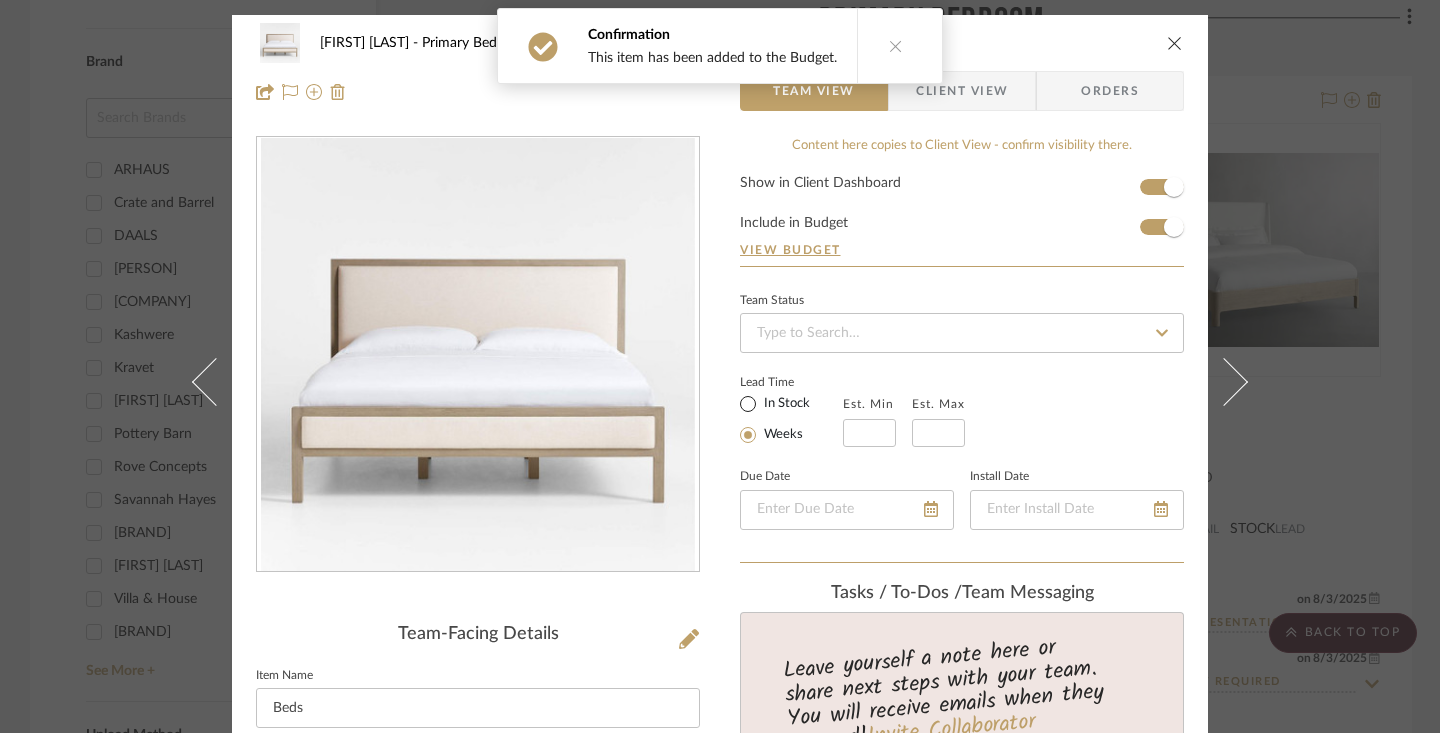 click on "In Stock" at bounding box center (748, 404) 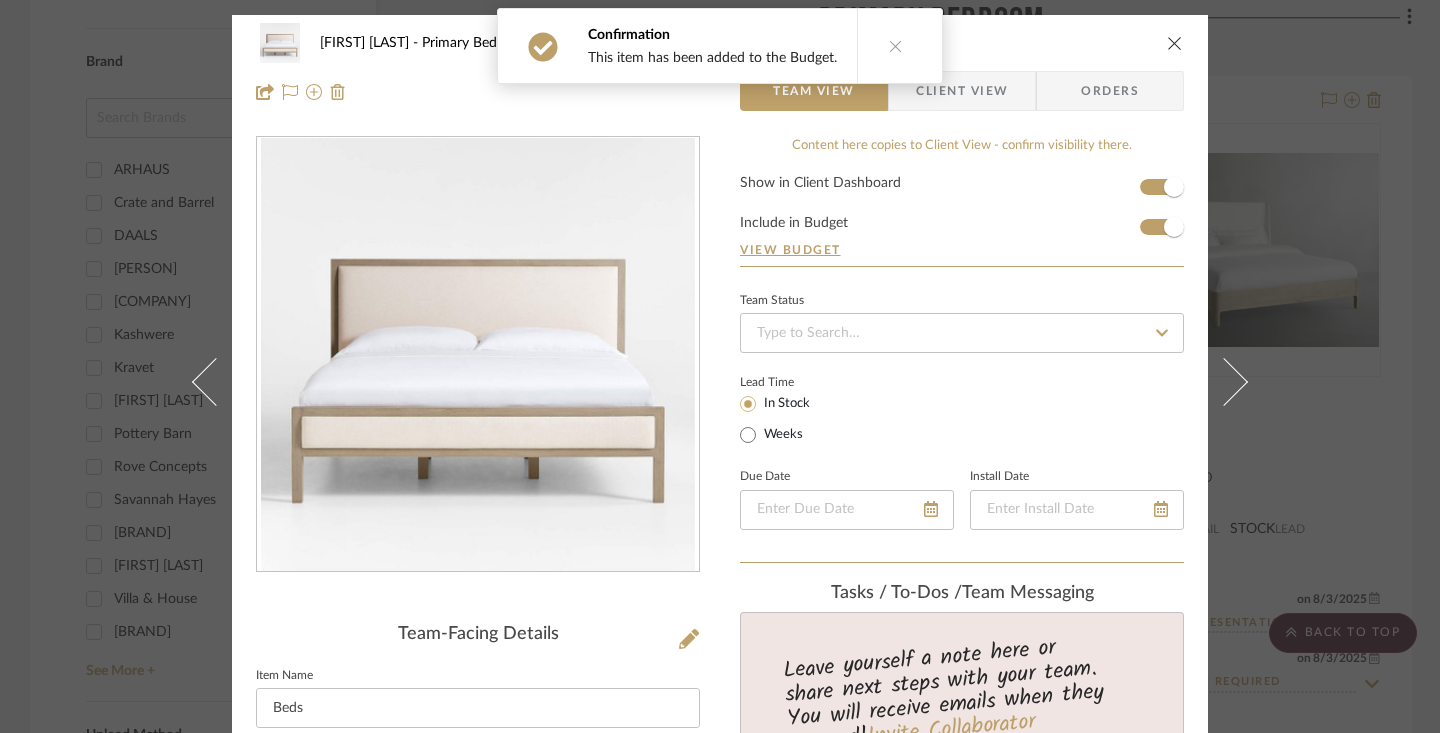 type 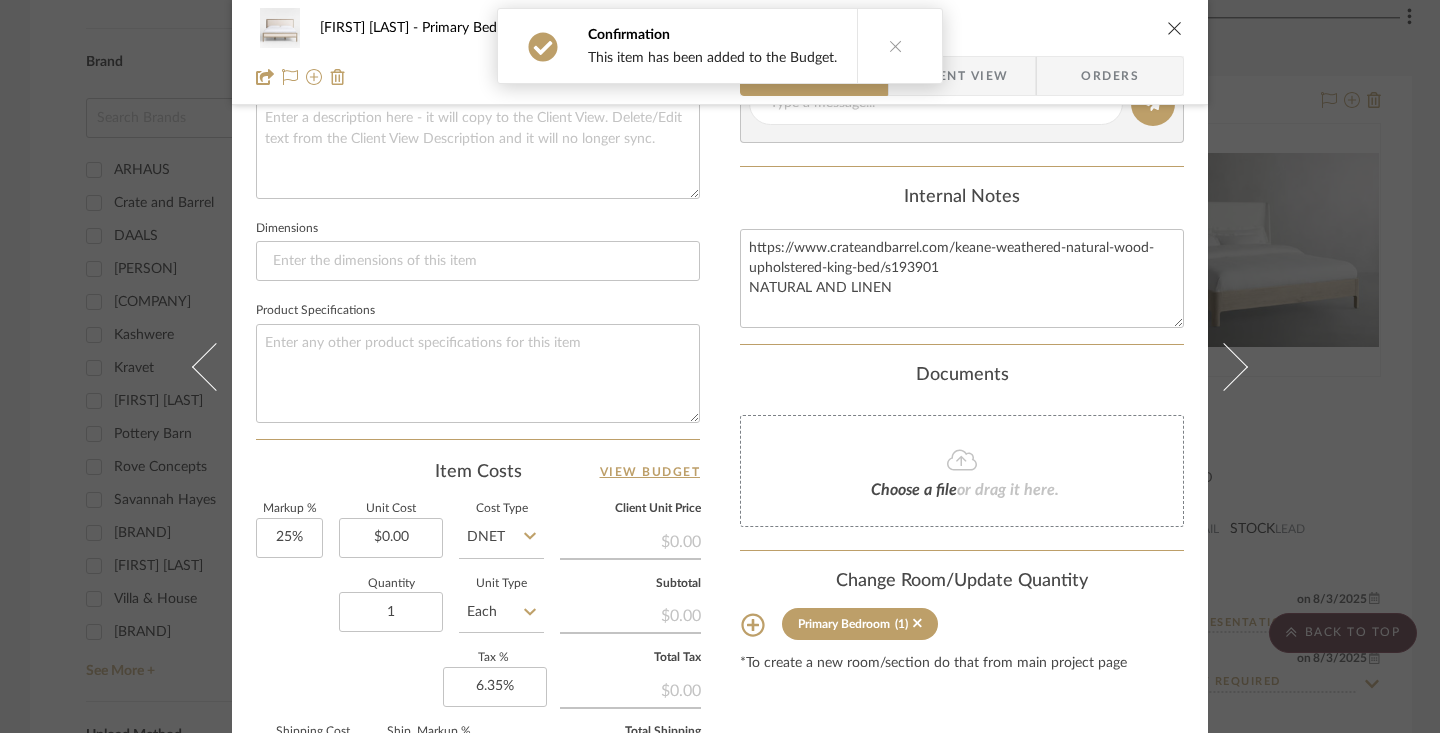 scroll, scrollTop: 767, scrollLeft: 0, axis: vertical 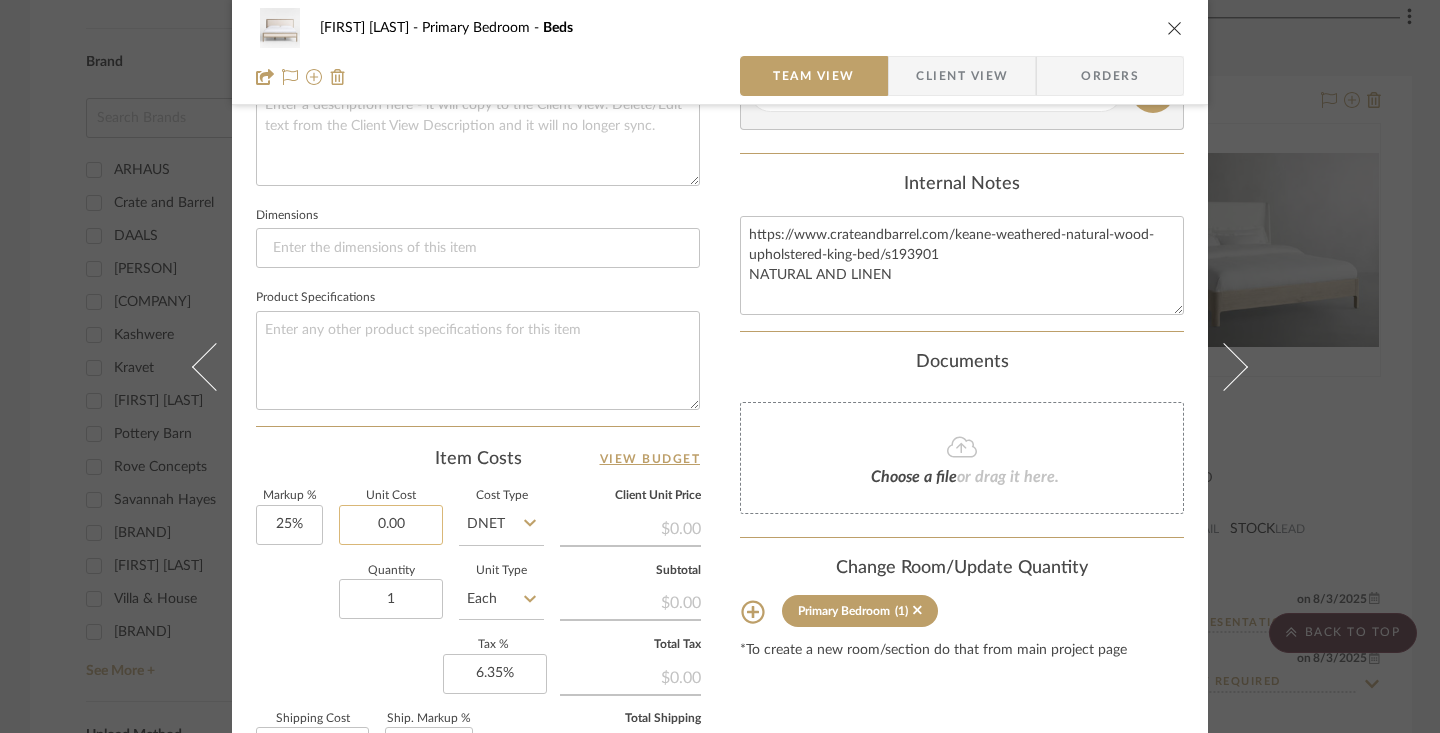 click on "0.00" 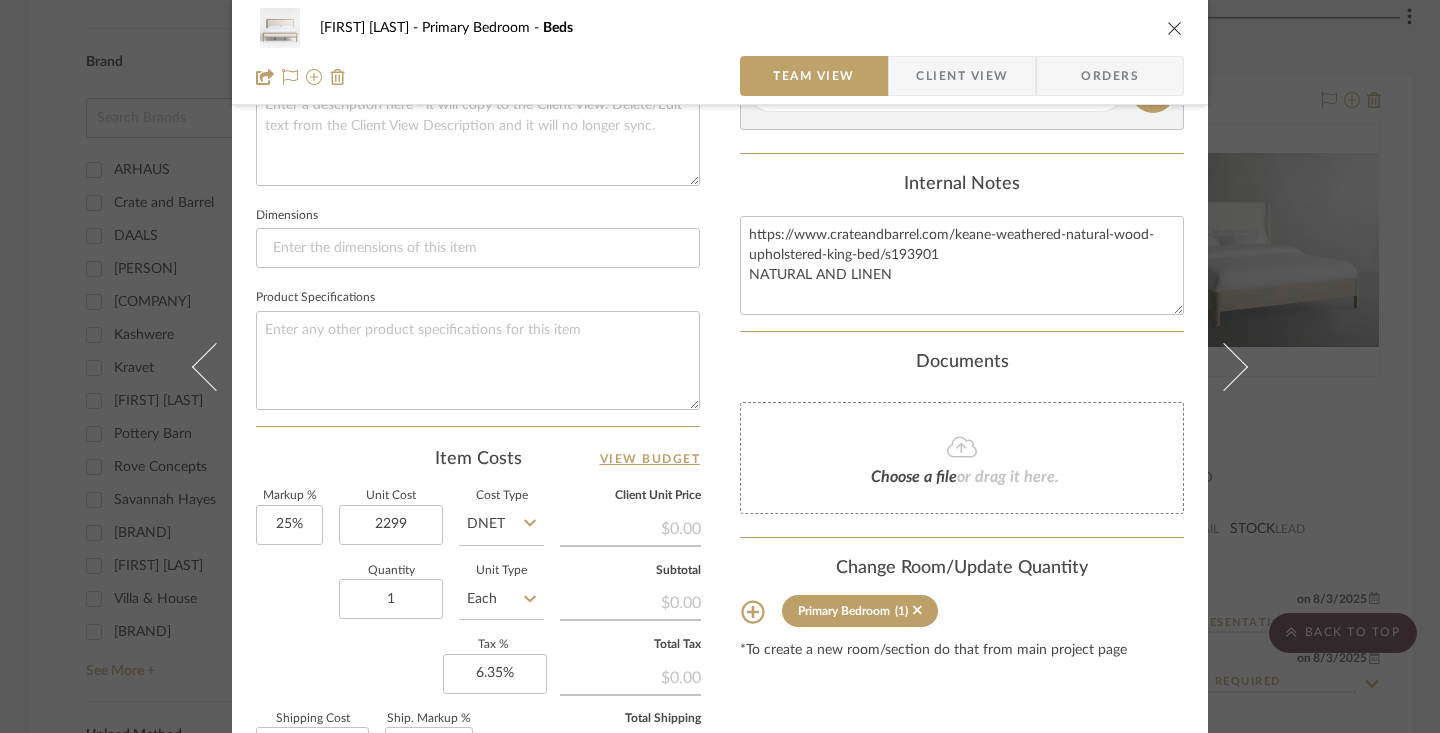 type on "$2,299.00" 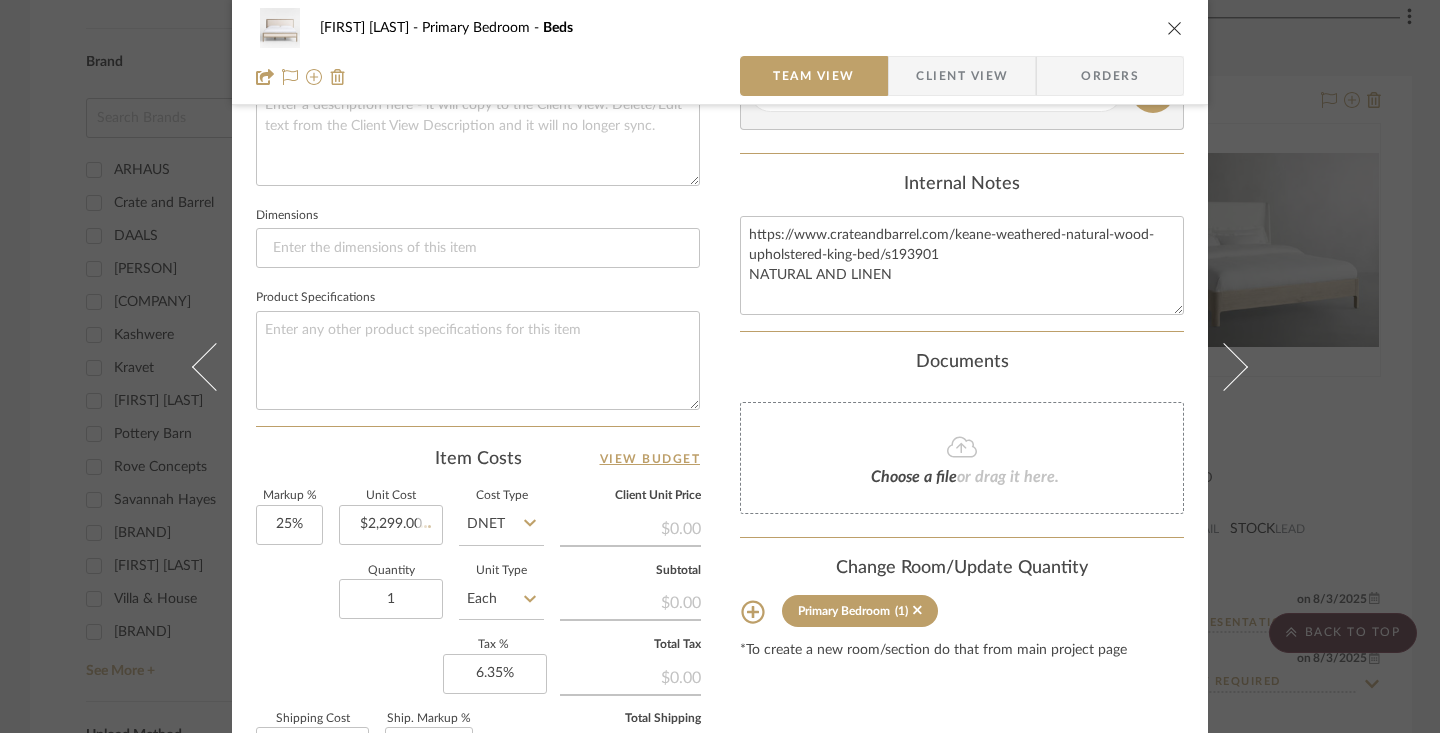 click on "Quantity  1  Unit Type  Each" 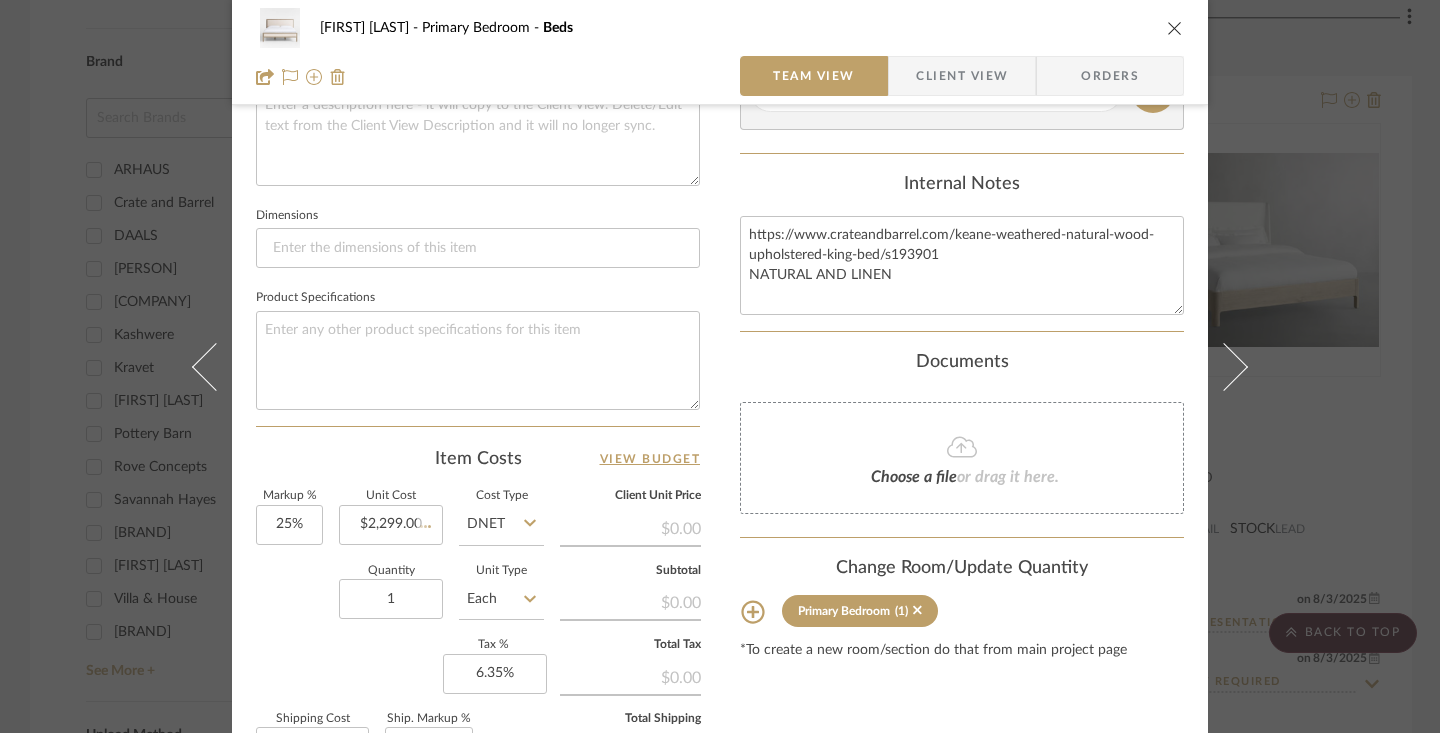 type 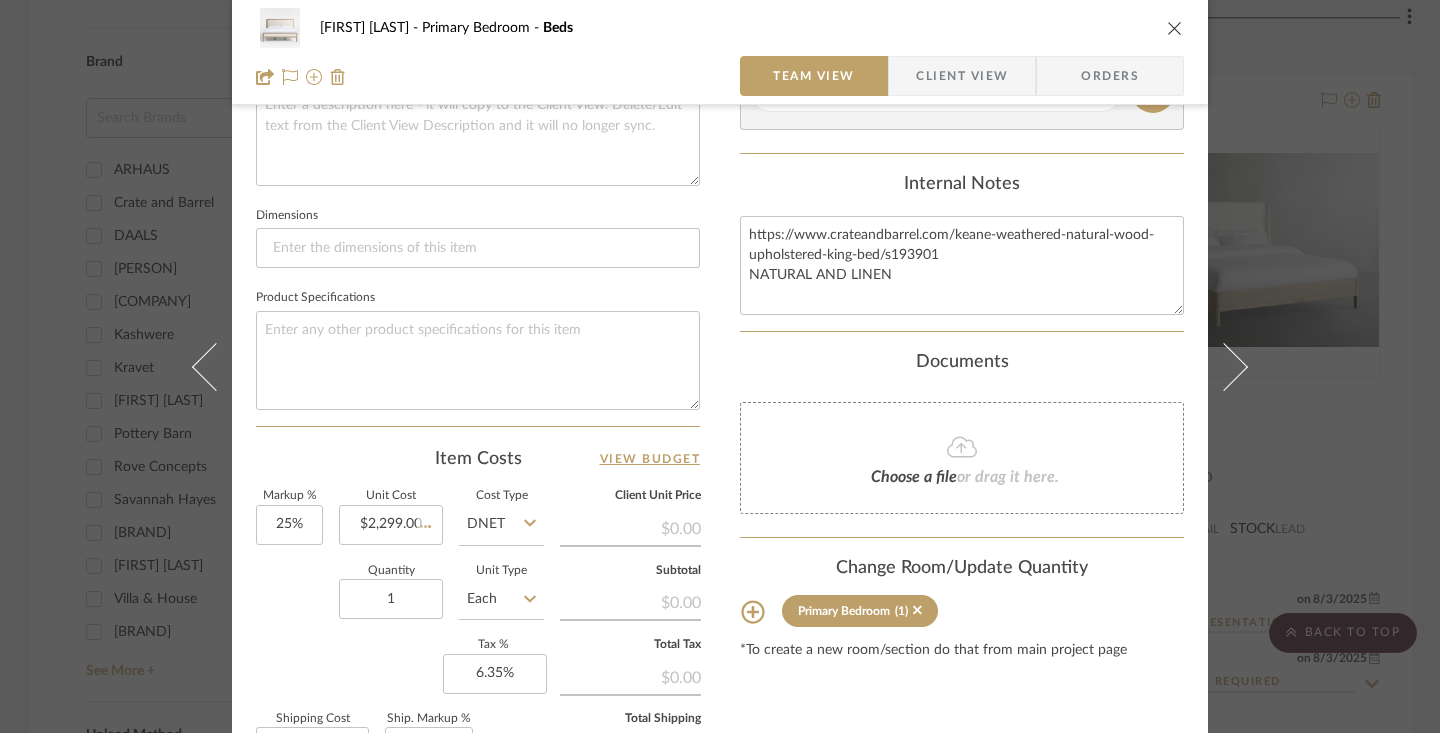 type on "$114.95" 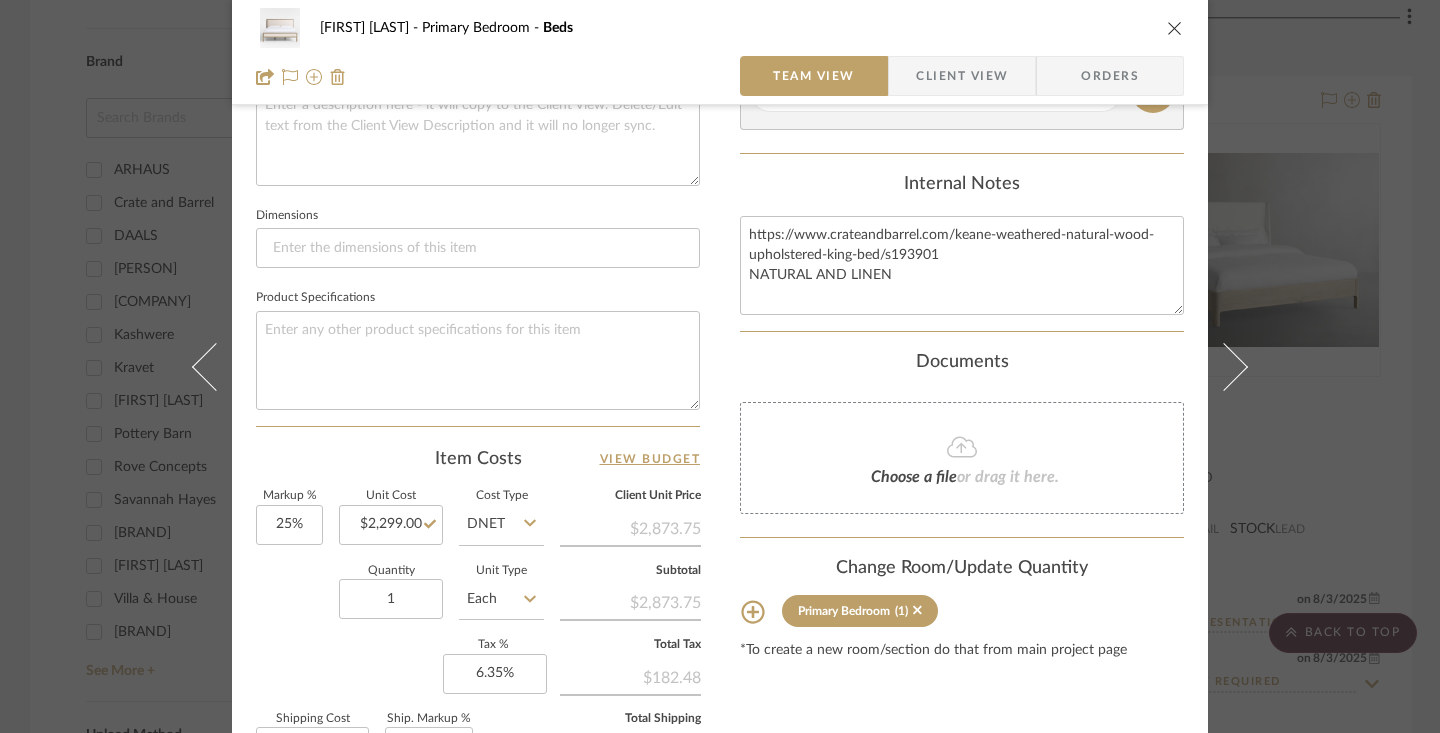 click 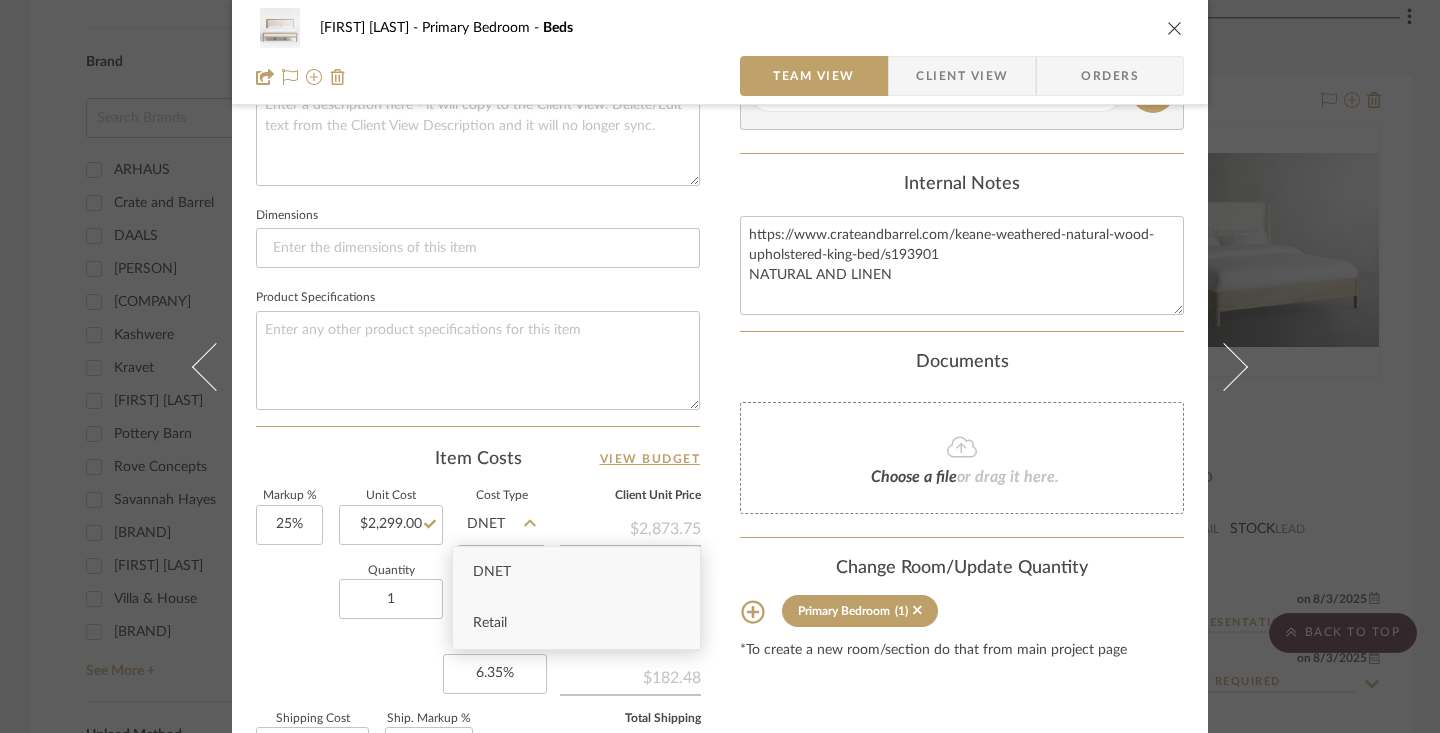 click on "Retail" at bounding box center [490, 623] 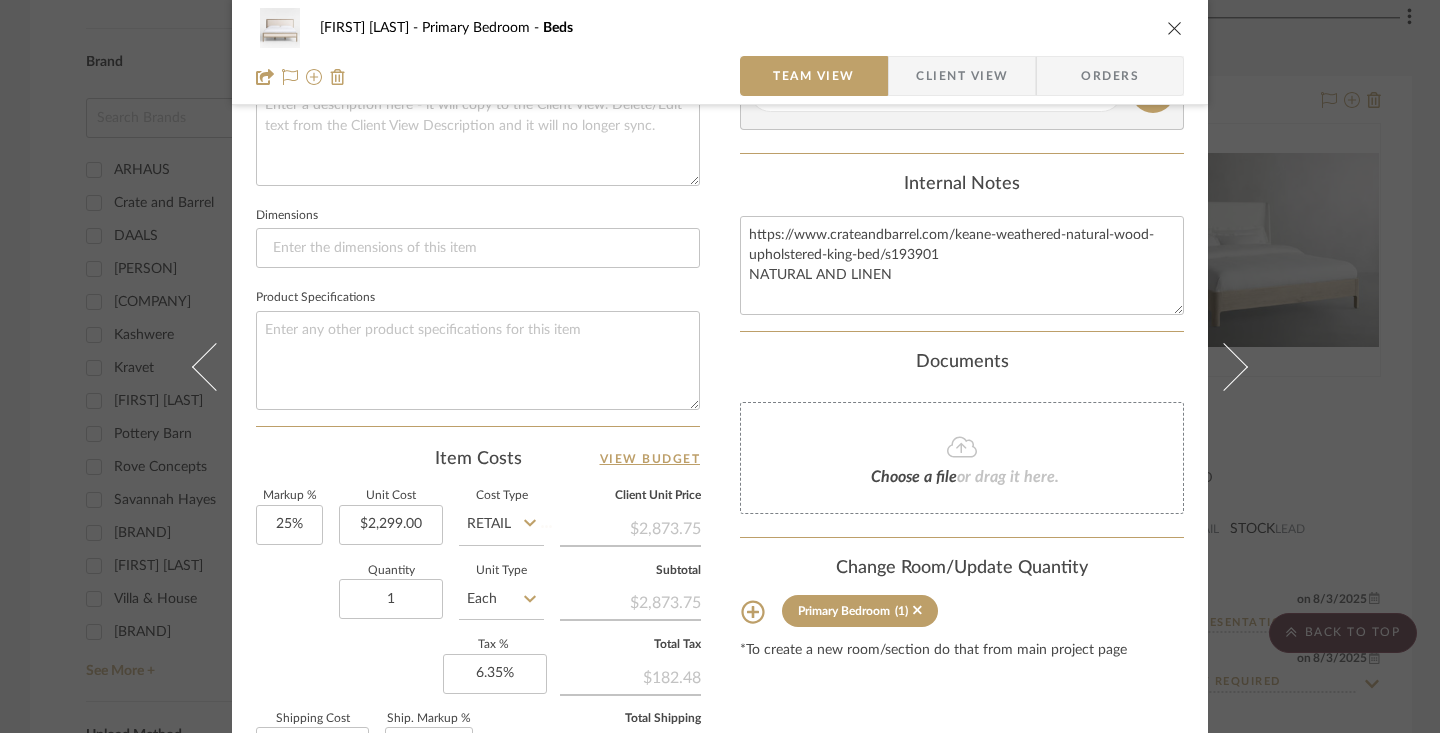 type 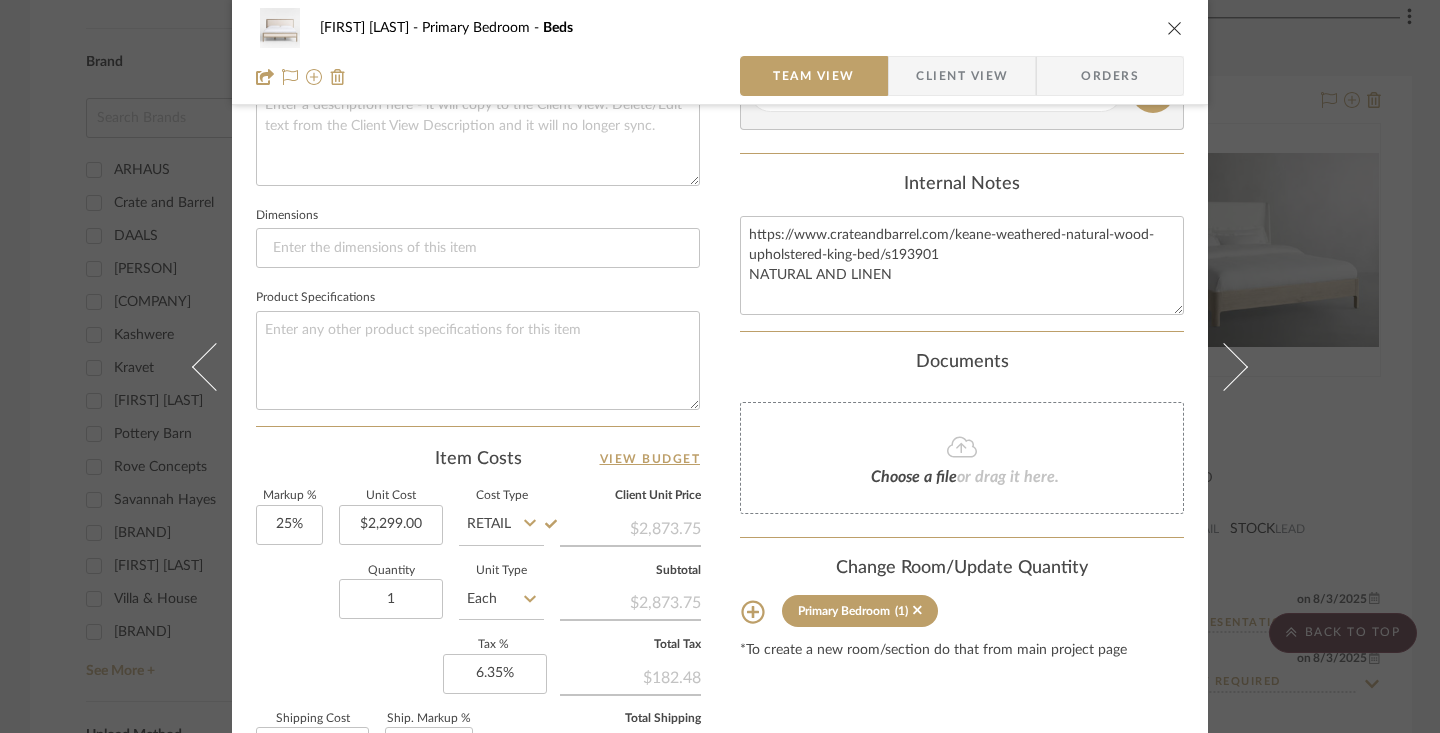 click on "Quantity  1  Unit Type  Each" 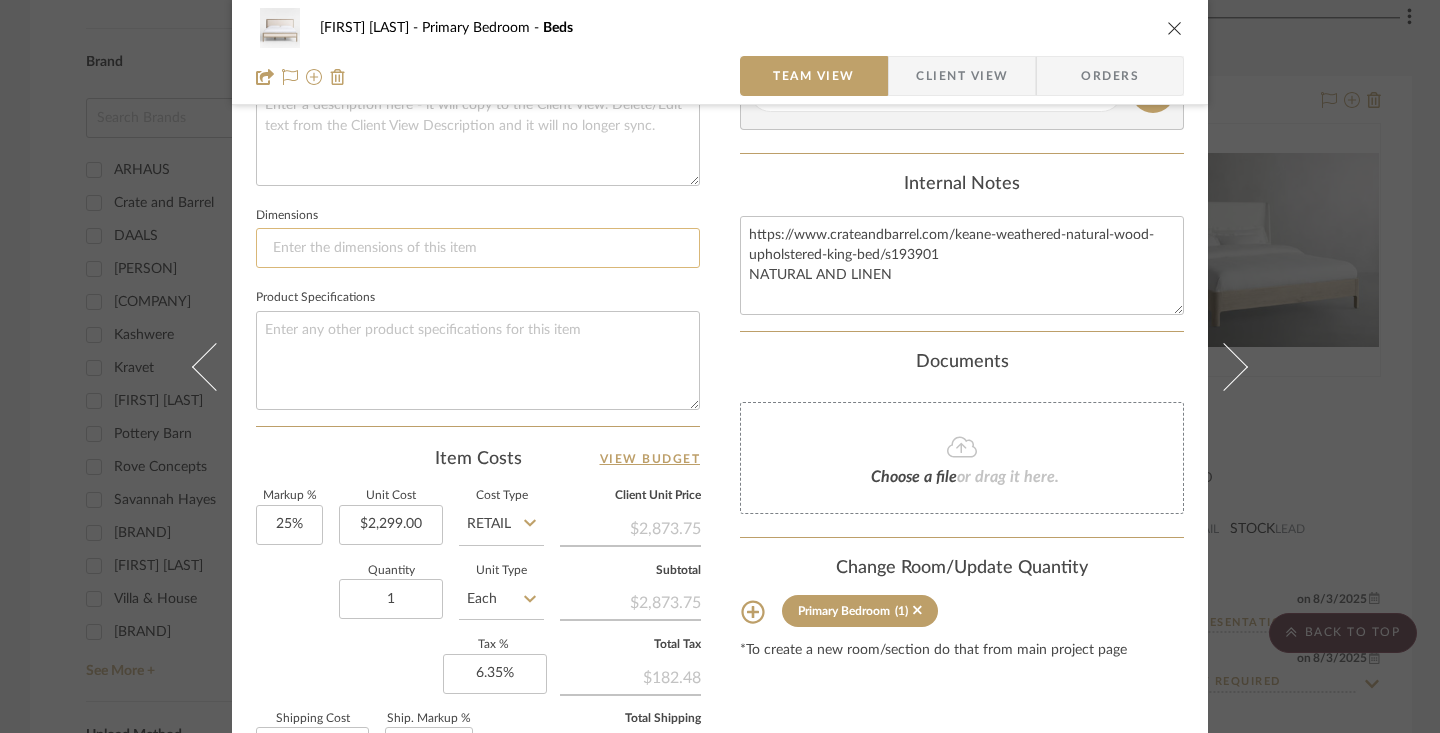 click 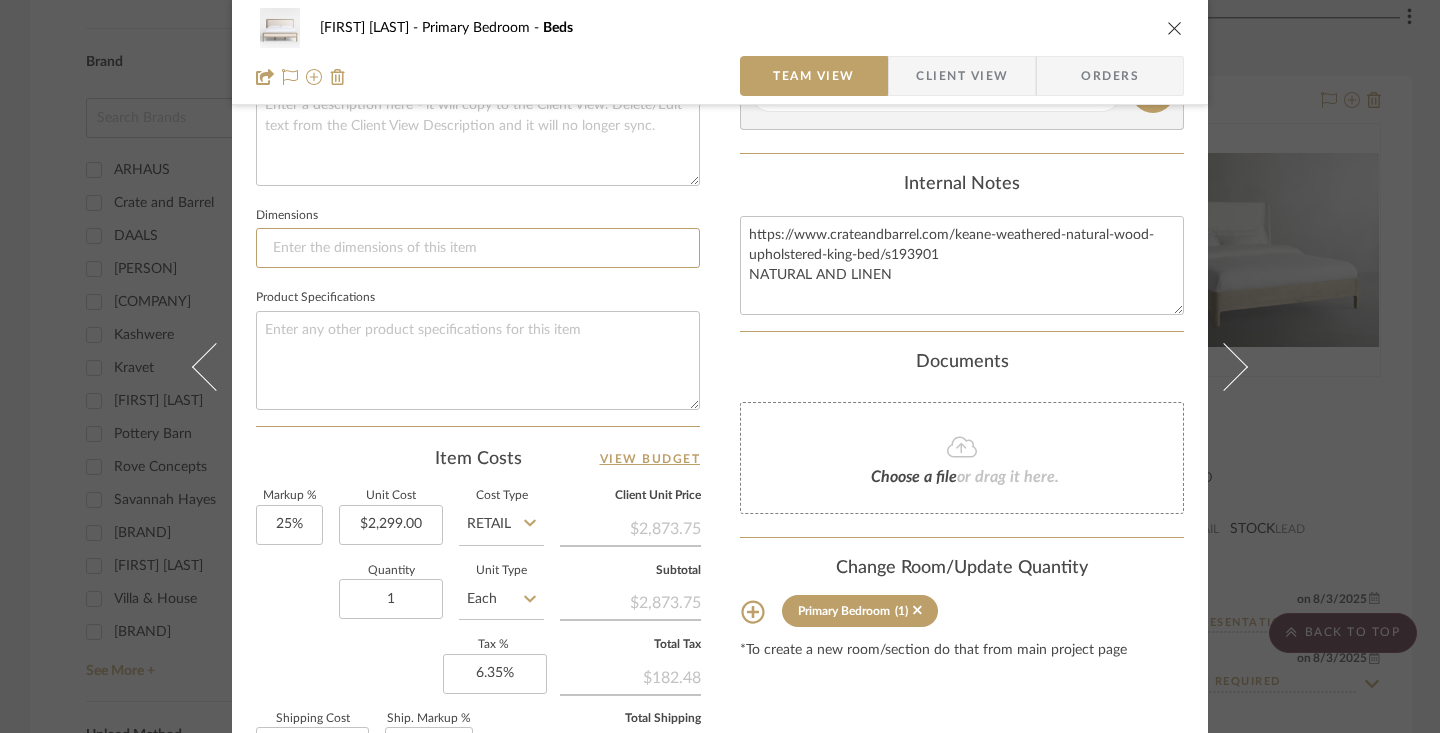 paste on "Keane Weathered Natural Wood Upholstered King Bed50"Hheight79.7"Wwidth84.61"D" 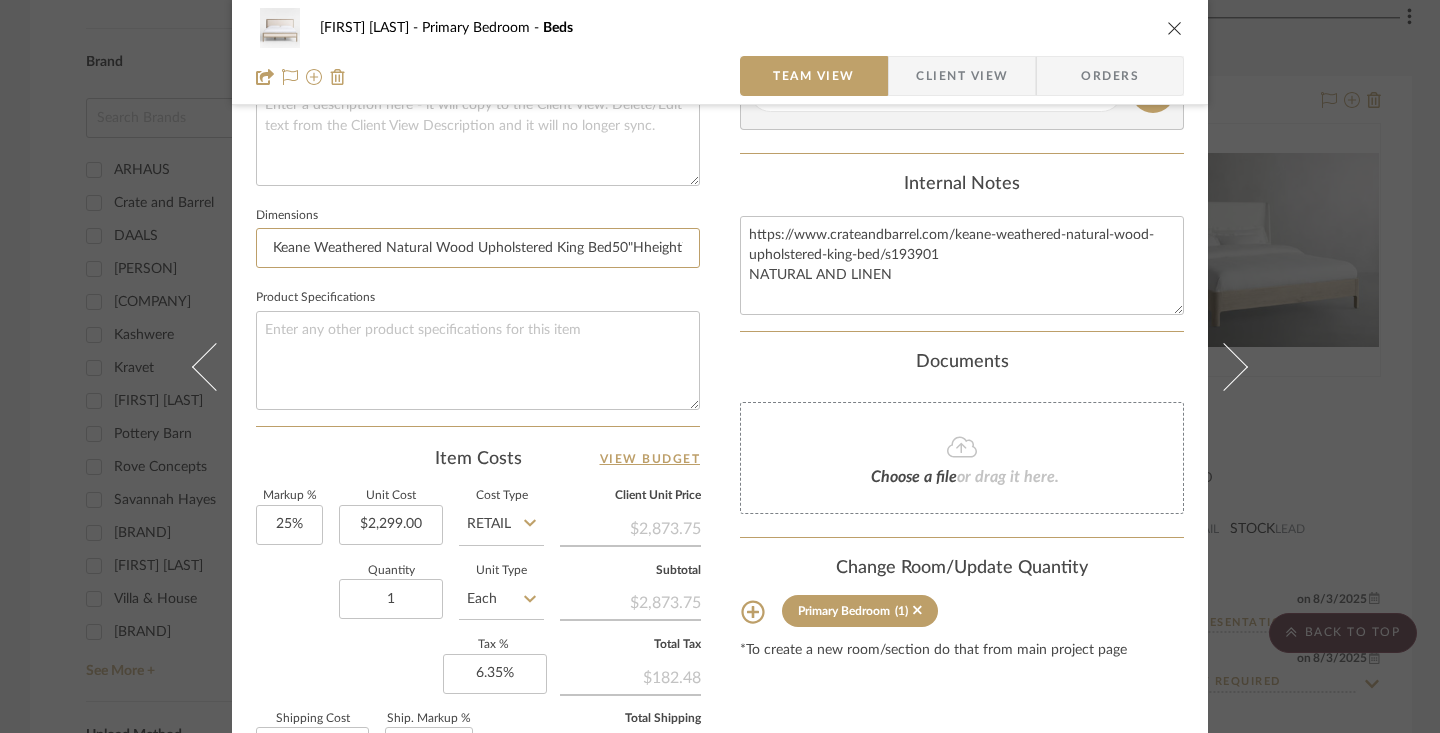 scroll, scrollTop: 0, scrollLeft: 132, axis: horizontal 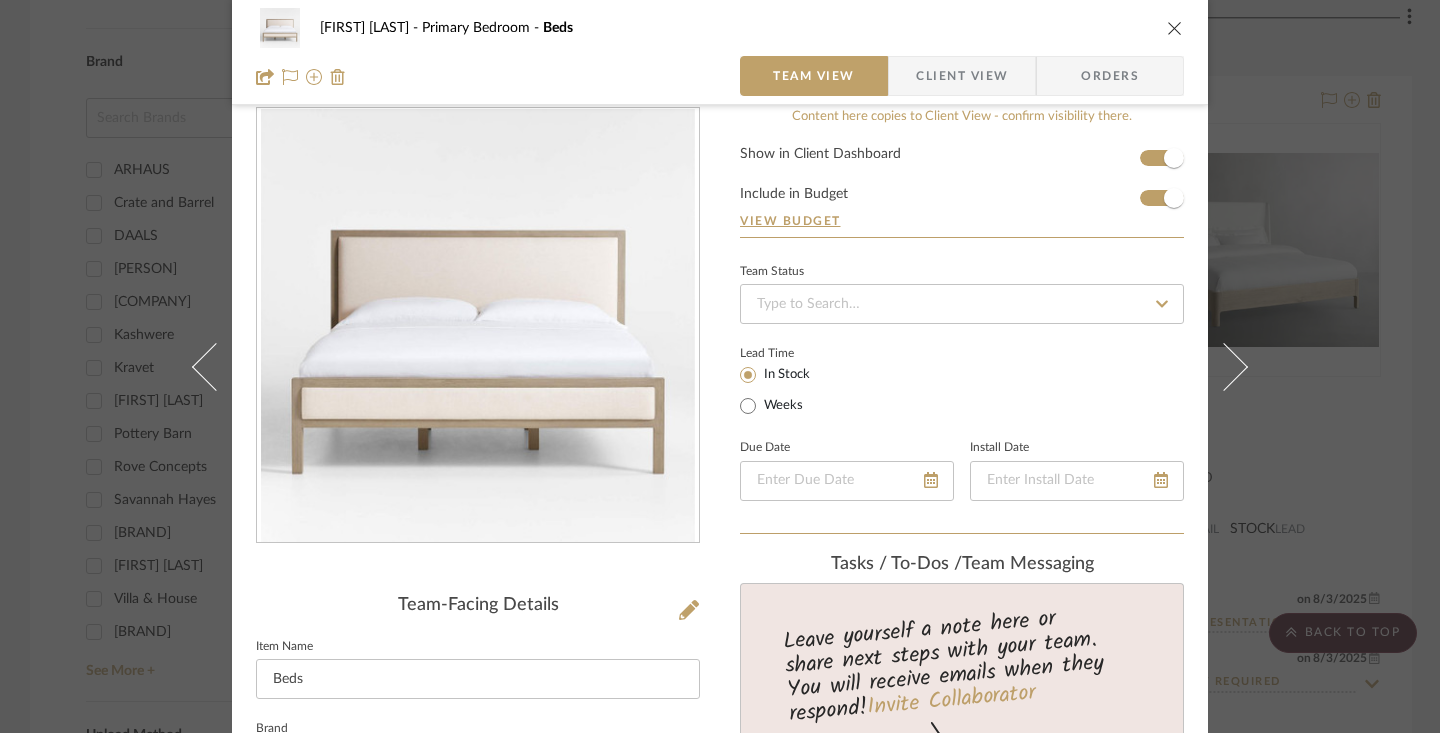 type on "Keane Weathered Natural Wood Upholstered King Bed50"Hheight79.7"Wwidth84.61"D" 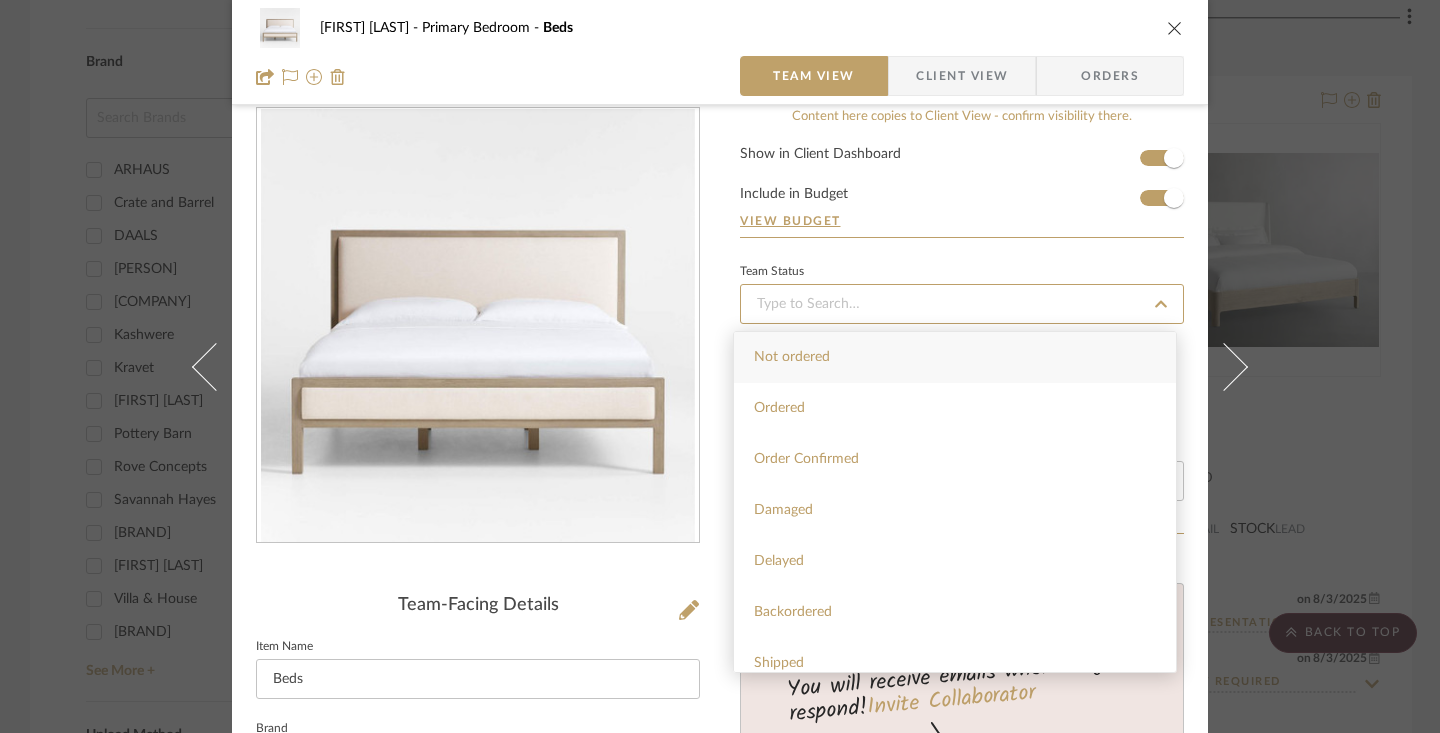 type 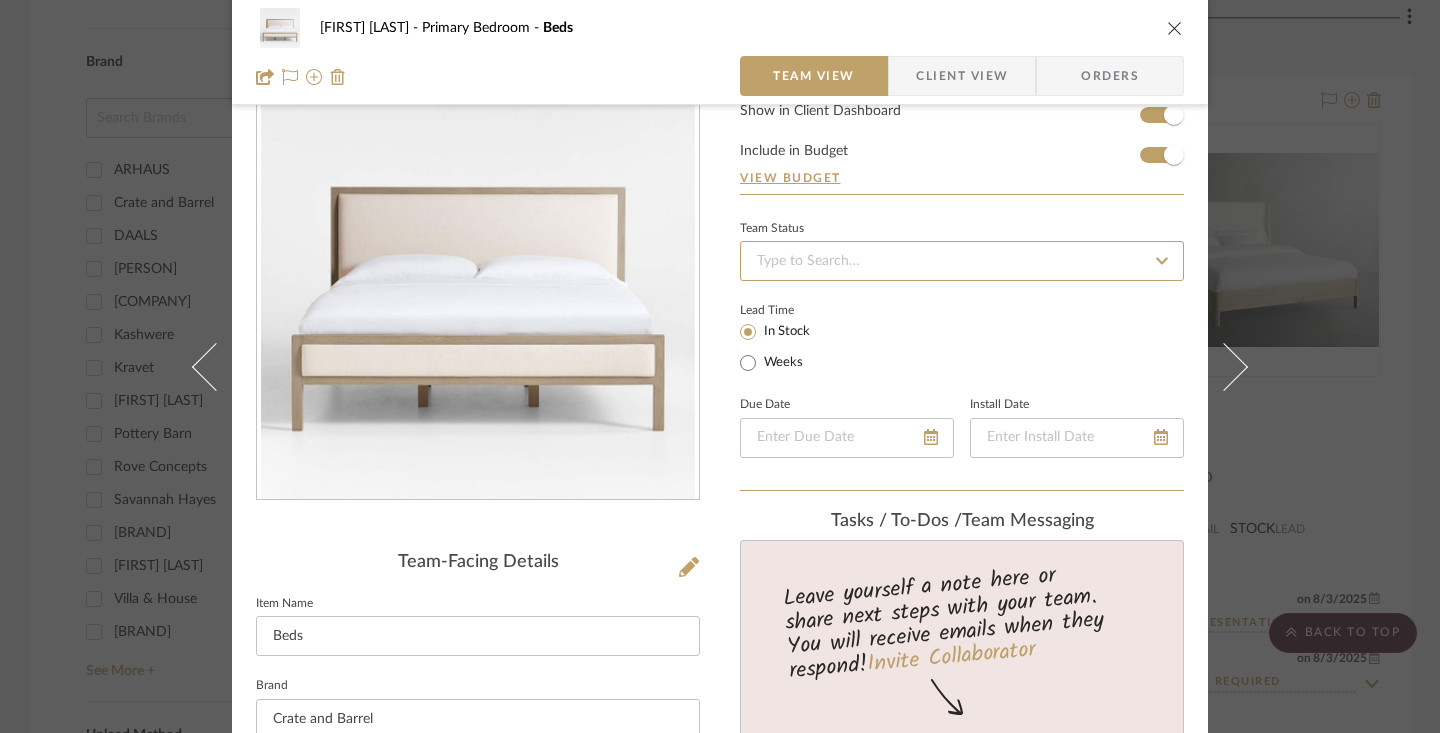 scroll, scrollTop: 132, scrollLeft: 0, axis: vertical 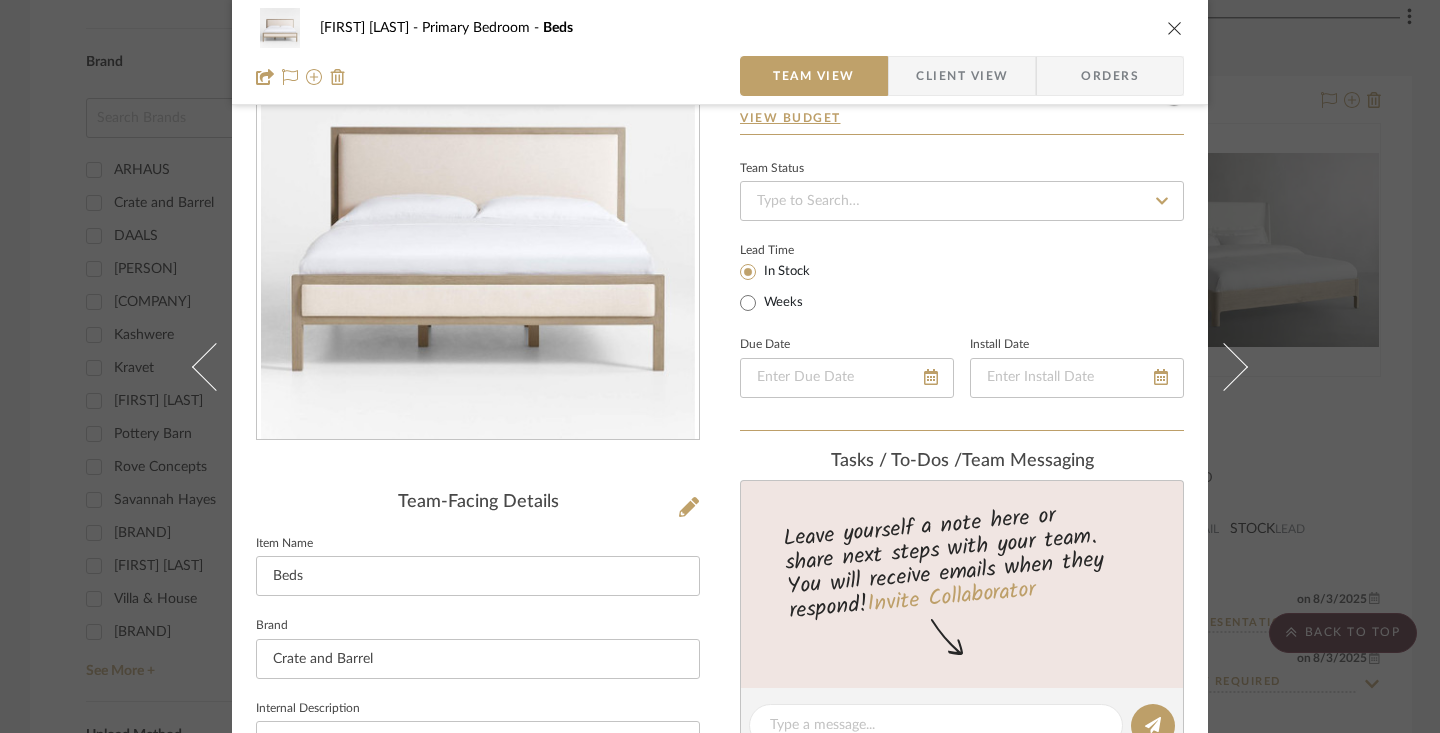 click 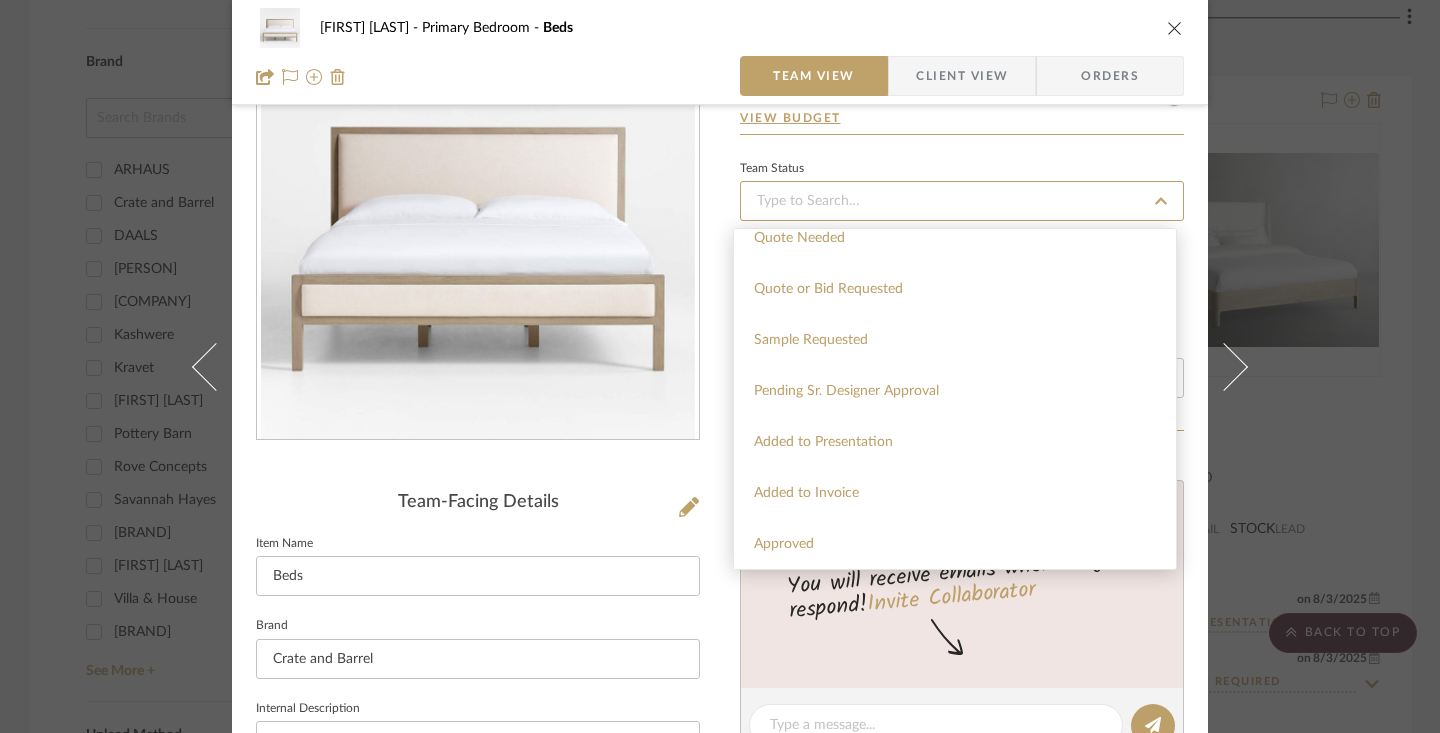 scroll, scrollTop: 732, scrollLeft: 0, axis: vertical 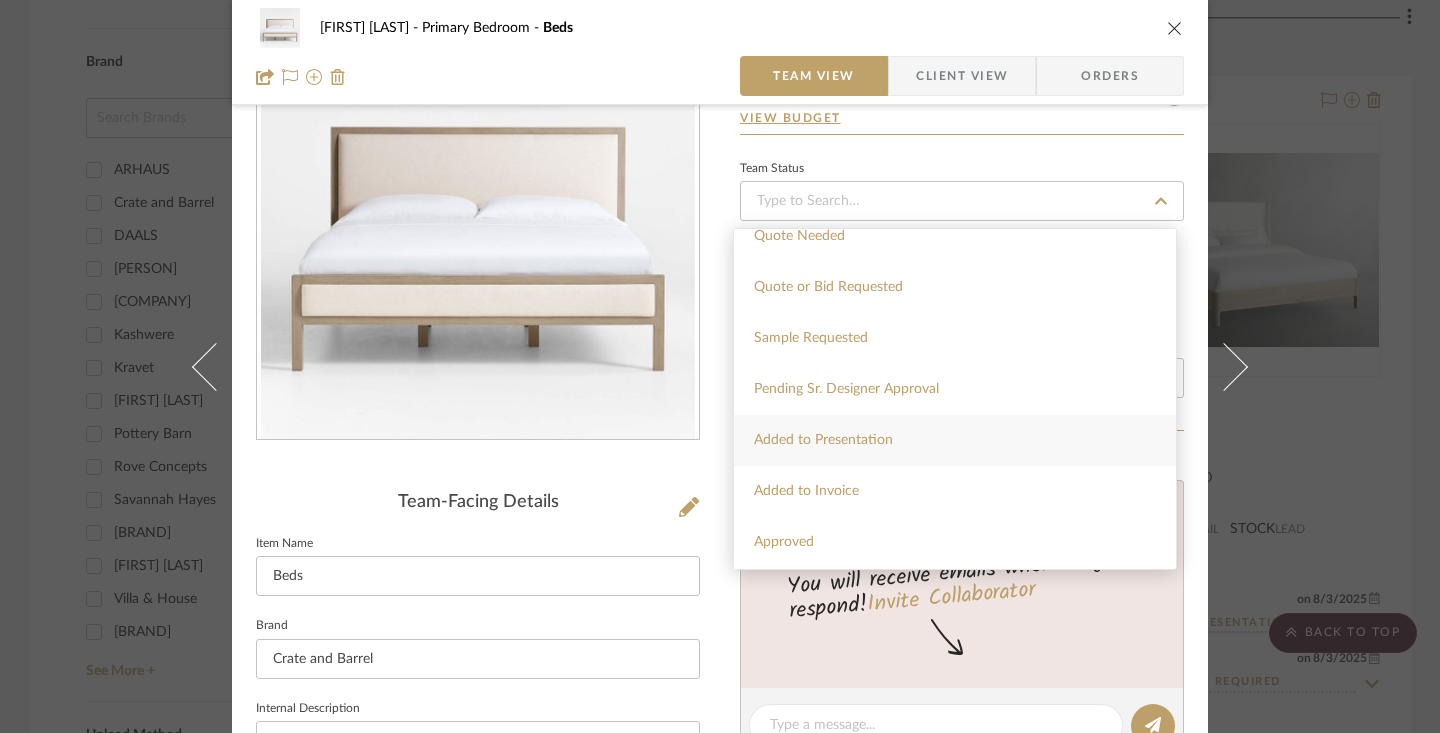 click on "Added to Presentation" at bounding box center [955, 440] 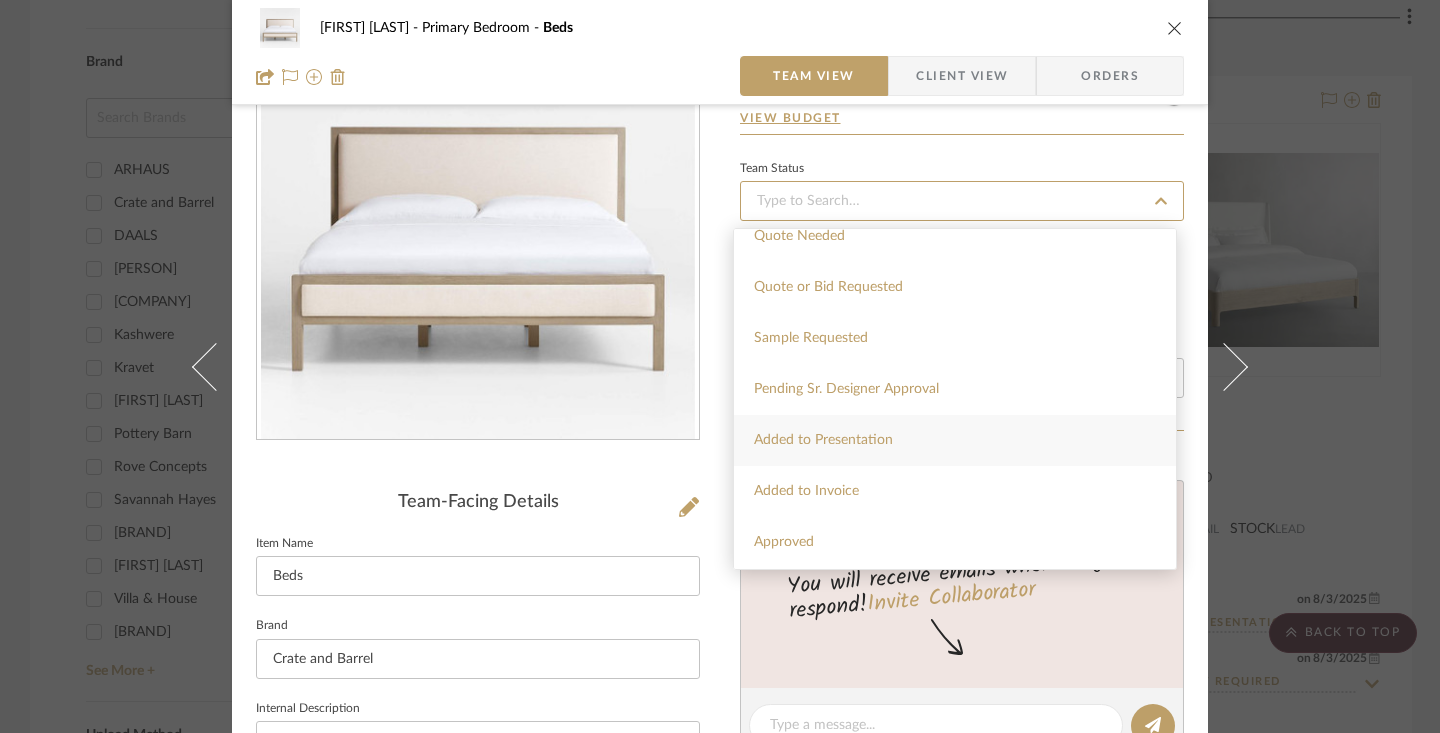 type on "[DATE]" 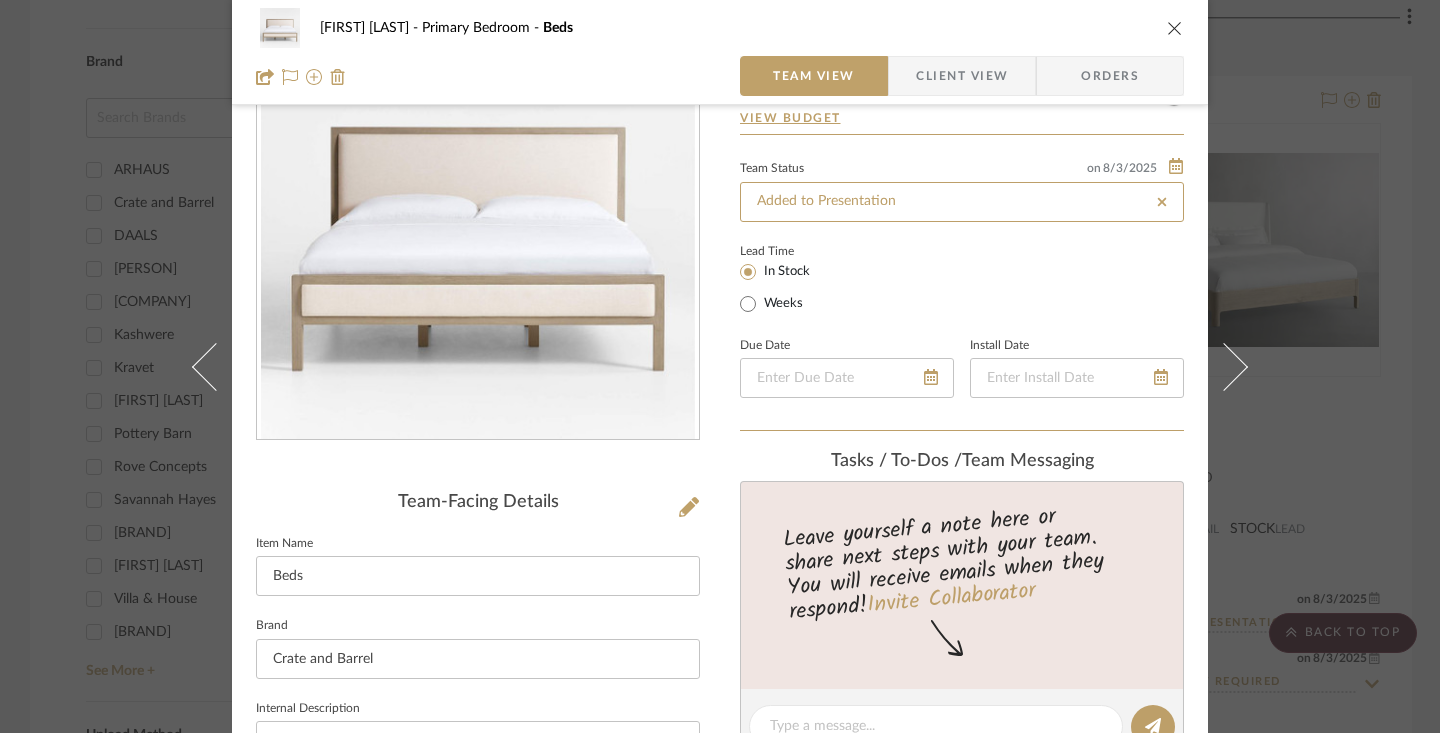 type on "[DATE]" 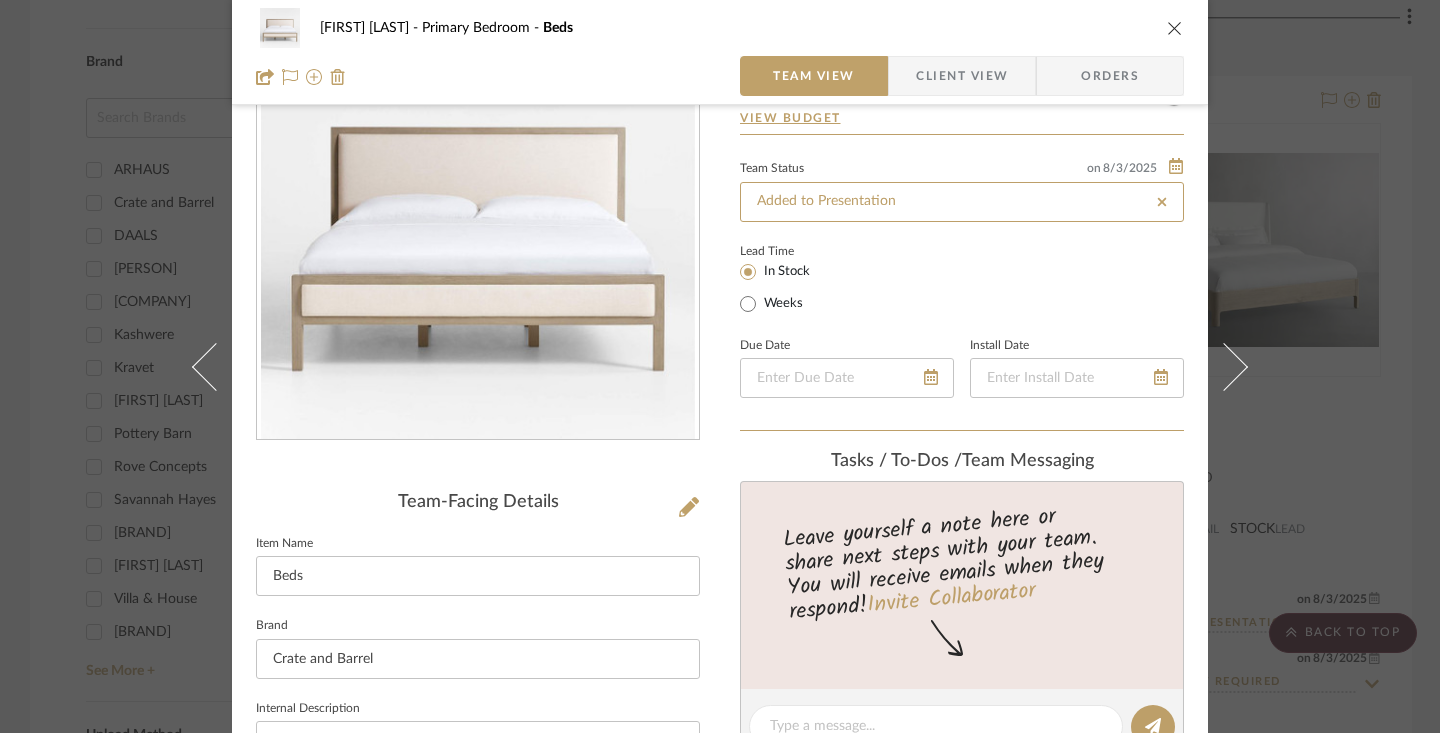 type on "Added to Presentation" 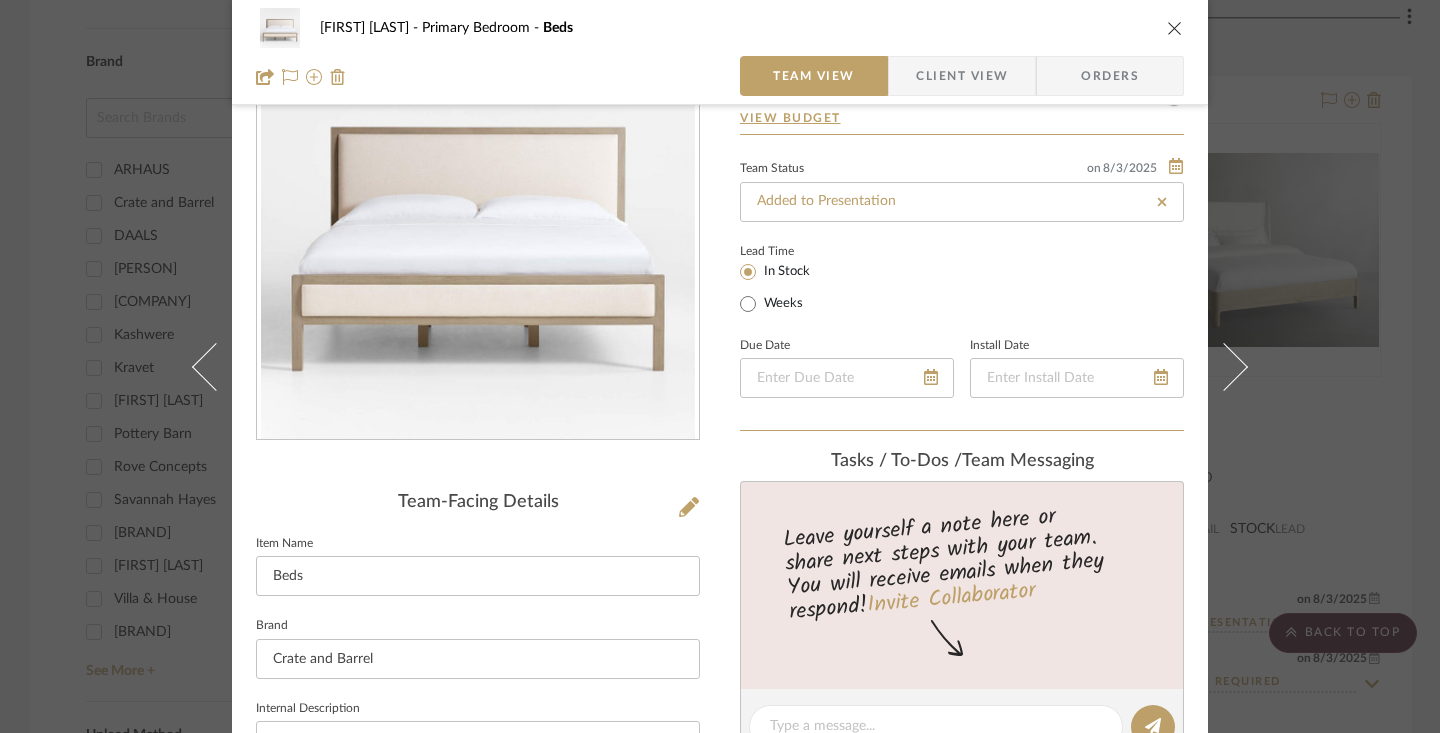 click at bounding box center [1175, 28] 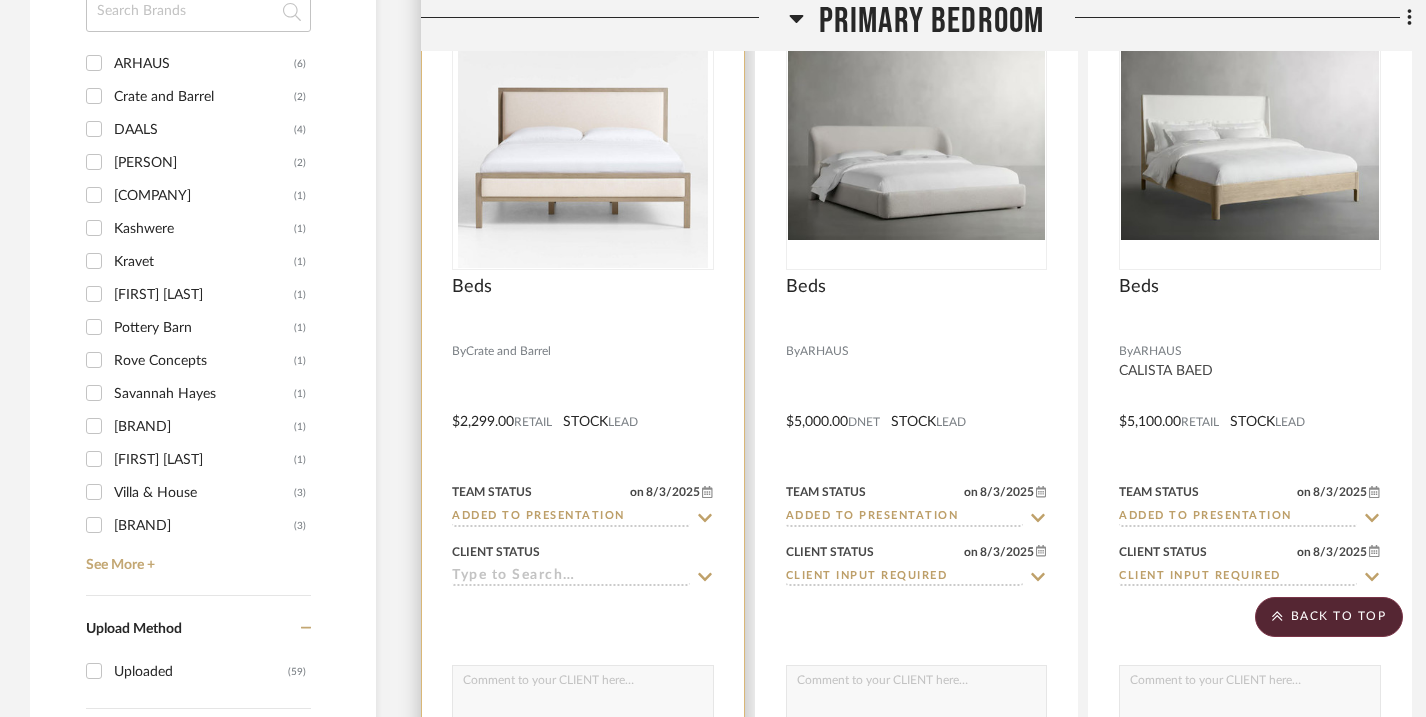 scroll, scrollTop: 2236, scrollLeft: 0, axis: vertical 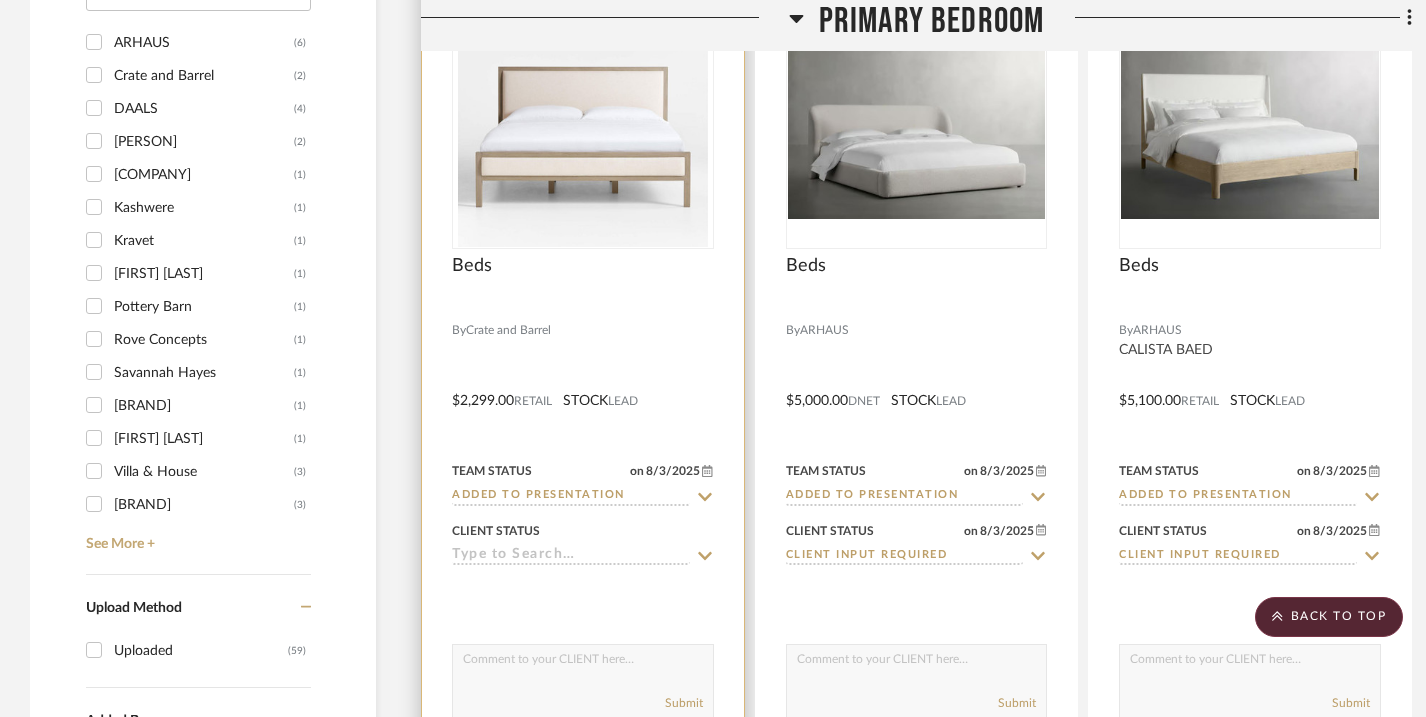 click 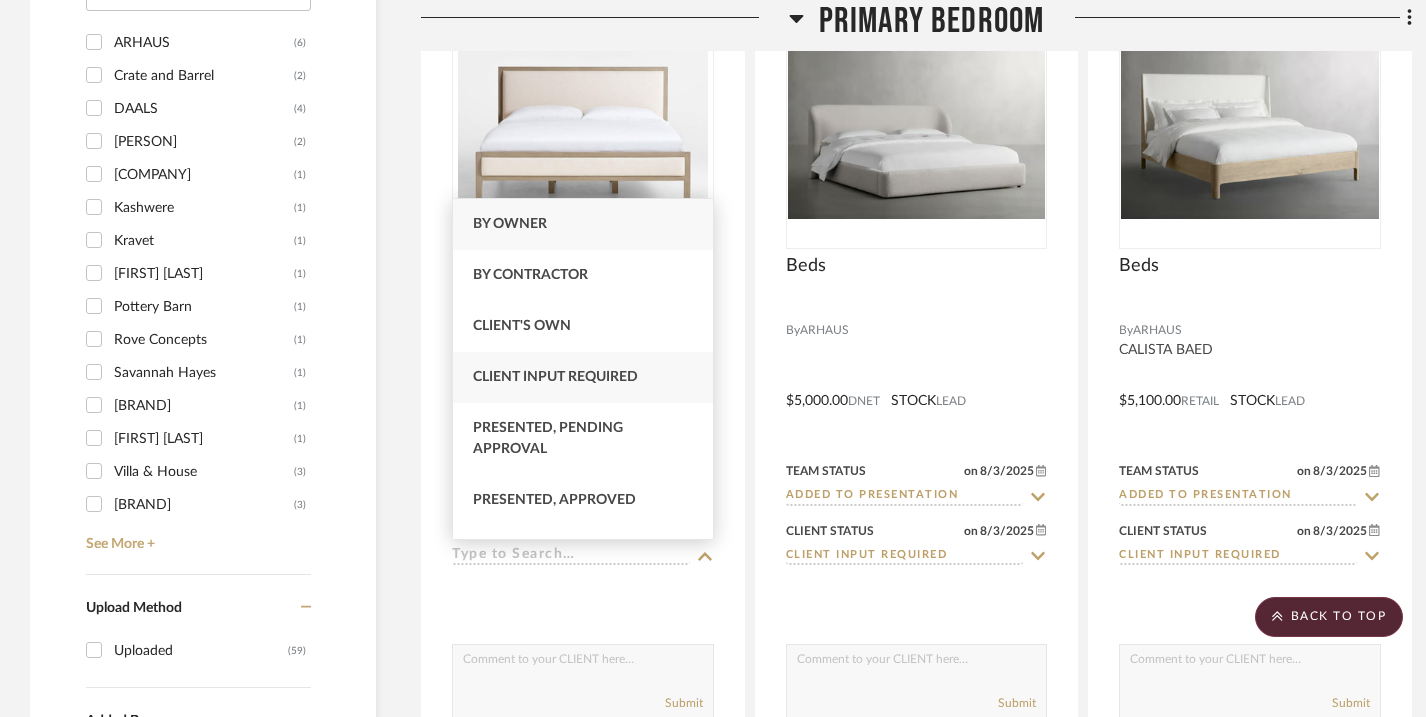 click on "Client Input Required" at bounding box center (555, 377) 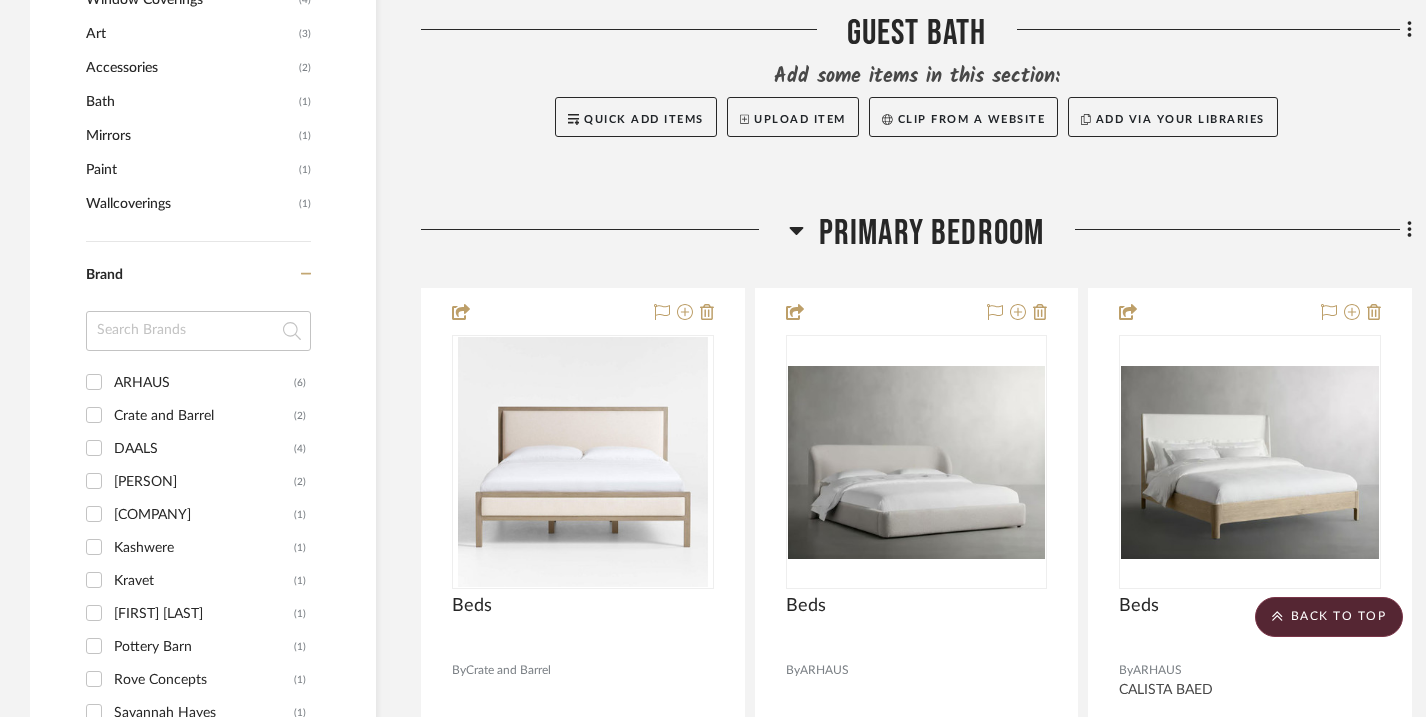 scroll, scrollTop: 1905, scrollLeft: 0, axis: vertical 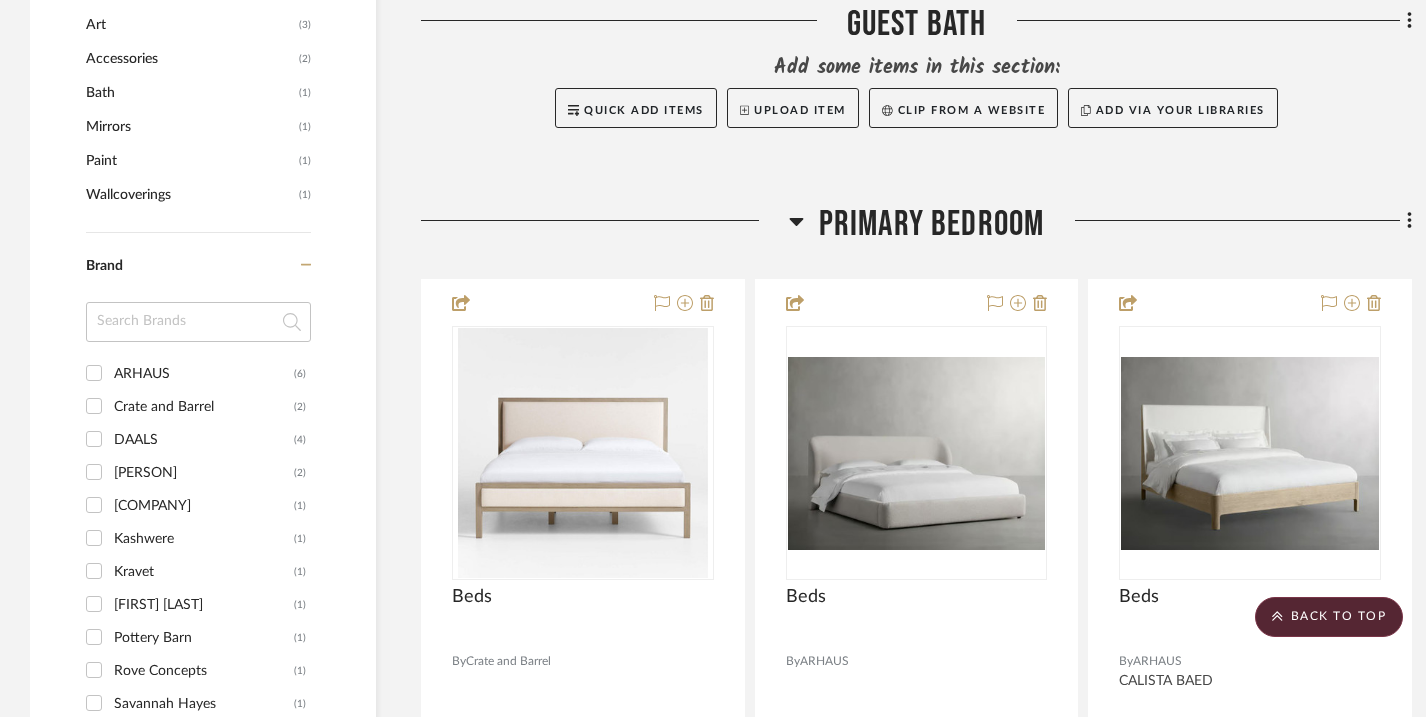 click on "Filter by keyword, category or name prior to exporting to Excel or Bulk Actions Team Comments All Team Comments Team Comments in last day Team Comments in last week Flagged Shared with Client Team Status Added to Presentation  (31)  Sample Requested  (1)  Client Status Client Input Required  (32)  Client Feedback No Feedback  (29)  Client Comments All Client Comments Client Comments in last day Client Comments in last week Added To PO Category  Seating   (11)   Tables   (10)   Beds    (5)   Storage   (2)   Lighting   (5)   Rugs   (5)   Bedding   (4)   Fabric & Textiles   (4)   Window Coverings   (4)   Art   (3)   Accessories    (2)   Bath   (1)   Mirrors   (1)   Paint   (1)   Wallcoverings   (1)  Brand ARHAUS  (6)  Crate and Barrel  (2)  DAALS  (4)  Eileen Smiles  (2)  Interior Define  (1)  Kashwere  (1)  Kravet  (1)  Kristen Leigh  (1)  Pottery Barn  (1)  Rove Concepts  (1)  Savannah Hayes  (1)  Serena and Lily  (1)  Serena Dugan  (1)  Villa & House  (3)  Visual Comfort & Co.  (3)  See More + Upload Method" 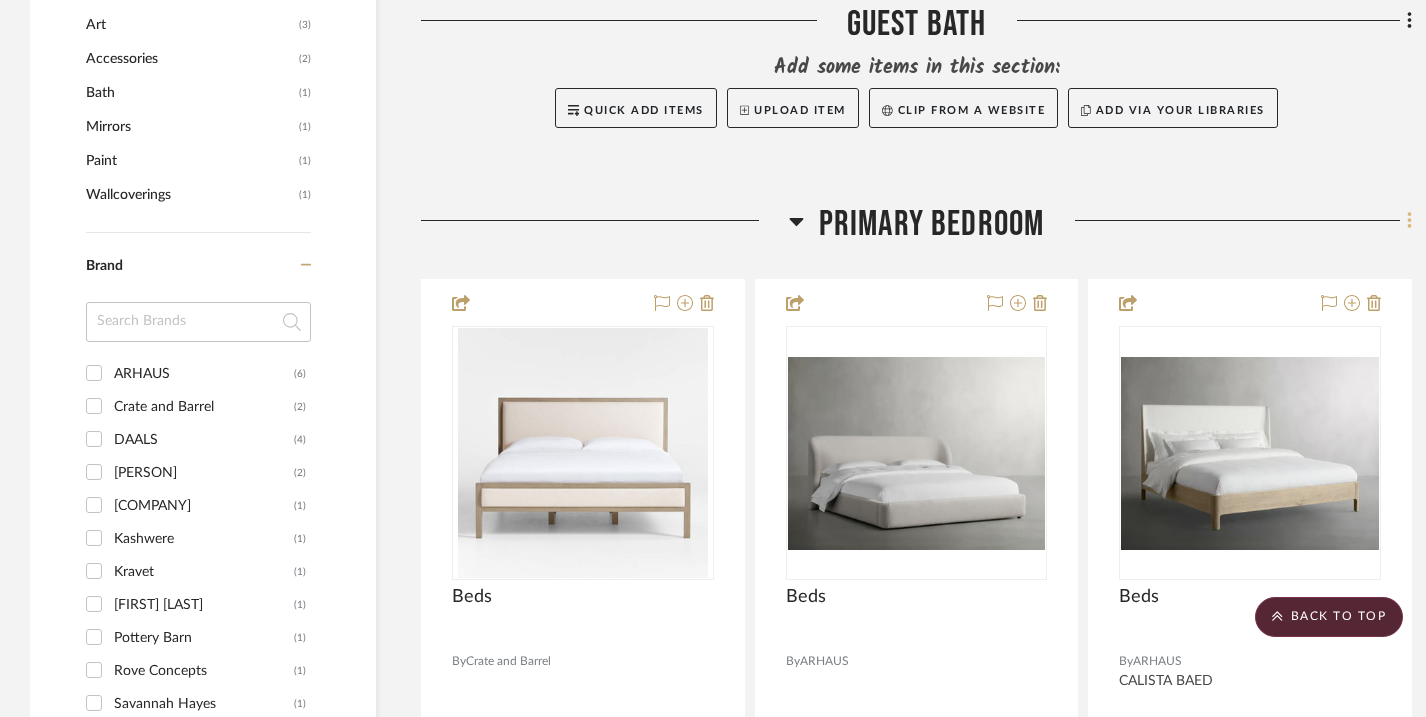 click 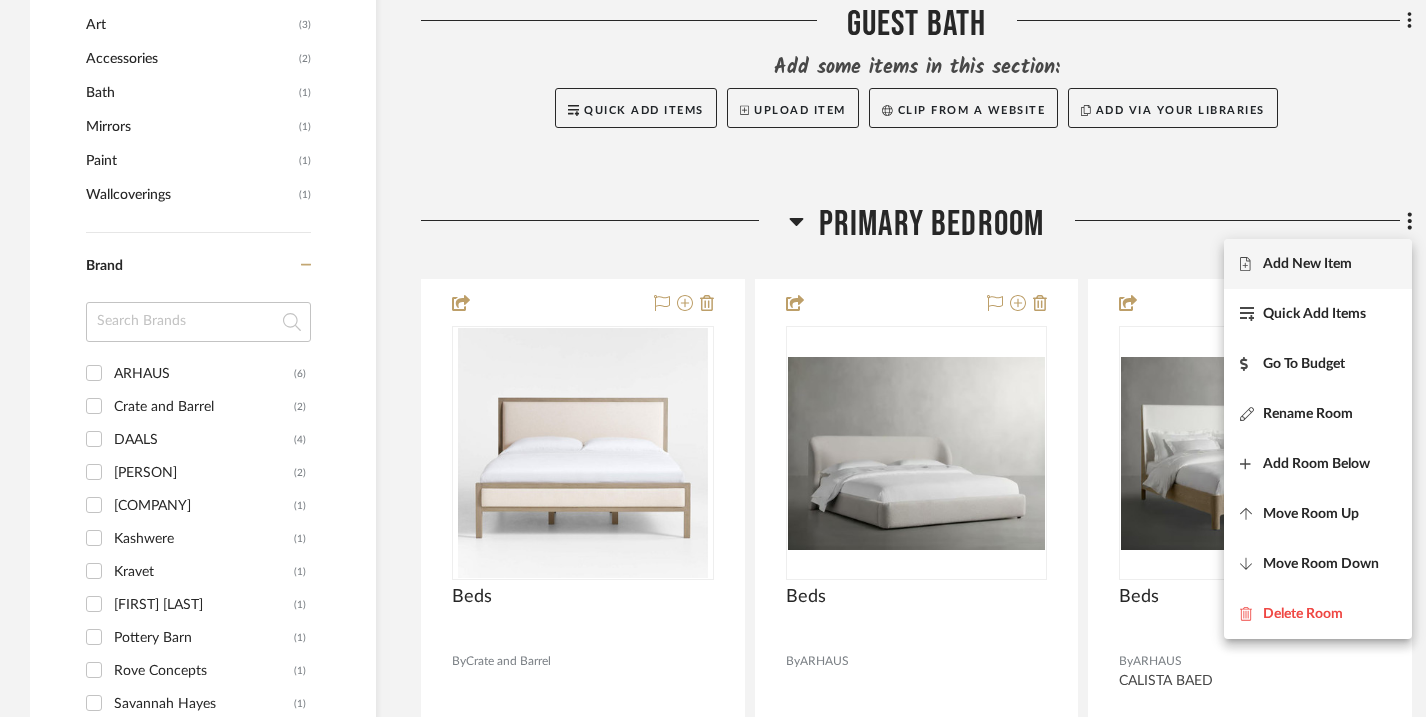 click on "Add New Item" at bounding box center [1318, 264] 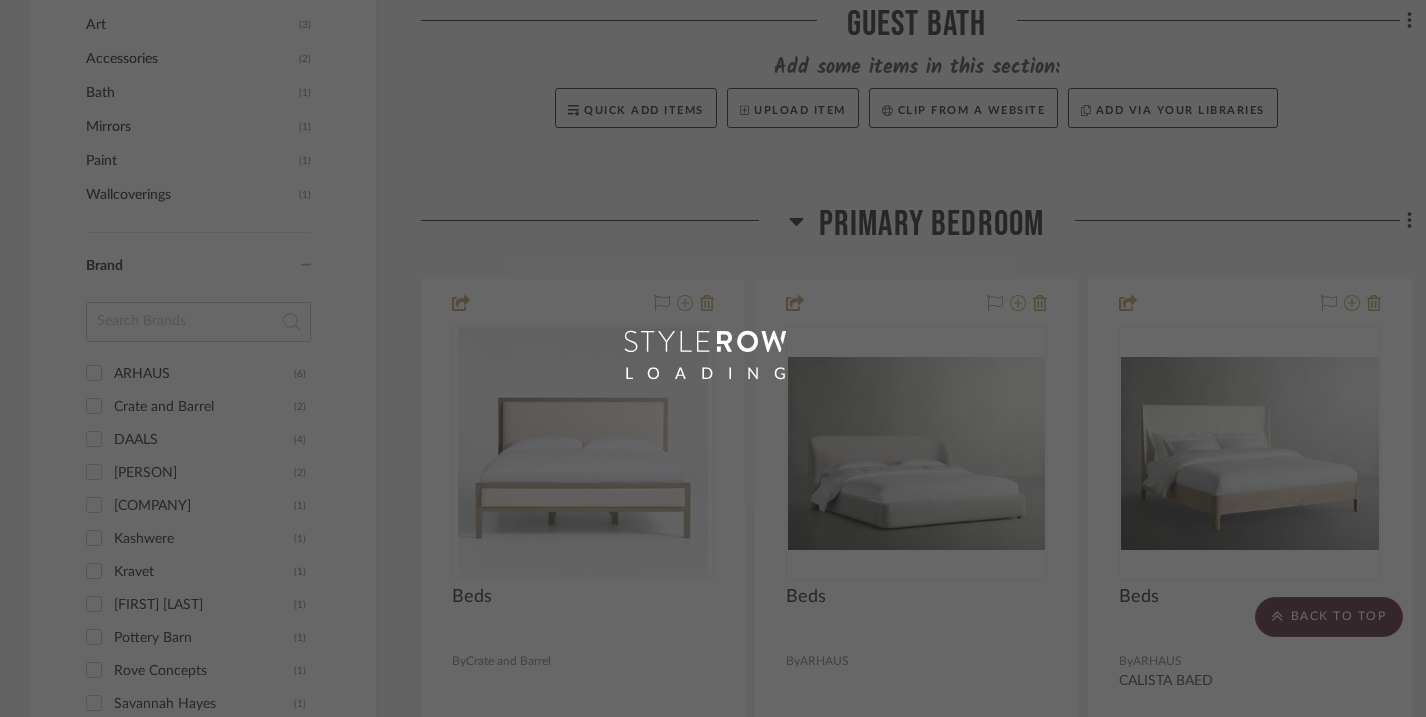 scroll, scrollTop: 0, scrollLeft: 0, axis: both 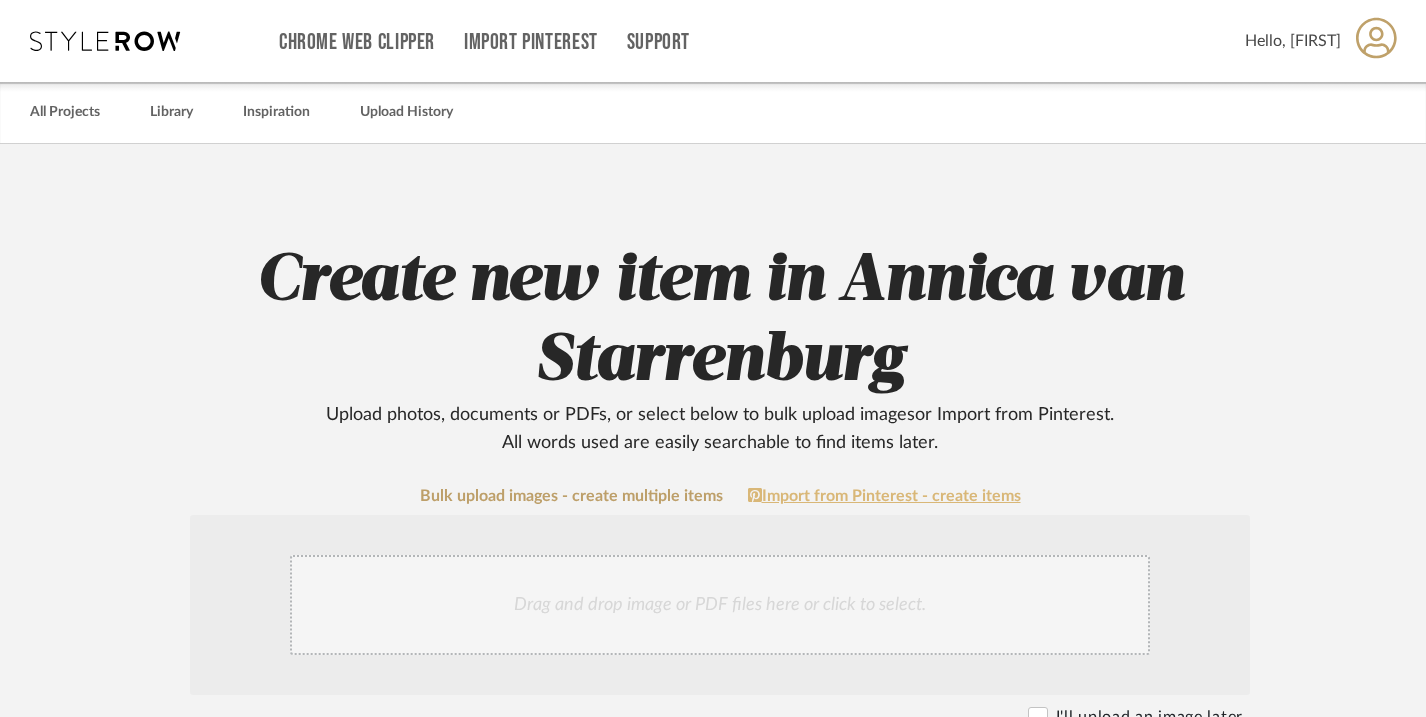 click on "Import from Pinterest - create items" 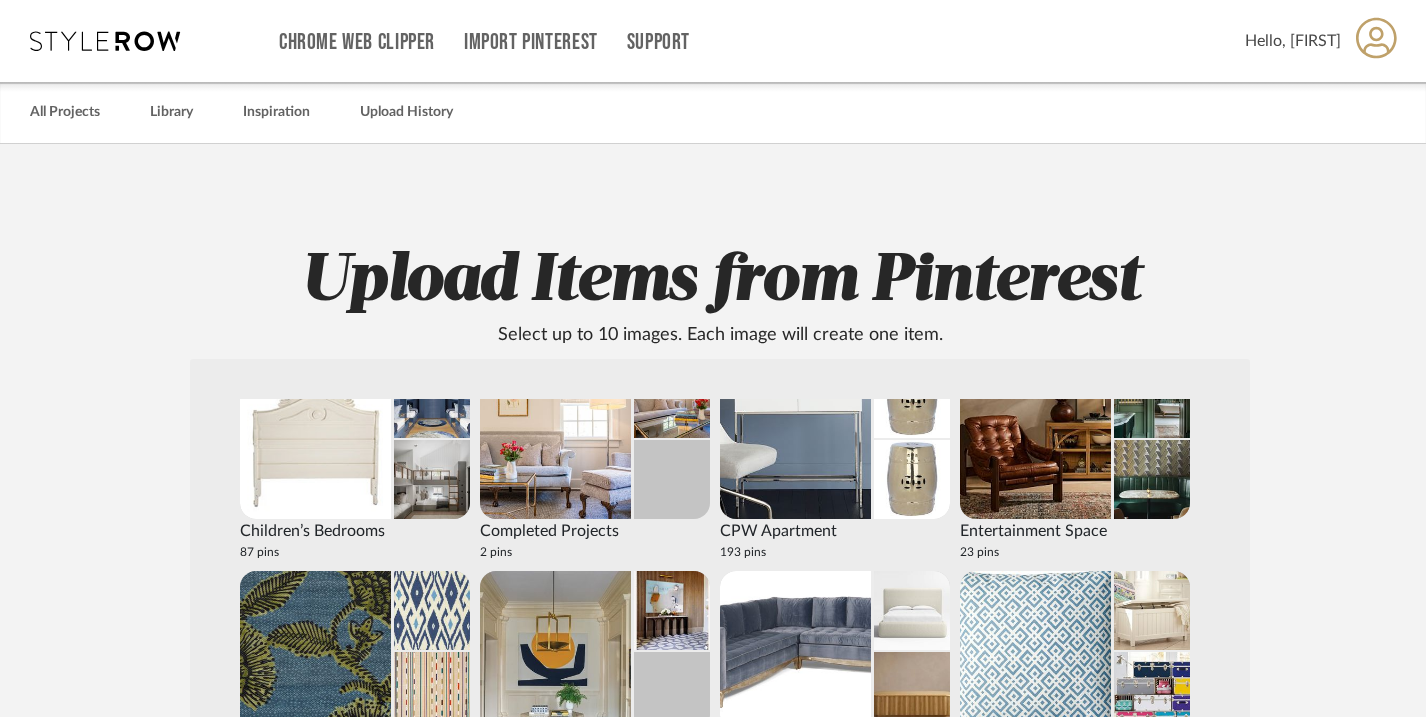 scroll, scrollTop: 894, scrollLeft: 0, axis: vertical 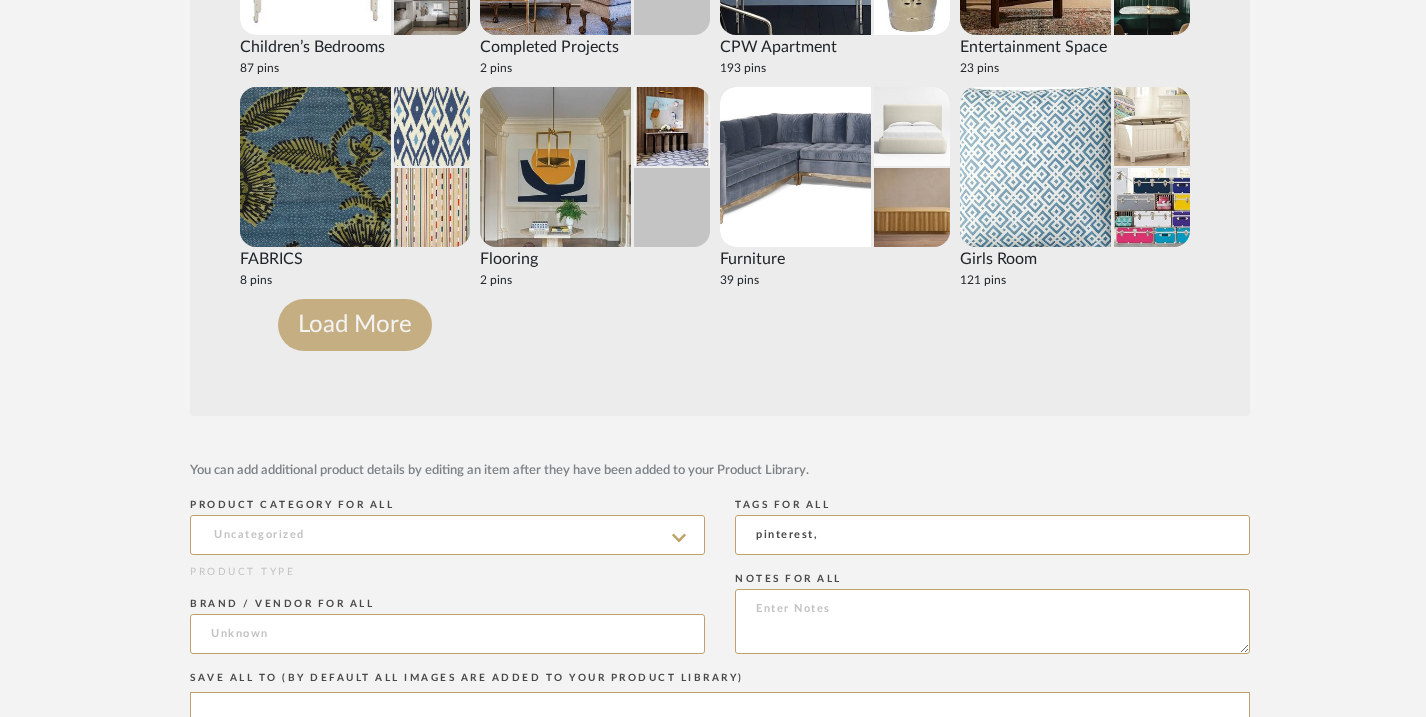 click on "Load More" at bounding box center (355, 325) 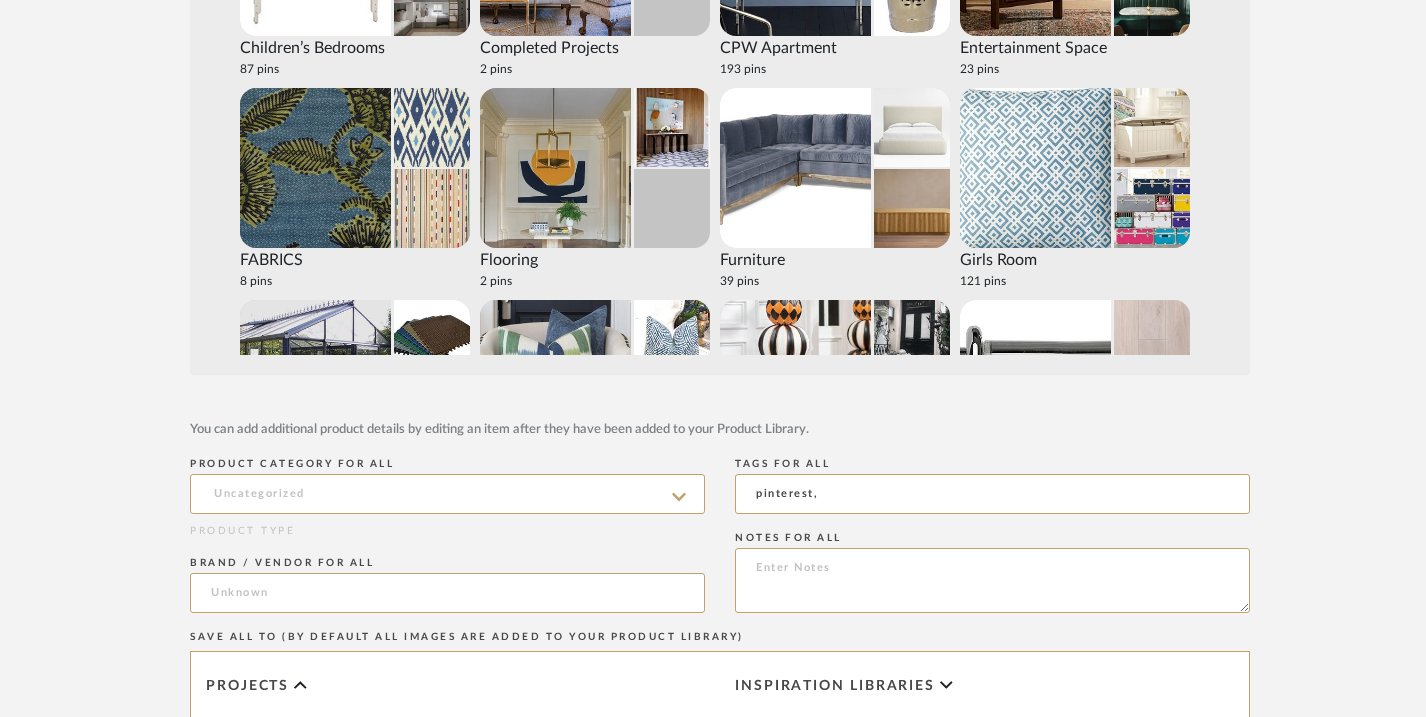 scroll, scrollTop: 894, scrollLeft: 0, axis: vertical 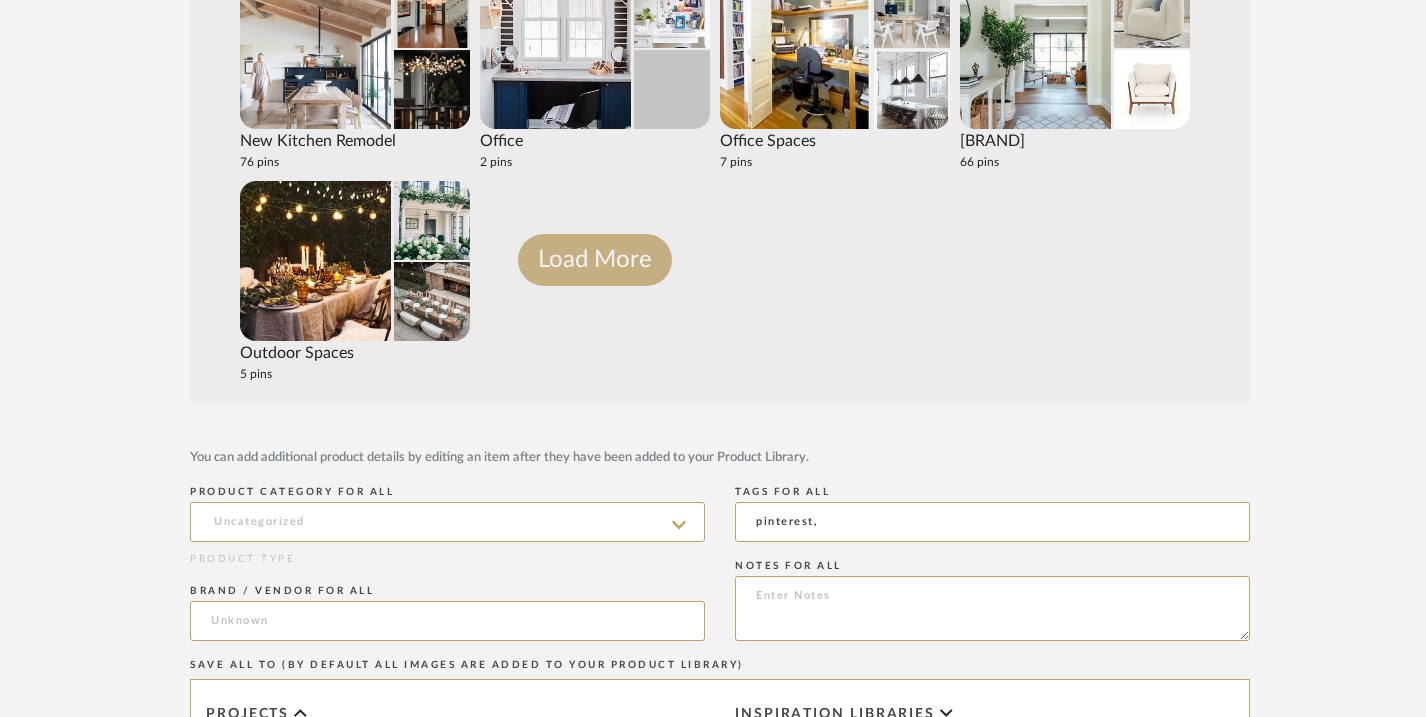 click on "Load More" at bounding box center (595, 260) 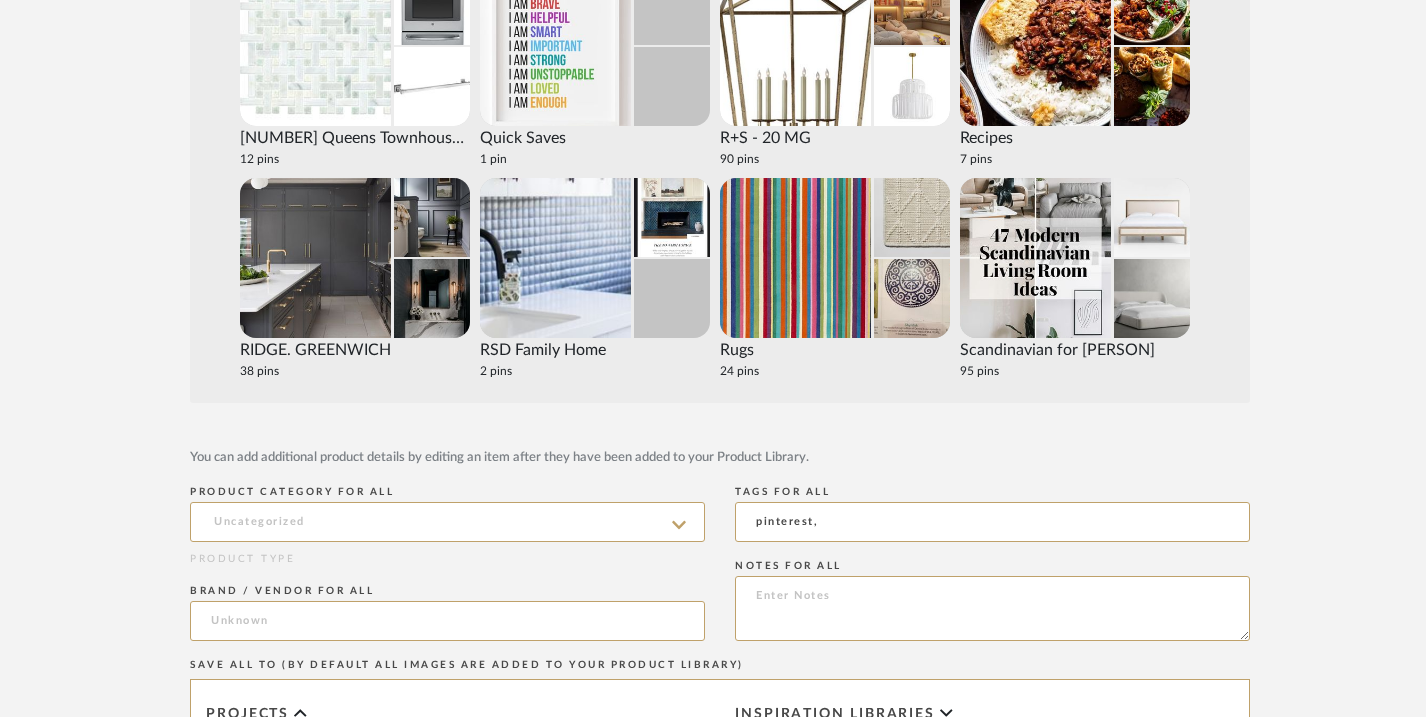 scroll, scrollTop: 2913, scrollLeft: 0, axis: vertical 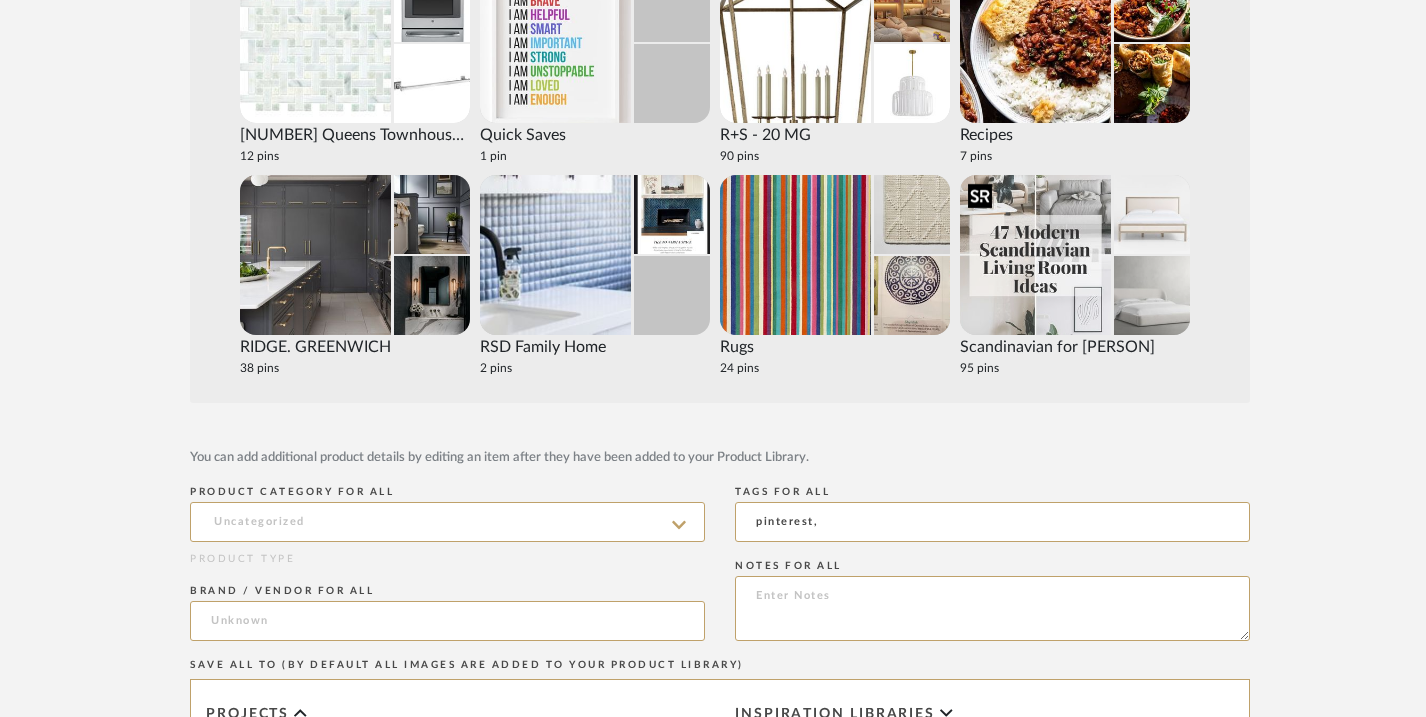 click at bounding box center [1035, 255] 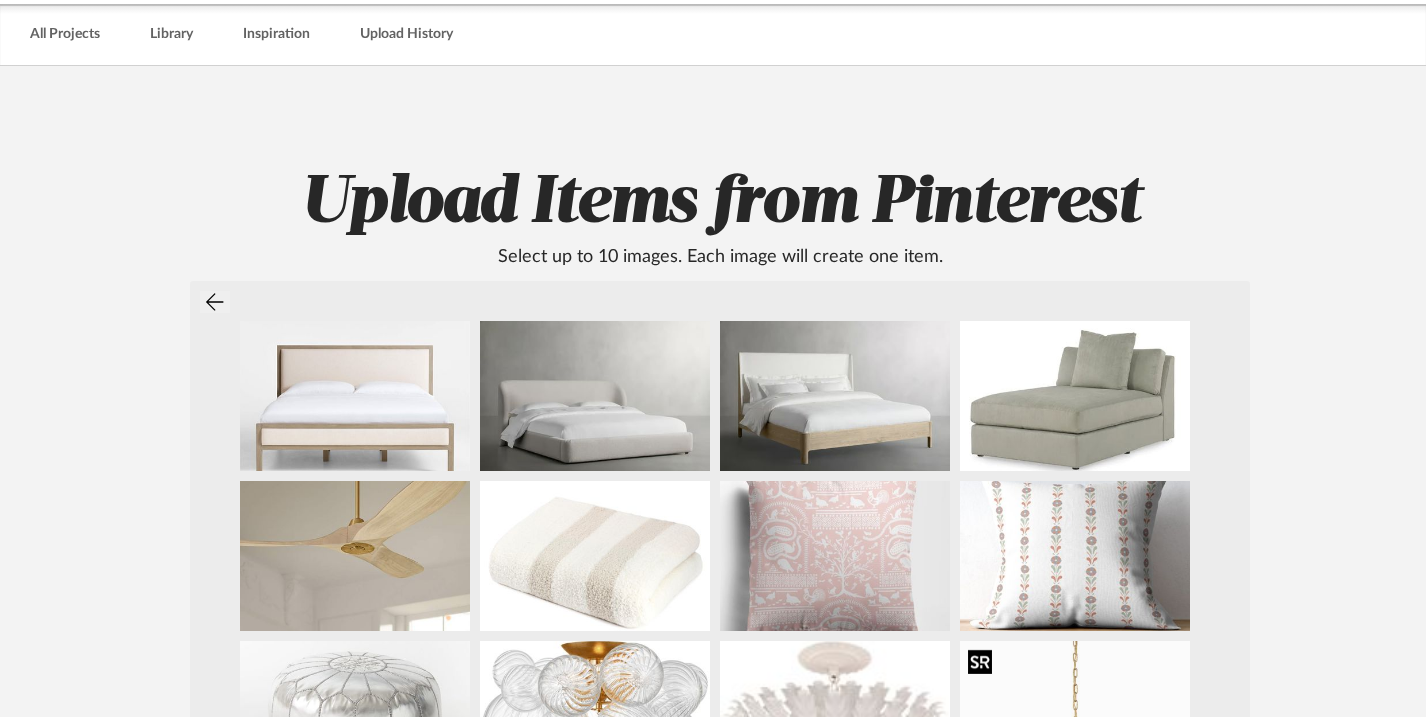 scroll, scrollTop: 81, scrollLeft: 0, axis: vertical 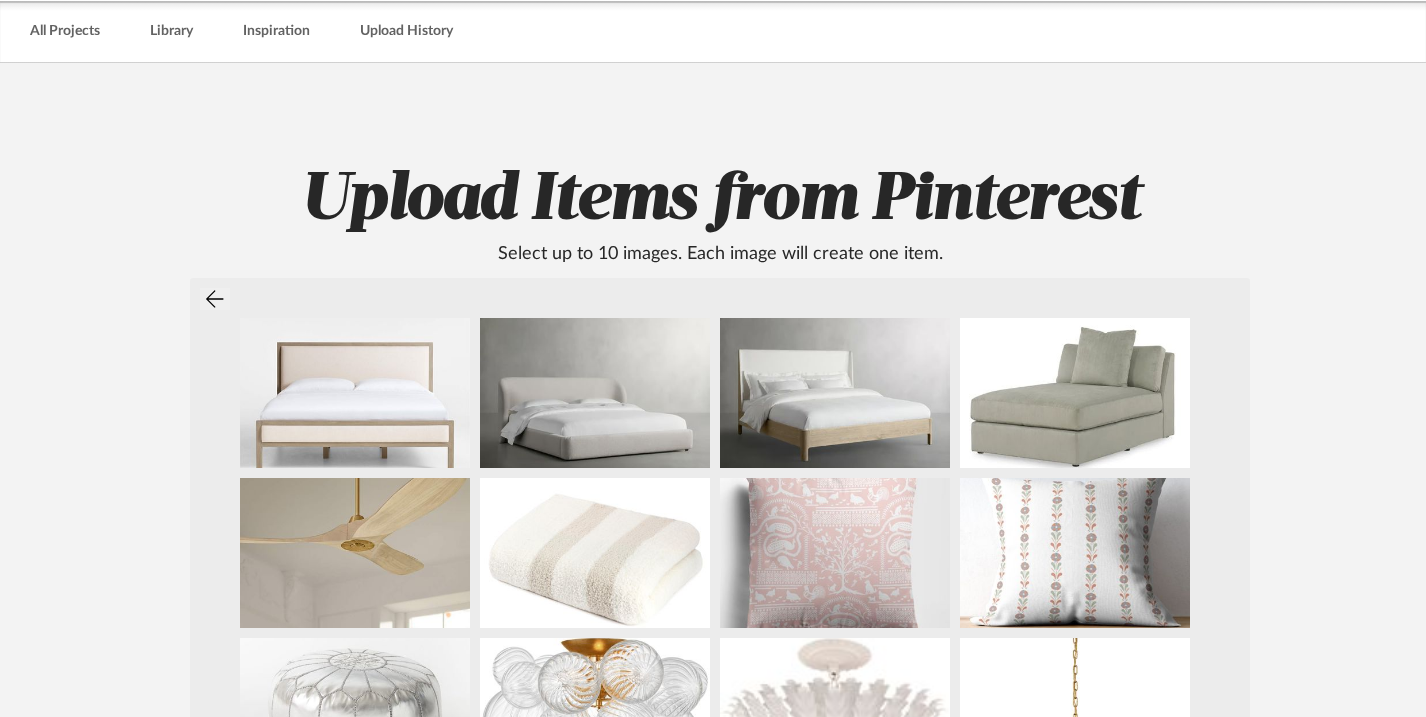 click 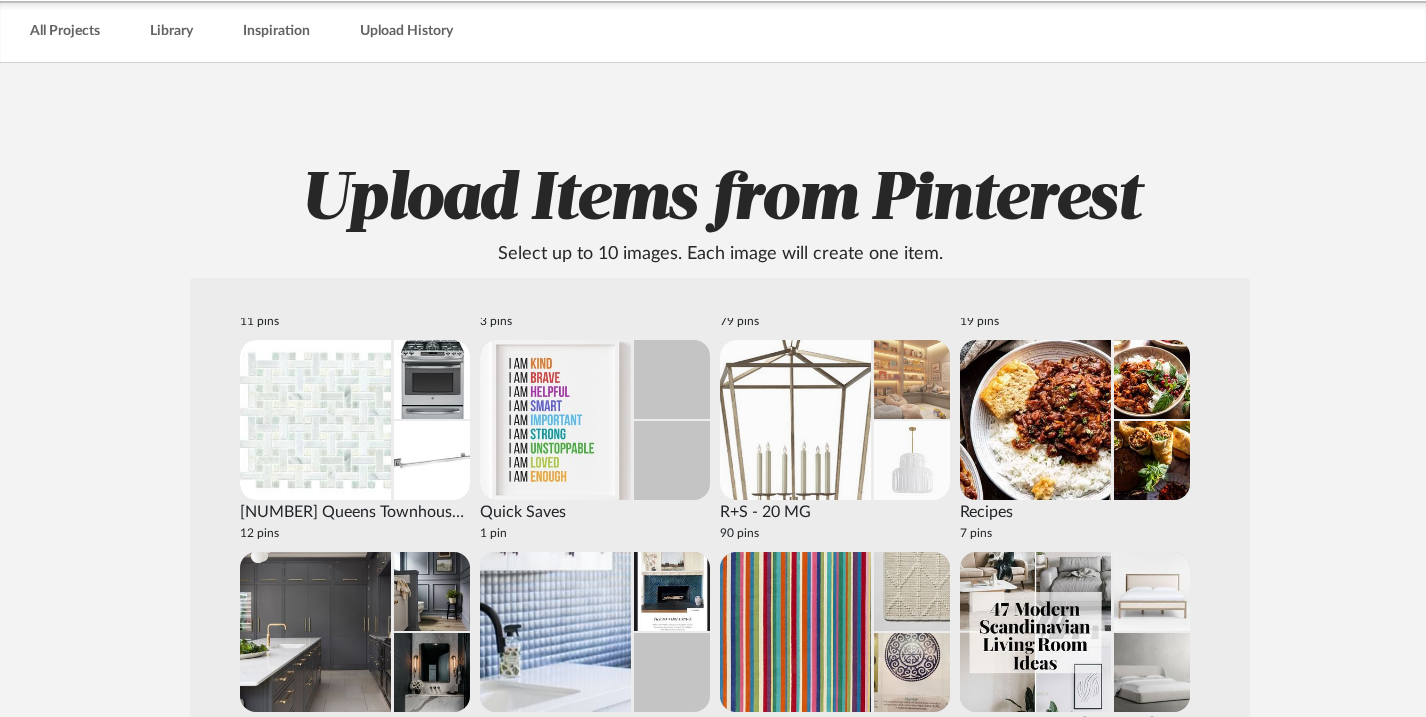 scroll, scrollTop: 2950, scrollLeft: 0, axis: vertical 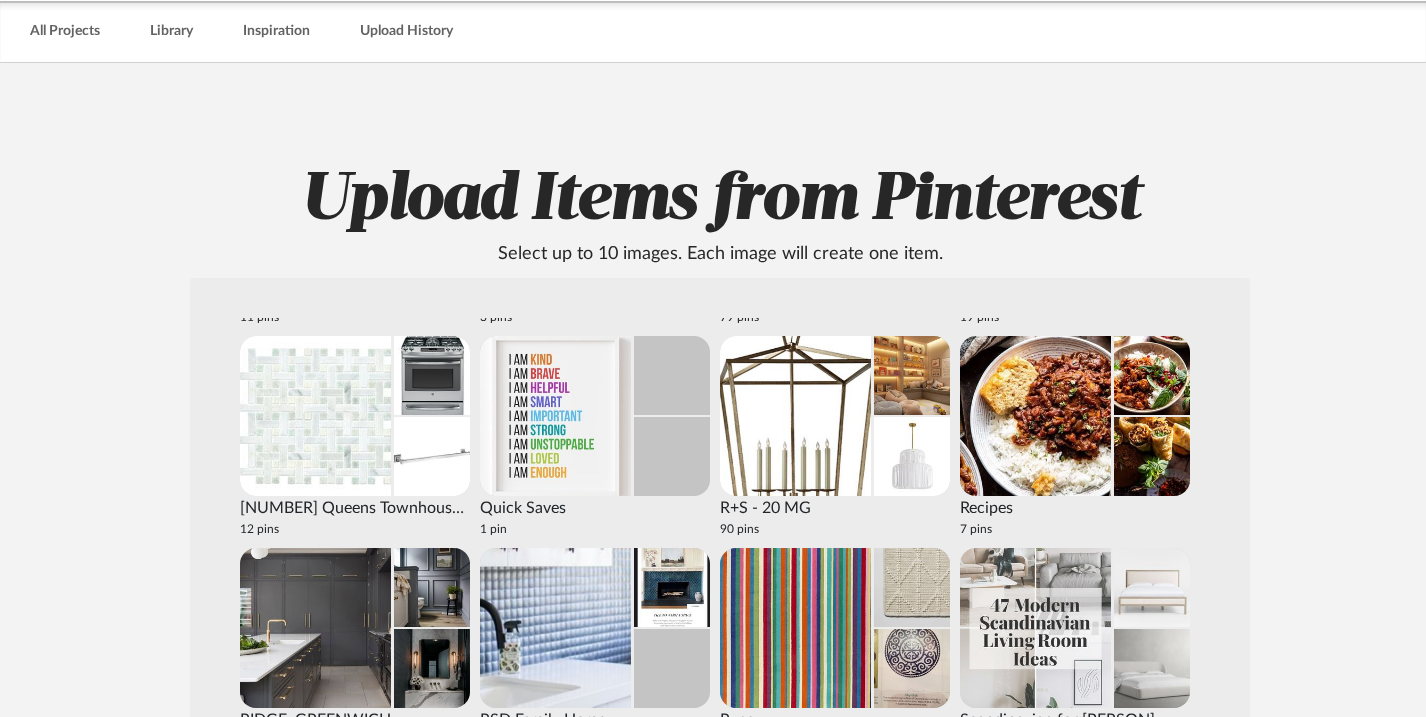 click at bounding box center (1152, 587) 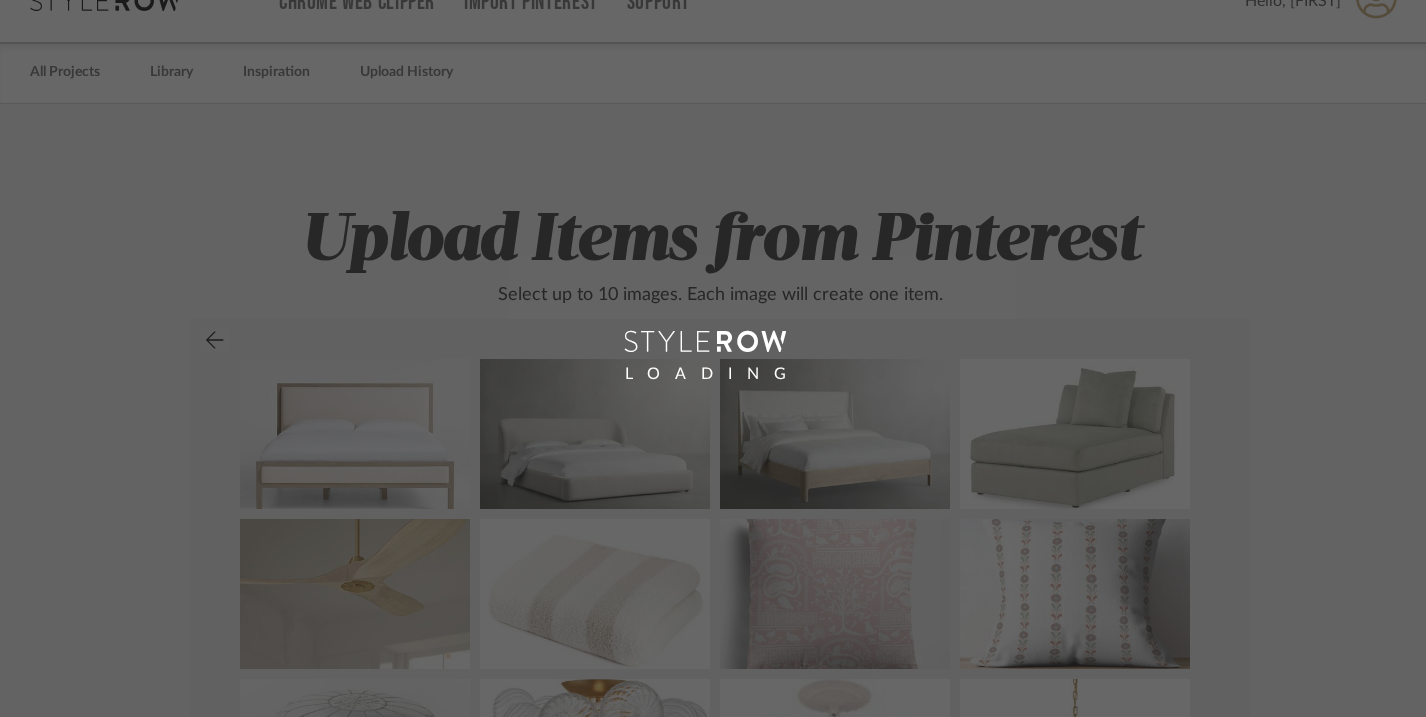 scroll, scrollTop: 0, scrollLeft: 0, axis: both 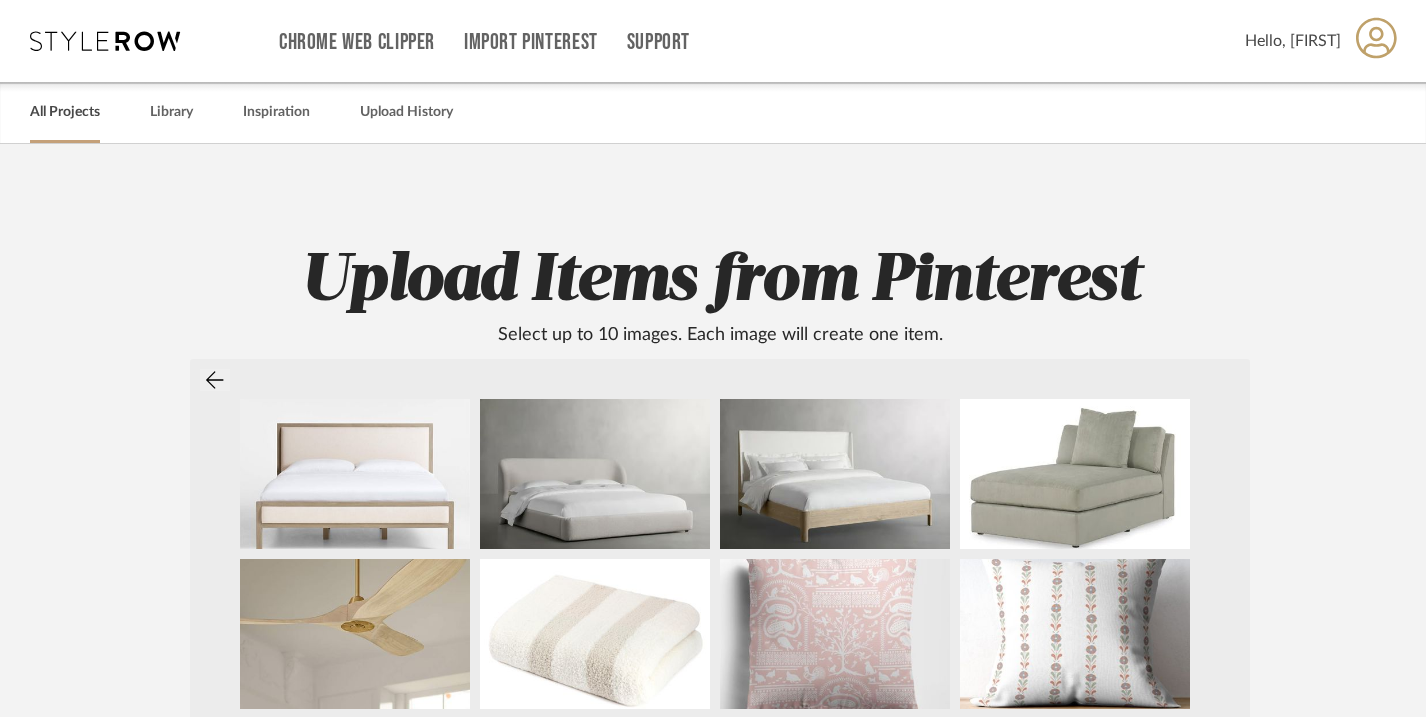 click on "All Projects" at bounding box center (65, 112) 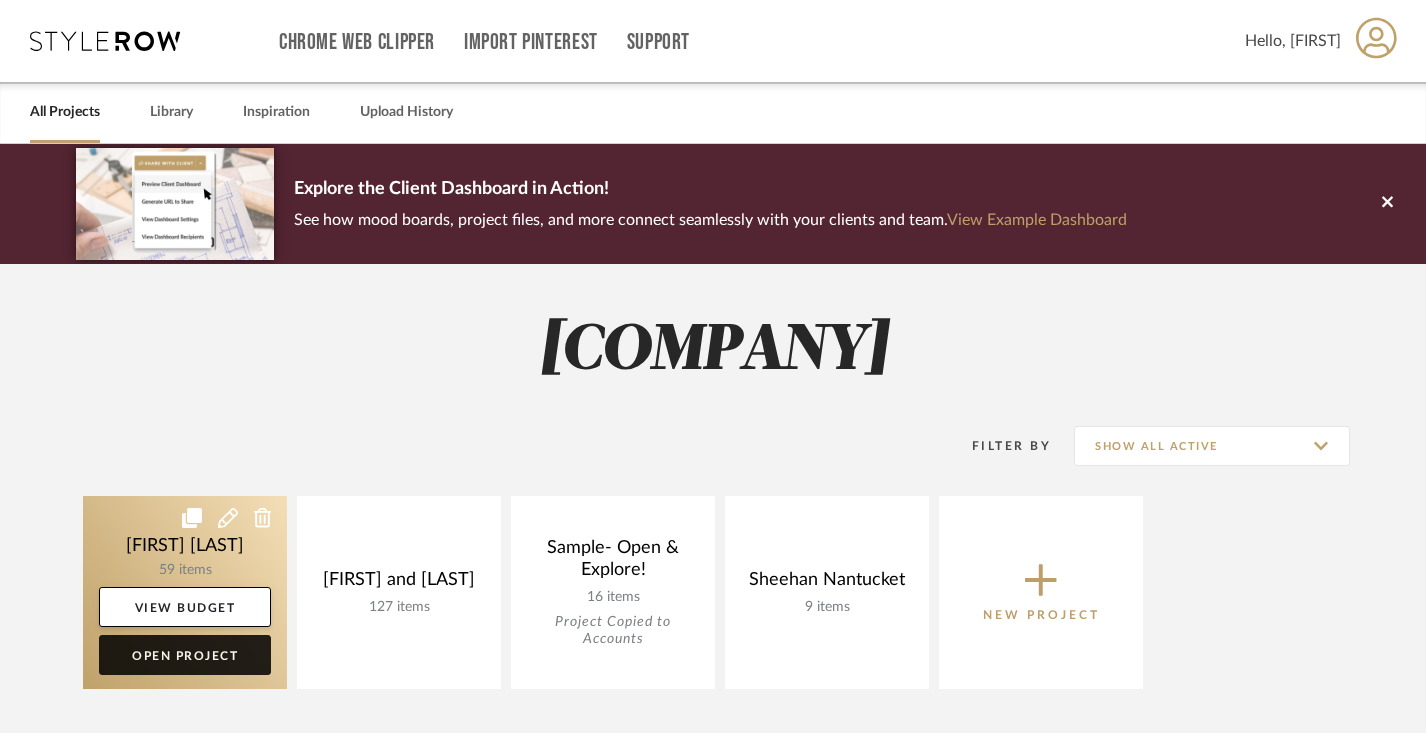 click on "Open Project" 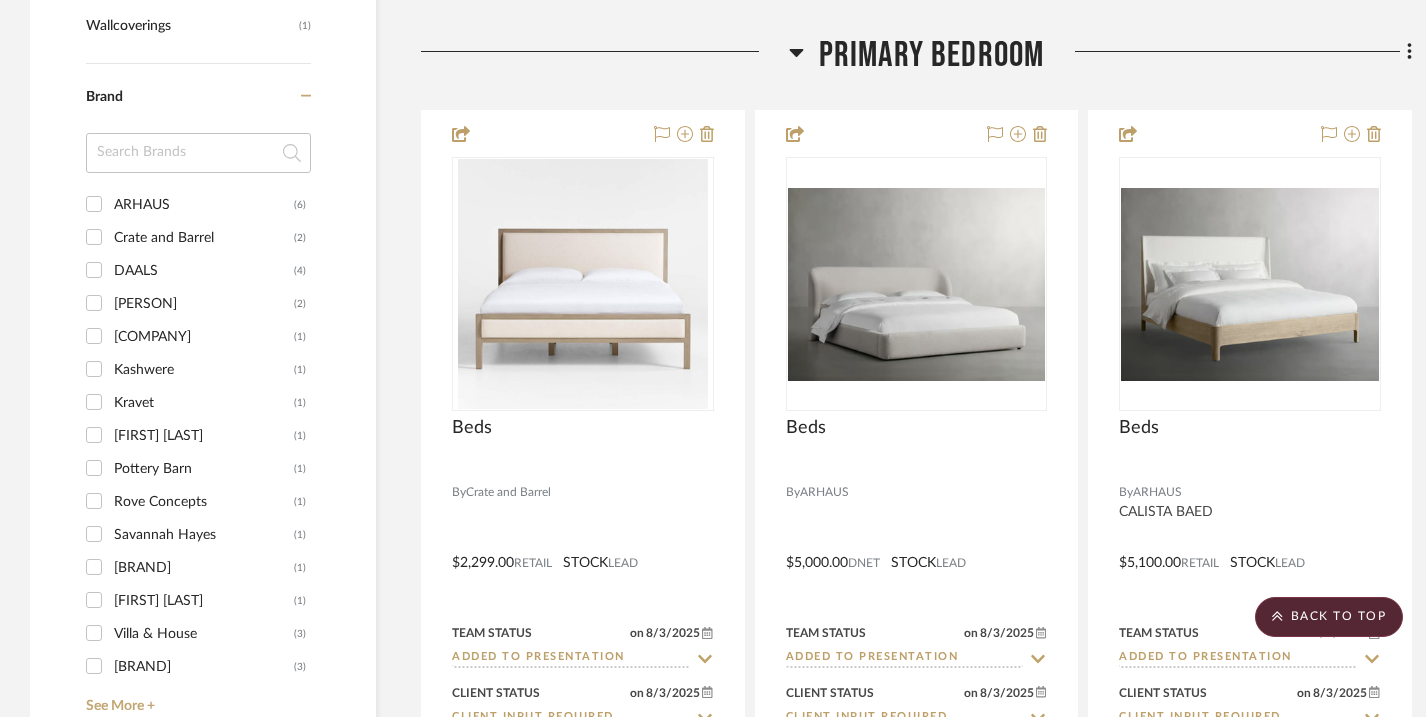 scroll, scrollTop: 2075, scrollLeft: 0, axis: vertical 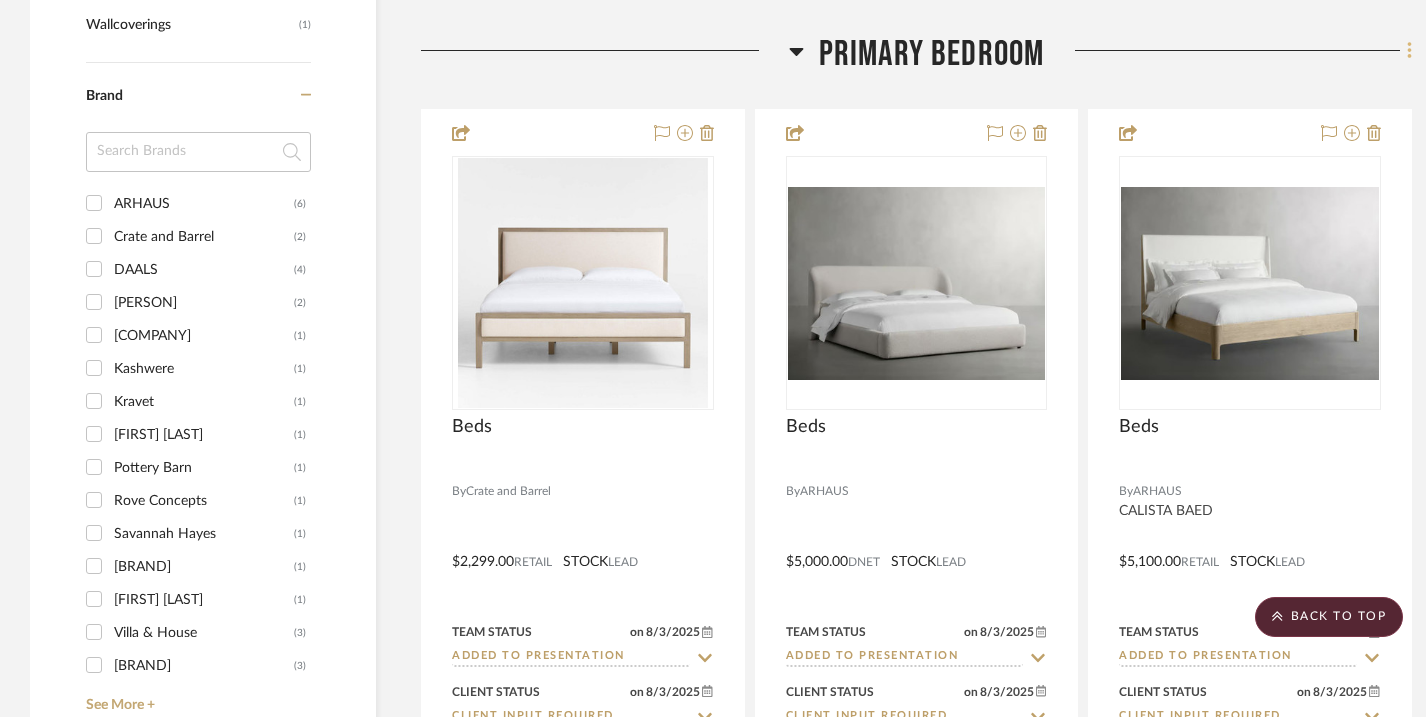 click 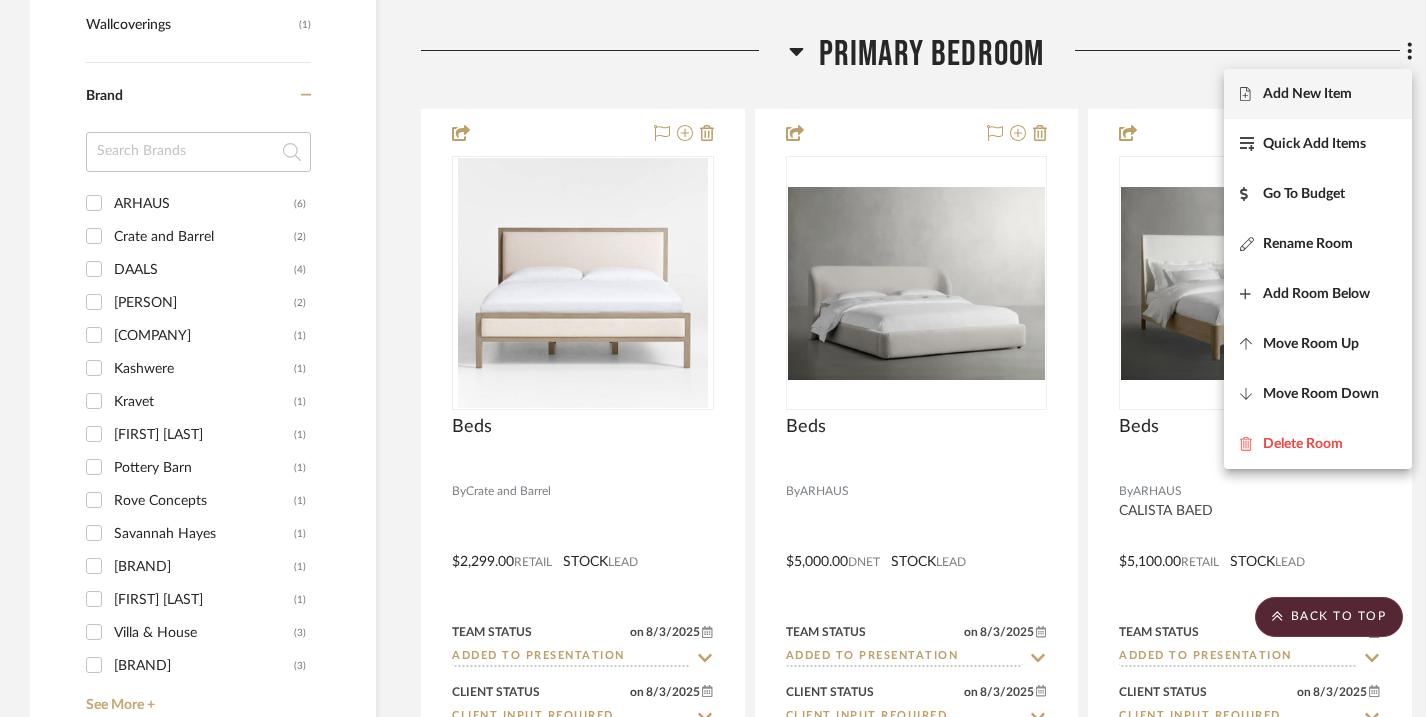 click on "Add New Item" at bounding box center [1307, 94] 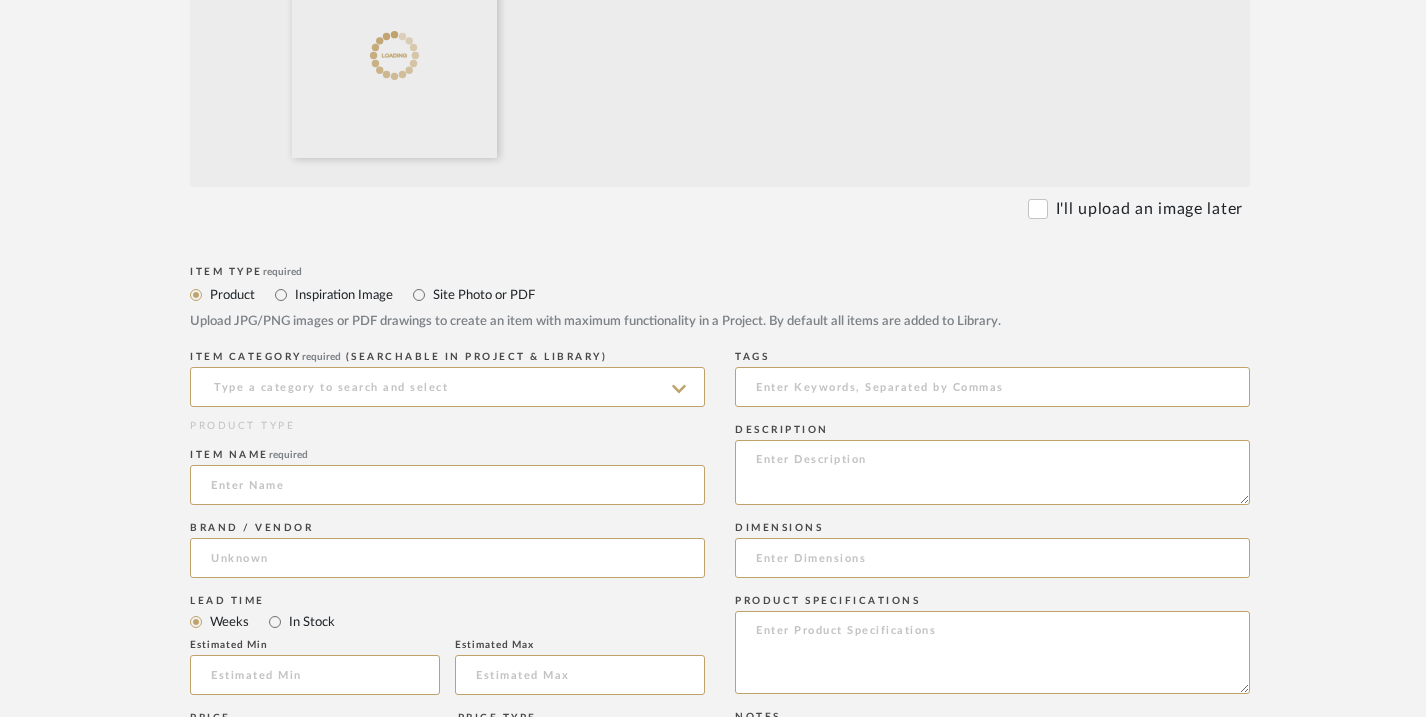 scroll, scrollTop: 749, scrollLeft: 0, axis: vertical 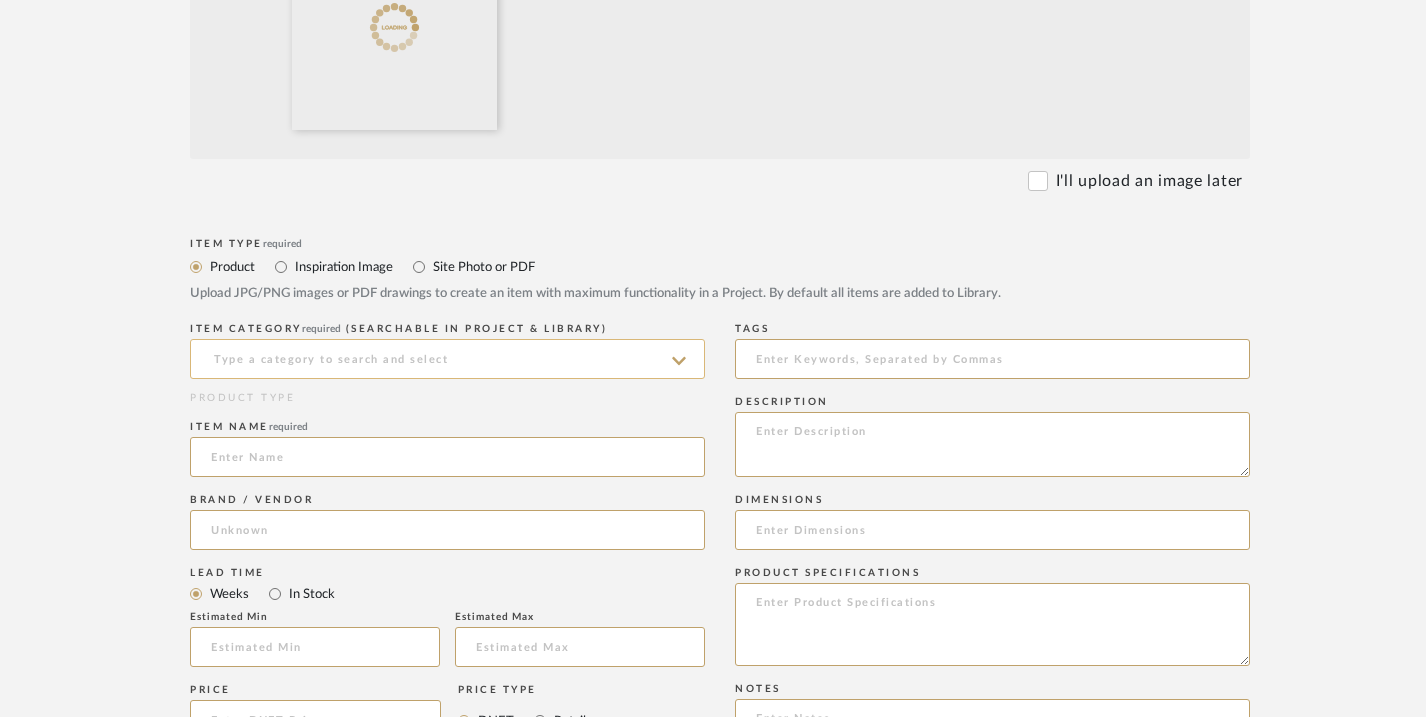 click 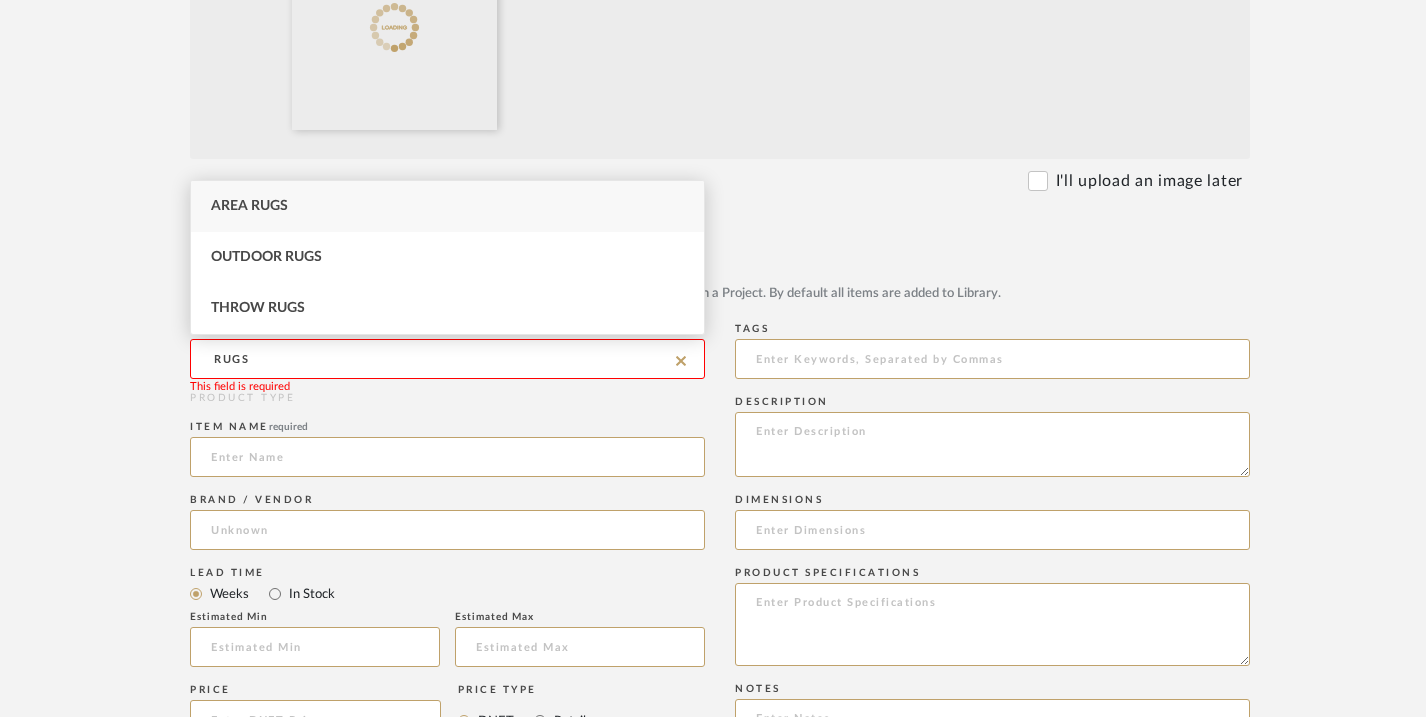click on "Area Rugs" at bounding box center [447, 206] 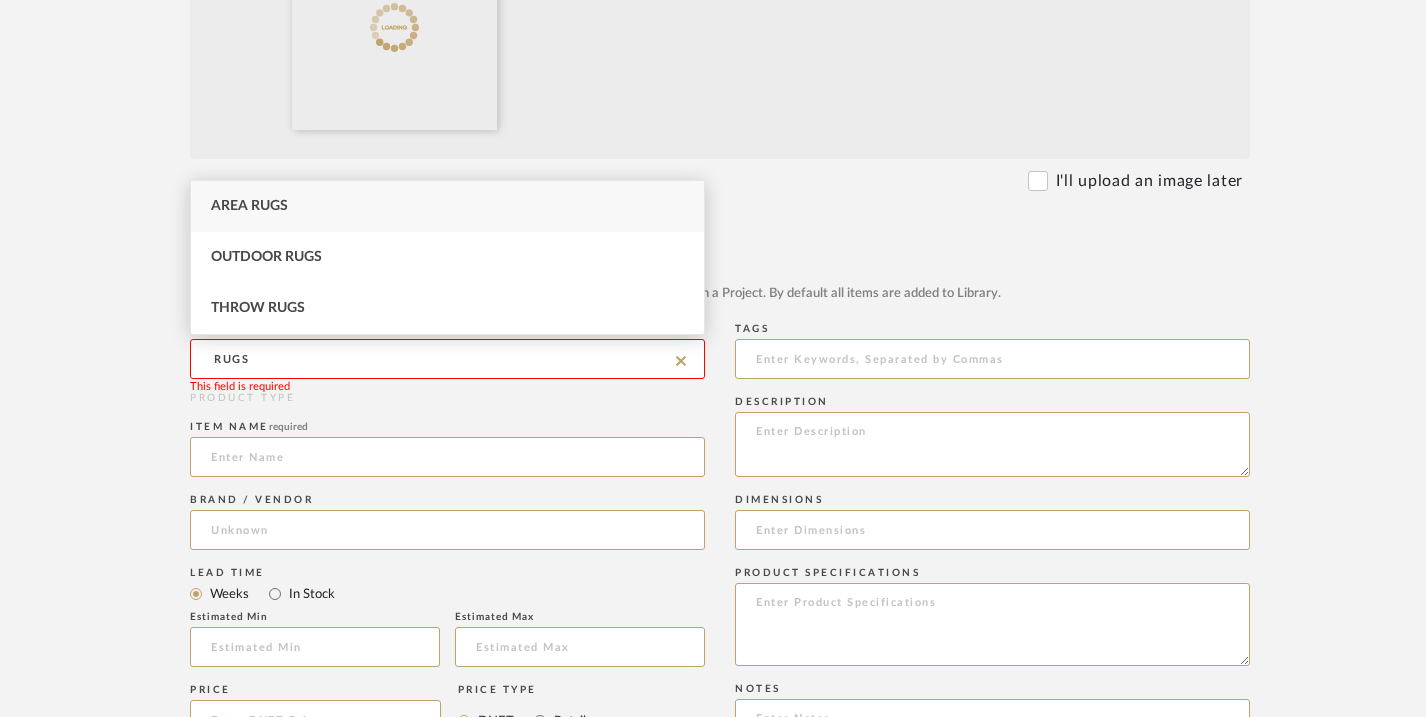 type on "Area Rugs" 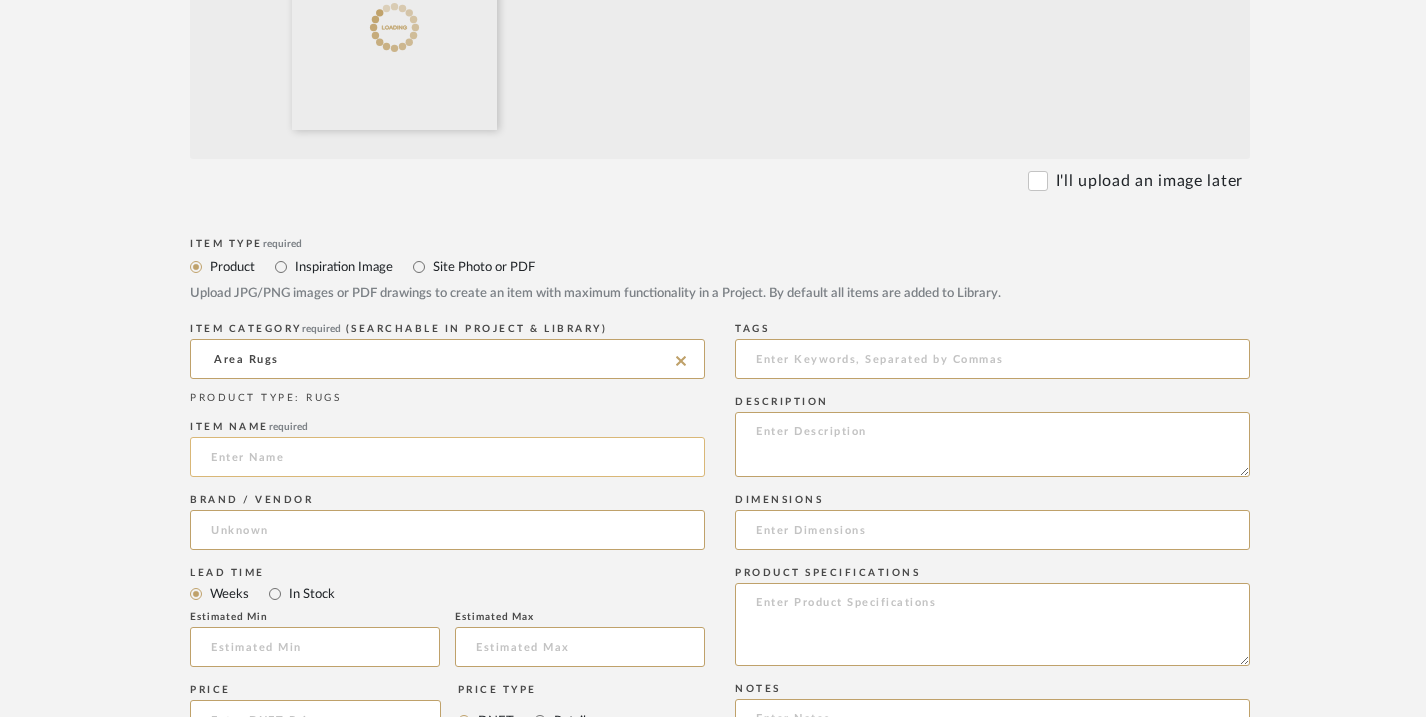 click 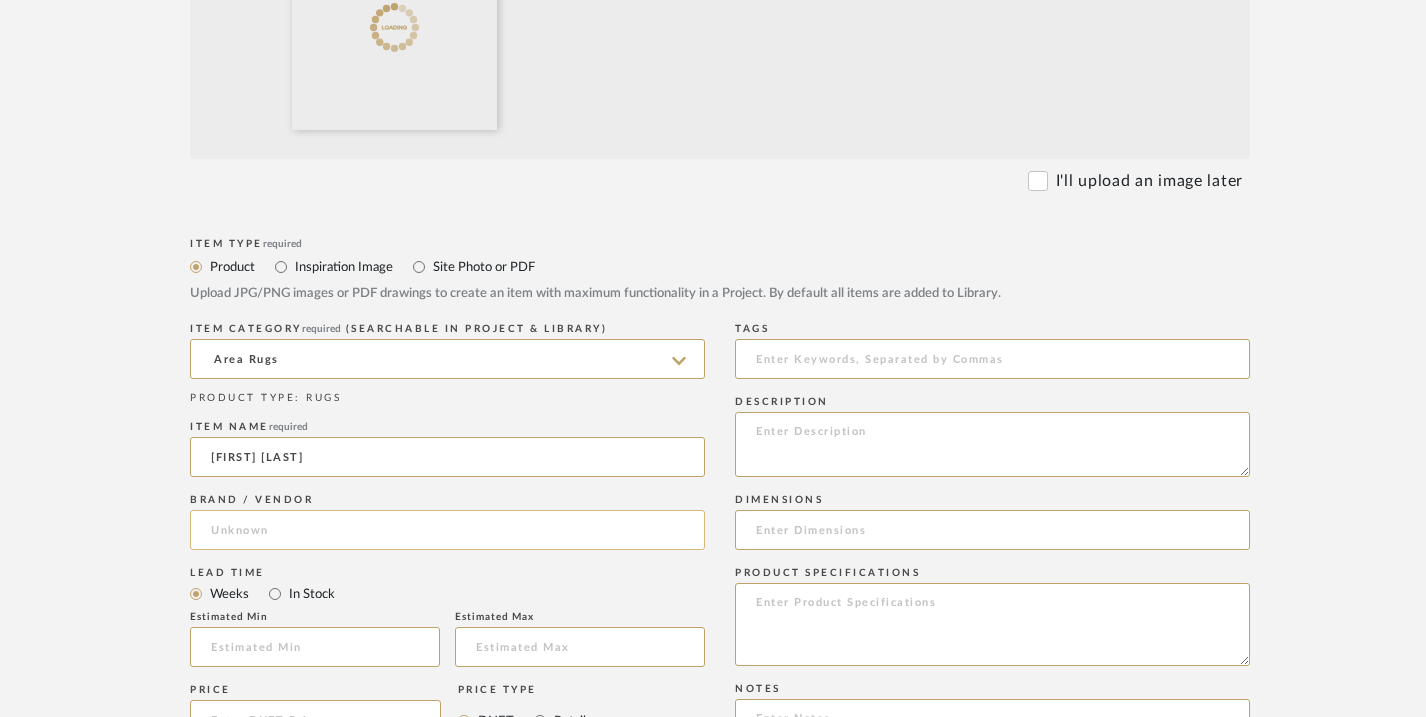 type on "[NAME]" 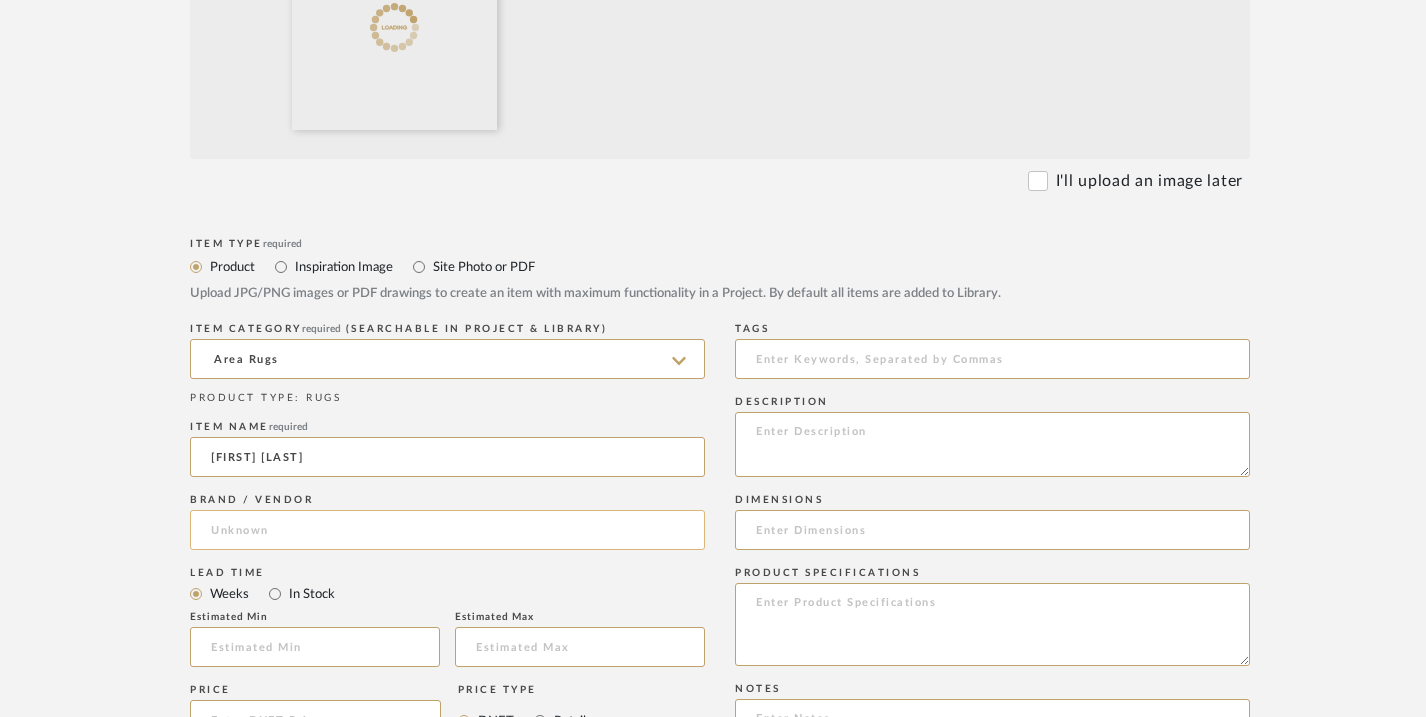 click 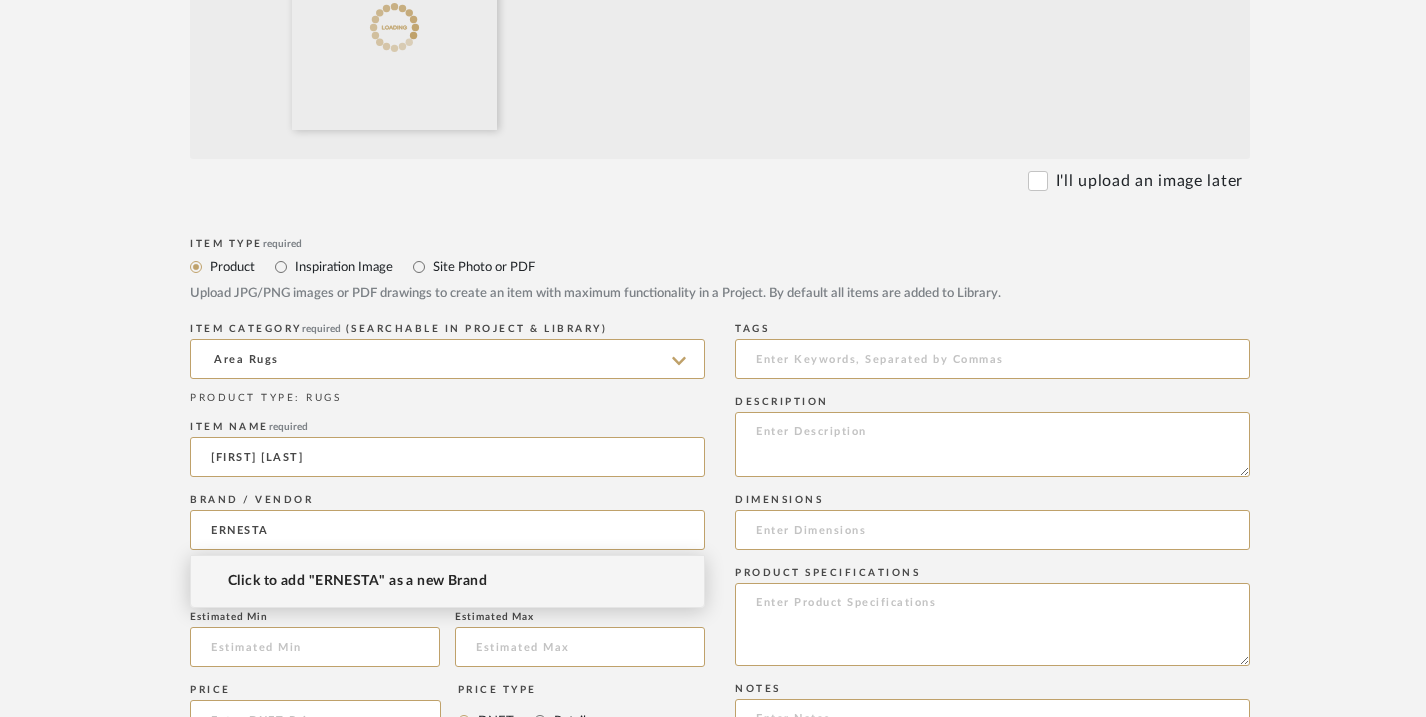 type on "[BRAND]" 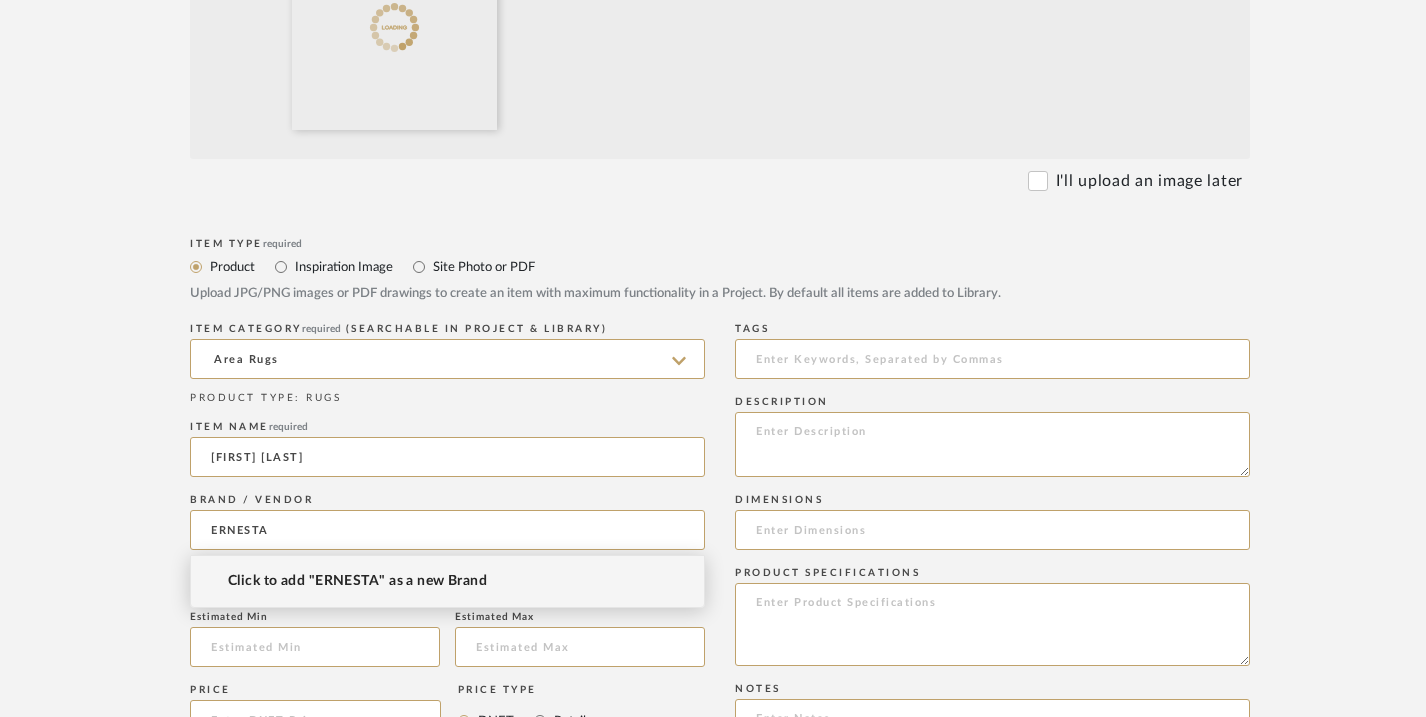 click on "Click to add "ERNESTA" as a new Brand" at bounding box center [357, 581] 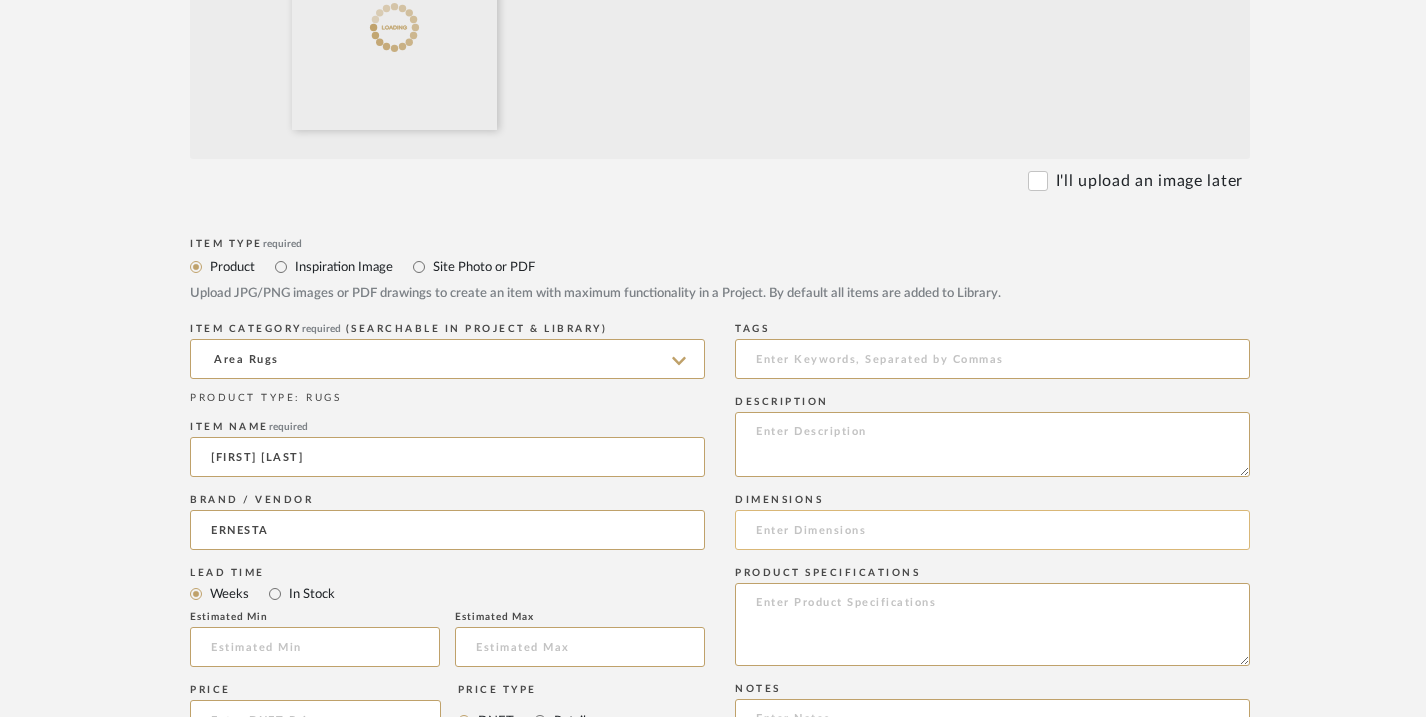 click 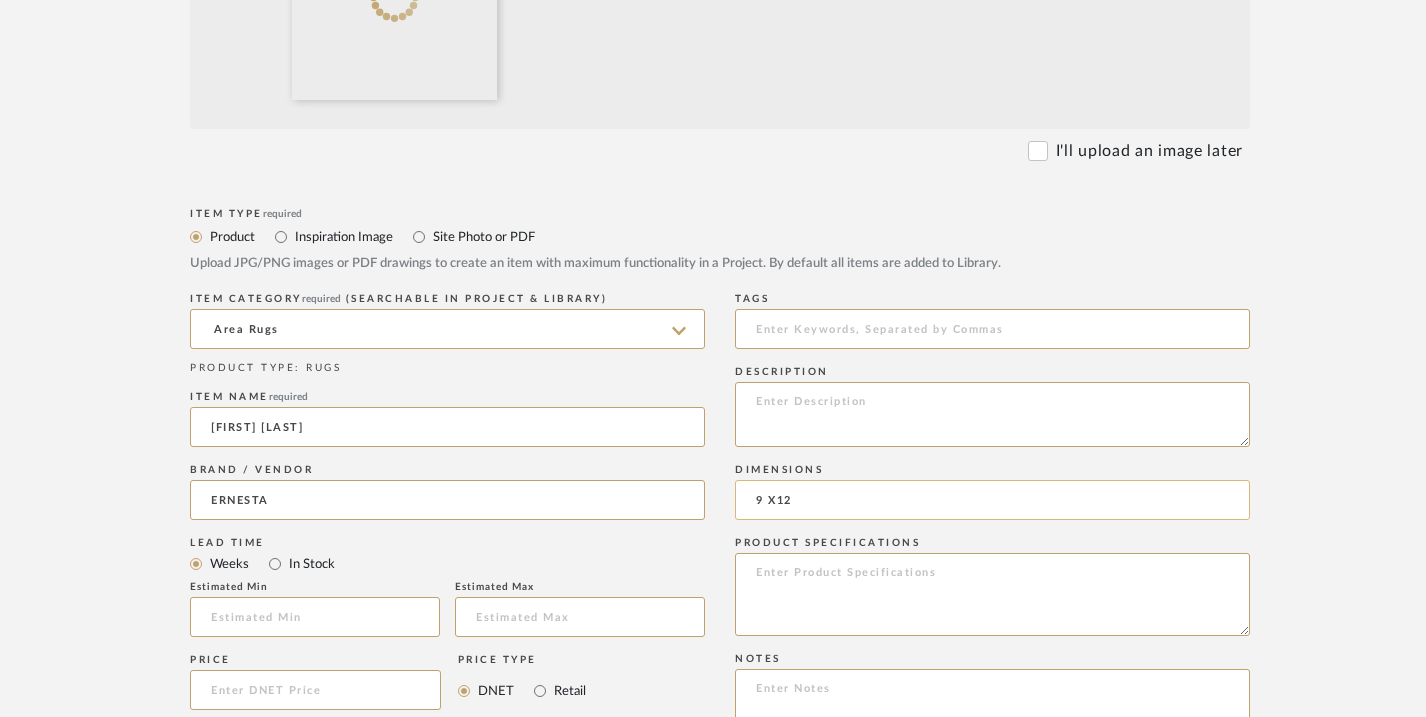 scroll, scrollTop: 801, scrollLeft: 0, axis: vertical 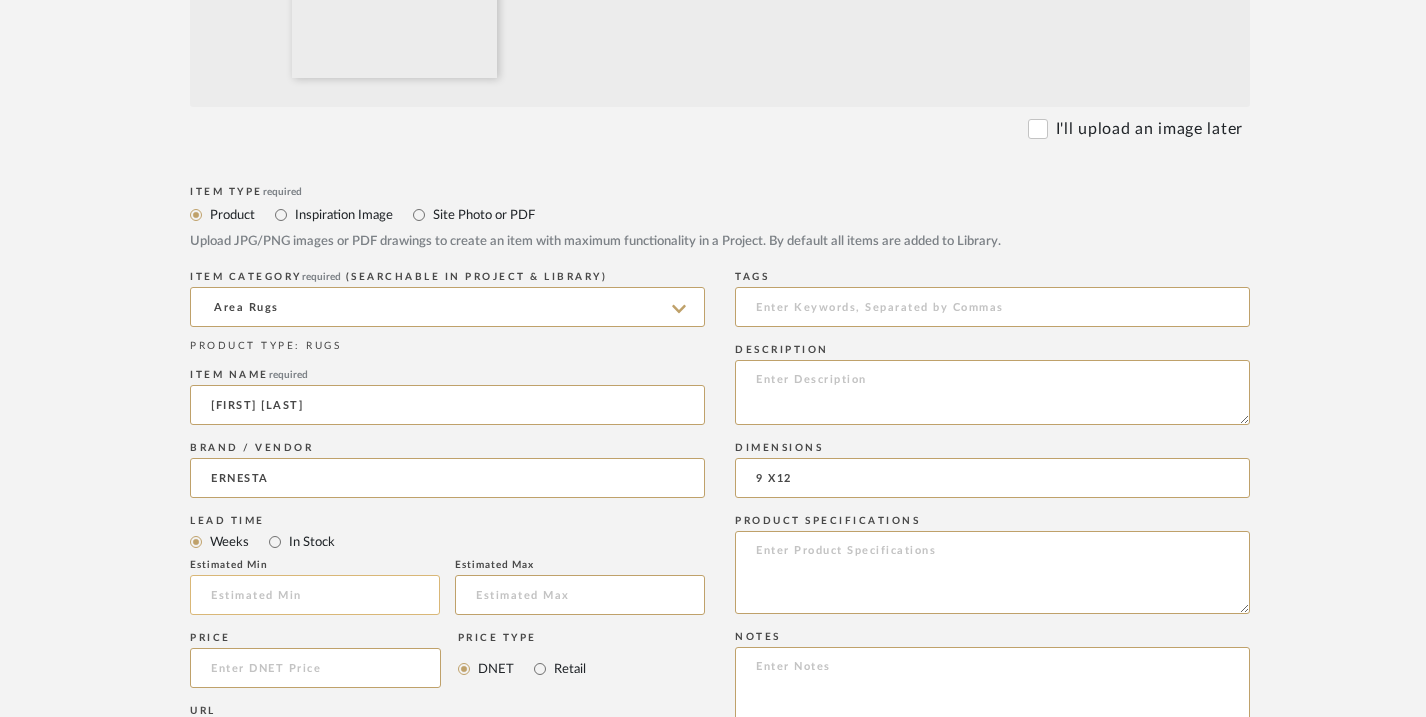 type on "9 X12" 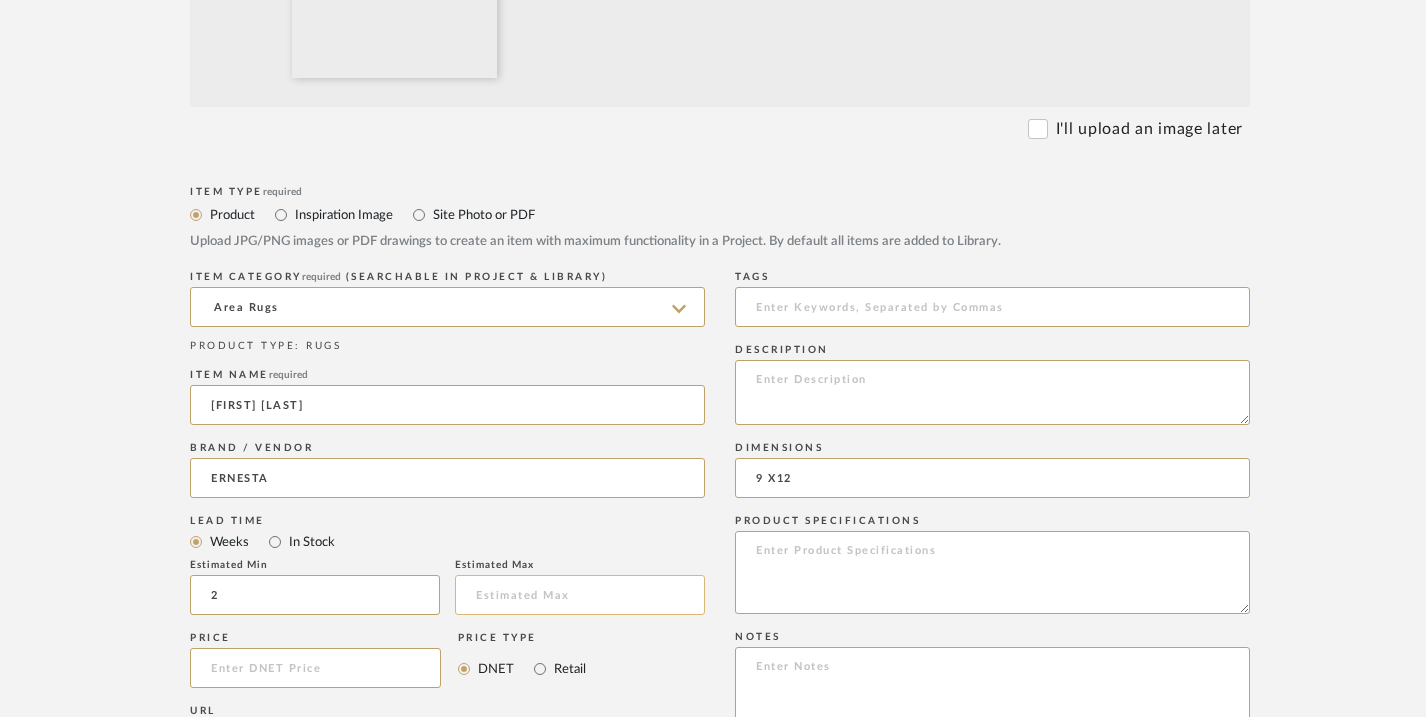 type on "[NUMBER]" 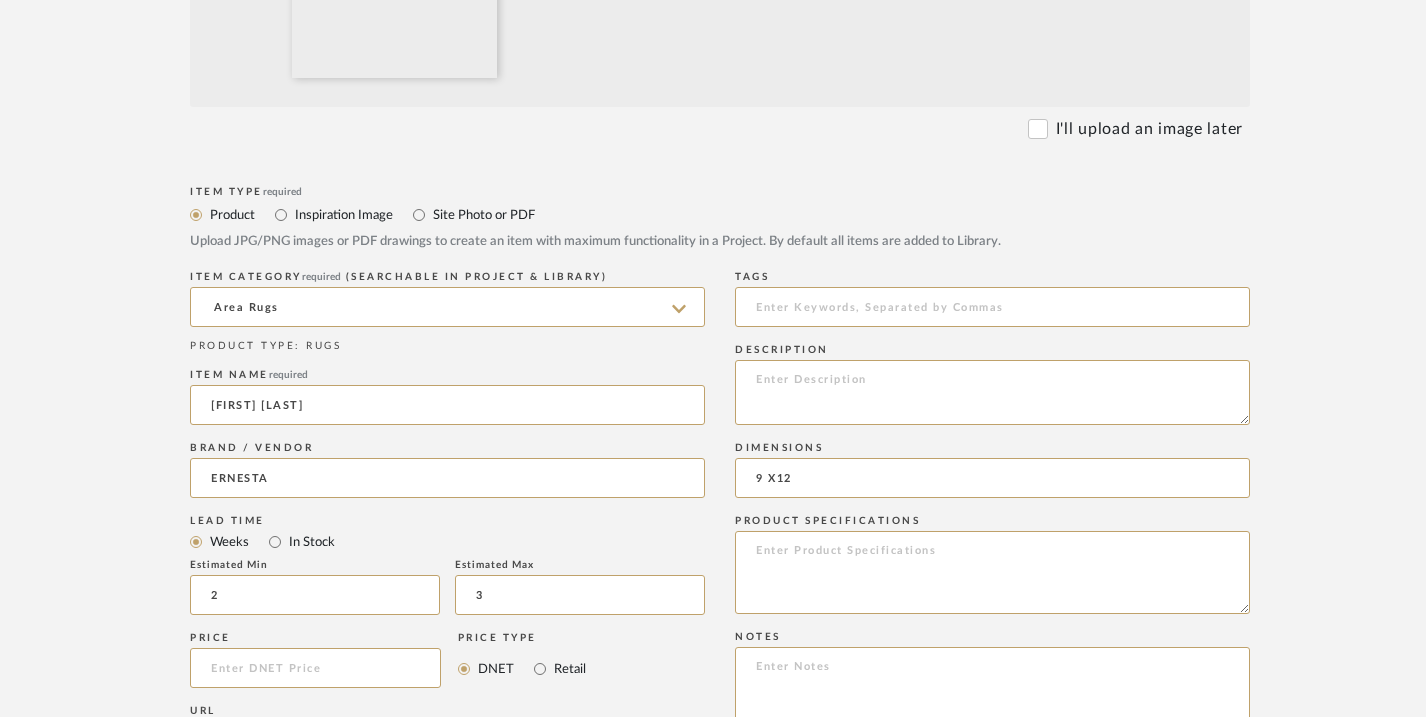 type on "3" 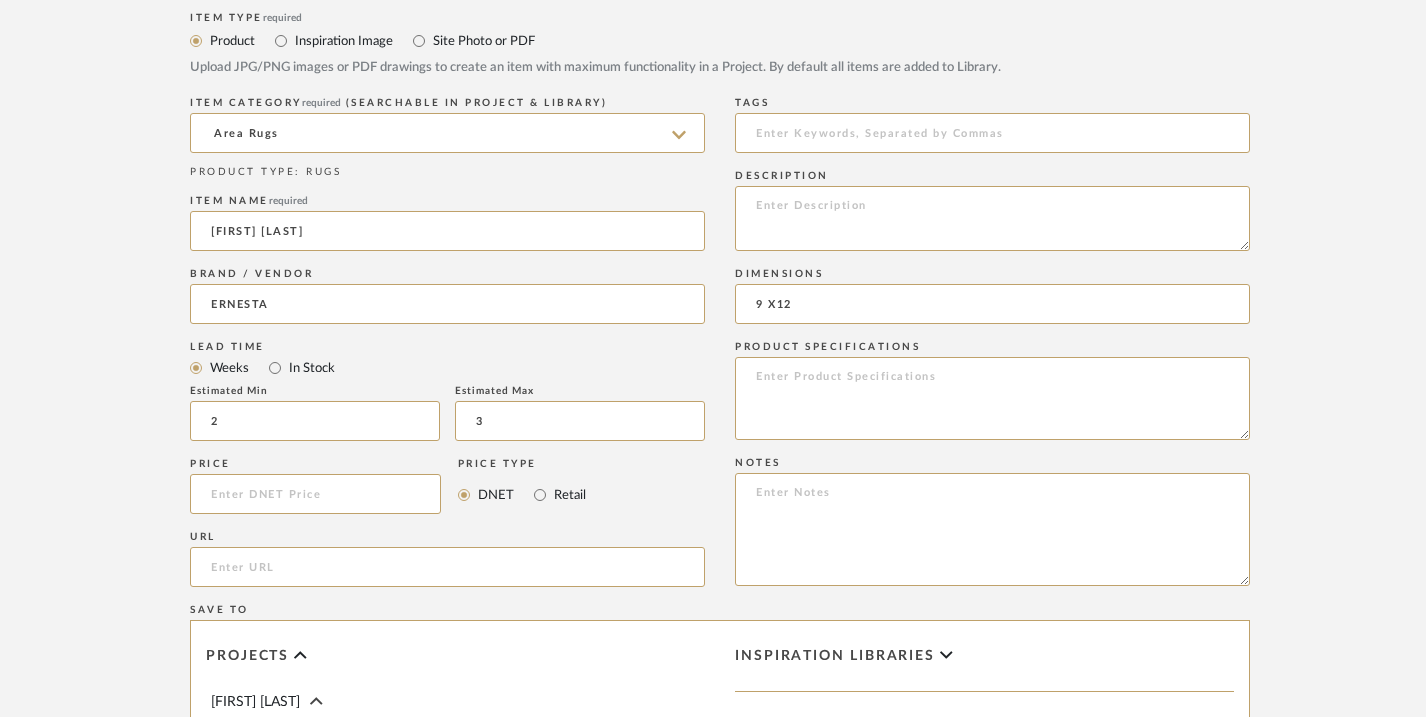 scroll, scrollTop: 977, scrollLeft: 0, axis: vertical 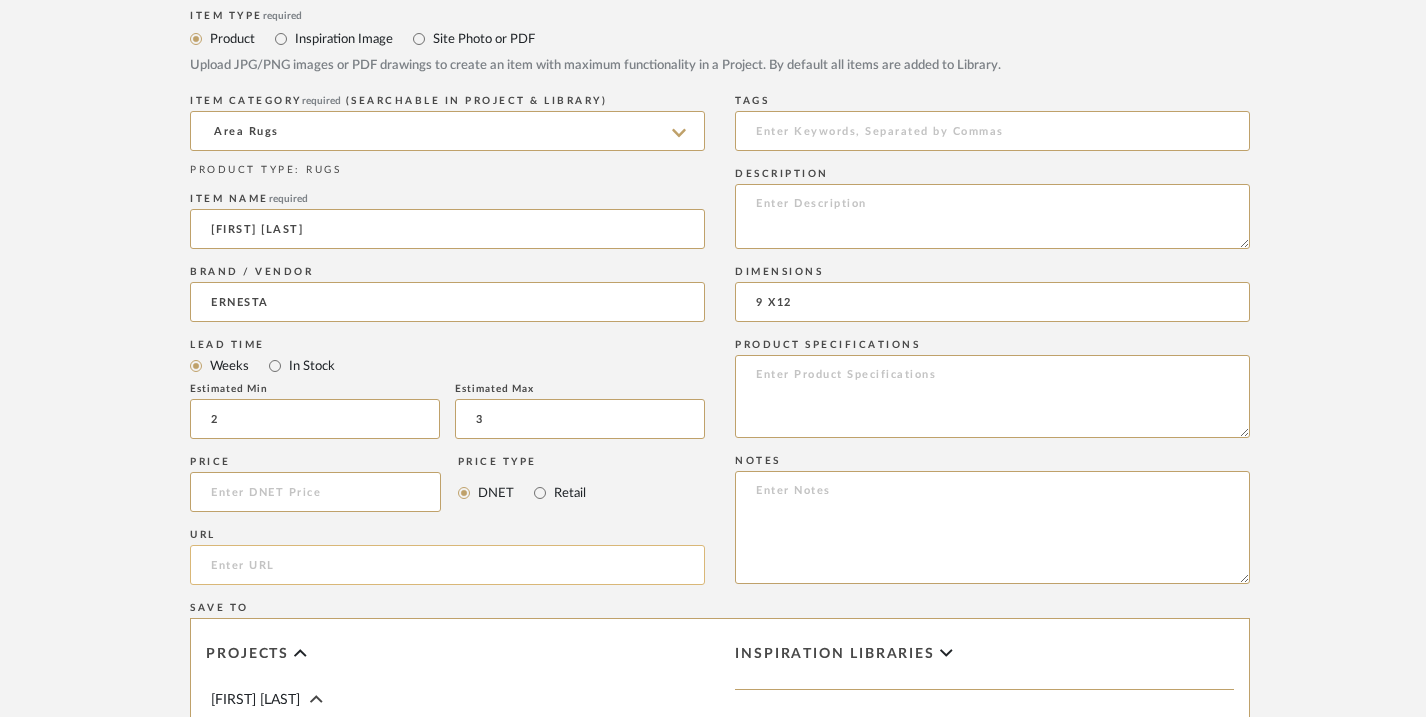 click 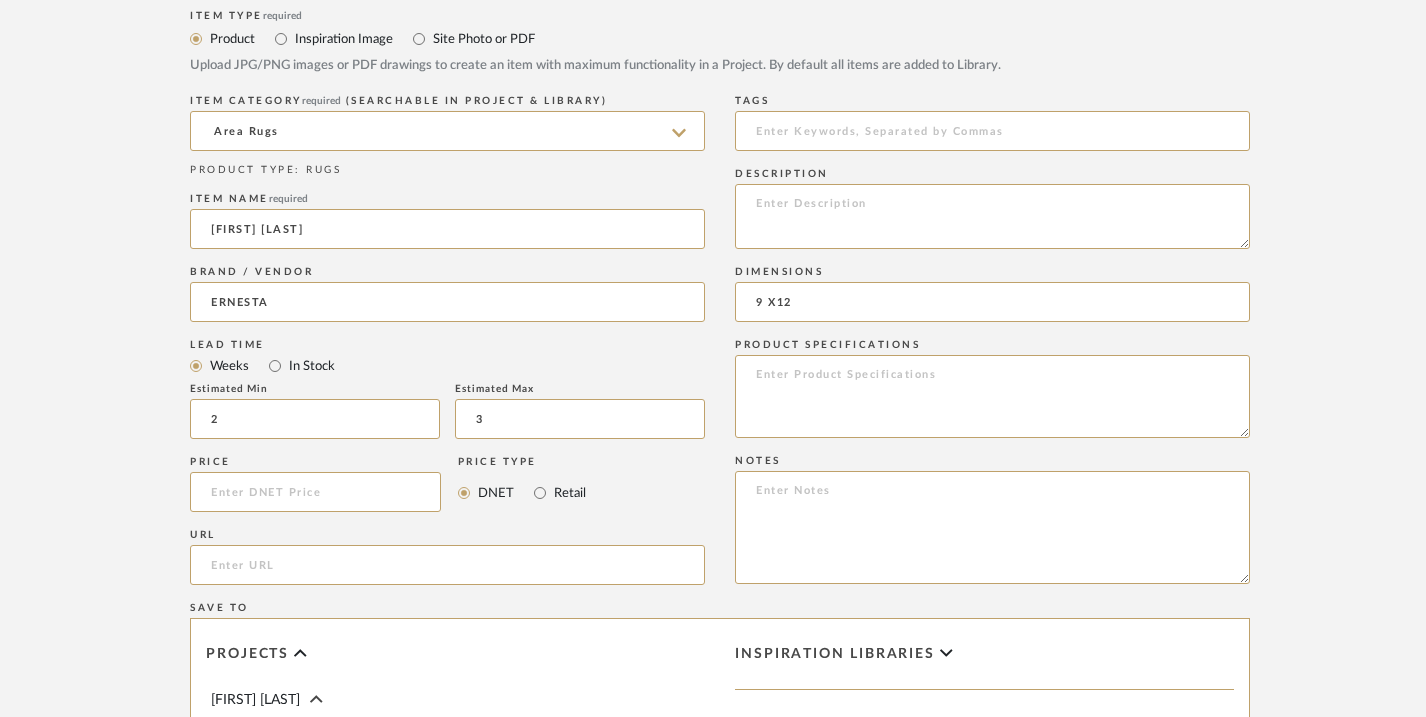paste on "https://www.ernestarugs.com/products/paula-wool-flatweave-rug?Color=Sky" 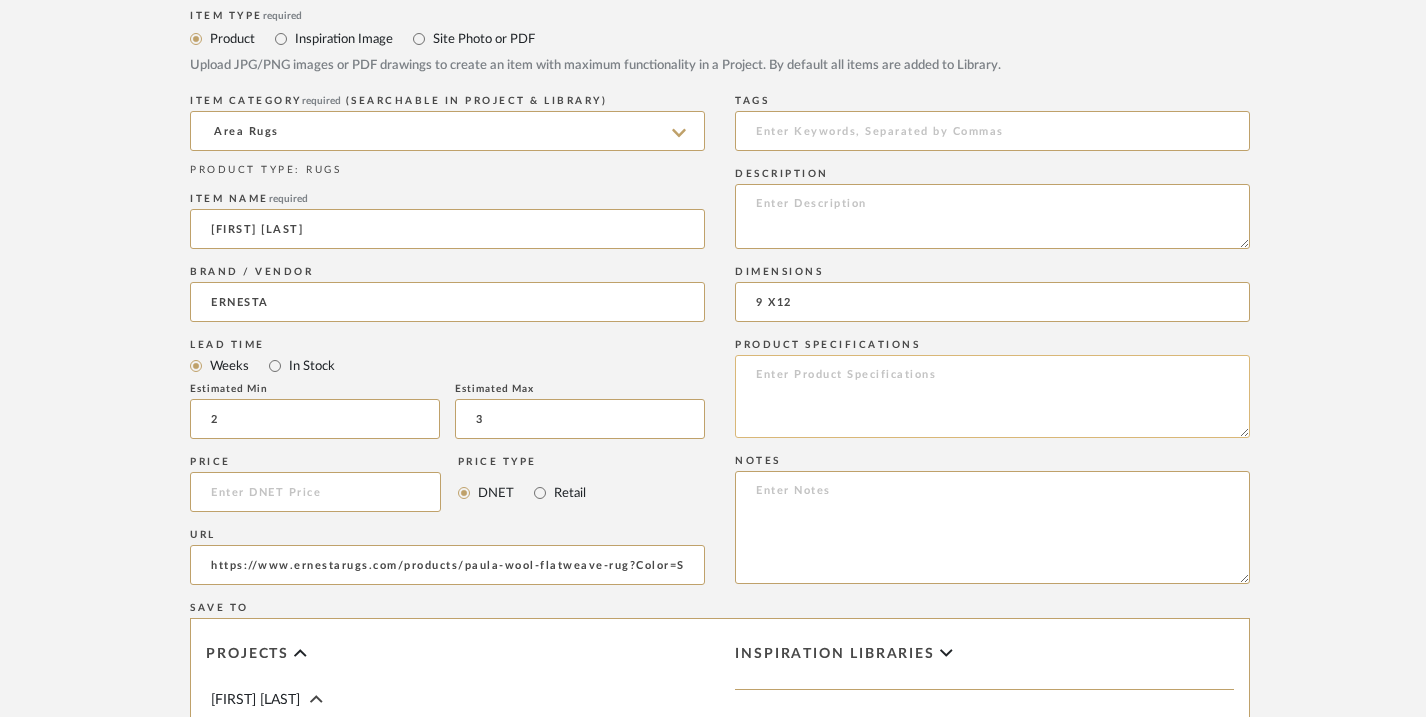 scroll, scrollTop: 0, scrollLeft: 14, axis: horizontal 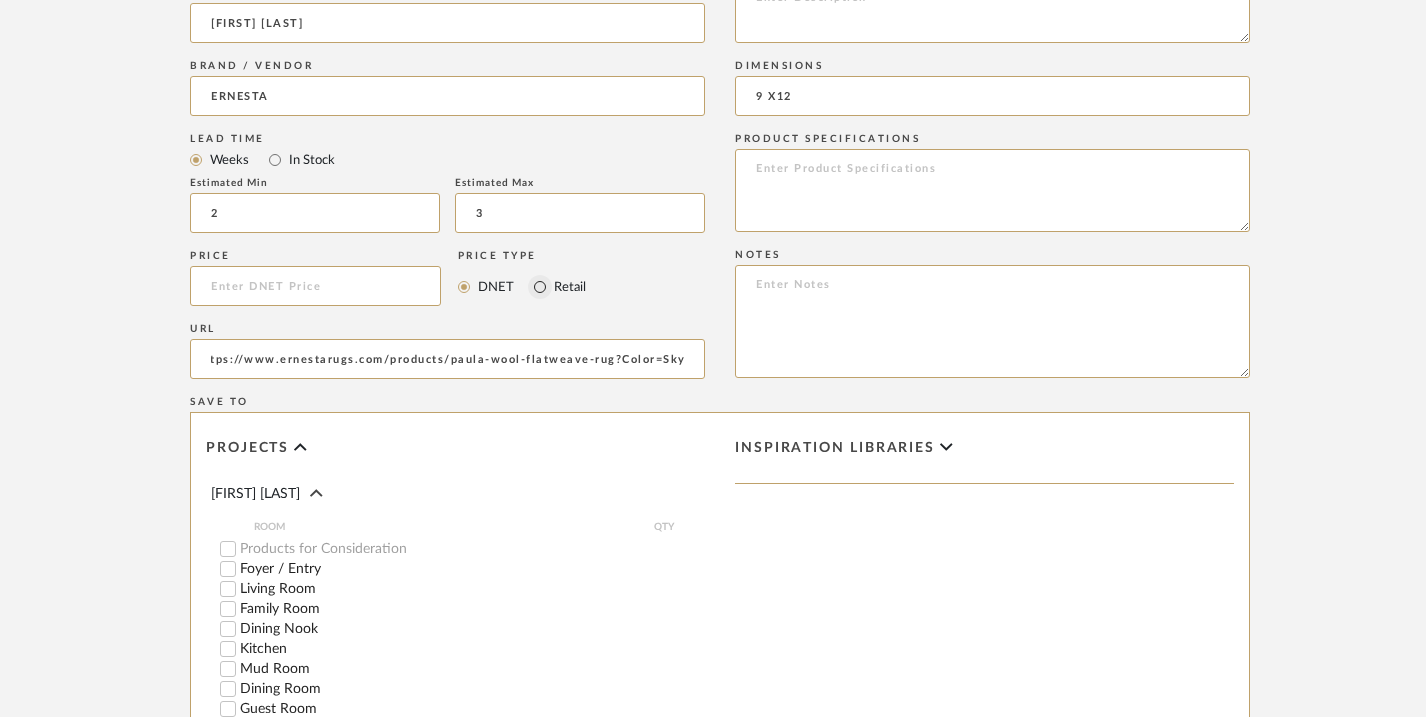 type on "https://www.ernestarugs.com/products/paula-wool-flatweave-rug?Color=Sky" 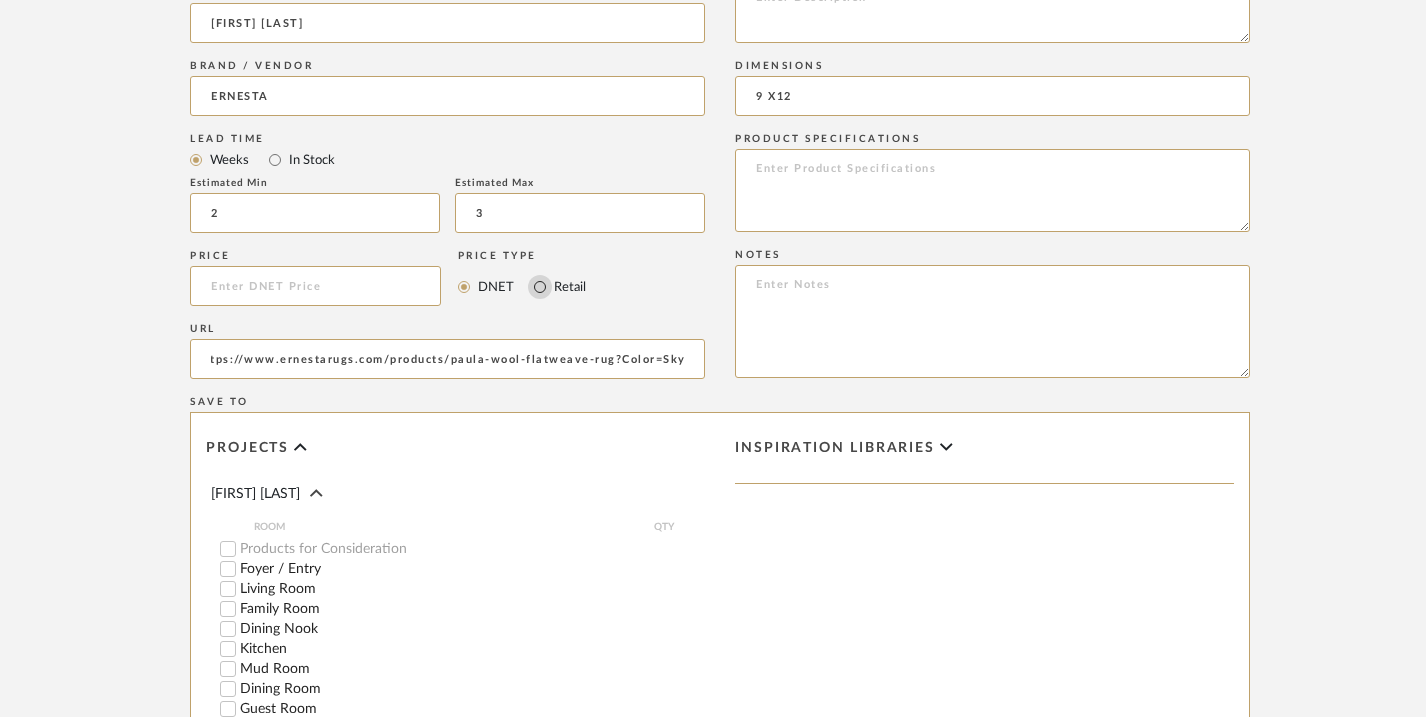 scroll, scrollTop: 0, scrollLeft: 0, axis: both 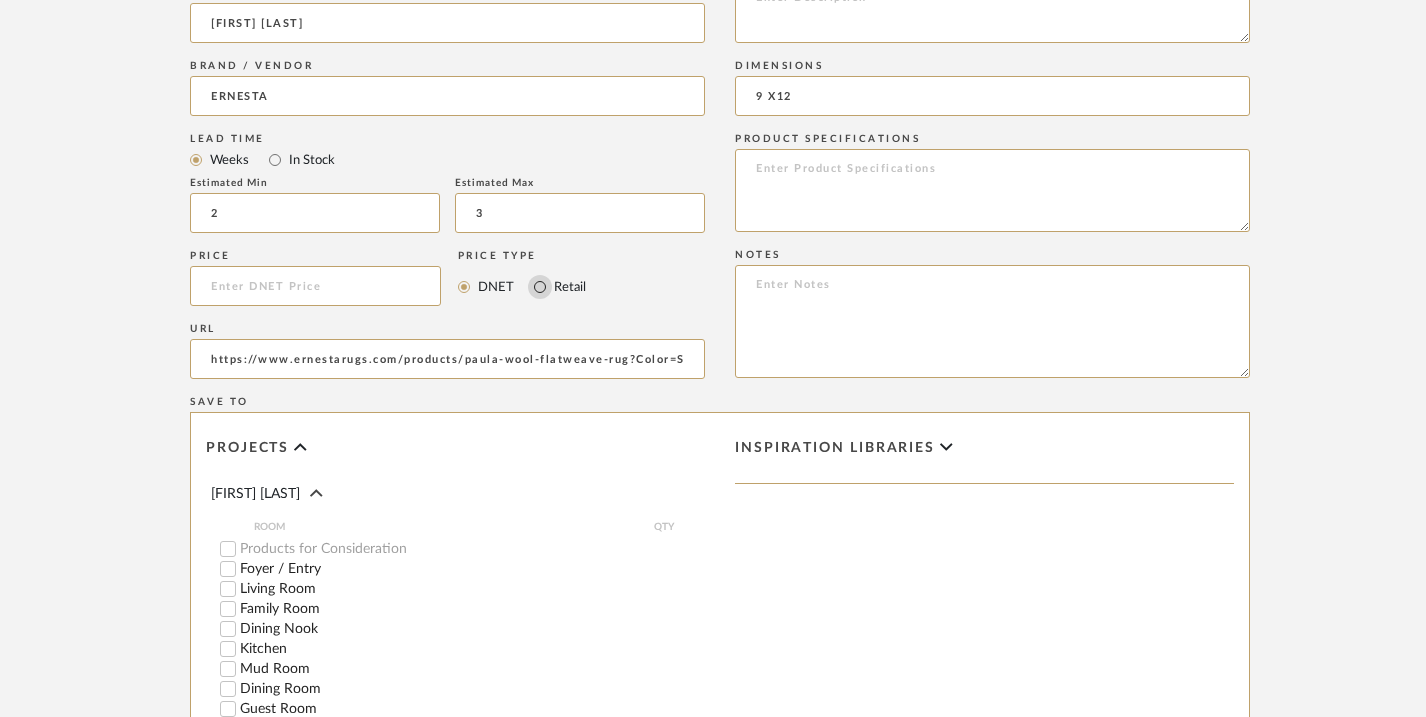 click on "Retail" at bounding box center [540, 287] 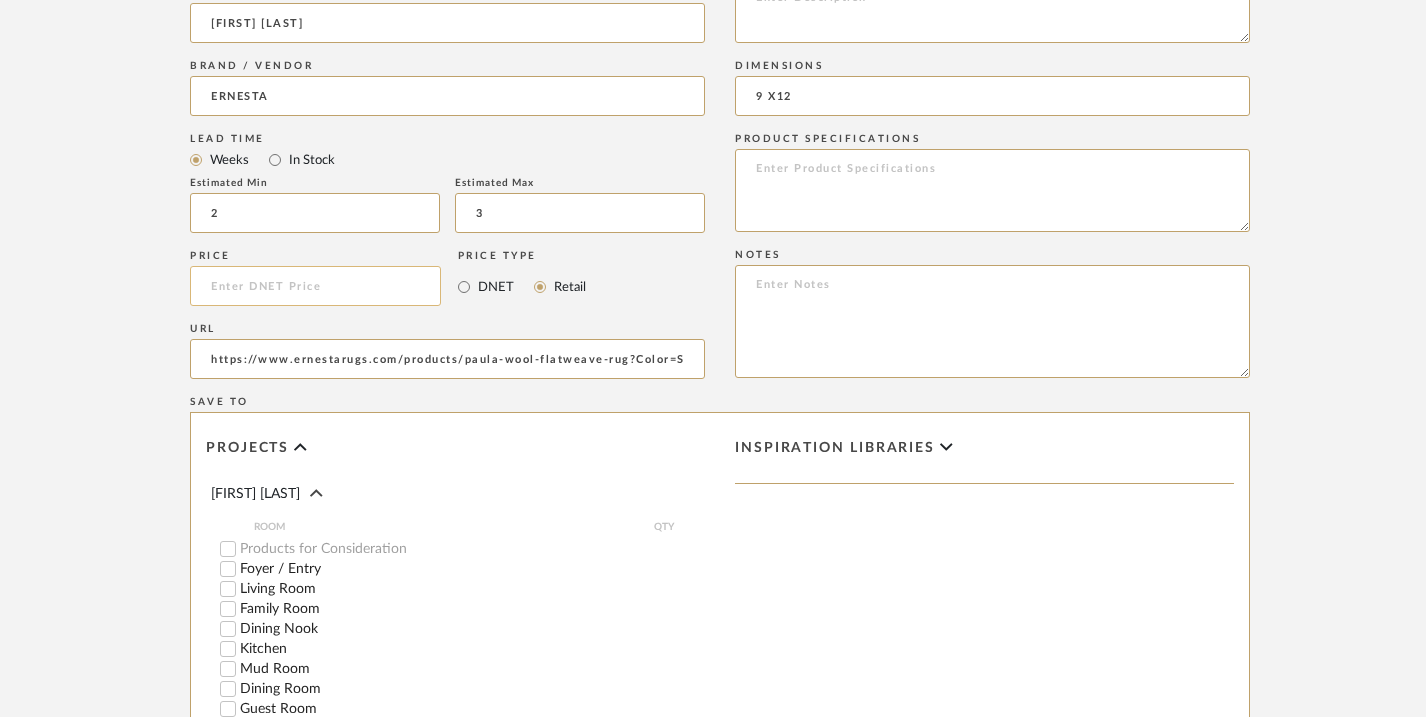 click 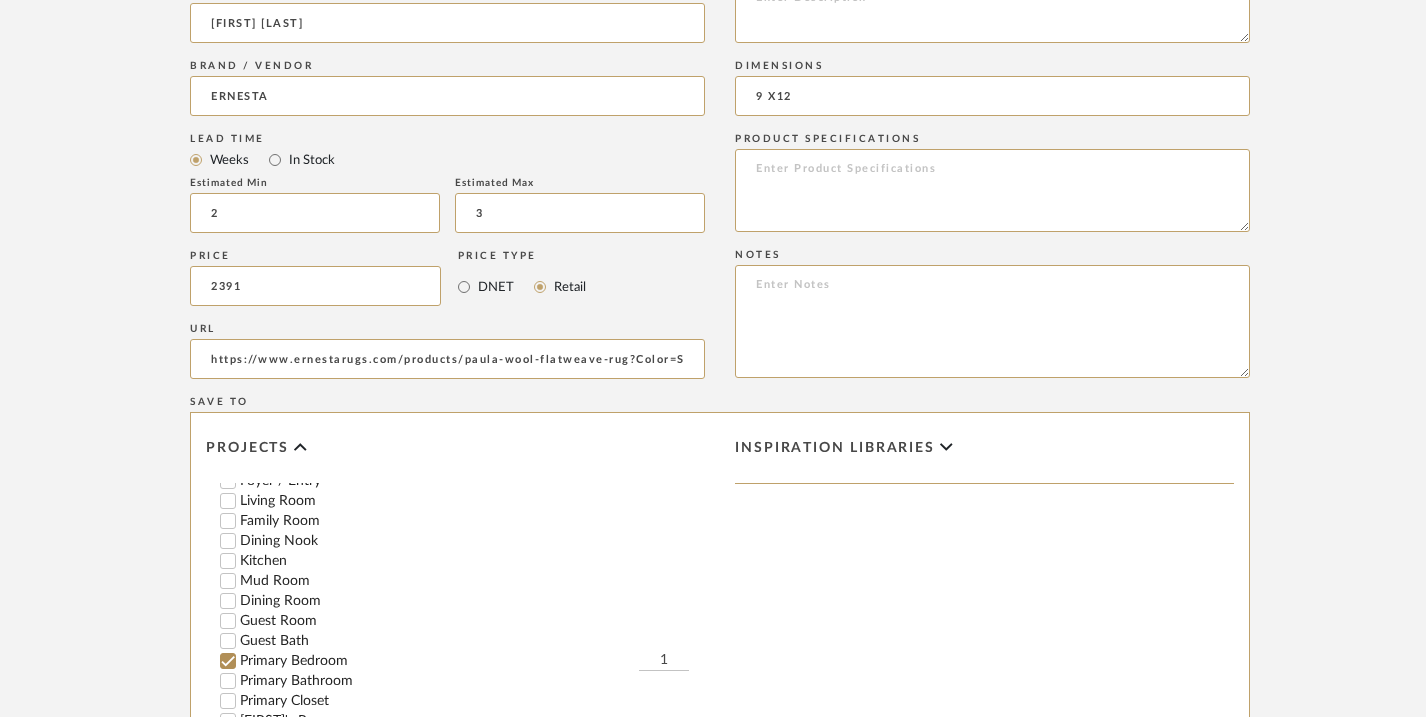 scroll, scrollTop: 0, scrollLeft: 0, axis: both 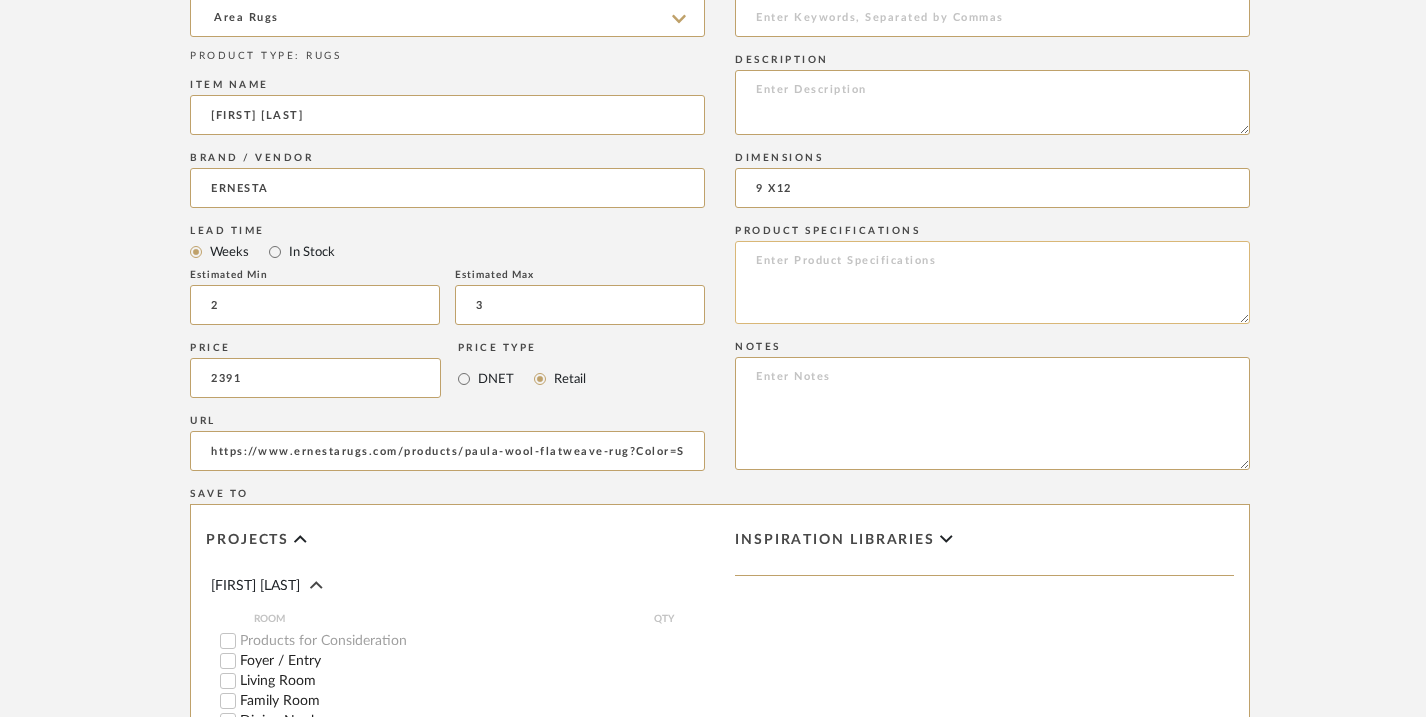 type on "$2,391.00" 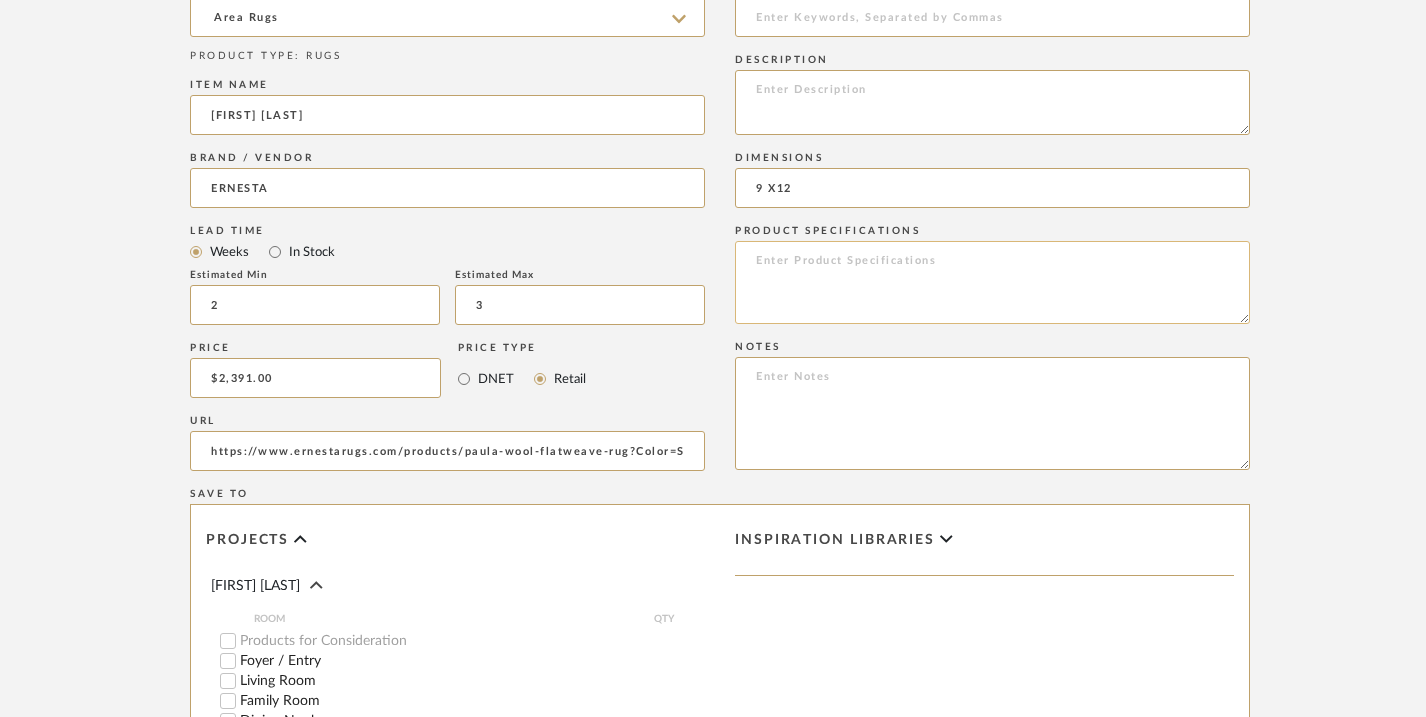 click 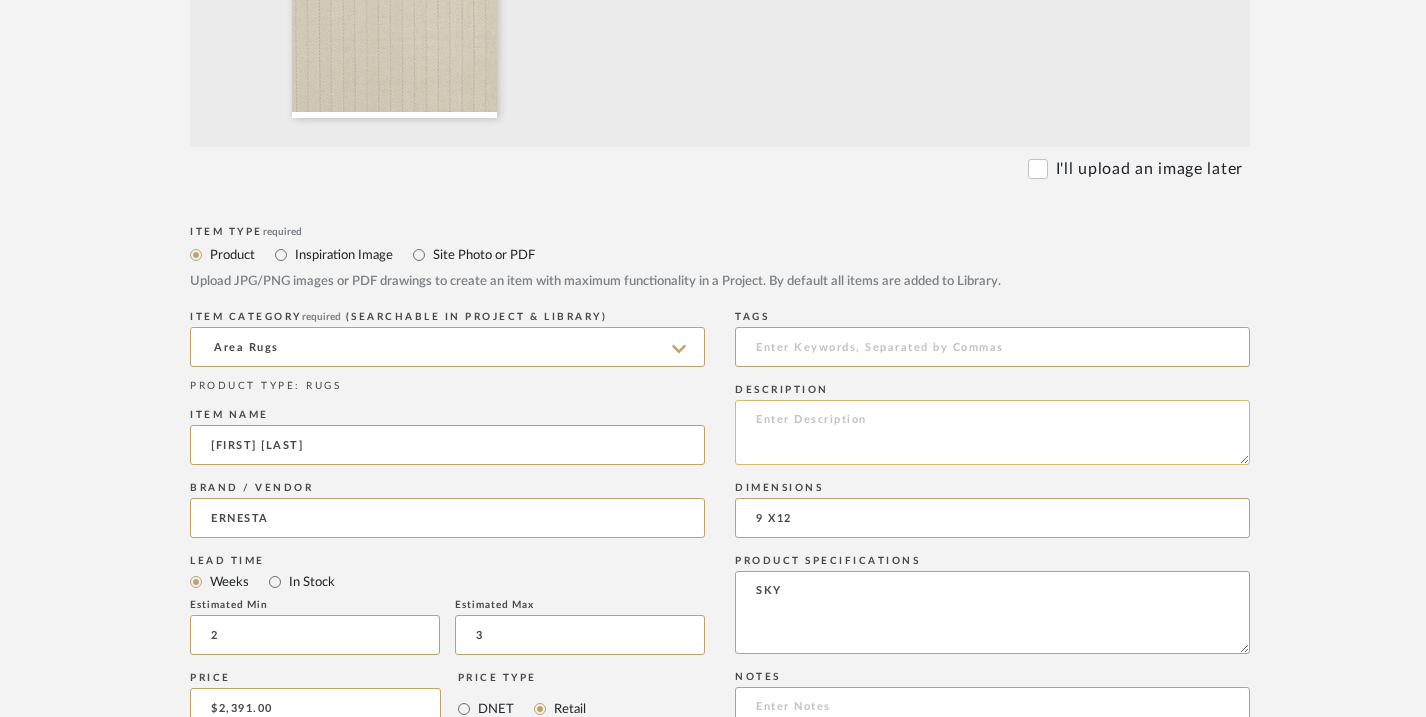 scroll, scrollTop: 762, scrollLeft: 0, axis: vertical 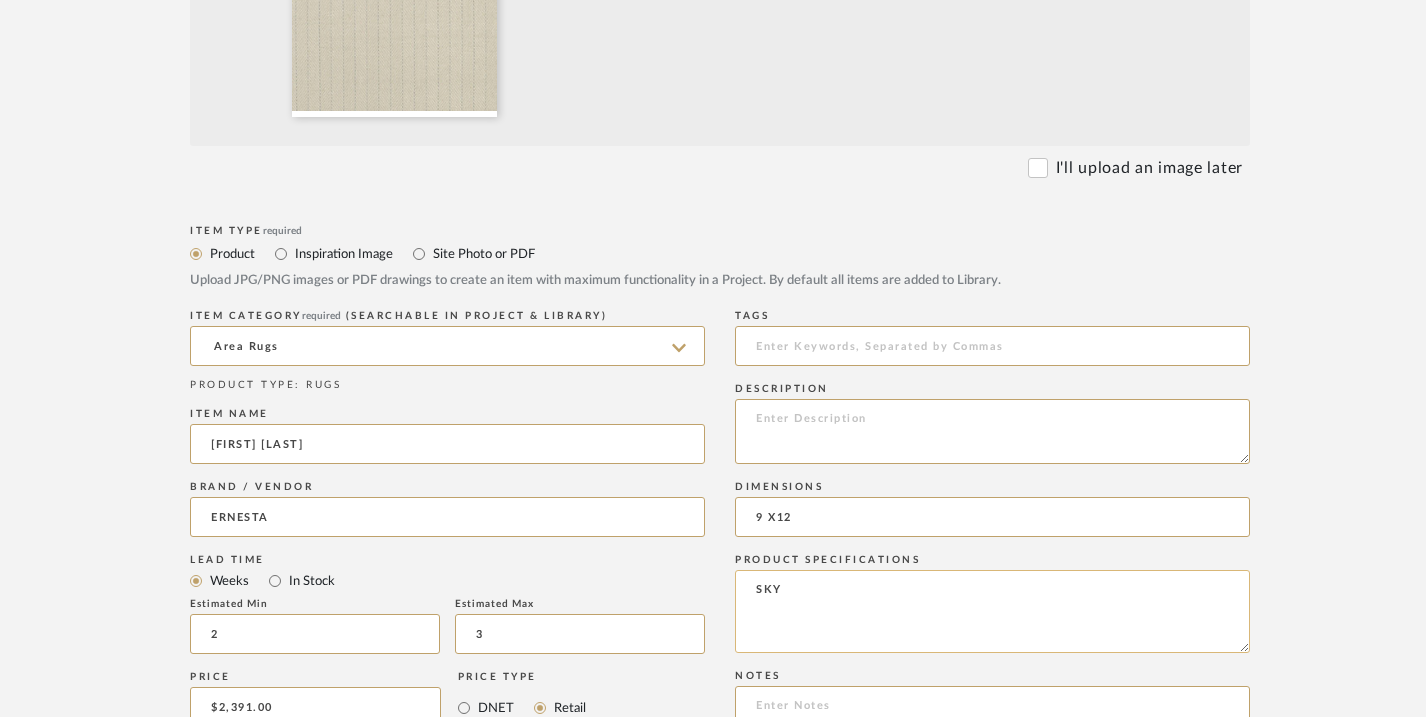 type on "SKY" 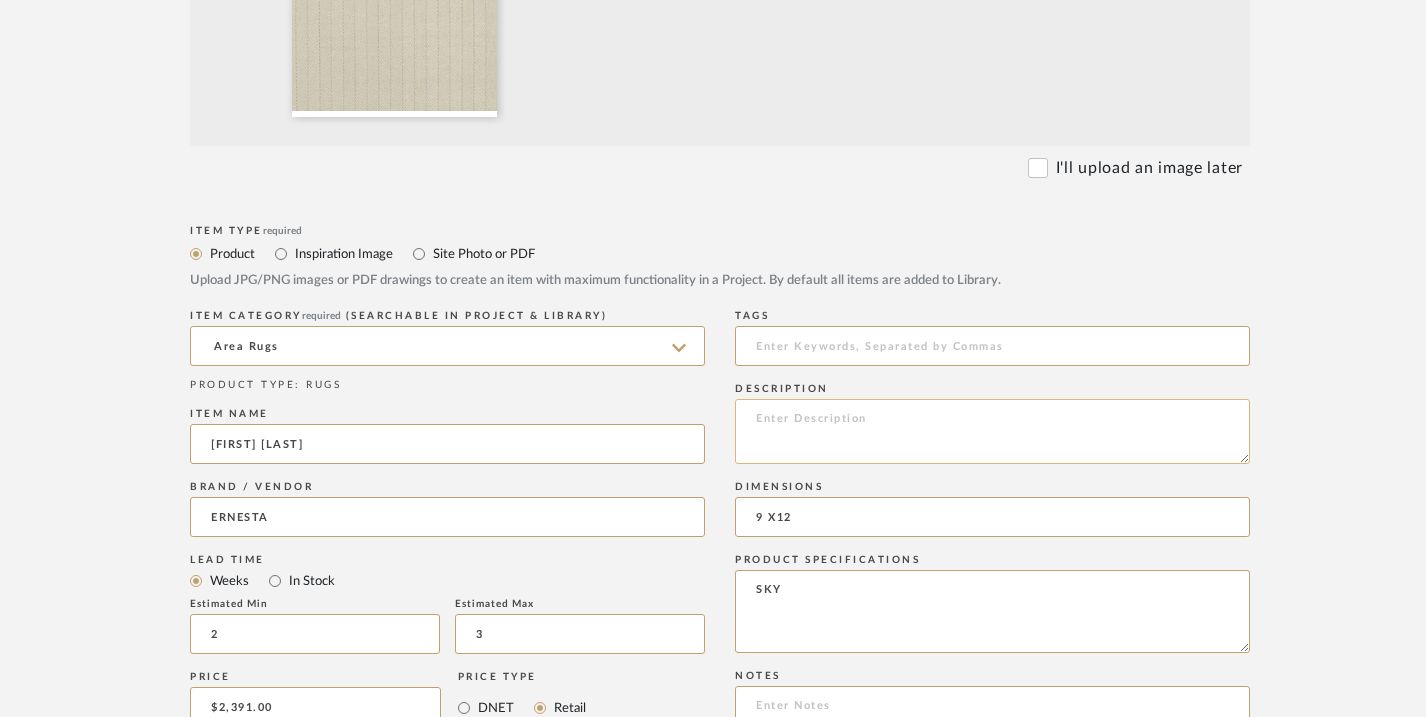 click 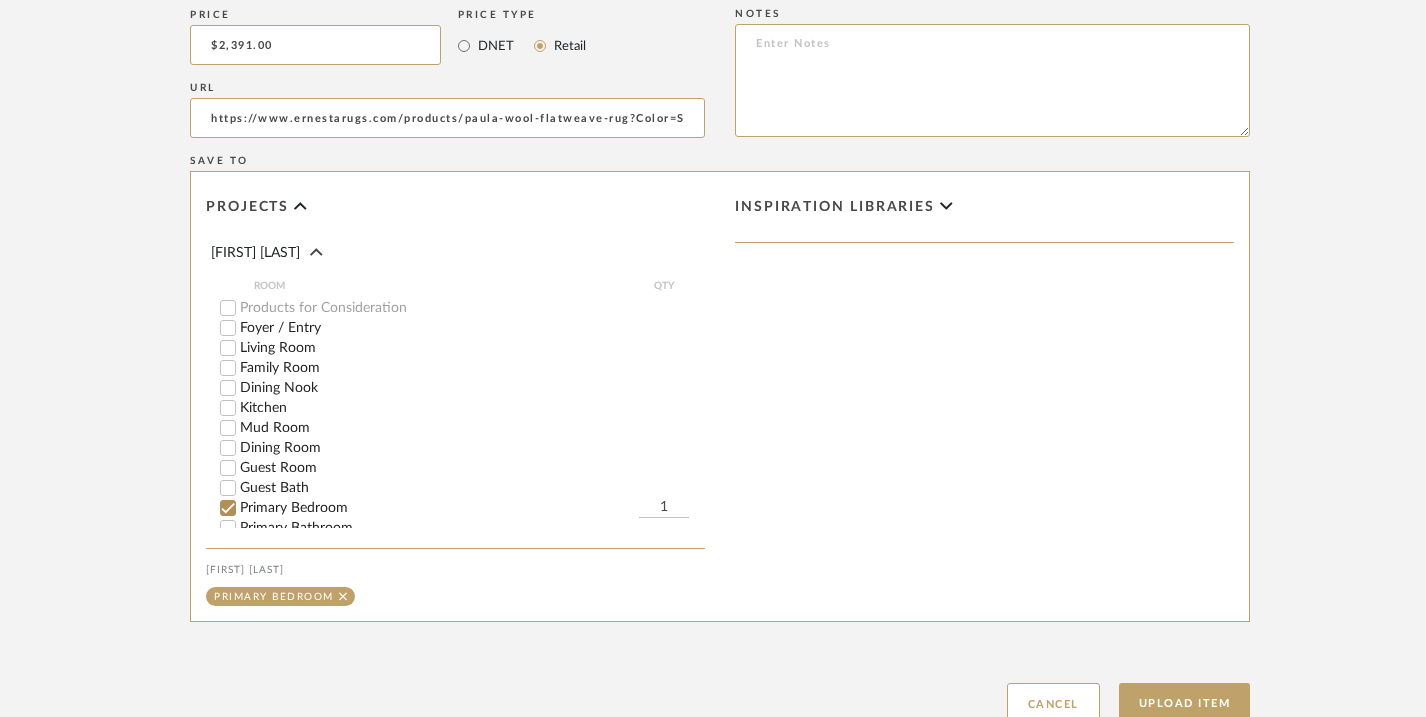 scroll, scrollTop: 1576, scrollLeft: 0, axis: vertical 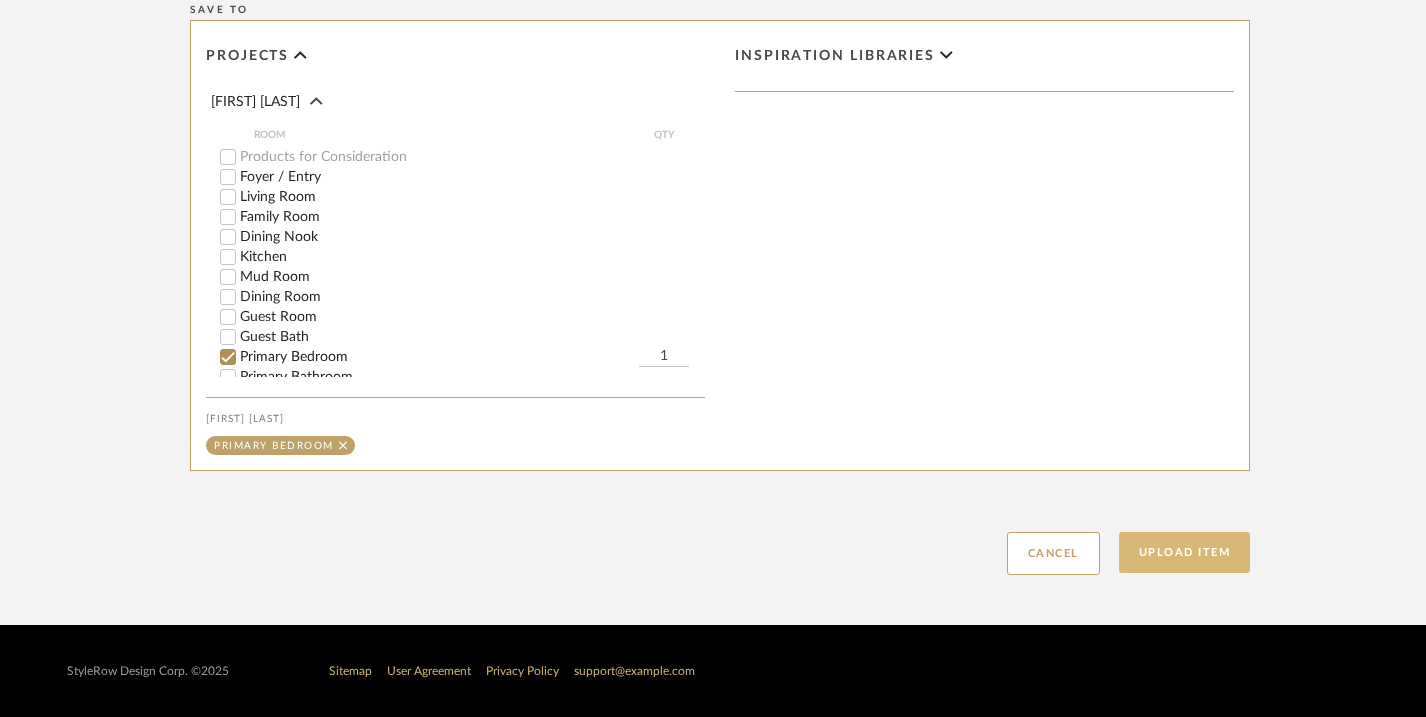 type on "WOOL FLATWEAVE RUG" 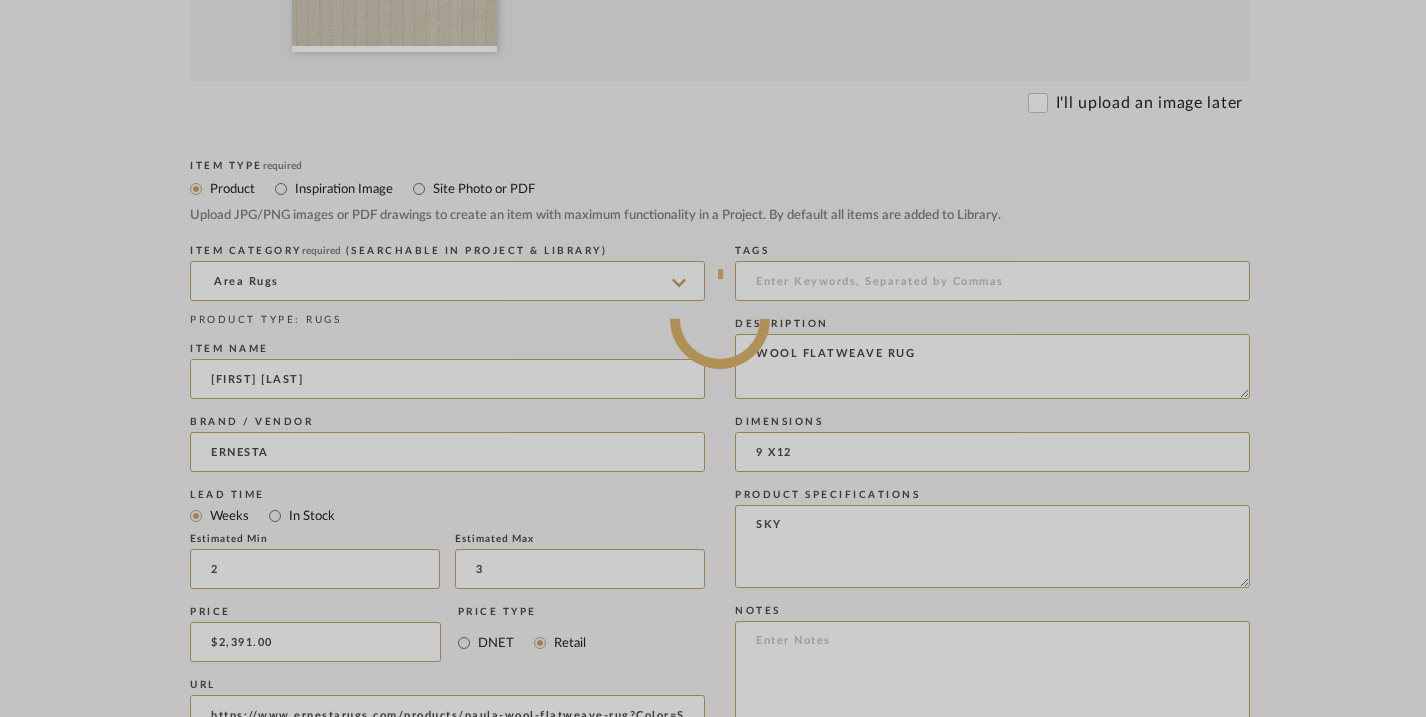 scroll, scrollTop: 819, scrollLeft: 0, axis: vertical 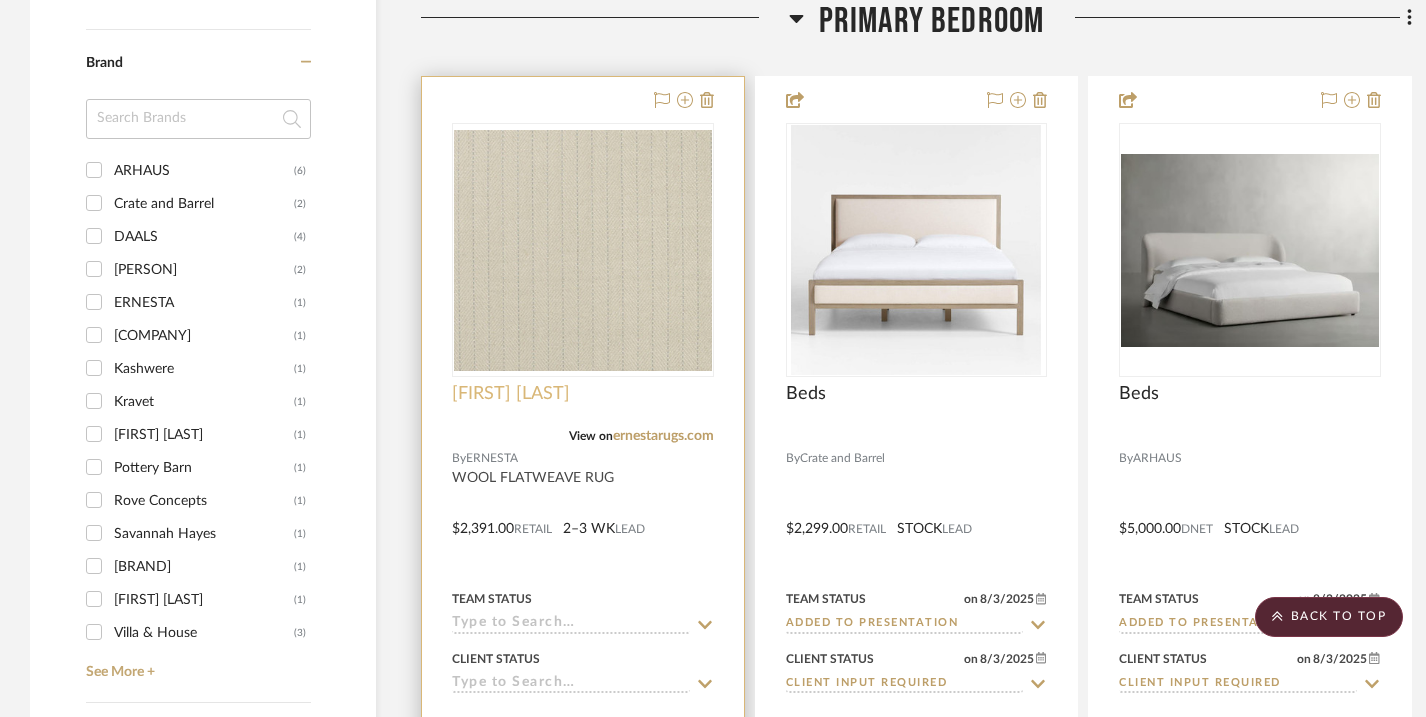 click on "[NAME]" at bounding box center [511, 394] 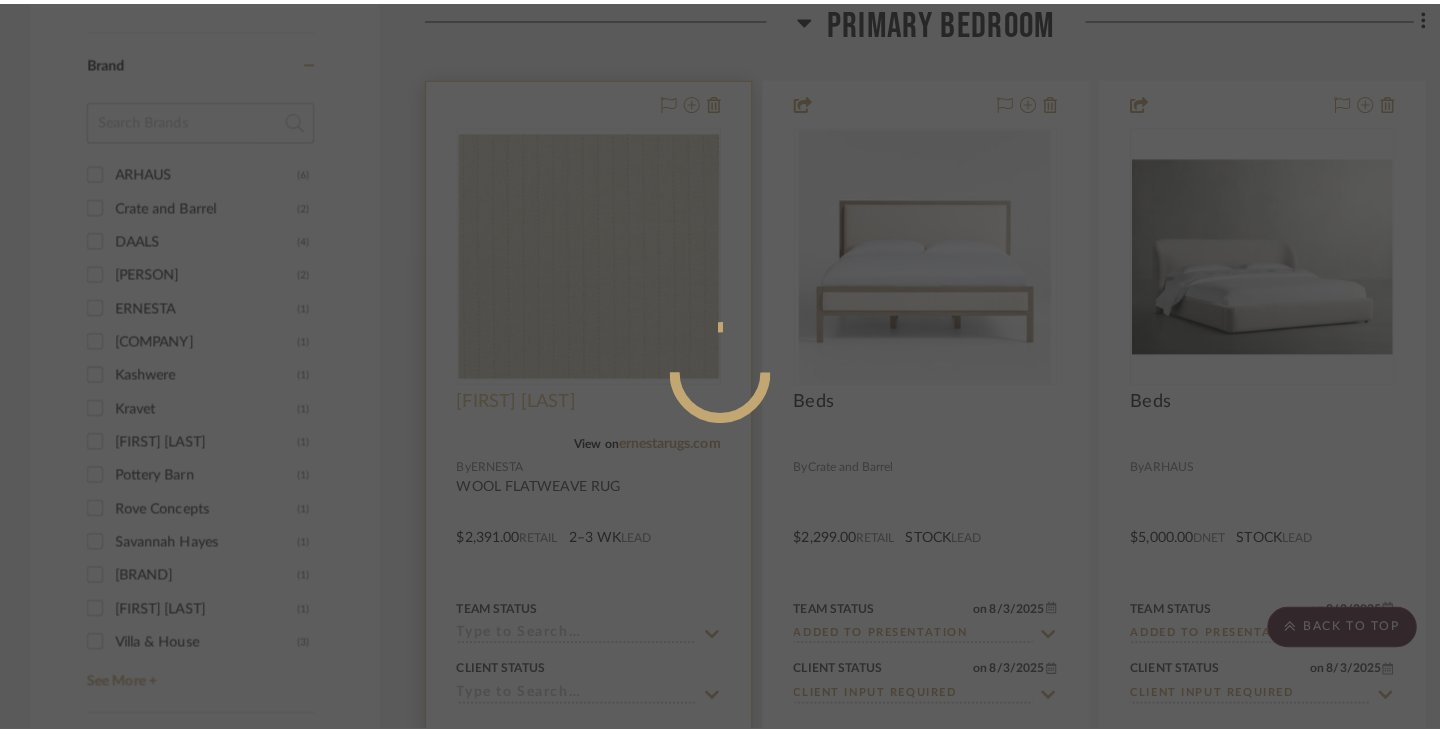 scroll, scrollTop: 0, scrollLeft: 0, axis: both 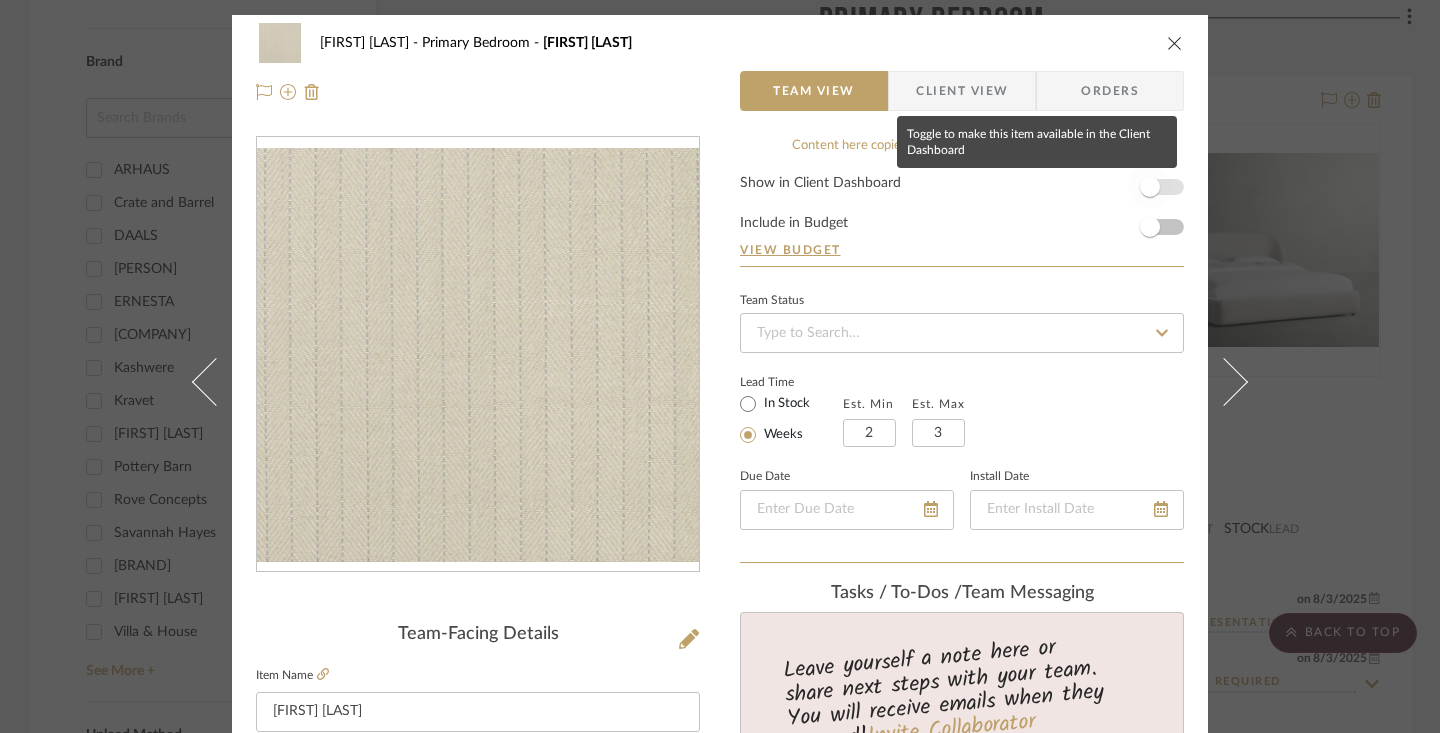 click at bounding box center (1150, 187) 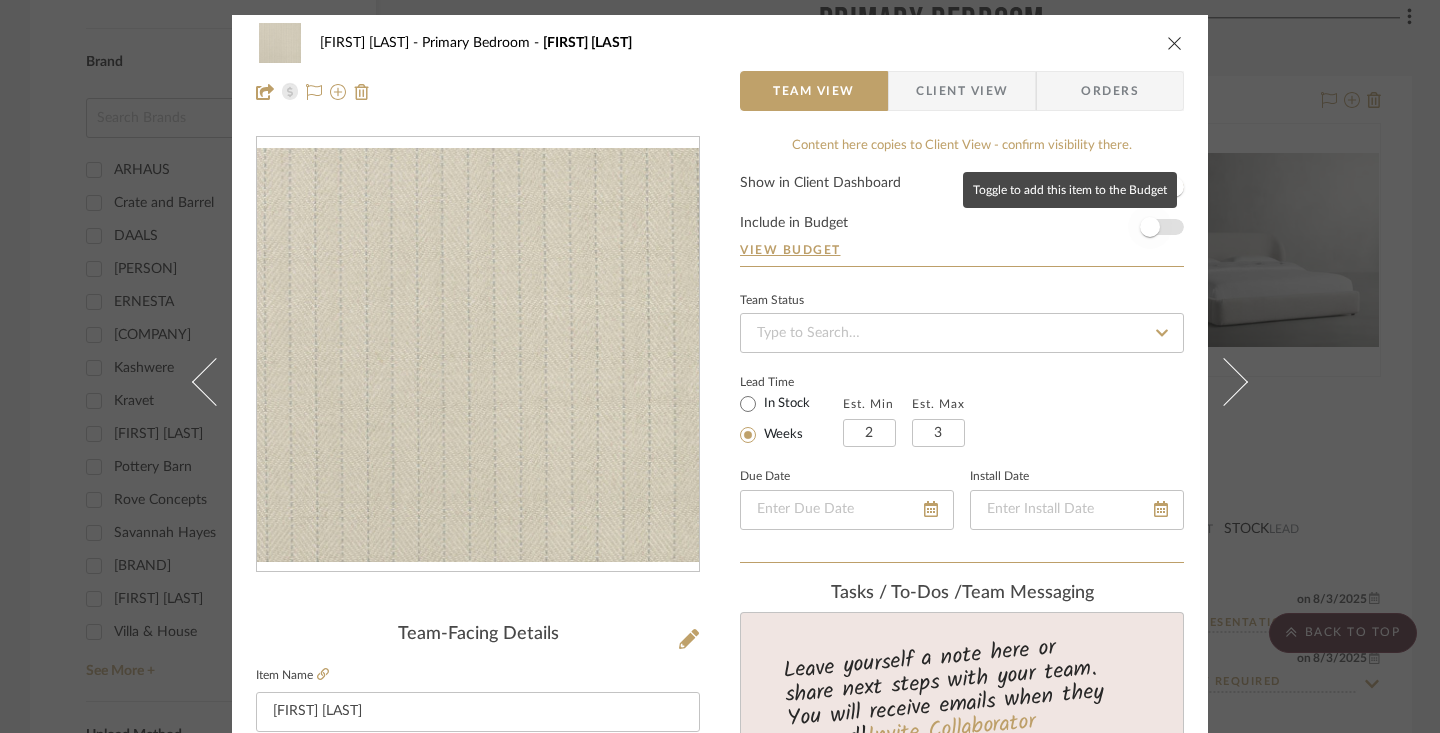click at bounding box center (1150, 227) 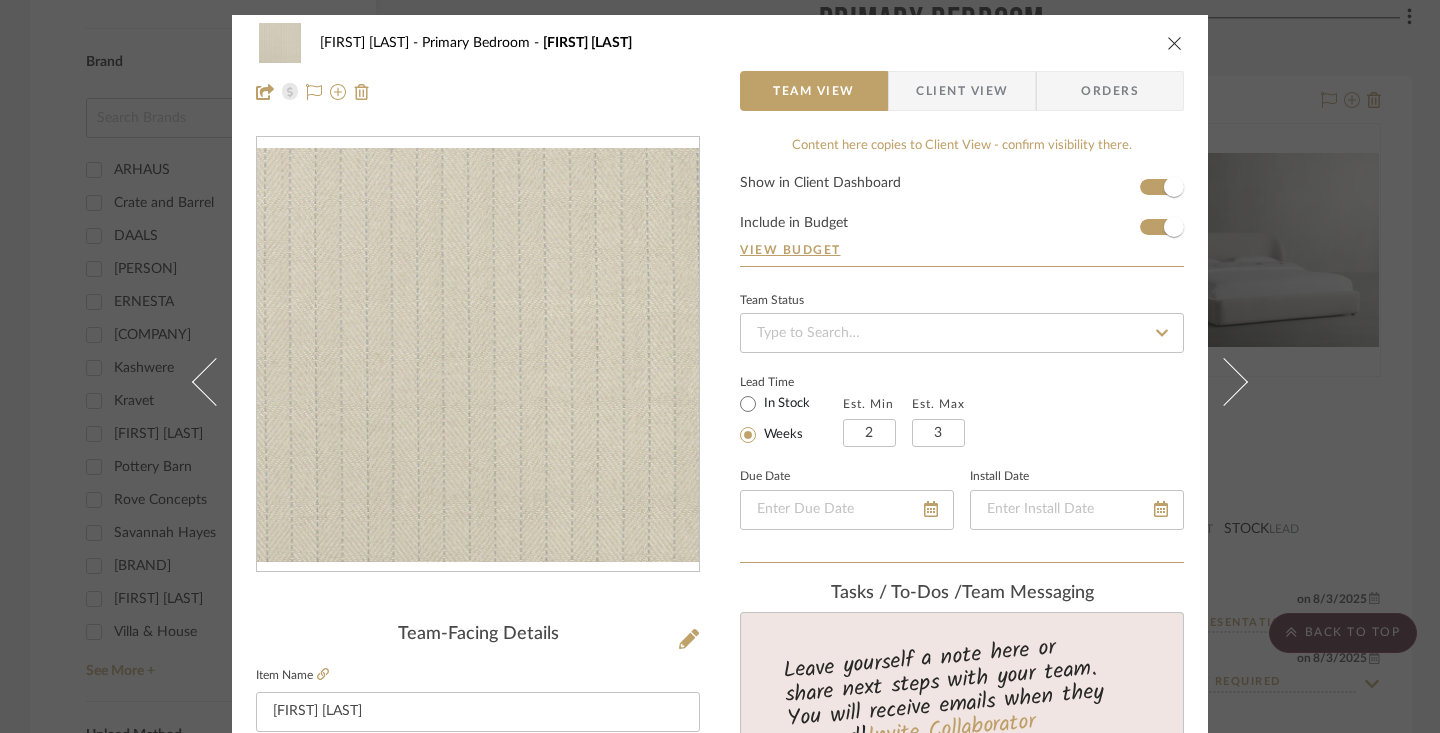 click 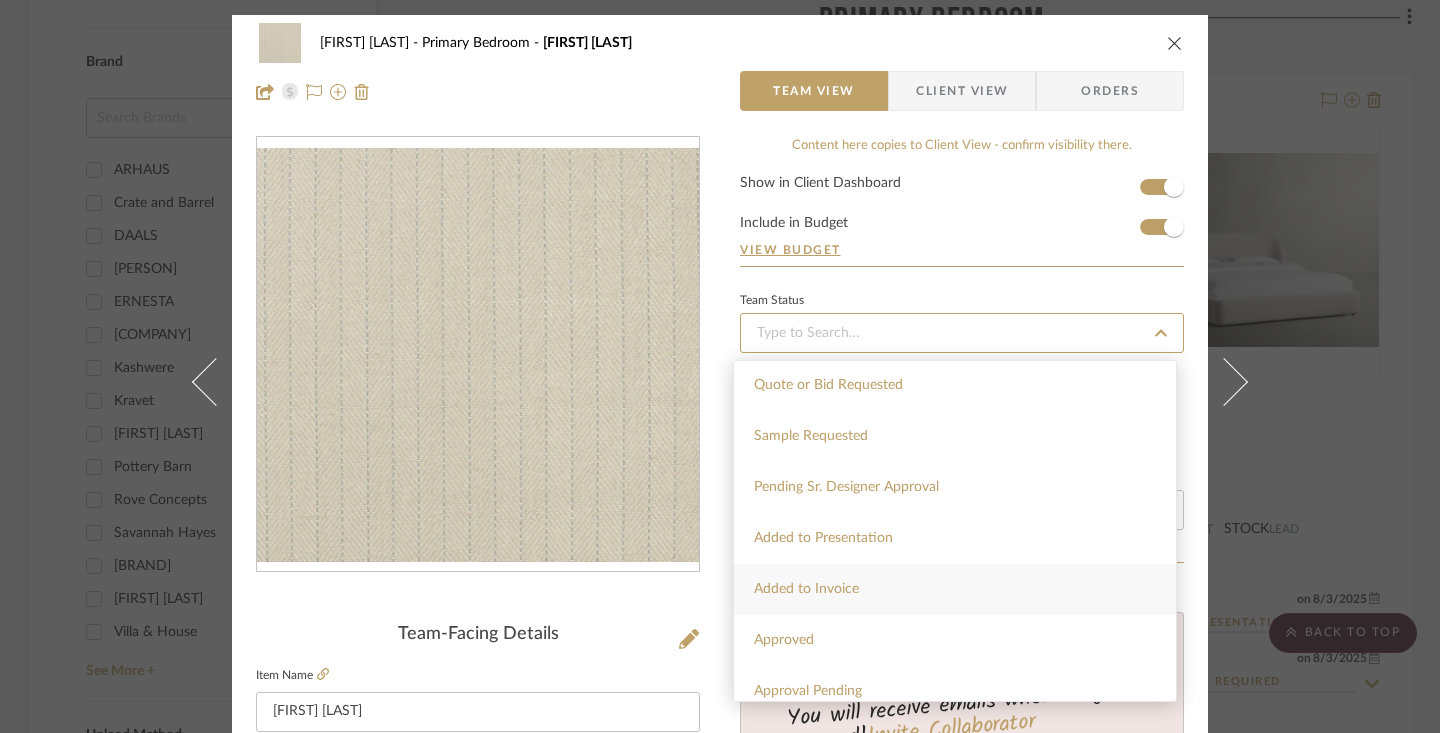scroll, scrollTop: 765, scrollLeft: 0, axis: vertical 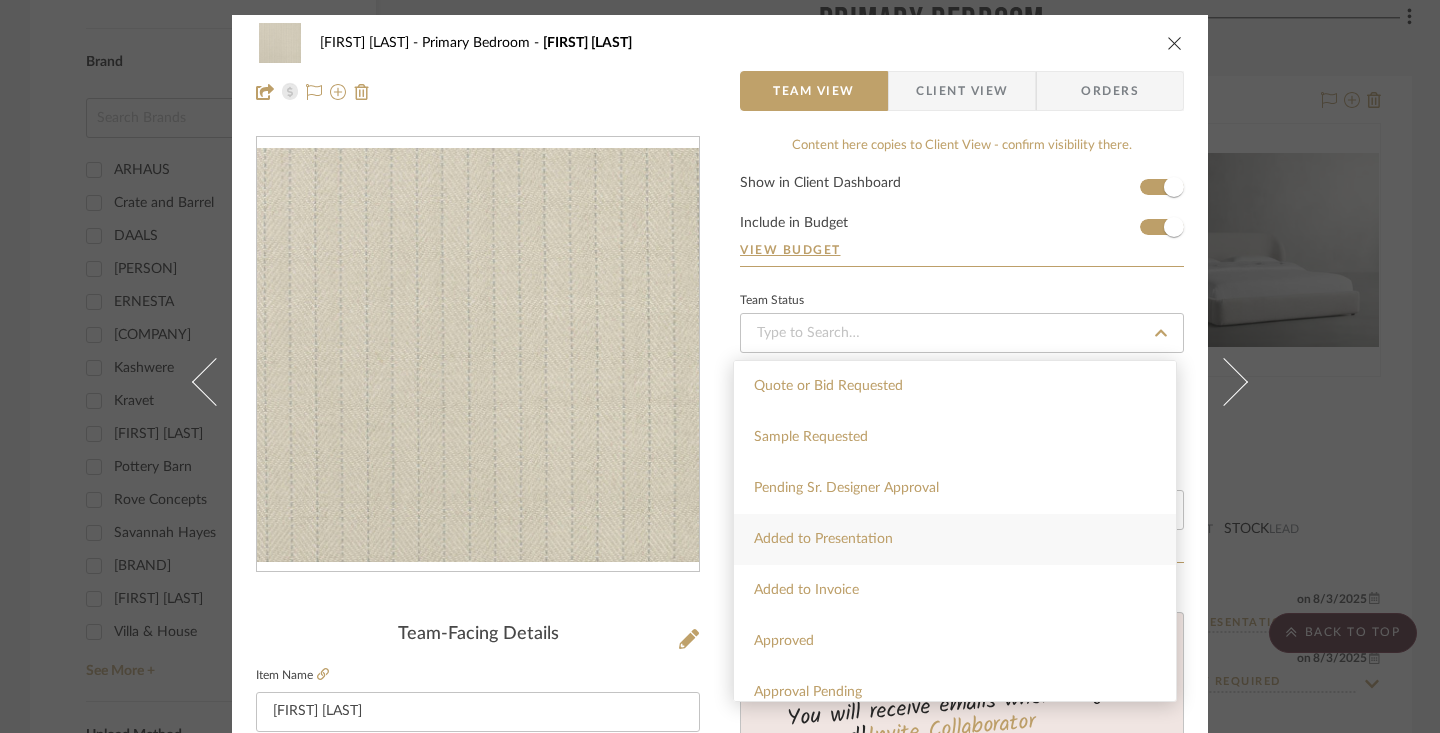 click on "Added to Presentation" at bounding box center (955, 539) 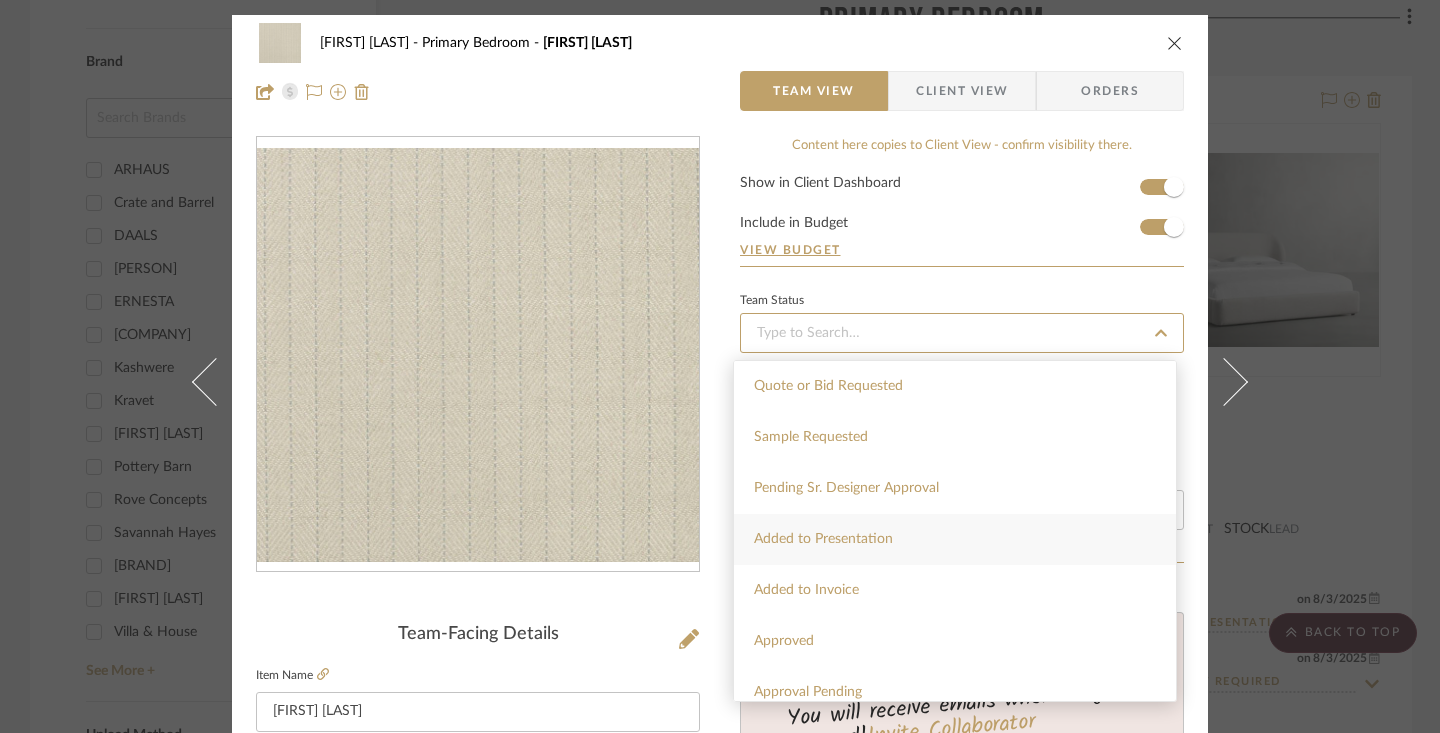 type on "[DATE]" 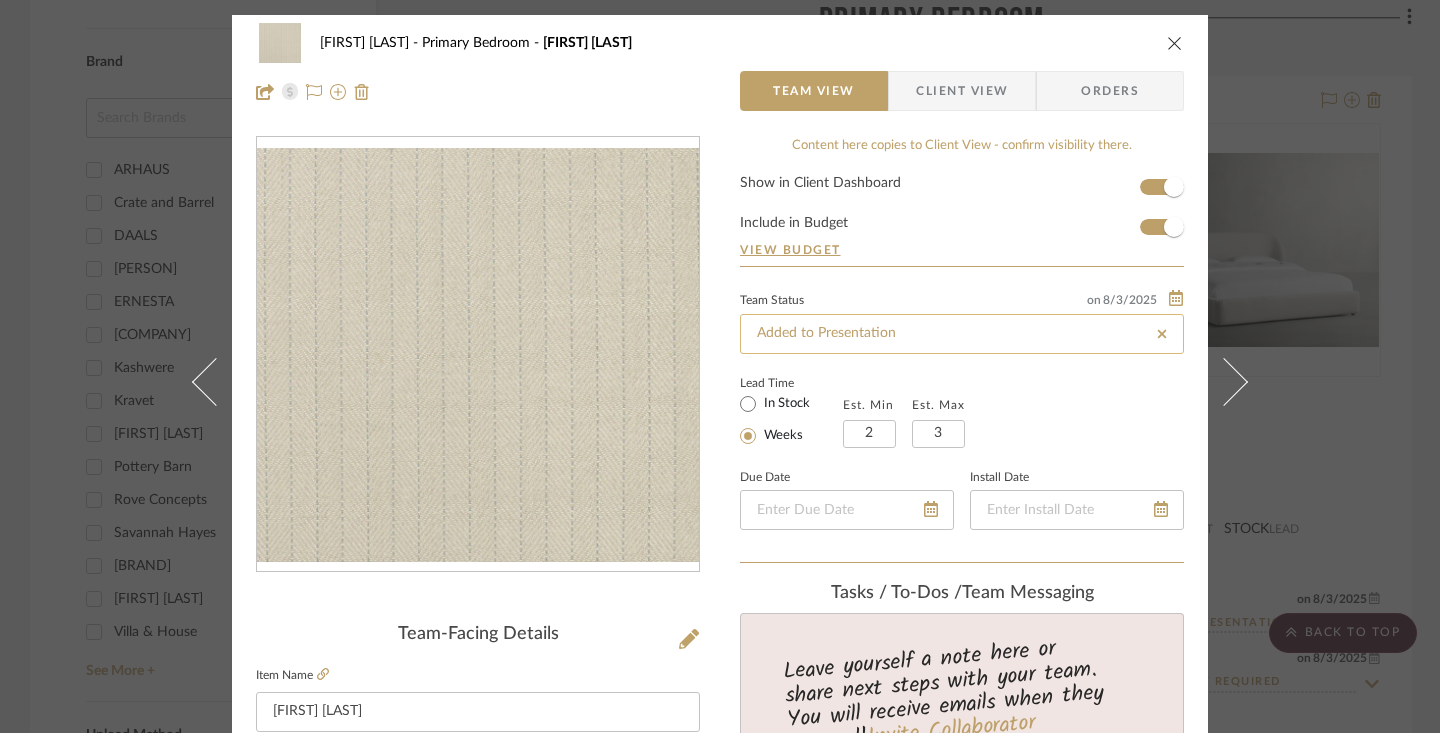 type on "[DATE]" 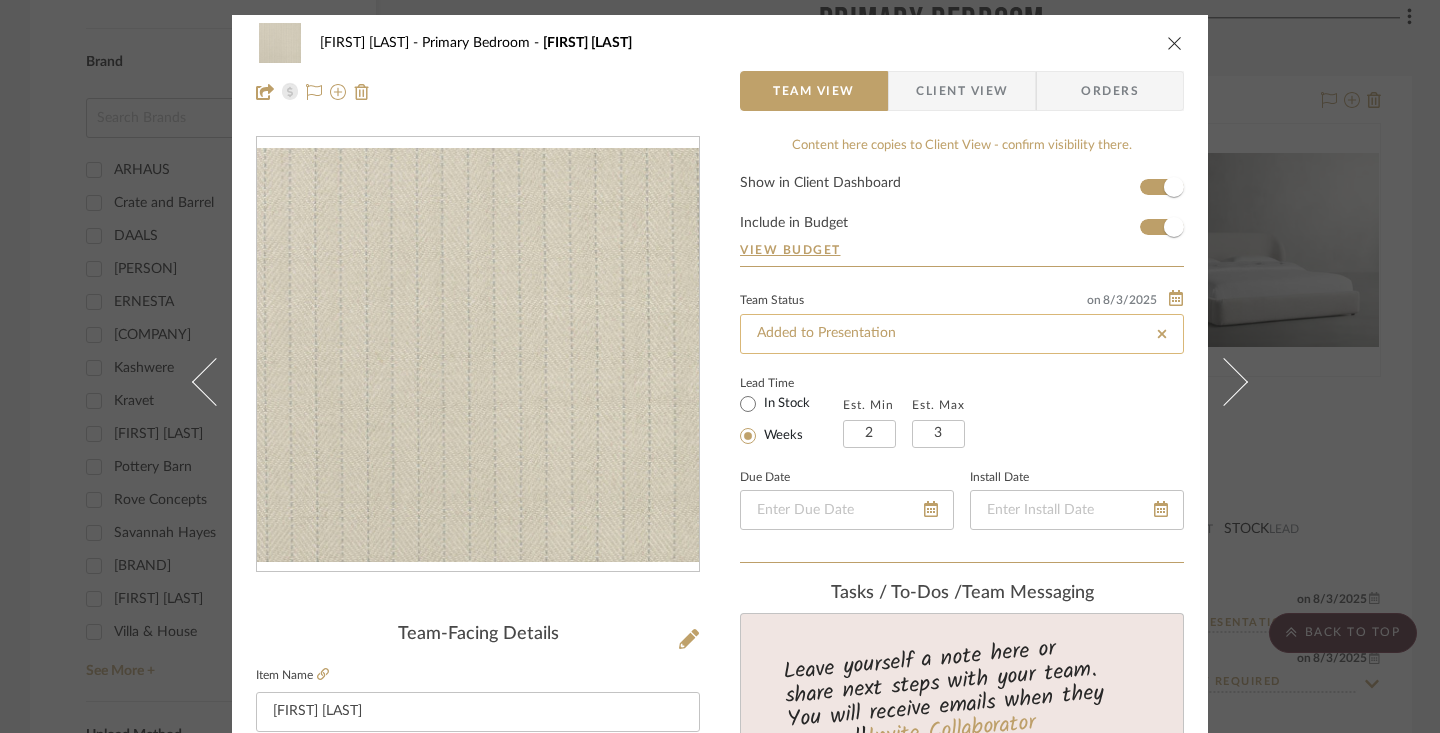 type on "Added to Presentation" 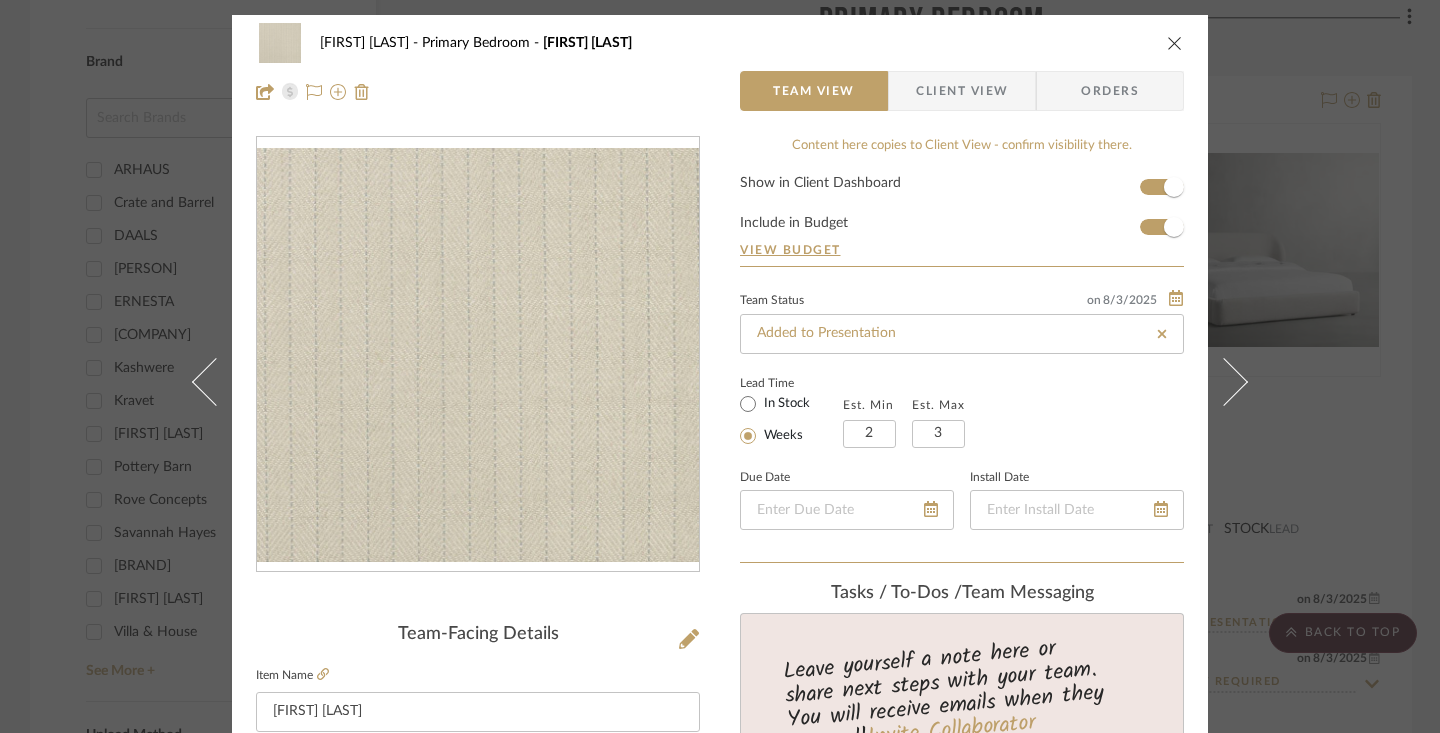 click at bounding box center (1175, 43) 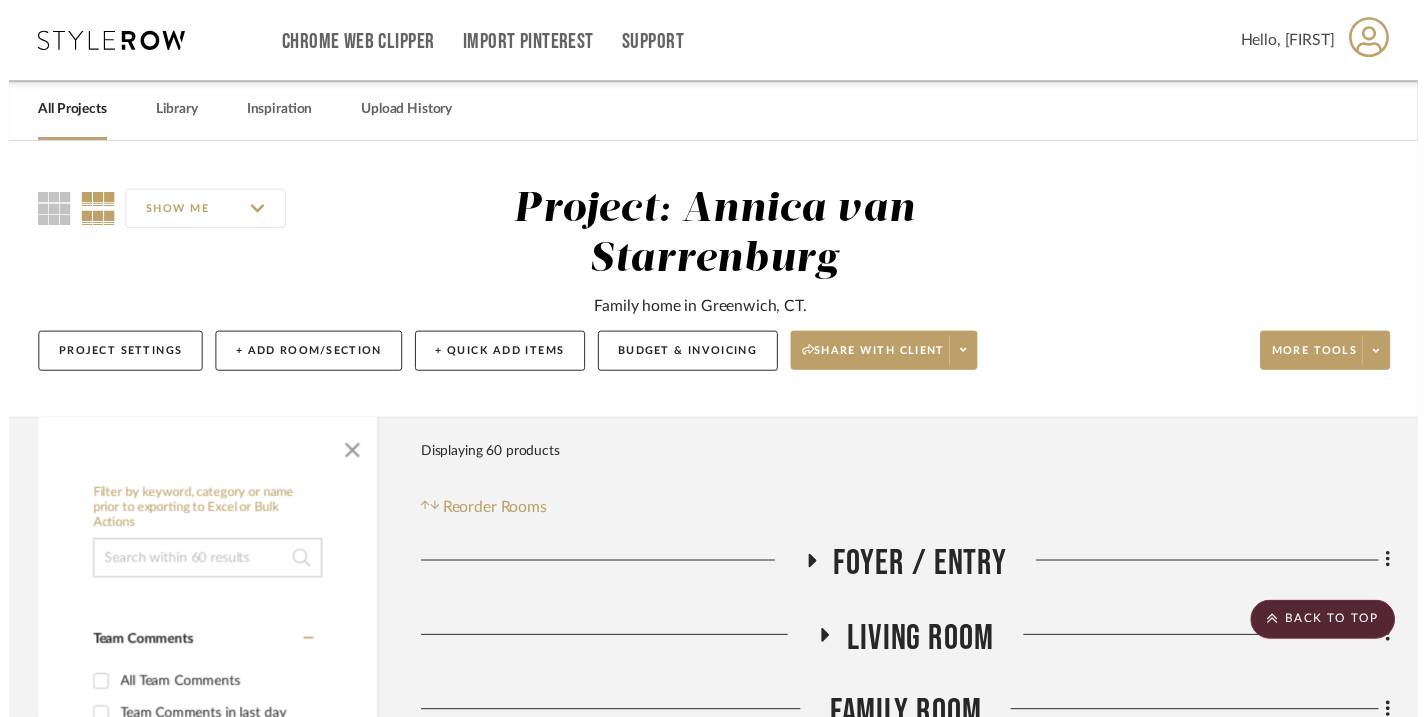 scroll, scrollTop: 2108, scrollLeft: 0, axis: vertical 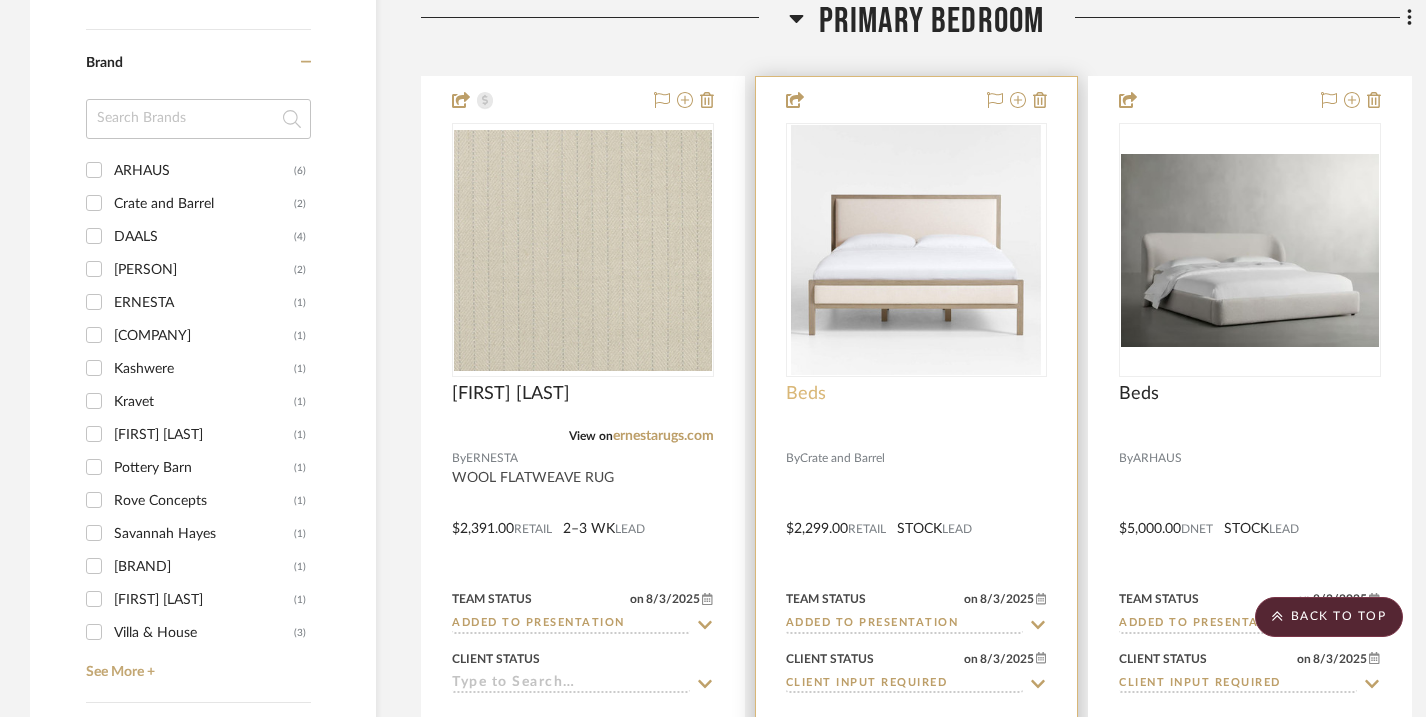 click on "Beds" at bounding box center (806, 394) 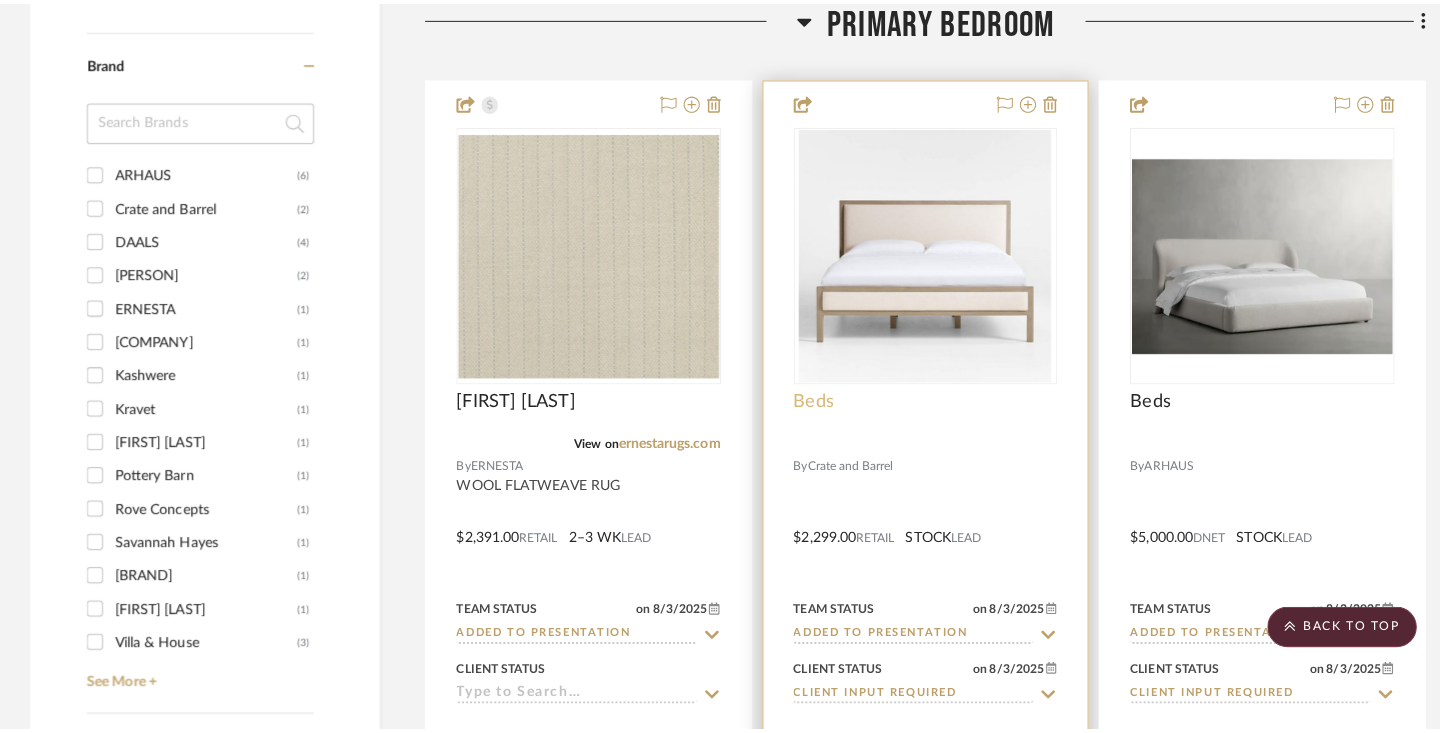 scroll, scrollTop: 0, scrollLeft: 0, axis: both 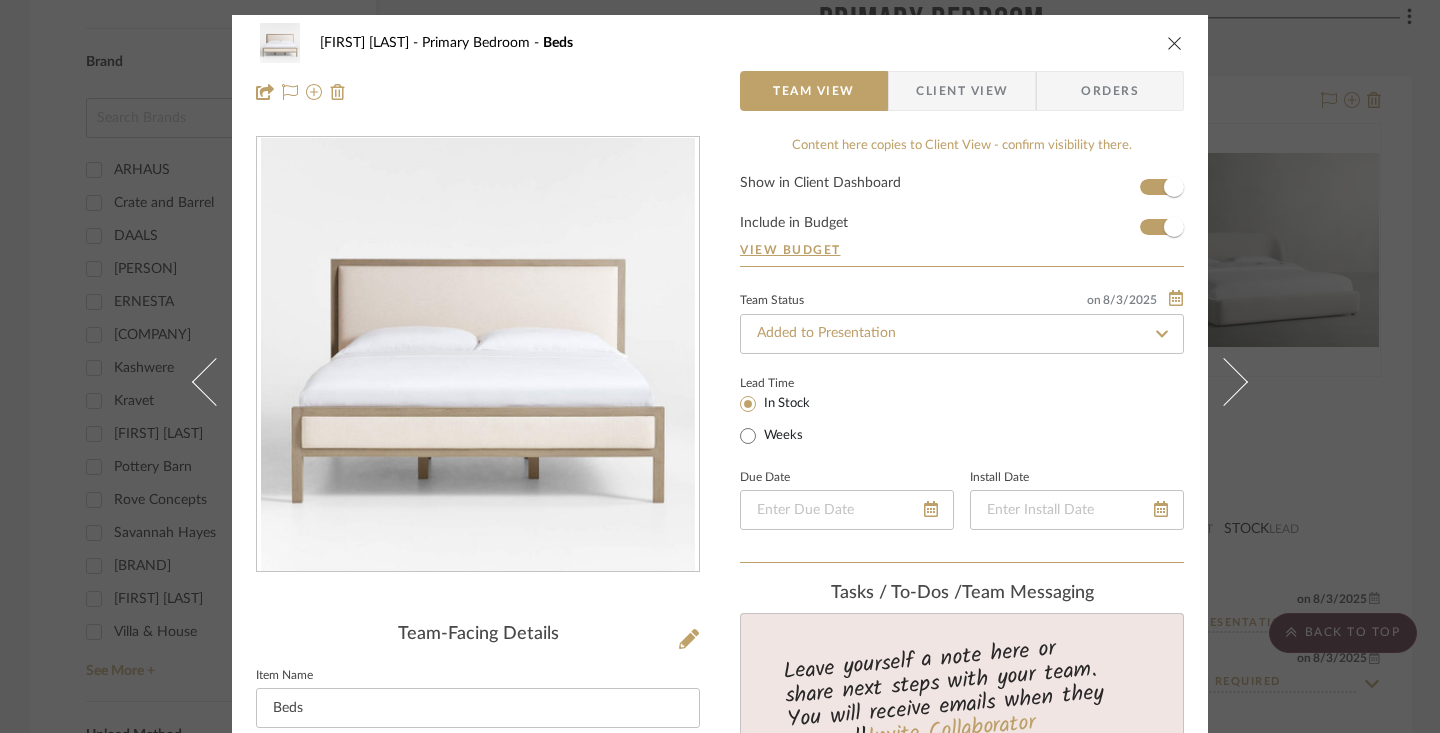 click at bounding box center (1175, 43) 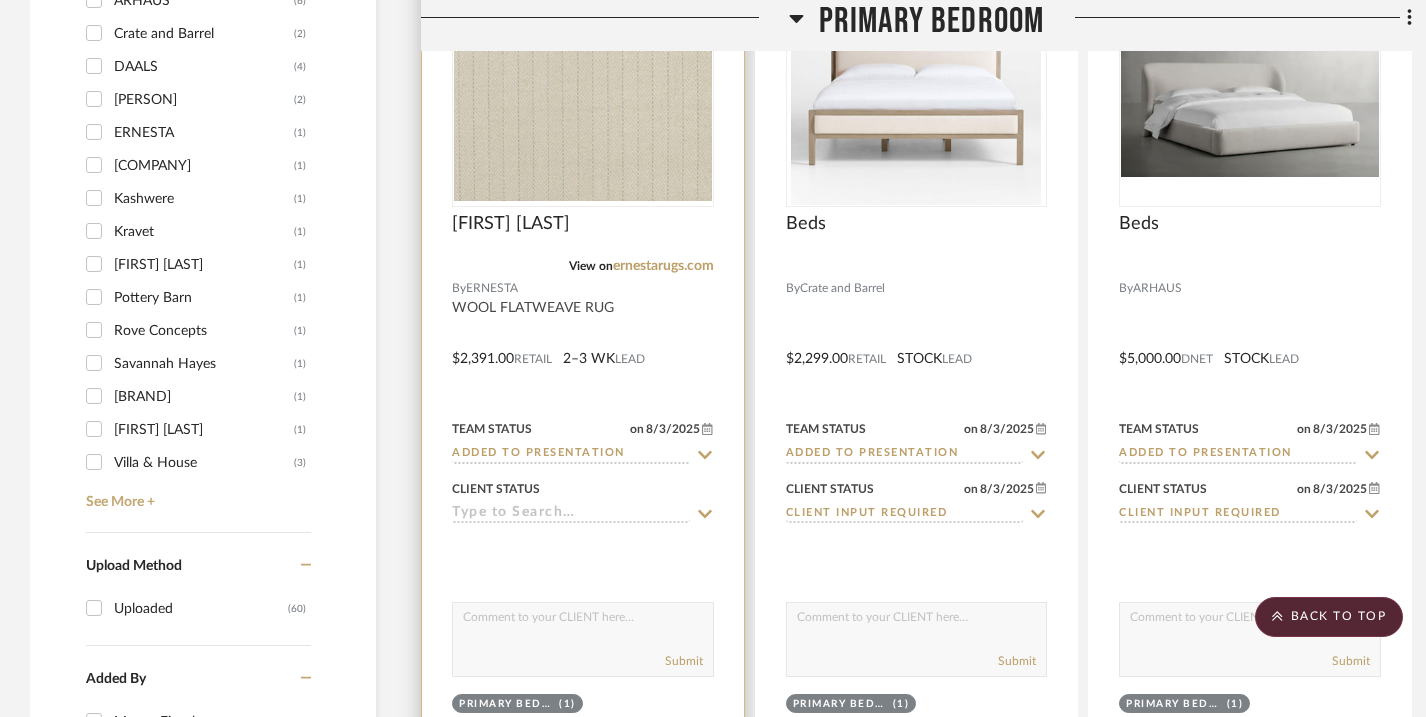 scroll, scrollTop: 2290, scrollLeft: 0, axis: vertical 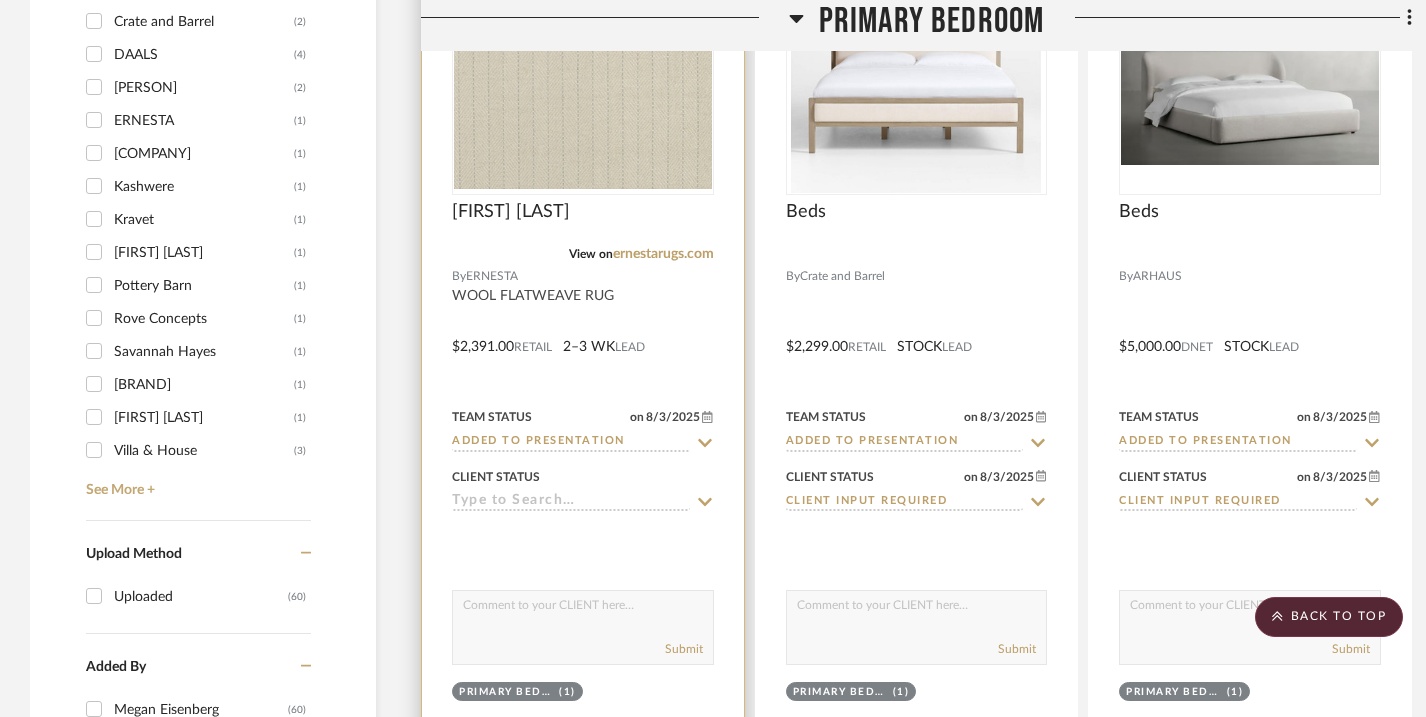 click 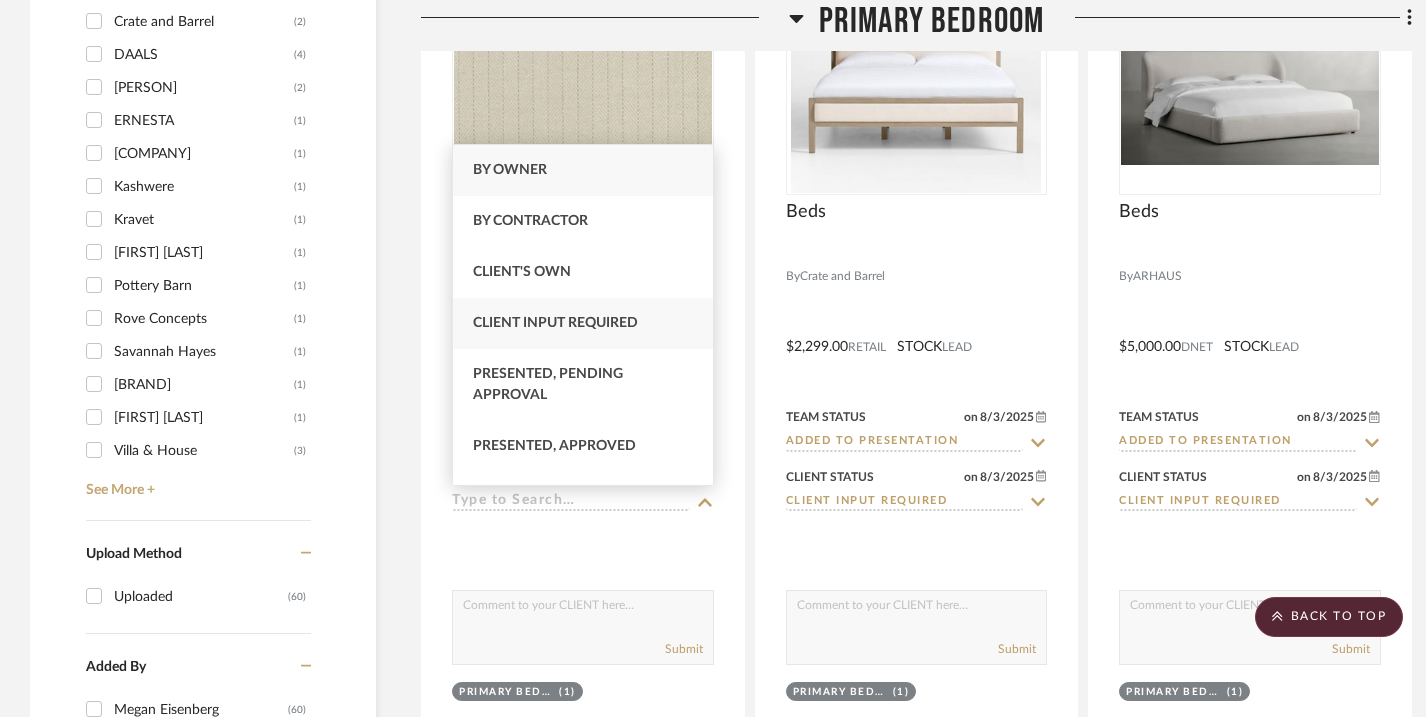click on "Client Input Required" at bounding box center [583, 323] 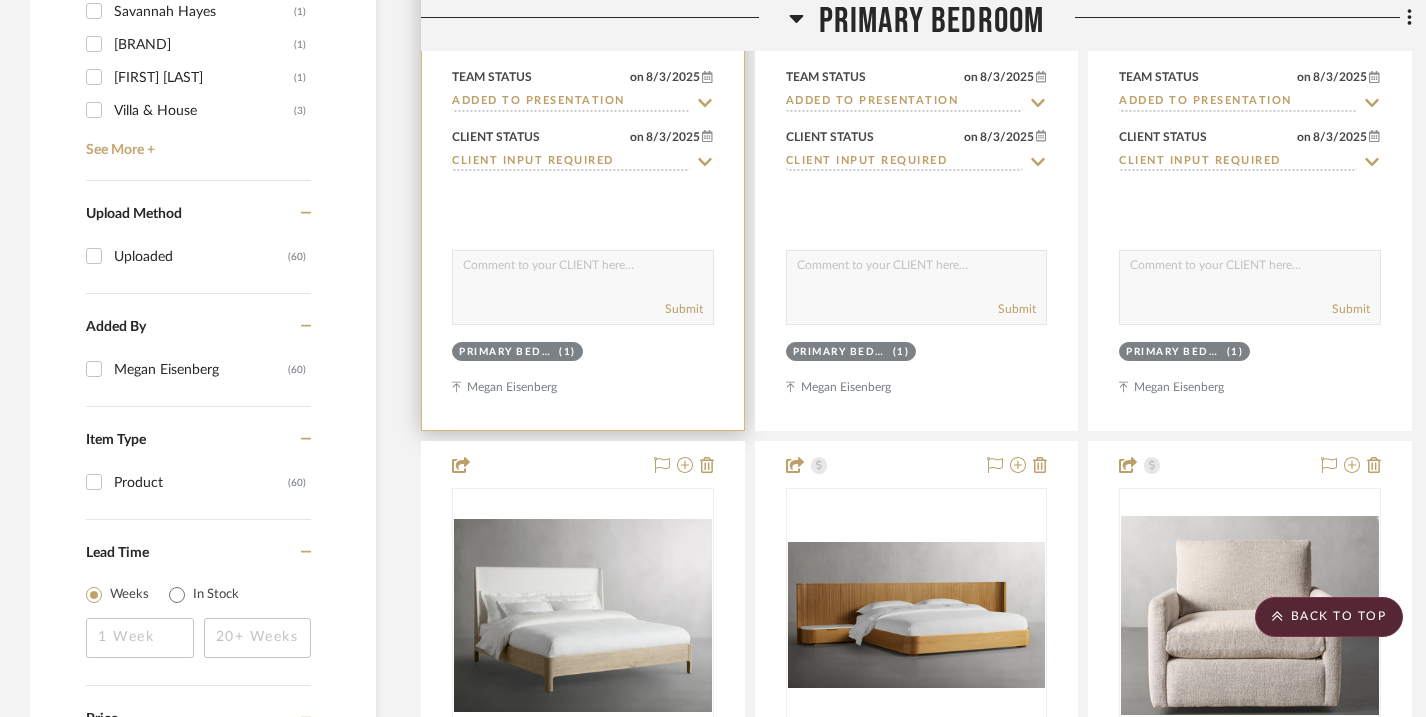 scroll, scrollTop: 2638, scrollLeft: 0, axis: vertical 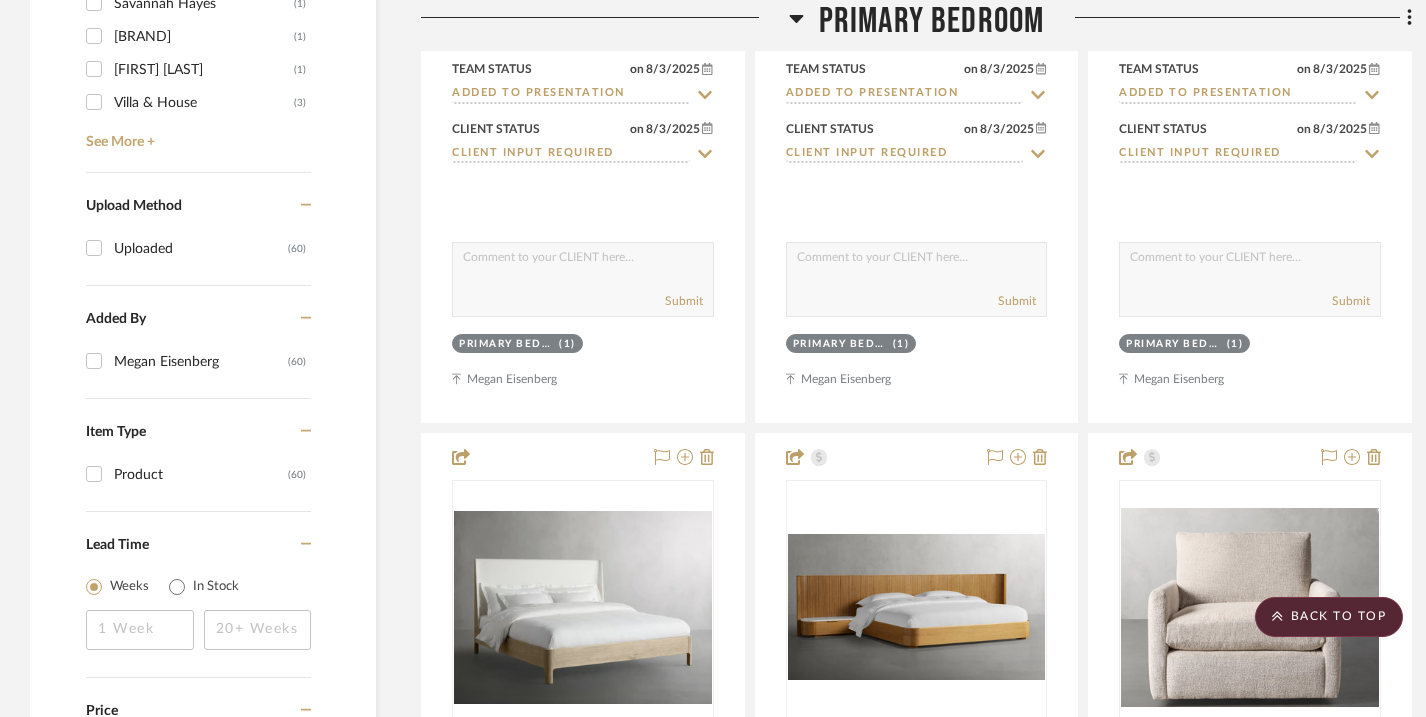 click on "Filter by keyword, category or name prior to exporting to Excel or Bulk Actions Team Comments All Team Comments Team Comments in last day Team Comments in last week Flagged Shared with Client Team Status Added to Presentation  (32)  Sample Requested  (1)  Client Status Client Input Required  (33)  Client Feedback No Feedback  (30)  Client Comments All Client Comments Client Comments in last day Client Comments in last week Added To PO Category  Seating   (11)   Tables   (10)   Beds    (5)   Storage   (2)   Rugs   (6)   Lighting   (5)   Bedding   (4)   Fabric & Textiles   (4)   Window Coverings   (4)   Art   (3)   Accessories    (2)   Bath   (1)   Mirrors   (1)   Paint   (1)   Wallcoverings   (1)  Brand ARHAUS  (6)  Crate and Barrel  (2)  DAALS  (4)  Eileen Smiles  (2)  ERNESTA  (1)  Interior Define  (1)  Kashwere  (1)  Kravet  (1)  Kristen Leigh  (1)  Pottery Barn  (1)  Rove Concepts  (1)  Savannah Hayes  (1)  Serena and Lily  (1)  Serena Dugan  (1)  Villa & House  (3)  See More + Upload Method Uploaded 0 0" 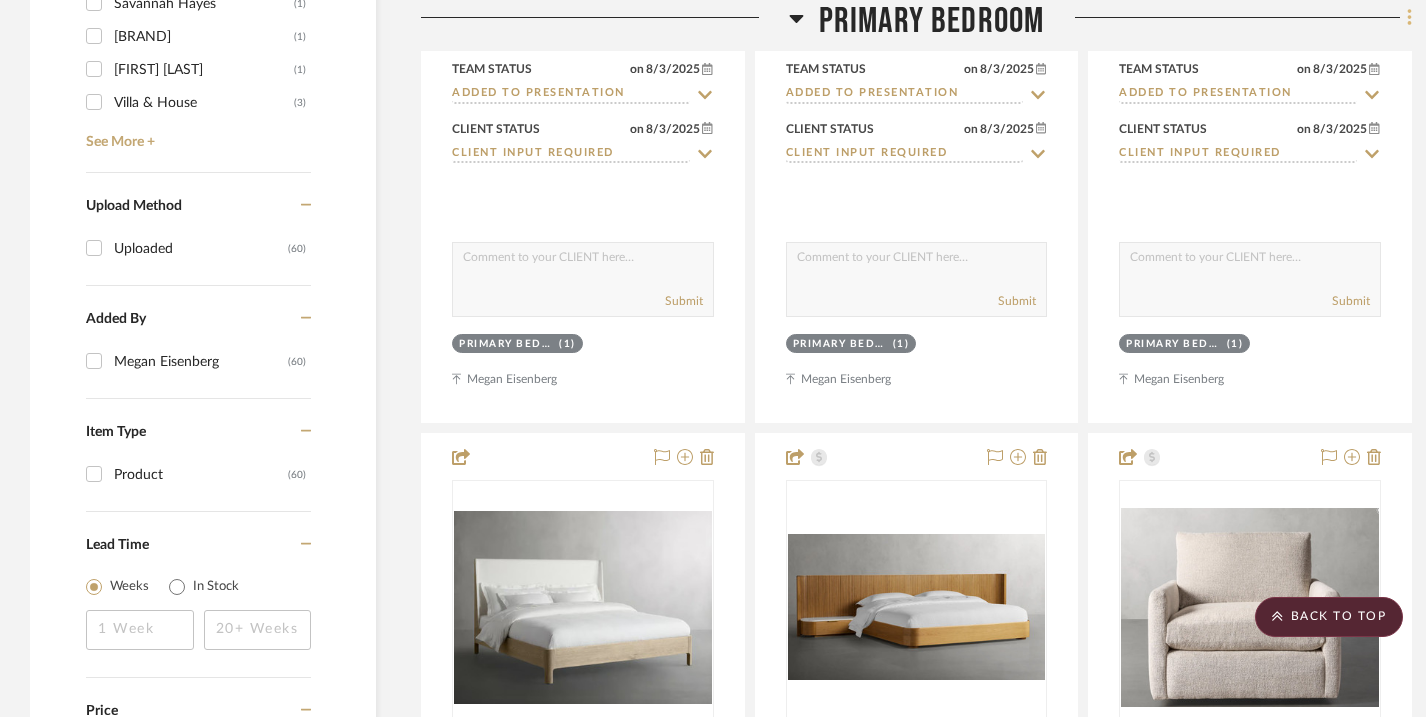 click 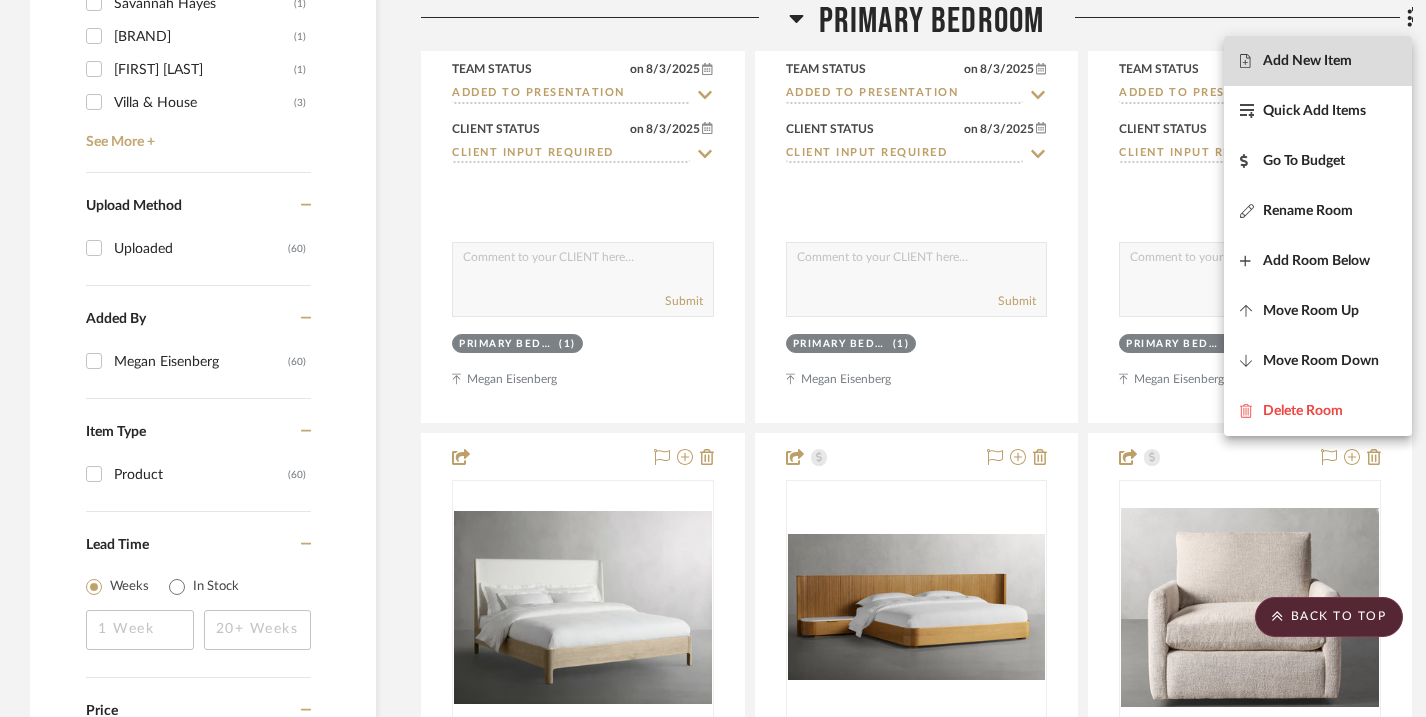 click on "Add New Item" at bounding box center [1307, 61] 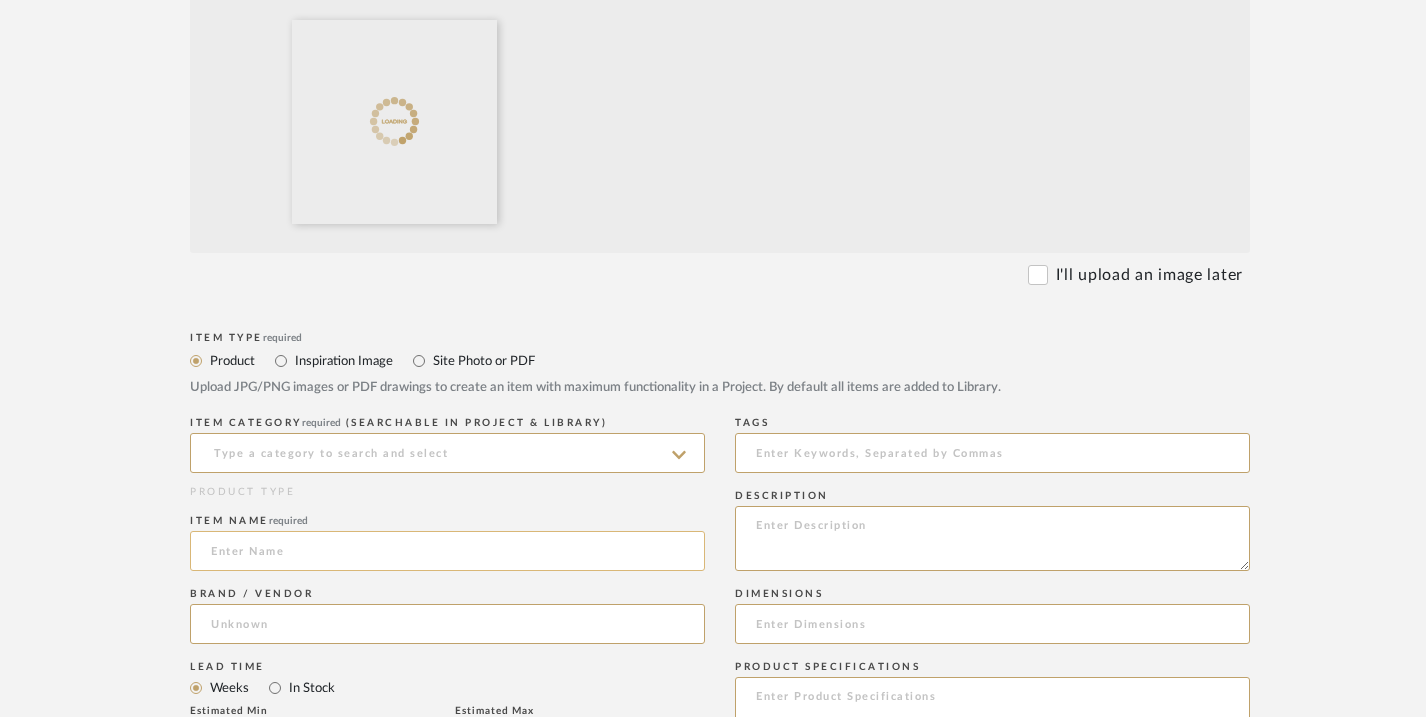 scroll, scrollTop: 656, scrollLeft: 0, axis: vertical 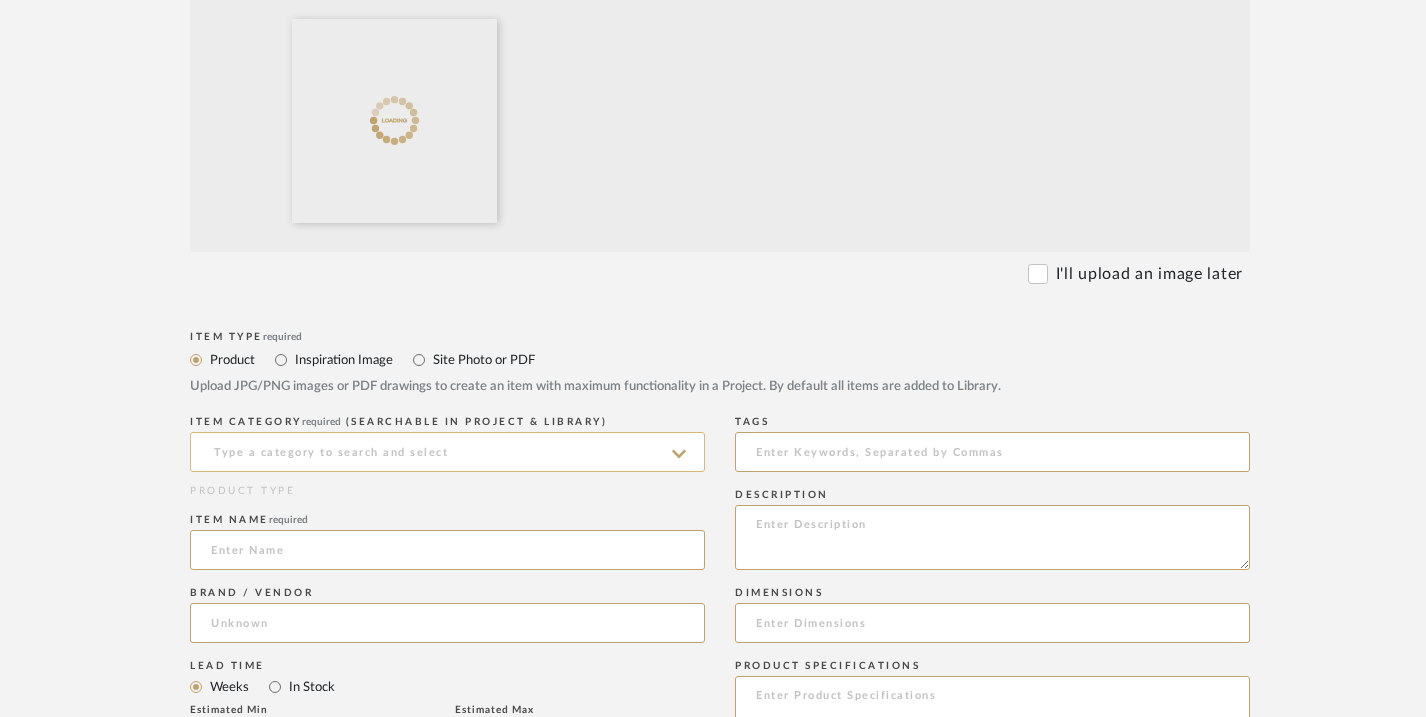 click 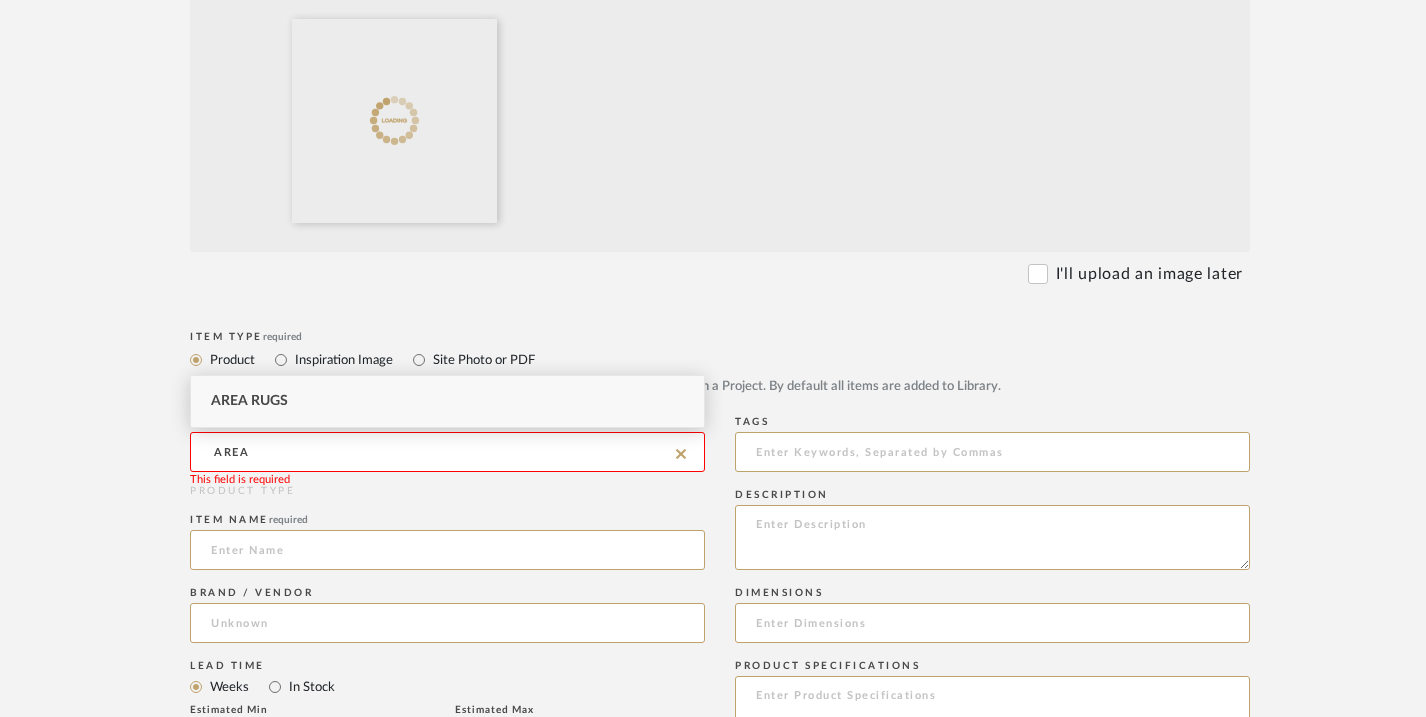 click on "Area Rugs" at bounding box center (447, 401) 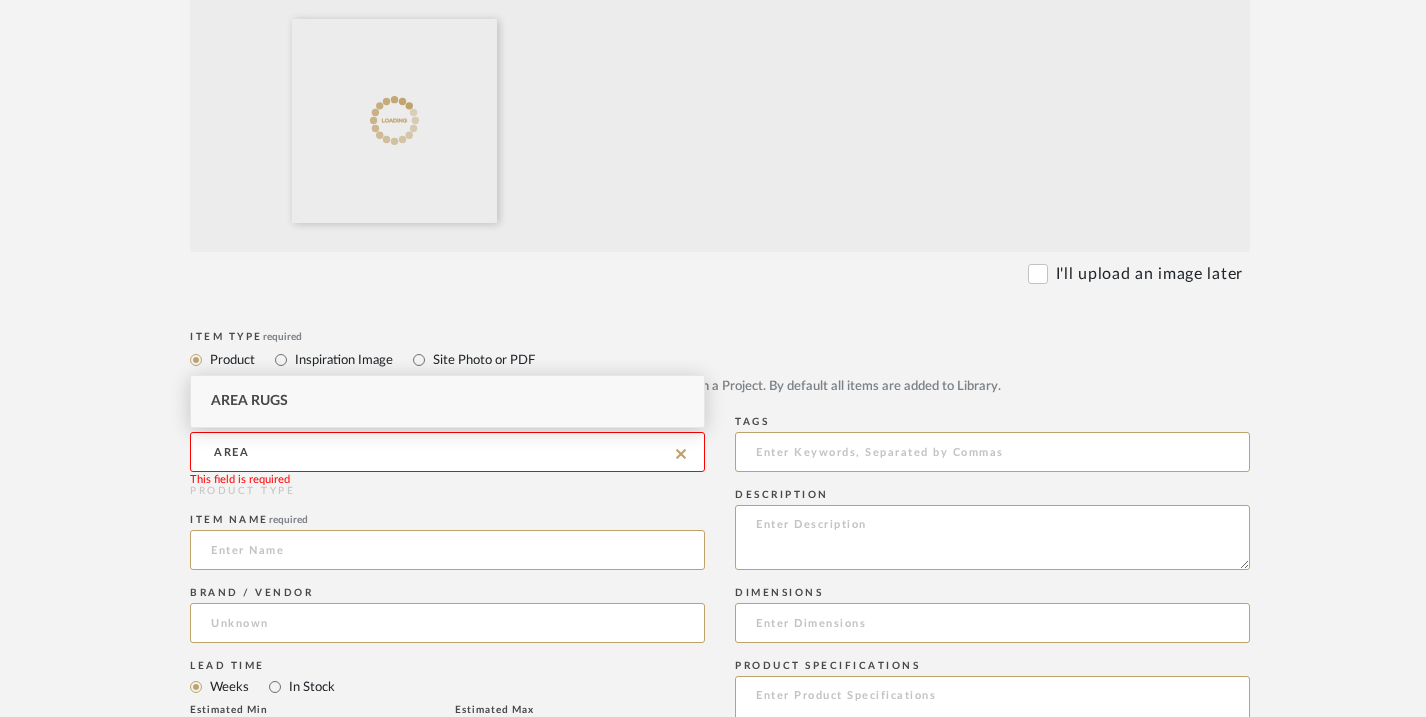 type on "Area Rugs" 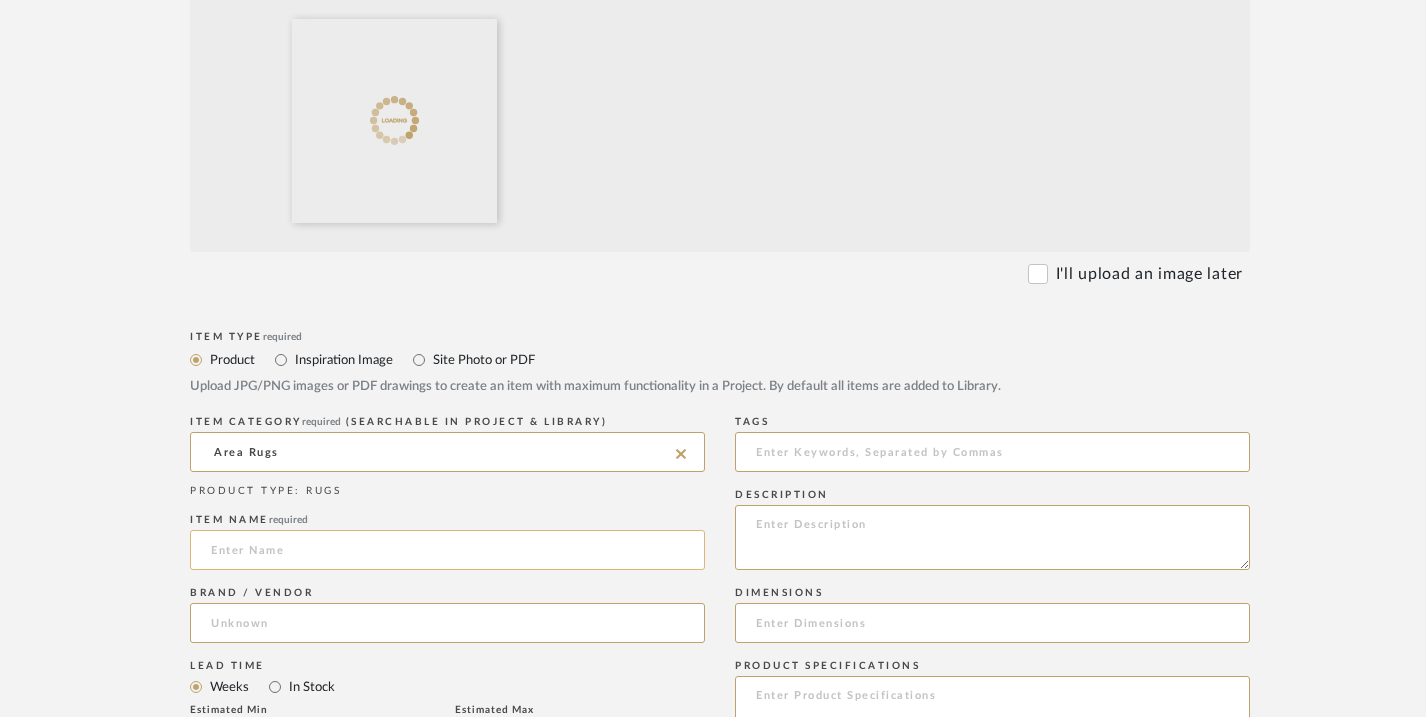 click 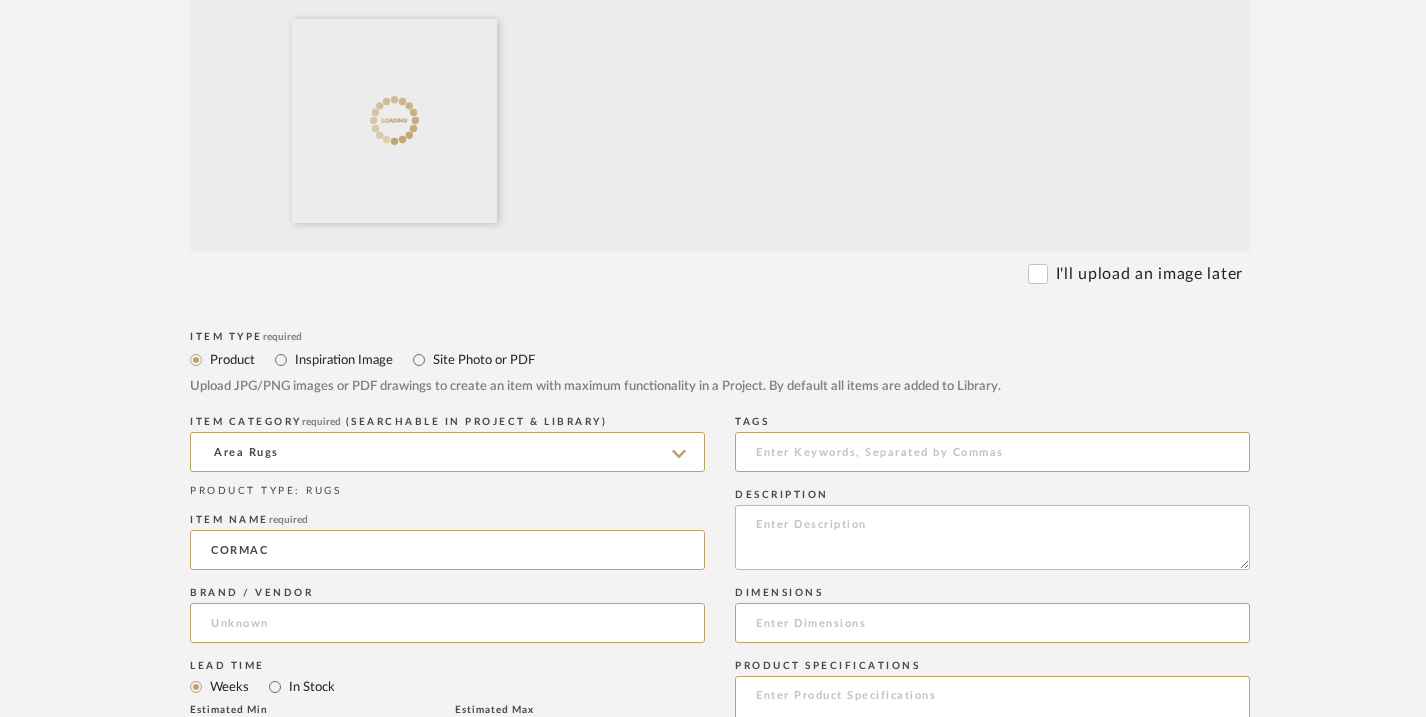 type on "CORMAC" 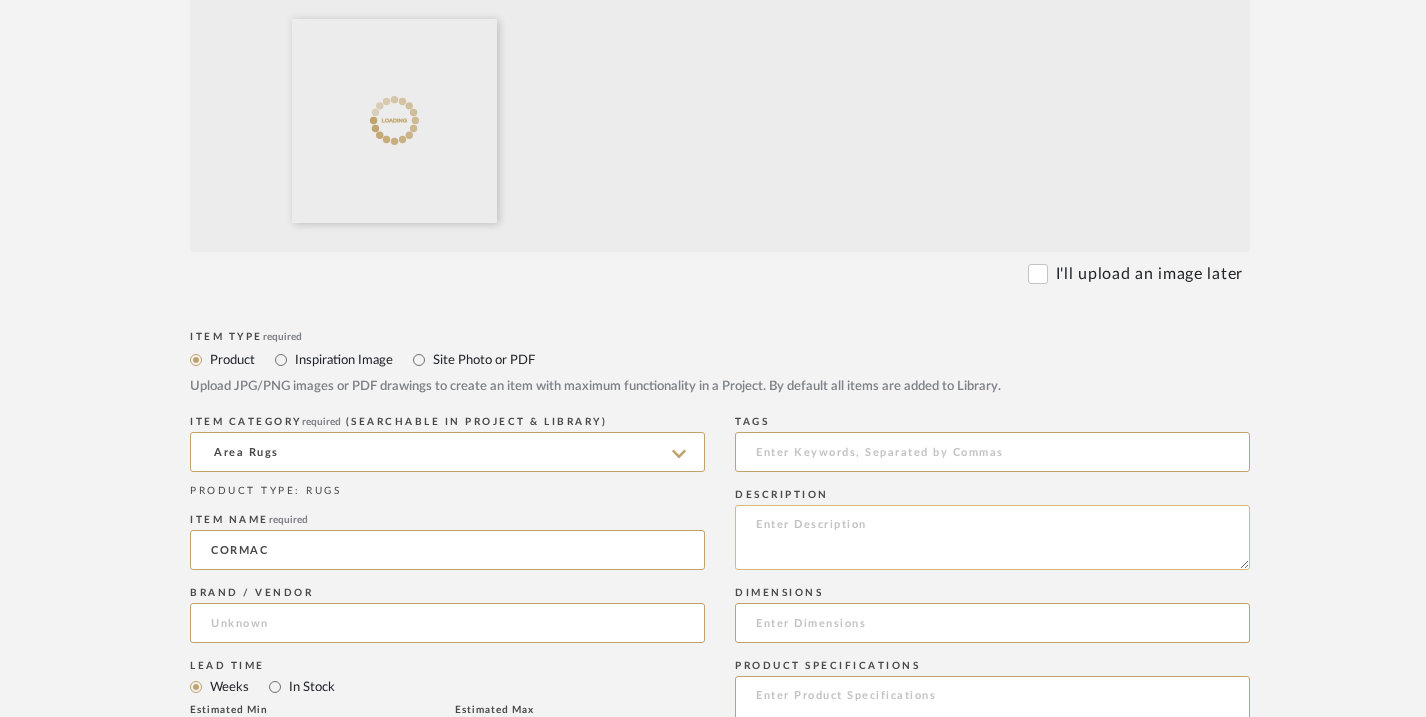 click 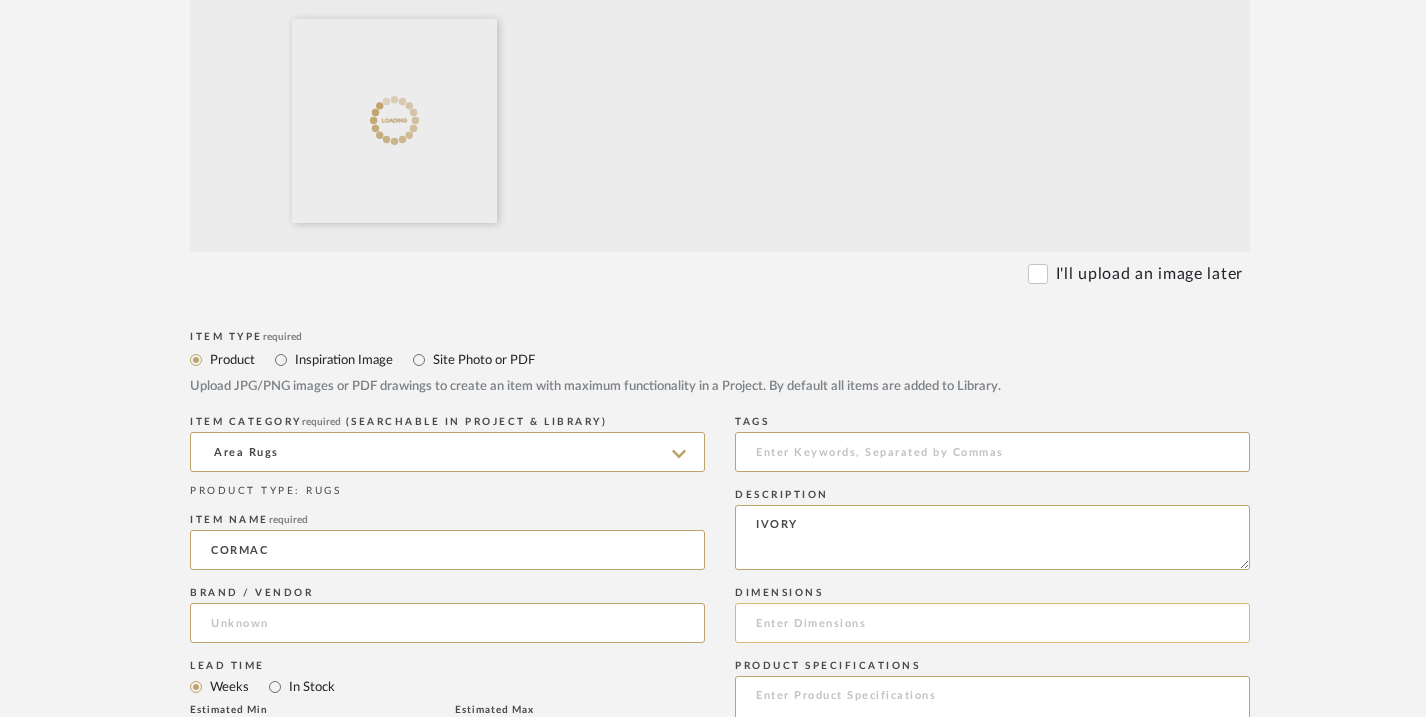 type on "[COLOR]" 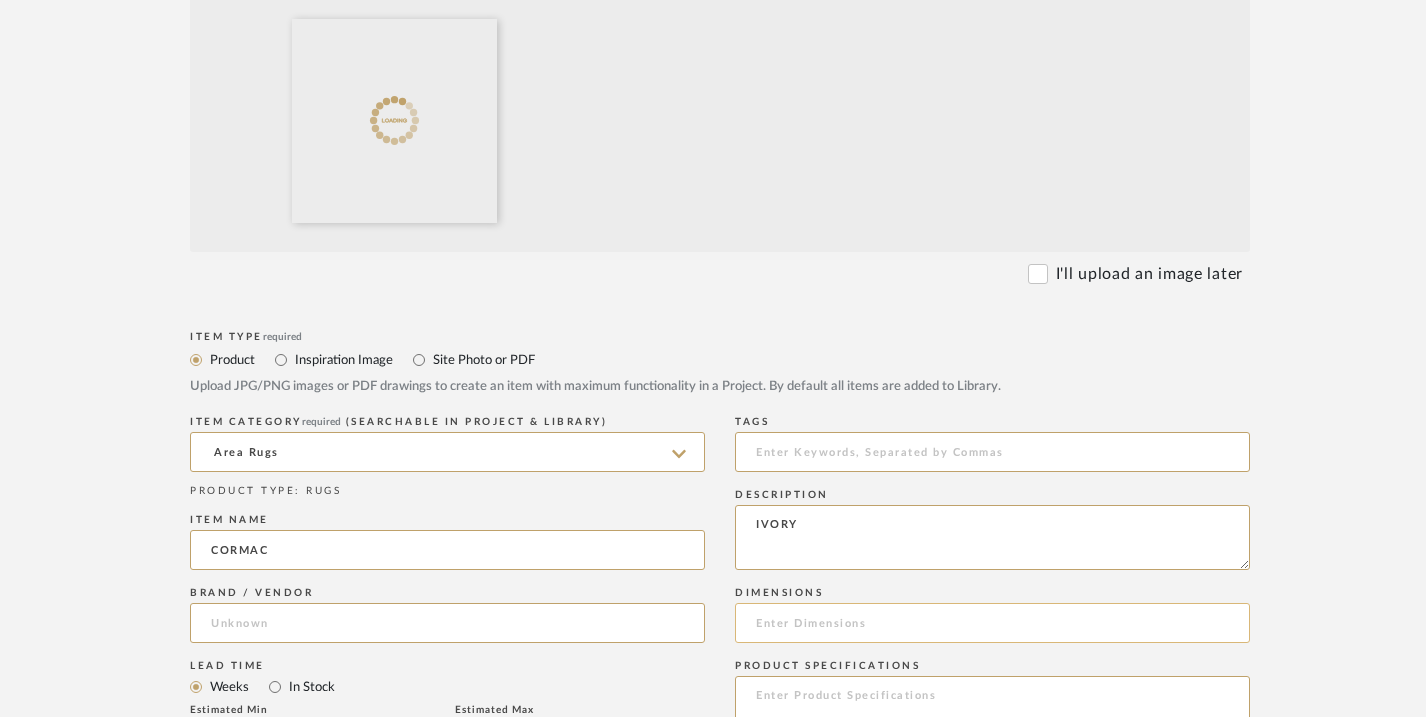 click 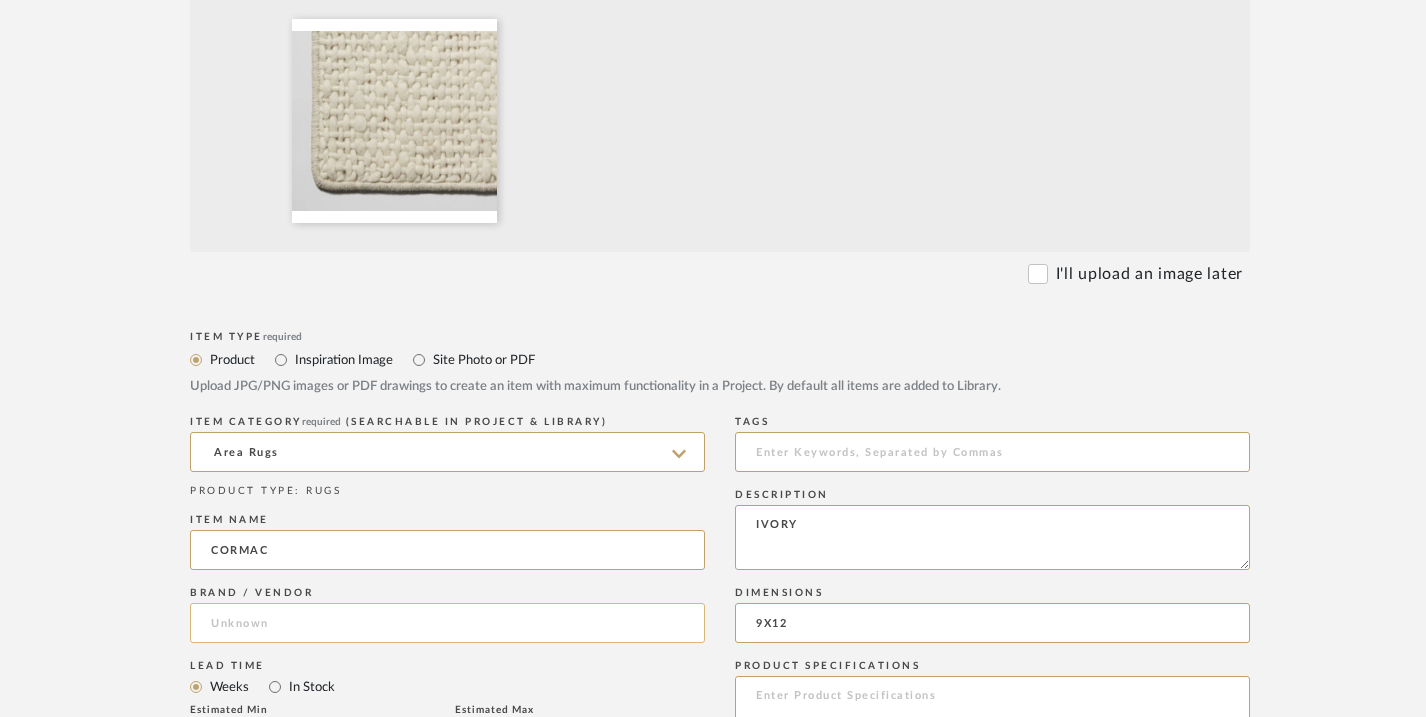 type on "9X12" 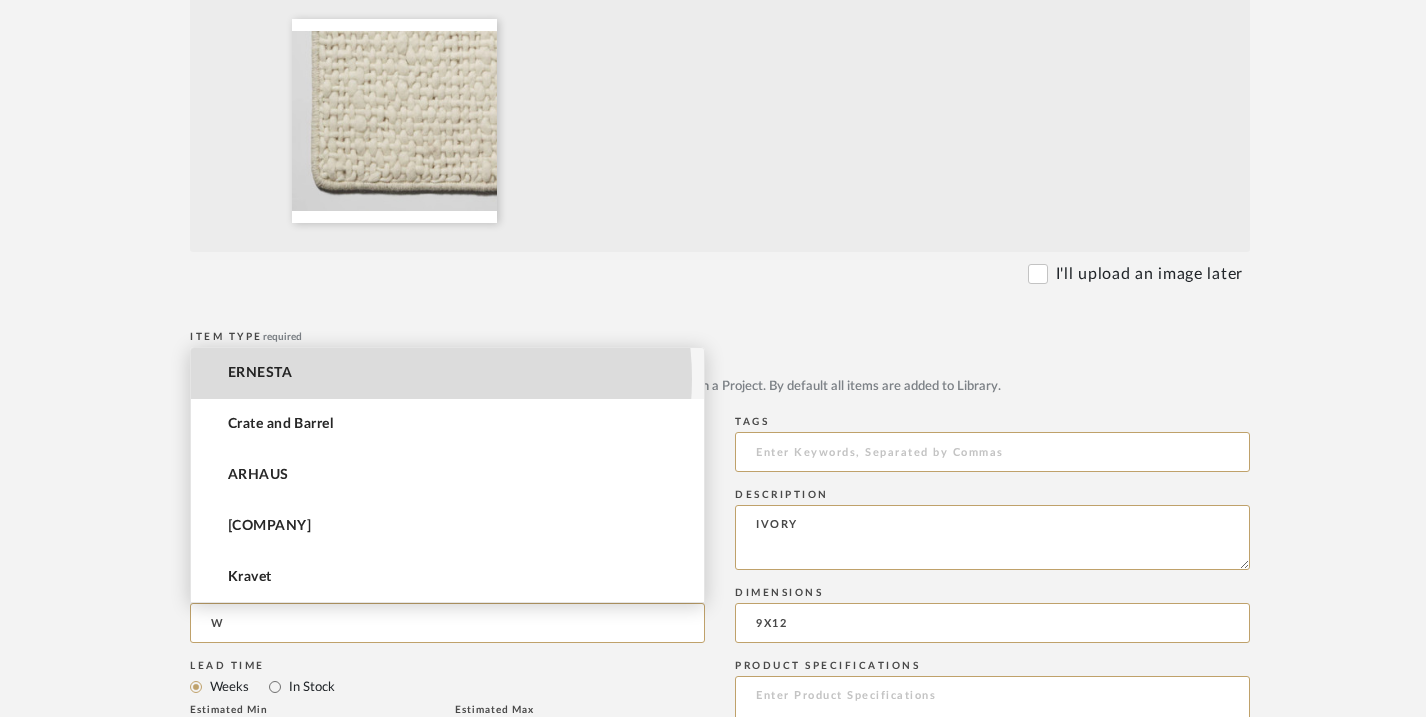 click on "[BRAND]" at bounding box center [447, 373] 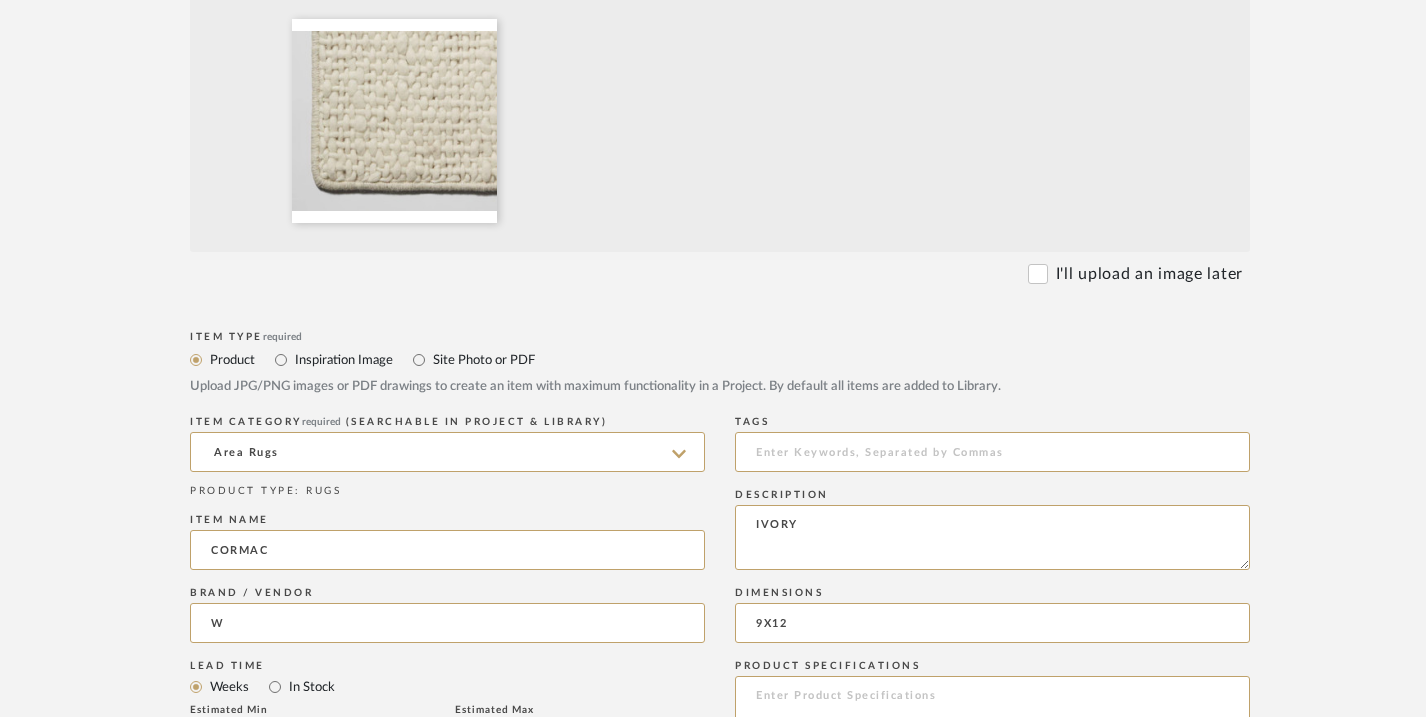 type on "[BRAND]" 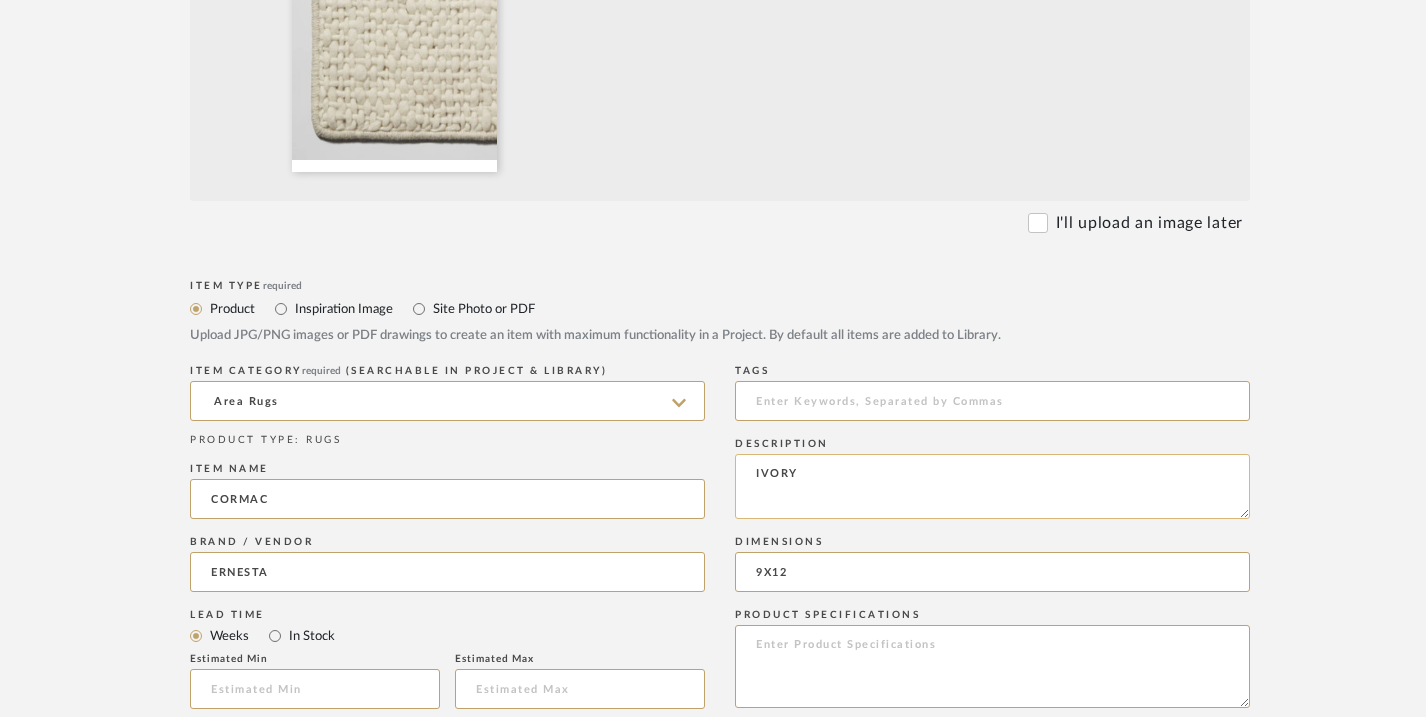 scroll, scrollTop: 719, scrollLeft: 0, axis: vertical 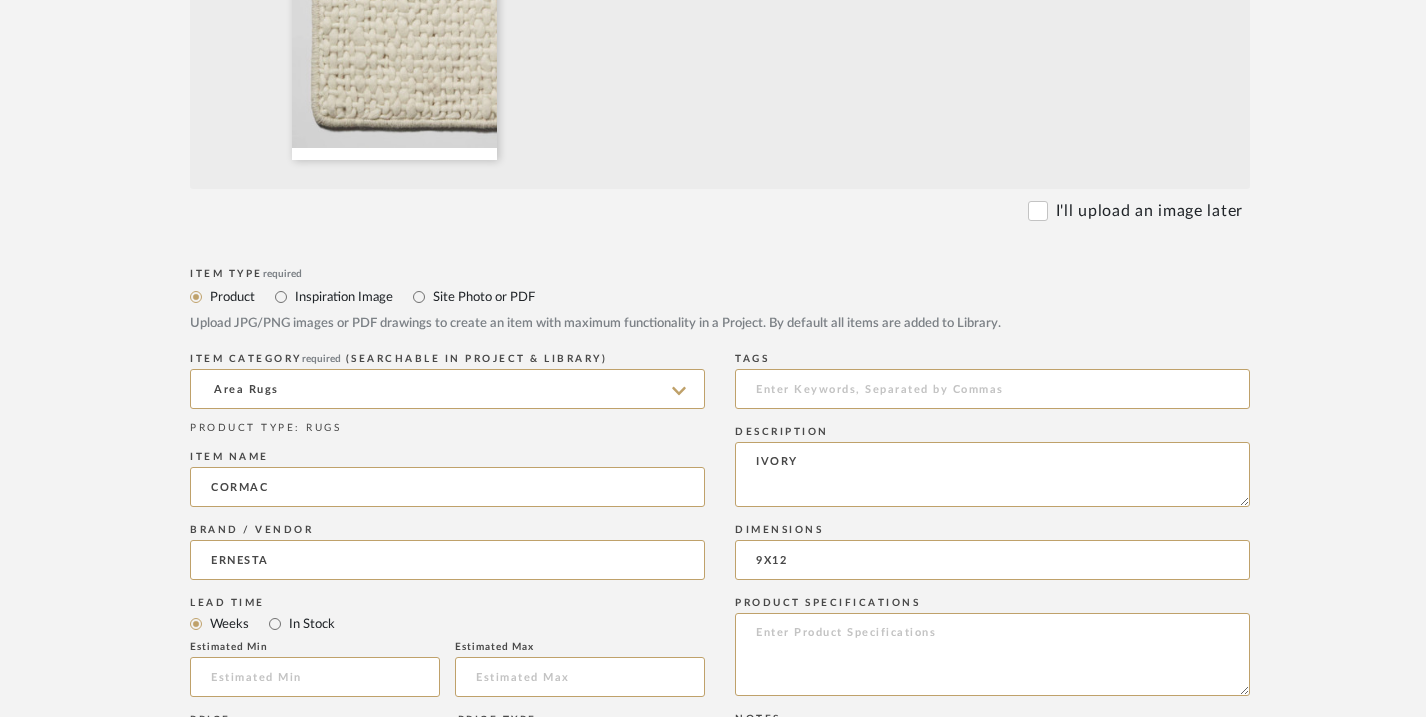 click on "Weeks" at bounding box center (228, 624) 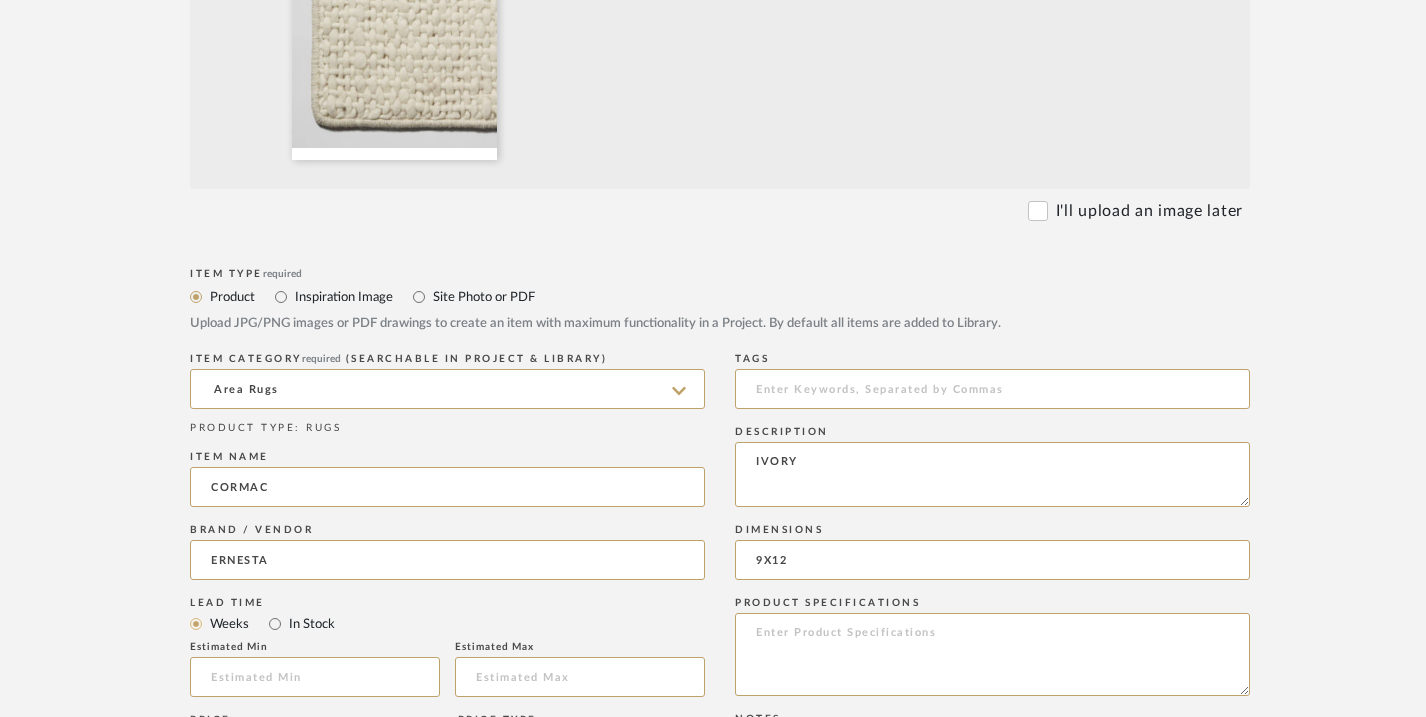 click on "Weeks" at bounding box center (196, 624) 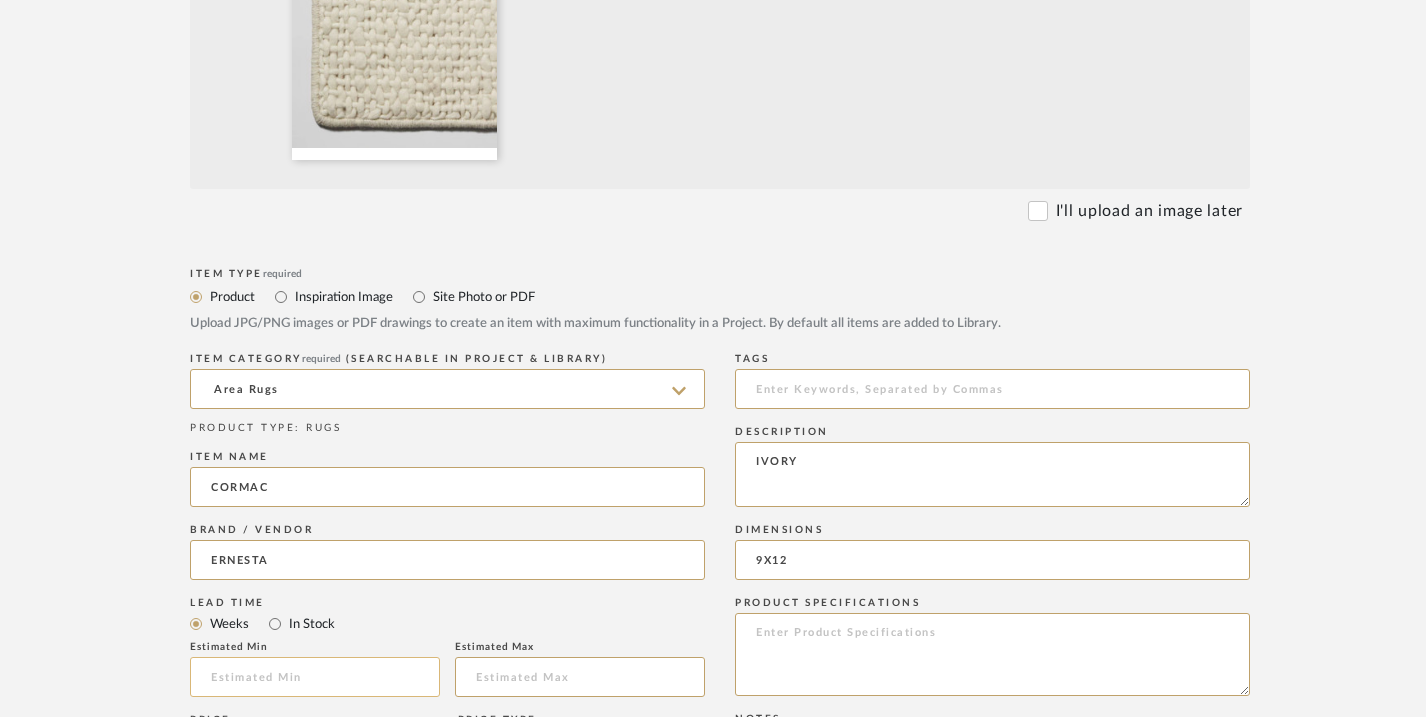 click 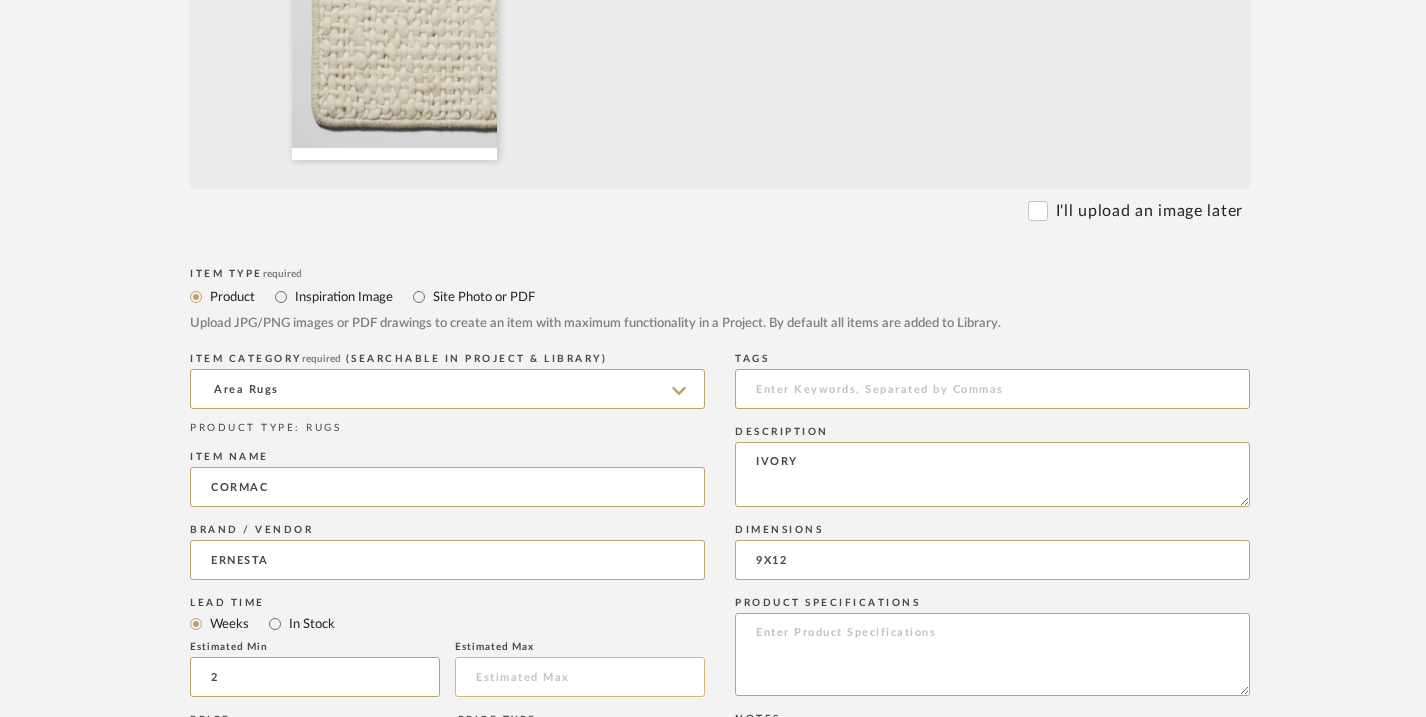 type on "[NUMBER]" 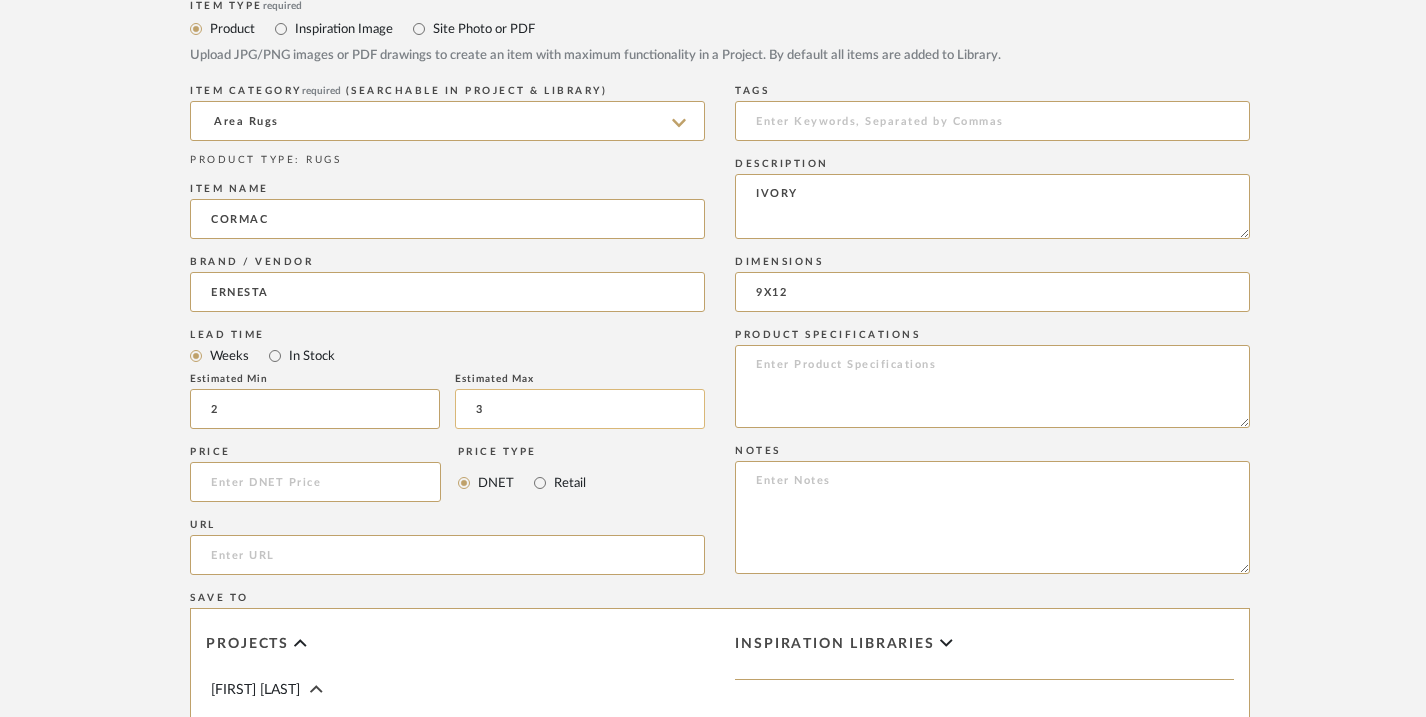 scroll, scrollTop: 989, scrollLeft: 0, axis: vertical 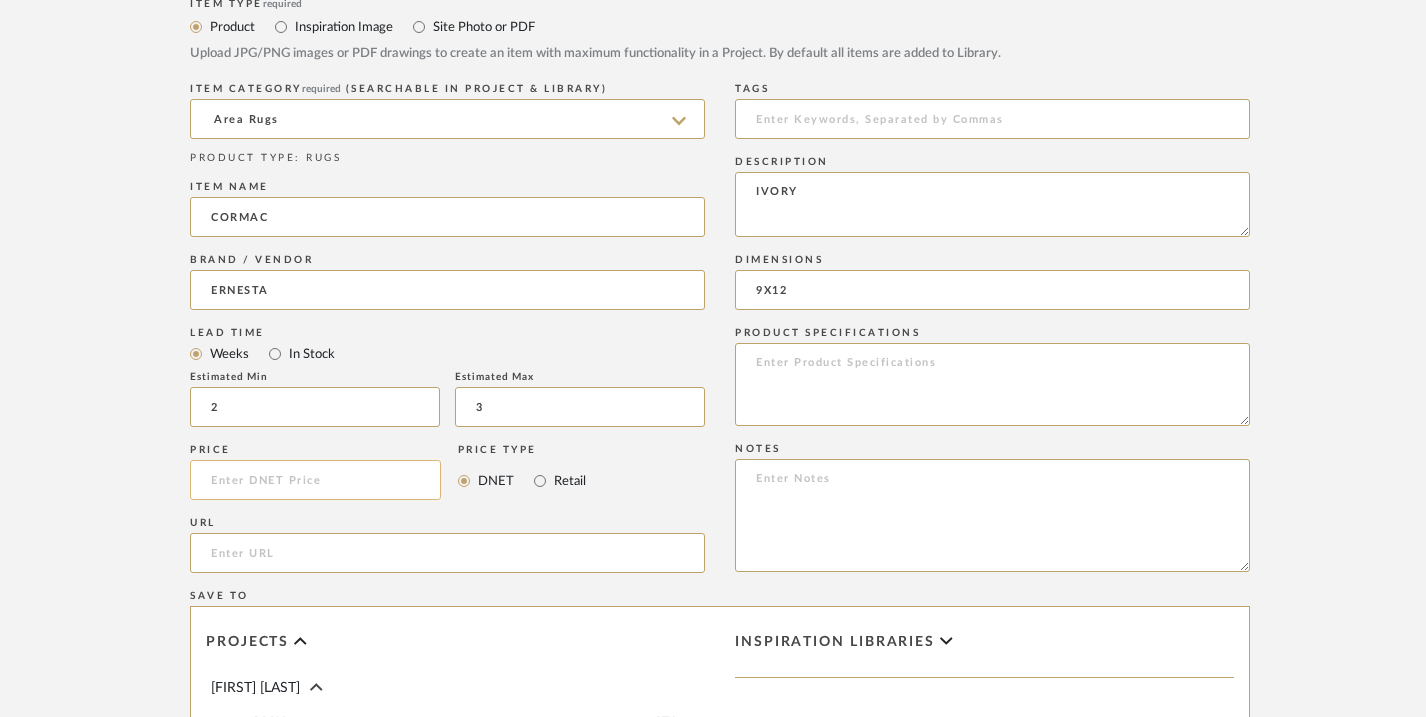 type on "3" 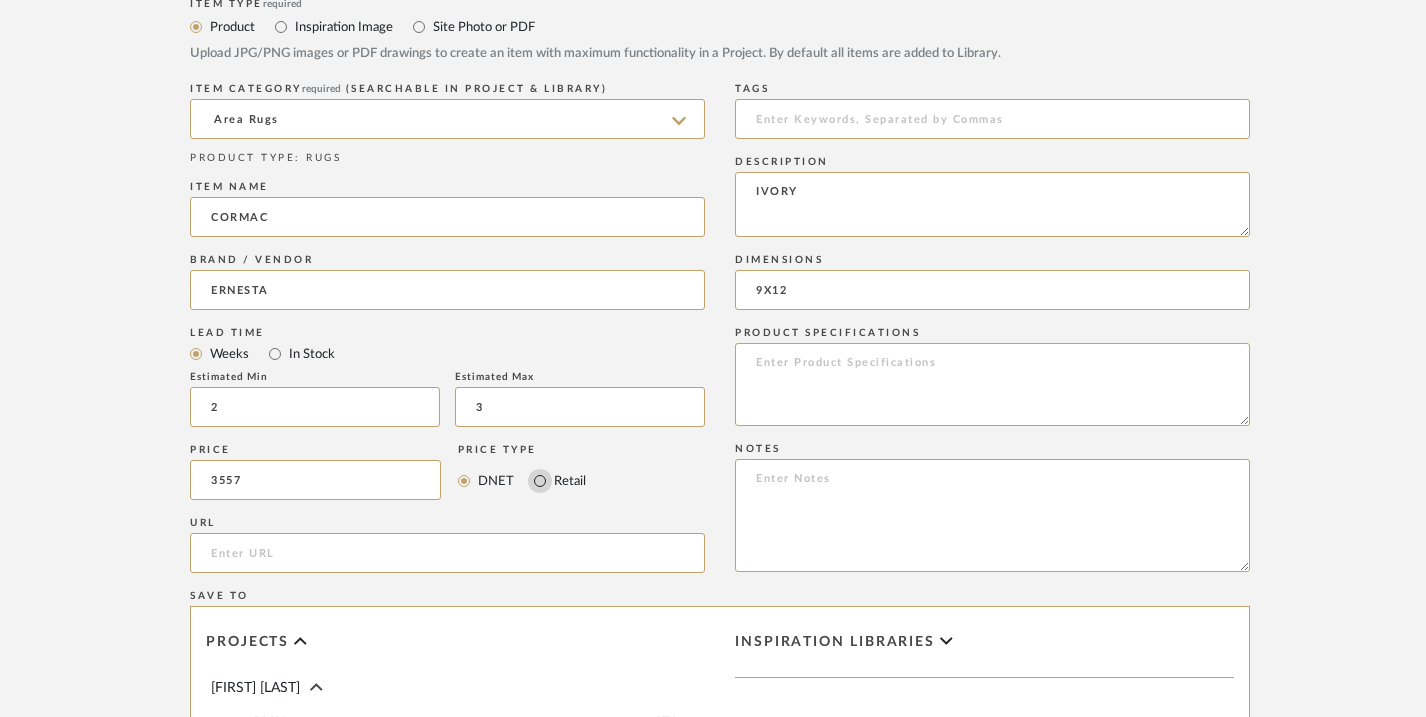 type on "[CURRENCY]" 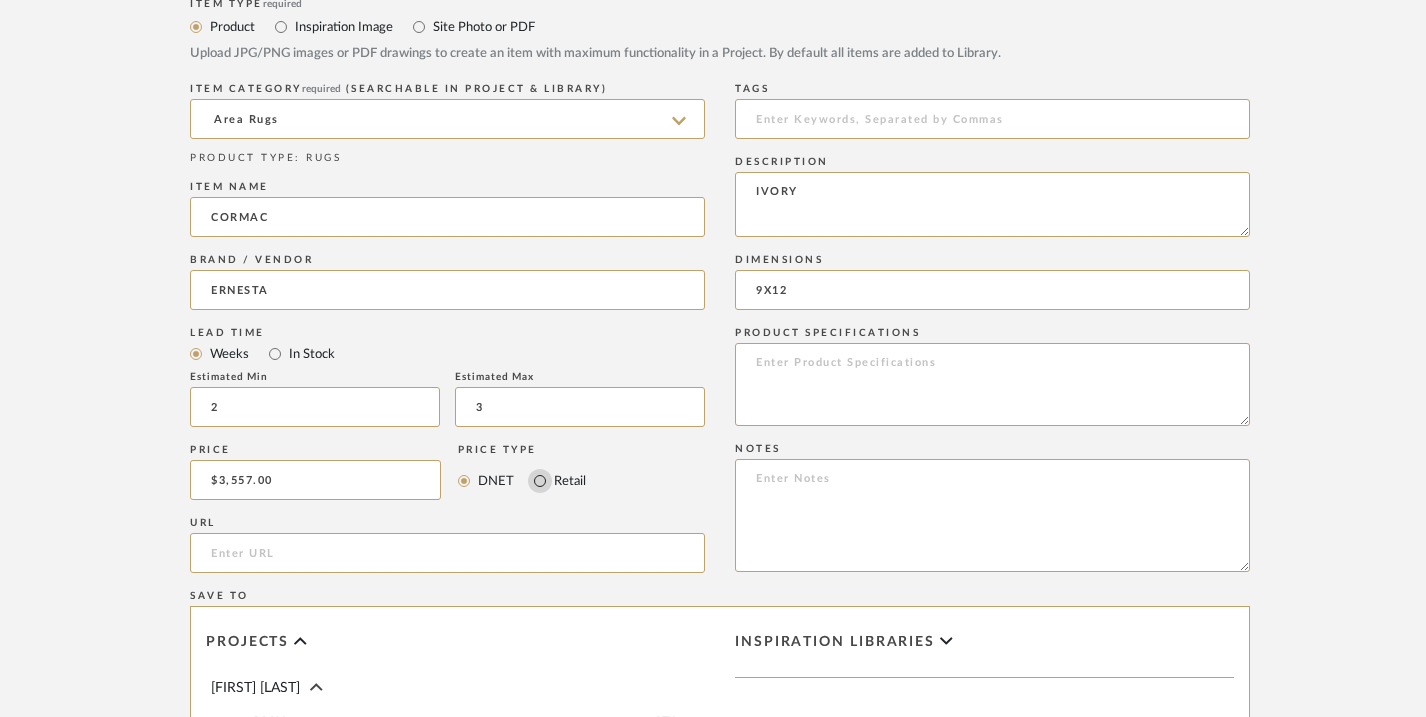 click on "Retail" at bounding box center (540, 481) 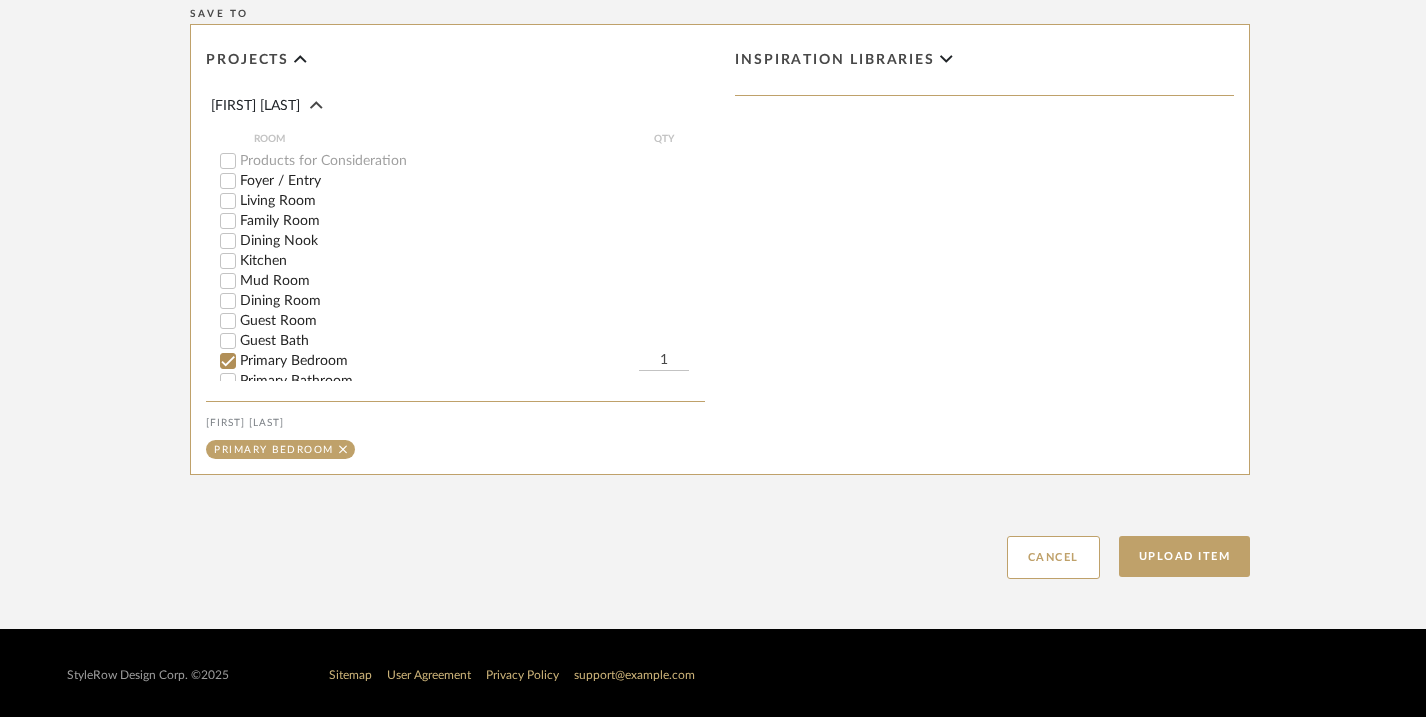 scroll, scrollTop: 1576, scrollLeft: 0, axis: vertical 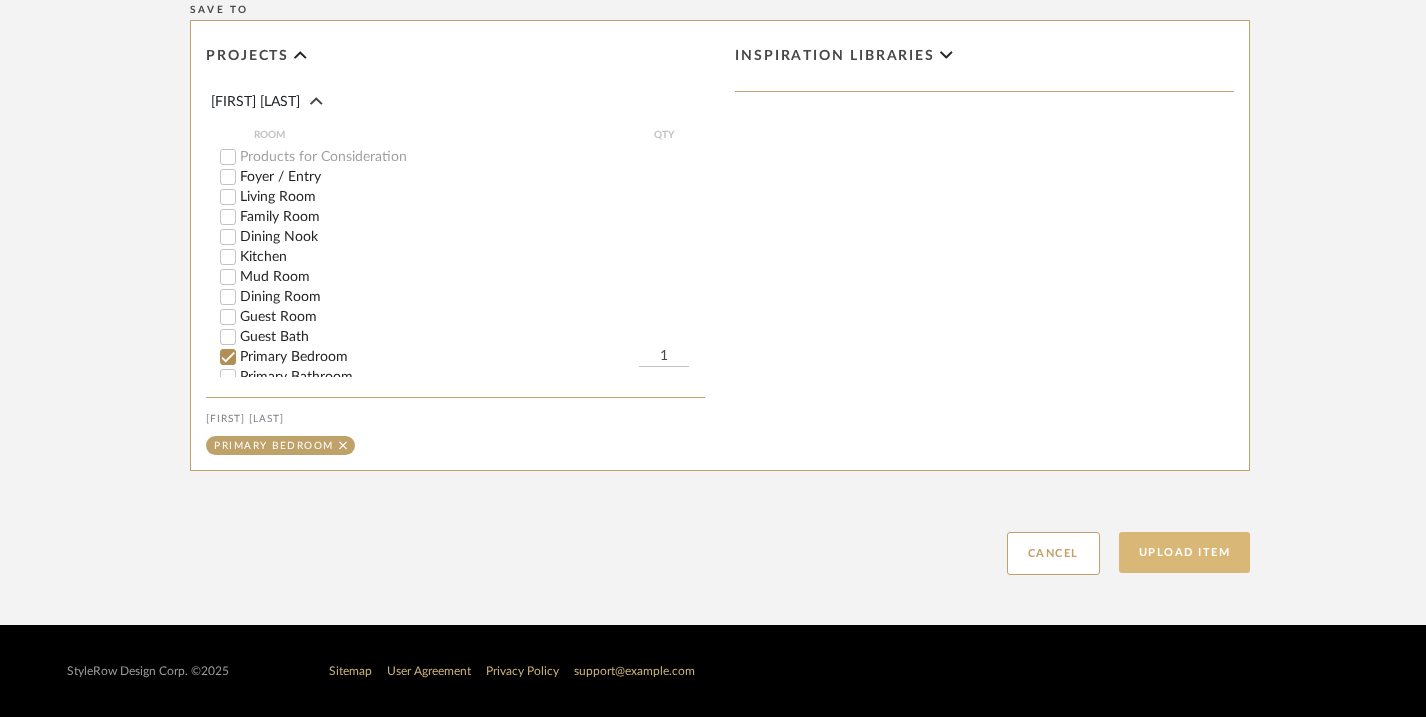 click on "Upload Item" 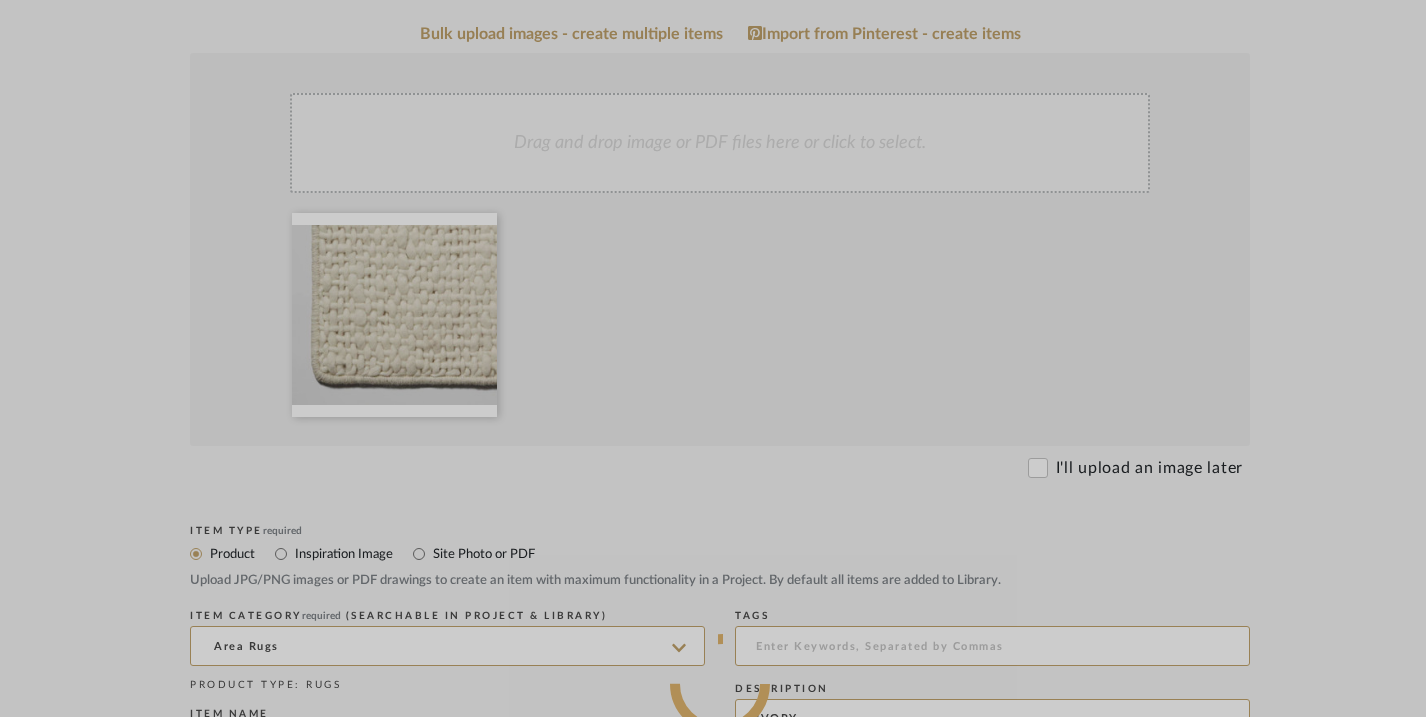 scroll, scrollTop: 467, scrollLeft: 0, axis: vertical 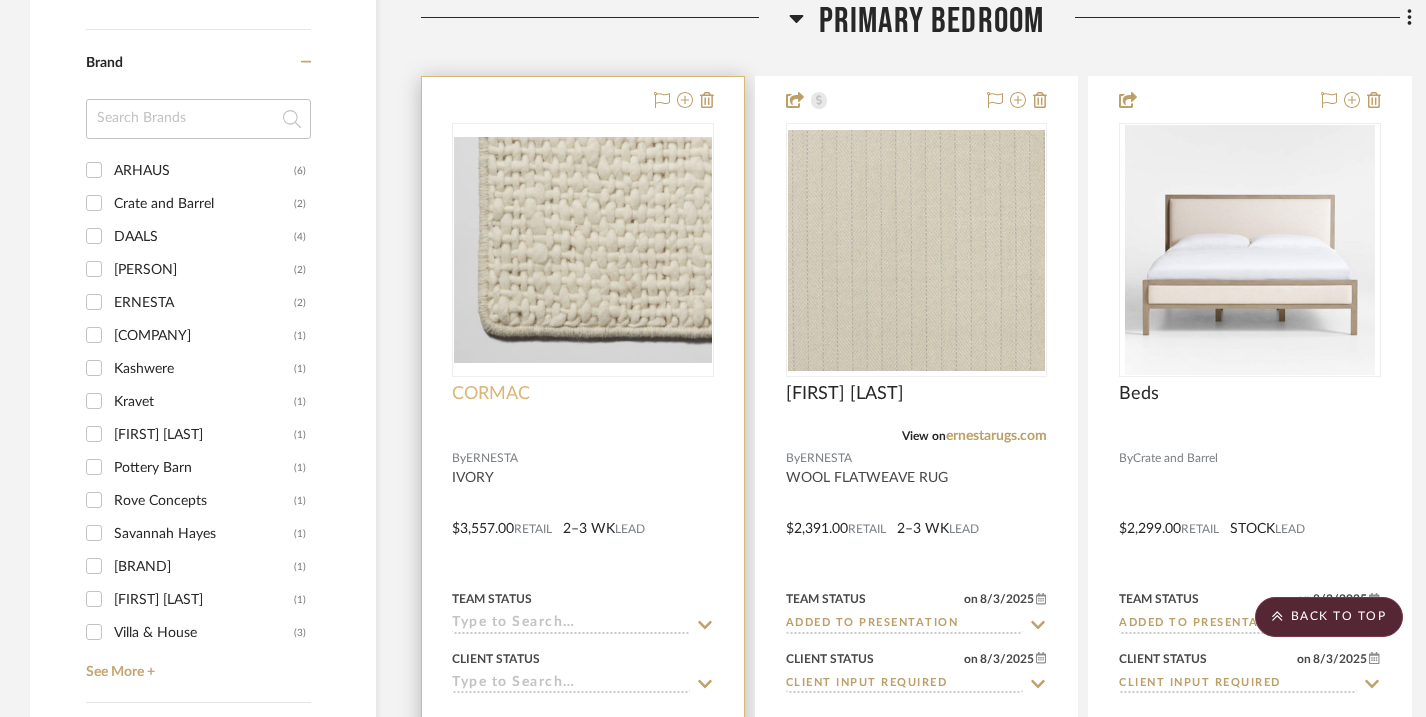 click on "CORMAC" at bounding box center (491, 394) 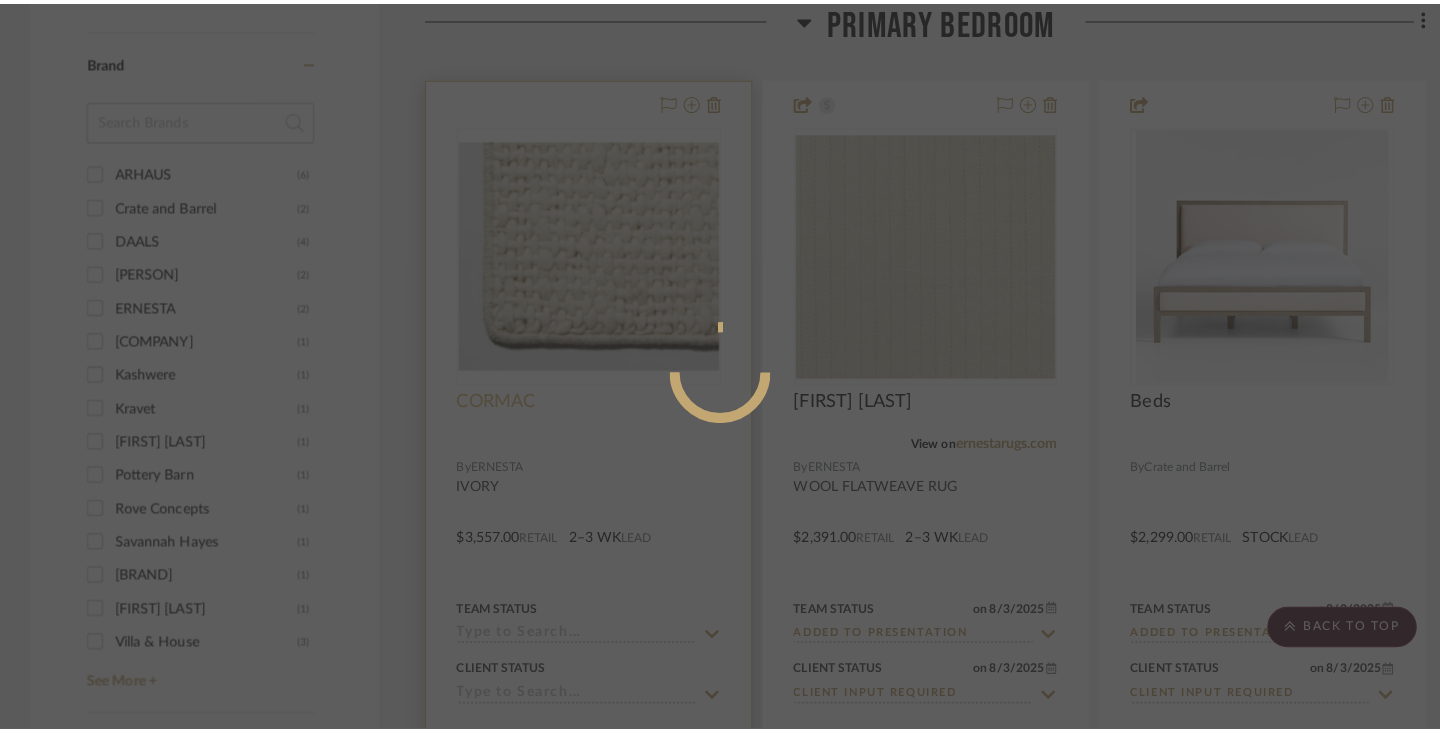 scroll, scrollTop: 0, scrollLeft: 0, axis: both 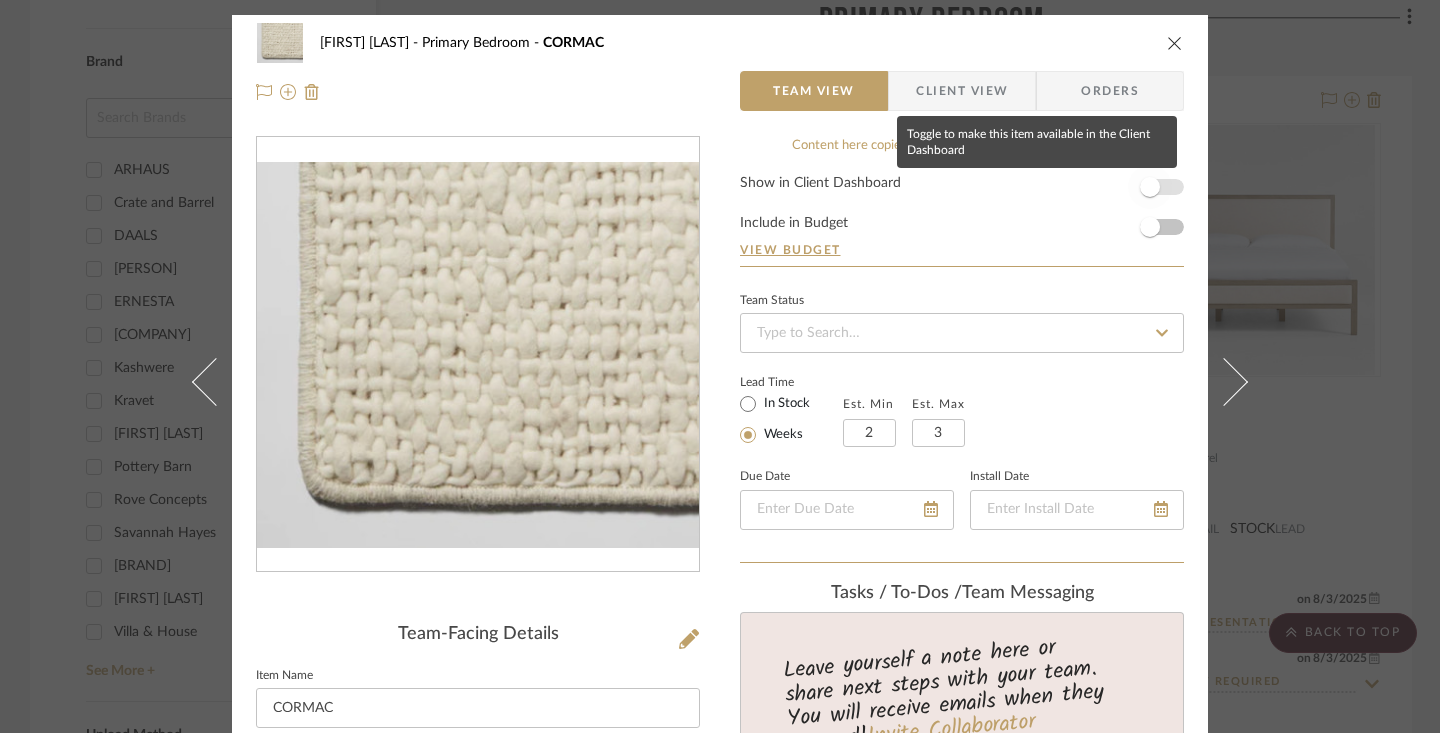 click at bounding box center [1150, 187] 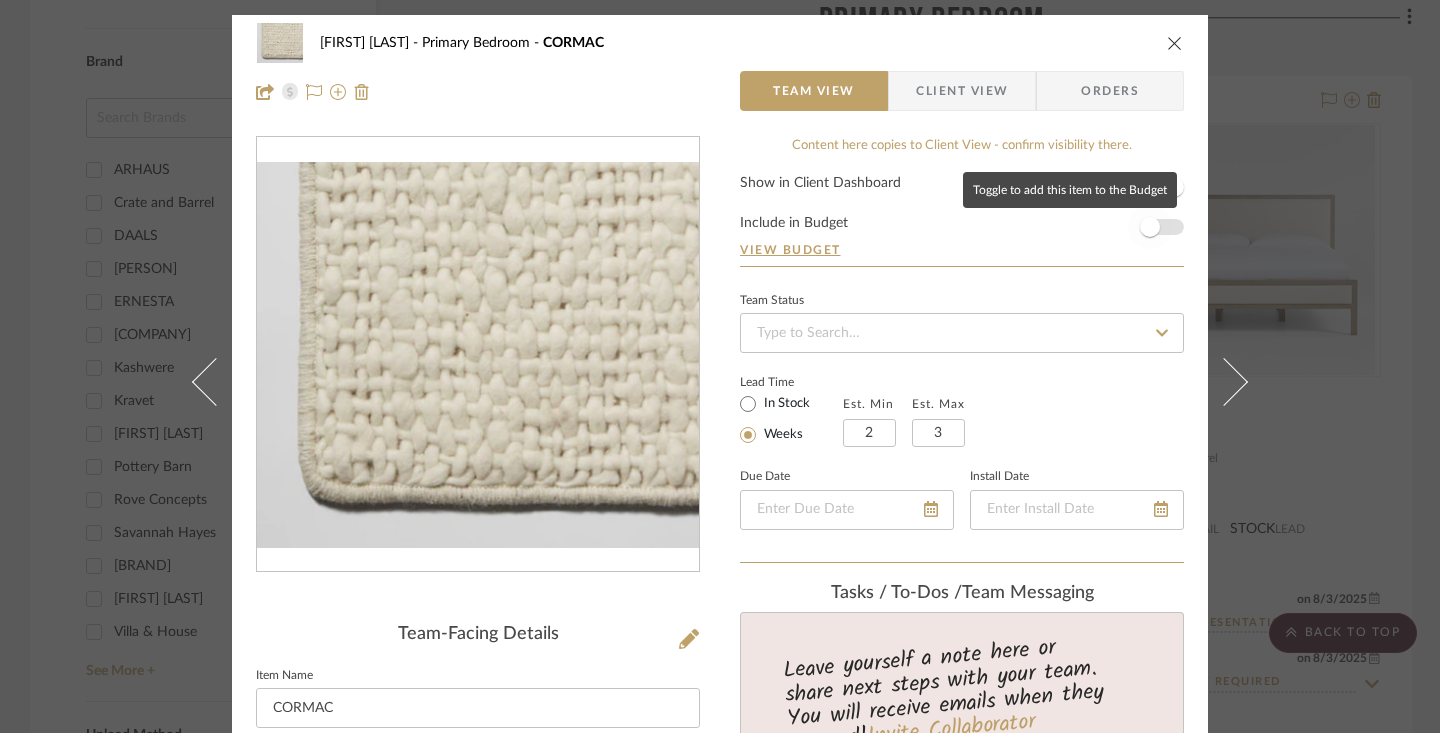 click at bounding box center (1150, 227) 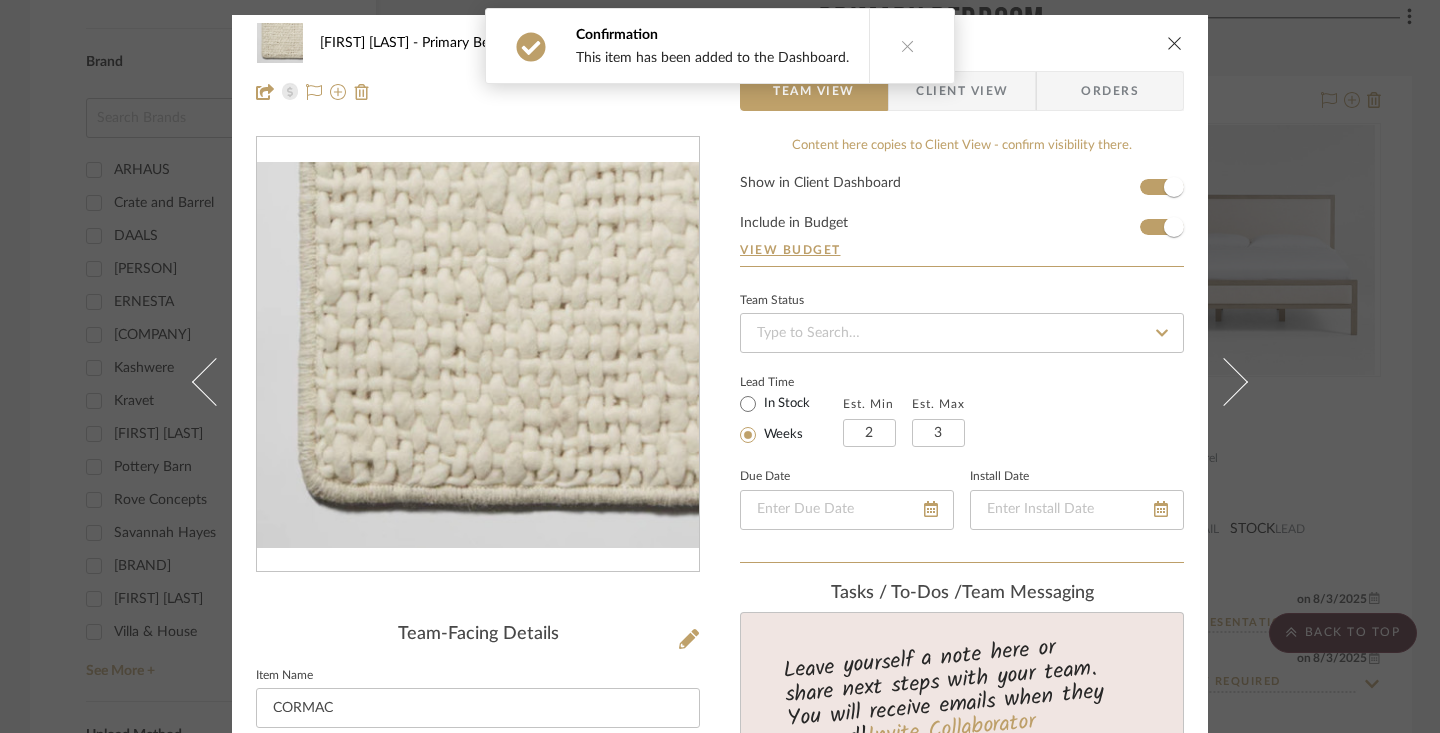 click 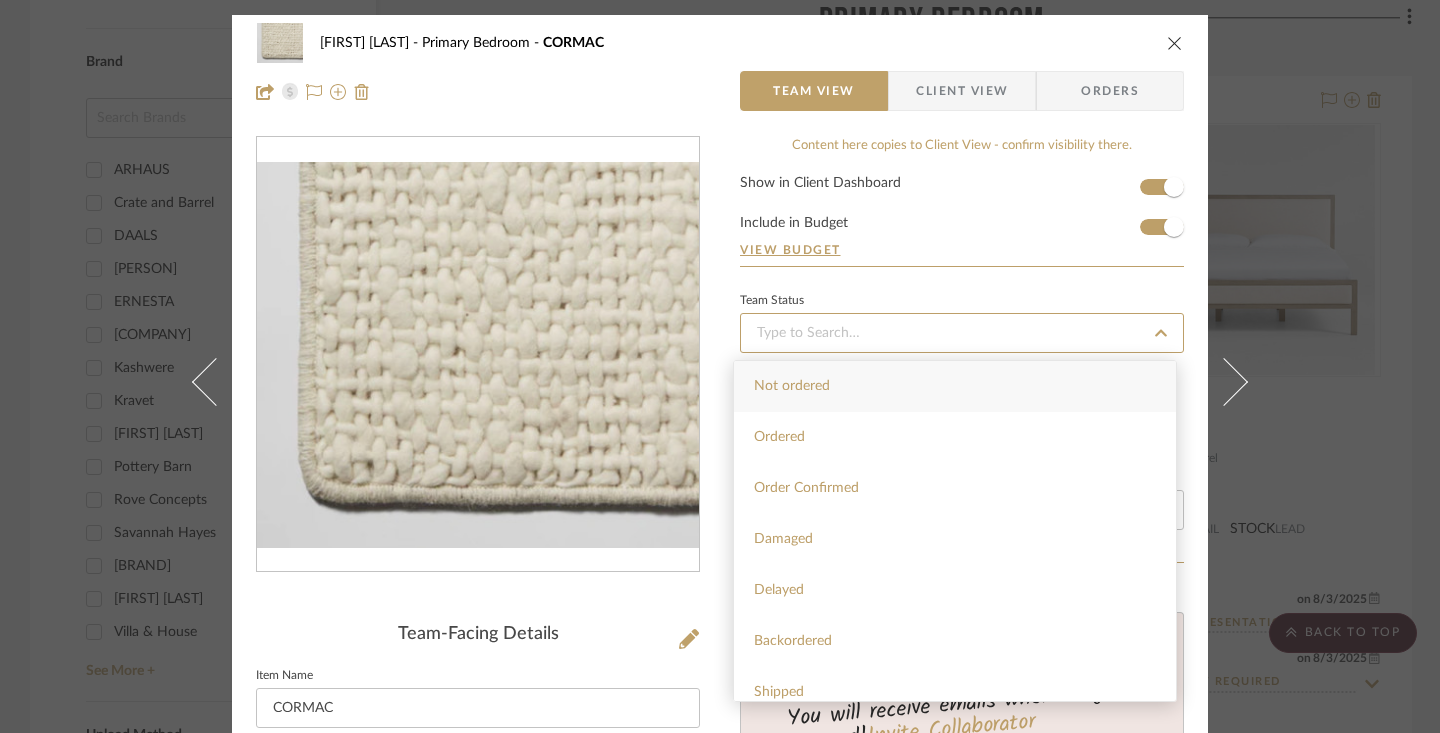 type 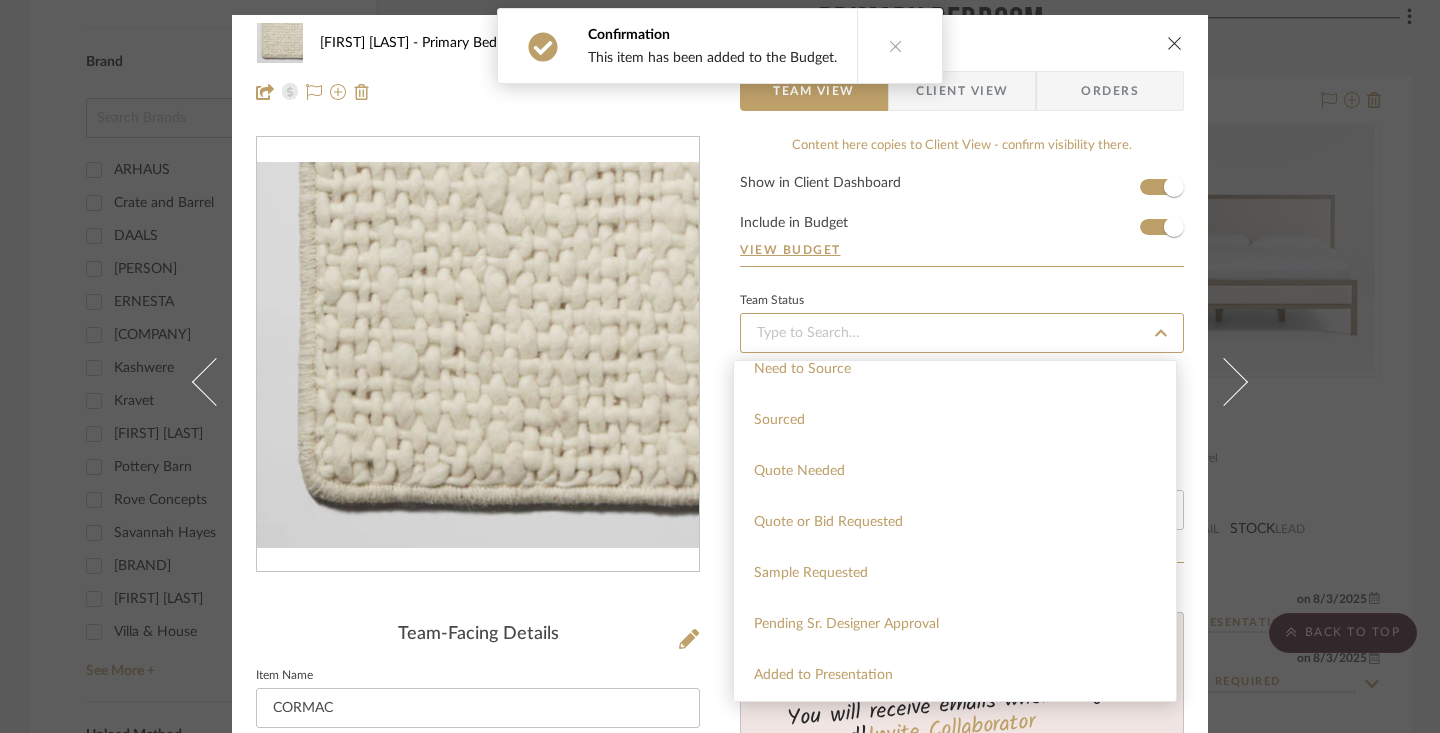 scroll, scrollTop: 644, scrollLeft: 0, axis: vertical 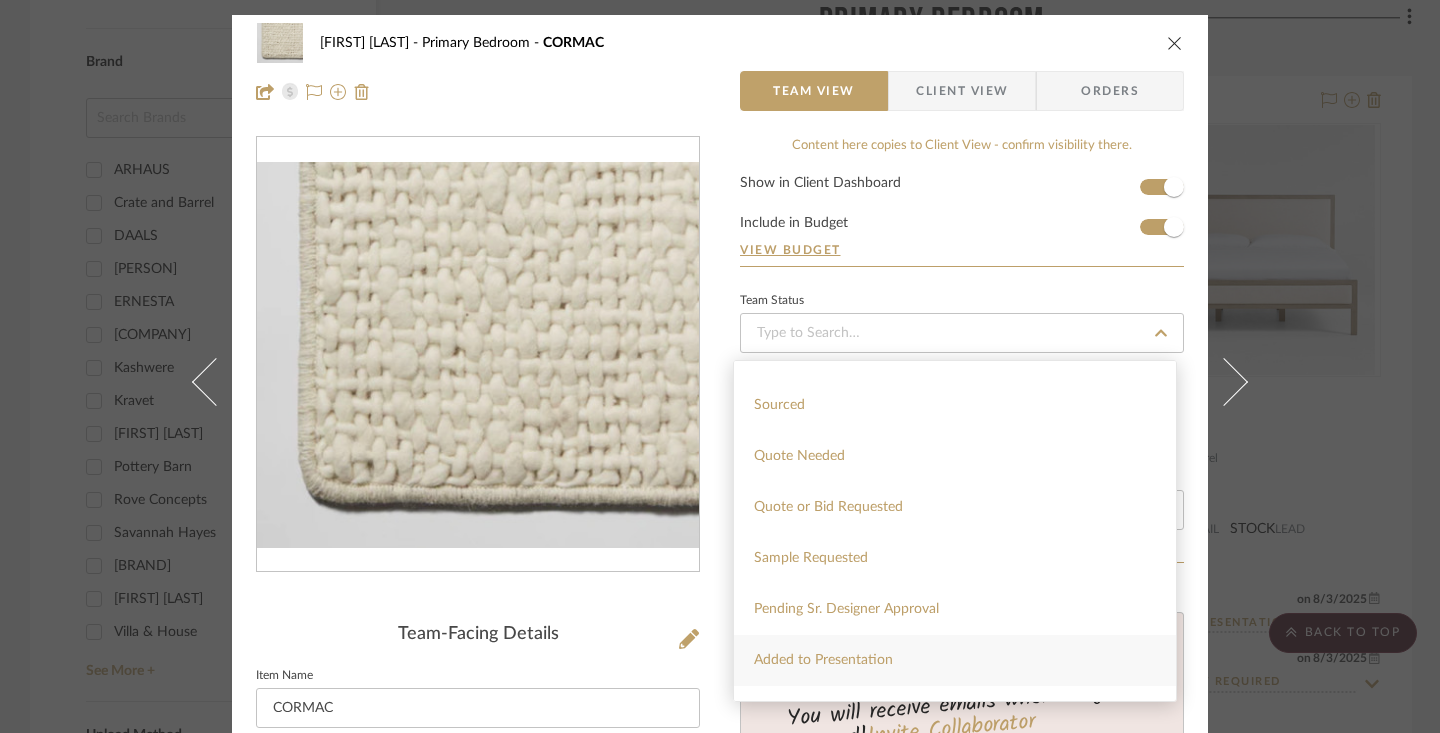 click on "Added to Presentation" at bounding box center (955, 660) 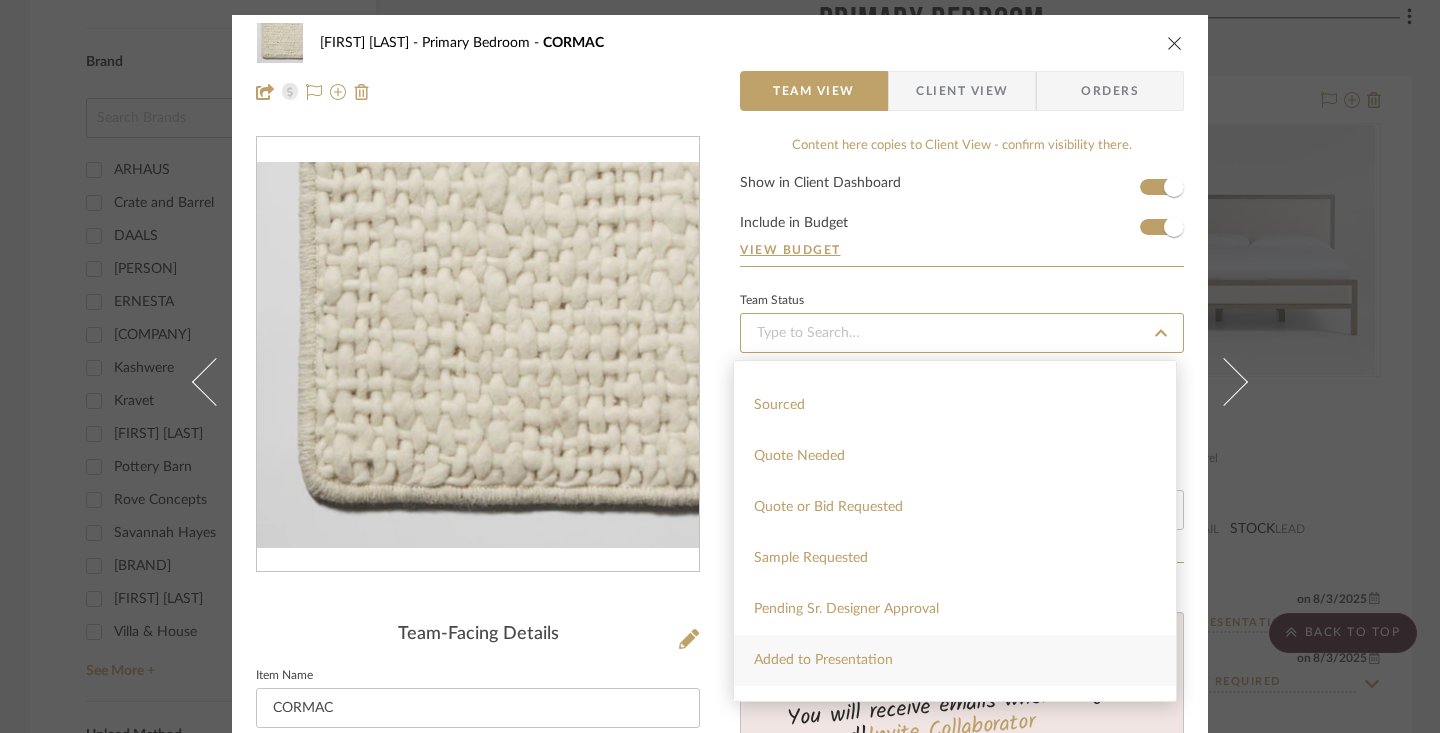 type on "[DATE]" 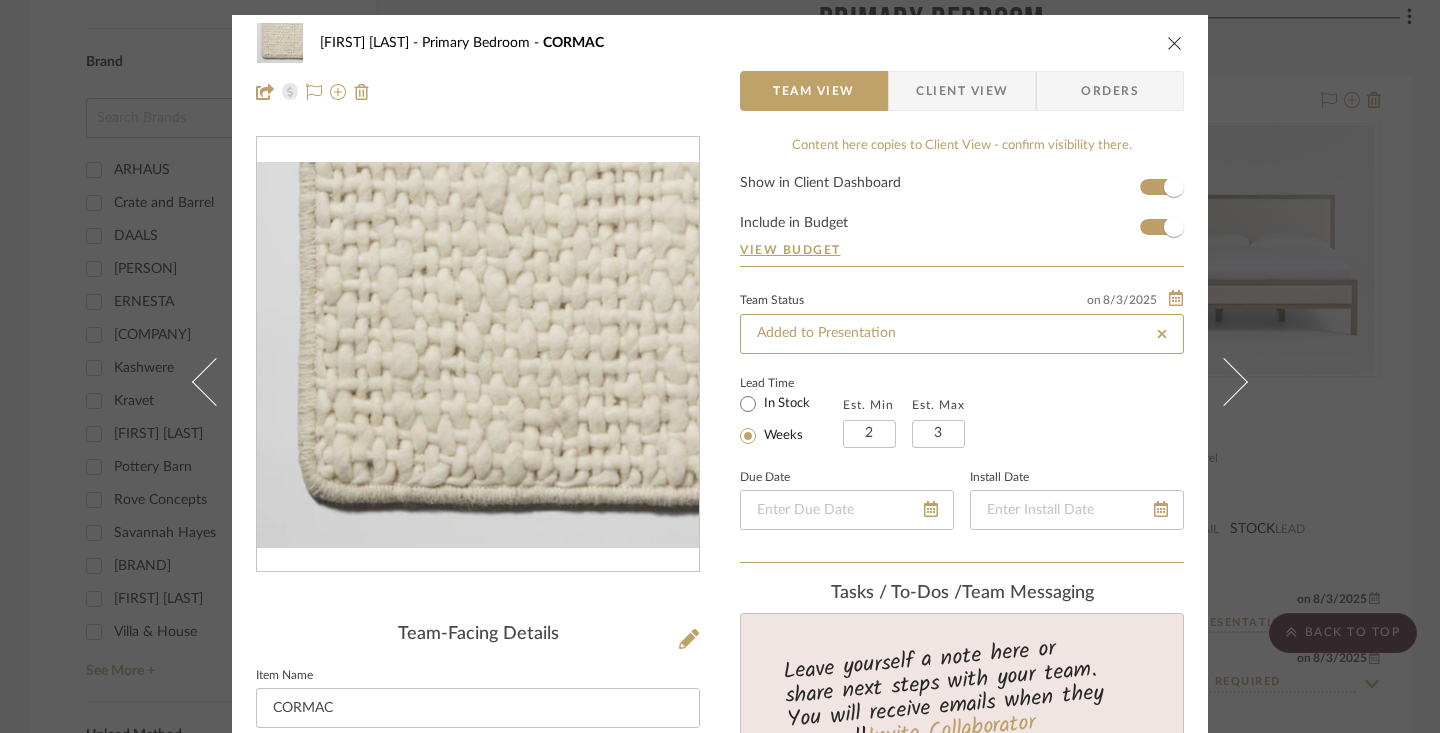 type on "[DATE]" 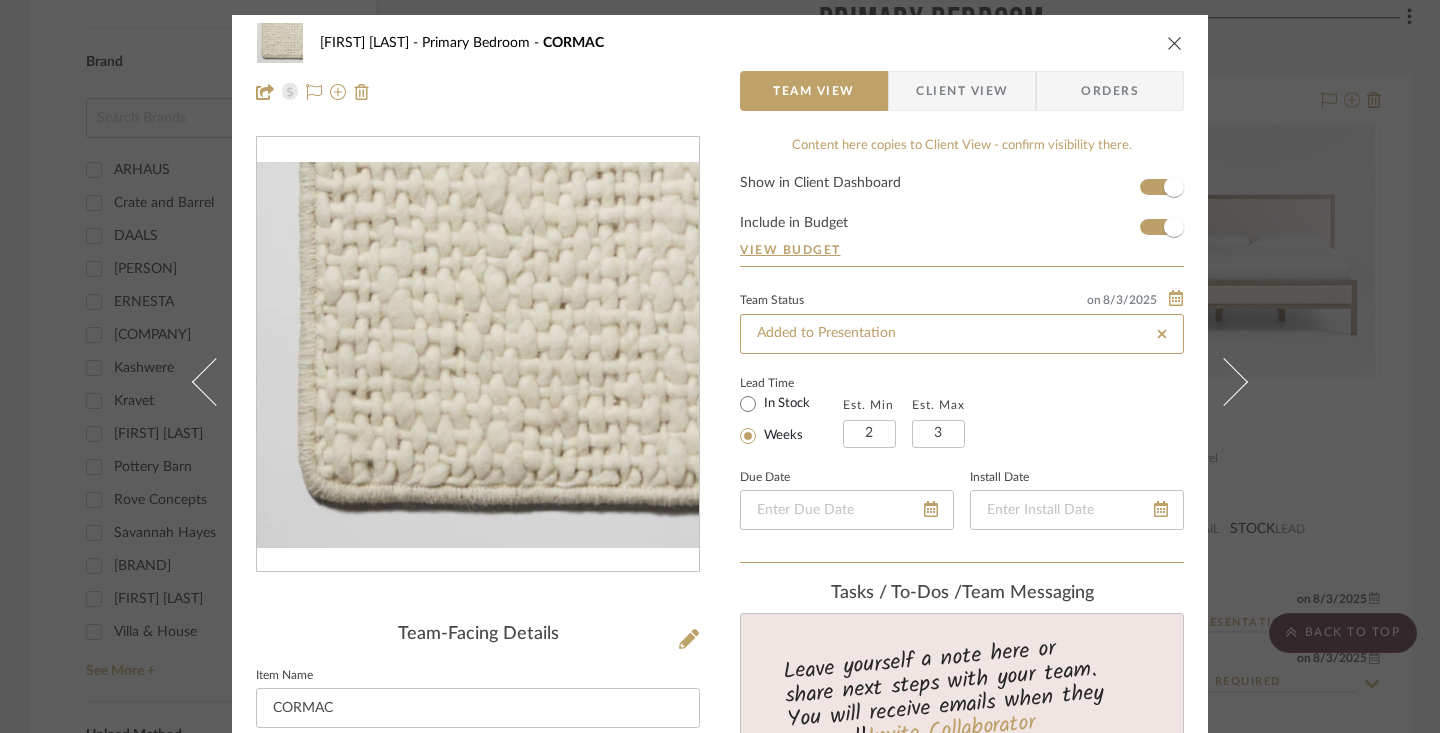 type on "Added to Presentation" 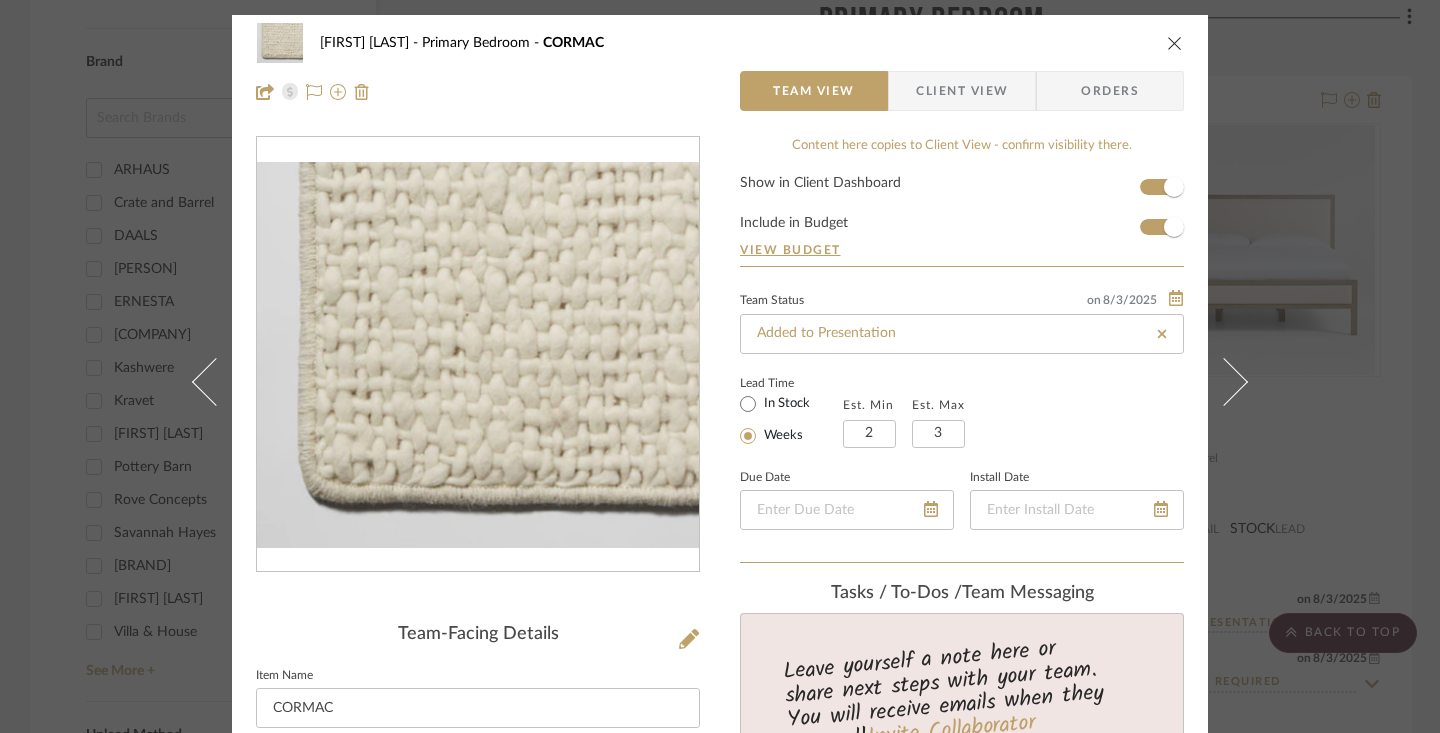 click at bounding box center [1175, 43] 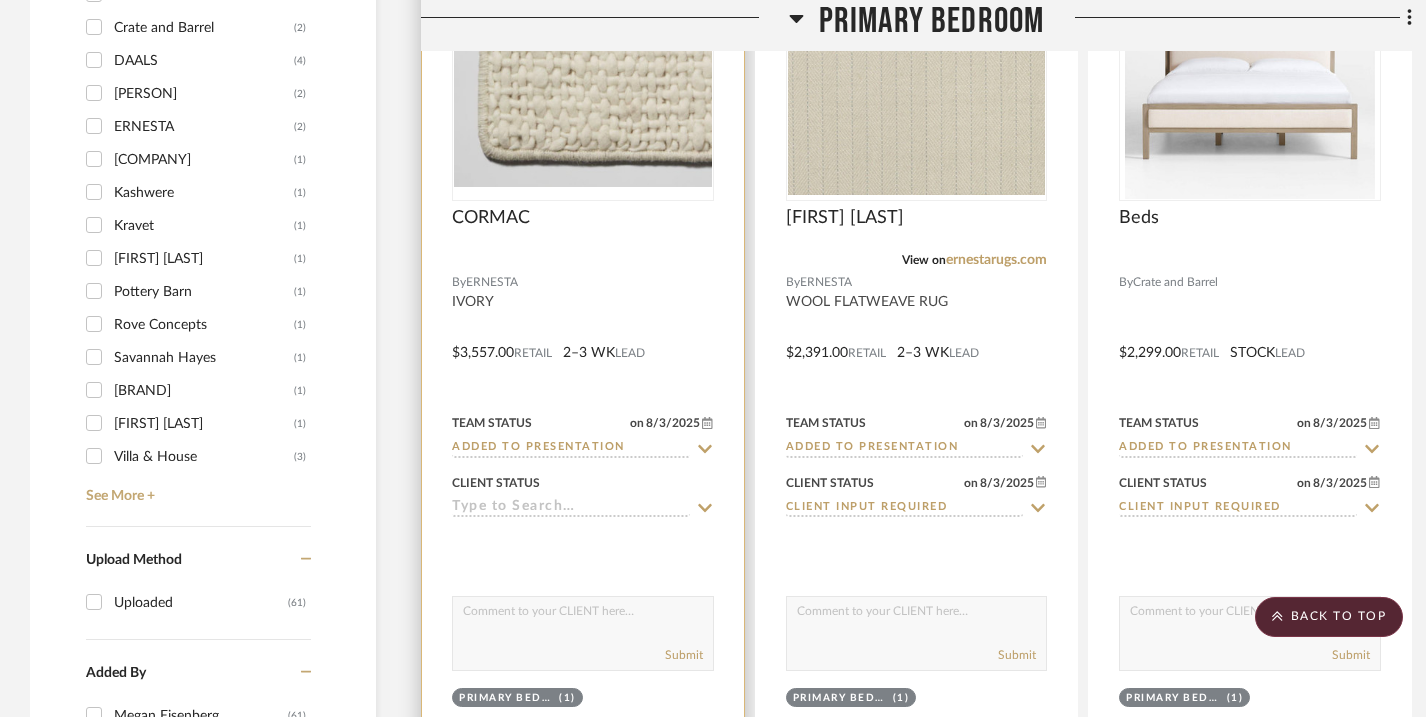 scroll, scrollTop: 2285, scrollLeft: 0, axis: vertical 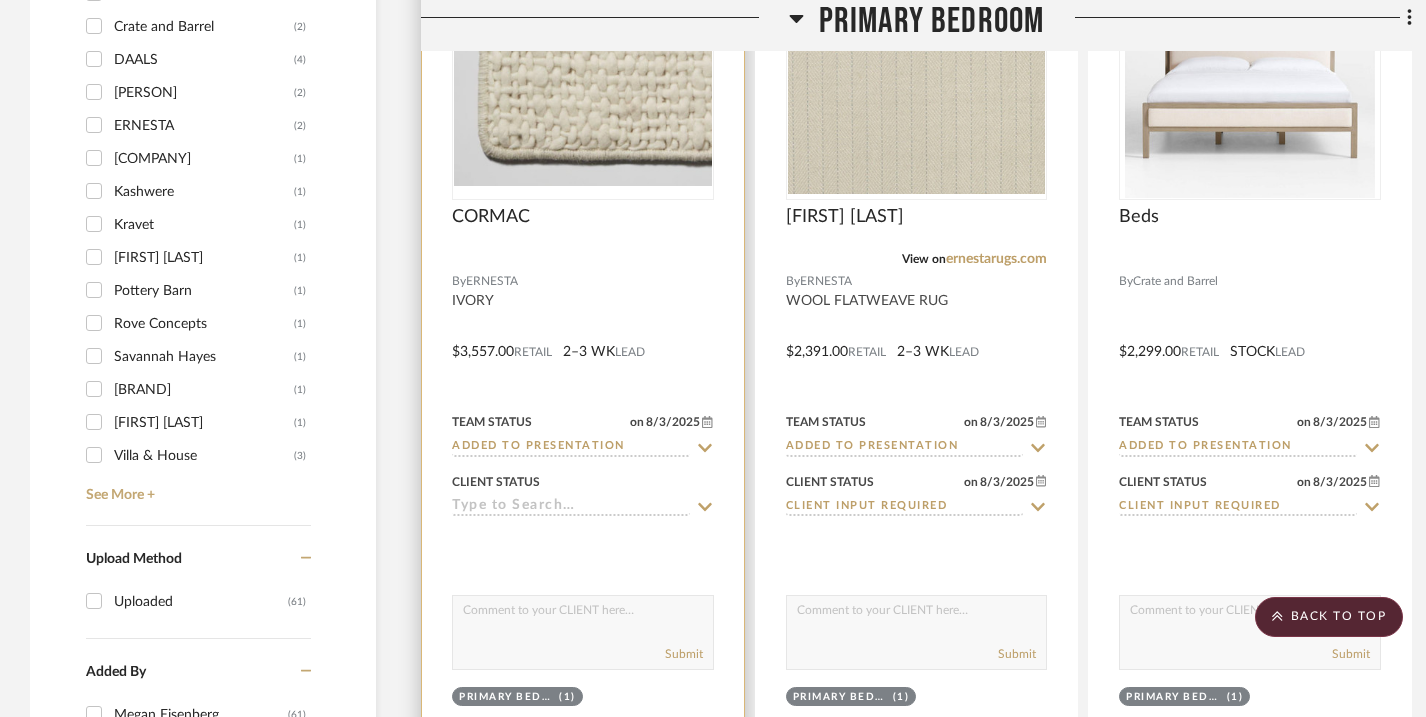 click 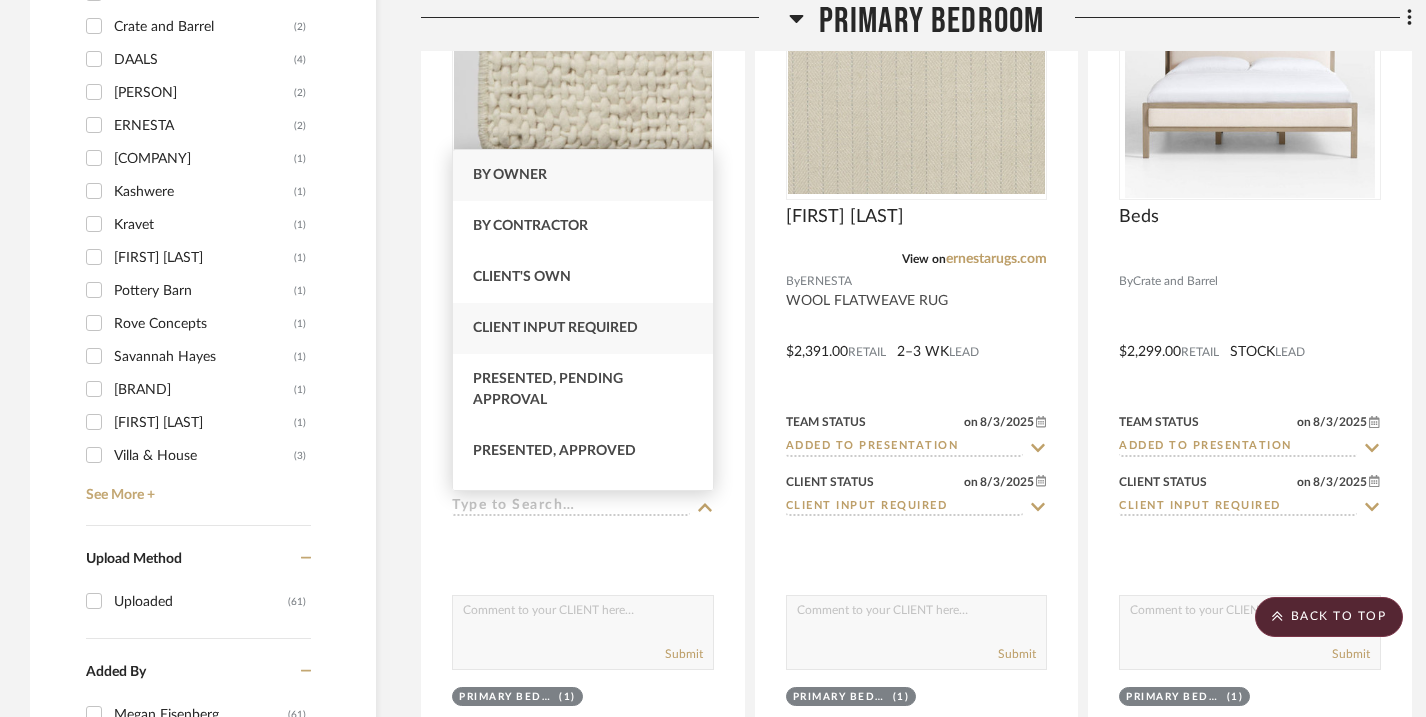 click on "Client Input Required" at bounding box center [555, 328] 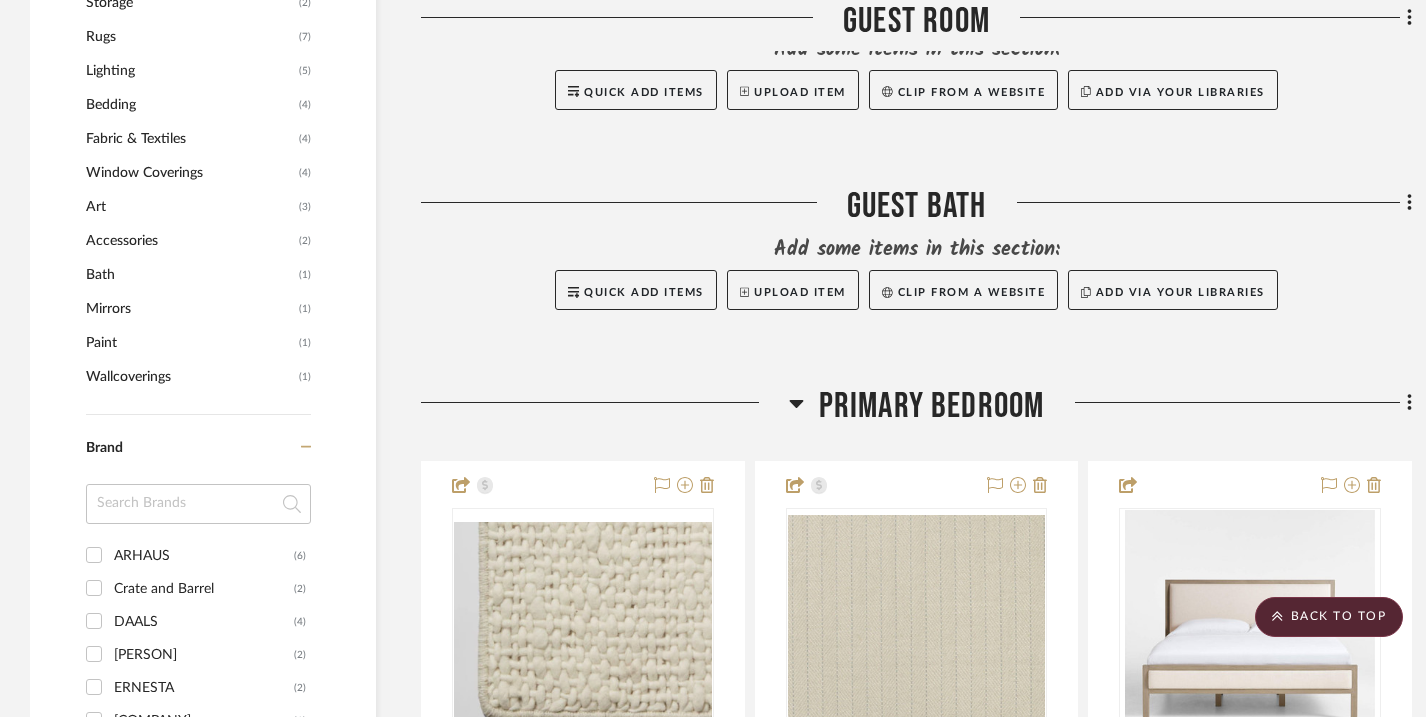 scroll, scrollTop: 1712, scrollLeft: 0, axis: vertical 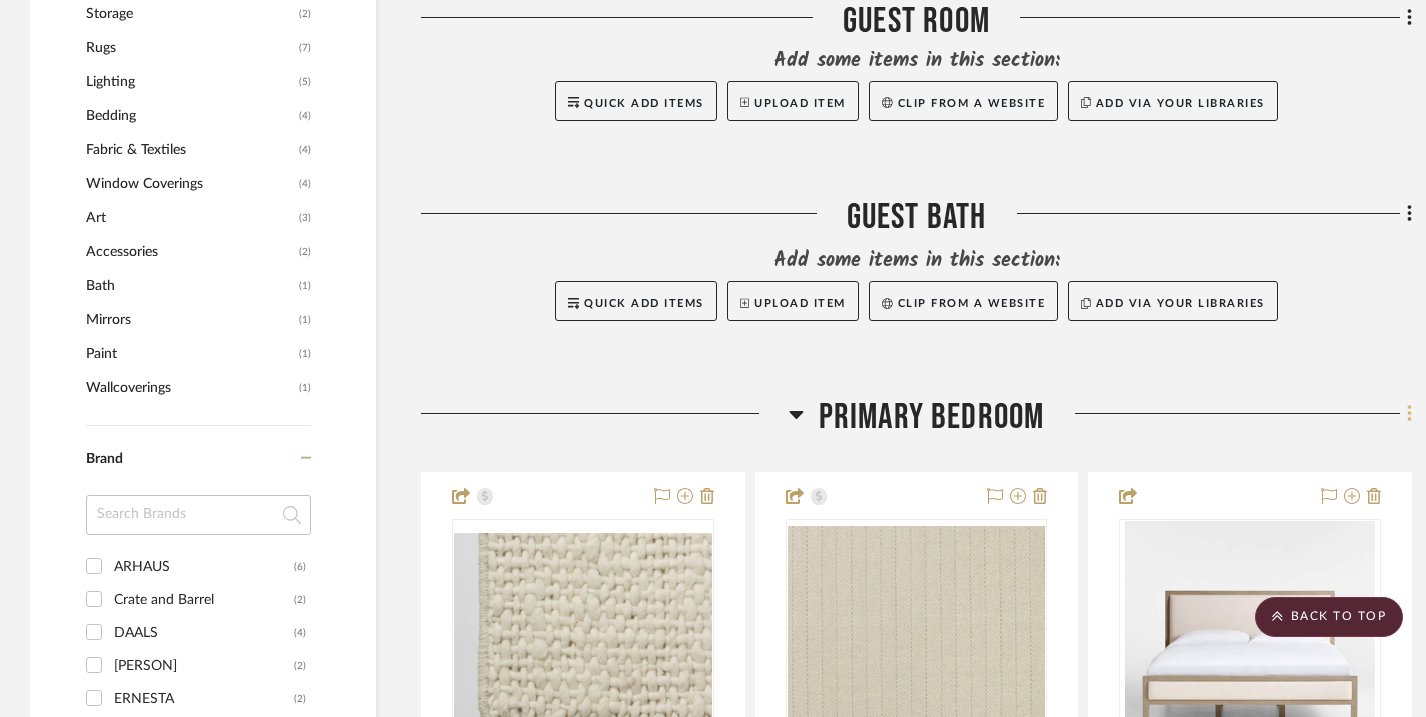 click 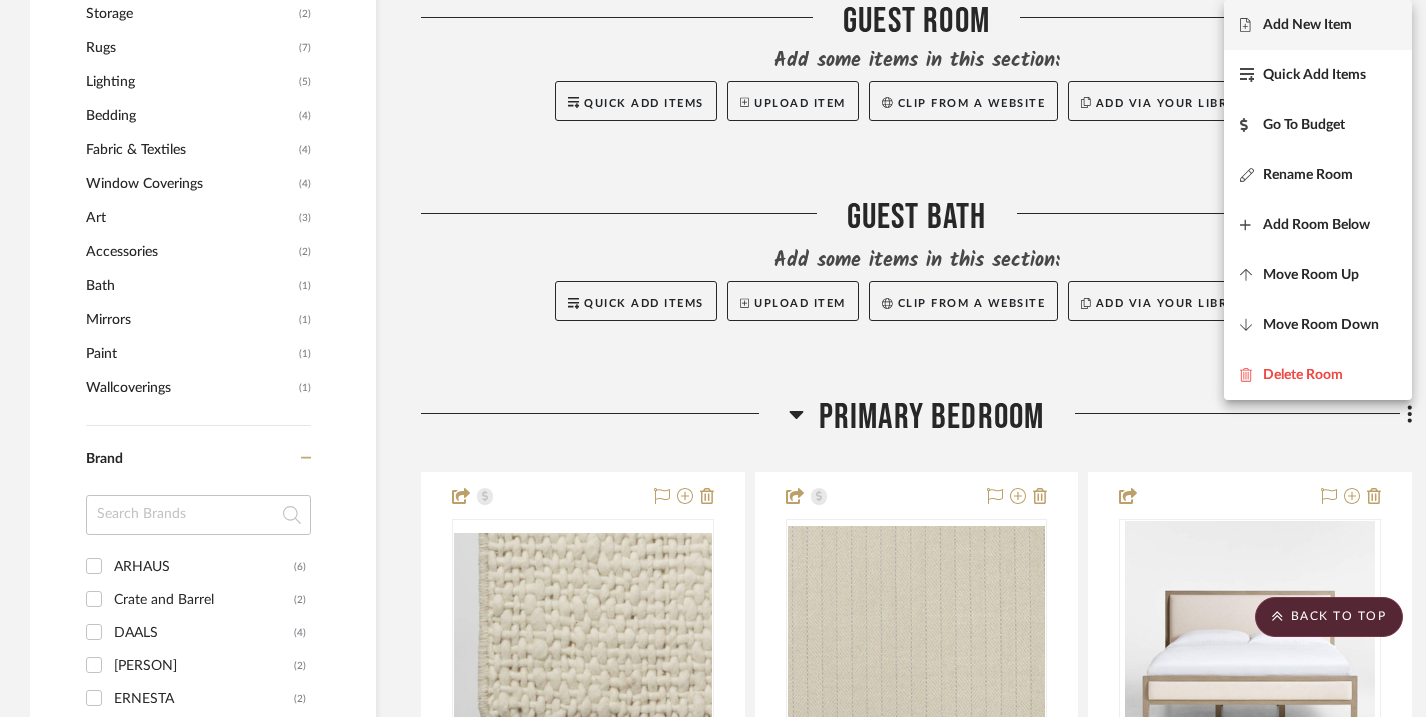 click on "Add New Item" at bounding box center (1307, 25) 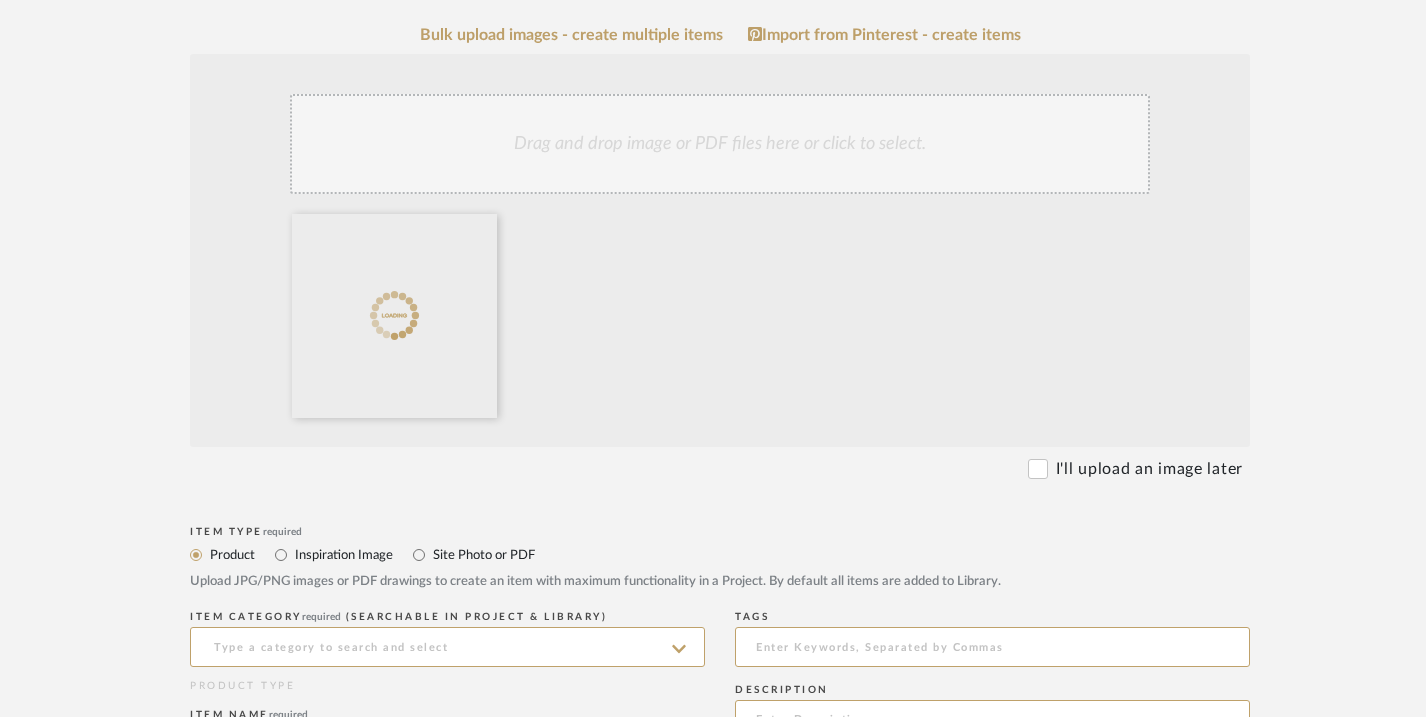 scroll, scrollTop: 482, scrollLeft: 0, axis: vertical 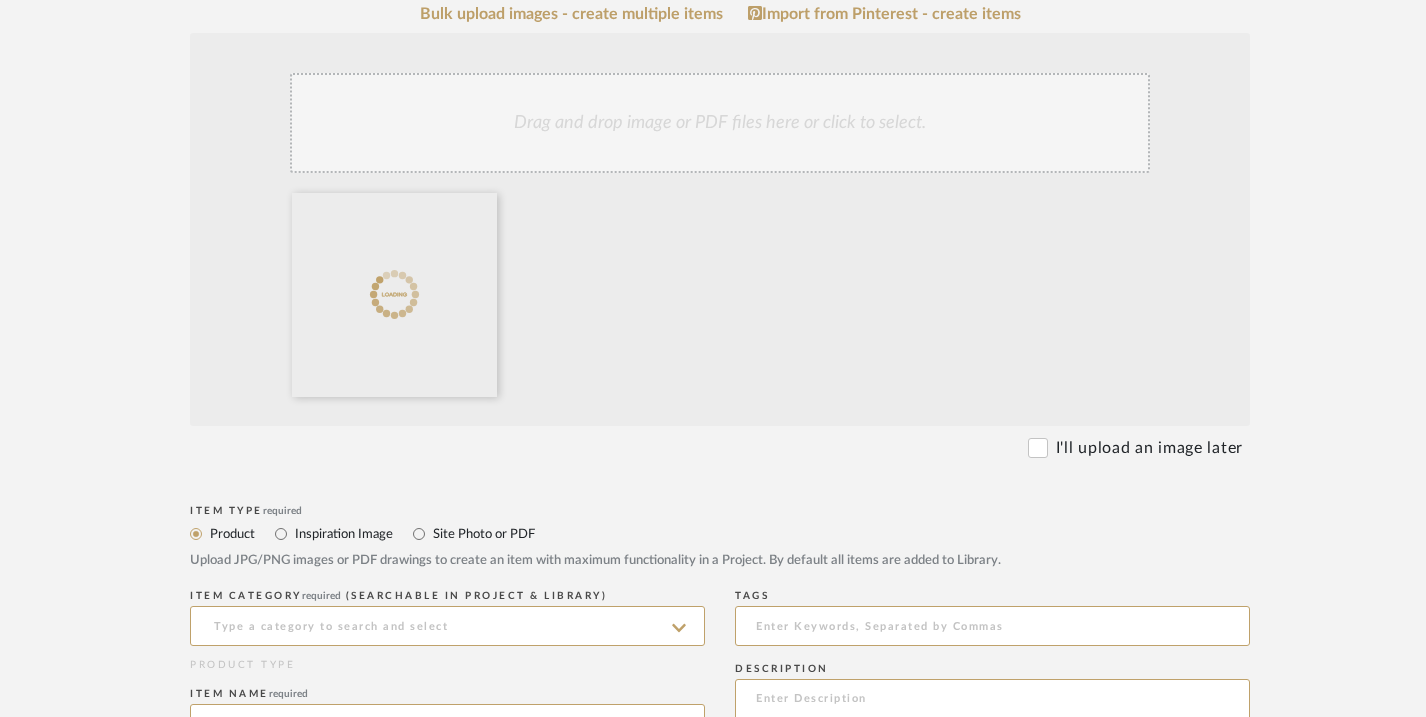 click 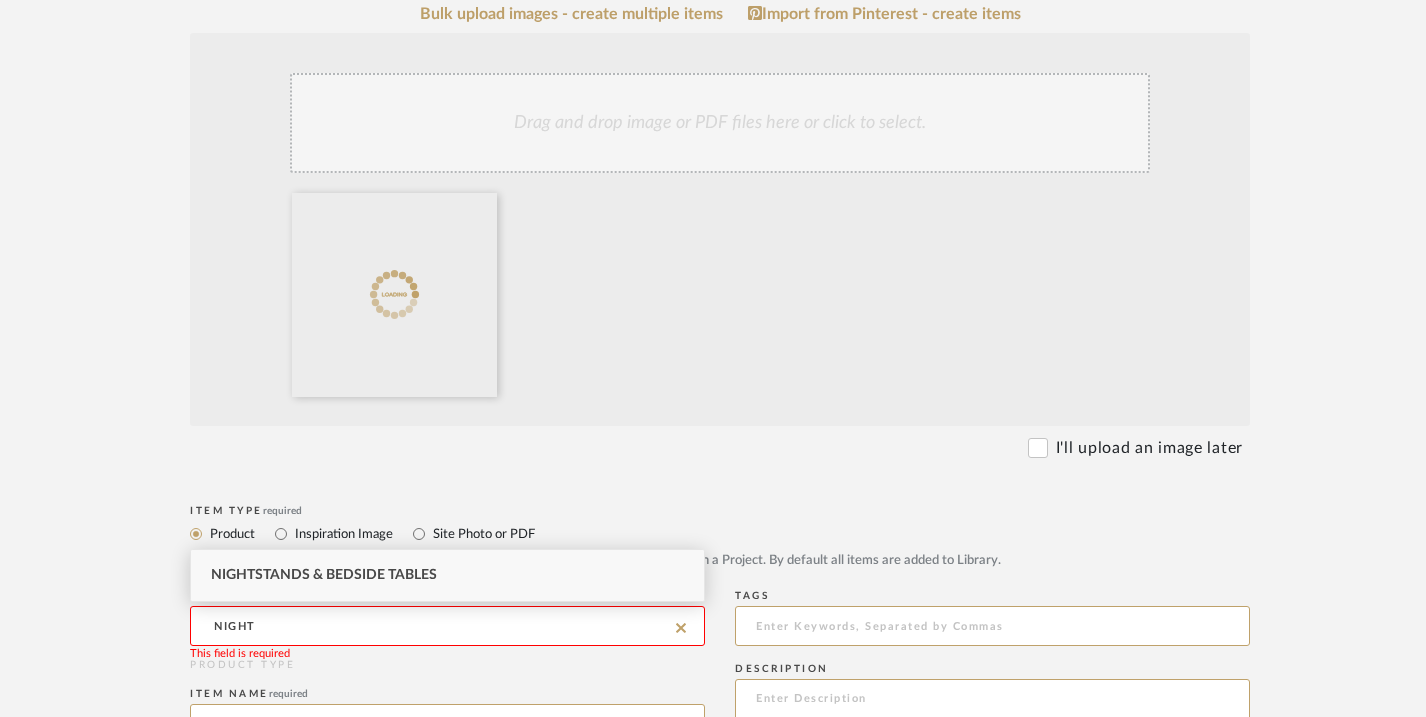 click on "Nightstands‎‎‏‏‎ & Bedside Tables" at bounding box center (324, 575) 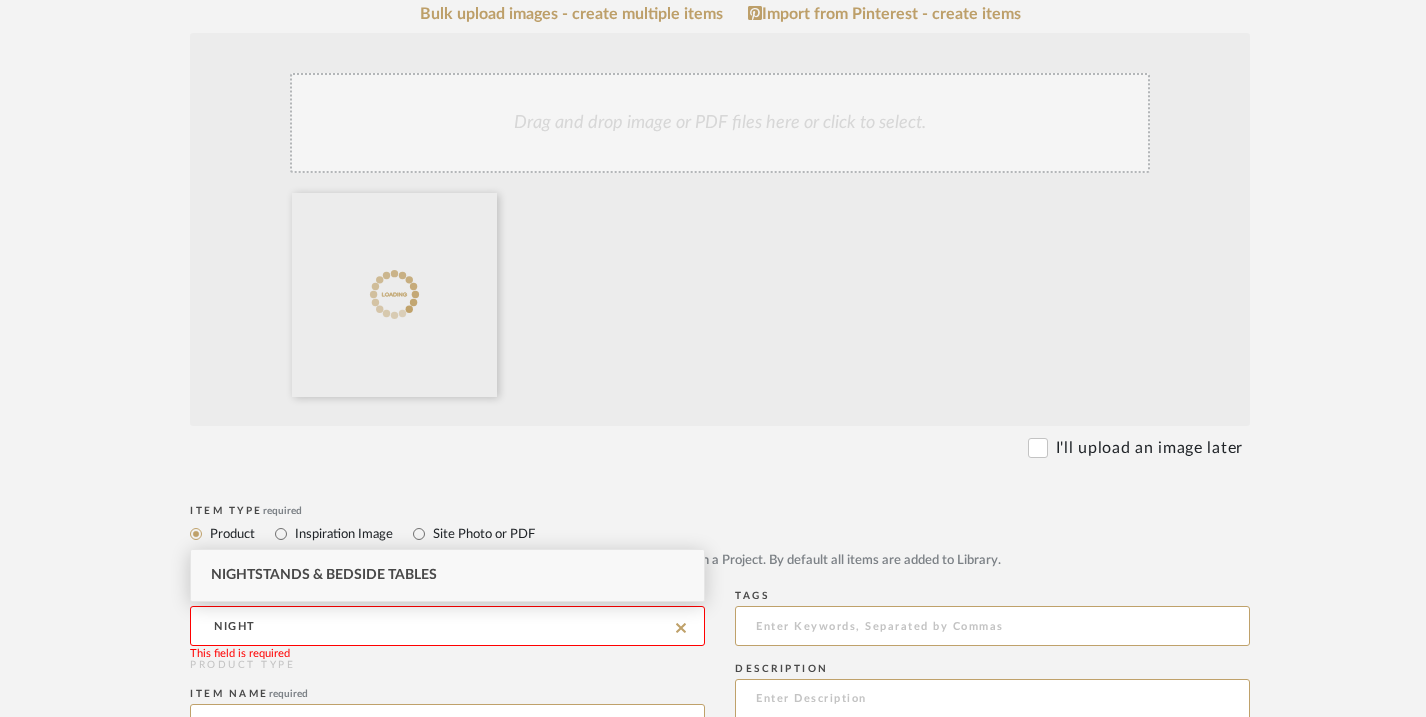 type on "Nightstands‎‎‏‏‎ & Bedside Tables" 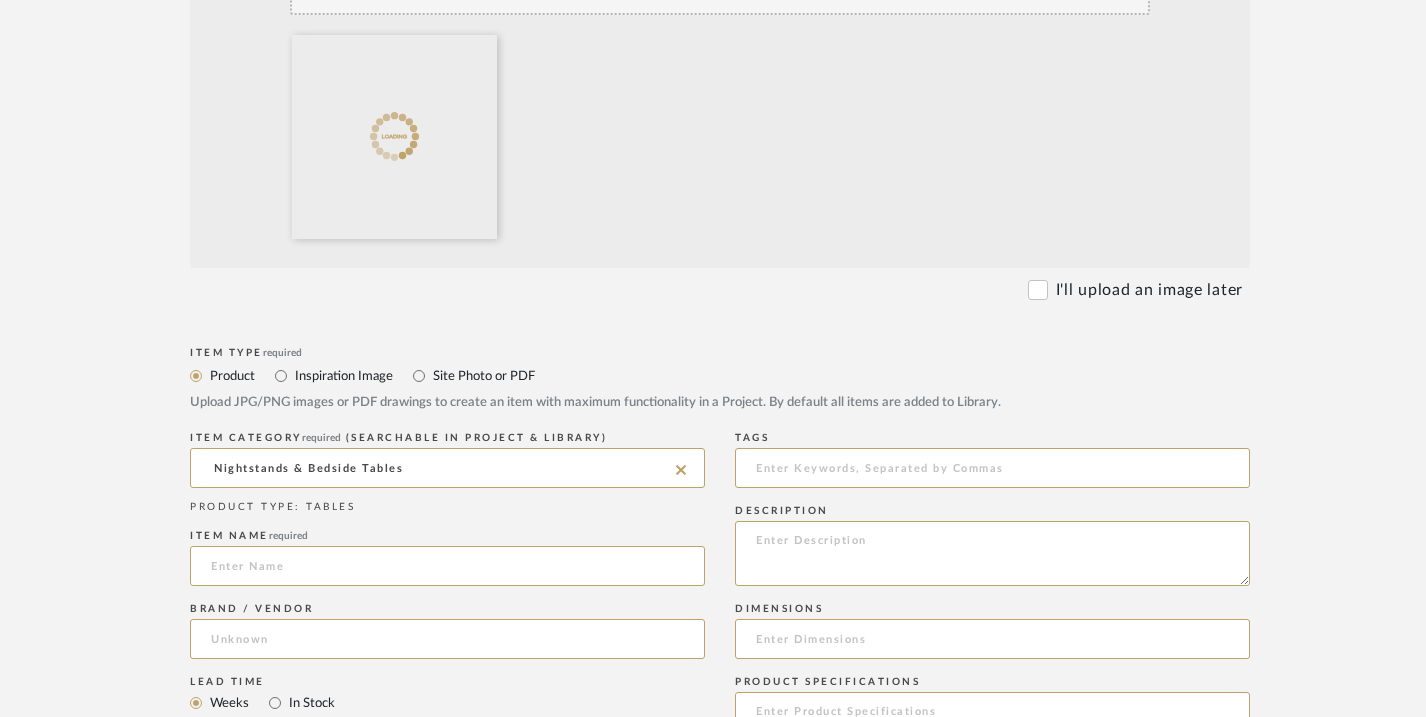 scroll, scrollTop: 643, scrollLeft: 0, axis: vertical 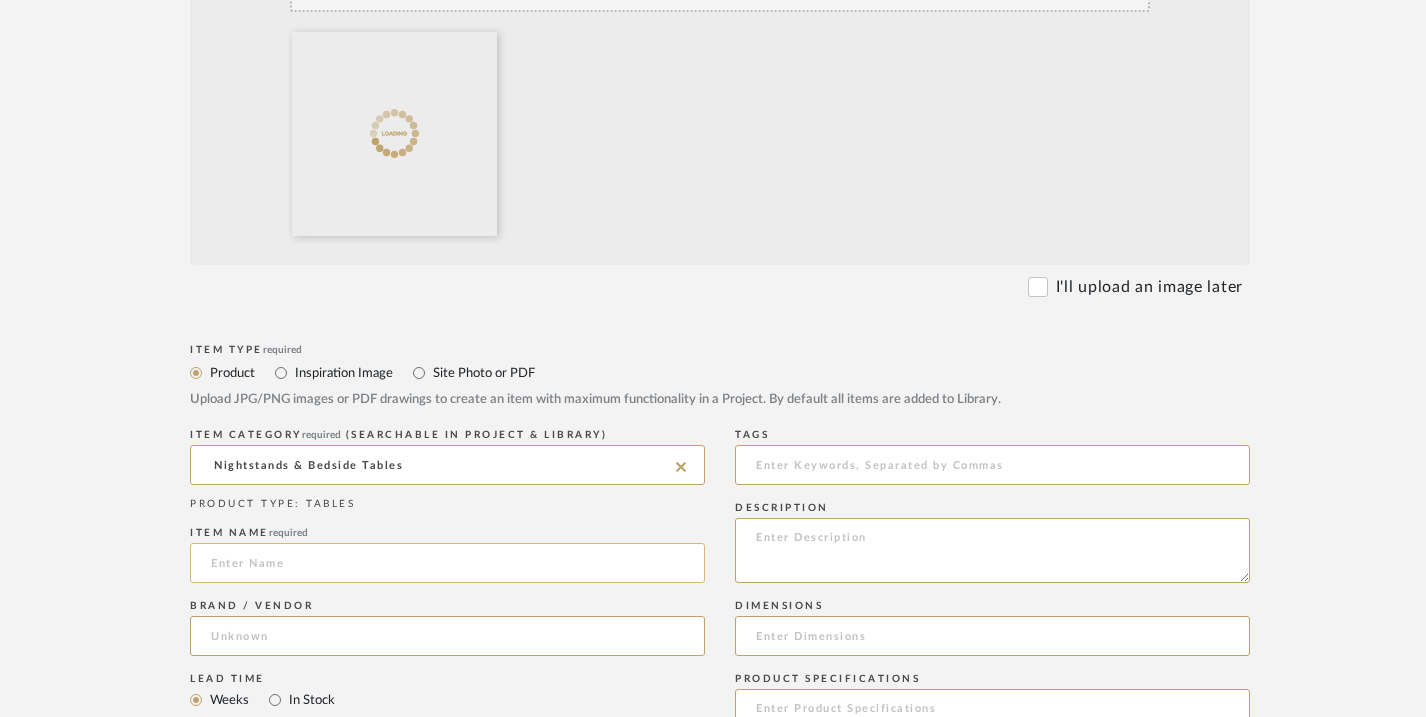 click 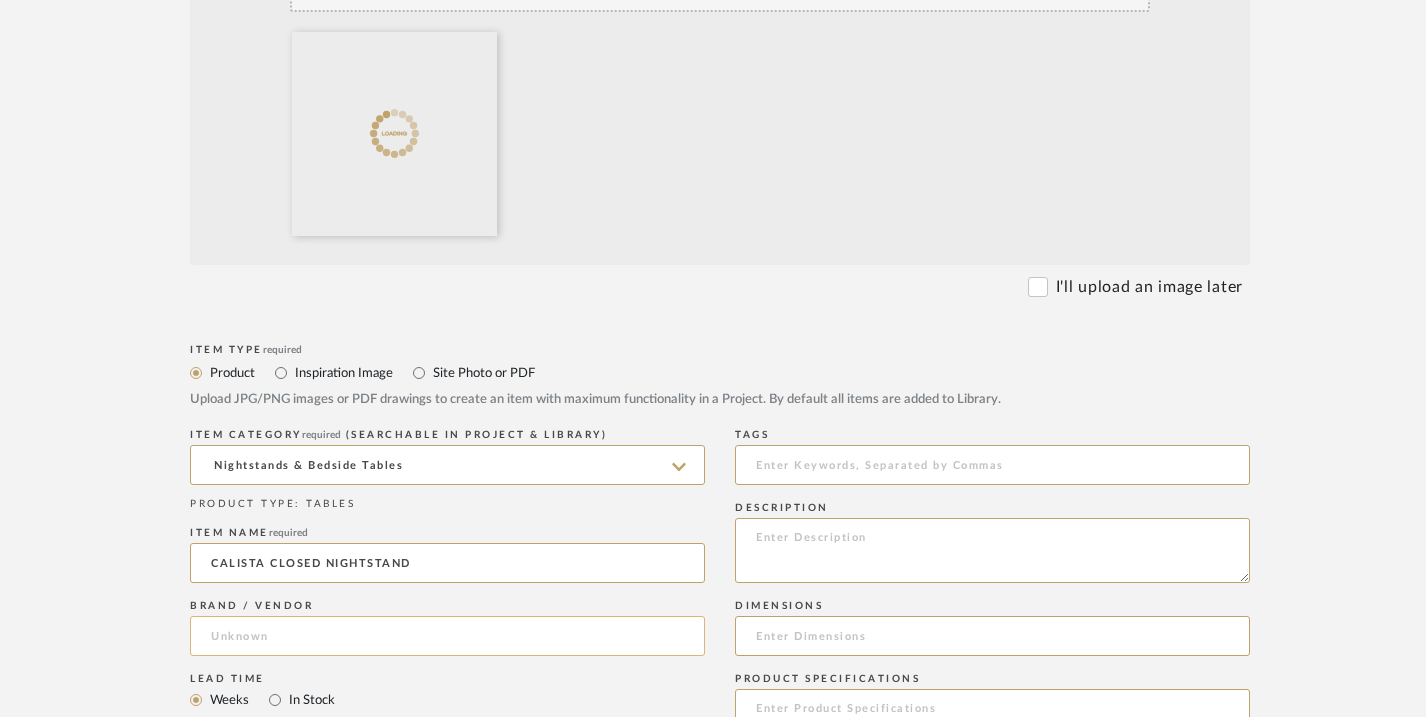 type on "[PRODUCT_NAME]" 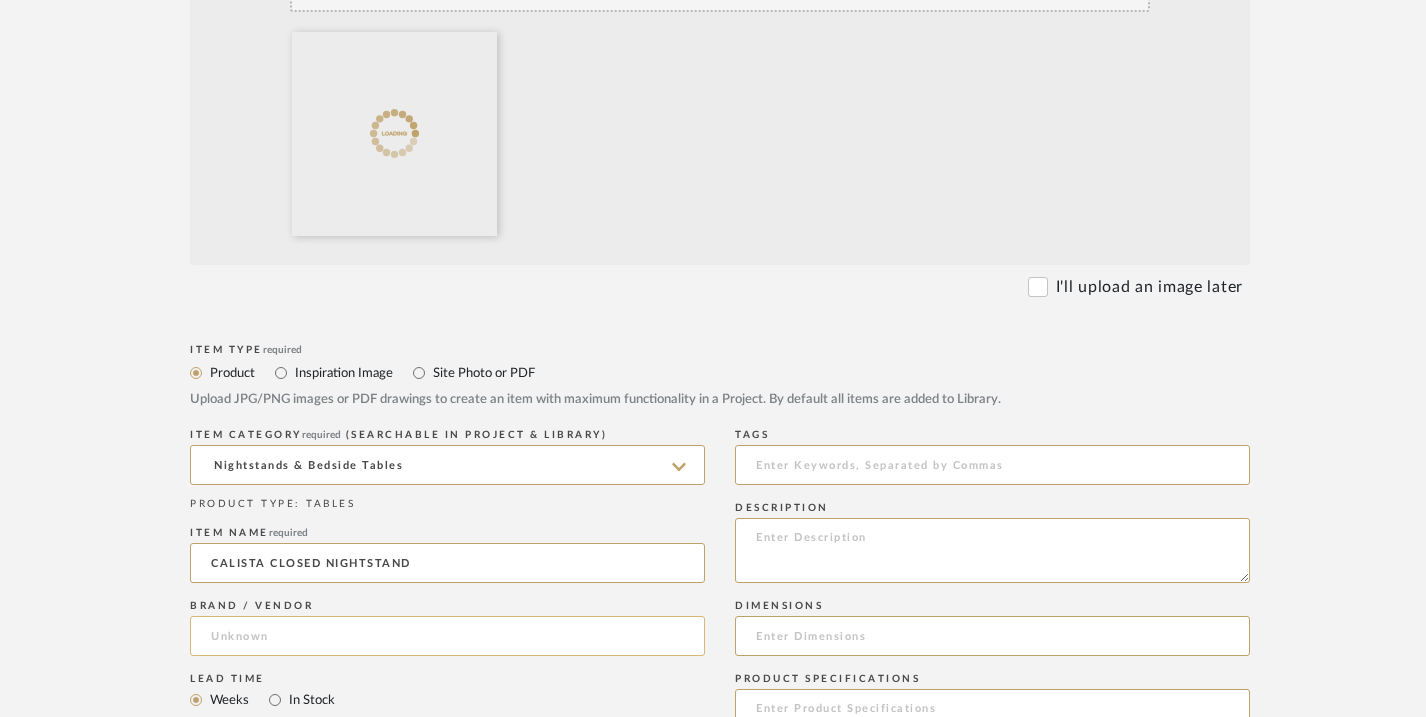 click 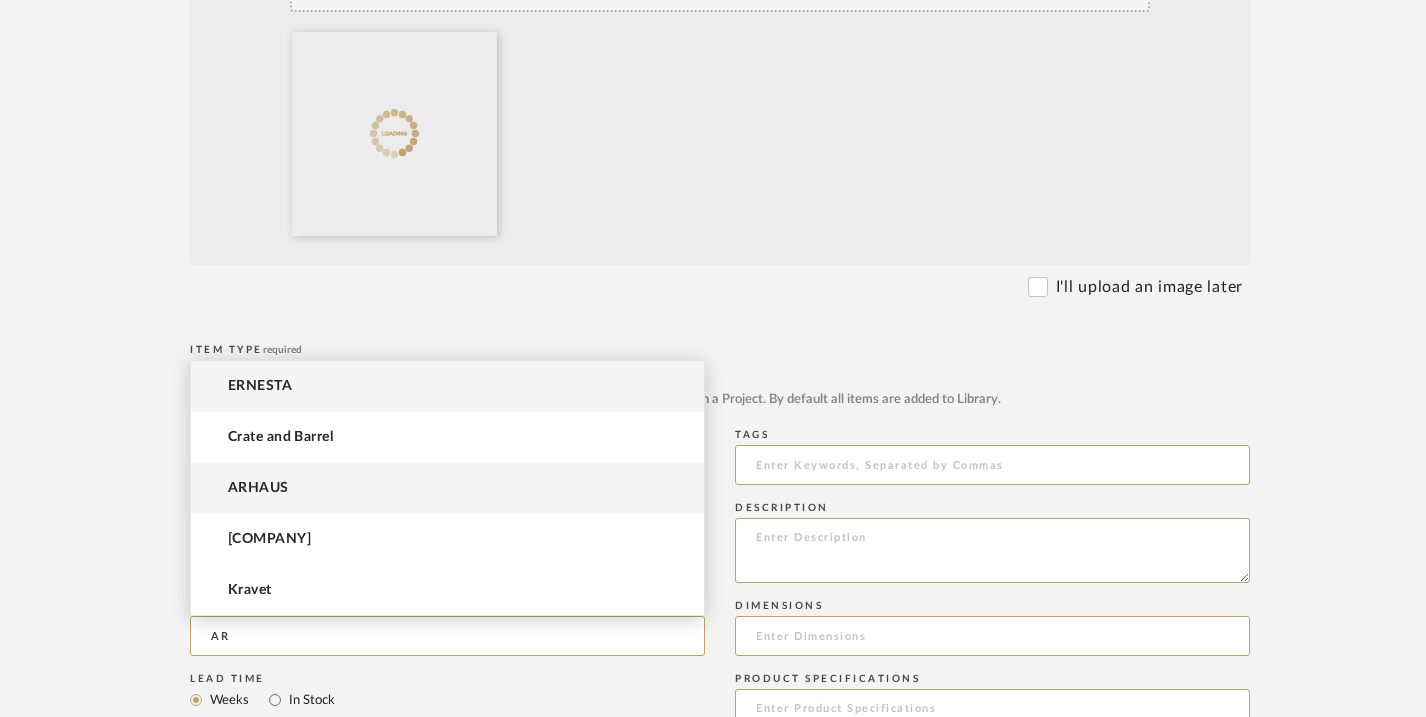 click on "[BRAND]" at bounding box center [447, 488] 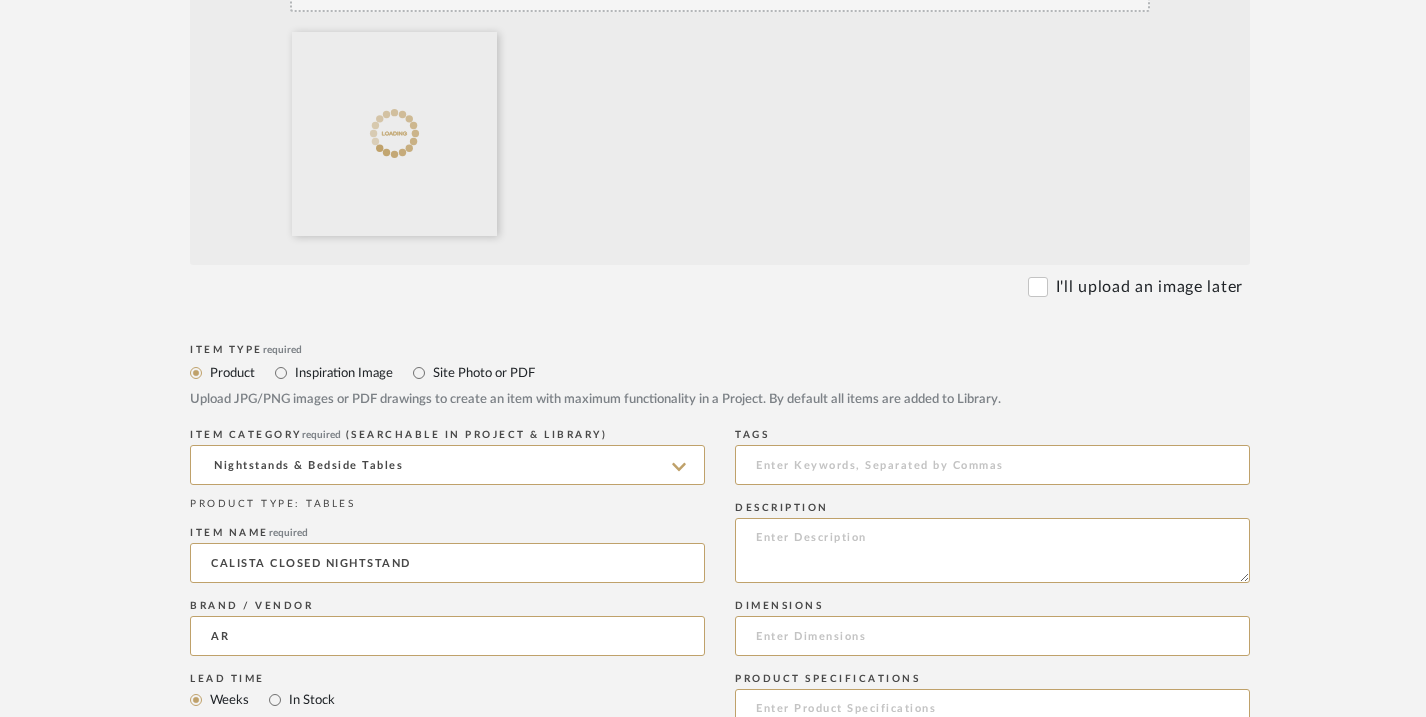 type on "[BRAND]" 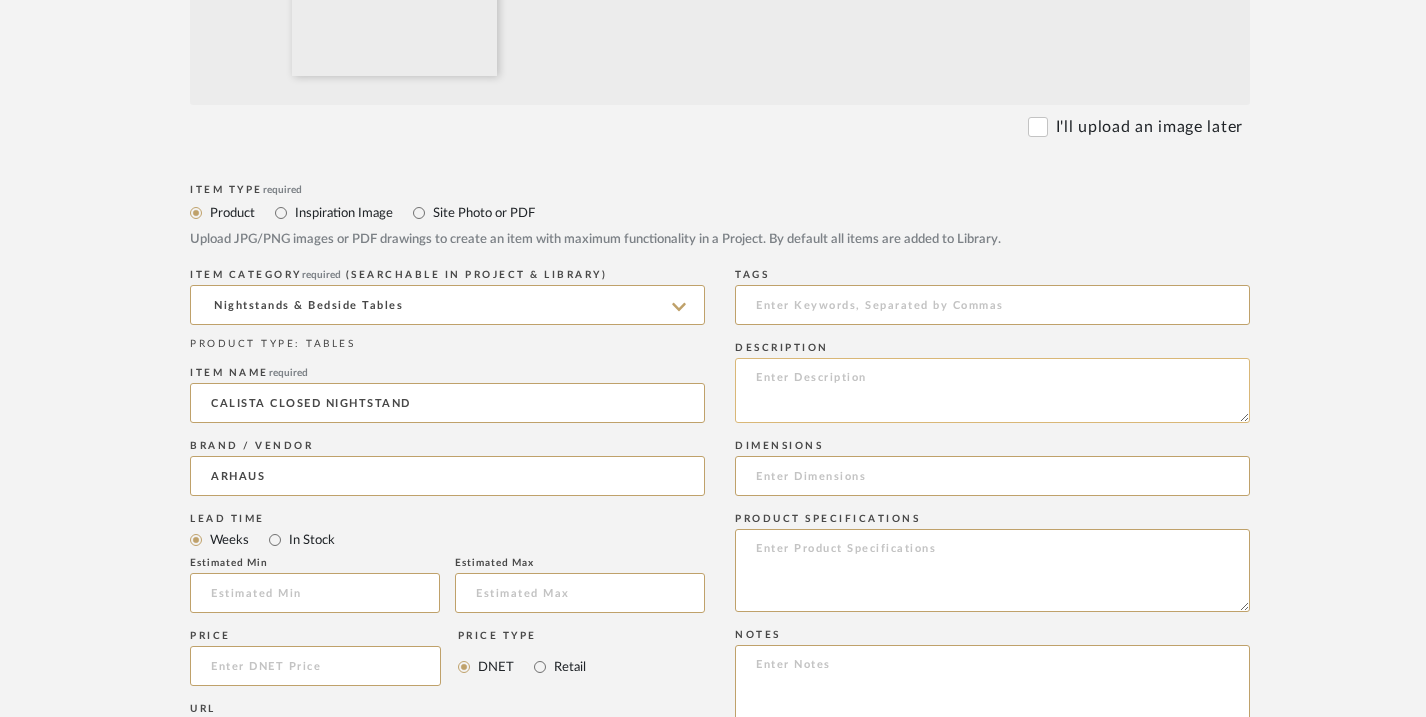 scroll, scrollTop: 813, scrollLeft: 0, axis: vertical 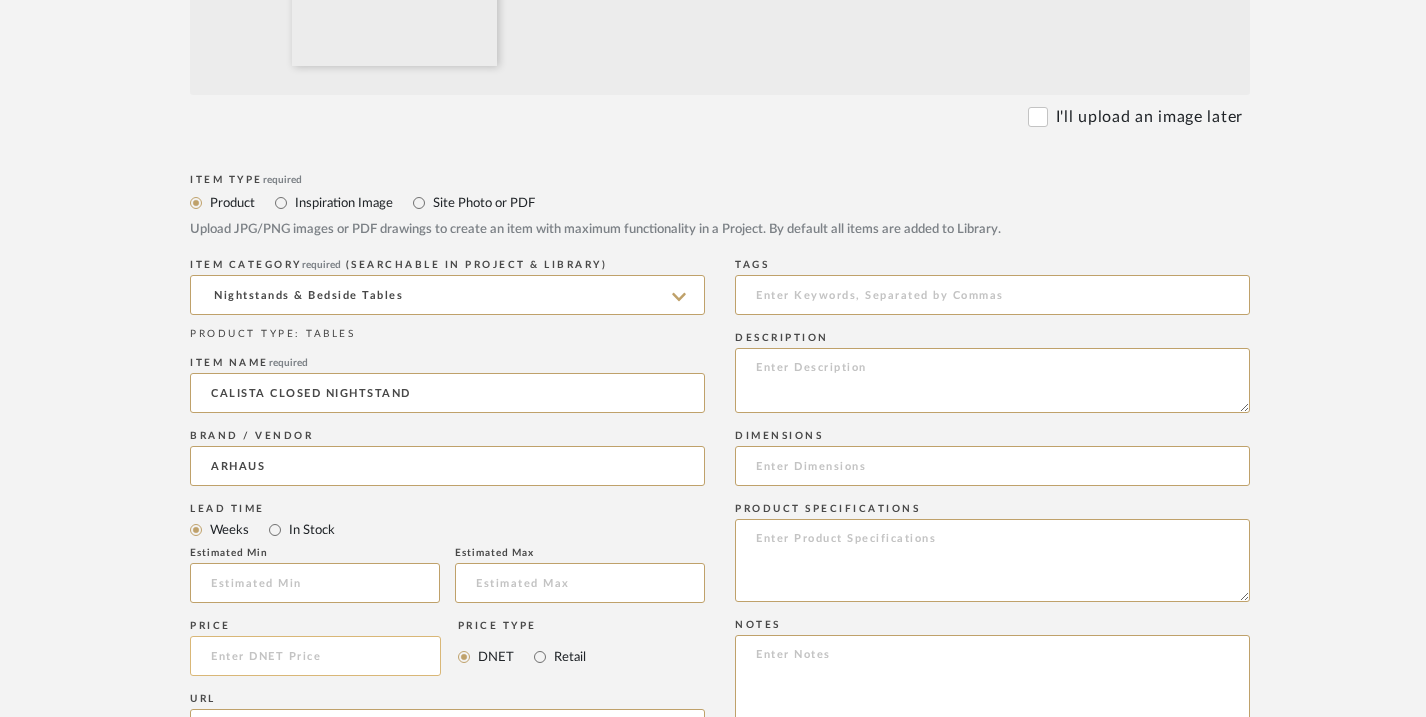 click 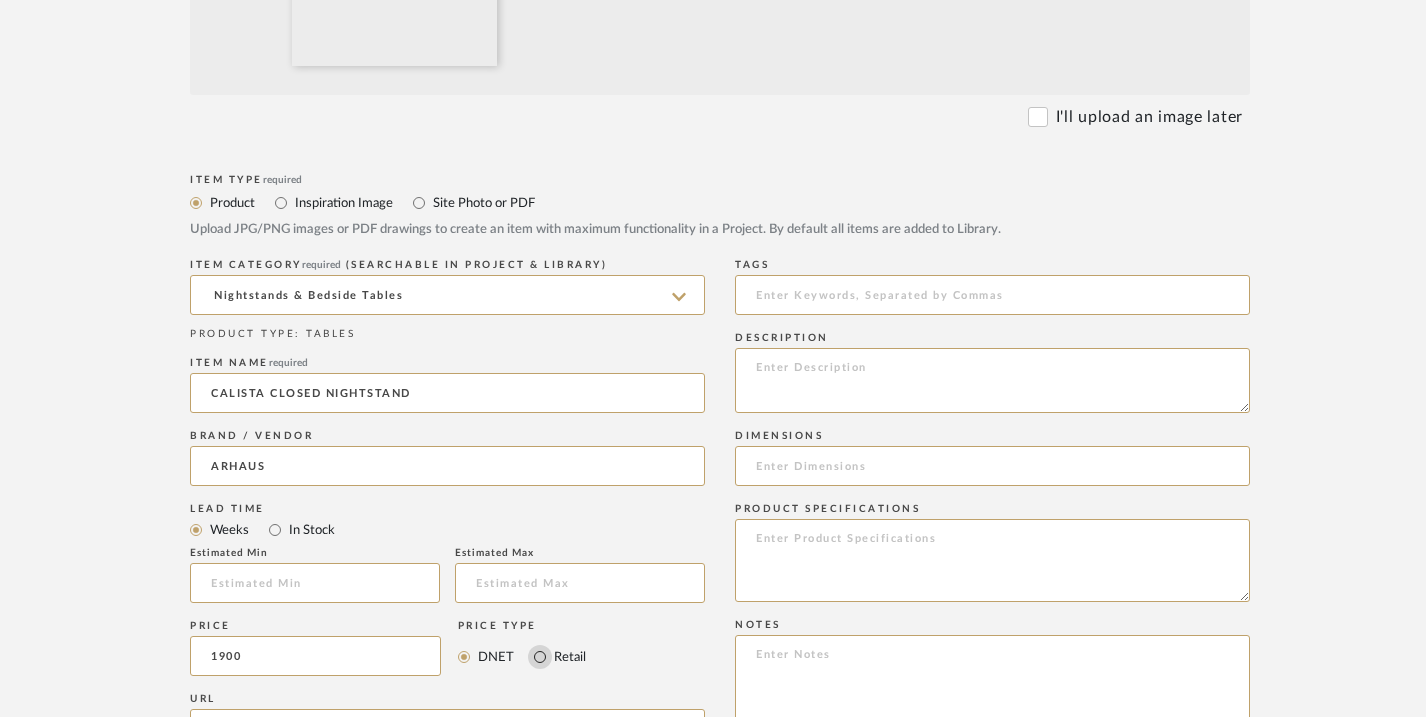type on "$1,900.00" 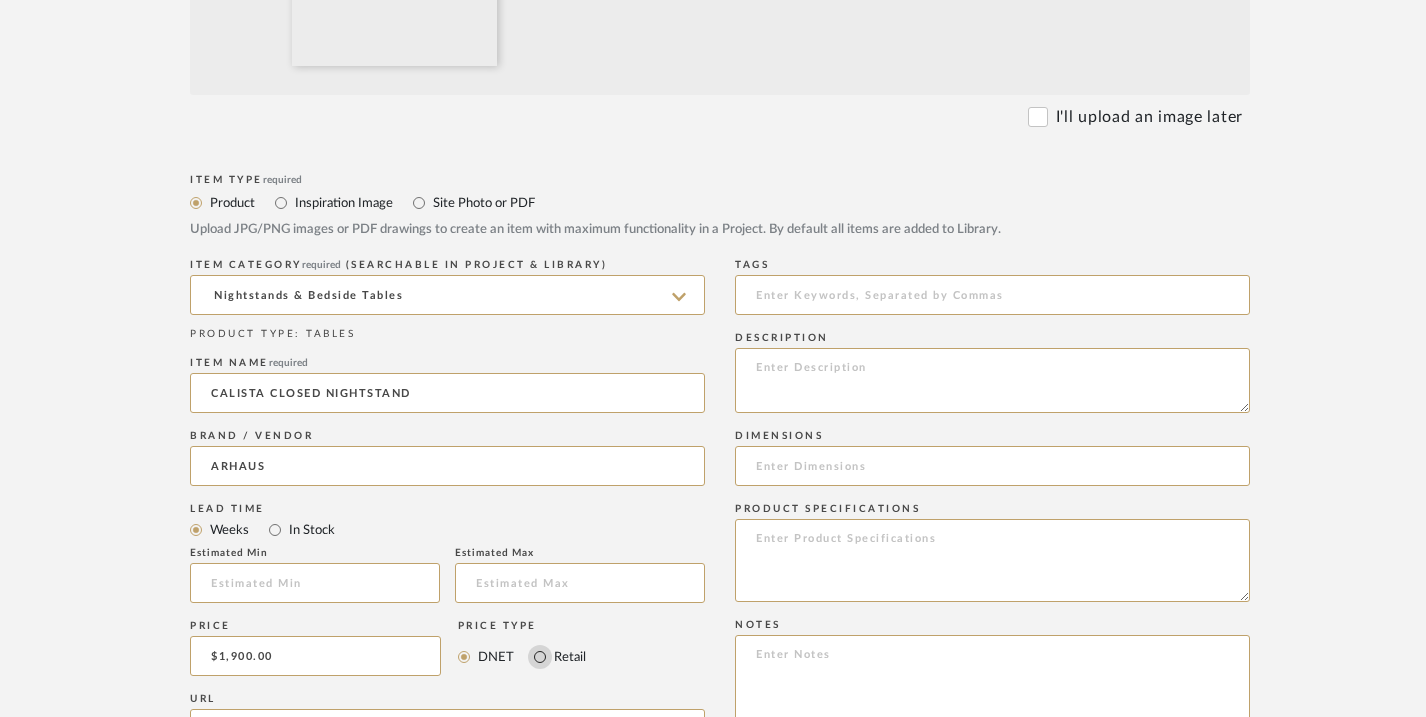 click on "Retail" at bounding box center [540, 657] 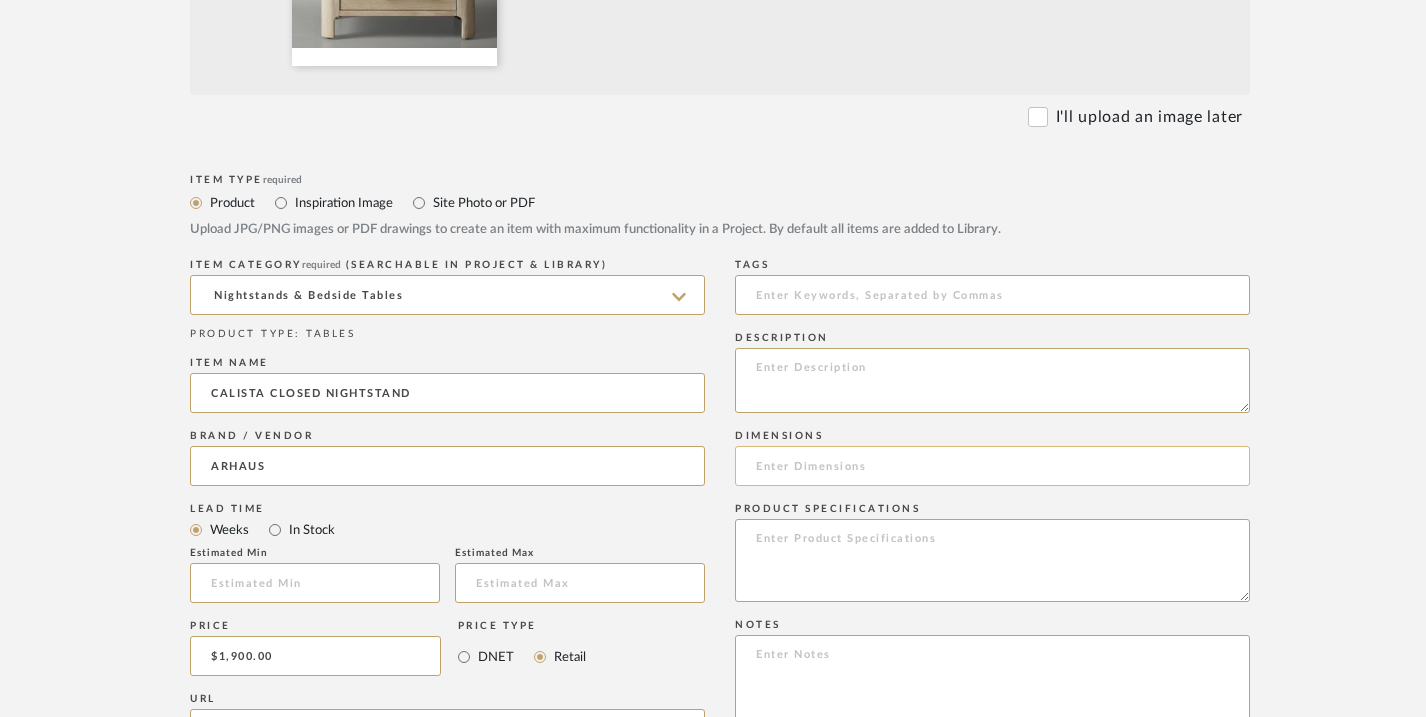 click 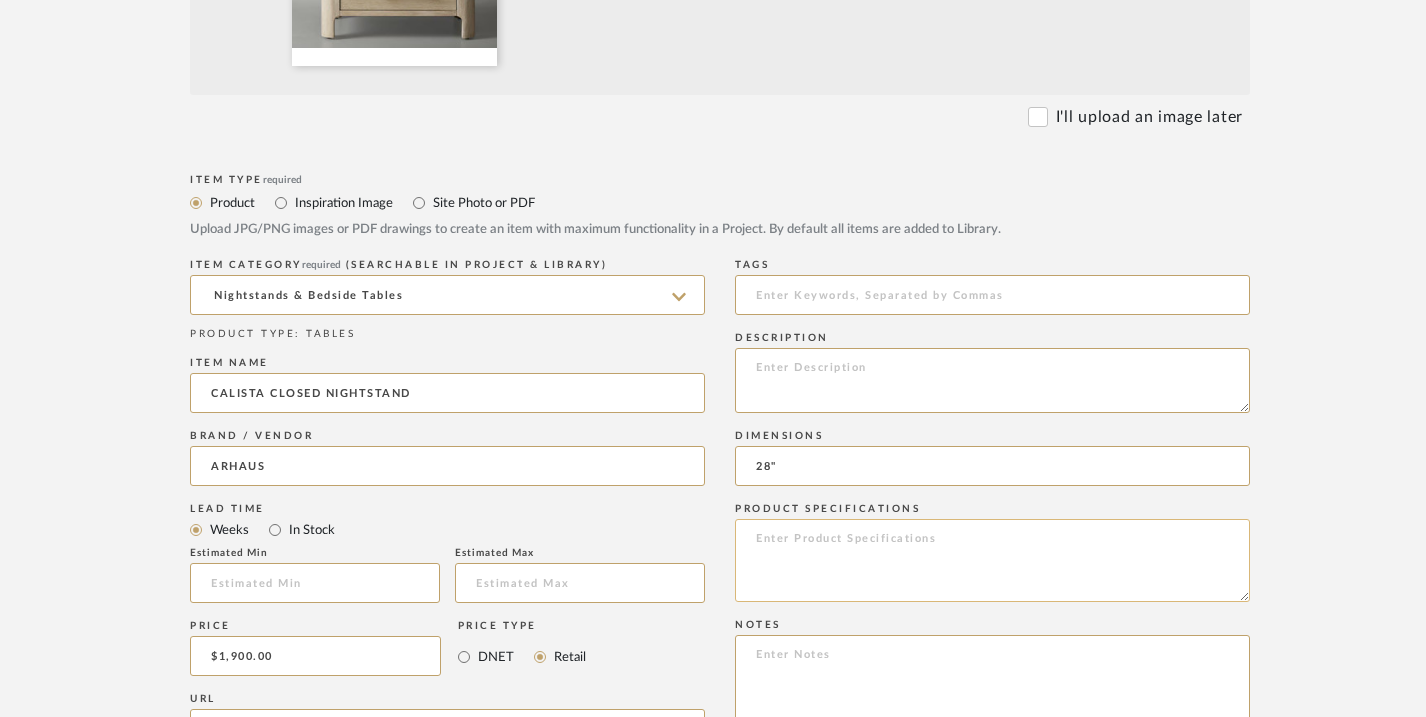 type on "28"" 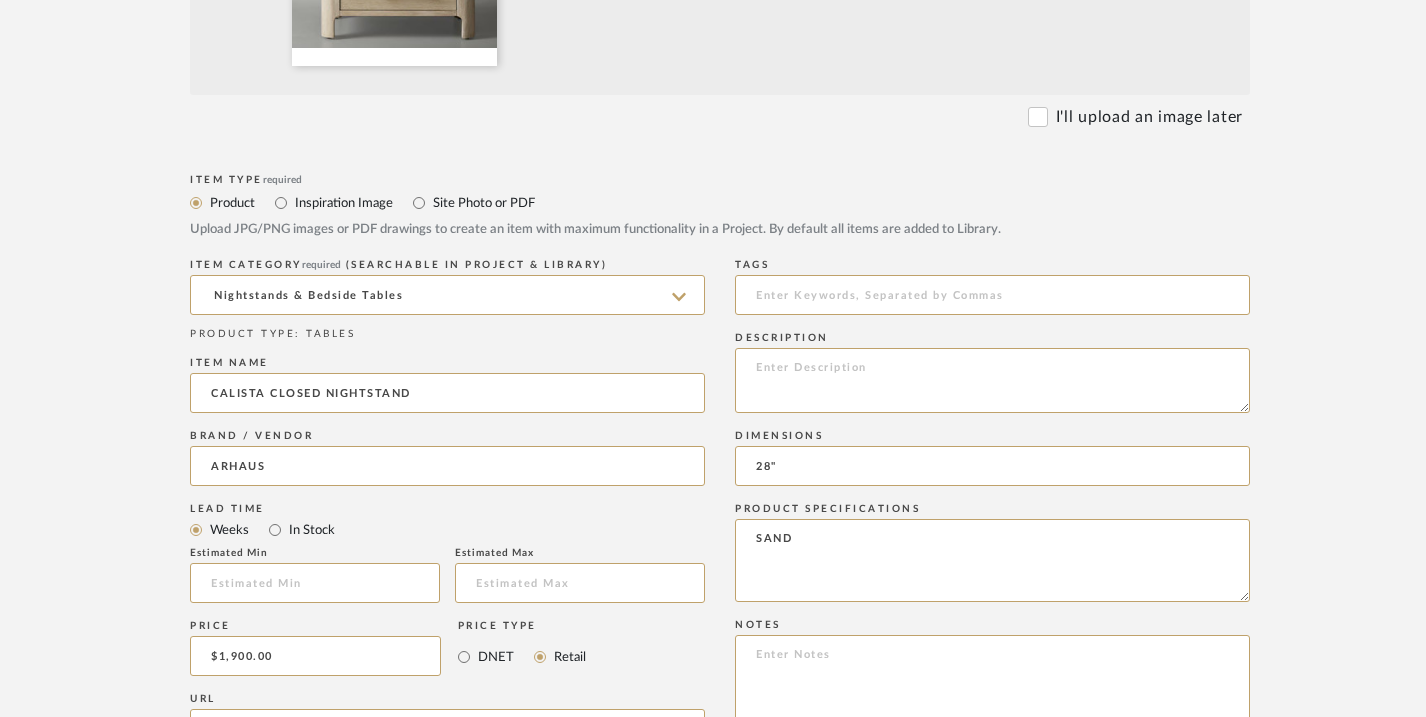 paste on "SKU : 45CALISACNT" 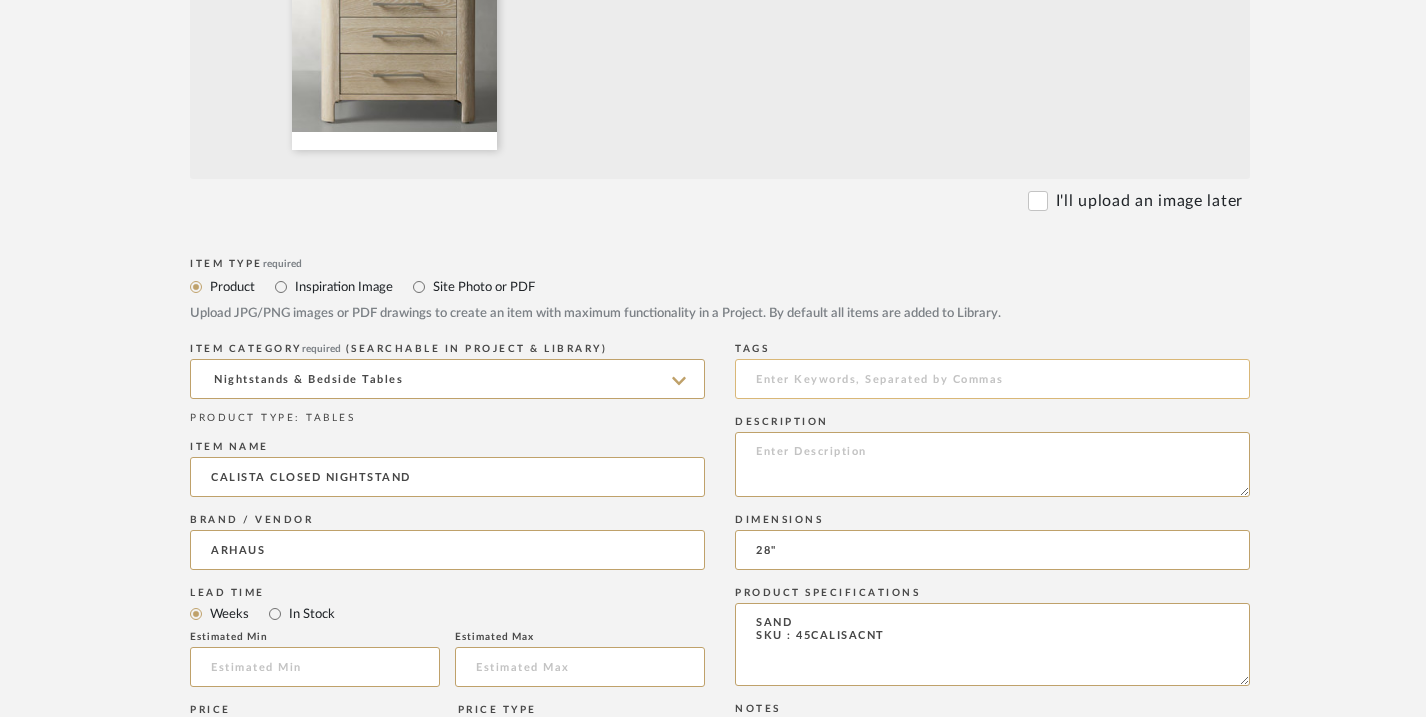 scroll, scrollTop: 758, scrollLeft: 0, axis: vertical 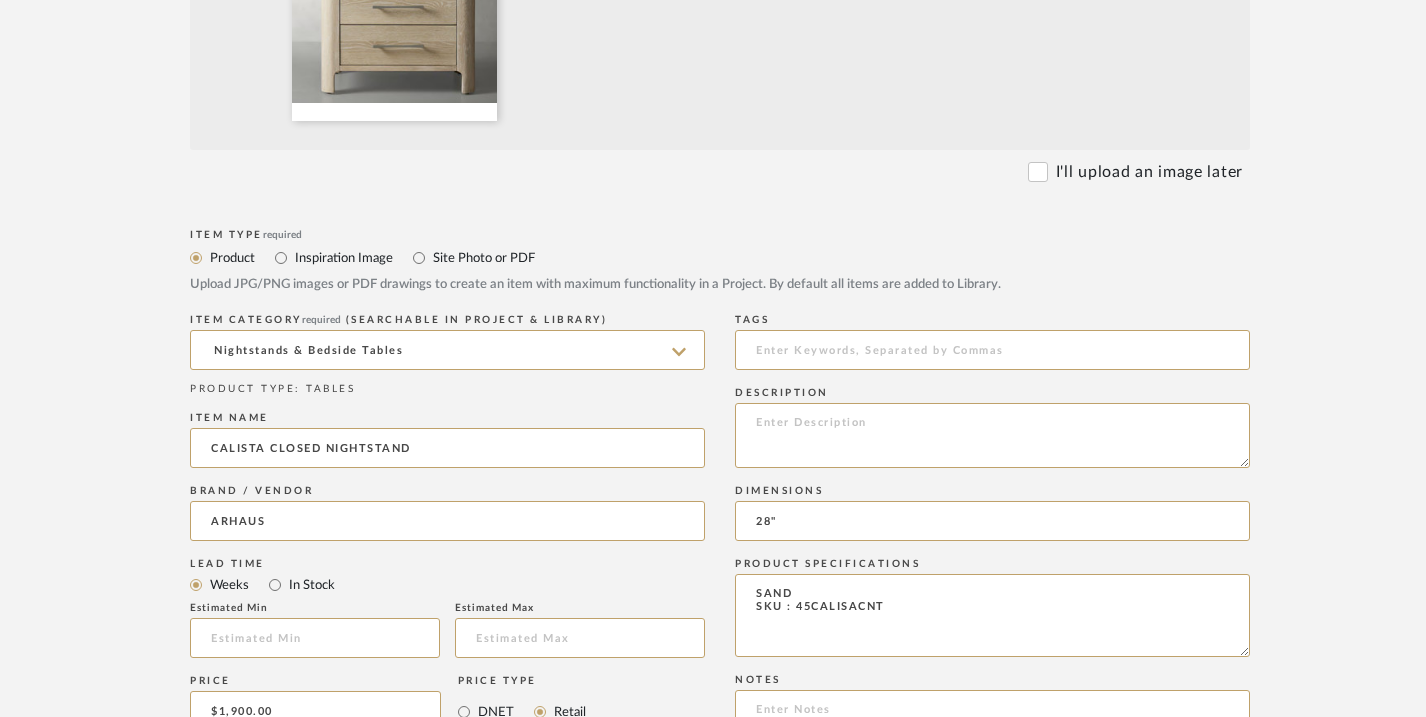 type on "SAND
SKU : 45CALISACNT" 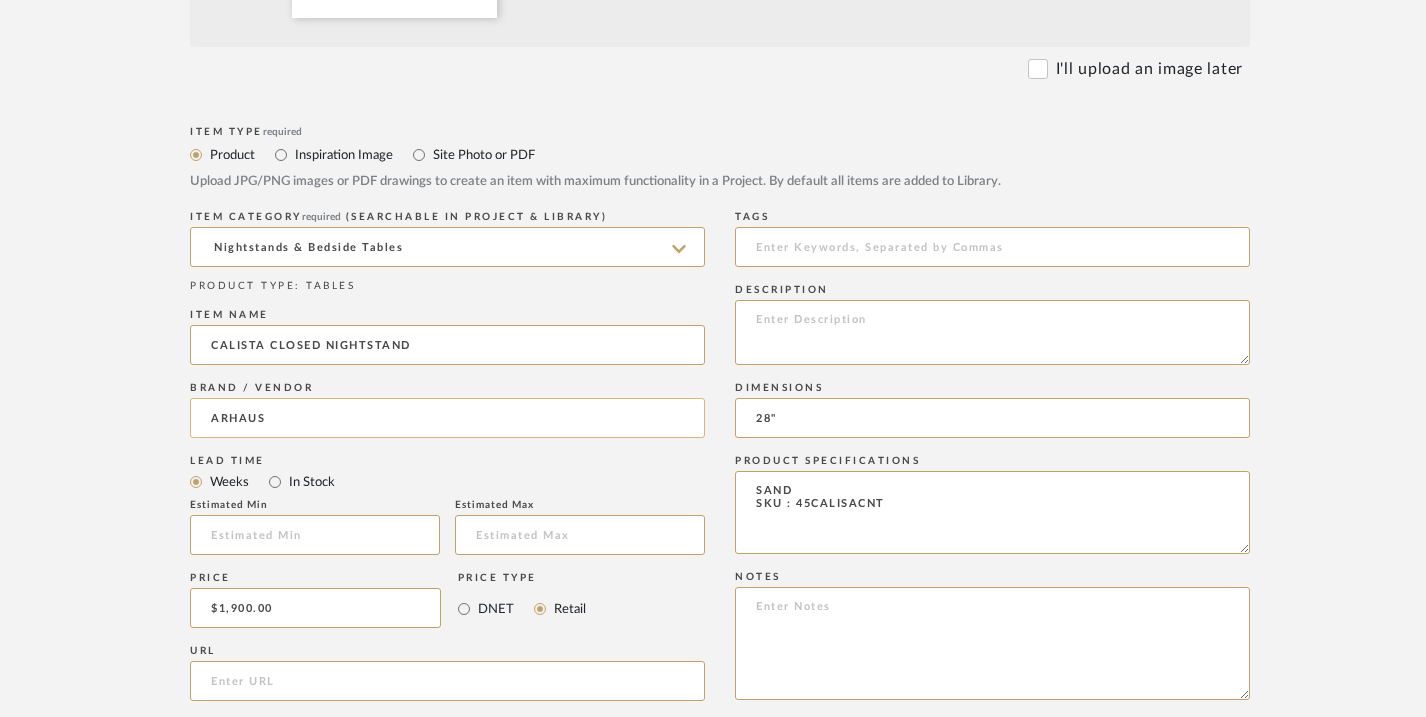 scroll, scrollTop: 864, scrollLeft: 0, axis: vertical 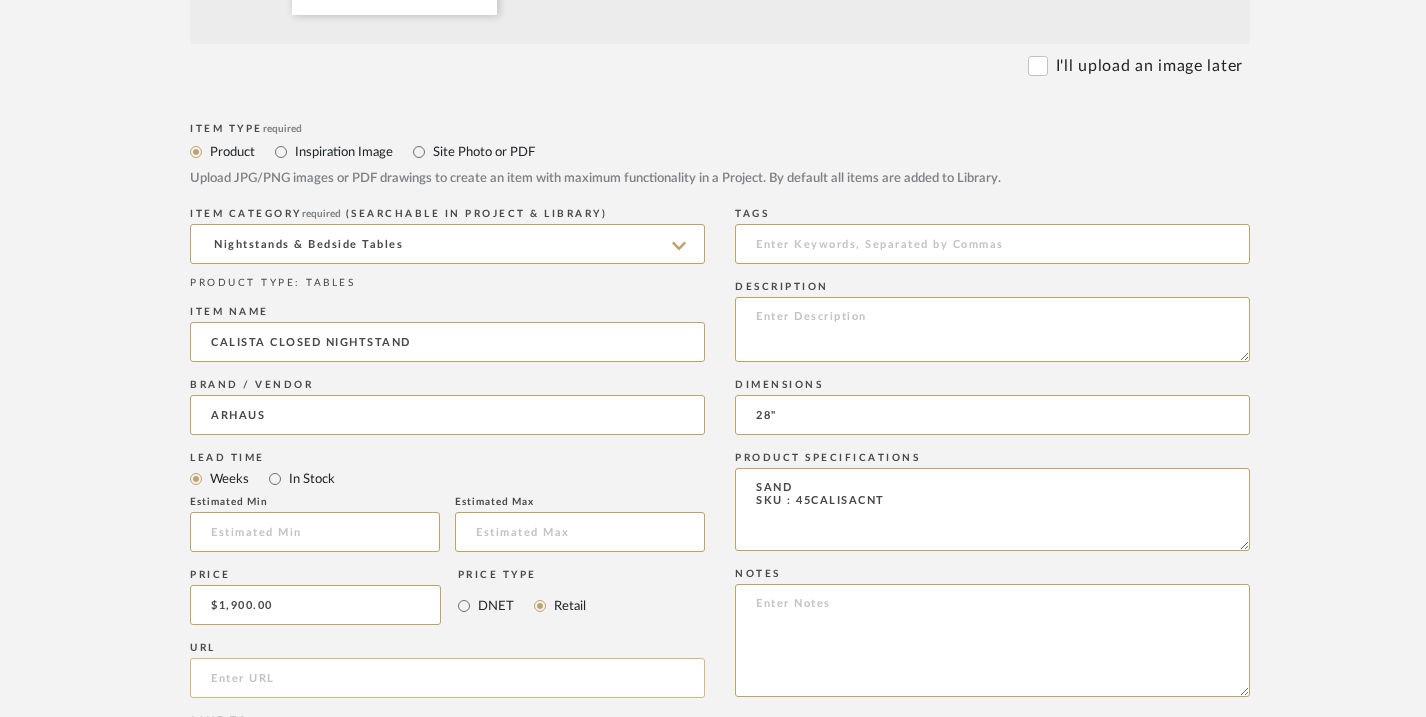 click 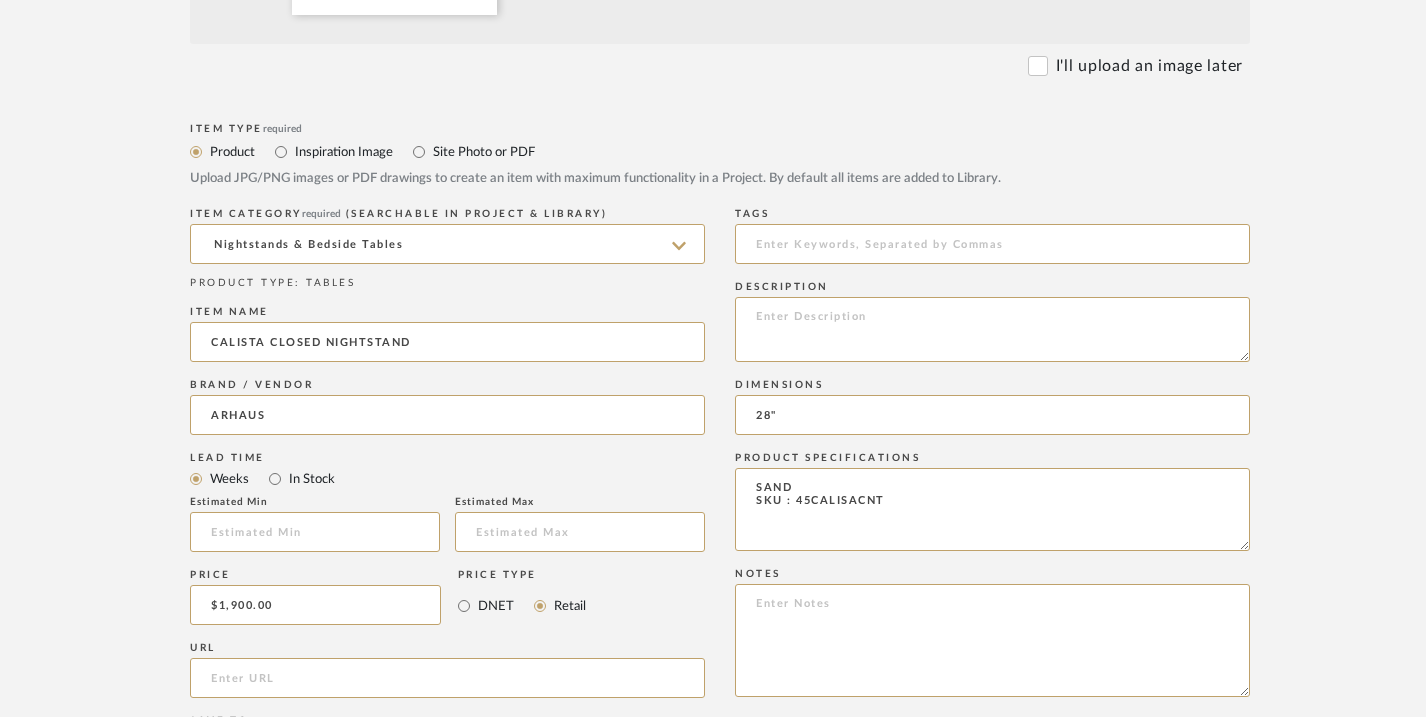 paste on "https://www.arhaus.com/products/calista-closed-nightstand?variant=42053731647659" 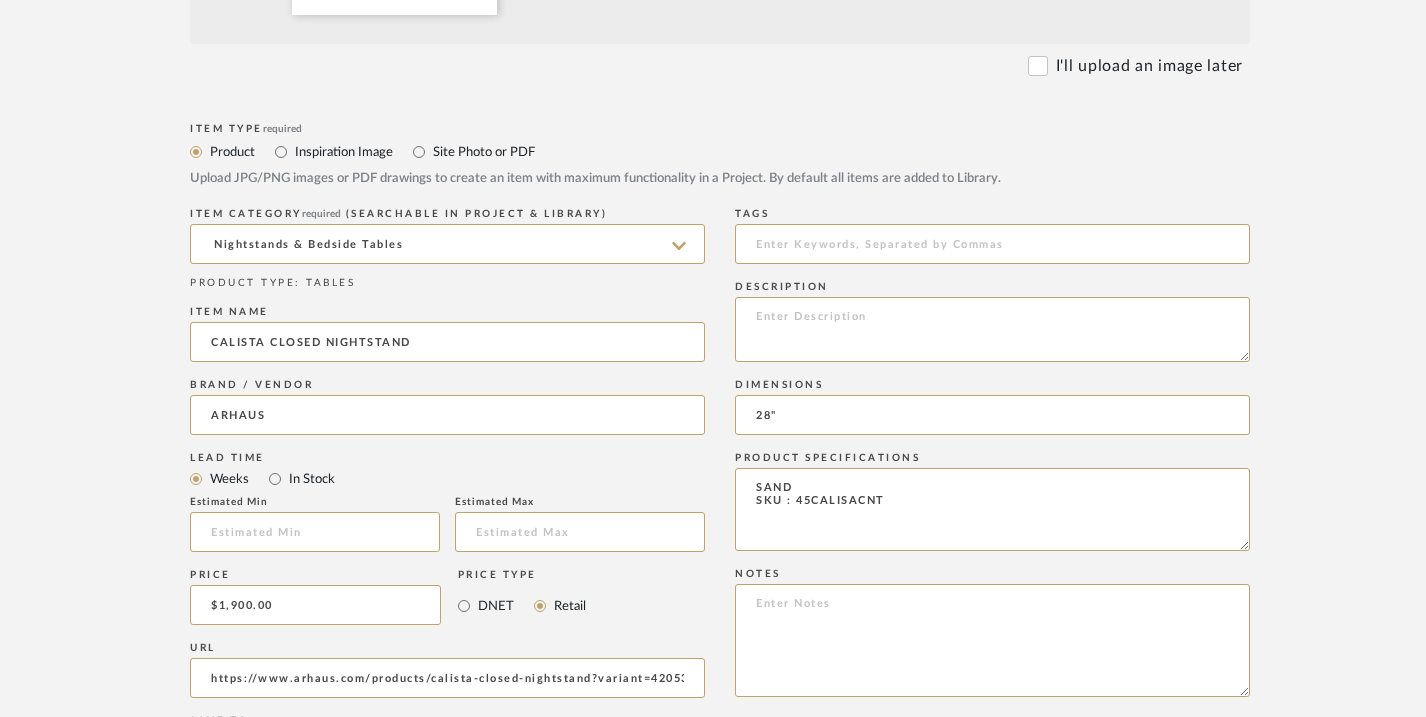 scroll, scrollTop: 0, scrollLeft: 77, axis: horizontal 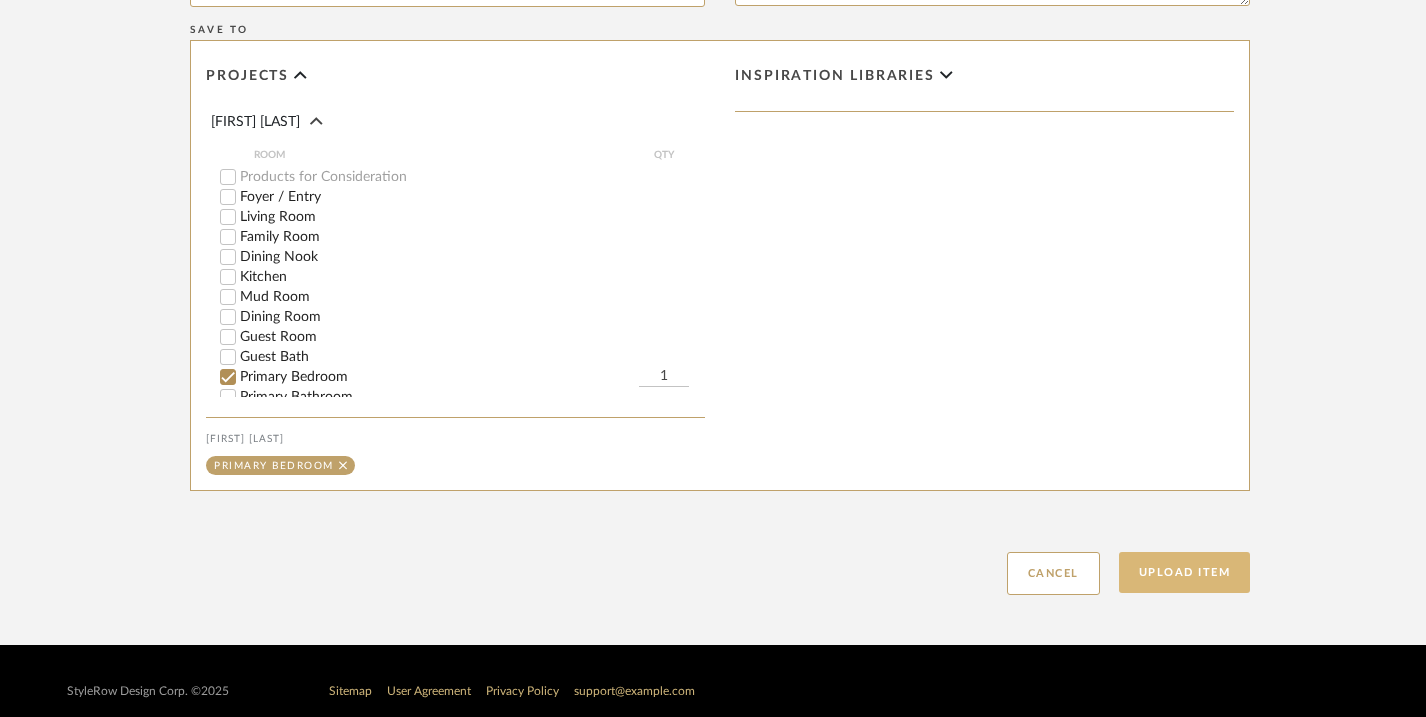 type on "https://www.arhaus.com/products/calista-closed-nightstand?variant=42053731647659" 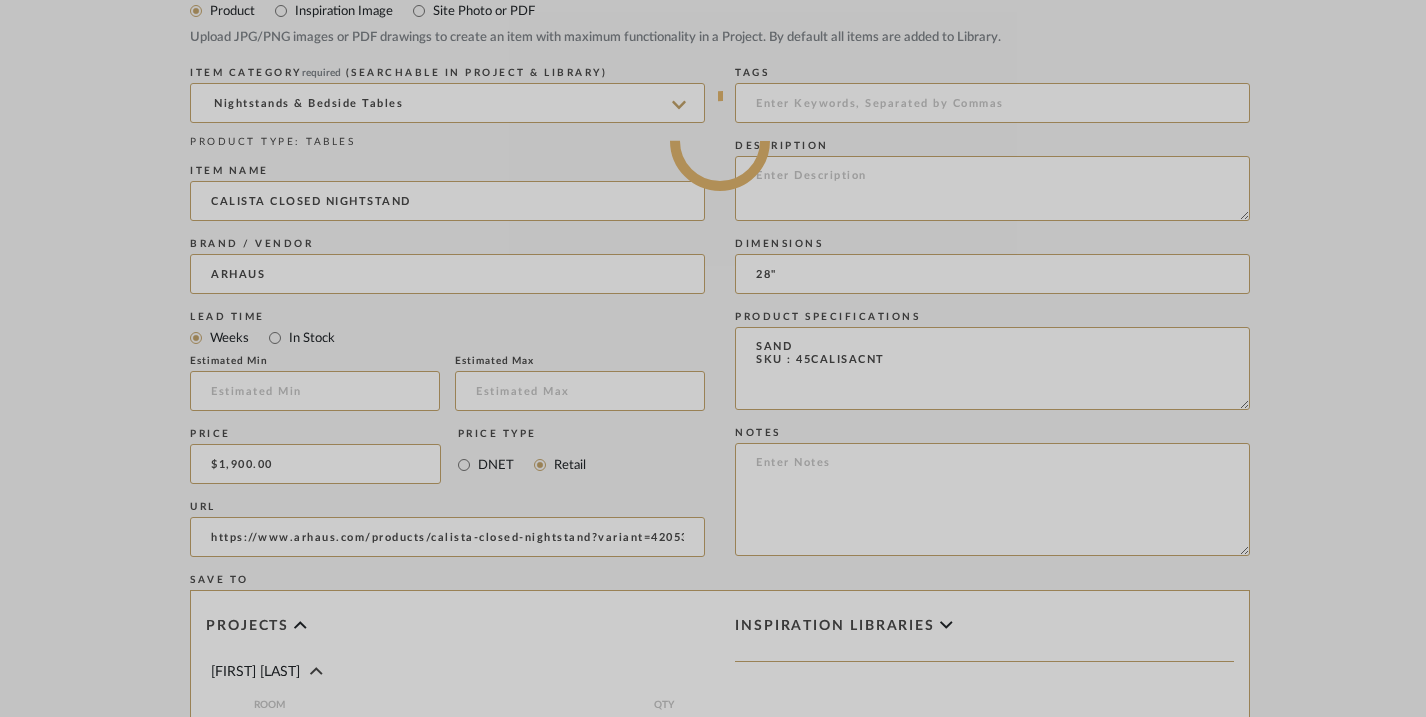 scroll, scrollTop: 1006, scrollLeft: 0, axis: vertical 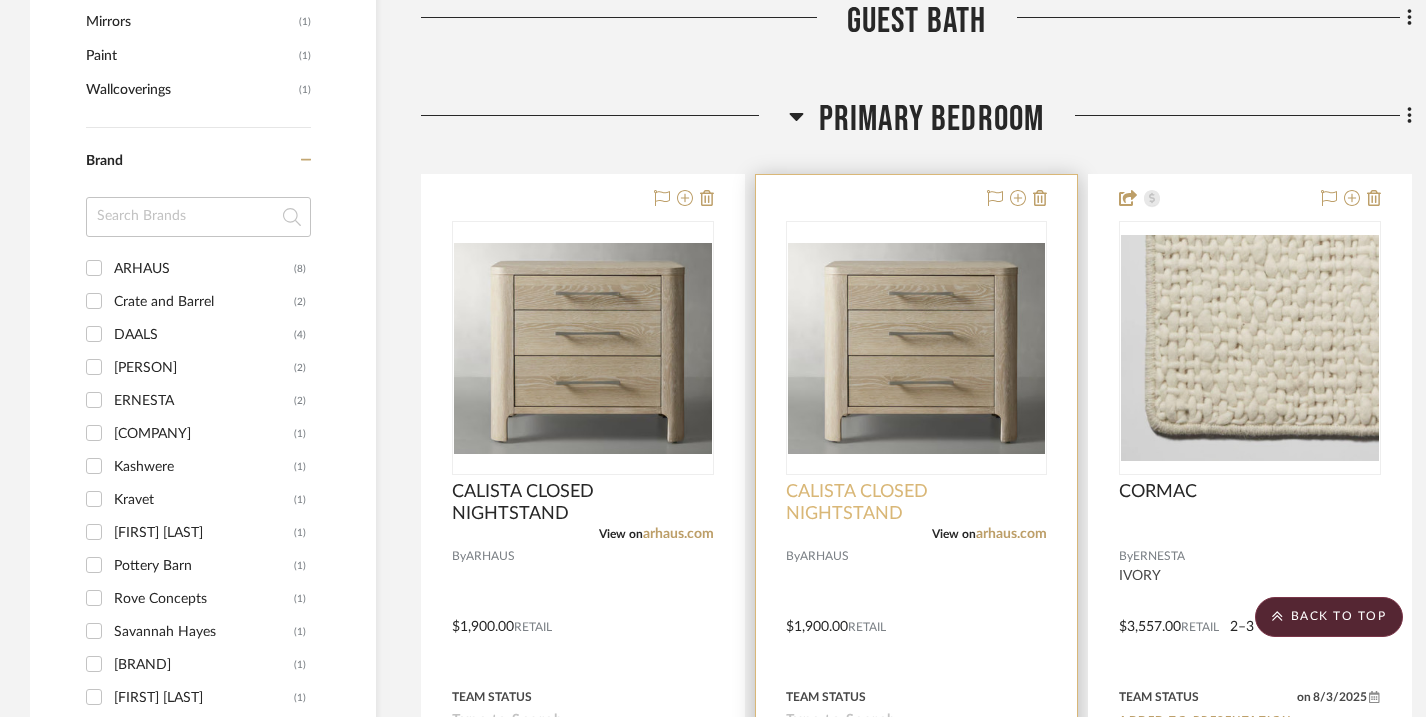 click on "[PRODUCT_NAME]" at bounding box center [917, 503] 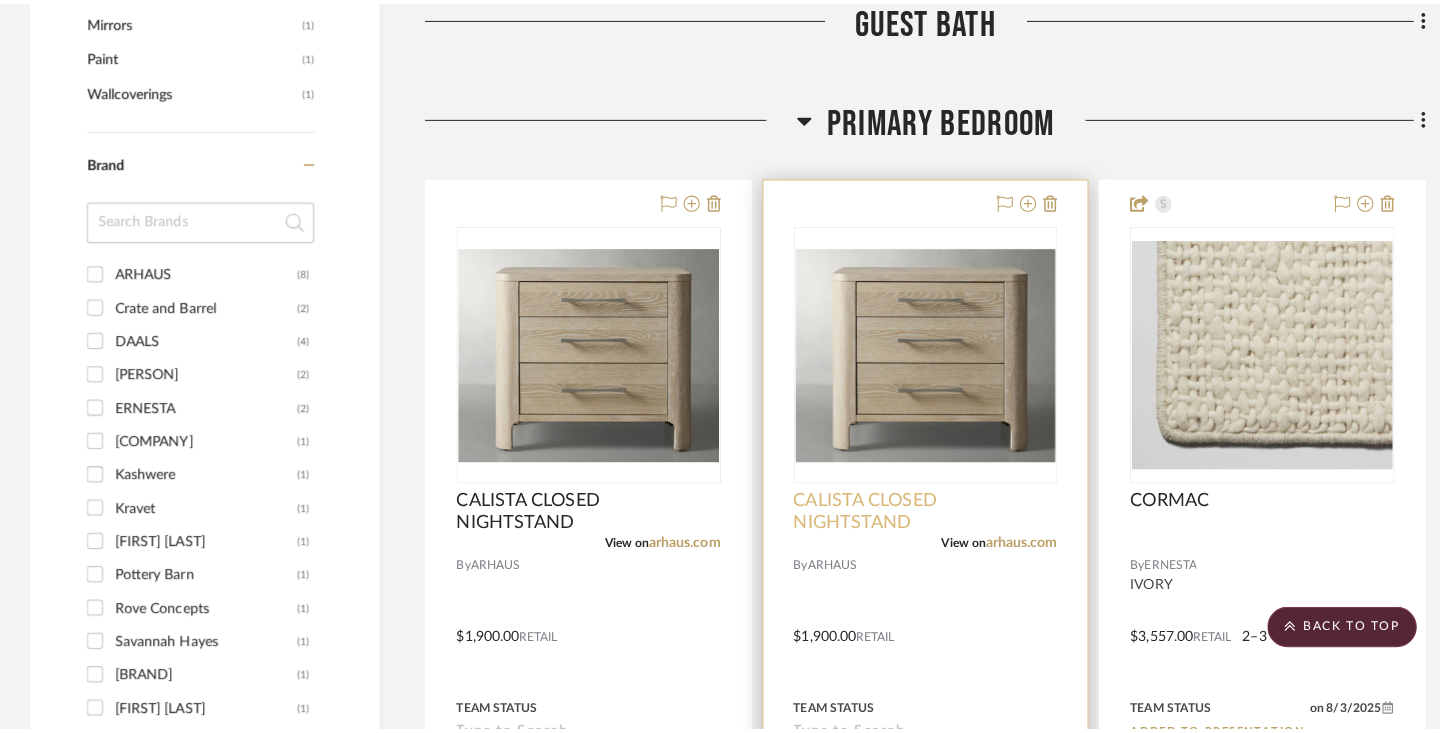 scroll, scrollTop: 0, scrollLeft: 0, axis: both 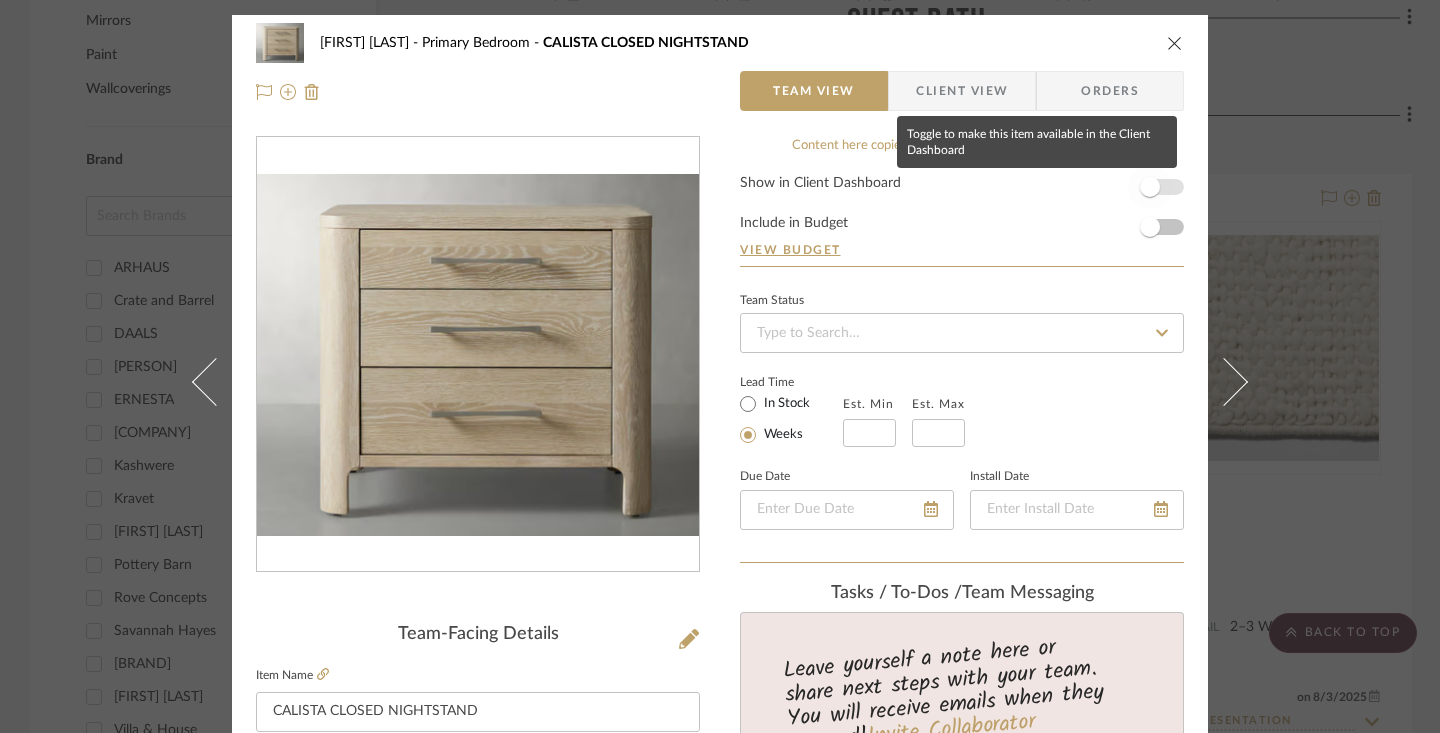 click at bounding box center [1150, 187] 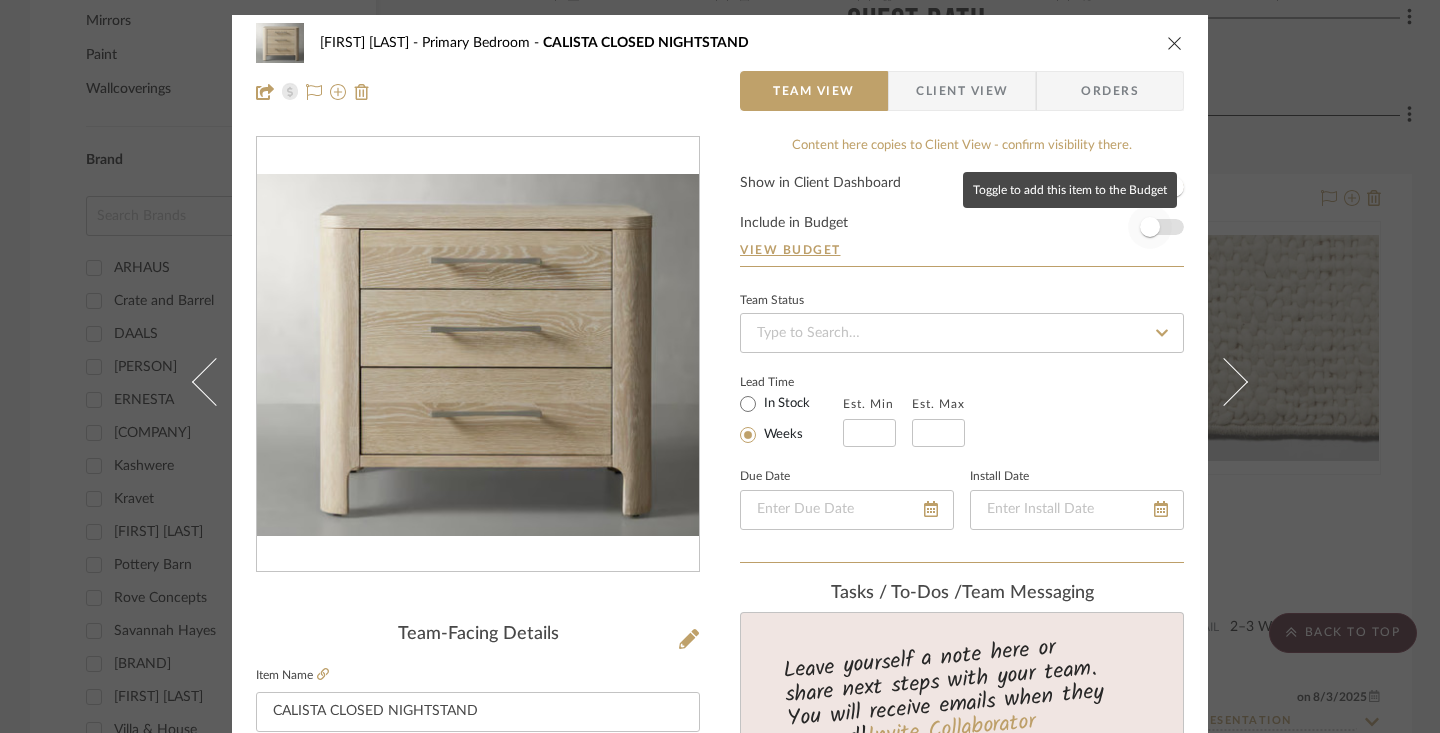 click at bounding box center [1150, 227] 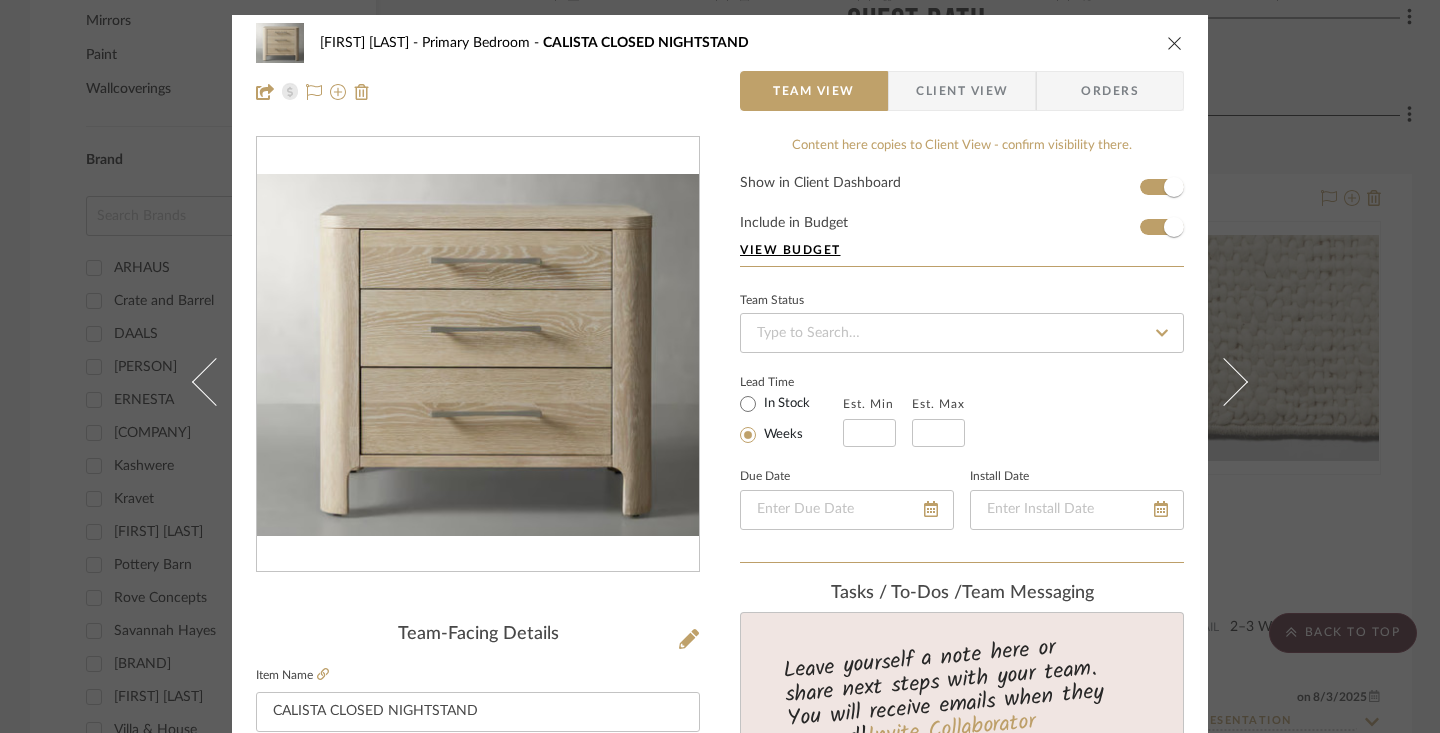 type 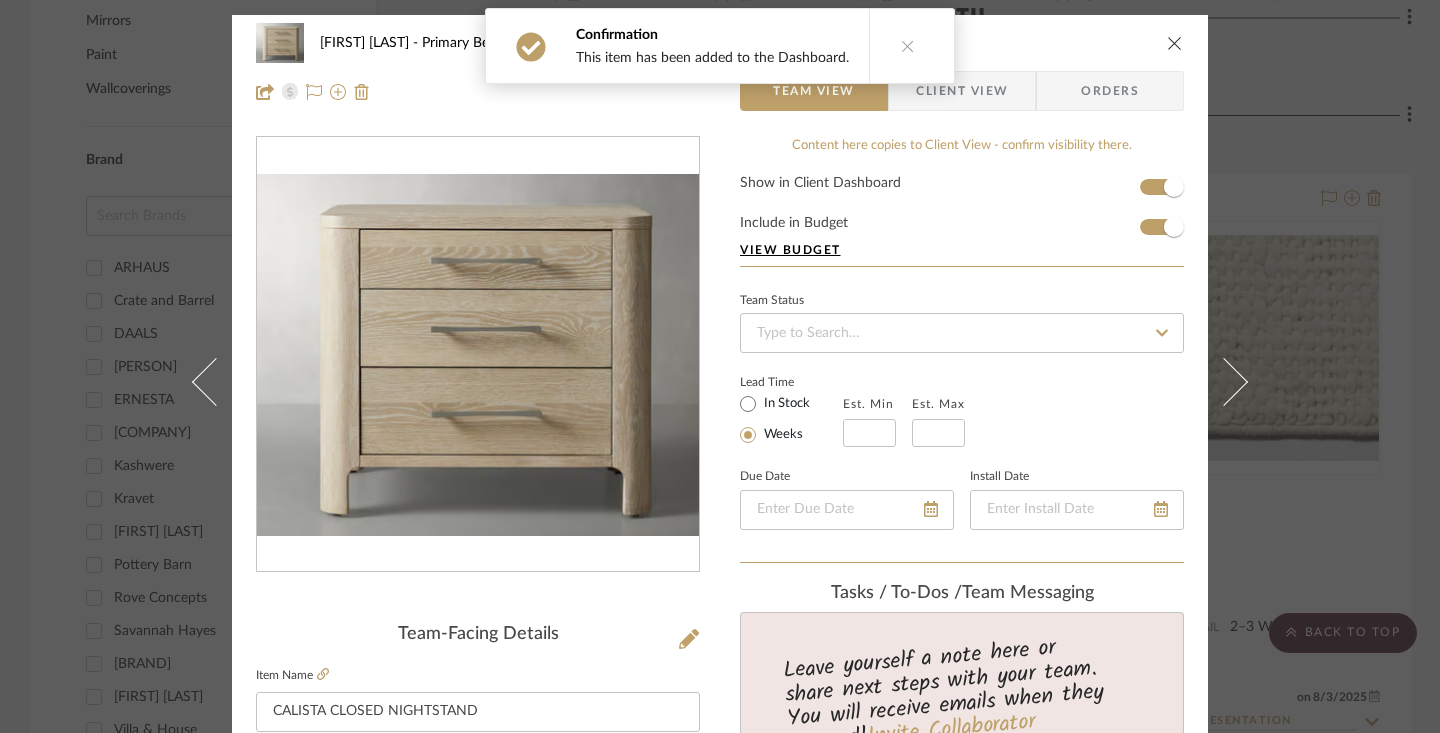 scroll, scrollTop: 20, scrollLeft: 0, axis: vertical 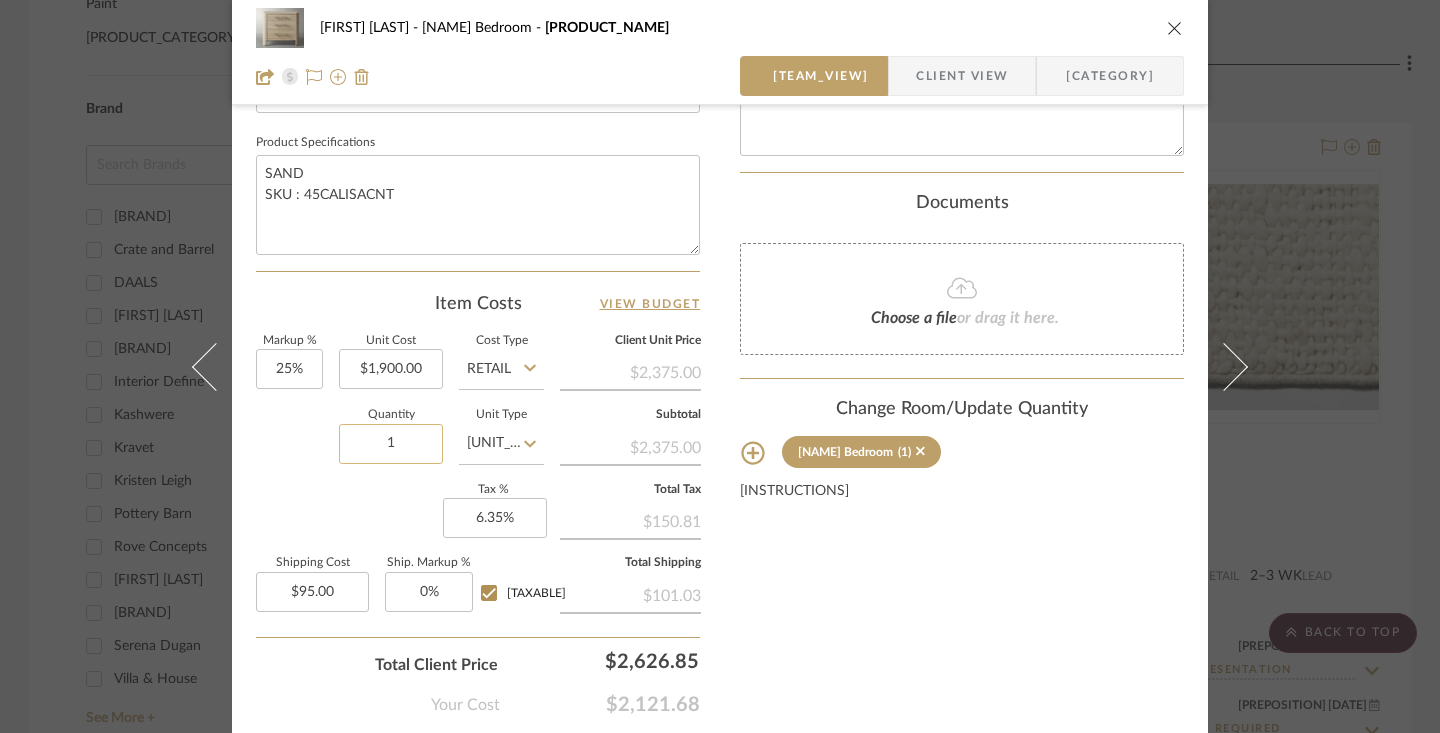 click on "1" 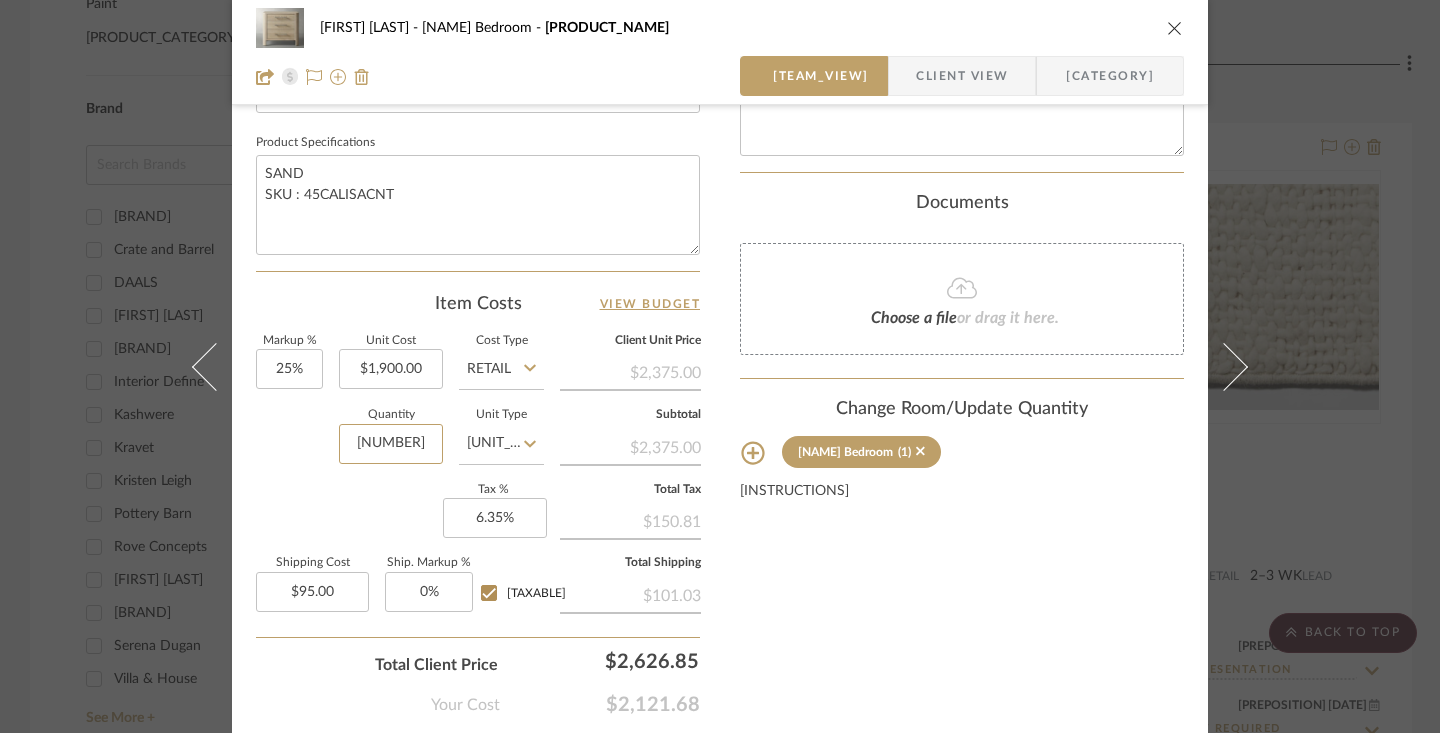 type on "[NUMBER]" 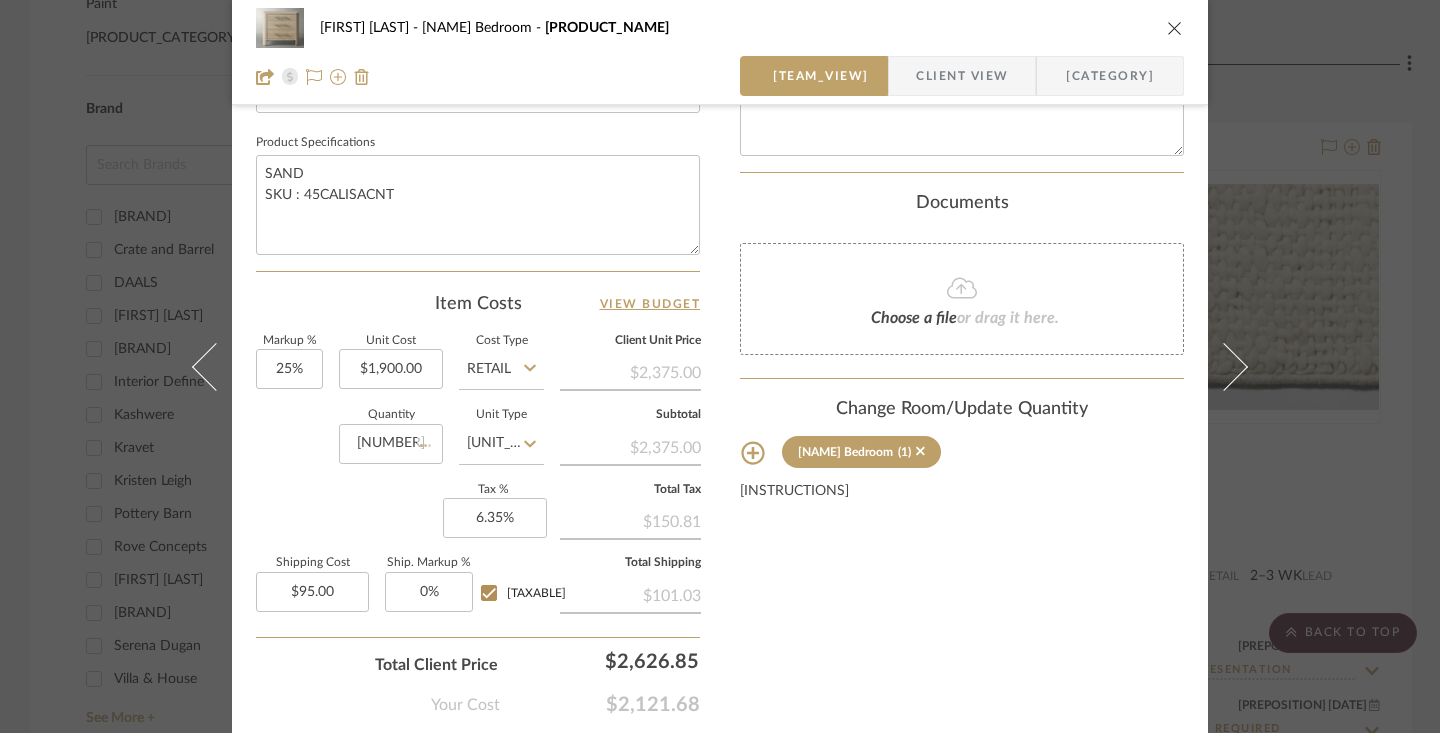 click on "Quantity  2  Unit Type  Each" 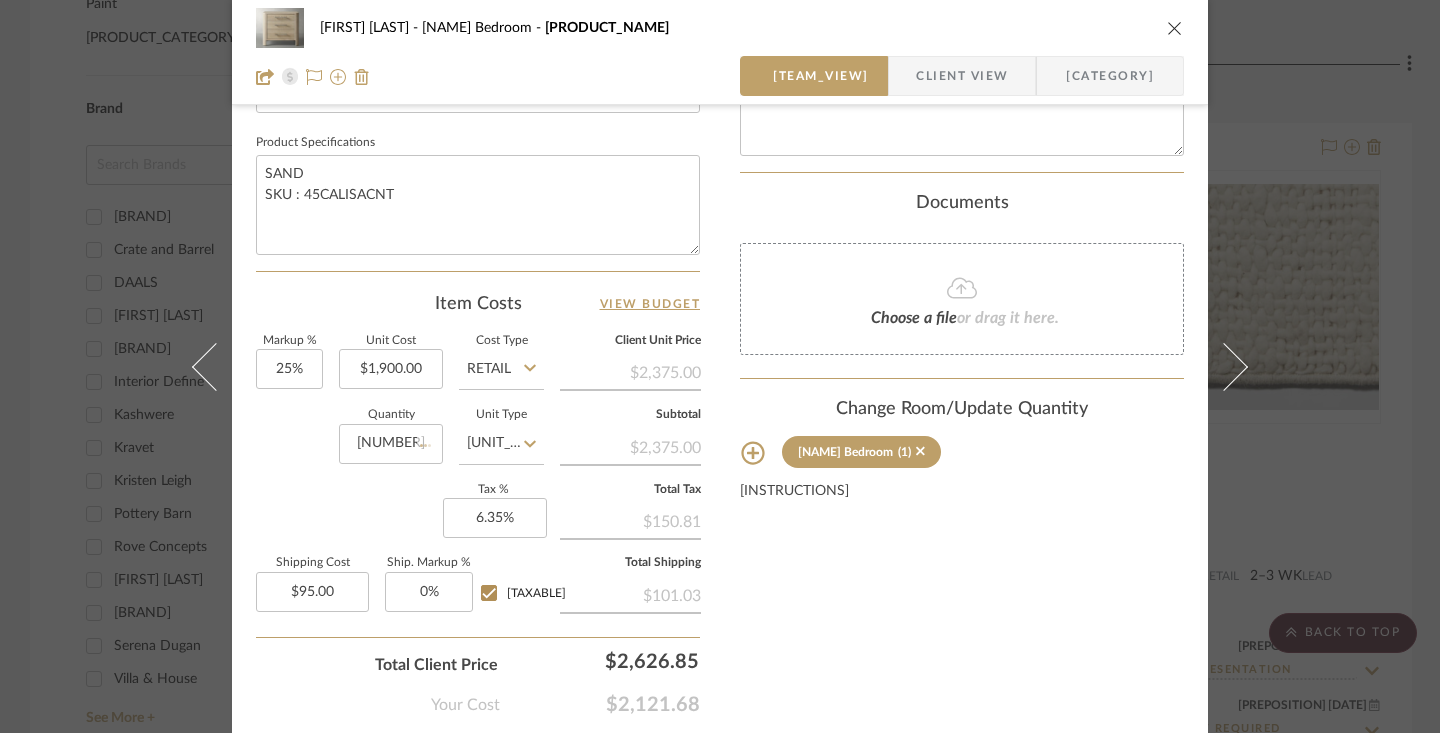 type 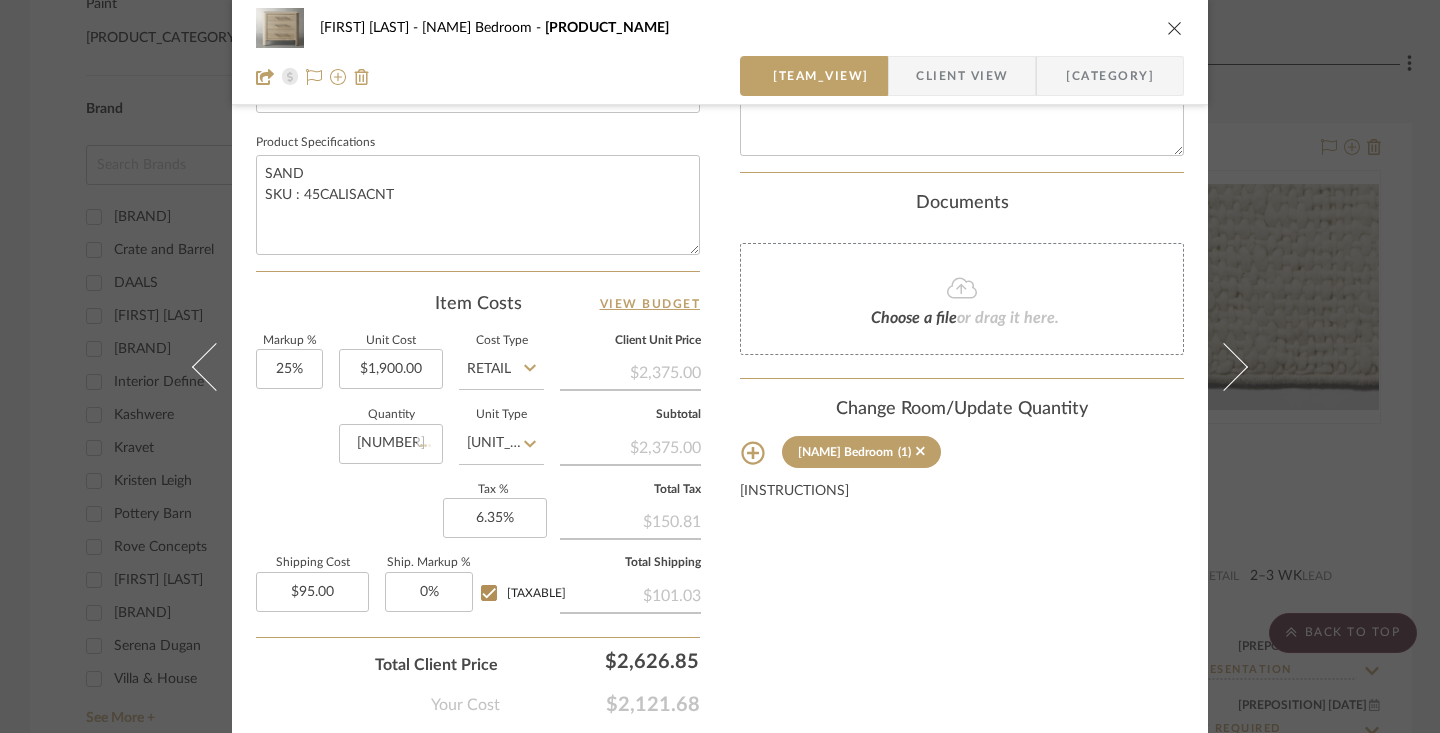 type on "$190.00" 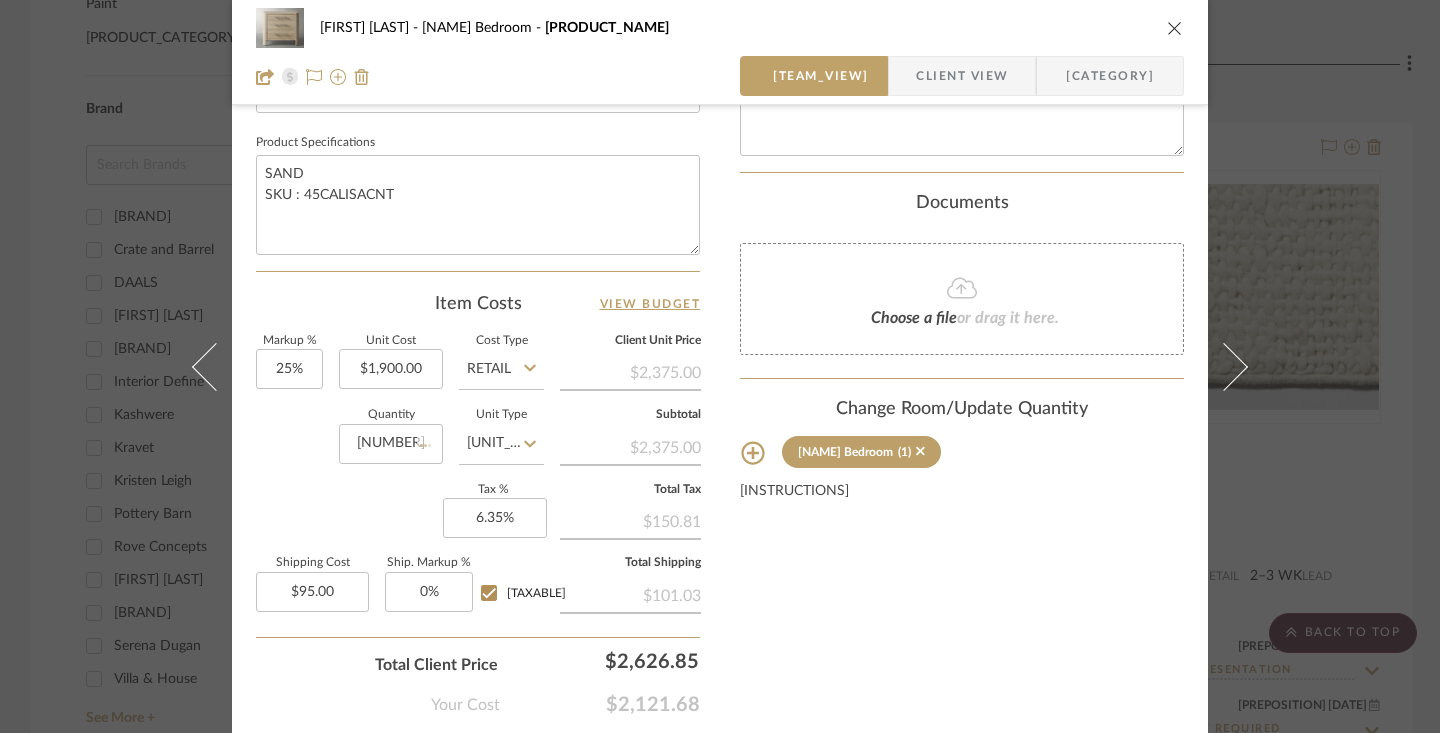 type 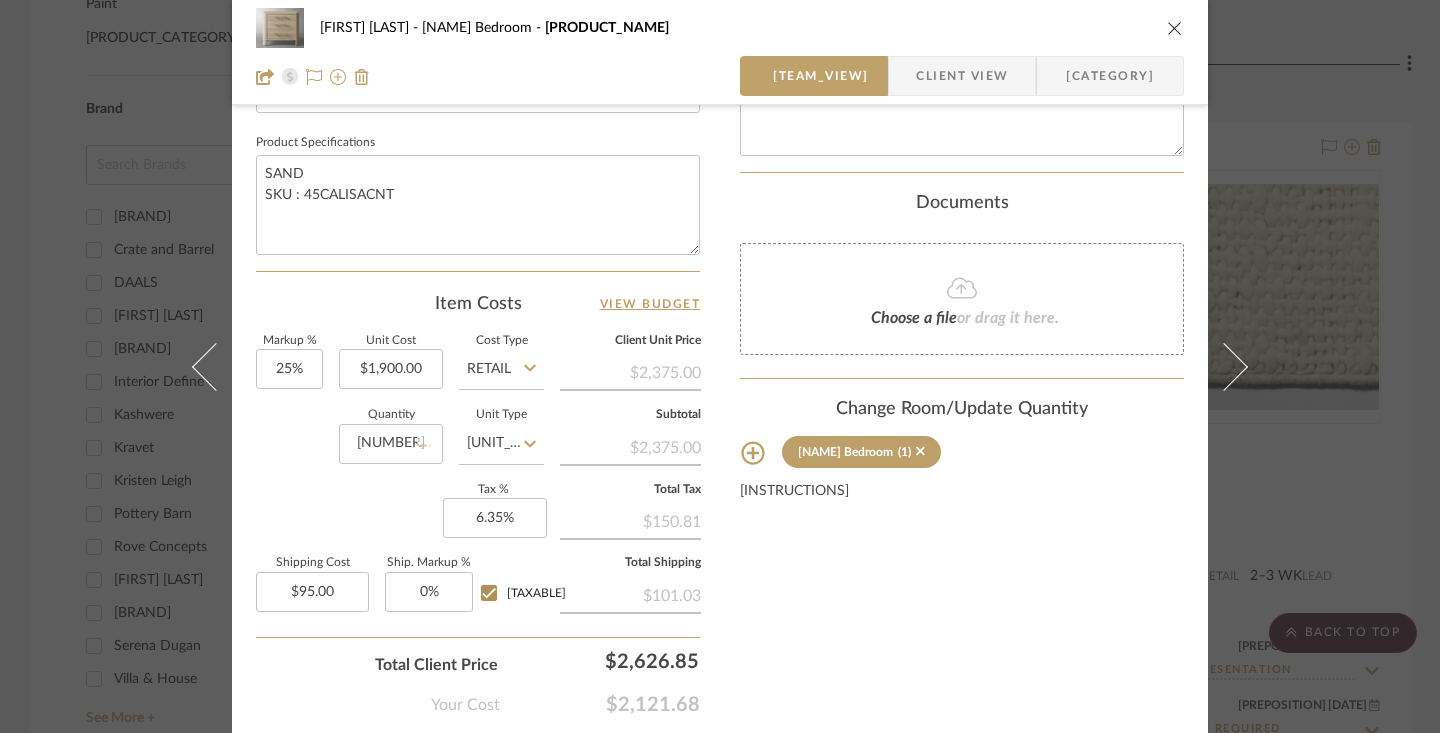 type 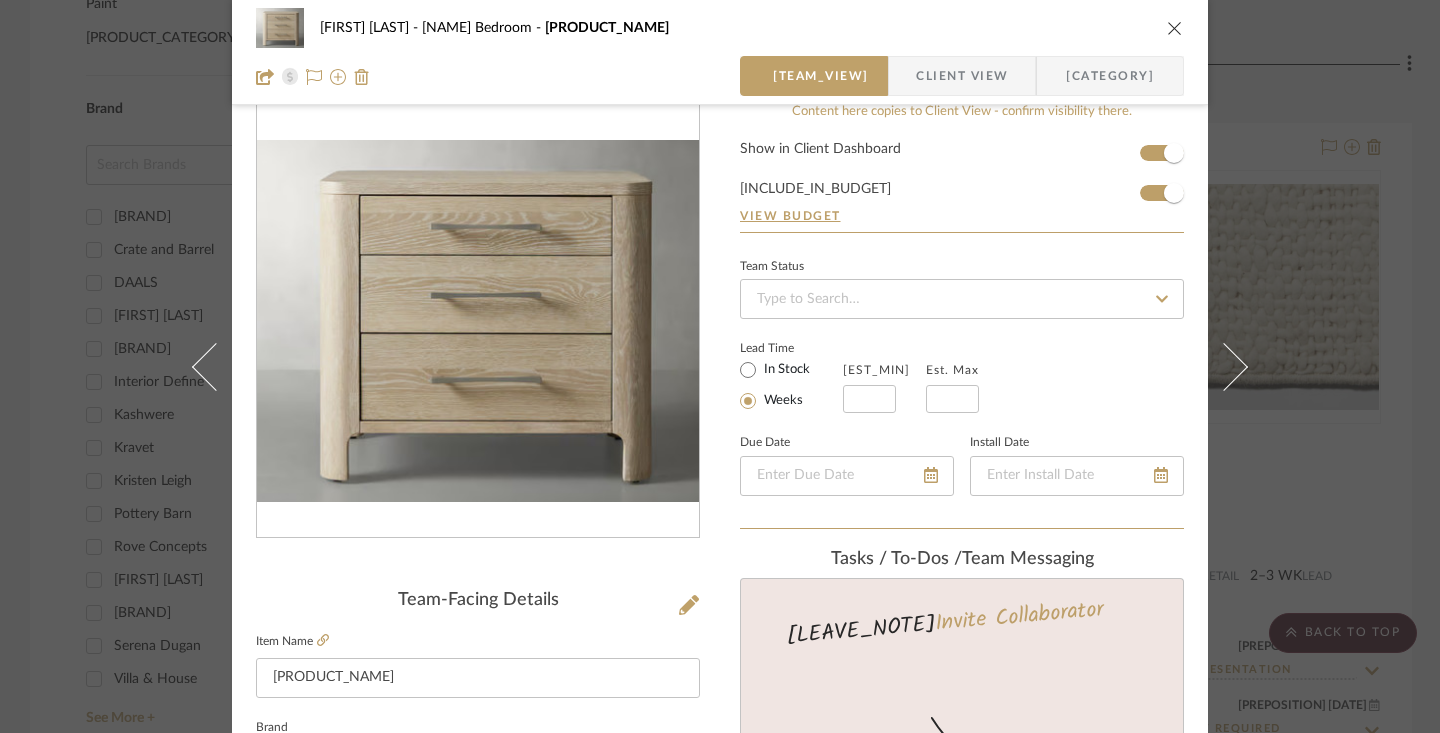 scroll, scrollTop: 0, scrollLeft: 0, axis: both 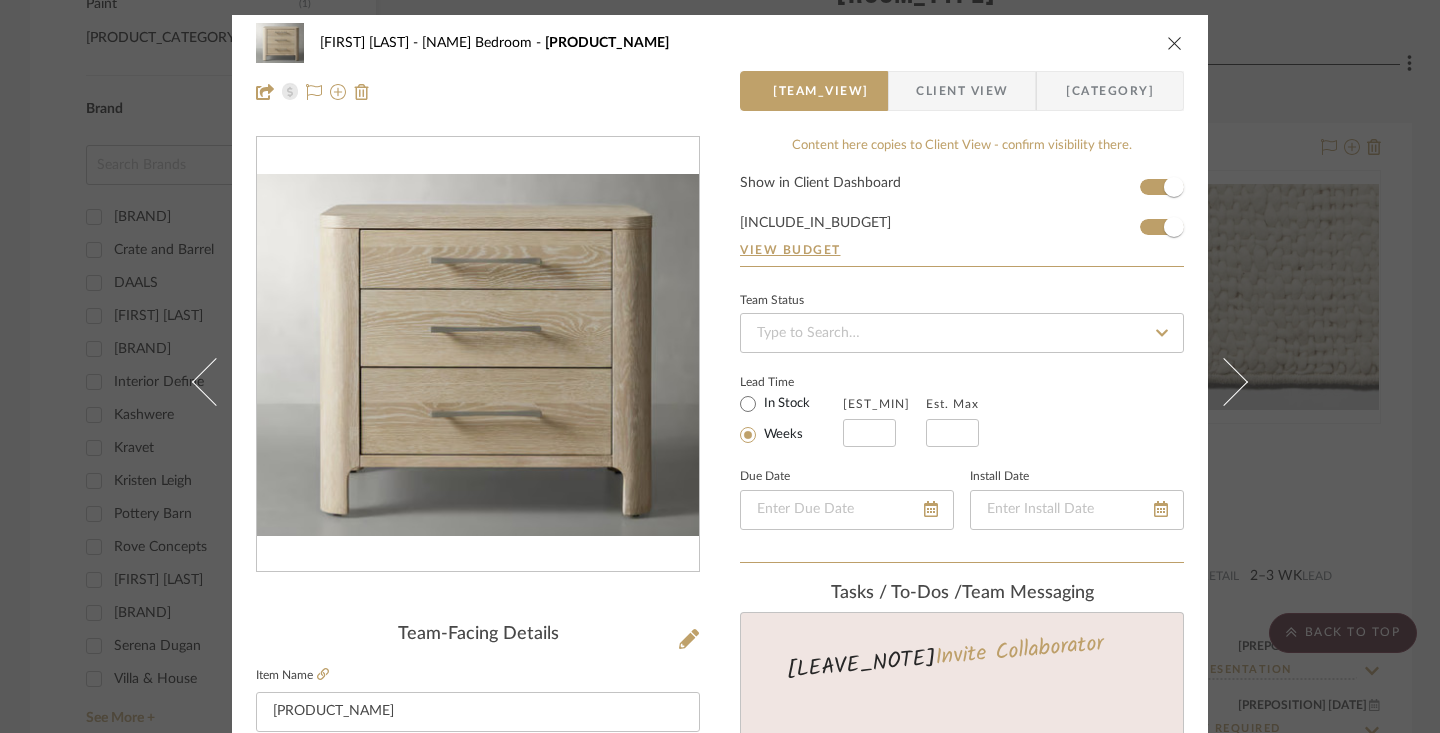 click 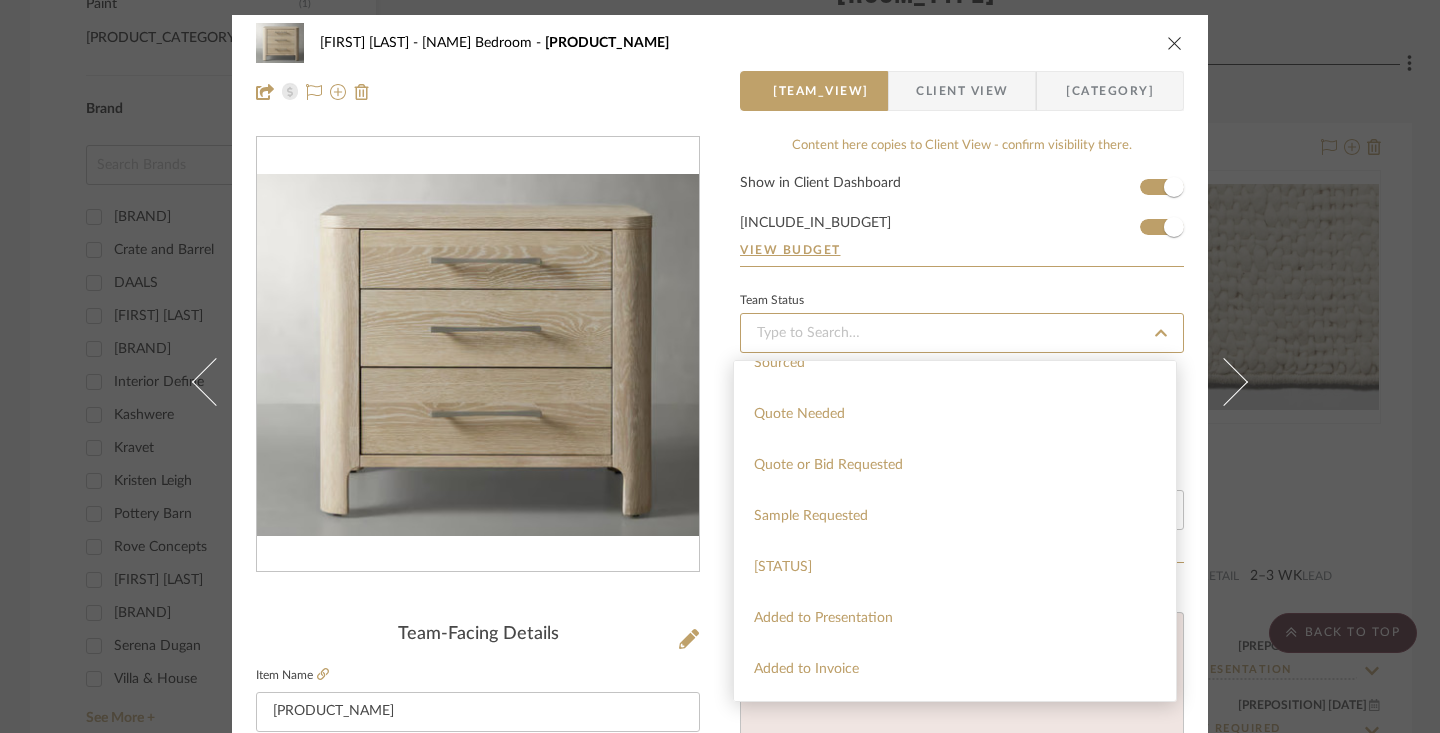 scroll, scrollTop: 734, scrollLeft: 0, axis: vertical 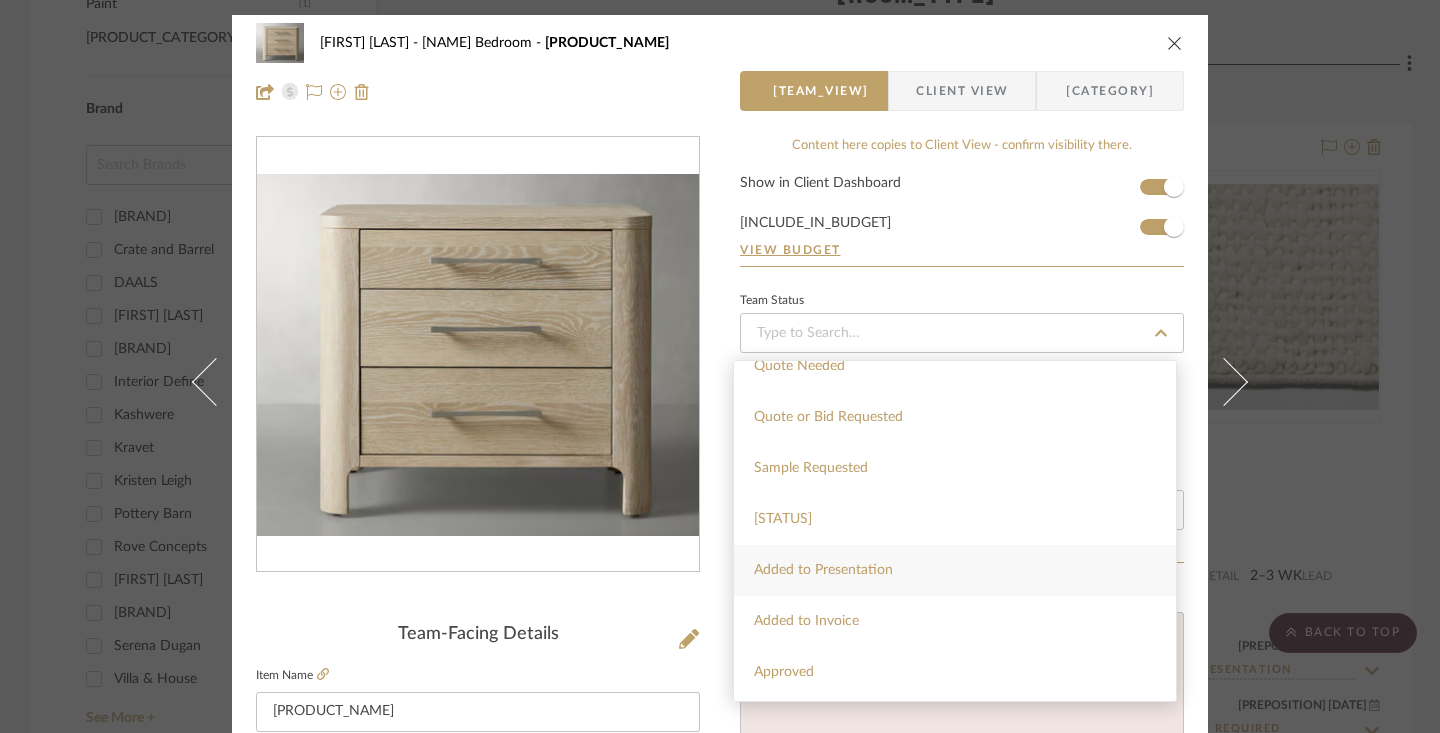 click on "Added to Presentation" at bounding box center (955, 570) 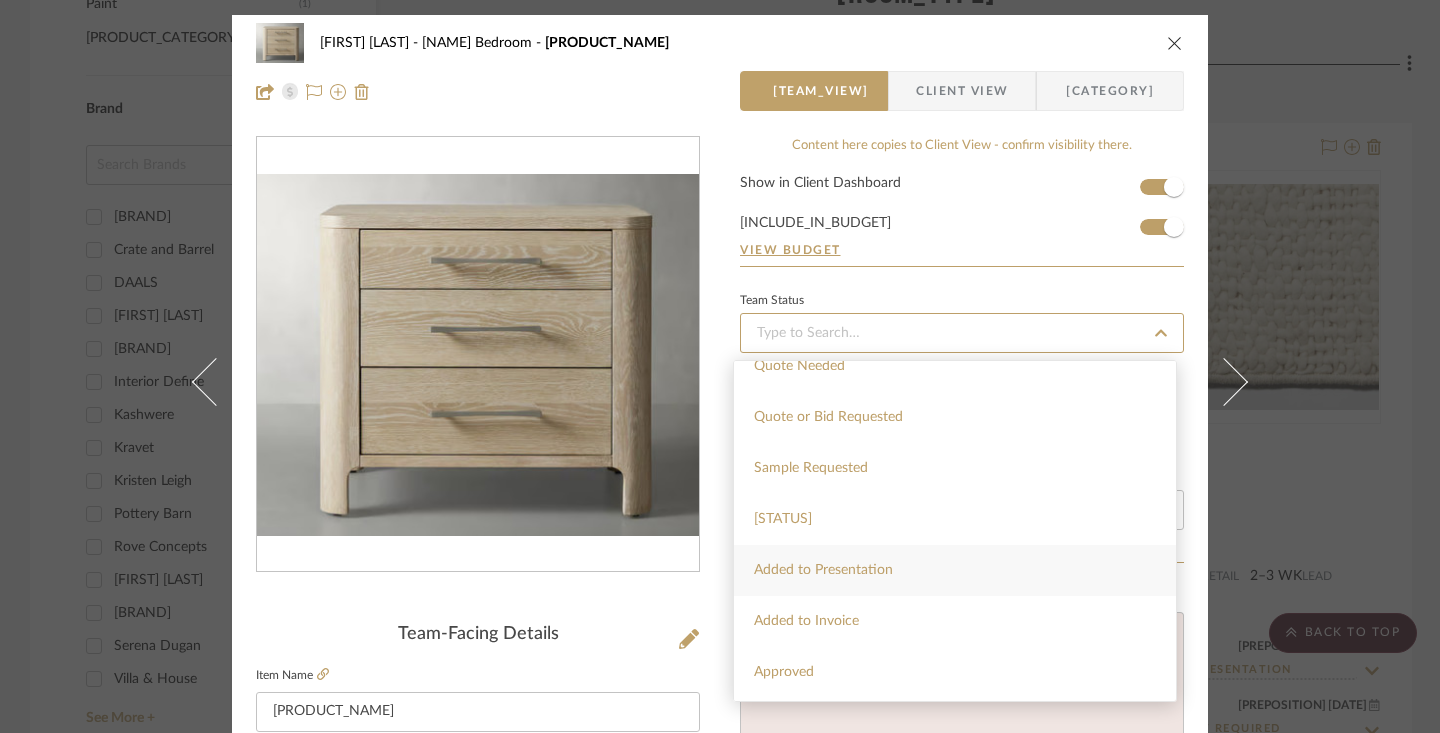 type on "[DATE]" 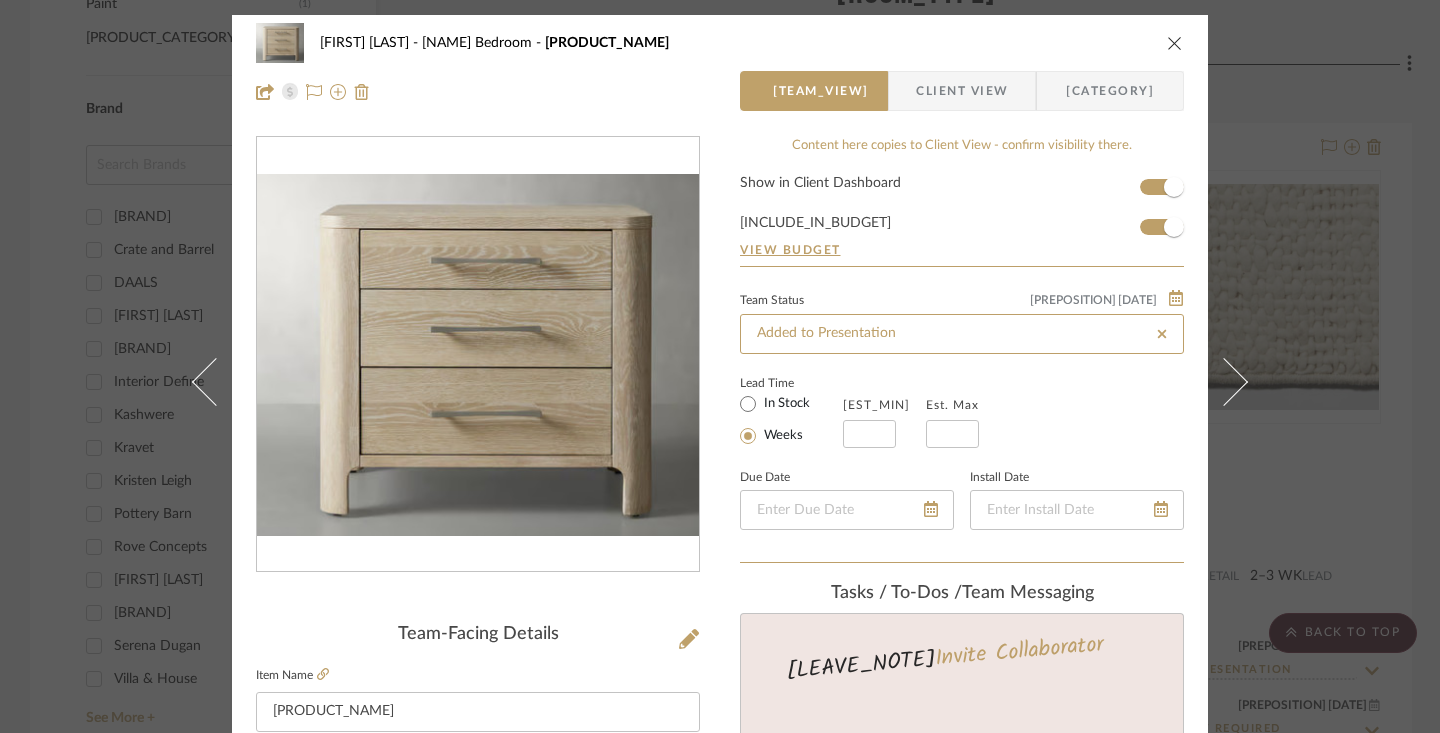 type on "[DATE]" 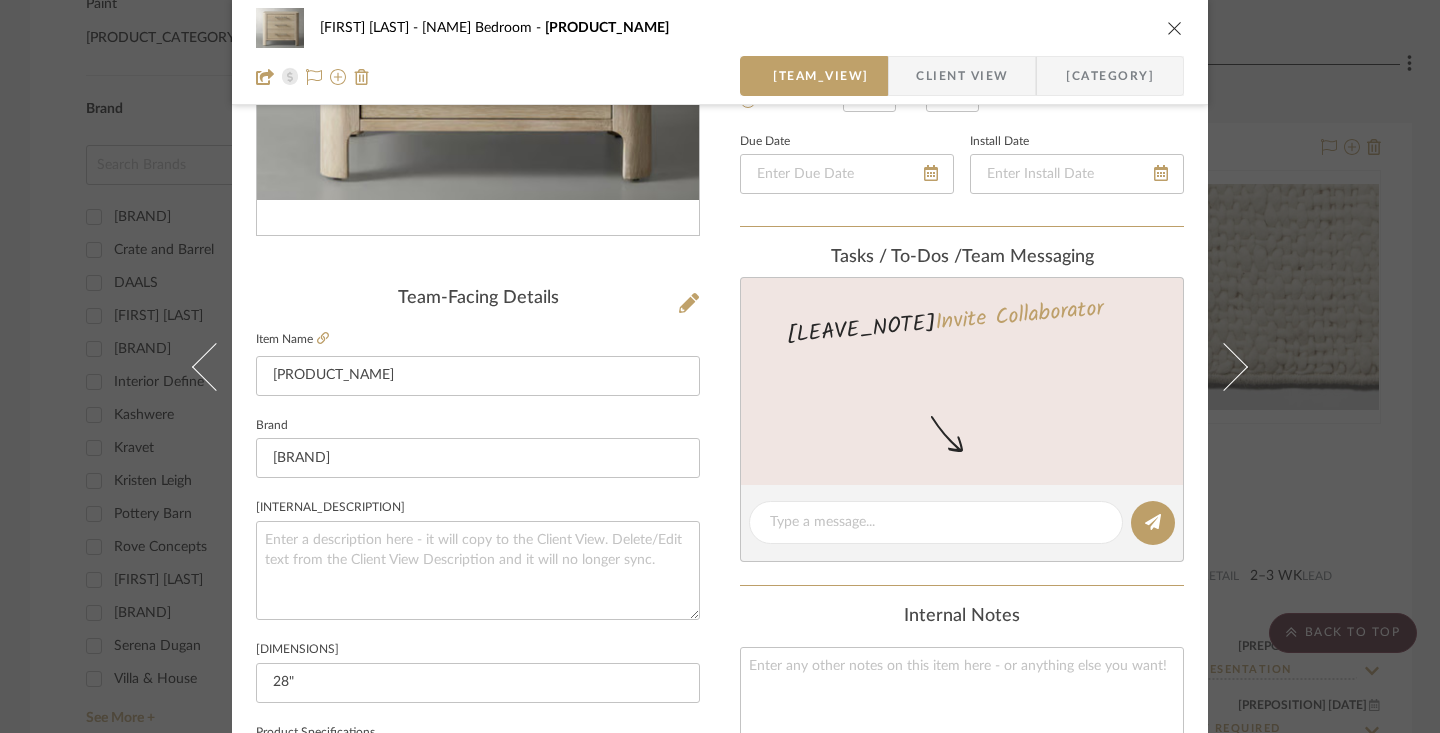 scroll, scrollTop: 338, scrollLeft: 0, axis: vertical 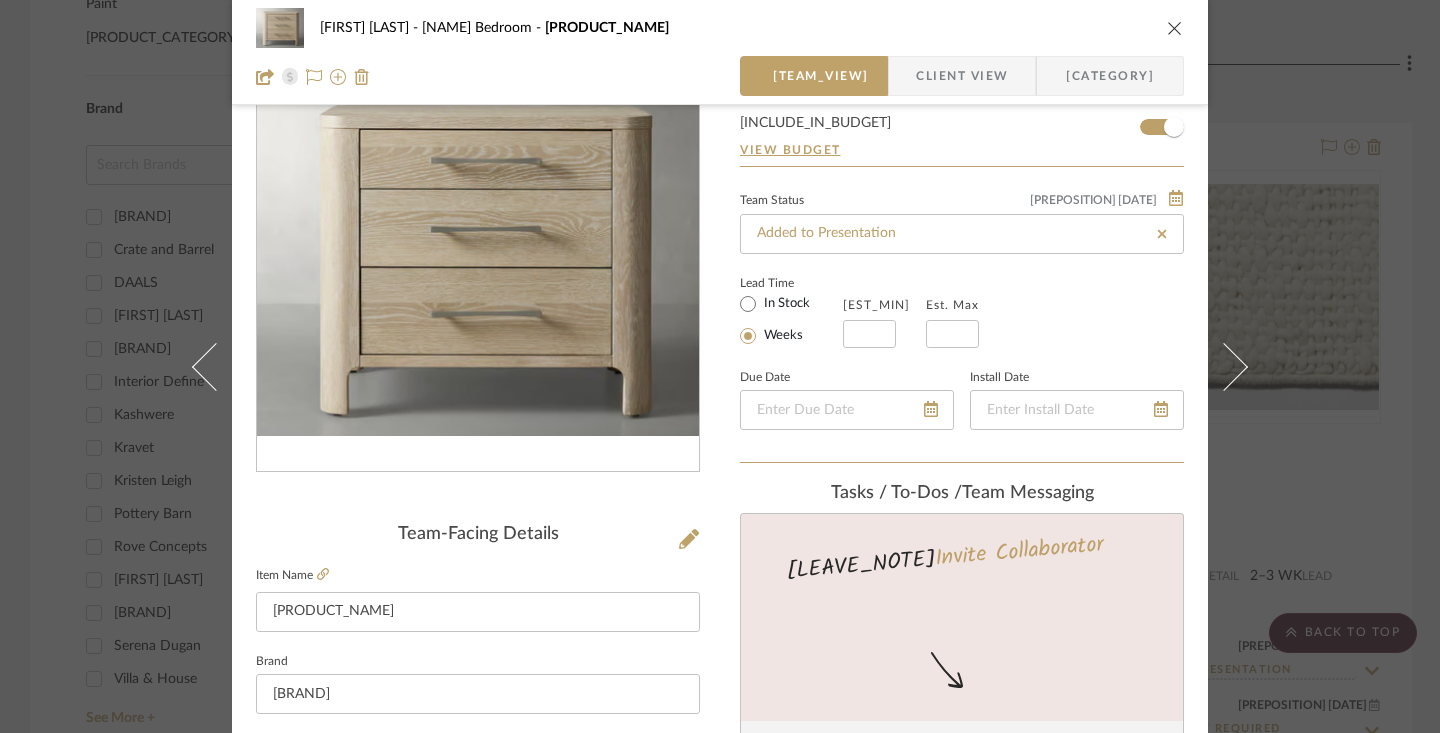 click on "In Stock" at bounding box center [785, 304] 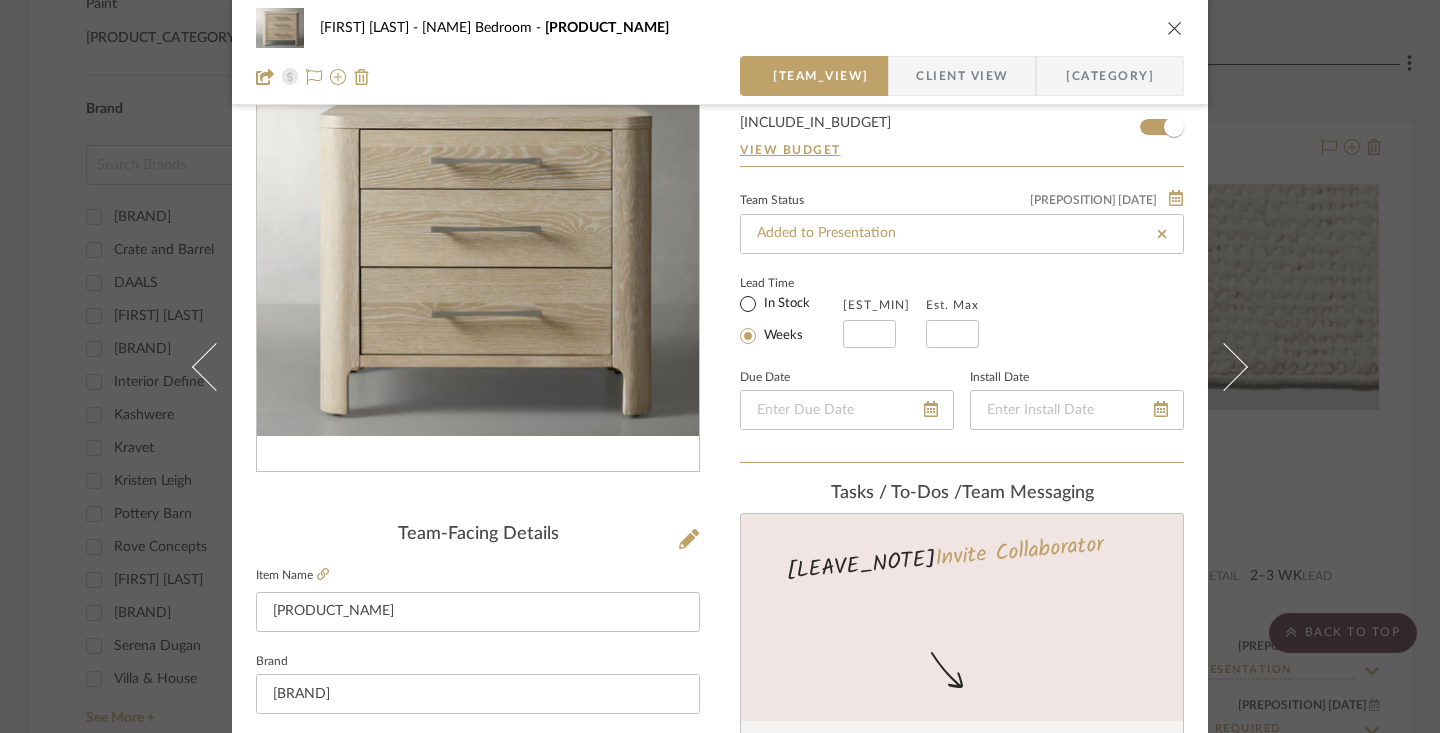 click on "In Stock" at bounding box center [748, 304] 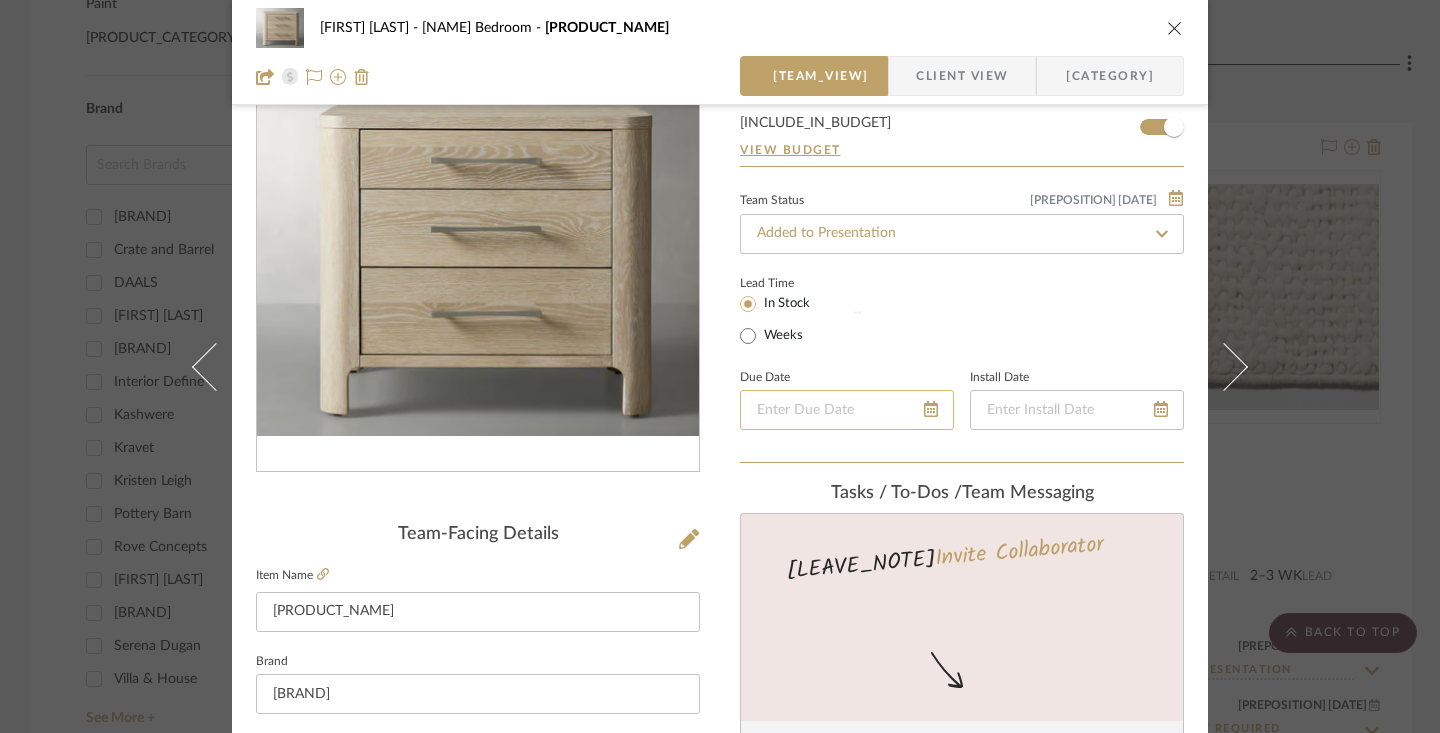 scroll, scrollTop: 104, scrollLeft: 0, axis: vertical 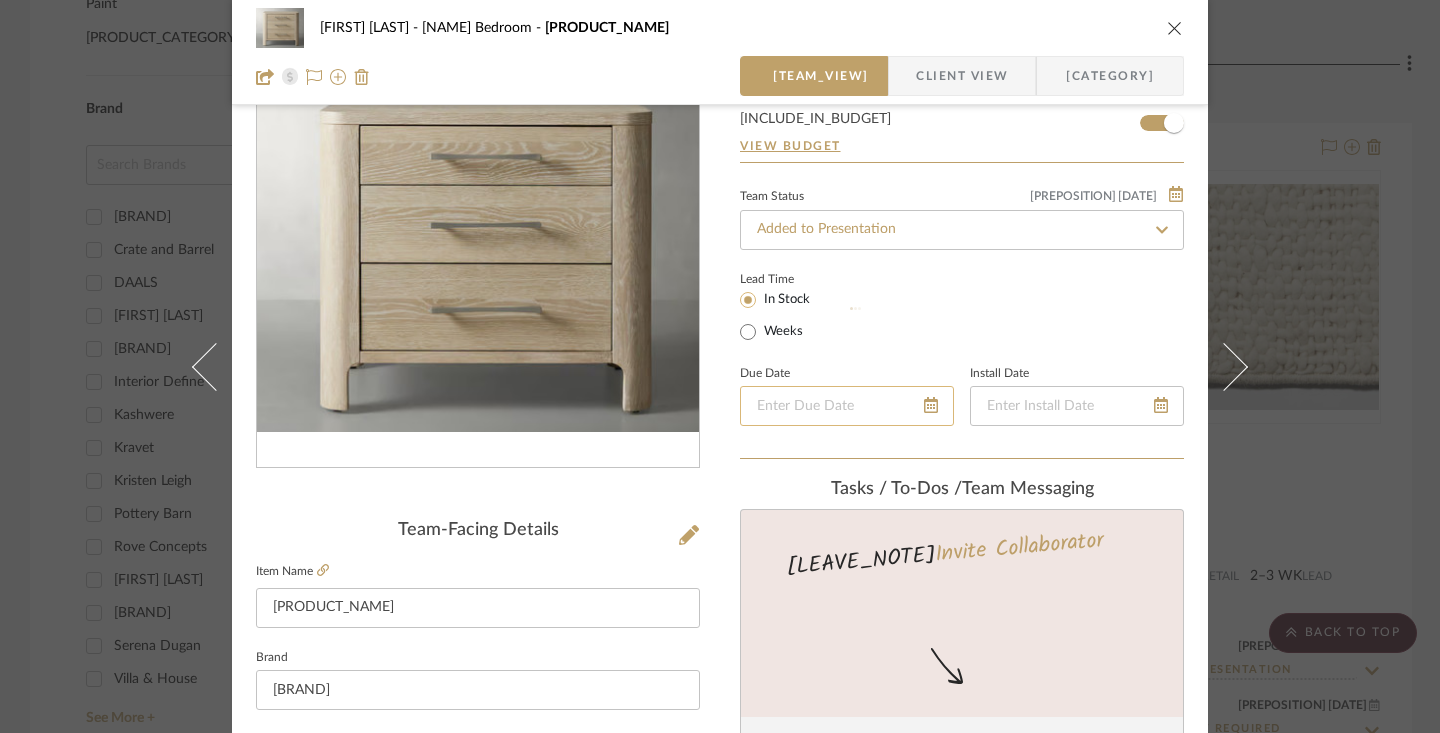 type 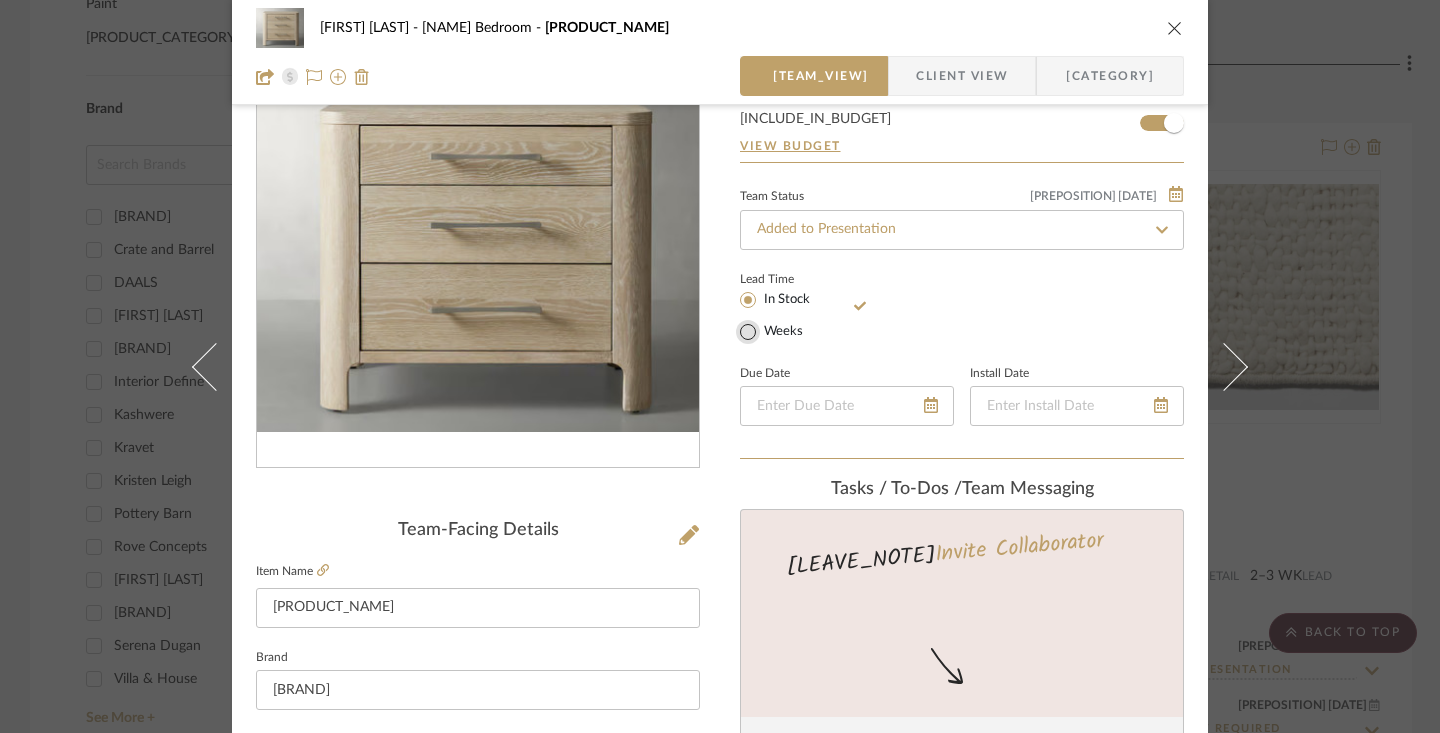 click on "Weeks" at bounding box center [748, 332] 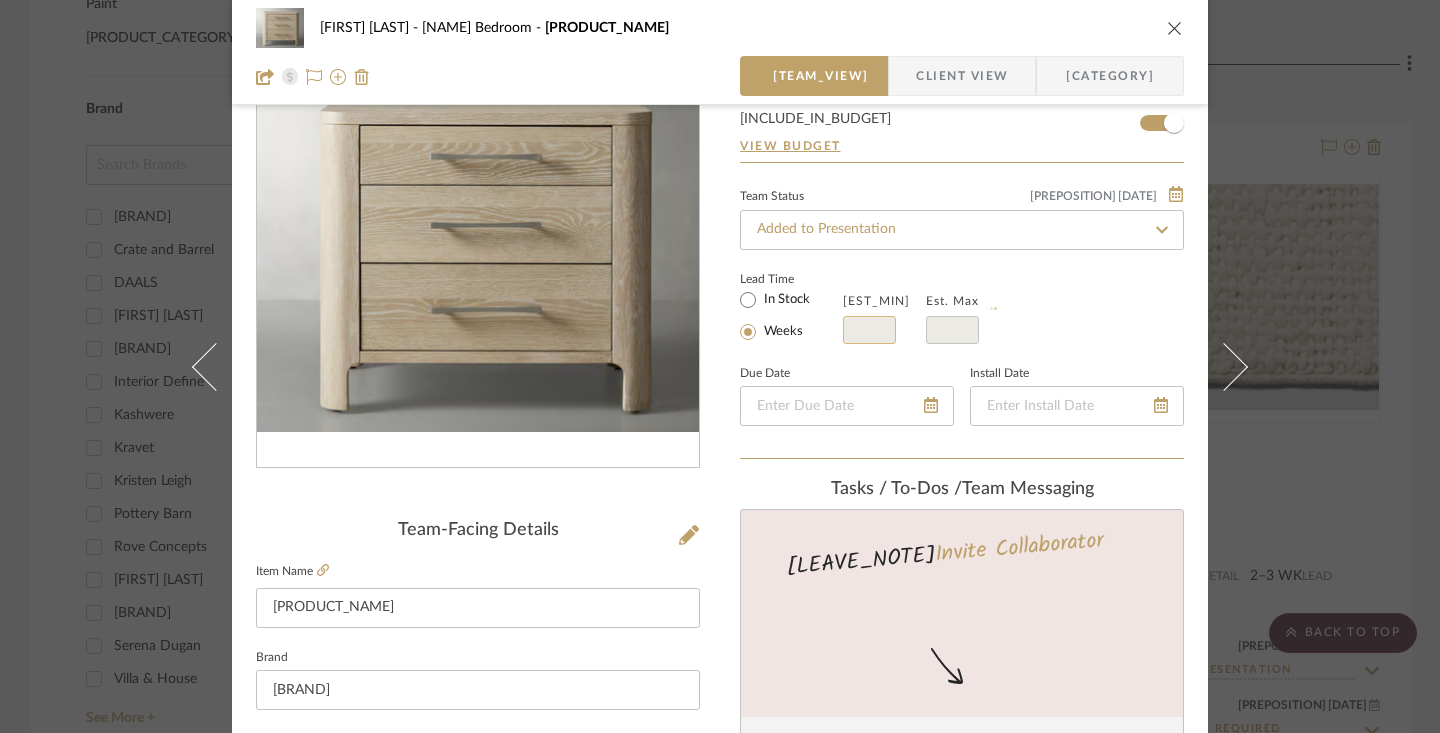 type 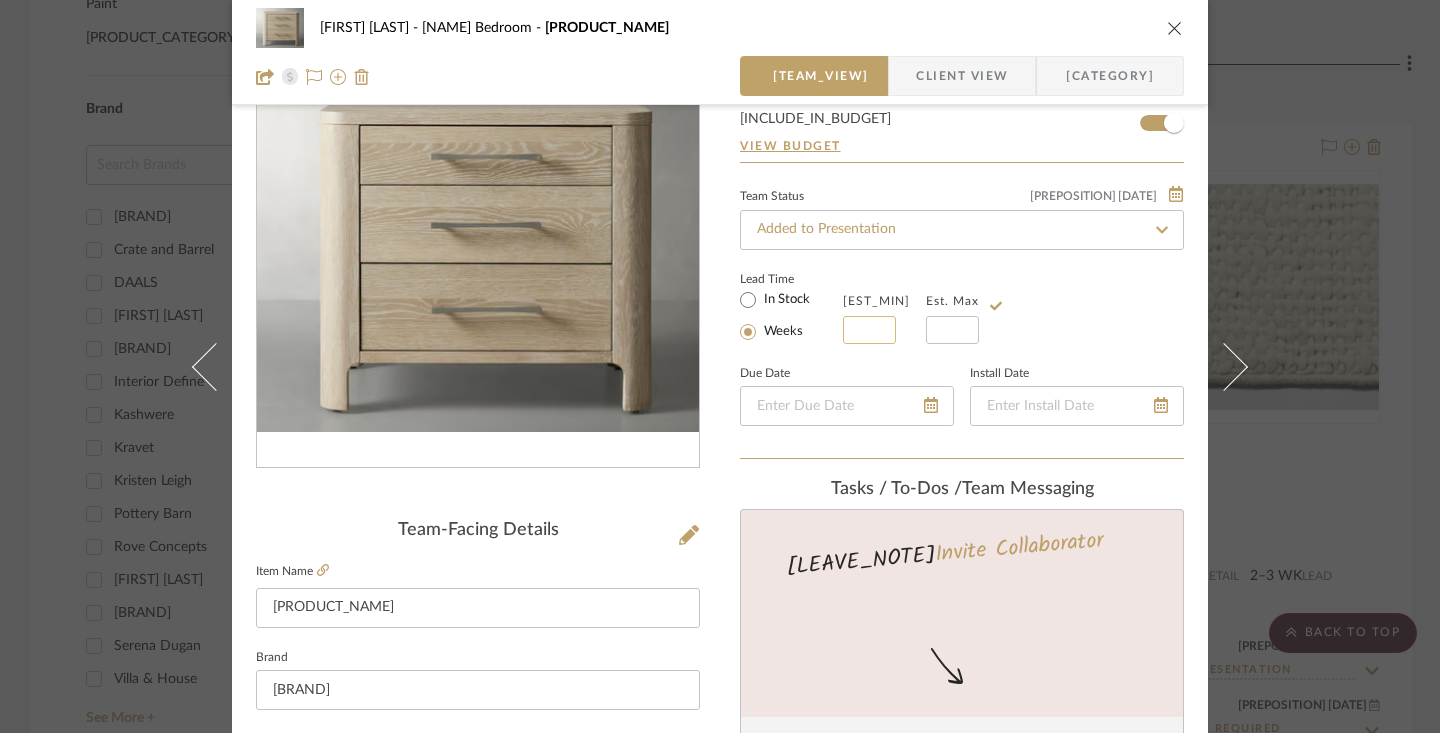 click 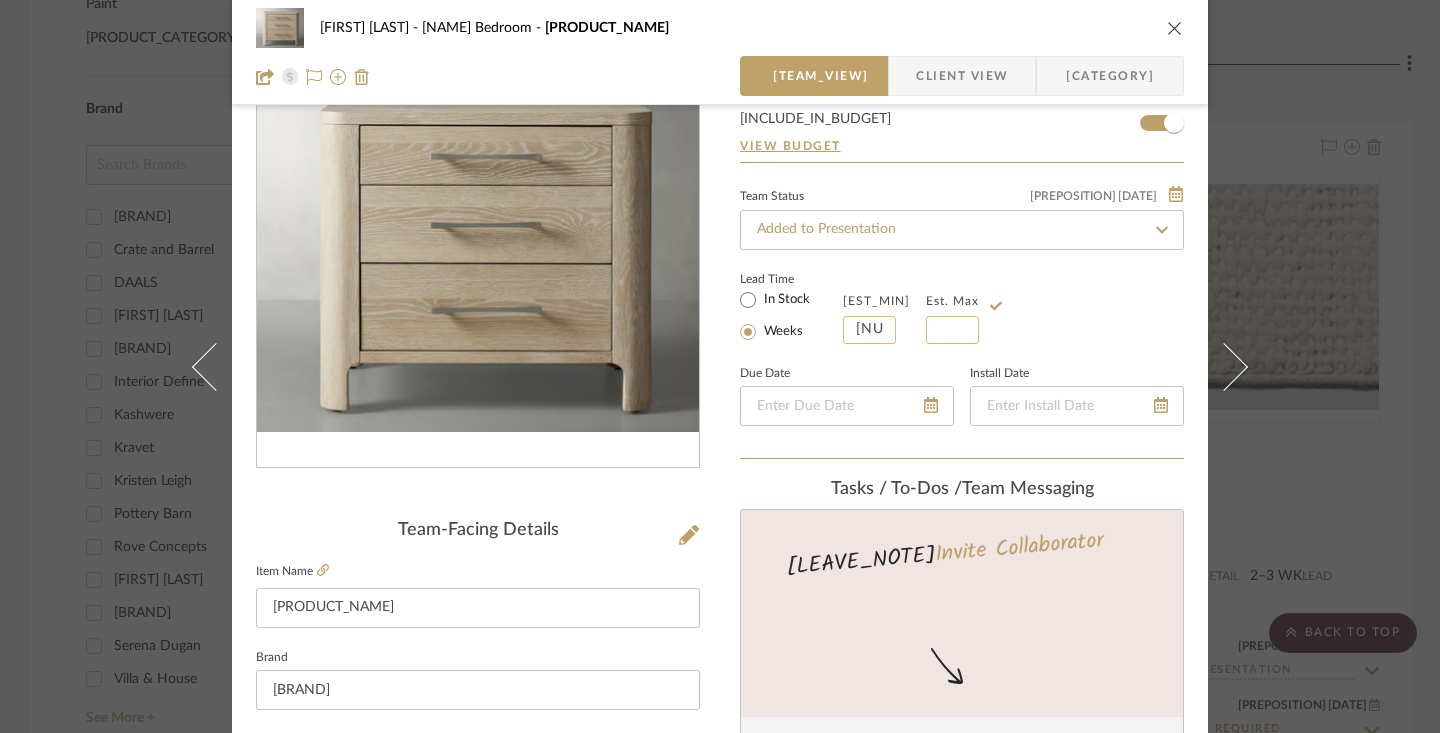 type on "[NUMBER]" 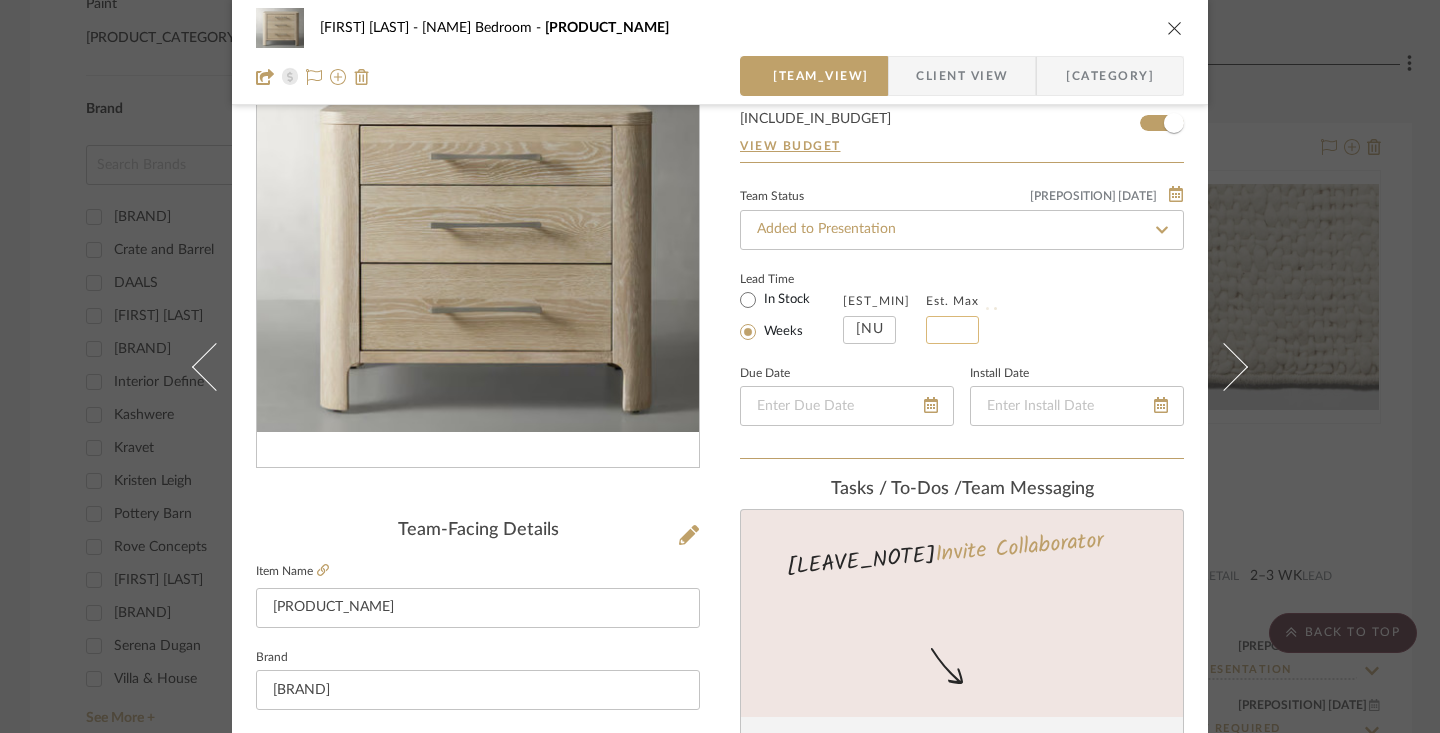 click 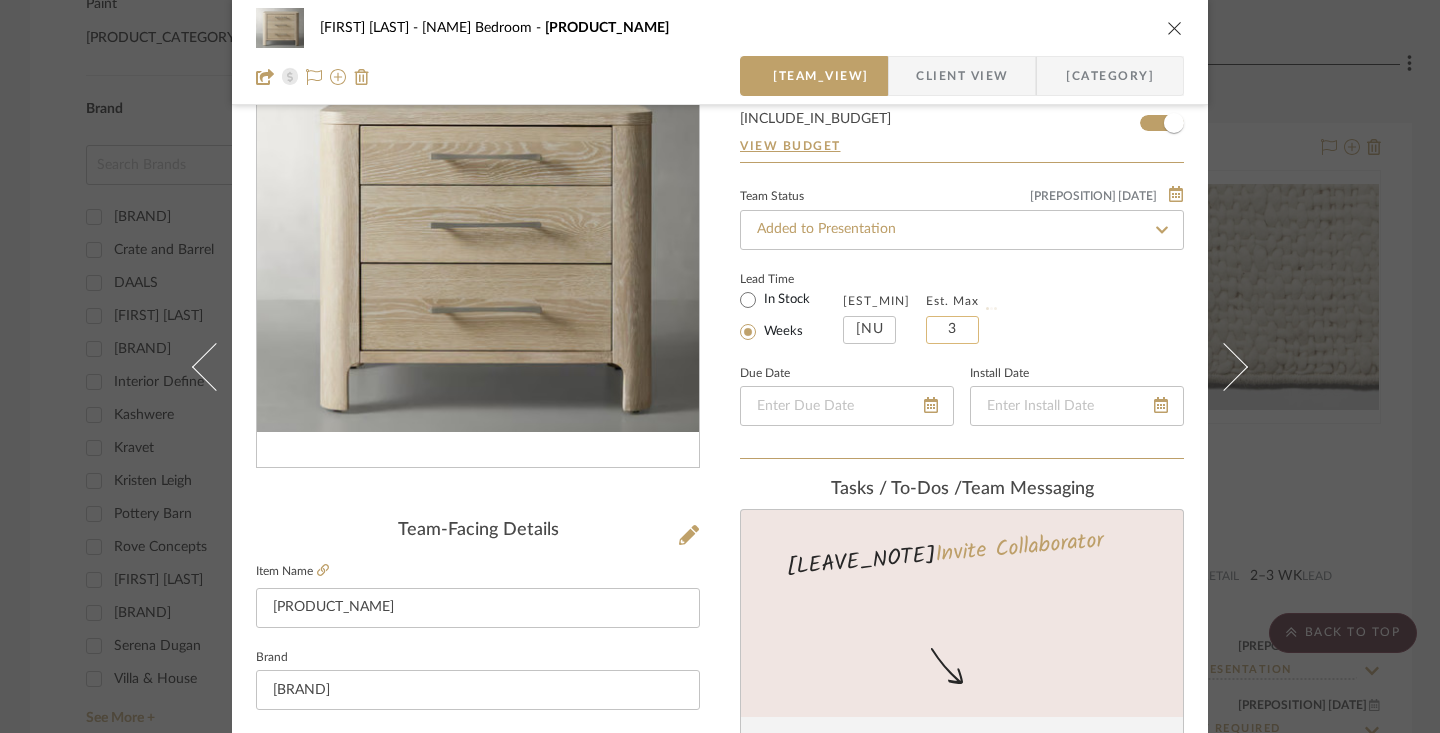 type on "3" 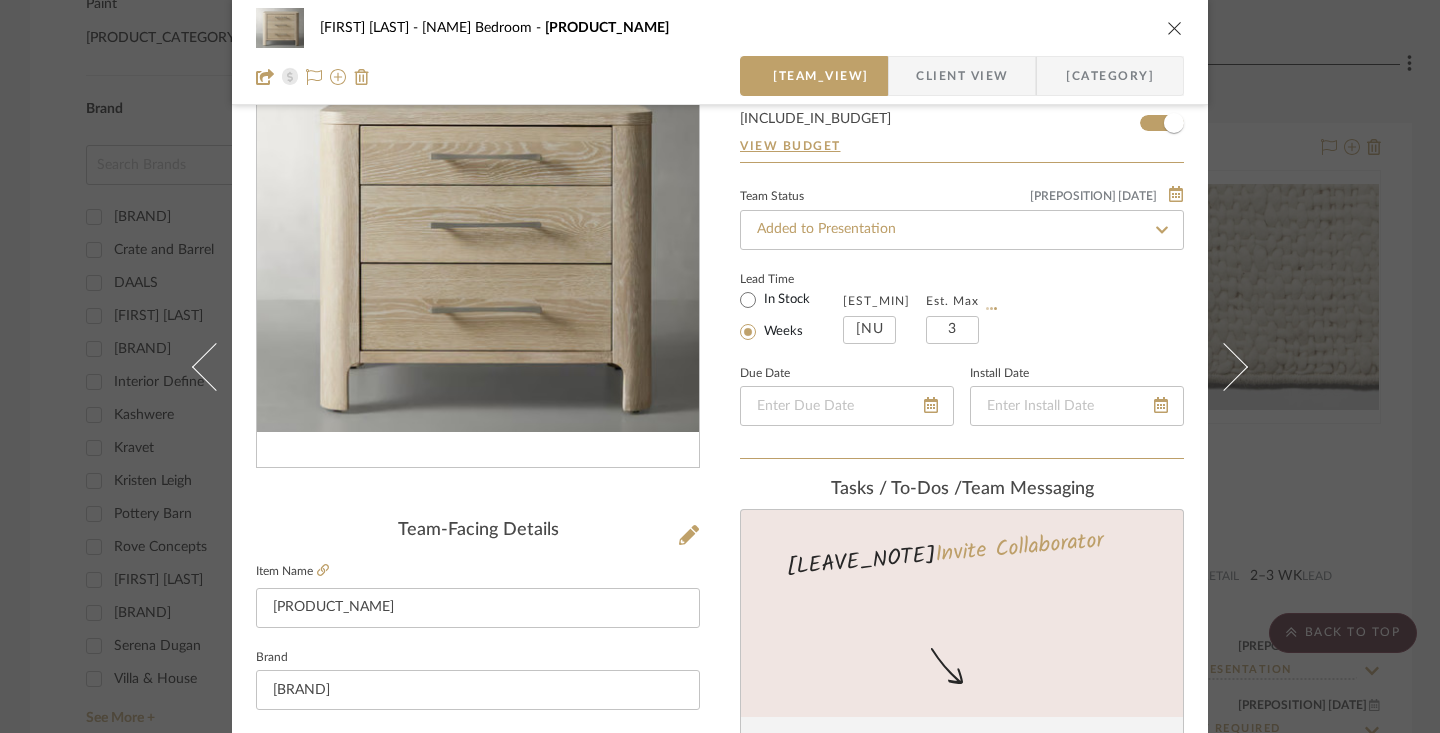 click on "Lead Time  In Stock Weeks  Est. Min  2  Est. Max  3" 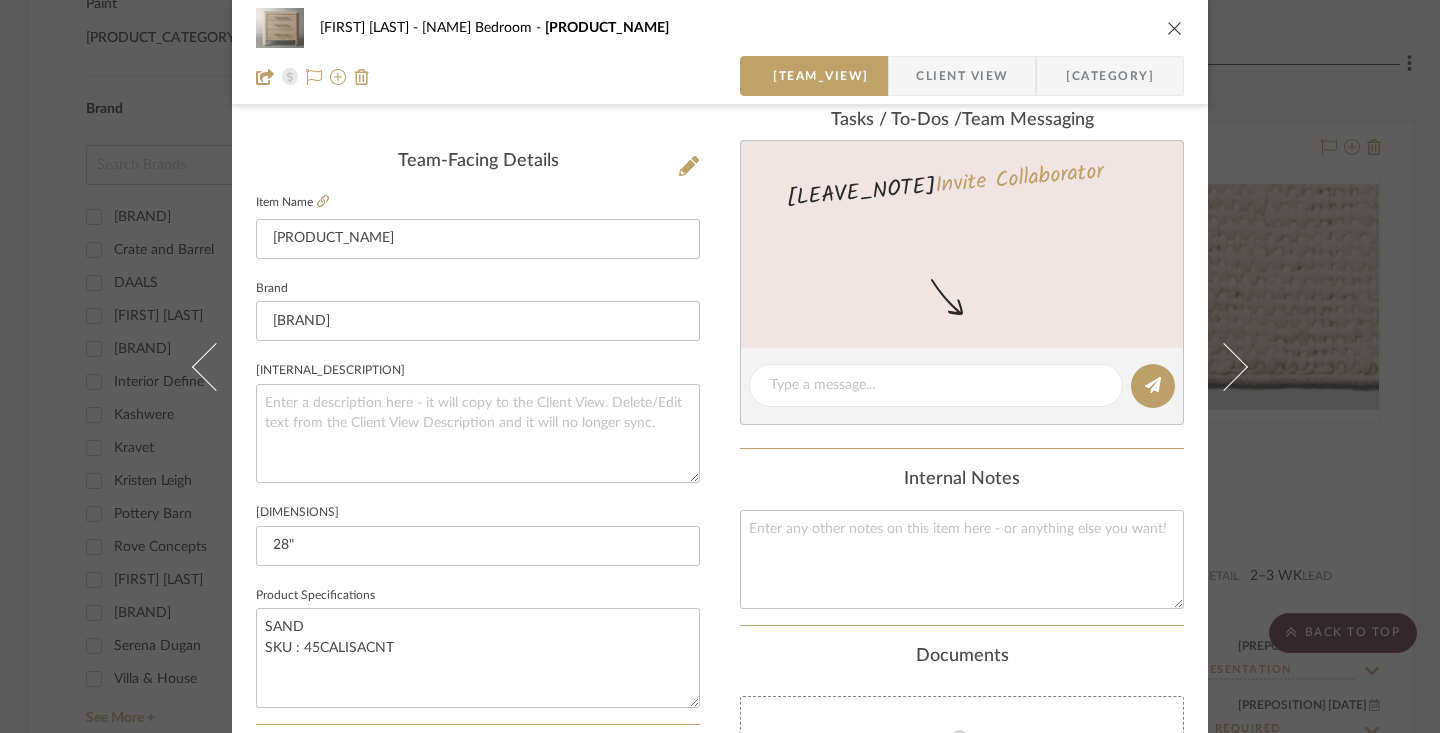 type 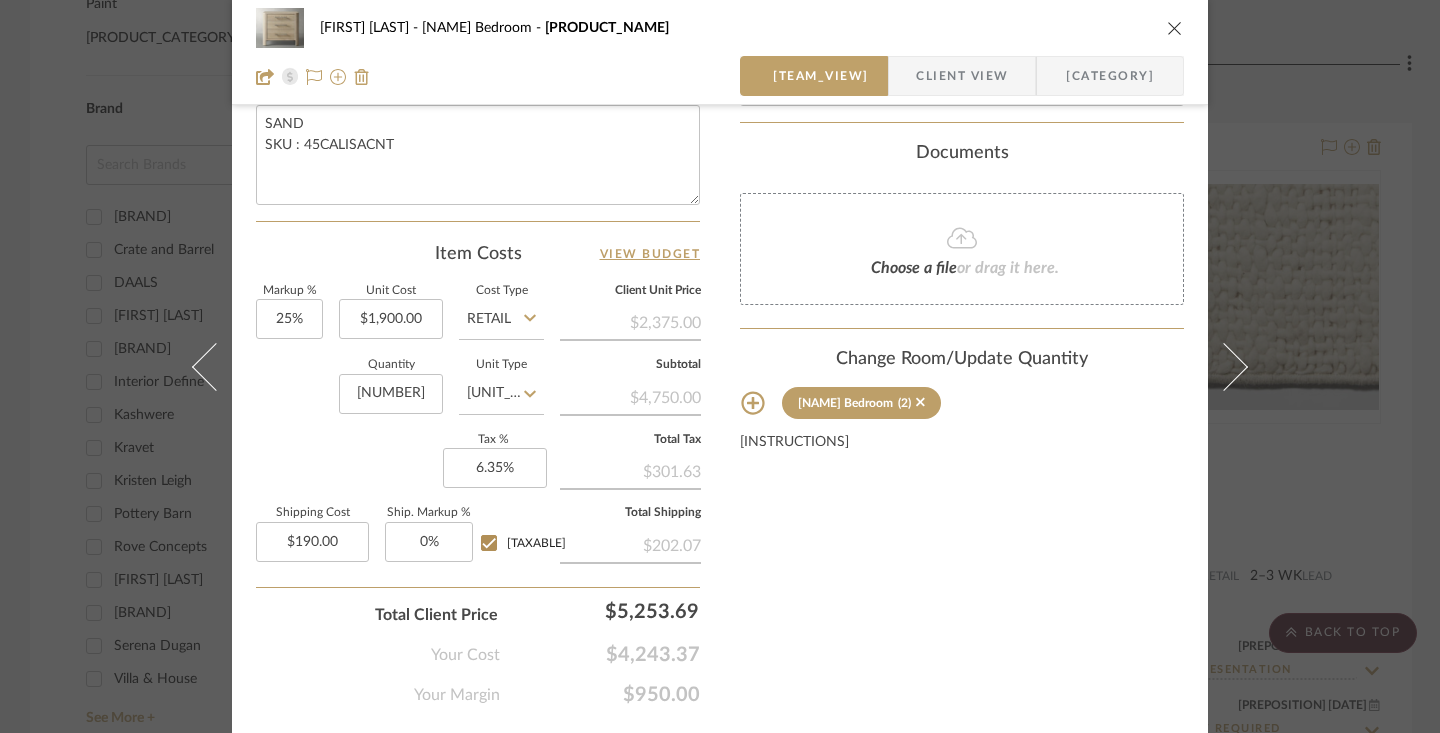 scroll, scrollTop: 1027, scrollLeft: 0, axis: vertical 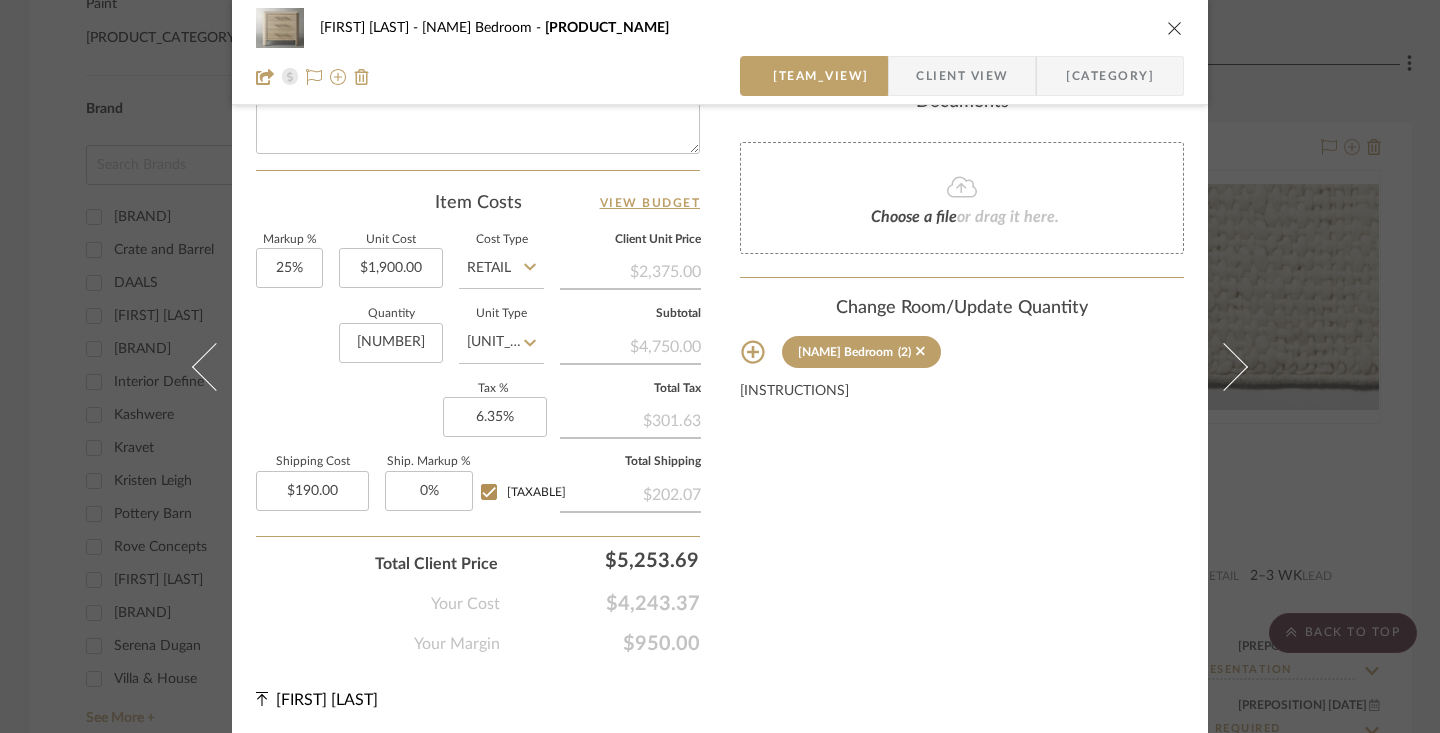 click at bounding box center [1175, 28] 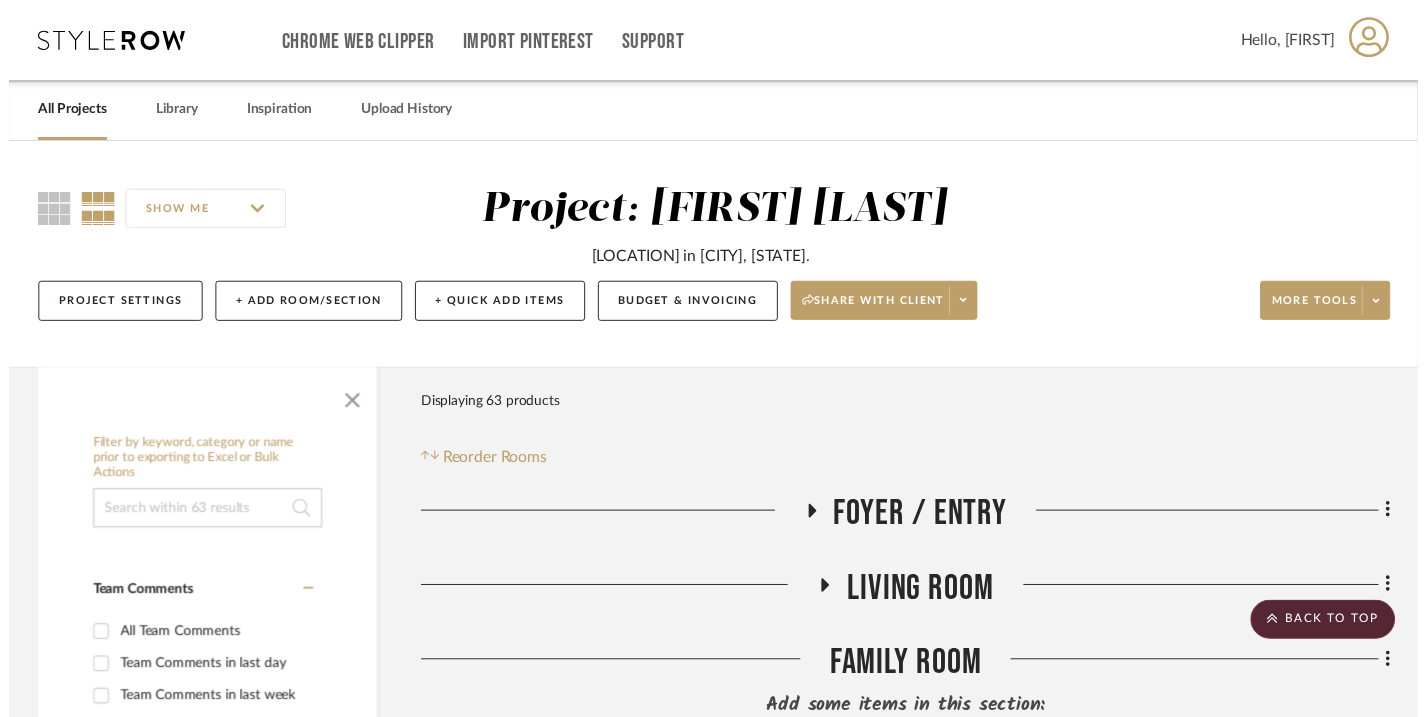 scroll, scrollTop: 2010, scrollLeft: 0, axis: vertical 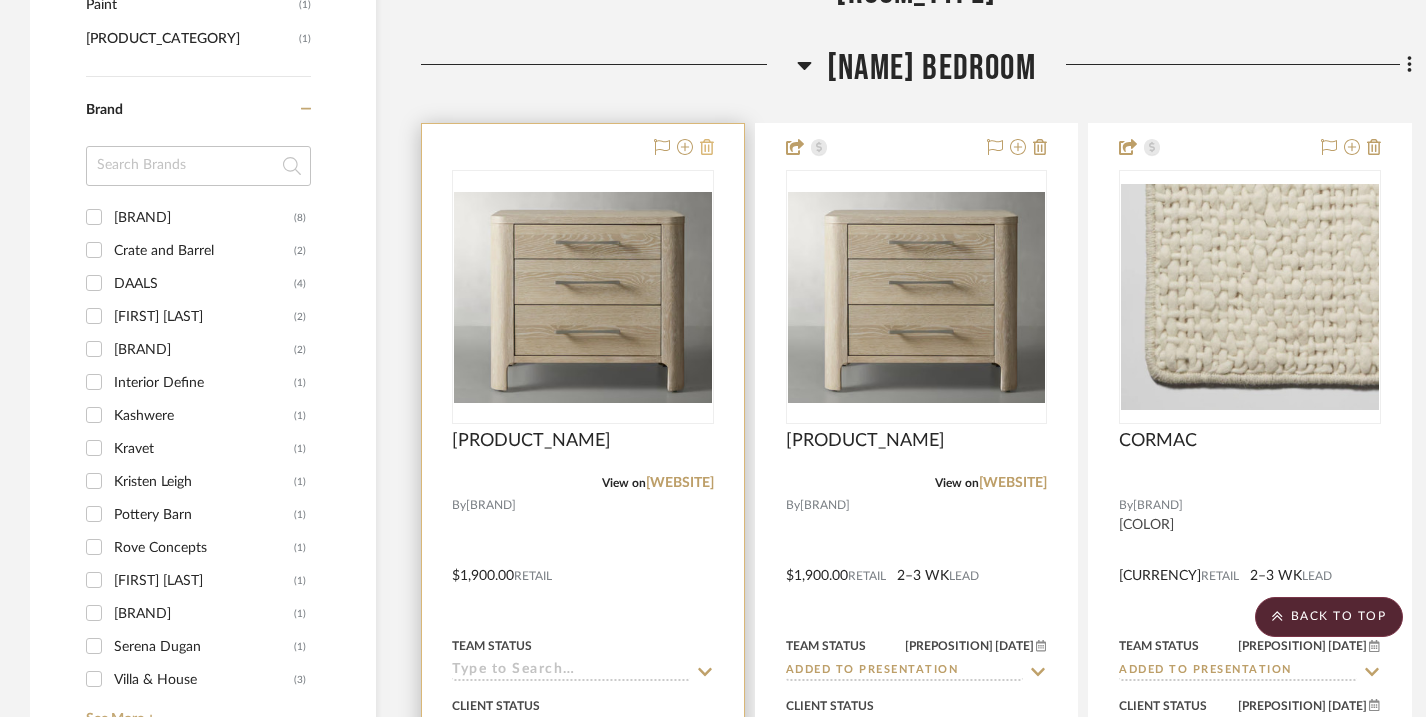 click 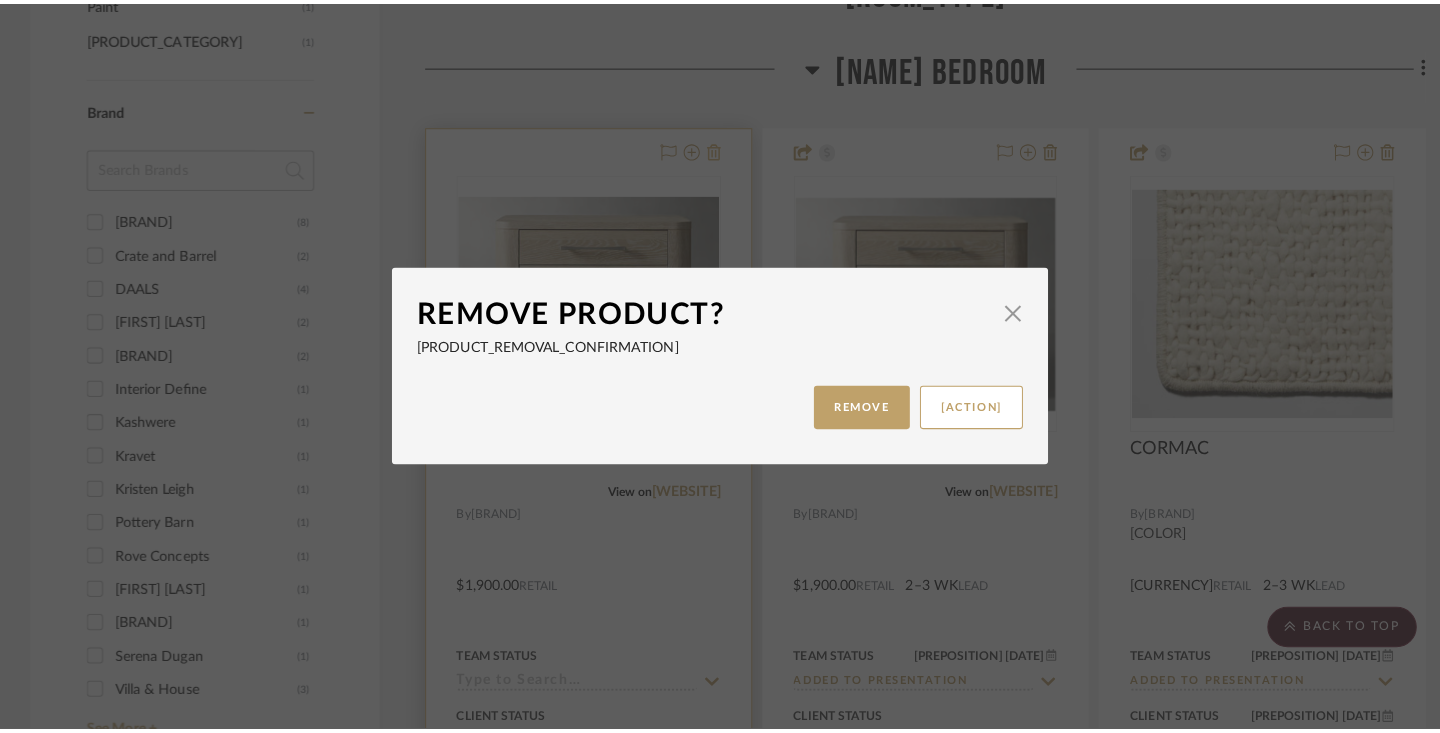scroll, scrollTop: 0, scrollLeft: 0, axis: both 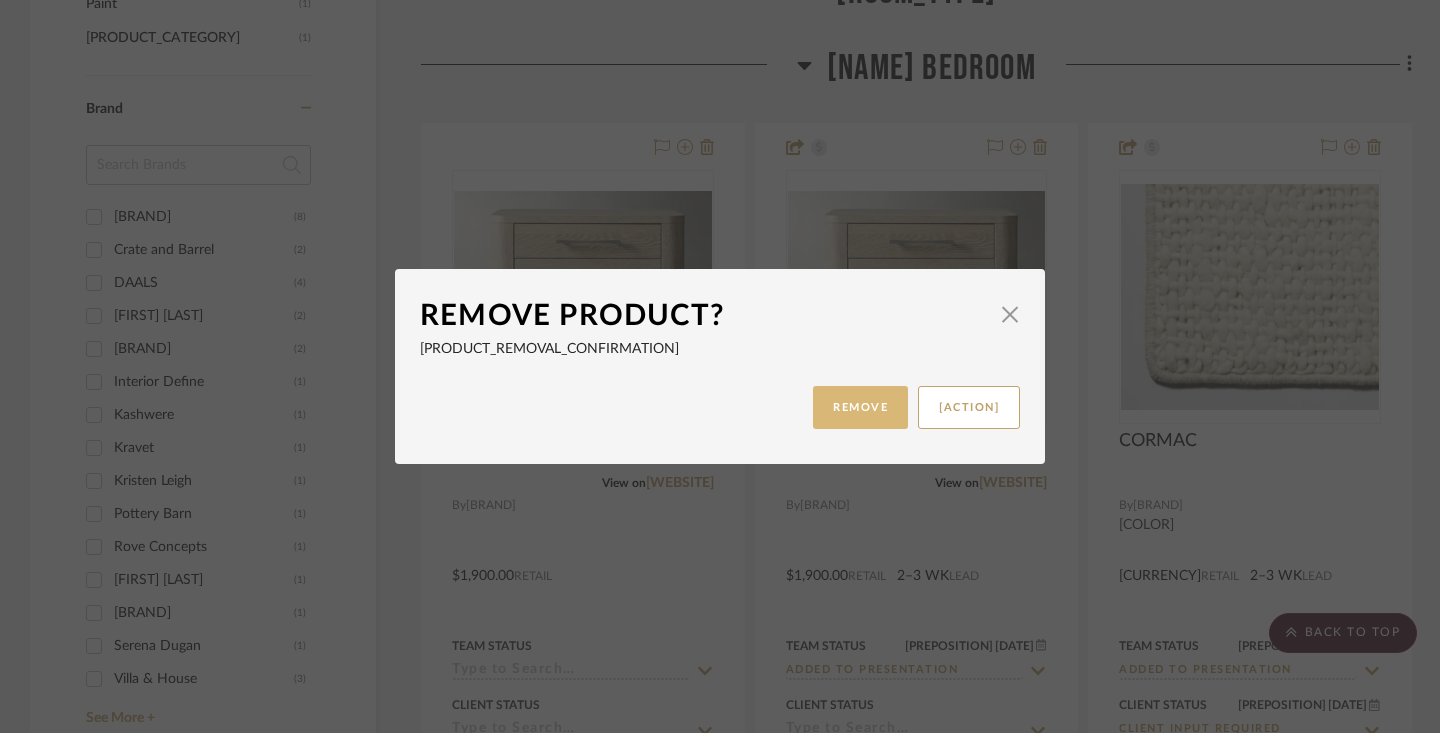 click on "REMOVE" at bounding box center [860, 407] 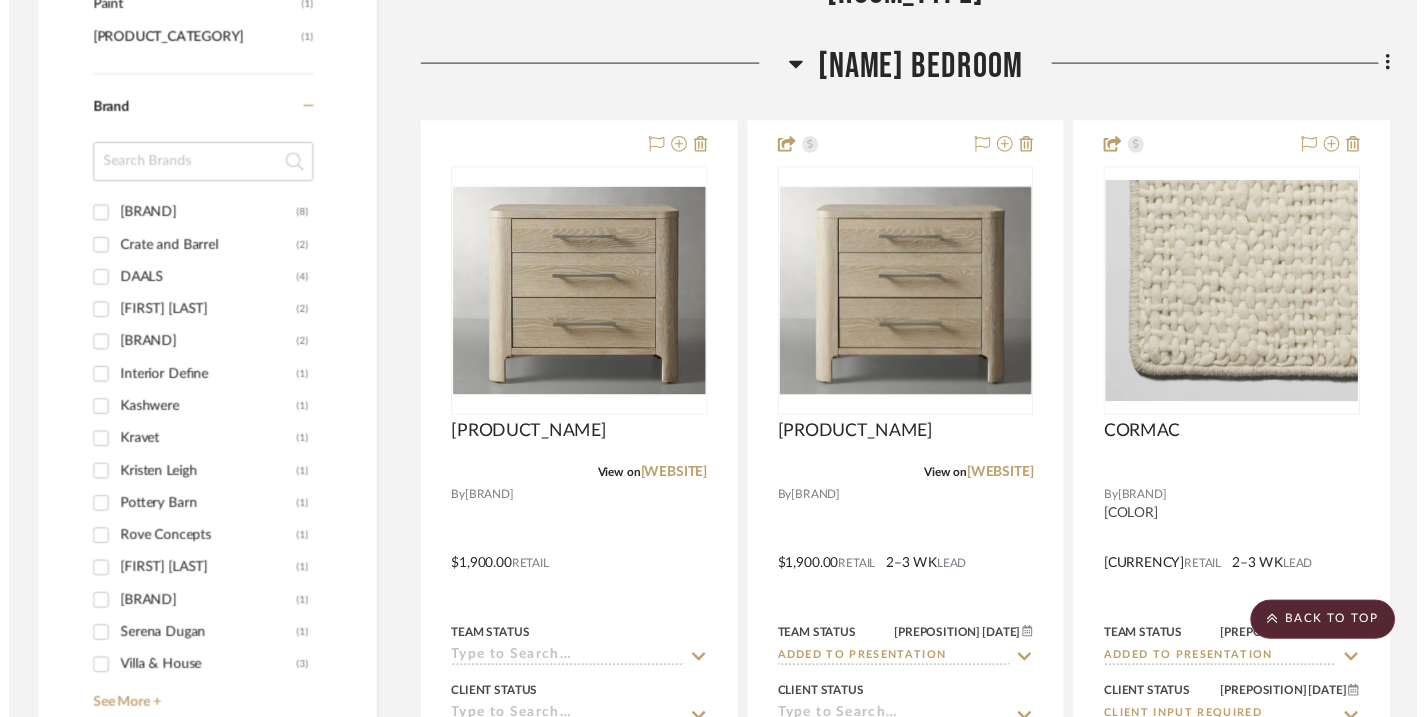 scroll, scrollTop: 2010, scrollLeft: 0, axis: vertical 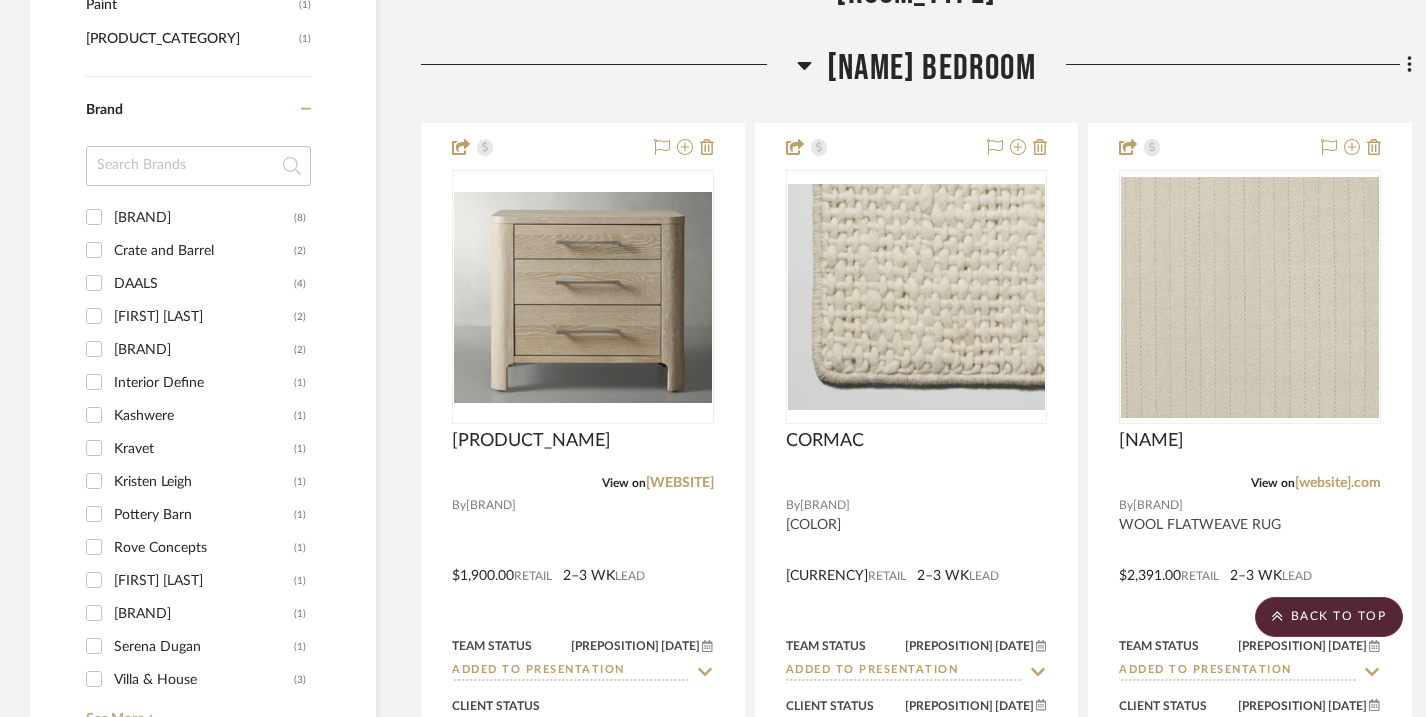 click on "Filter by keyword, category or name prior to exporting to Excel or Bulk Actions Team Comments All Team Comments Team Comments in last day Team Comments in last week Flagged Shared with Client Team Status Added to Presentation  (34)  Sample Requested  (1)  Client Status Client Input Required  (34)  Client Feedback No Feedback  (32)  Client Comments All Client Comments Client Comments in last day Client Comments in last week Added To PO Category  Tables   (12)   Seating   (11)   Beds    (5)   Storage   (2)   Rugs   (7)   Lighting   (5)   Bedding   (4)   Fabric & Textiles   (4)   Window Coverings   (4)   Art   (3)   Accessories    (2)   Bath   (1)   Mirrors   (1)   Paint   (1)   Wallcoverings   (1)  Brand ARHAUS  (8)  Crate and Barrel  (2)  DAALS  (4)  Eileen Smiles  (2)  ERNESTA  (2)  Interior Define  (1)  Kashwere  (1)  Kravet  (1)  Kristen Leigh  (1)  Pottery Barn  (1)  Rove Concepts  (1)  Savannah Hayes  (1)  Serena and Lily  (1)  Serena Dugan  (1)  Villa & House  (3)  See More + Upload Method Uploaded 0 0" 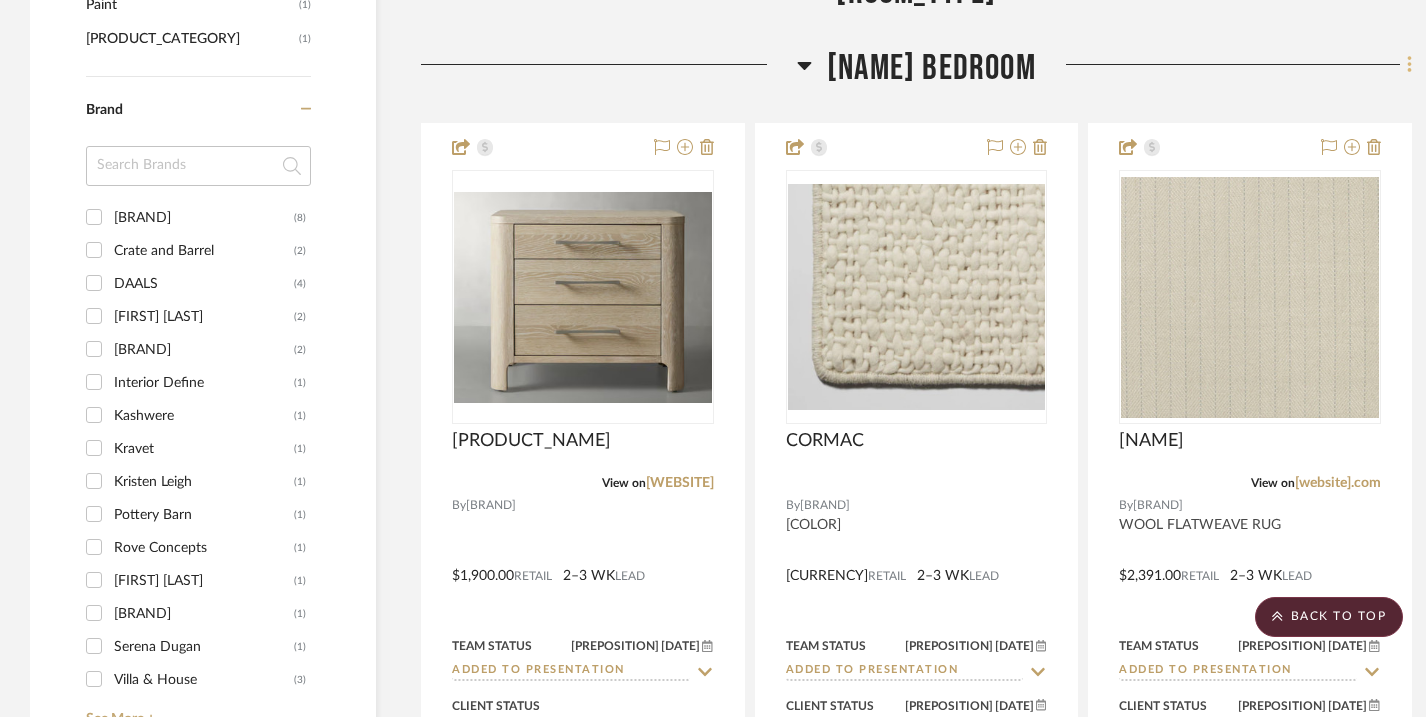 click 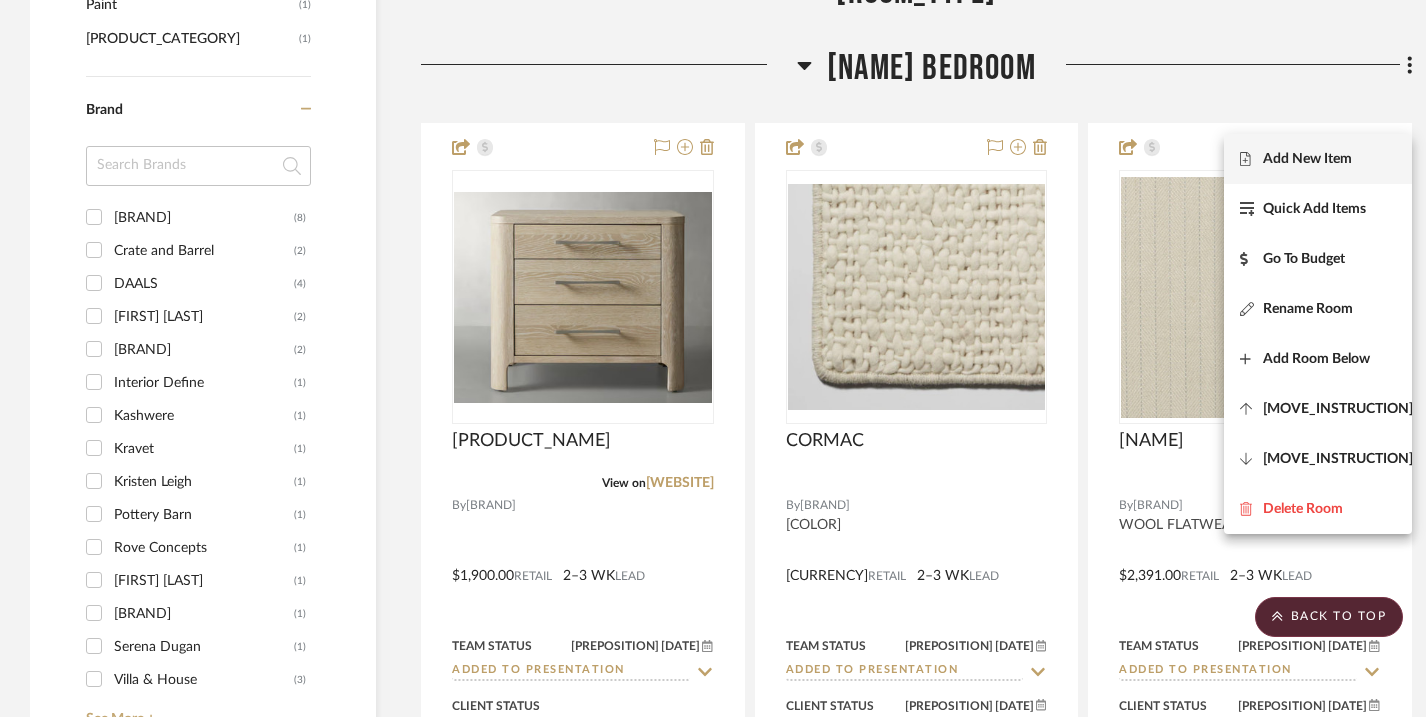 click on "Add New Item" at bounding box center (1307, 158) 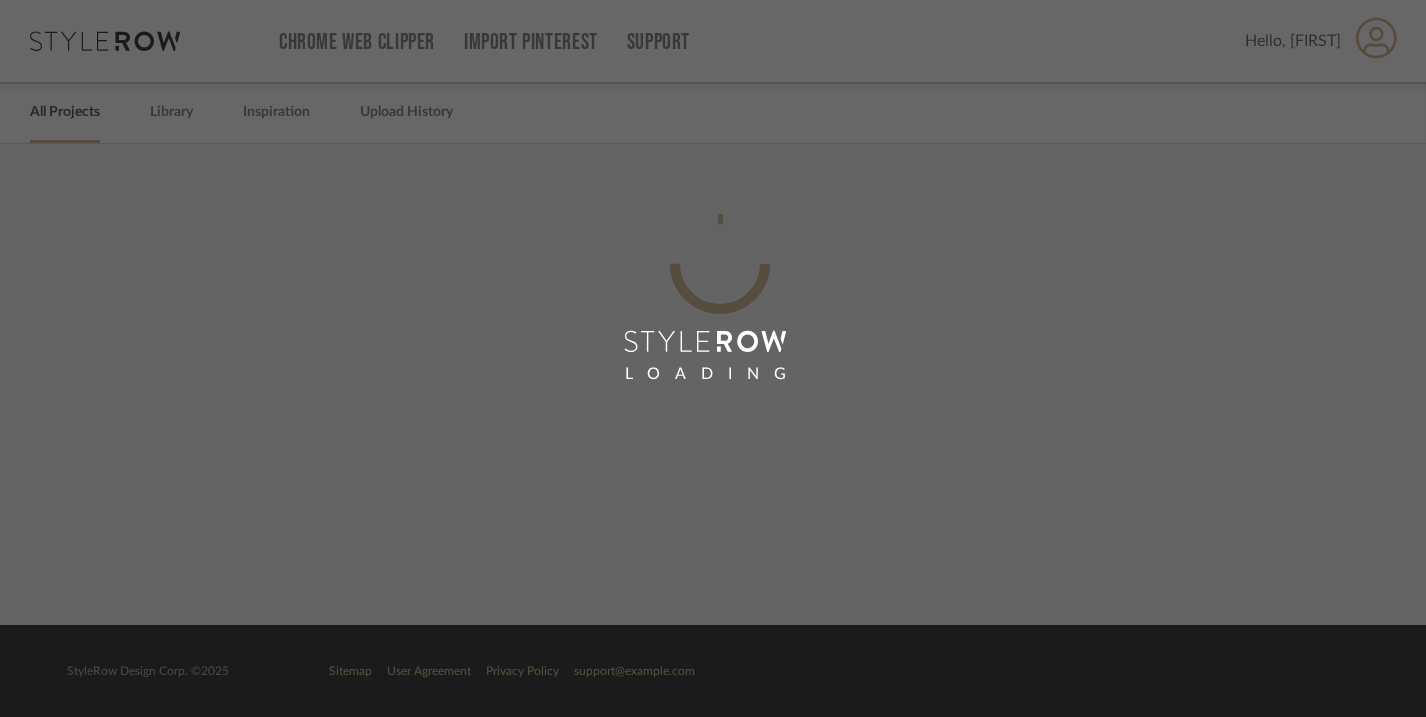scroll, scrollTop: 0, scrollLeft: 0, axis: both 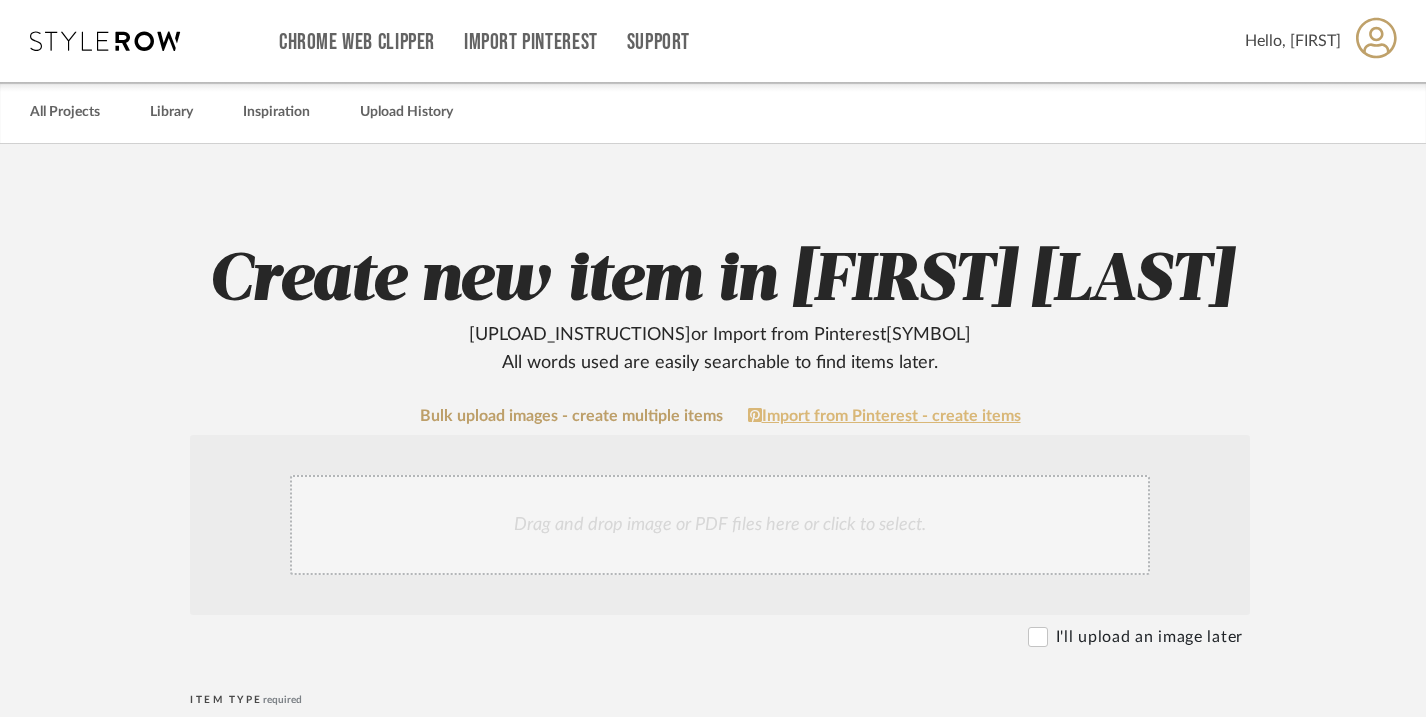 click on "Import from Pinterest - create items" 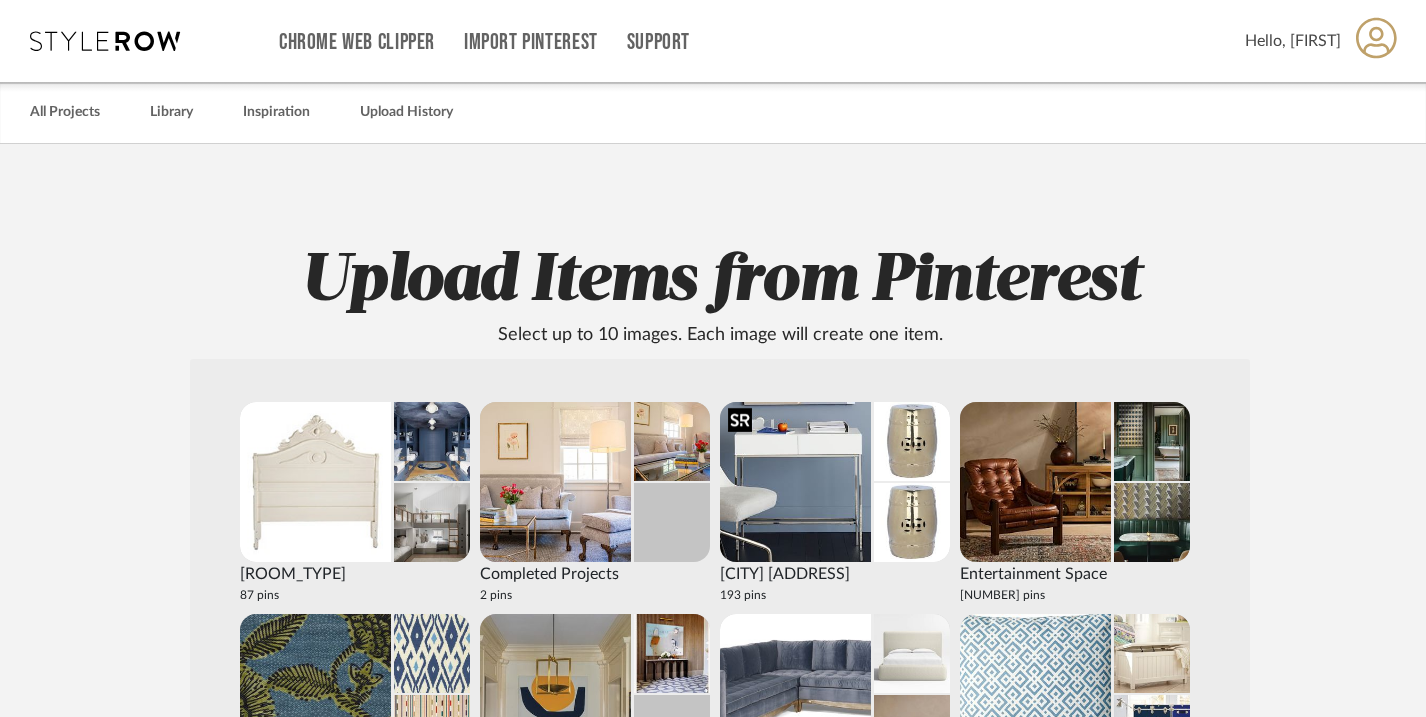 scroll, scrollTop: 894, scrollLeft: 0, axis: vertical 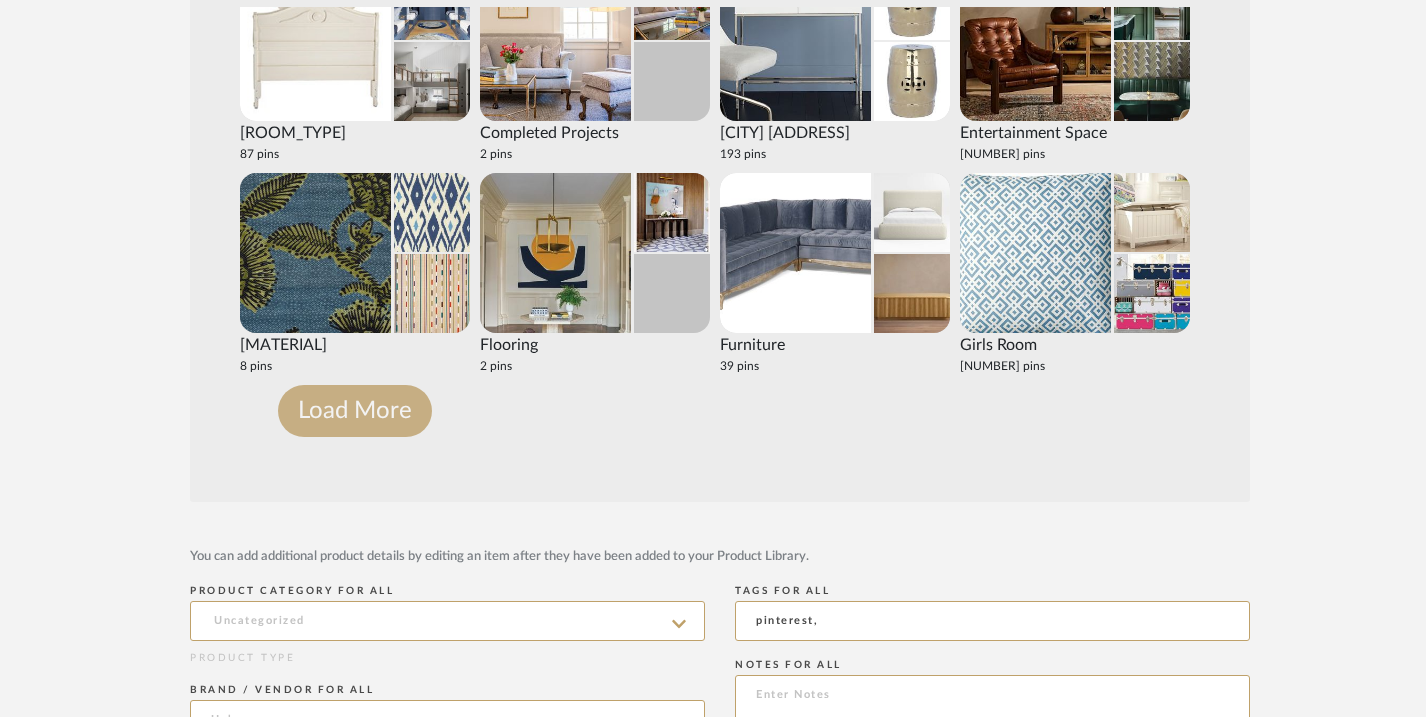 click on "Load More" at bounding box center [355, 411] 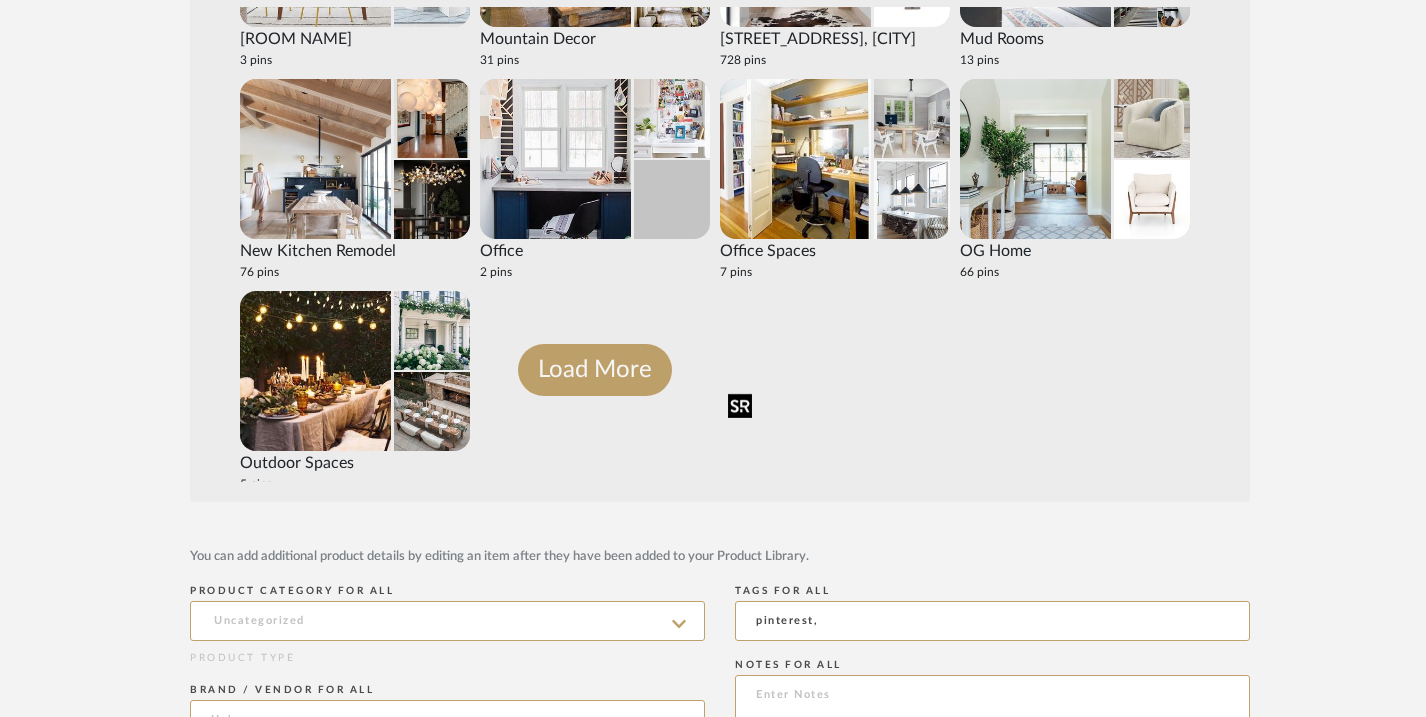 scroll, scrollTop: 2271, scrollLeft: 0, axis: vertical 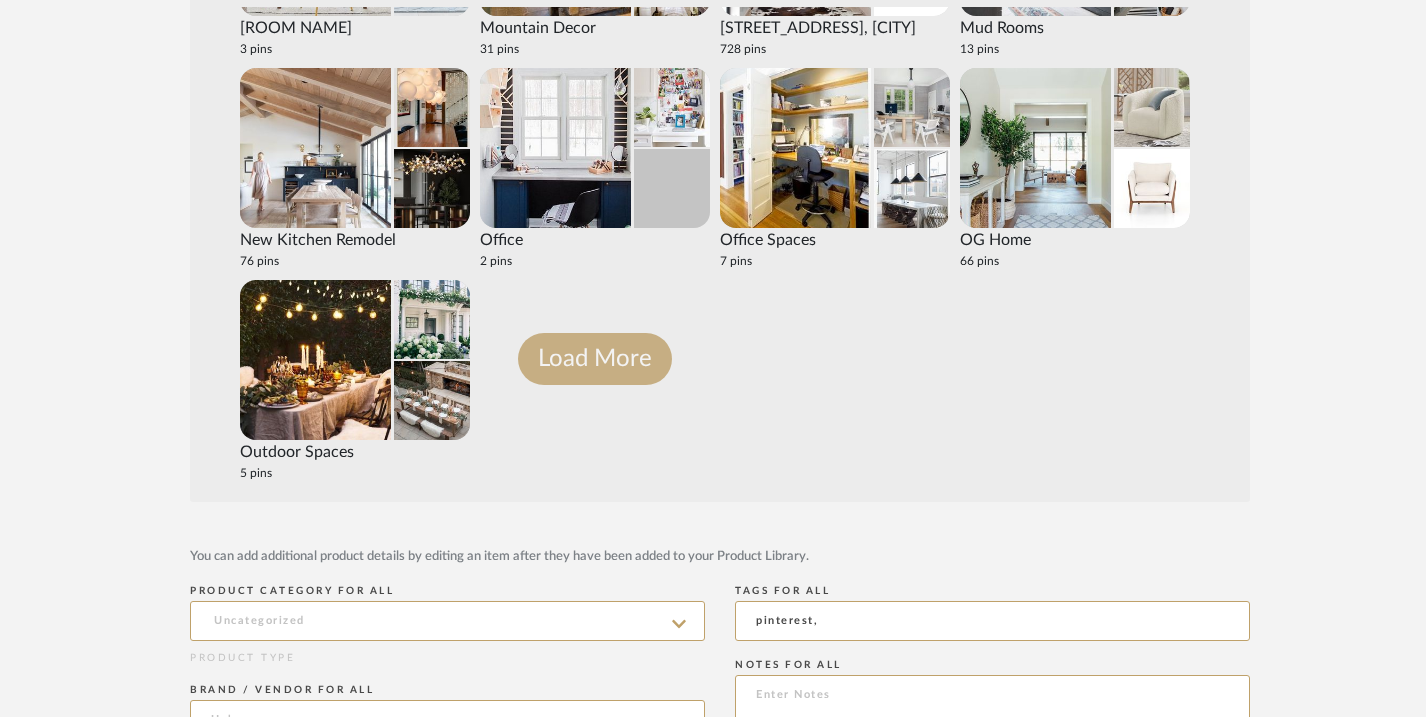click on "Load More" at bounding box center [595, 359] 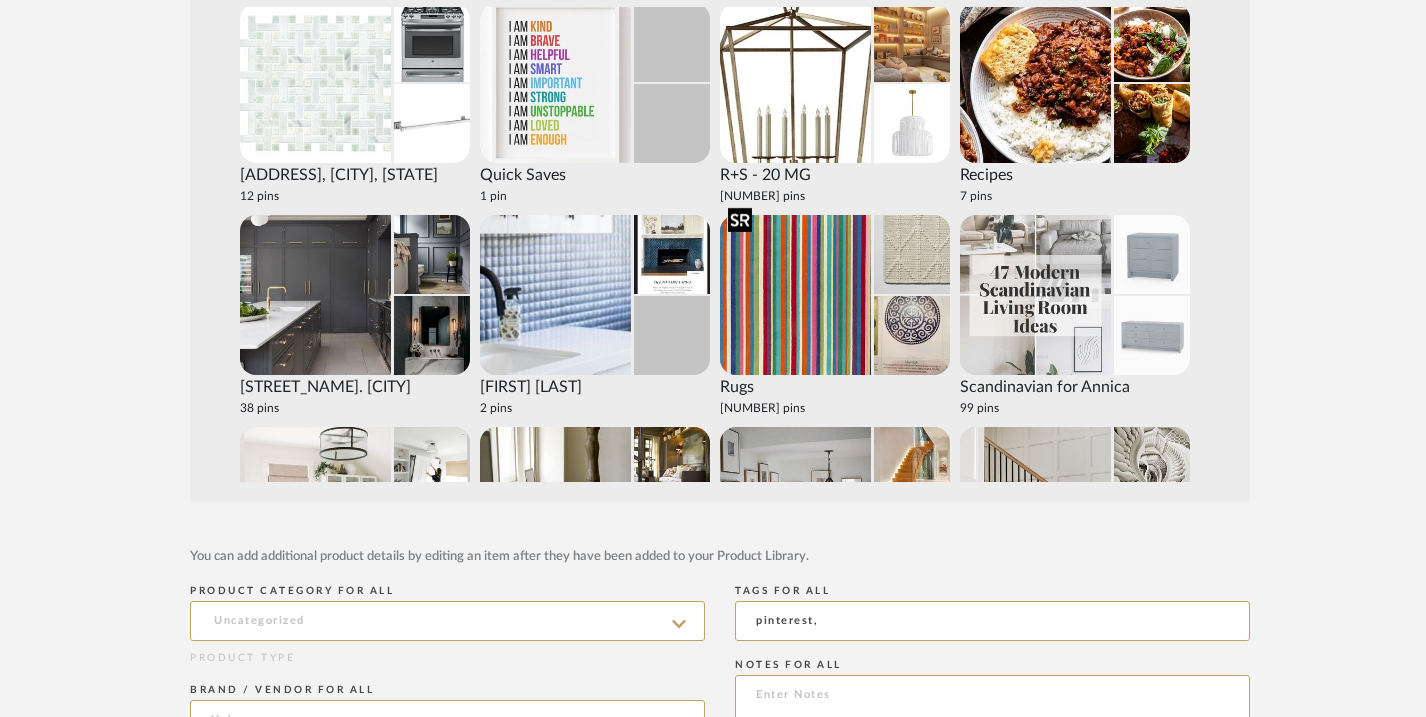 scroll, scrollTop: 2988, scrollLeft: 0, axis: vertical 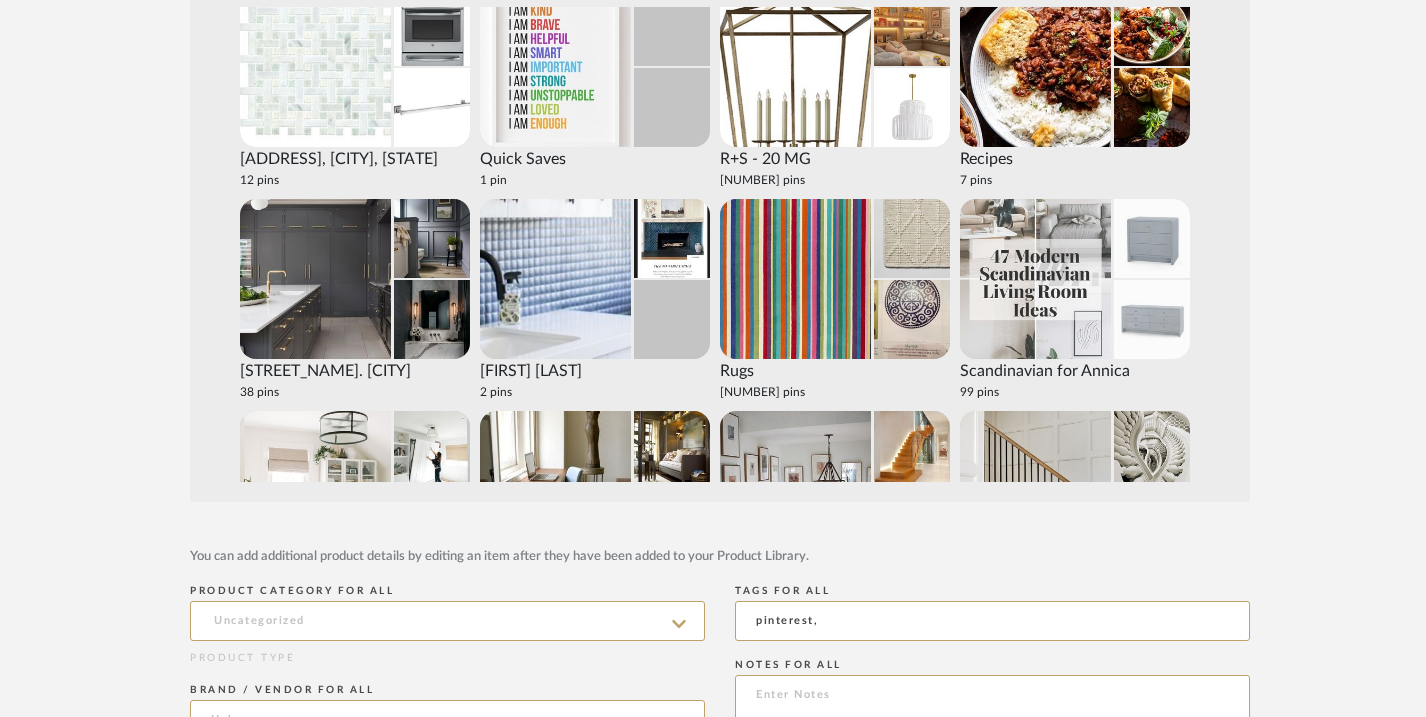 click at bounding box center [1152, 238] 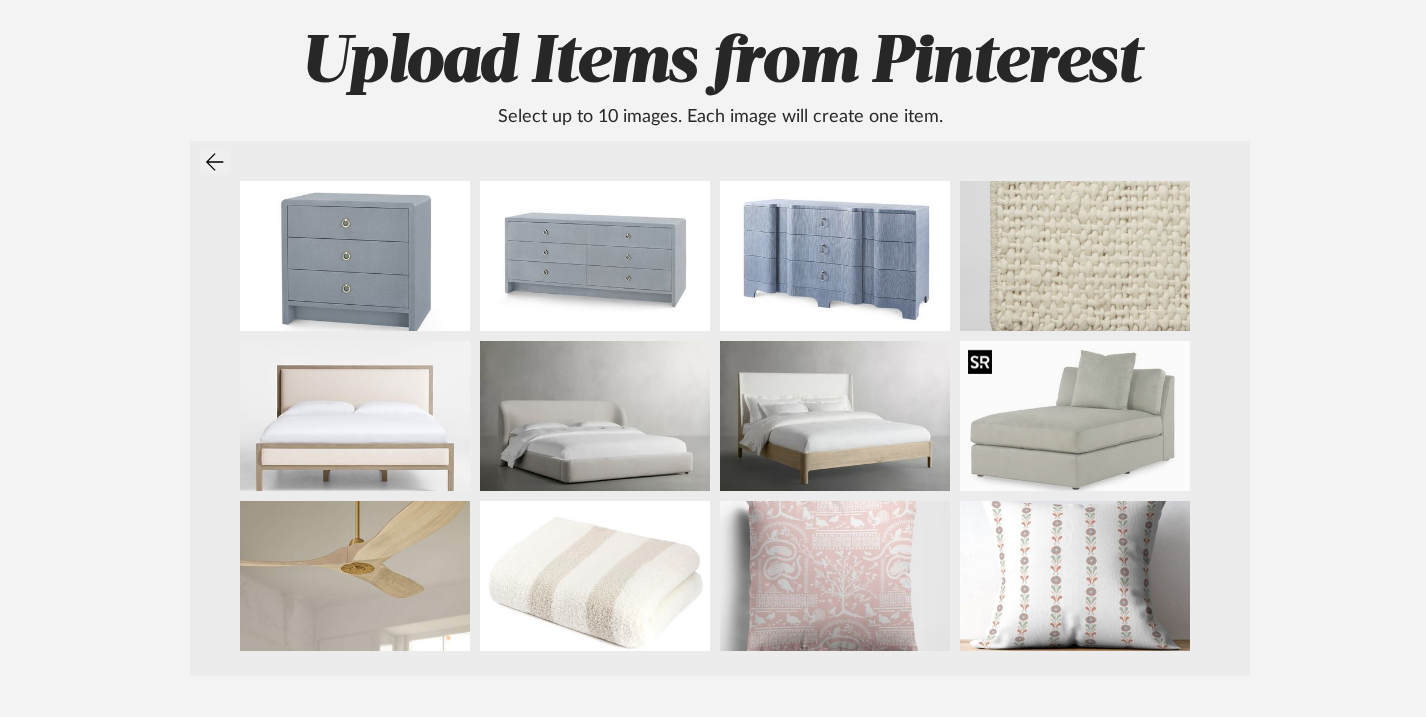 scroll, scrollTop: 215, scrollLeft: 0, axis: vertical 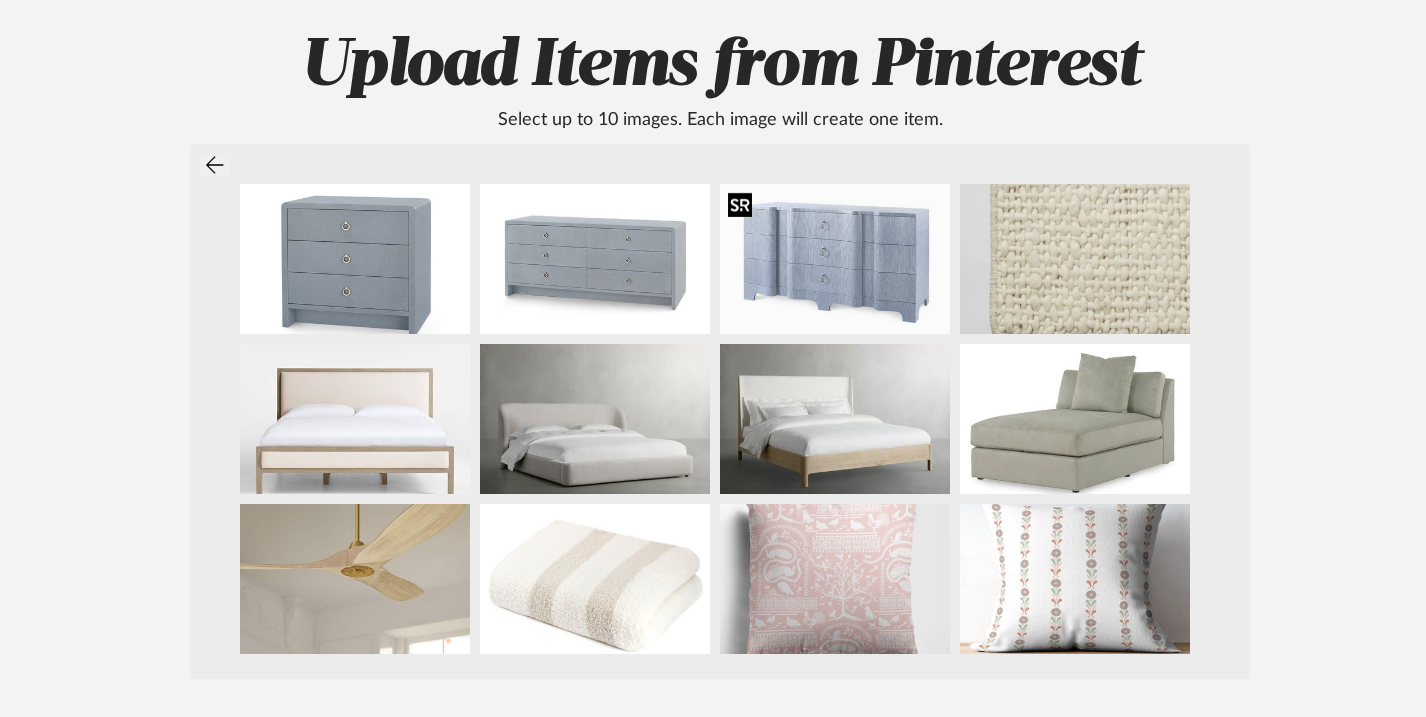 click at bounding box center [835, 259] 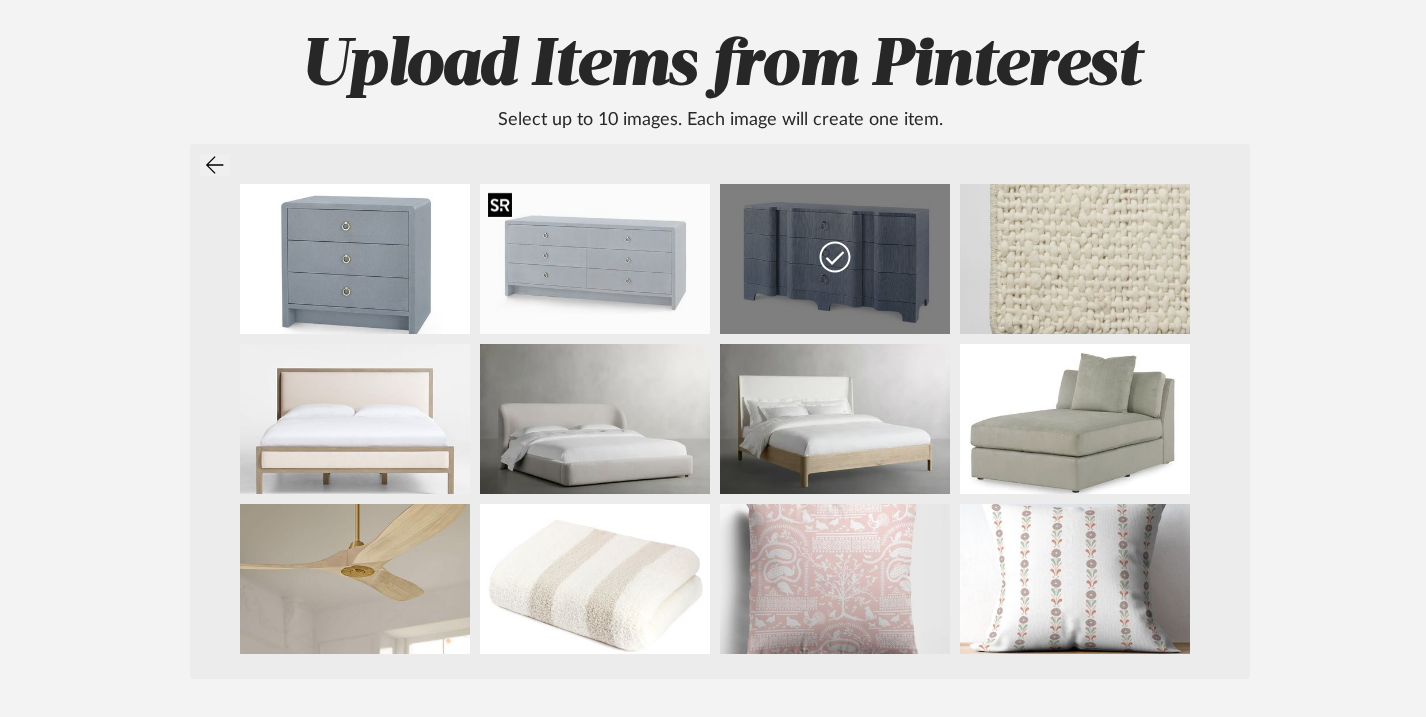 click at bounding box center (595, 259) 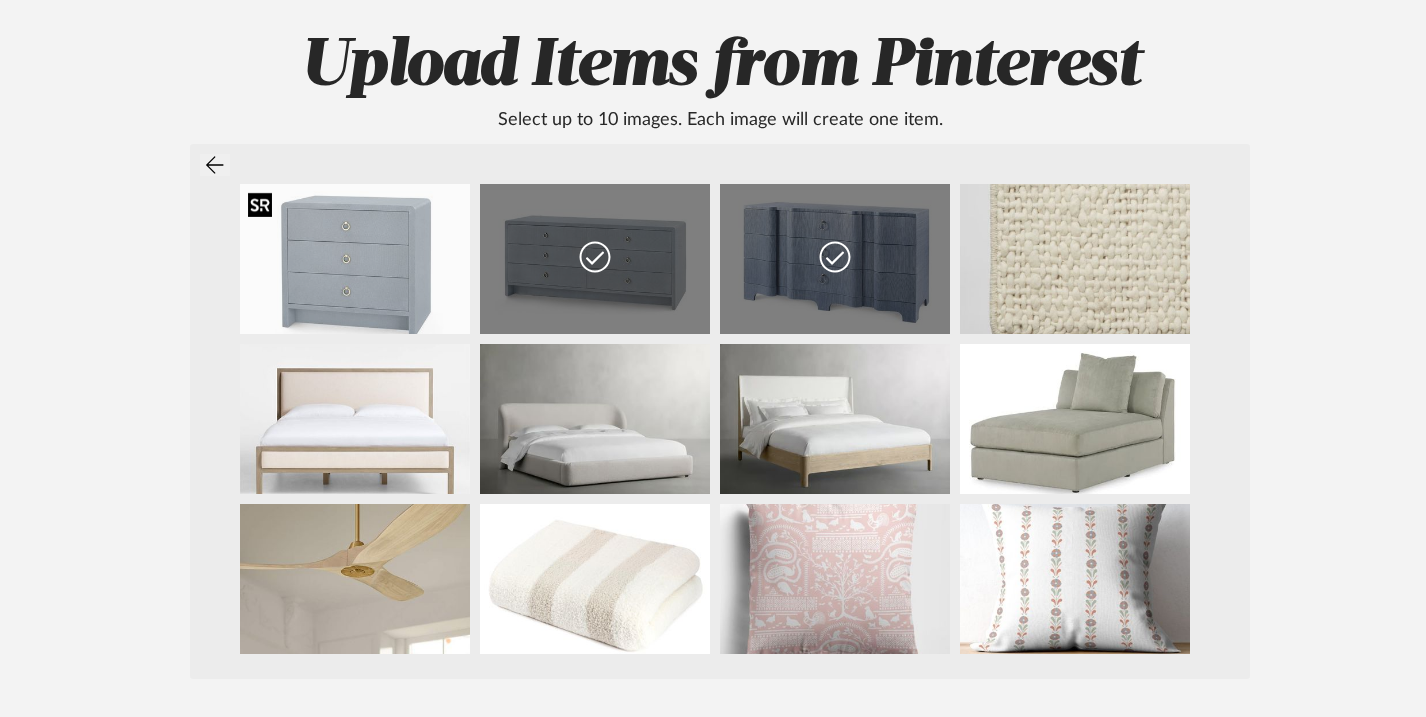 click at bounding box center (355, 259) 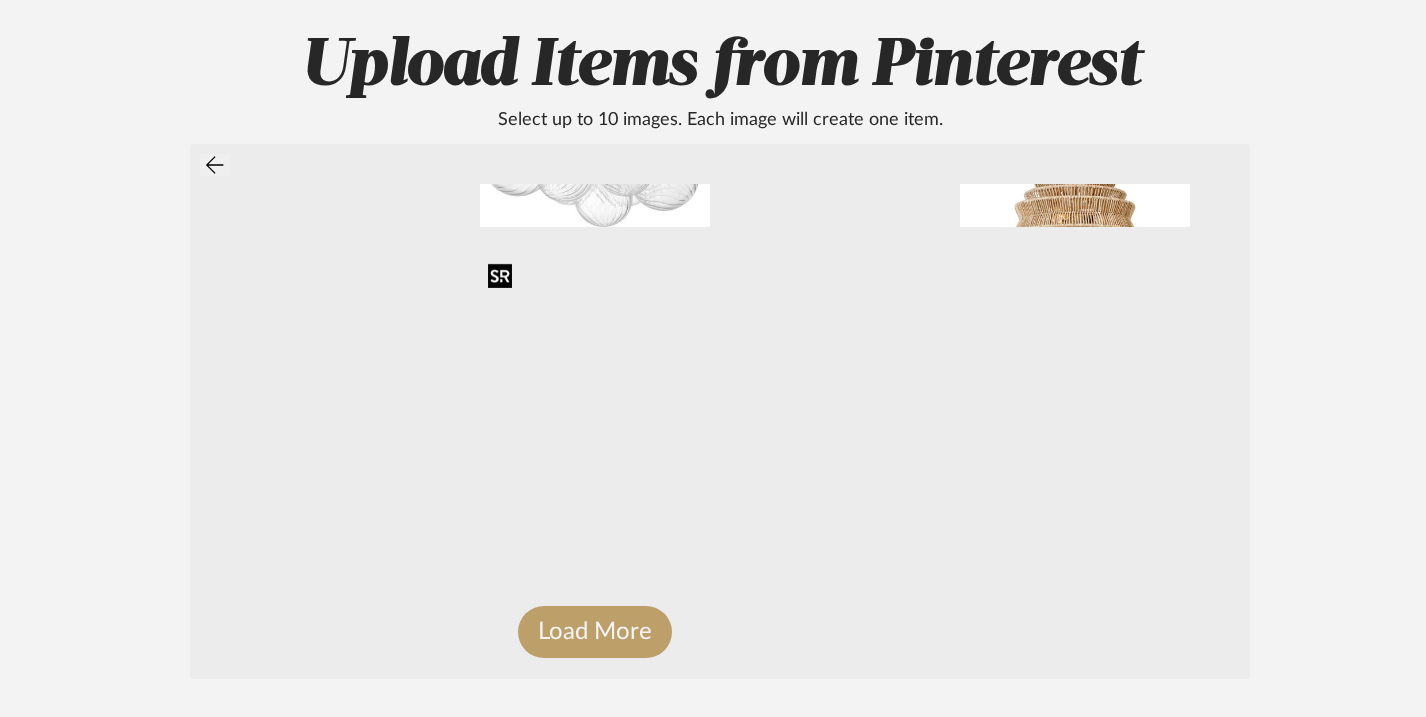 scroll, scrollTop: 635, scrollLeft: 0, axis: vertical 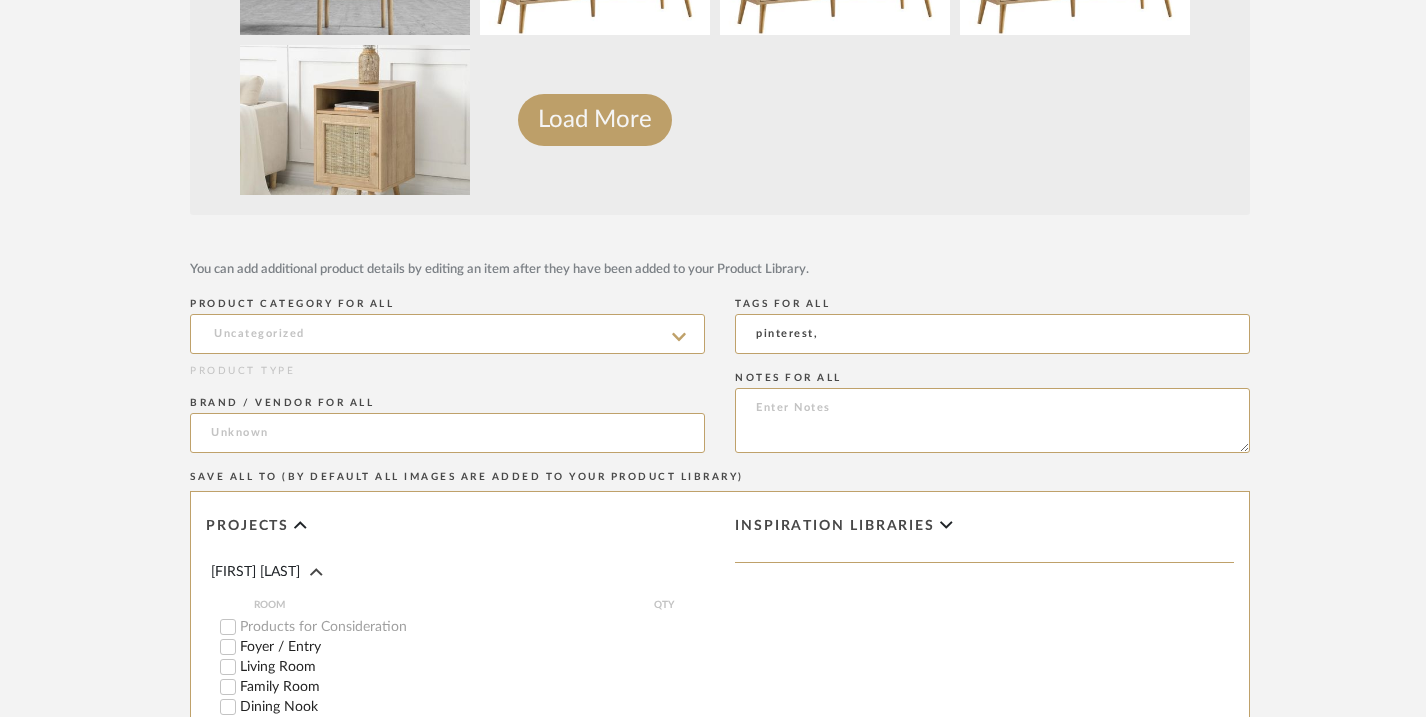 click 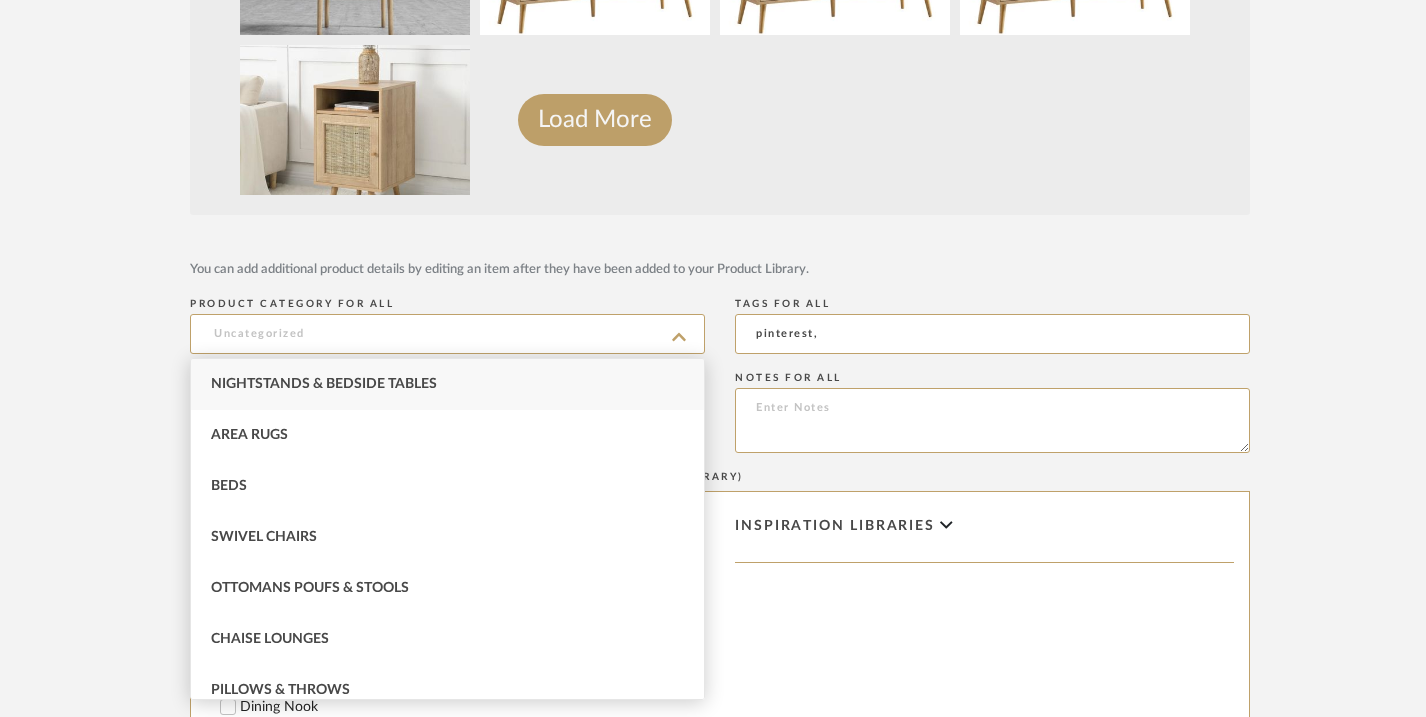 click on "Nightstands‎‎‏‏‎ & Bedside Tables" at bounding box center (447, 384) 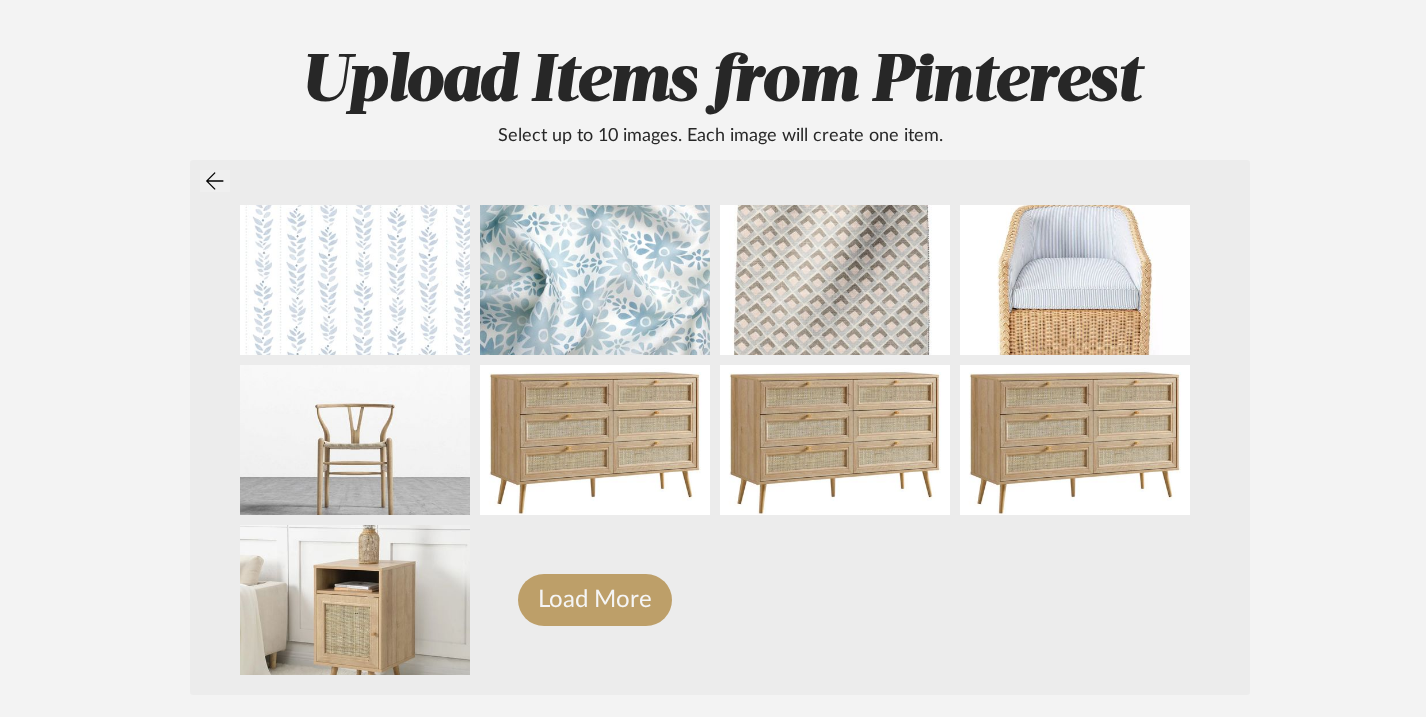 scroll, scrollTop: 166, scrollLeft: 0, axis: vertical 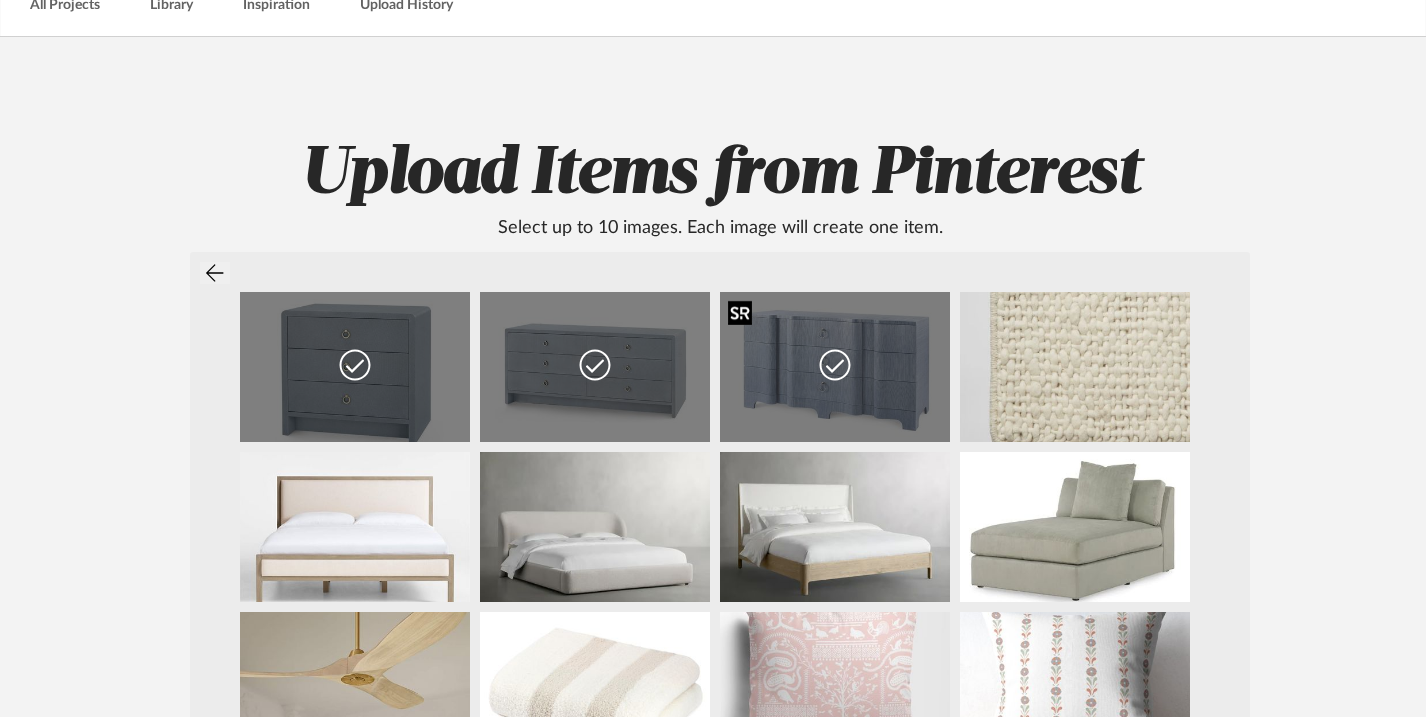 click at bounding box center (835, 367) 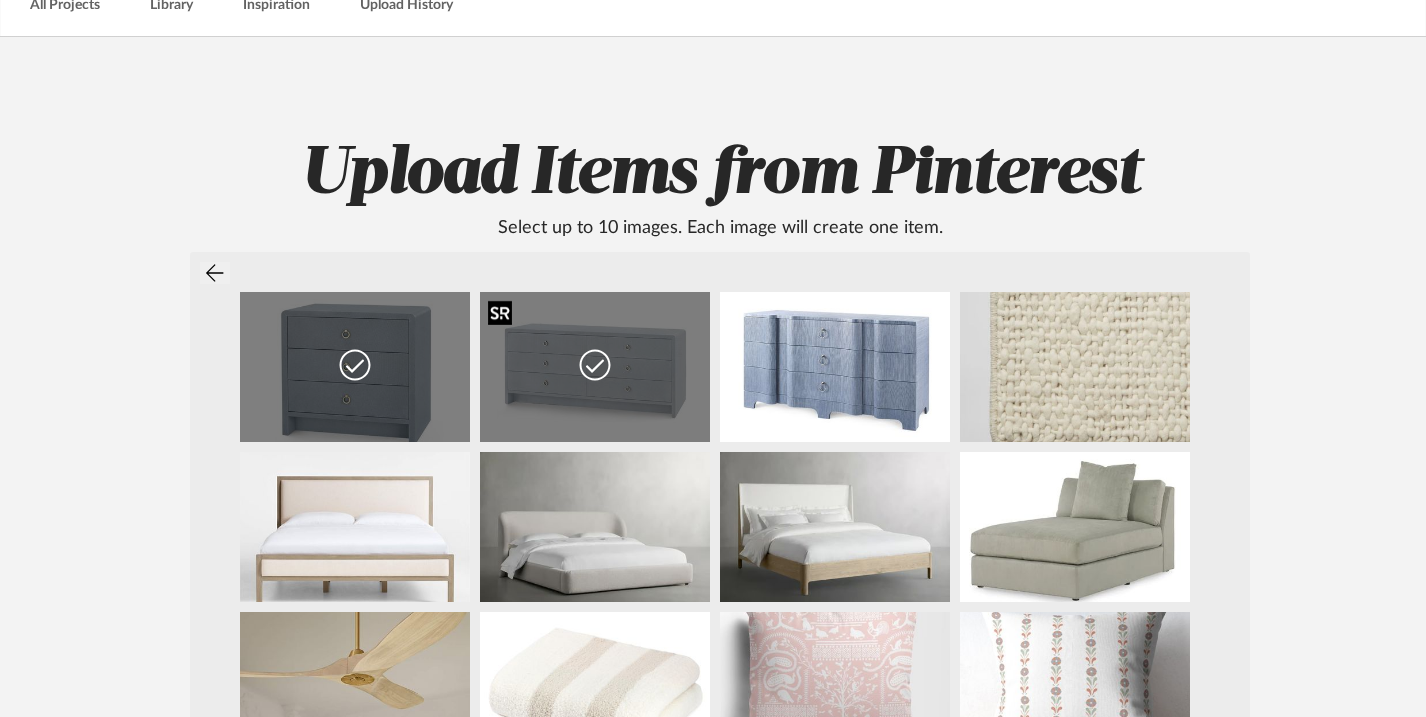 scroll, scrollTop: 17, scrollLeft: 0, axis: vertical 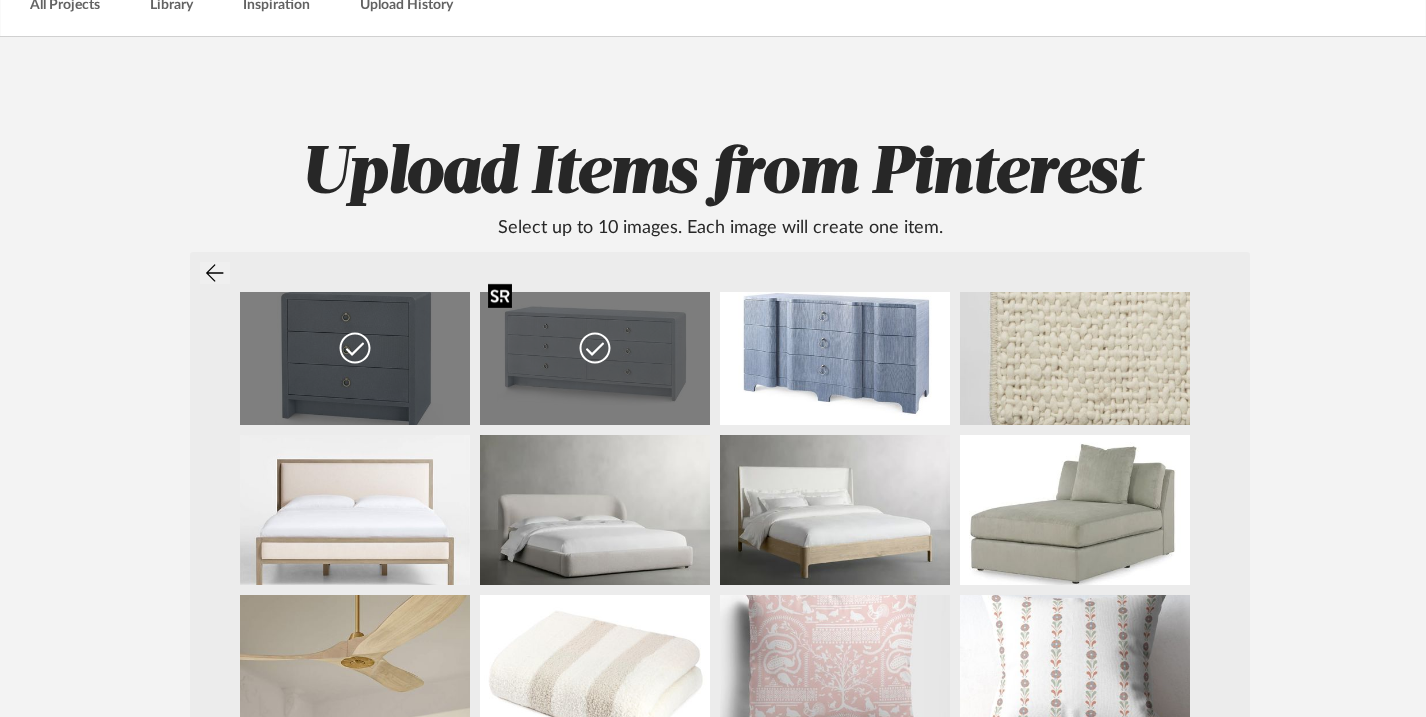 click at bounding box center (595, 350) 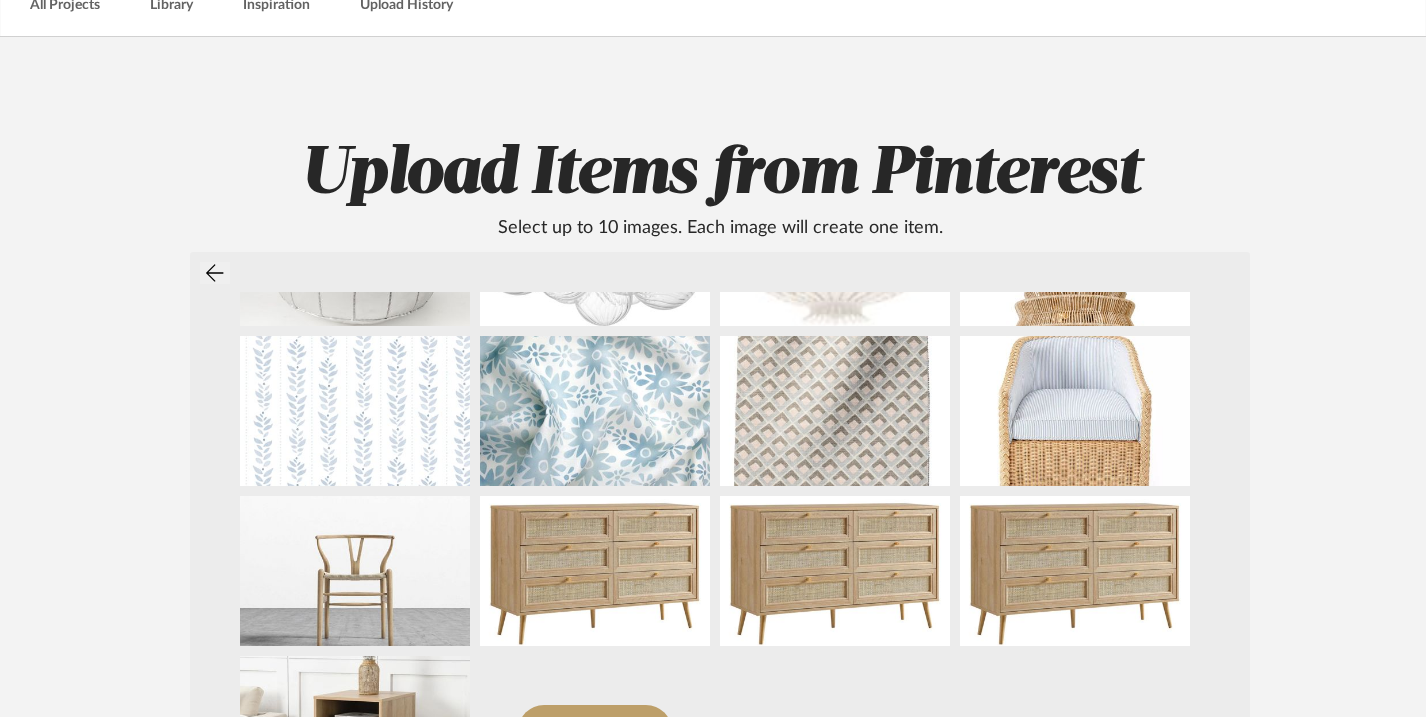 scroll, scrollTop: 635, scrollLeft: 0, axis: vertical 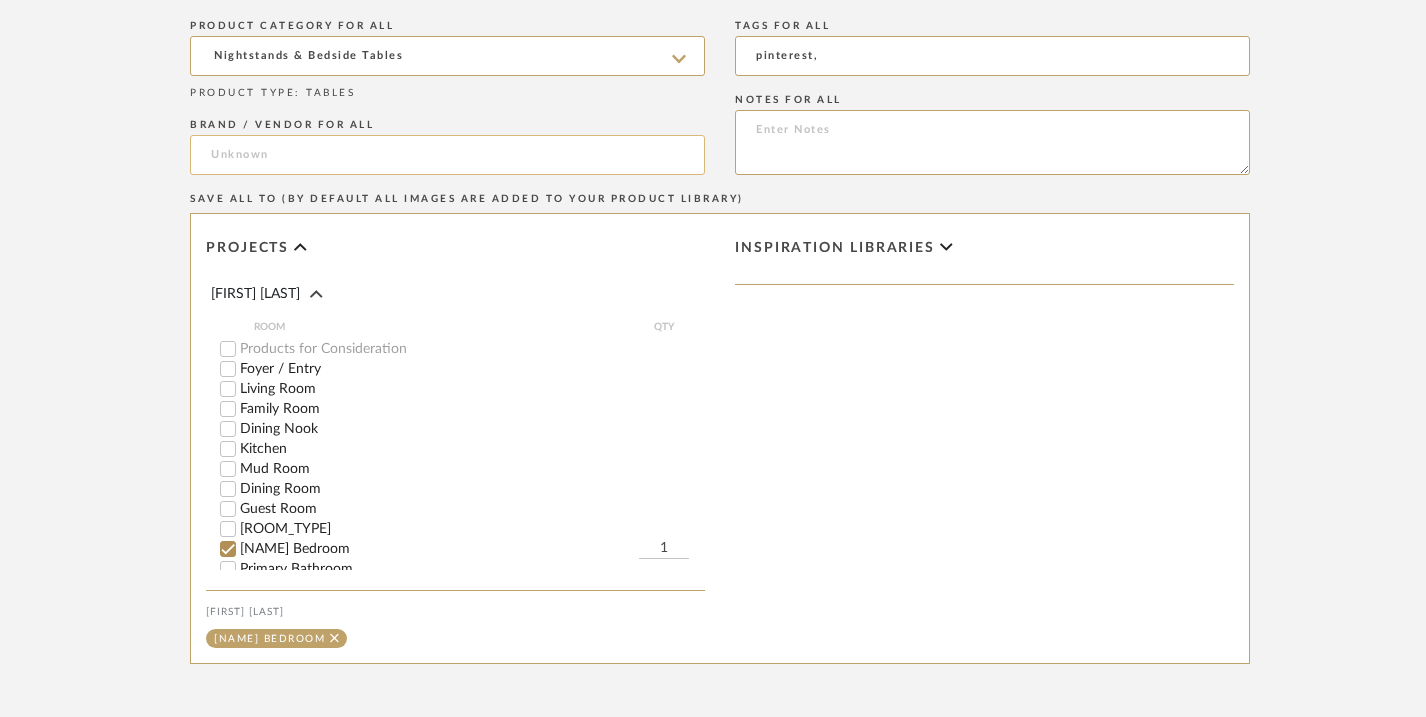 click 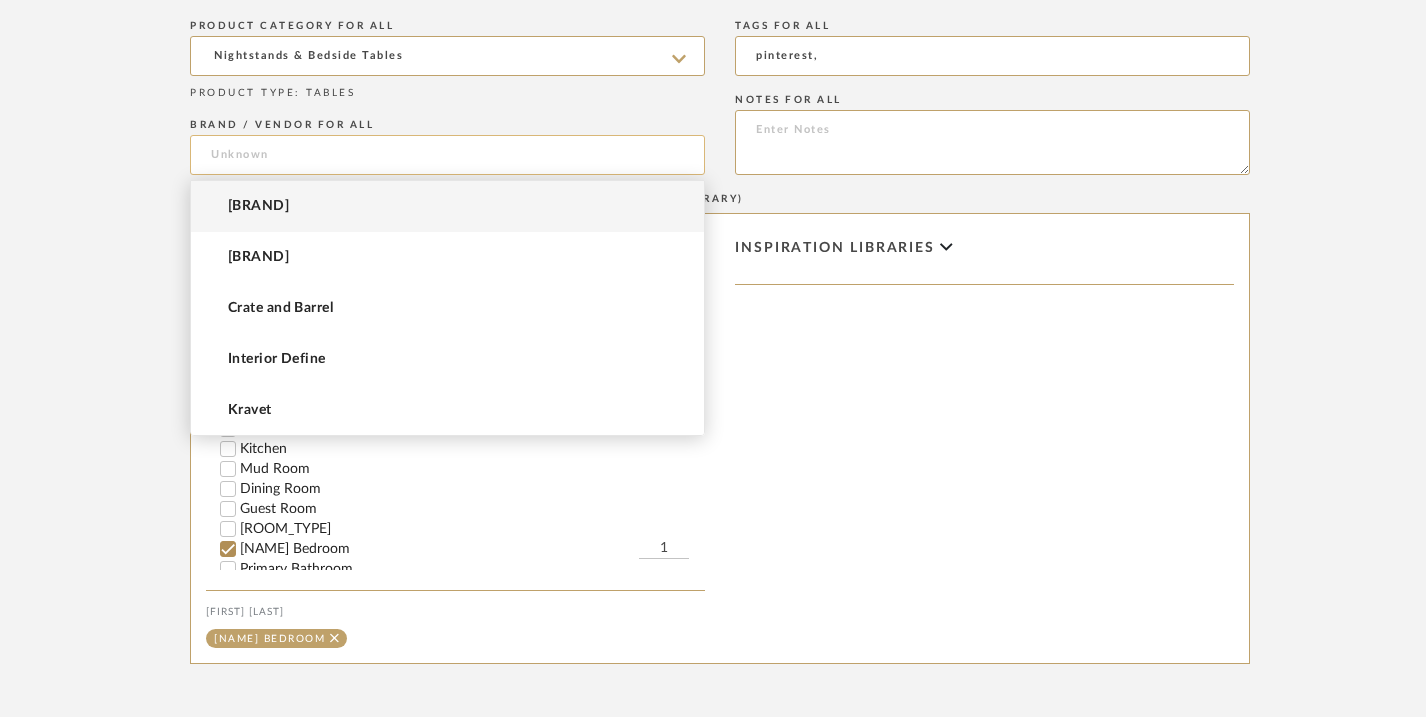 type on "C" 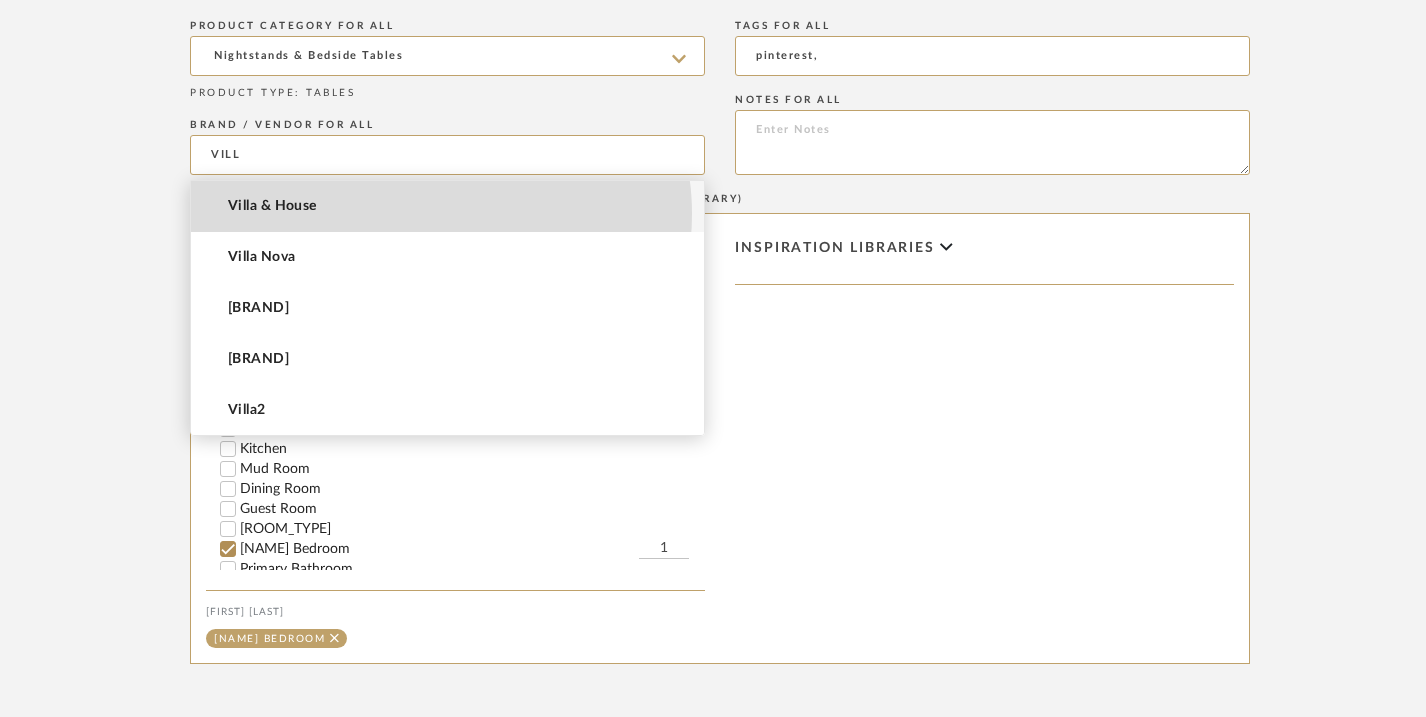 click on "Villa & House" at bounding box center (447, 206) 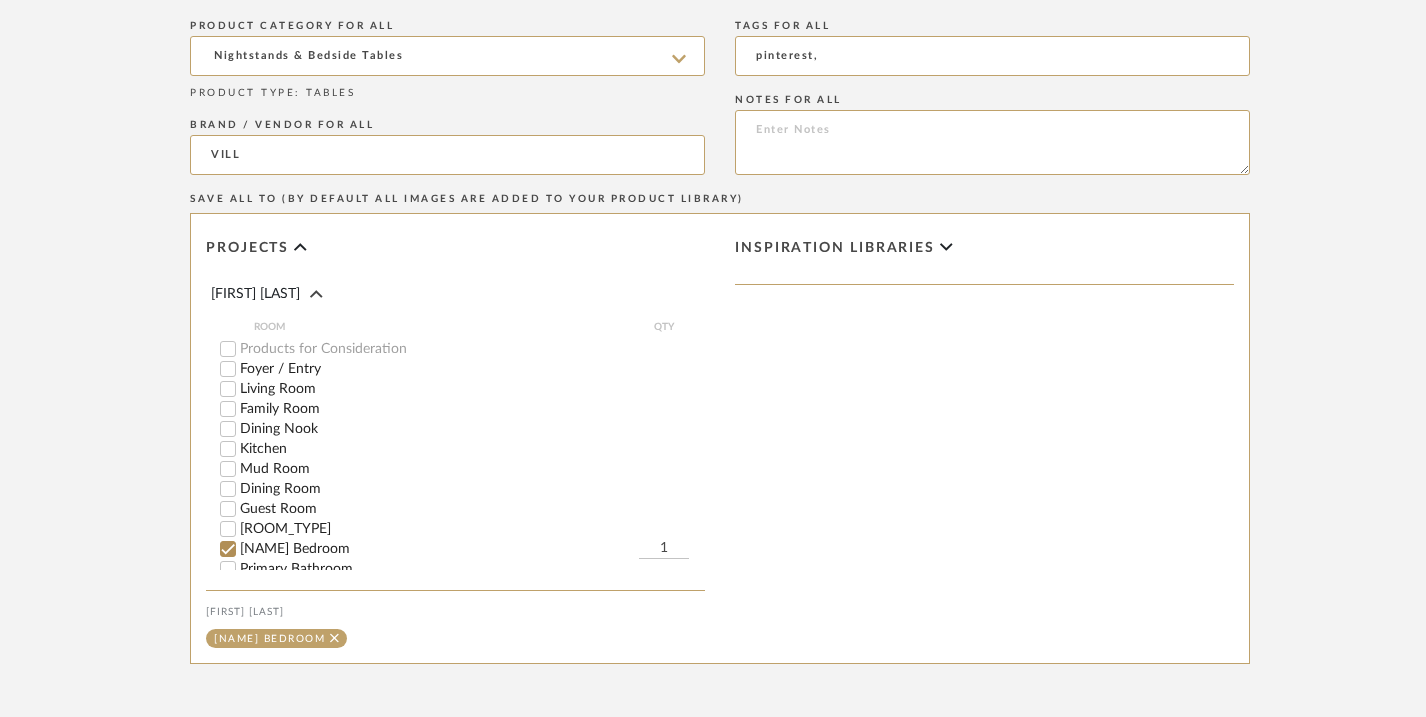 type on "Villa & House" 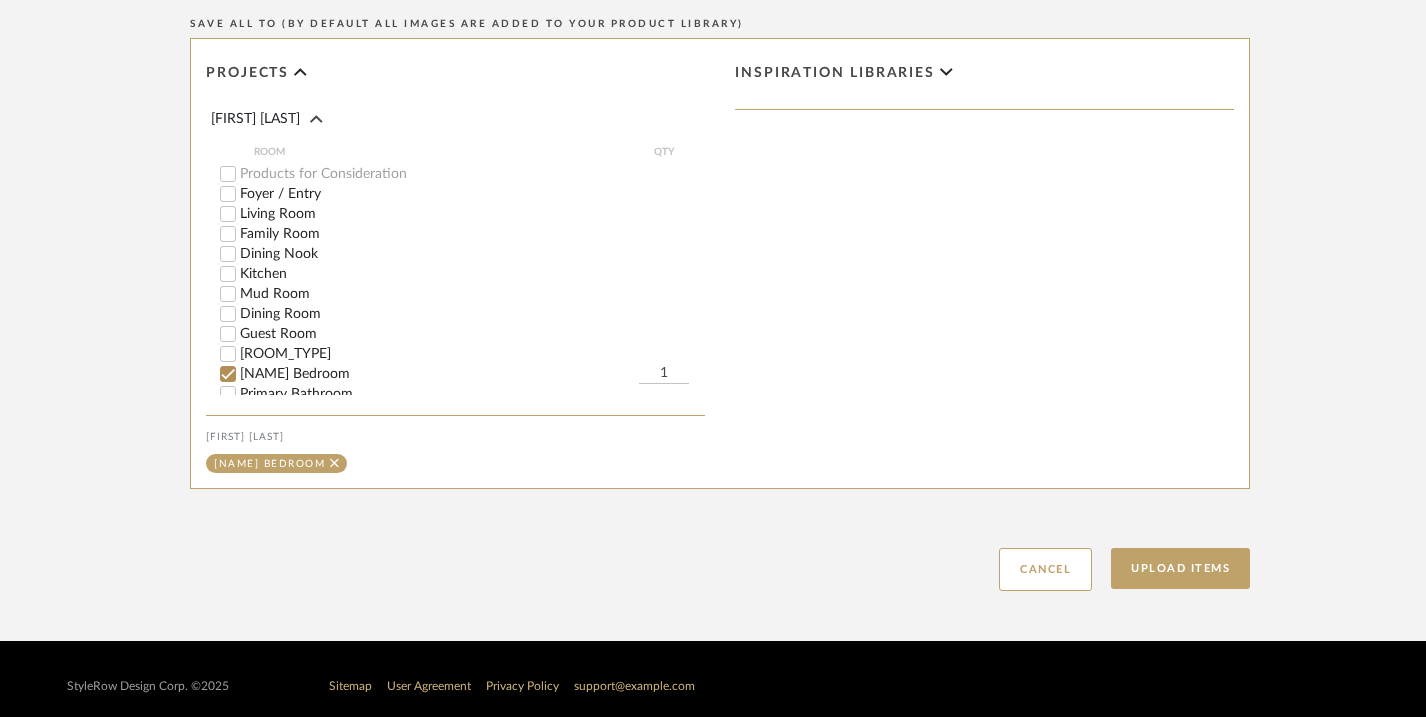 scroll, scrollTop: 1141, scrollLeft: 0, axis: vertical 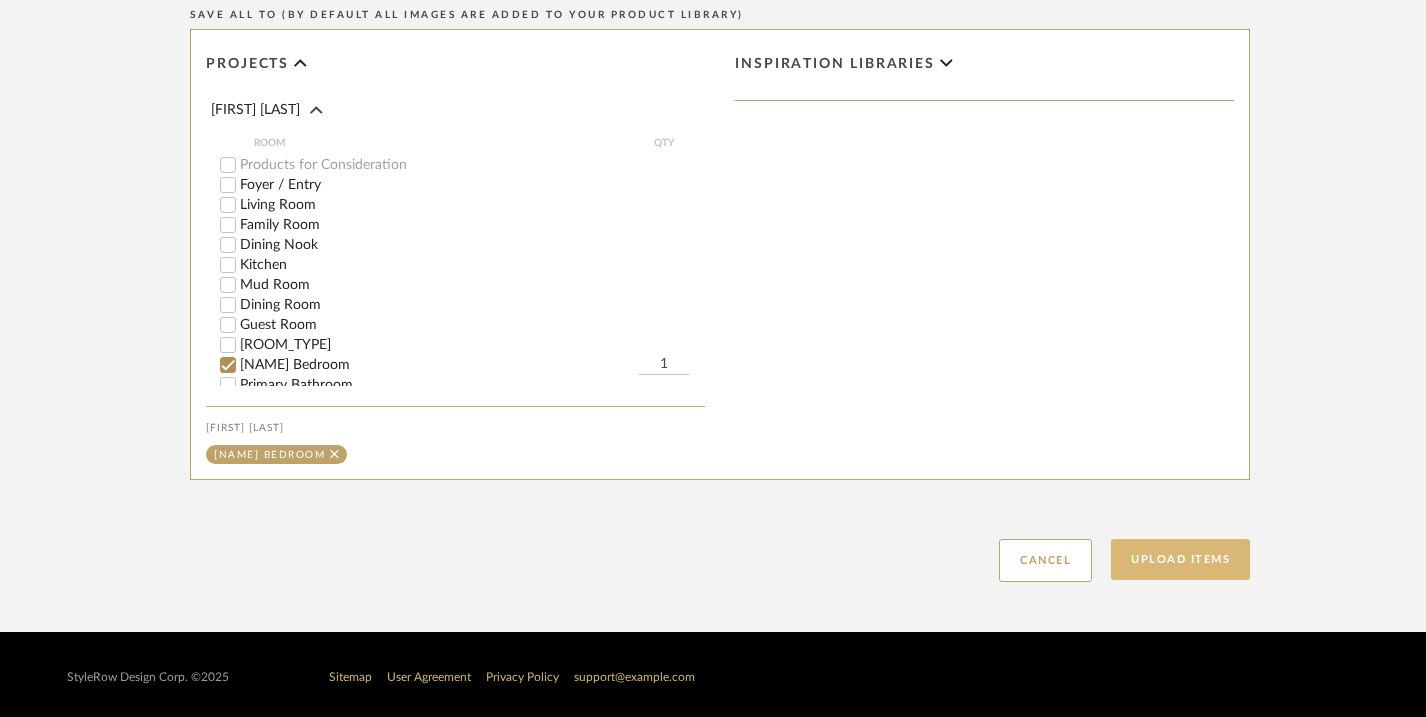 click on "Upload Items" 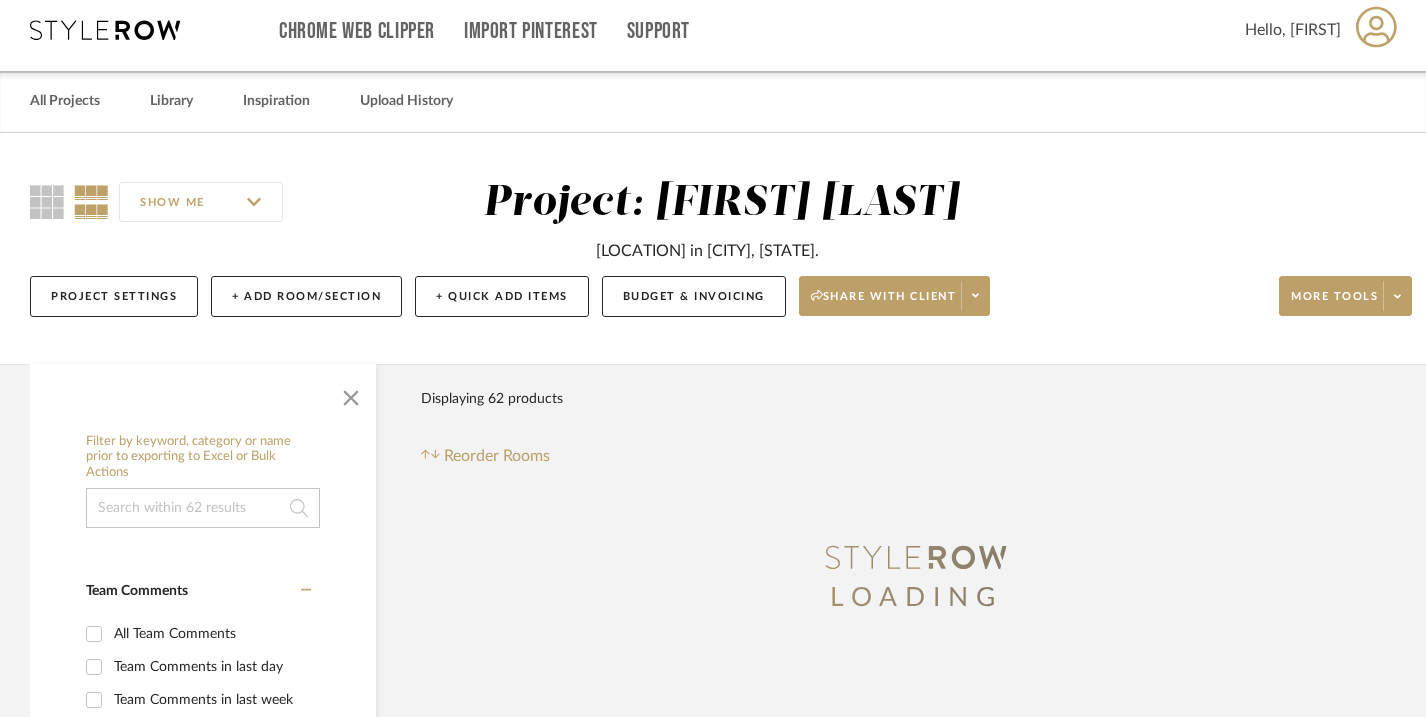 scroll, scrollTop: 0, scrollLeft: 0, axis: both 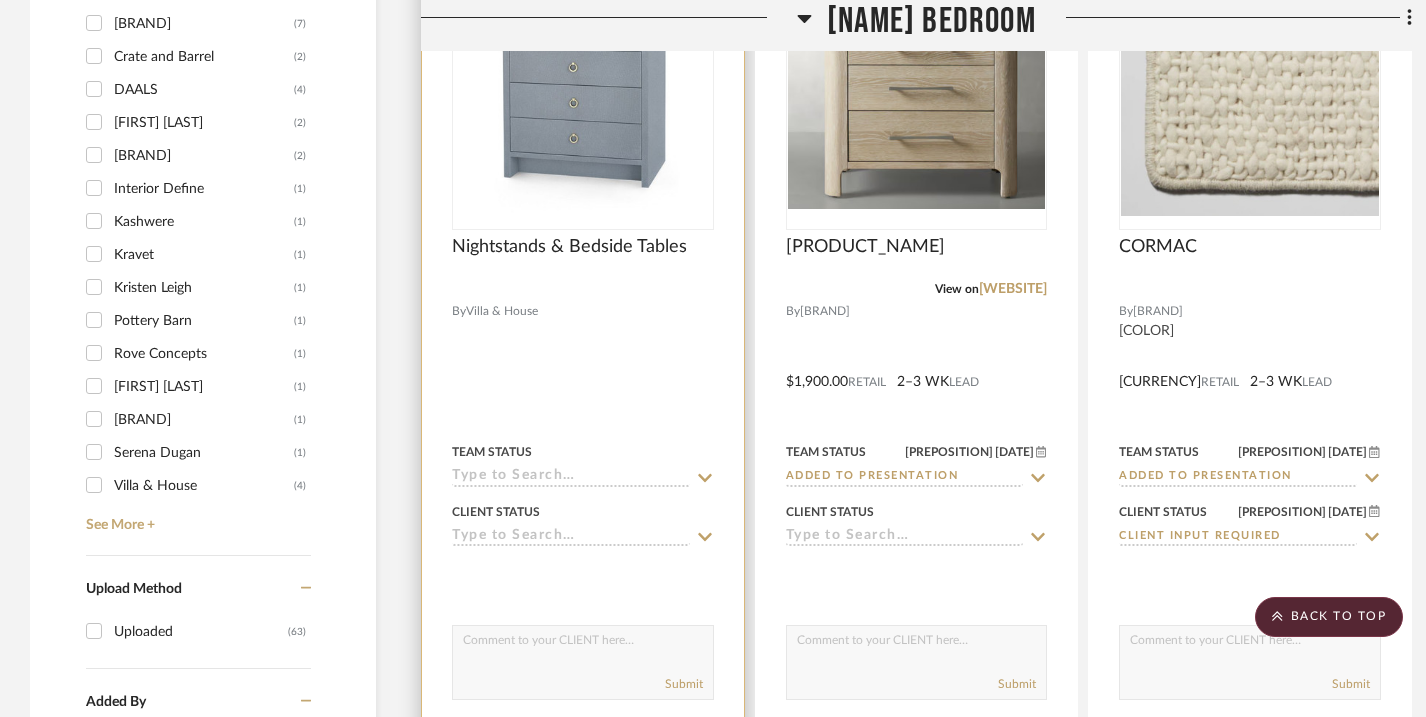 click 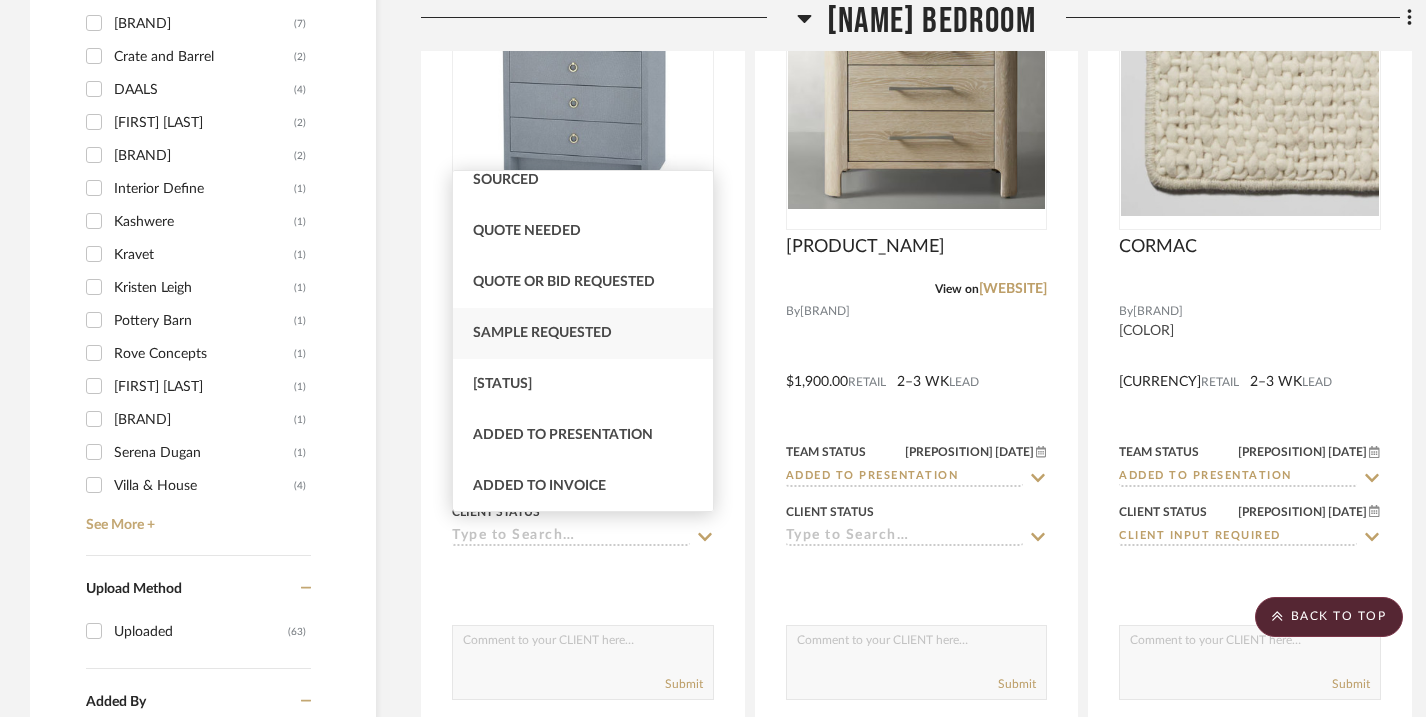 scroll, scrollTop: 682, scrollLeft: 0, axis: vertical 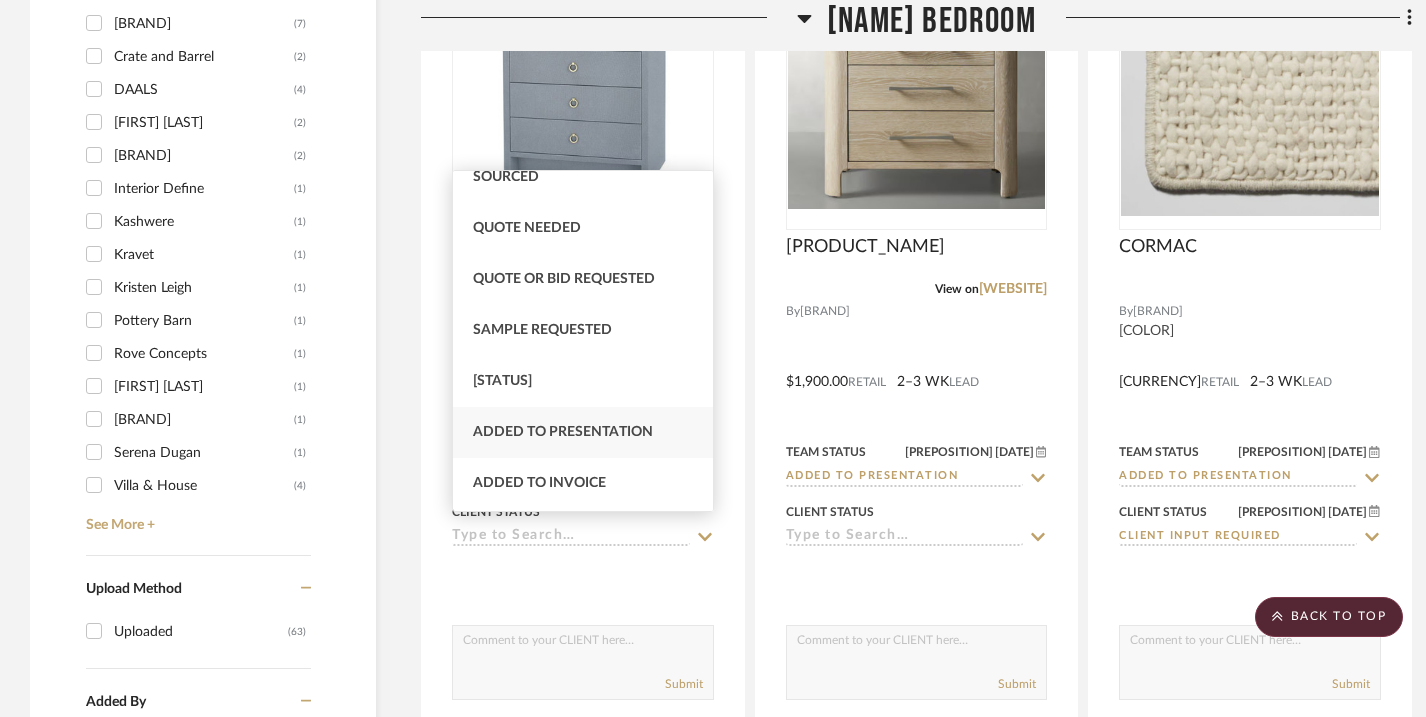 click on "Added to Presentation" at bounding box center (563, 432) 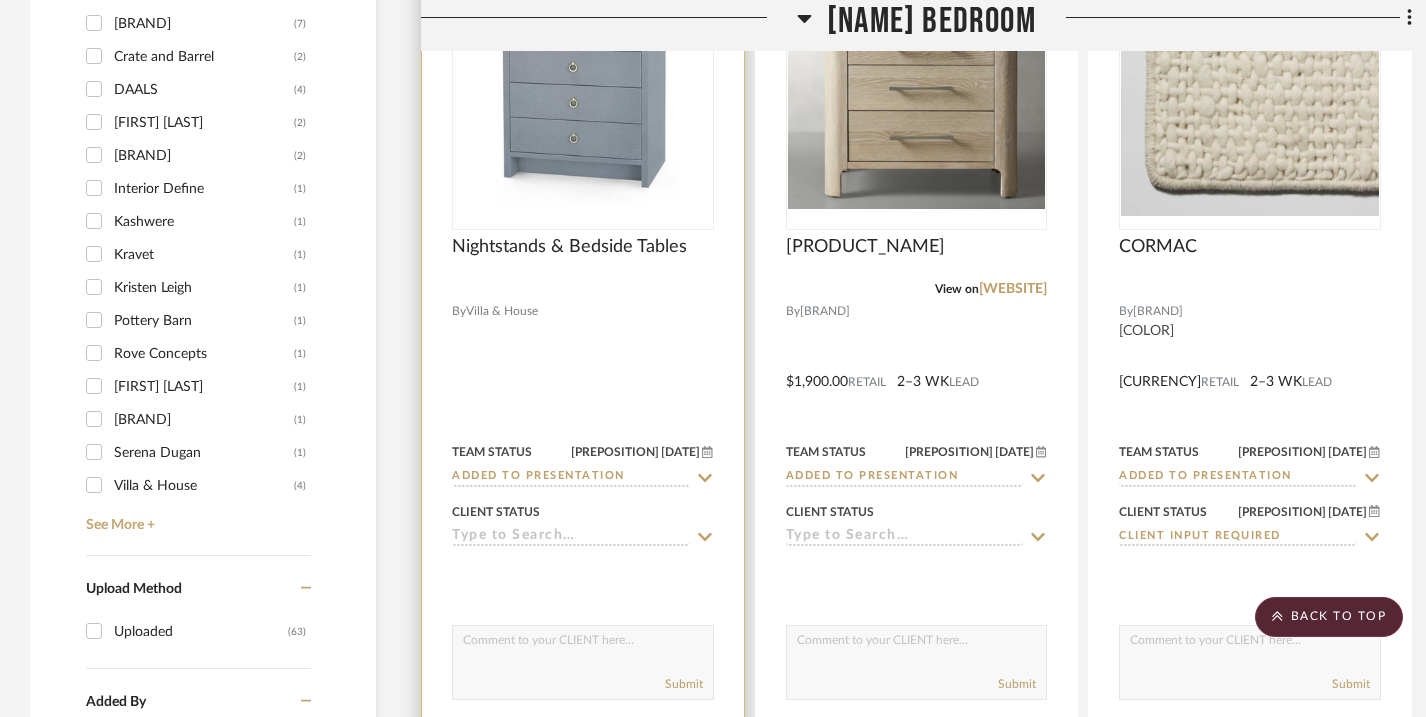 click 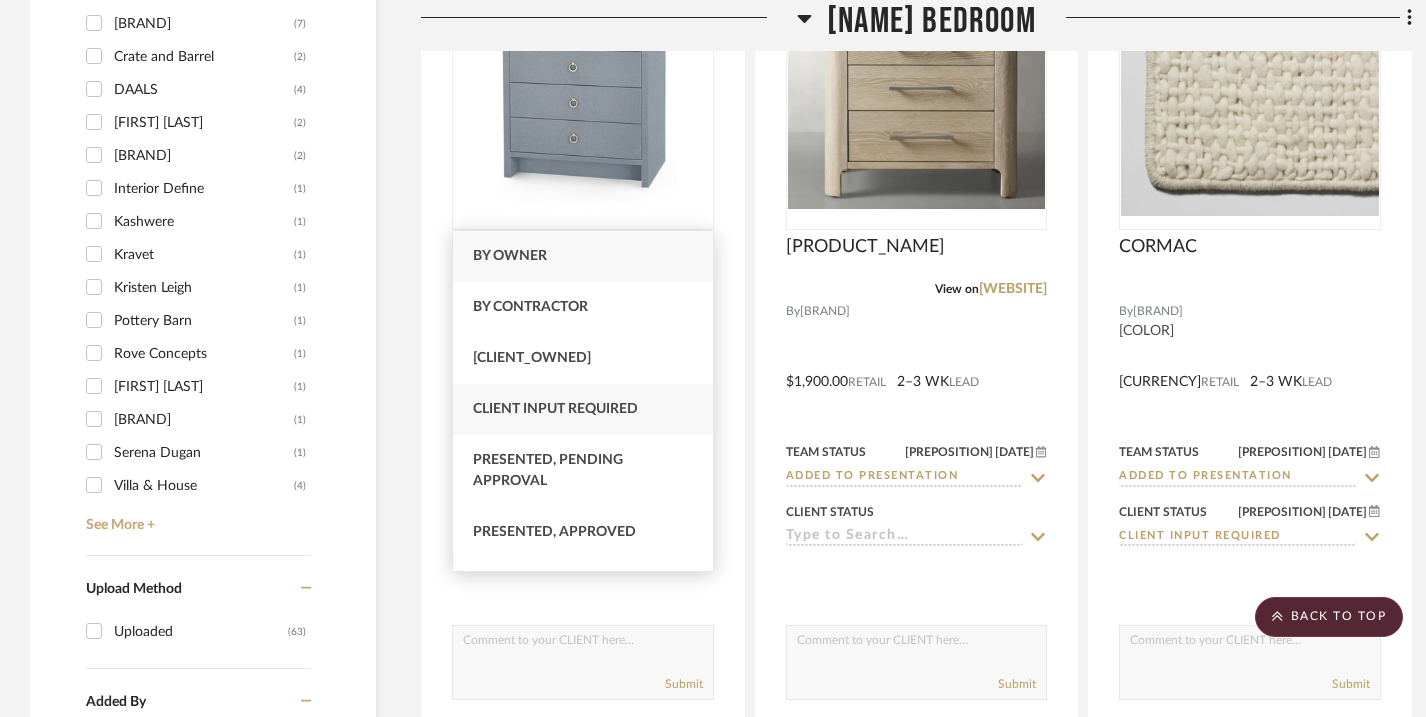 click on "Client Input Required" at bounding box center [583, 409] 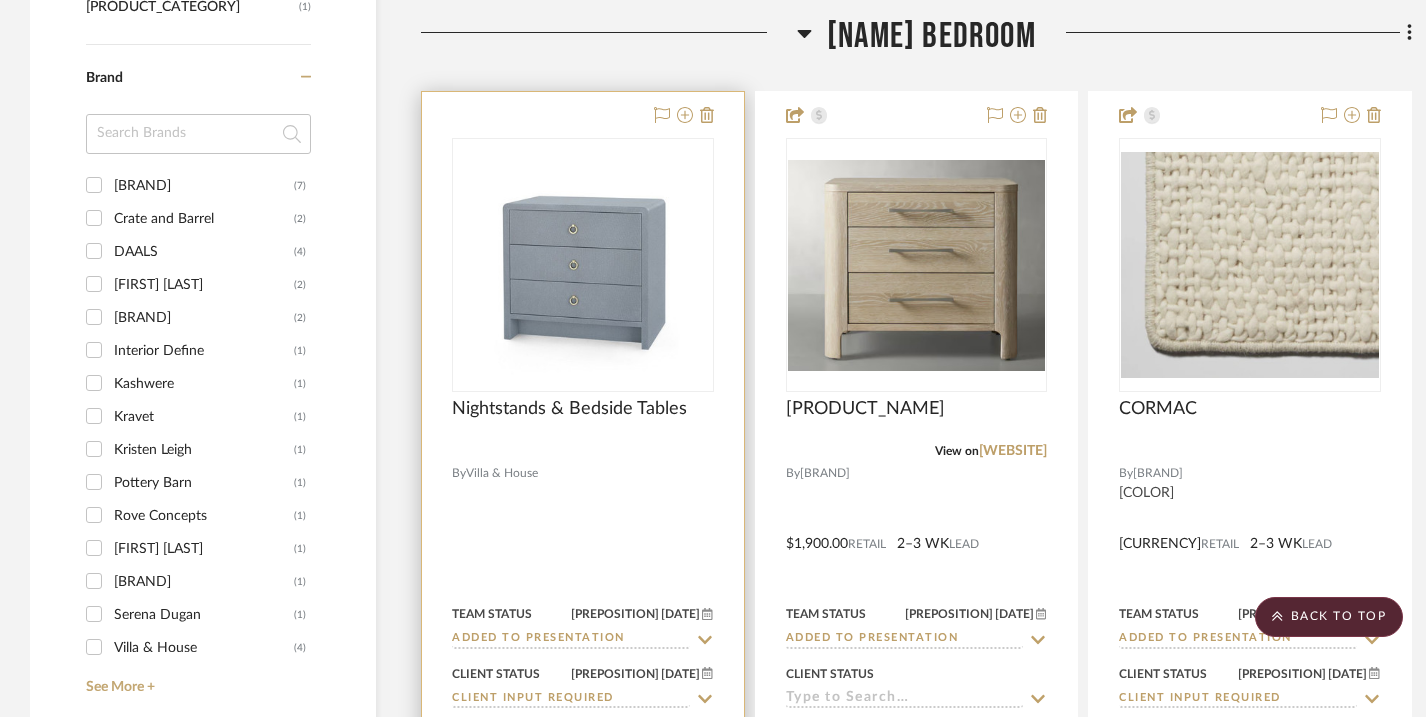 scroll, scrollTop: 2039, scrollLeft: 0, axis: vertical 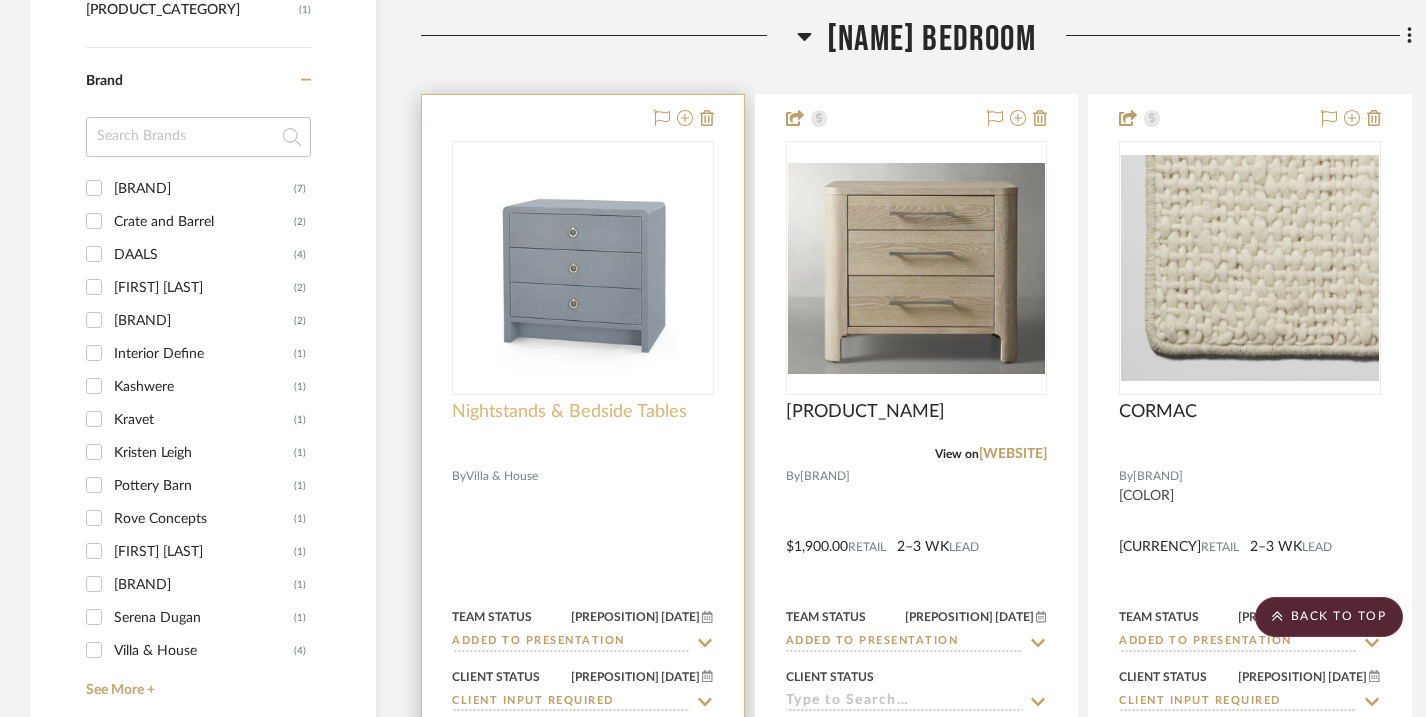 click on "Nightstands‎‎‏‏‎ & Bedside Tables" at bounding box center [569, 412] 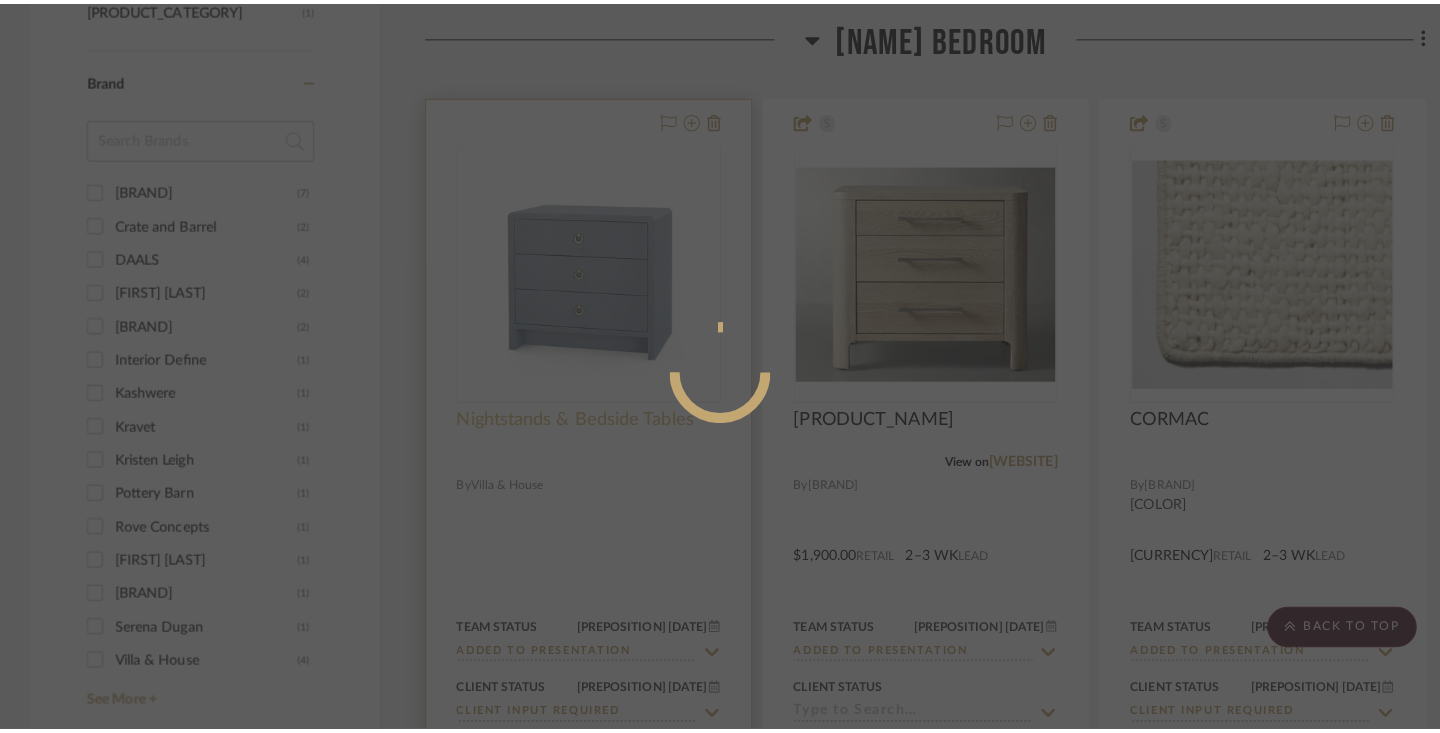 scroll, scrollTop: 0, scrollLeft: 0, axis: both 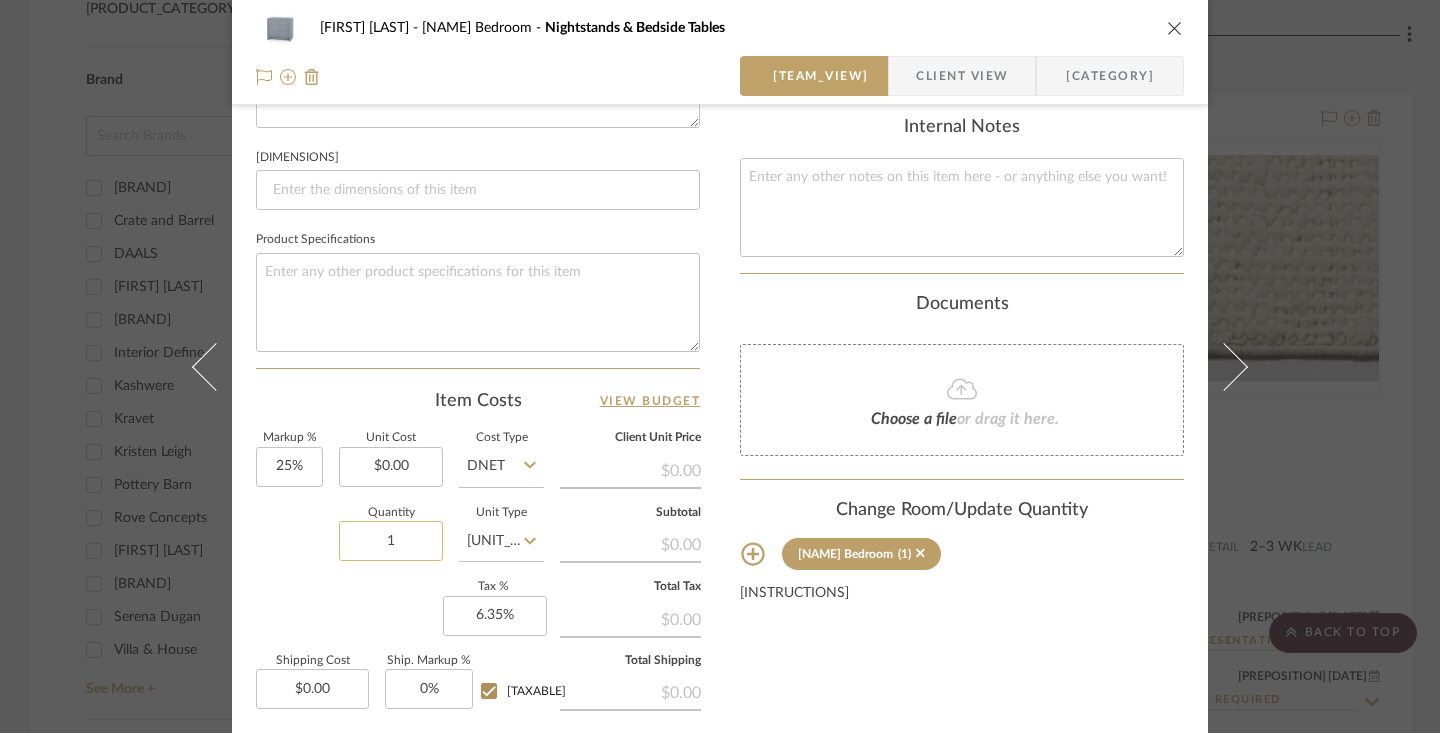 click on "1" 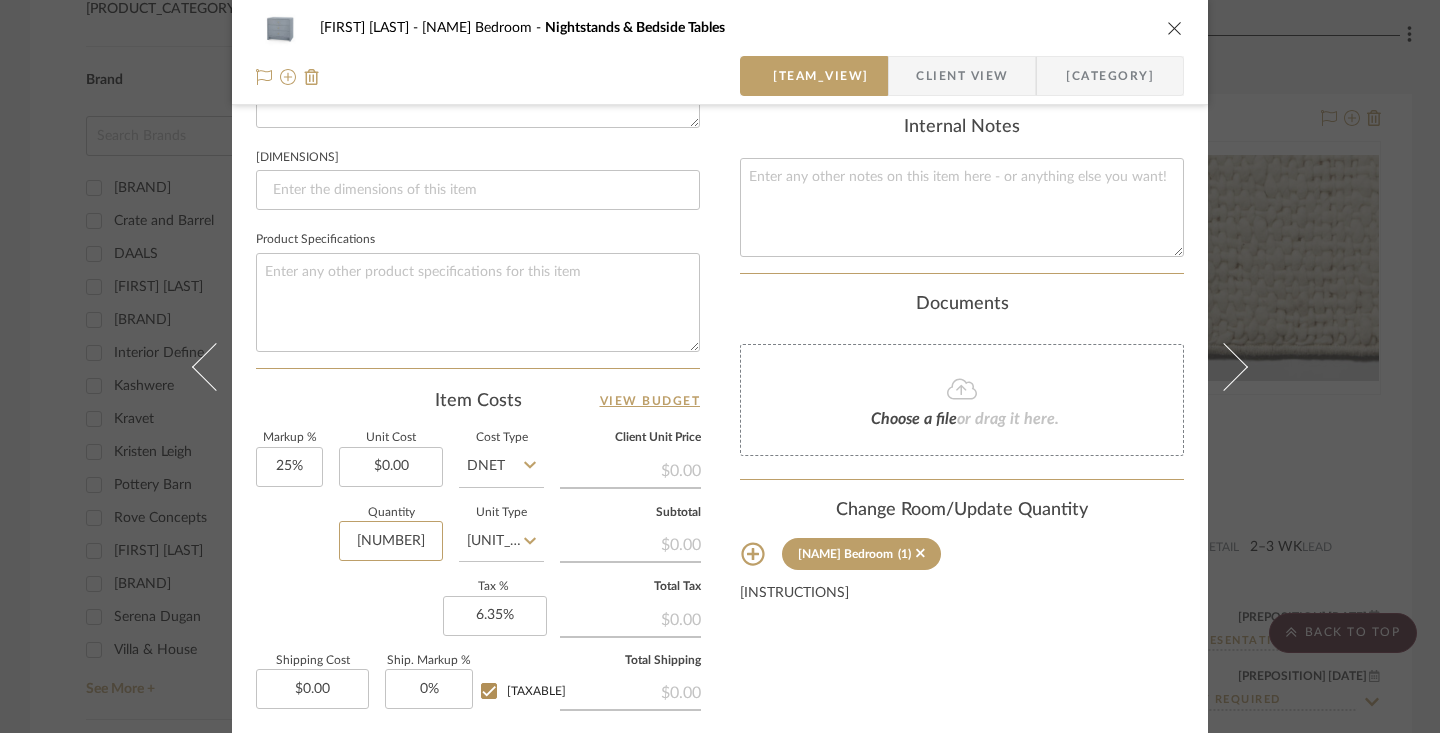 type on "[NUMBER]" 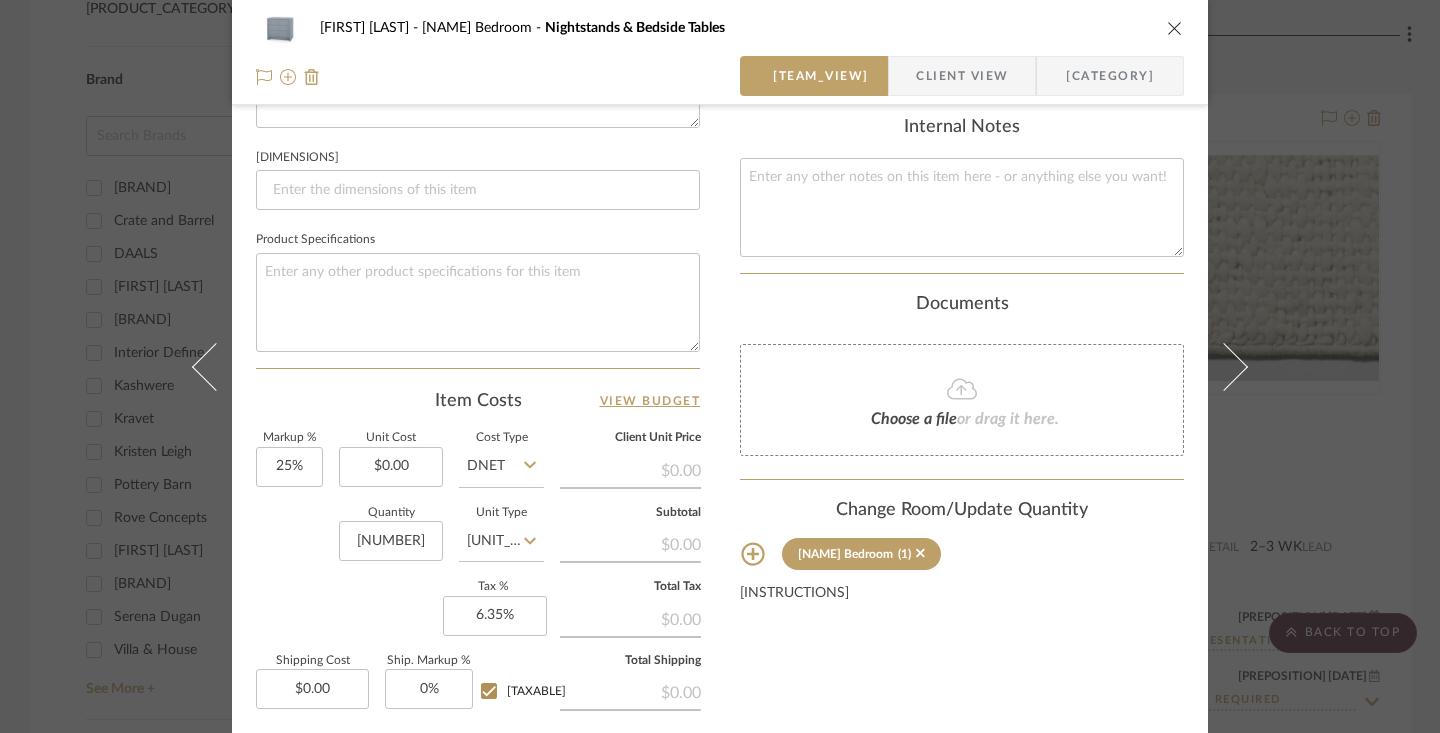 click on "Quantity  2  Unit Type  Each" 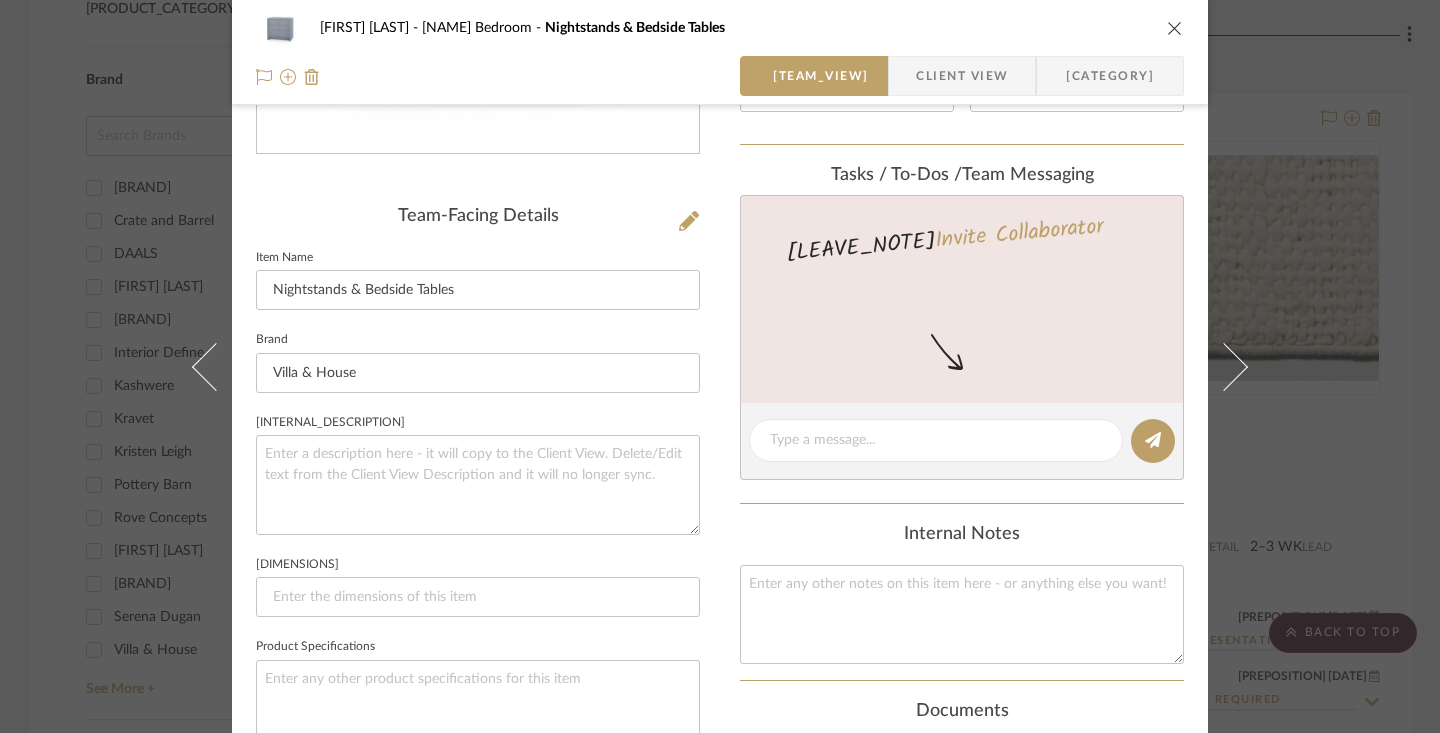type 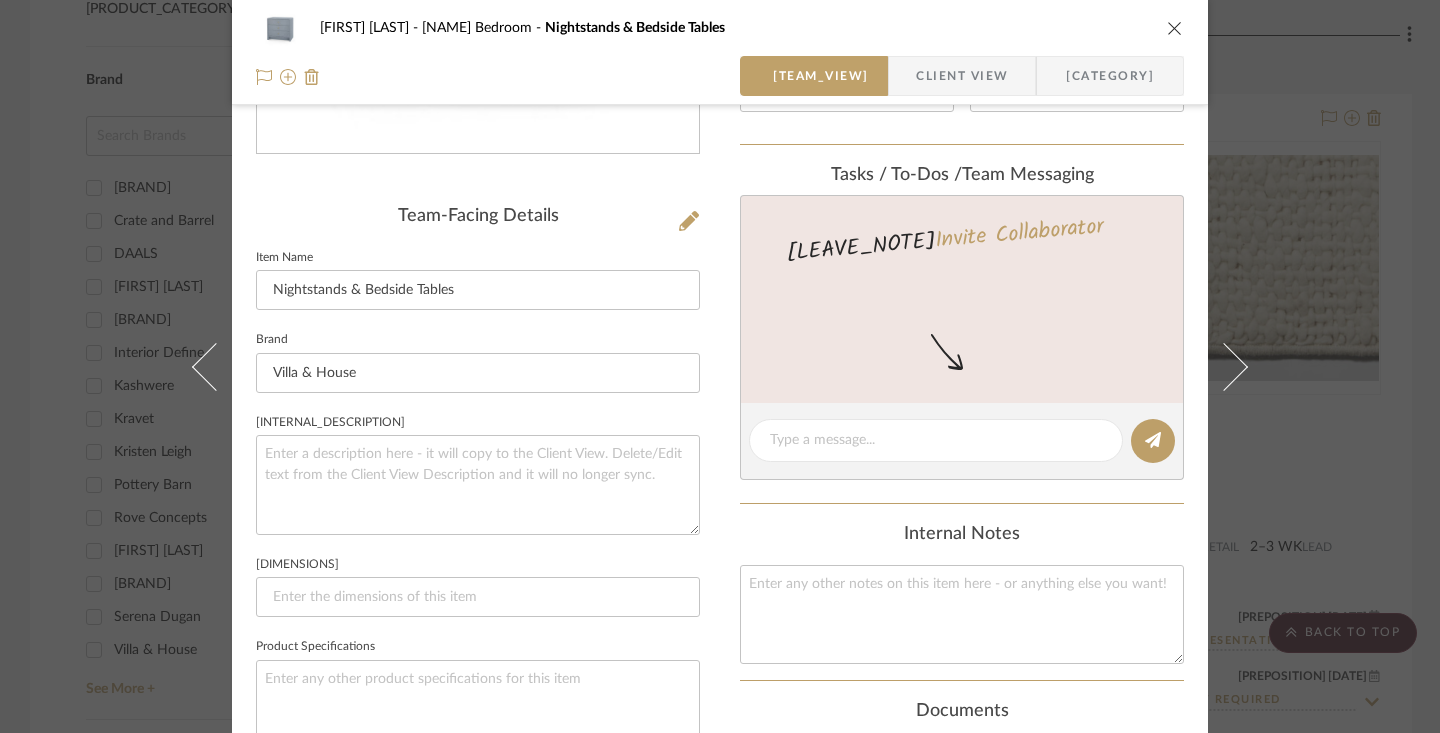 type 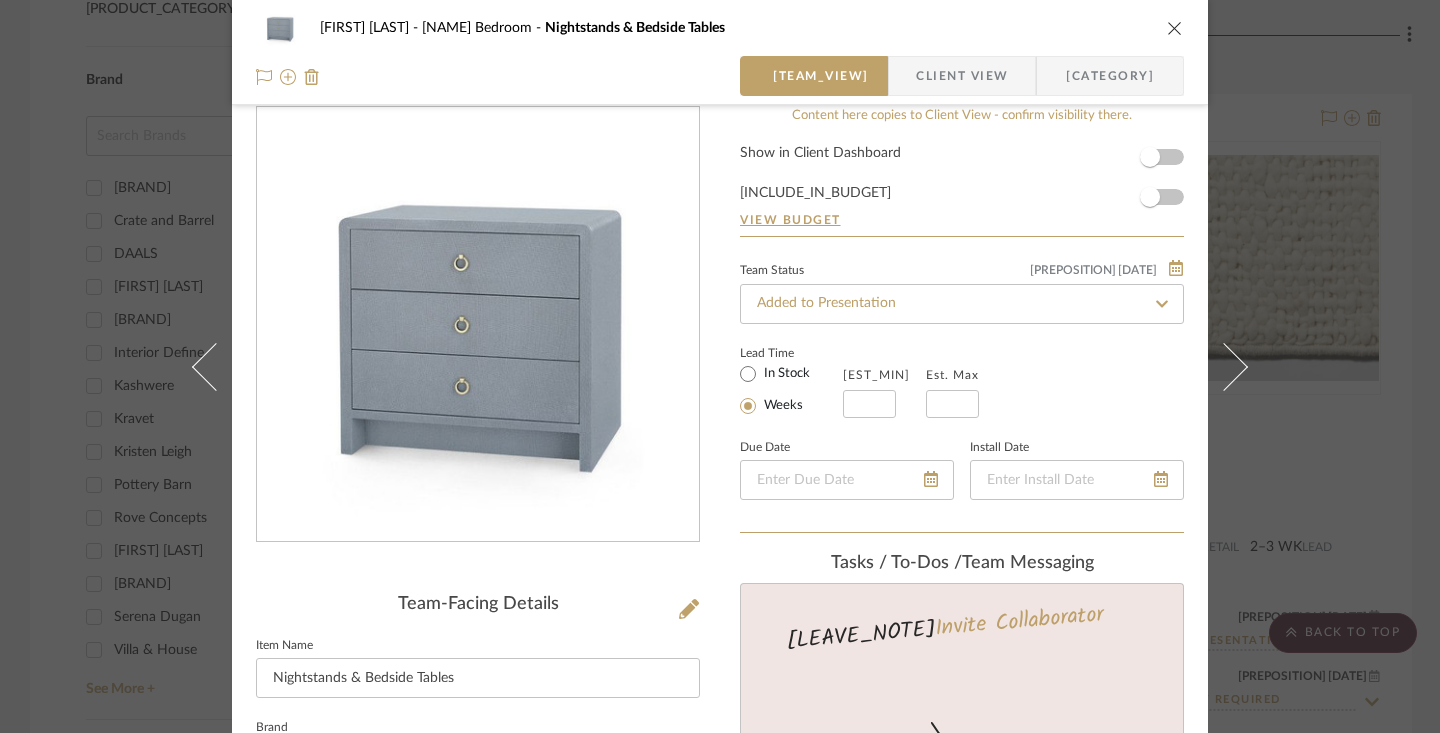 scroll, scrollTop: 29, scrollLeft: 0, axis: vertical 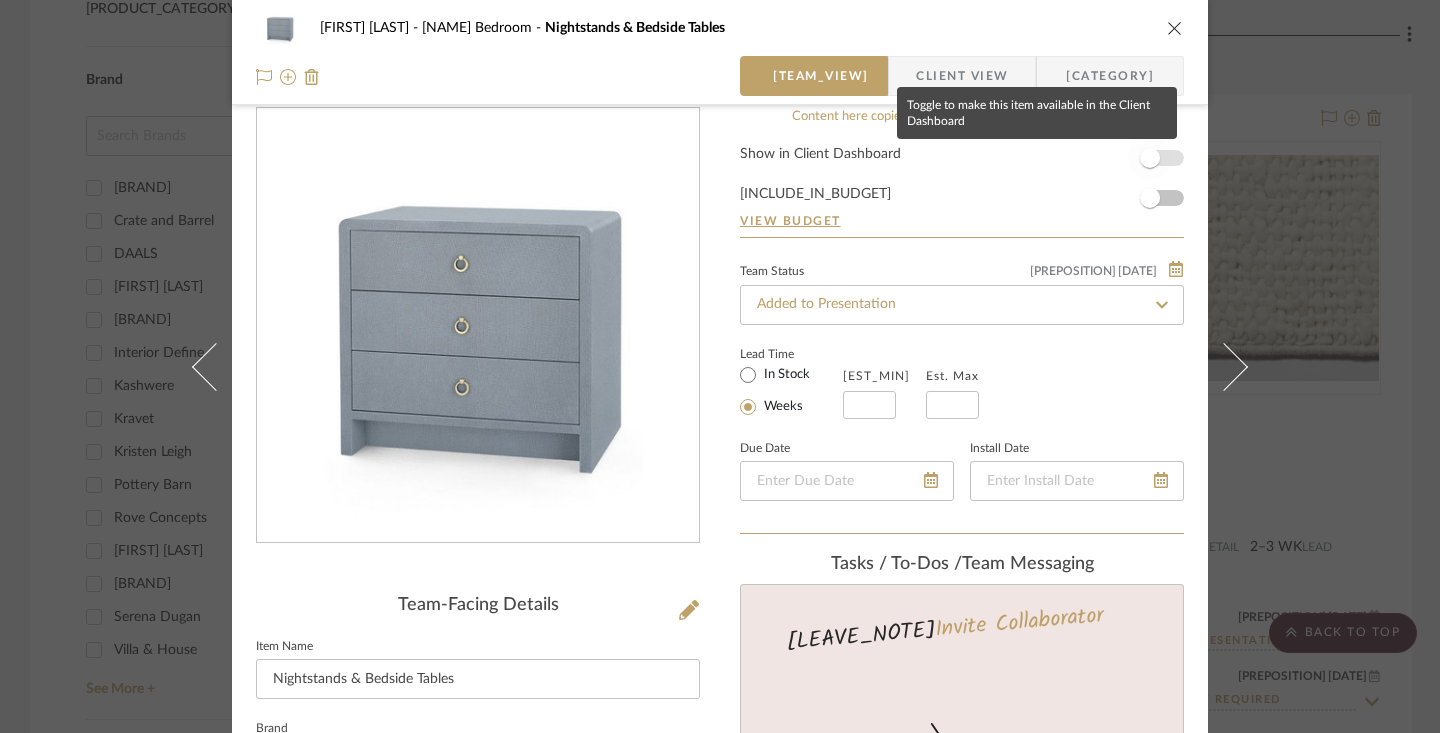 click at bounding box center [1150, 158] 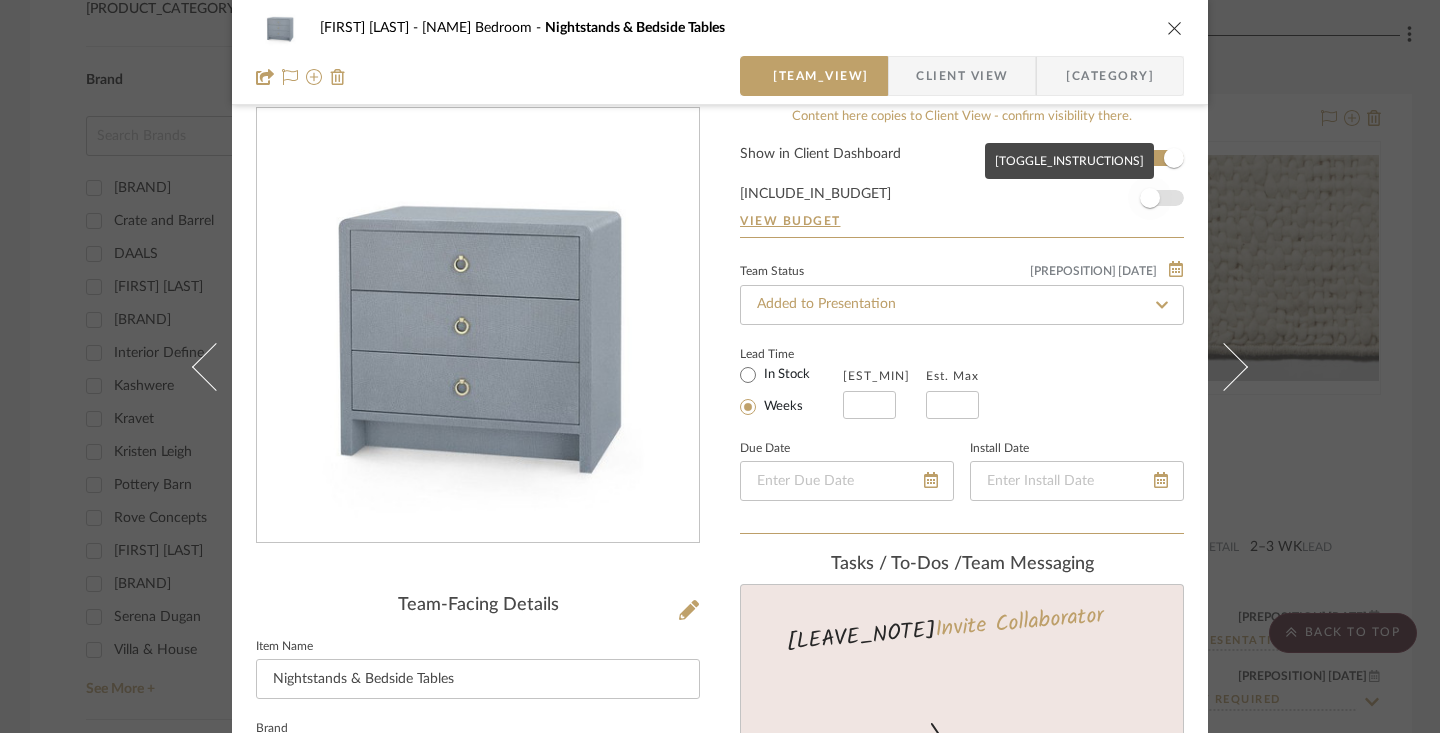 type 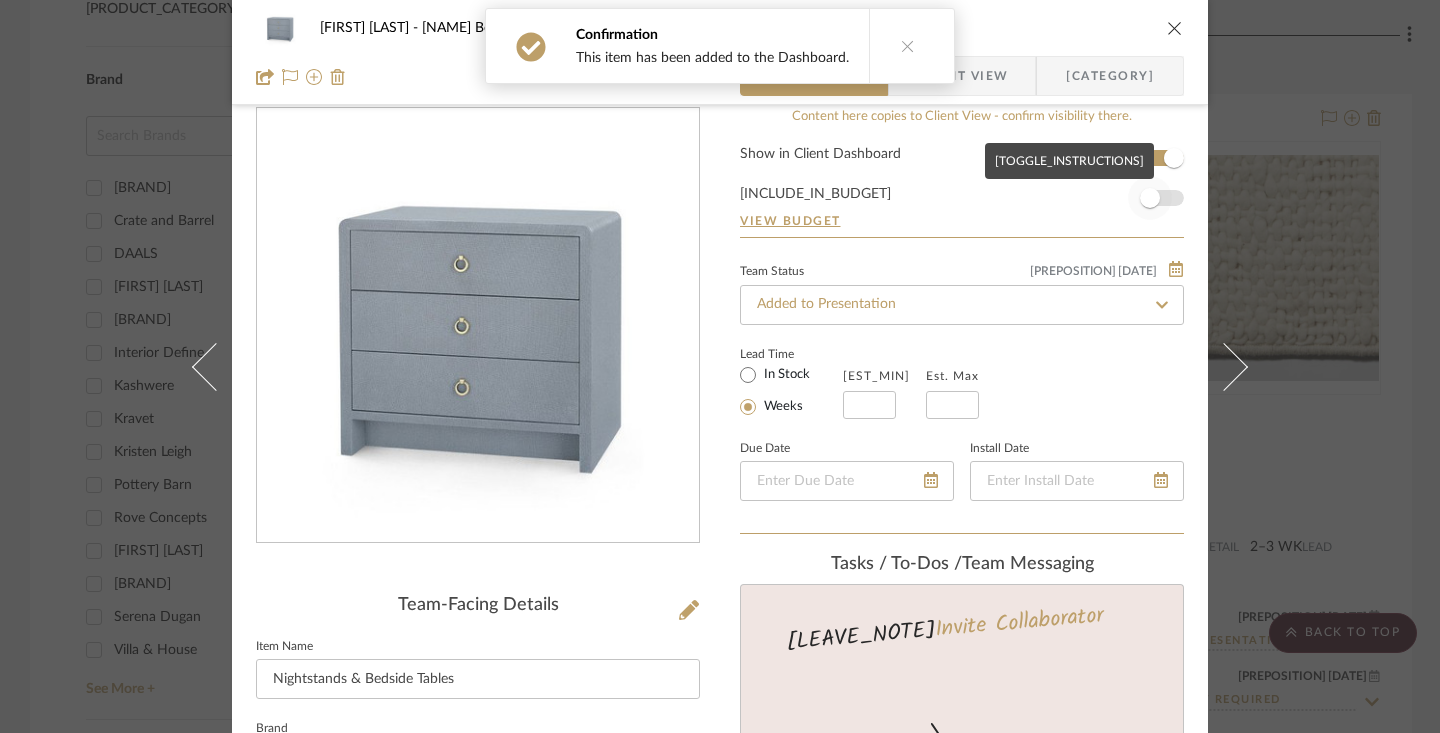 click at bounding box center (1150, 198) 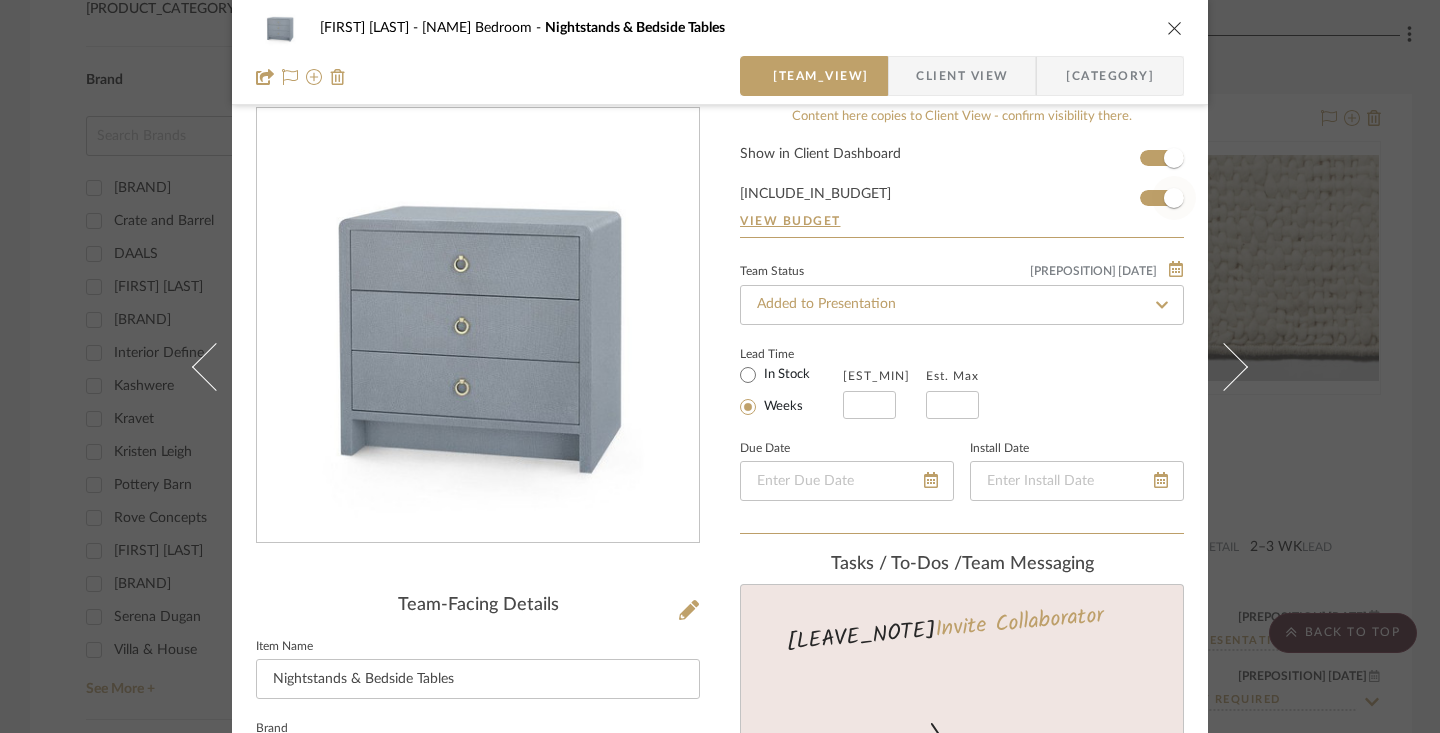 type 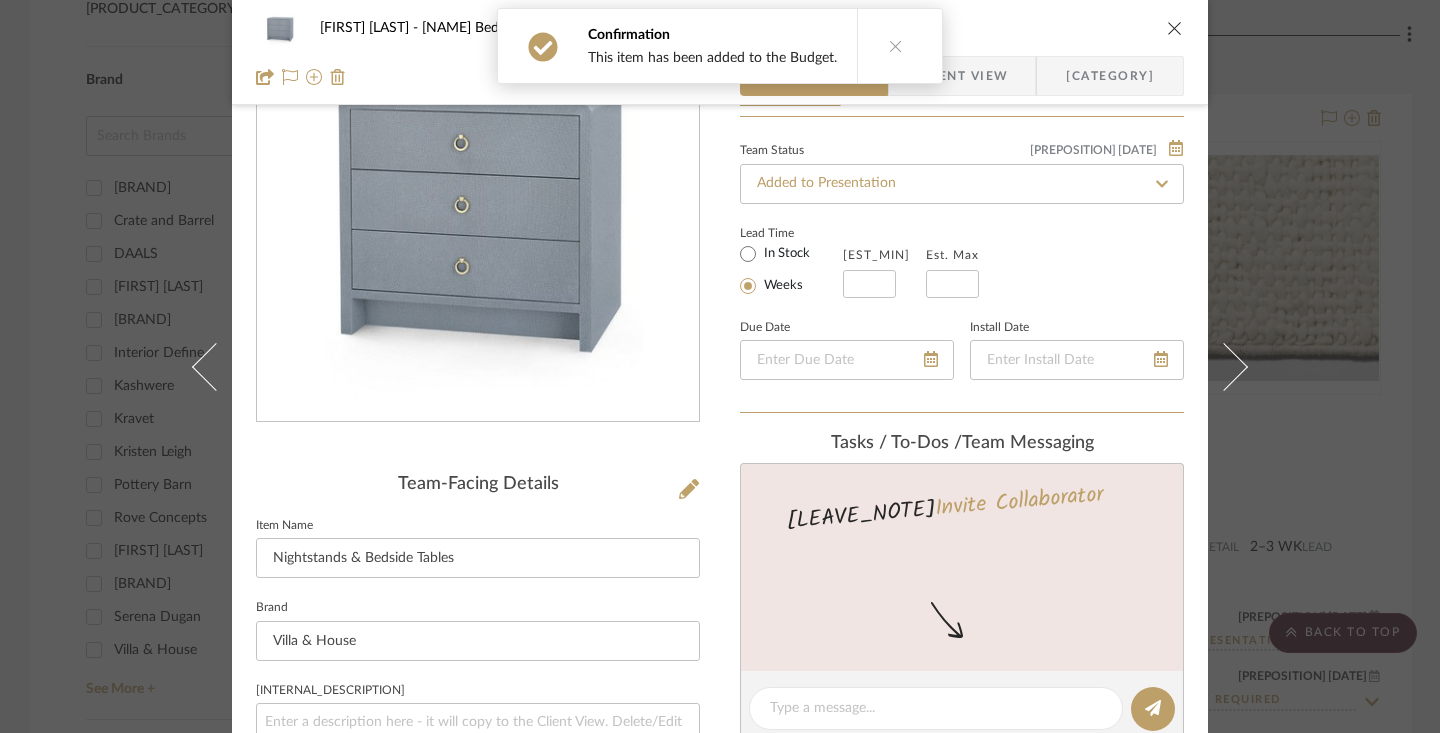 scroll, scrollTop: 152, scrollLeft: 0, axis: vertical 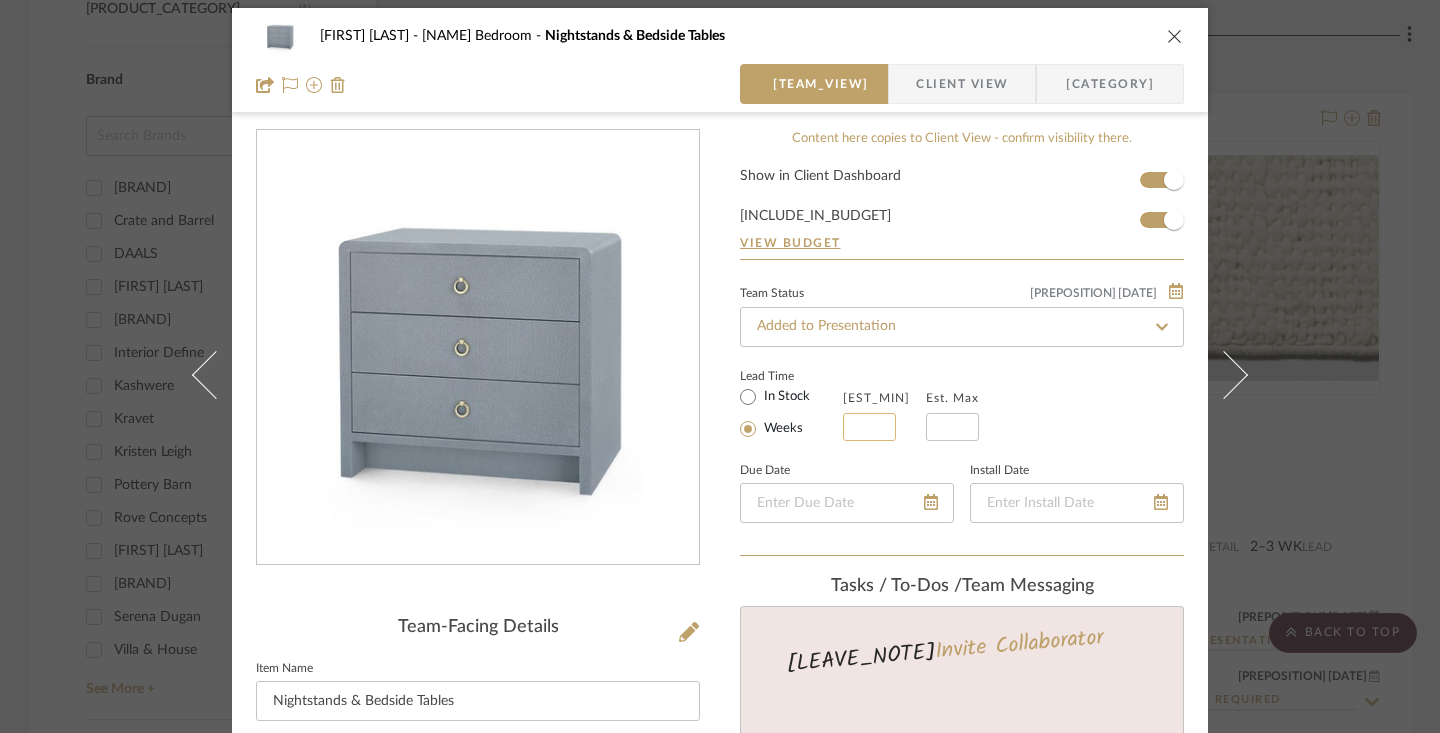 click 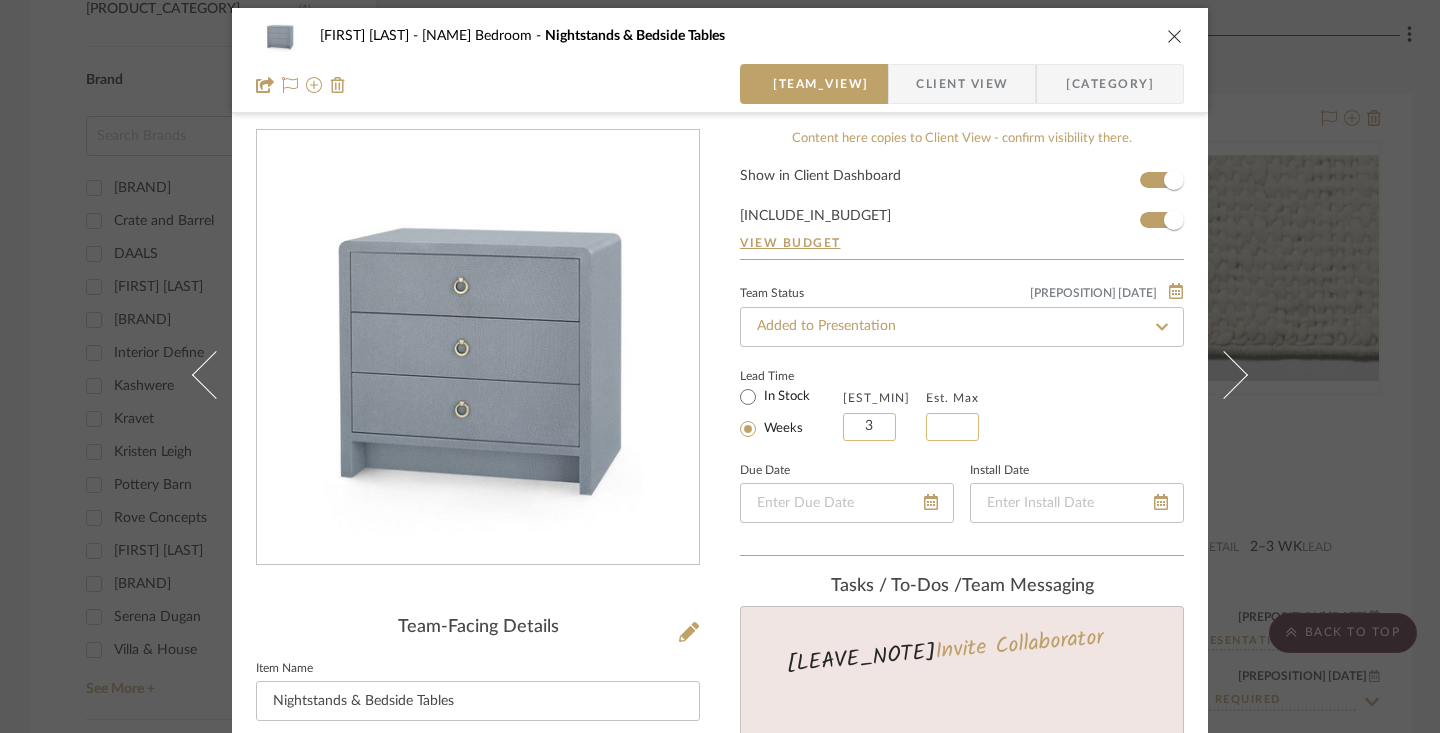 type on "3" 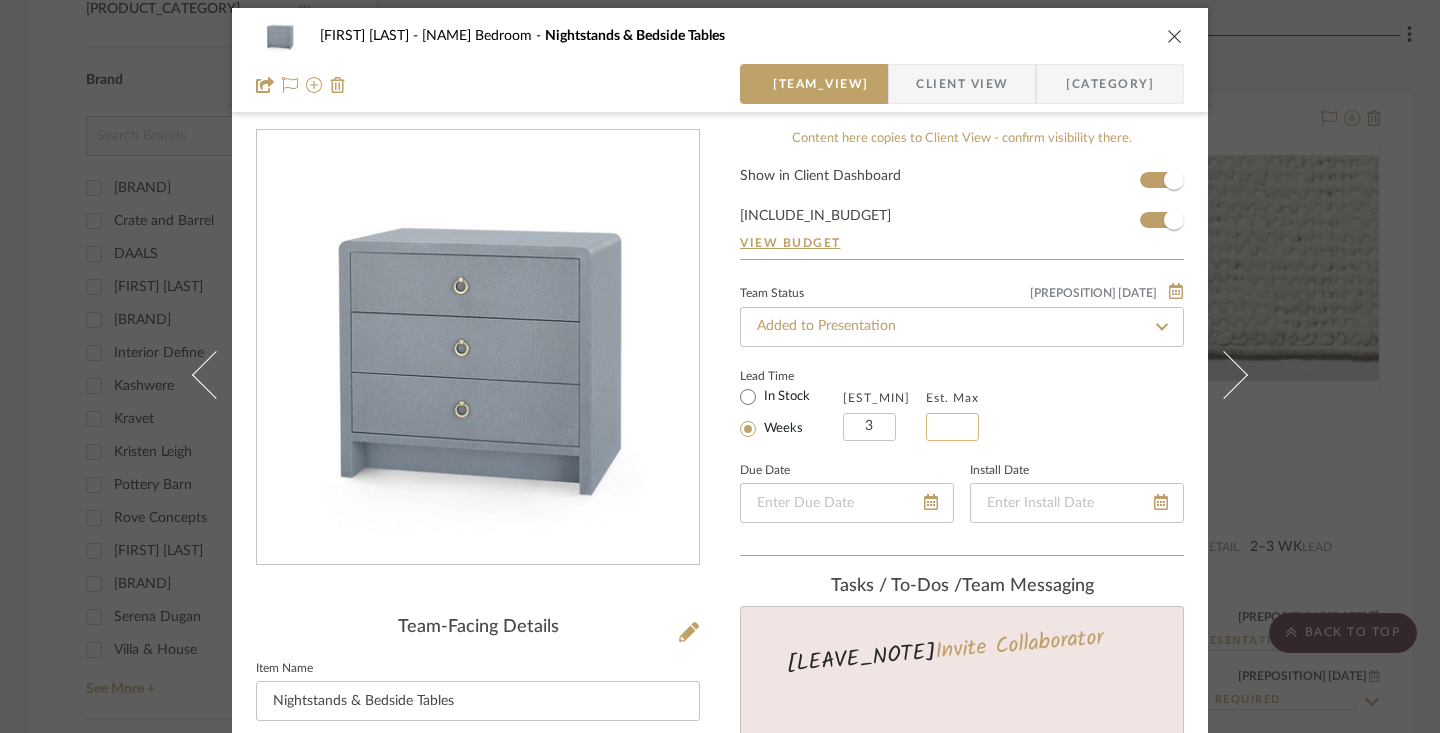 click 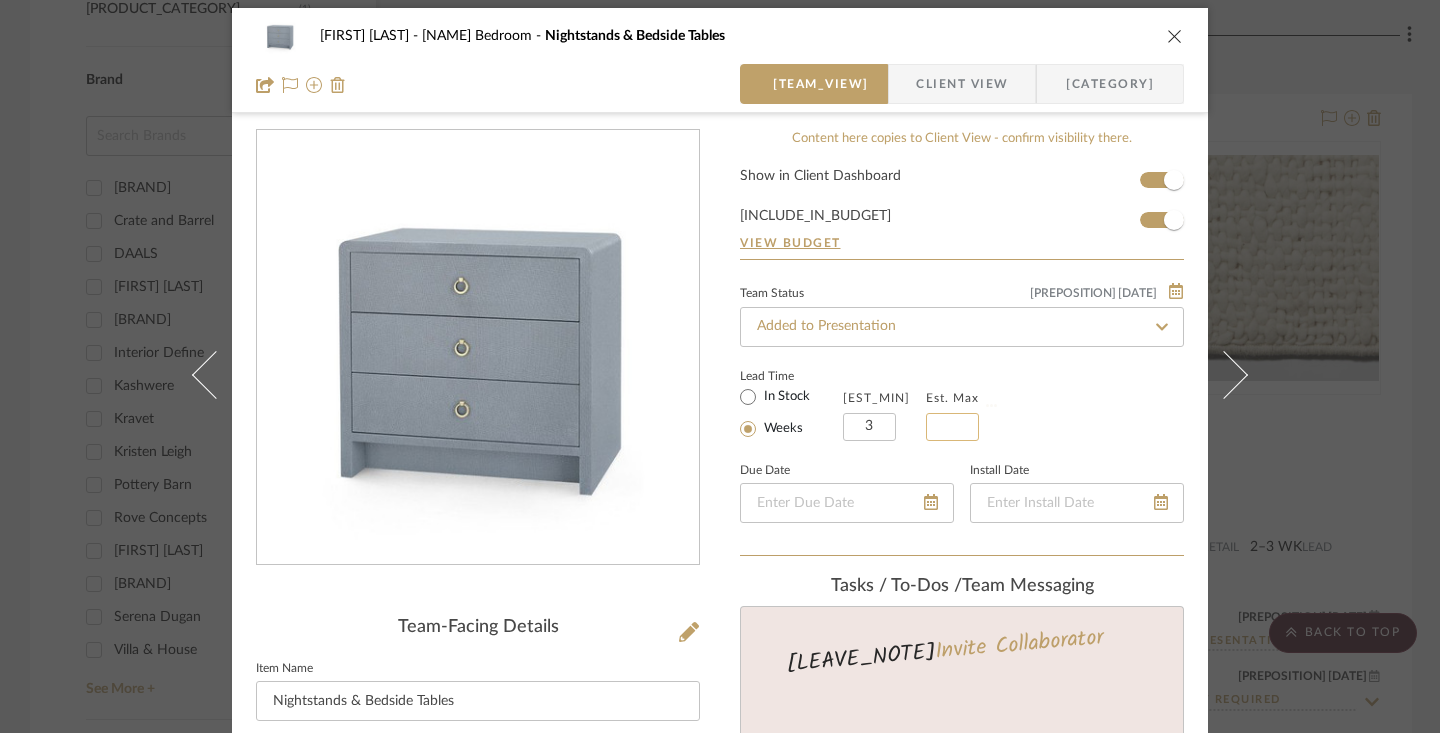 type on "4" 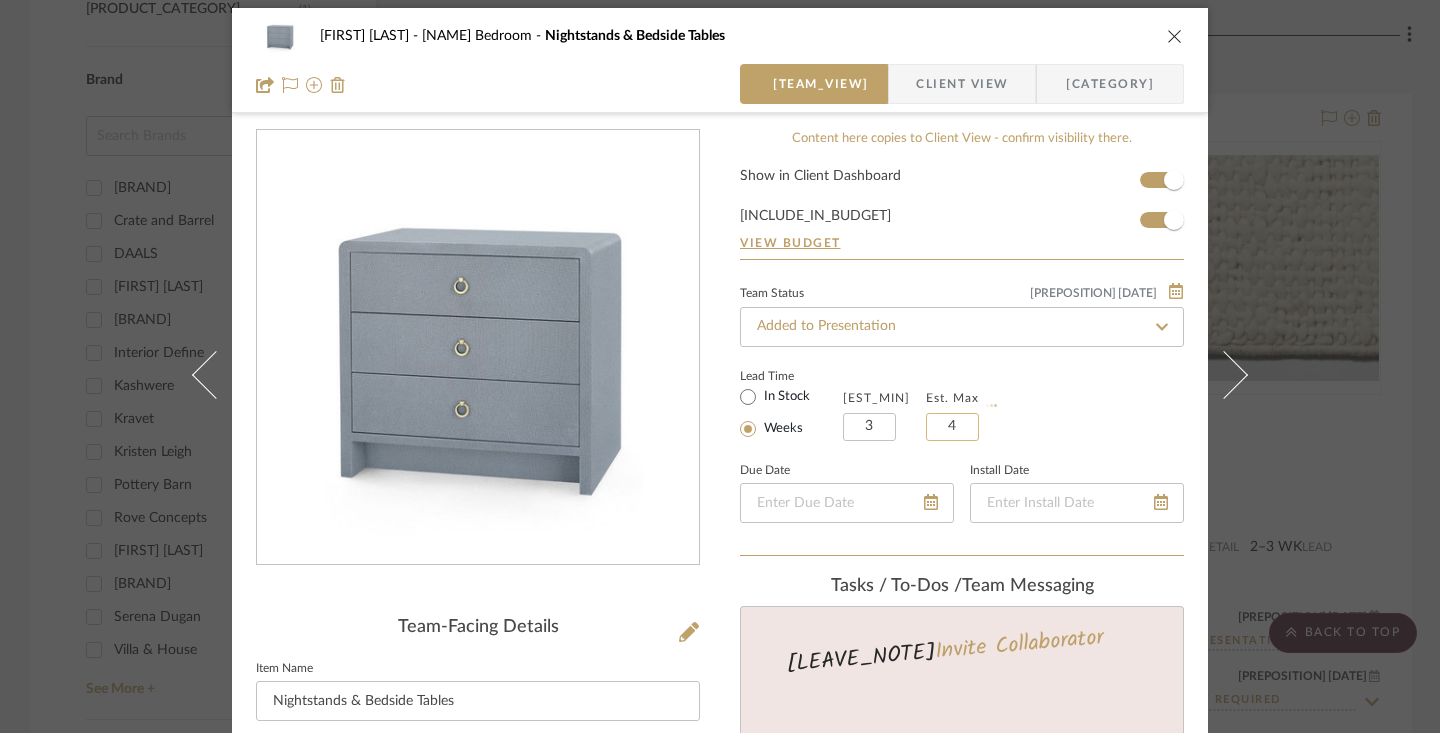 type 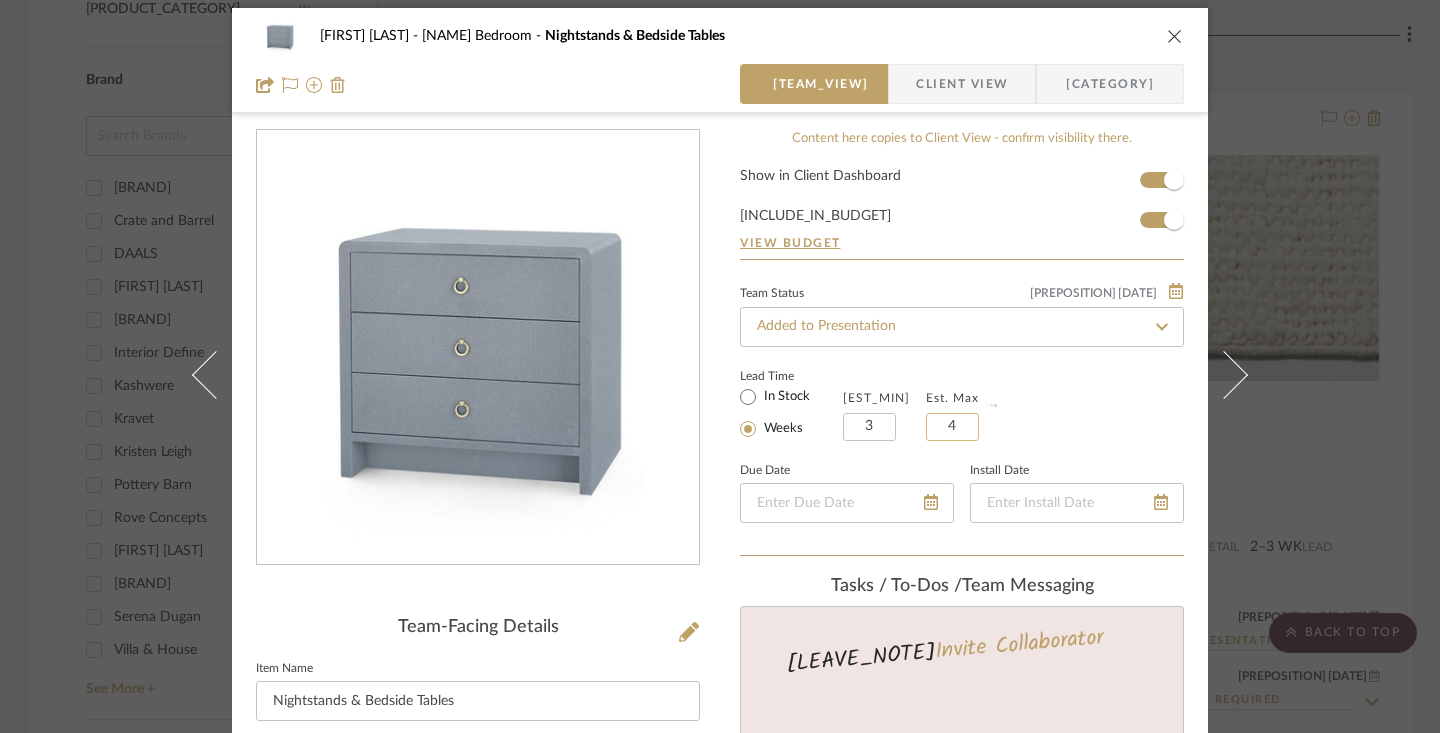 type 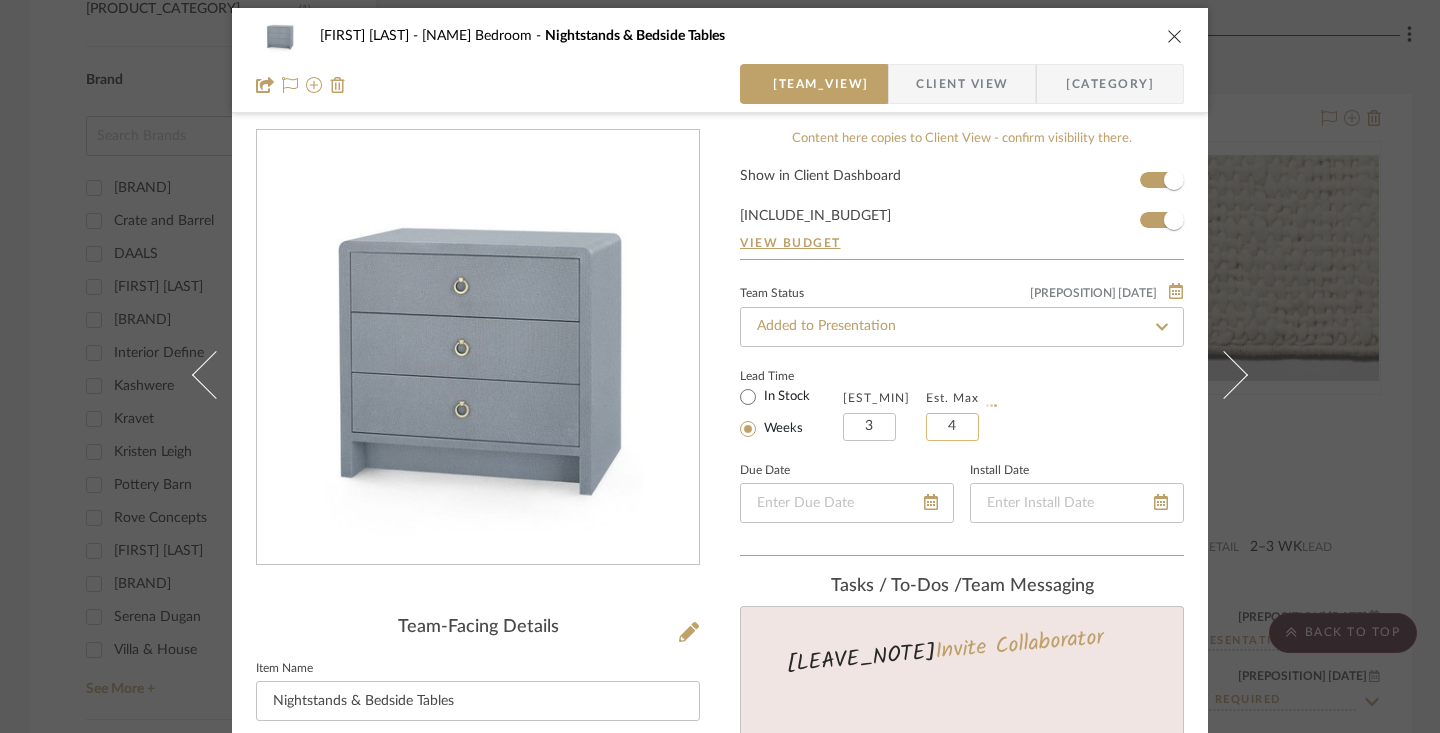 type 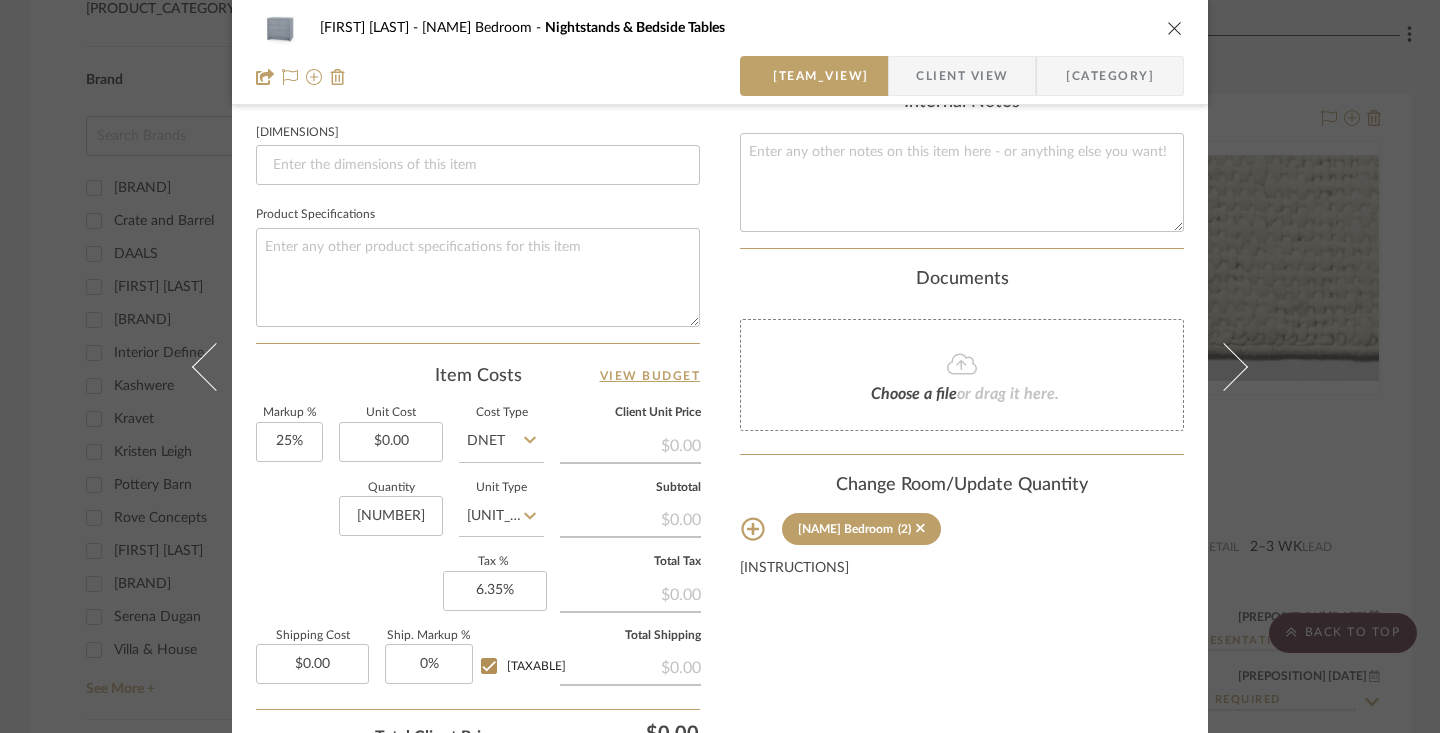 scroll, scrollTop: 857, scrollLeft: 0, axis: vertical 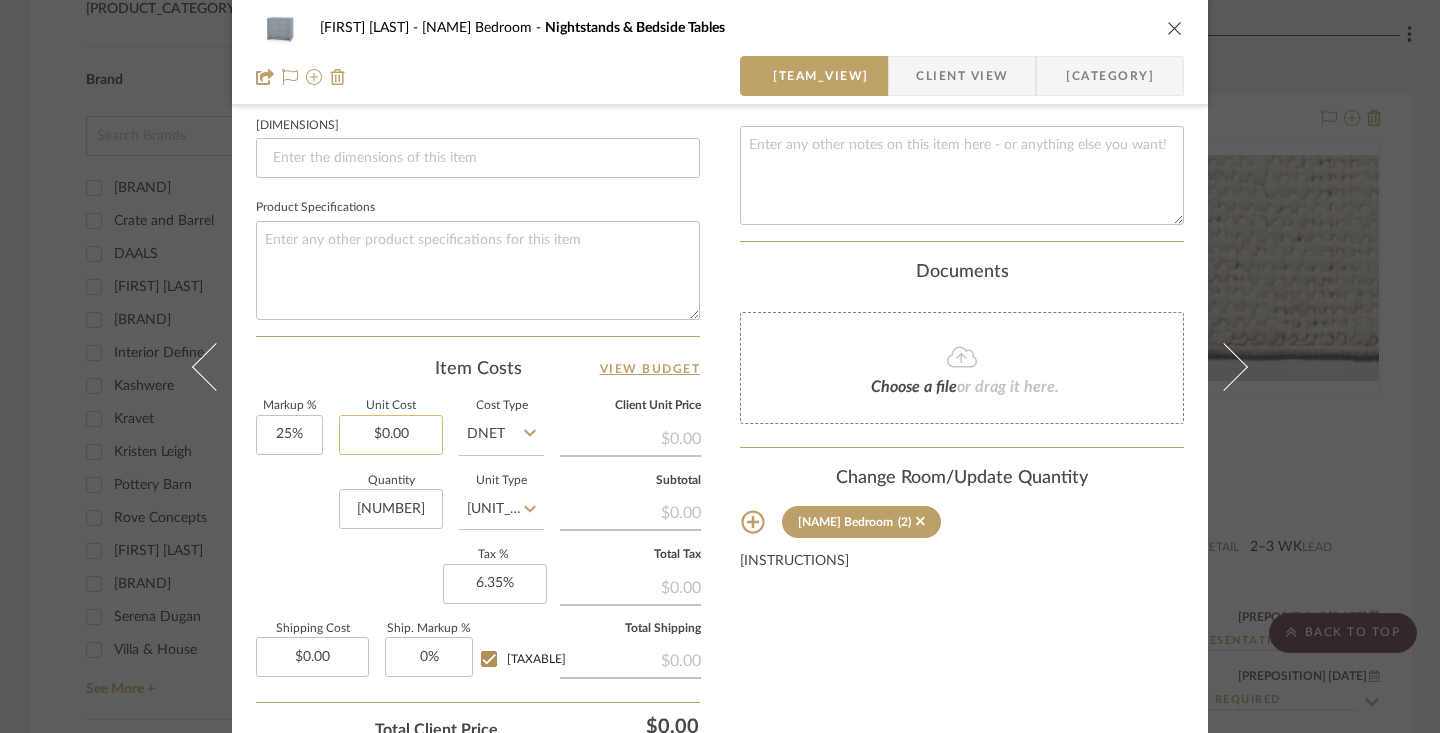 type on "4" 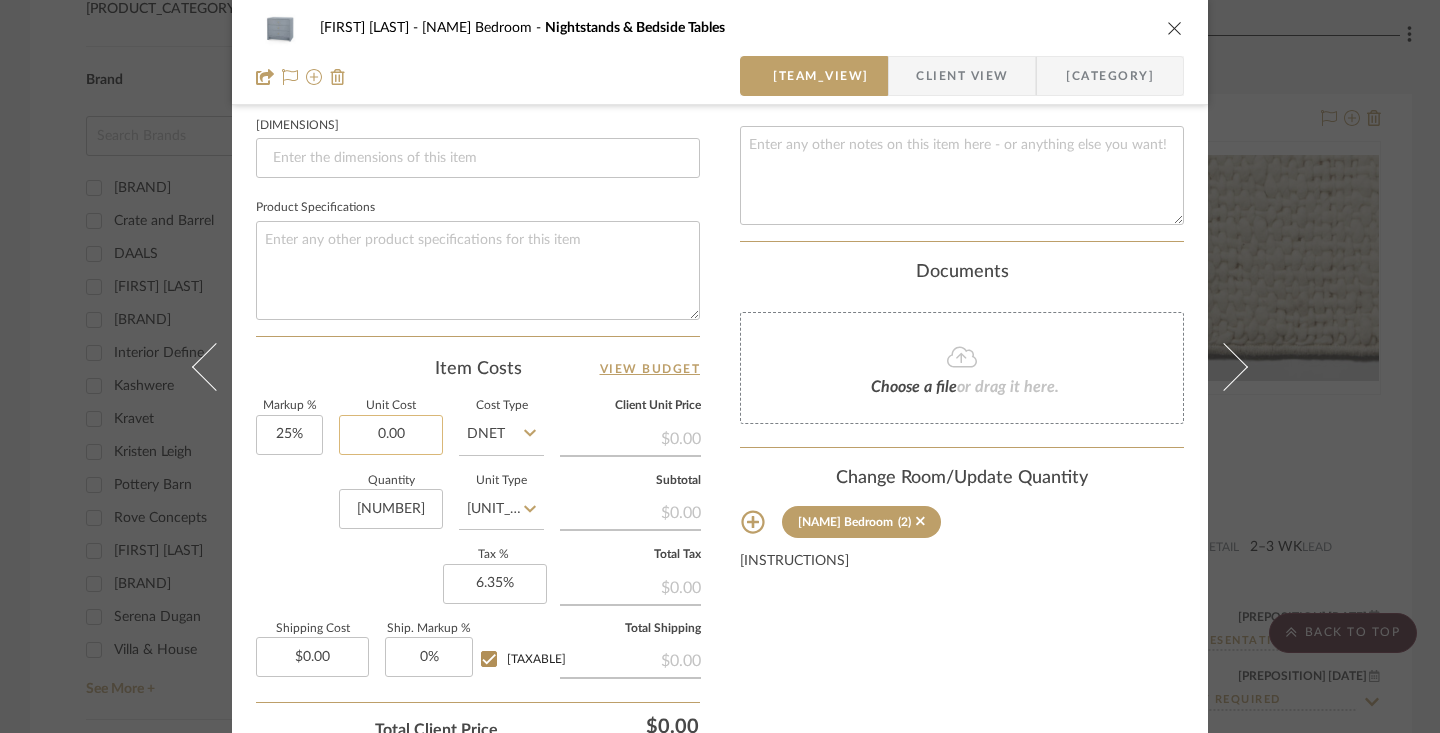 click on "0.00" 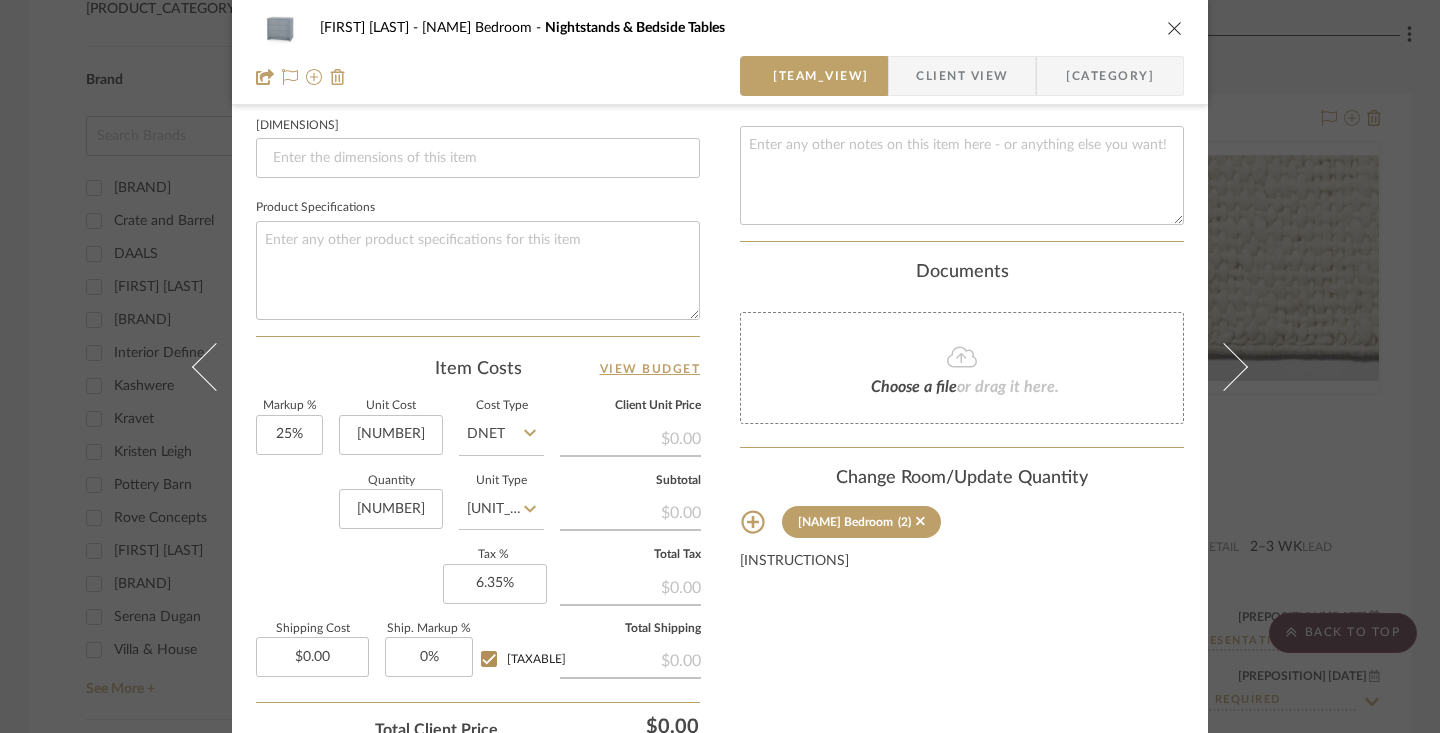 type on "$1,000.00" 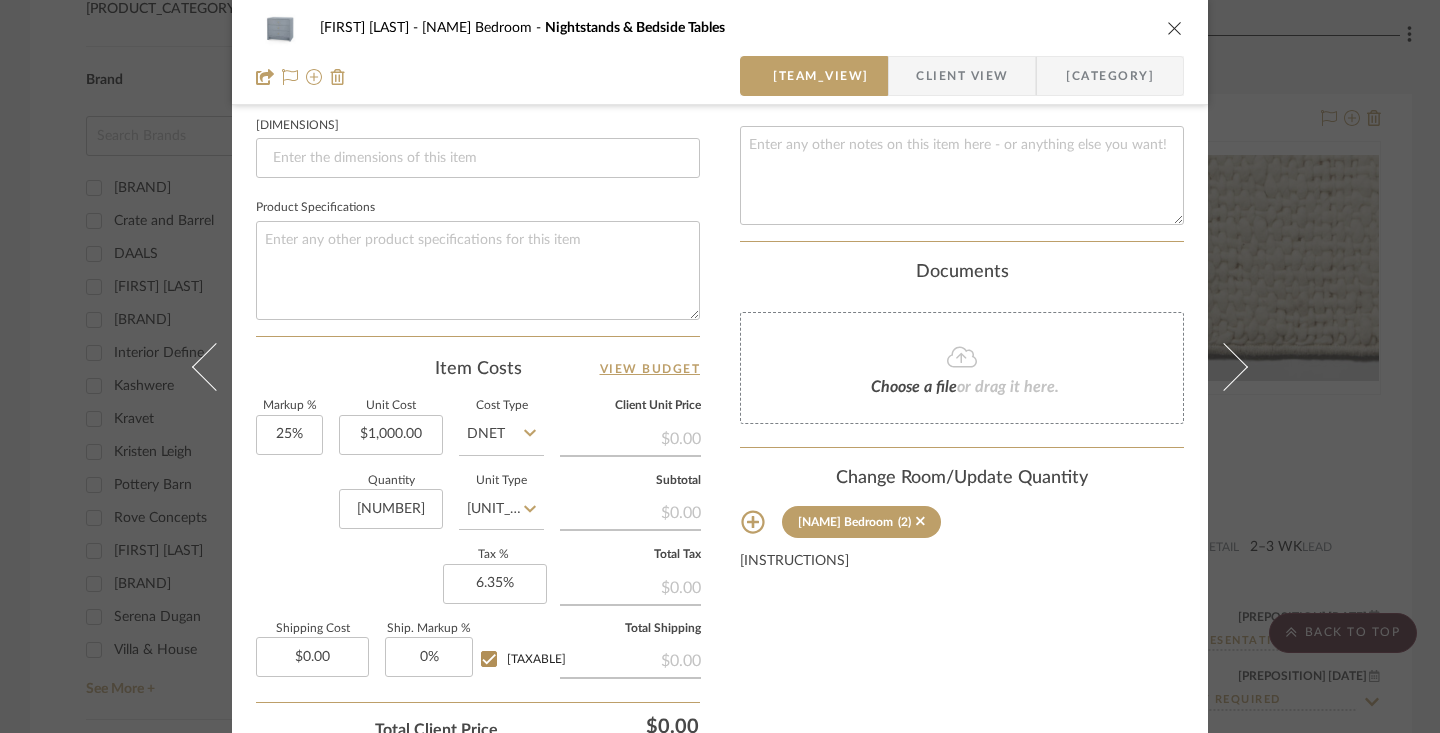 click on "Quantity  2  Unit Type  Each" 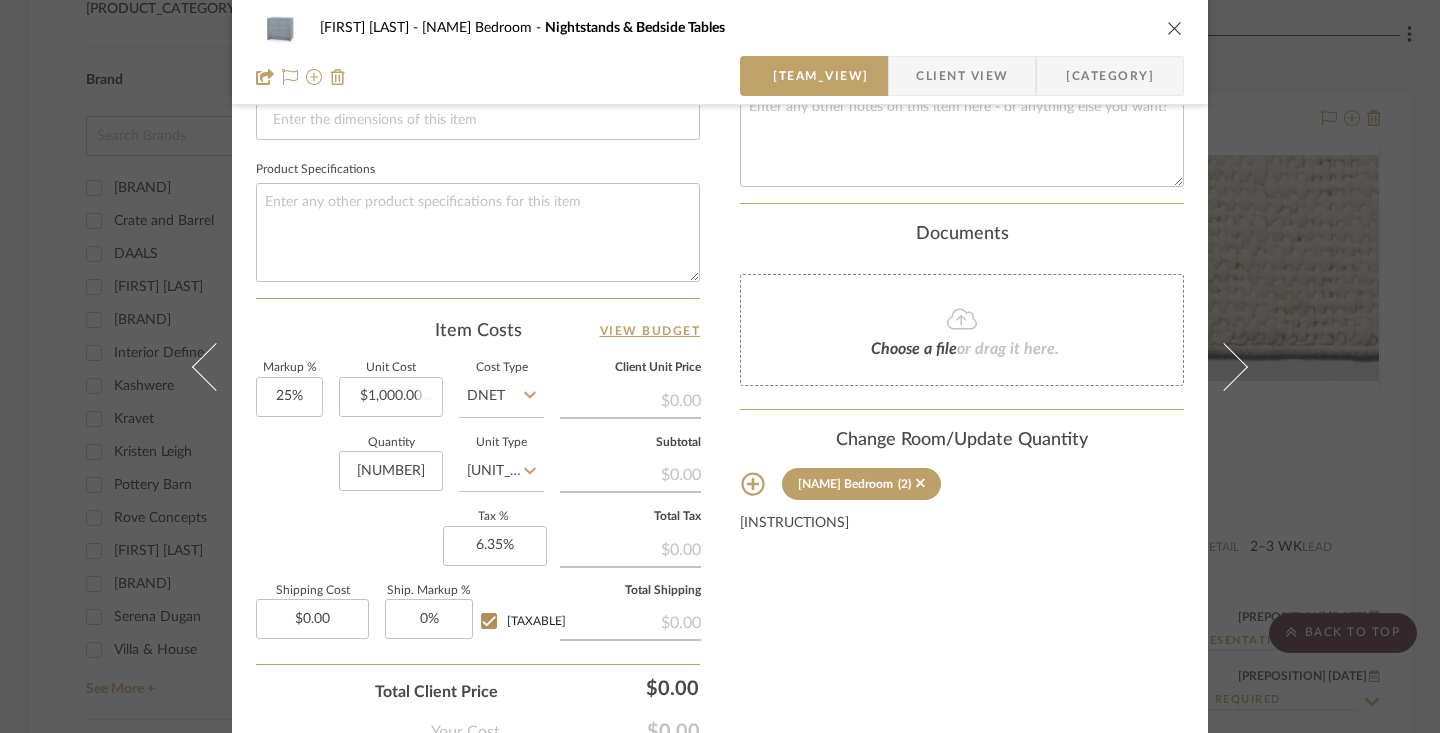 type 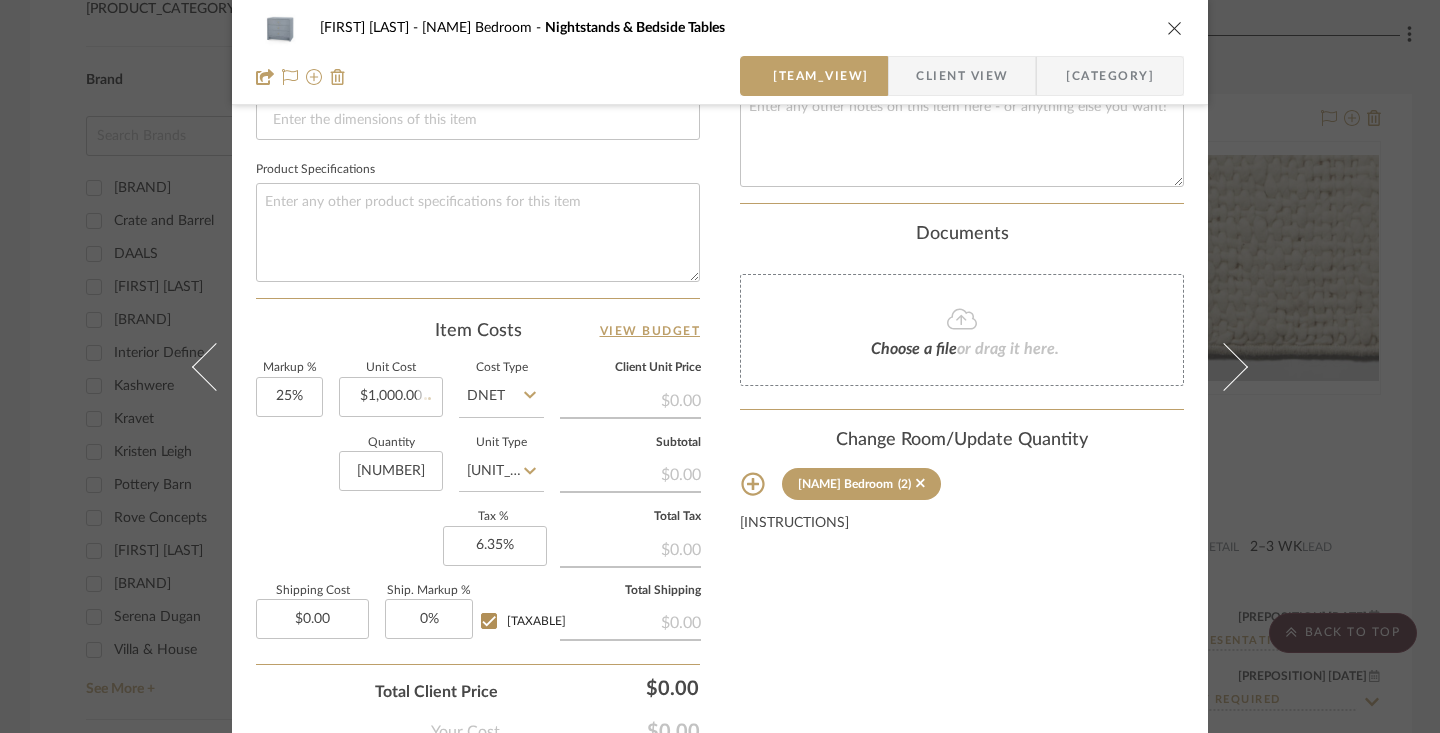 type 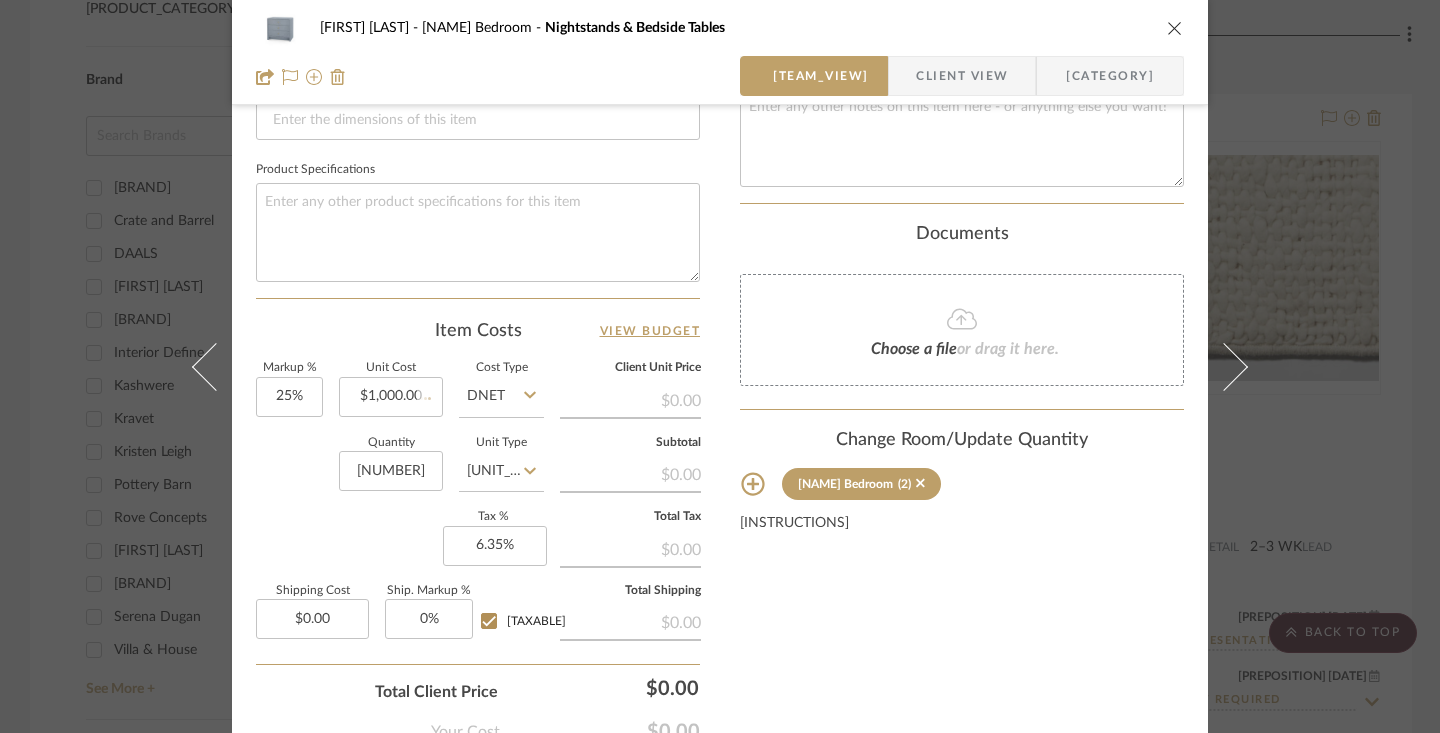 type 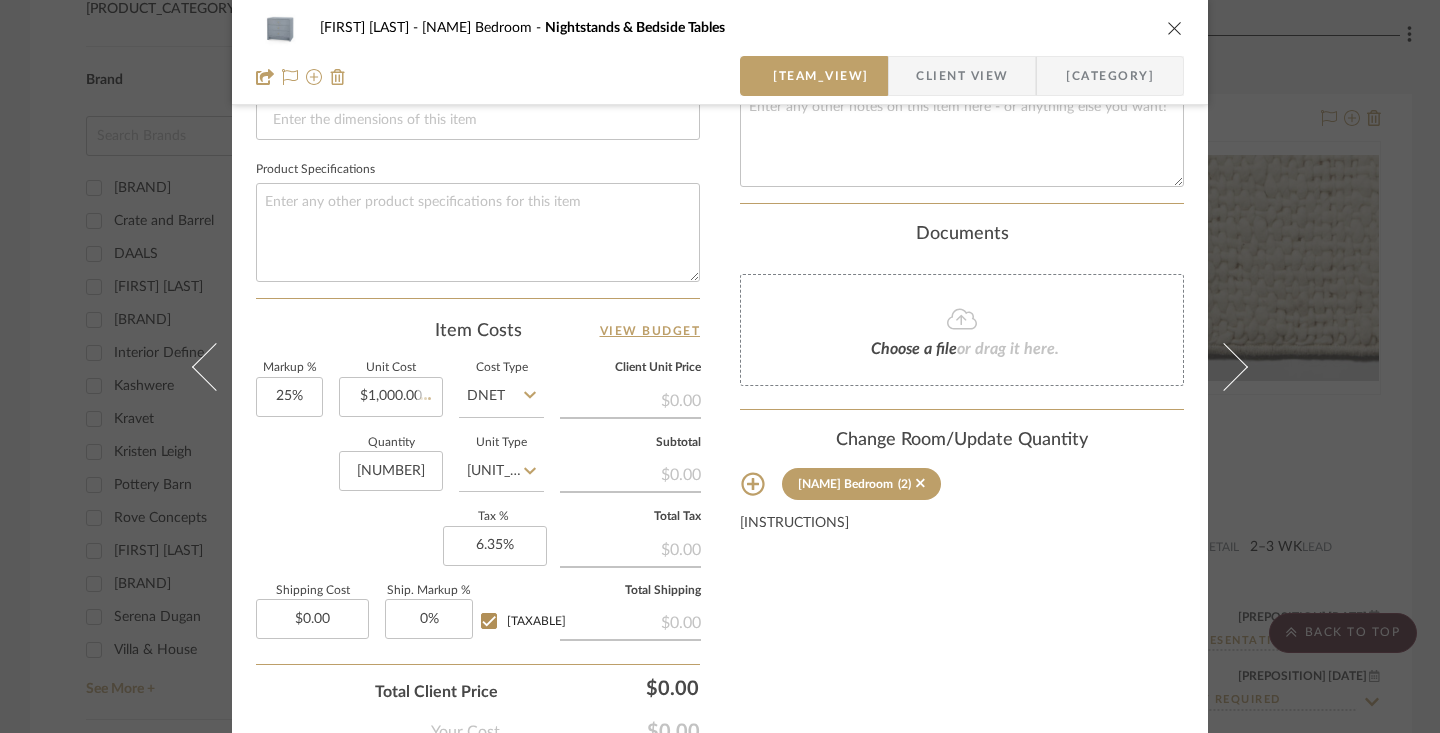 type on "$100.00" 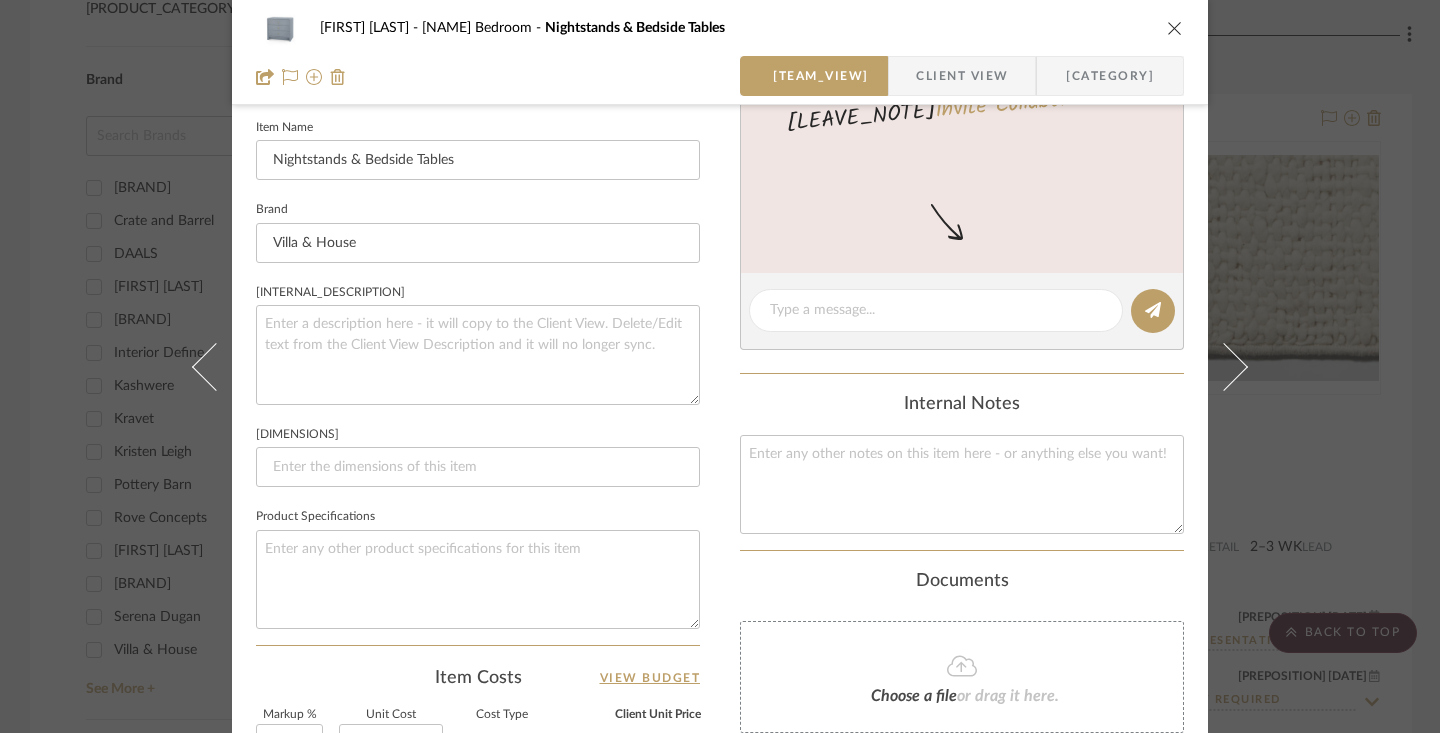 scroll, scrollTop: 561, scrollLeft: 0, axis: vertical 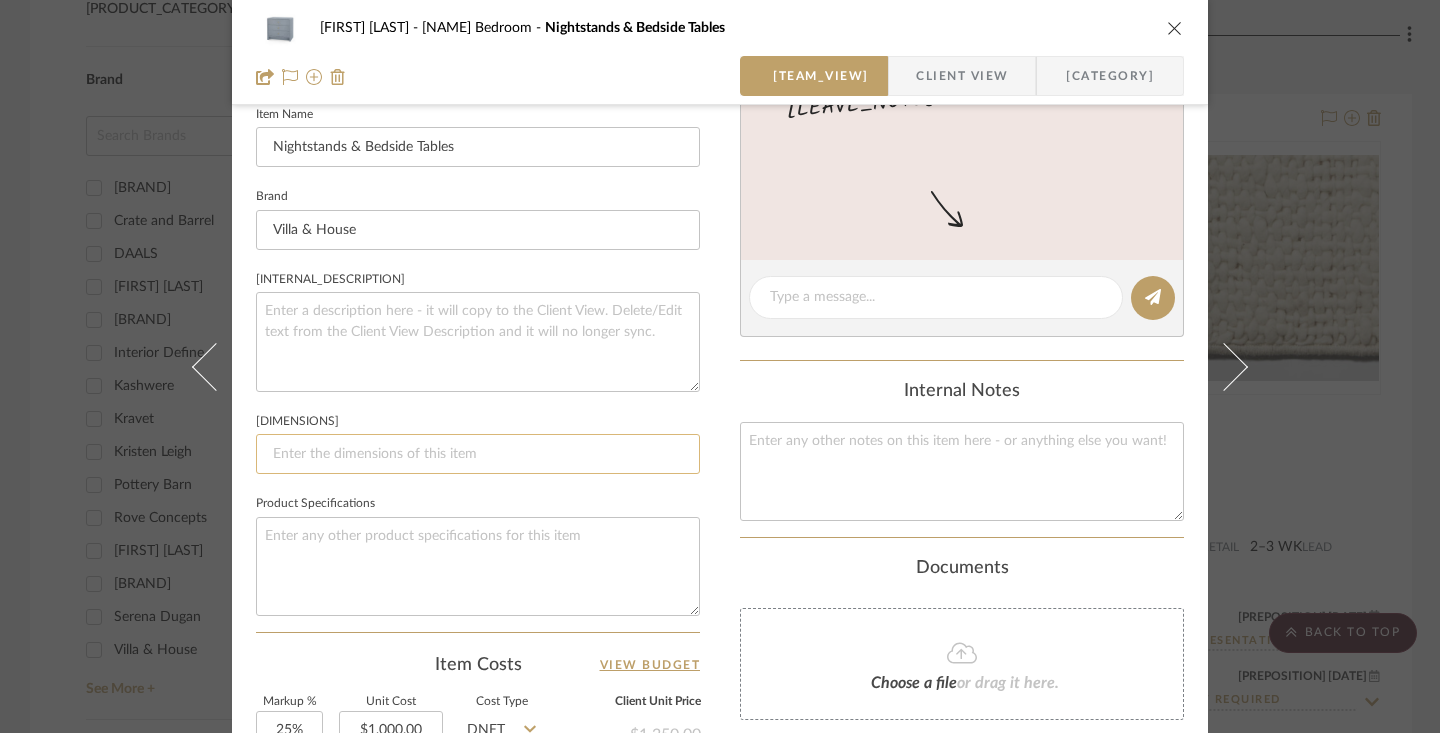 click 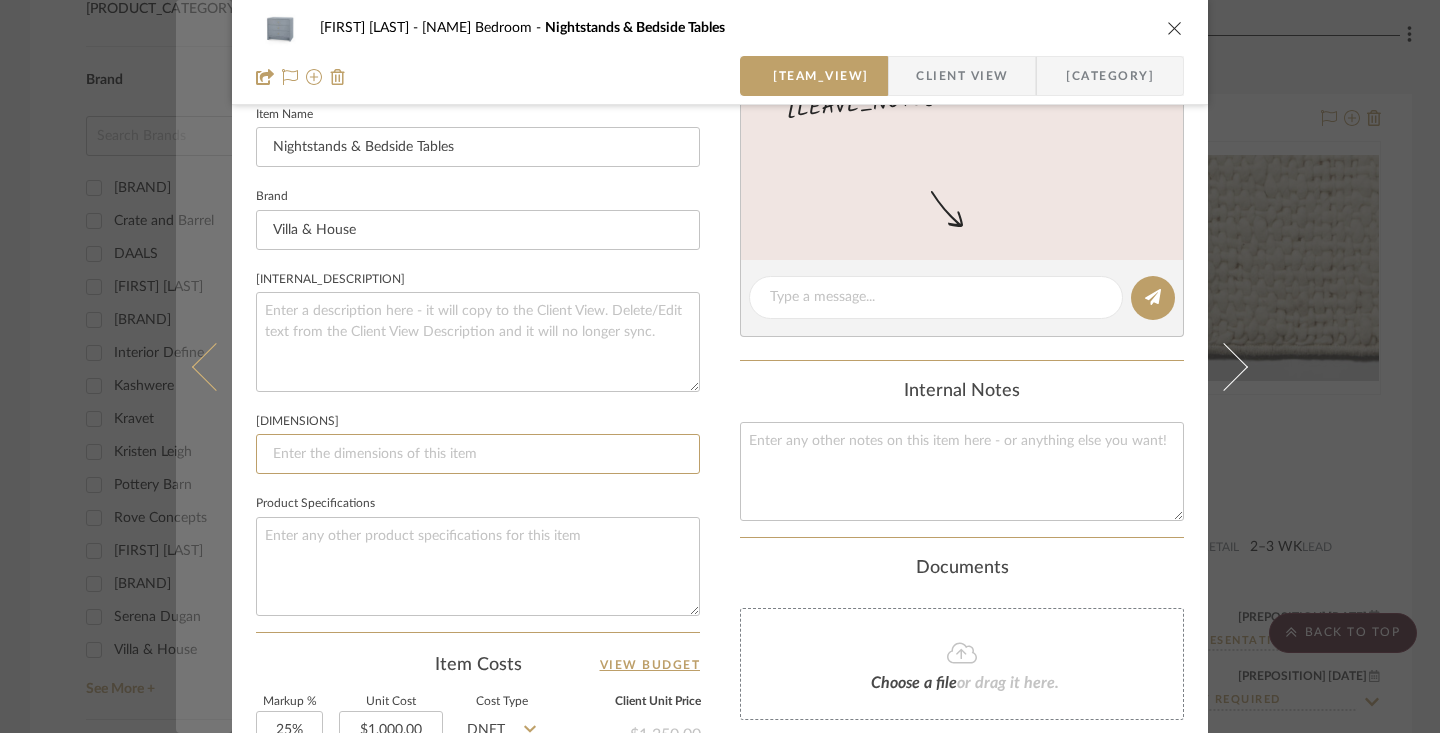 paste on "[DIMENSIONS]" 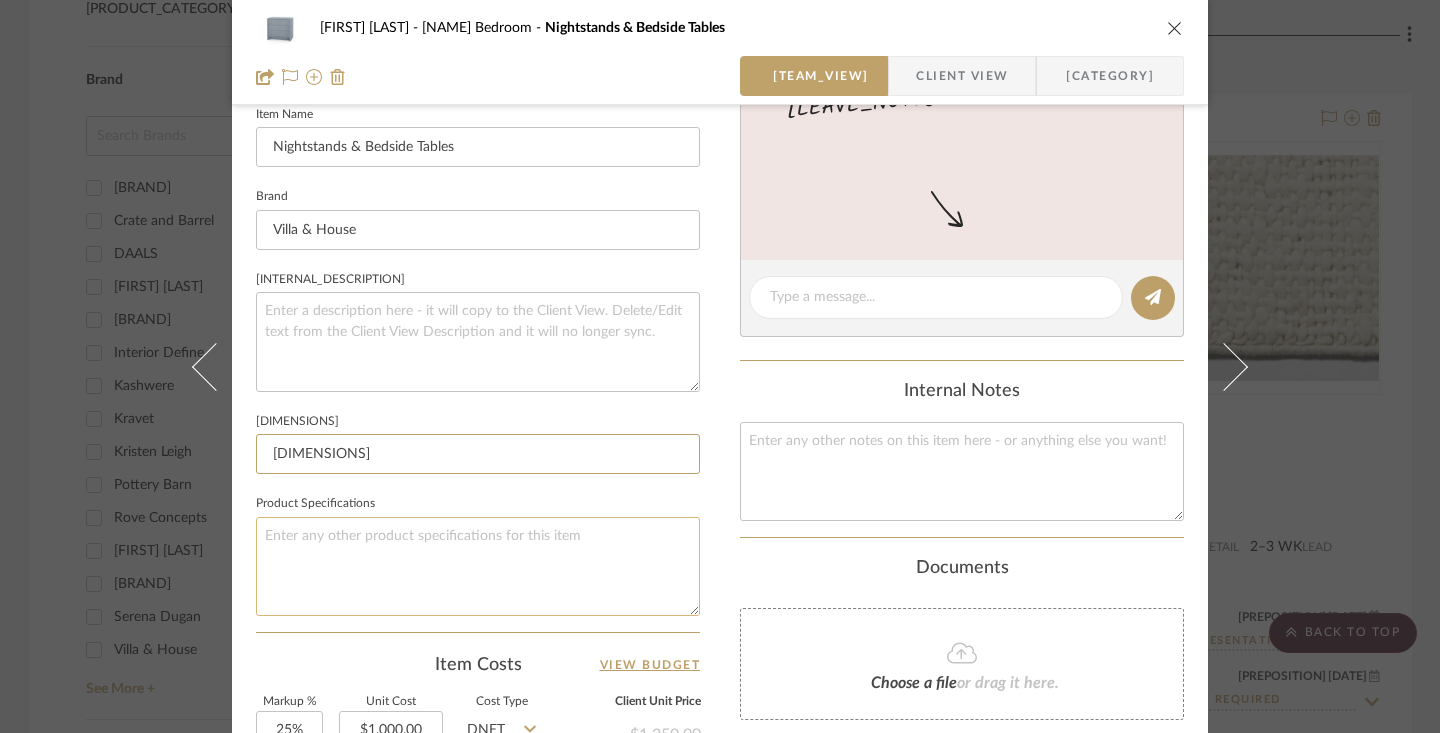 type on "[DIMENSIONS]" 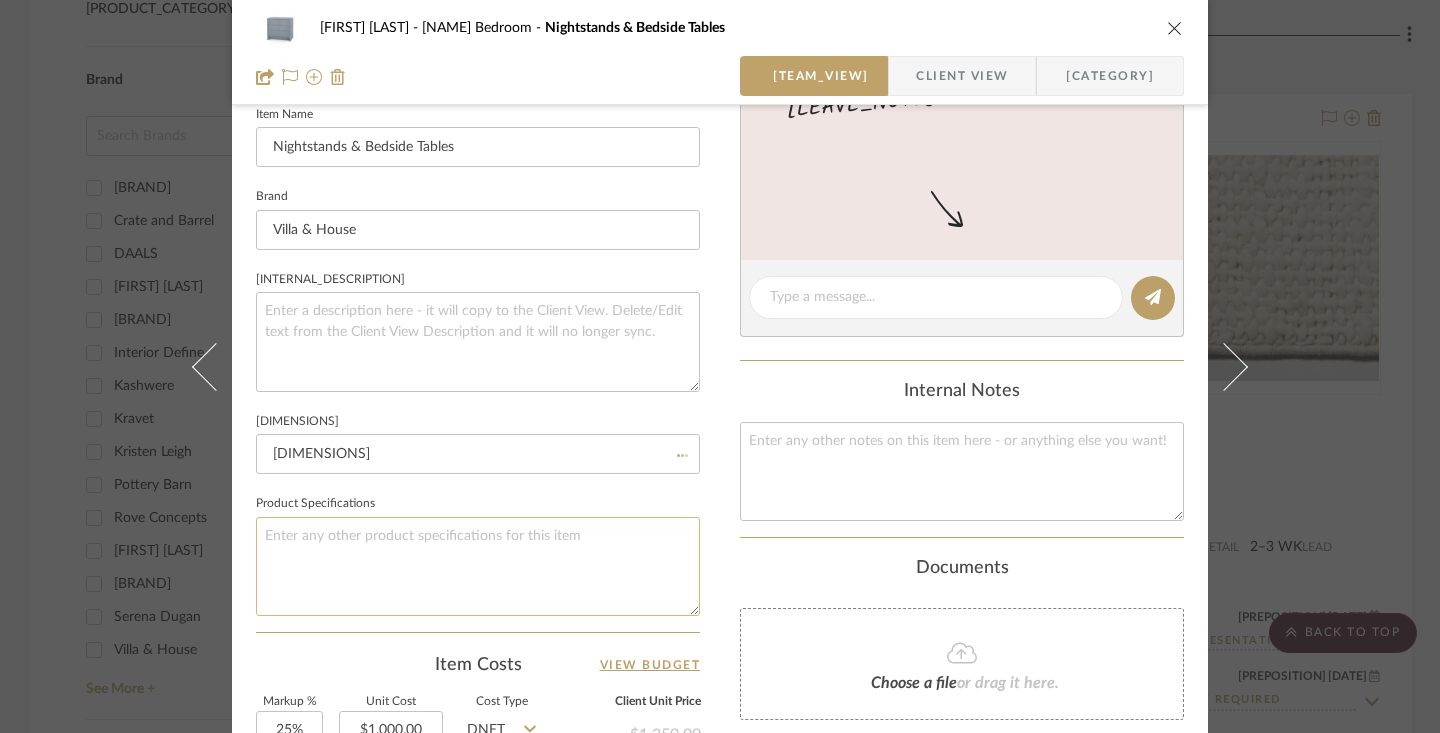 click 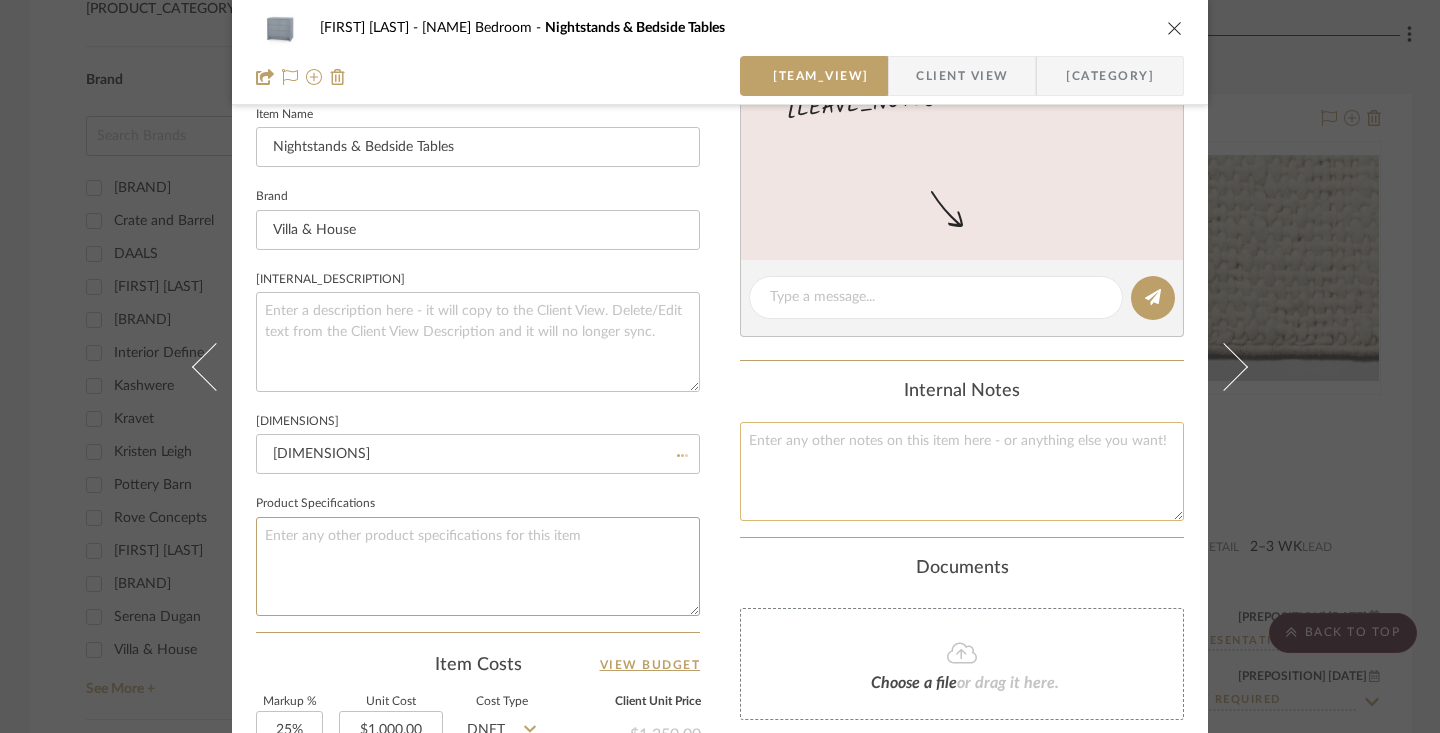 type 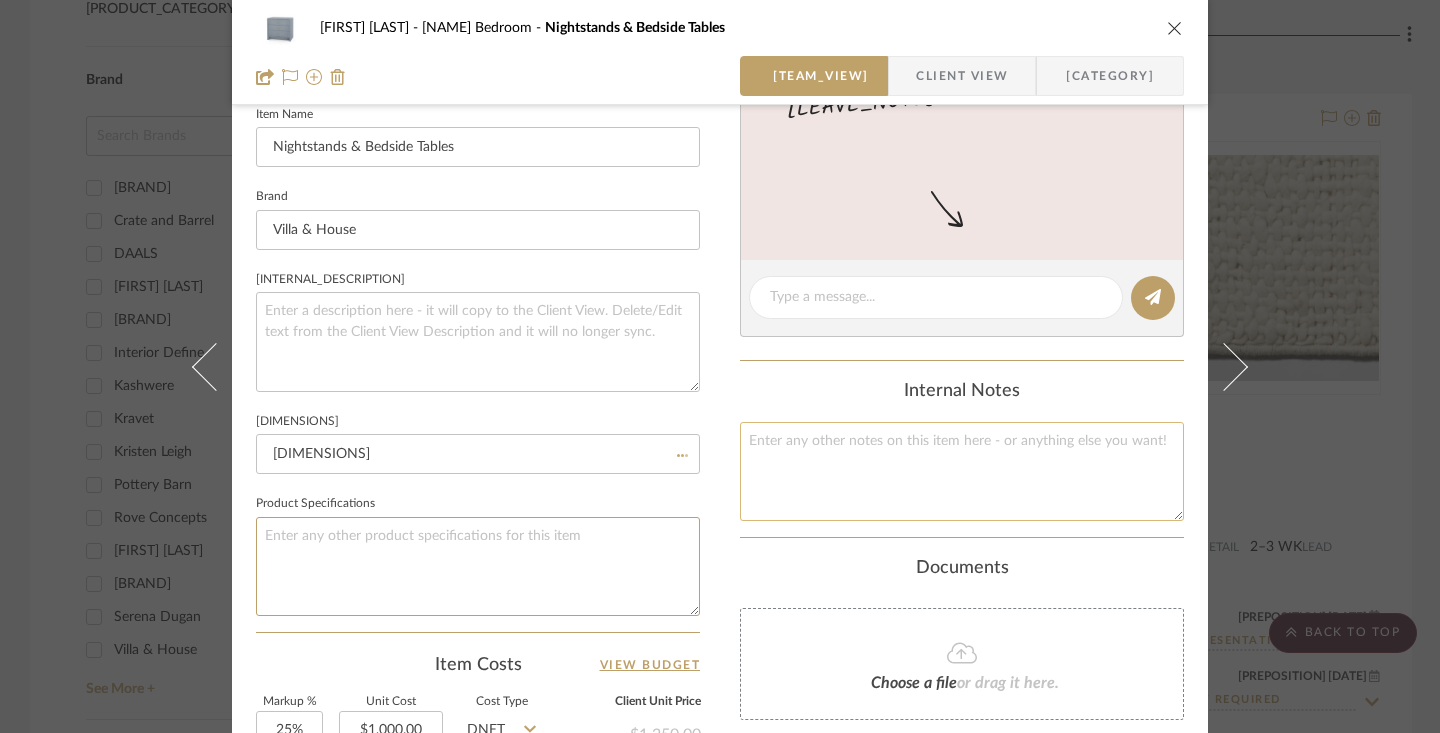 type 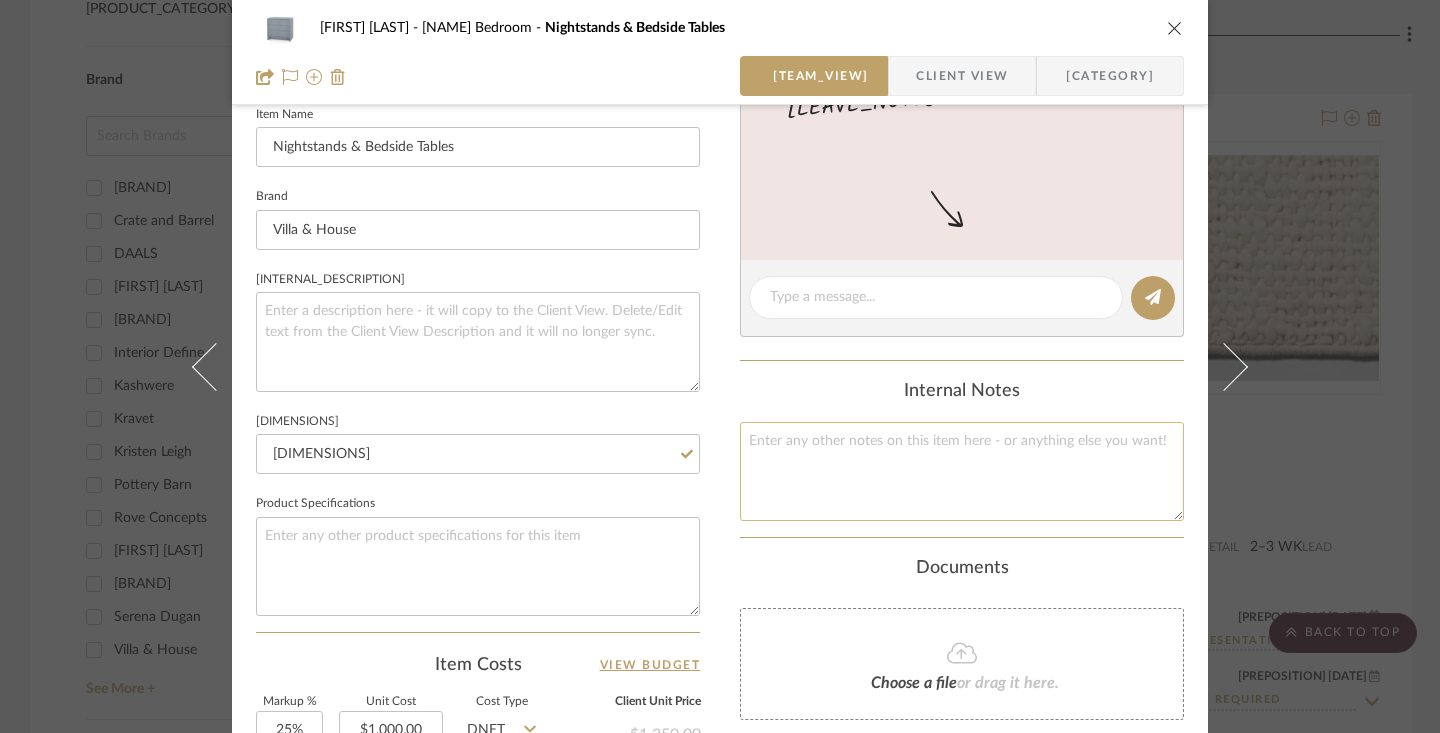 click 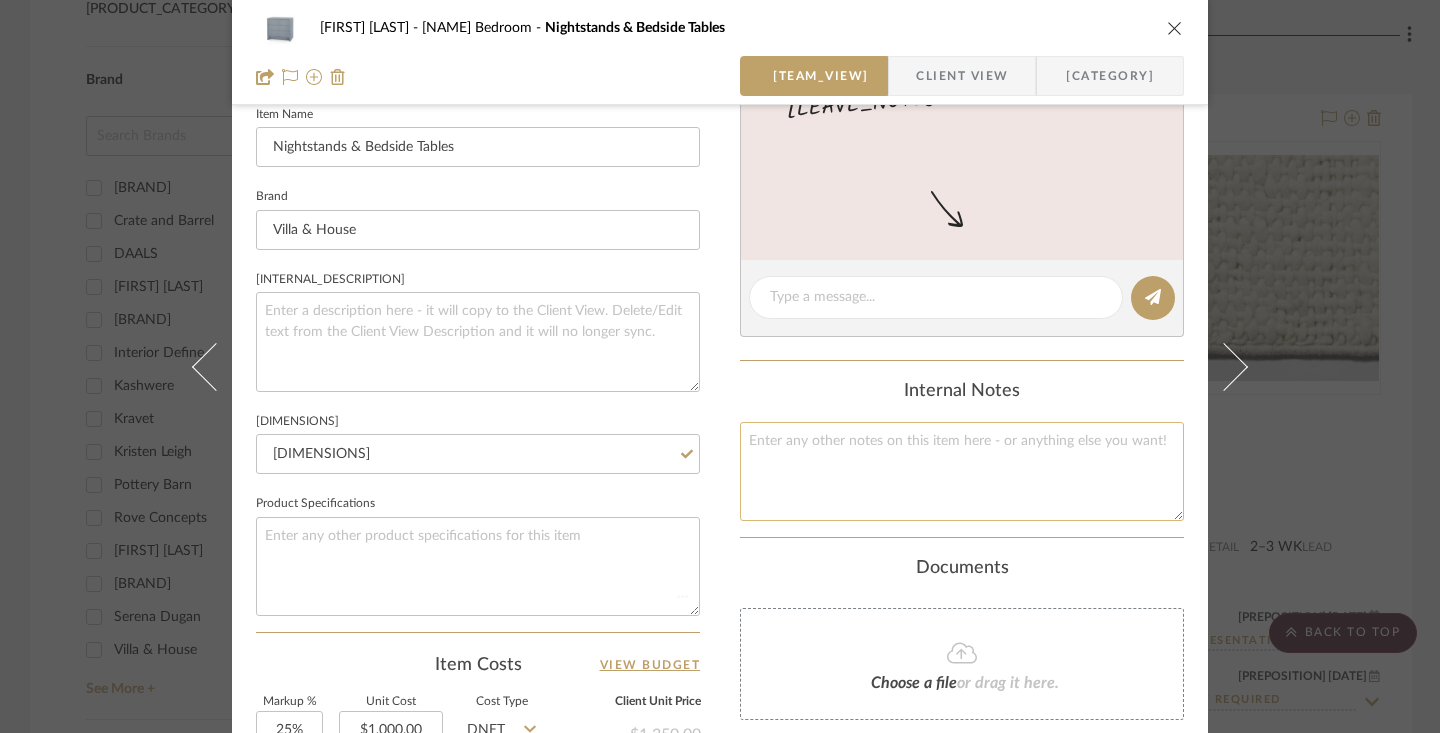 type on "B" 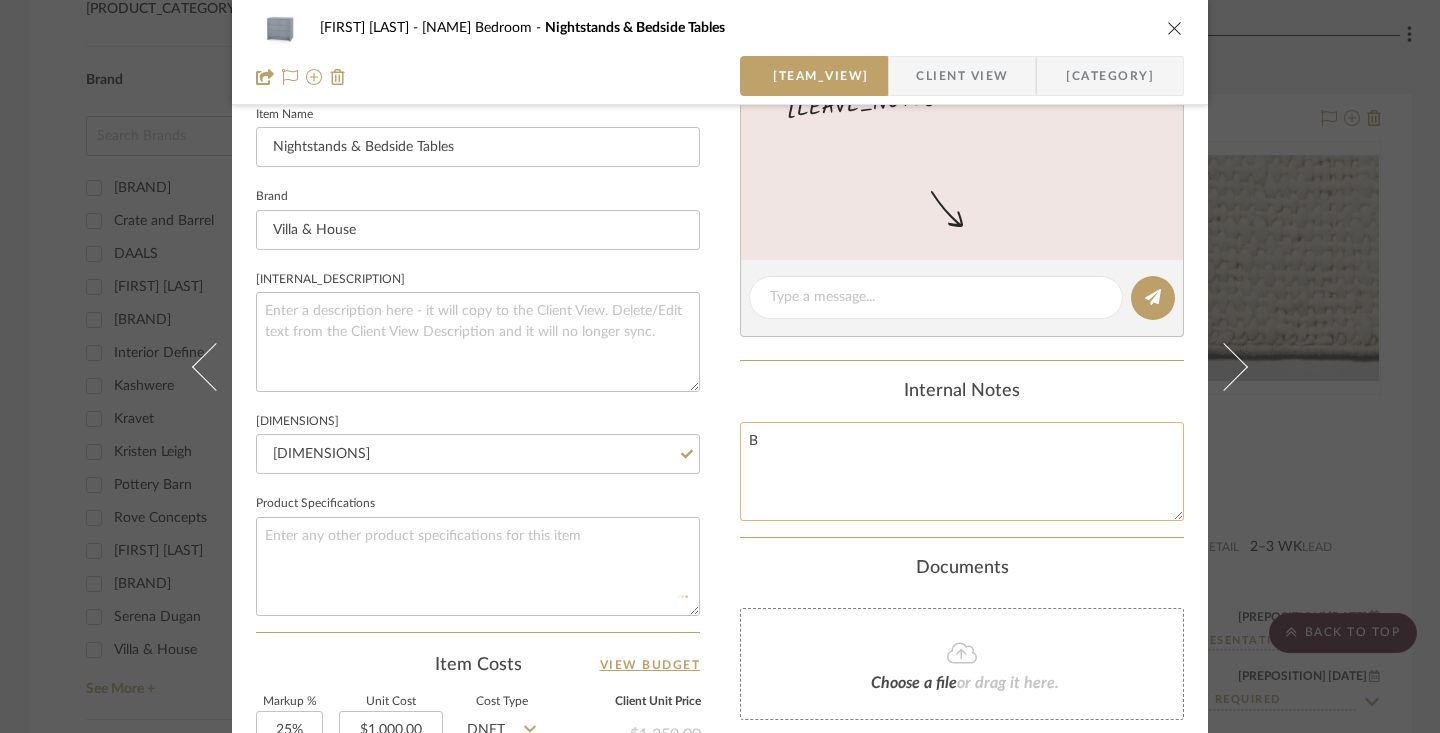 type 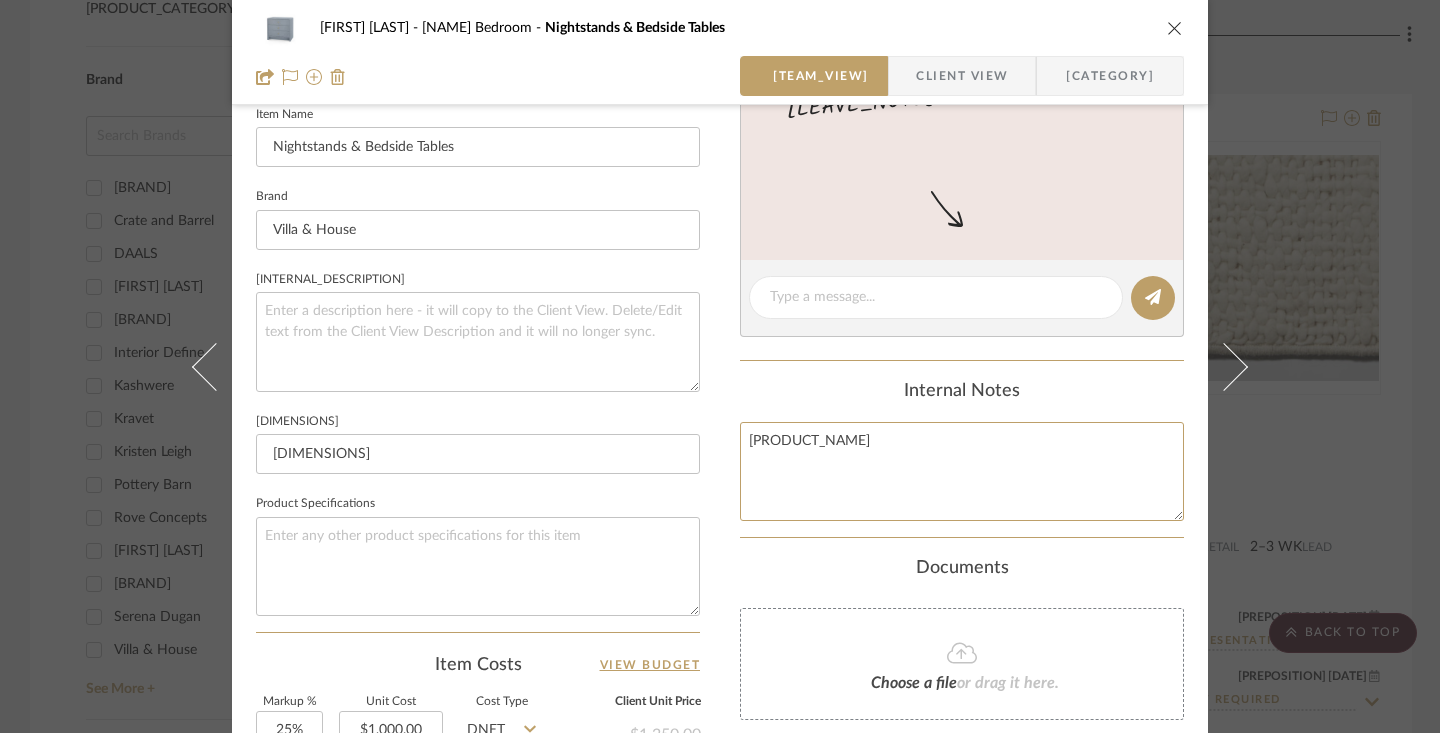 type on "[PRODUCT_NAME]" 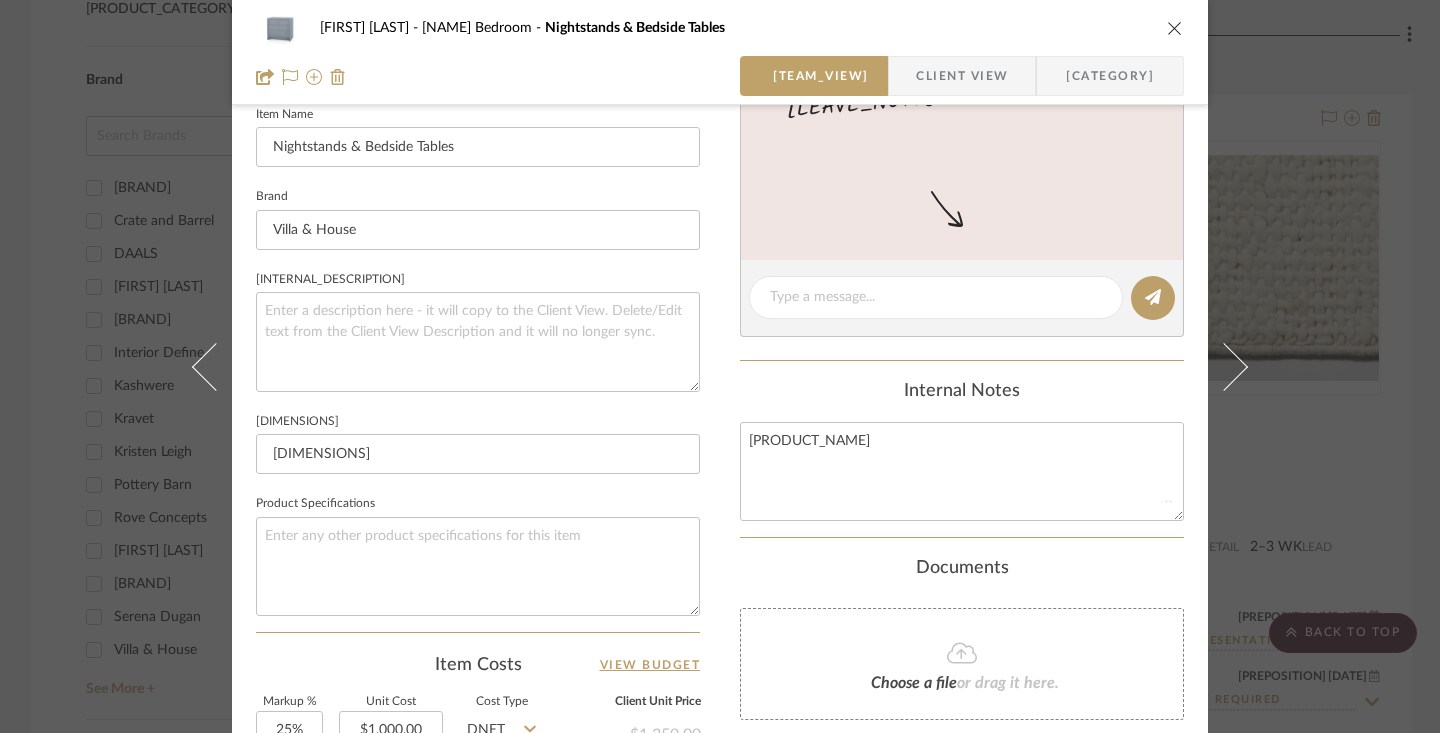 type 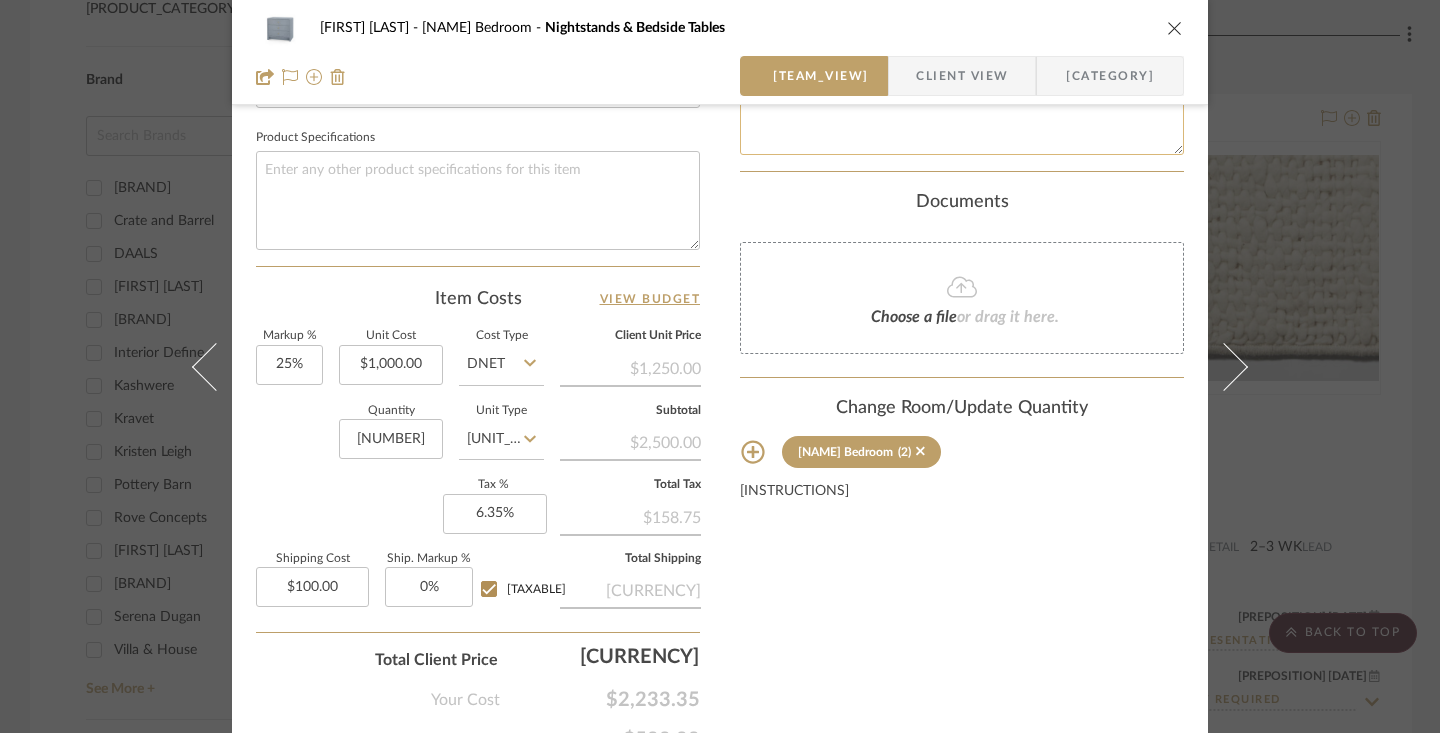 scroll, scrollTop: 1024, scrollLeft: 0, axis: vertical 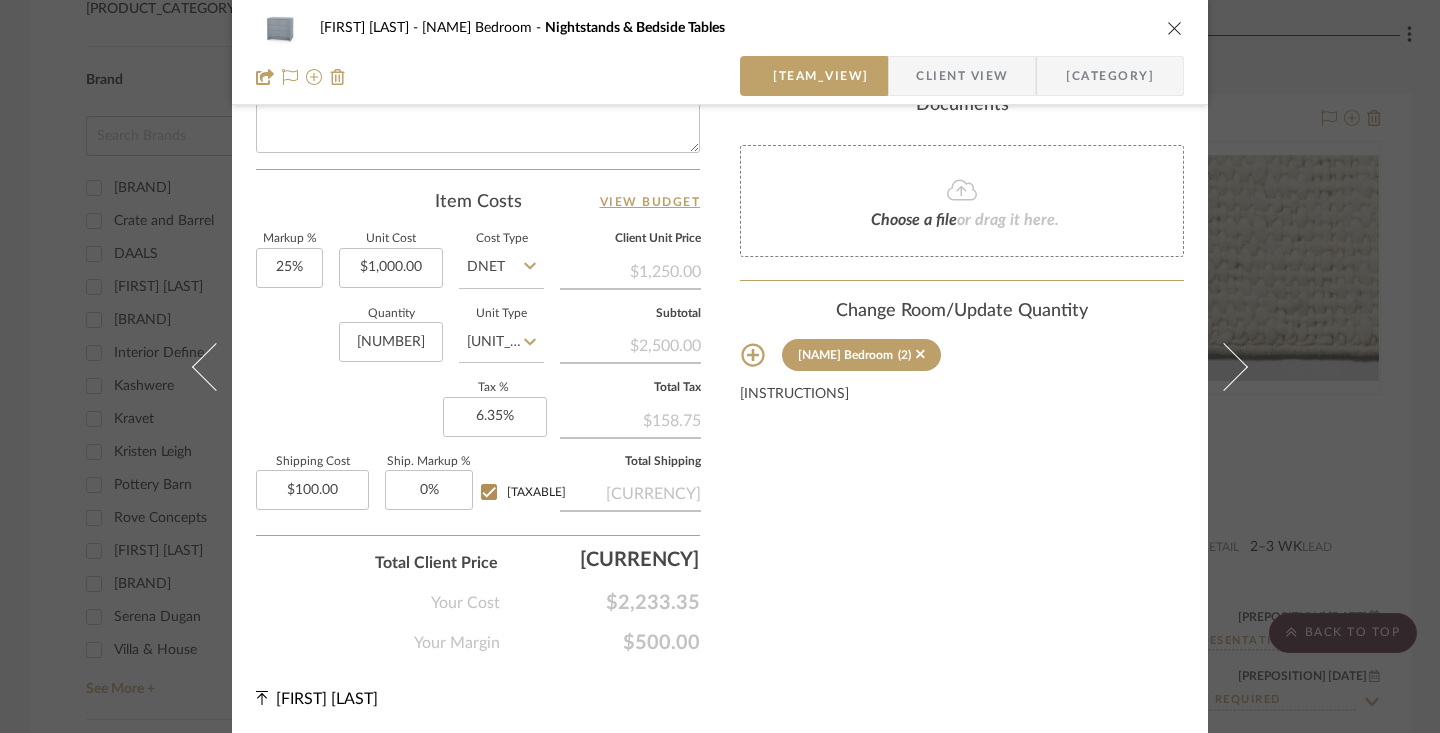 type on "BRYANT WINTER GRAY
ANTIQUE BRASS PULLS" 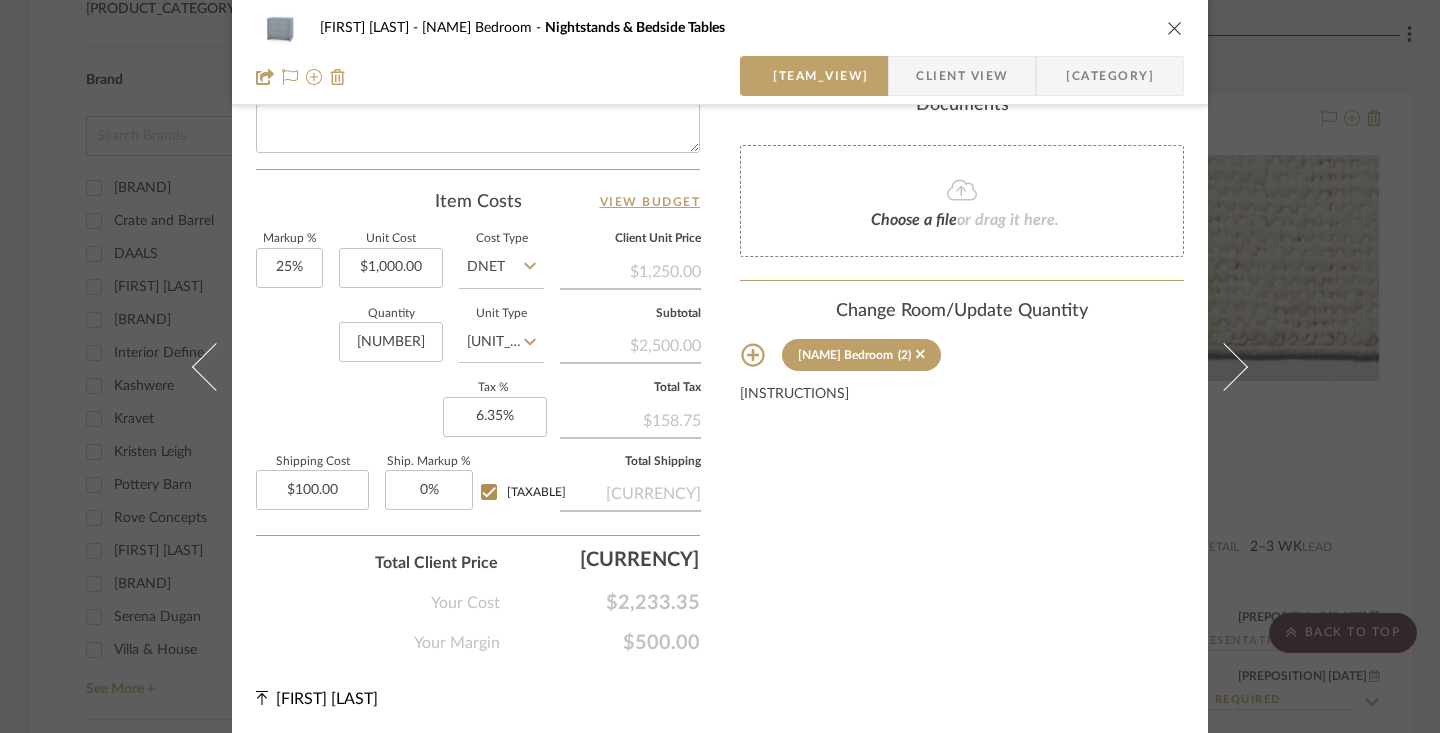 click at bounding box center [1175, 28] 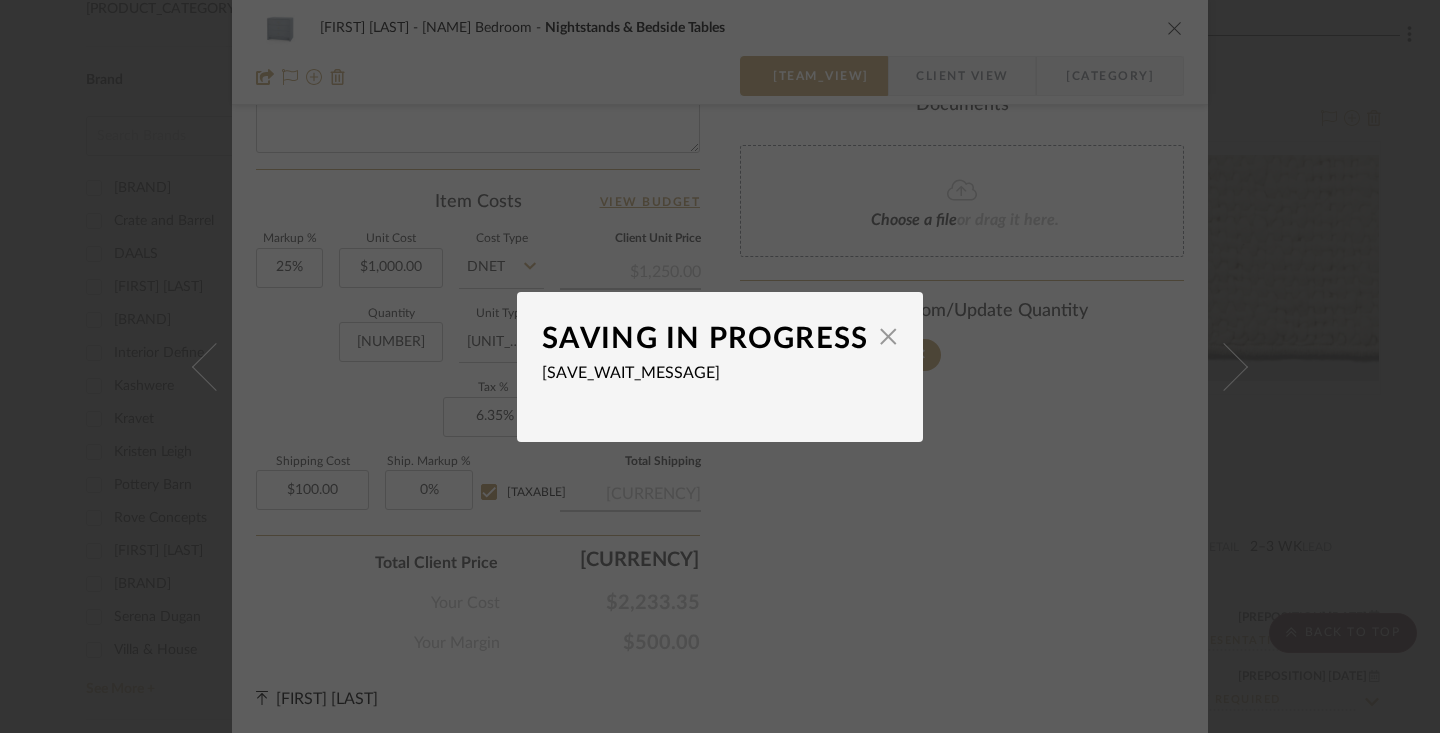 type 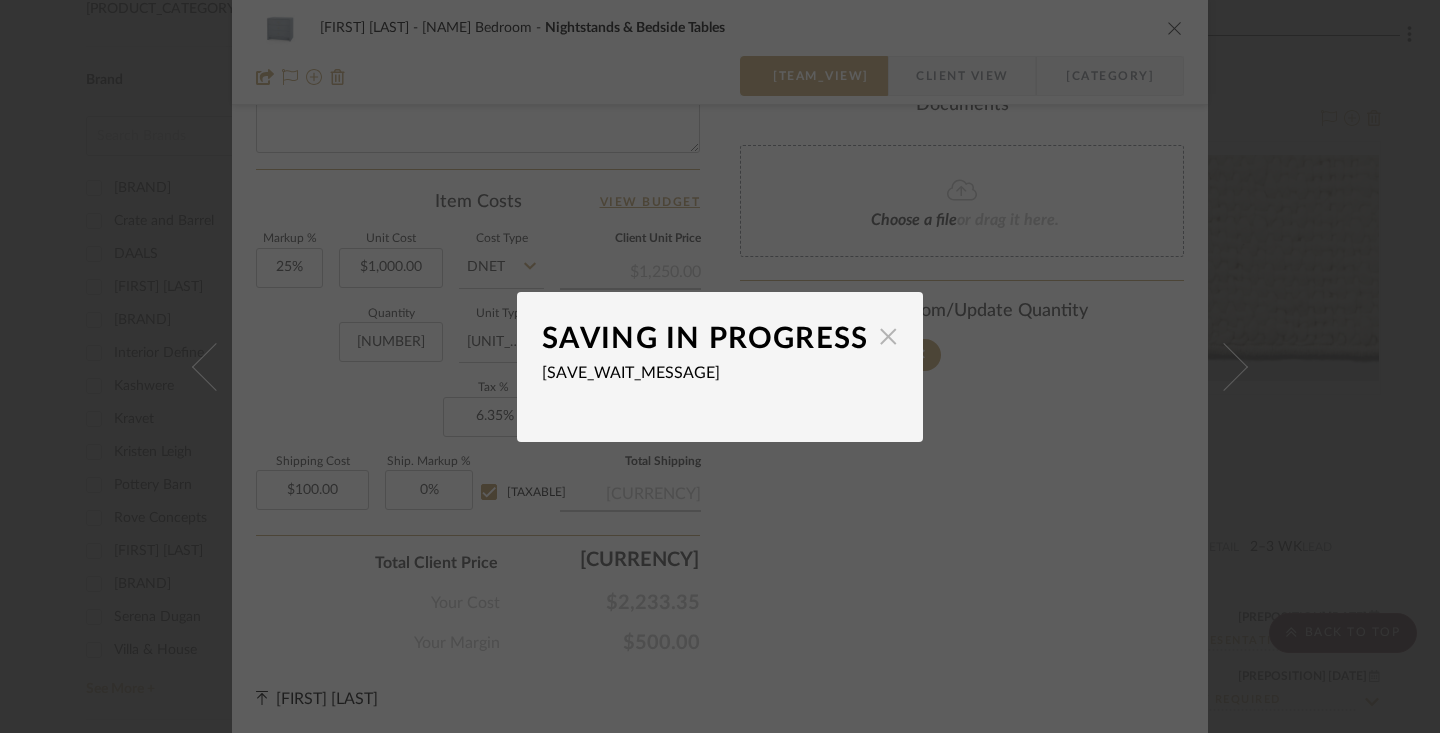 click at bounding box center [888, 337] 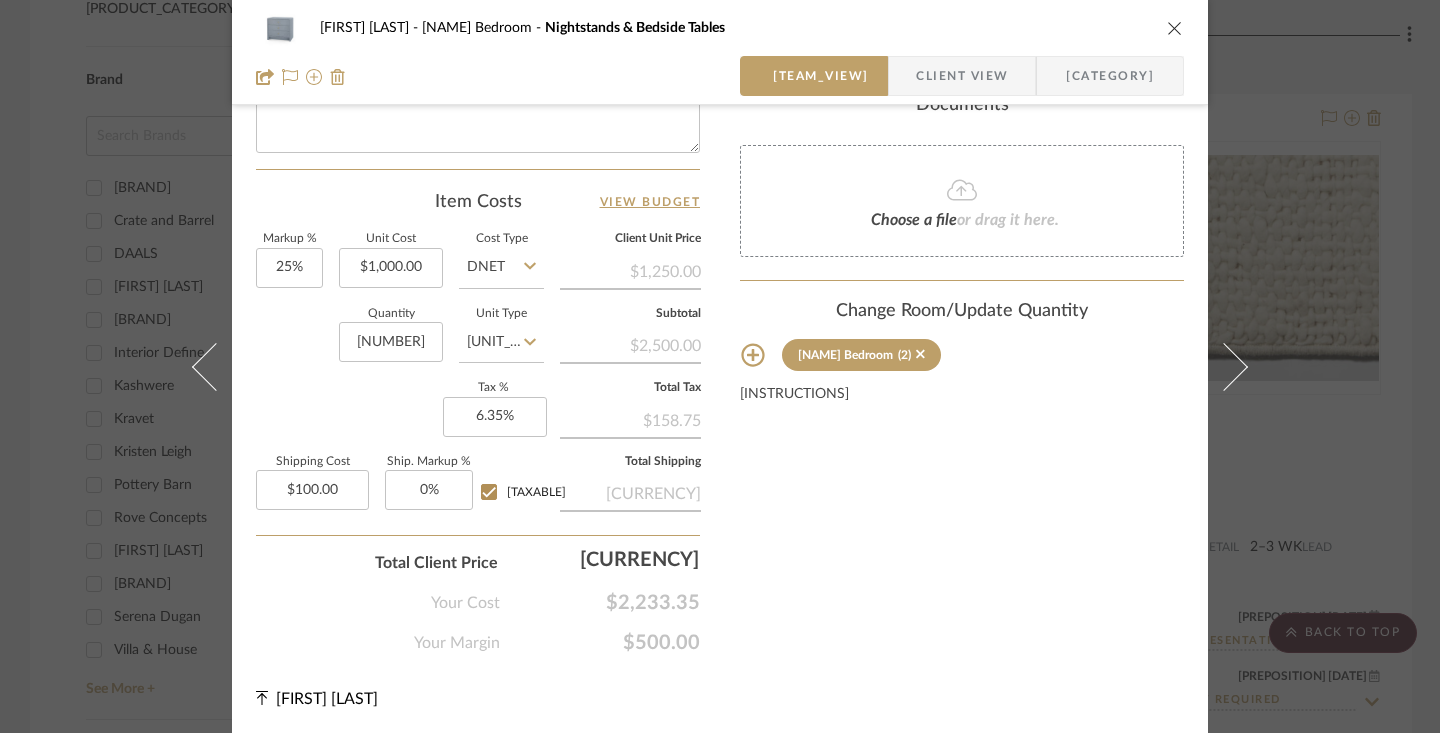click at bounding box center (1175, 28) 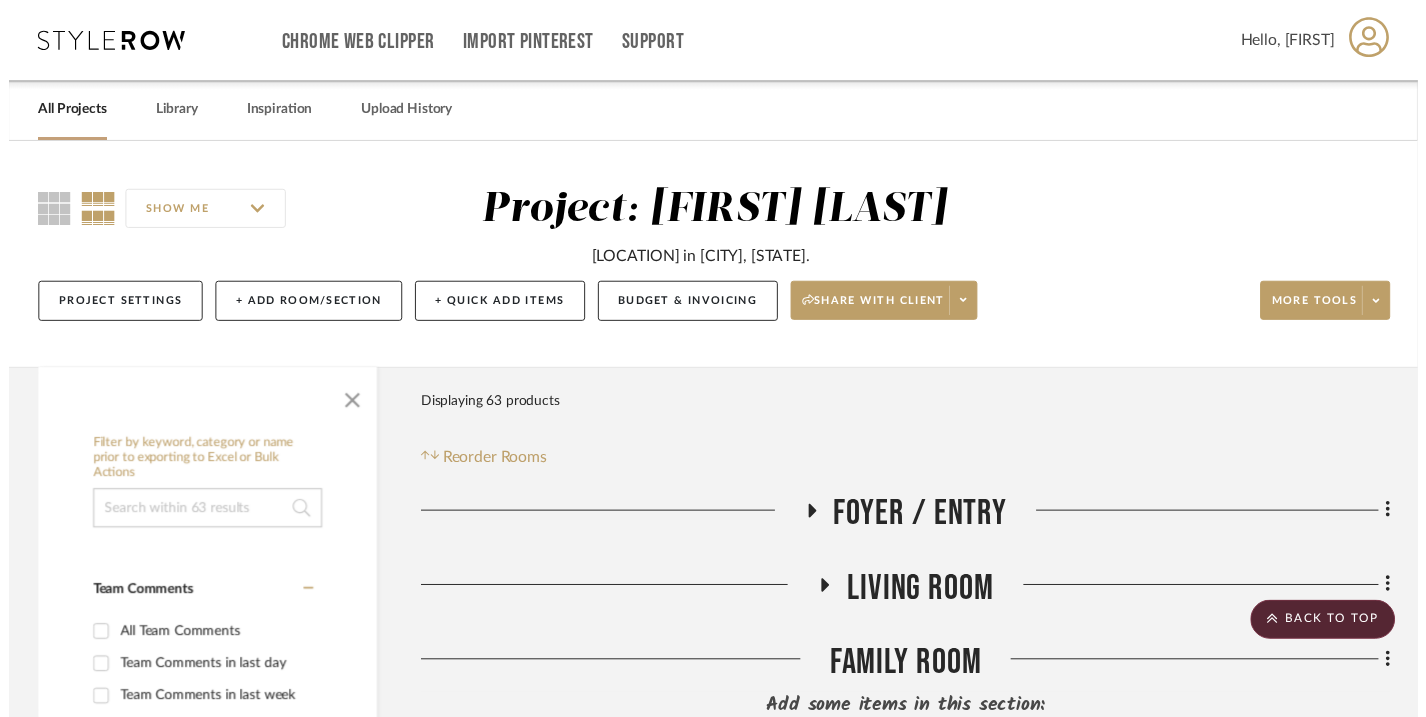 scroll, scrollTop: 2039, scrollLeft: 0, axis: vertical 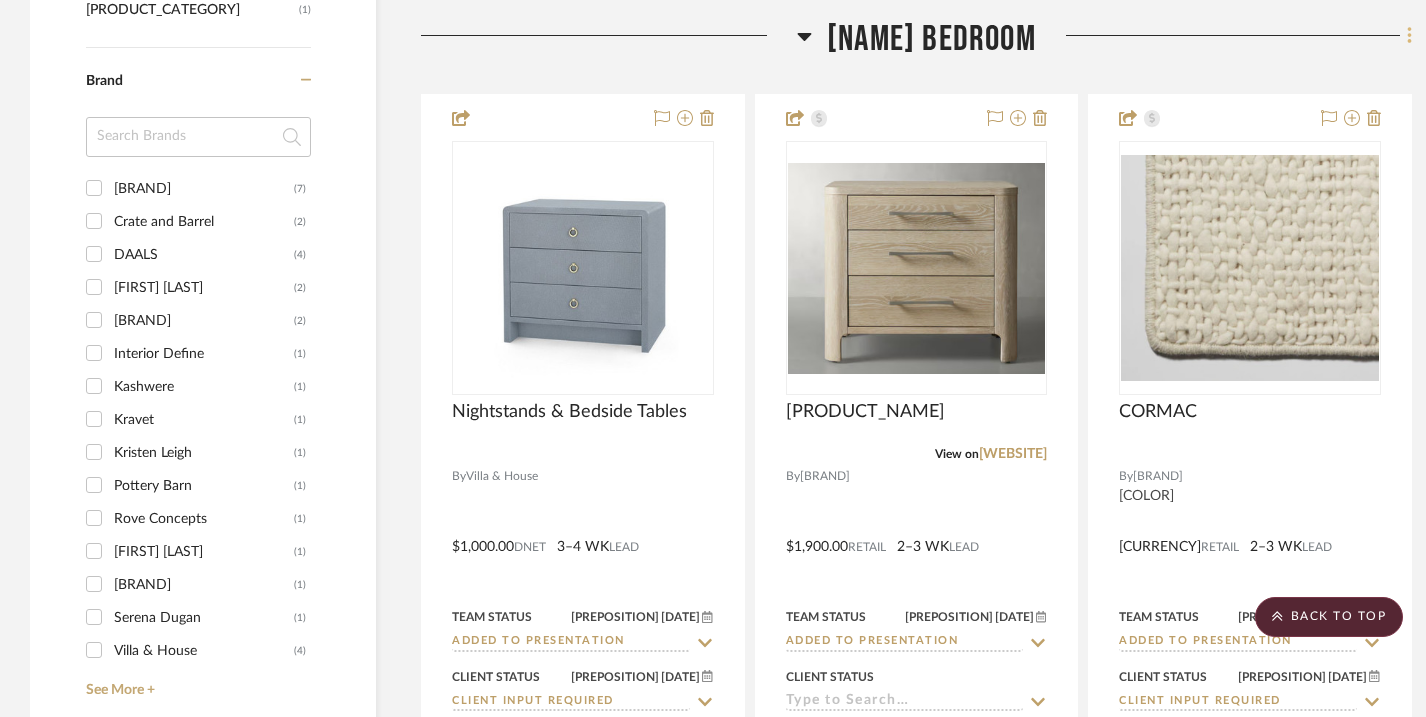 click 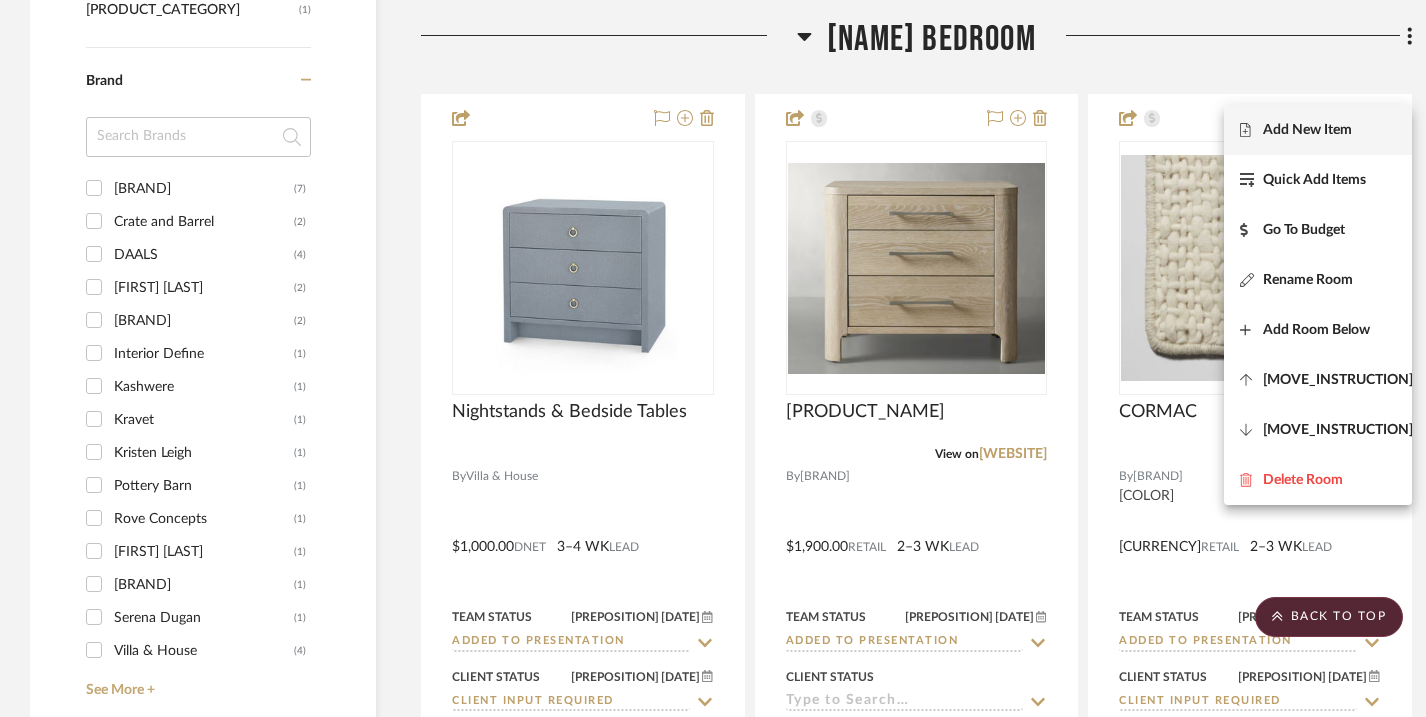 click on "Add New Item" at bounding box center [1318, 129] 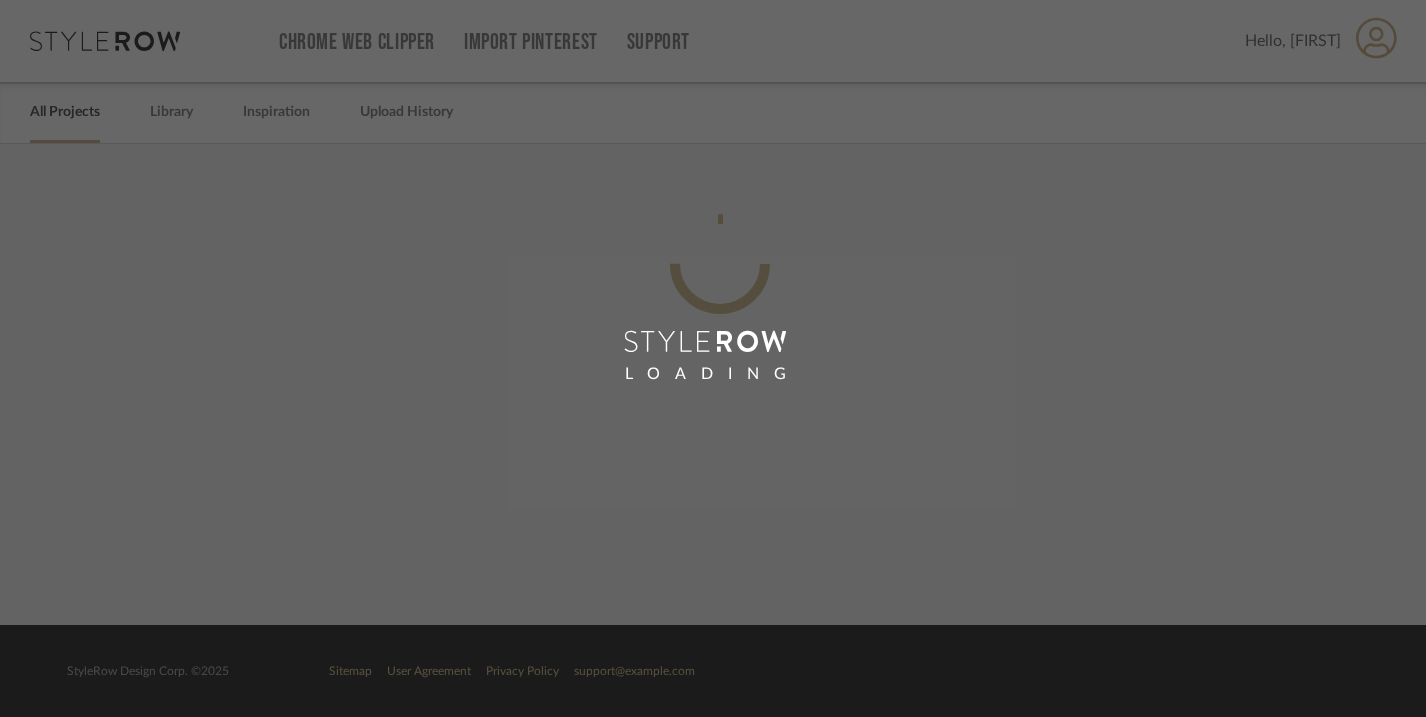 scroll, scrollTop: 0, scrollLeft: 0, axis: both 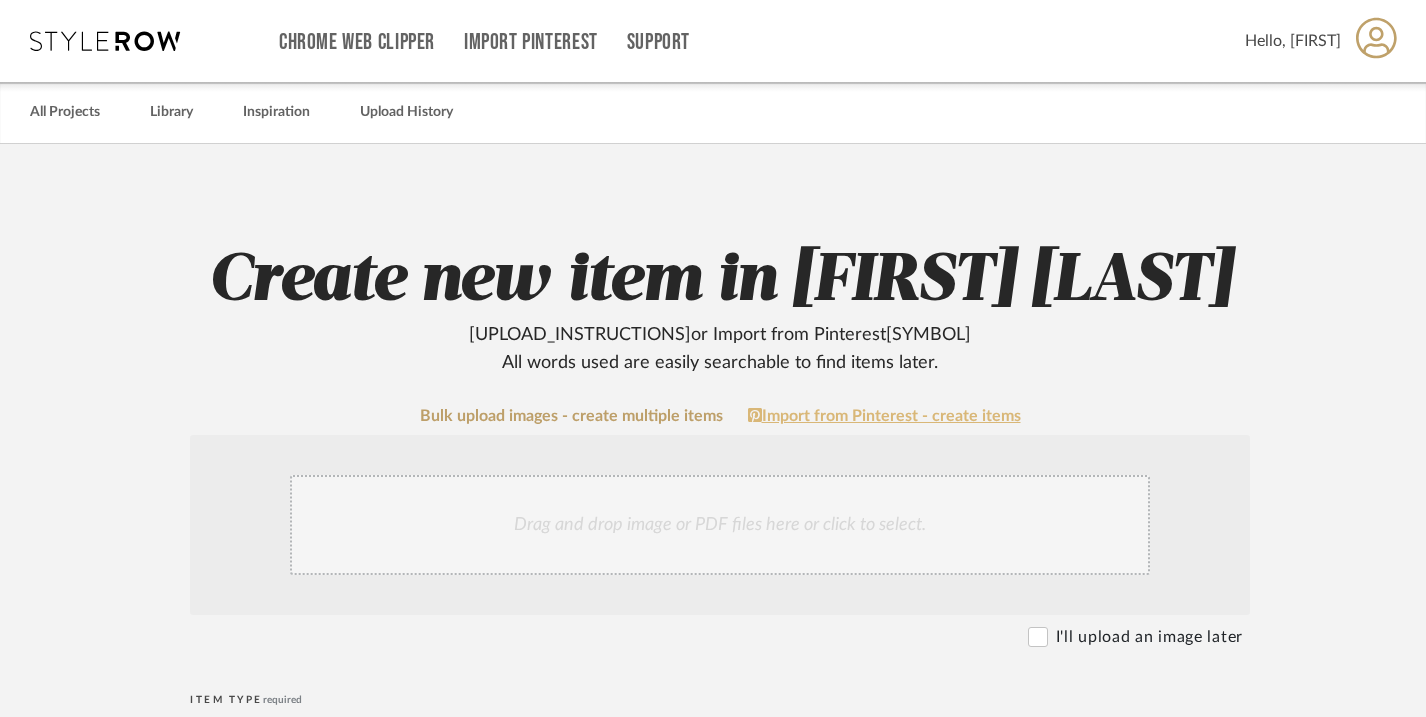 click on "Import from Pinterest - create items" 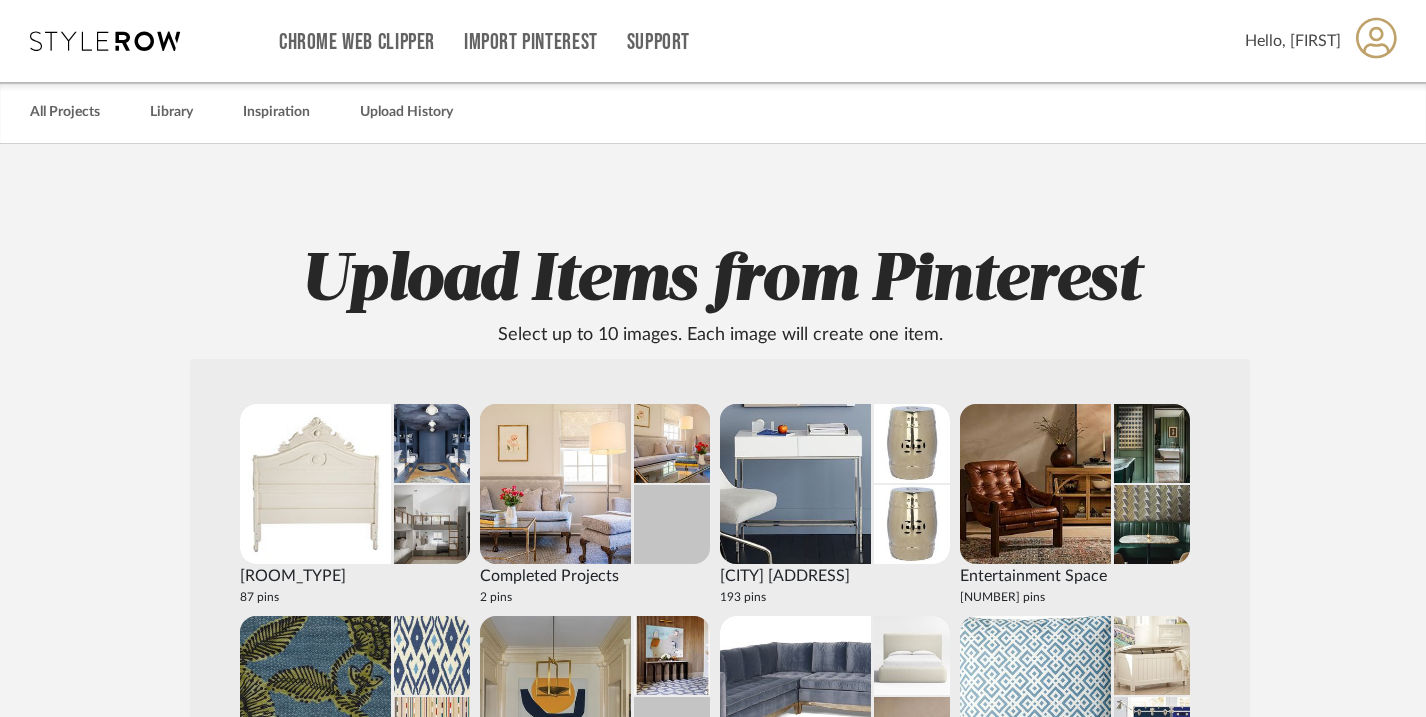 scroll, scrollTop: 894, scrollLeft: 0, axis: vertical 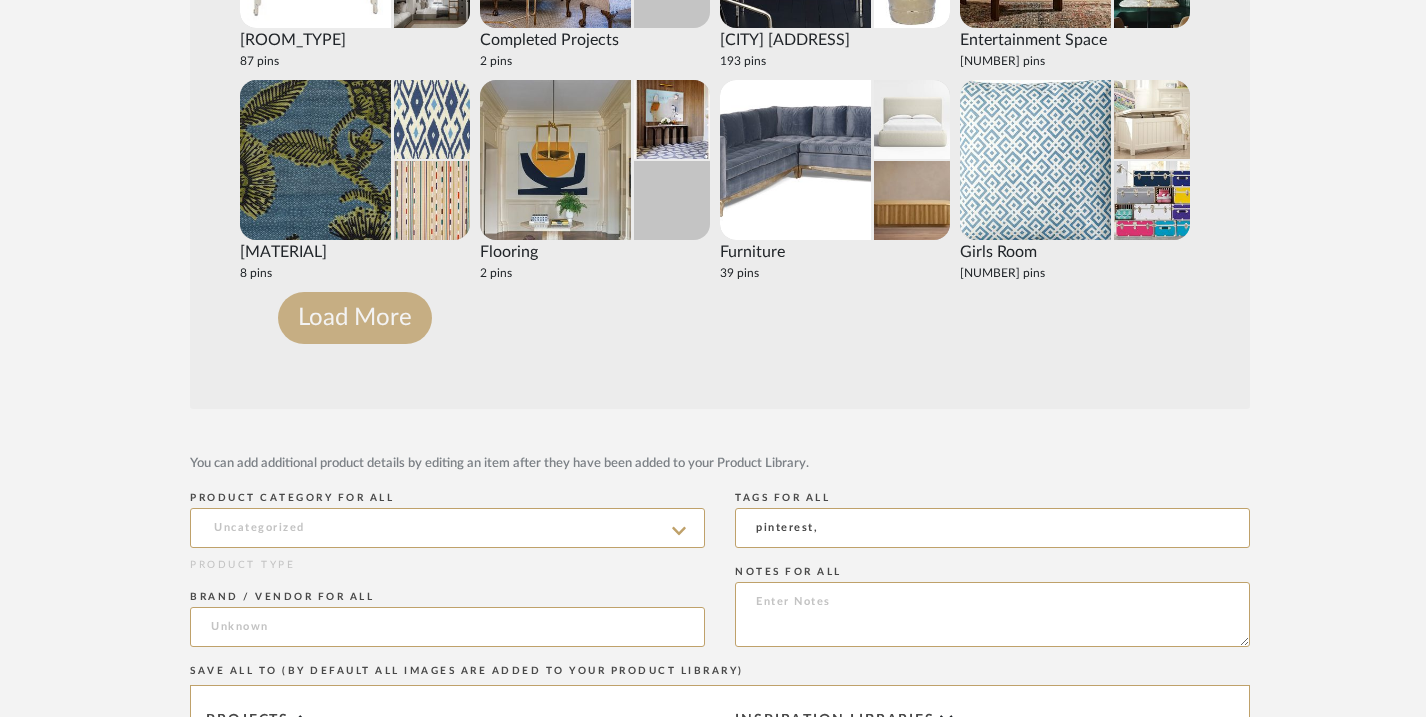 click on "Load More" at bounding box center (355, 318) 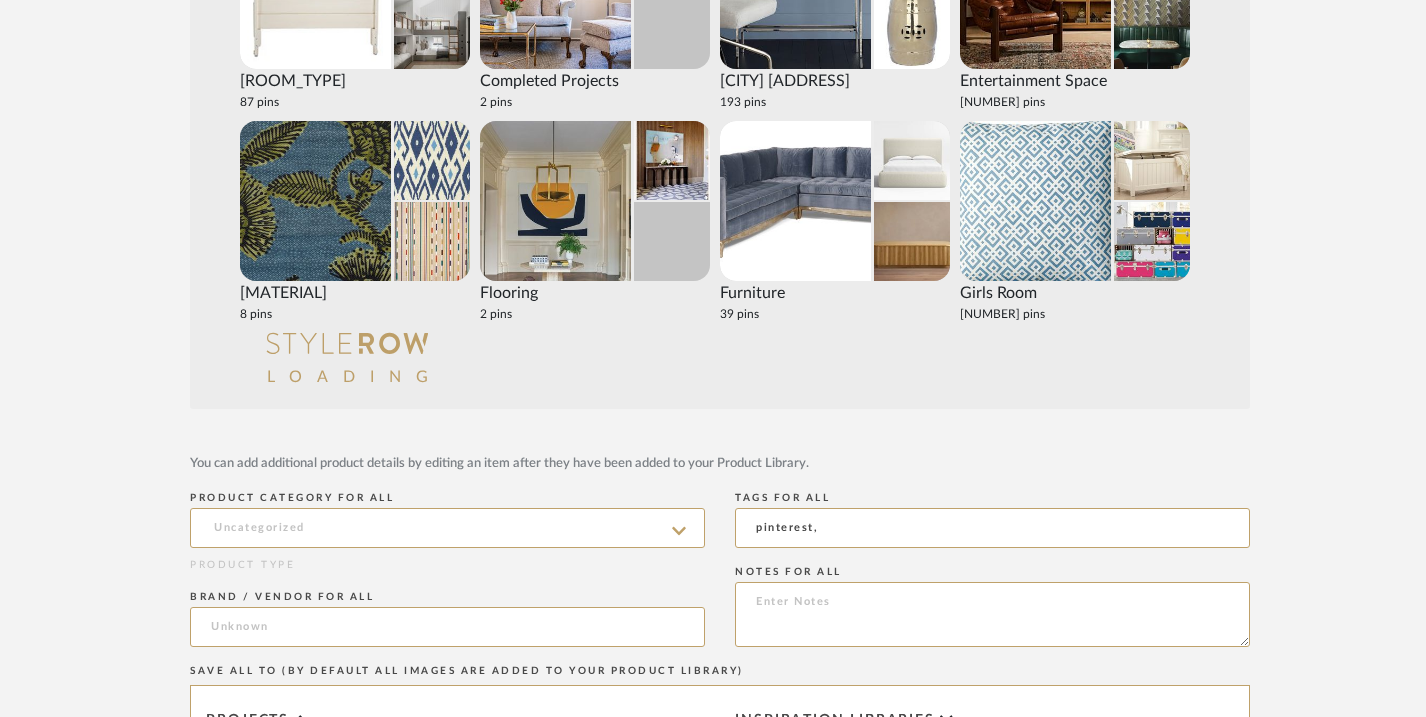 scroll, scrollTop: 852, scrollLeft: 0, axis: vertical 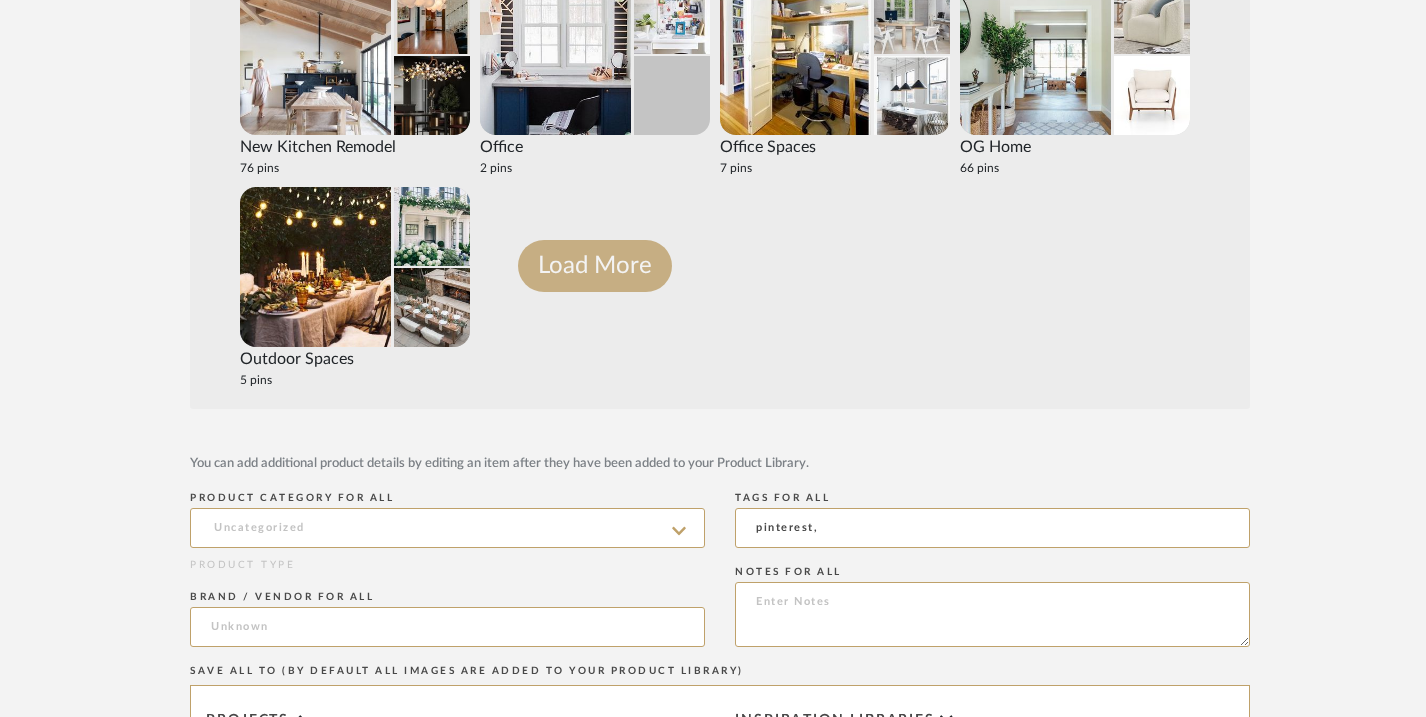 click on "Load More" at bounding box center (595, 266) 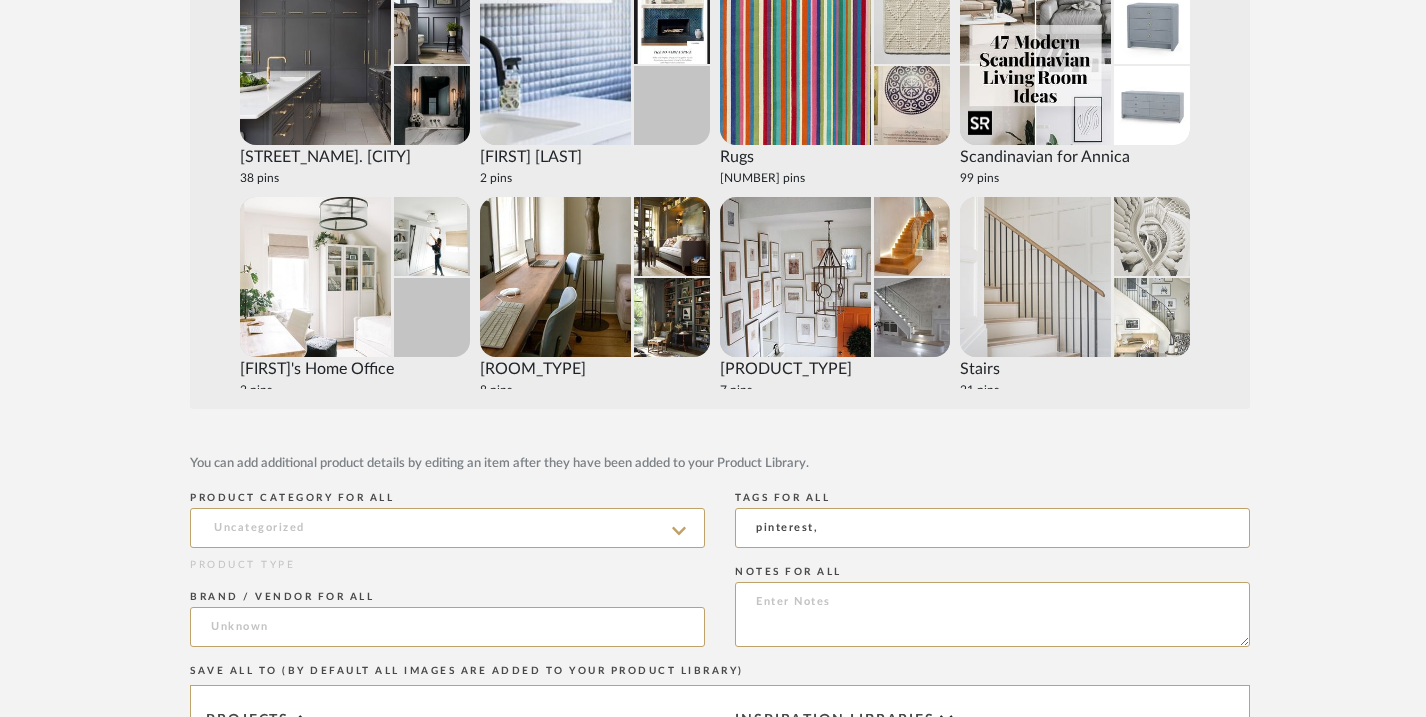 scroll, scrollTop: 3105, scrollLeft: 0, axis: vertical 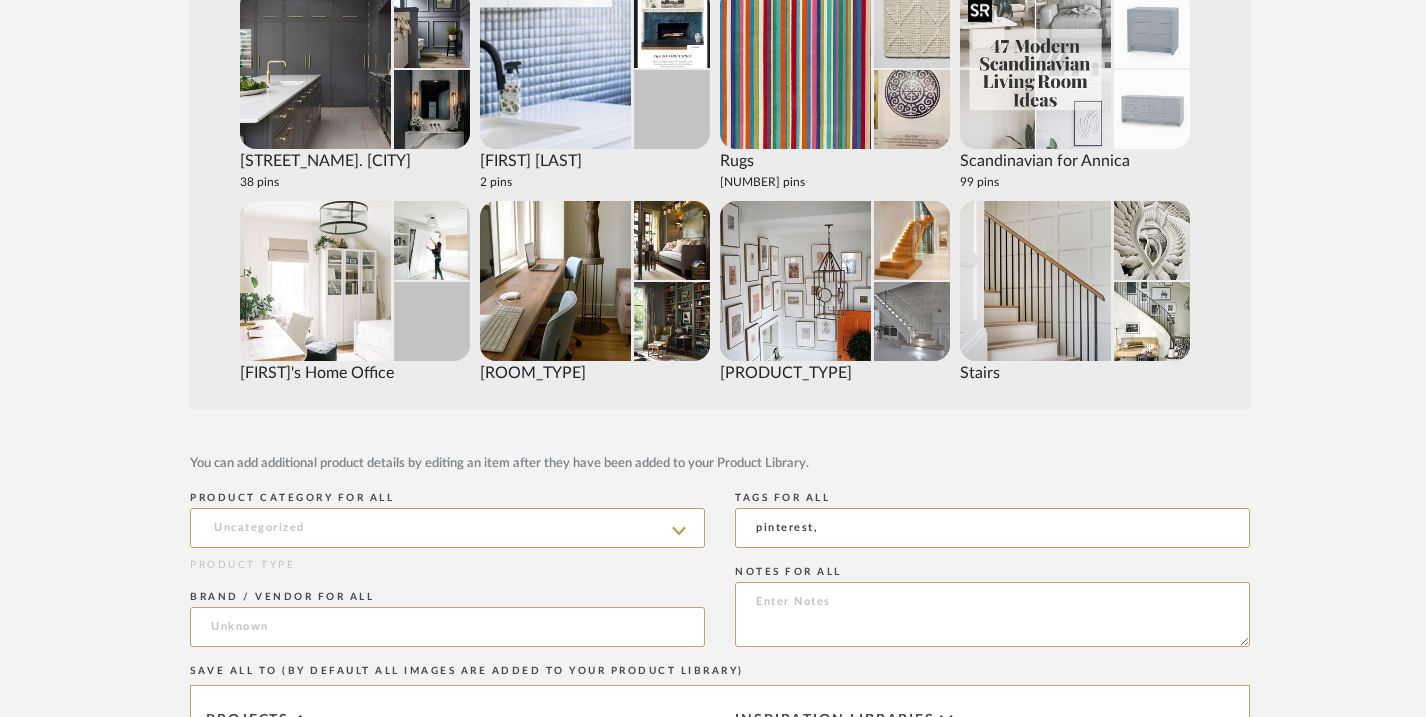 click at bounding box center (1035, 69) 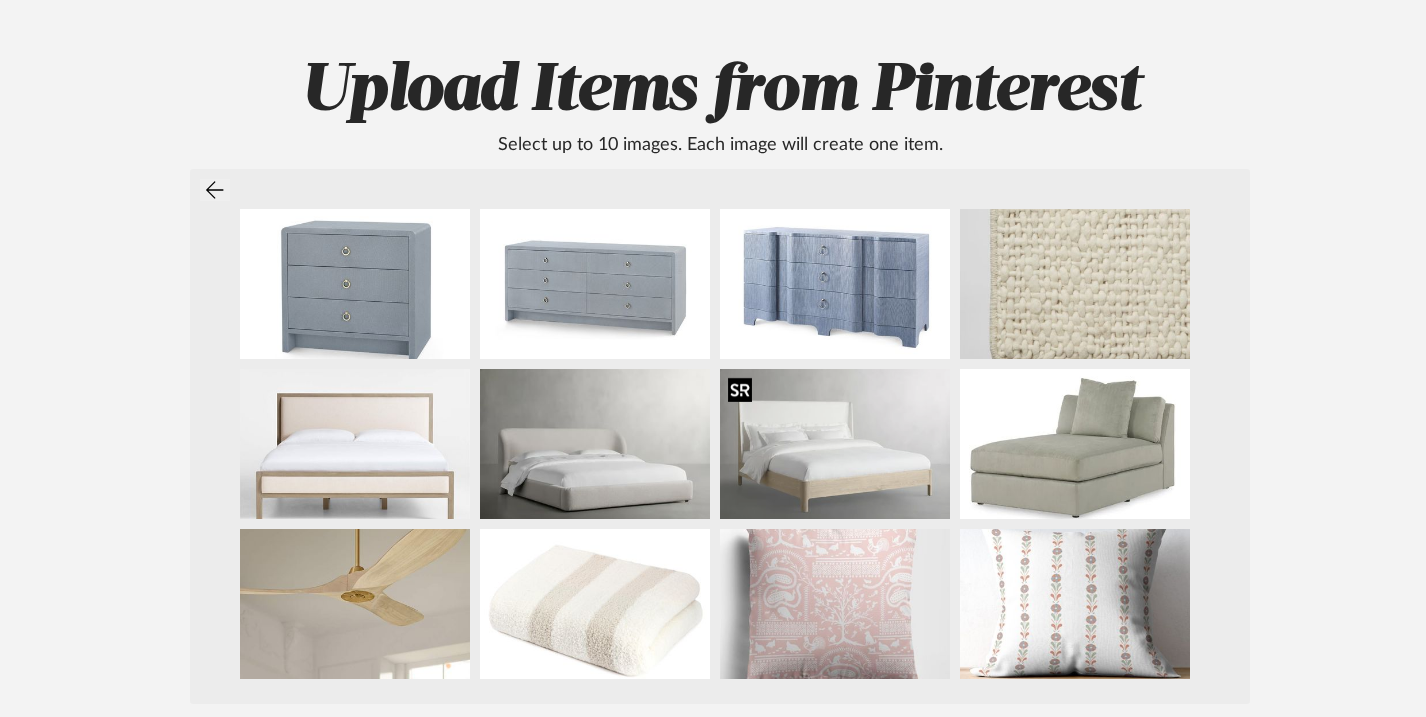 scroll, scrollTop: 141, scrollLeft: 0, axis: vertical 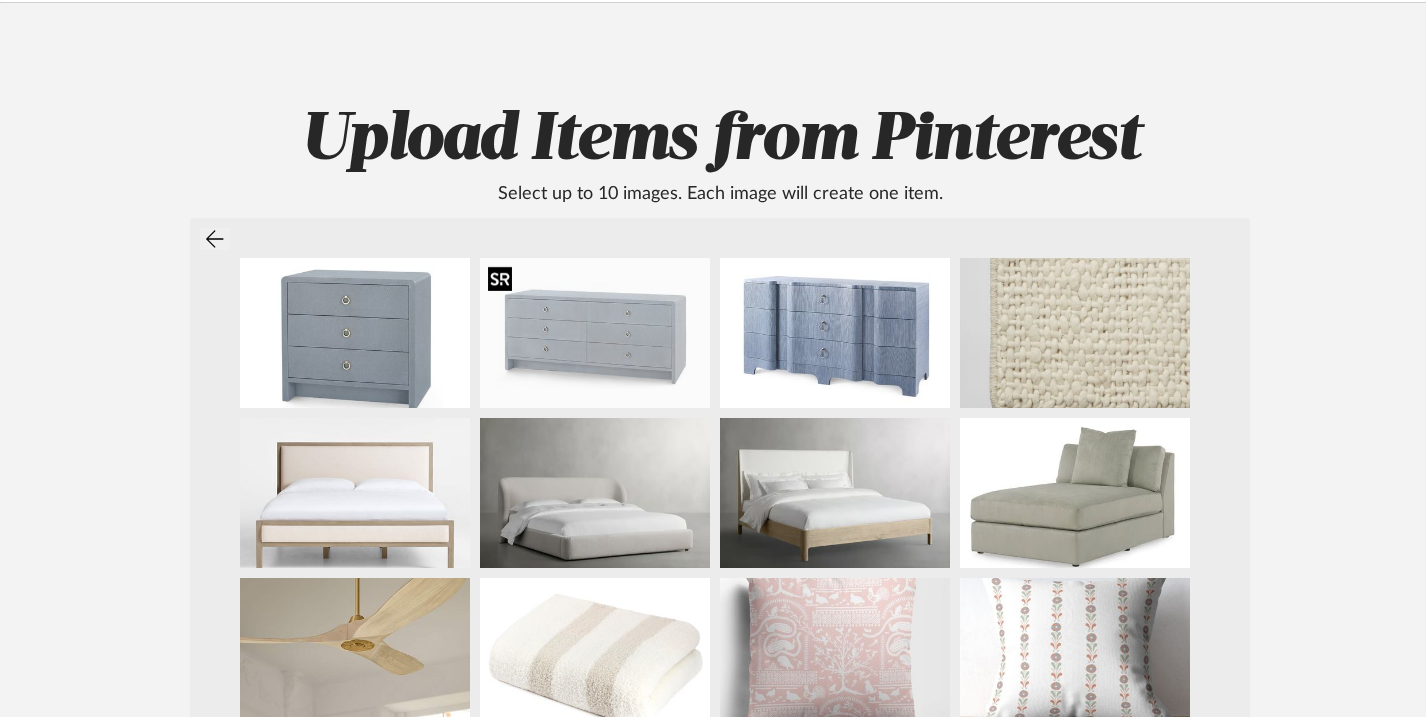 click at bounding box center (595, 333) 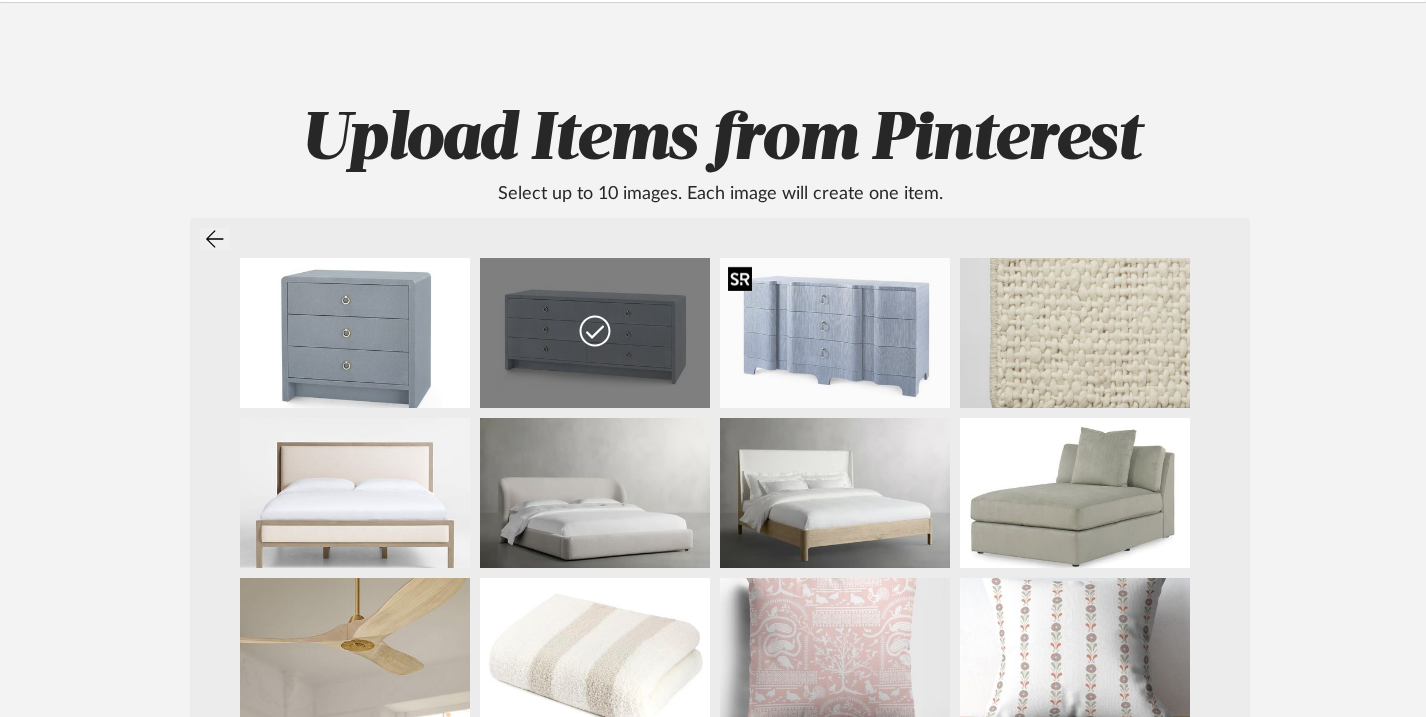 click at bounding box center (835, 333) 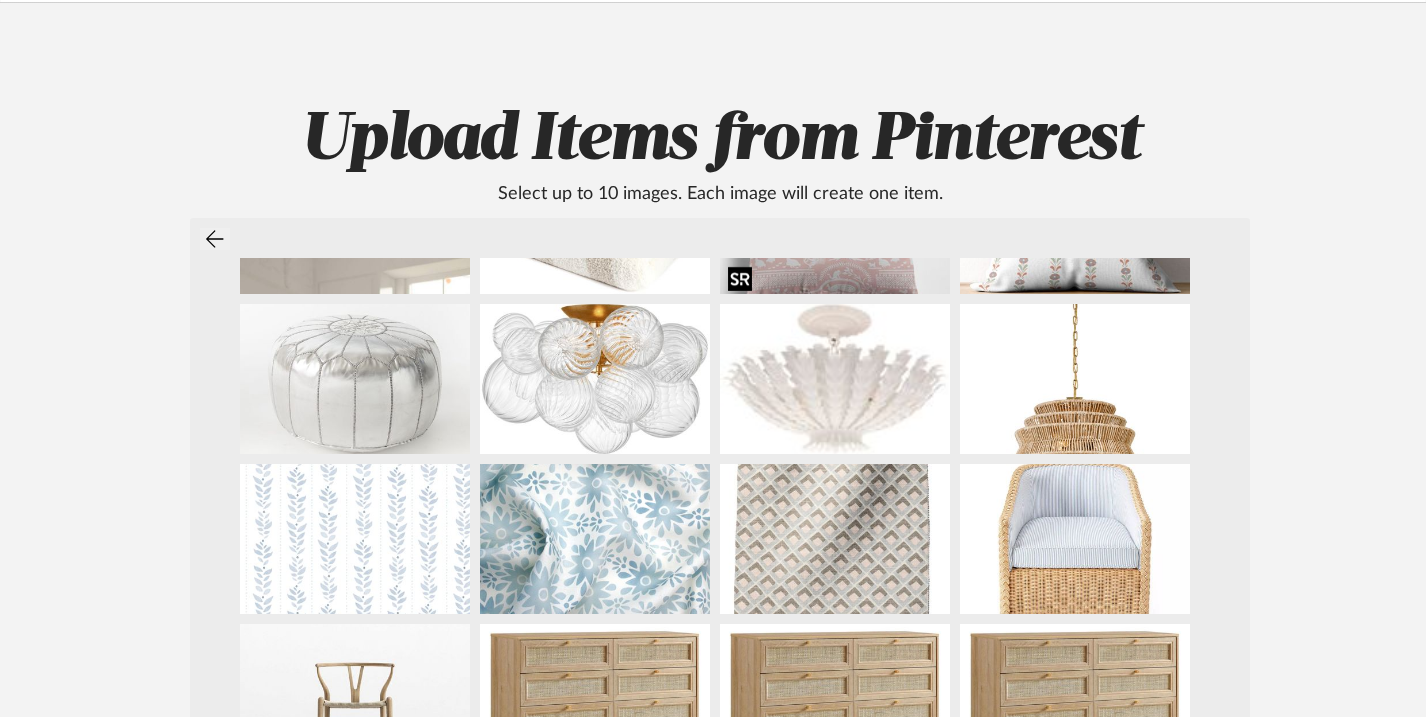 scroll, scrollTop: 635, scrollLeft: 0, axis: vertical 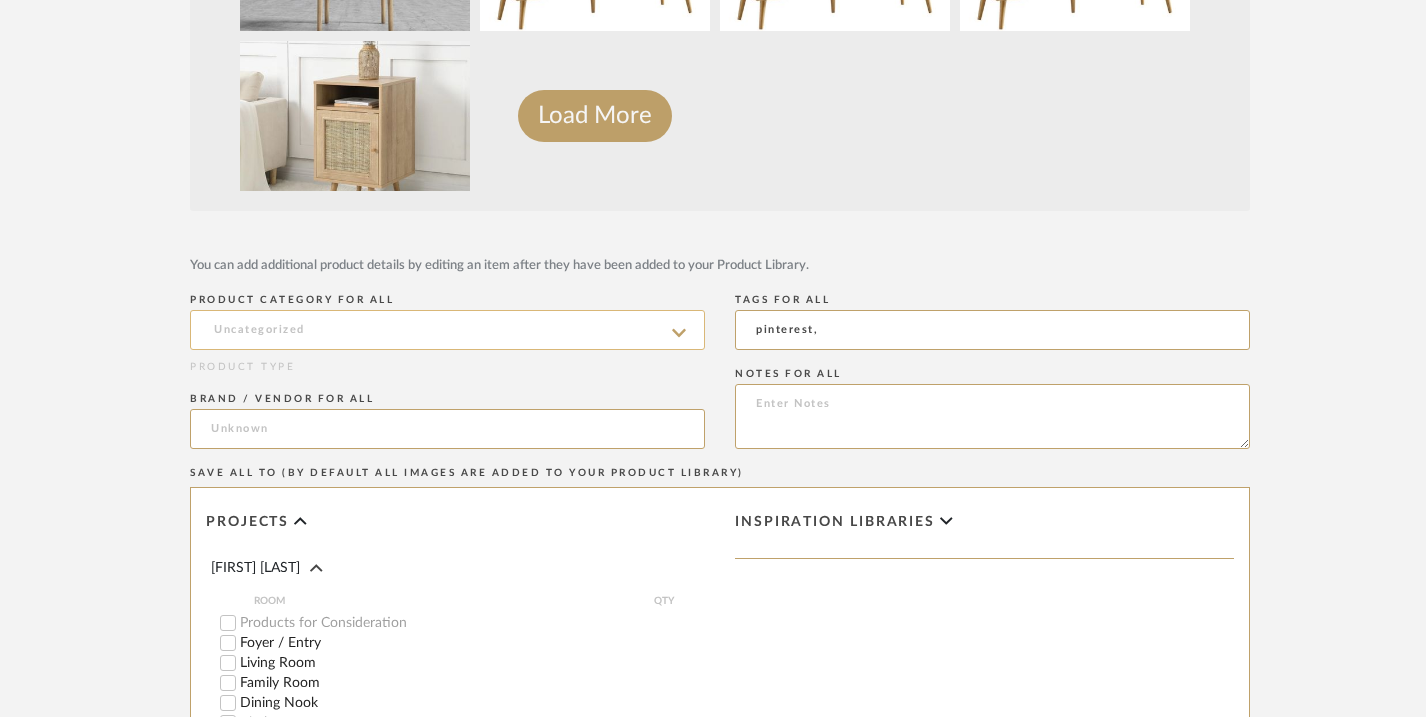 click 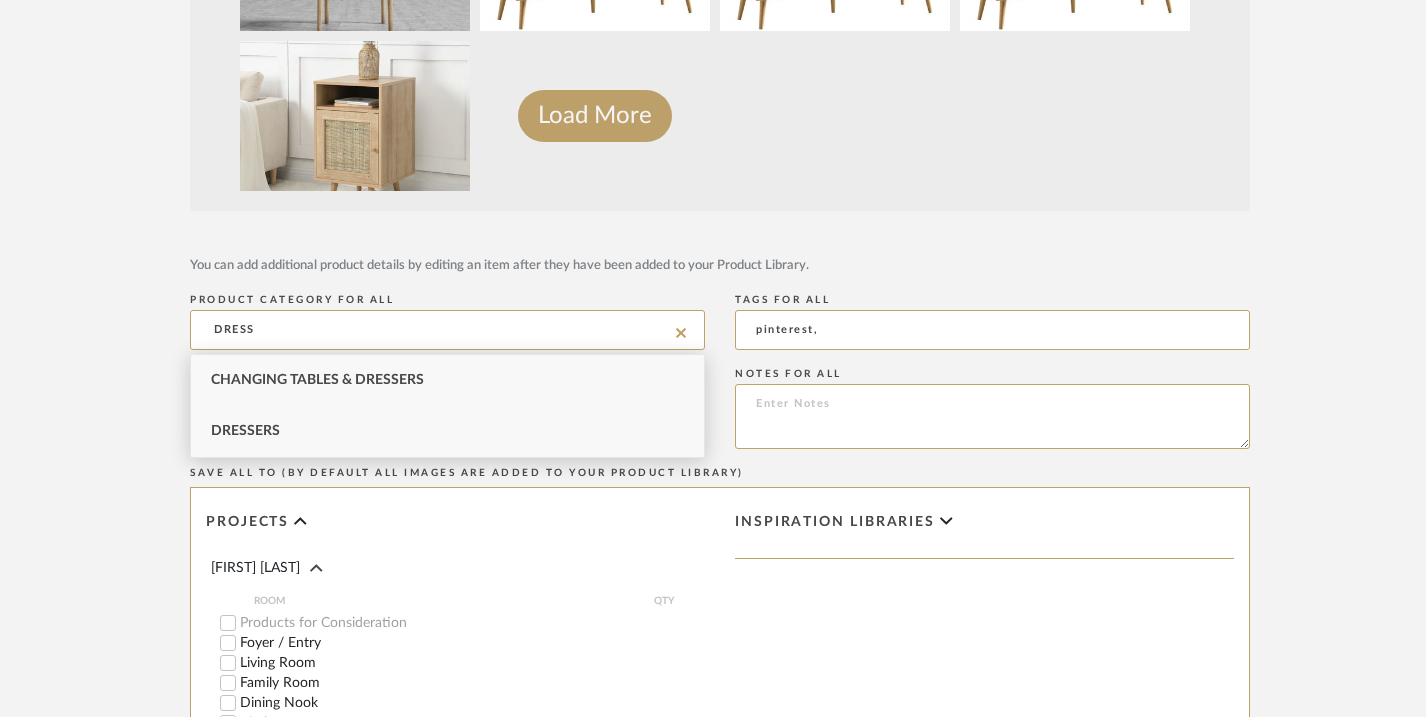 click on "Dressers" at bounding box center [447, 431] 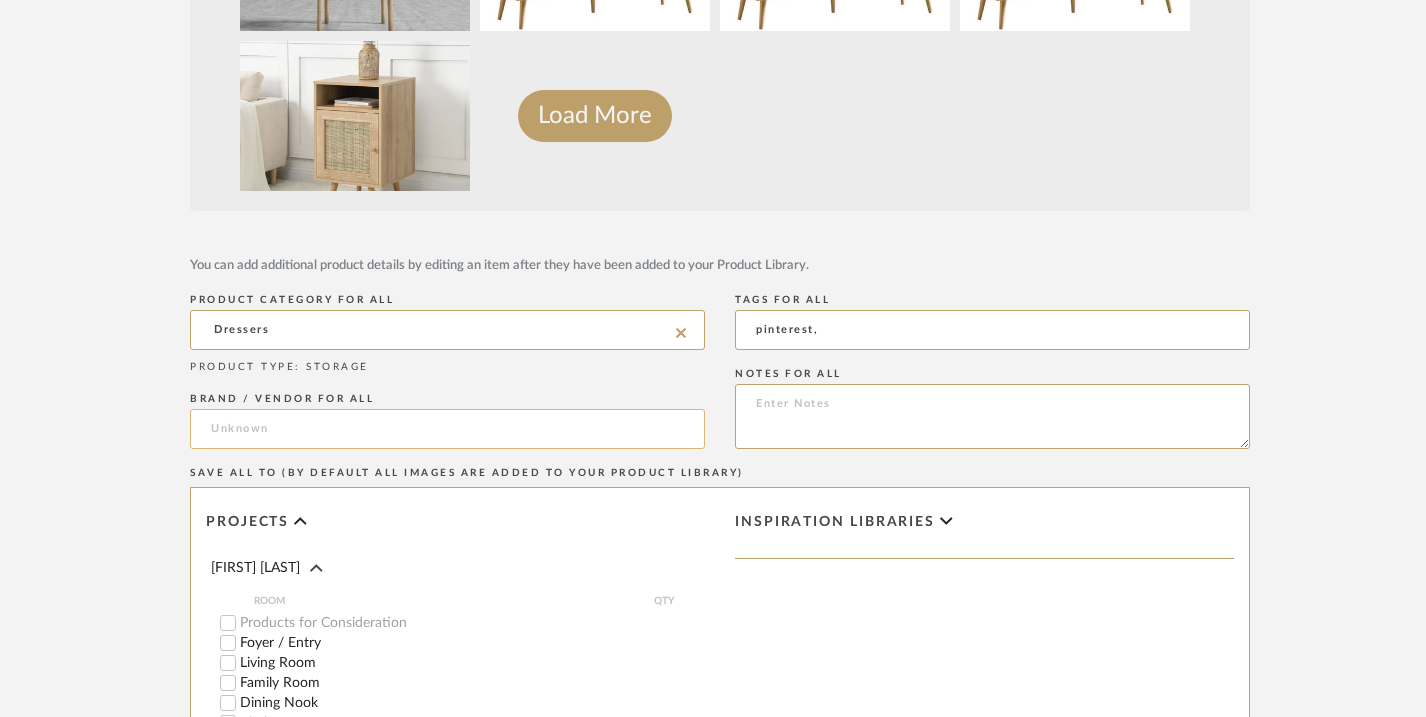 click 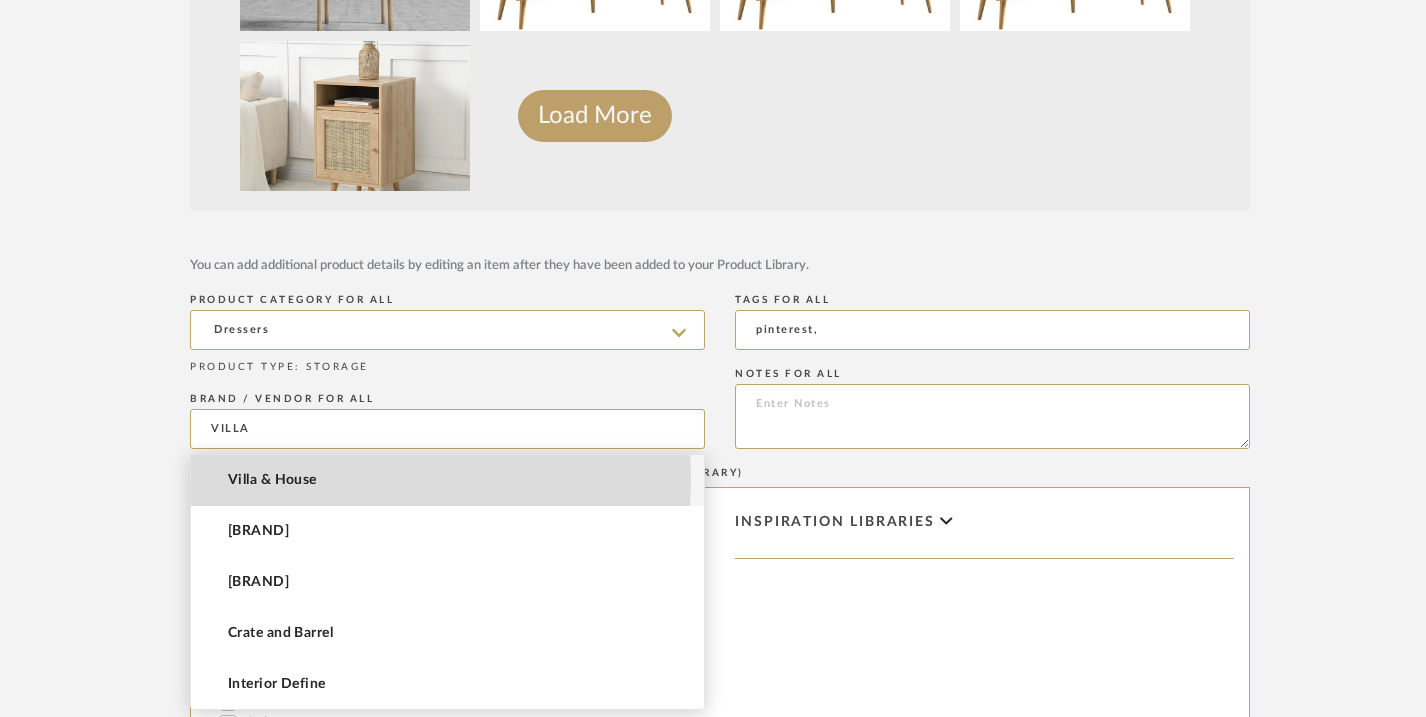 click on "Villa & House" at bounding box center (447, 480) 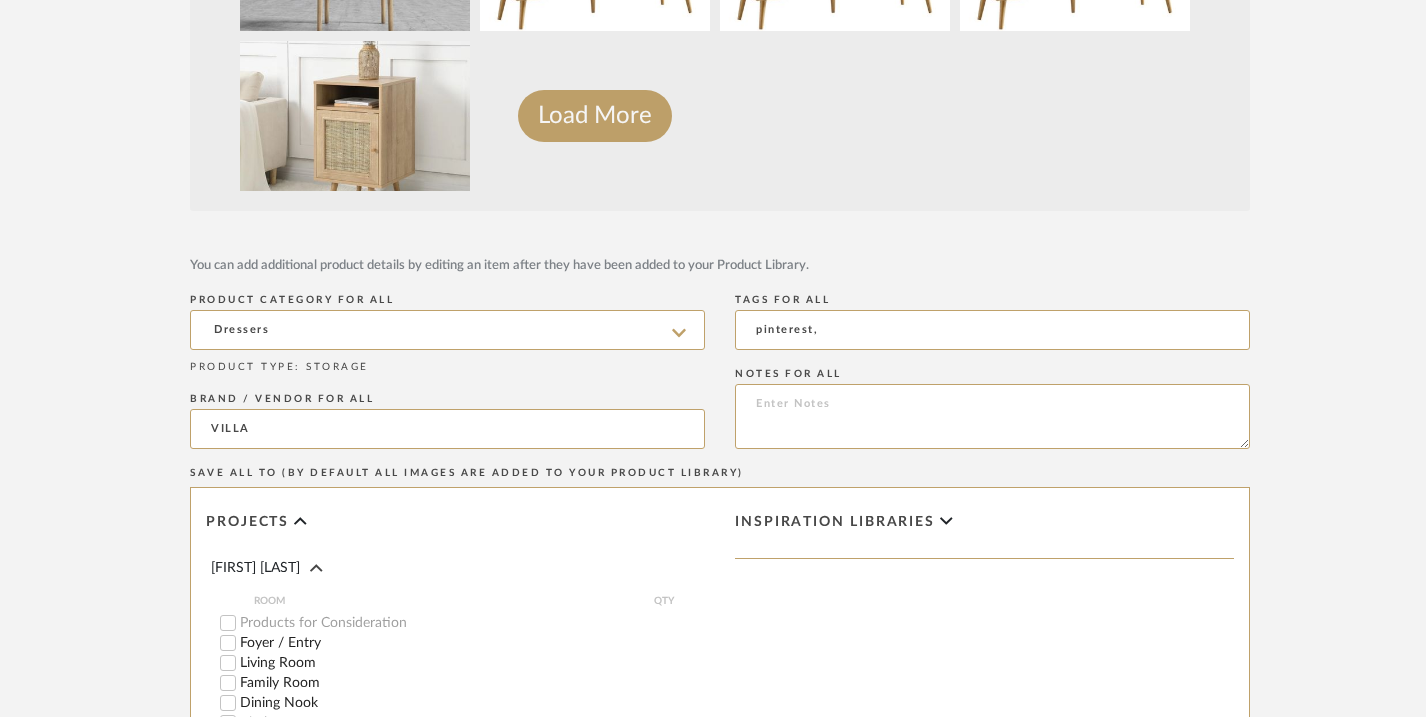 type on "Villa & House" 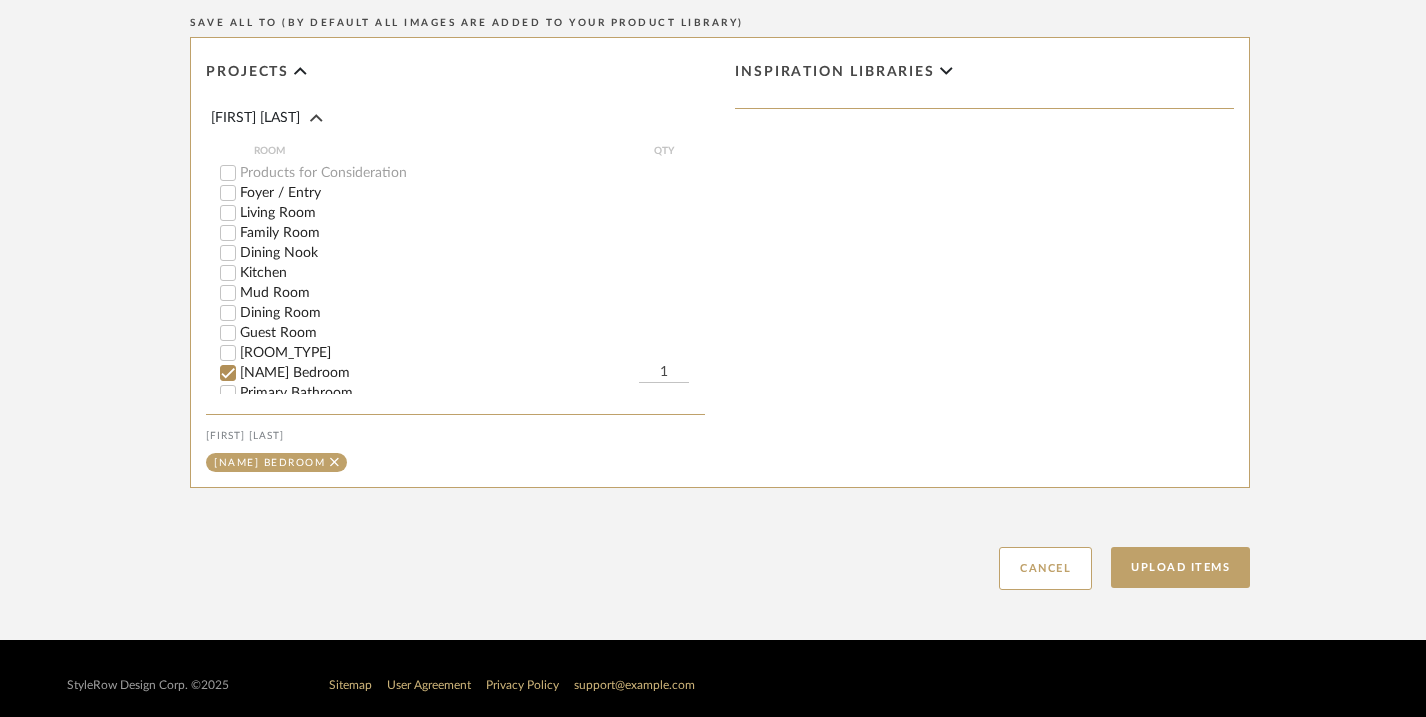 scroll, scrollTop: 1147, scrollLeft: 0, axis: vertical 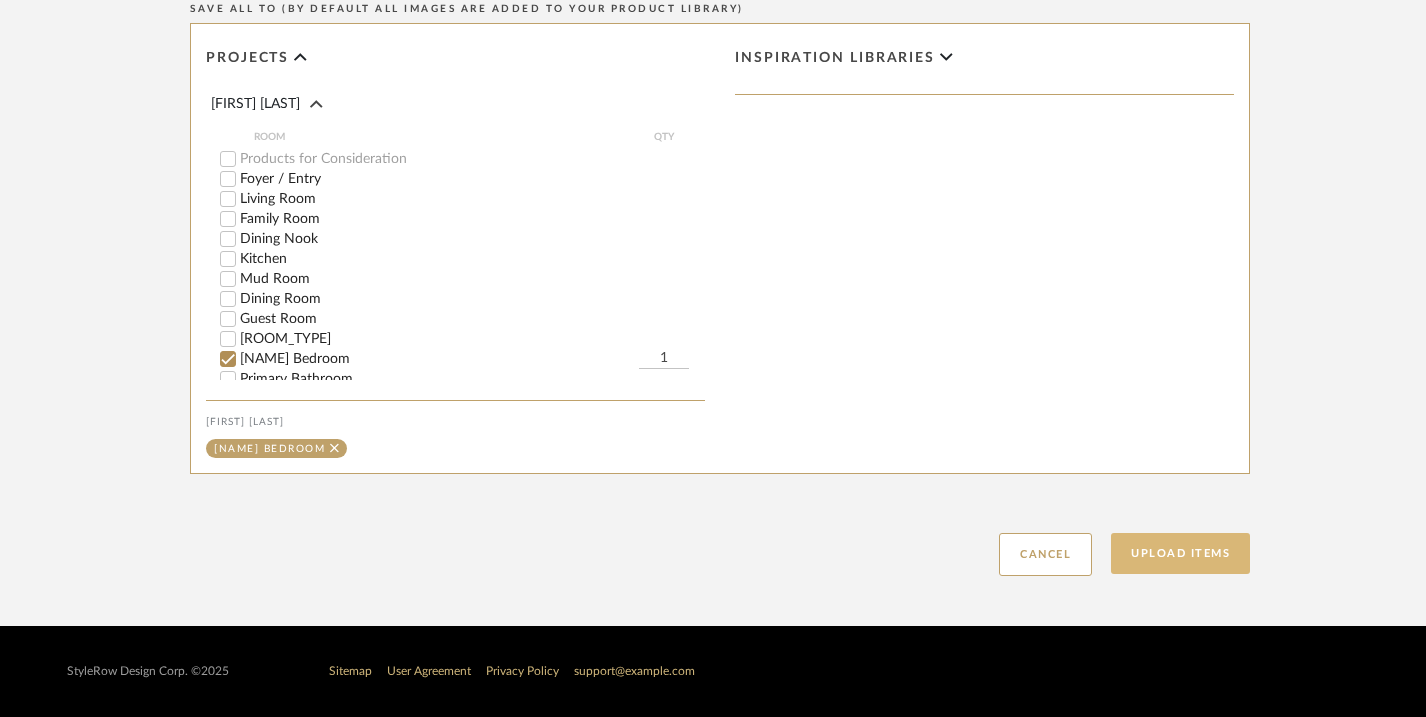 click on "Upload Items" 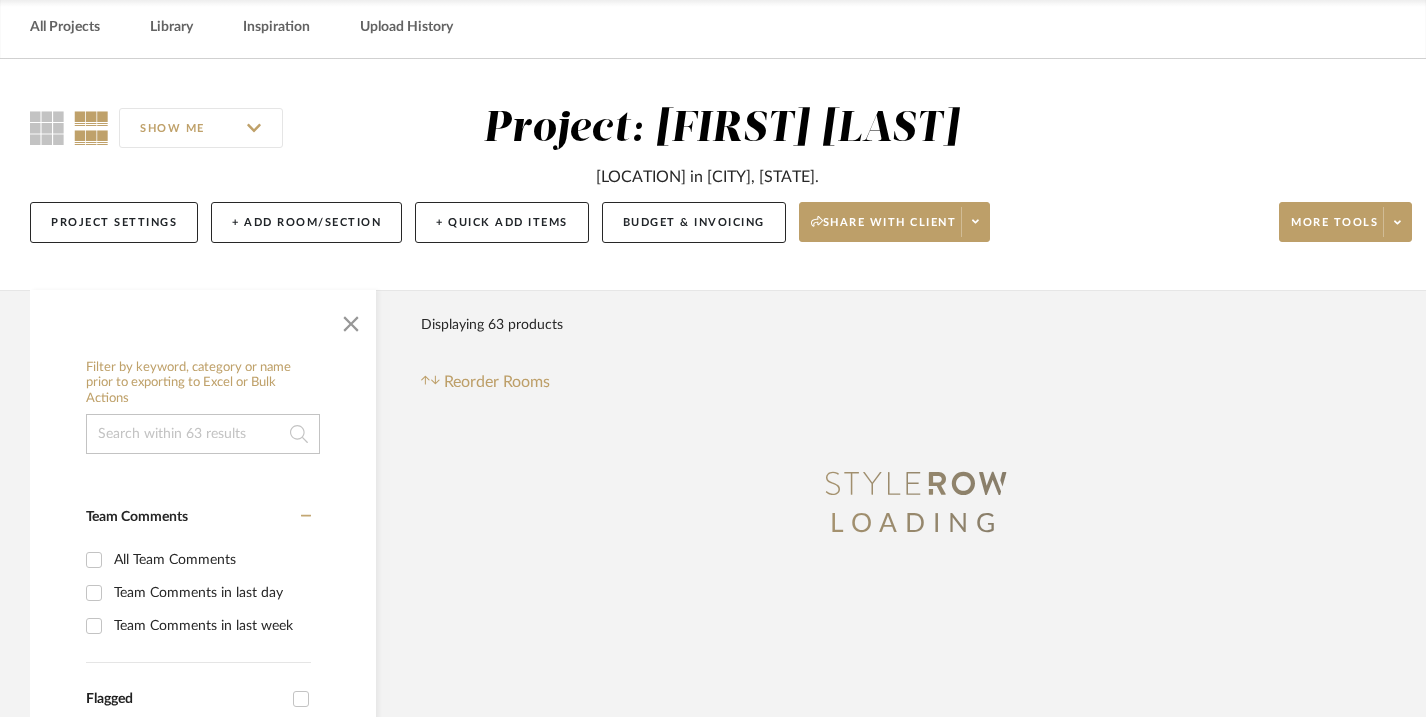 scroll, scrollTop: 0, scrollLeft: 0, axis: both 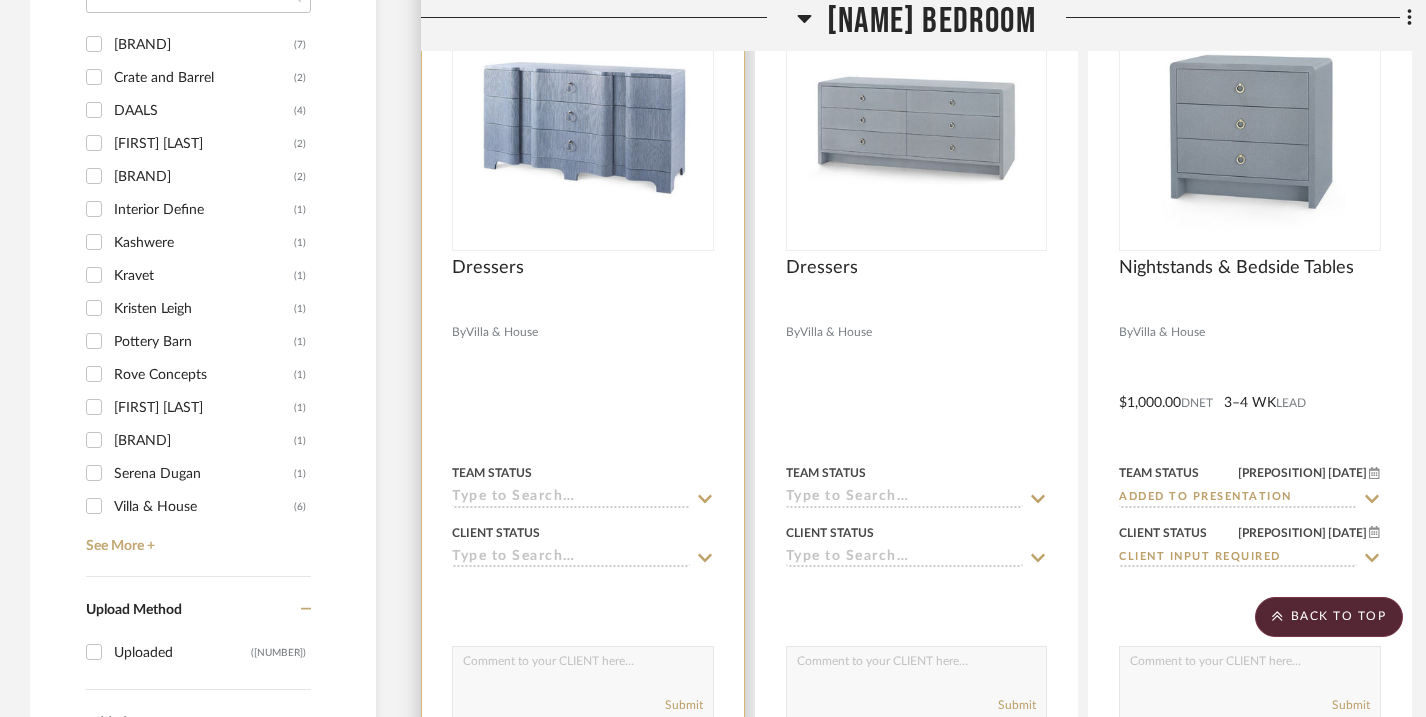 click 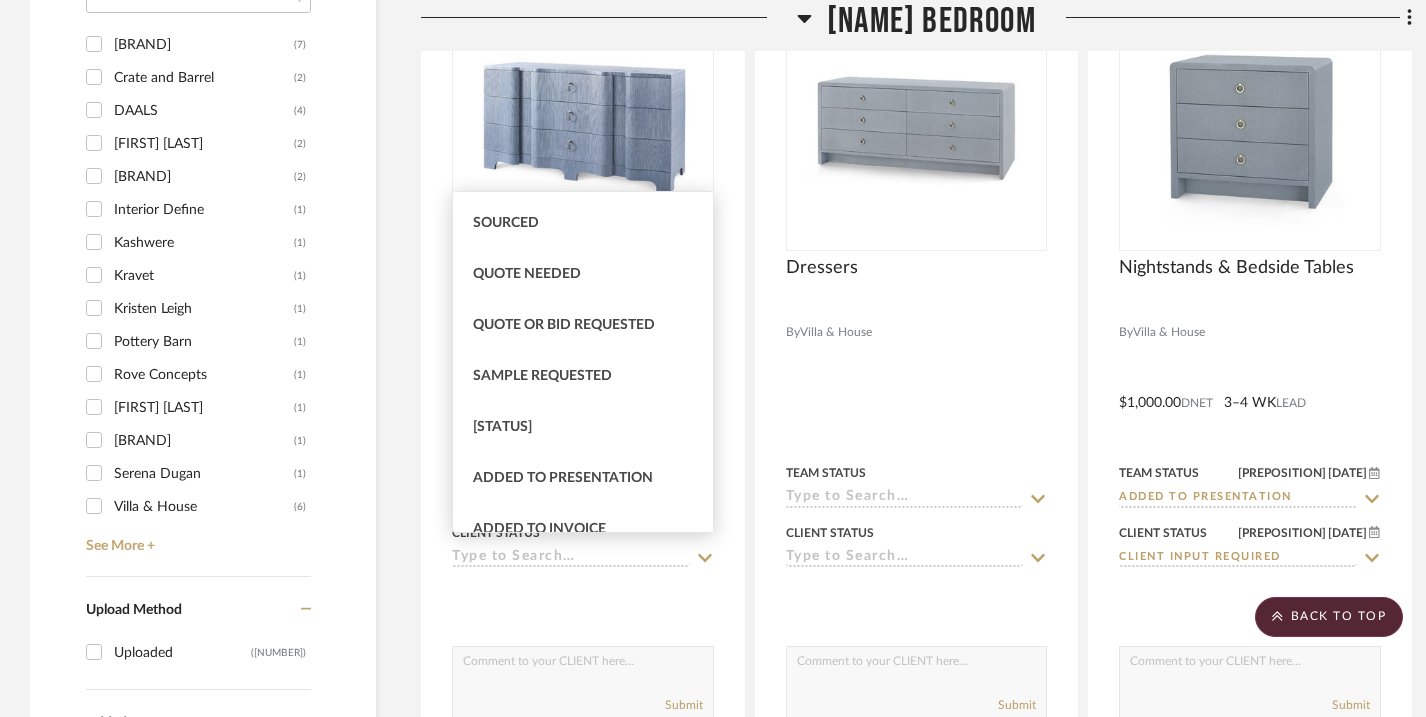 scroll, scrollTop: 672, scrollLeft: 0, axis: vertical 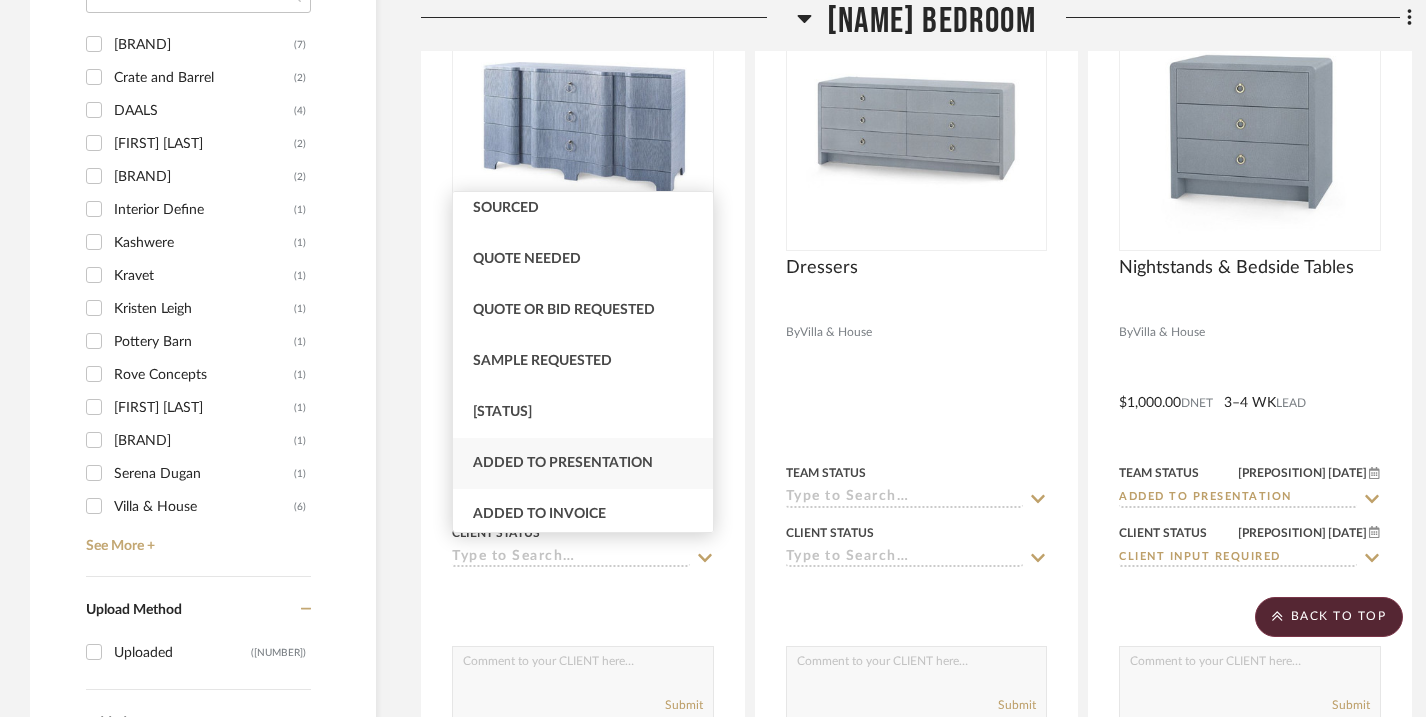 click on "Added to Presentation" at bounding box center [563, 463] 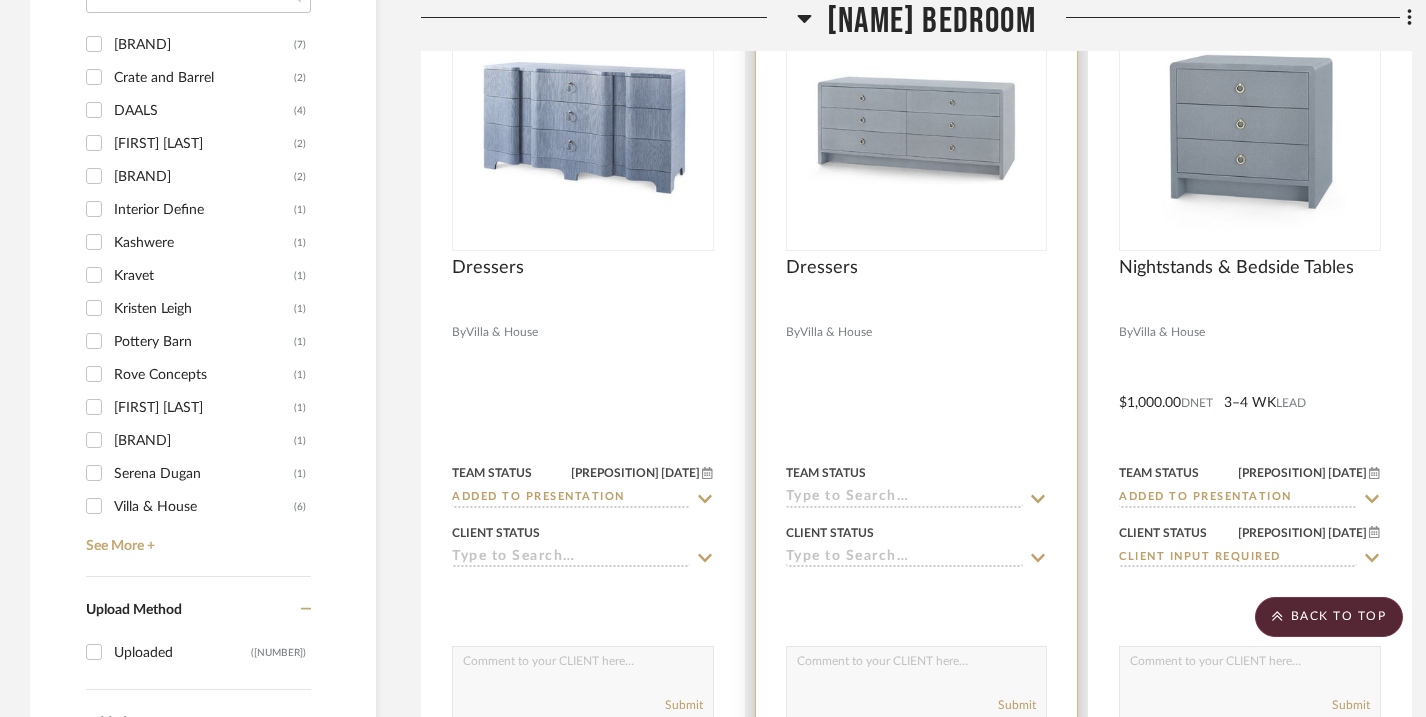 click at bounding box center [917, 388] 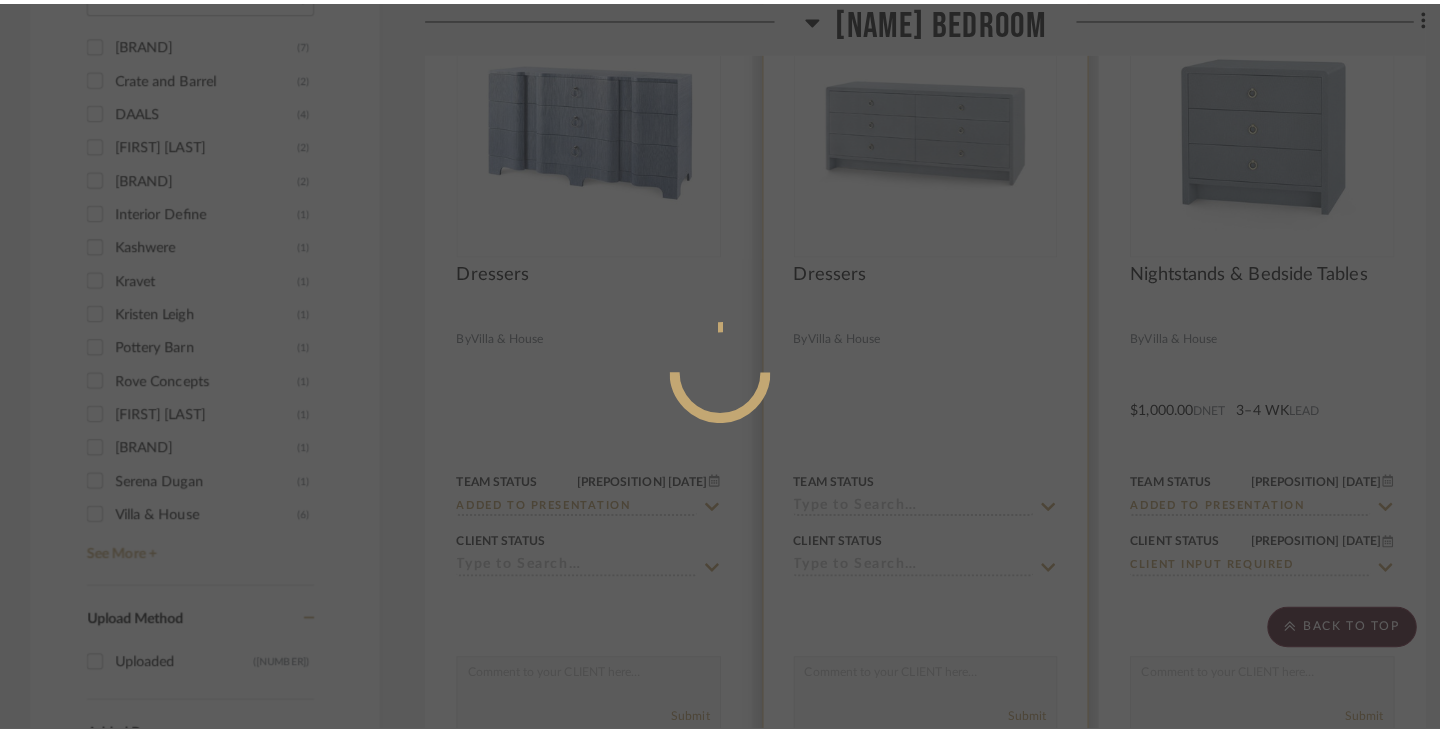 scroll, scrollTop: 0, scrollLeft: 0, axis: both 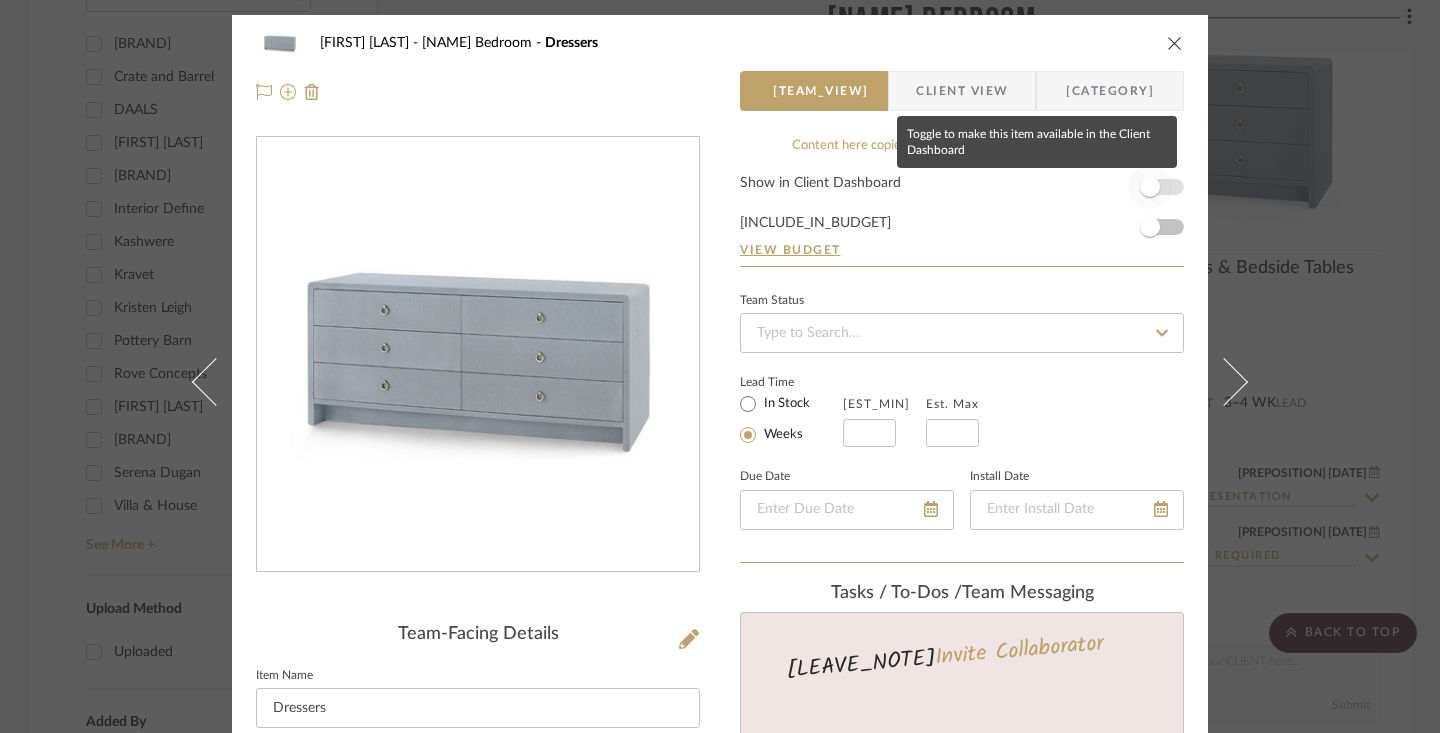 click at bounding box center [1150, 187] 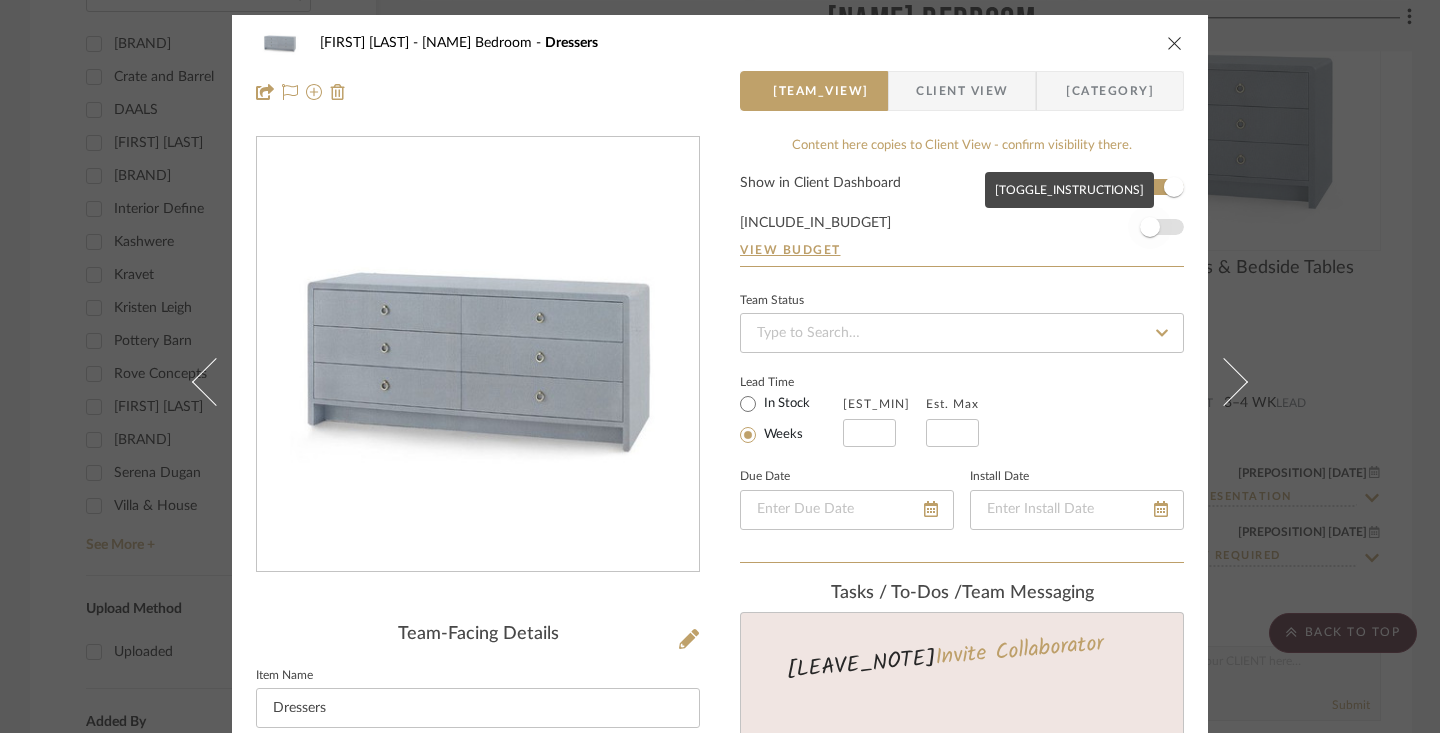 click at bounding box center [1150, 227] 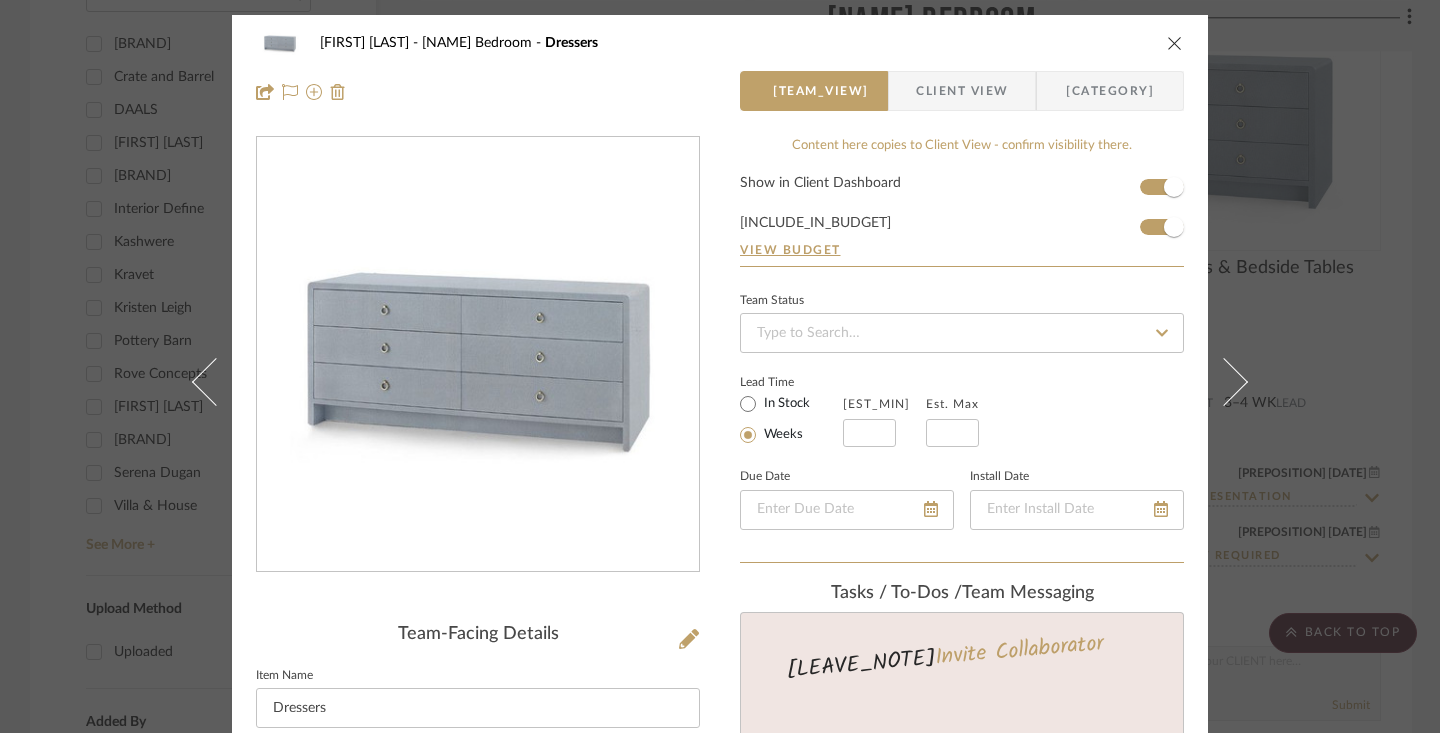 type 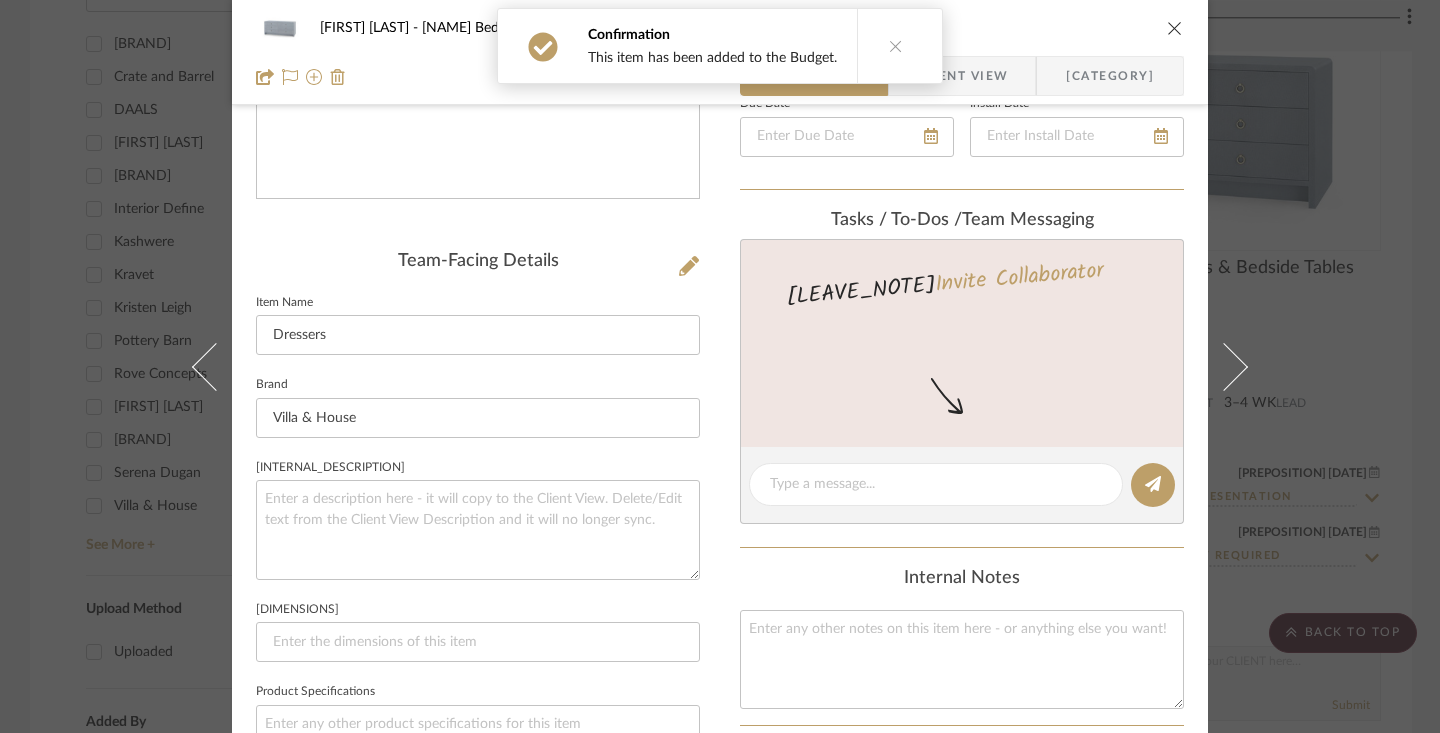 scroll, scrollTop: 376, scrollLeft: 0, axis: vertical 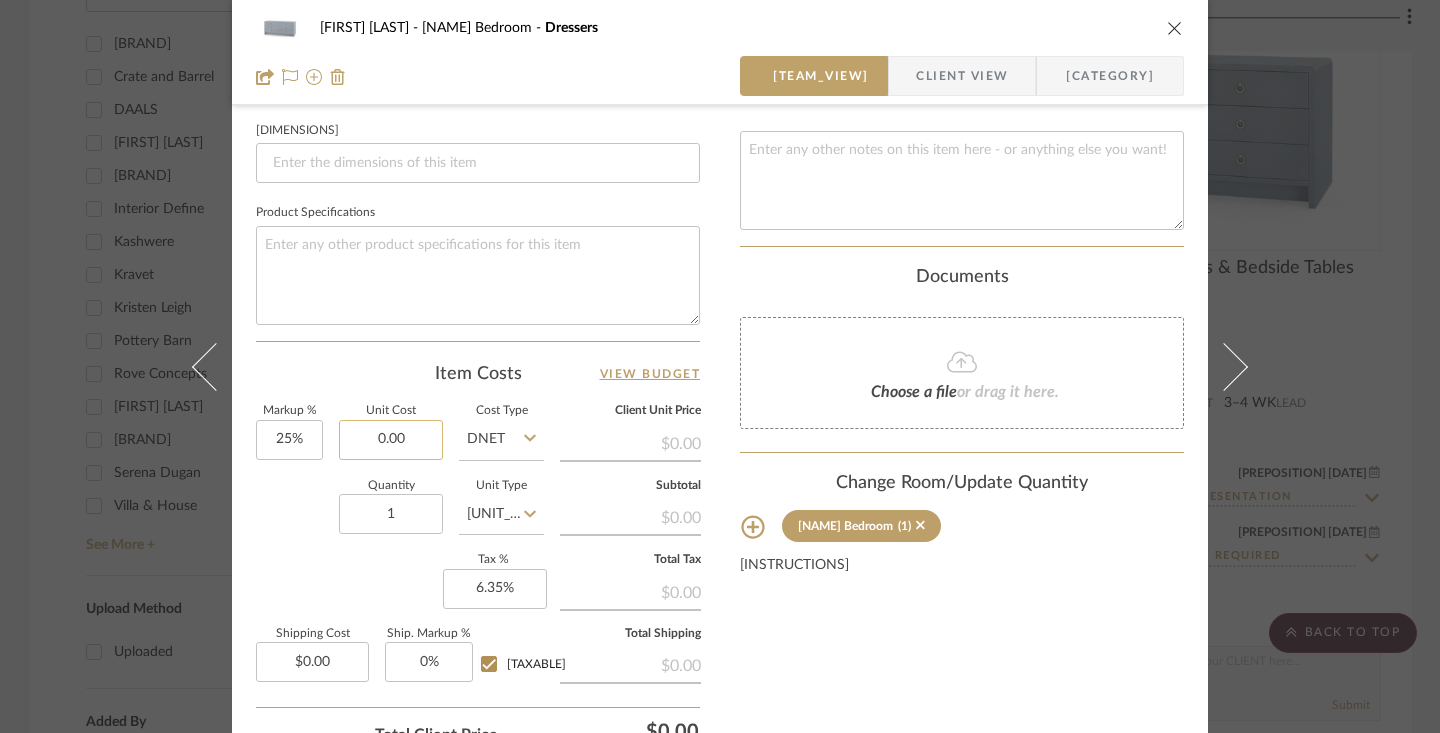 click on "0.00" 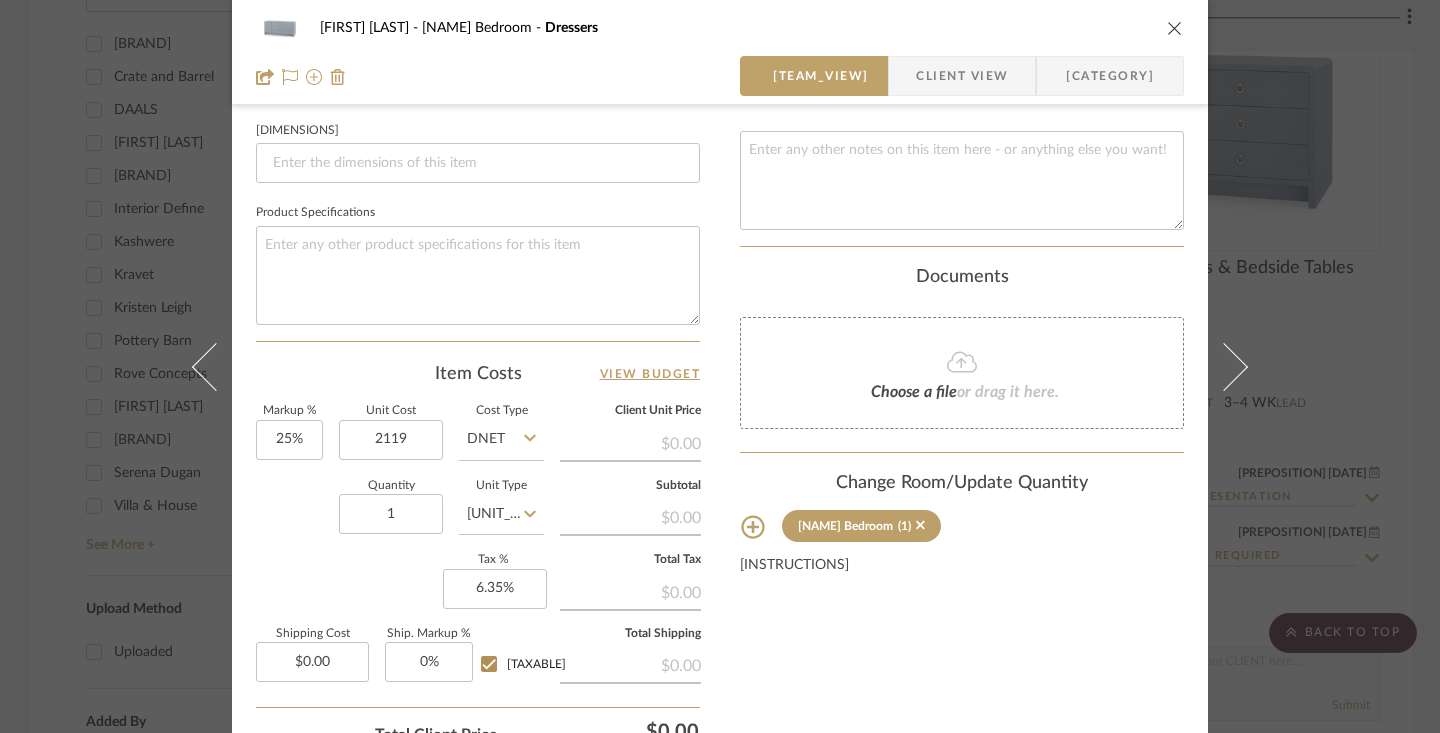 type on "$2,119.00" 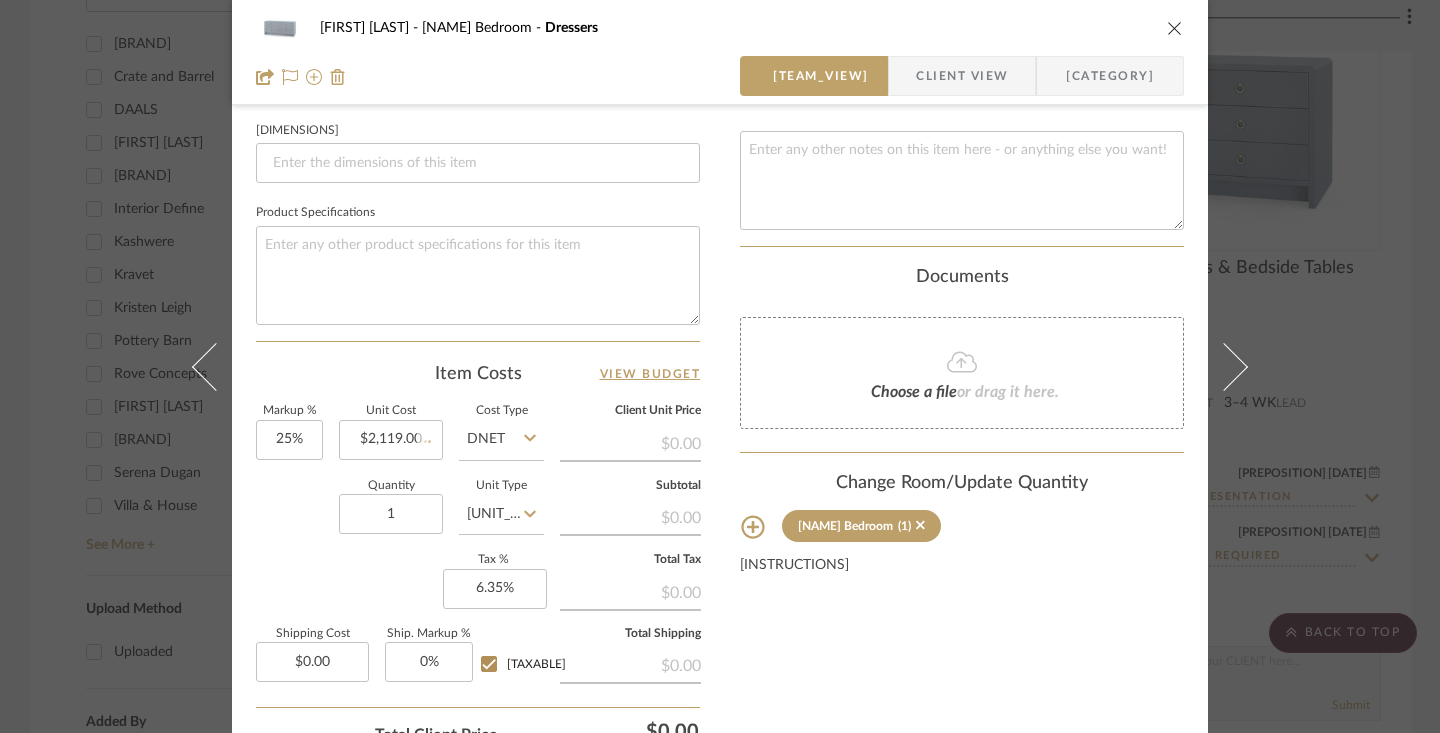 click on "DNET" 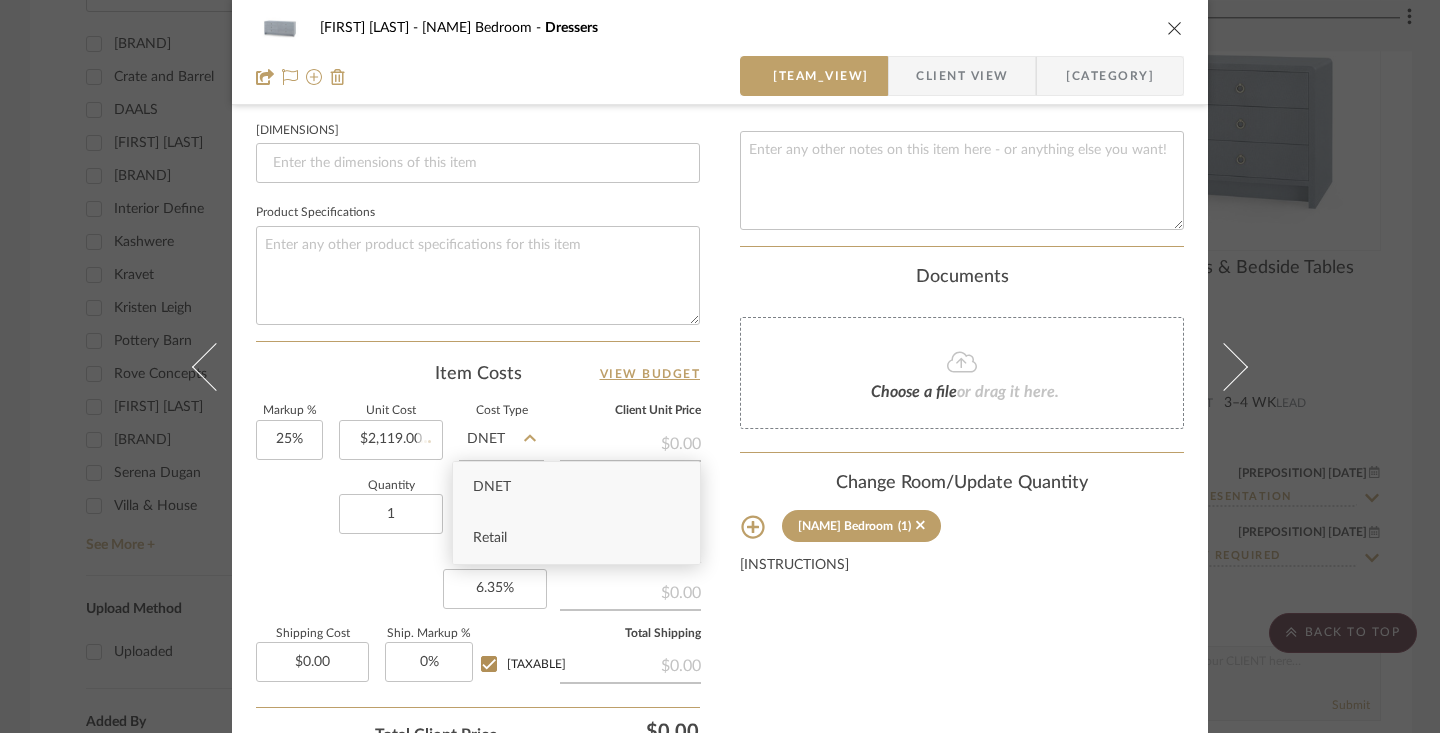 type 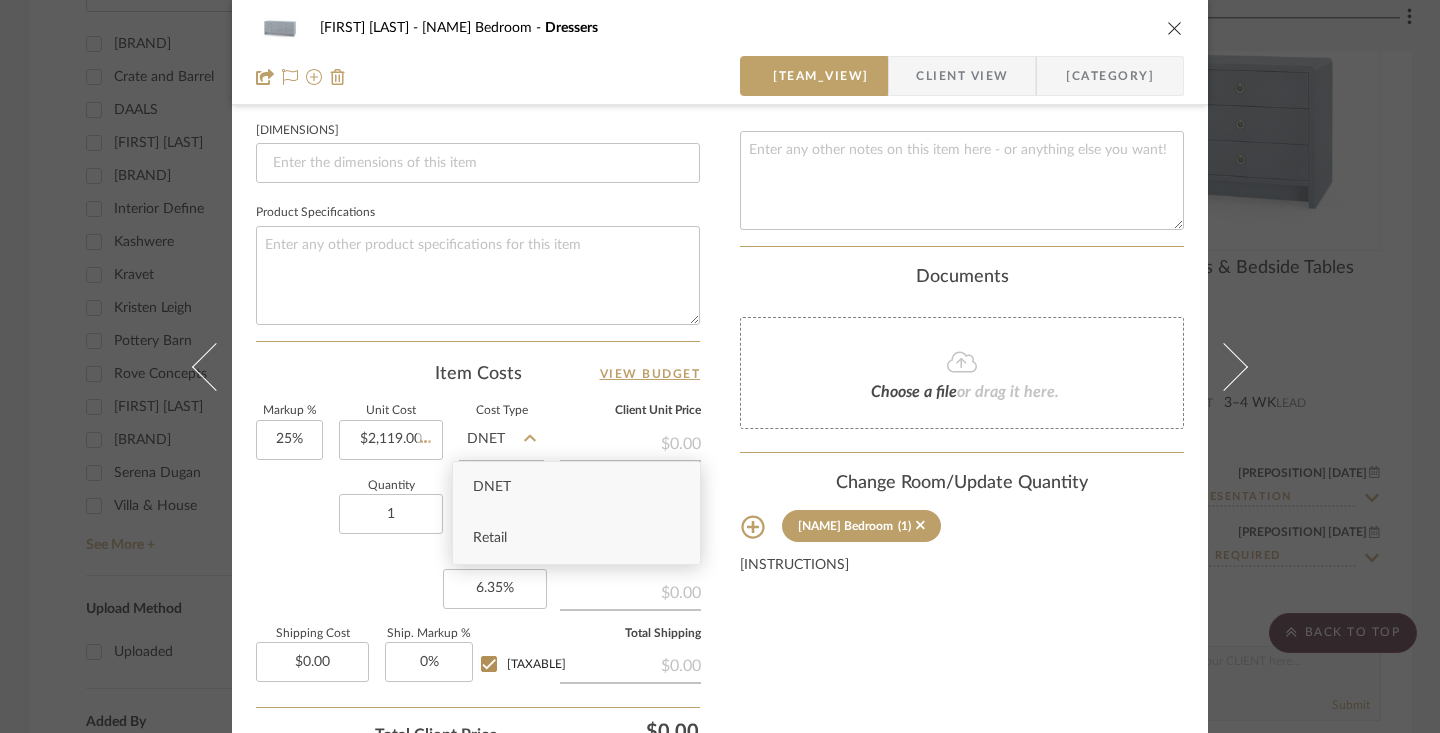 type 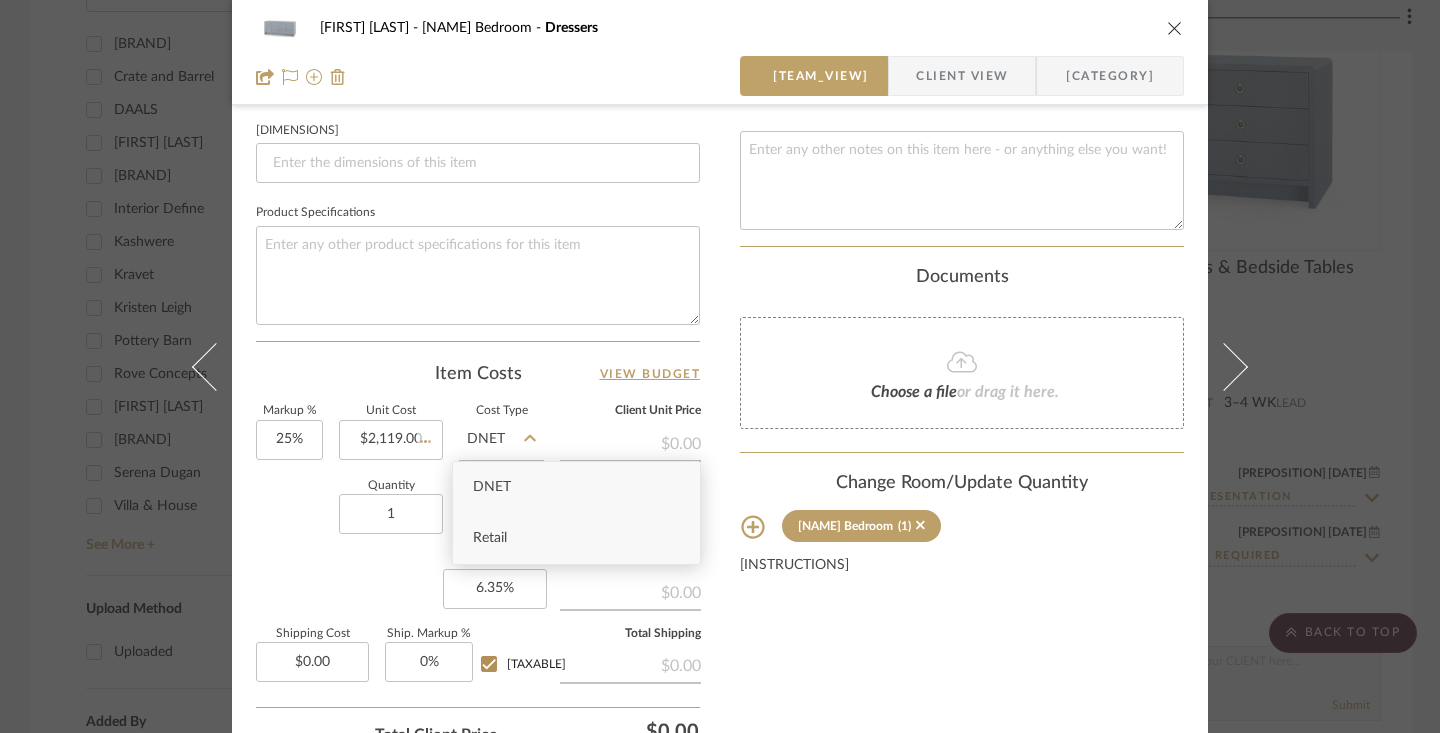 type 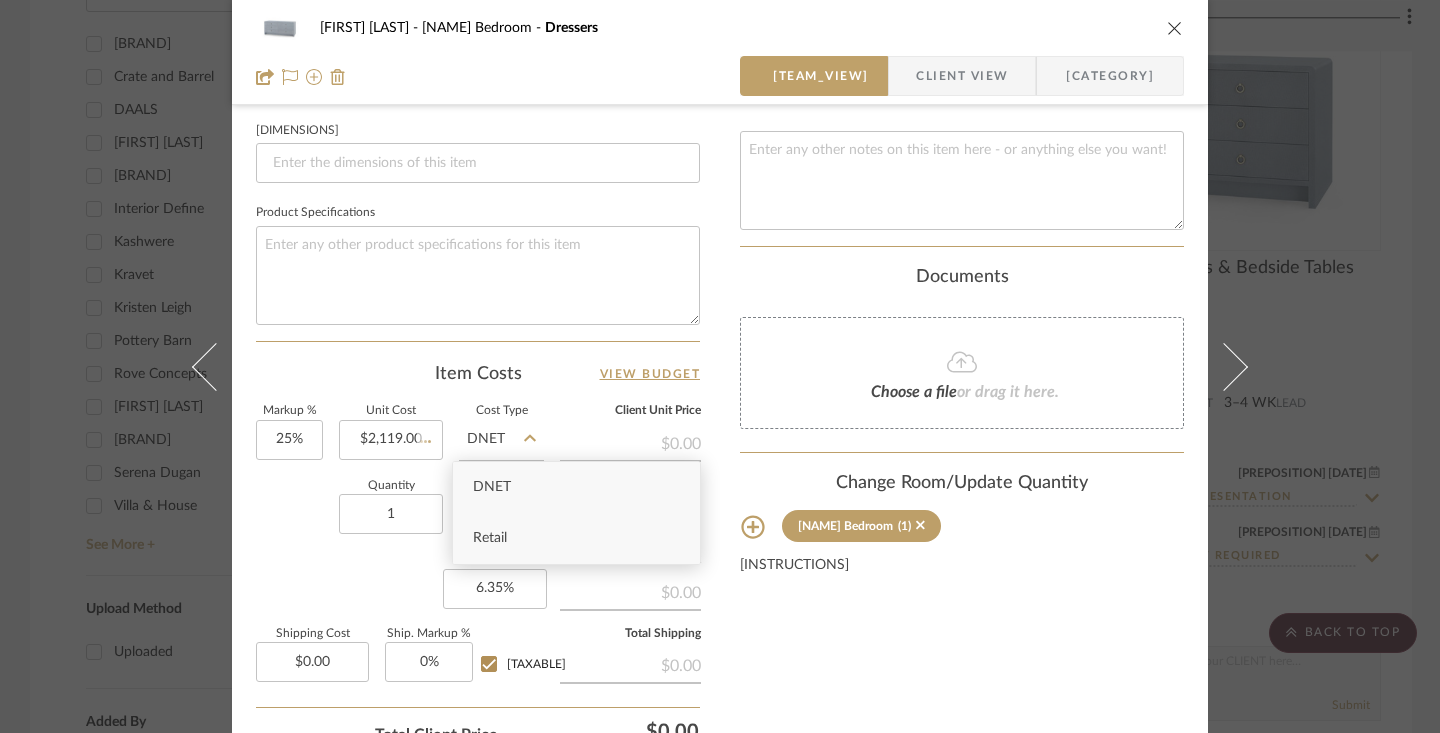 type on "$105.95" 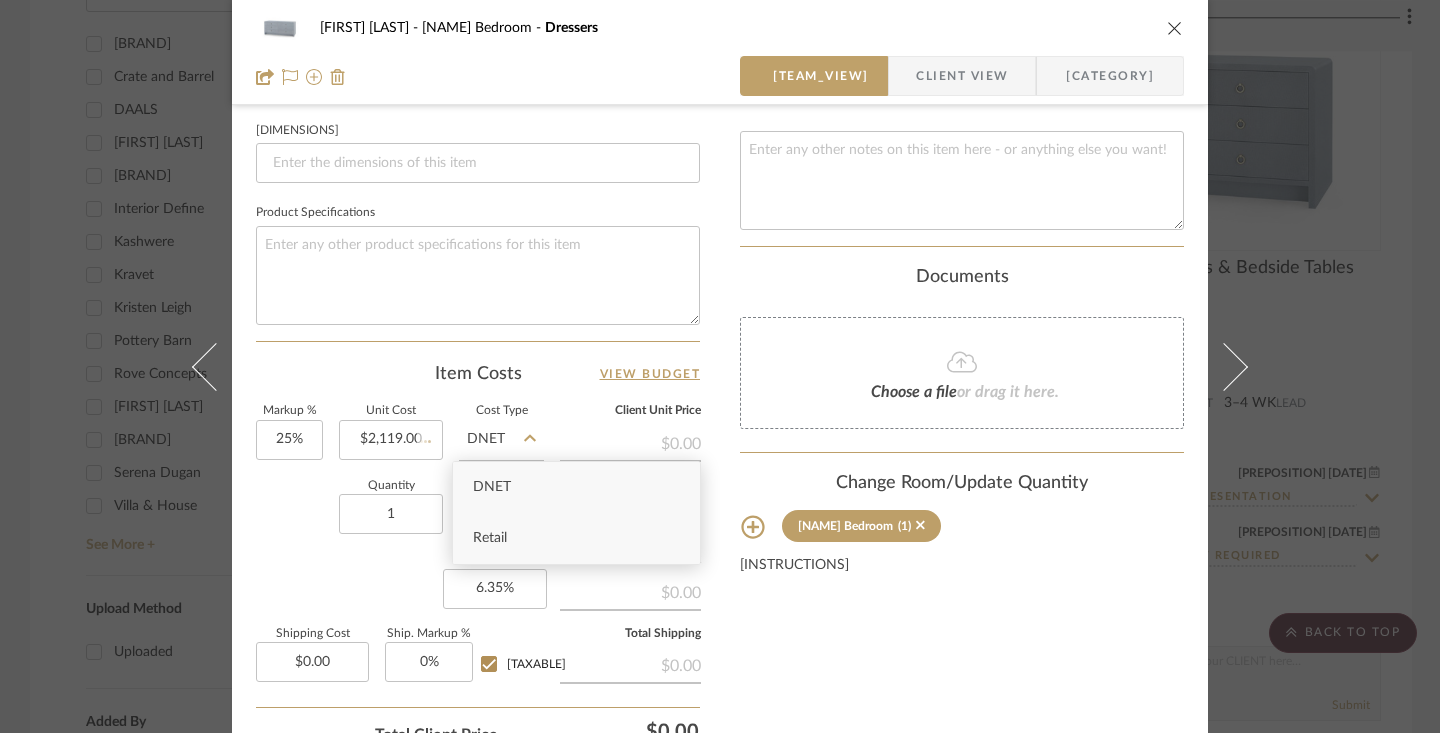 type 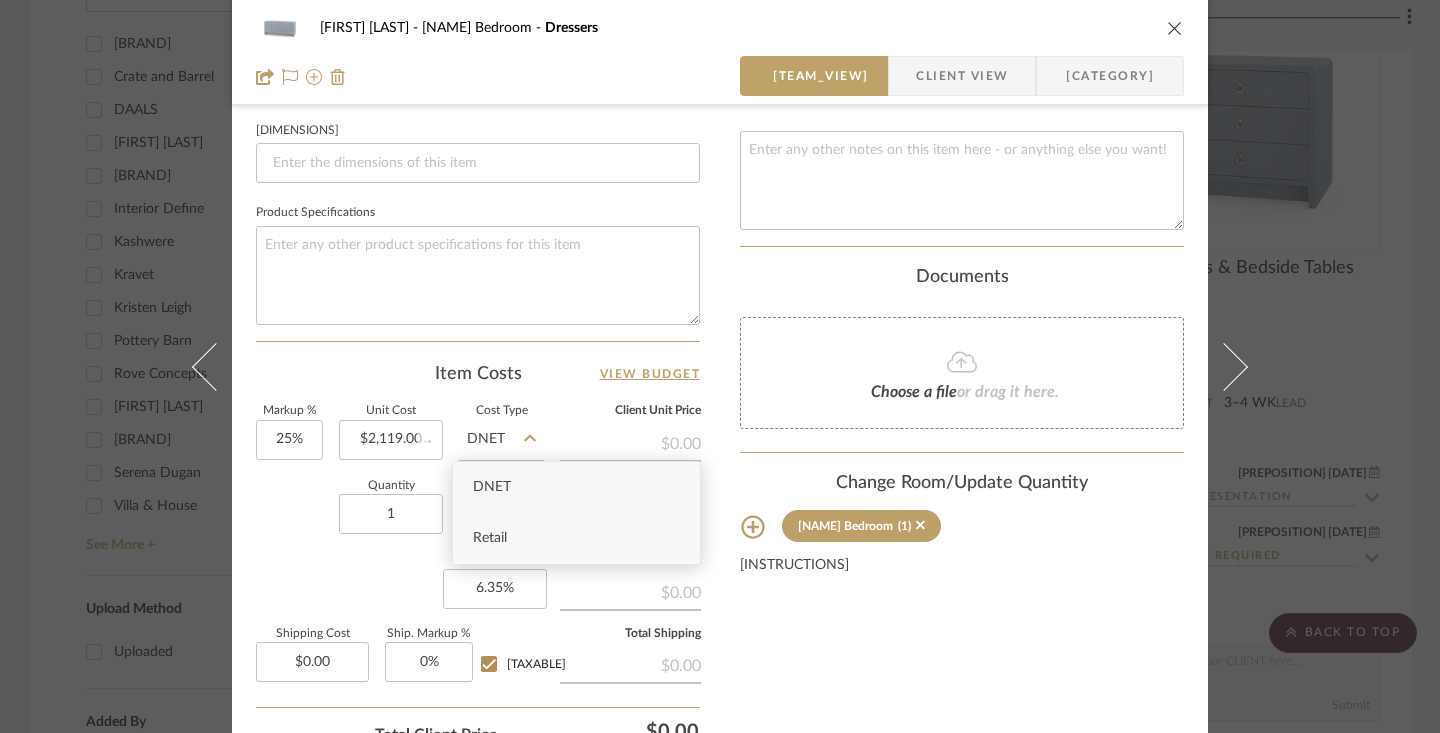 type 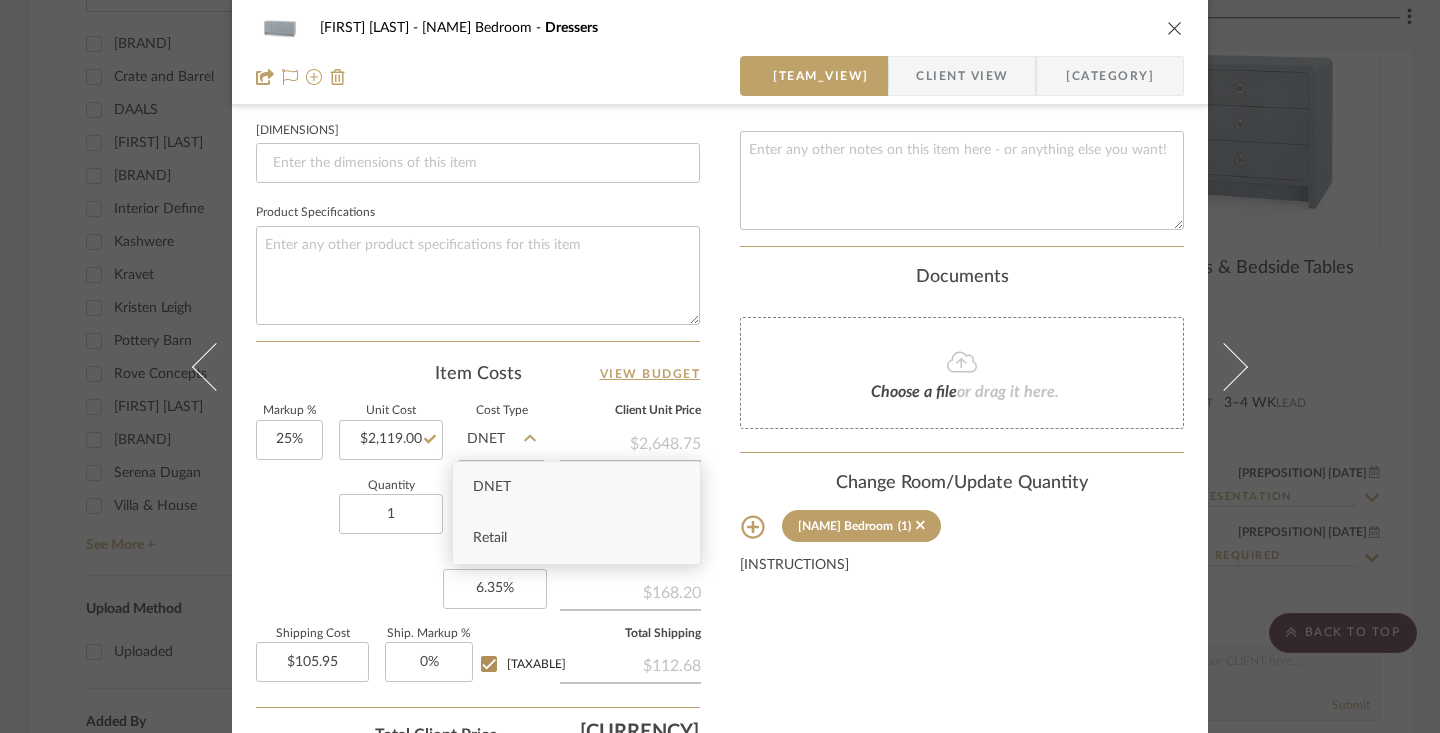 click on "Retail" at bounding box center [576, 538] 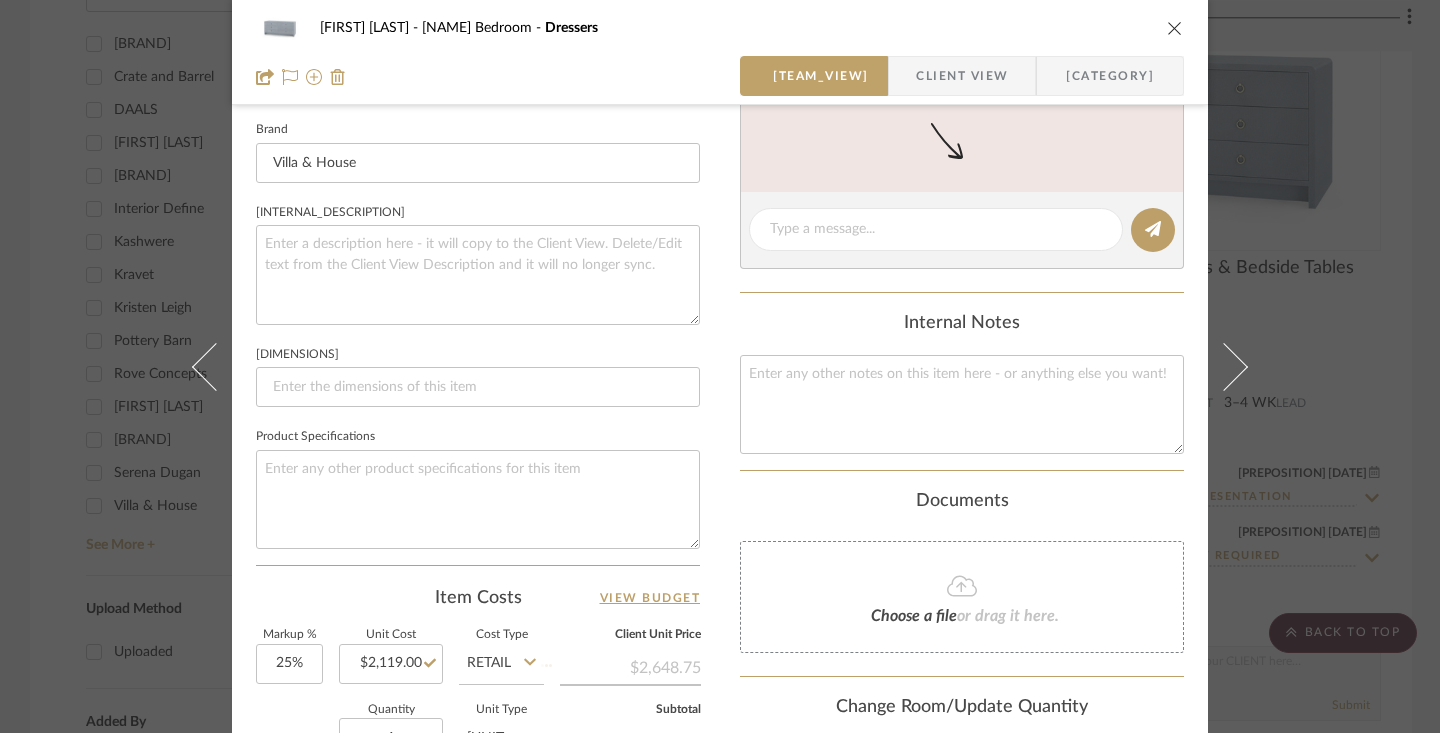 type 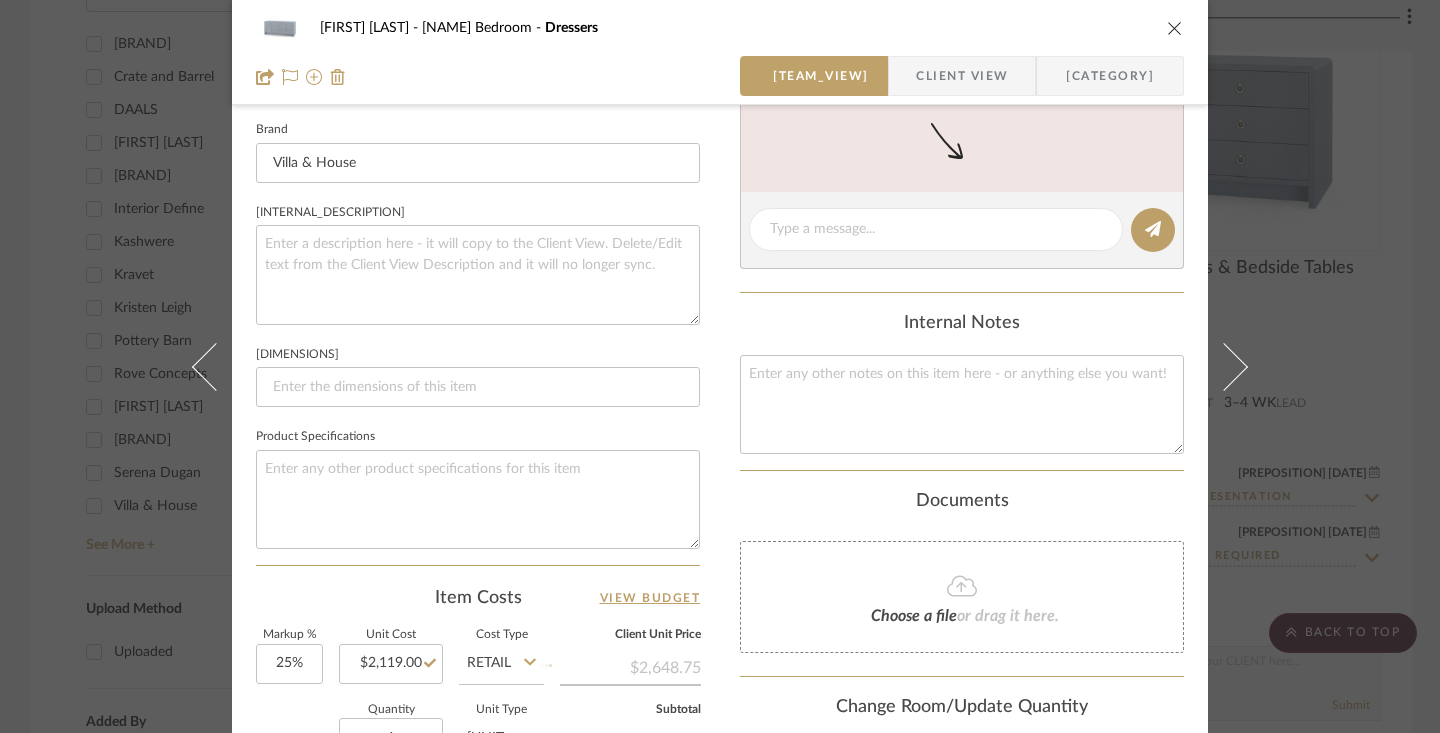 type 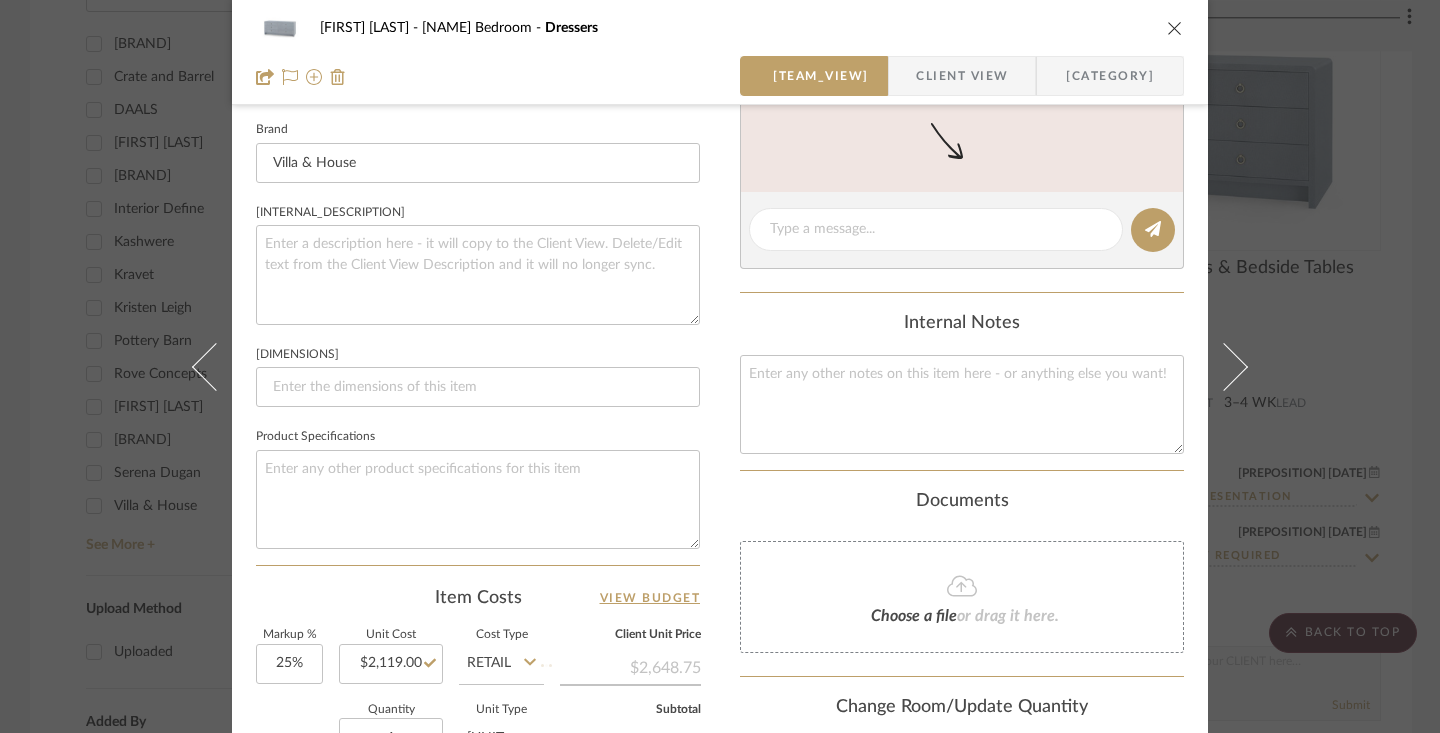 type 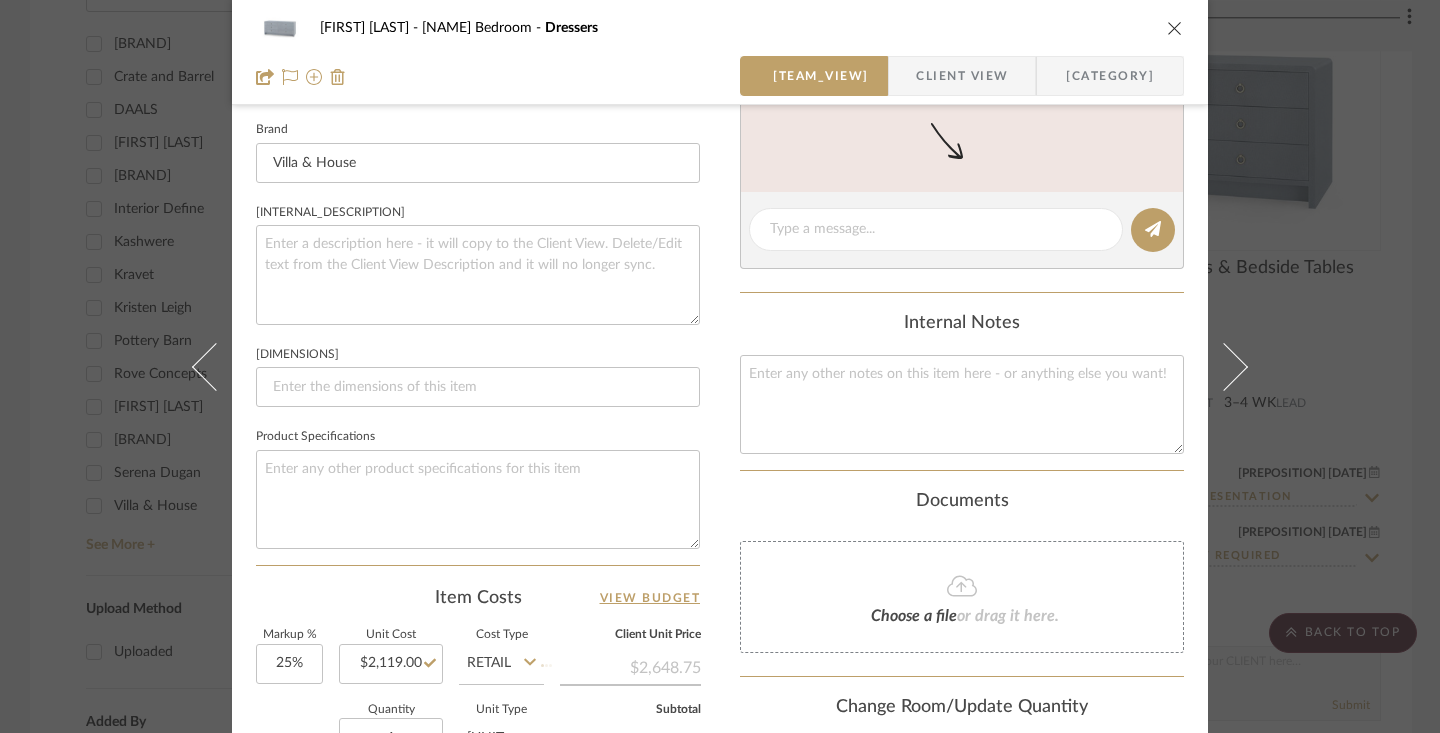 type 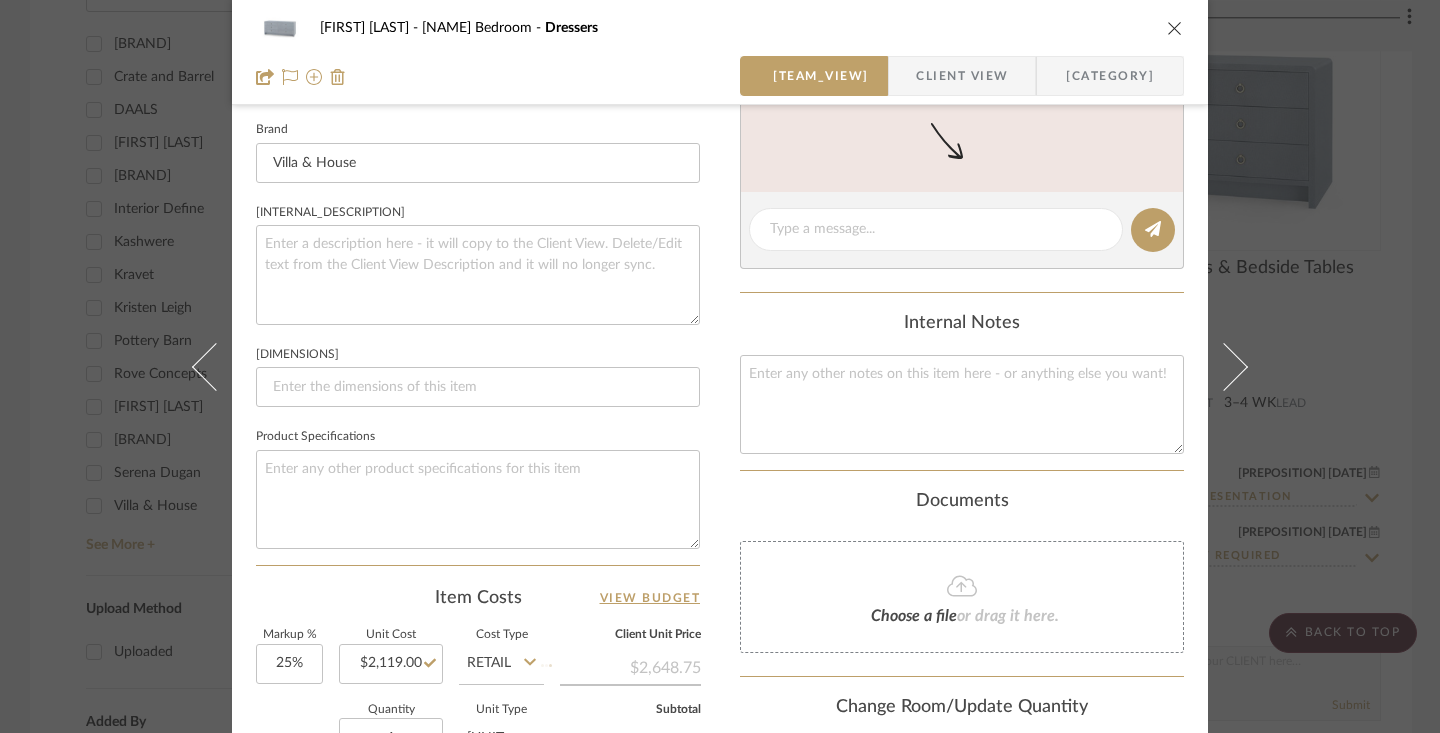 type 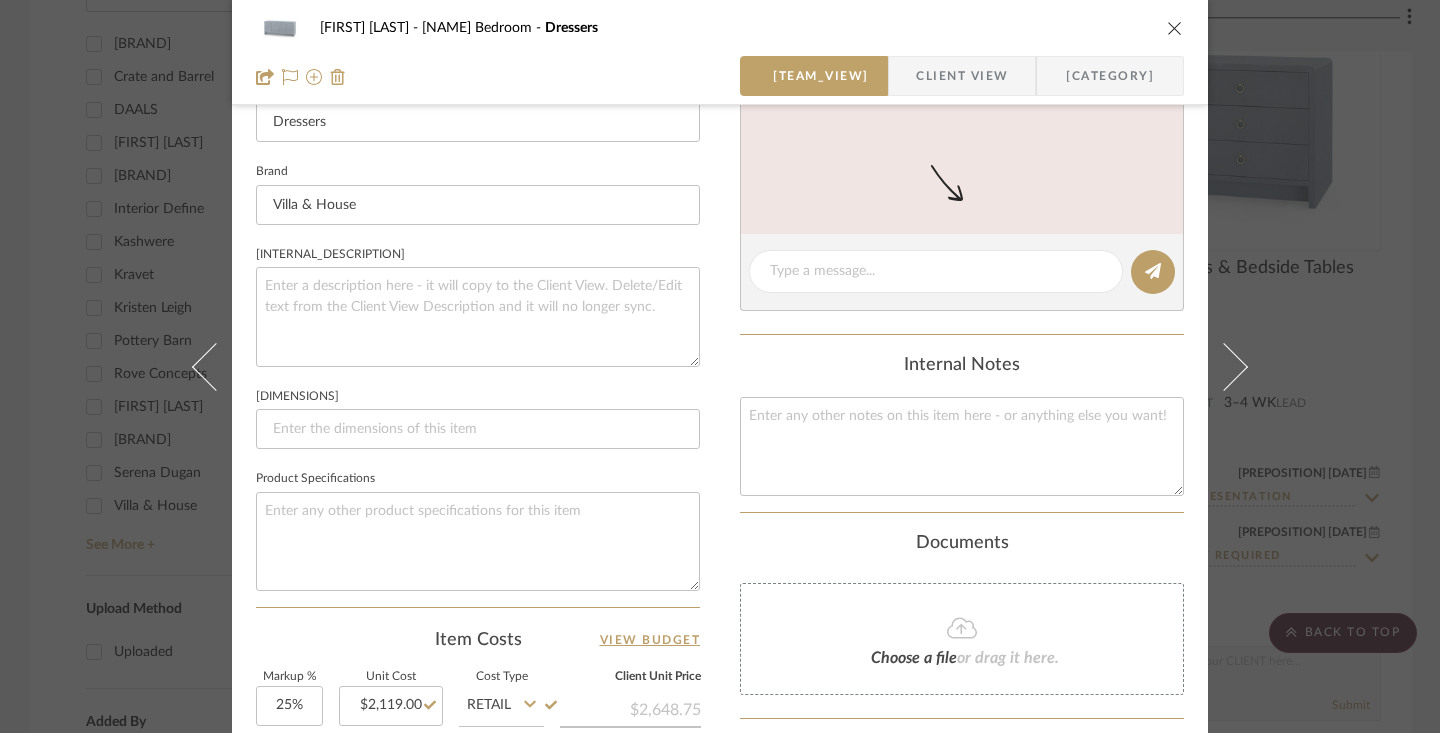 scroll, scrollTop: 746, scrollLeft: 0, axis: vertical 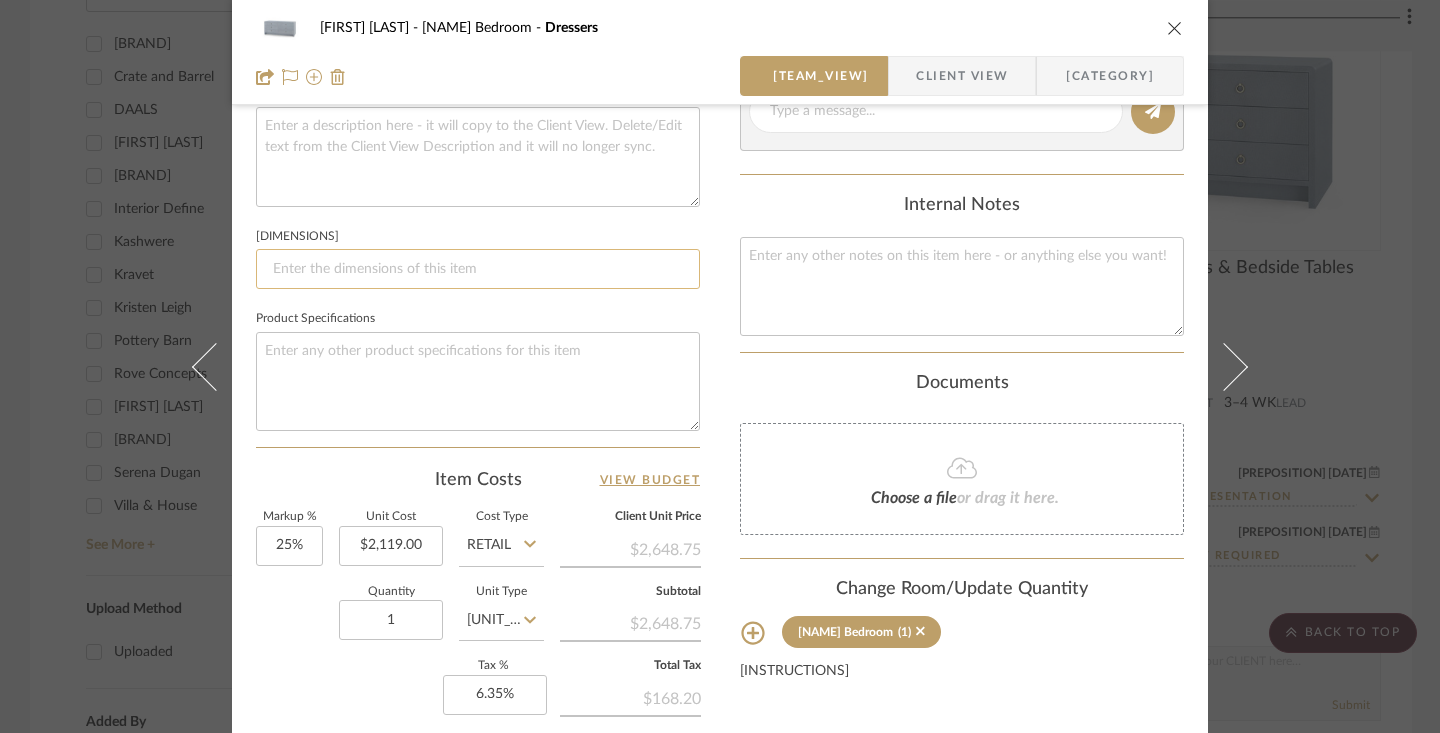 click 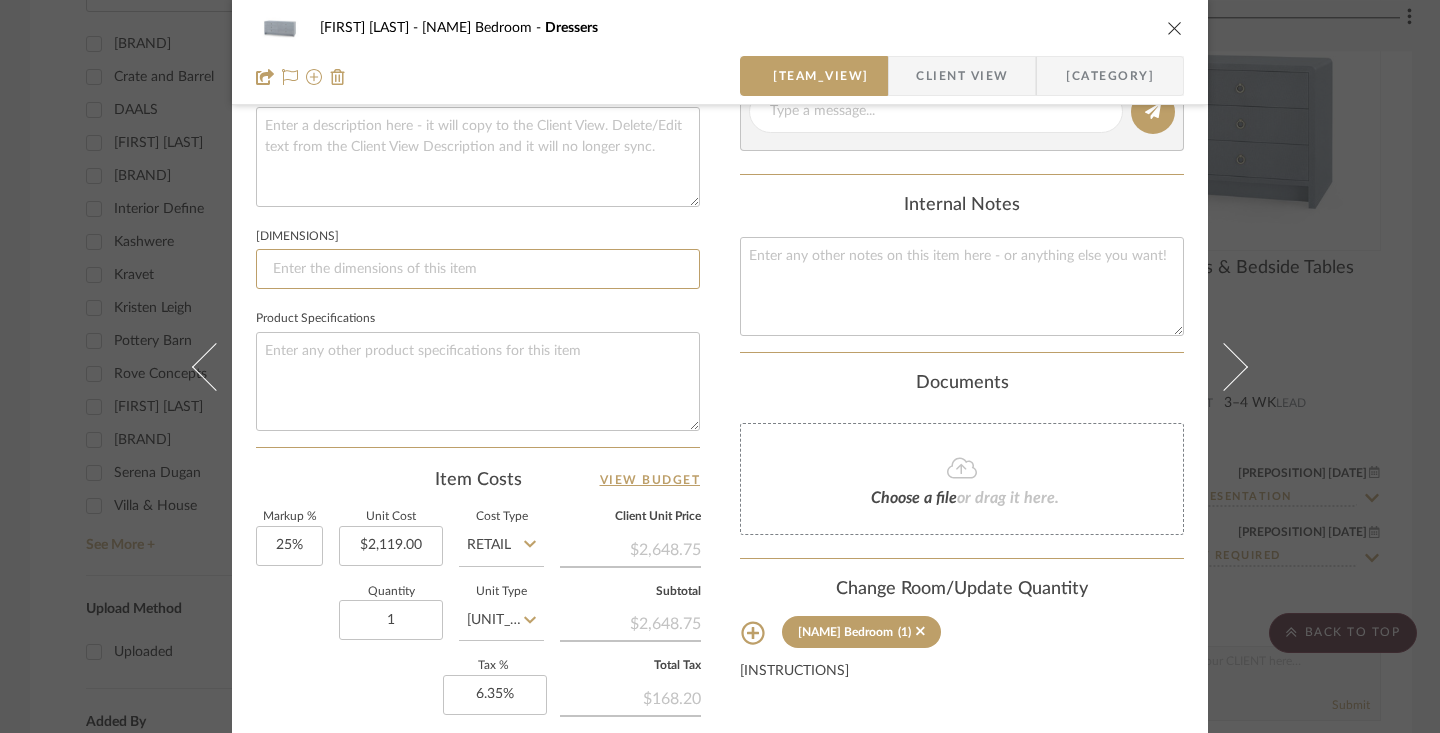 paste on "[DIMENSIONS]" 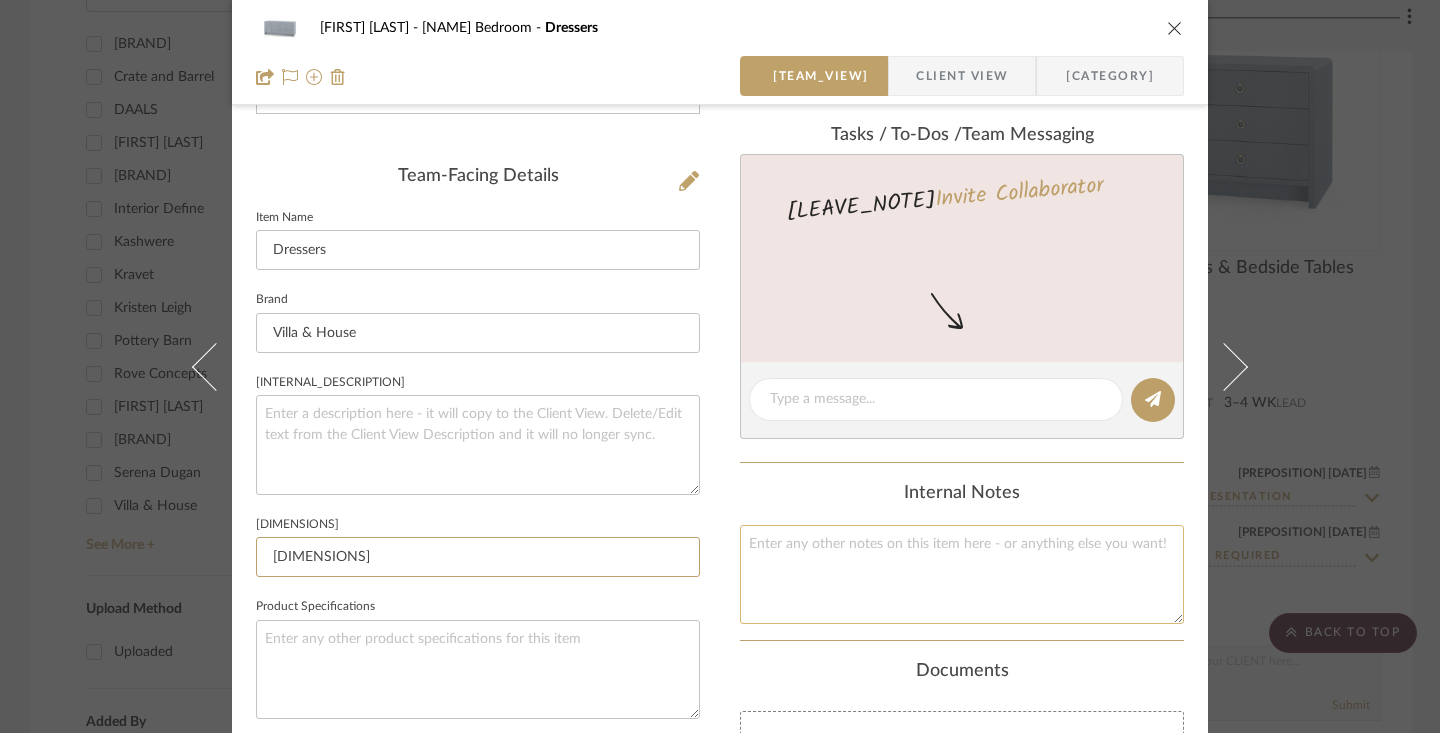 scroll, scrollTop: 260, scrollLeft: 0, axis: vertical 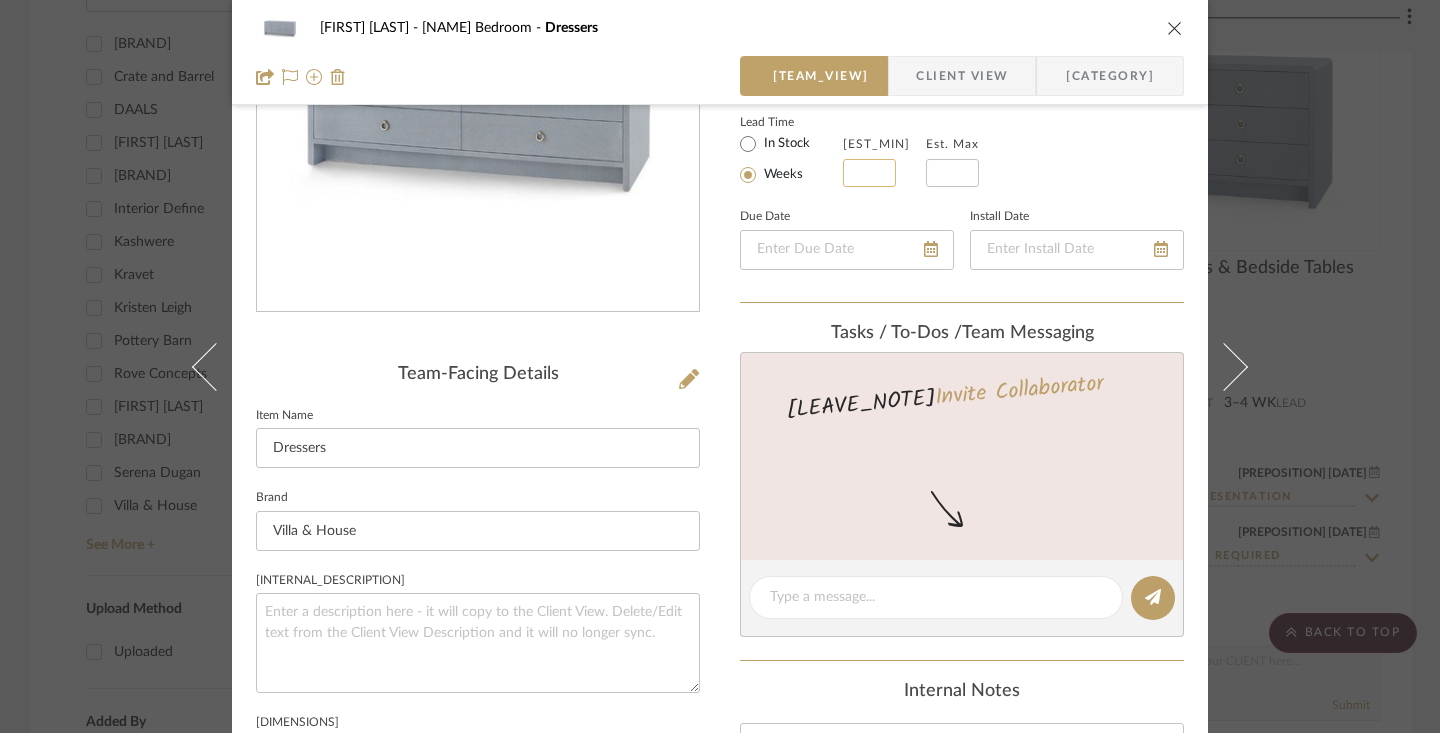 type on "[DIMENSIONS]" 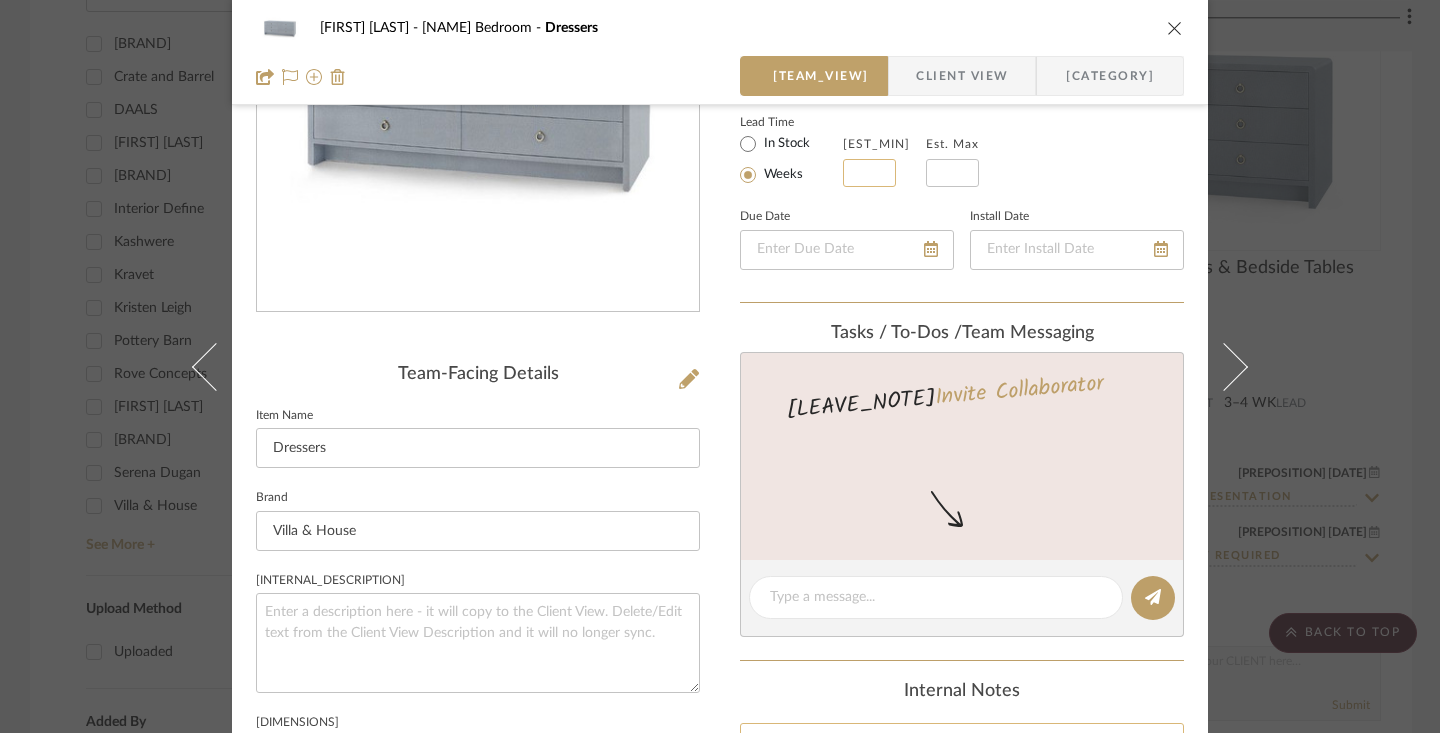 type 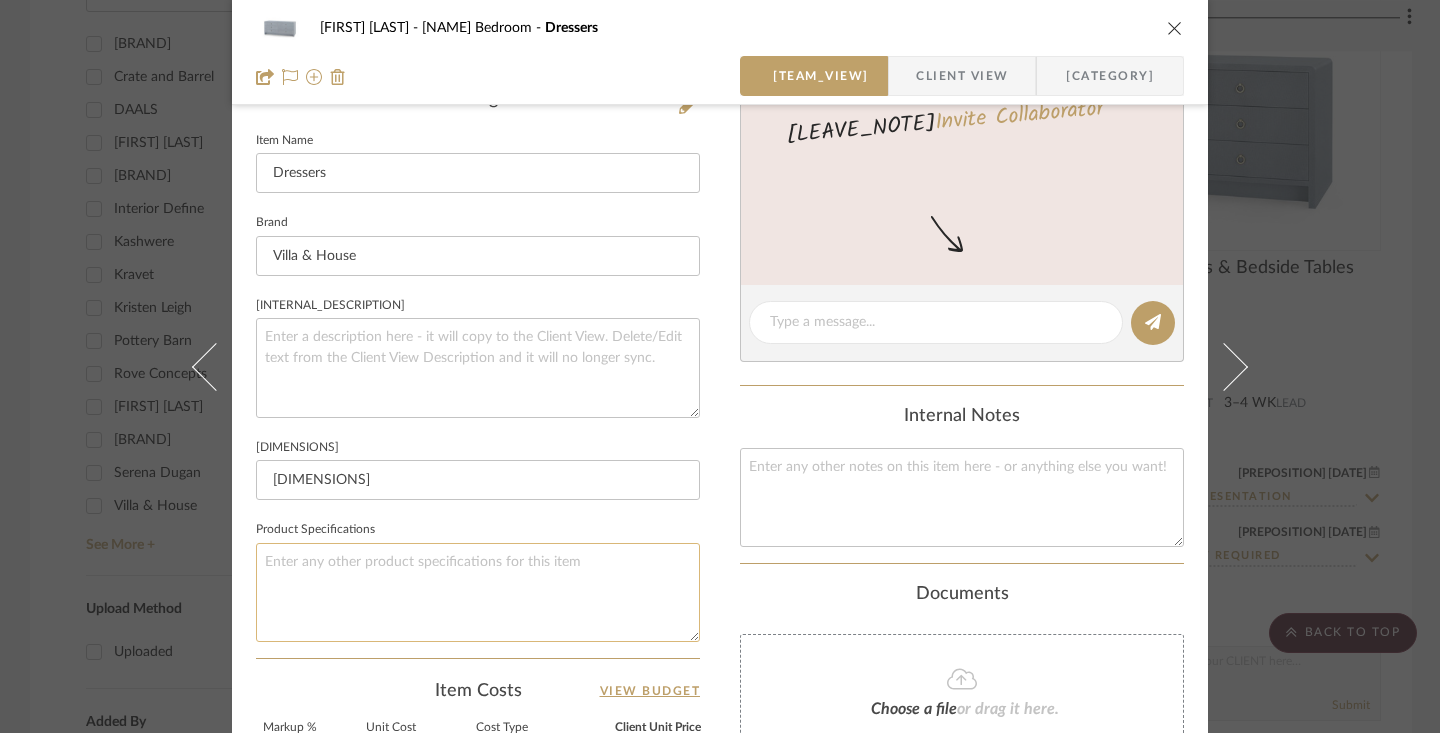 scroll, scrollTop: 549, scrollLeft: 0, axis: vertical 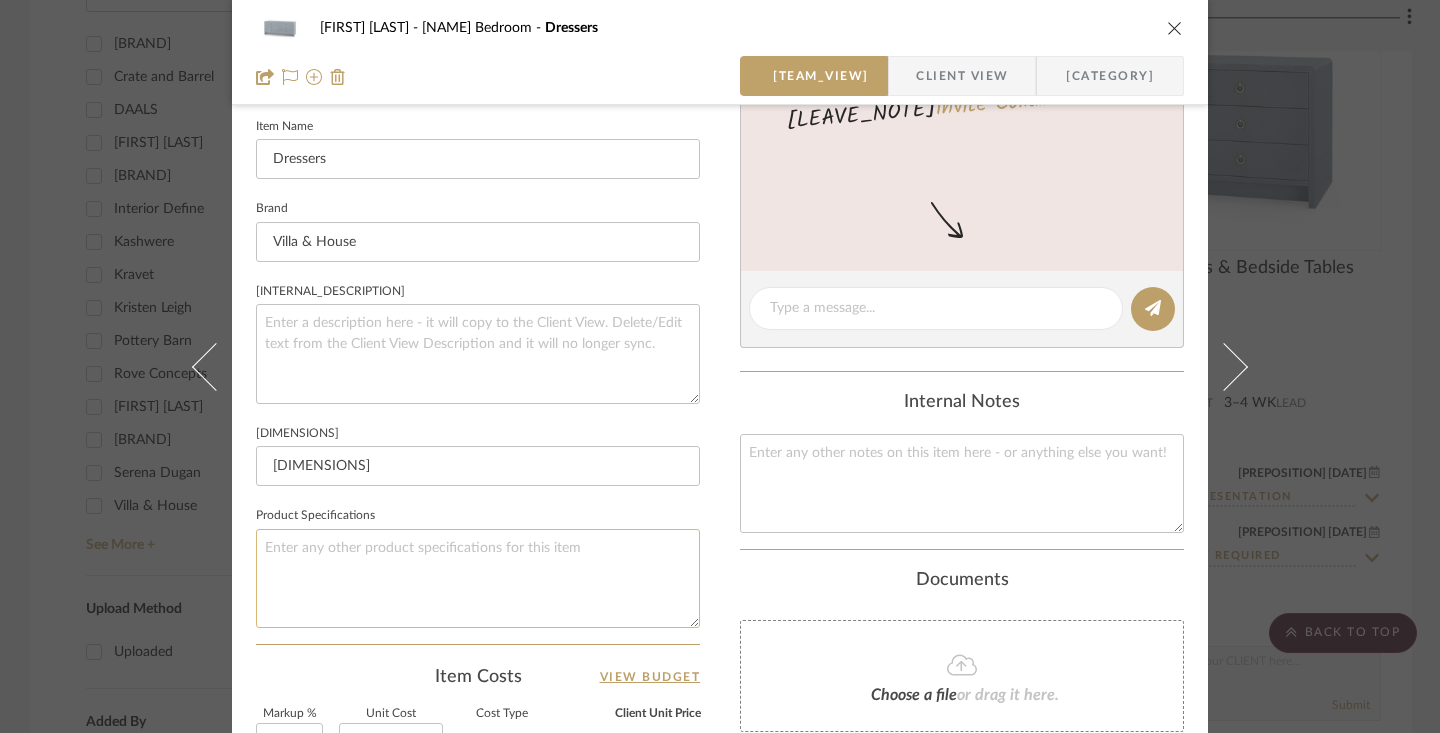click 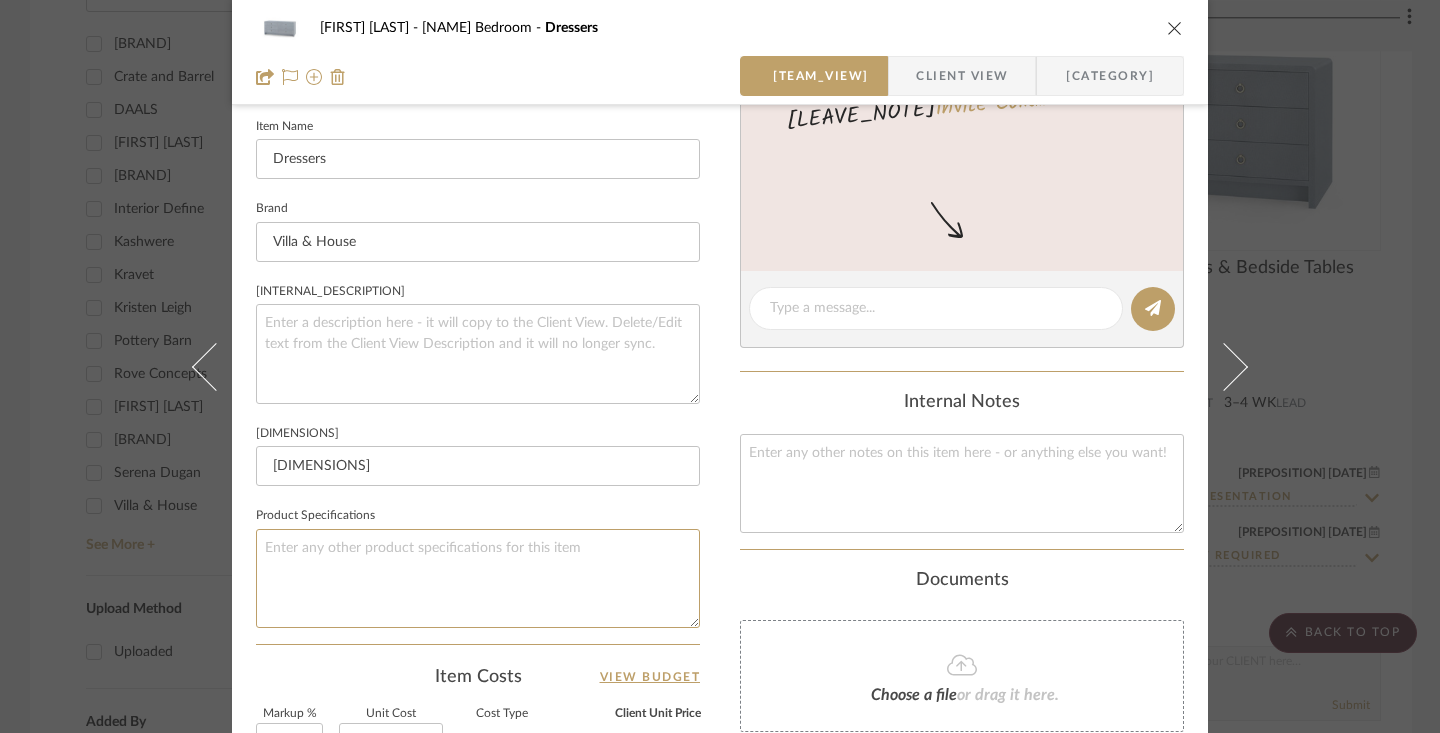 paste on "https://vandh.com/bryant-linen-extra-wide-large-6-drawer-winter-gray/?searchid=54250&search_query=BRYANT" 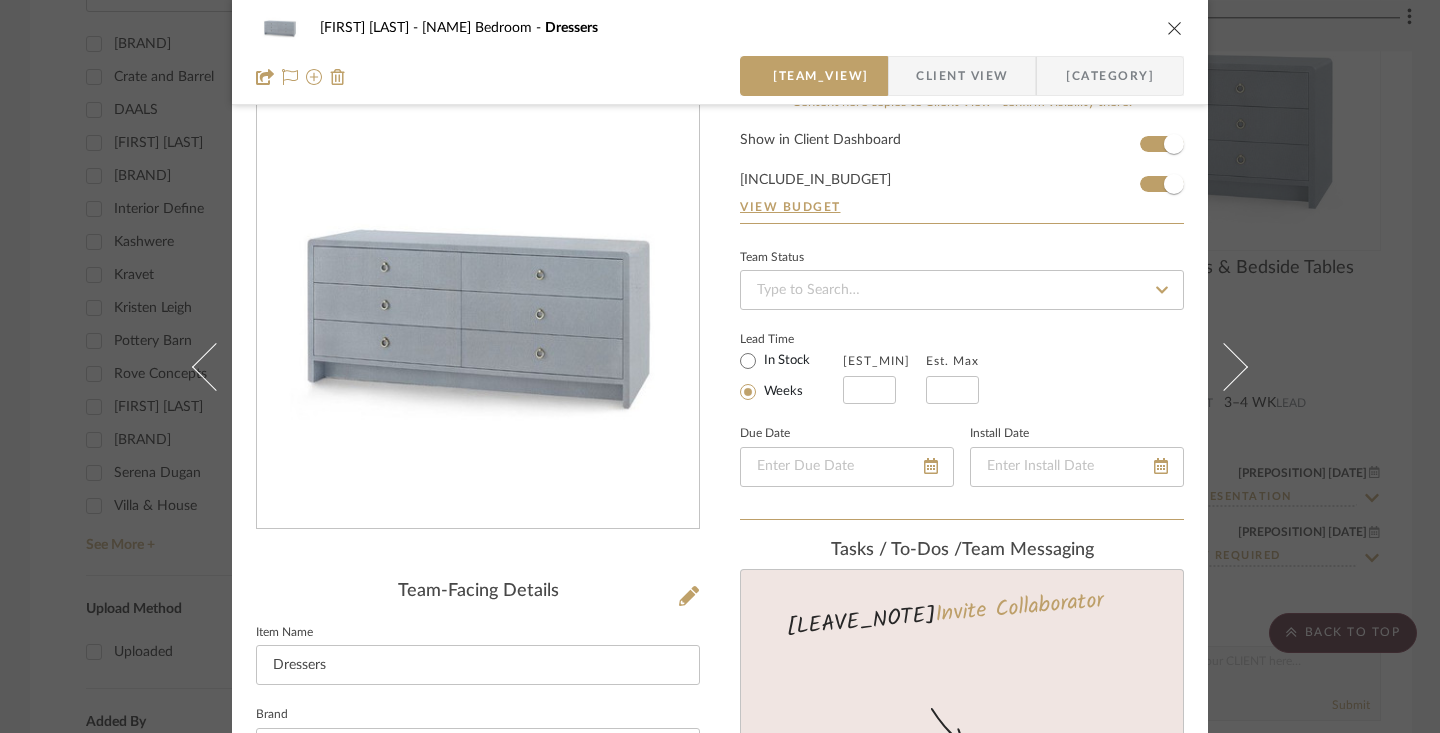 scroll, scrollTop: 40, scrollLeft: 0, axis: vertical 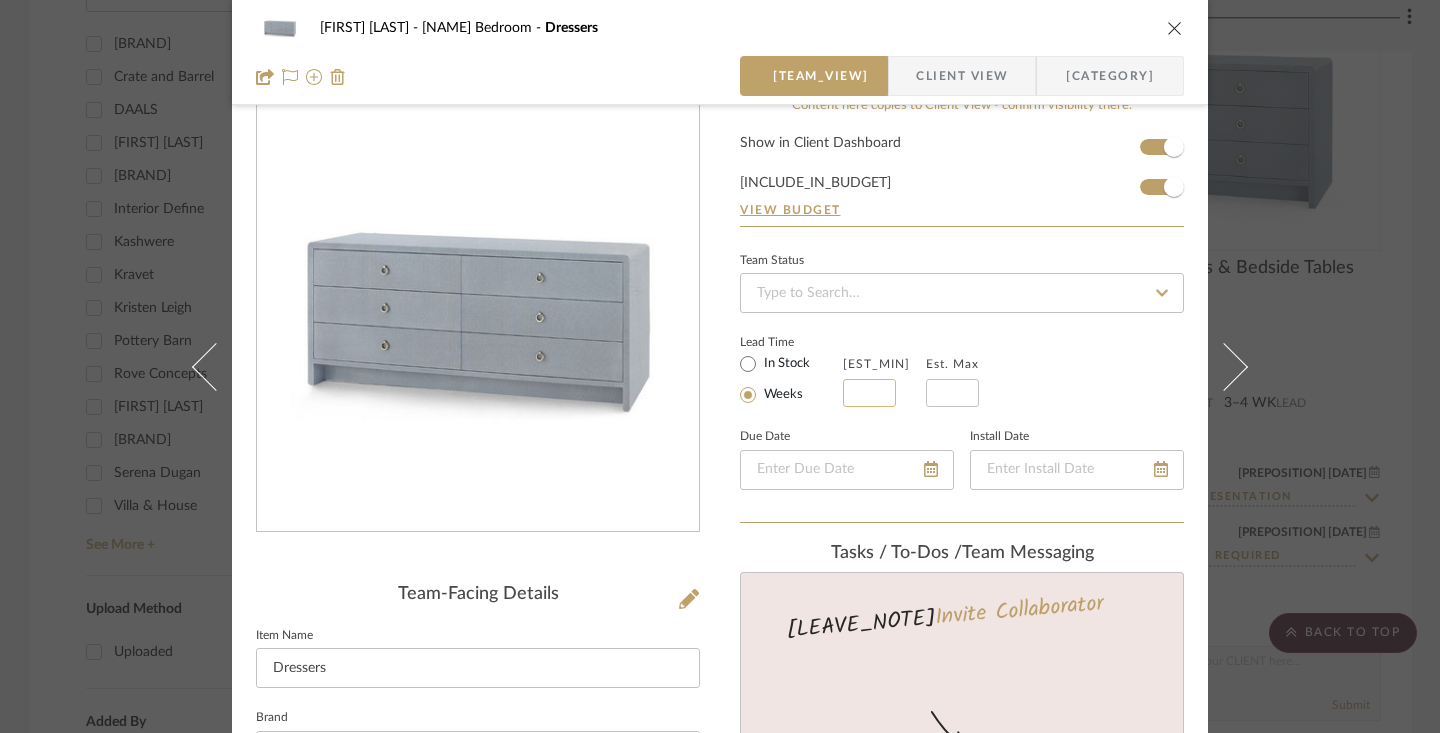 type on "https://vandh.com/bryant-linen-extra-wide-large-6-drawer-winter-gray/?searchid=54250&search_query=BRYANT" 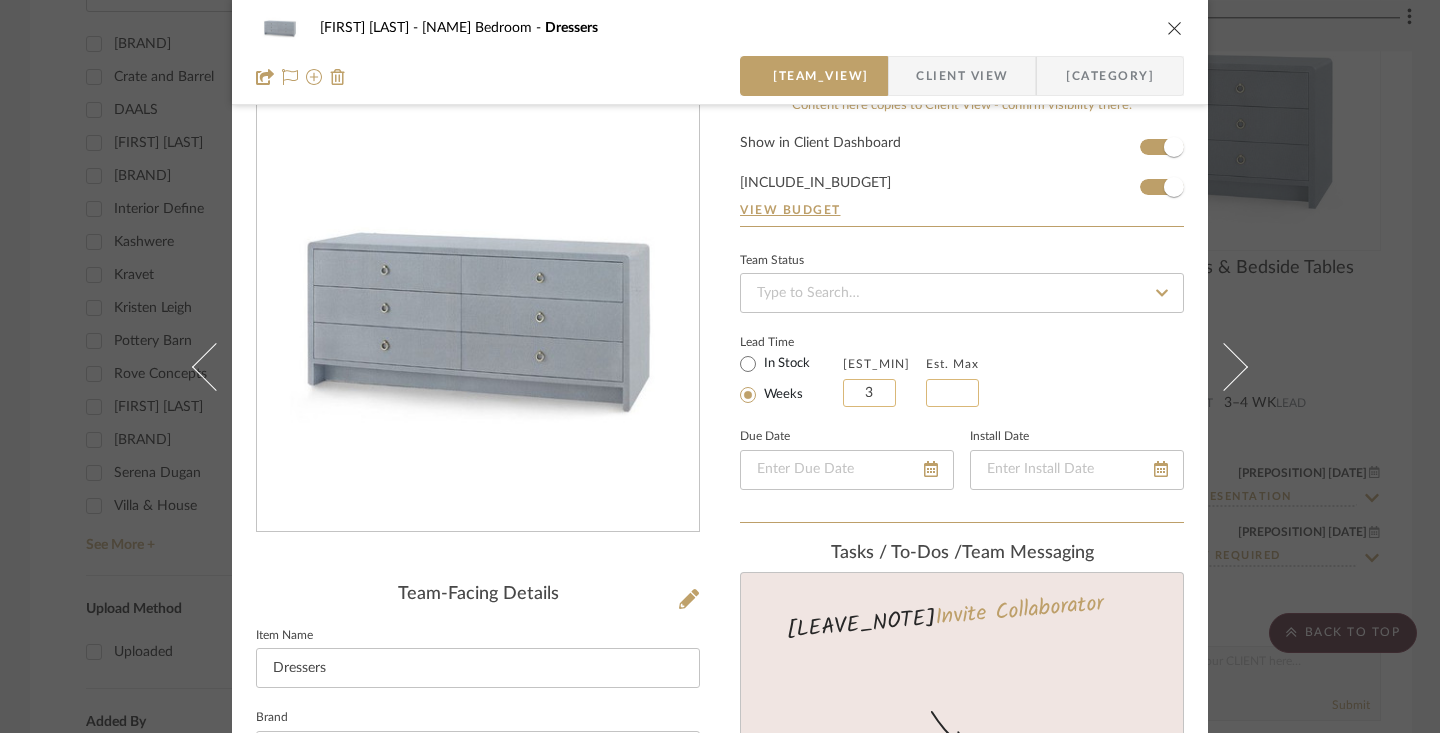 type on "3" 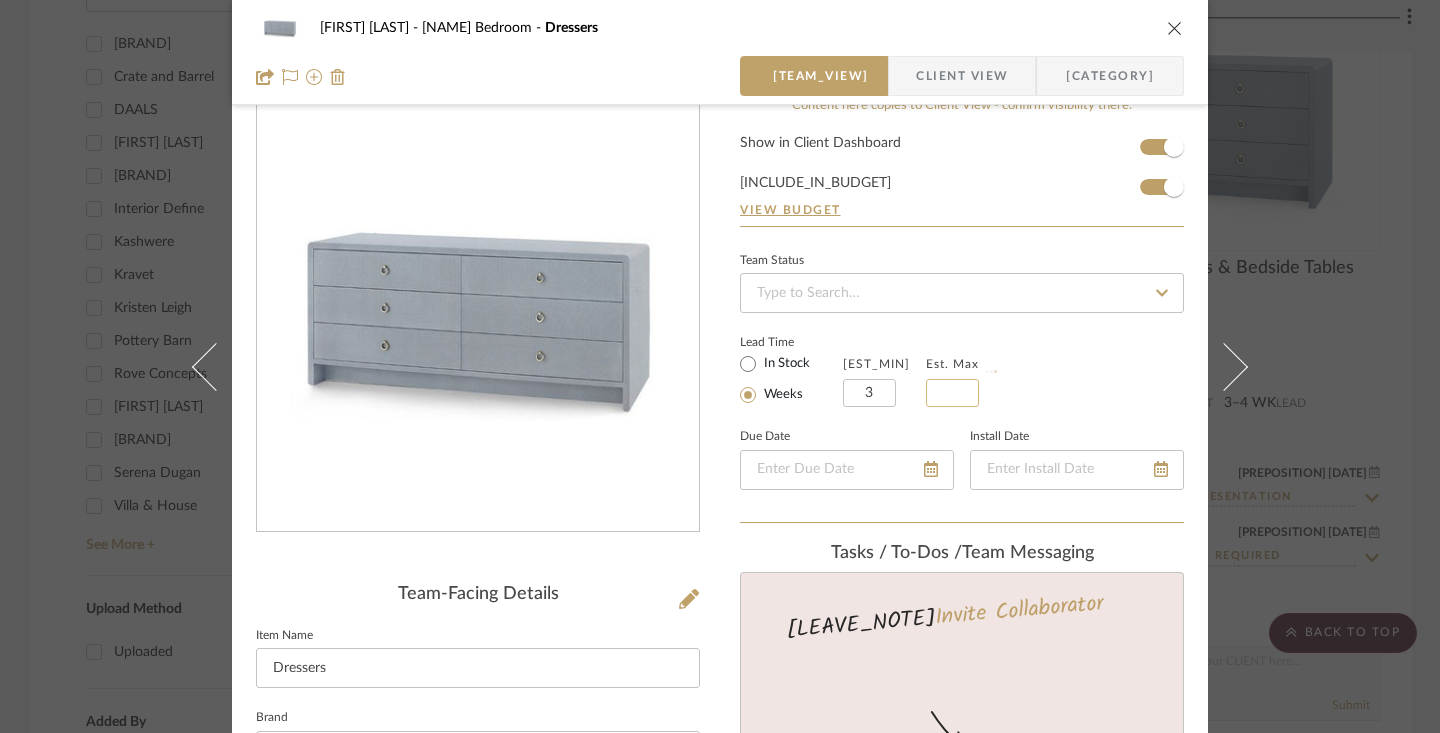 click 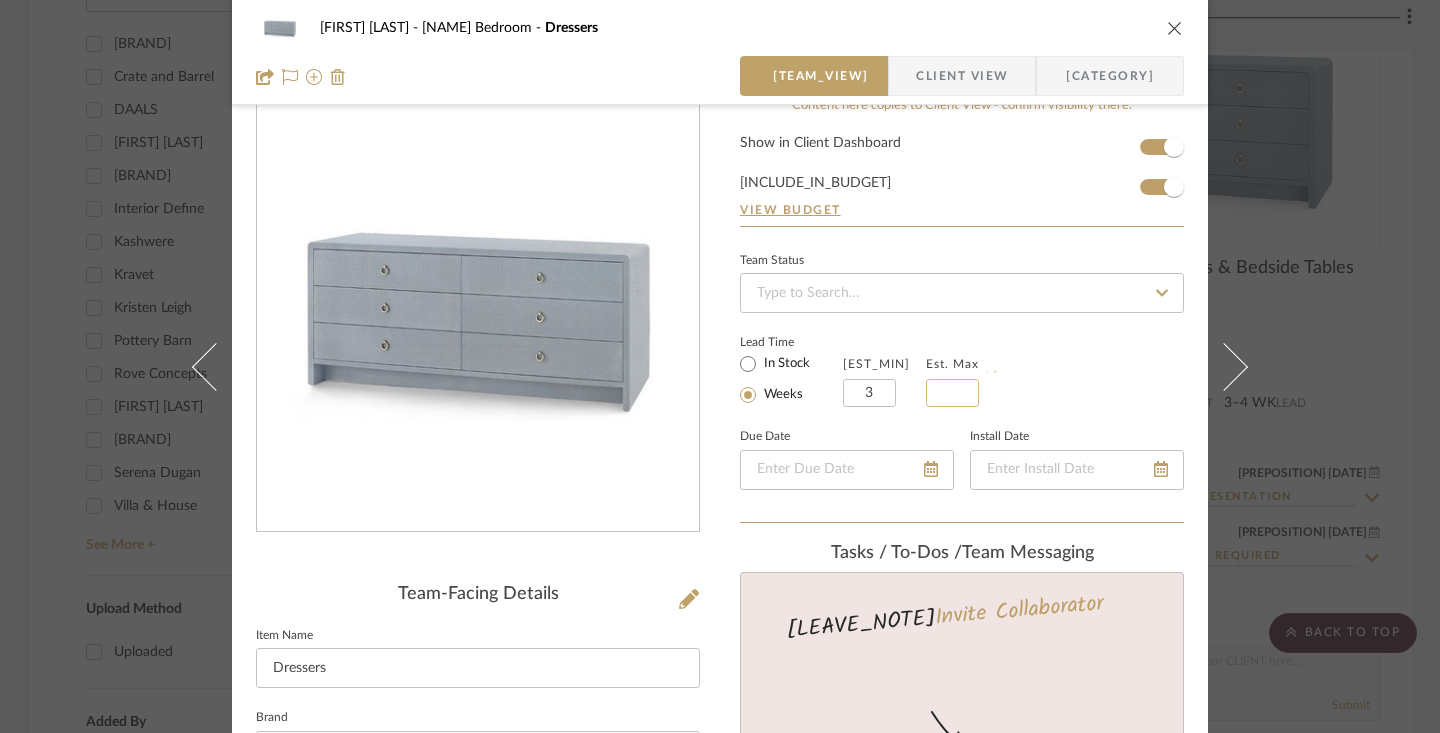 type on "4" 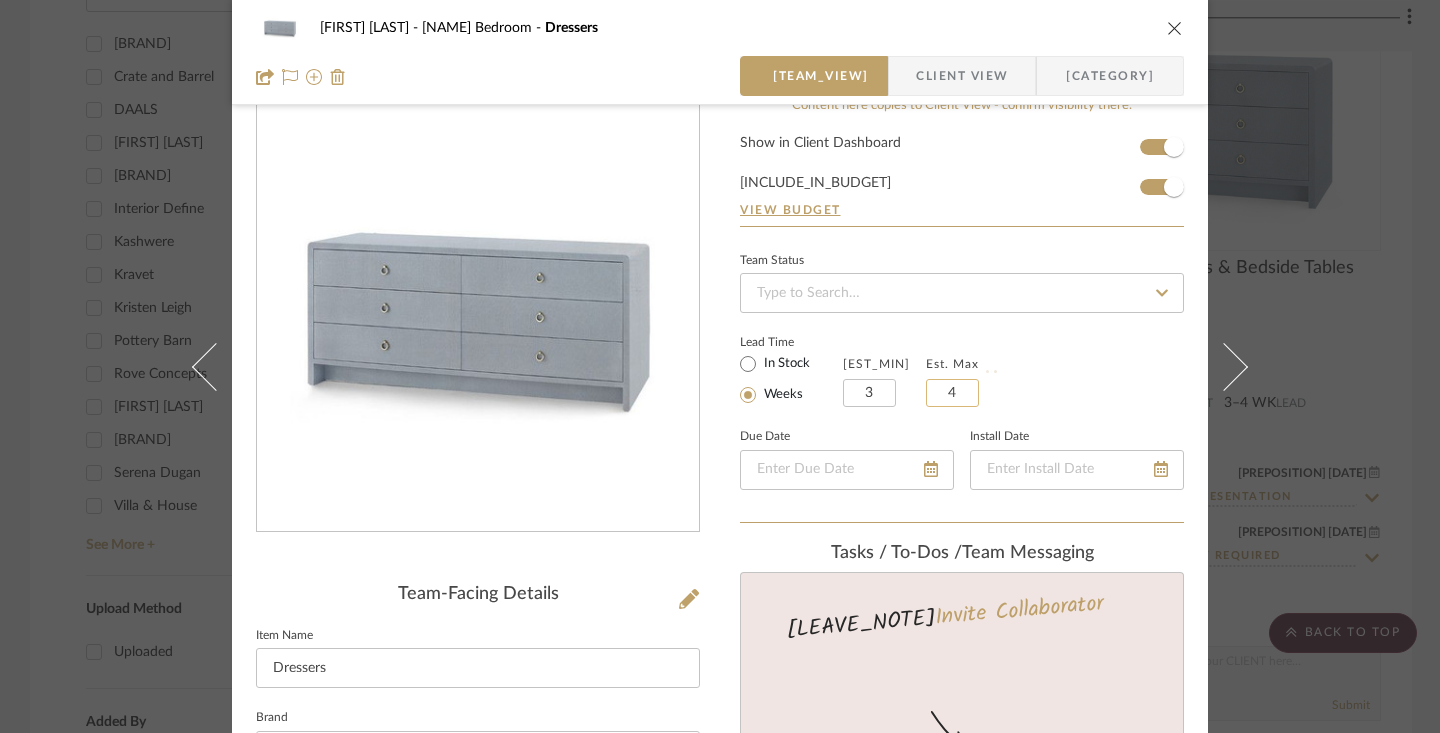 type 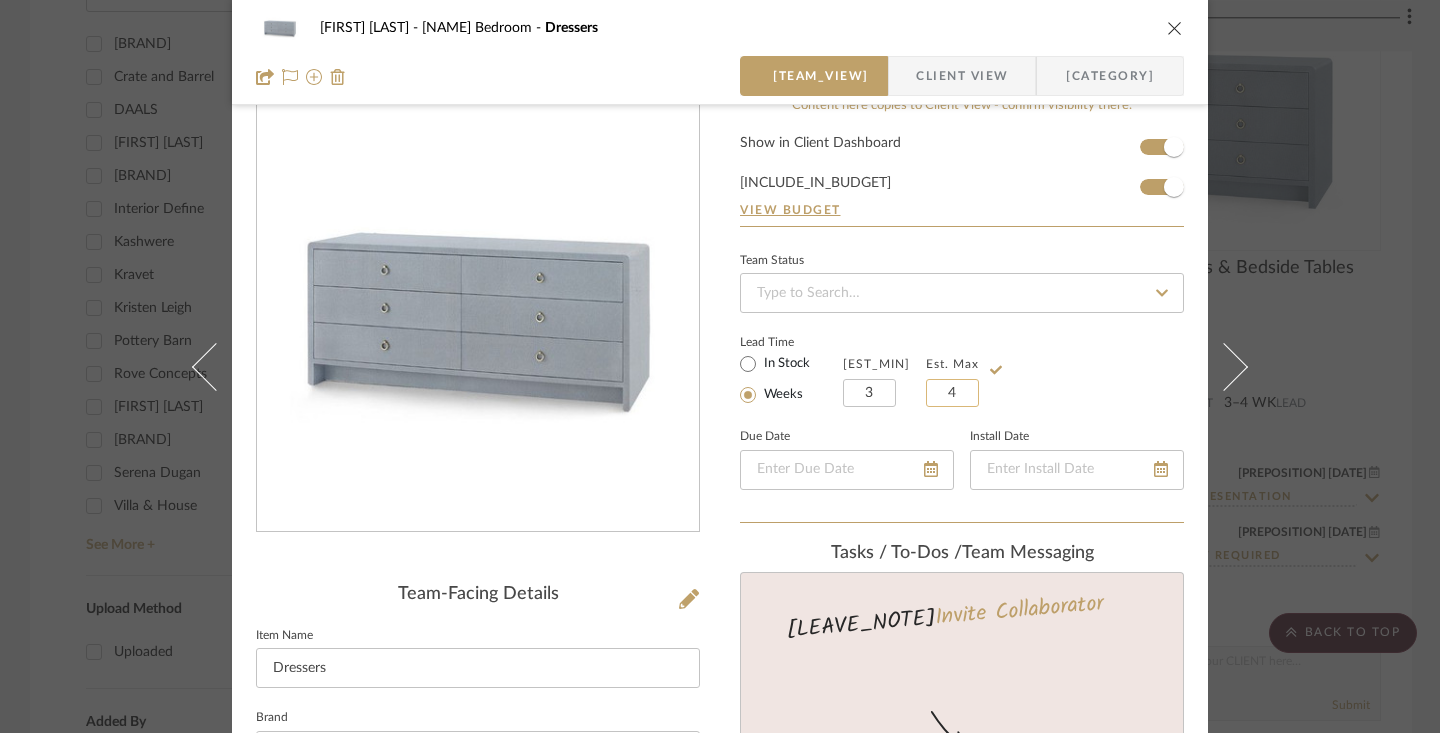 type on "4" 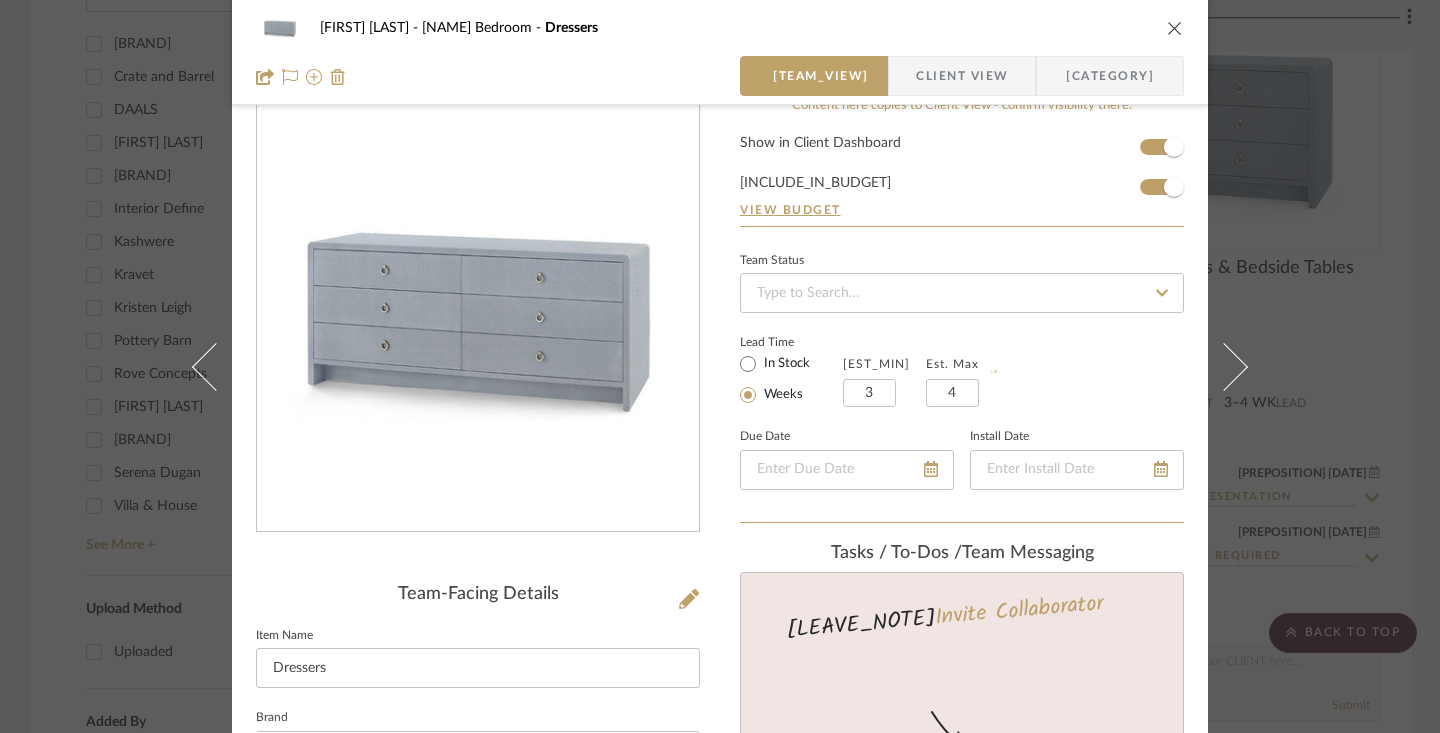click on "Lead Time  In Stock Weeks  Est. Min  3  Est. Max  4" 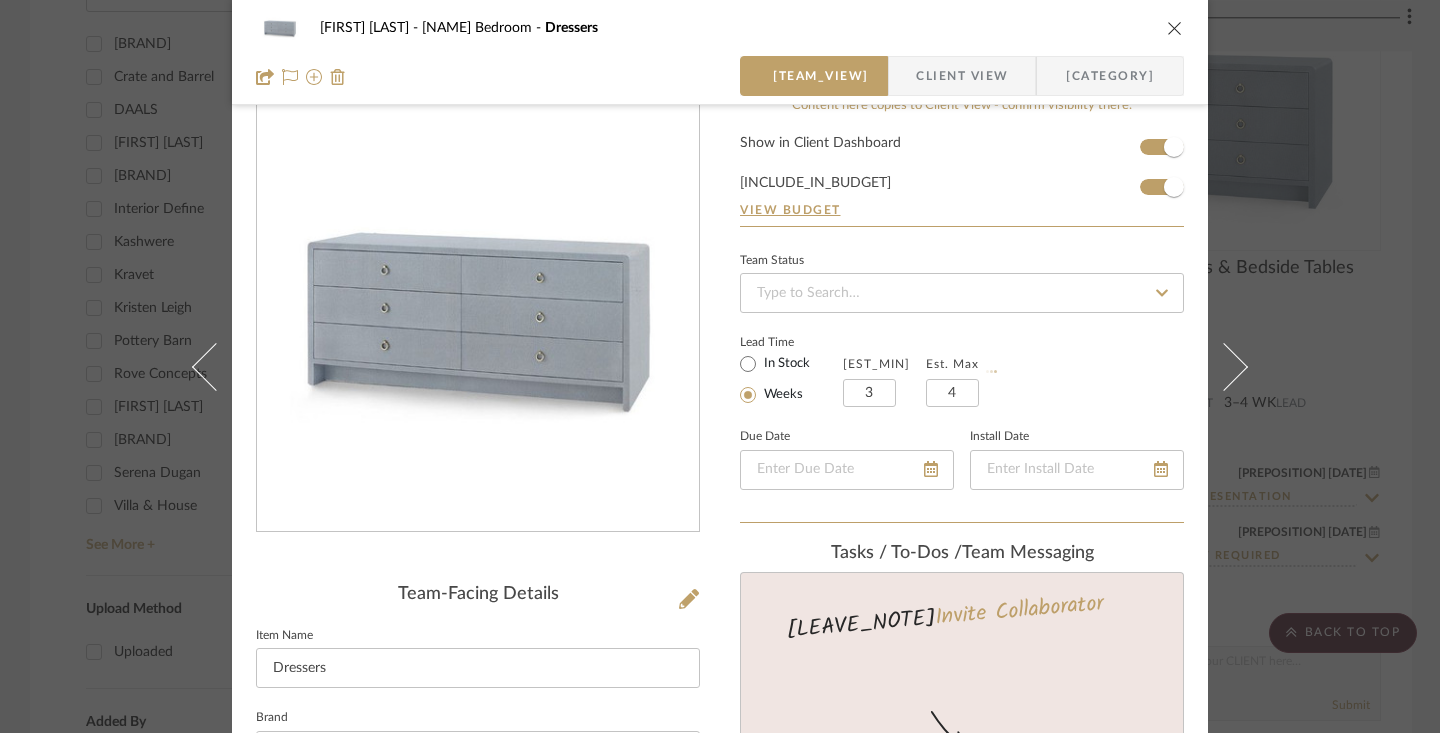 type 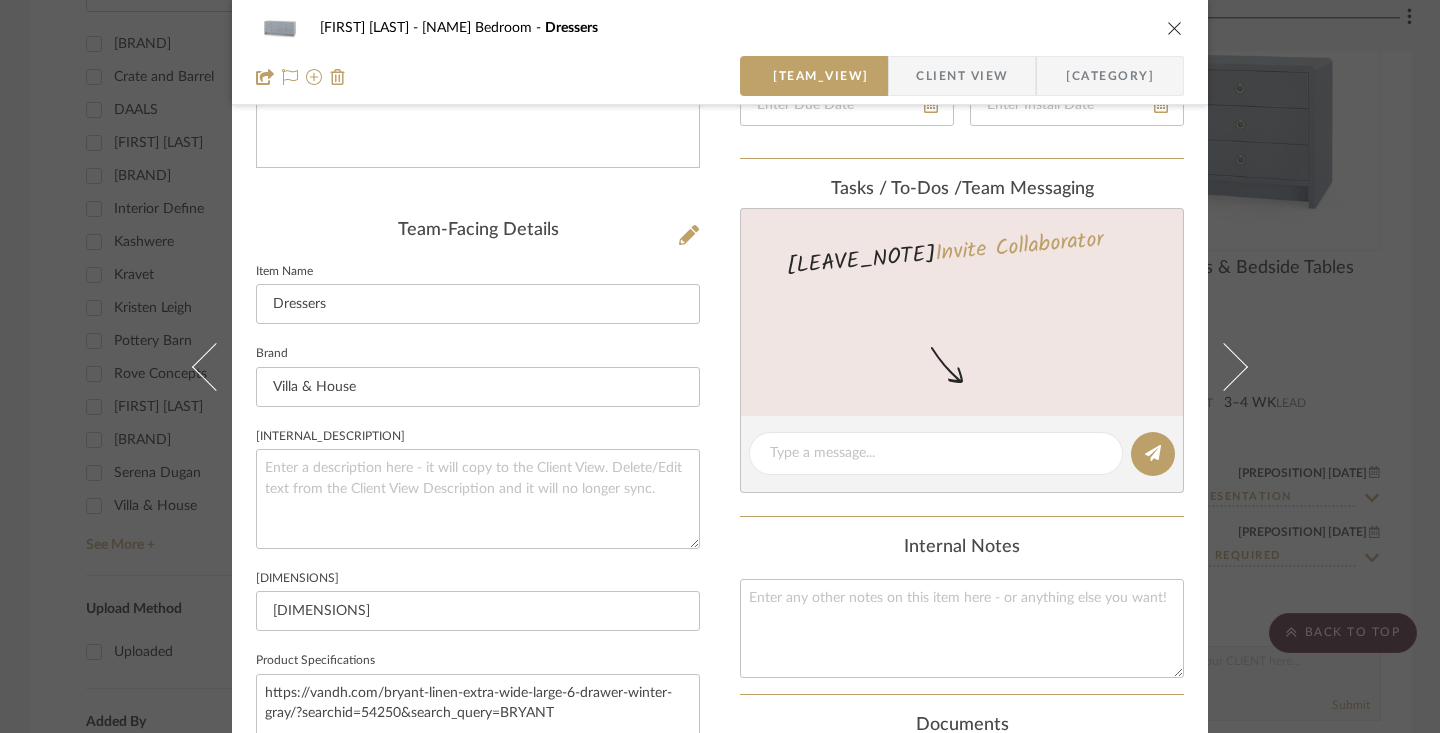 scroll, scrollTop: 299, scrollLeft: 0, axis: vertical 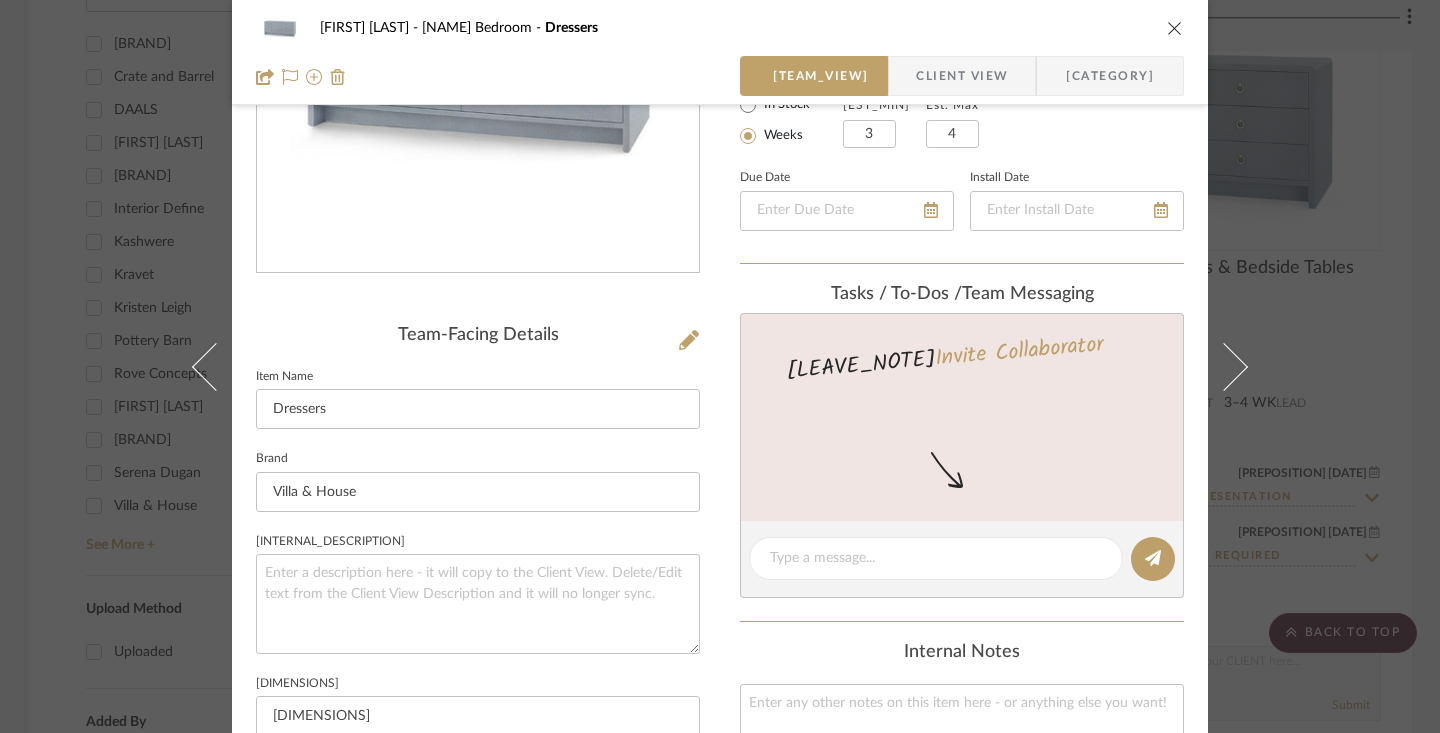 click at bounding box center (1175, 28) 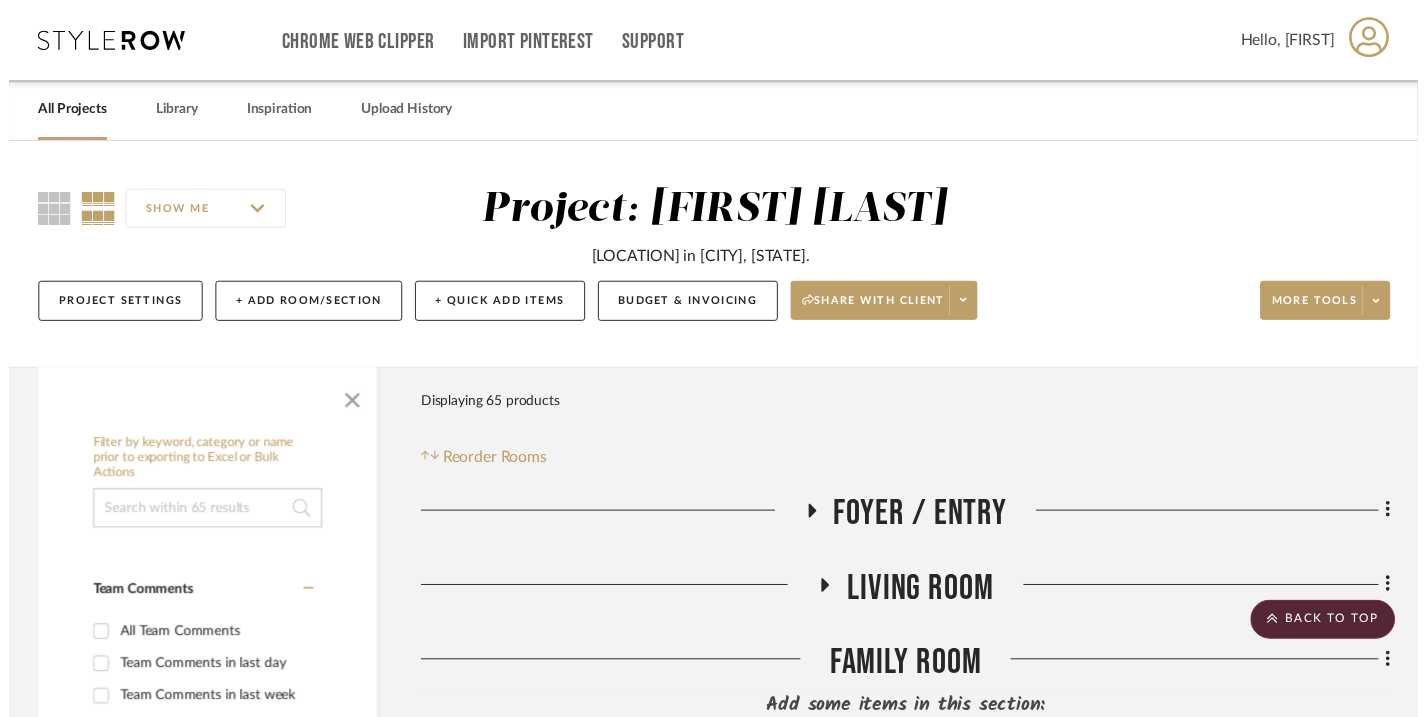 scroll, scrollTop: 2183, scrollLeft: 0, axis: vertical 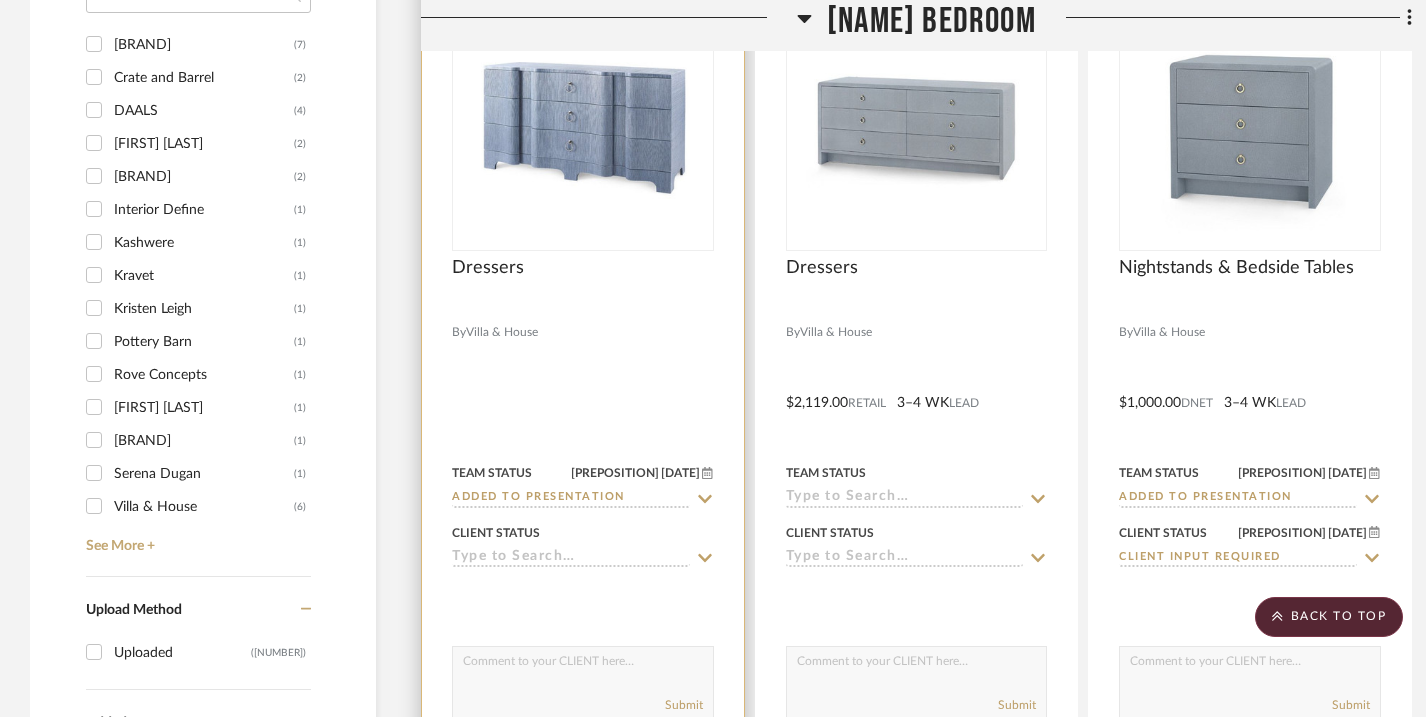 click 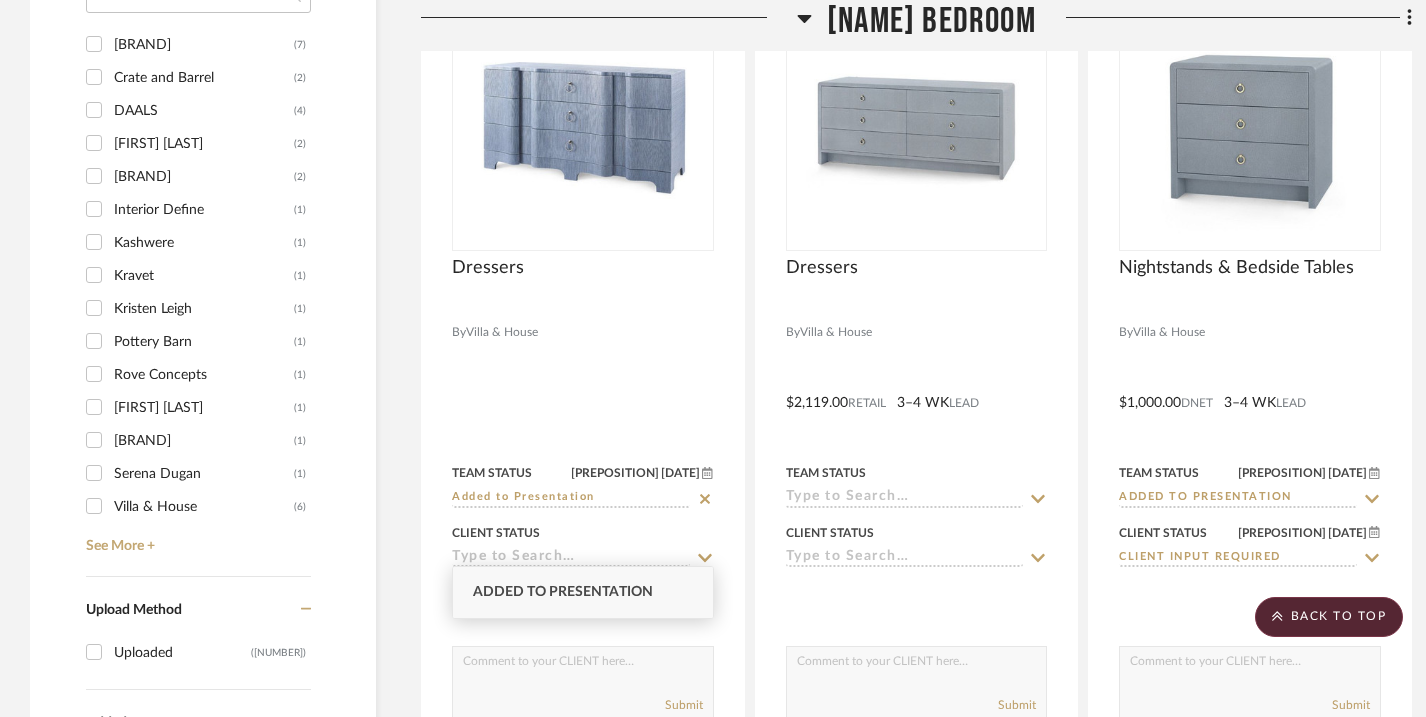 click on "Added to Presentation" at bounding box center [583, 592] 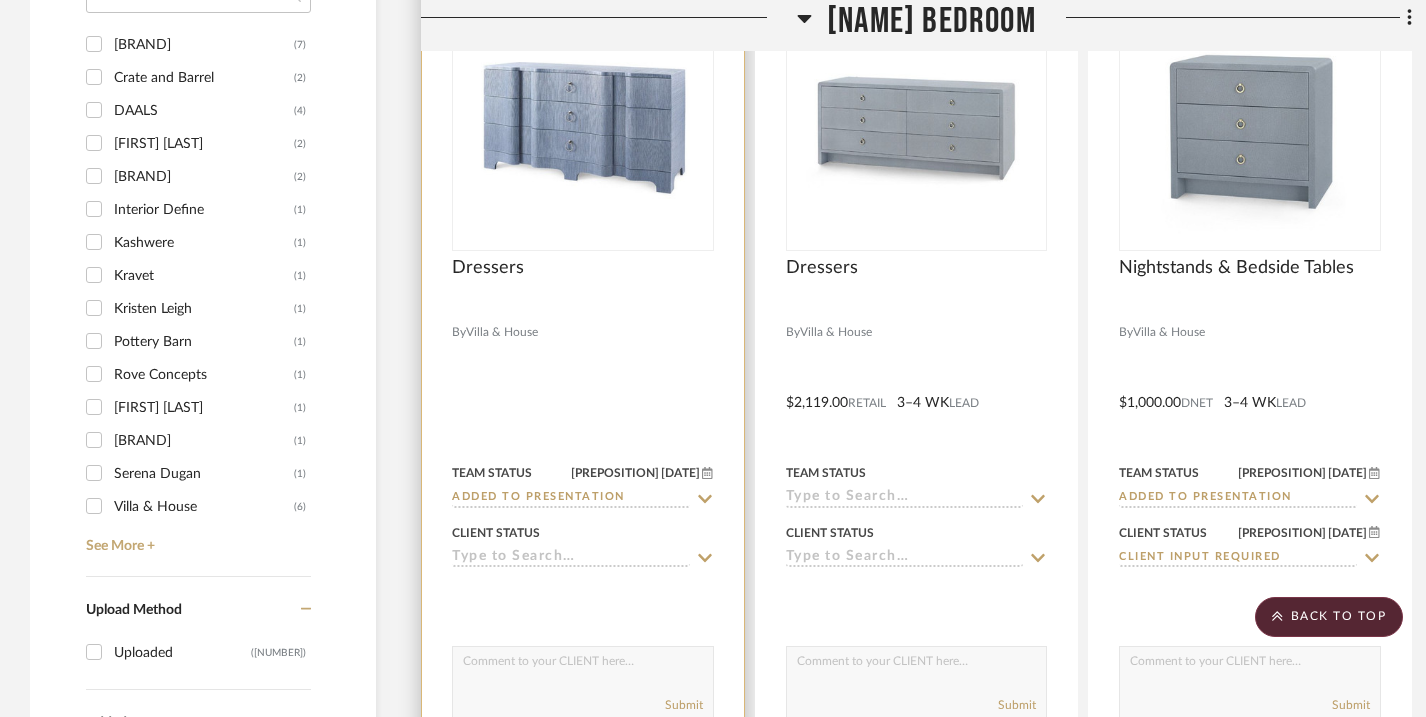 click 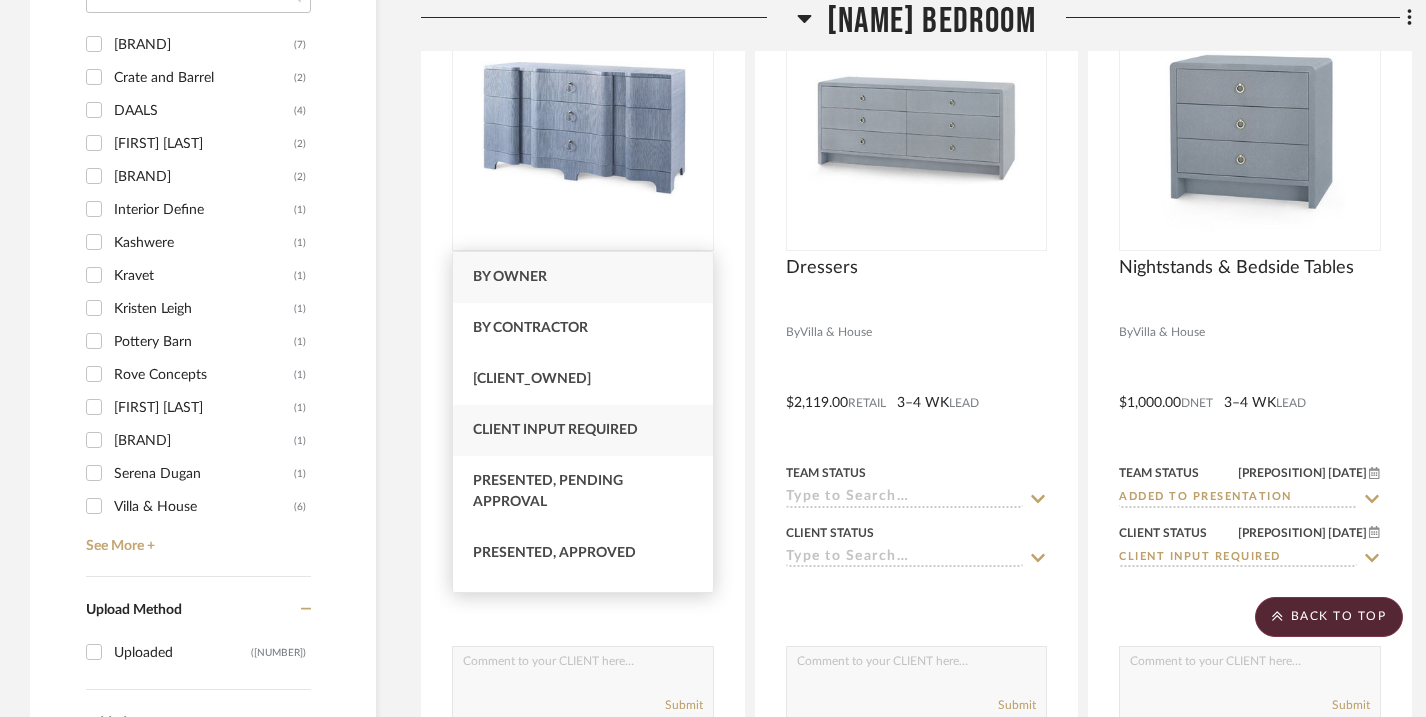 click on "Client Input Required" at bounding box center [583, 430] 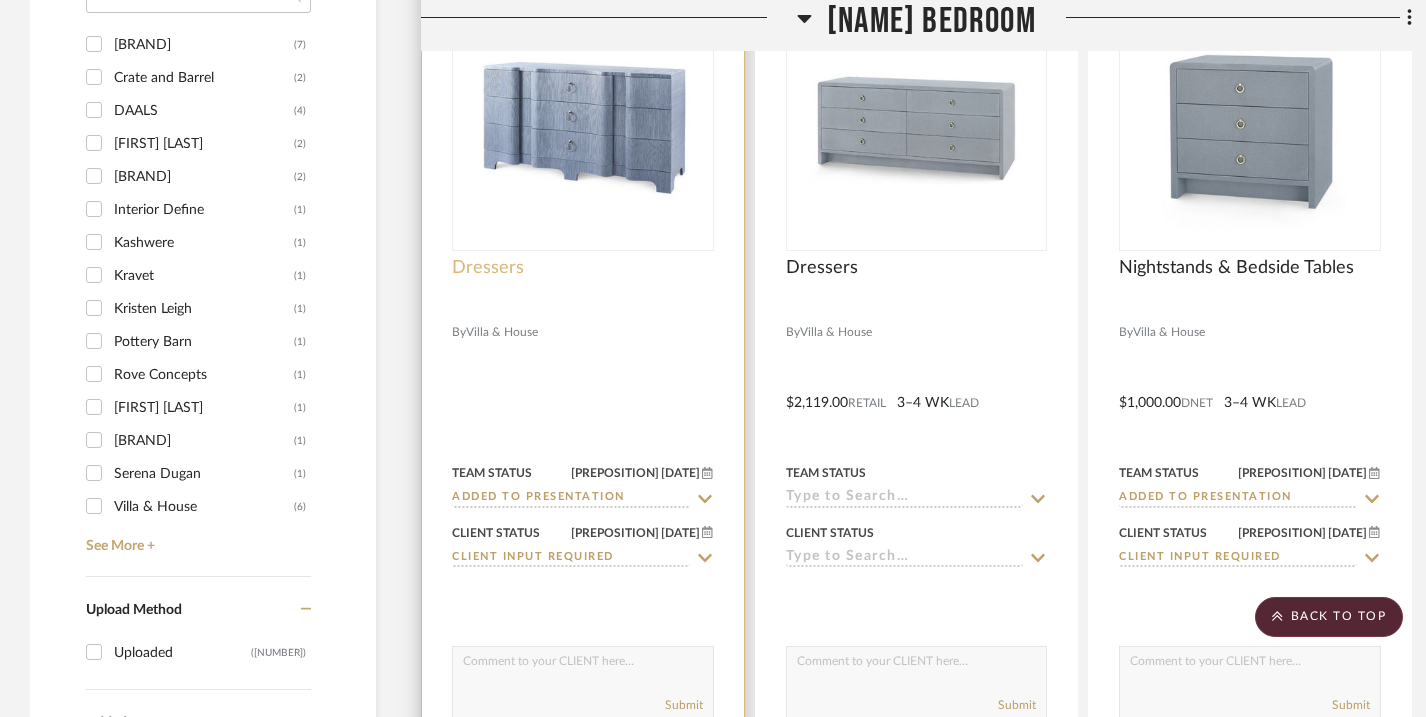 click on "Dressers" at bounding box center (488, 268) 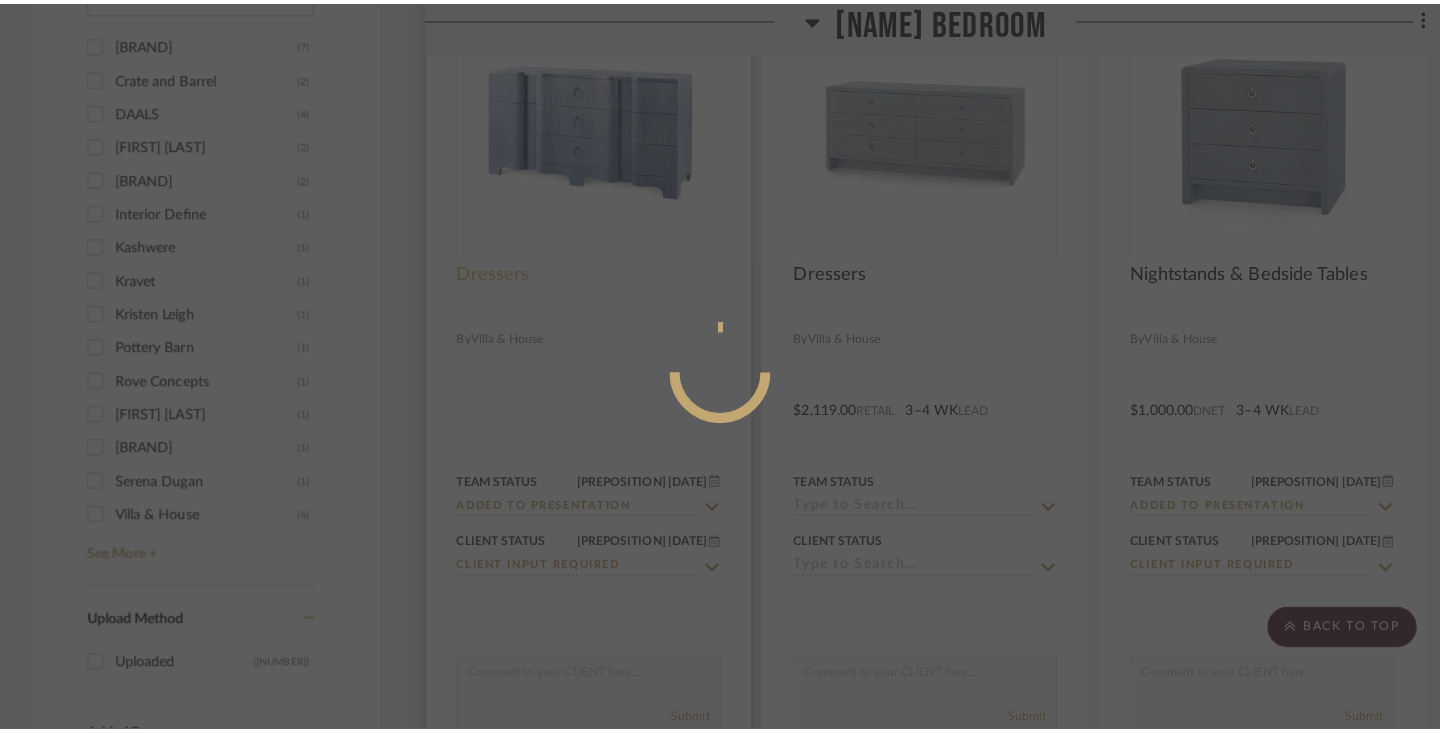 scroll, scrollTop: 0, scrollLeft: 0, axis: both 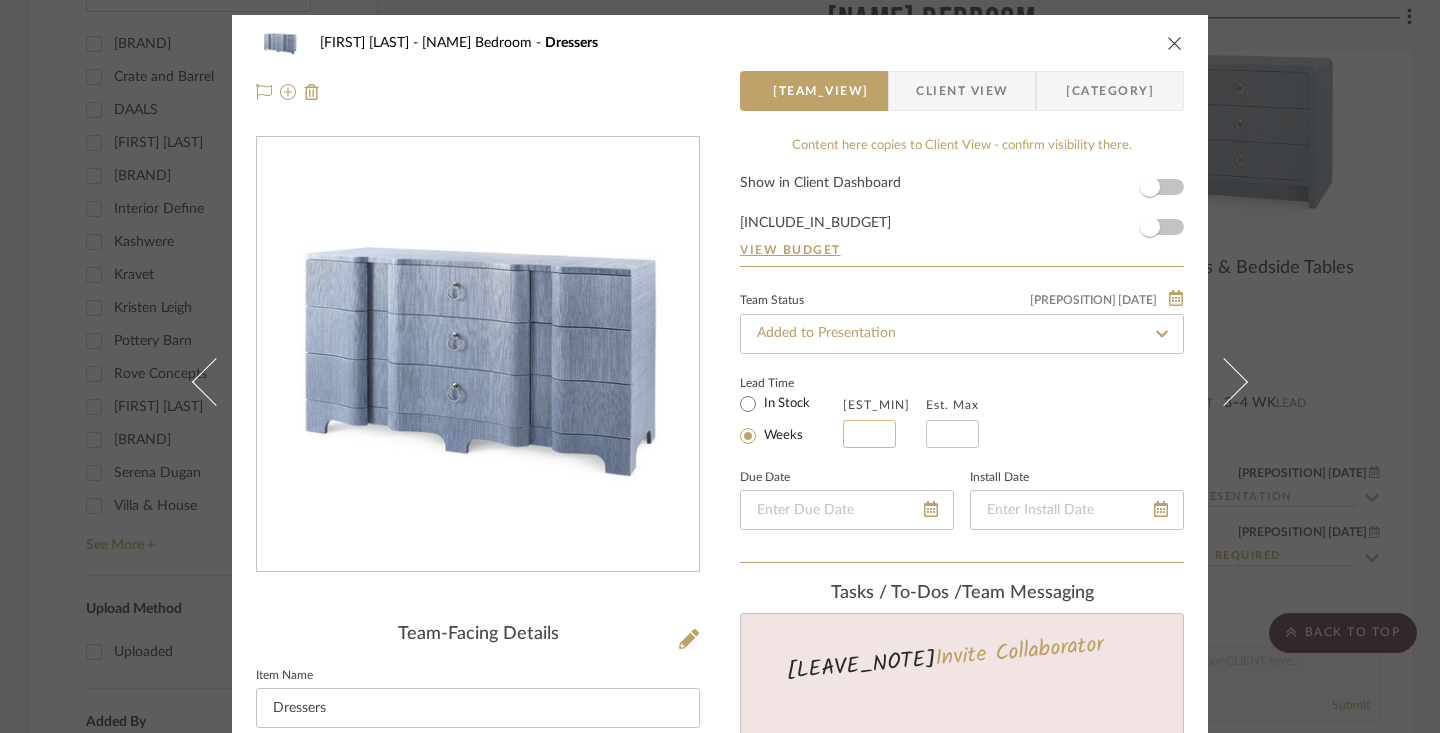 click 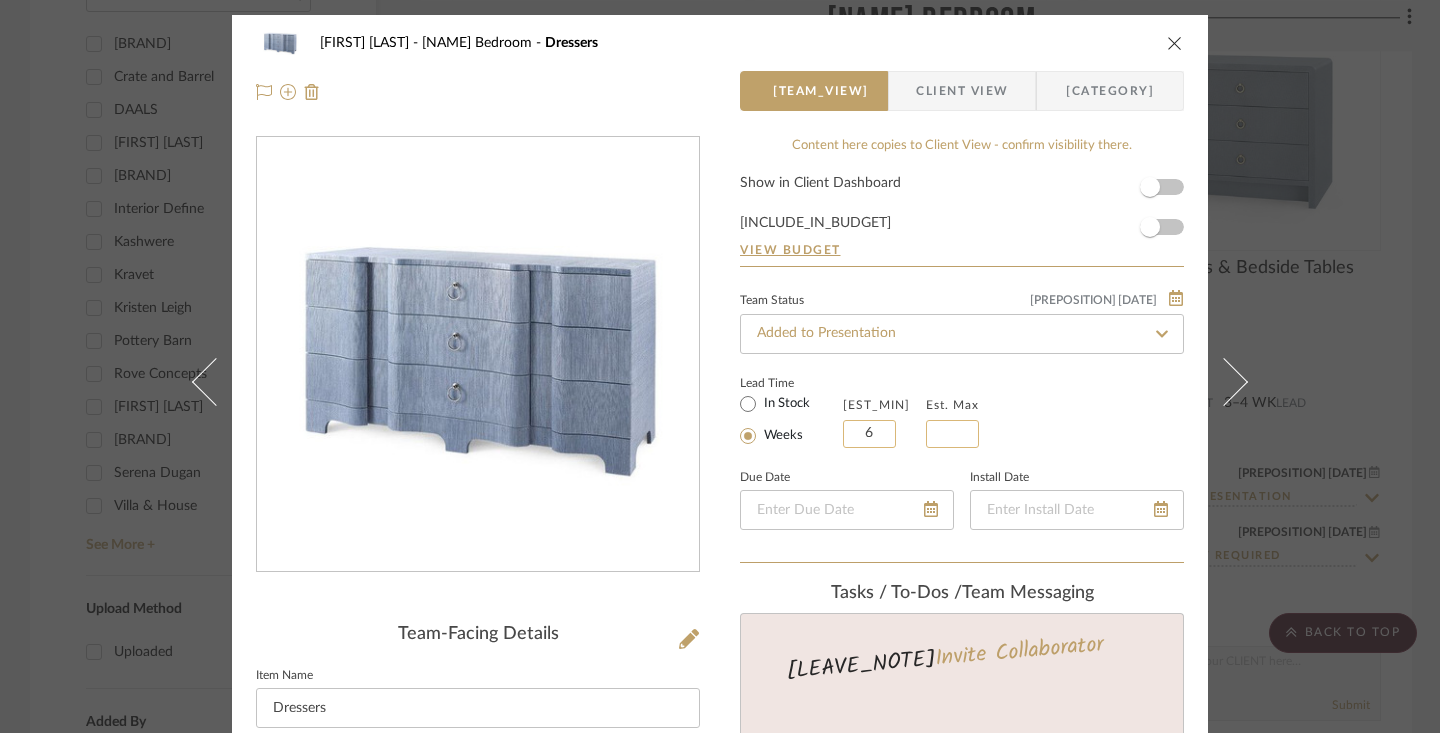 type on "6" 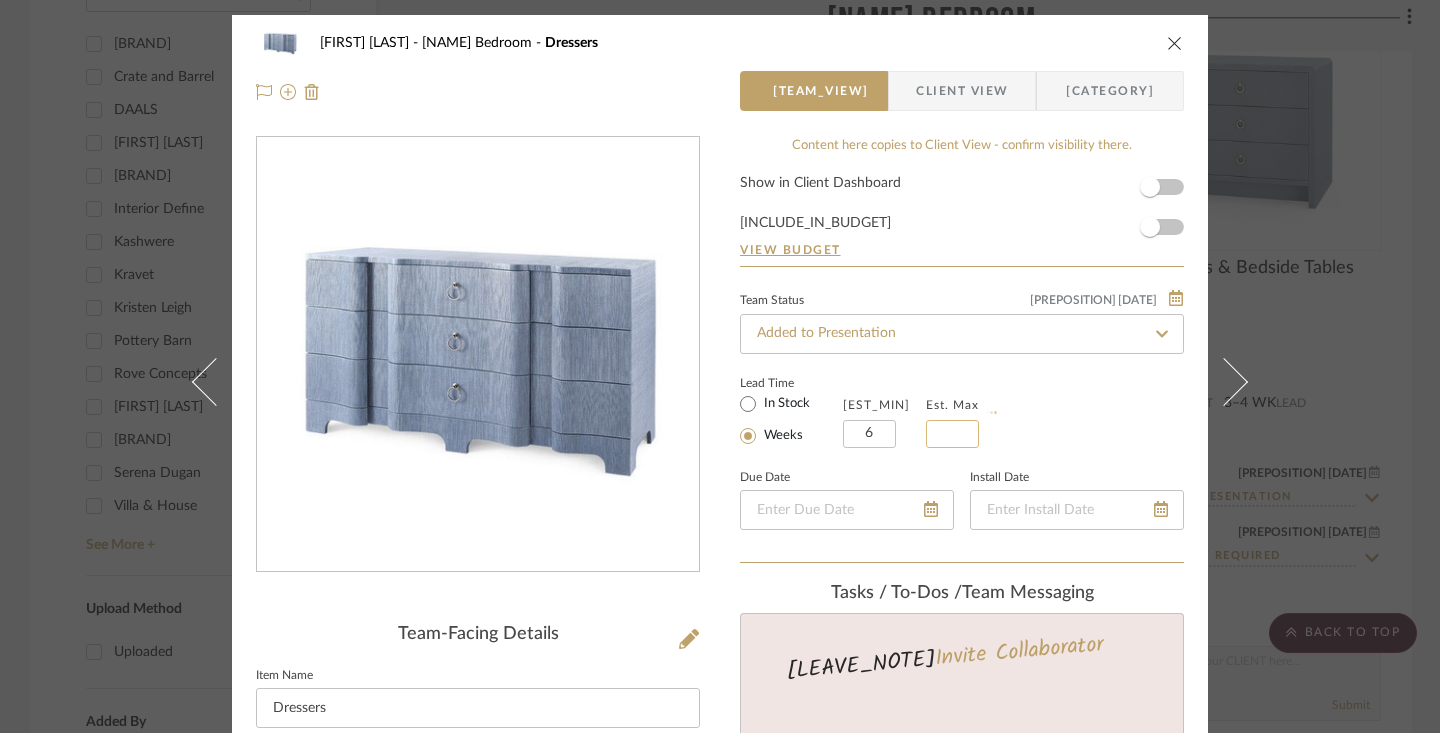 click 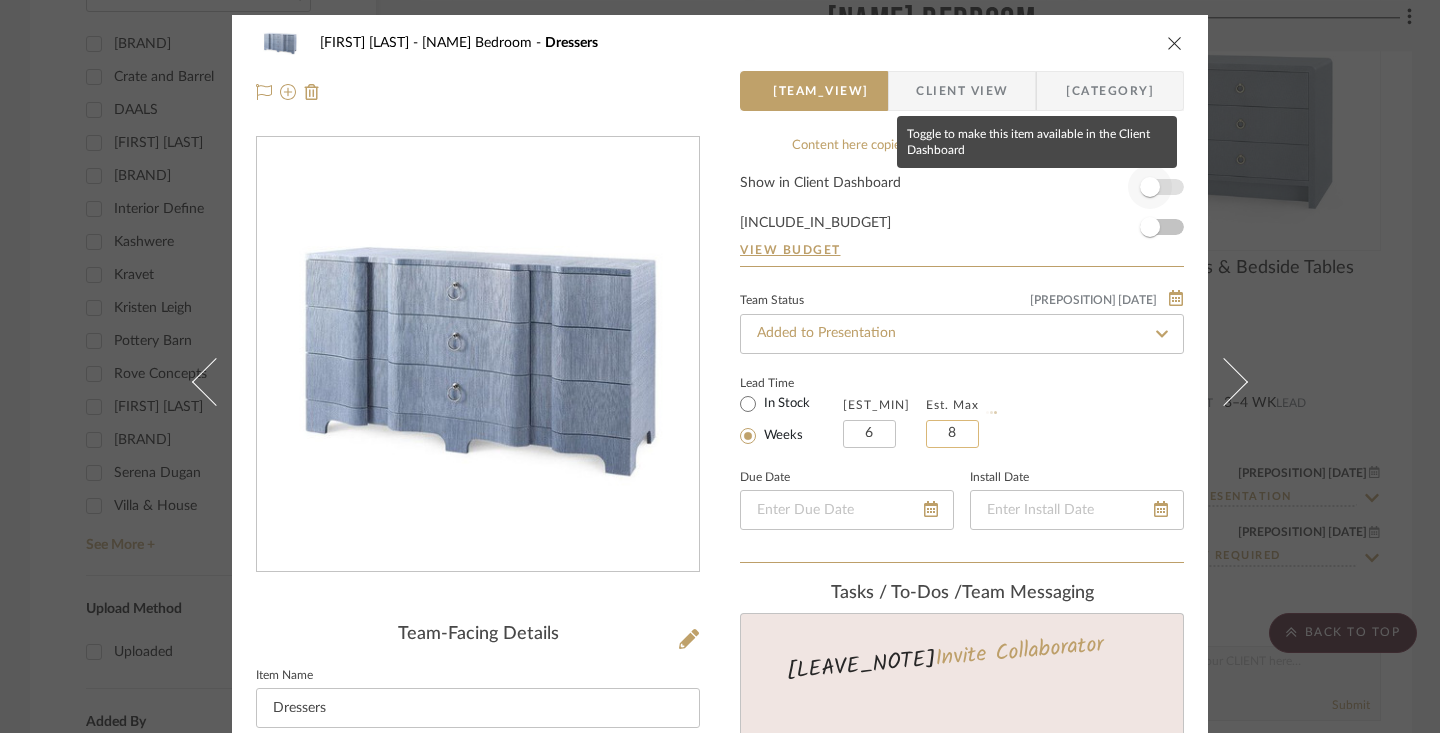 type on "8" 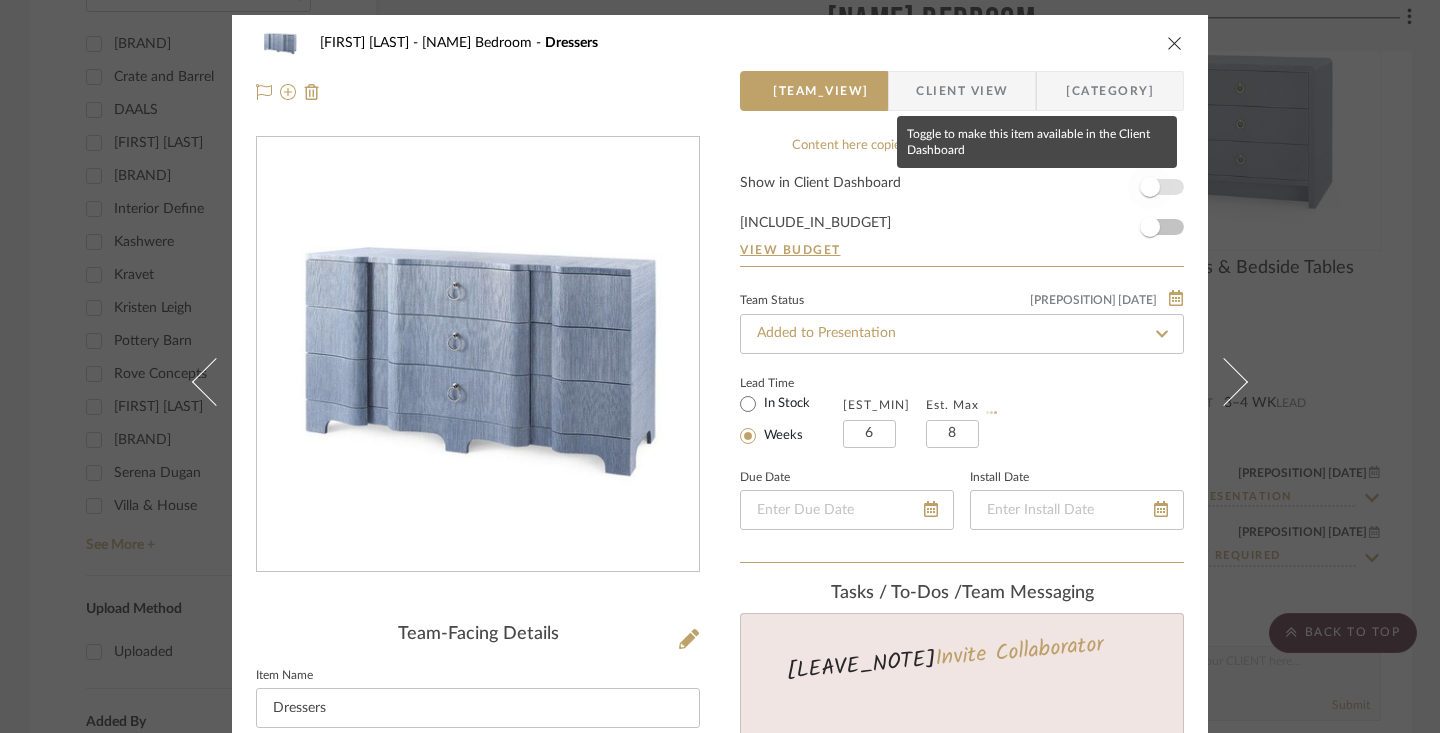 click at bounding box center [1150, 187] 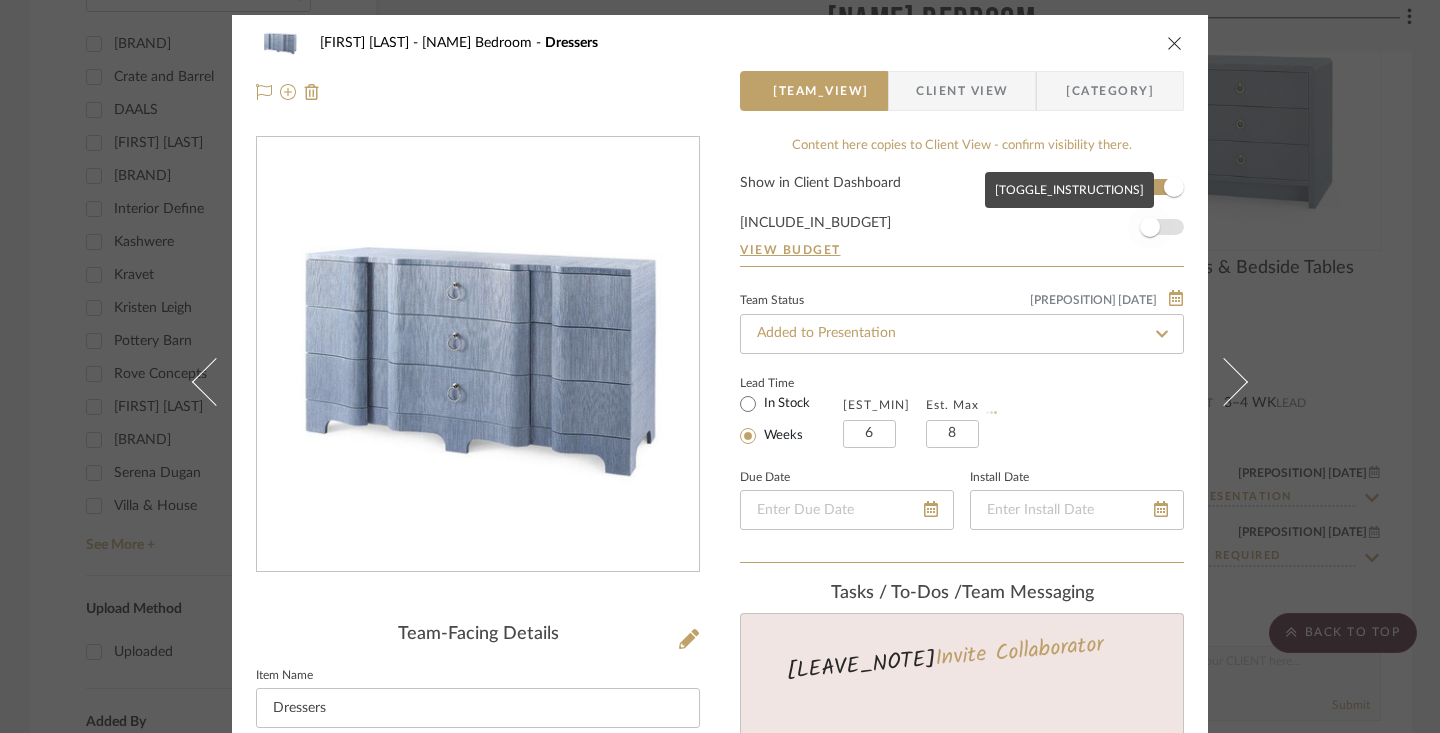 click at bounding box center [1150, 227] 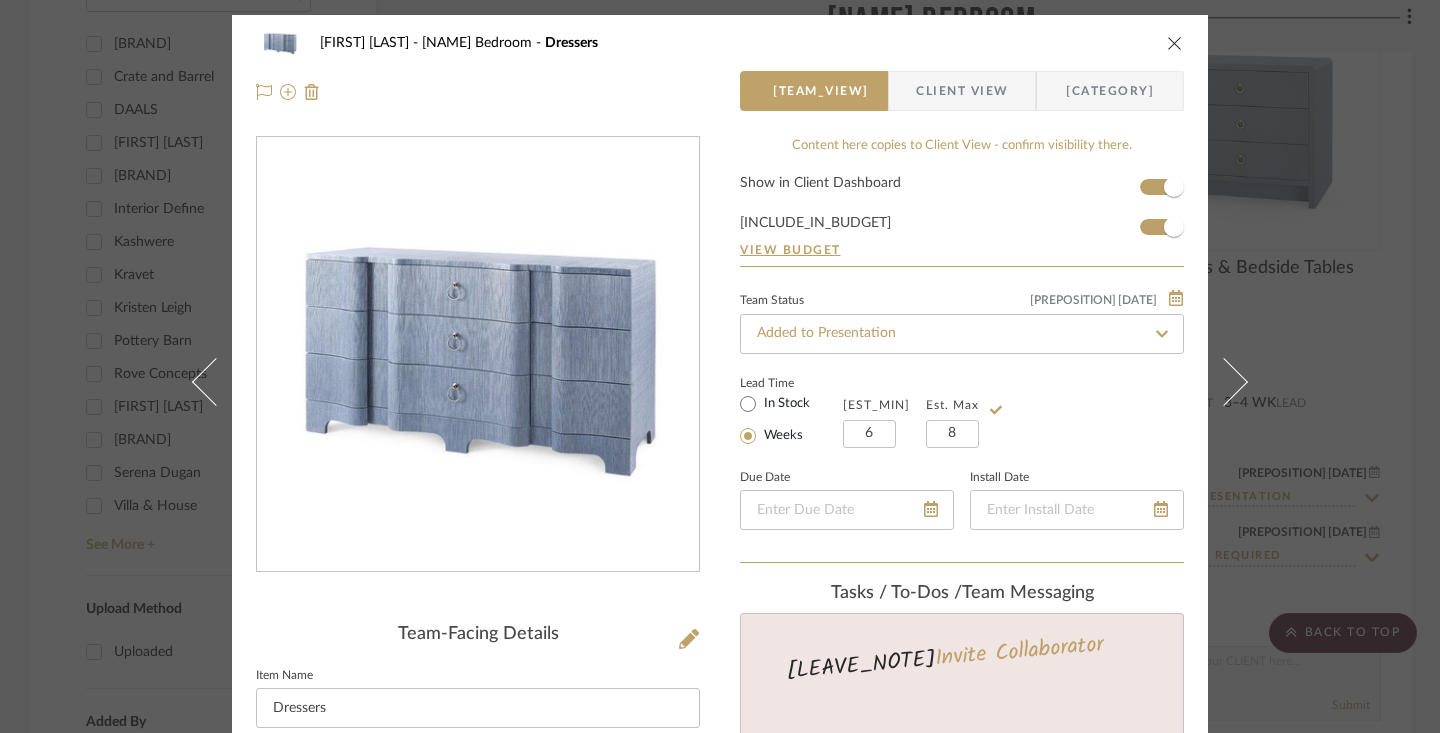 type 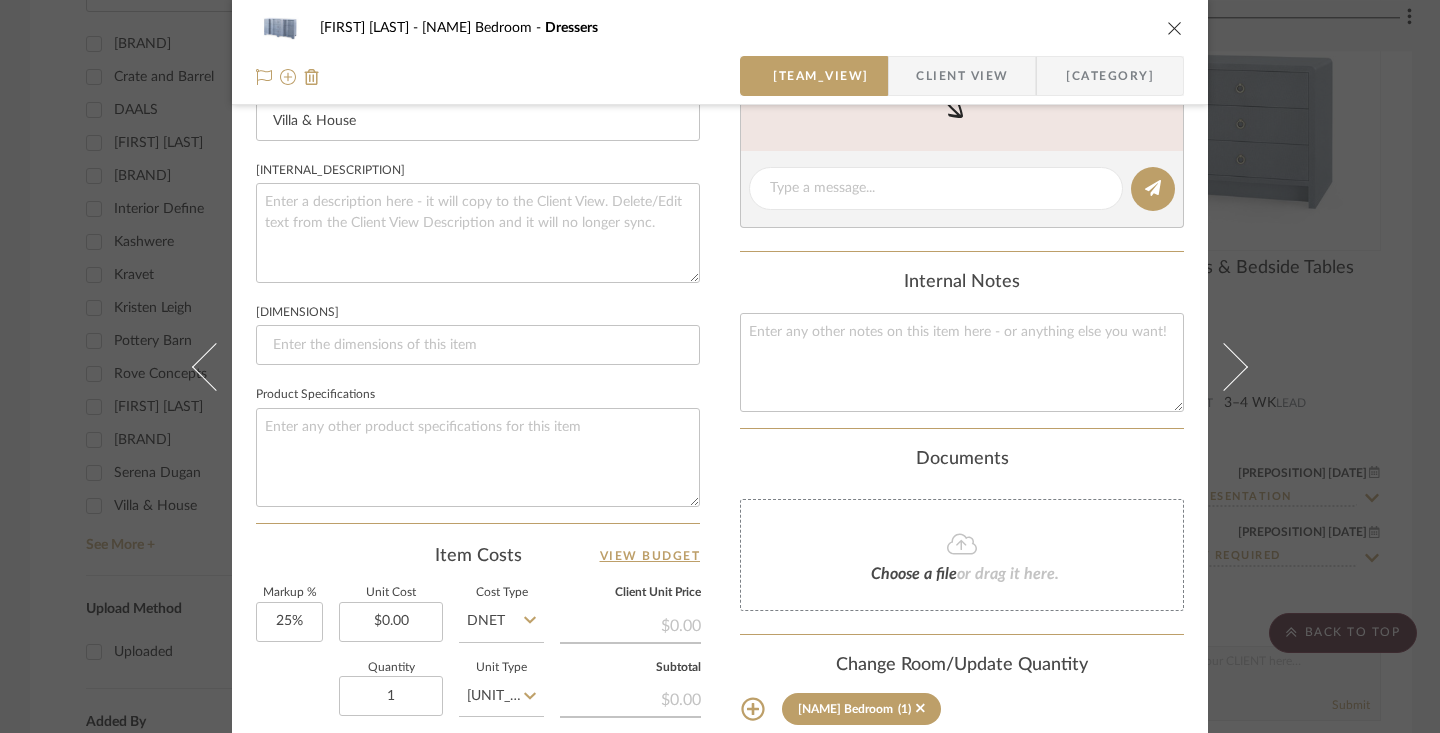 scroll, scrollTop: 697, scrollLeft: 0, axis: vertical 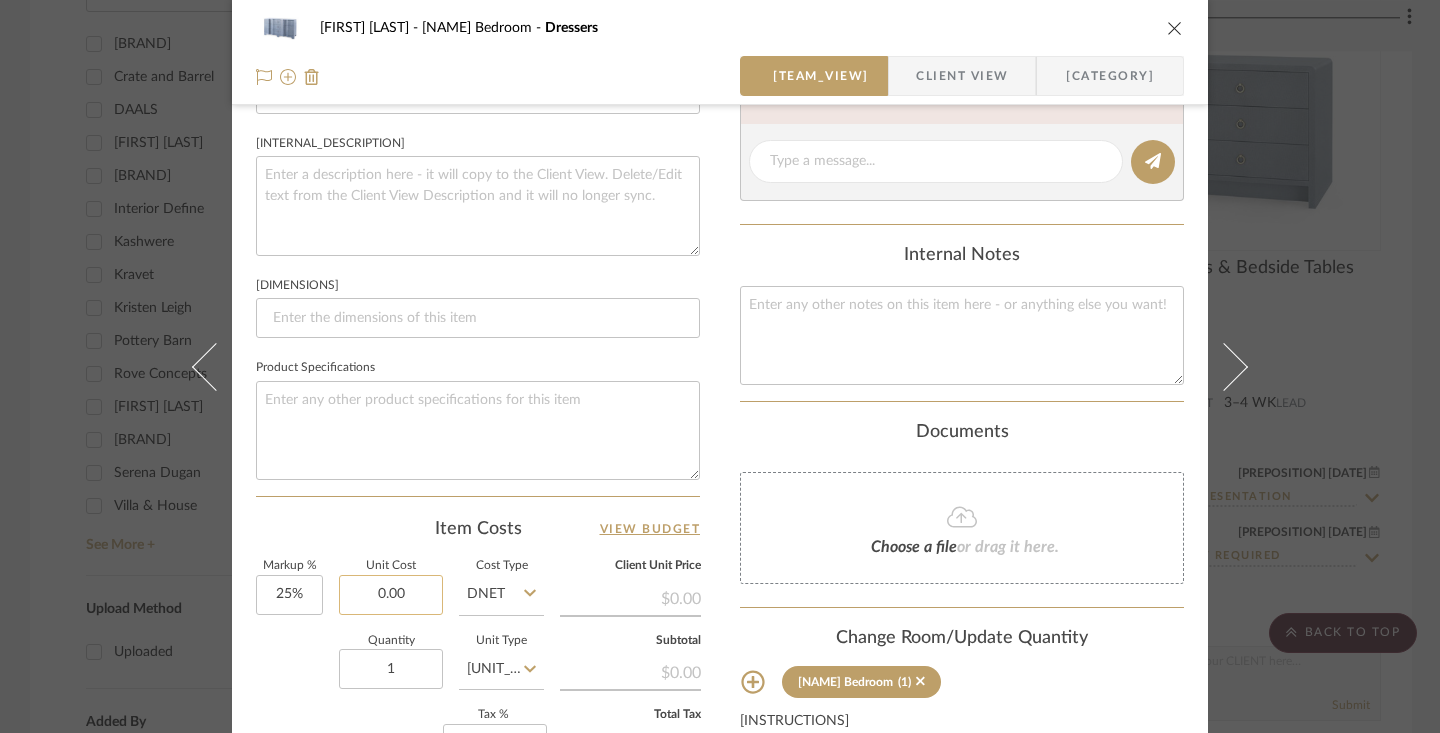 click on "0.00" 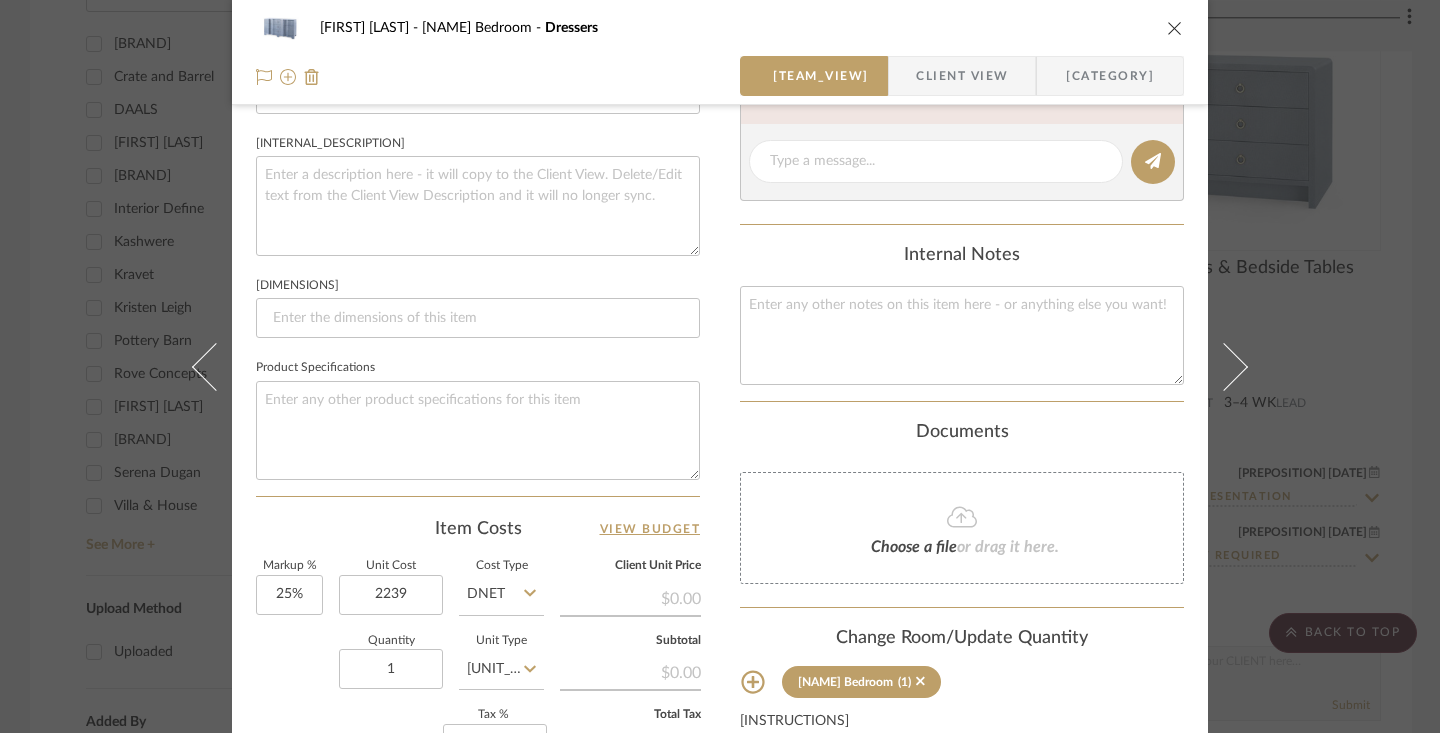 type on "[CURRENCY]" 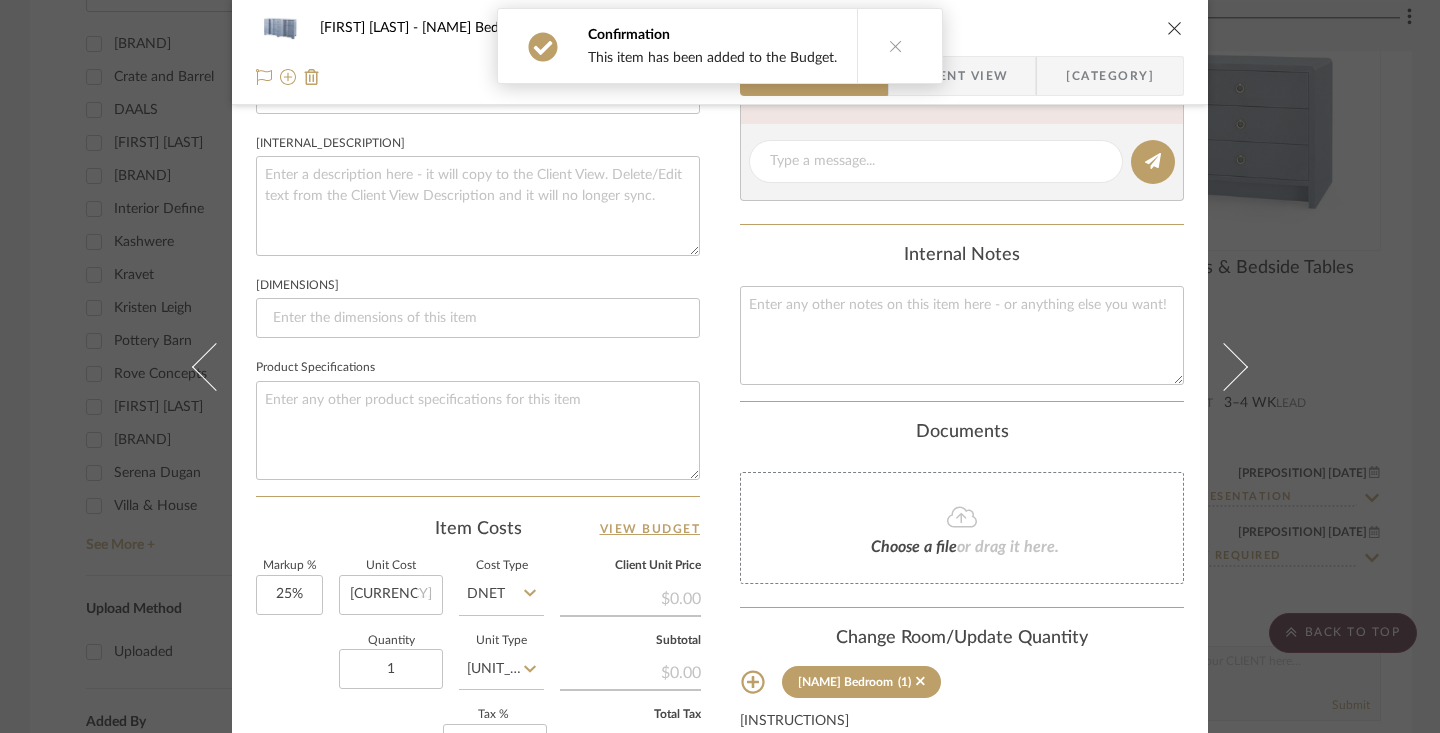 type 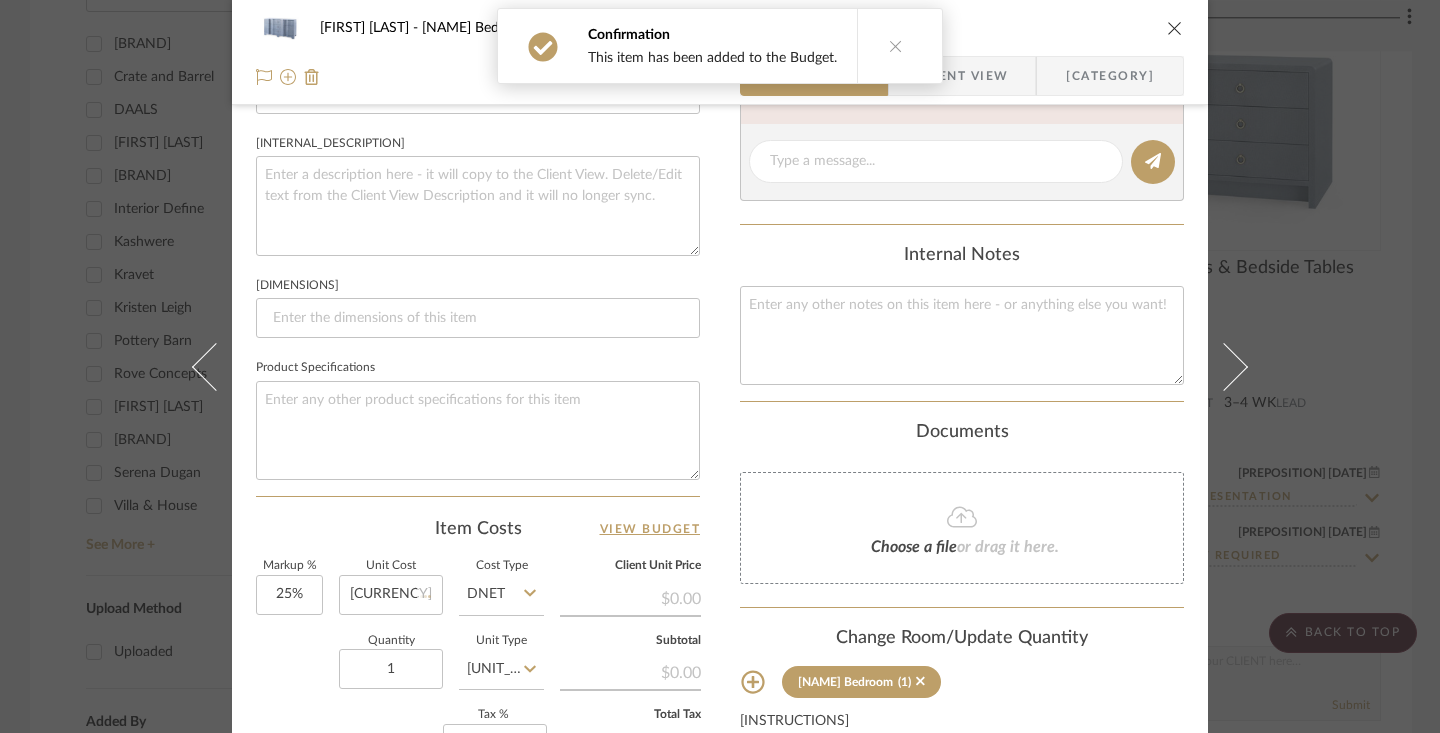 type 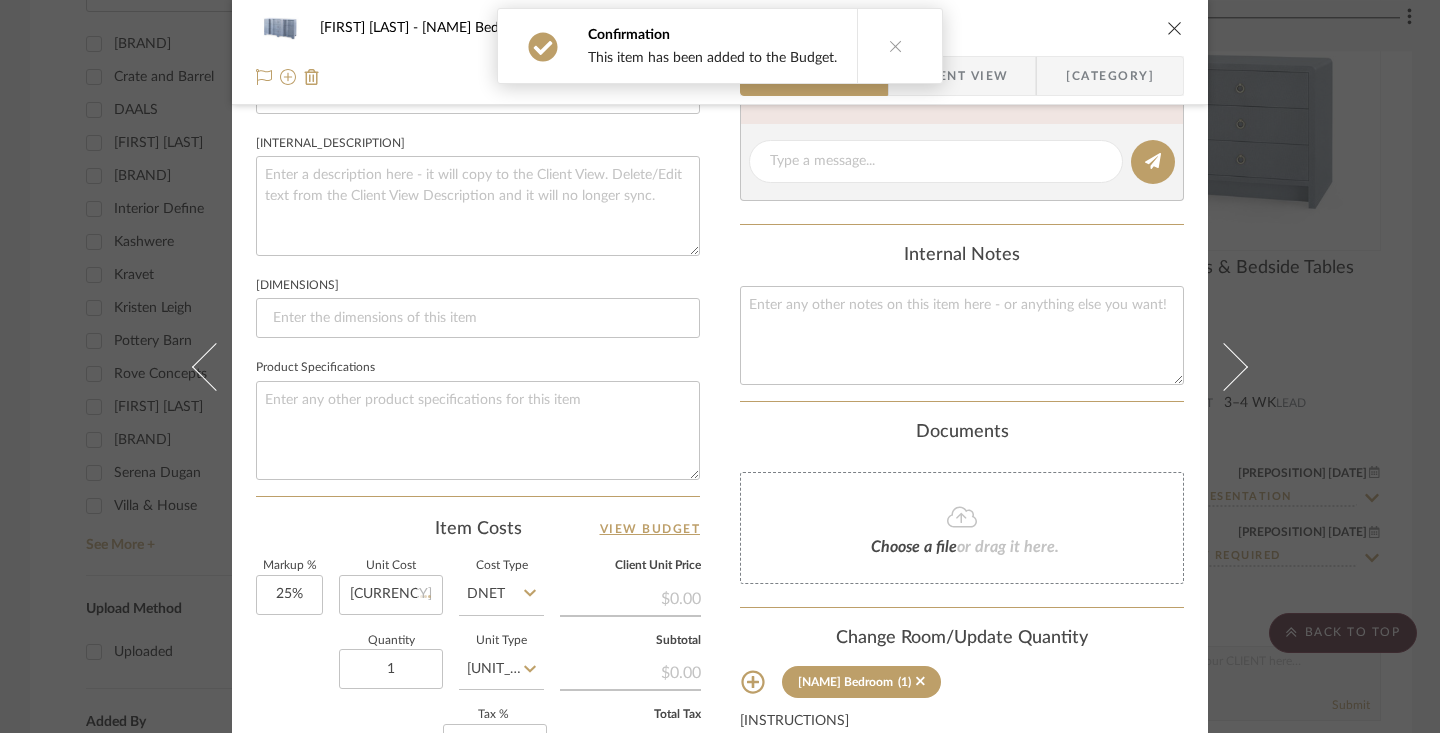 type 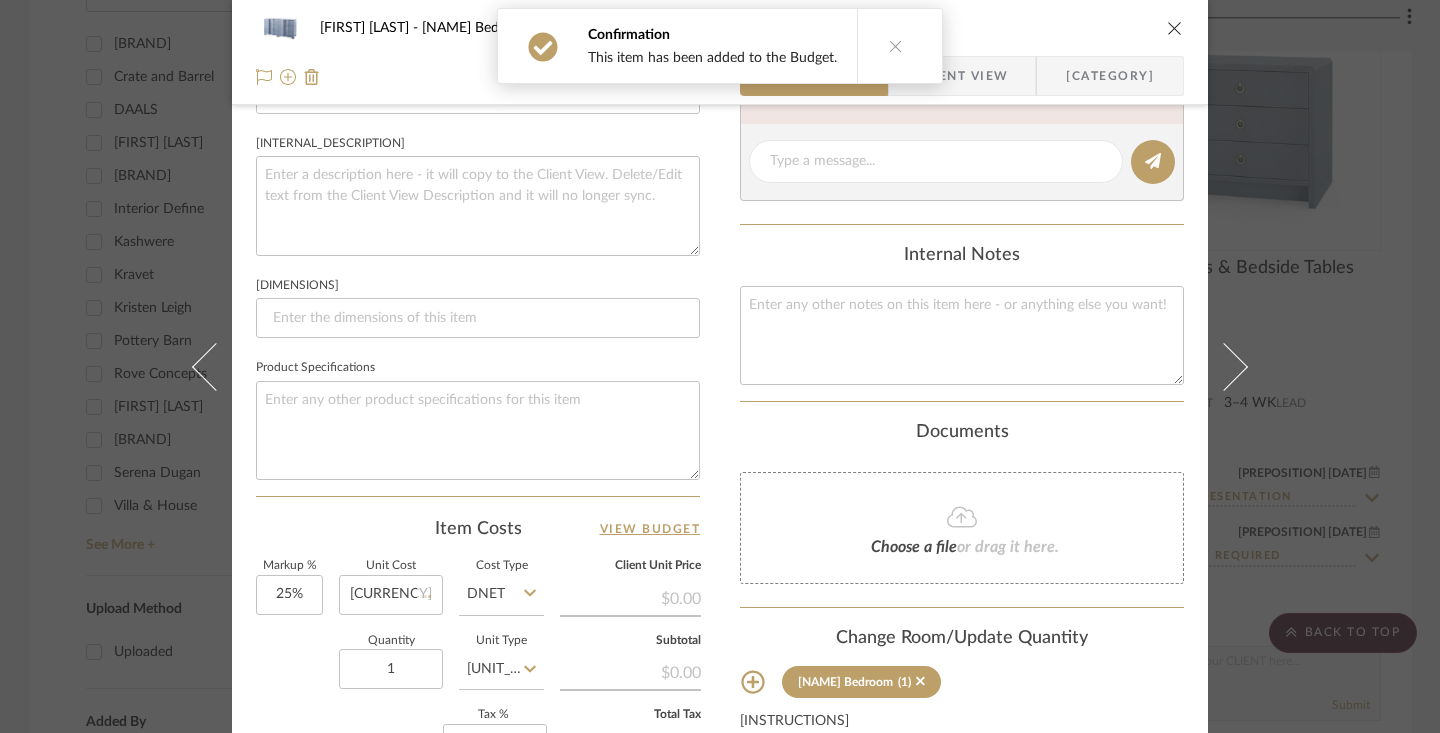 type on "$111.95" 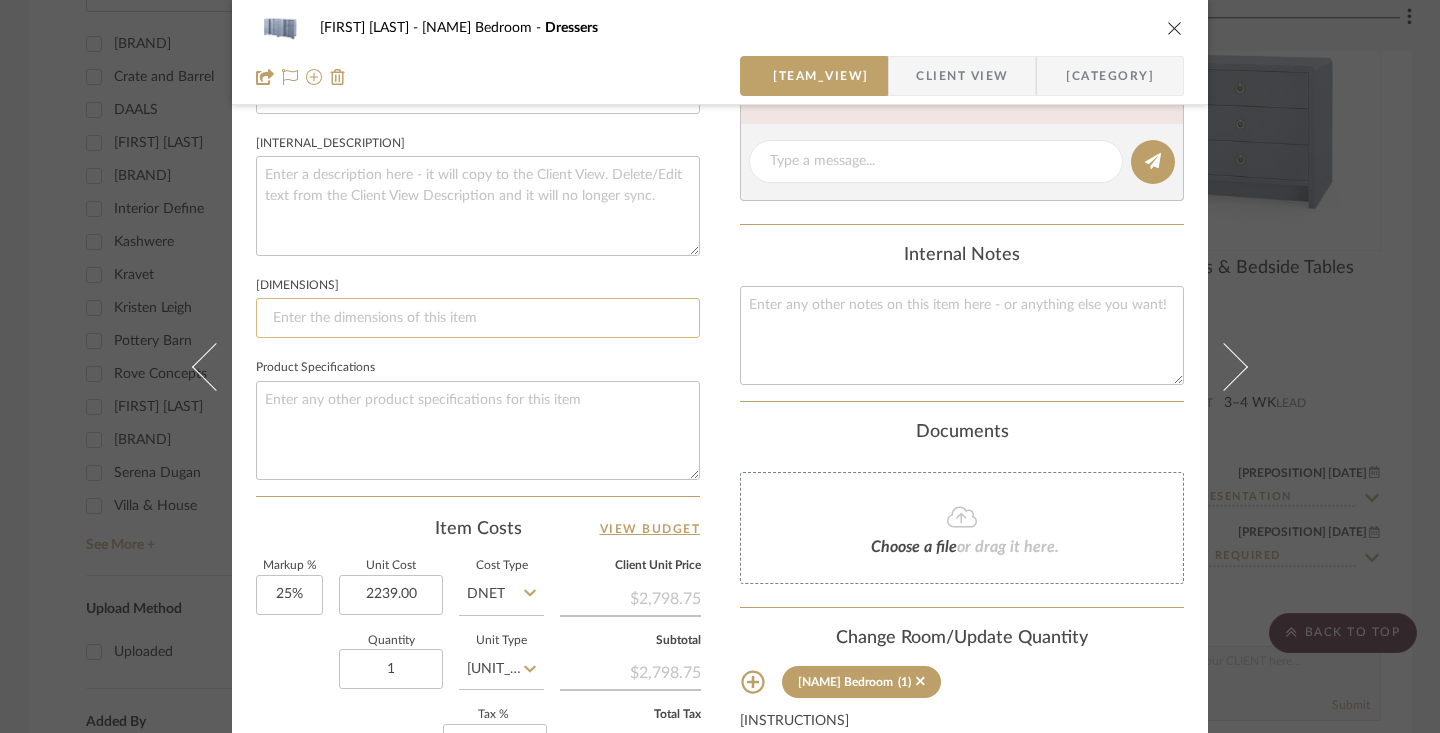 type on "[CURRENCY]" 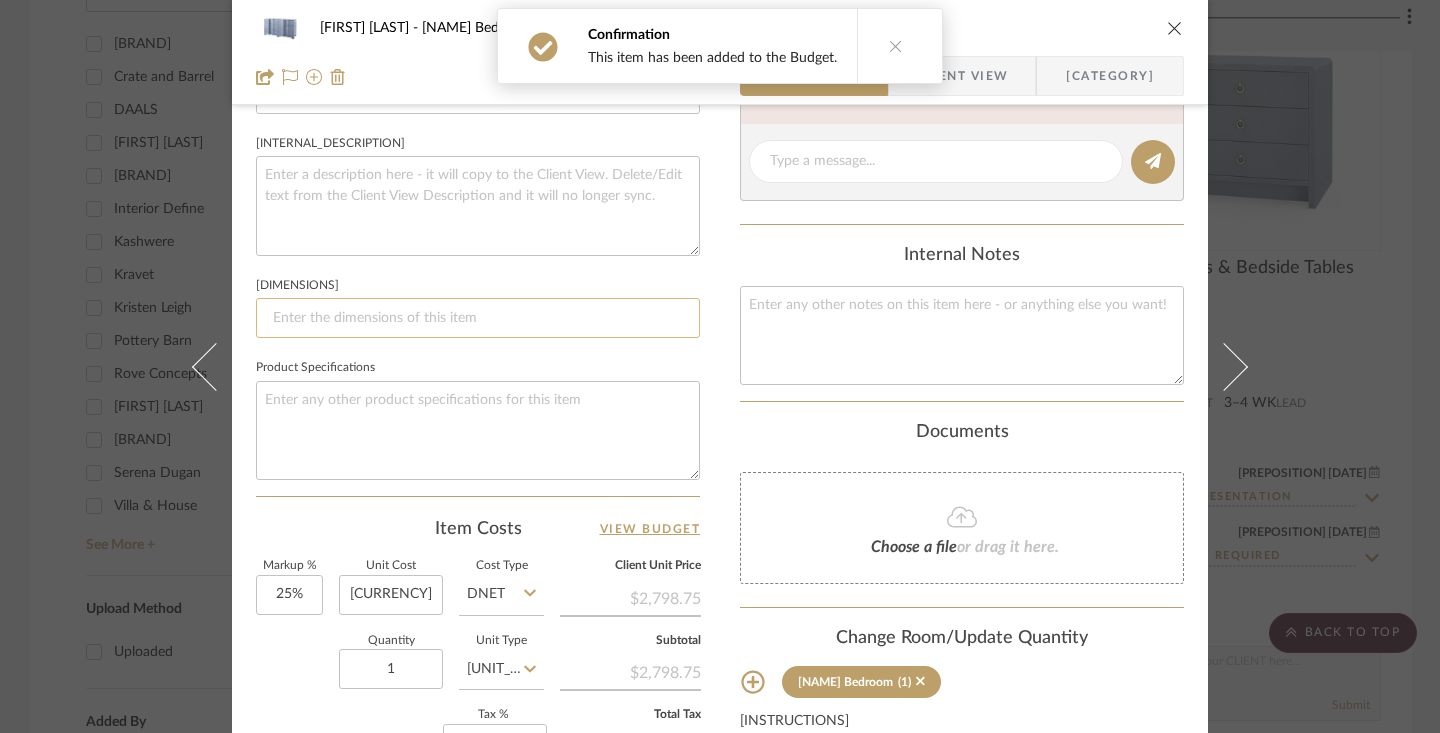 click 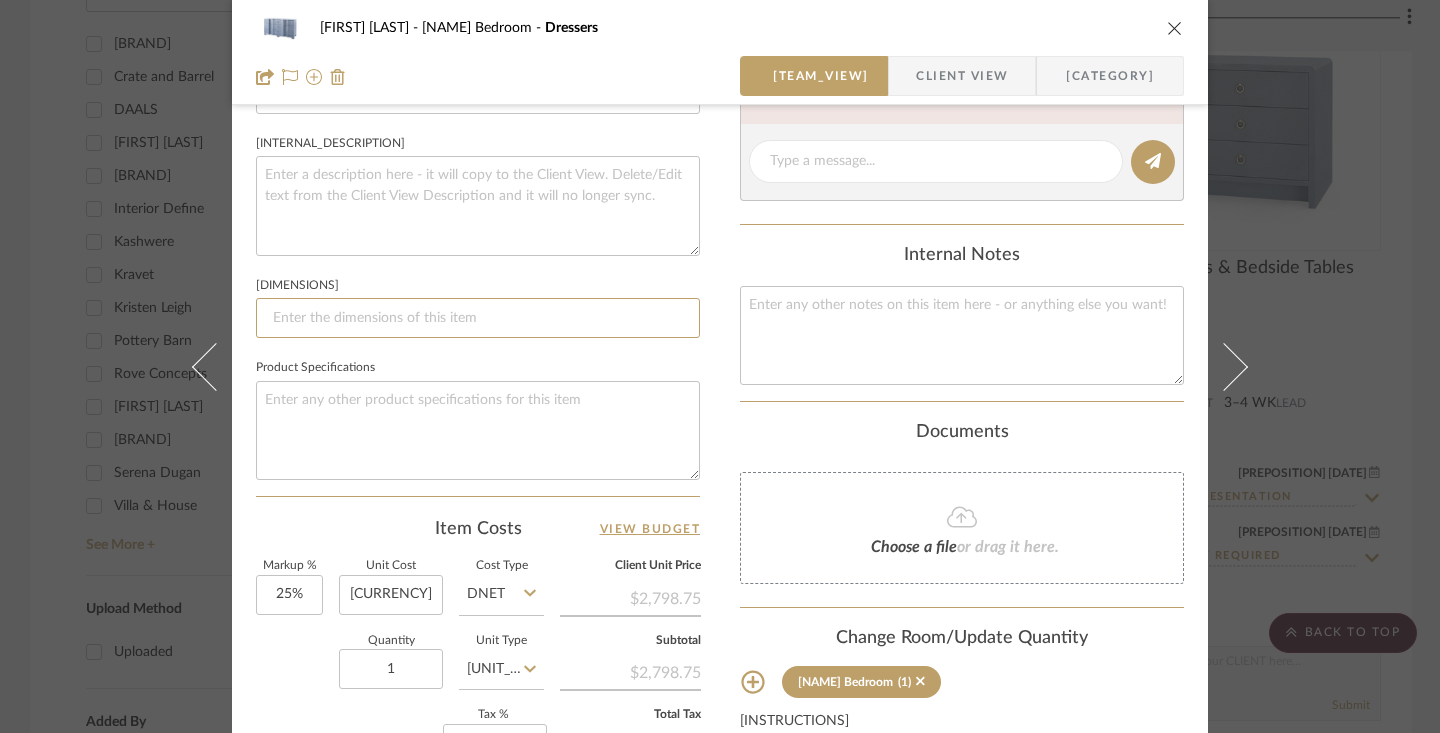 paste on "59W x 20D x 32H" 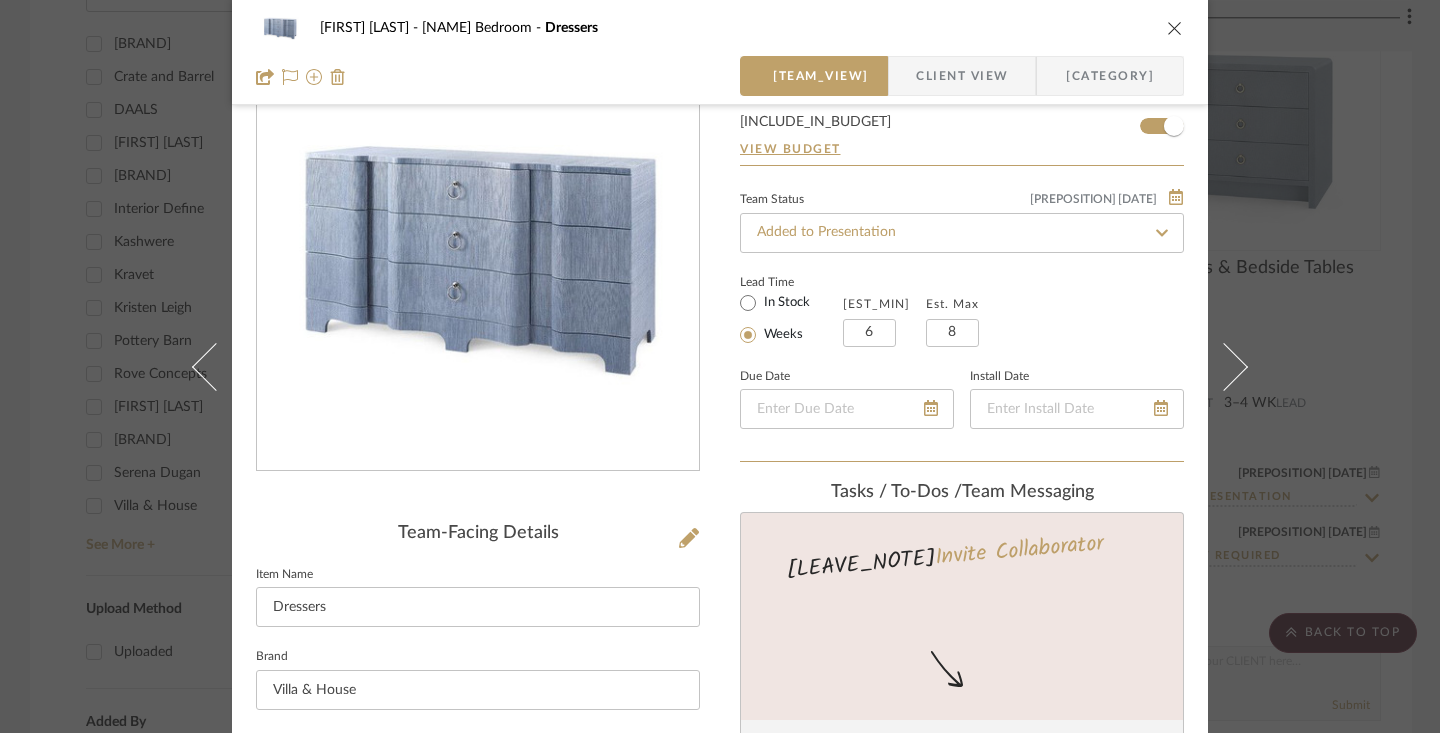 scroll, scrollTop: 0, scrollLeft: 0, axis: both 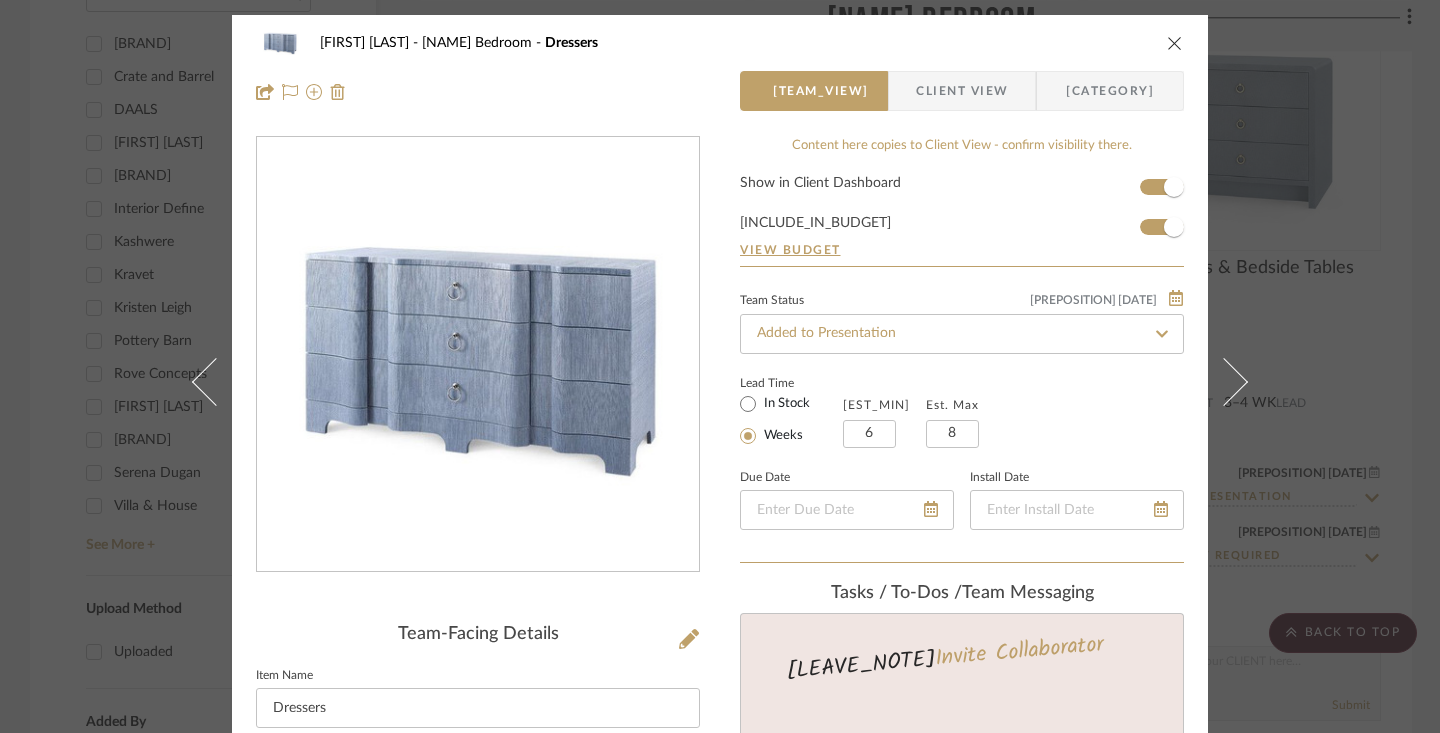 type on "59W x 20D x 32H" 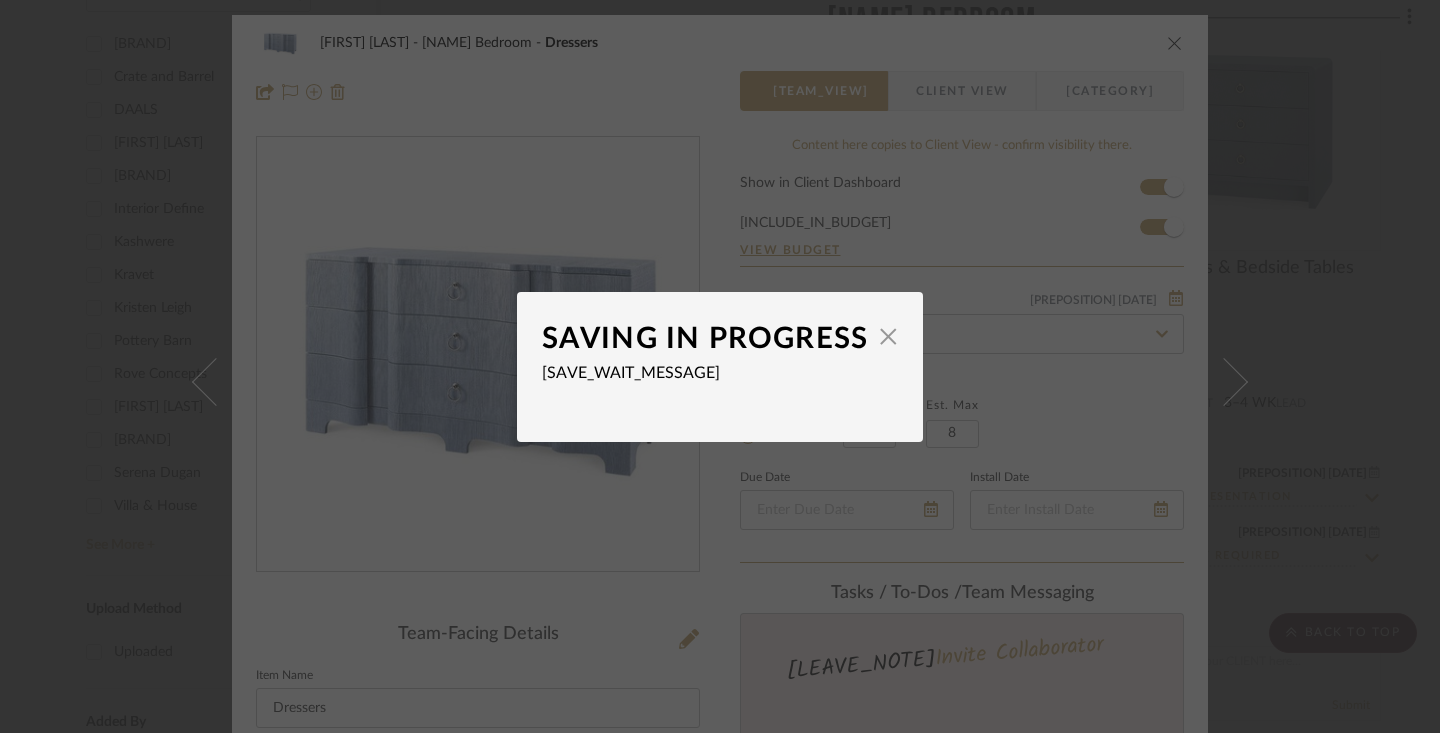 type 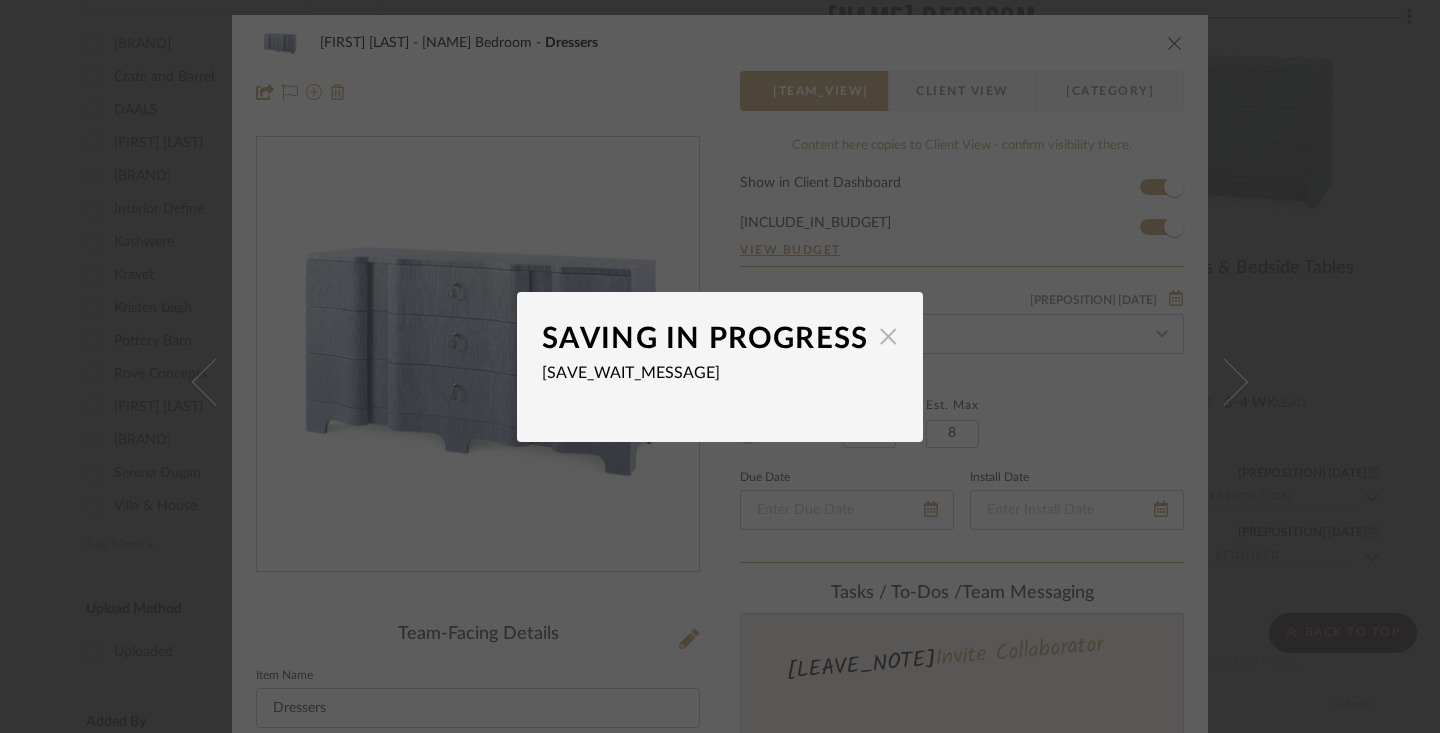 click at bounding box center (888, 337) 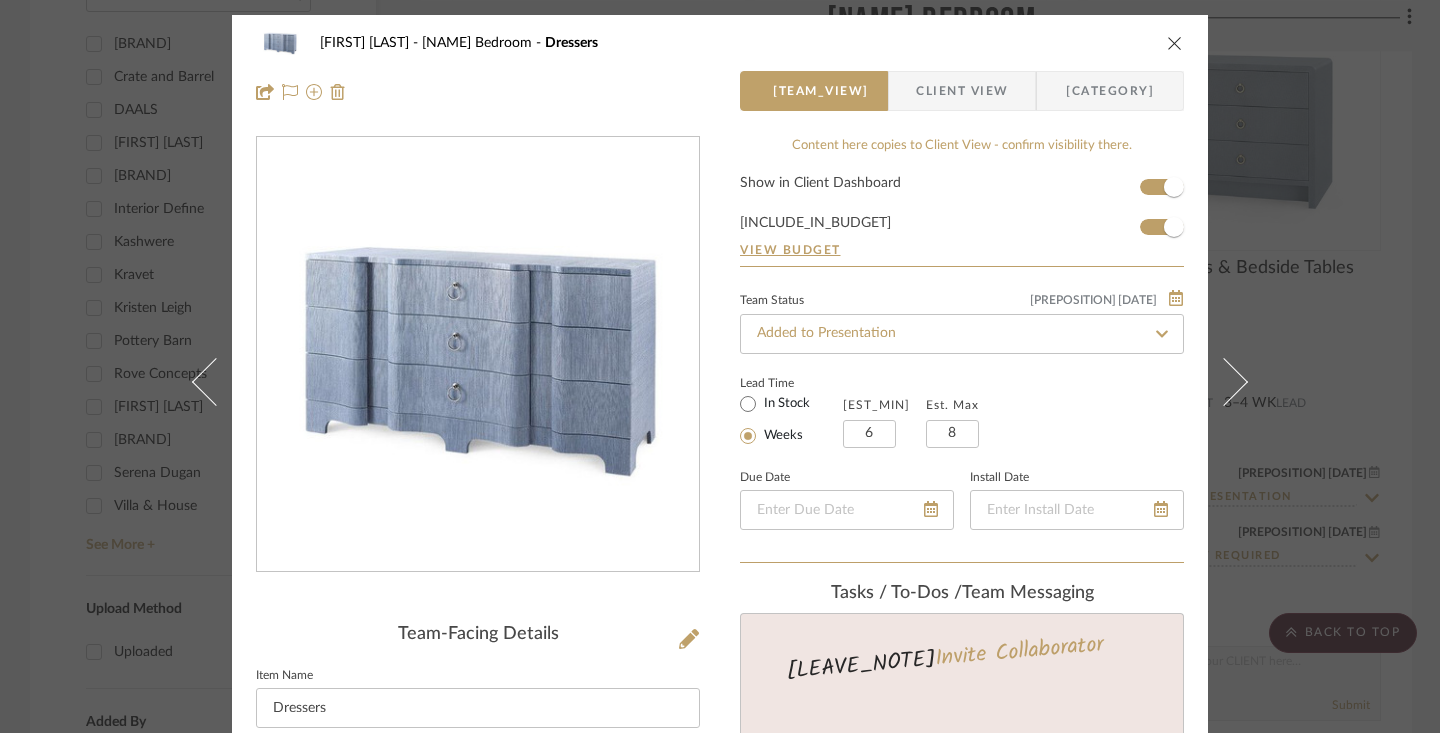 click at bounding box center [1175, 43] 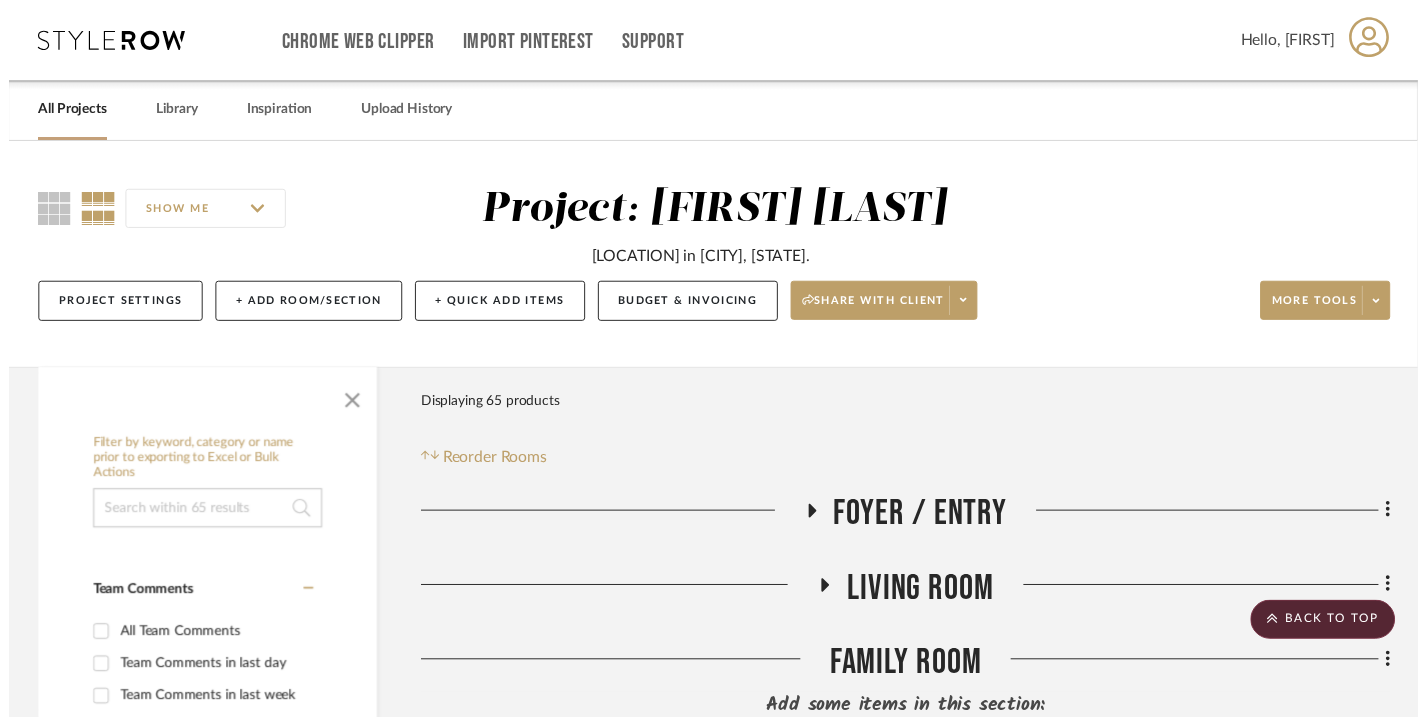scroll, scrollTop: 2183, scrollLeft: 0, axis: vertical 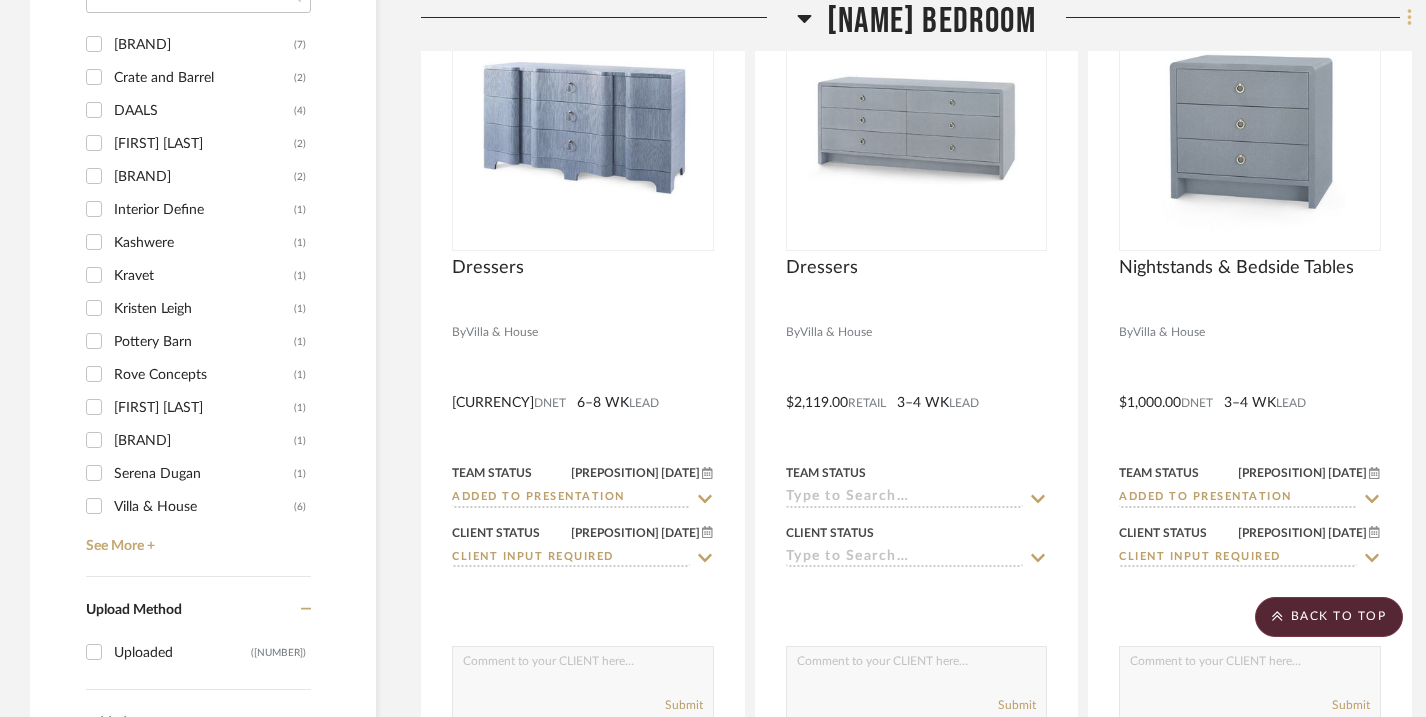 click 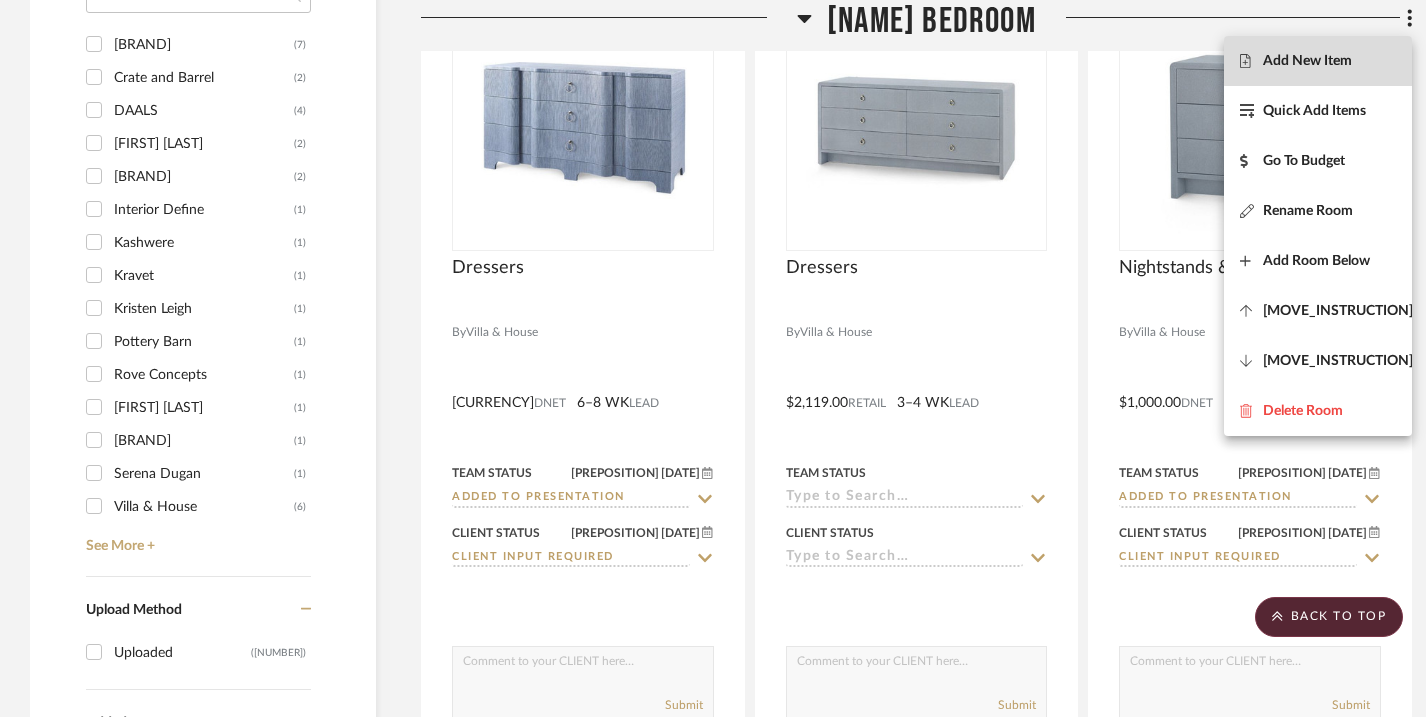 click on "Add New Item" at bounding box center [1307, 61] 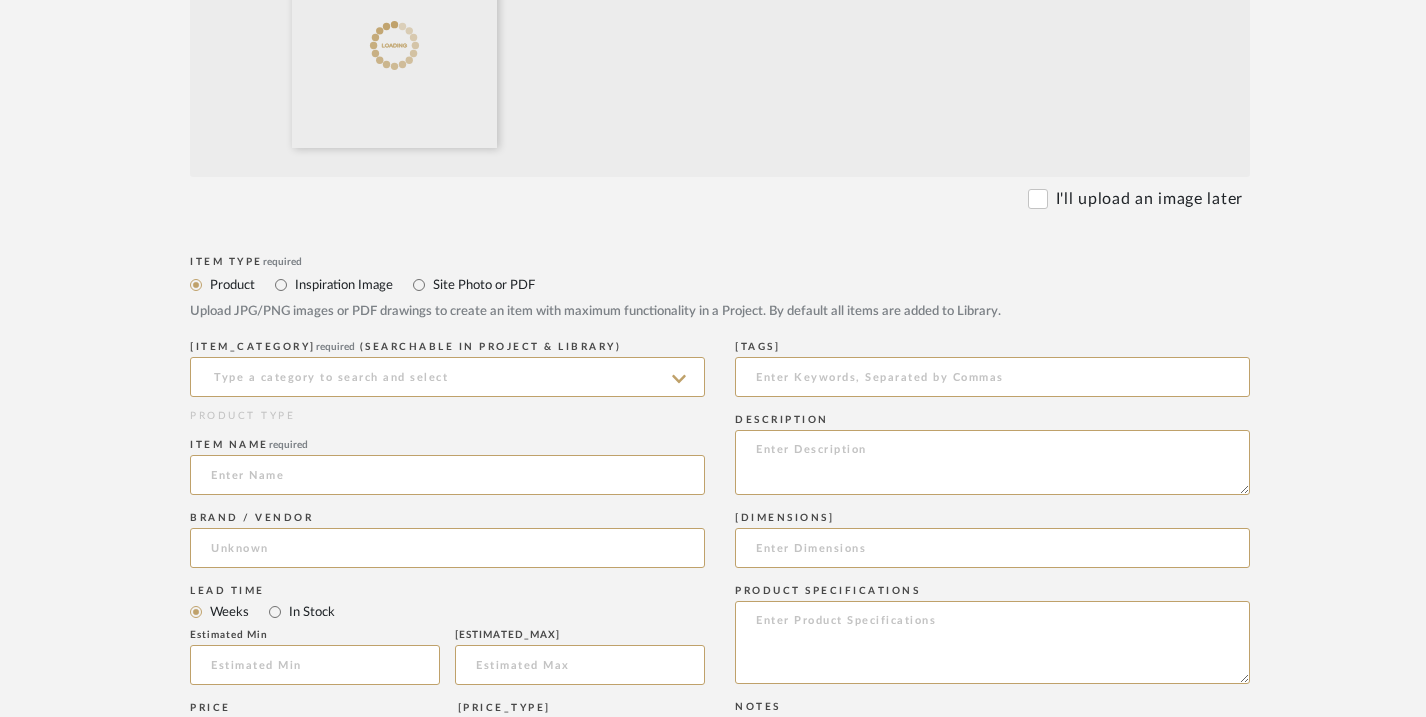 scroll, scrollTop: 669, scrollLeft: 0, axis: vertical 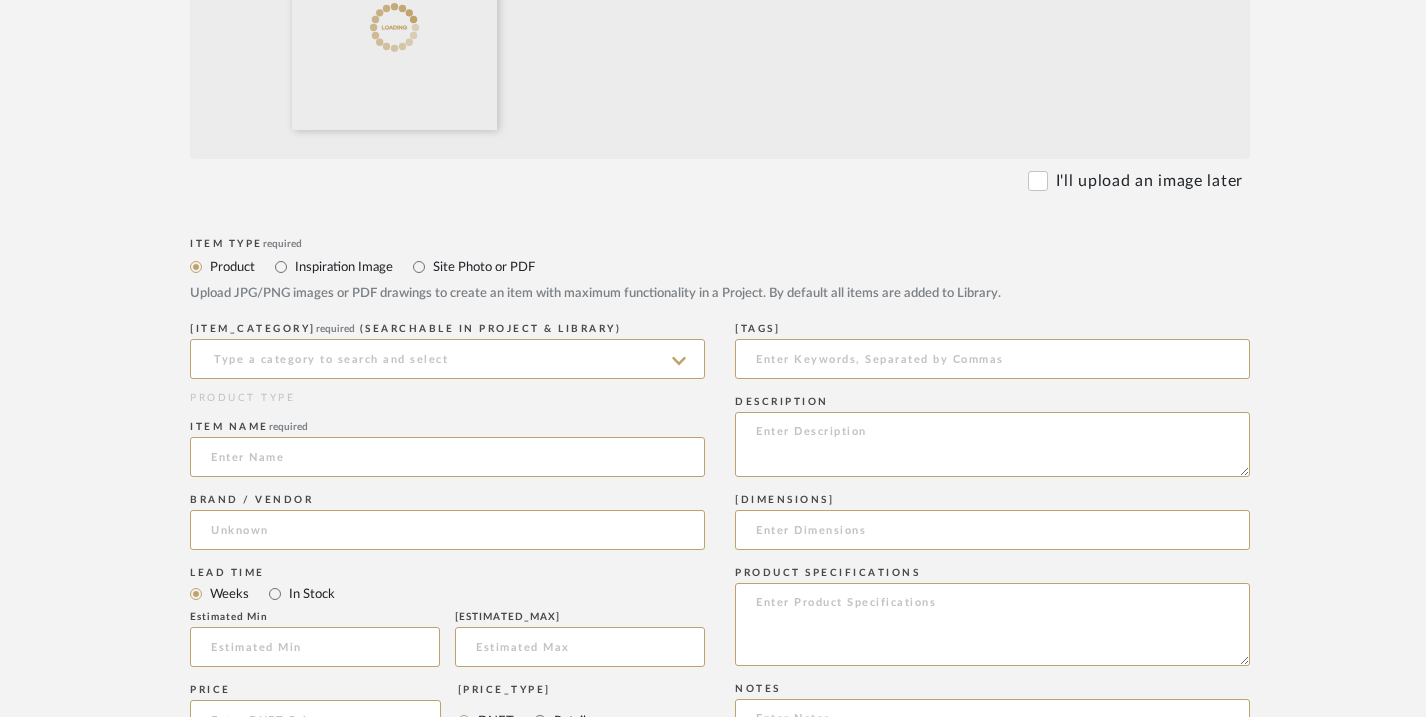 click 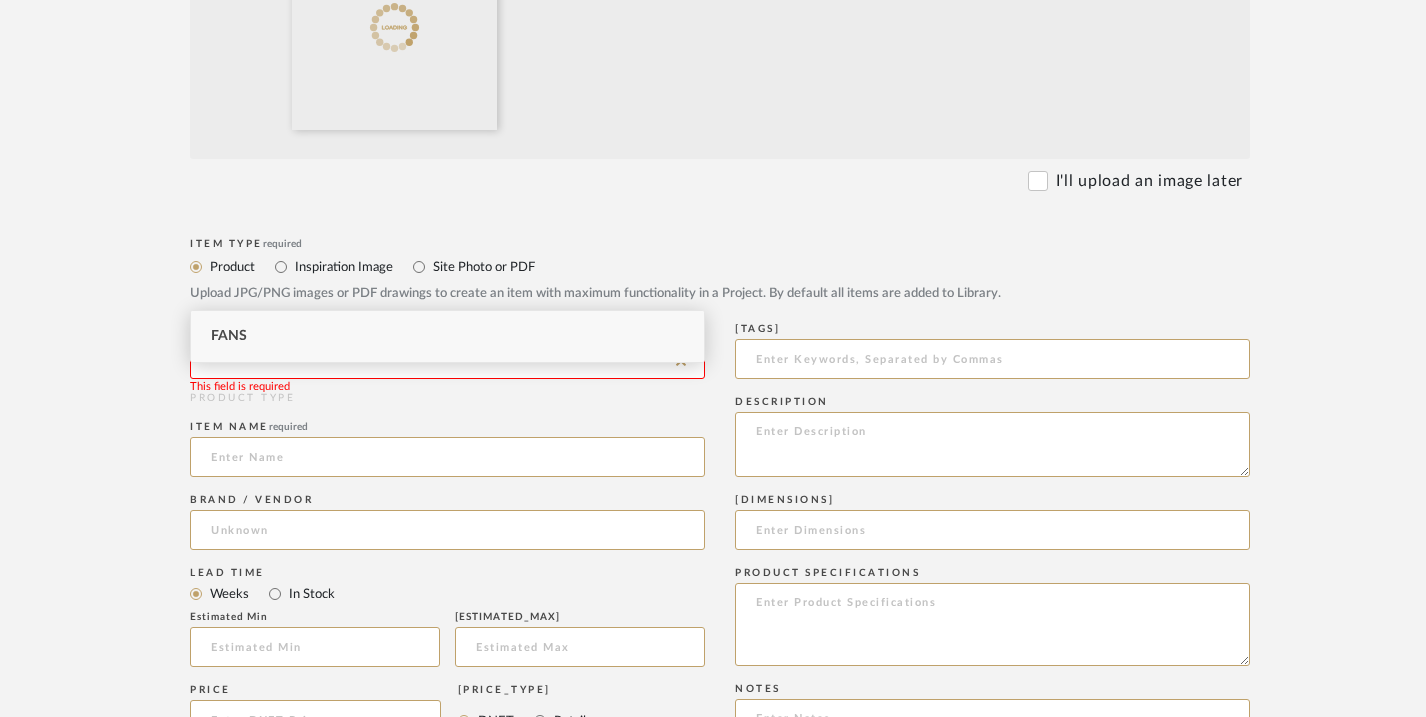 click on "Fans" at bounding box center (447, 336) 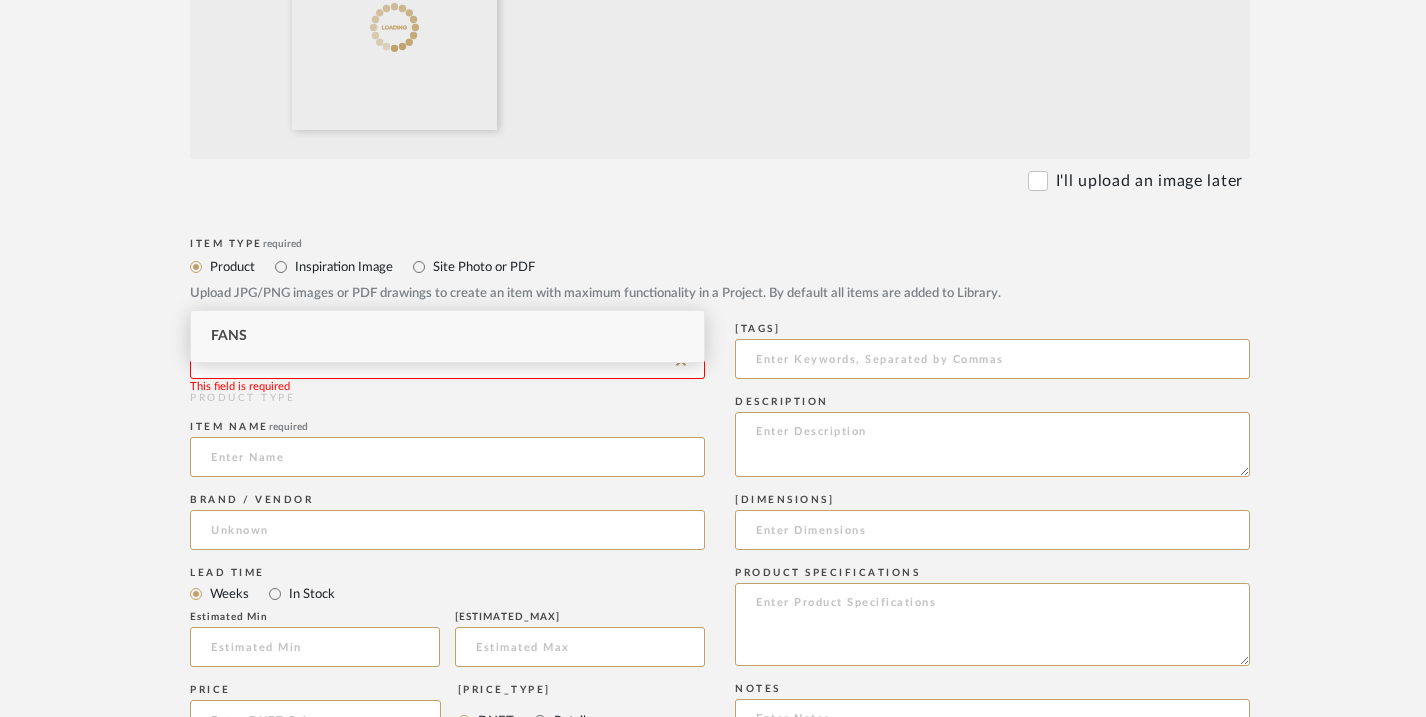 type on "Fans" 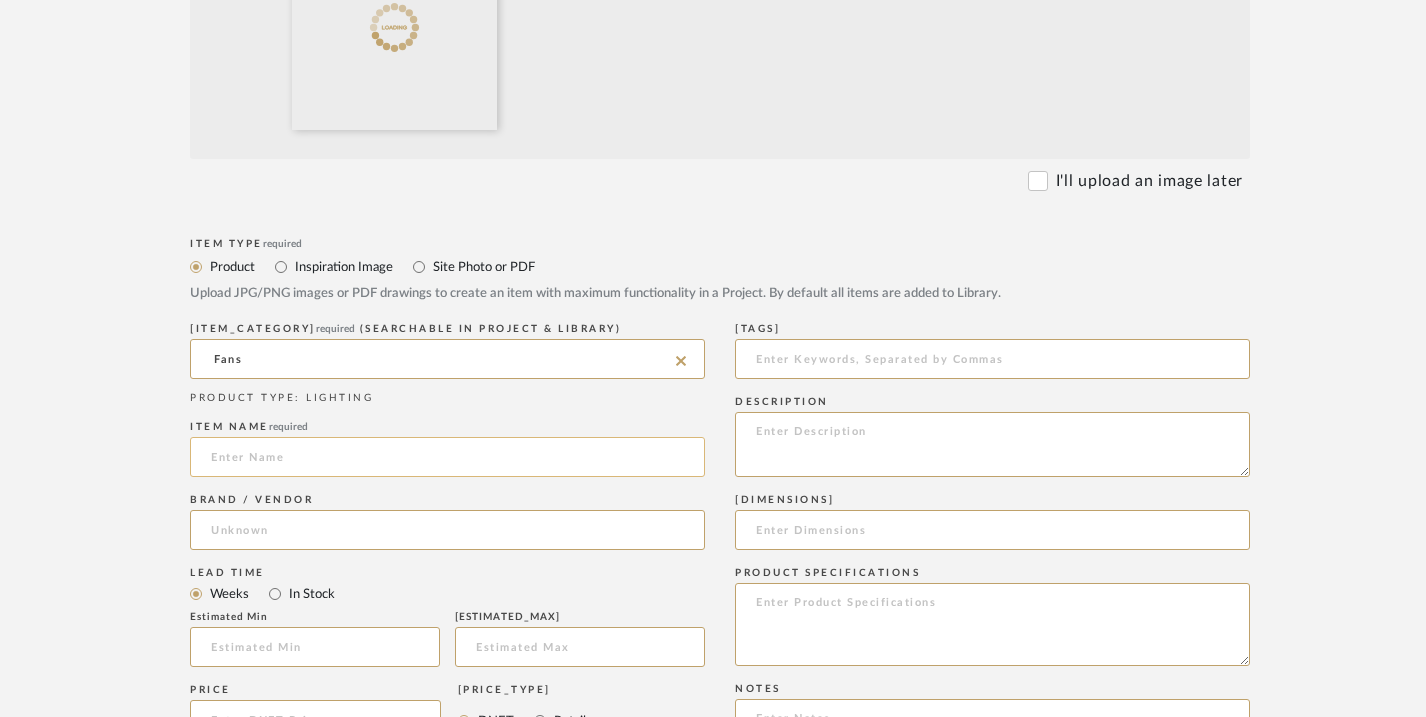 click 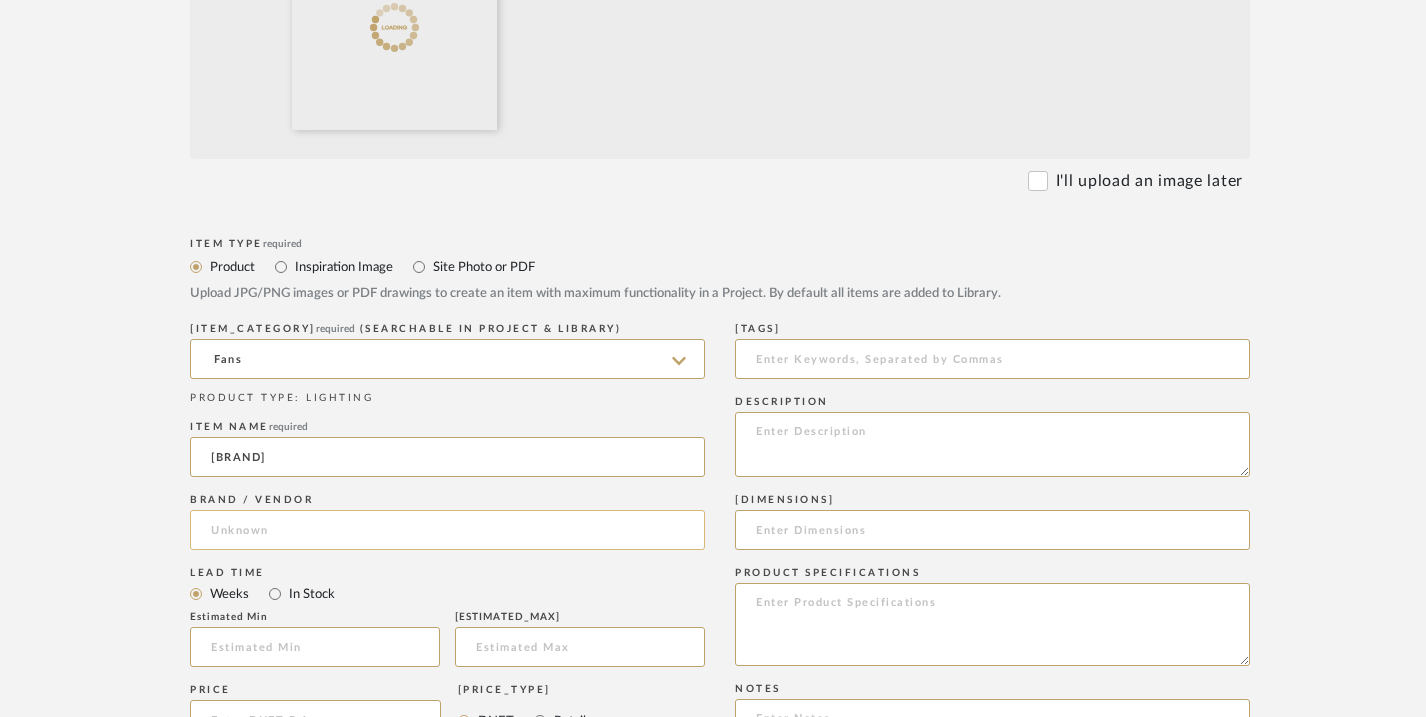 type on "[BRAND]" 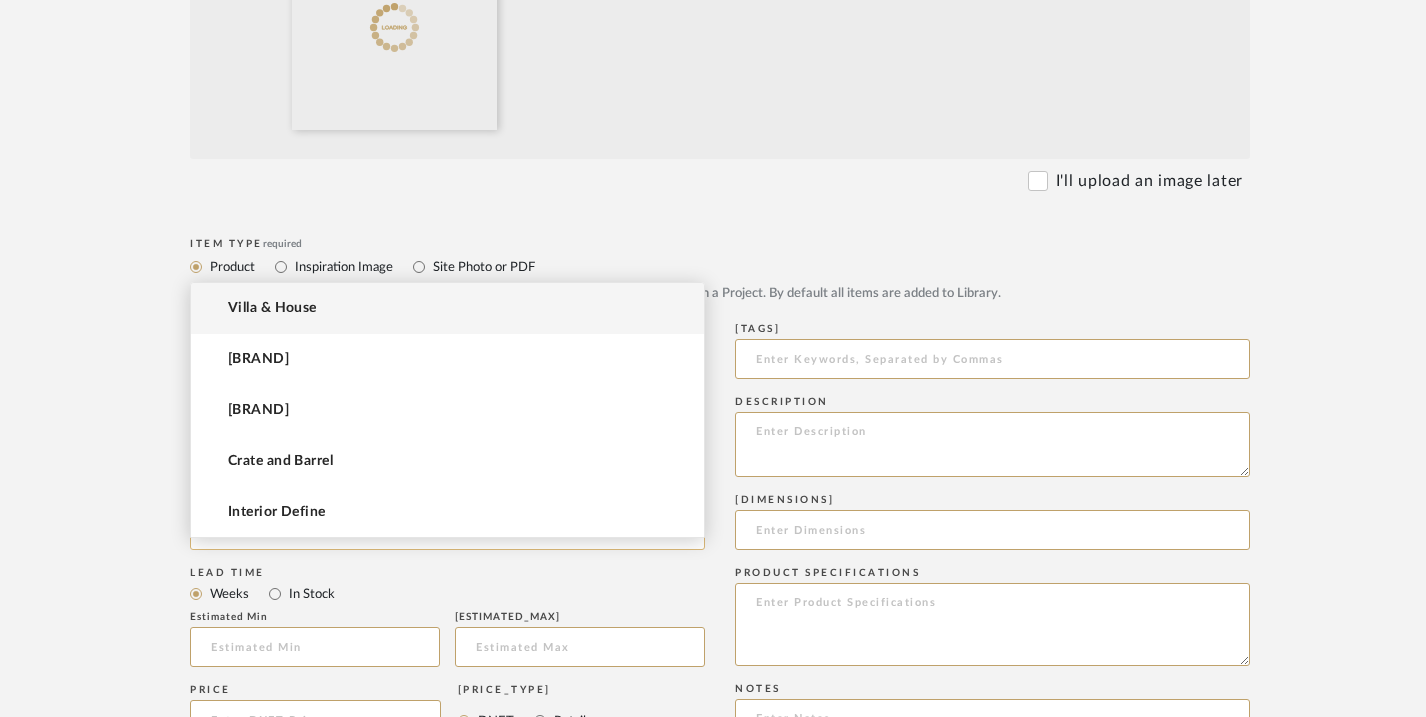 click 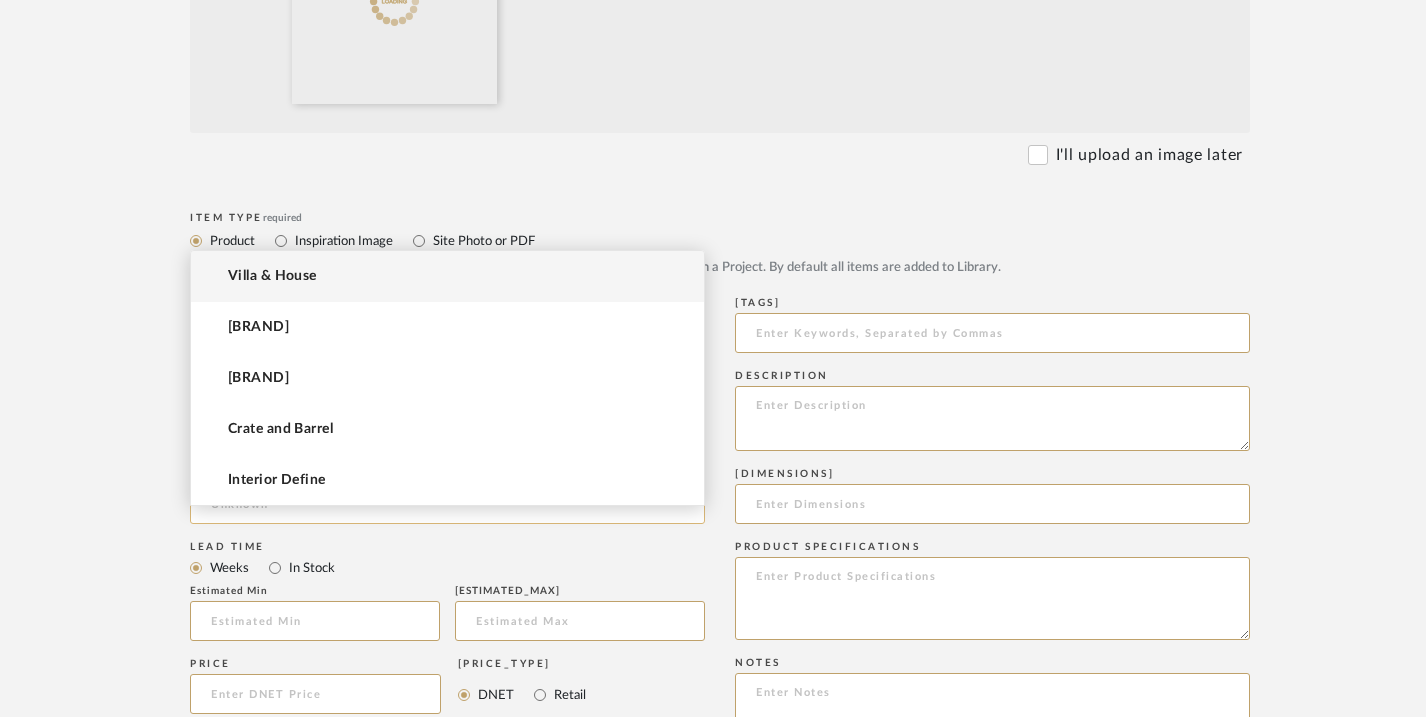 scroll, scrollTop: 701, scrollLeft: 0, axis: vertical 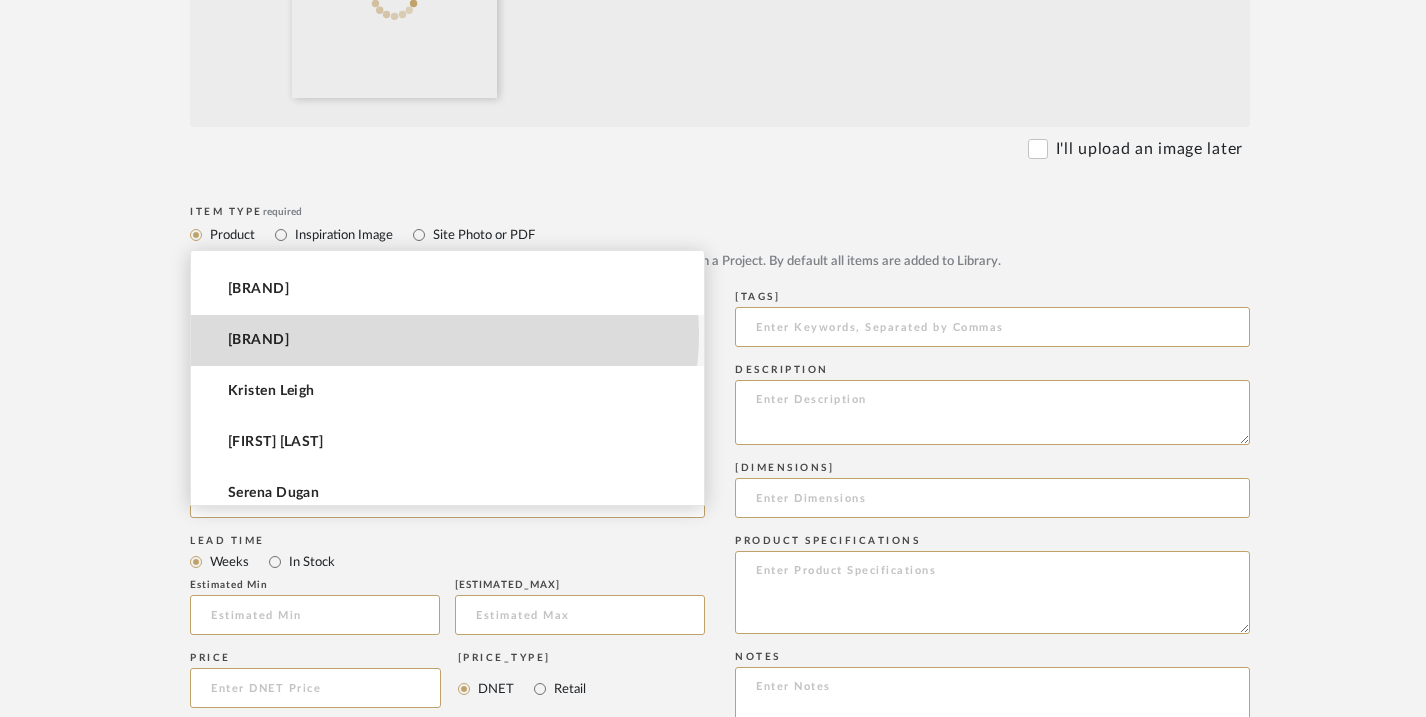 click on "[BRAND]" at bounding box center (447, 340) 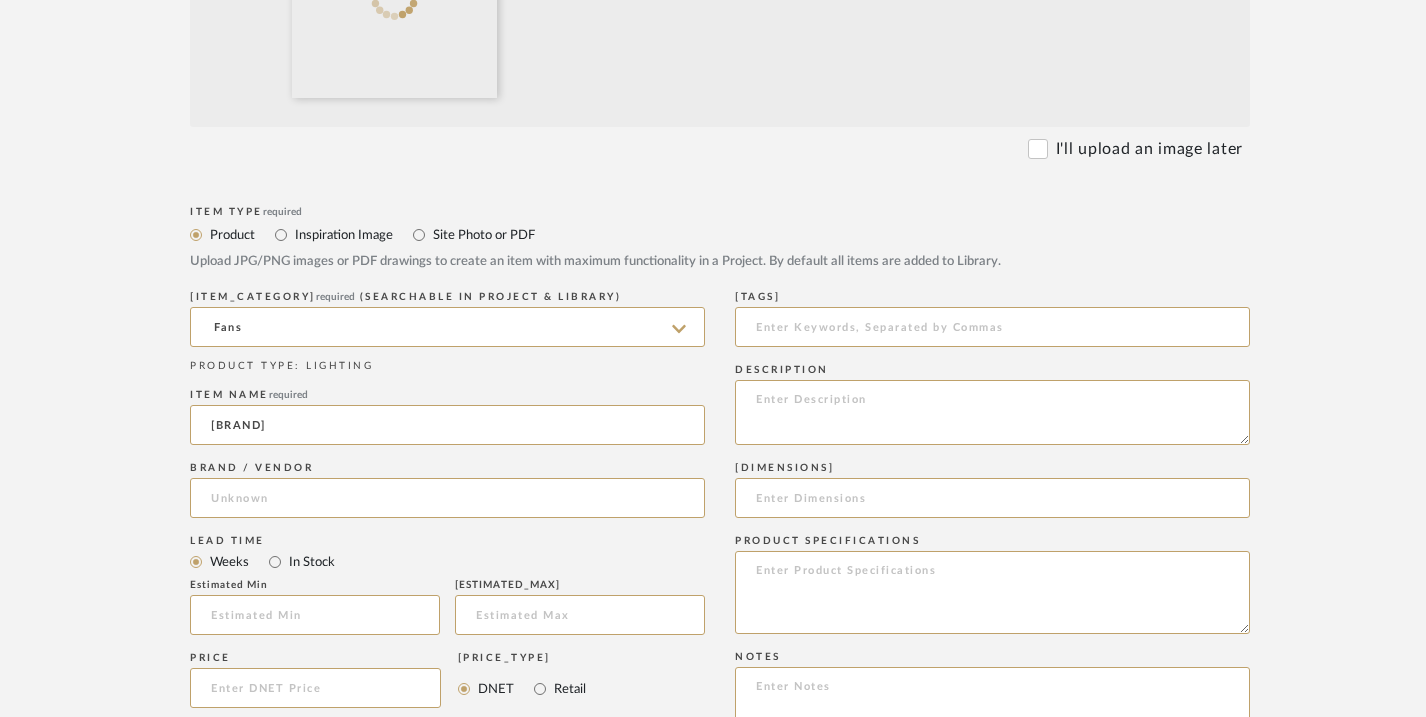 type on "[BRAND]" 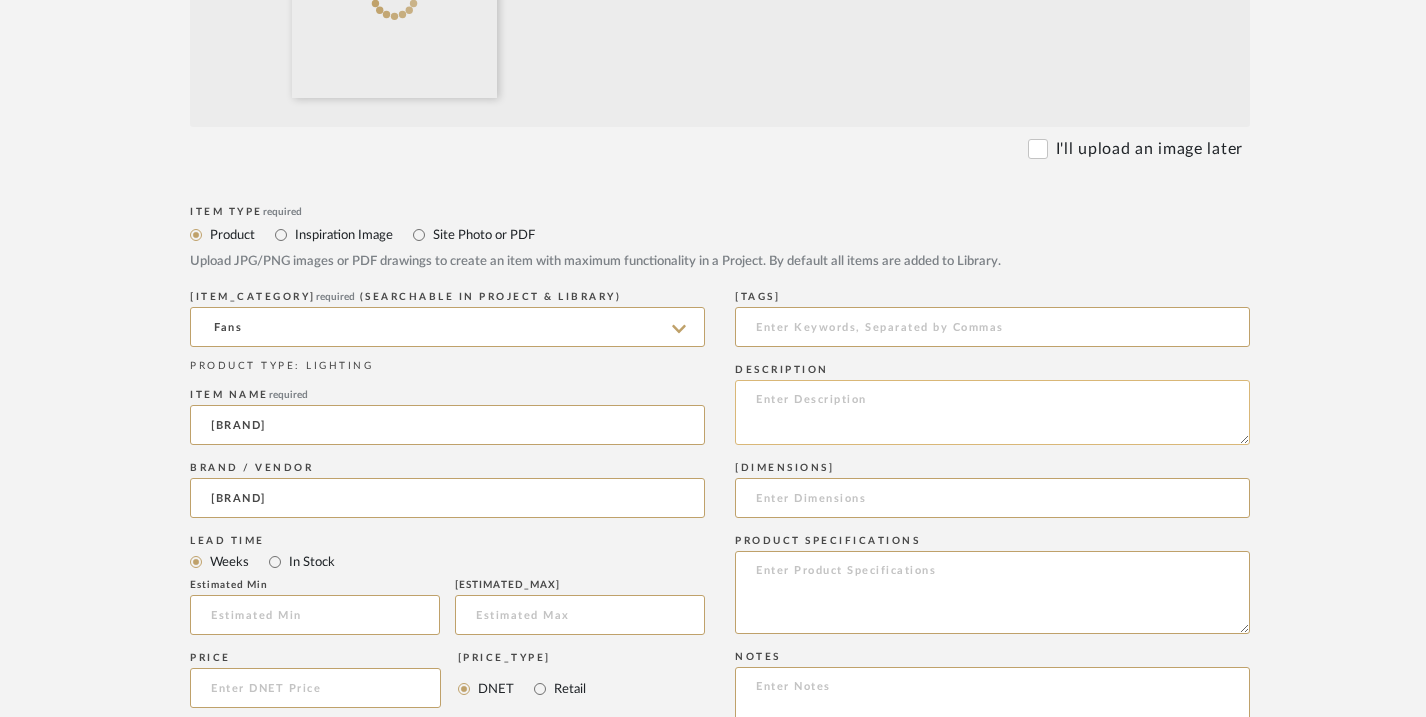 click 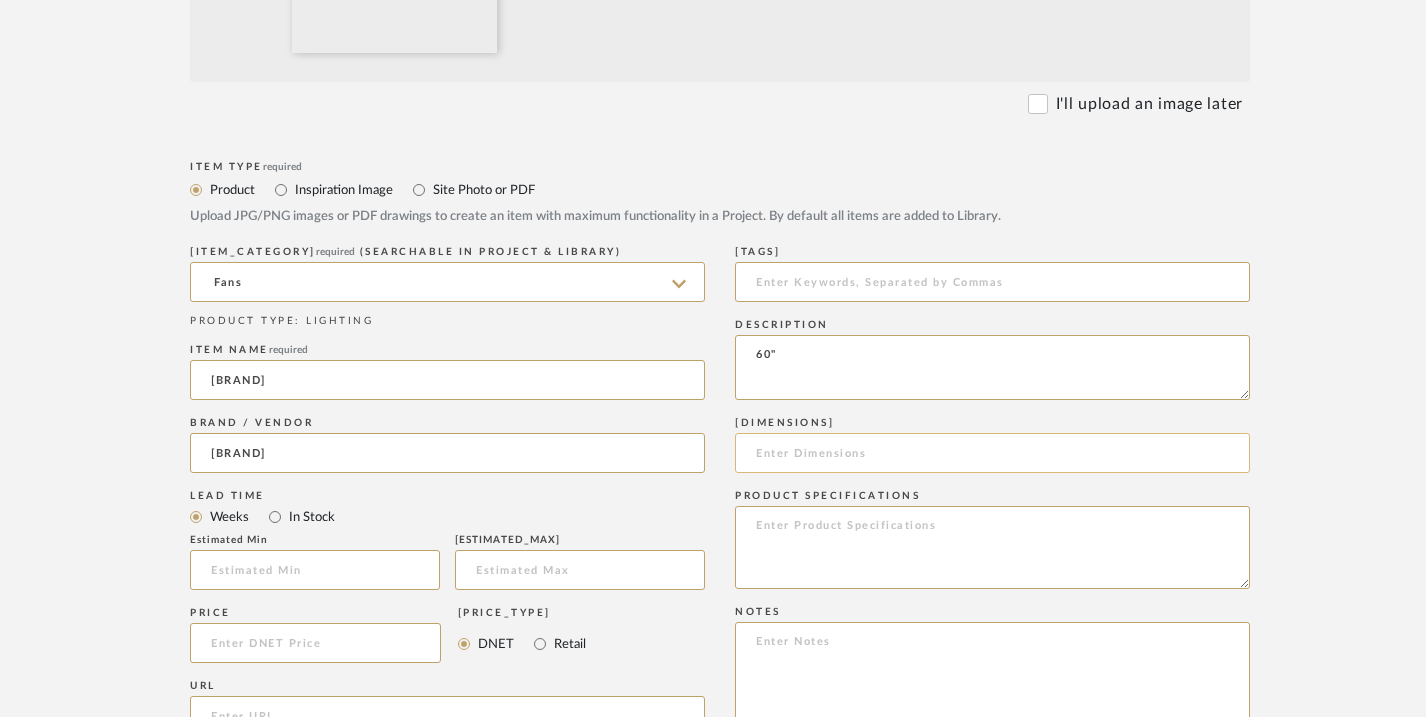 scroll, scrollTop: 747, scrollLeft: 0, axis: vertical 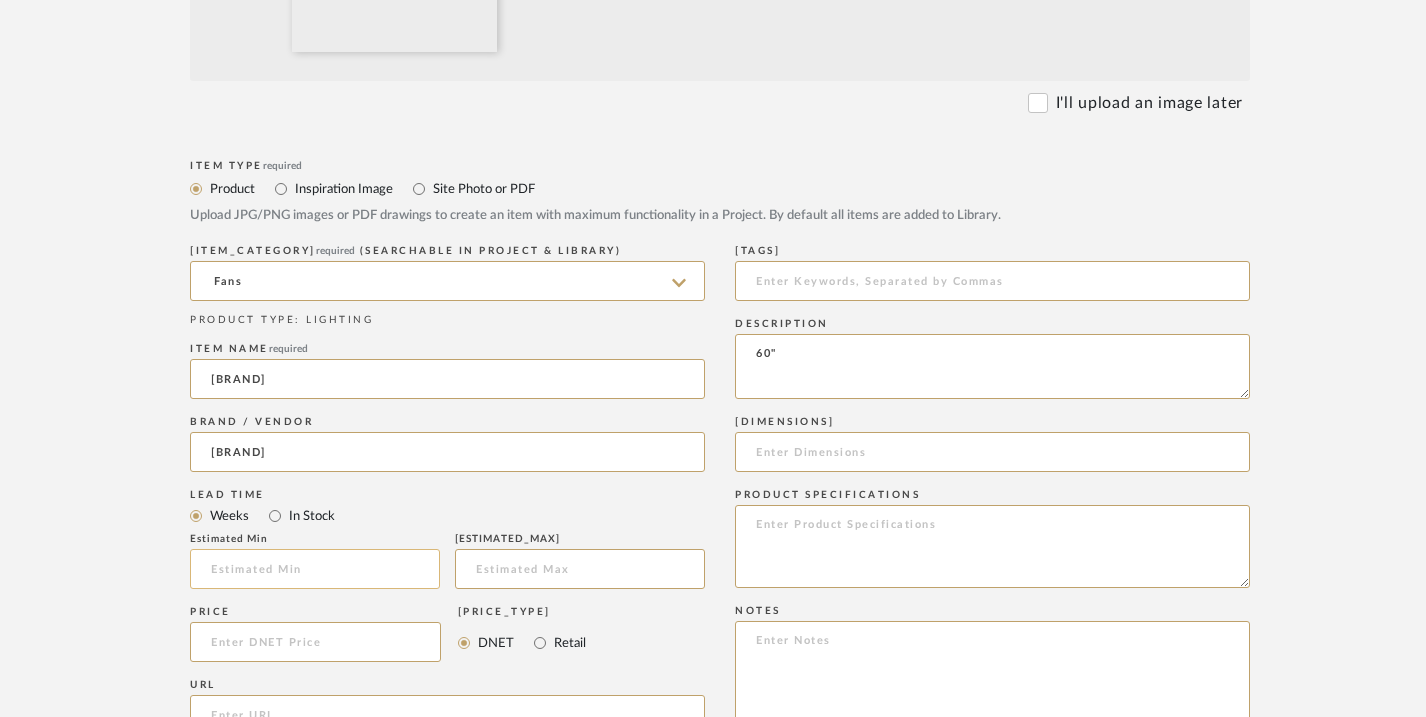 type on "60"" 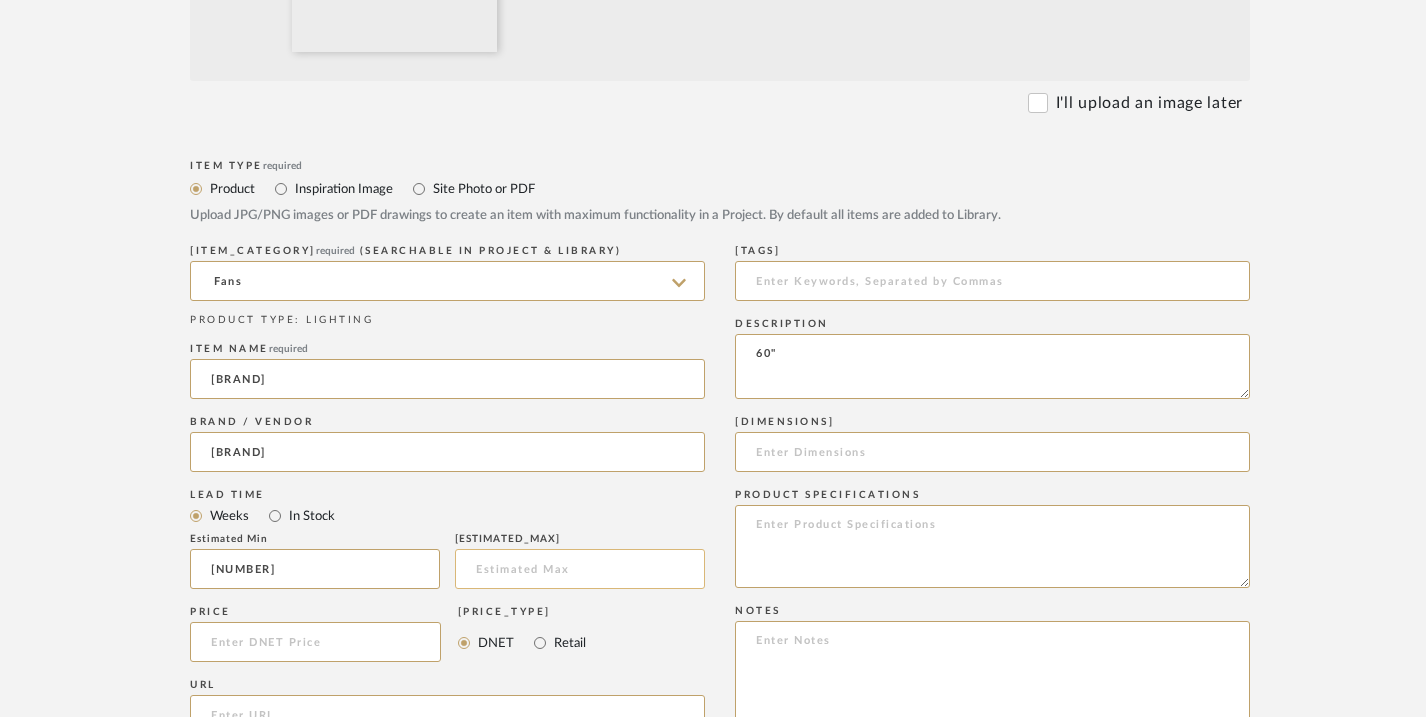 type on "[NUMBER]" 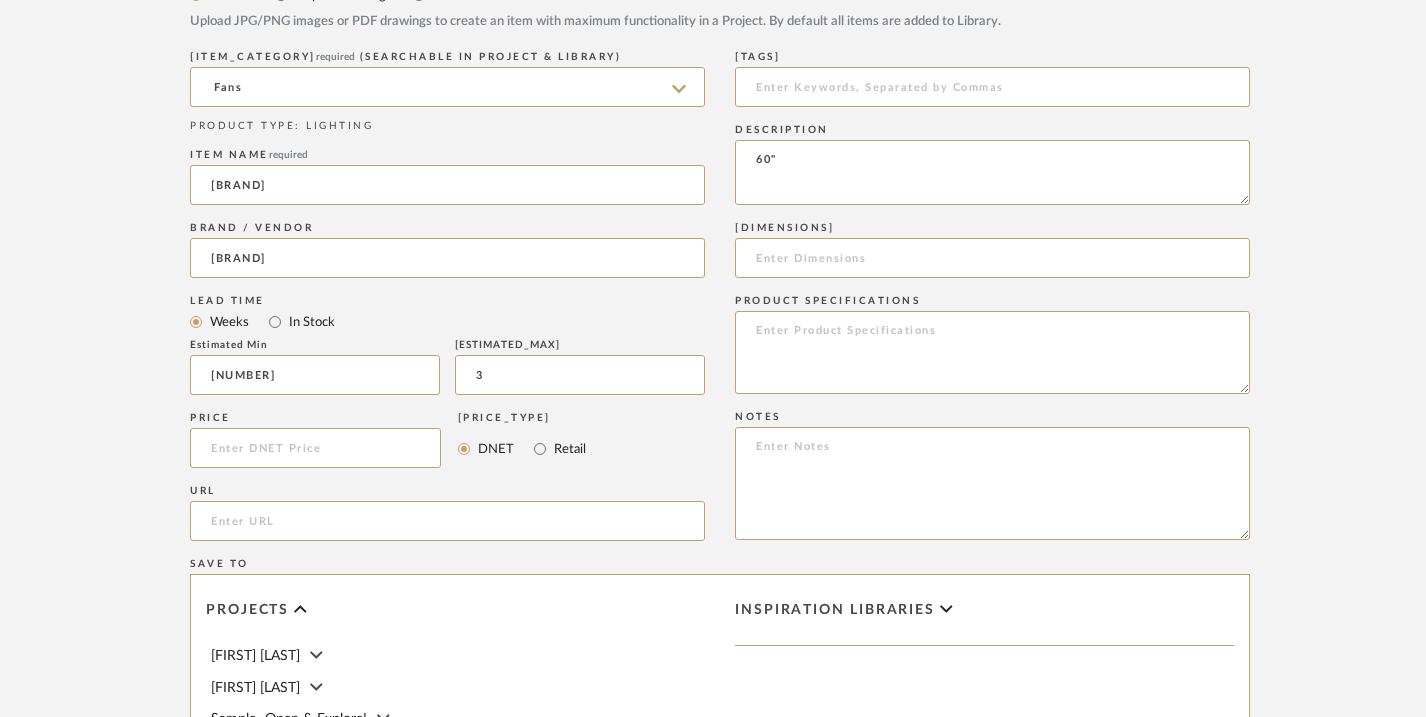 scroll, scrollTop: 949, scrollLeft: 0, axis: vertical 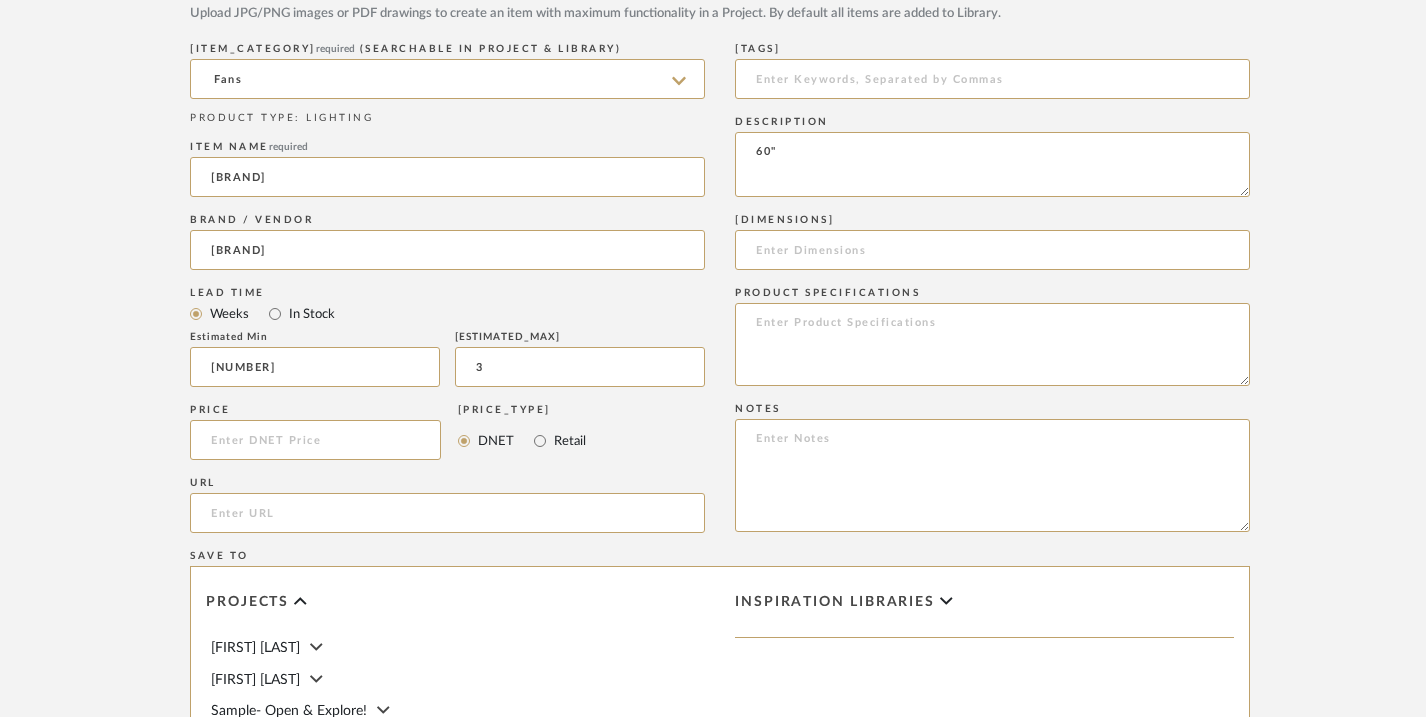 type on "3" 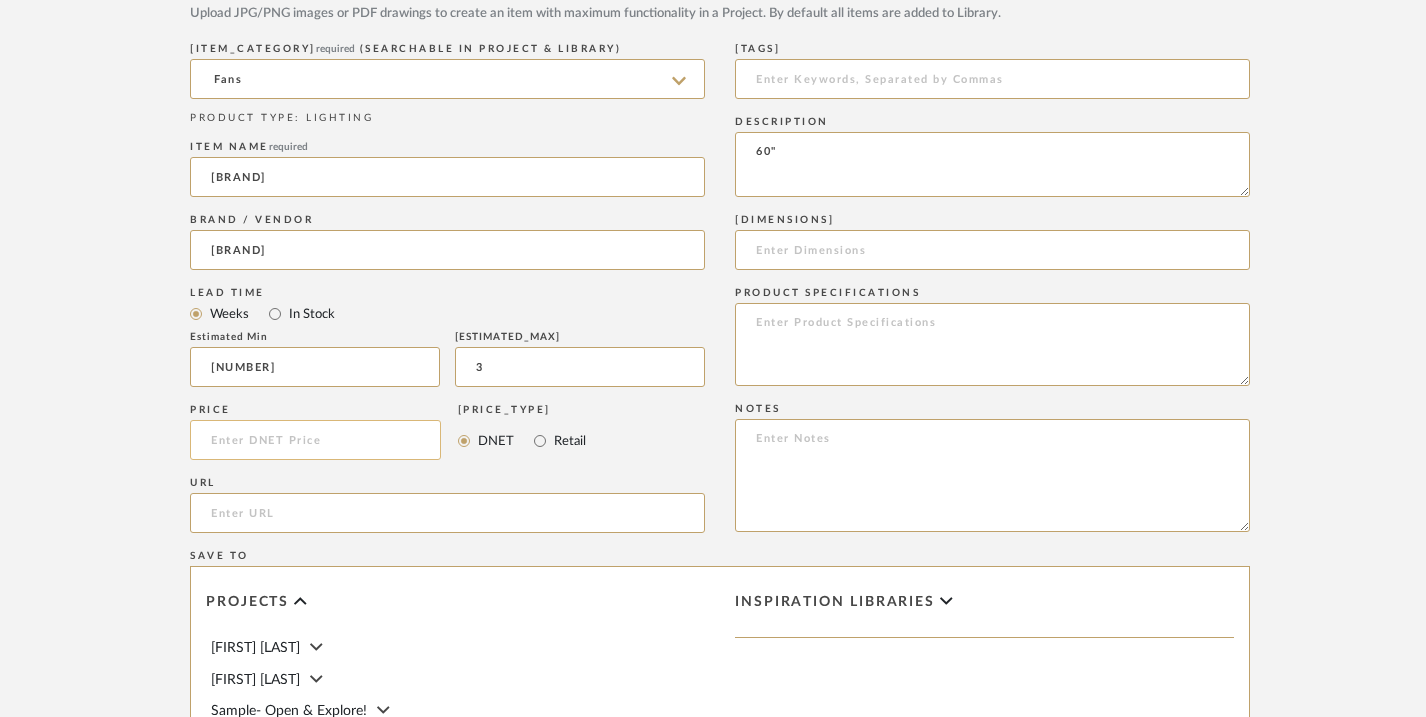 click 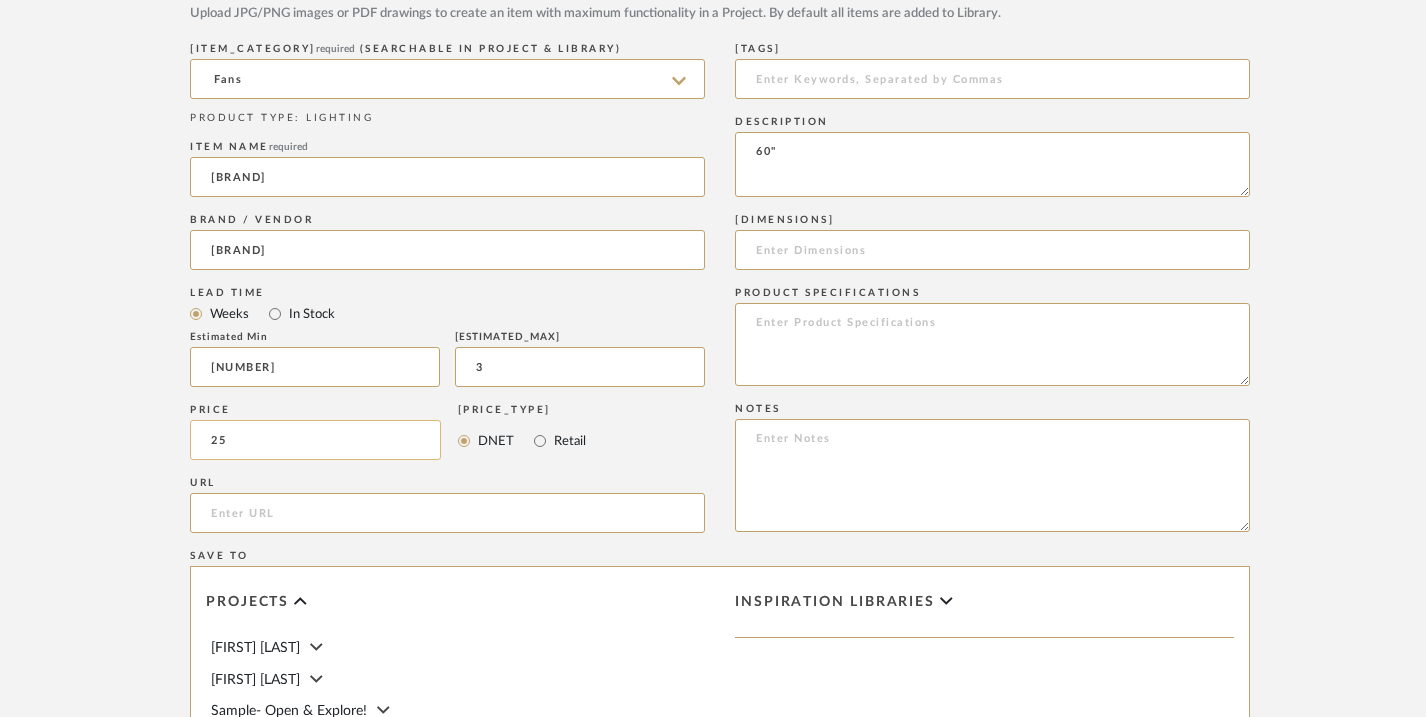type on "[NUMBER]" 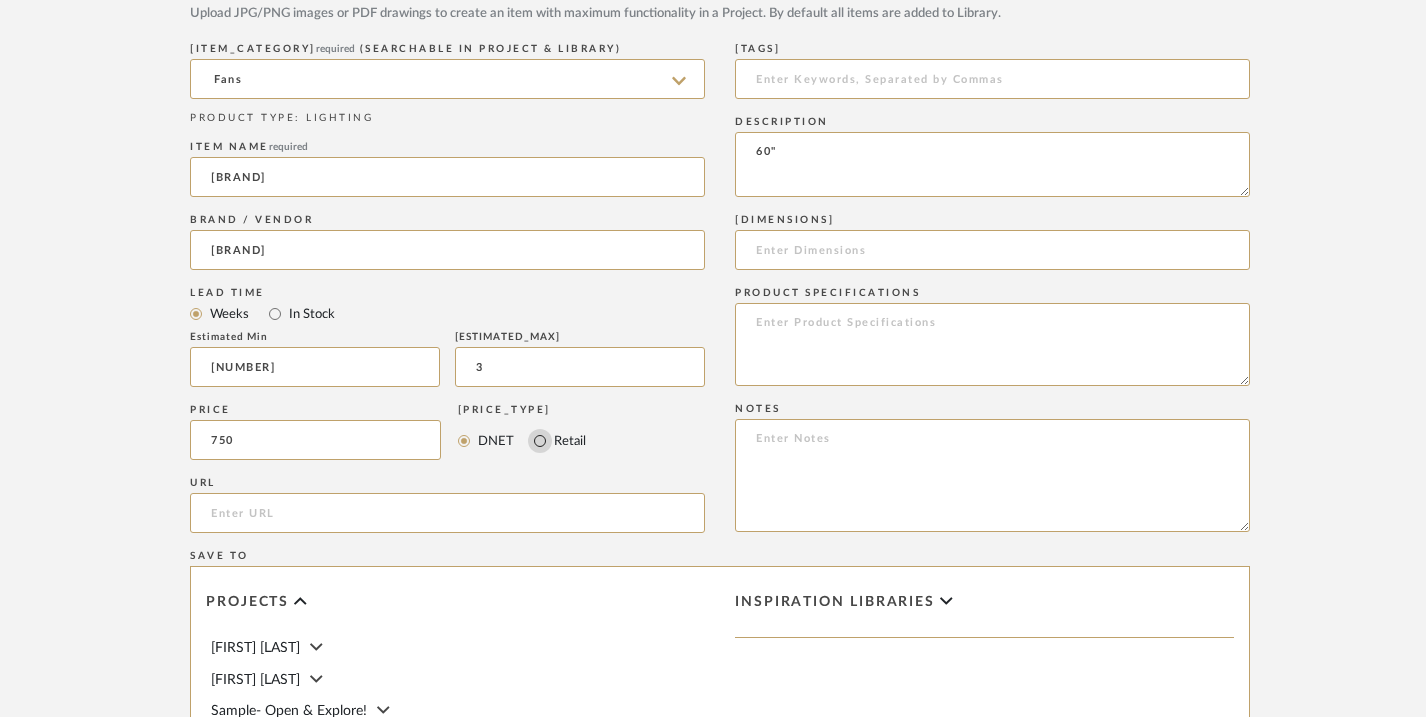 type on "$750.00" 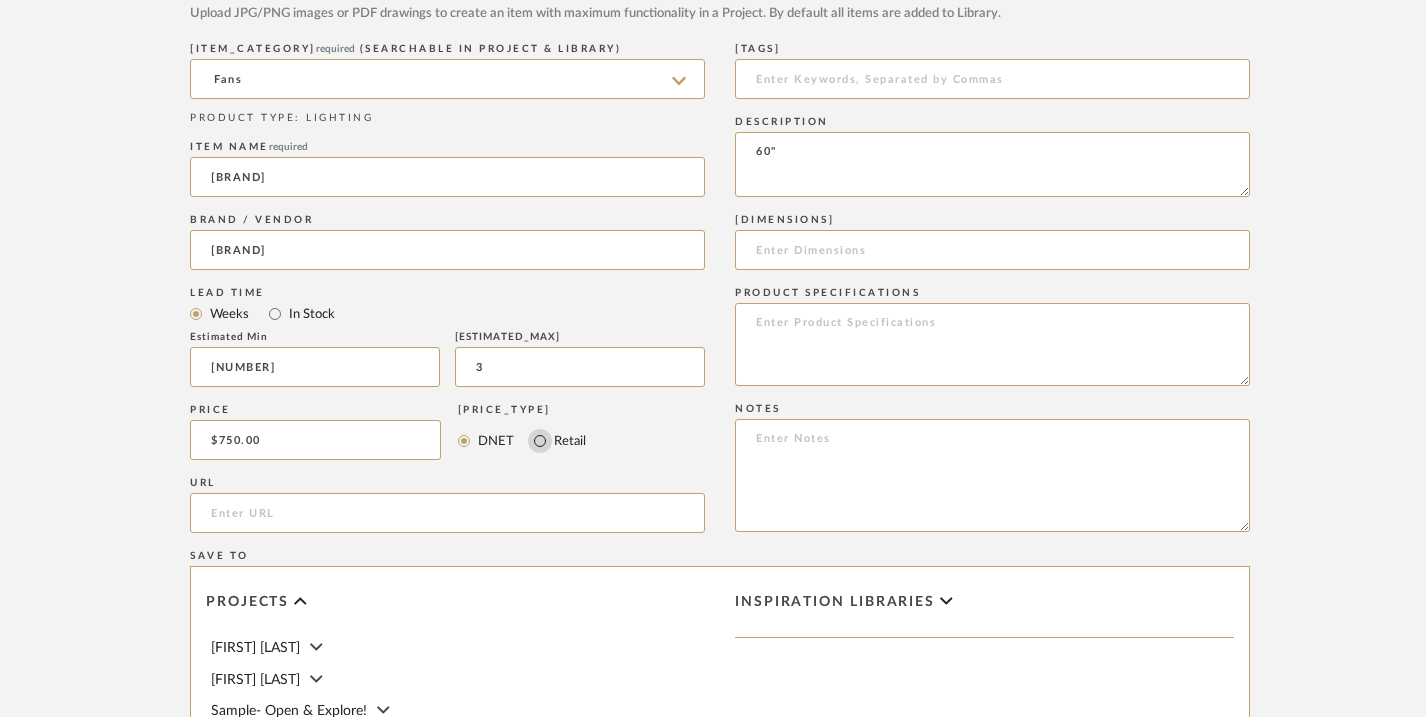 click on "Retail" at bounding box center [540, 441] 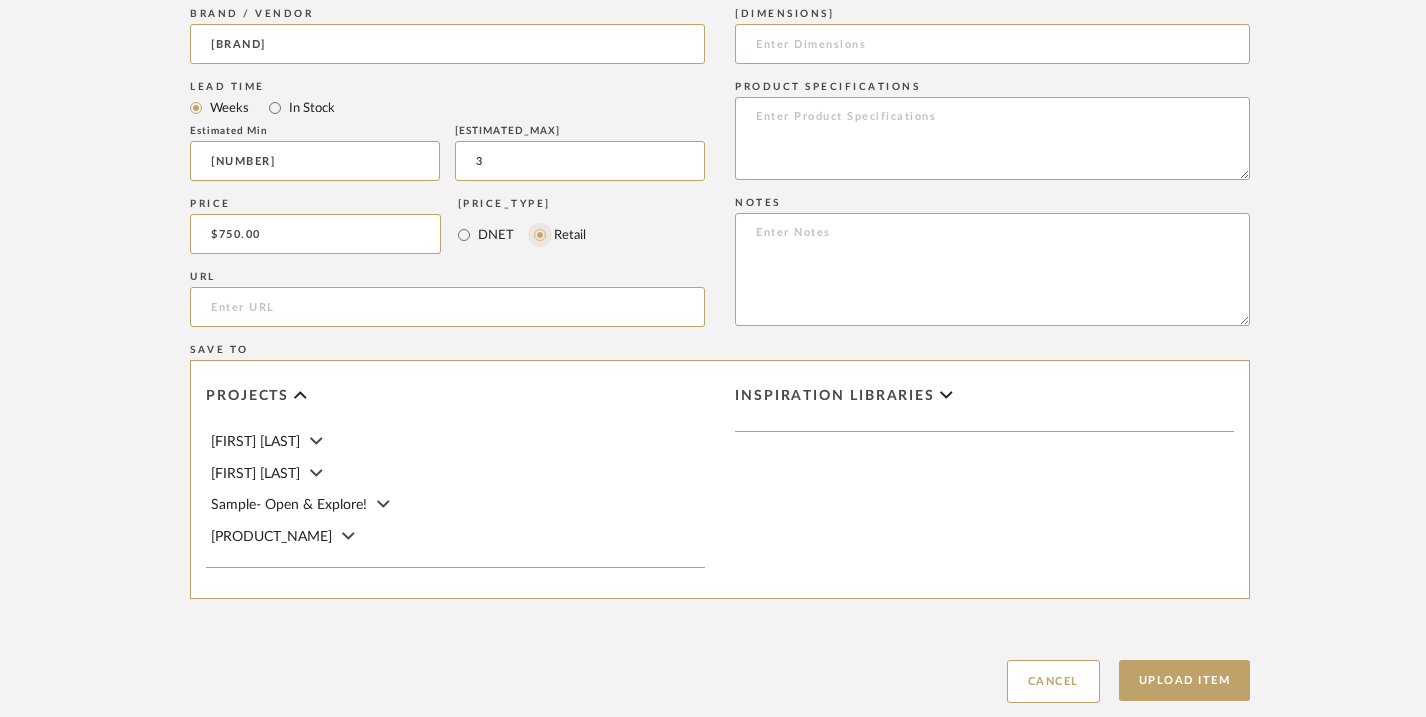 scroll, scrollTop: 1159, scrollLeft: 0, axis: vertical 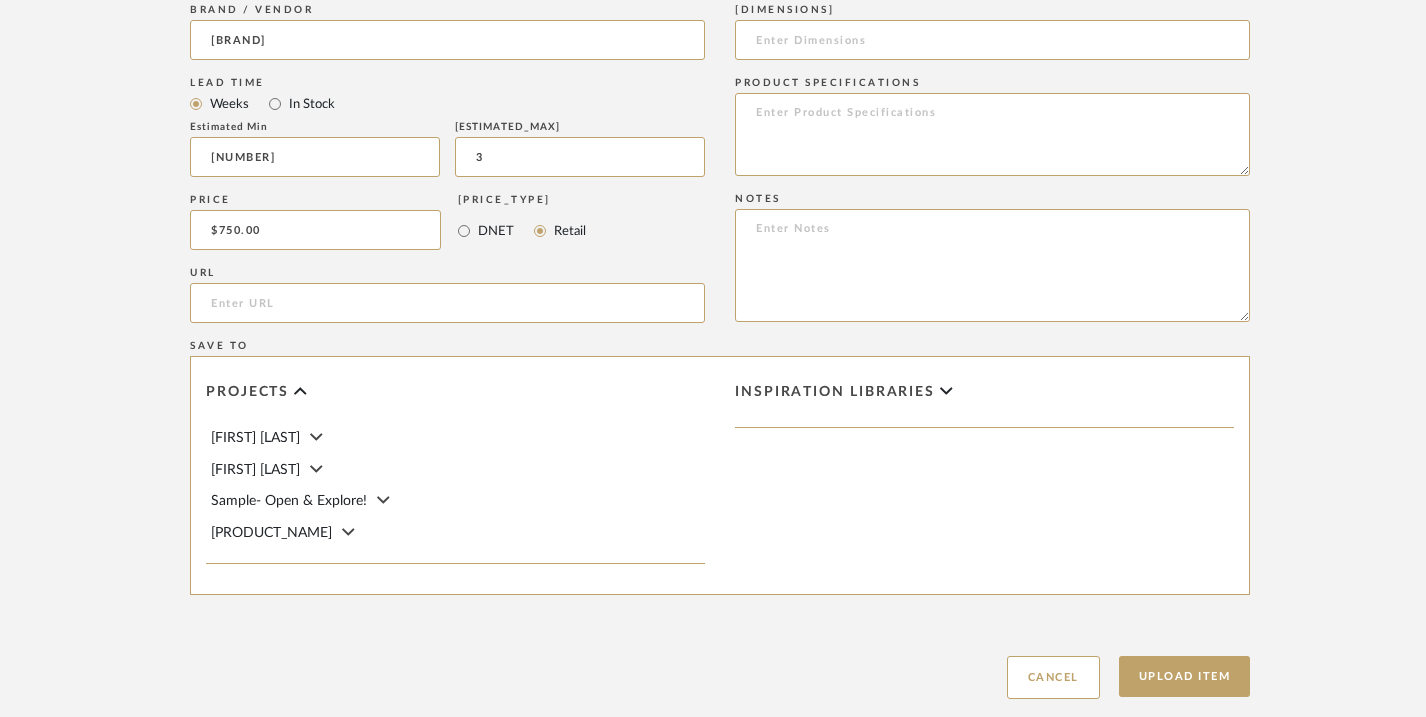 click on "[FIRST] [LAST]" 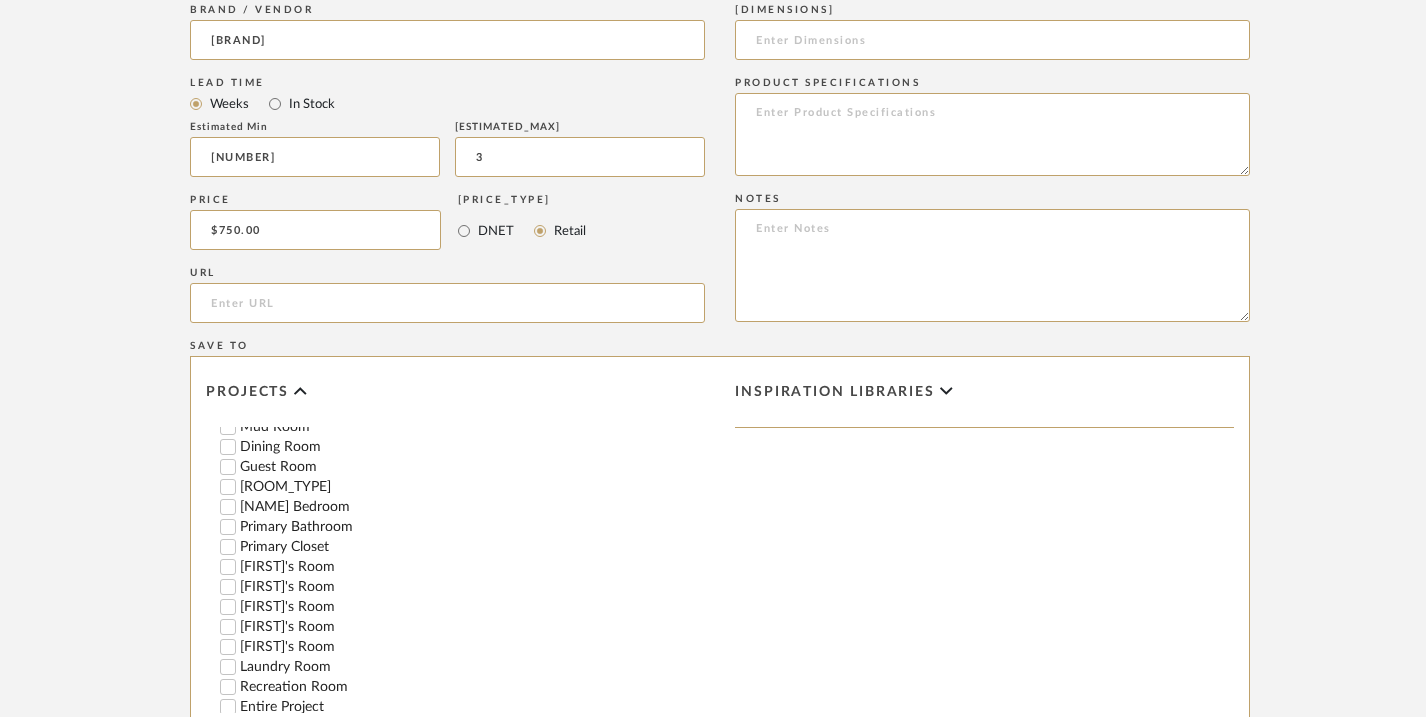 scroll, scrollTop: 190, scrollLeft: 0, axis: vertical 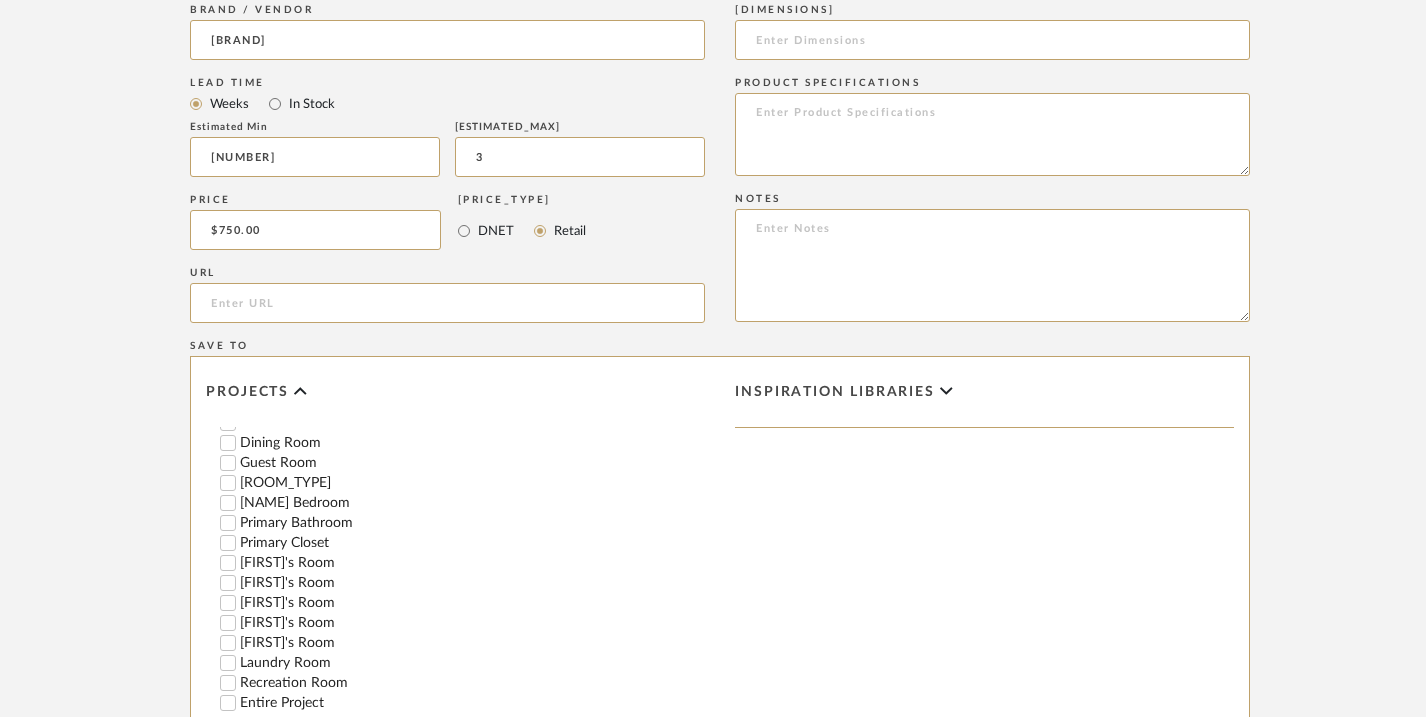 click on "[FIRST]'s Room" at bounding box center [472, 603] 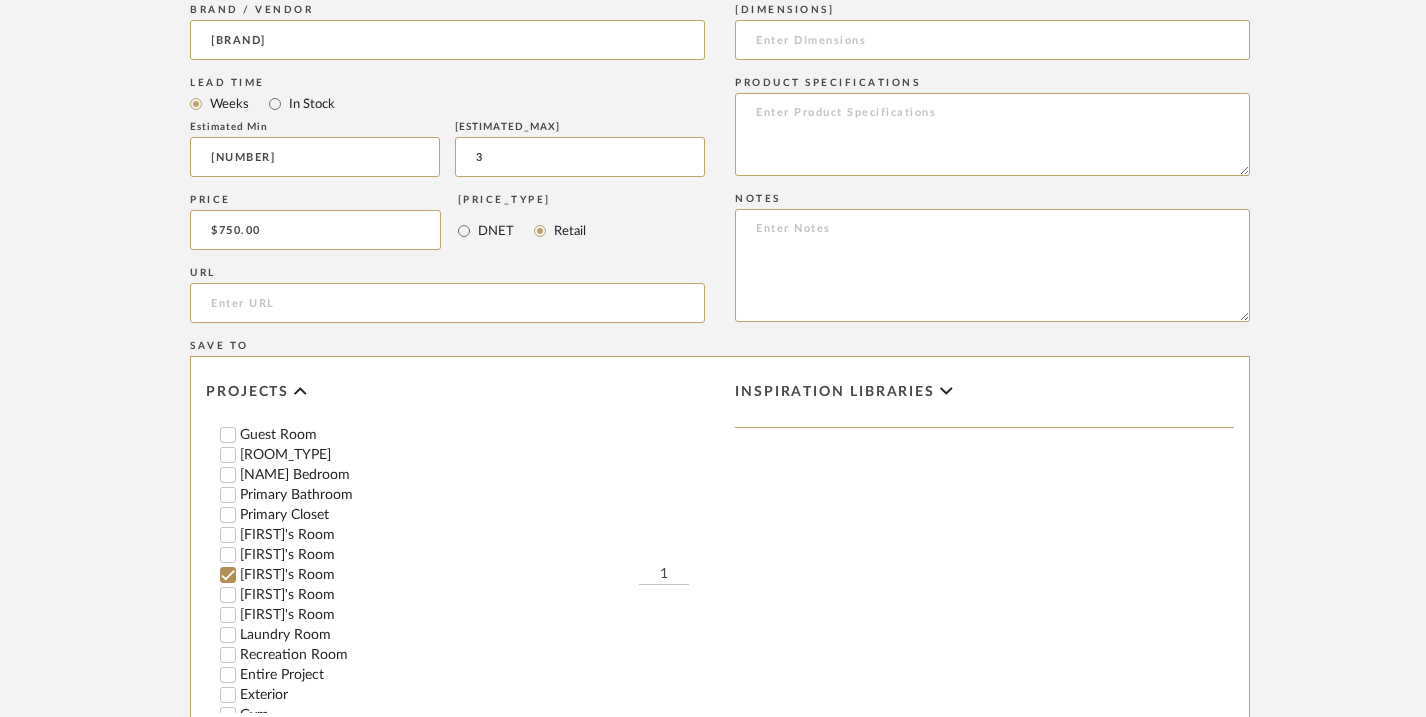 scroll, scrollTop: 207, scrollLeft: 0, axis: vertical 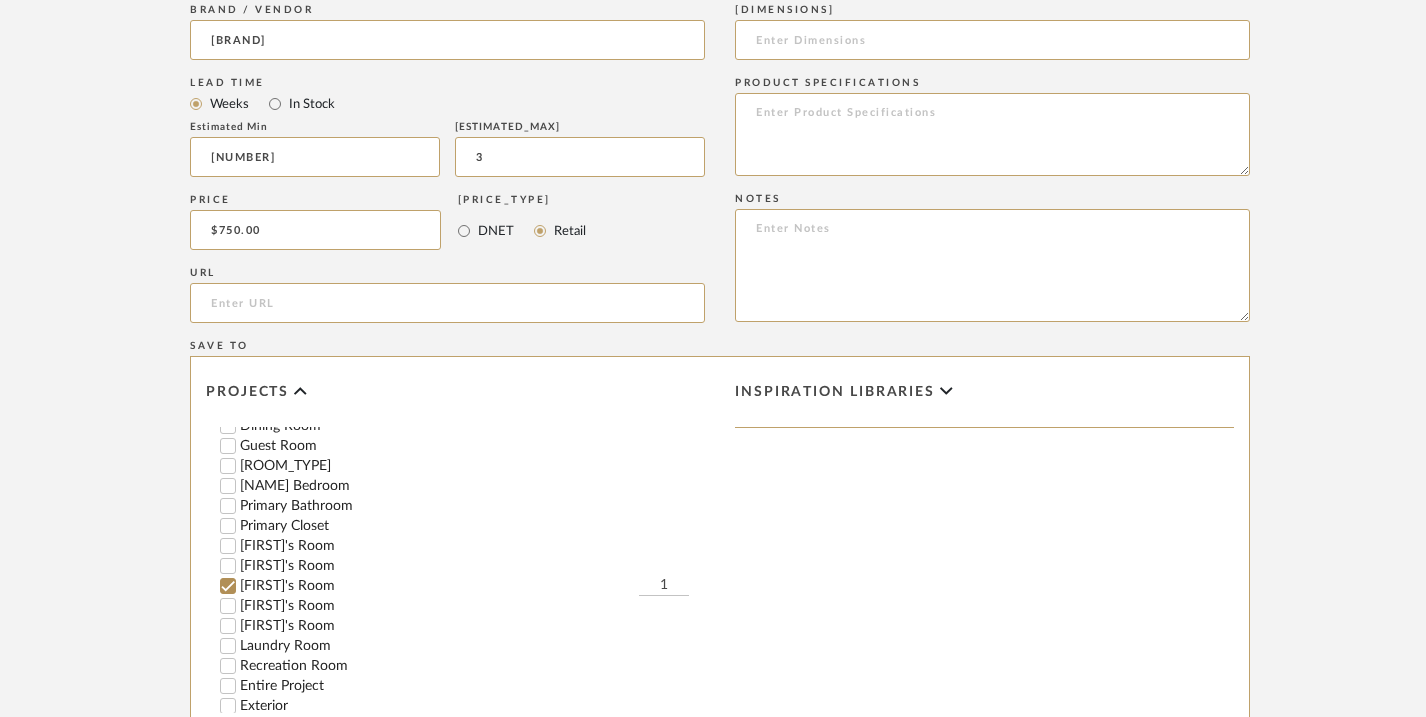 click on "[NAME] Bedroom" at bounding box center [472, 486] 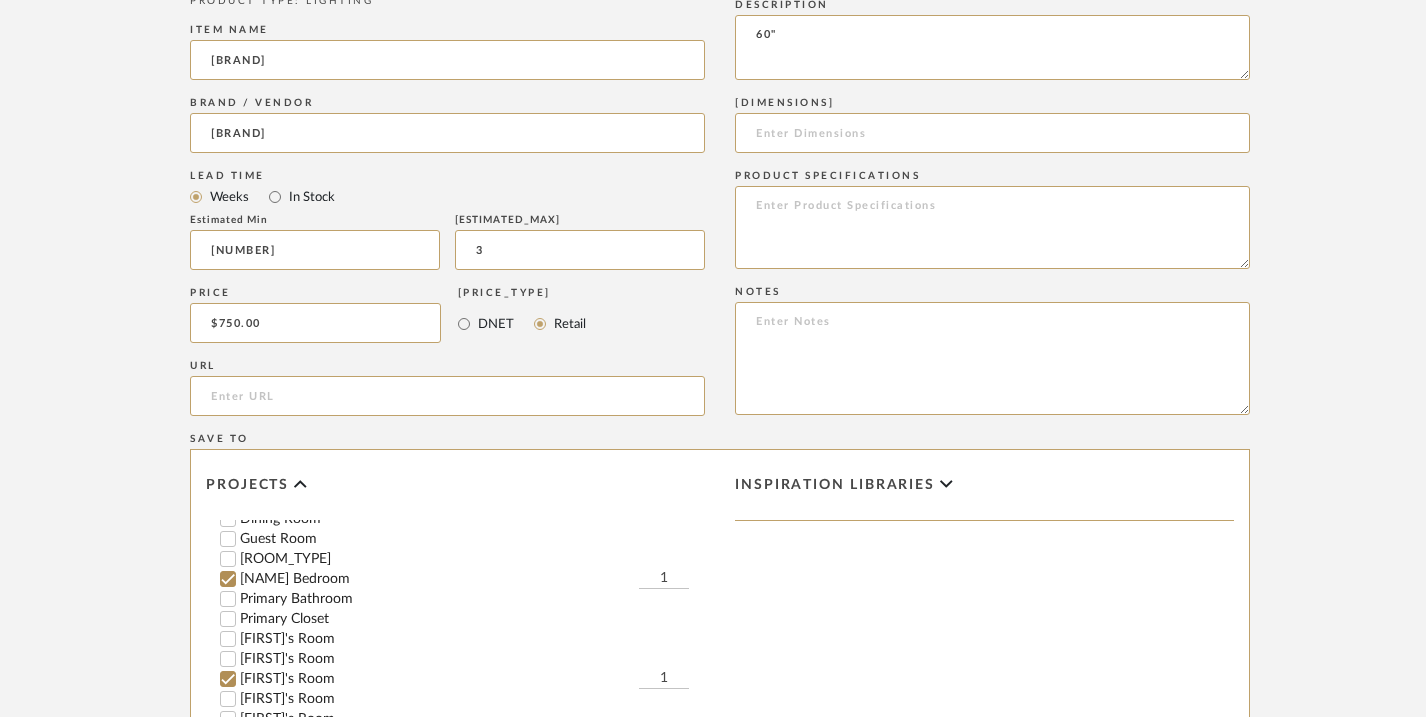 scroll, scrollTop: 1069, scrollLeft: 0, axis: vertical 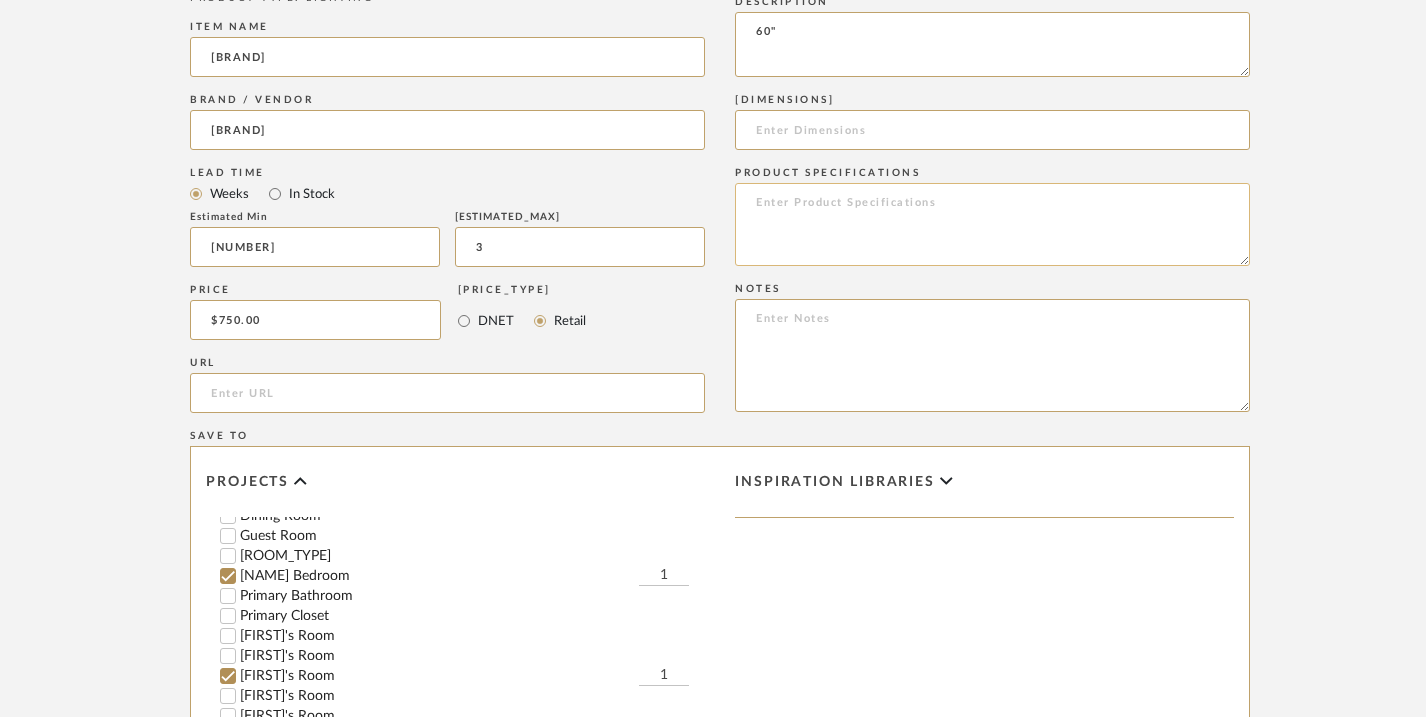 click 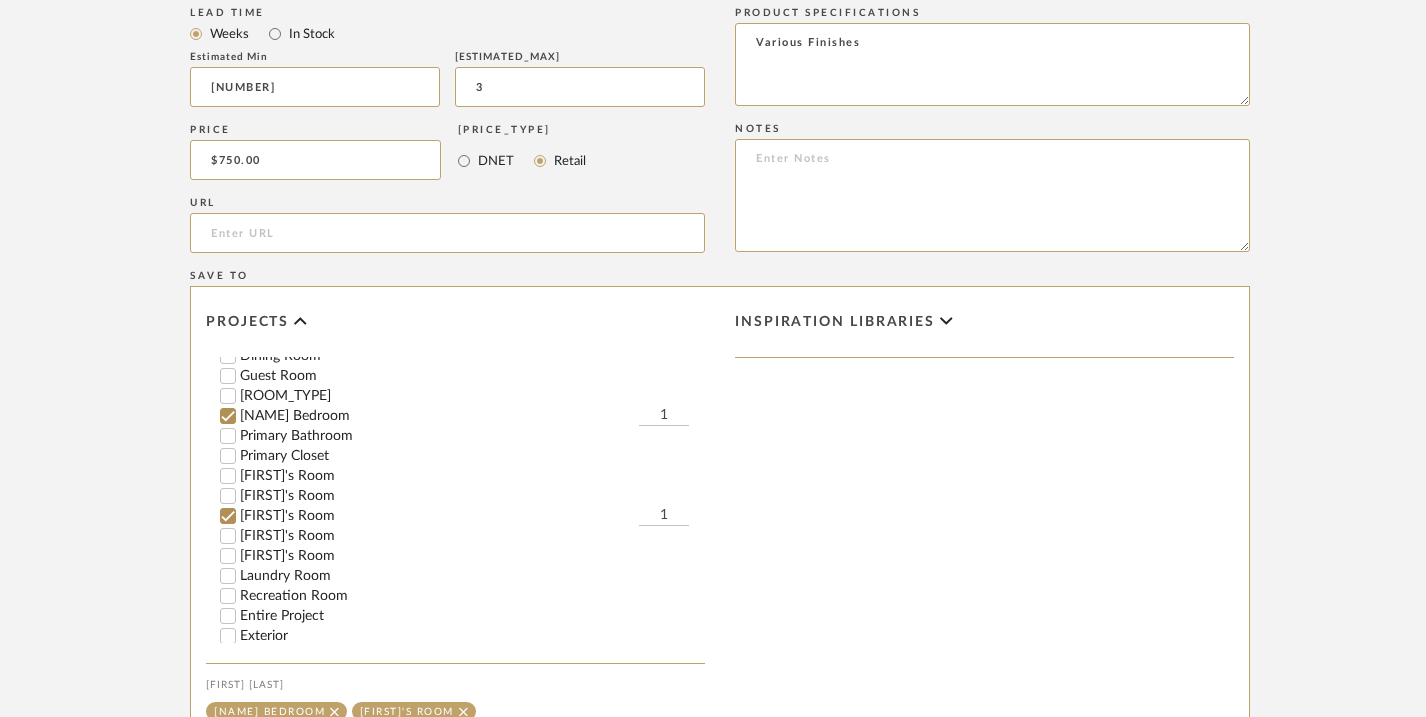 scroll, scrollTop: 1233, scrollLeft: 0, axis: vertical 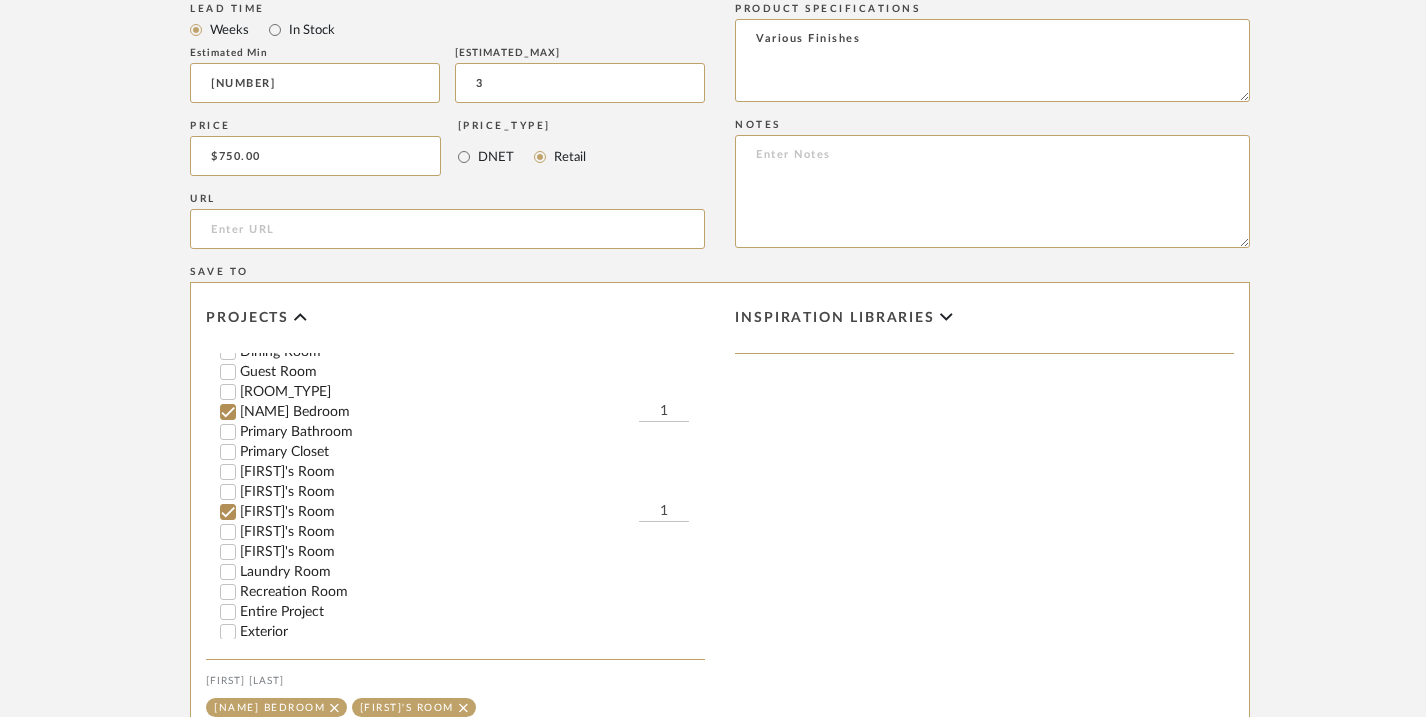 type on "Various Finishes" 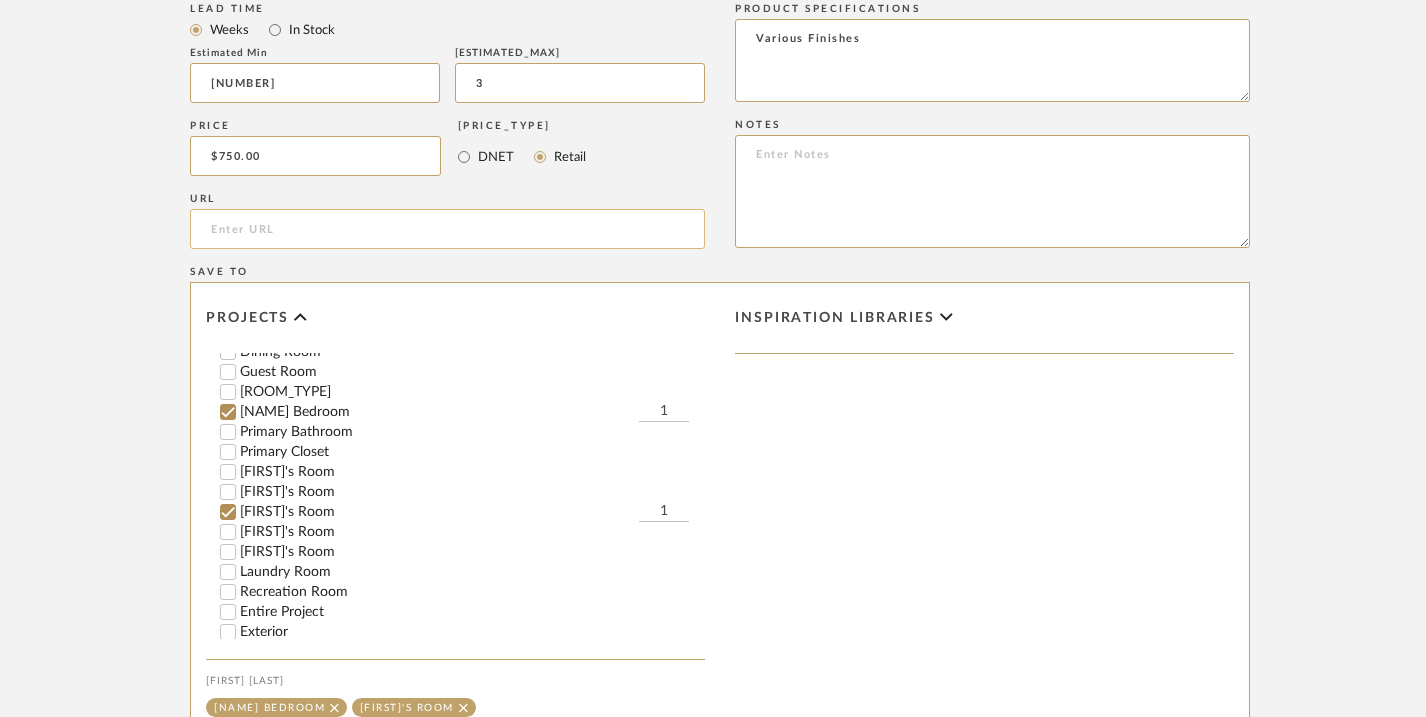click 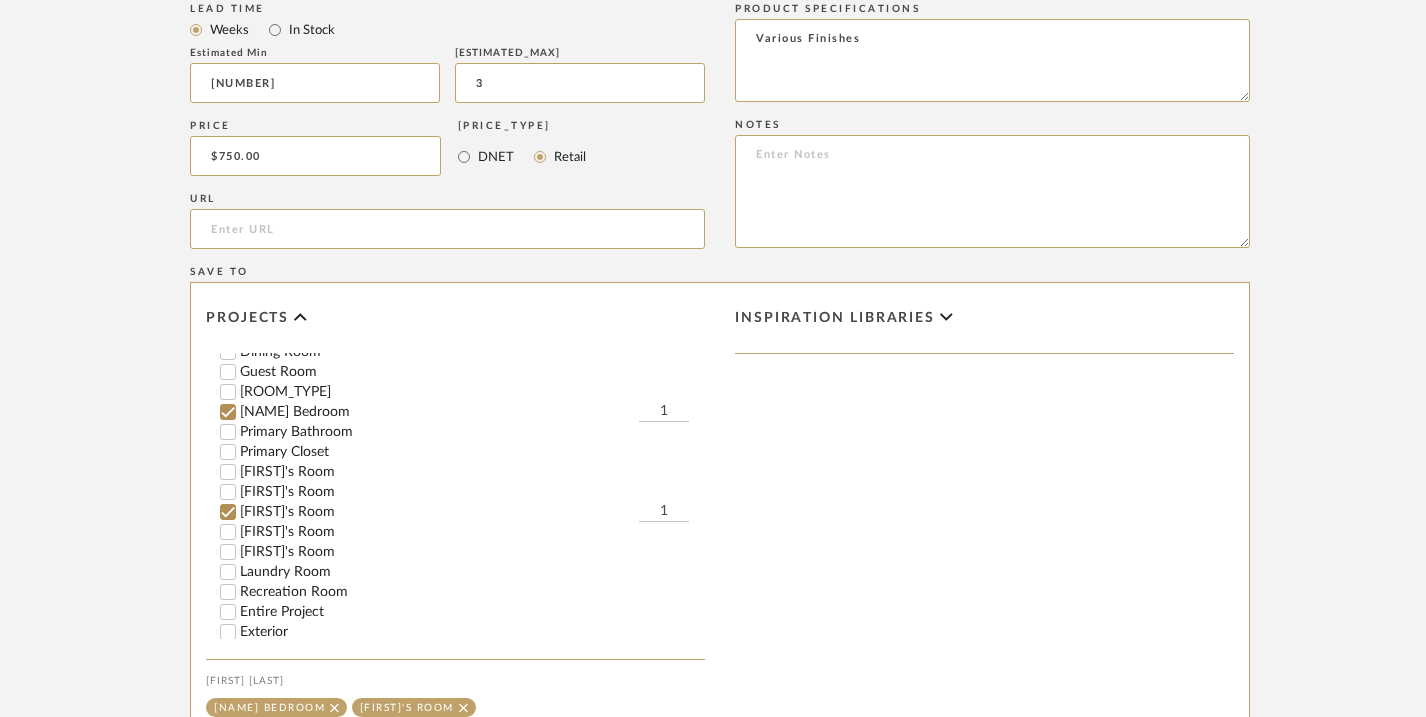 paste on "https://www.[website].com/[product]/[product_name]-[id]?gad_source=1&gad_campaignid=22827093247&gclid=CjwKCAjwkbzEBhAVEiwA4V-yqib5MhqRw7A3tJLB48DczZwLEjW7nQtJEfKd_7STkVigLfPXSQRkUxoCTJIQAvD_BwE#2461=89865" 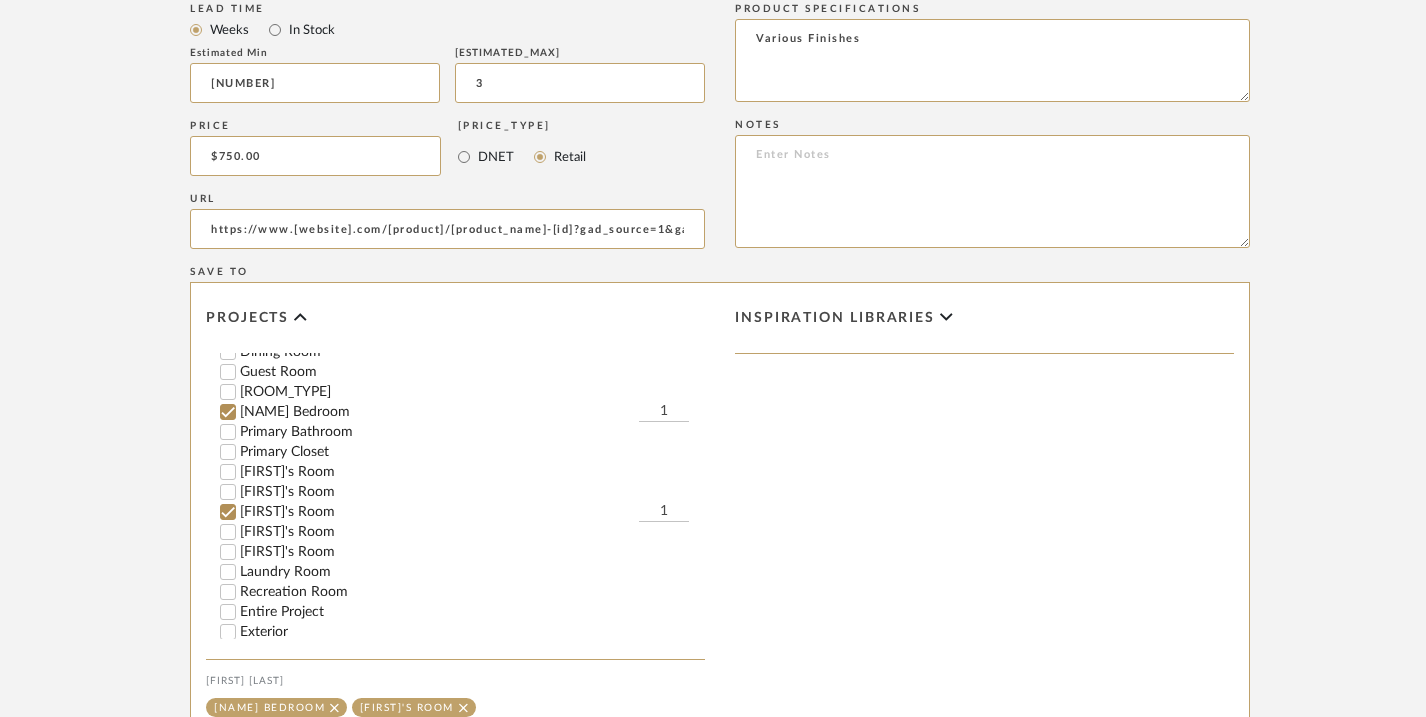 scroll, scrollTop: 0, scrollLeft: 1345, axis: horizontal 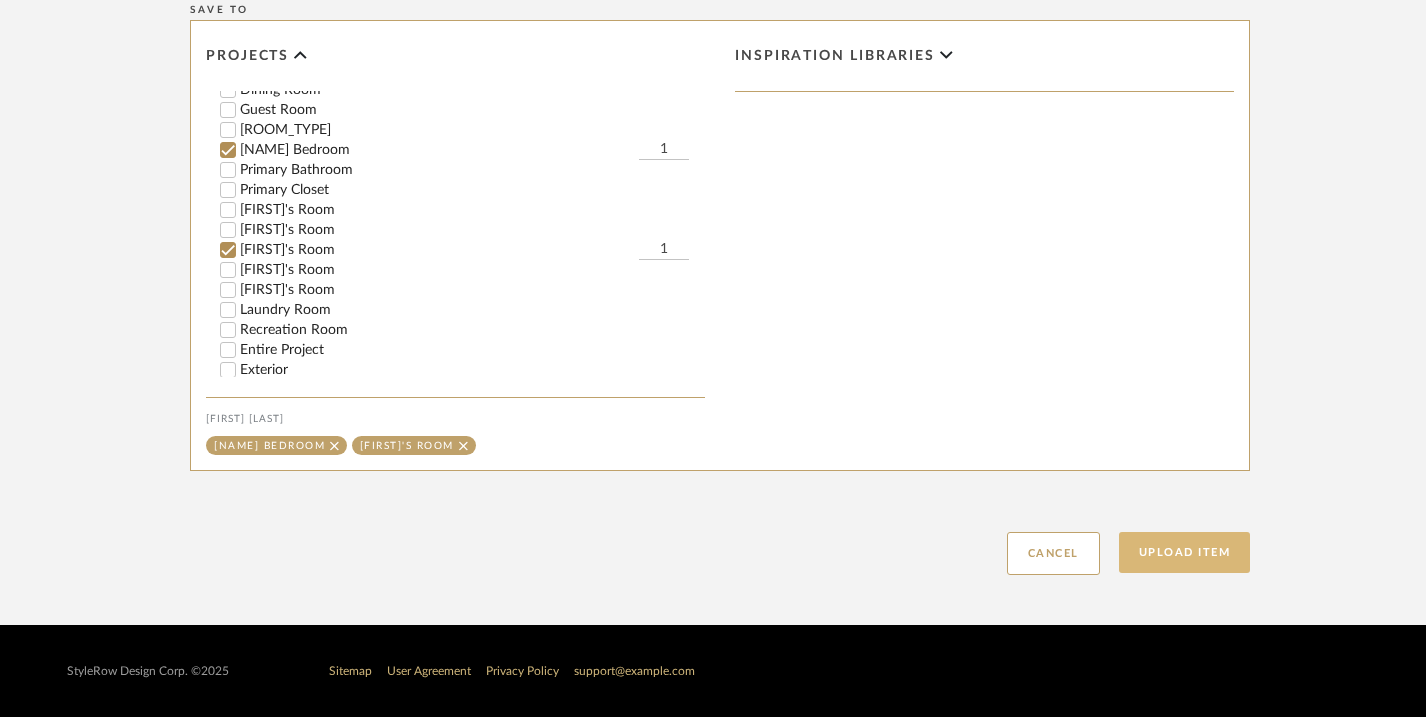type on "https://www.[website].com/[product]/[product_name]-[id]?gad_source=1&gad_campaignid=22827093247&gclid=CjwKCAjwkbzEBhAVEiwA4V-yqib5MhqRw7A3tJLB48DczZwLEjW7nQtJEfKd_7STkVigLfPXSQRkUxoCTJIQAvD_BwE#2461=89865" 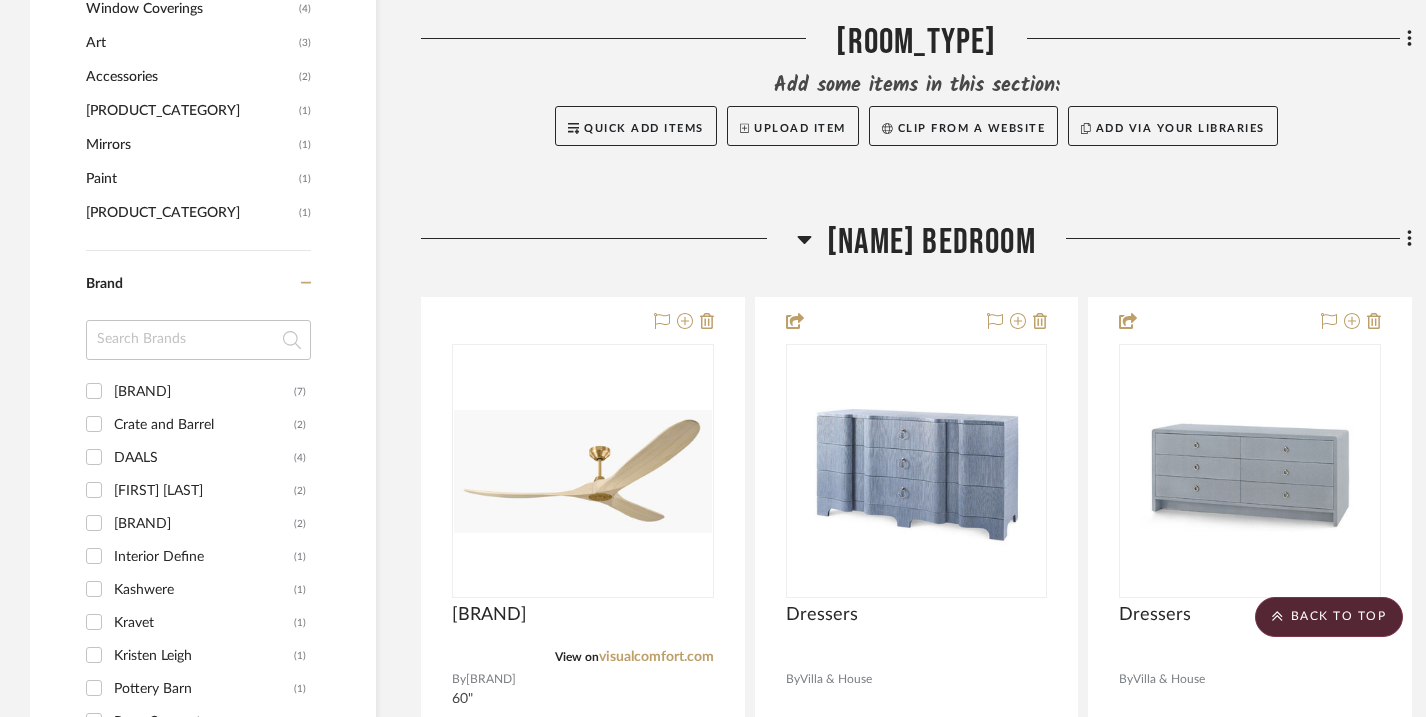 scroll, scrollTop: 1840, scrollLeft: 0, axis: vertical 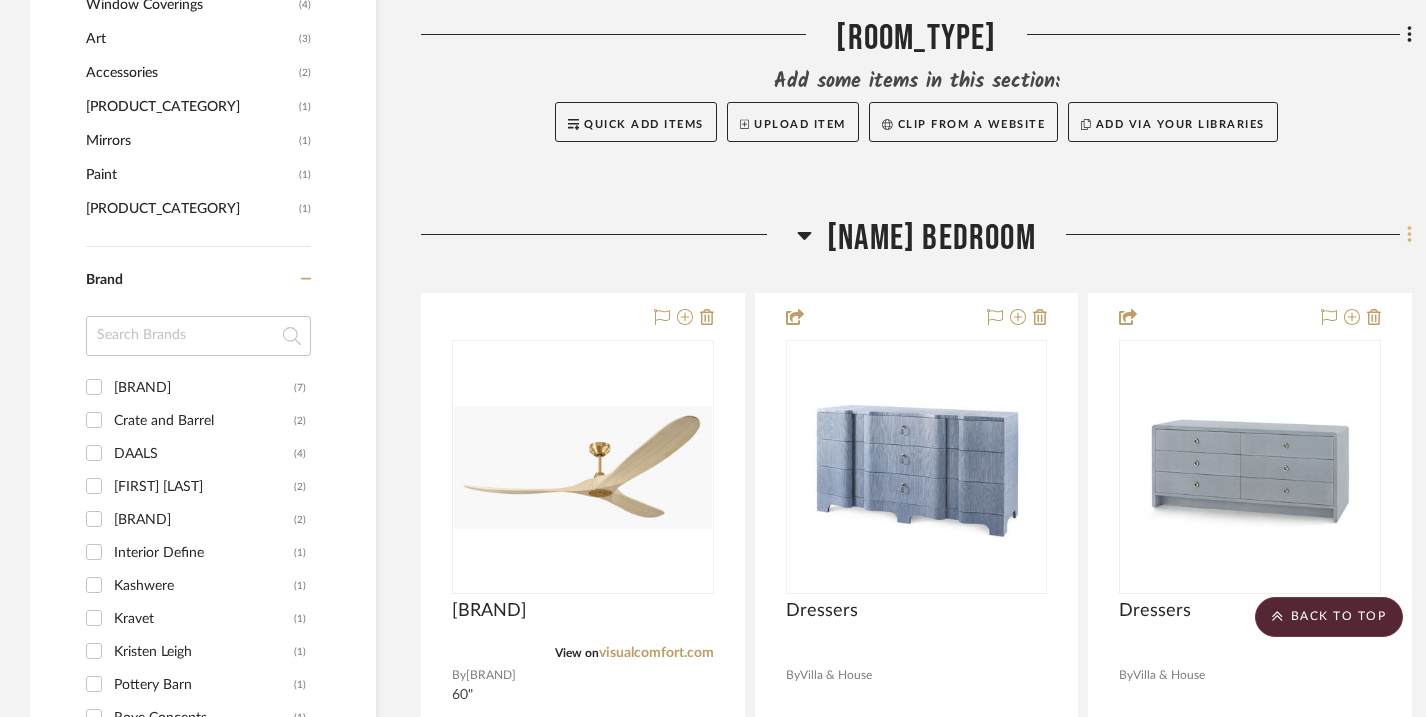 click 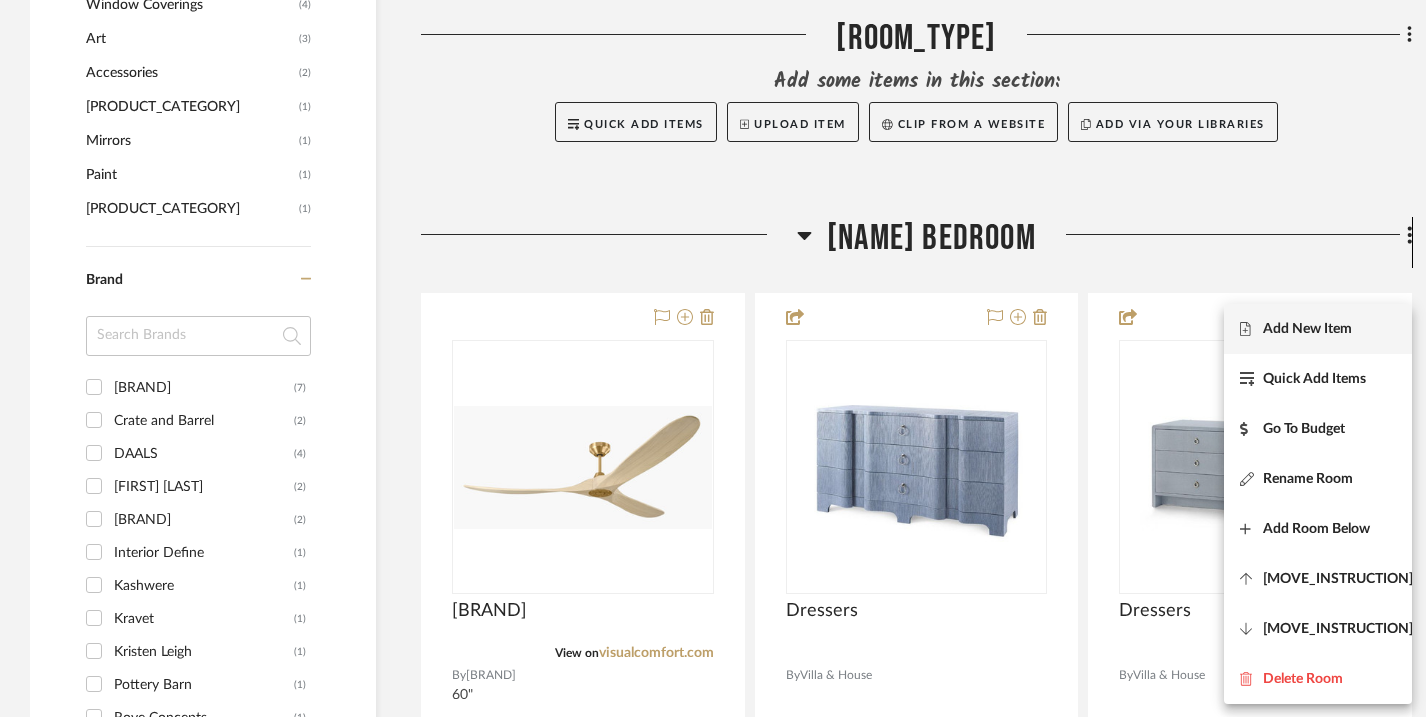 click on "Add New Item" at bounding box center (1318, 329) 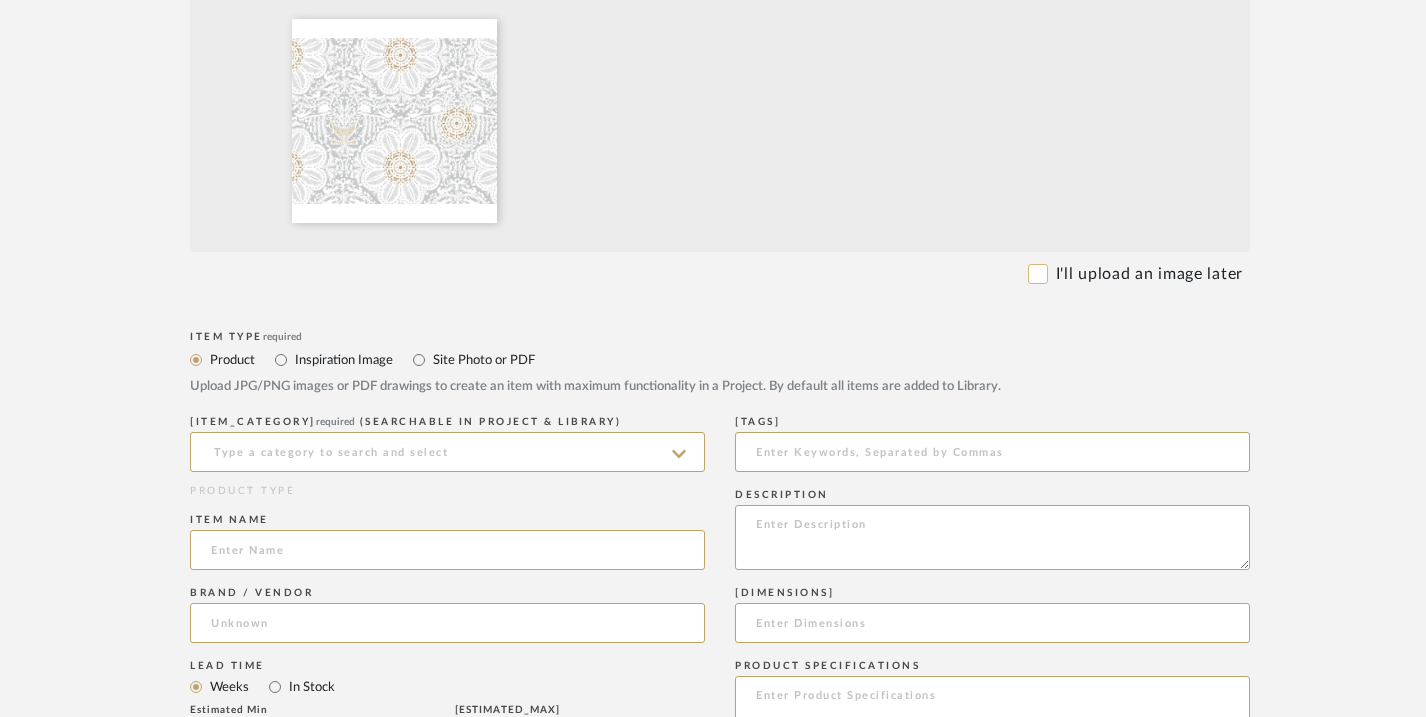 scroll, scrollTop: 580, scrollLeft: 0, axis: vertical 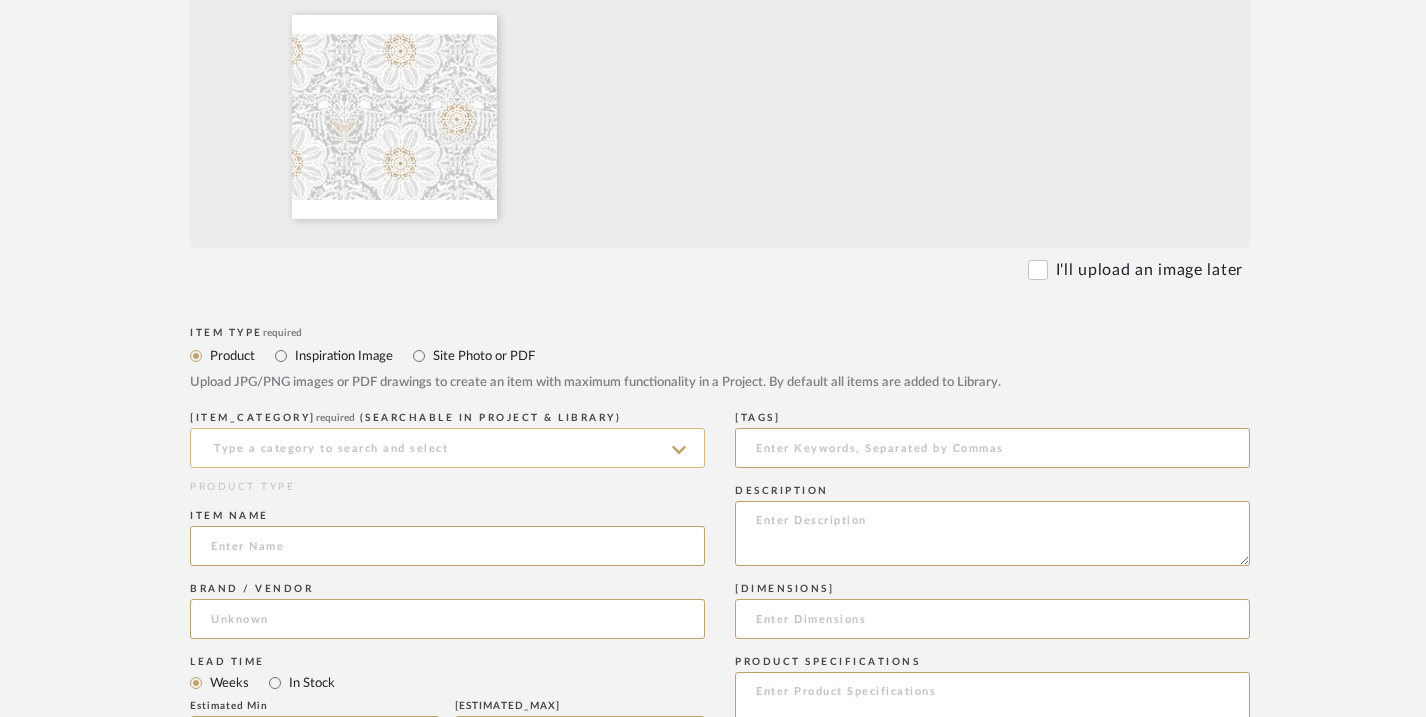 click 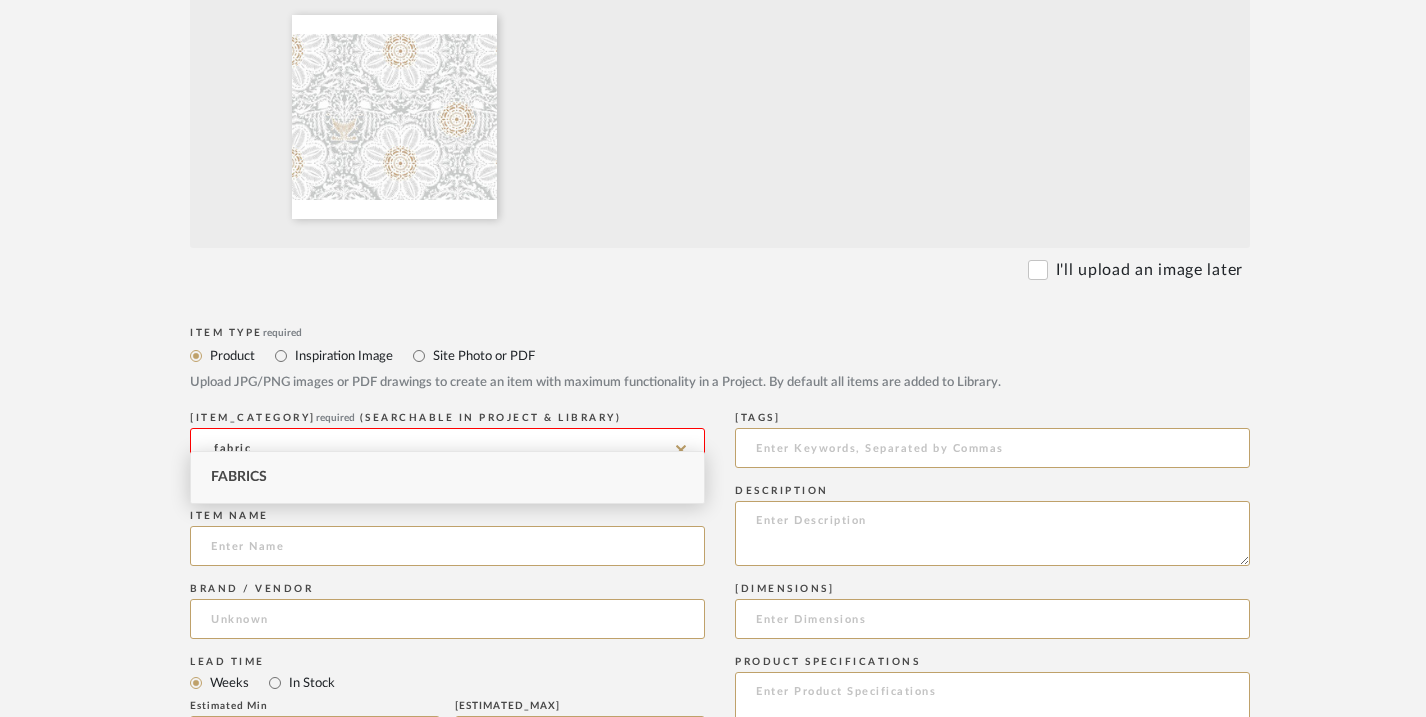 click on "Fabrics" at bounding box center (447, 477) 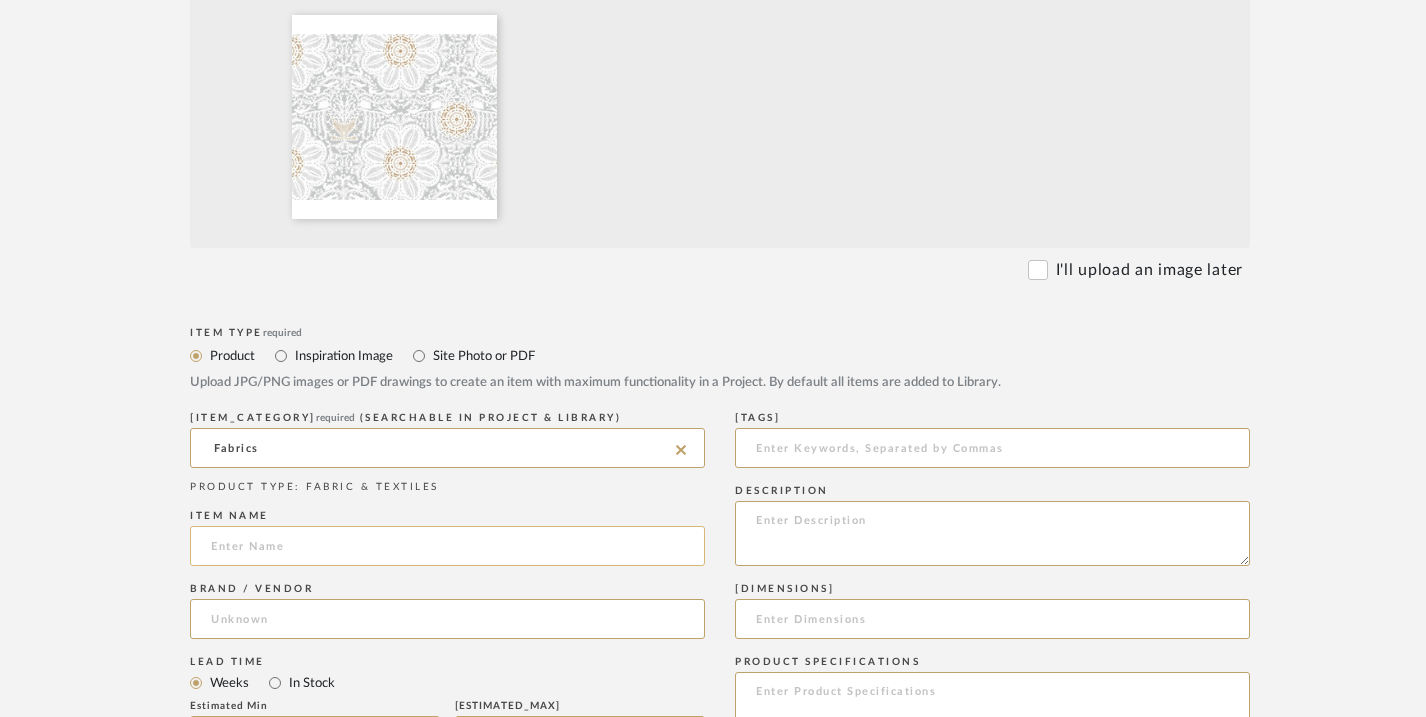 click 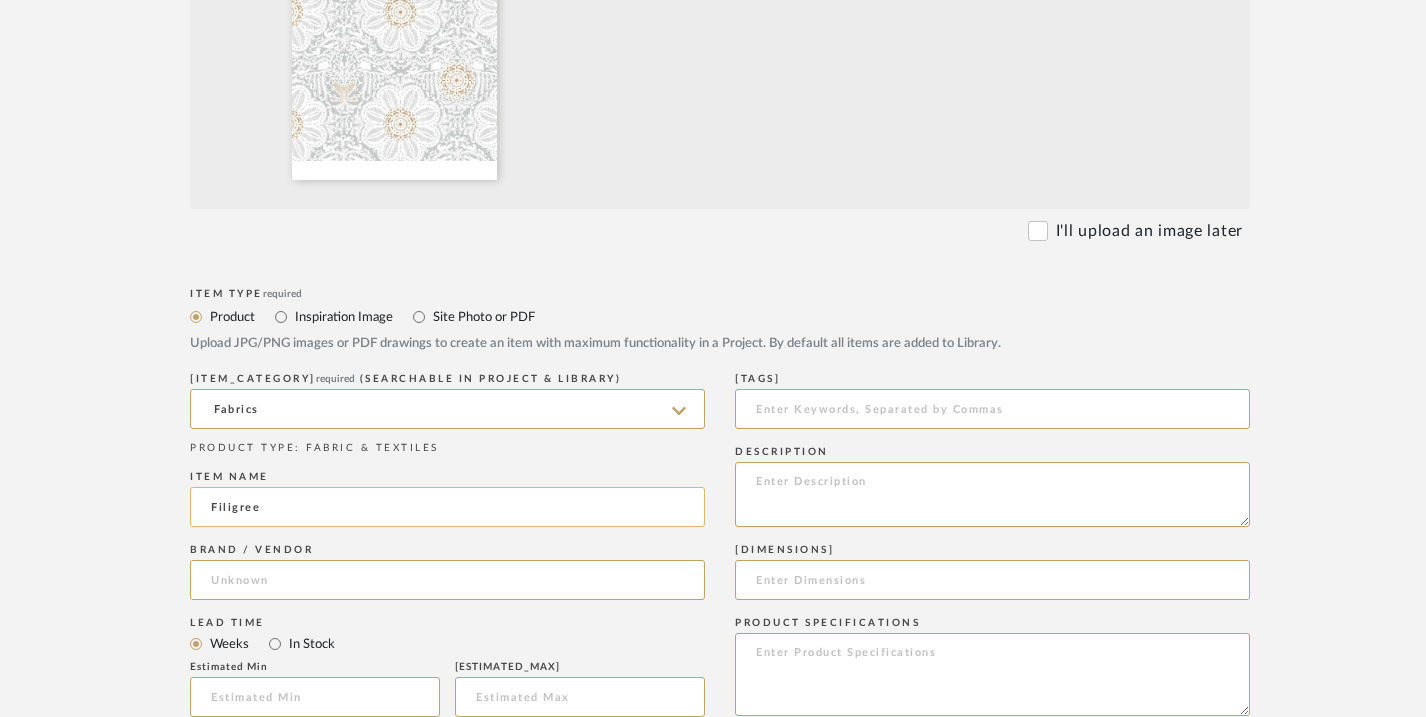 scroll, scrollTop: 627, scrollLeft: 0, axis: vertical 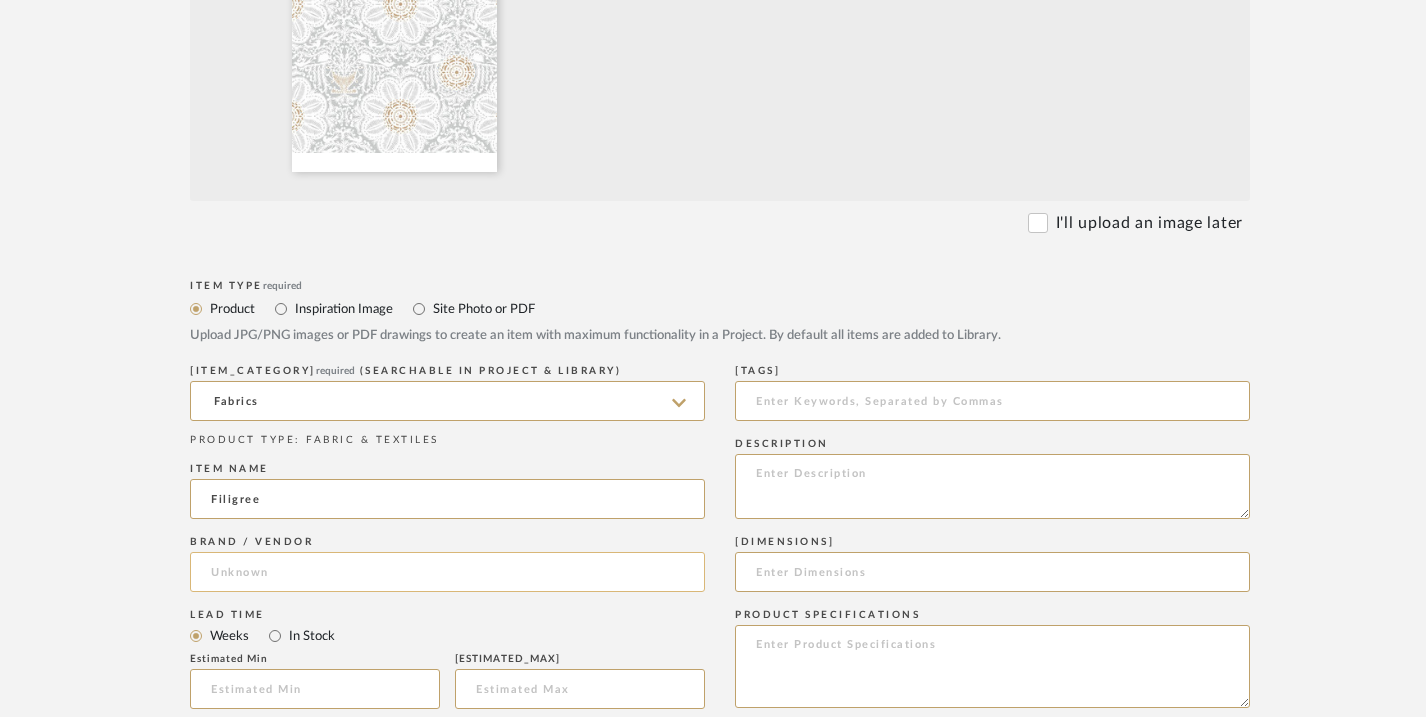 type on "Filigree" 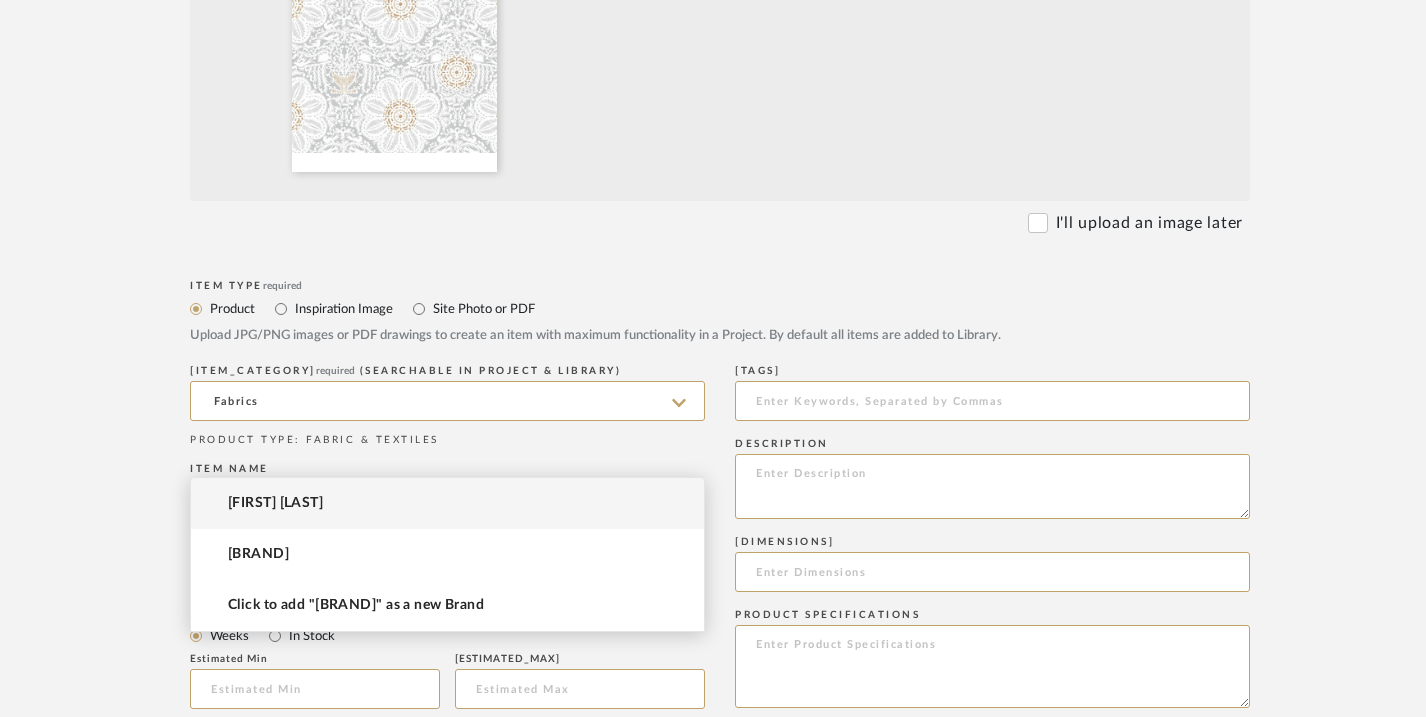 click on "[FIRST] [LAST]" at bounding box center (447, 503) 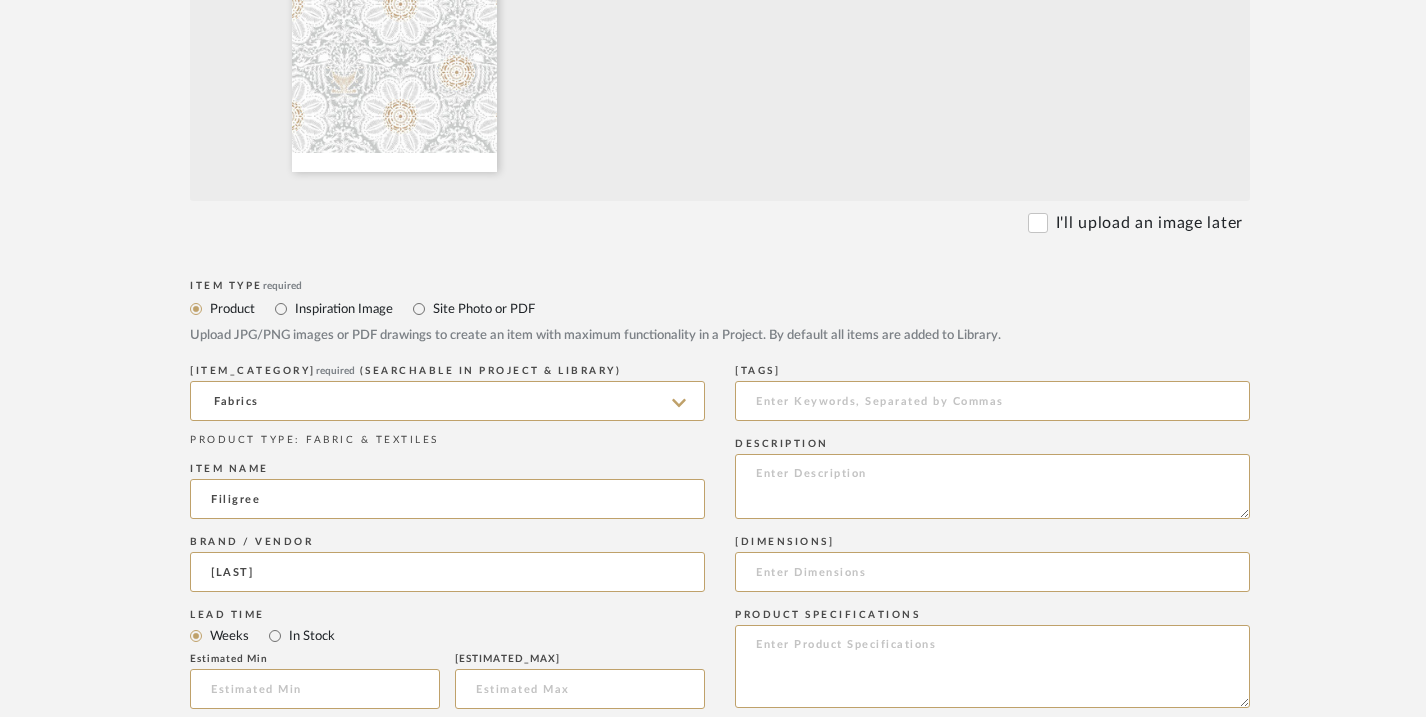 type on "[FIRST] [LAST]" 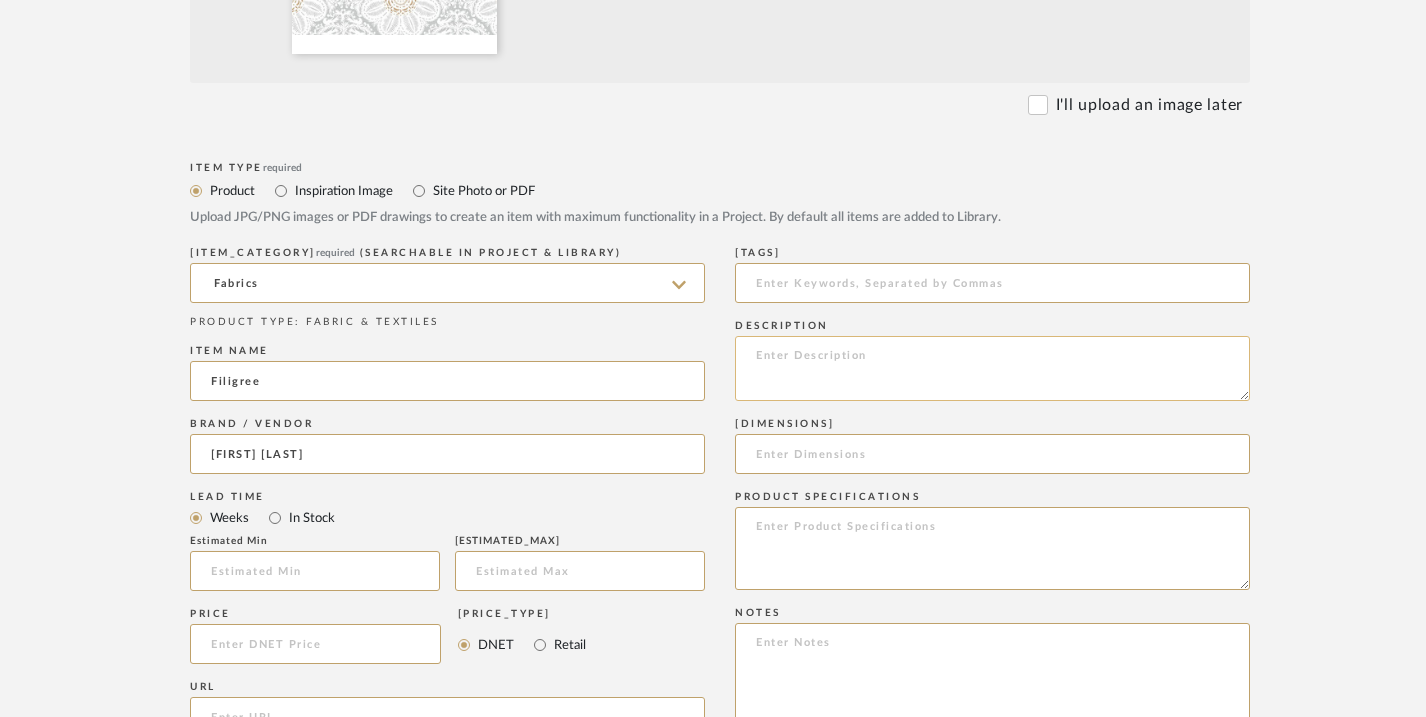 scroll, scrollTop: 746, scrollLeft: 0, axis: vertical 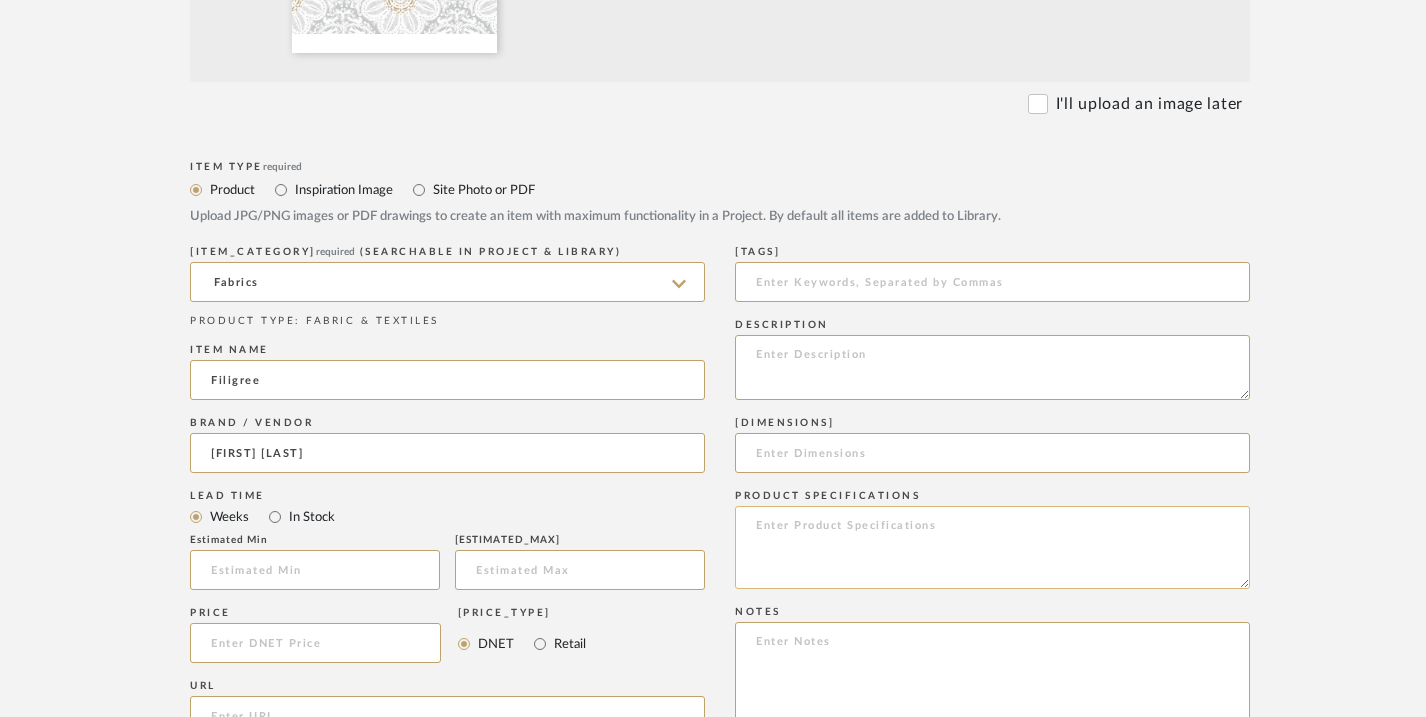 click 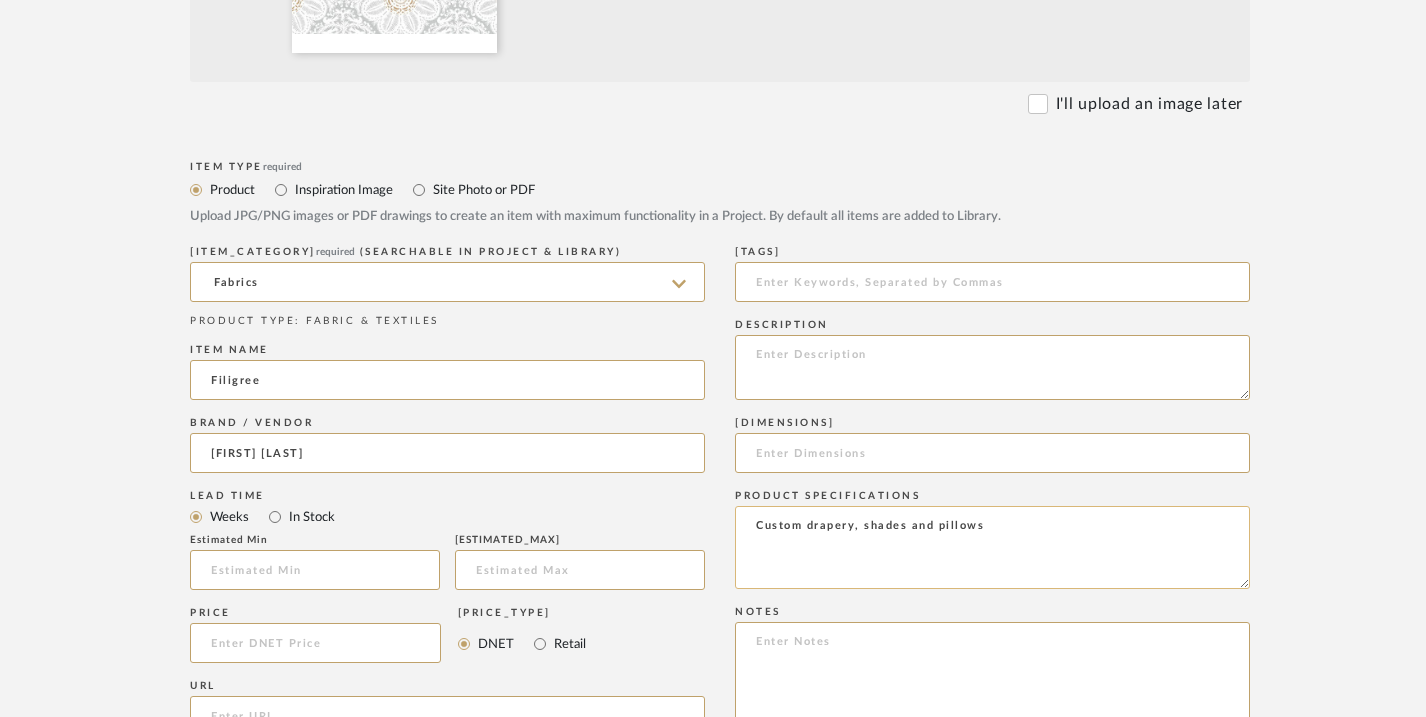 click on "Custom drapery, shades and pillows" 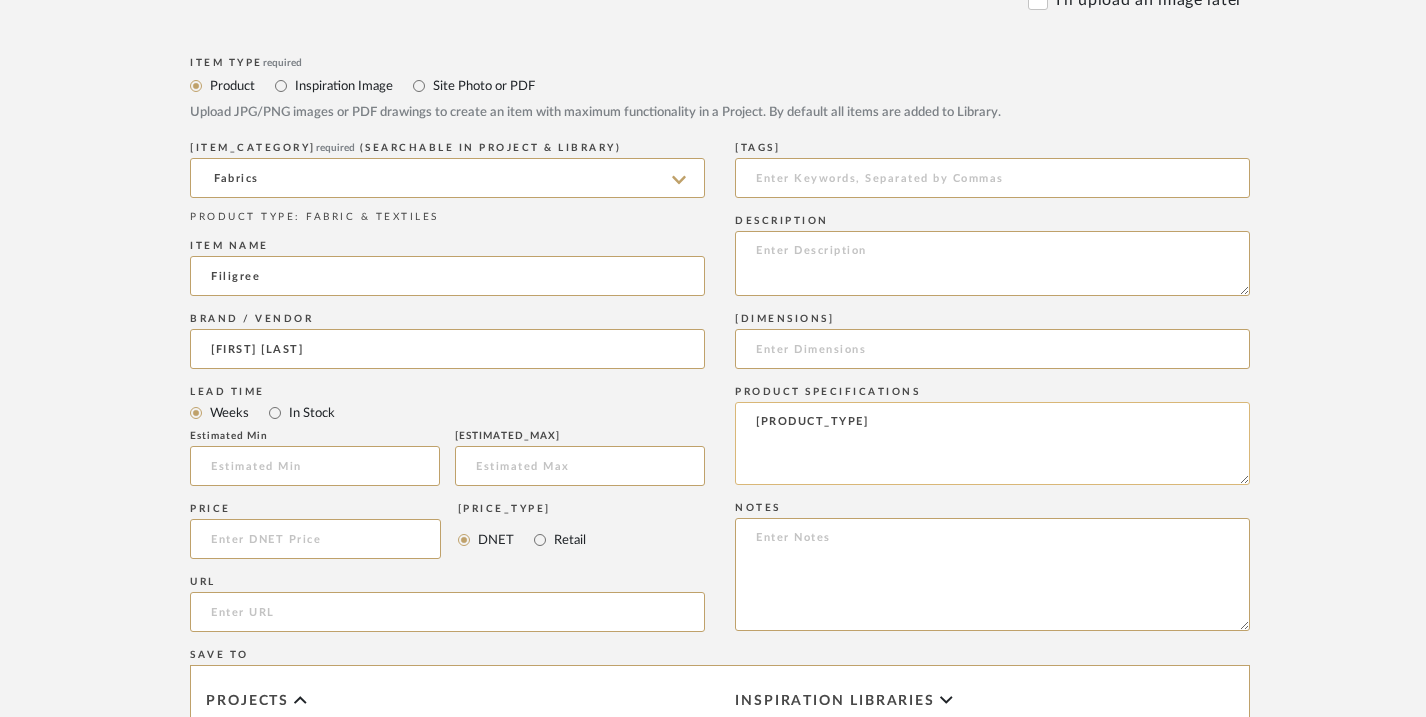 scroll, scrollTop: 852, scrollLeft: 0, axis: vertical 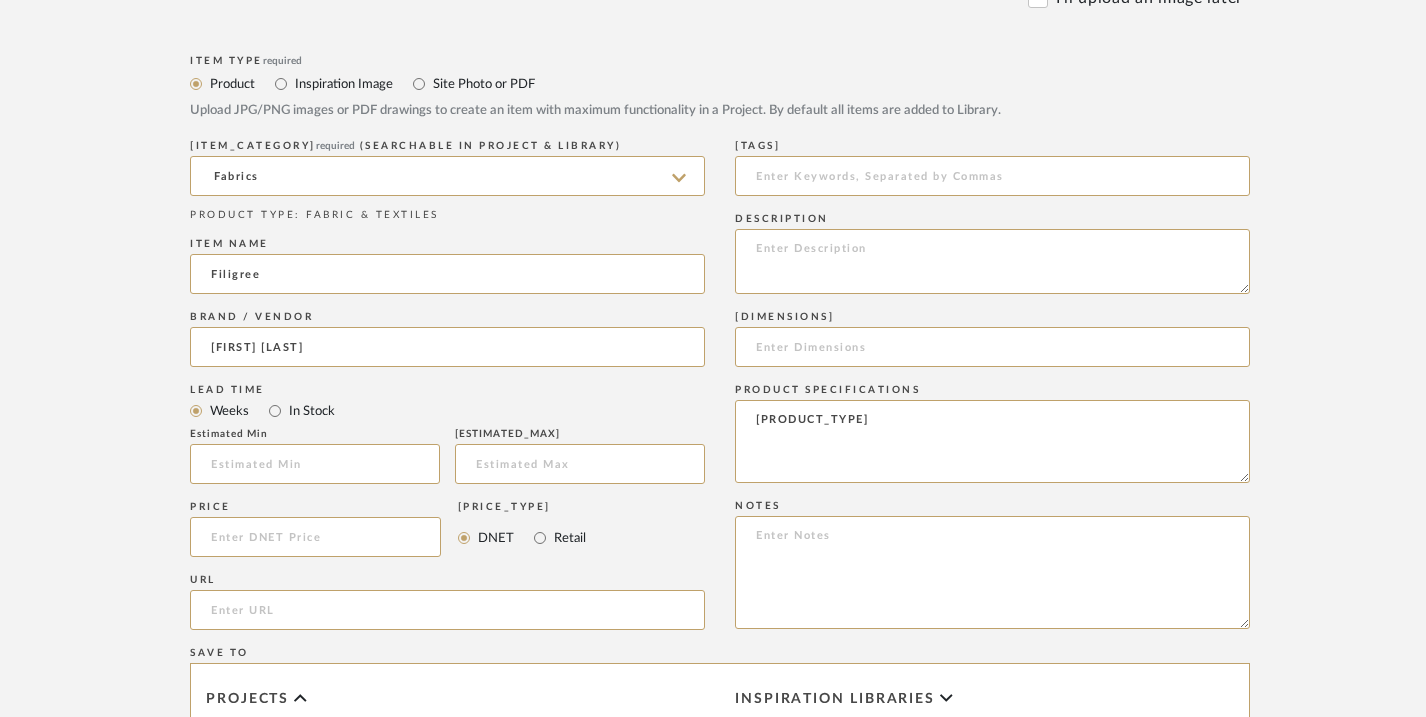 type on "[PRODUCT_TYPE]" 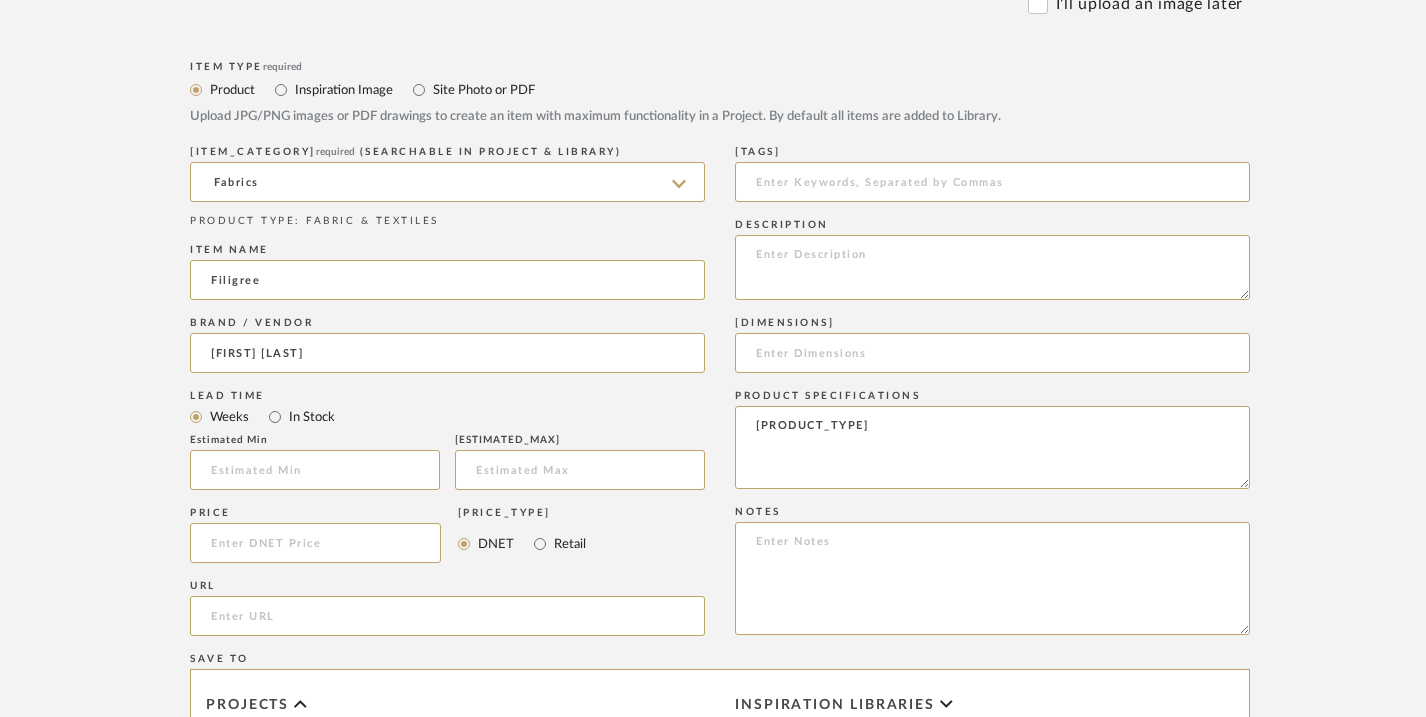 scroll, scrollTop: 853, scrollLeft: 0, axis: vertical 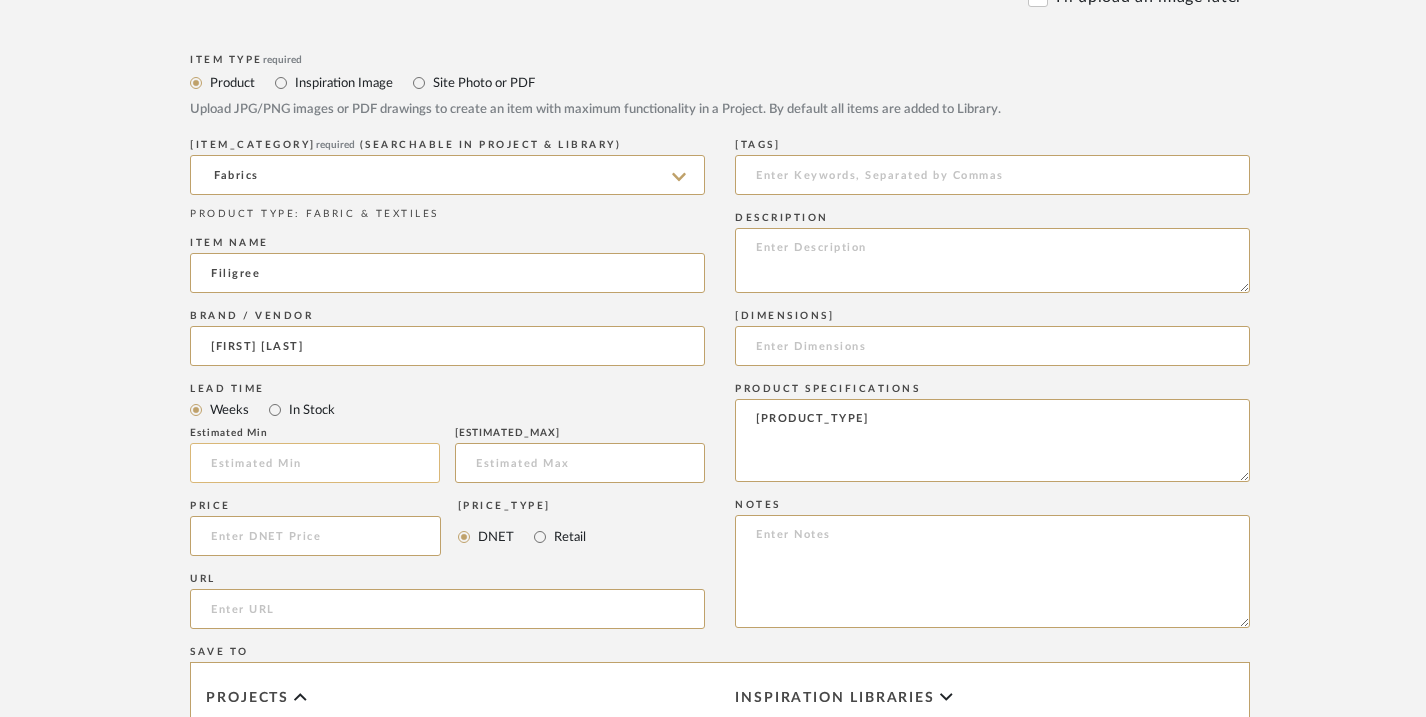 click 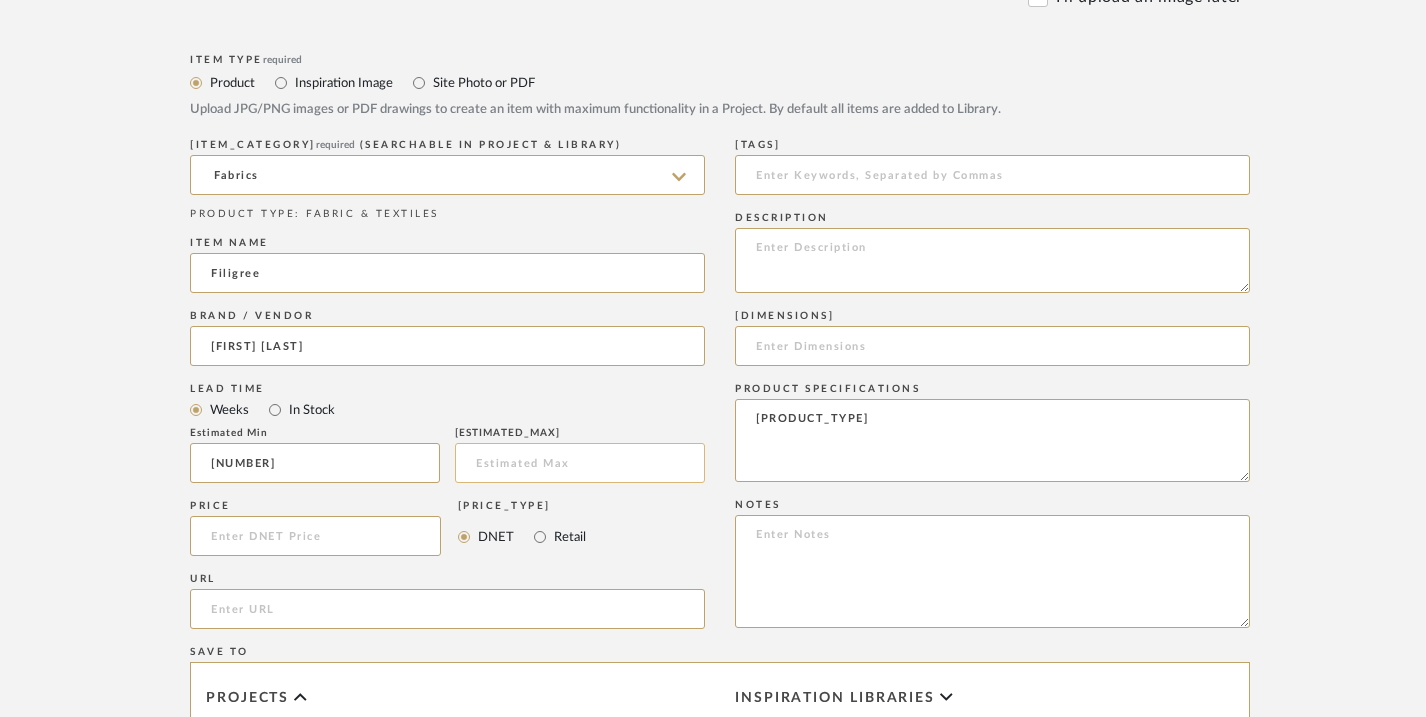 type on "[NUMBER]" 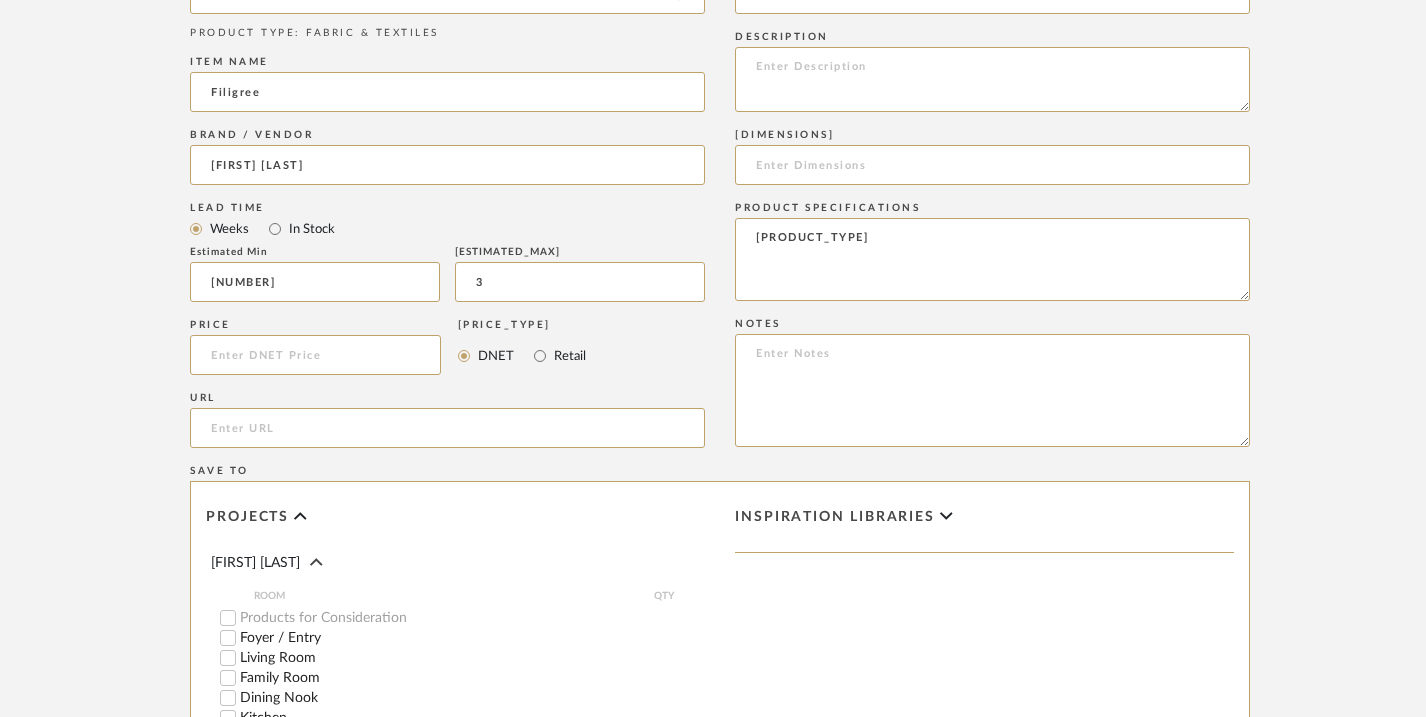 scroll, scrollTop: 1039, scrollLeft: 0, axis: vertical 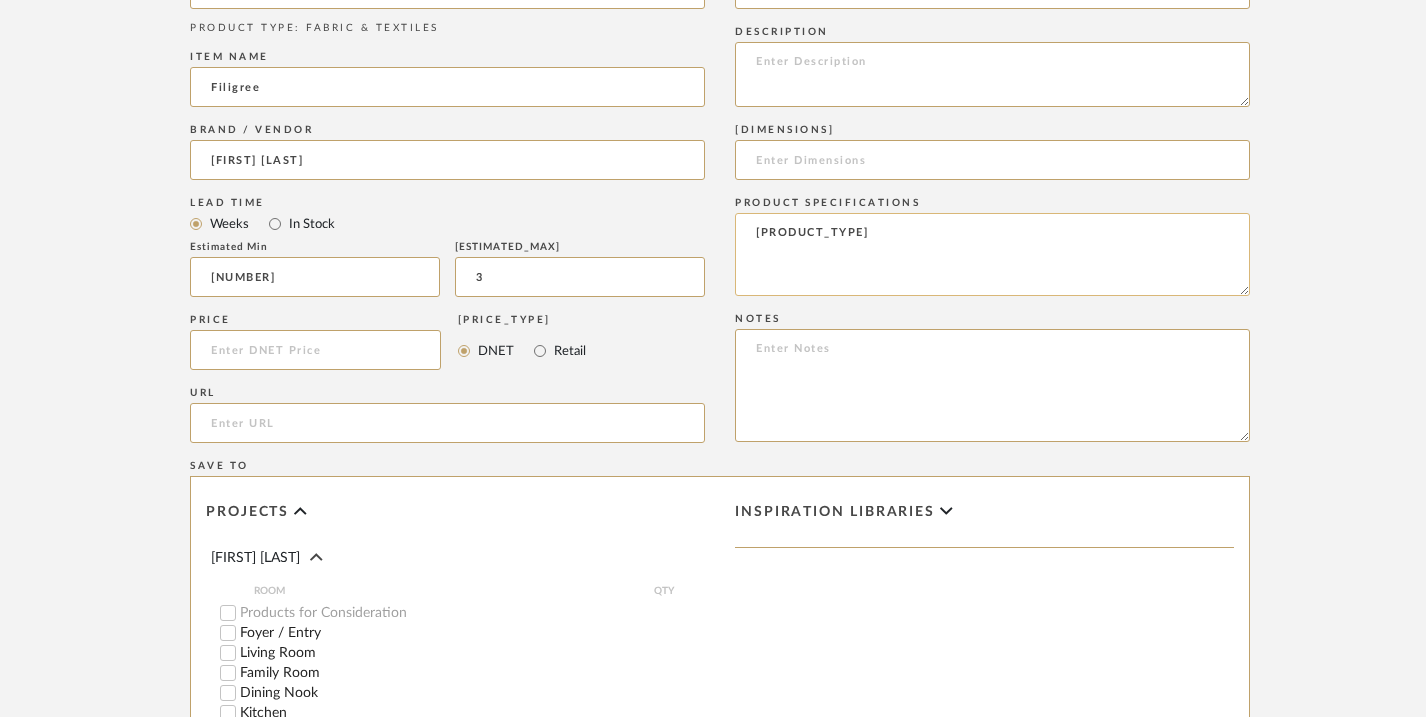 type on "3" 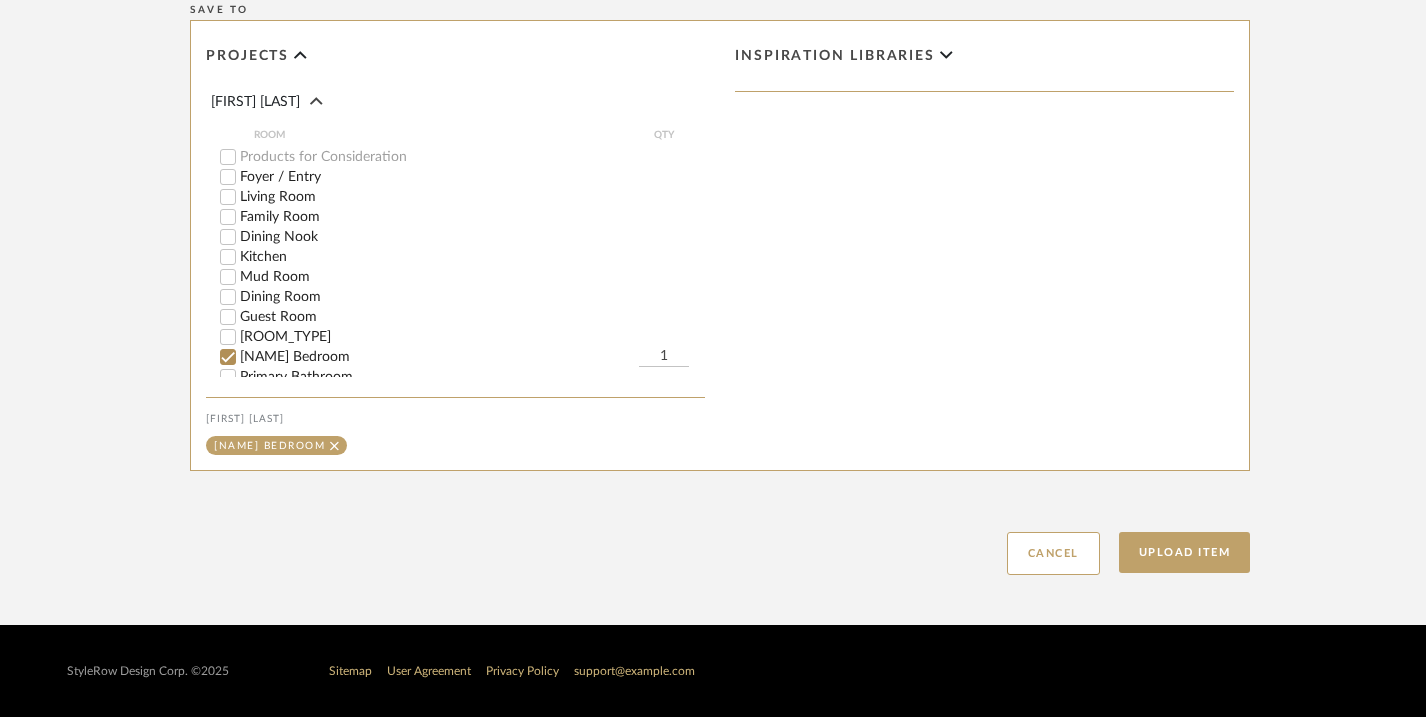scroll, scrollTop: 1576, scrollLeft: 0, axis: vertical 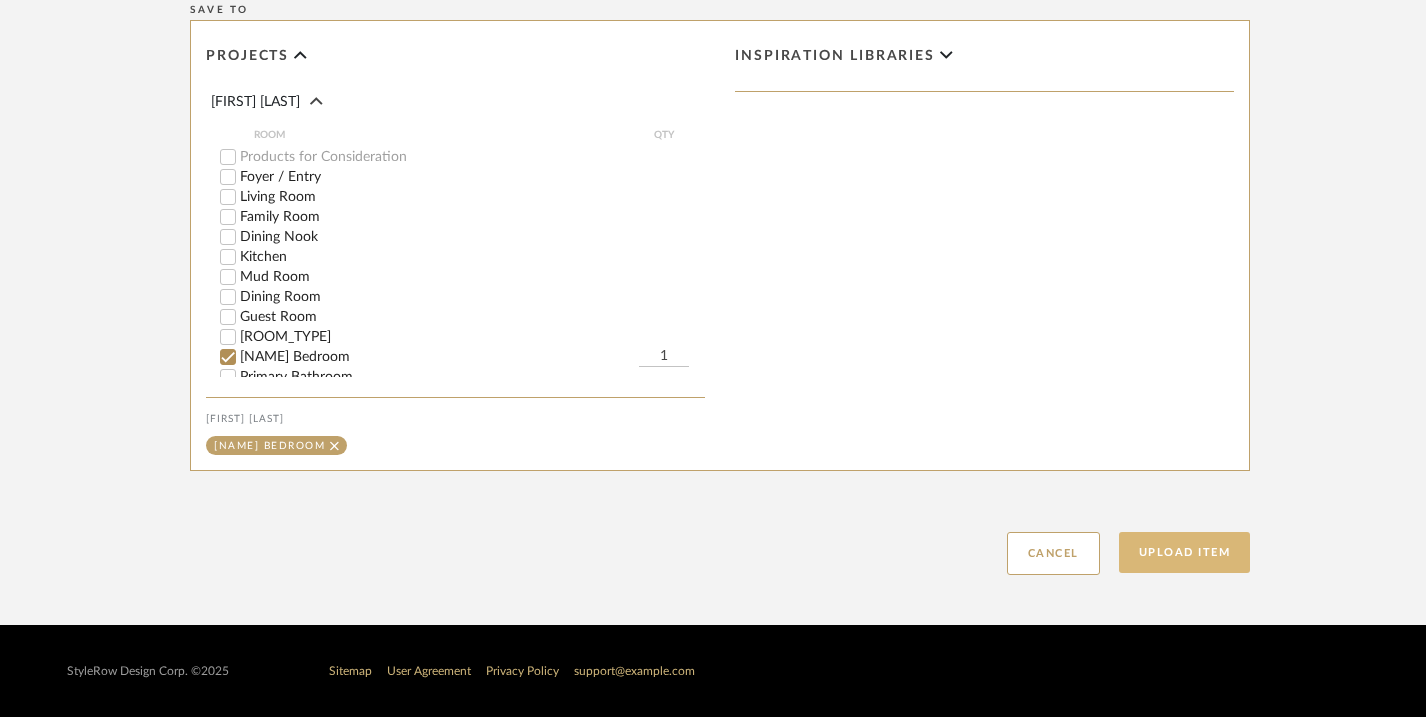 type on "Custom drapery, shades or pillows
Light Gray" 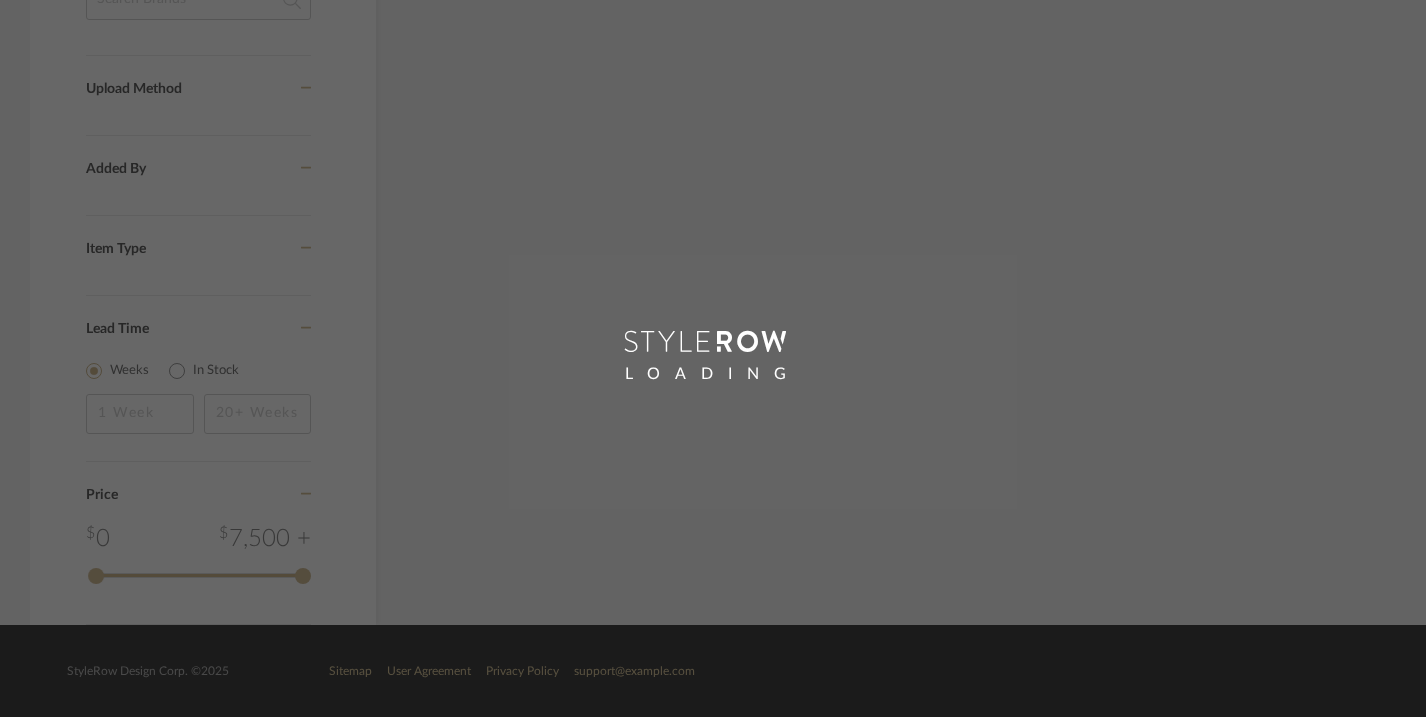 scroll, scrollTop: 1262, scrollLeft: 0, axis: vertical 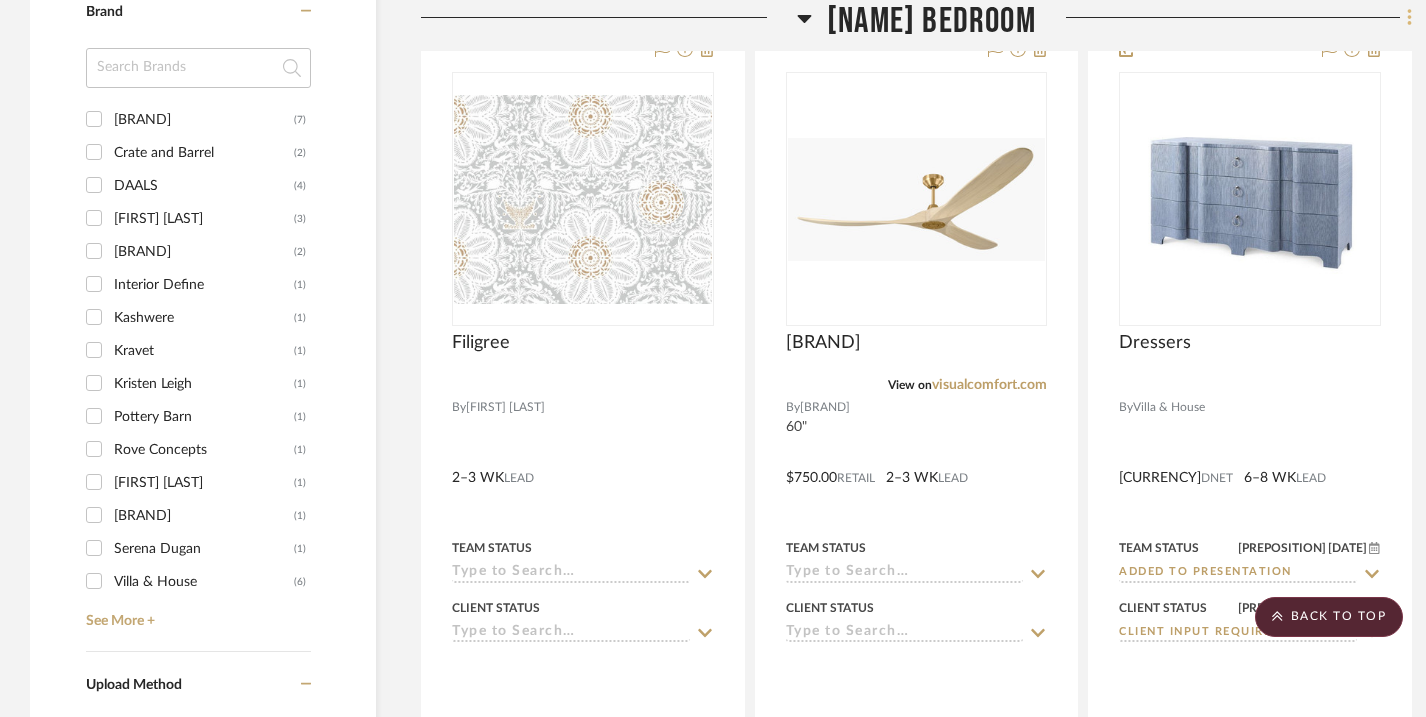 click 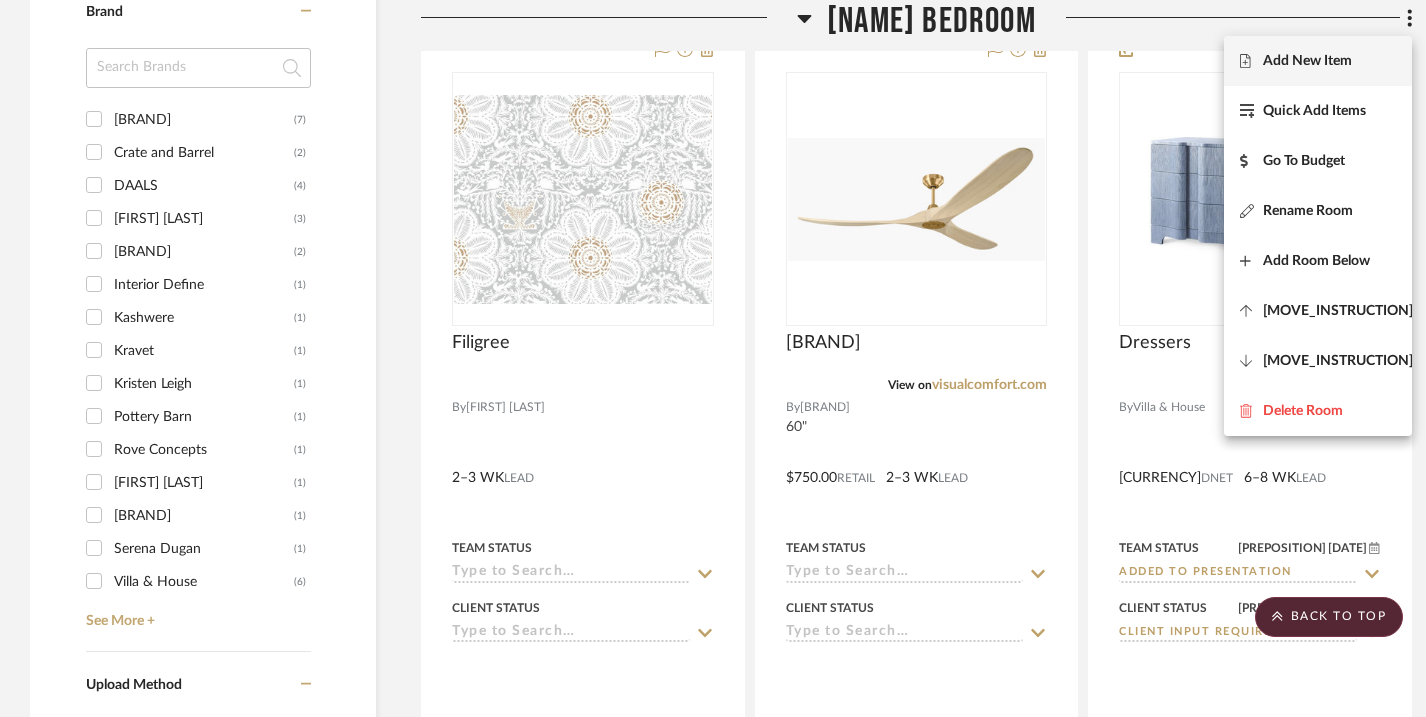 click on "Add New Item" at bounding box center (1318, 61) 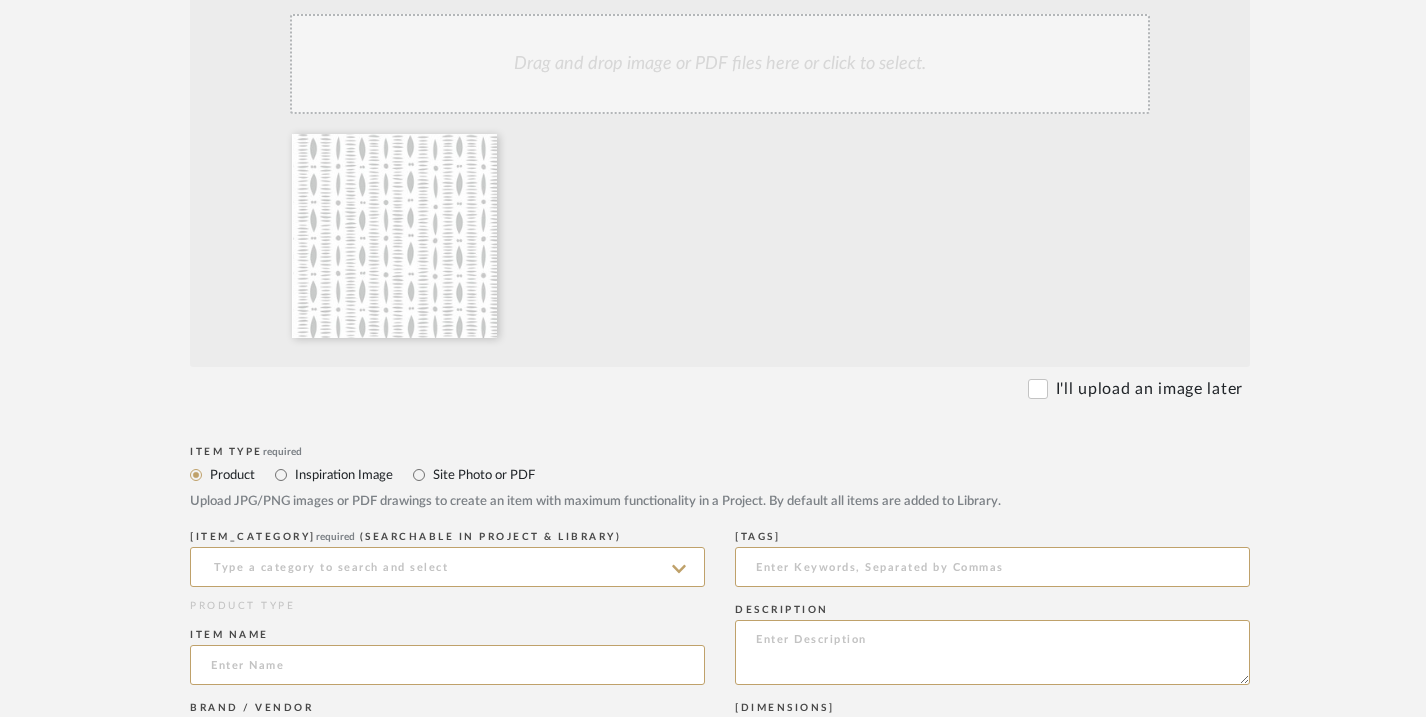 scroll, scrollTop: 479, scrollLeft: 0, axis: vertical 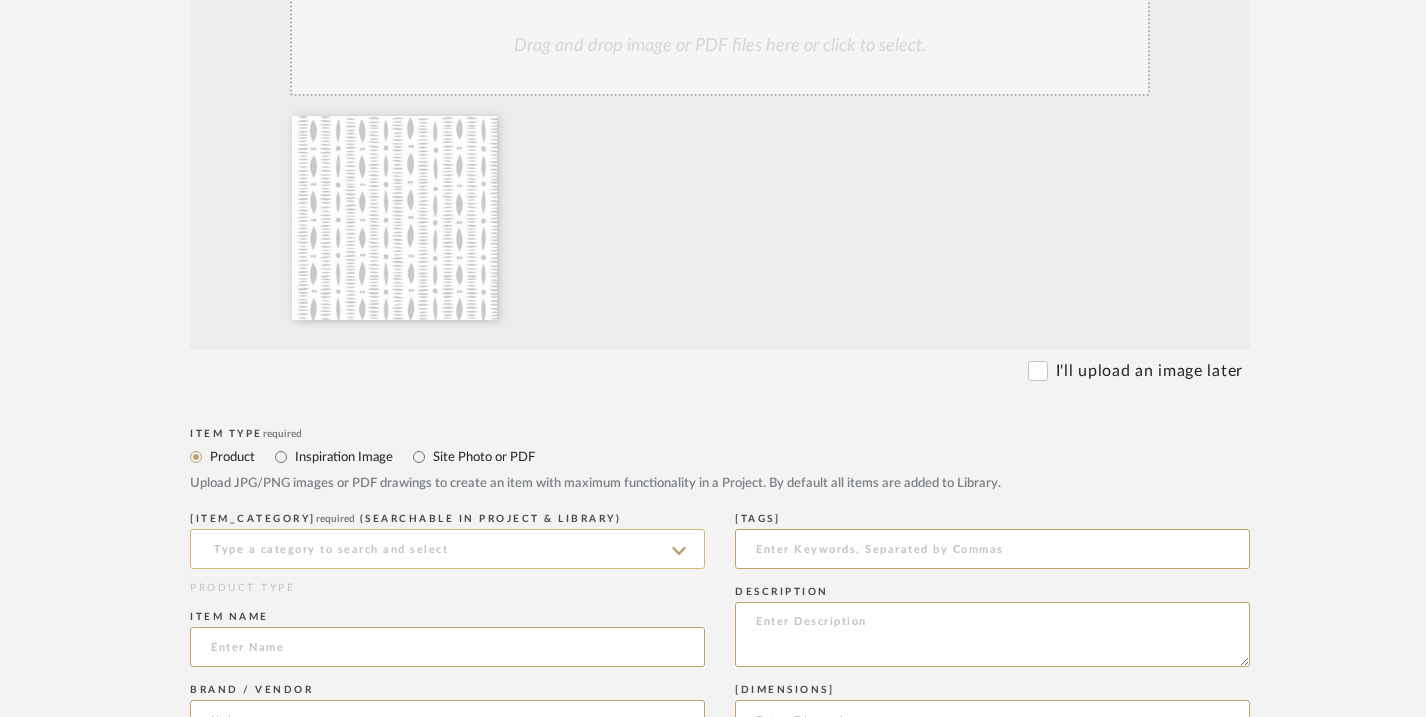 click 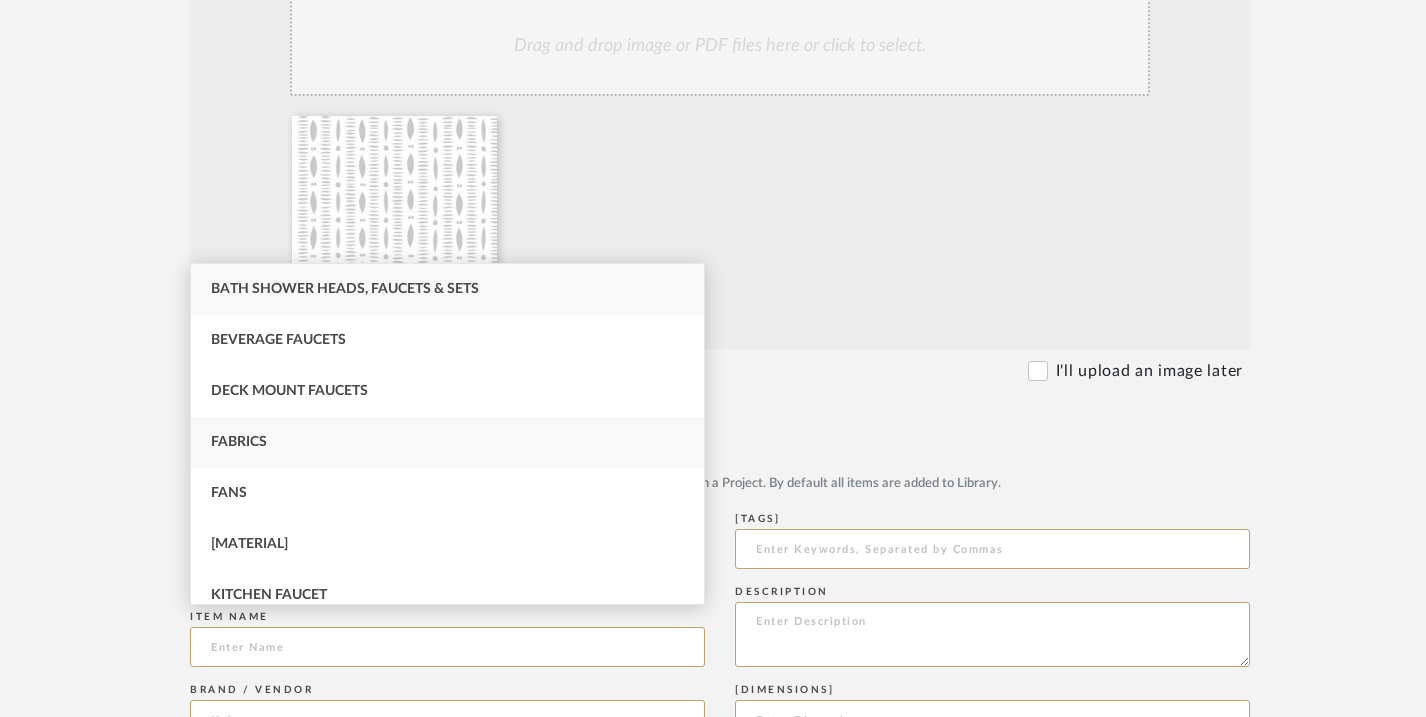 click on "Fabrics" at bounding box center [447, 442] 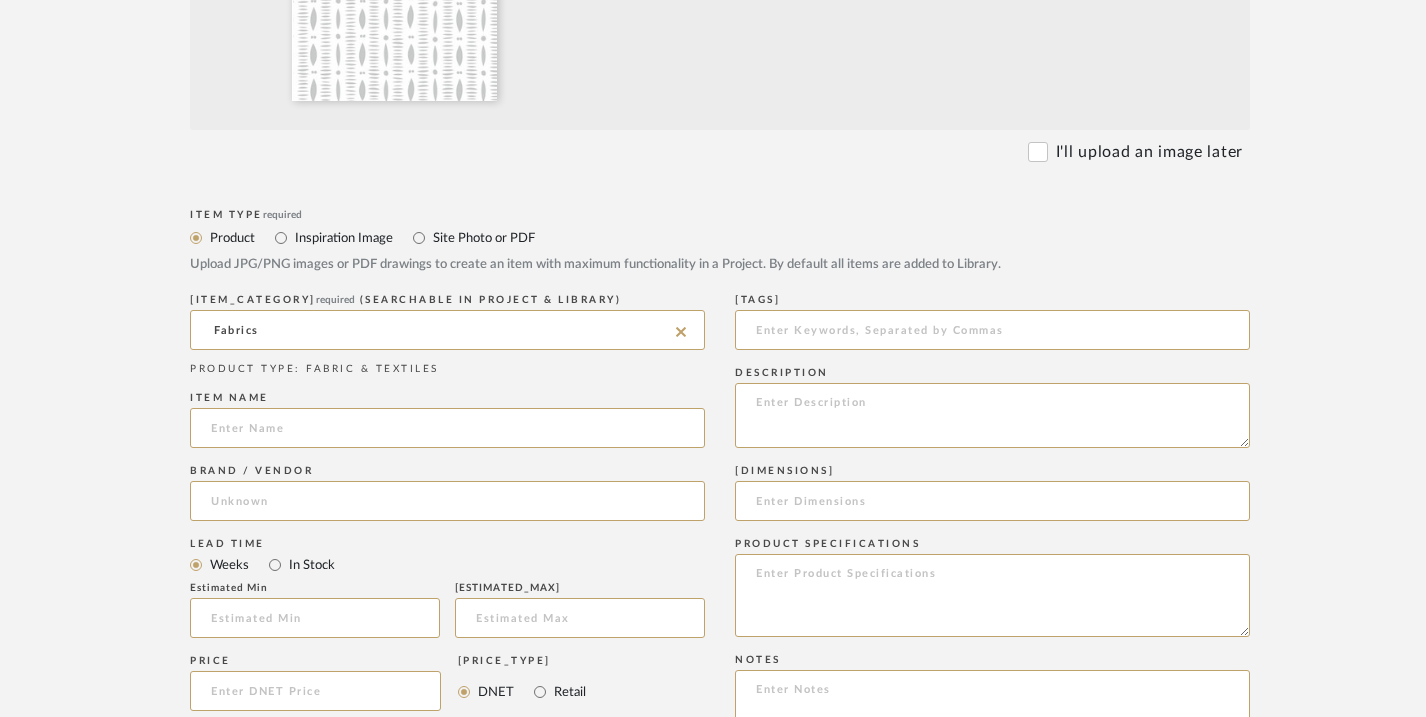 scroll, scrollTop: 709, scrollLeft: 0, axis: vertical 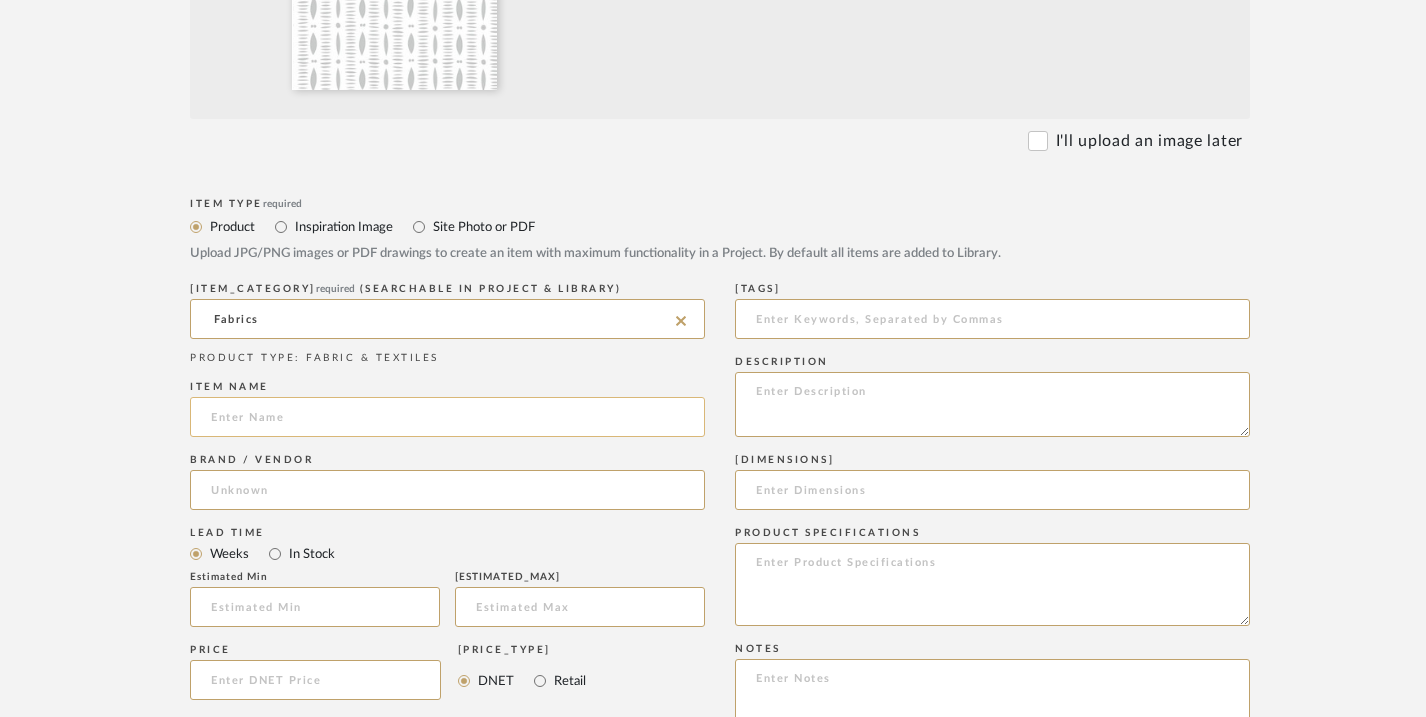 click 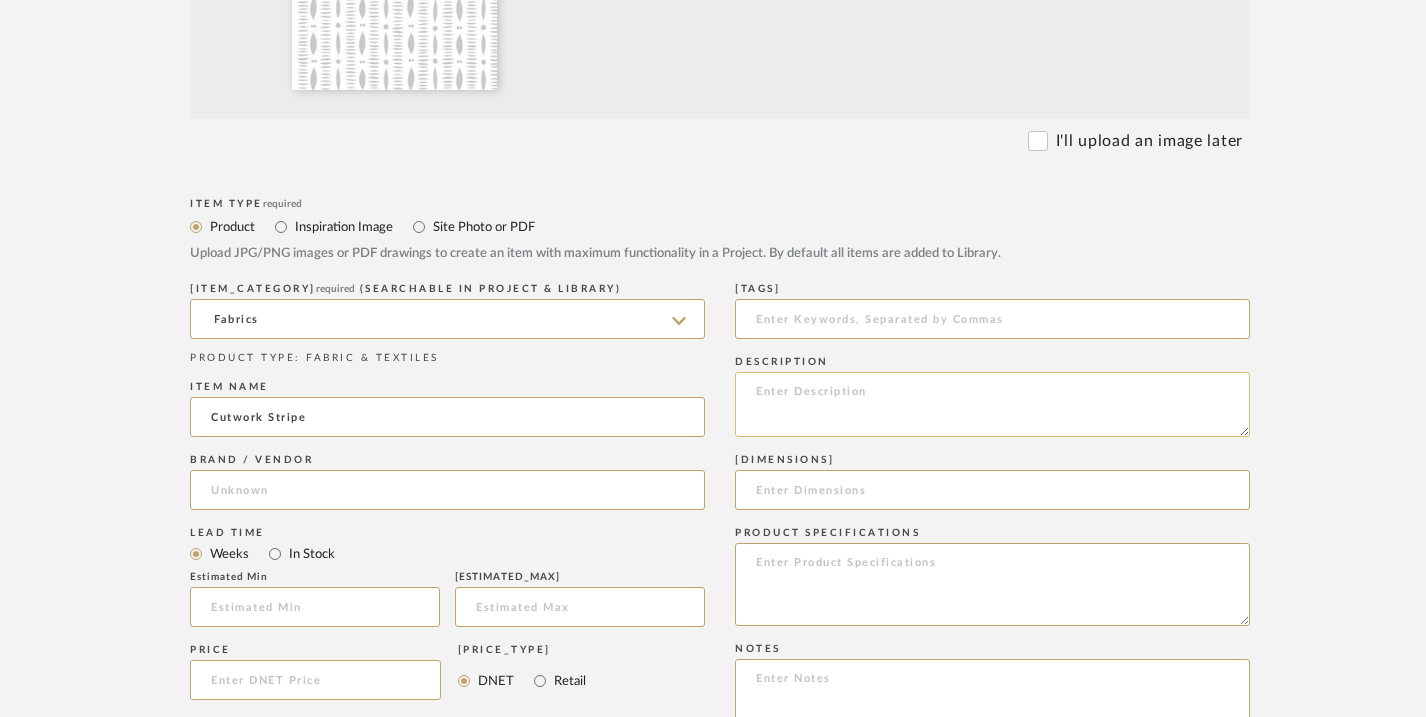 type on "Cutwork Stripe" 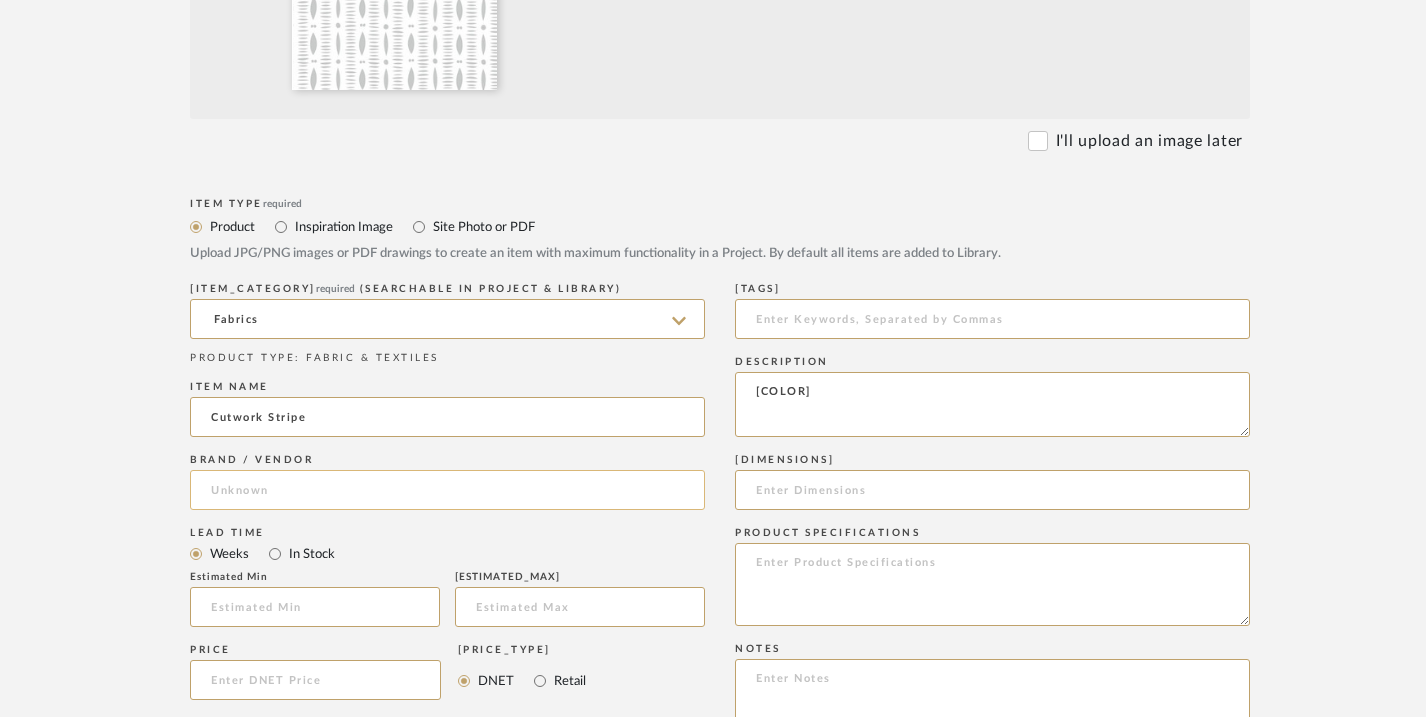 type on "[COLOR]" 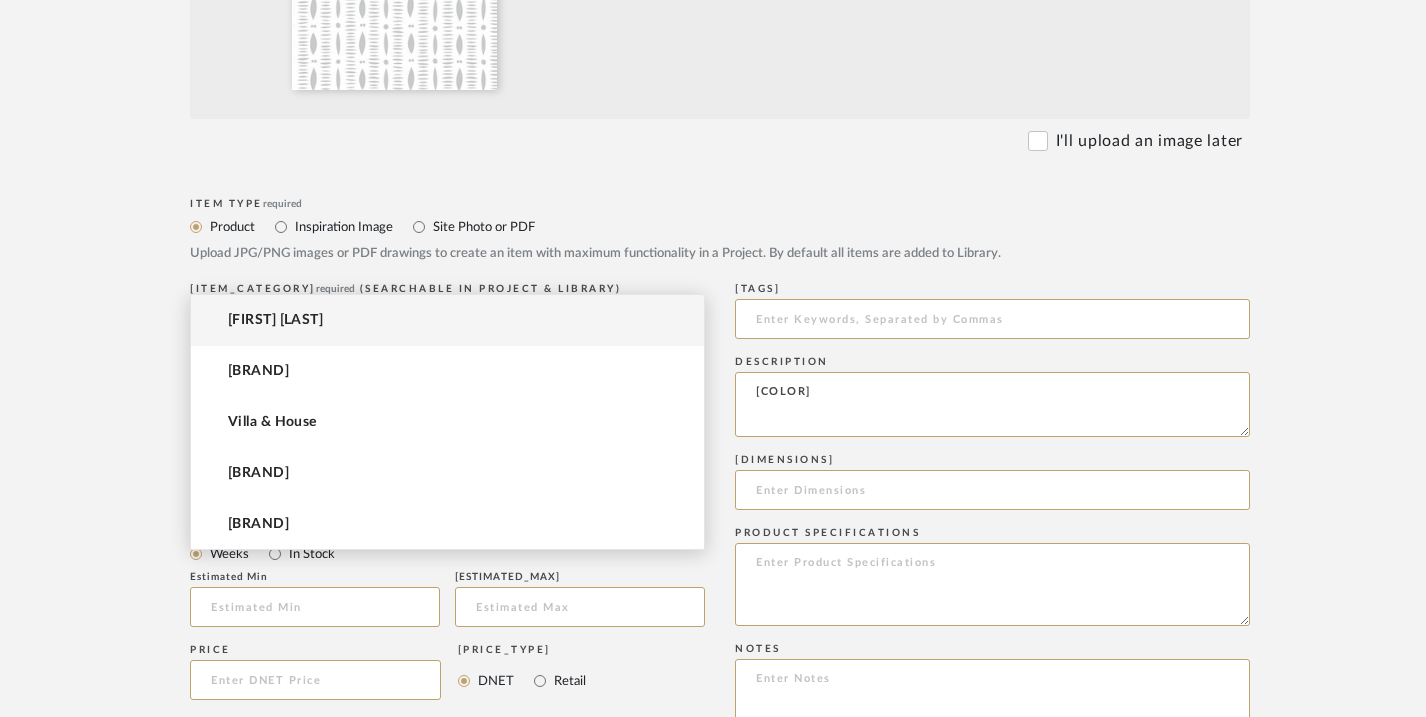 click 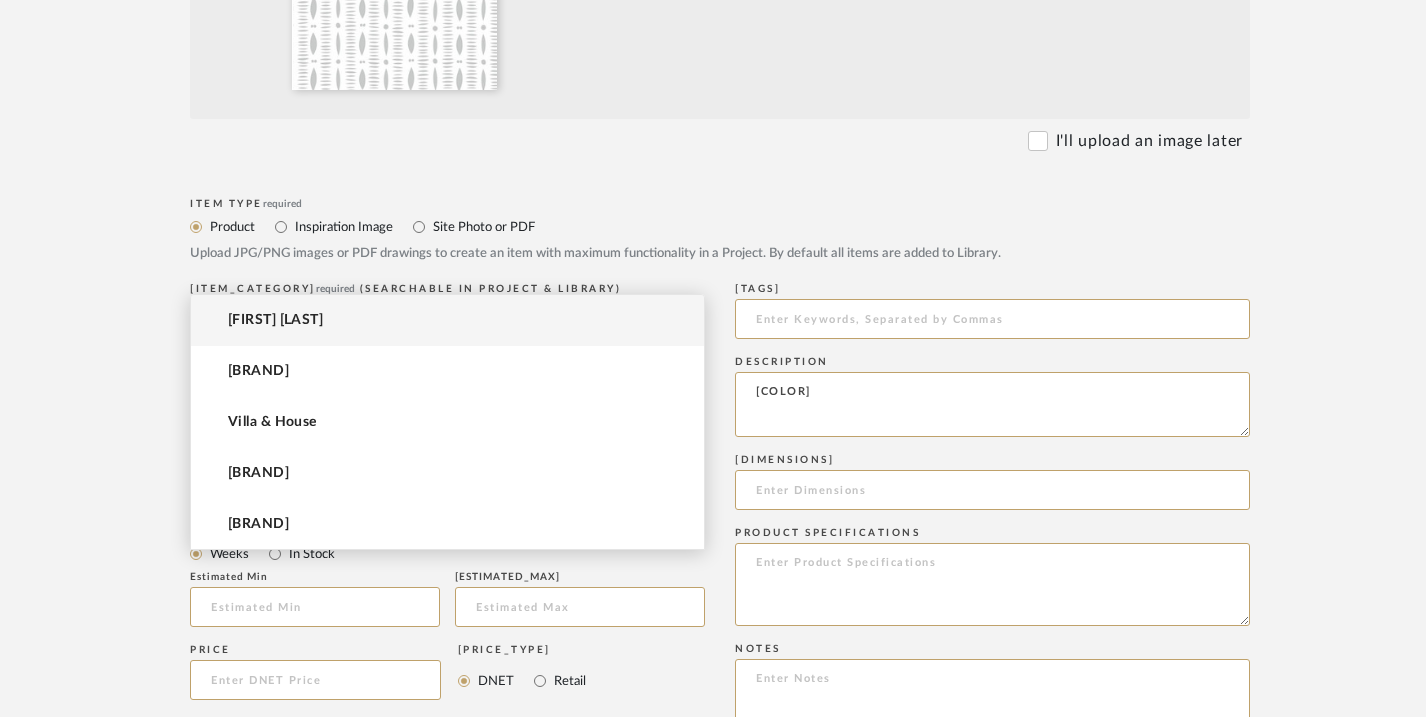 click on "[FIRST] [LAST]" at bounding box center (447, 320) 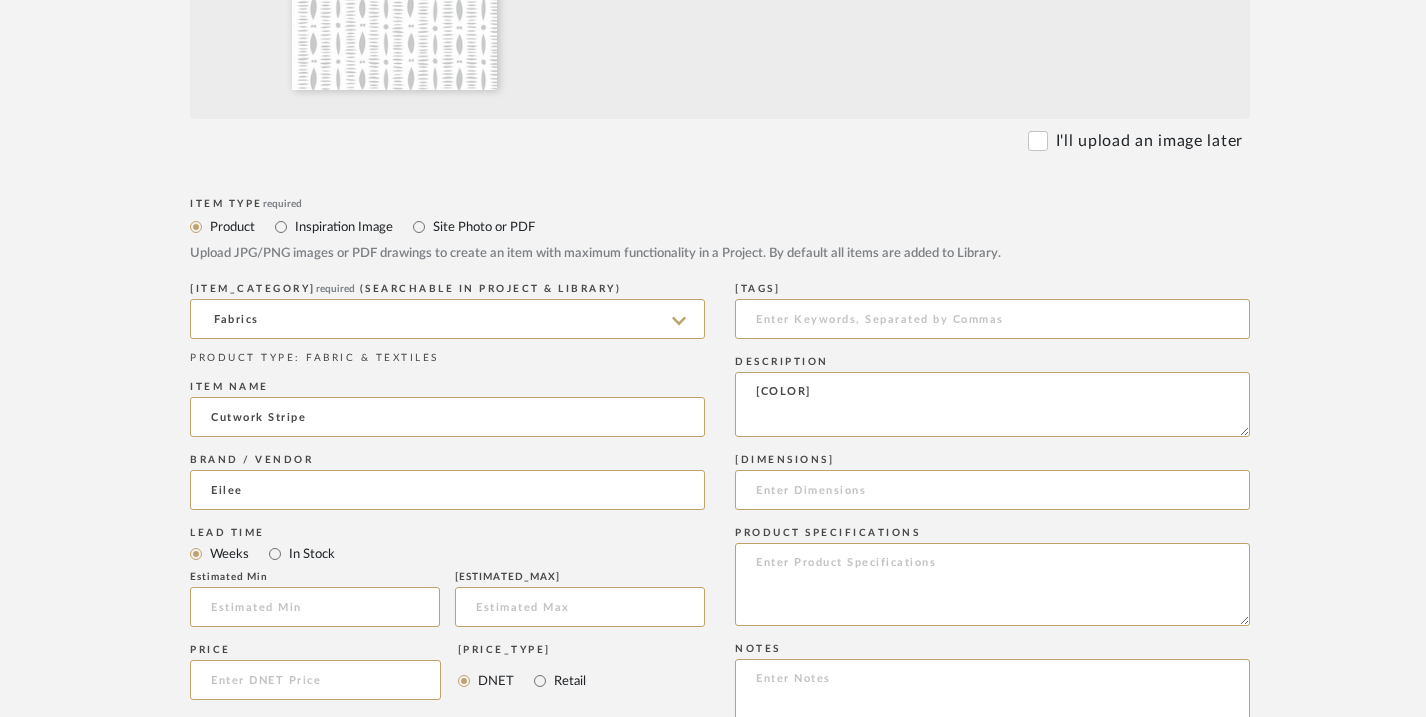 type on "[FIRST] [LAST]" 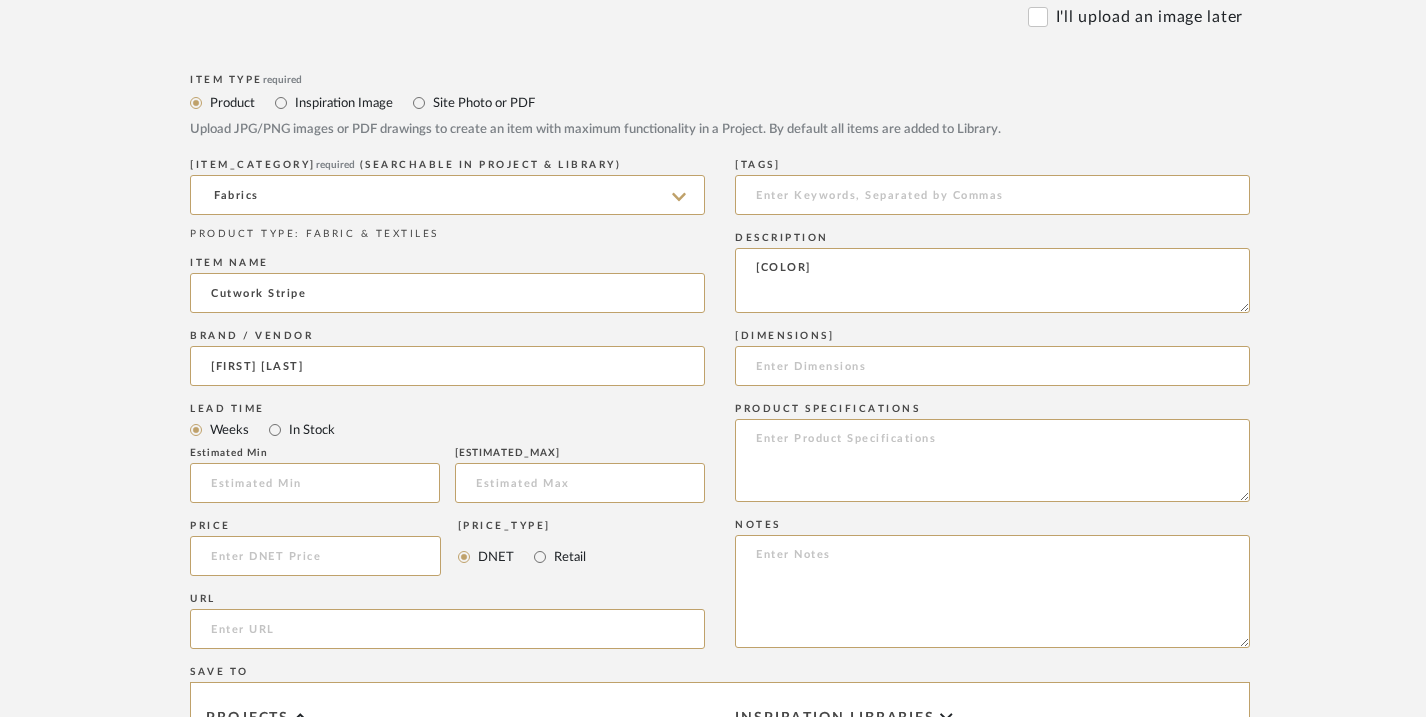 scroll, scrollTop: 842, scrollLeft: 0, axis: vertical 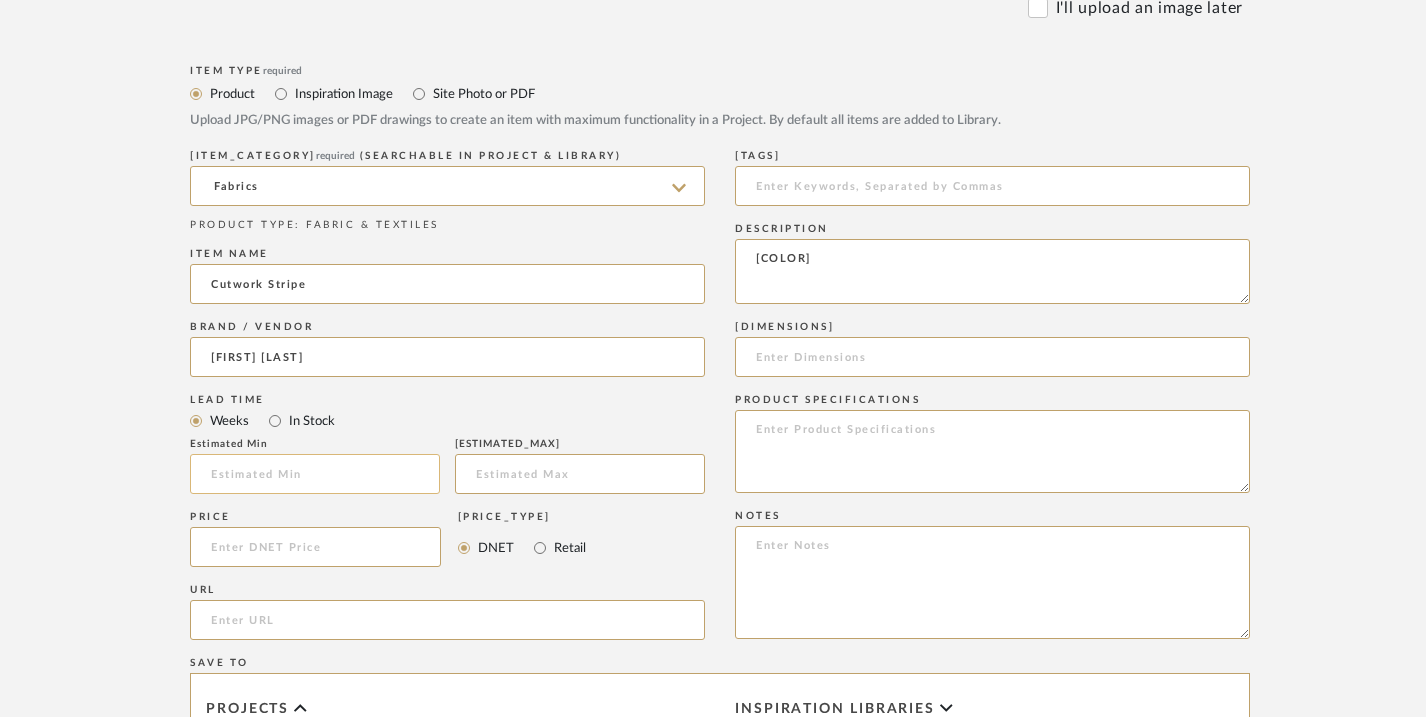 click 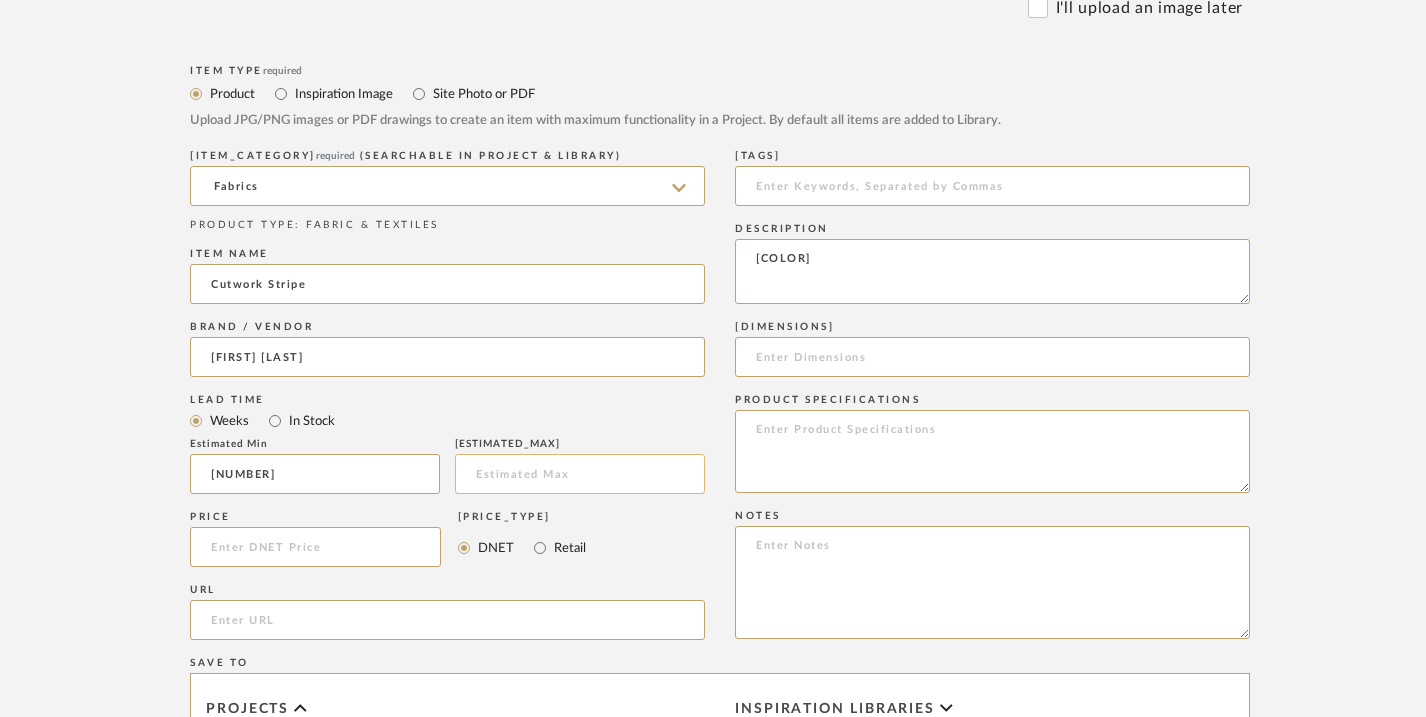 type on "[NUMBER]" 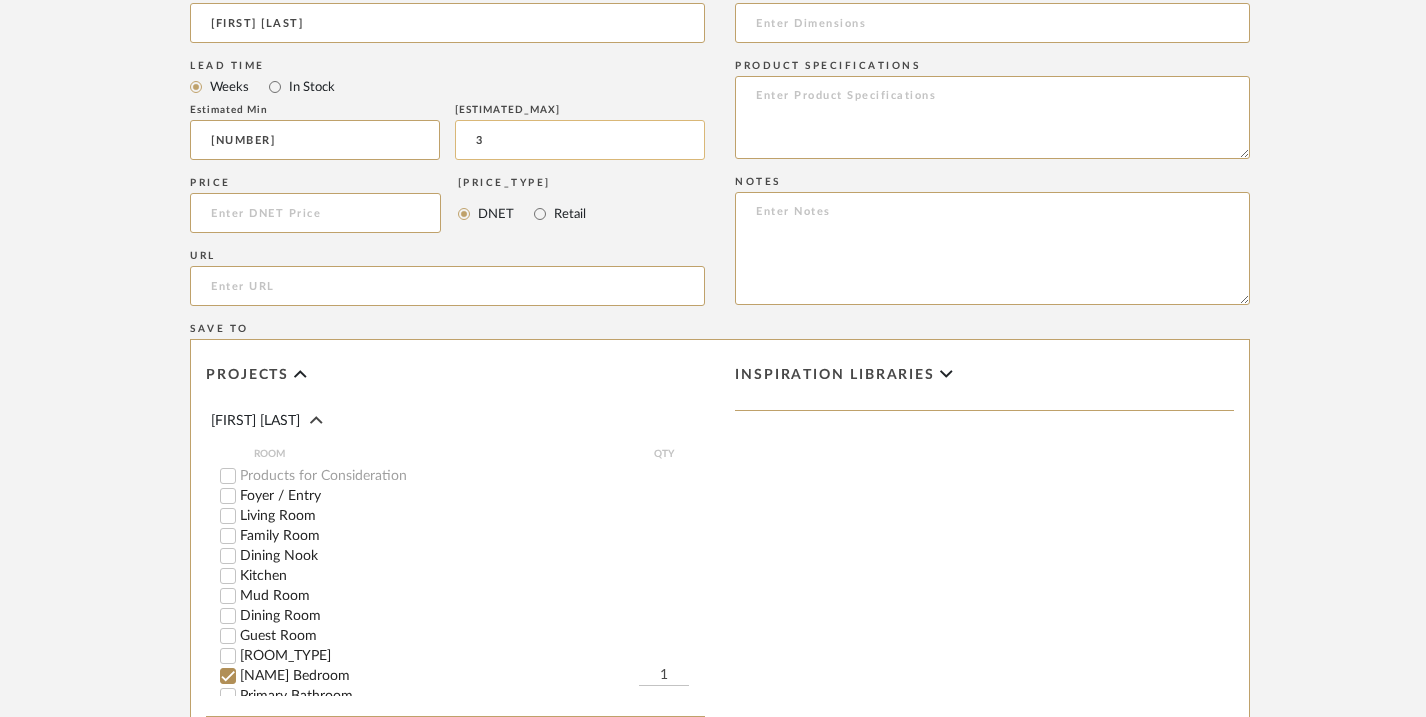 scroll, scrollTop: 1178, scrollLeft: 0, axis: vertical 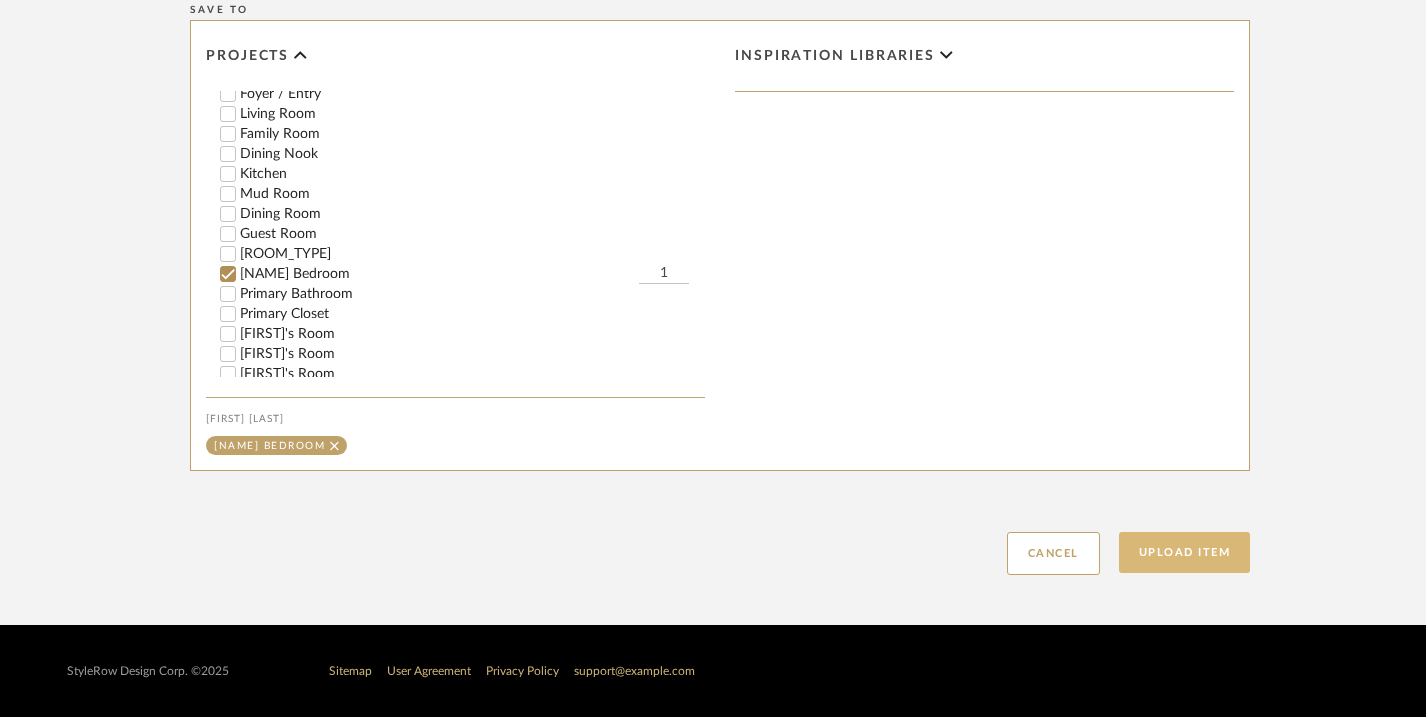 type on "3" 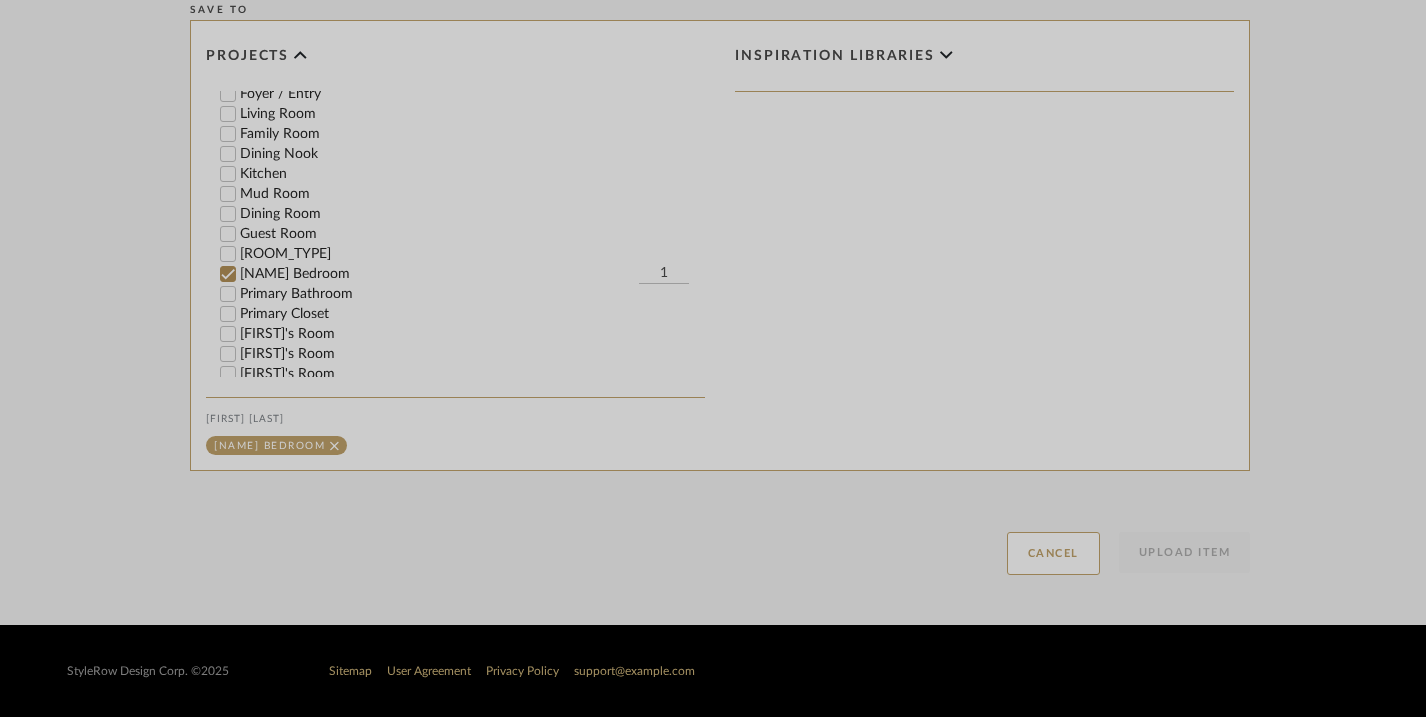 scroll, scrollTop: 1501, scrollLeft: 14, axis: both 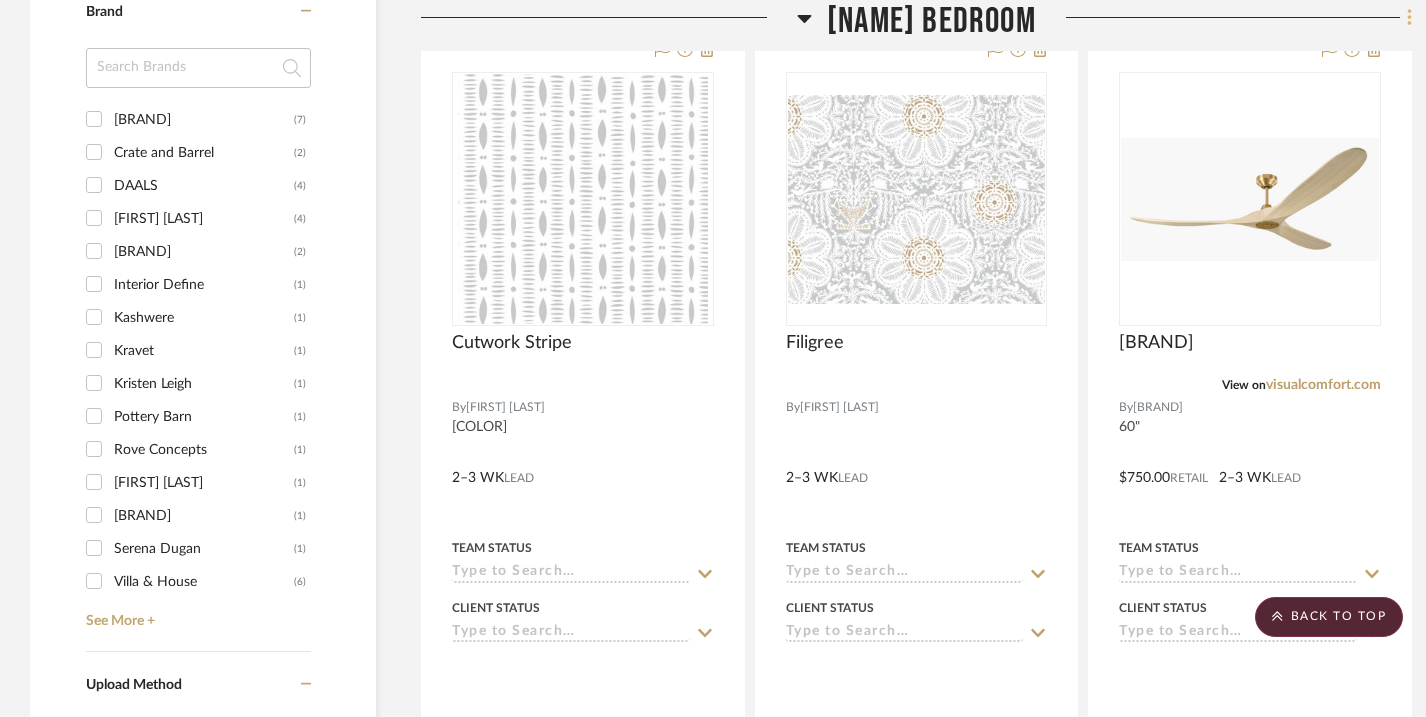 click 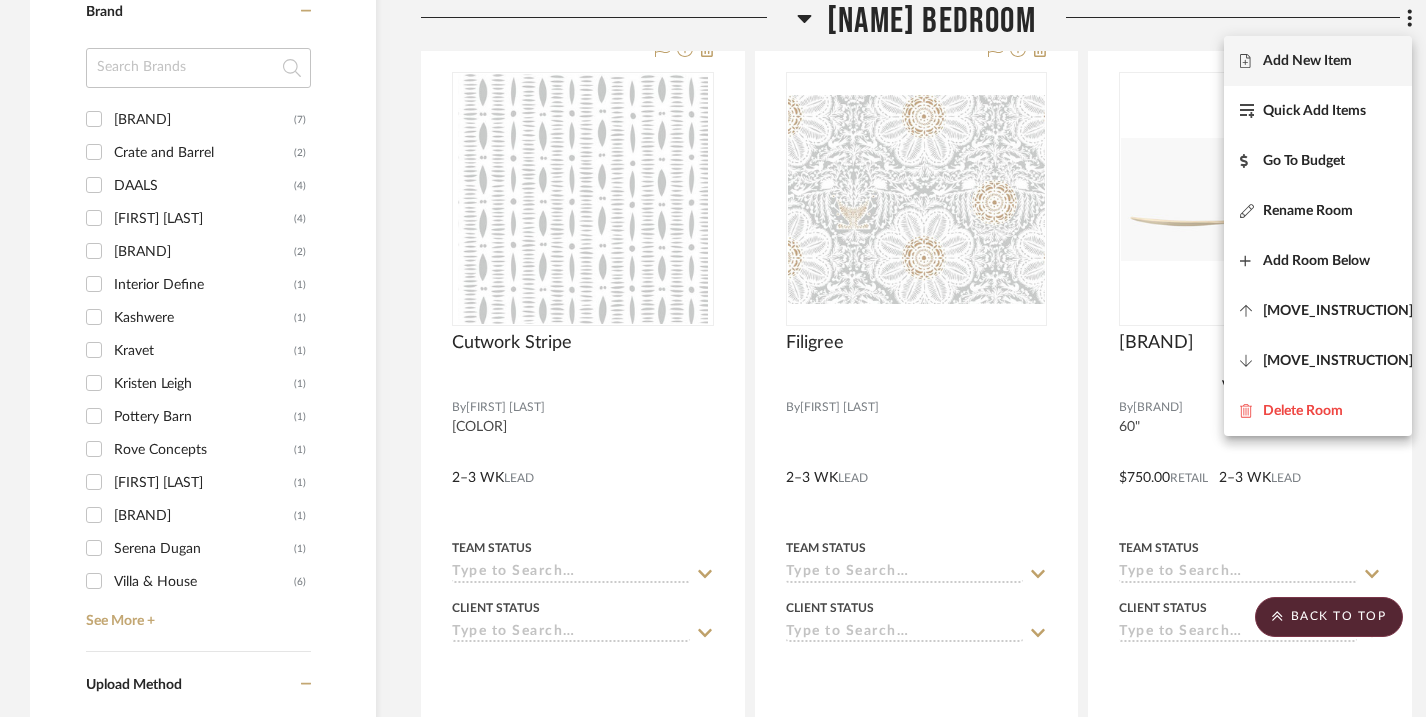 click on "Add New Item" at bounding box center [1318, 61] 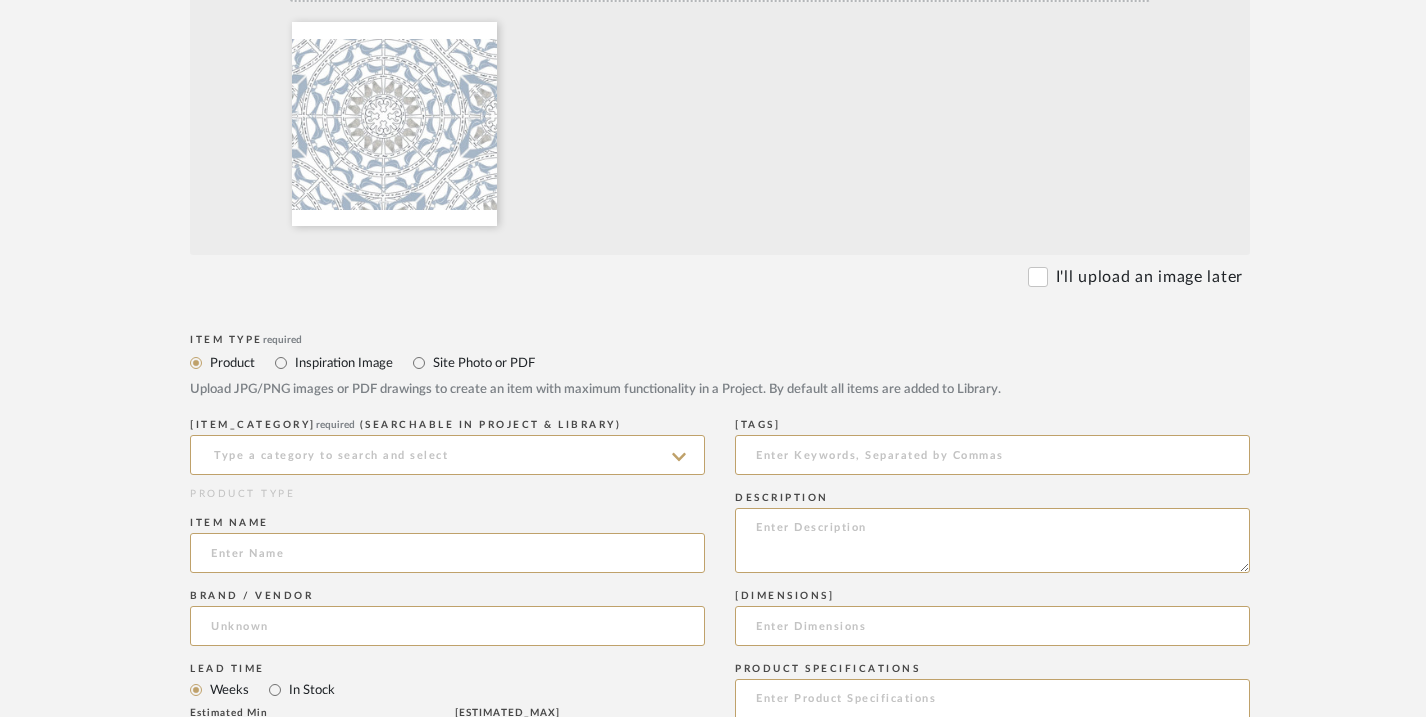 scroll, scrollTop: 622, scrollLeft: 0, axis: vertical 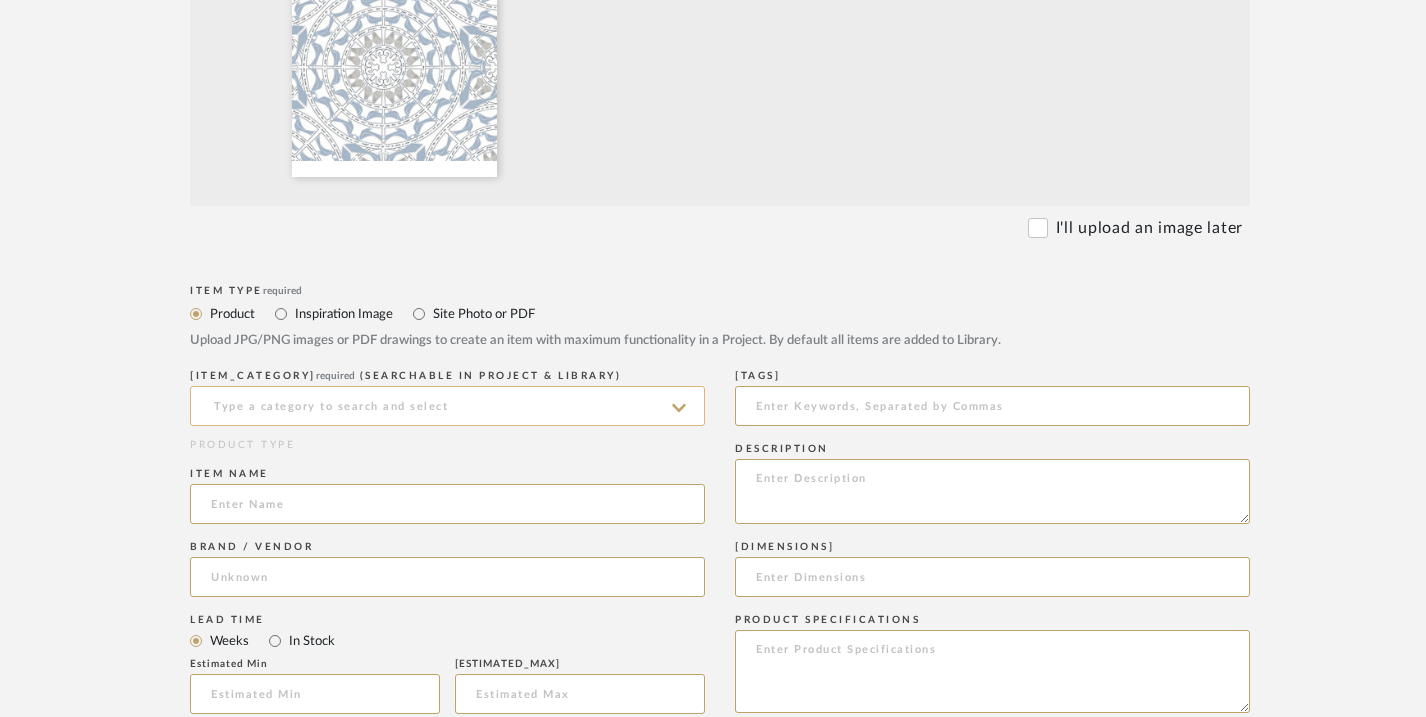 click 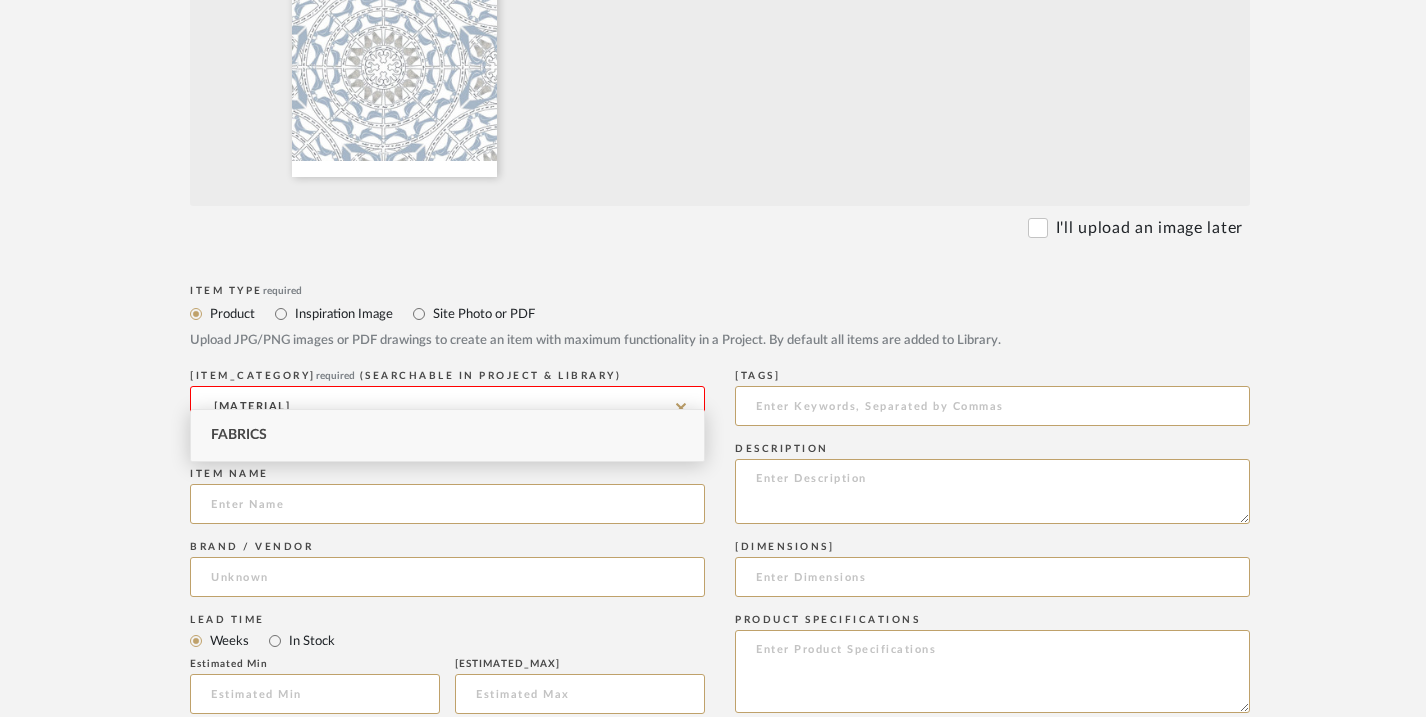 click on "Fabrics" at bounding box center (447, 435) 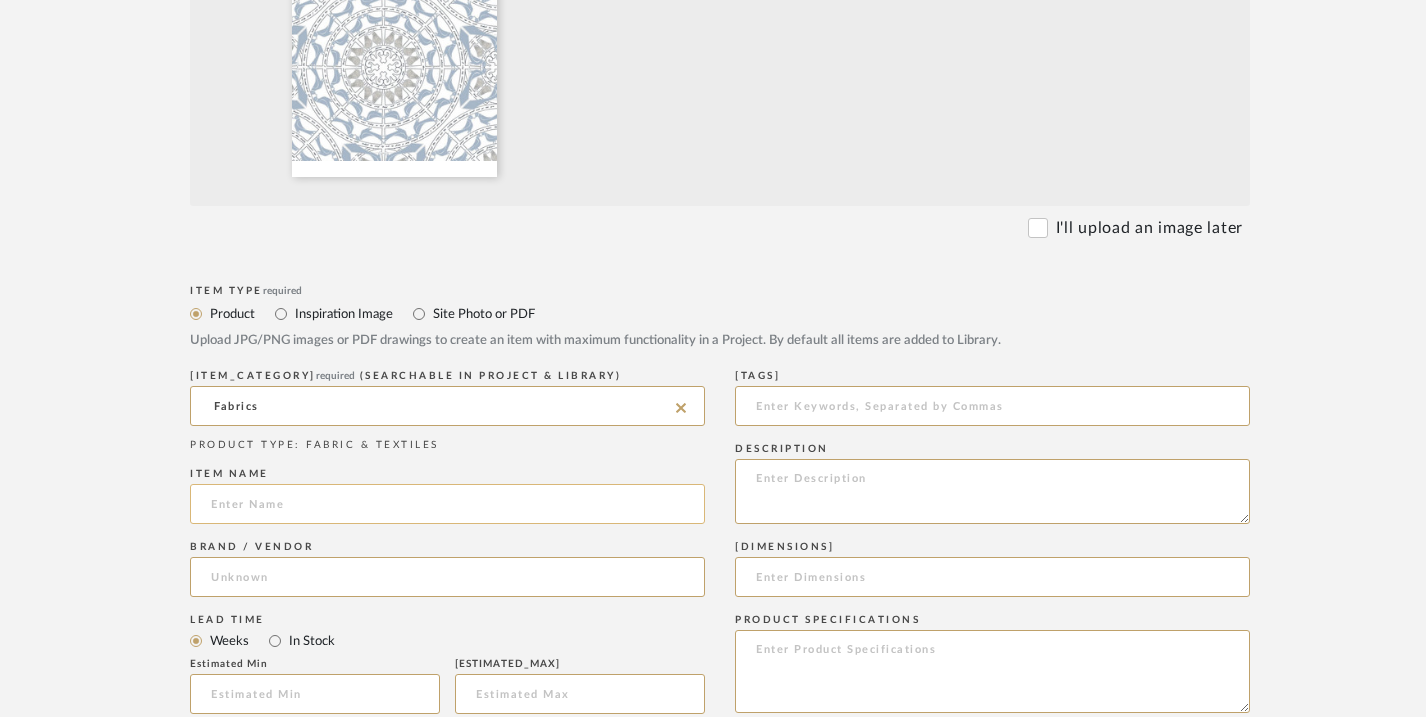 click 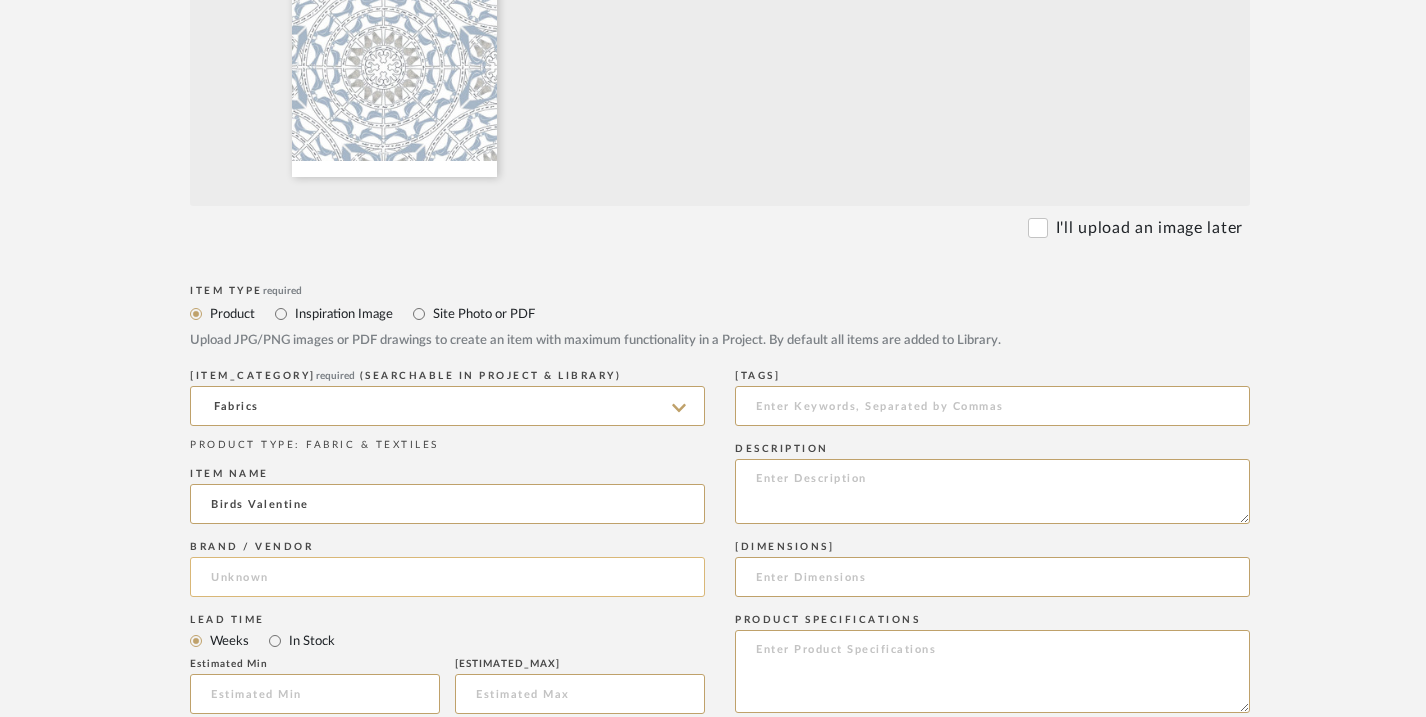 type on "Birds Valentine" 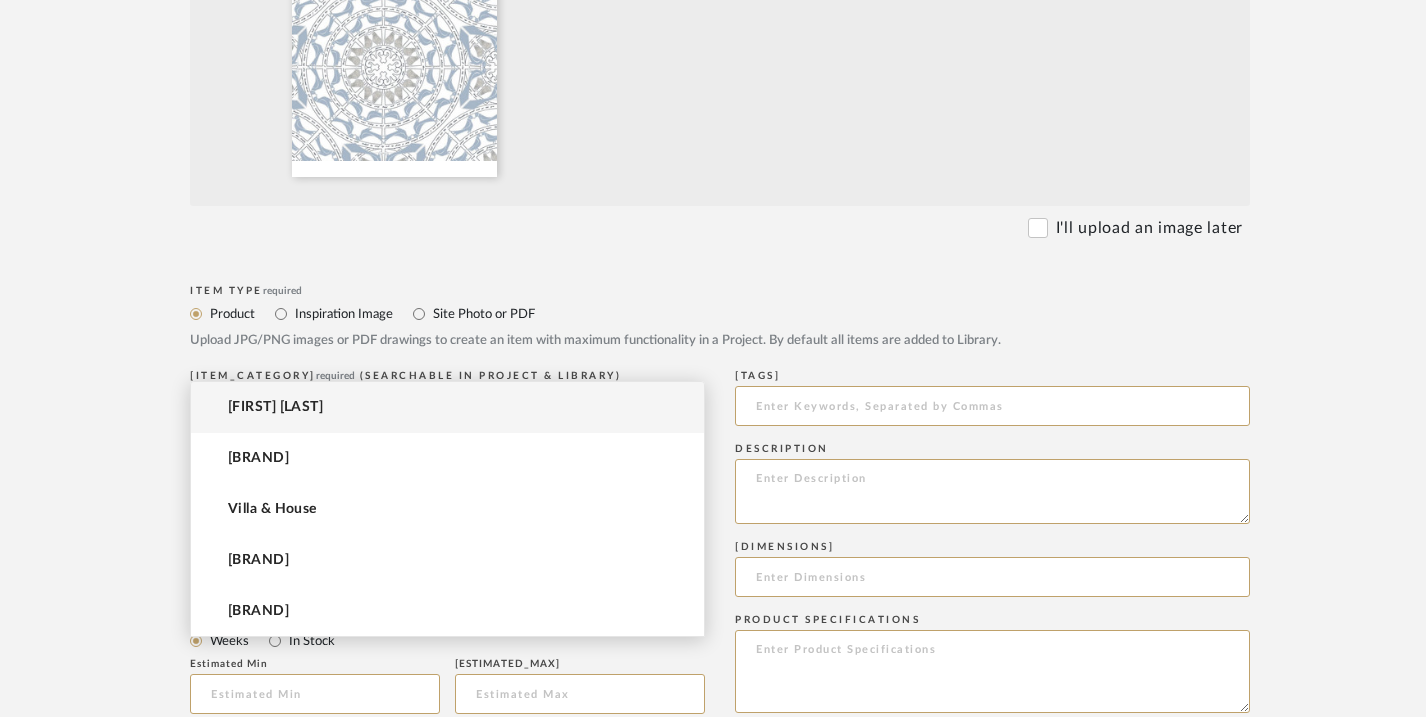 type on "[LAST]" 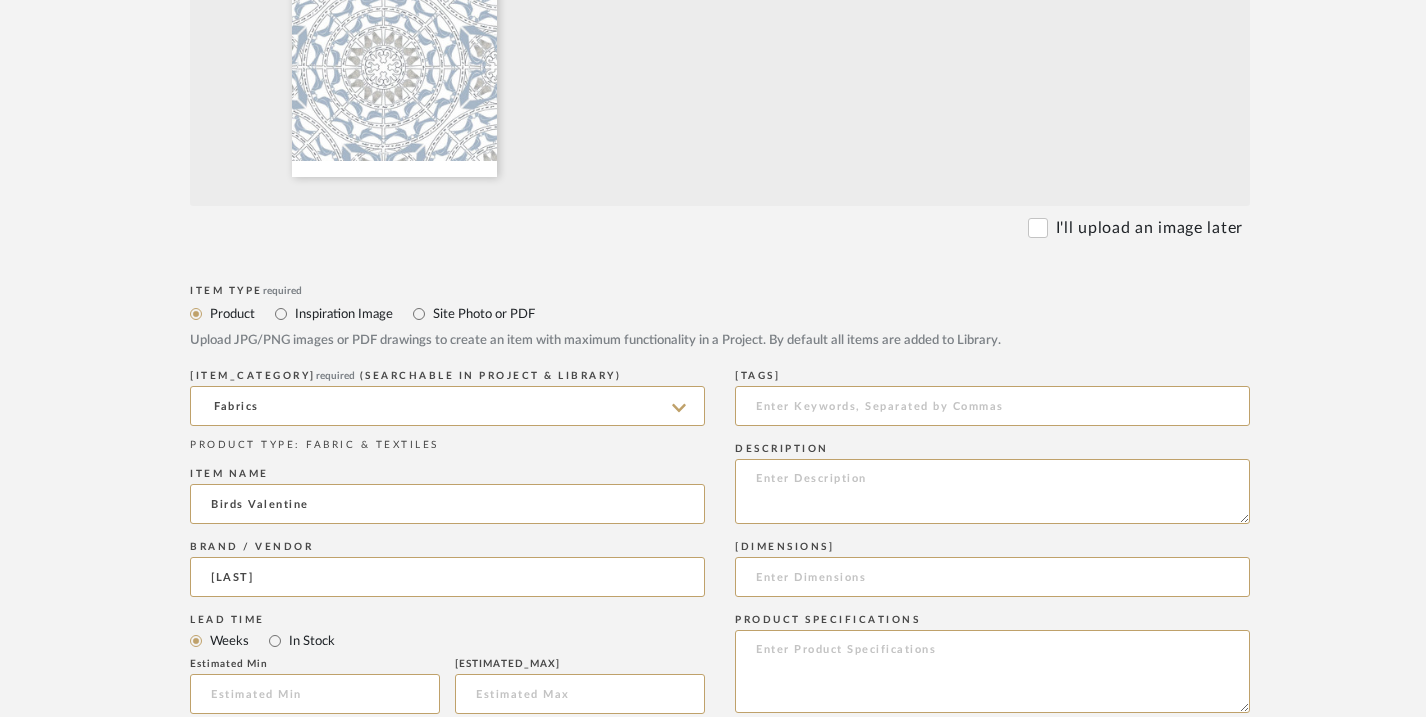 type 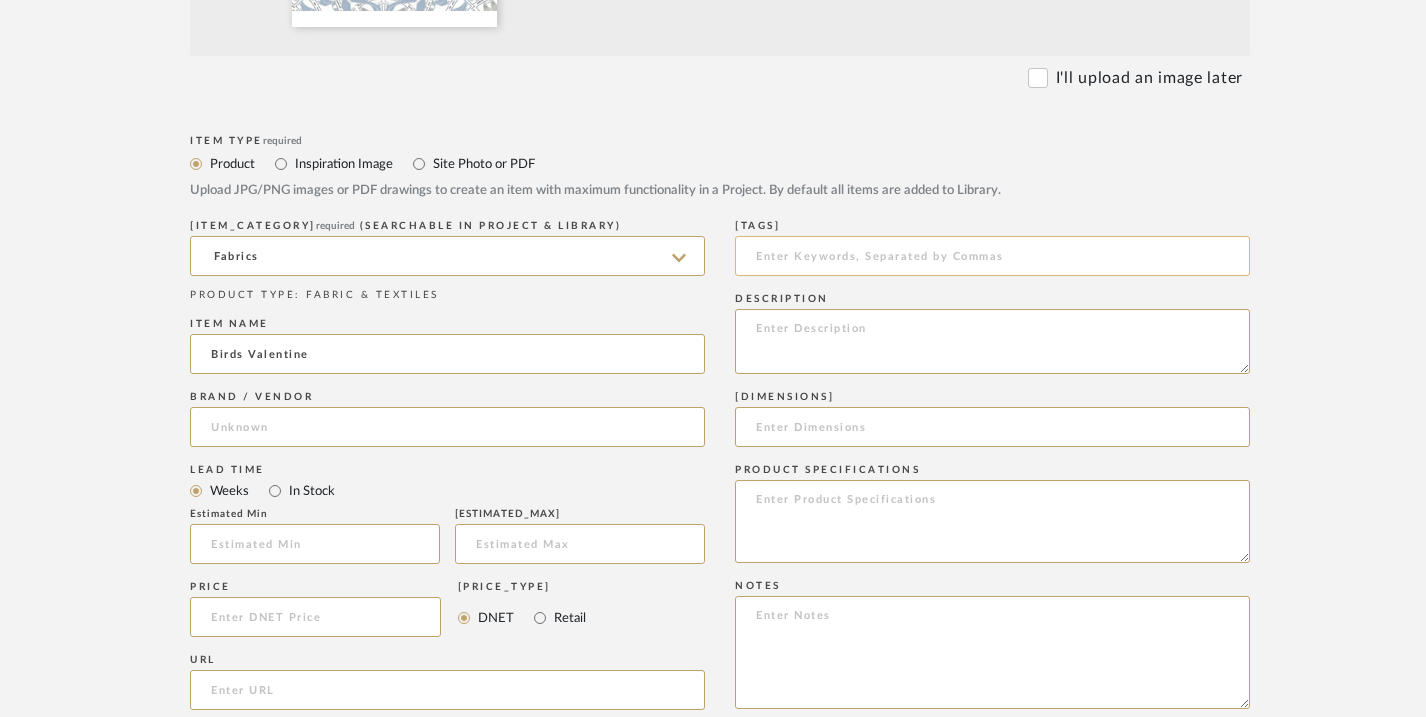scroll, scrollTop: 804, scrollLeft: 0, axis: vertical 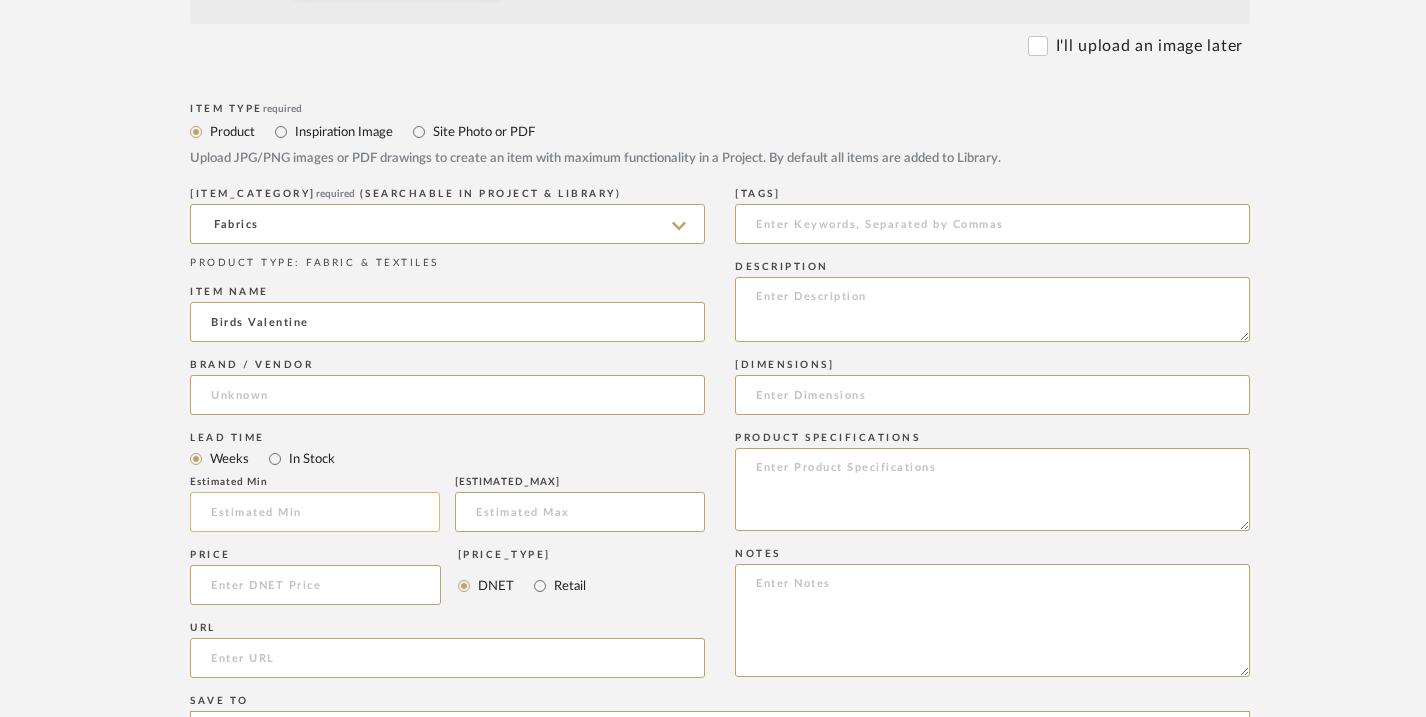 click 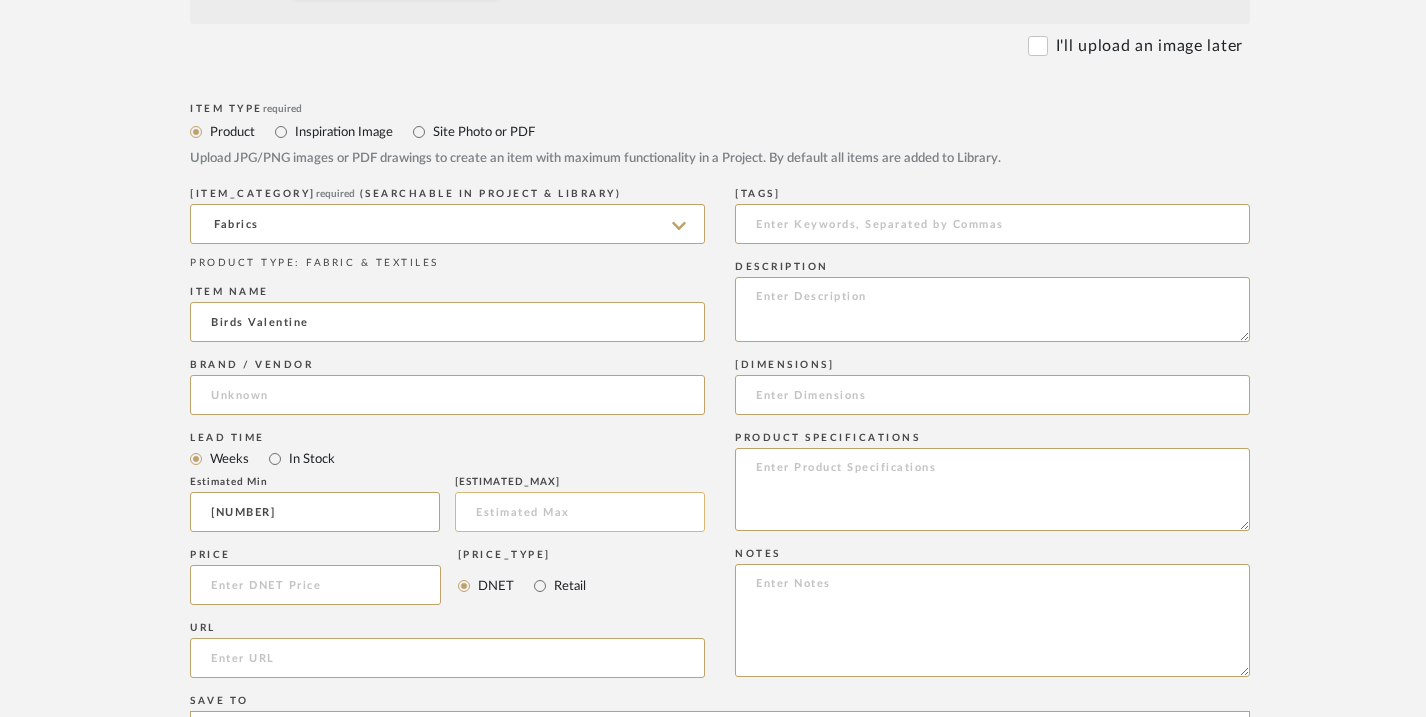 type on "[NUMBER]" 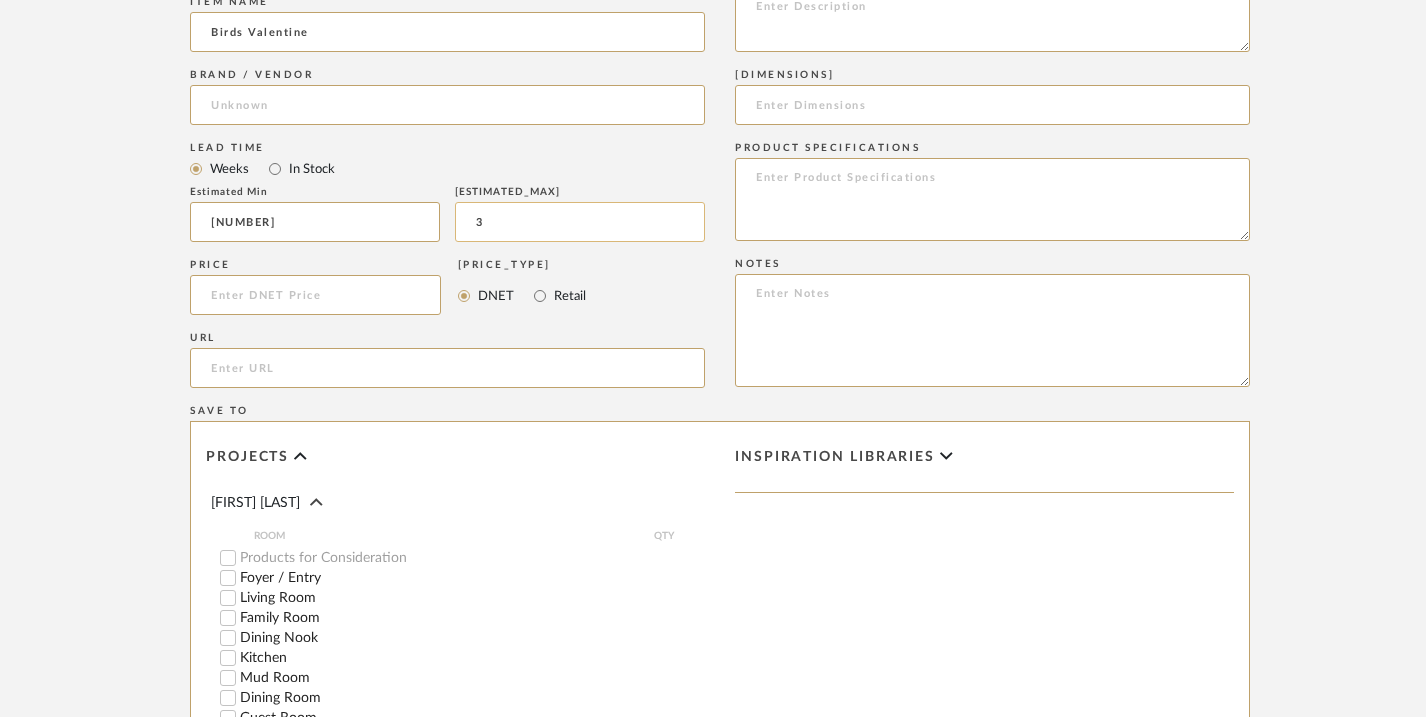 scroll, scrollTop: 1096, scrollLeft: 0, axis: vertical 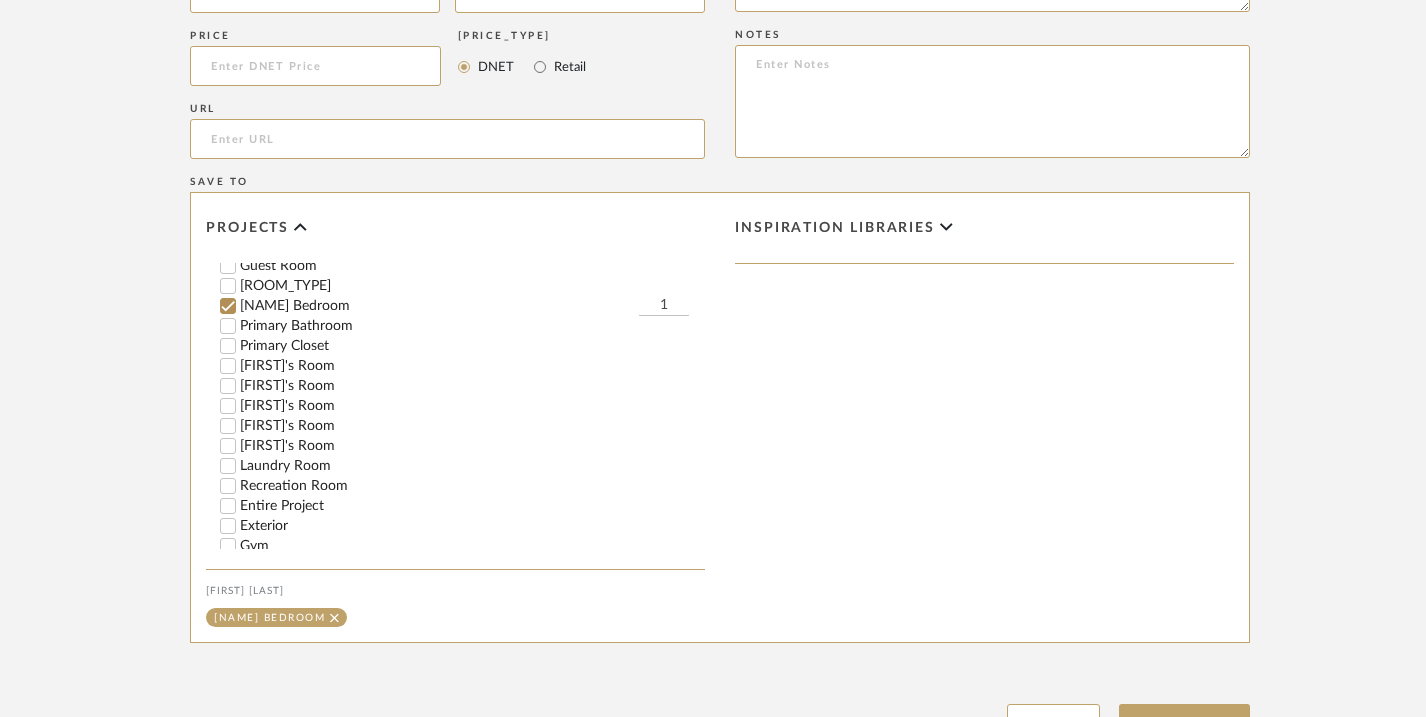 type on "3" 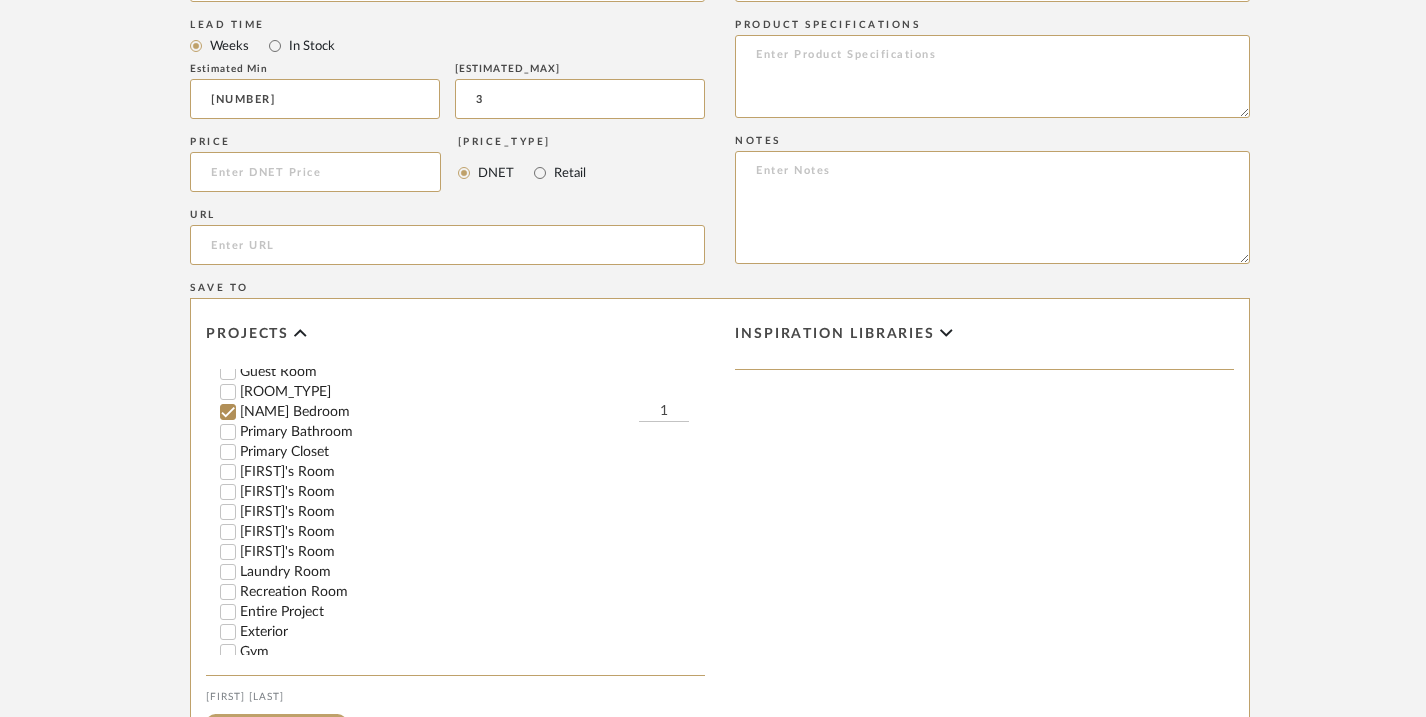 scroll, scrollTop: 1208, scrollLeft: 0, axis: vertical 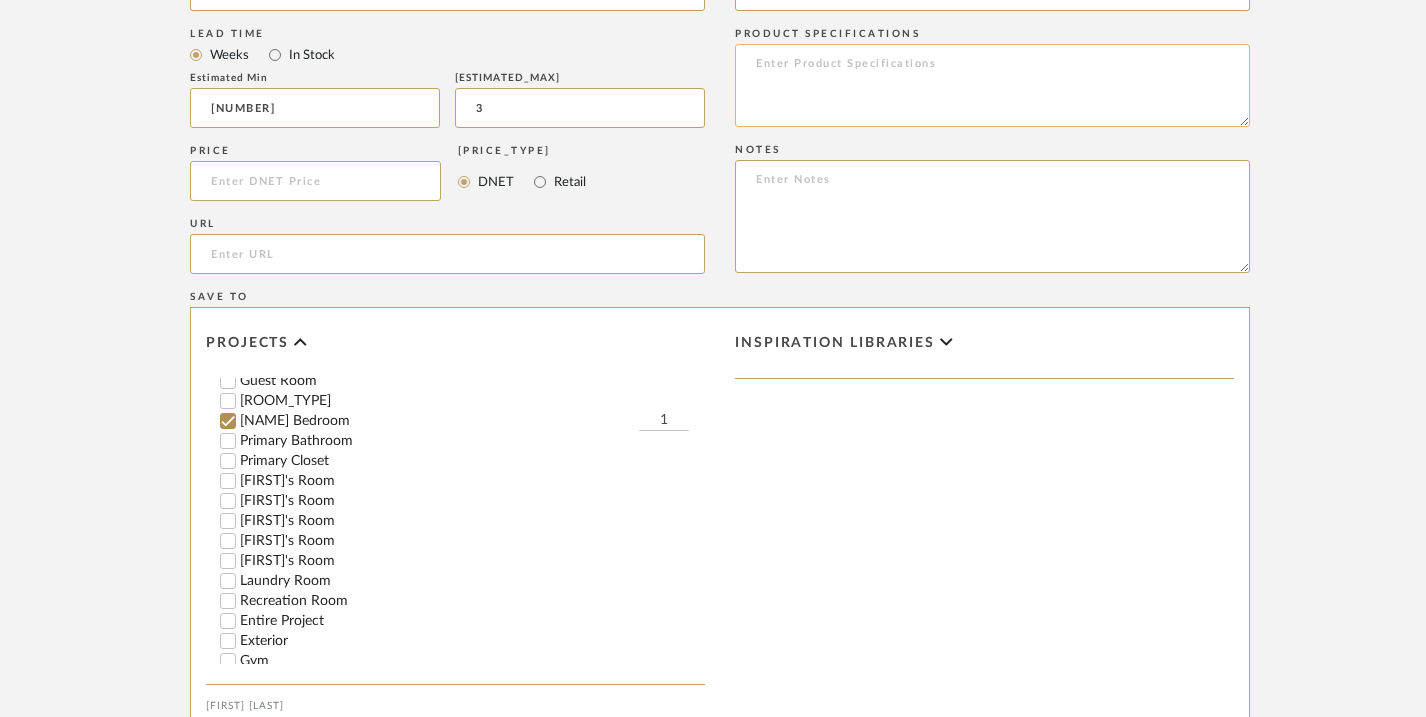 click 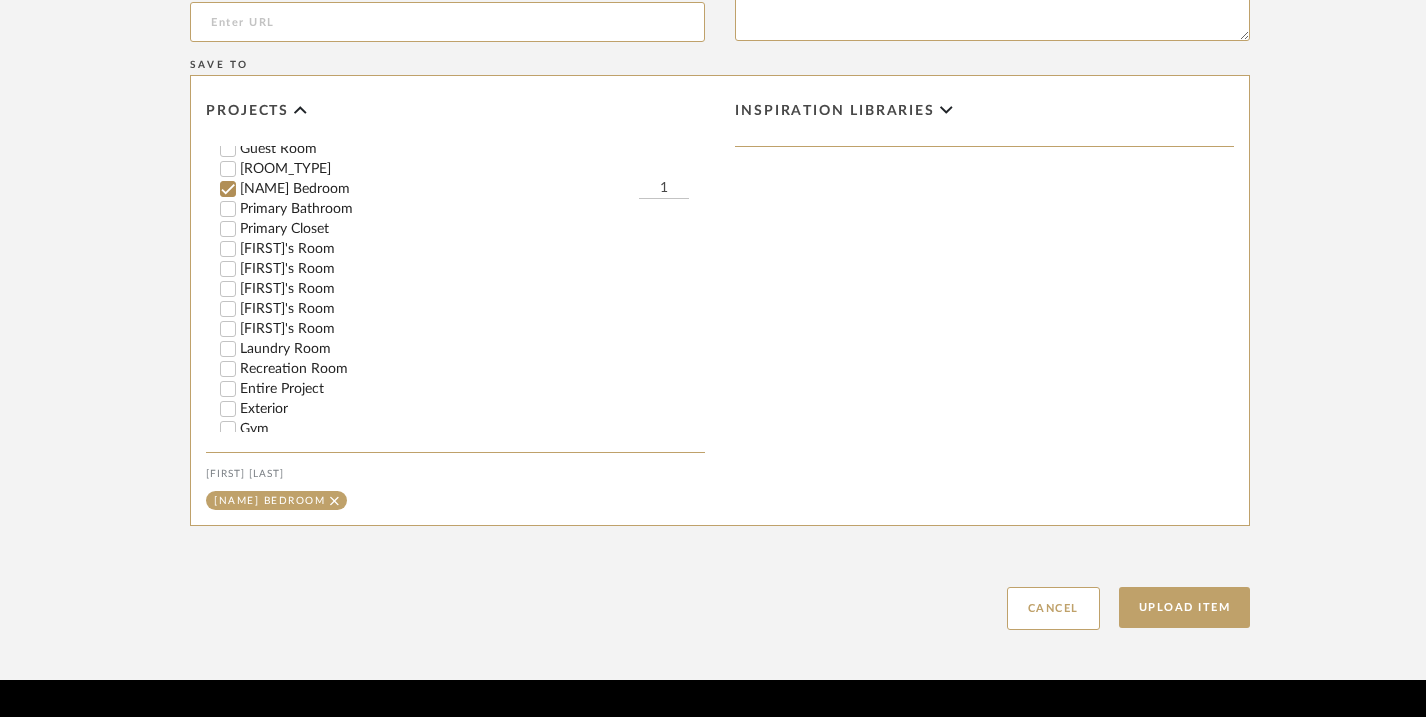 scroll, scrollTop: 1576, scrollLeft: 0, axis: vertical 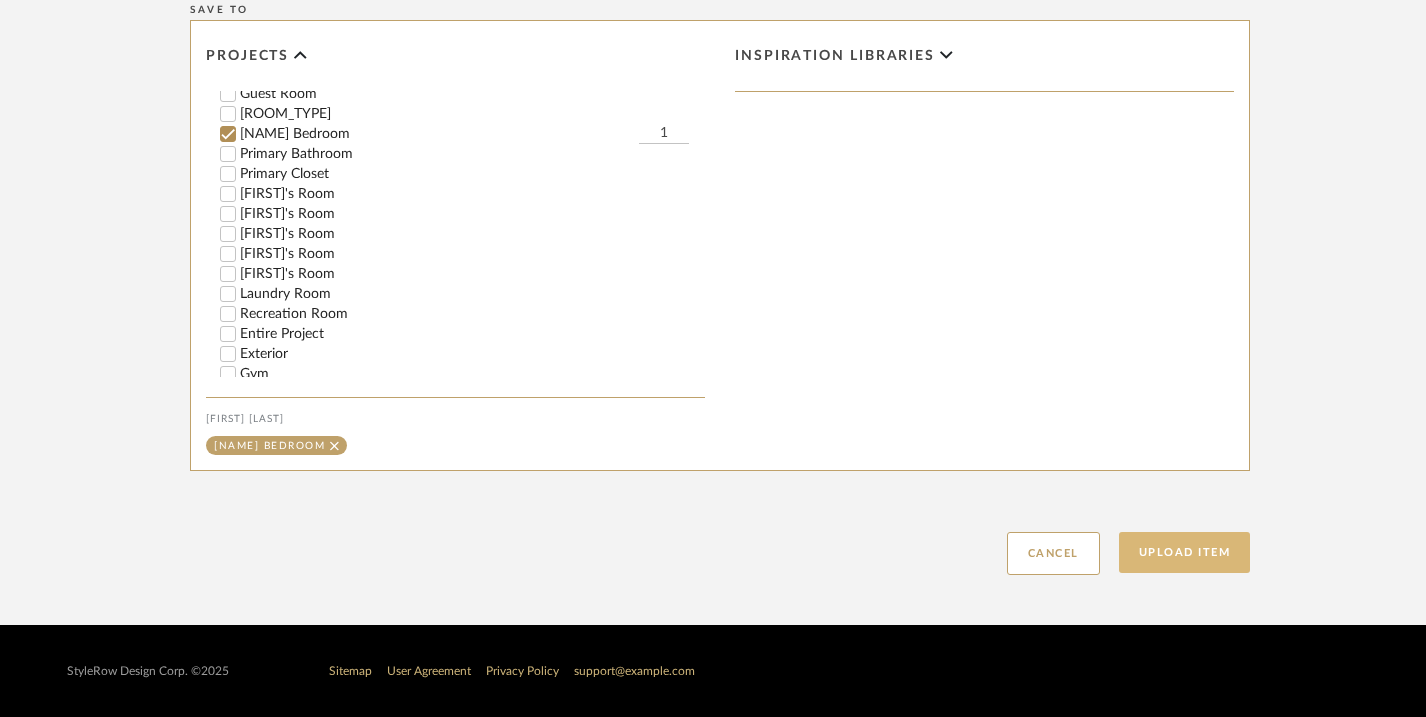 type on "[COLOR]" 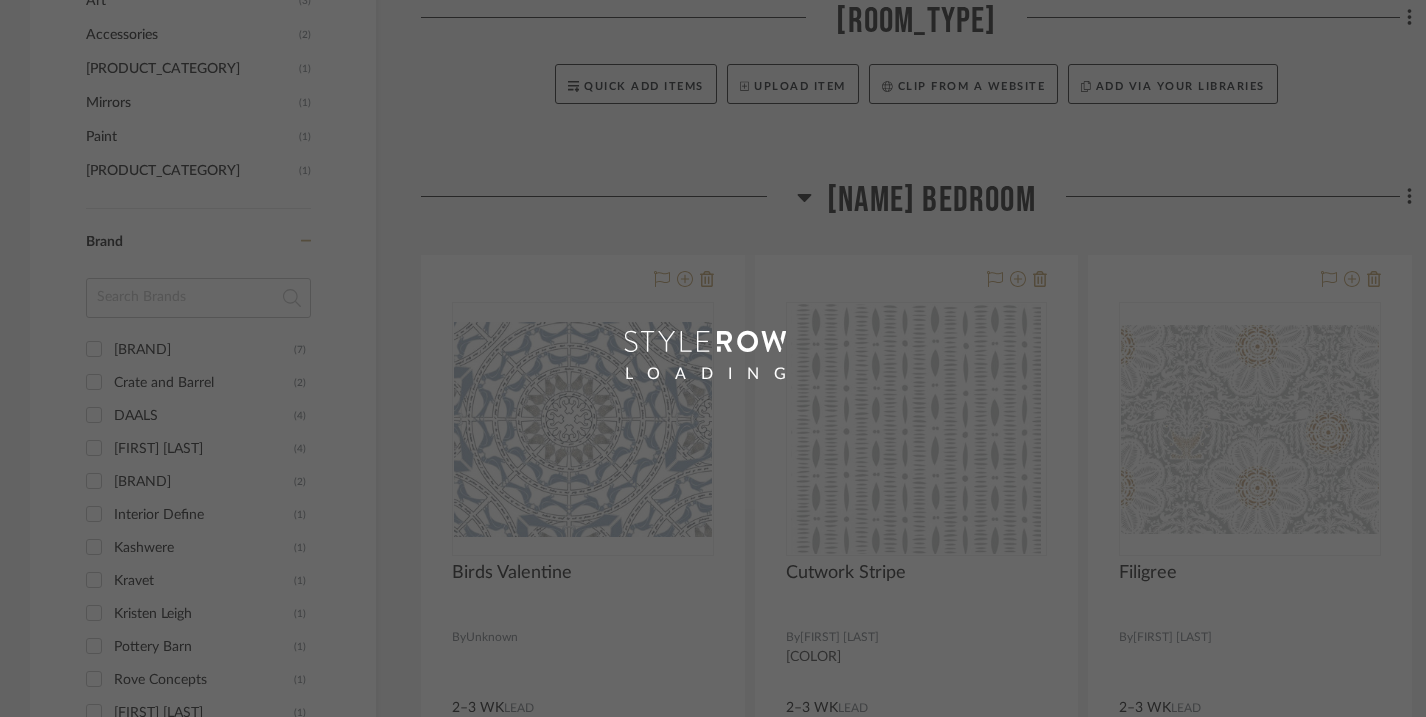 scroll, scrollTop: 0, scrollLeft: 0, axis: both 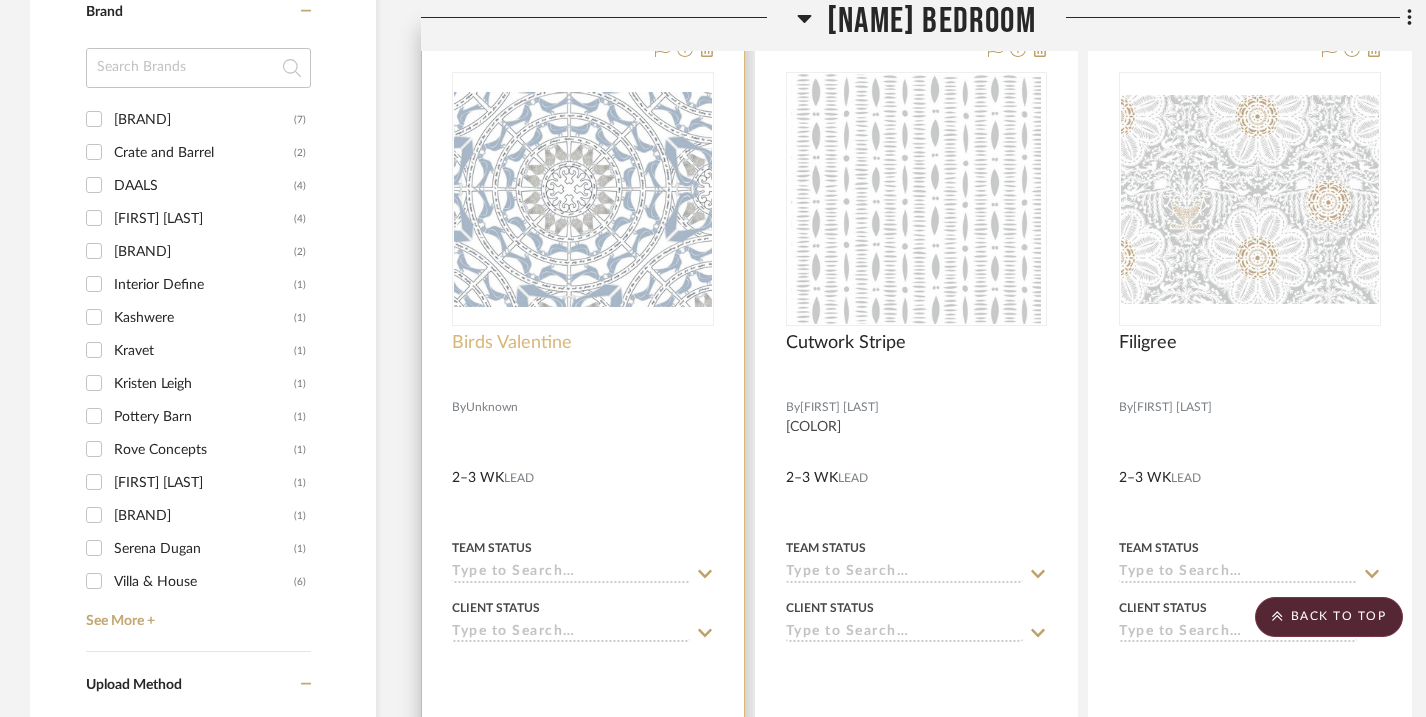 click on "Birds Valentine" at bounding box center [512, 343] 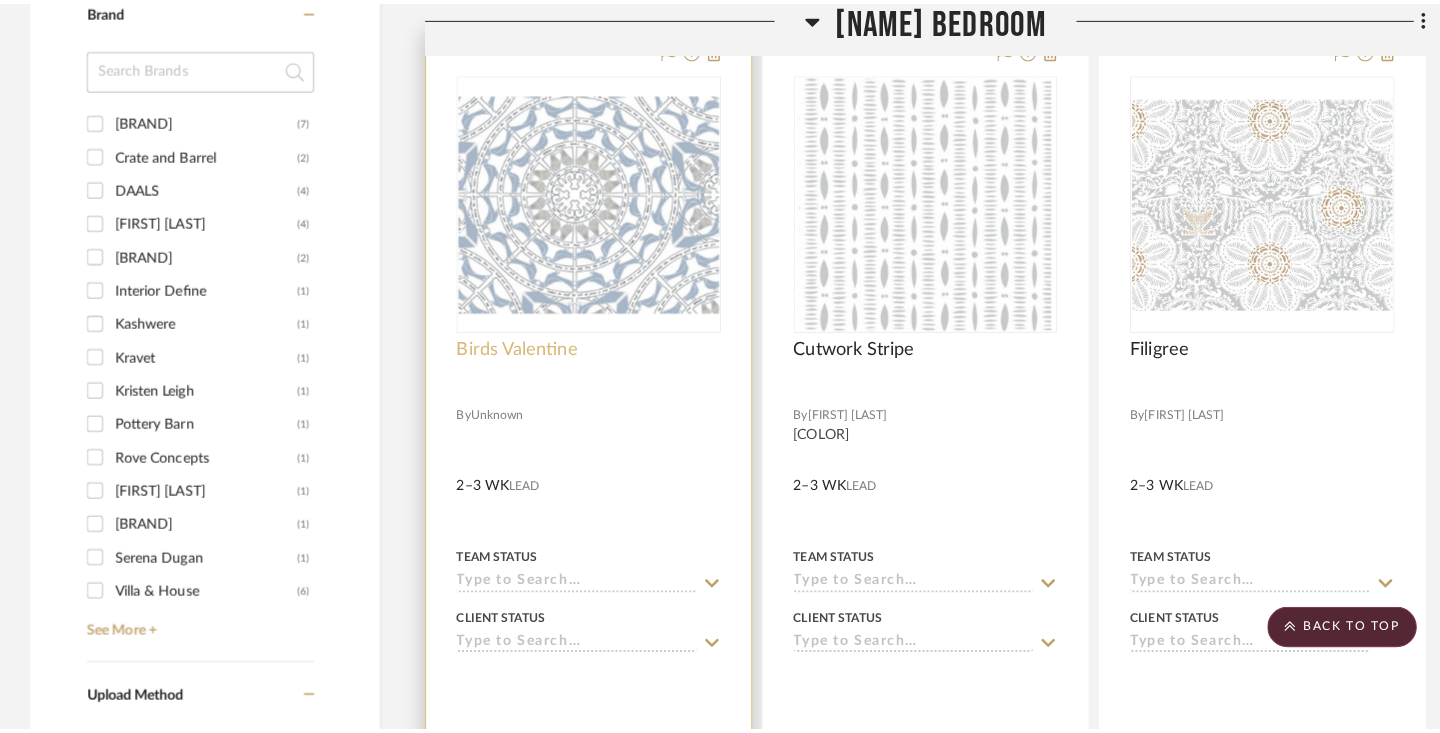 scroll, scrollTop: 0, scrollLeft: 0, axis: both 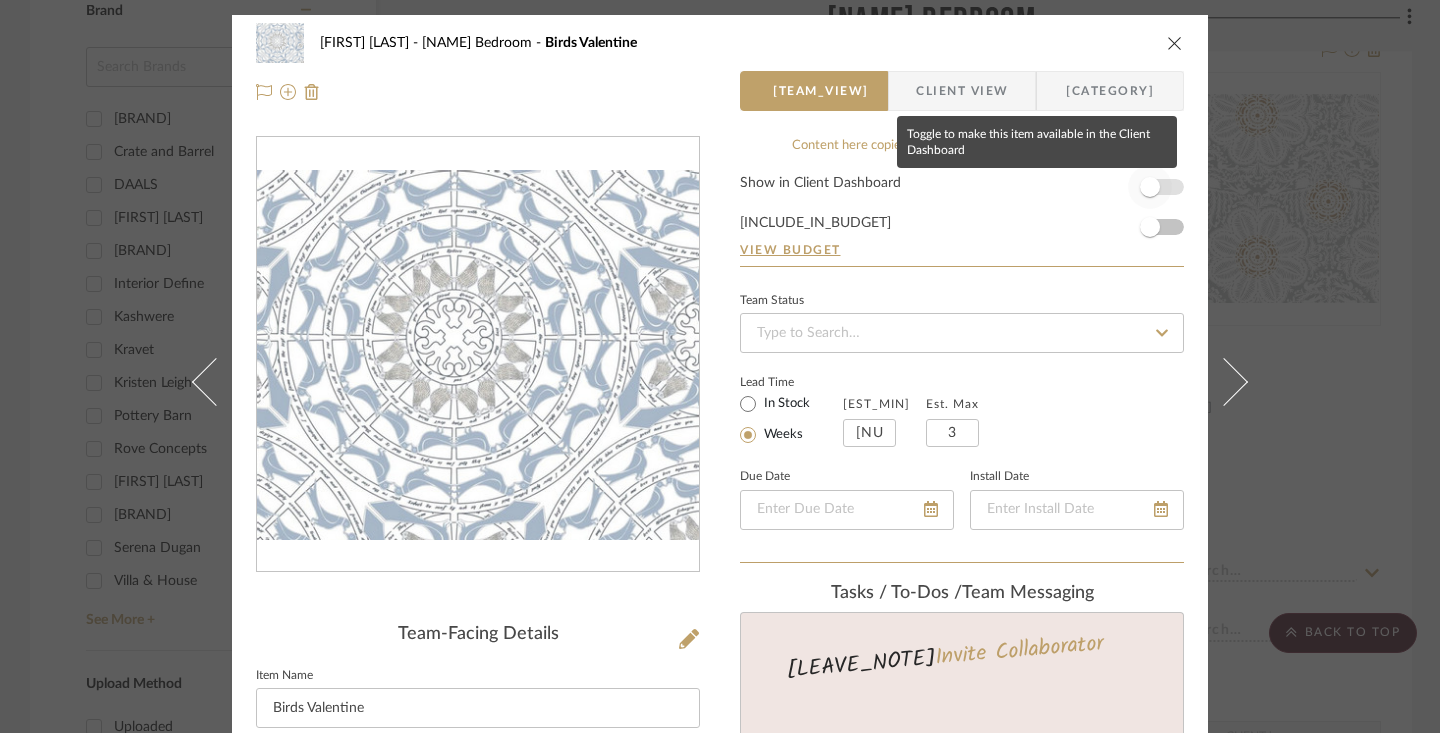 click at bounding box center (1150, 187) 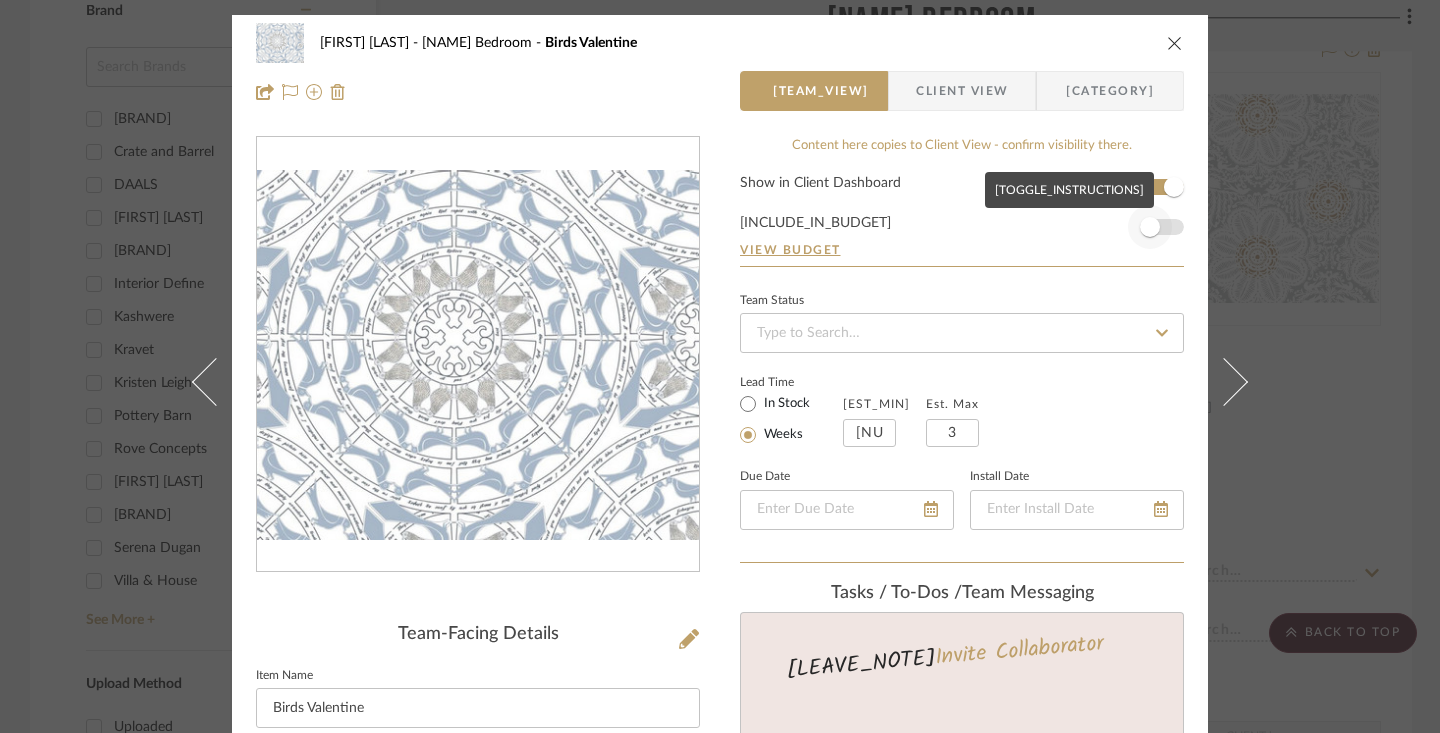 type 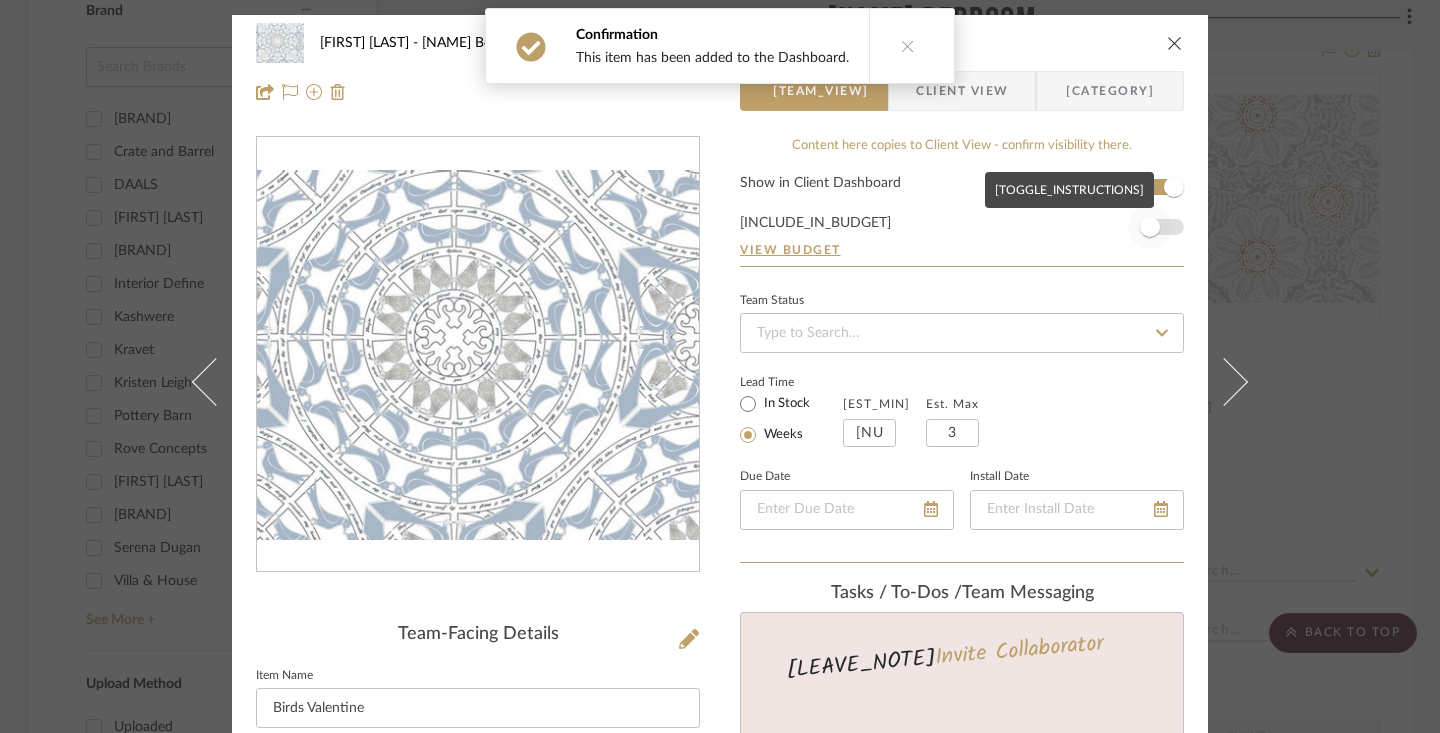 click at bounding box center [1150, 227] 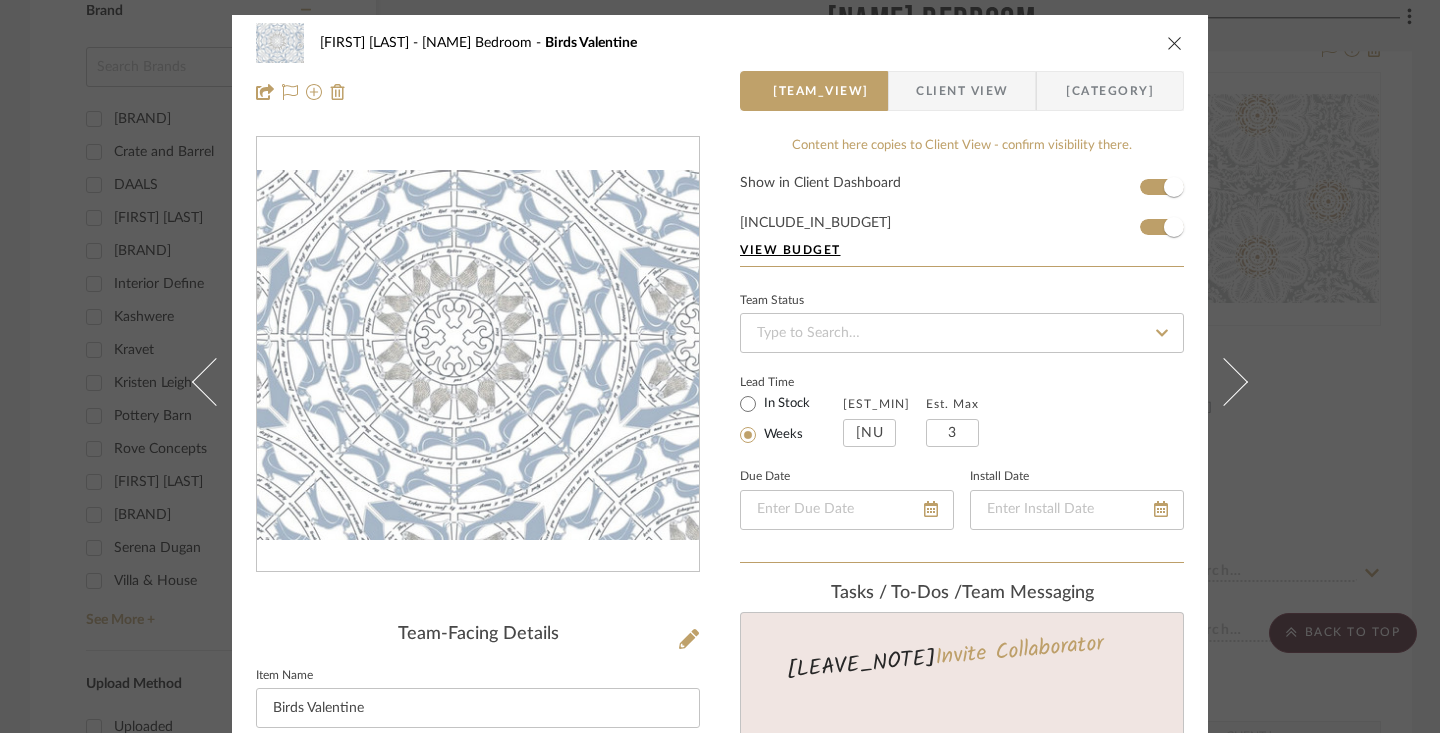 type 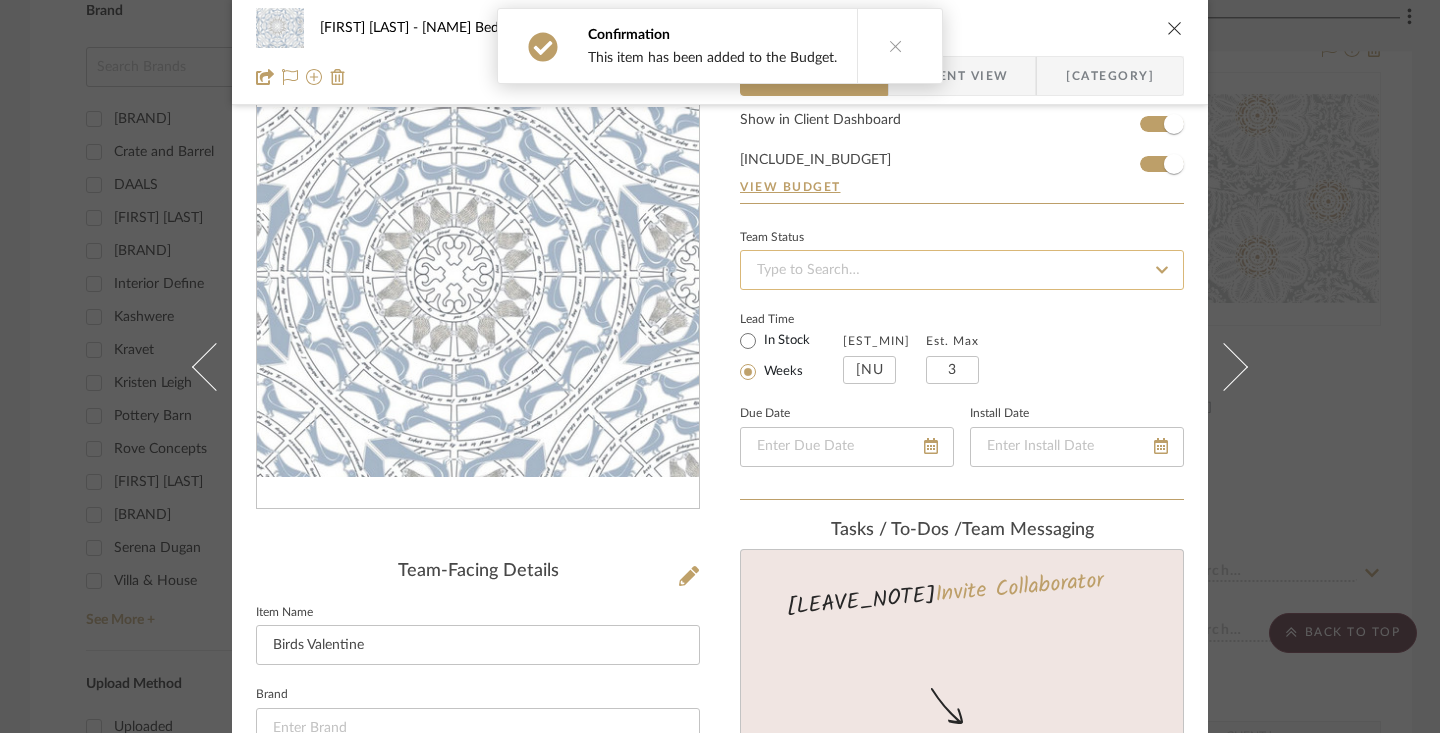 scroll, scrollTop: 65, scrollLeft: 0, axis: vertical 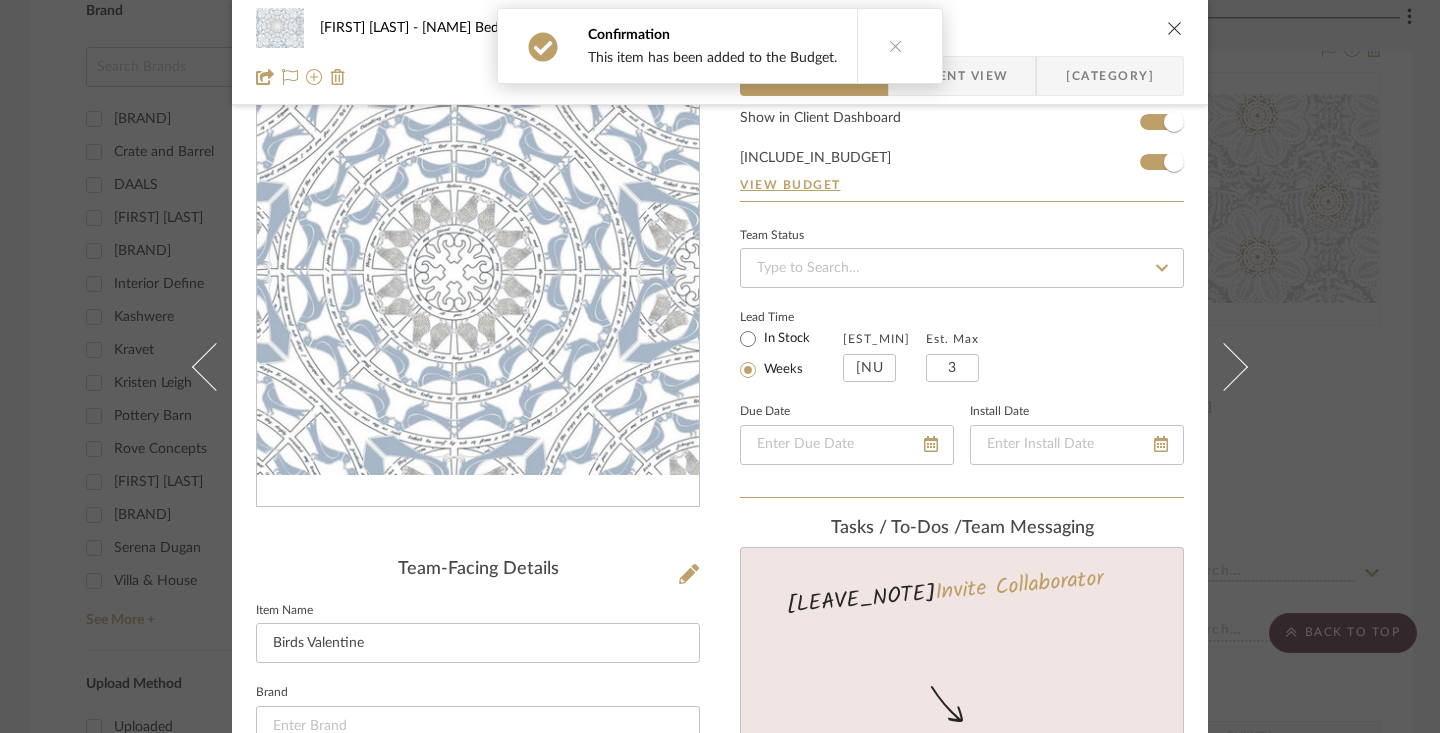 click 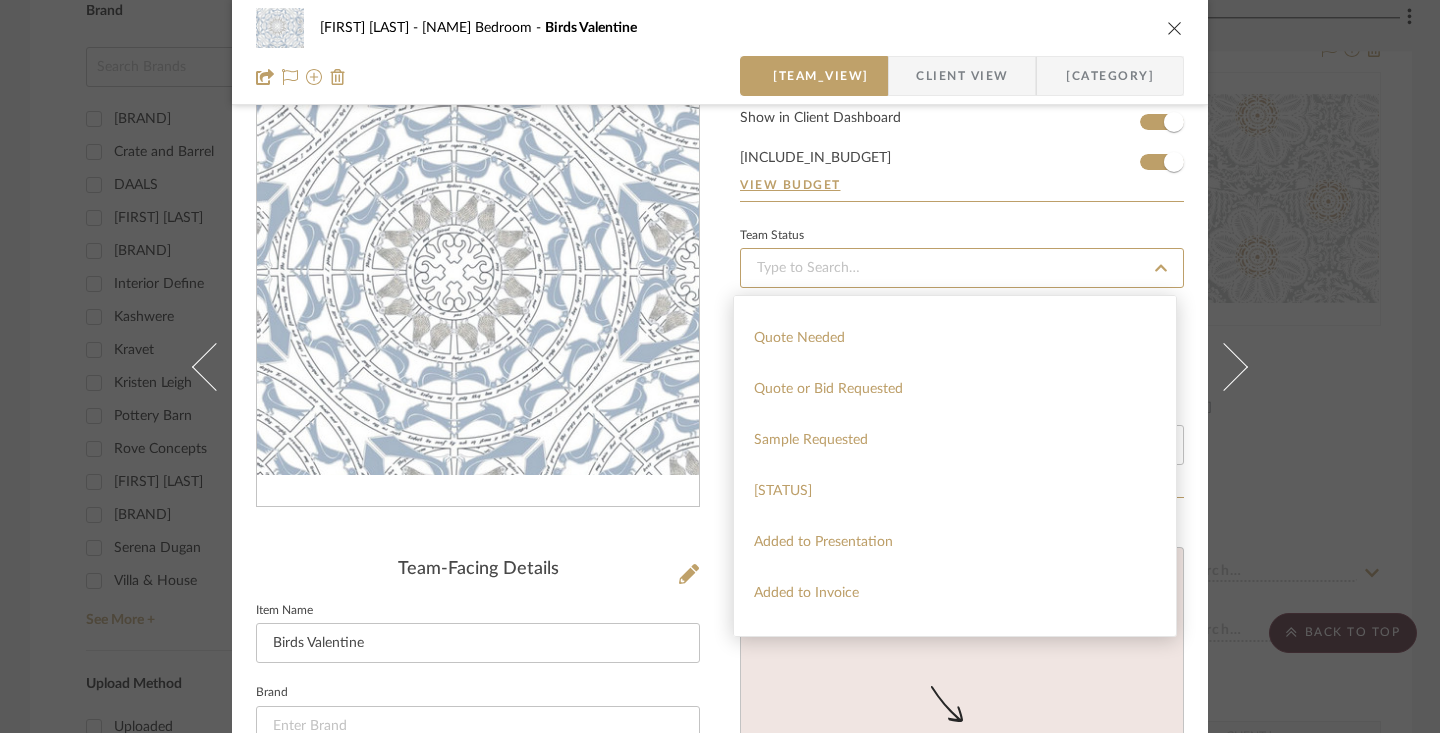 scroll, scrollTop: 698, scrollLeft: 0, axis: vertical 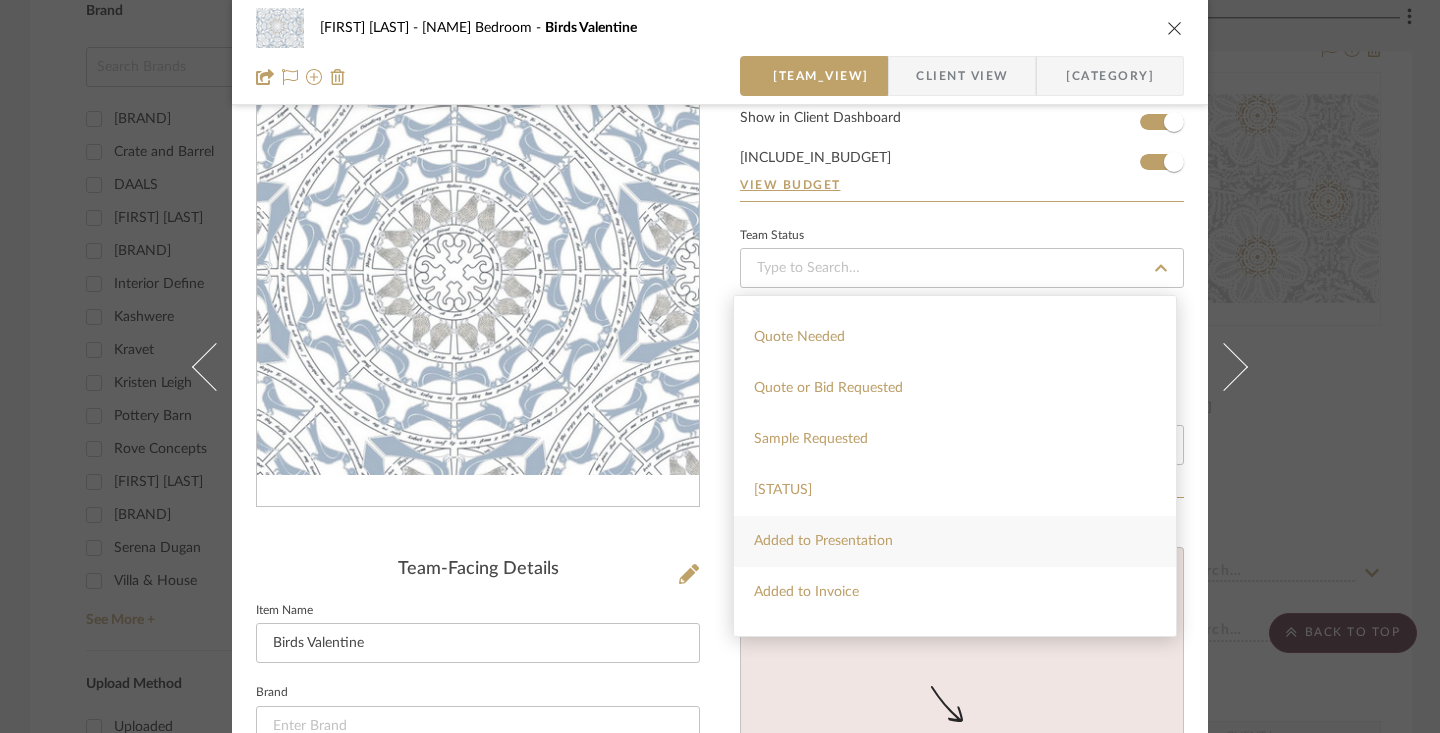 click on "Added to Presentation" at bounding box center (955, 541) 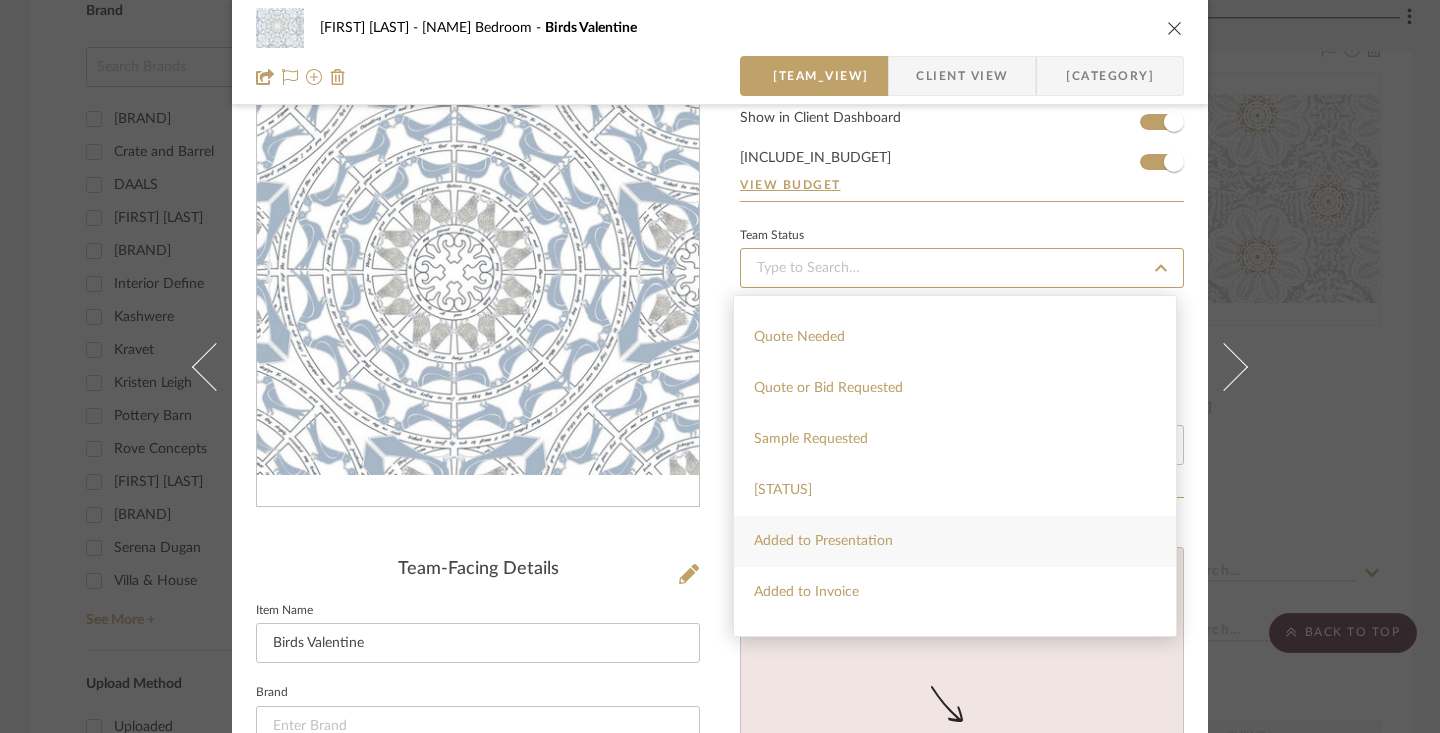 type on "[DATE]" 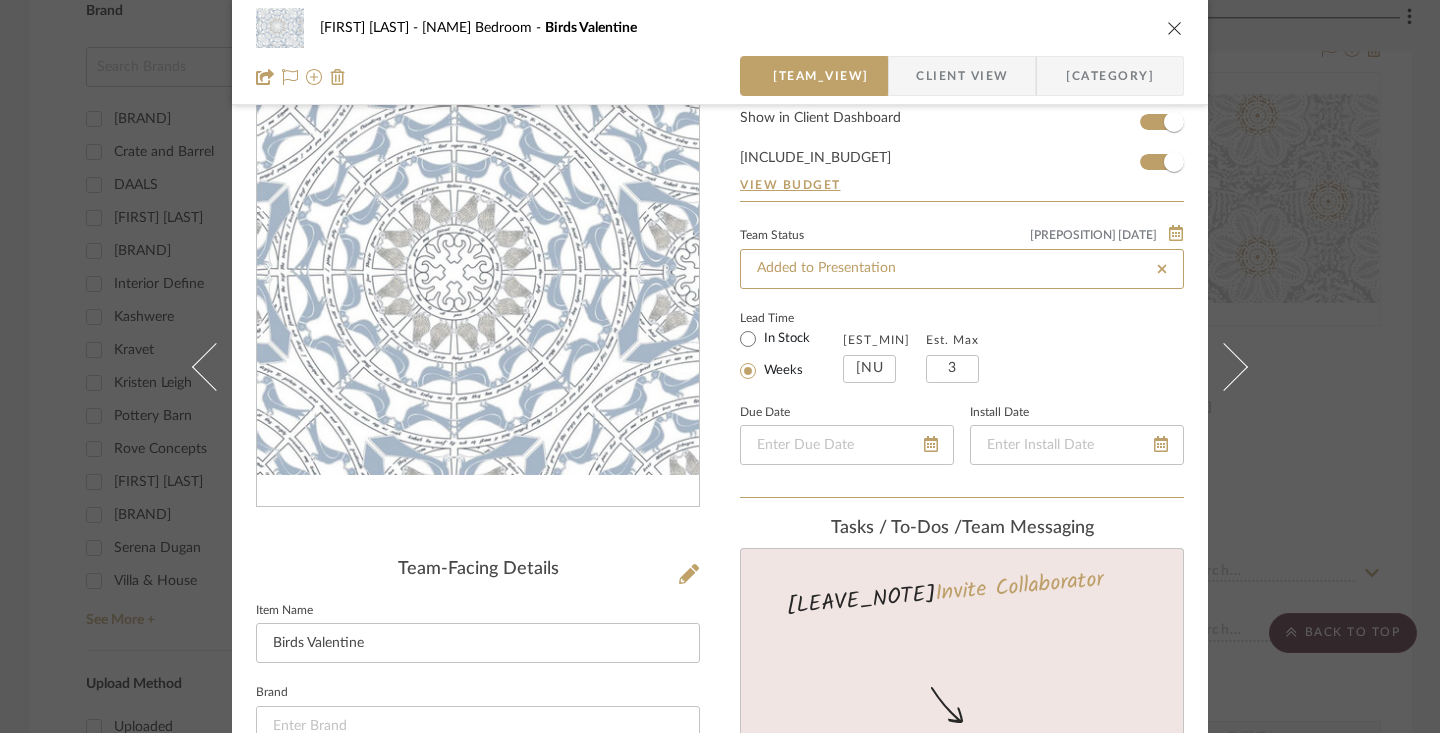 type on "[DATE]" 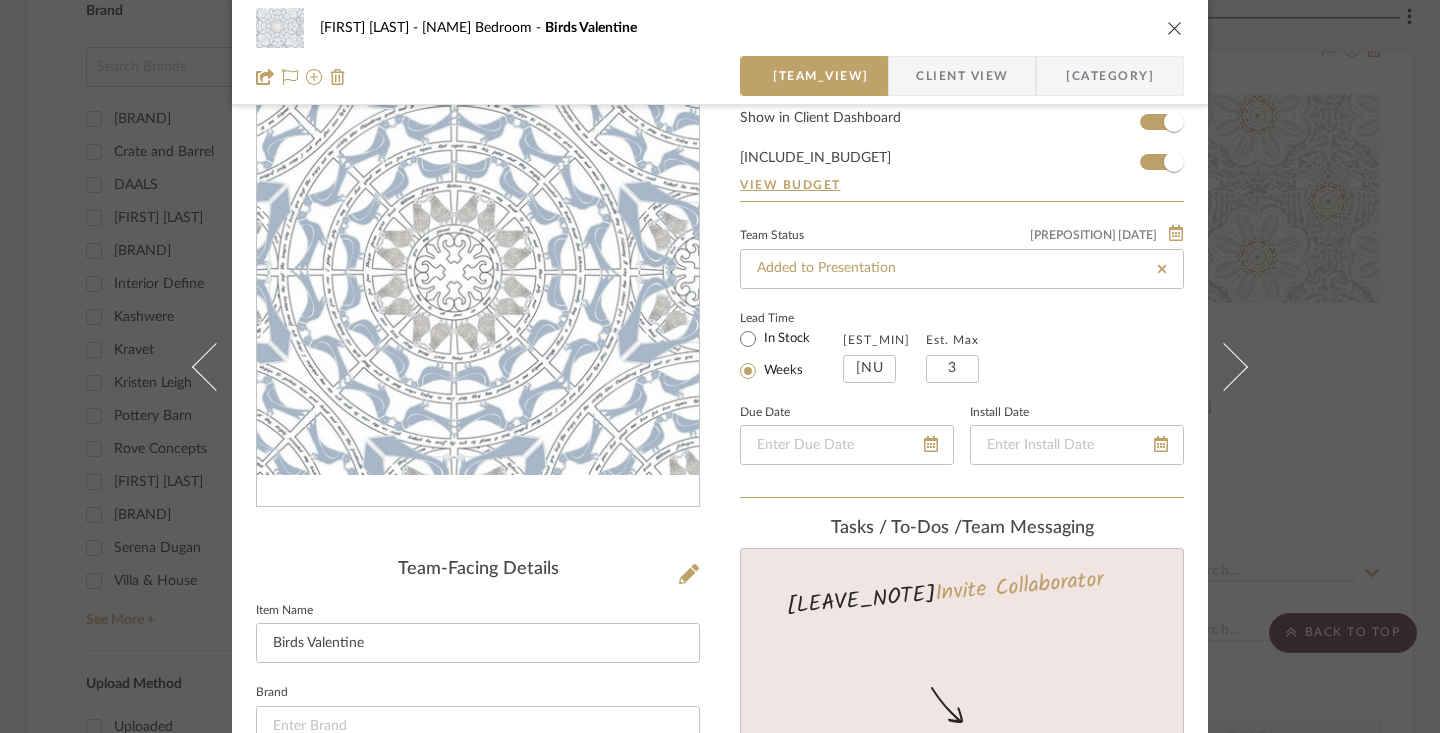 click at bounding box center [1175, 28] 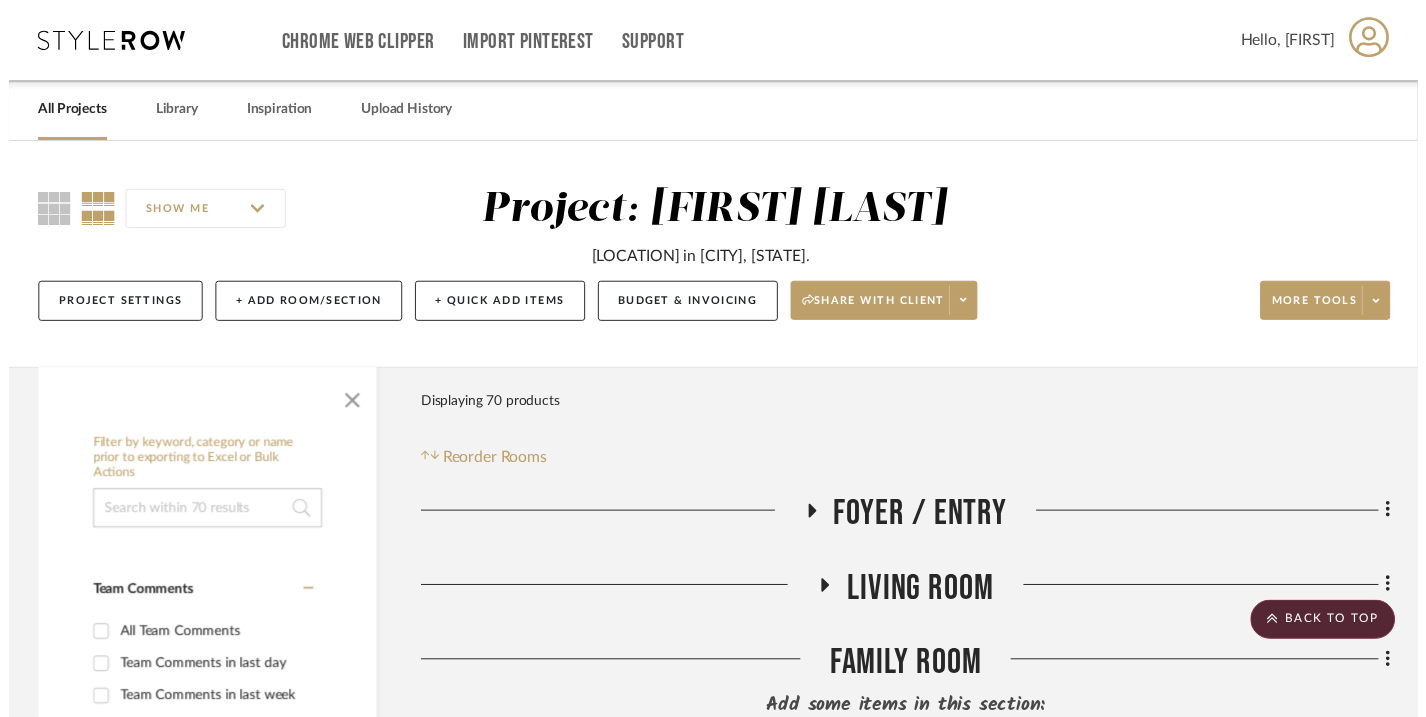 scroll, scrollTop: 2108, scrollLeft: 0, axis: vertical 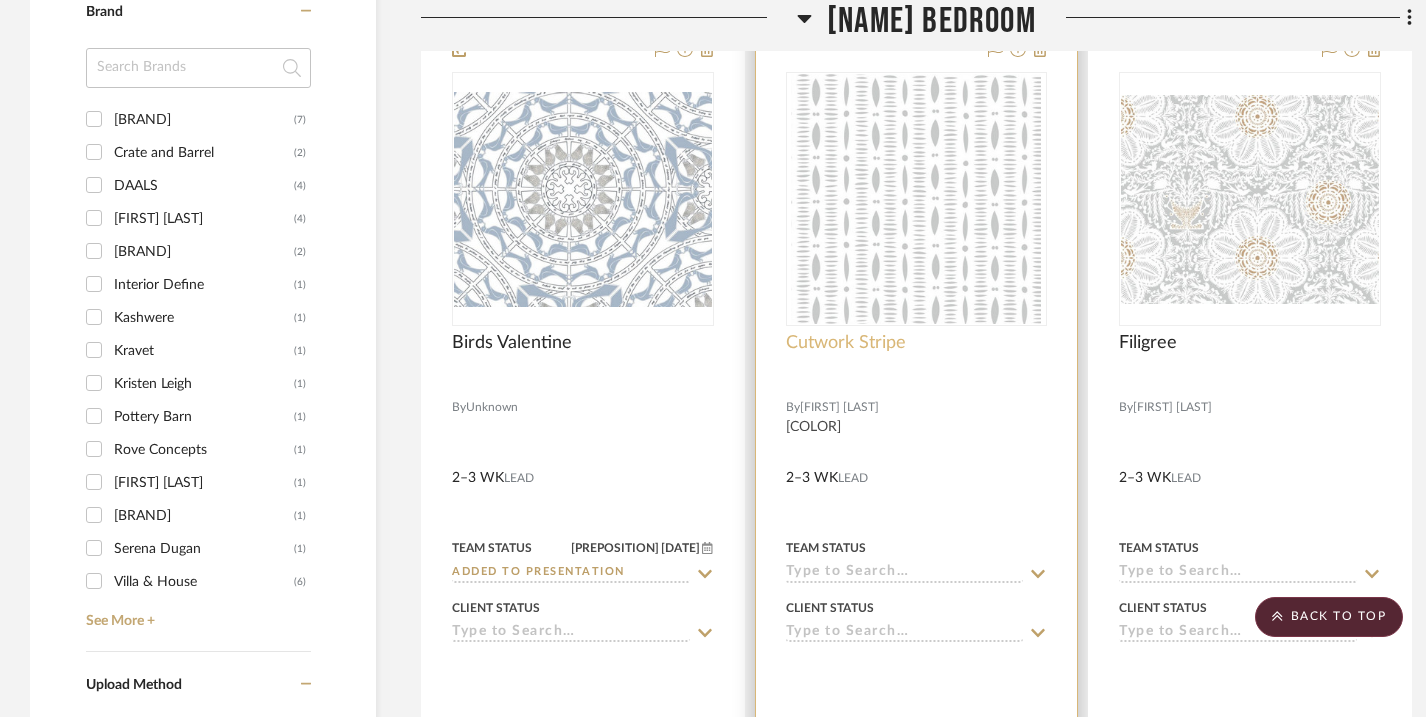 click on "Cutwork Stripe" at bounding box center (846, 343) 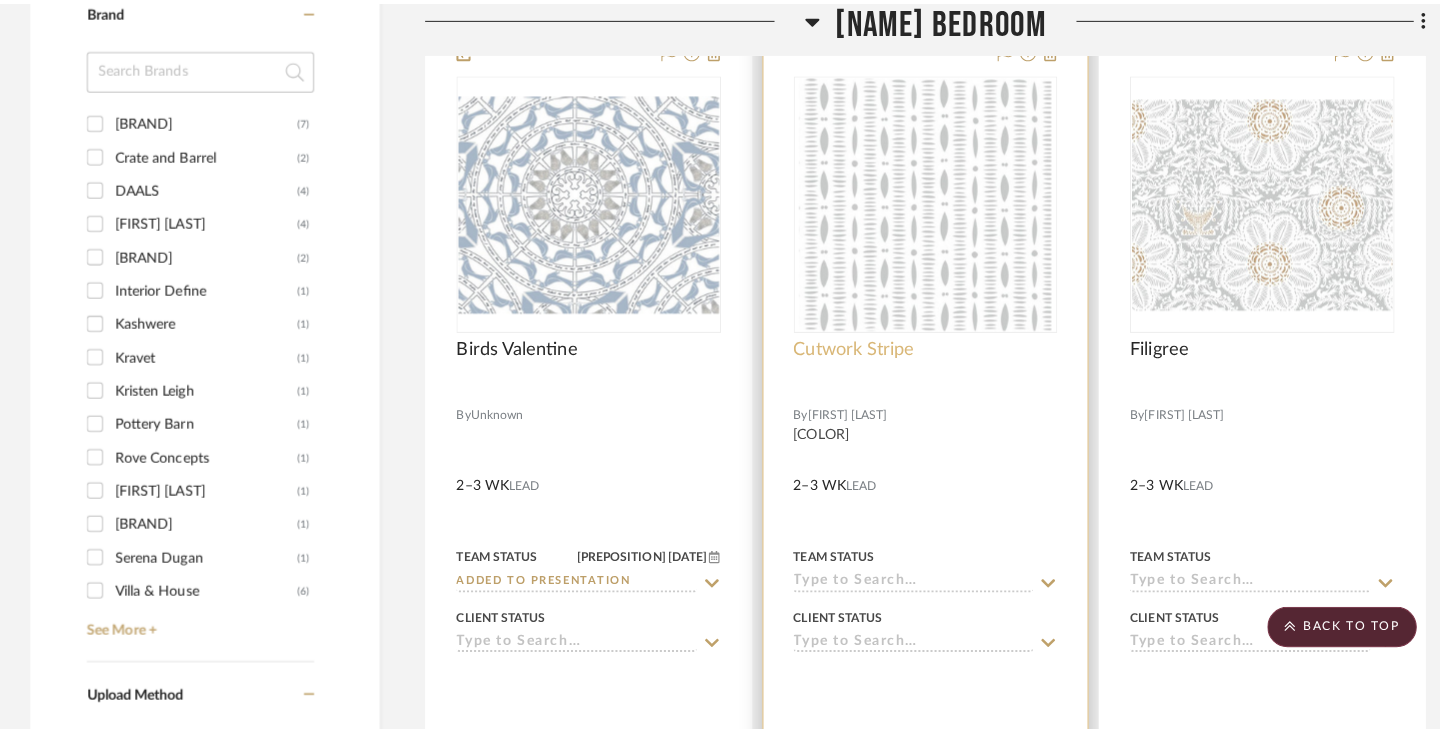 scroll, scrollTop: 0, scrollLeft: 0, axis: both 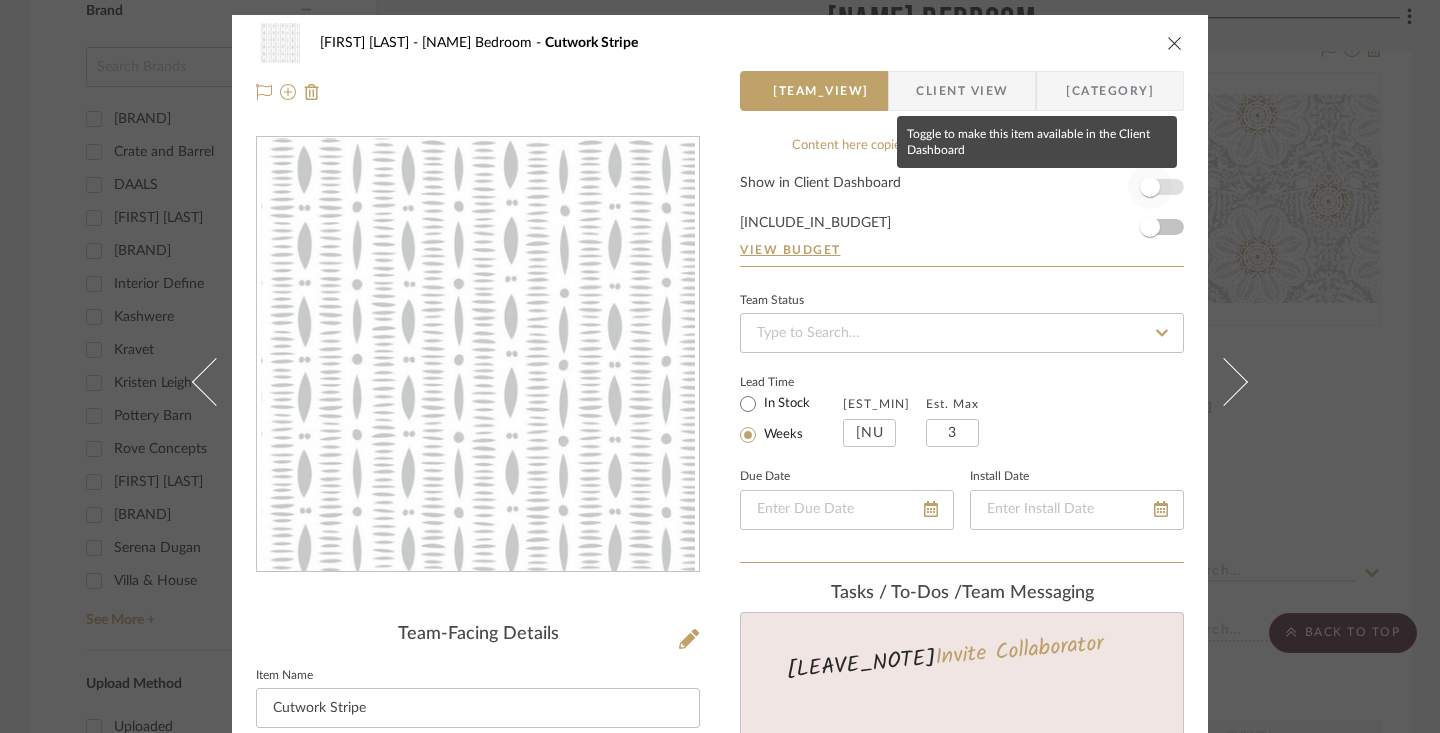 click at bounding box center (1150, 187) 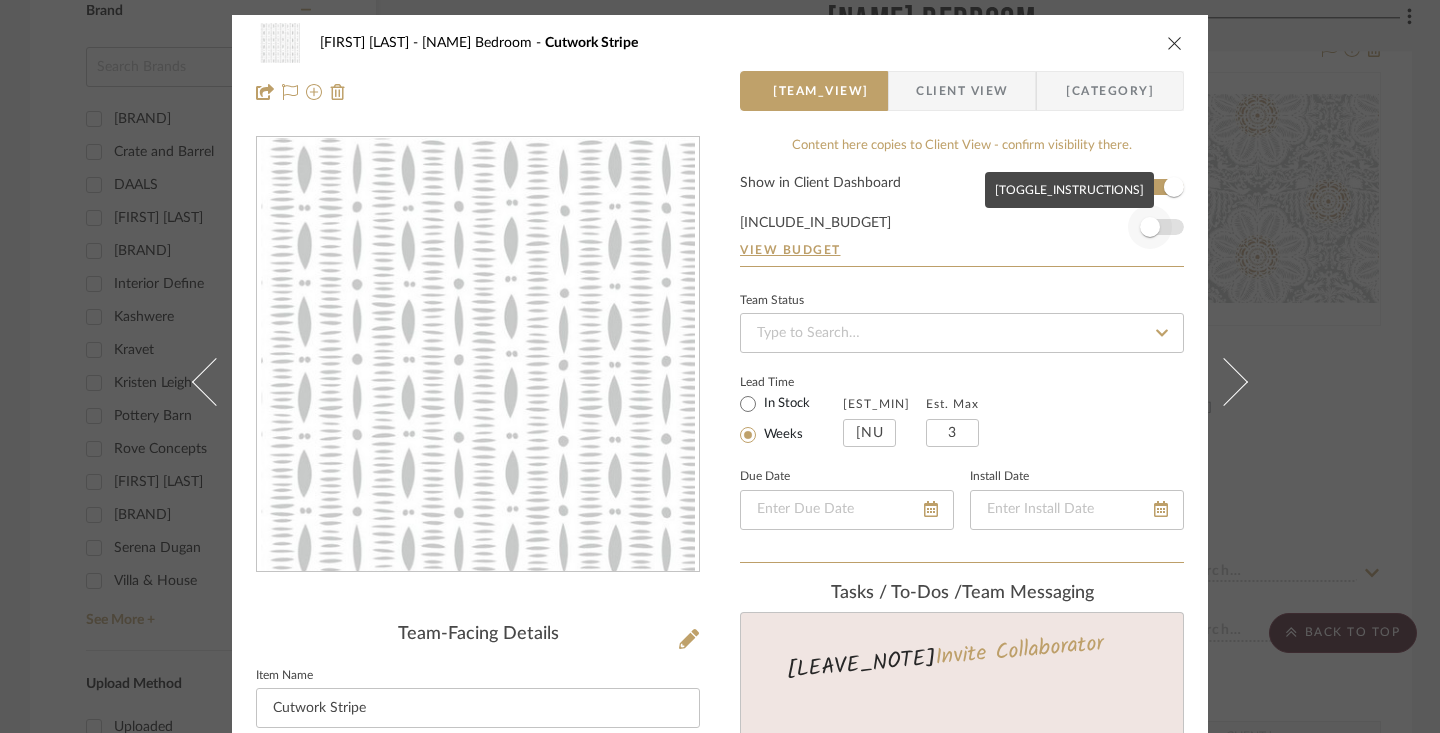 type 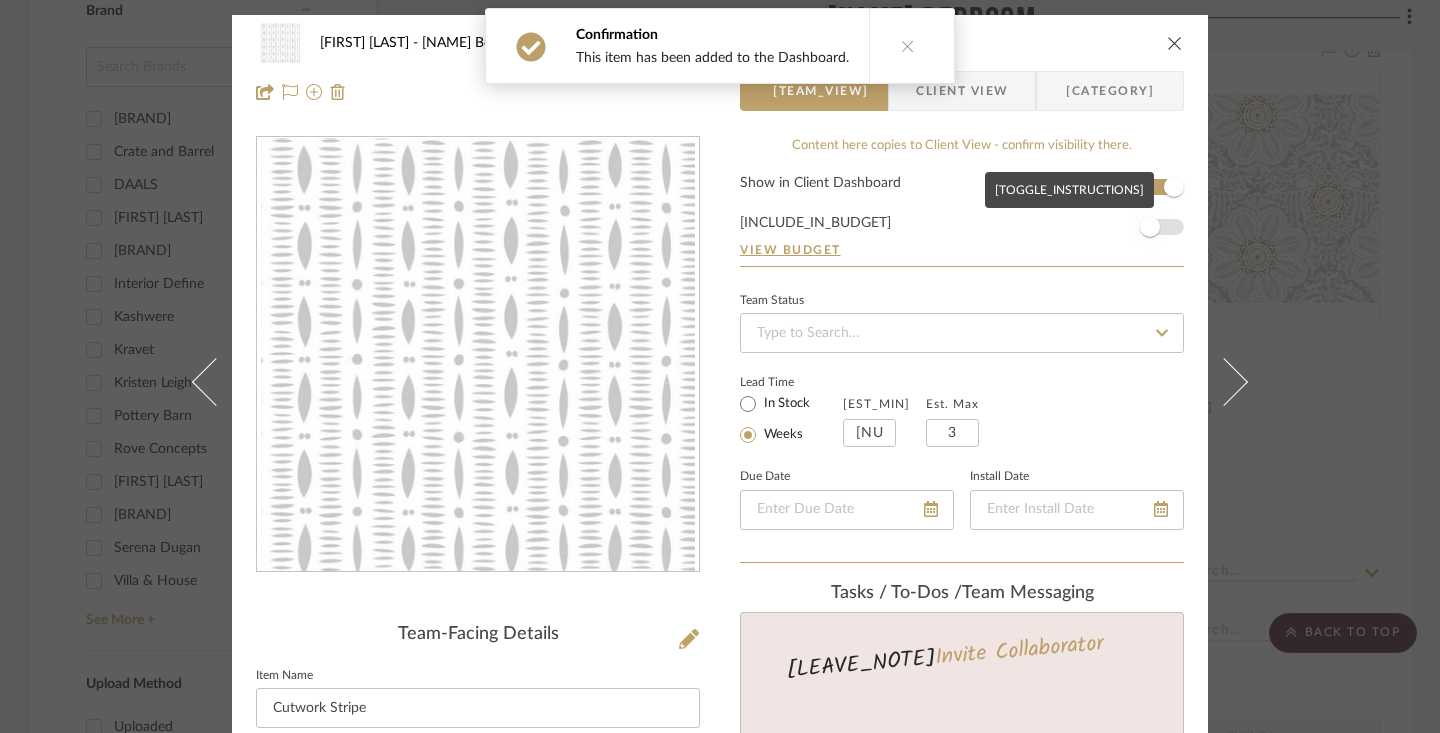 click at bounding box center [1150, 227] 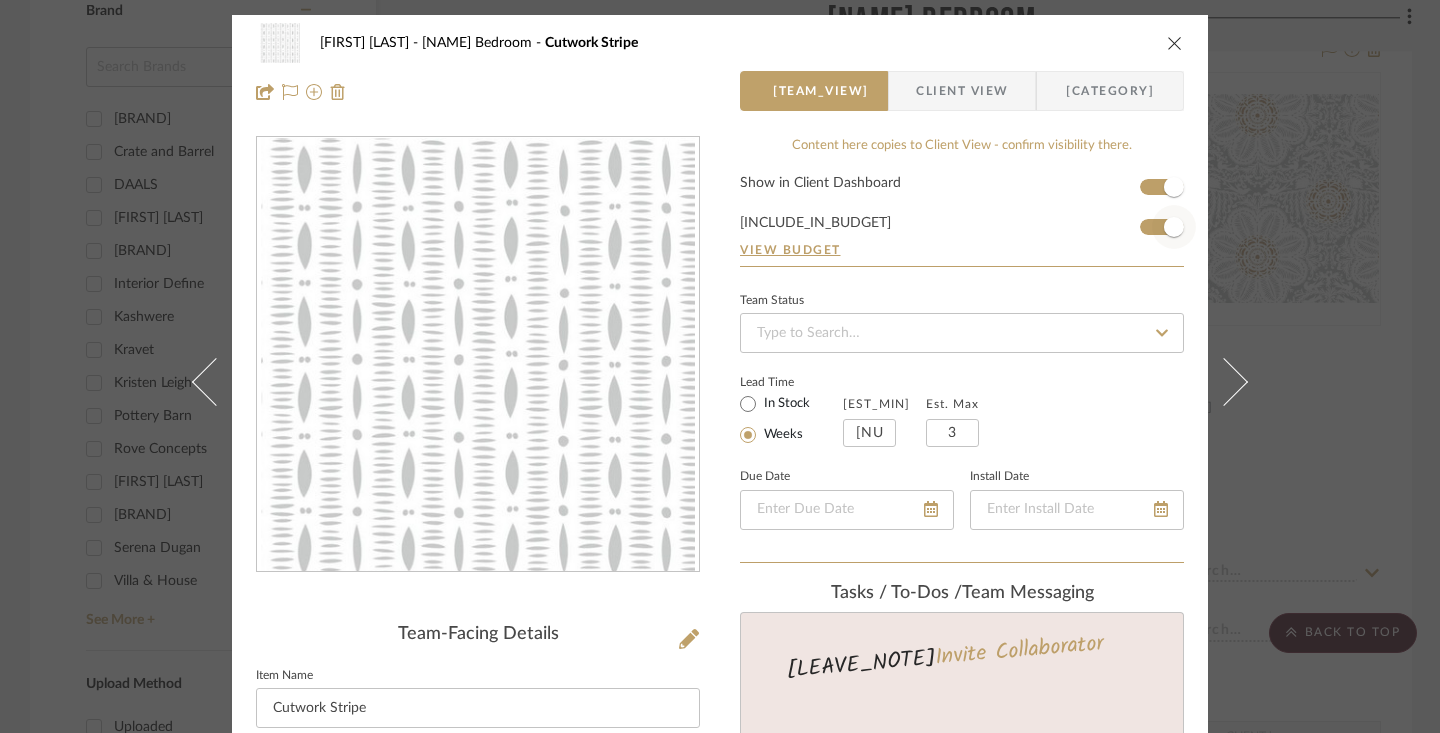type 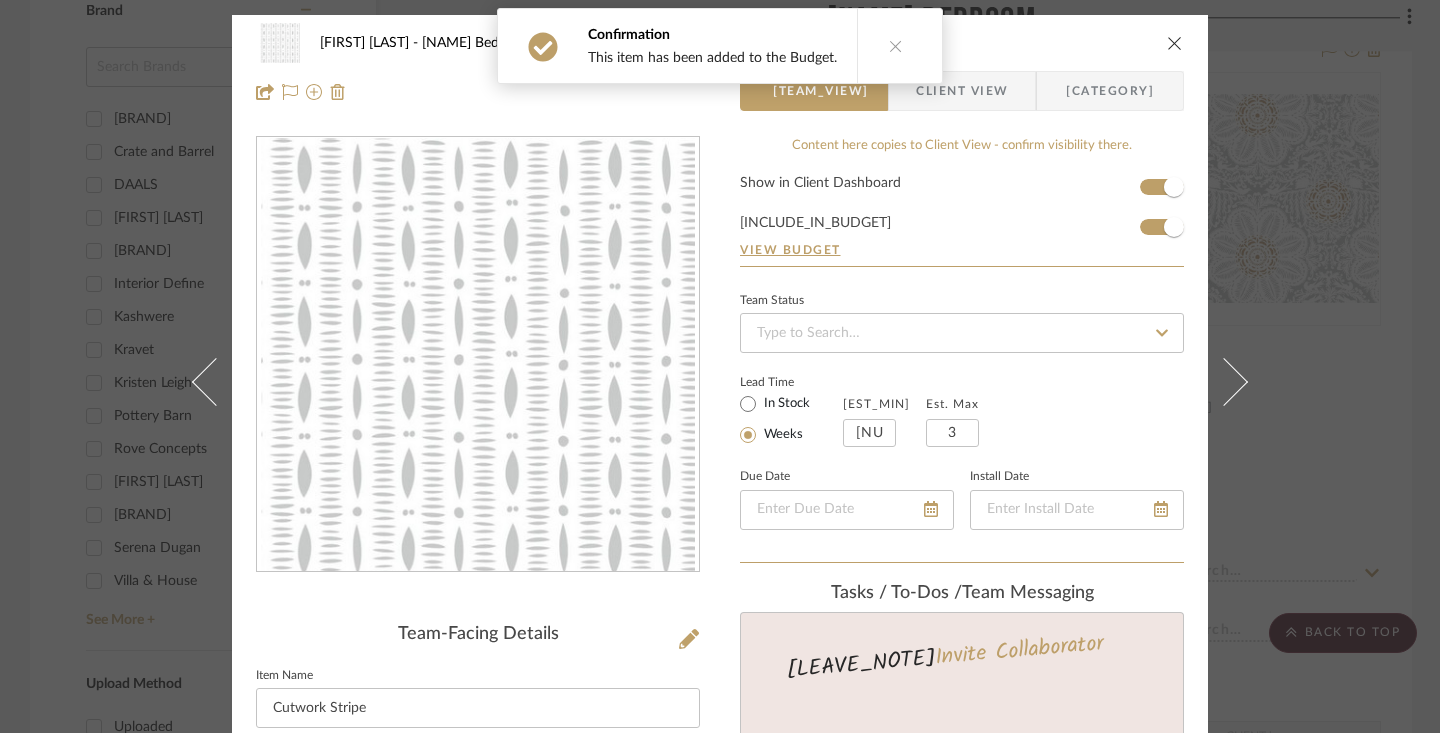 click 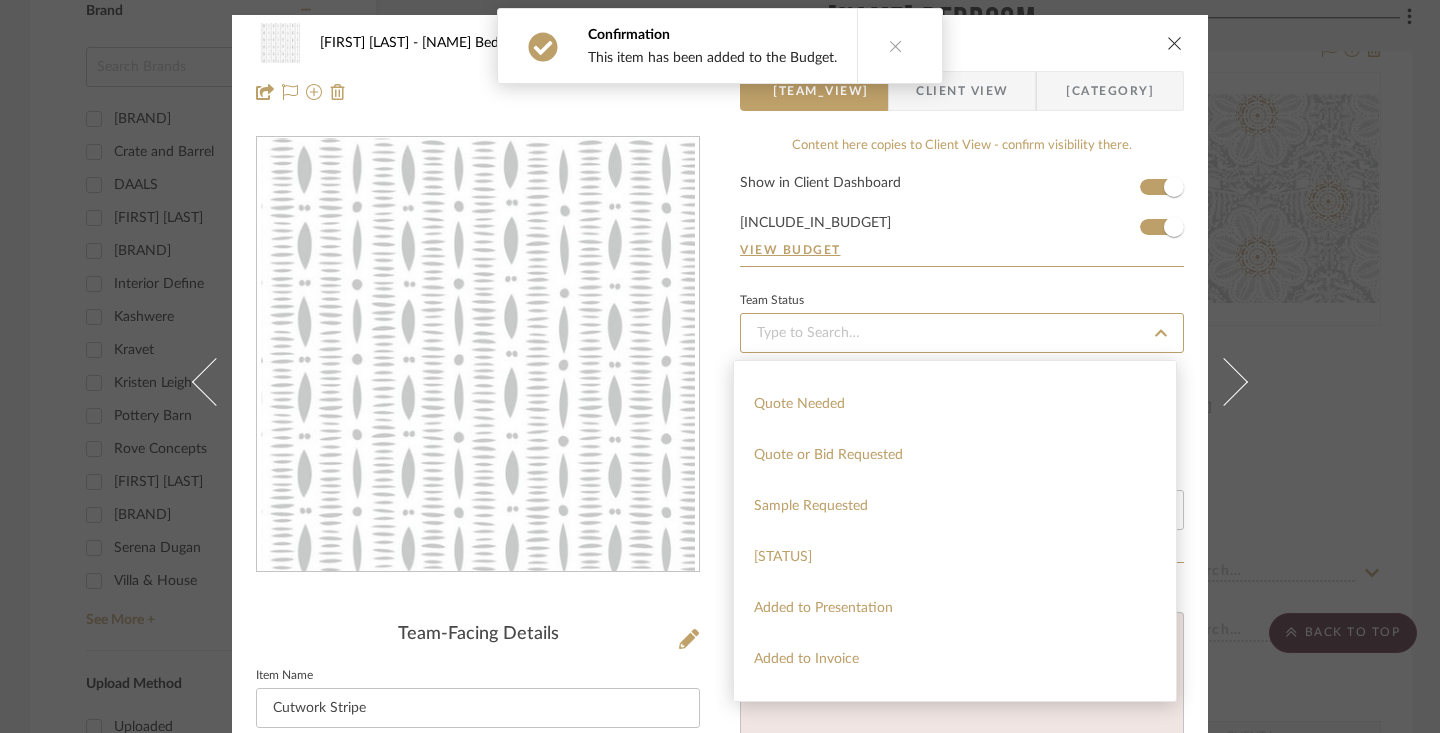 scroll, scrollTop: 701, scrollLeft: 0, axis: vertical 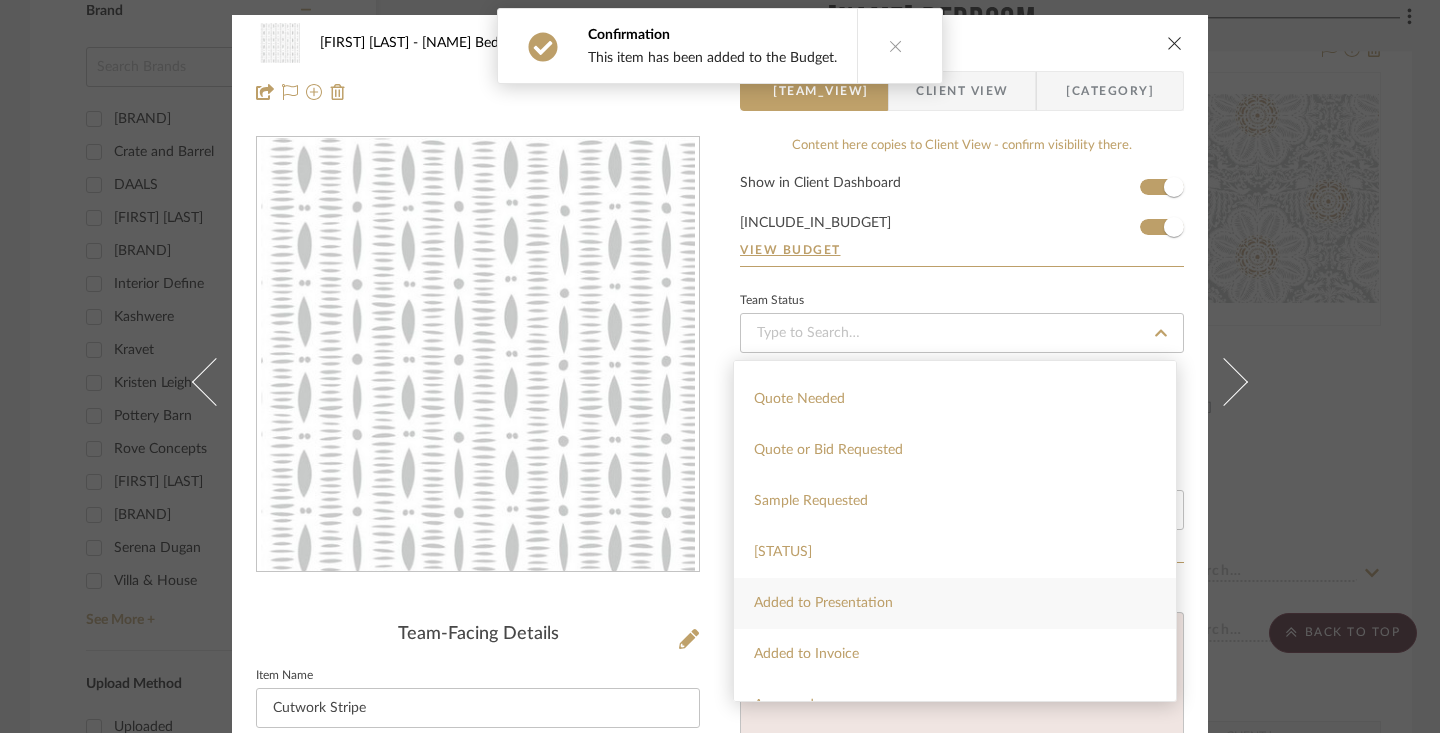 click on "Added to Presentation" at bounding box center [955, 603] 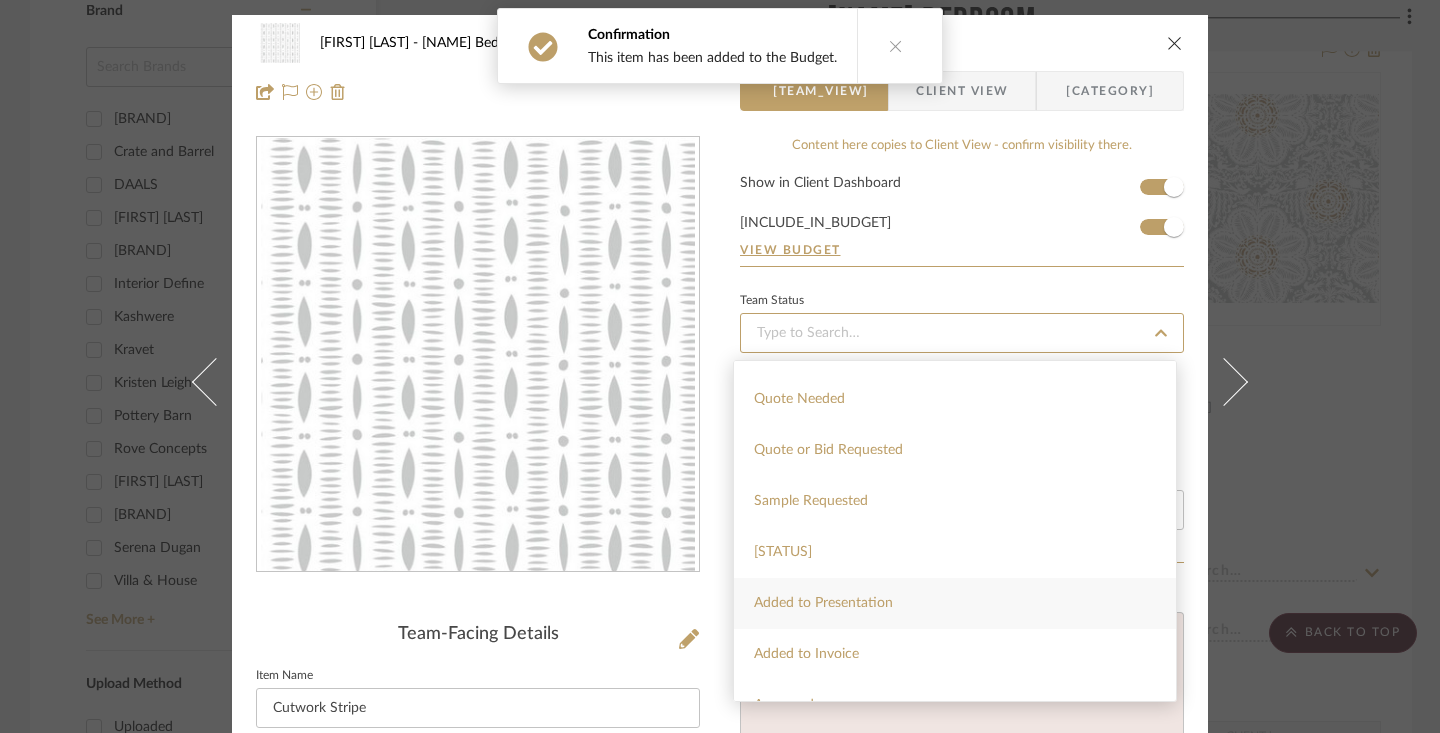 type on "[DATE]" 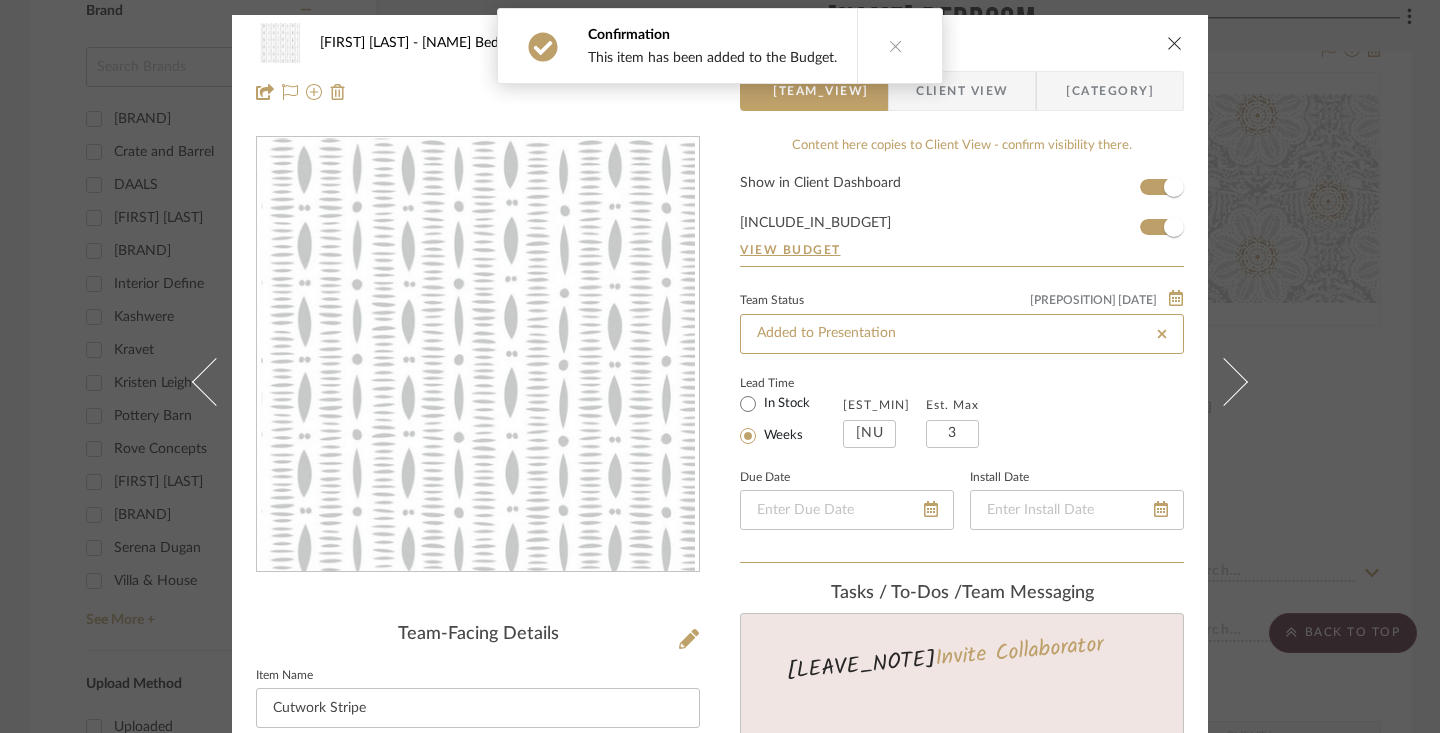 type on "[DATE]" 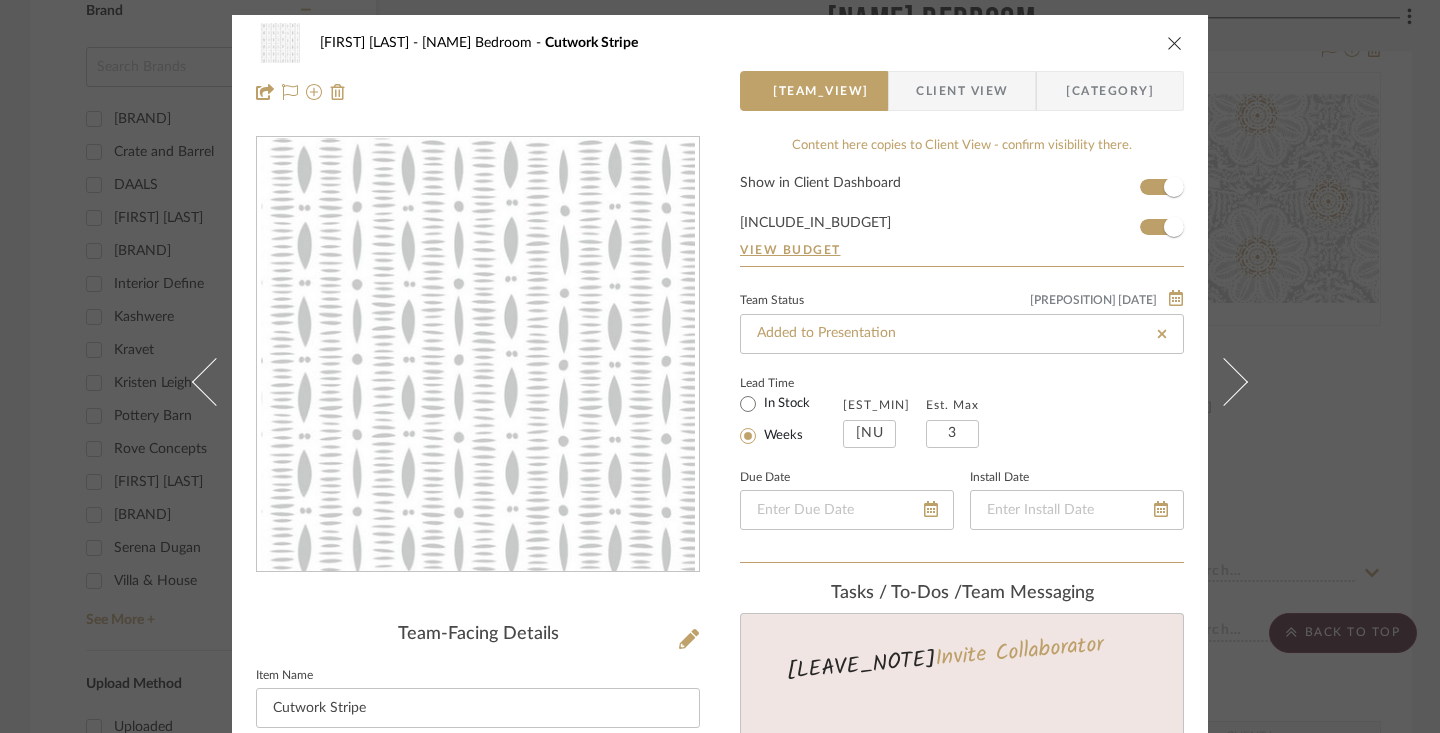click at bounding box center (1175, 43) 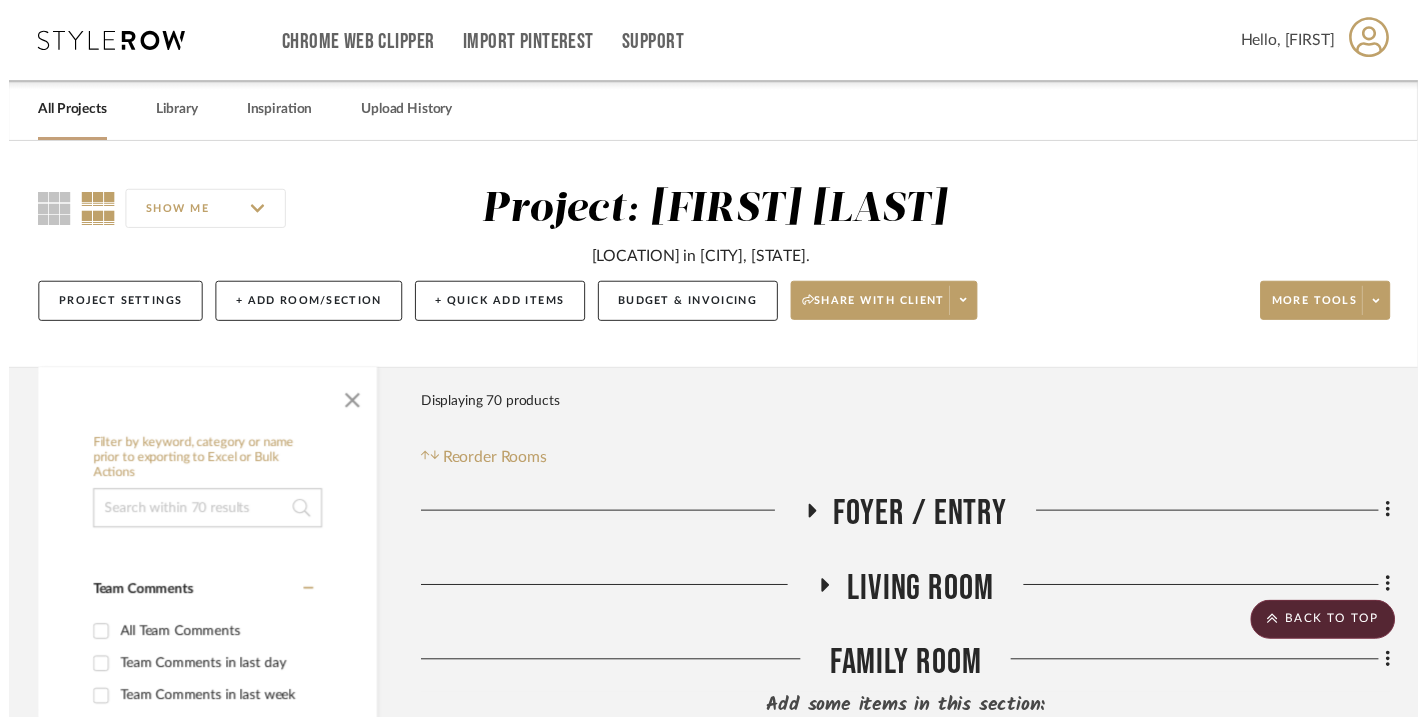 scroll, scrollTop: 2108, scrollLeft: 0, axis: vertical 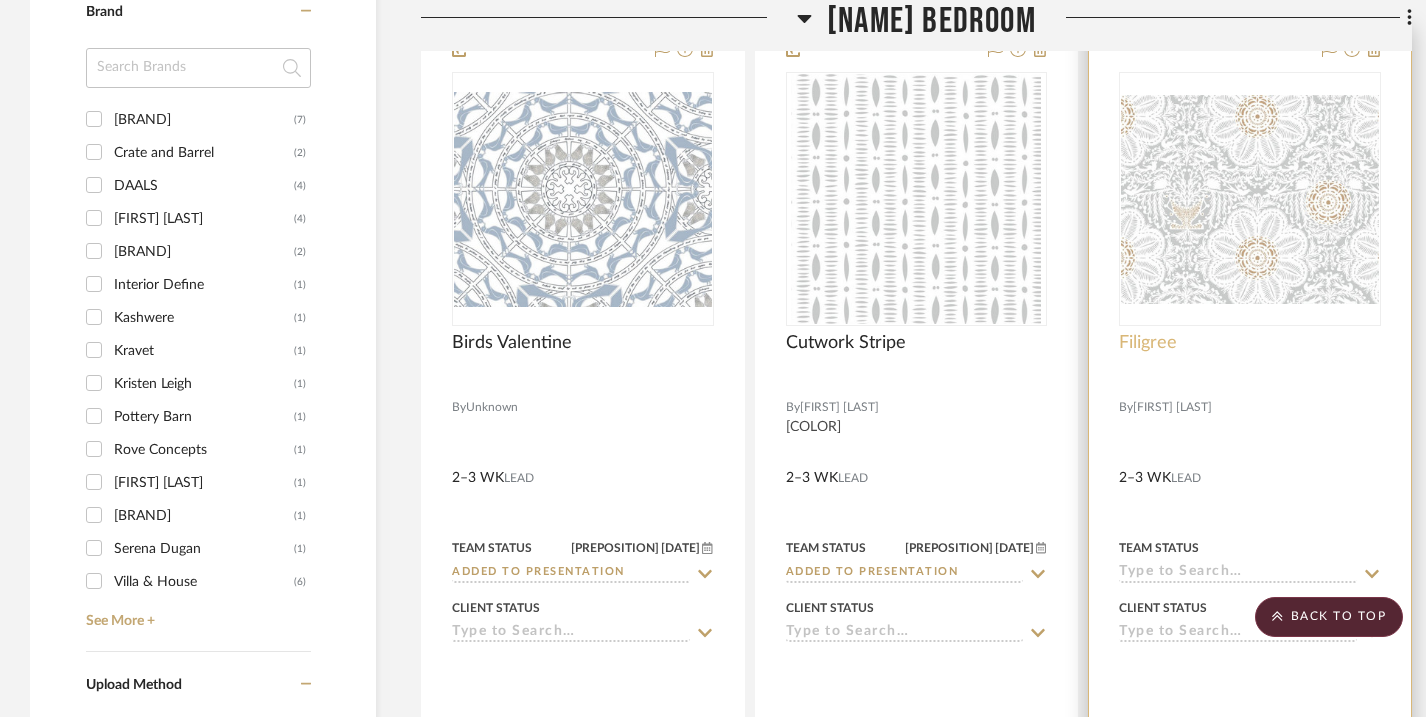 click on "Filigree" at bounding box center [1250, 354] 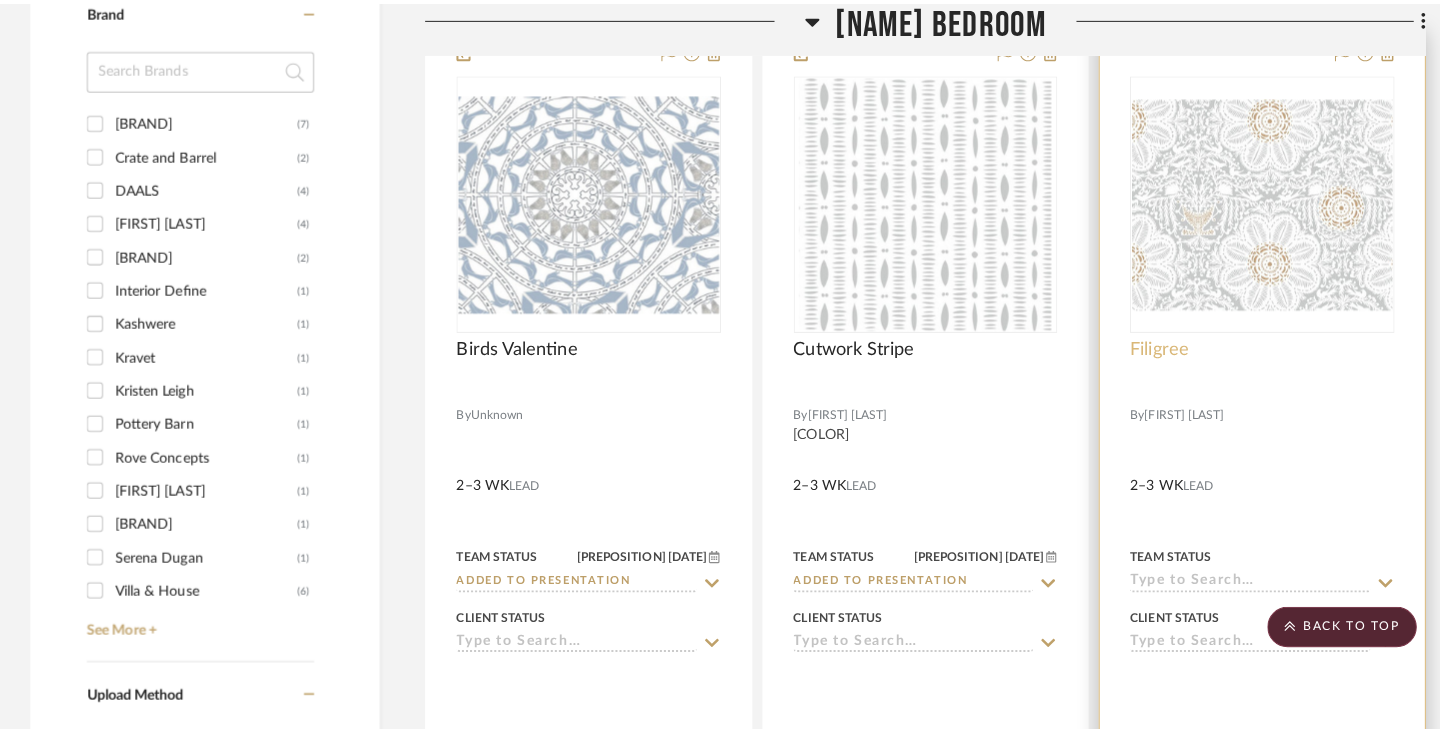 scroll, scrollTop: 0, scrollLeft: 0, axis: both 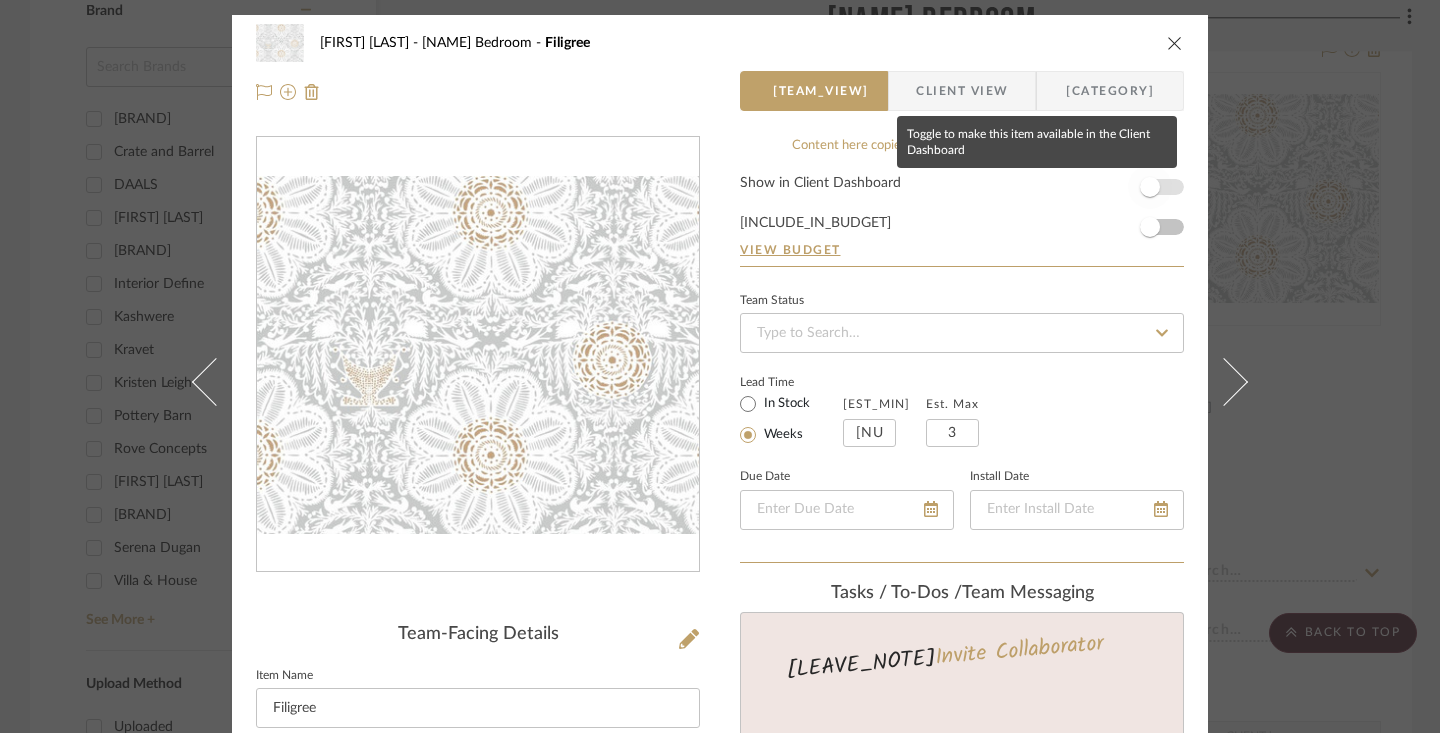 click at bounding box center (1150, 187) 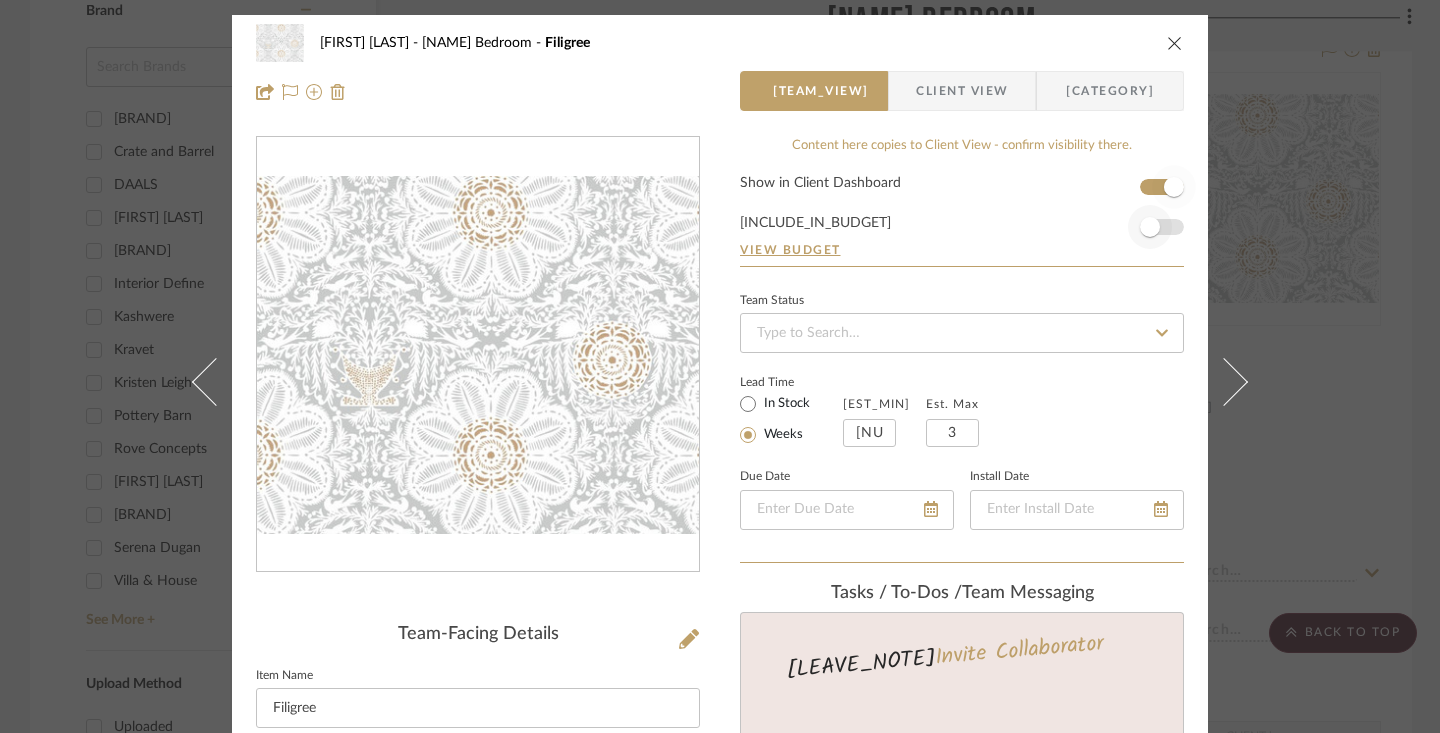 type 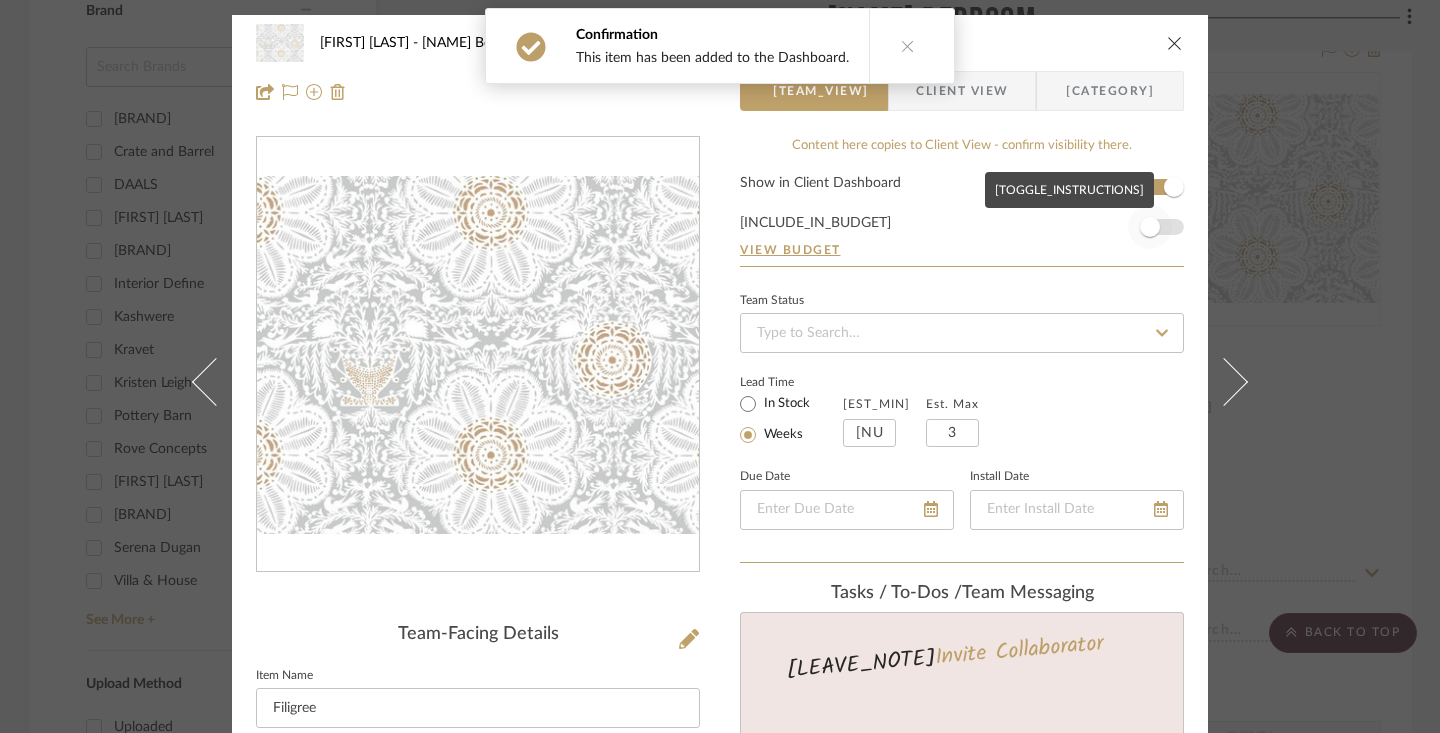 click at bounding box center [1150, 227] 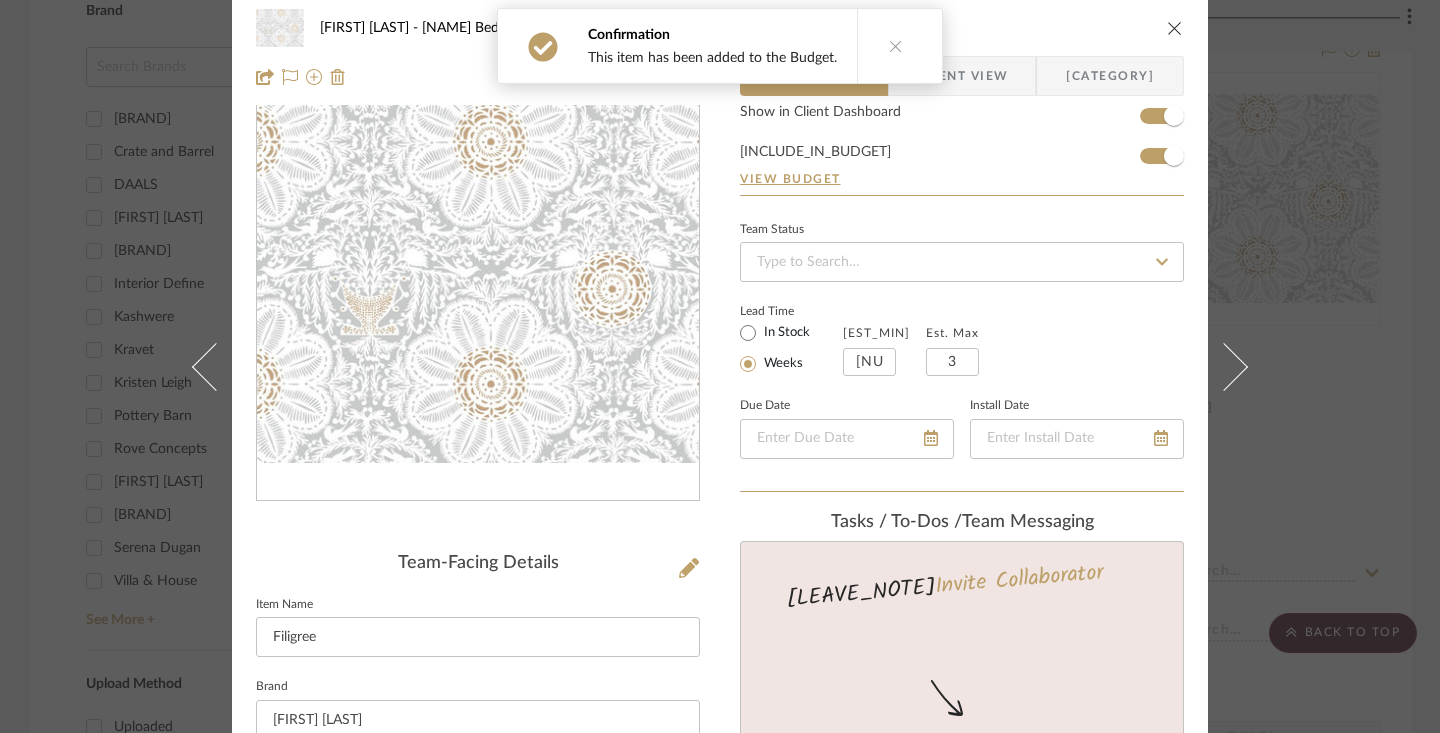 scroll, scrollTop: 0, scrollLeft: 0, axis: both 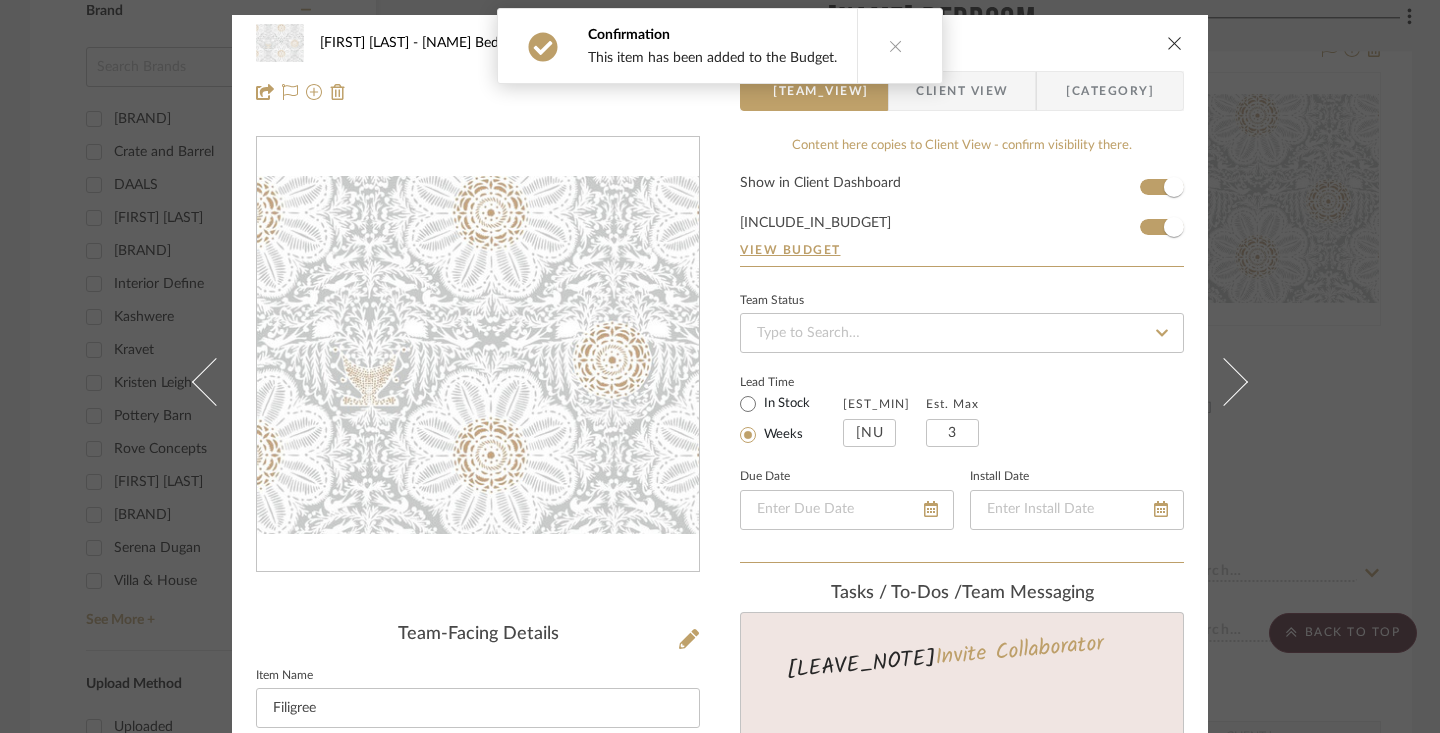 click 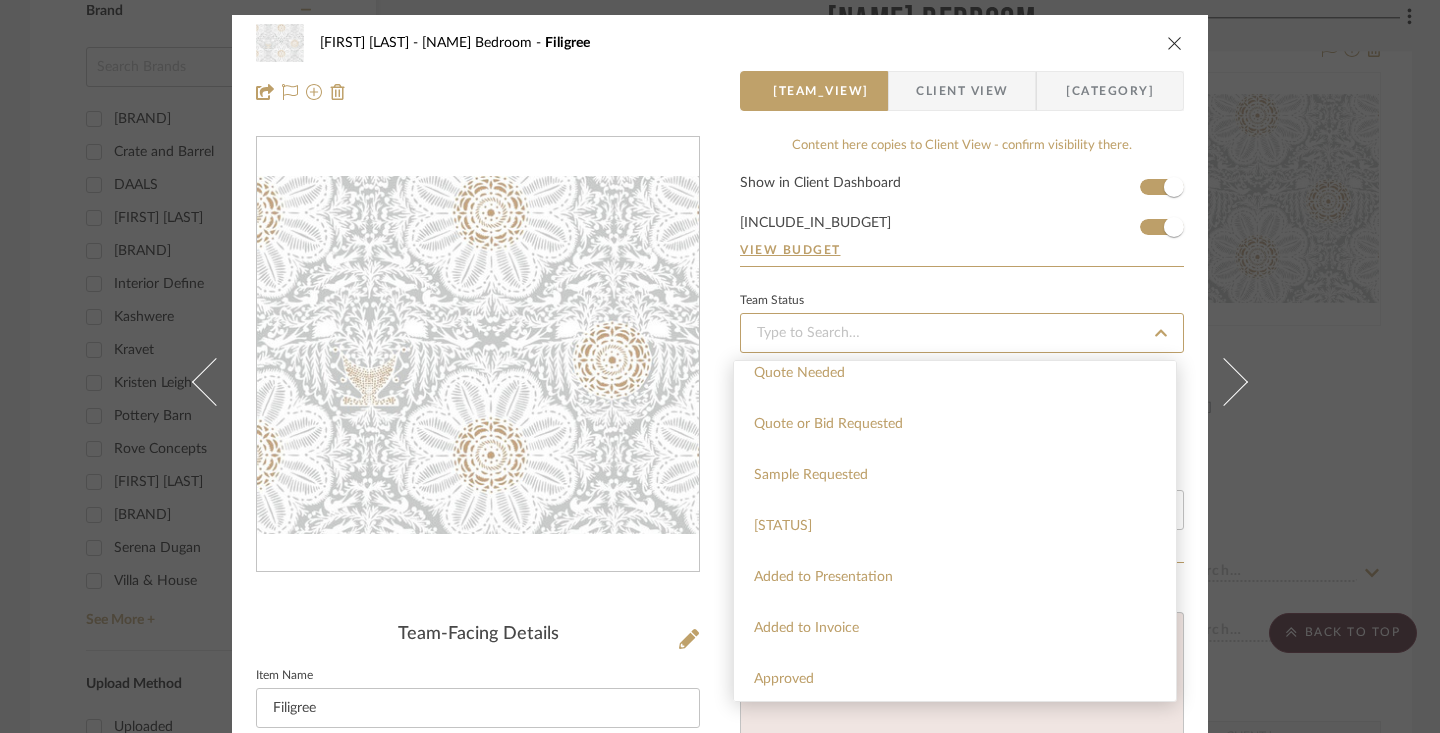 scroll, scrollTop: 735, scrollLeft: 0, axis: vertical 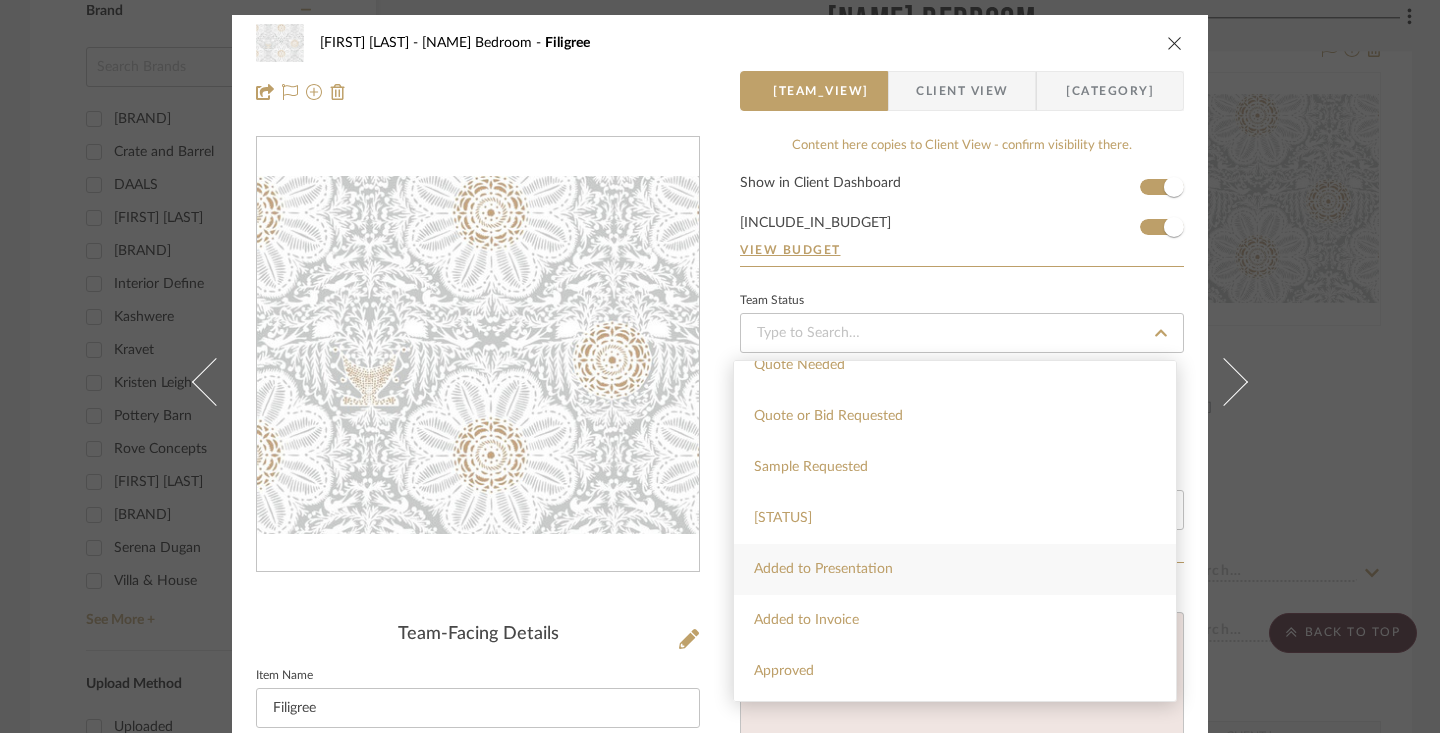 click on "Added to Presentation" at bounding box center (955, 569) 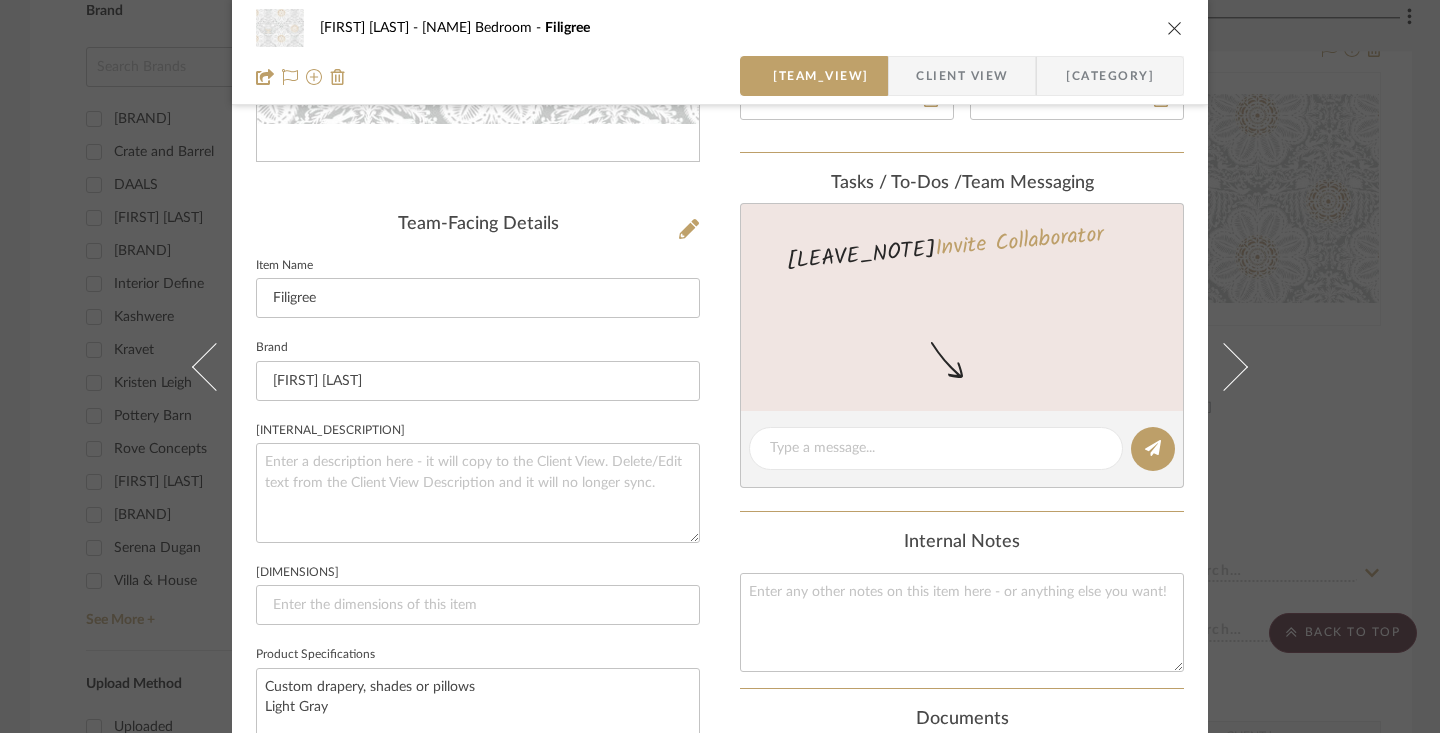 scroll, scrollTop: 0, scrollLeft: 0, axis: both 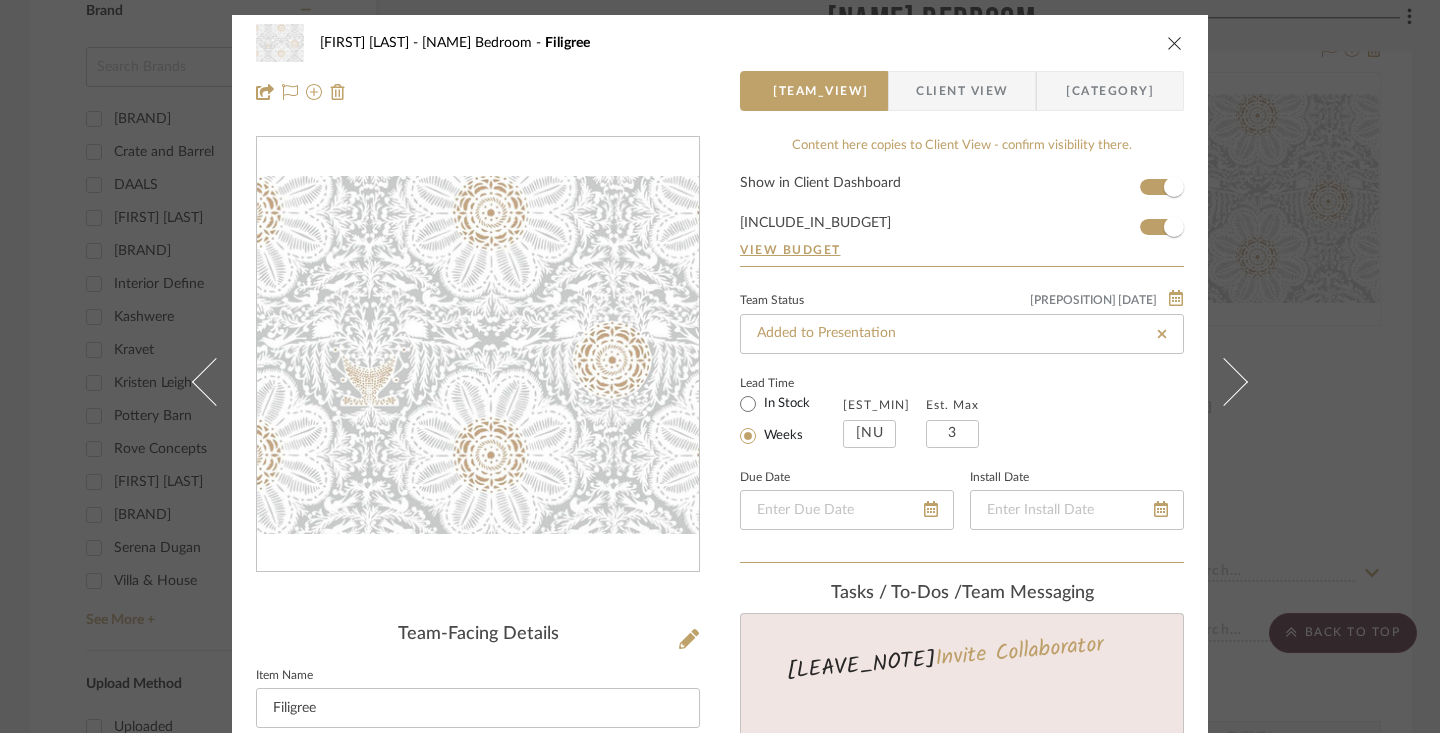 click at bounding box center (1175, 43) 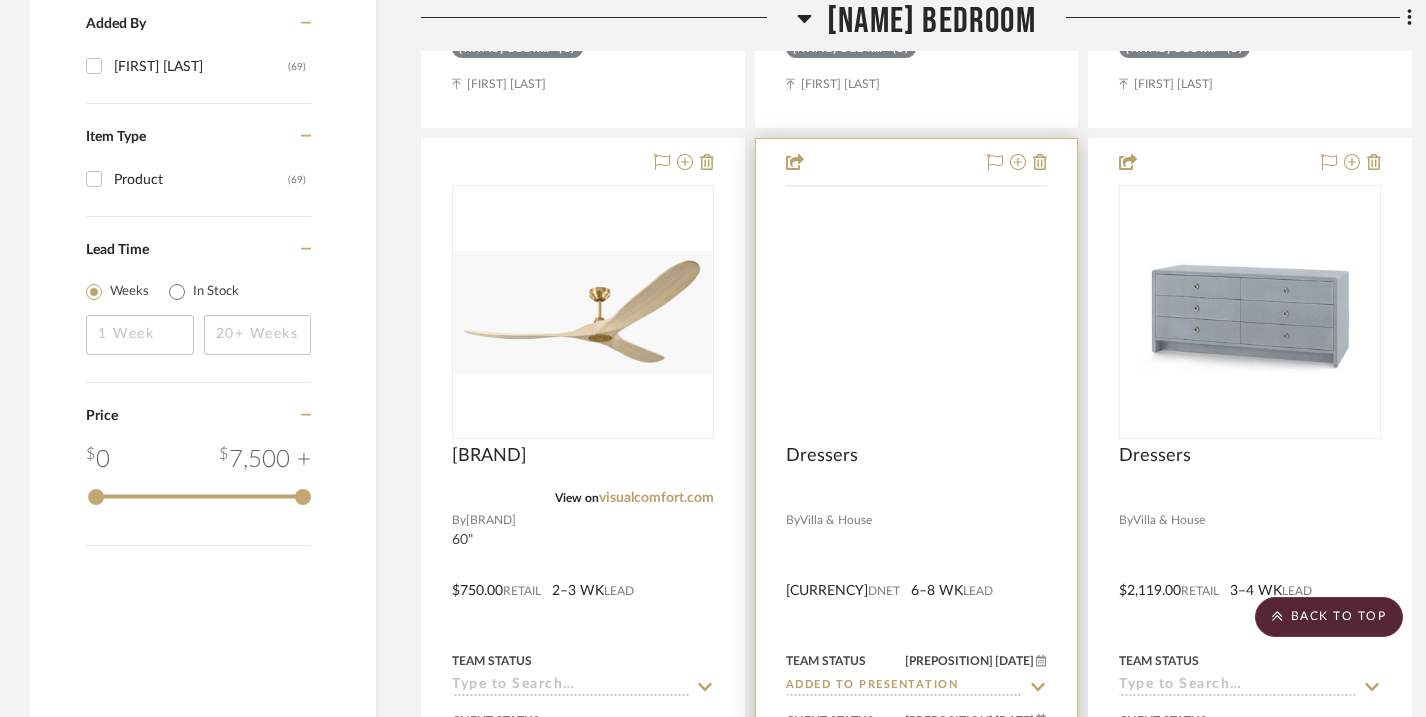 scroll, scrollTop: 2947, scrollLeft: 0, axis: vertical 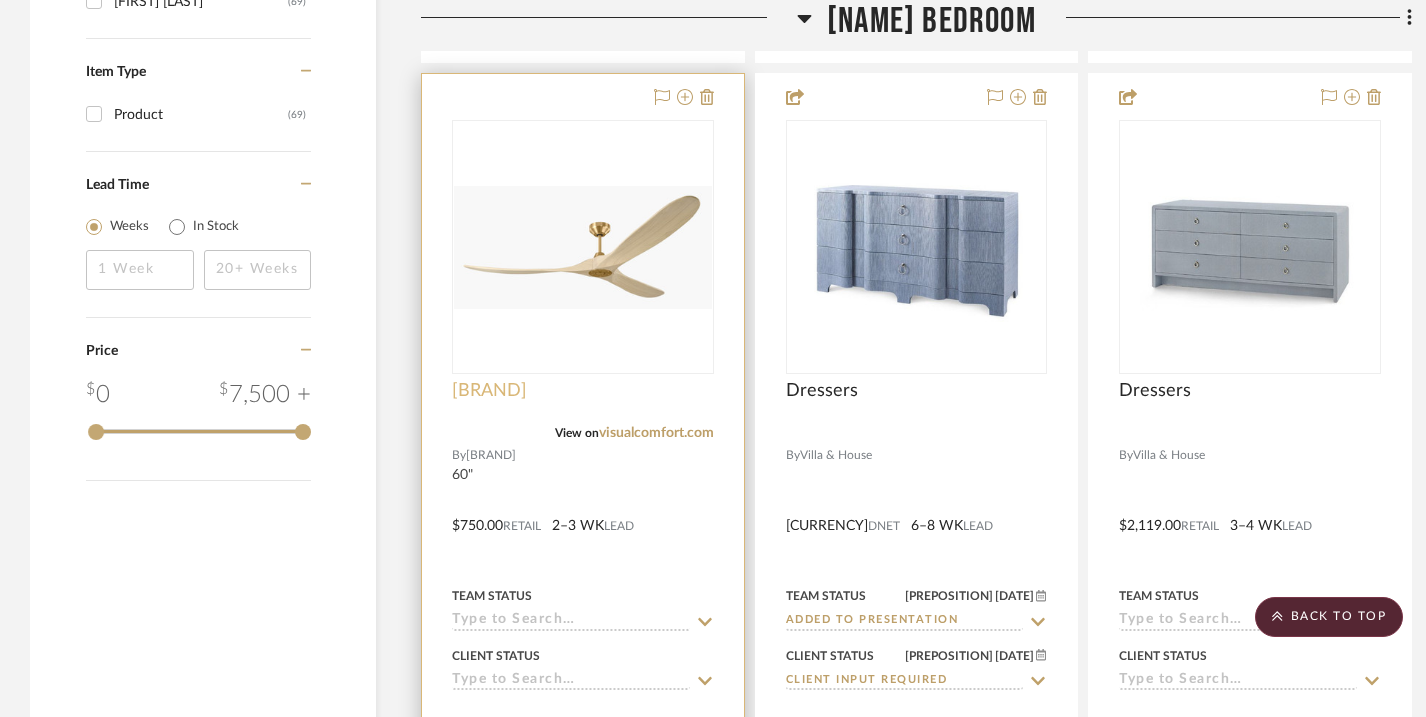 click on "[BRAND]" at bounding box center (489, 391) 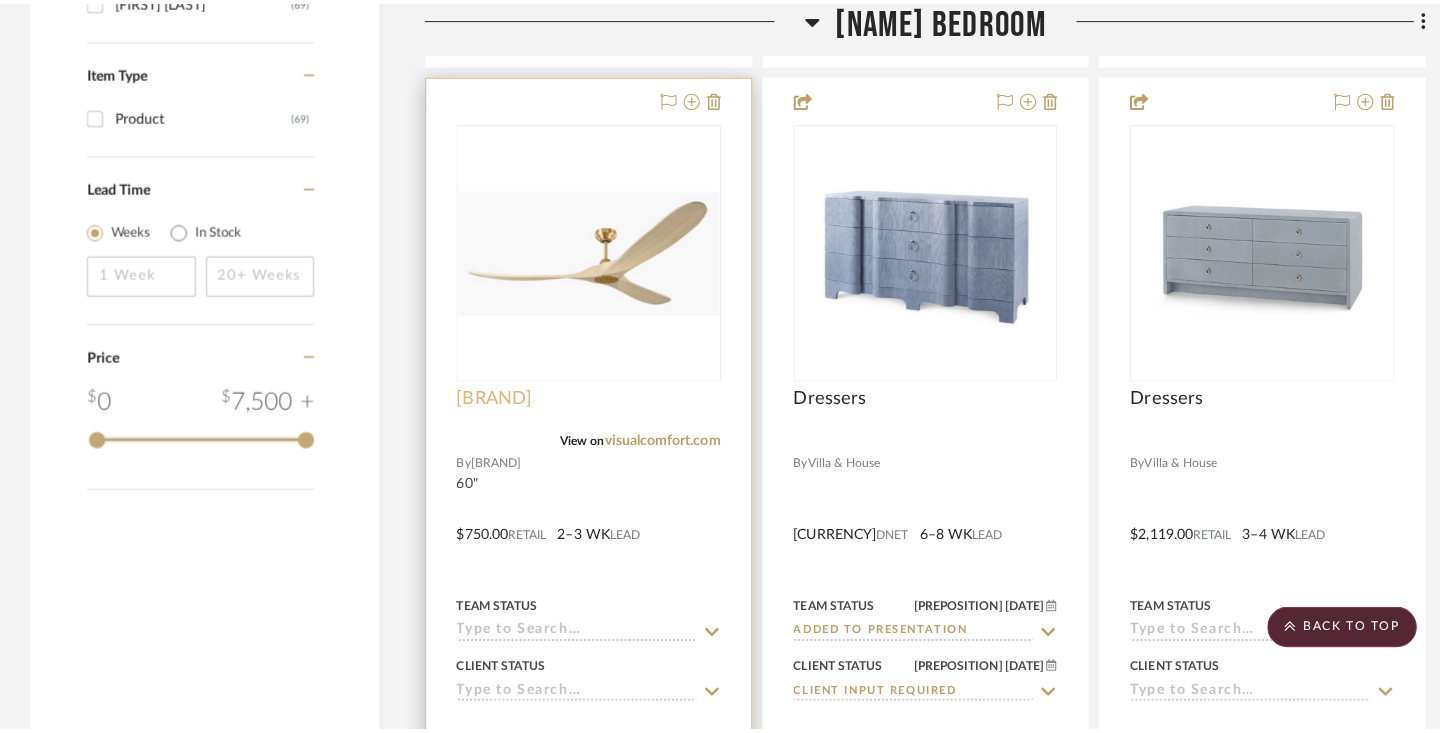 scroll, scrollTop: 0, scrollLeft: 0, axis: both 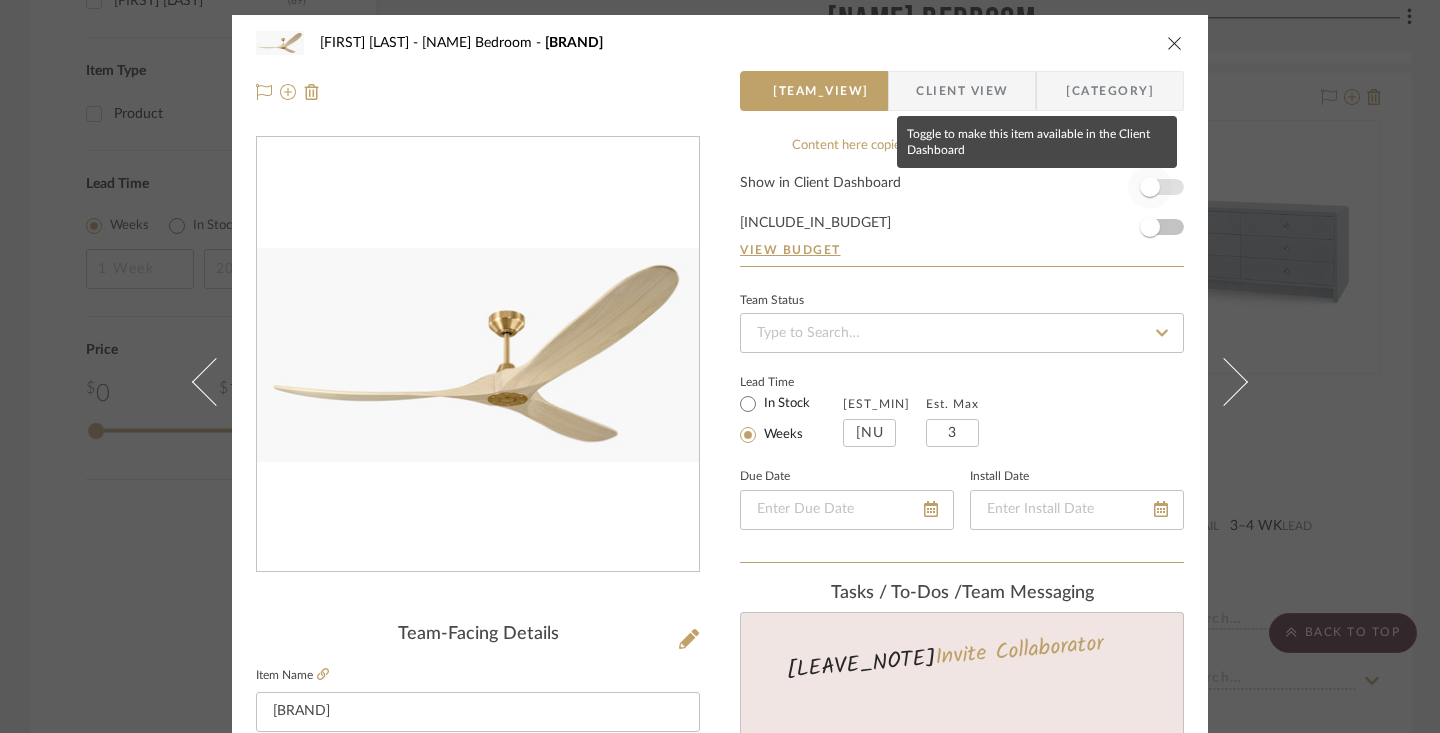 click at bounding box center [1150, 187] 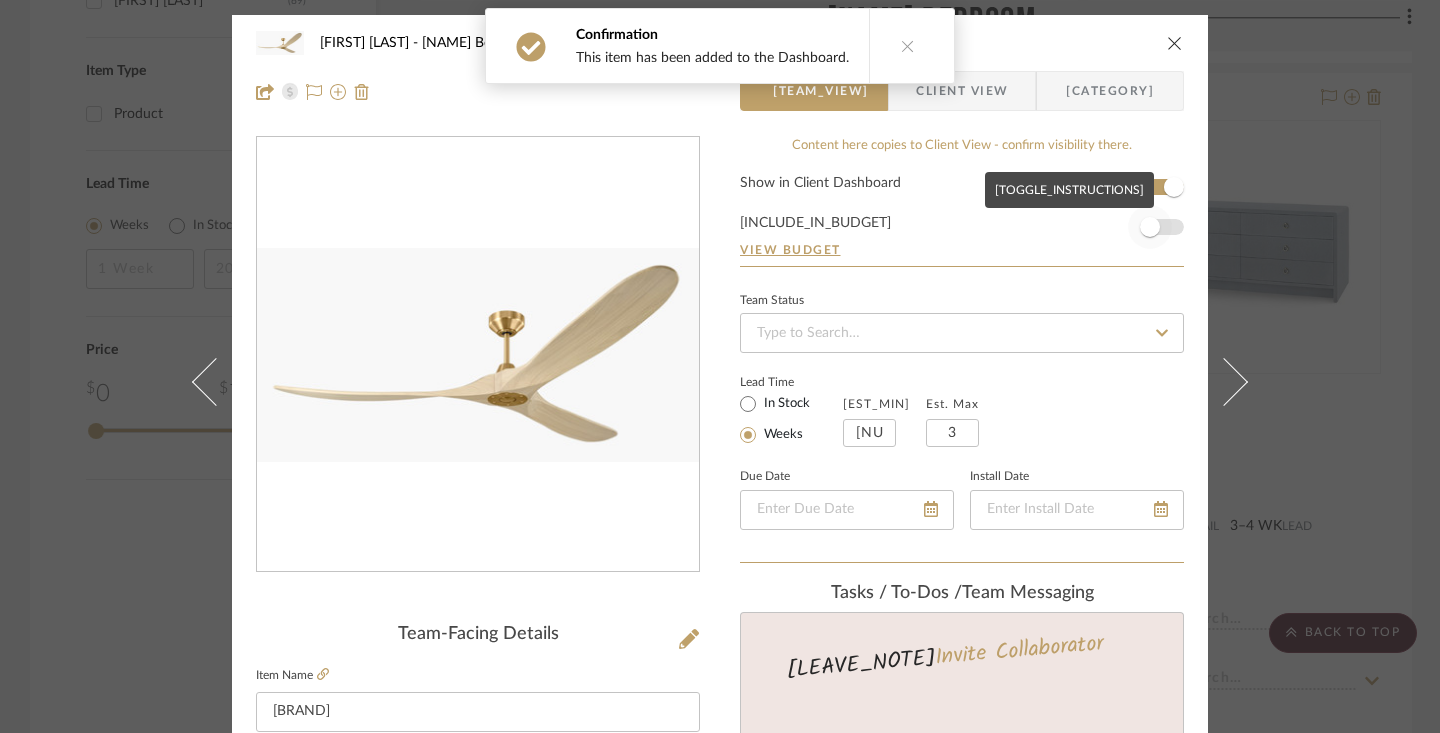 click at bounding box center [1150, 227] 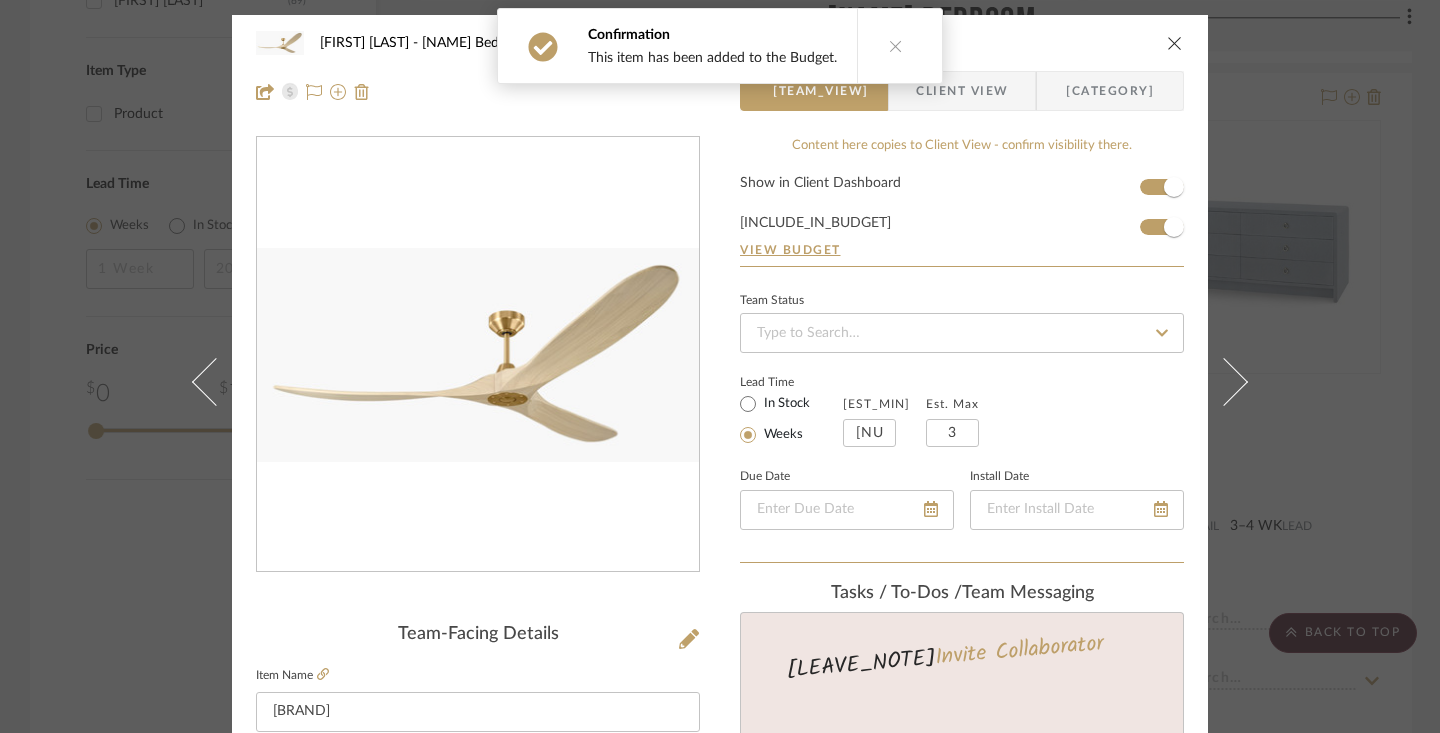 click 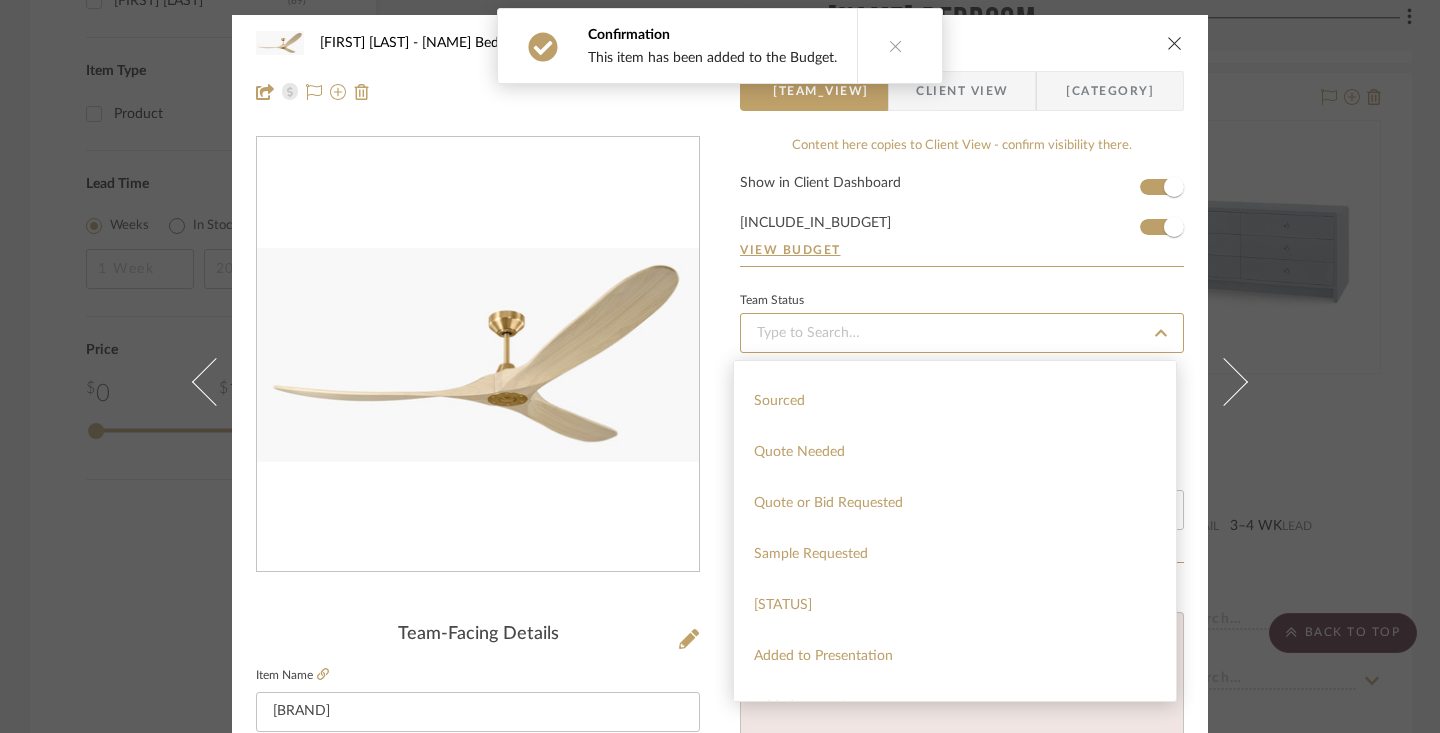 scroll, scrollTop: 673, scrollLeft: 0, axis: vertical 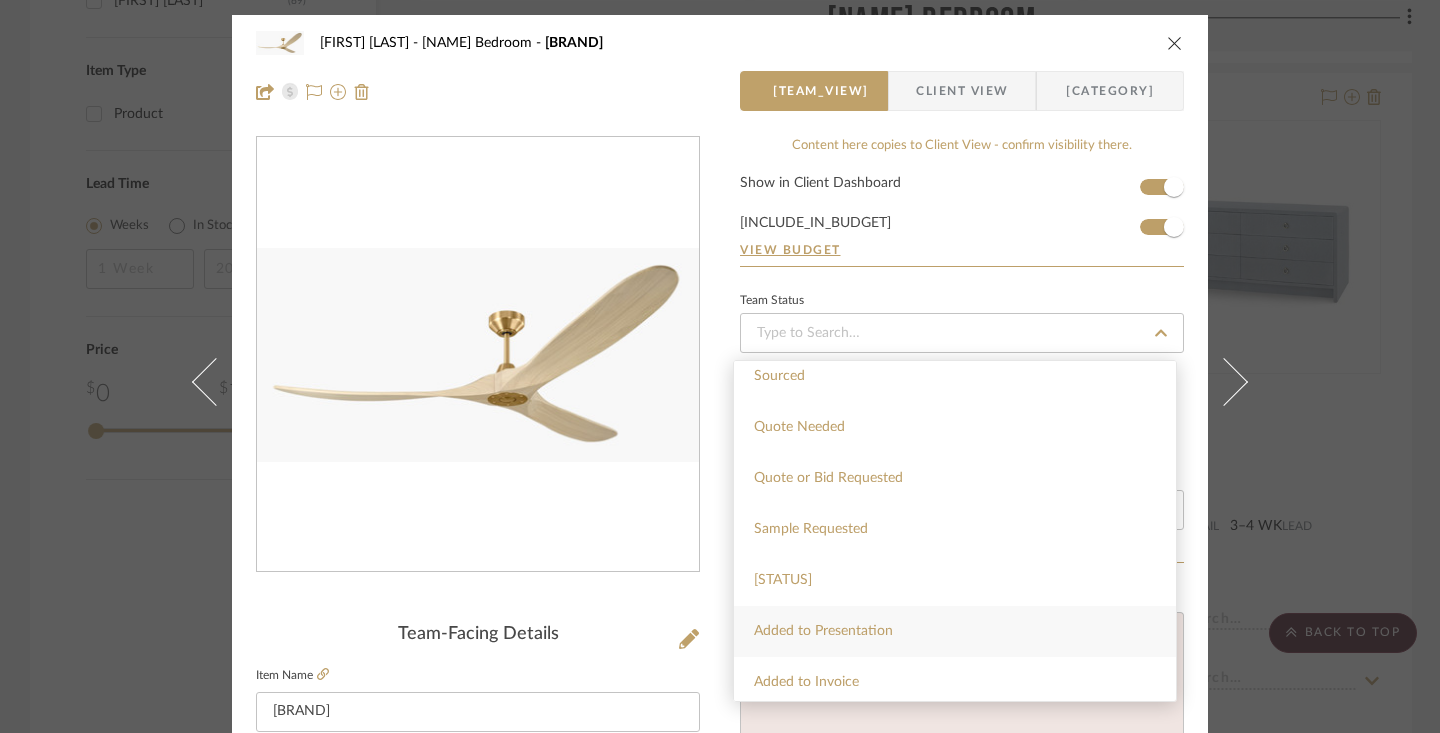 click on "Added to Presentation" at bounding box center [823, 631] 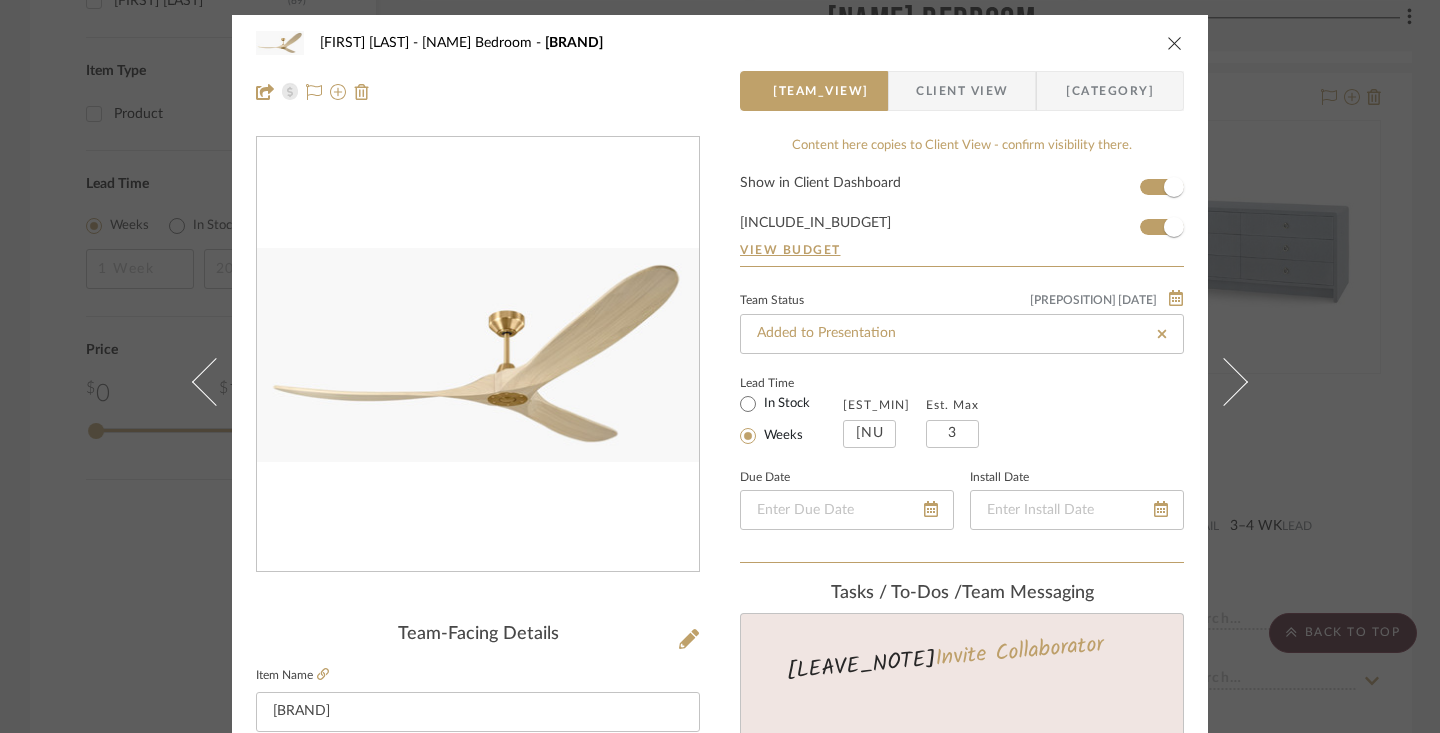 click at bounding box center (1175, 43) 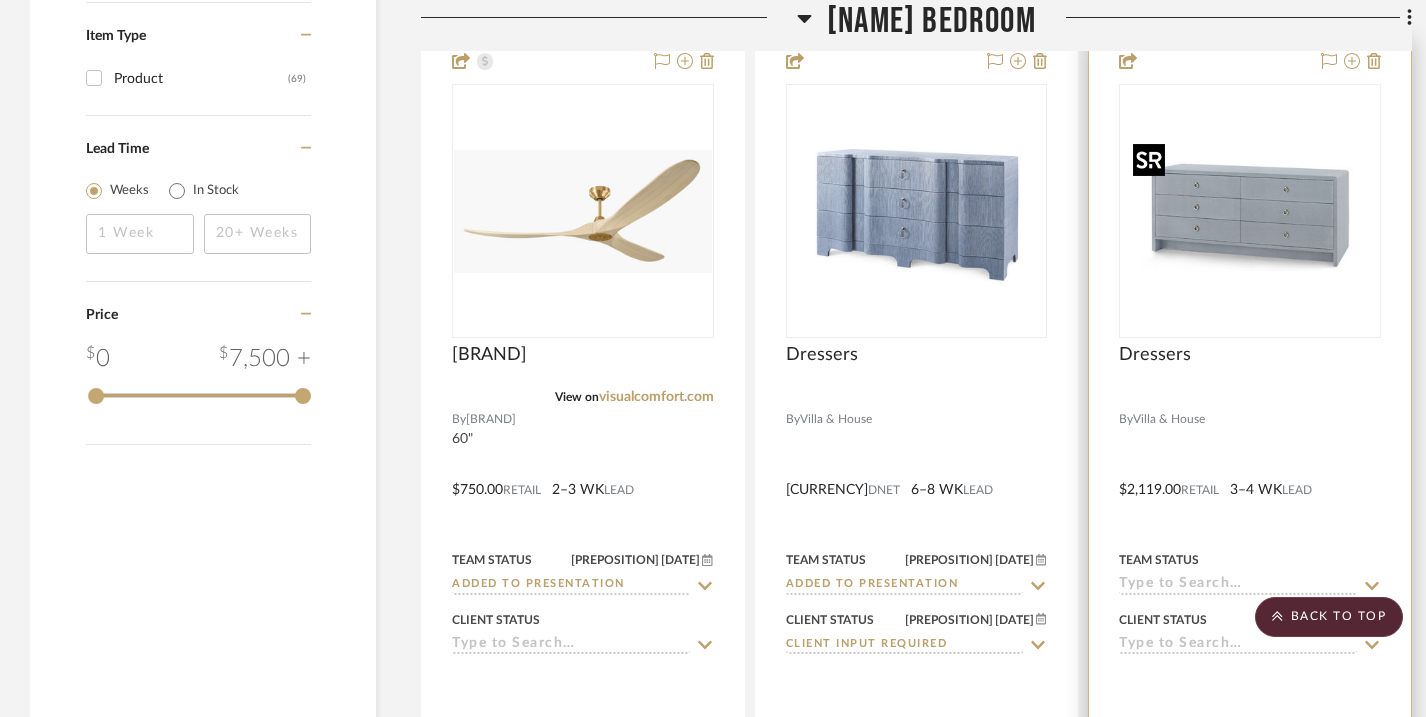 scroll, scrollTop: 3054, scrollLeft: 0, axis: vertical 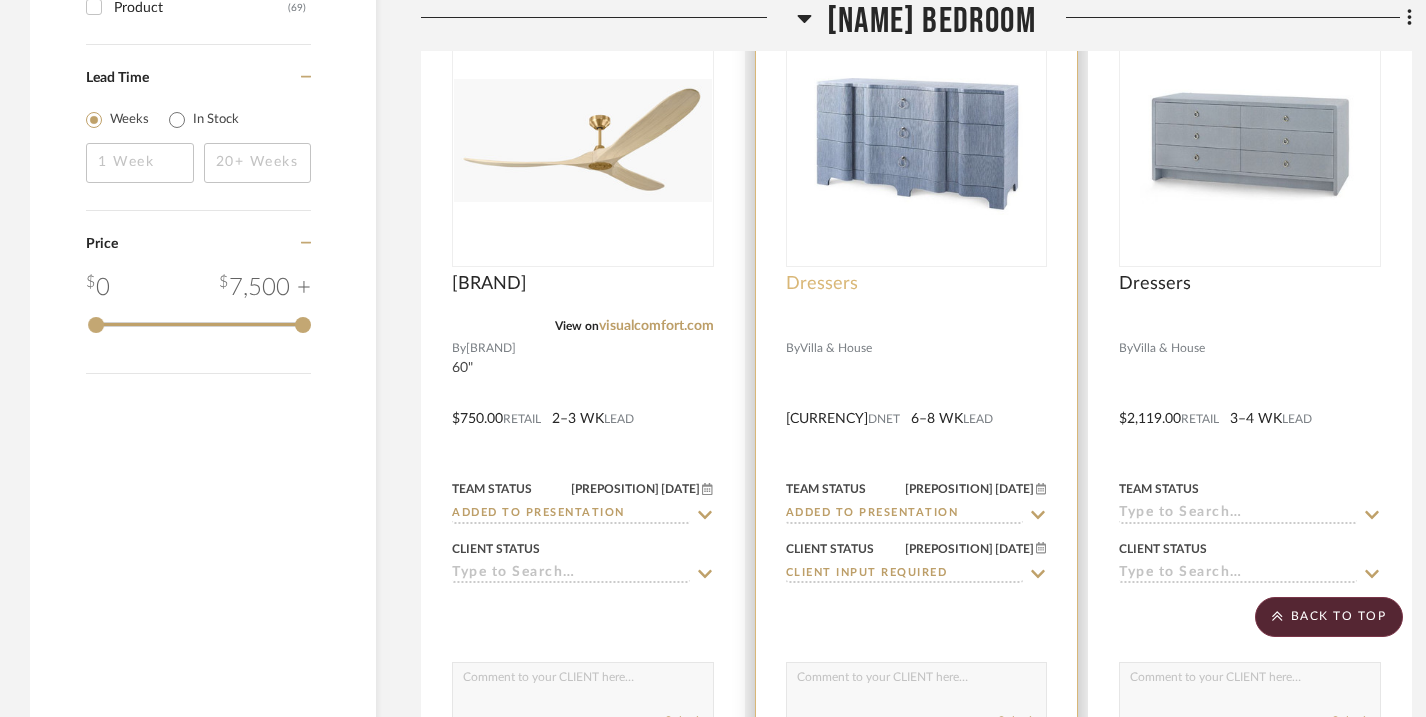 click on "Dressers" at bounding box center (822, 284) 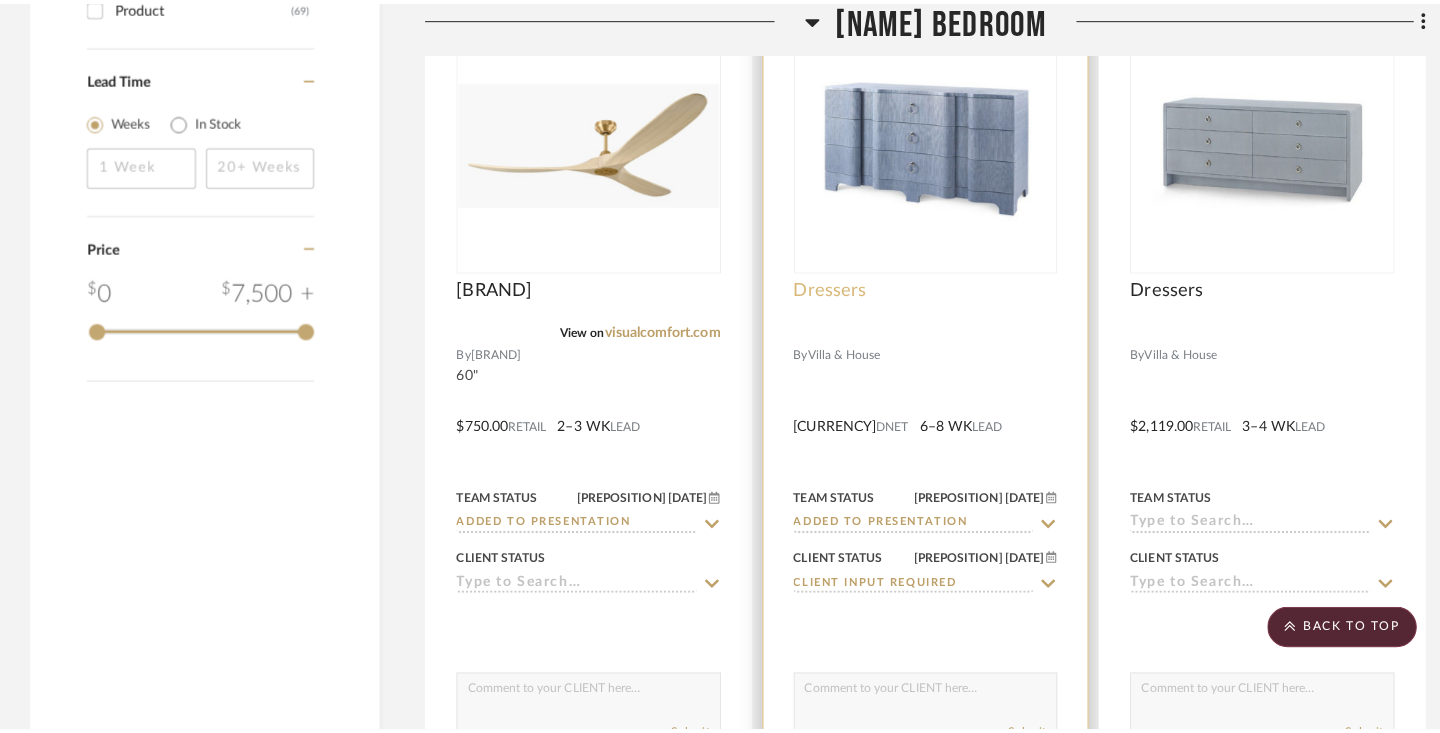 scroll, scrollTop: 0, scrollLeft: 0, axis: both 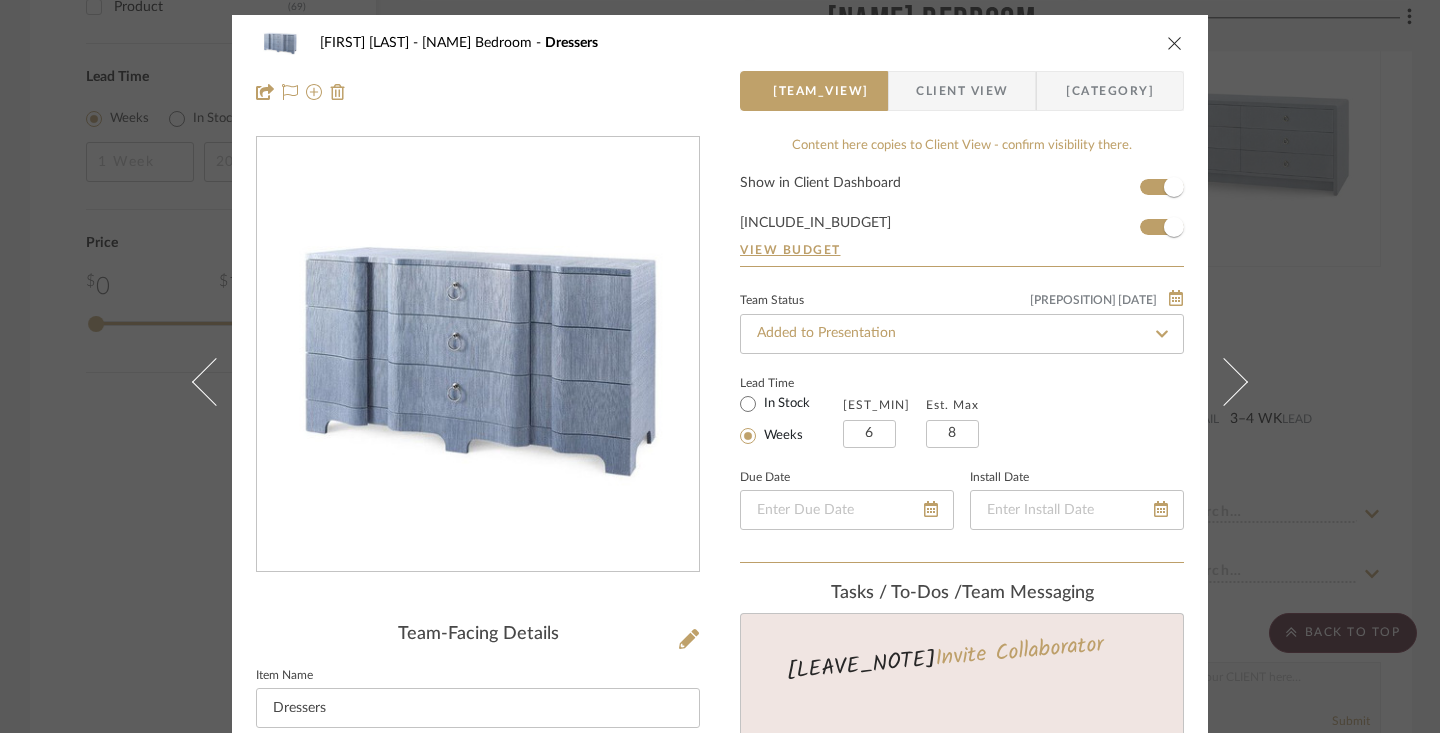 click at bounding box center (1175, 43) 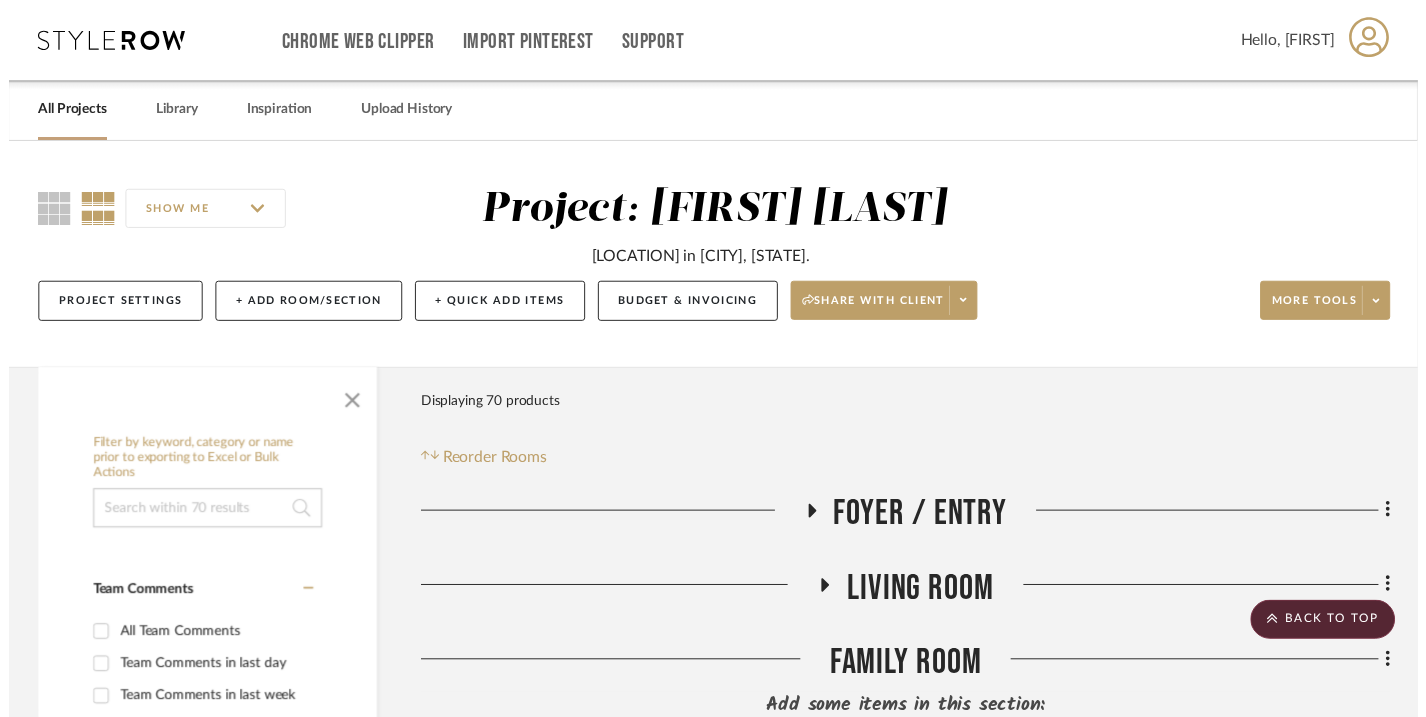 scroll, scrollTop: 3054, scrollLeft: 0, axis: vertical 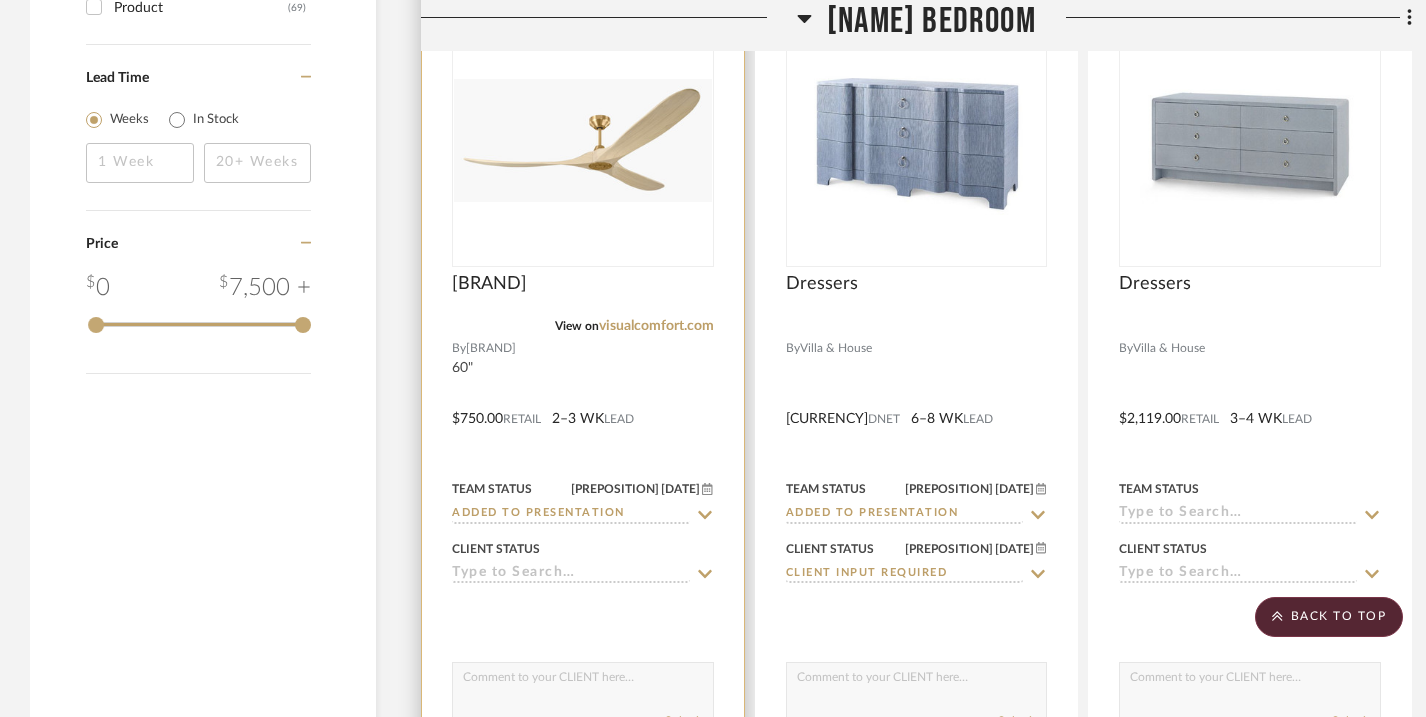 click 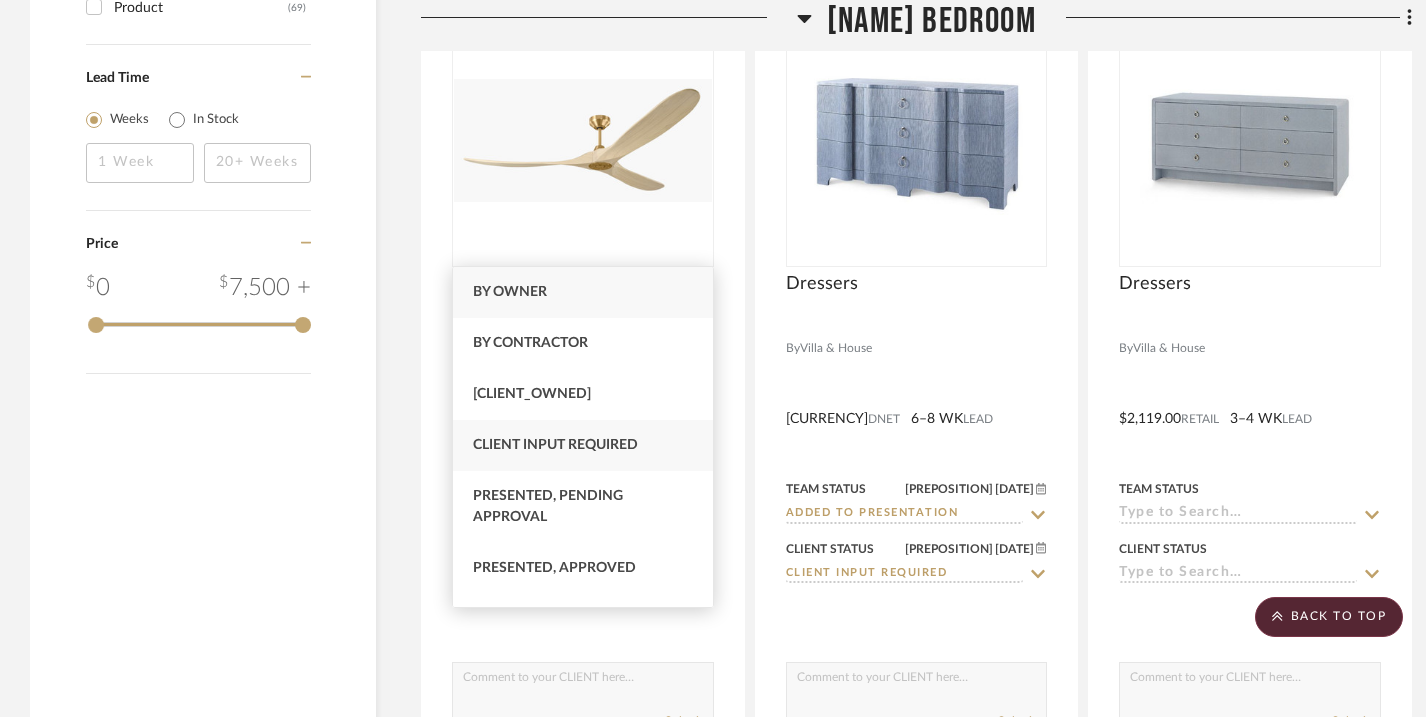 click on "Client Input Required" at bounding box center (583, 445) 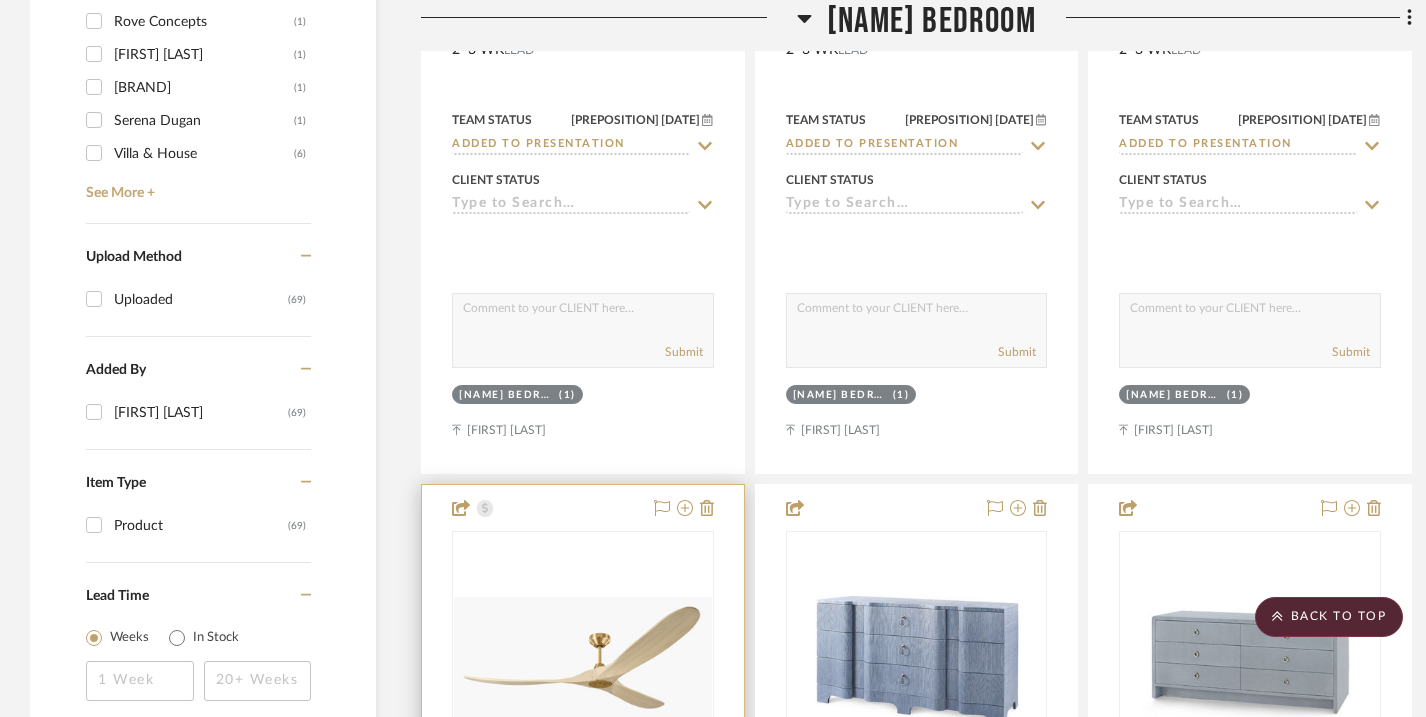 scroll, scrollTop: 2484, scrollLeft: 0, axis: vertical 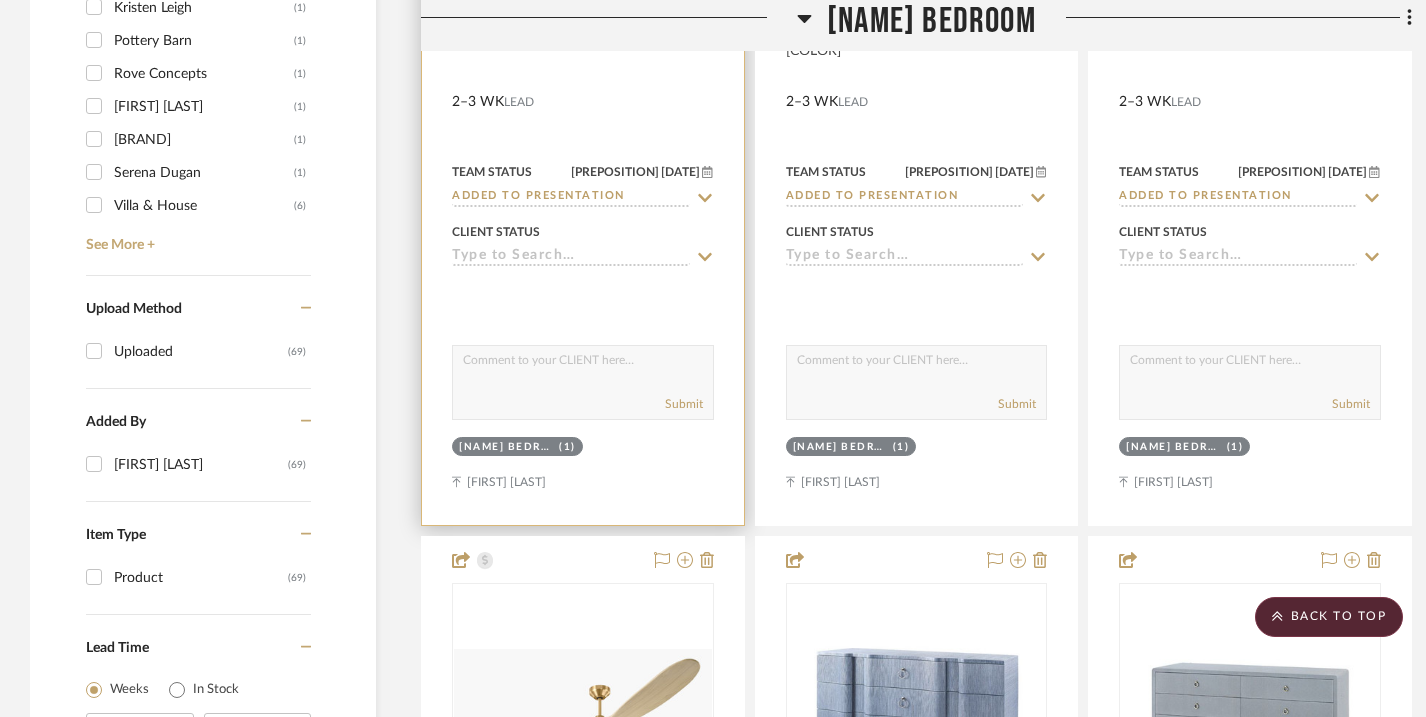 click 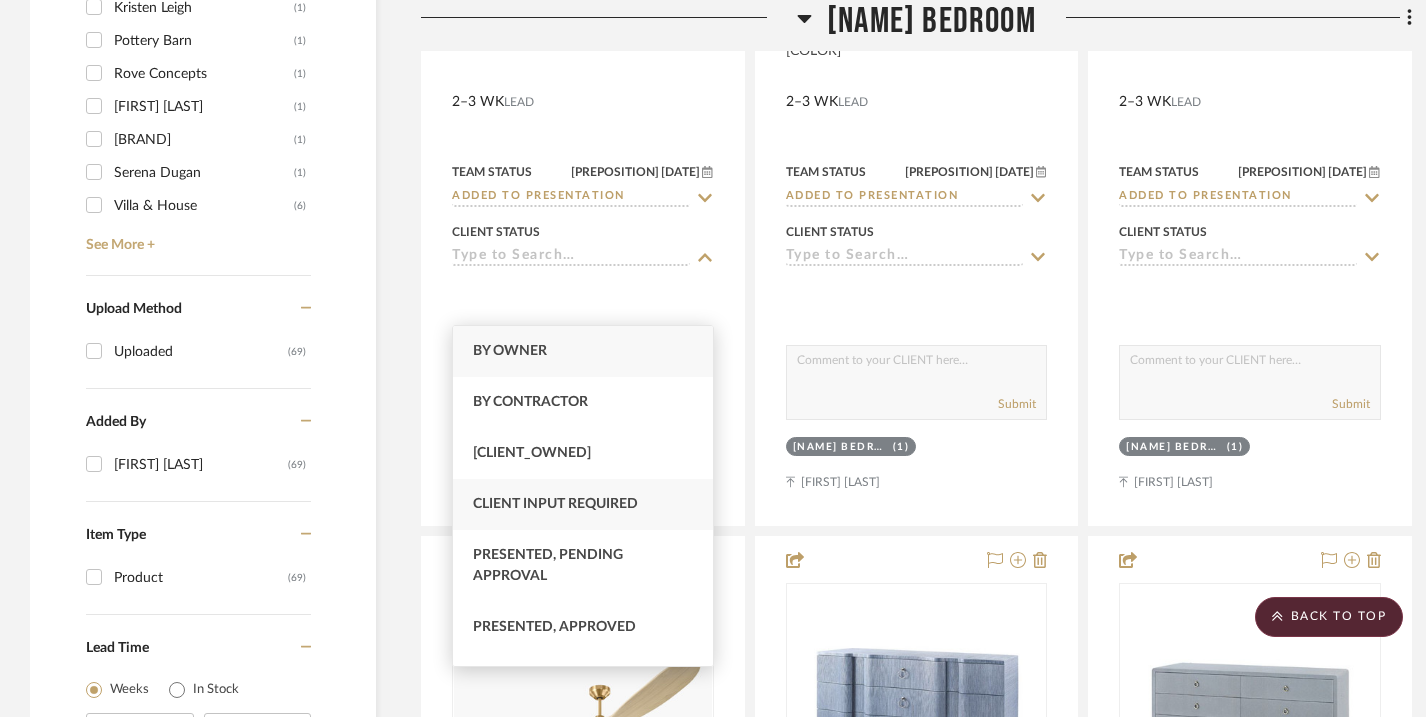 click on "Client Input Required" at bounding box center [555, 504] 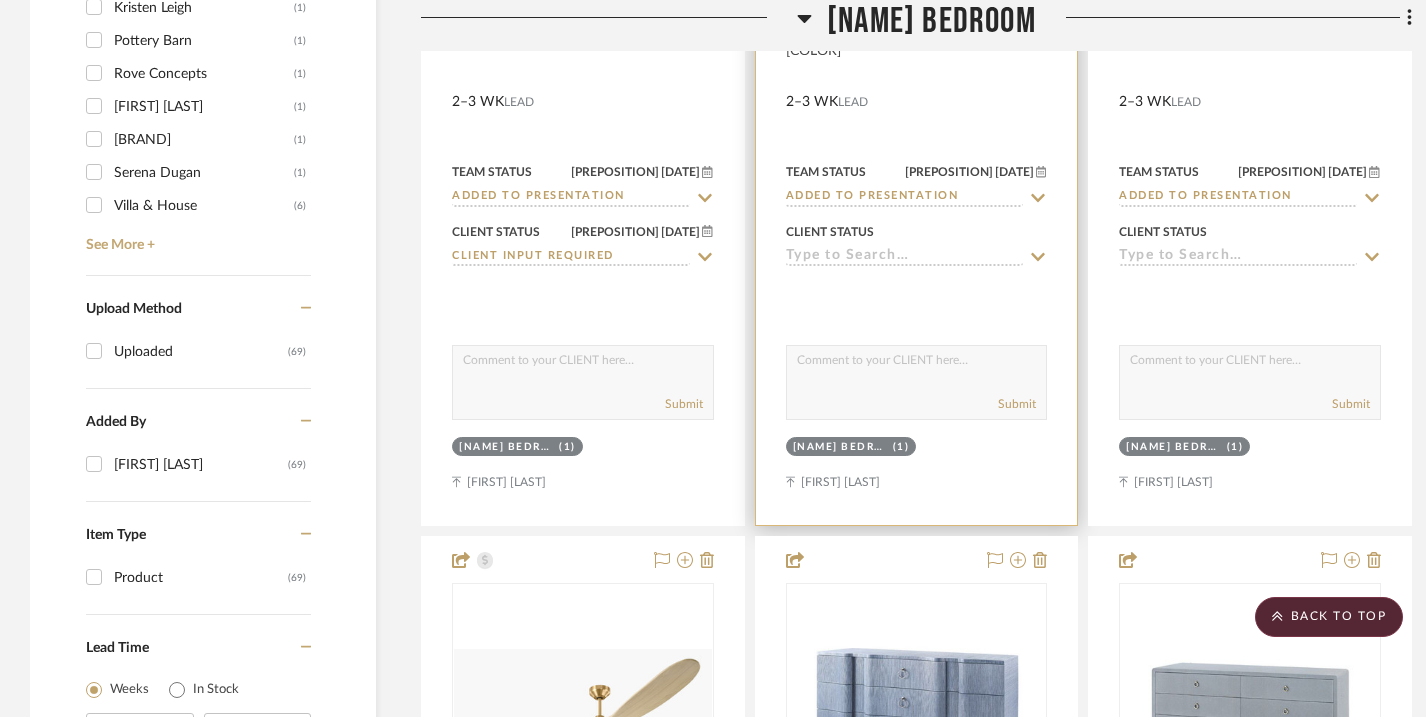 click 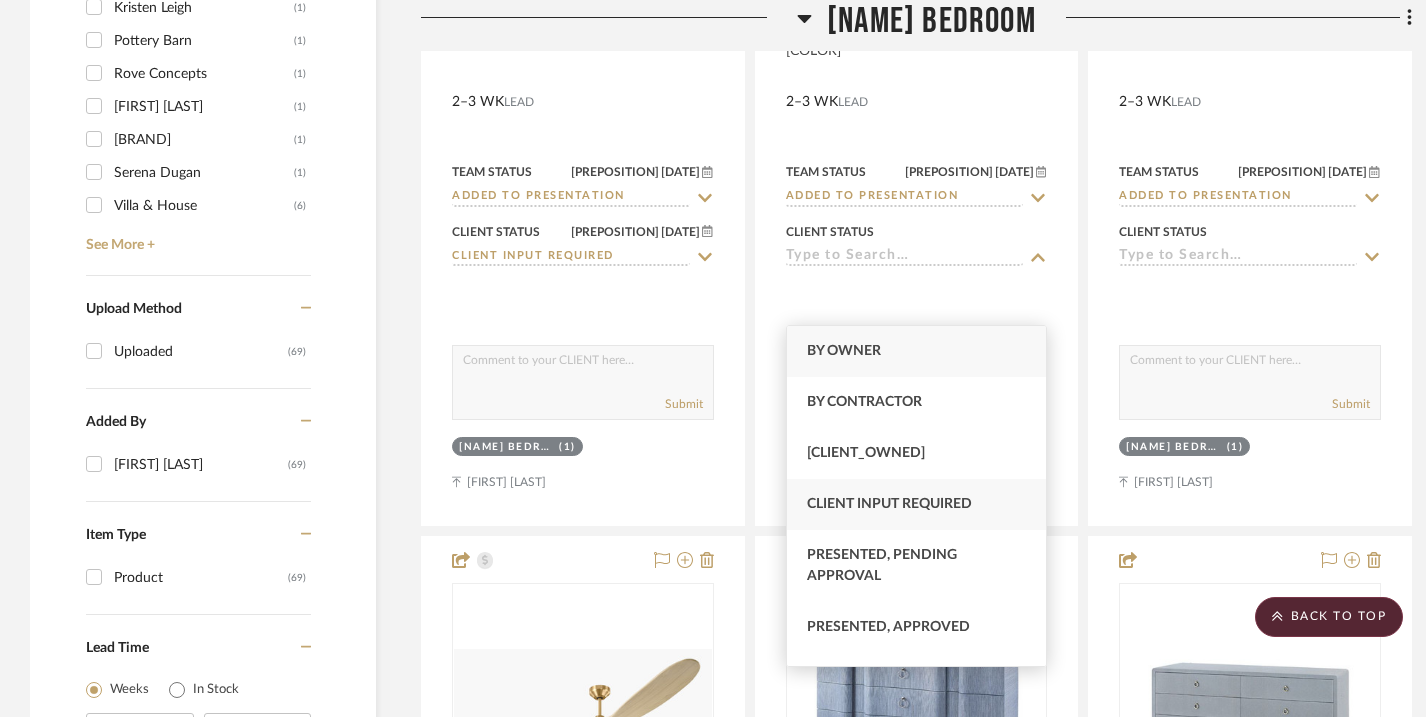 click on "Client Input Required" at bounding box center (917, 504) 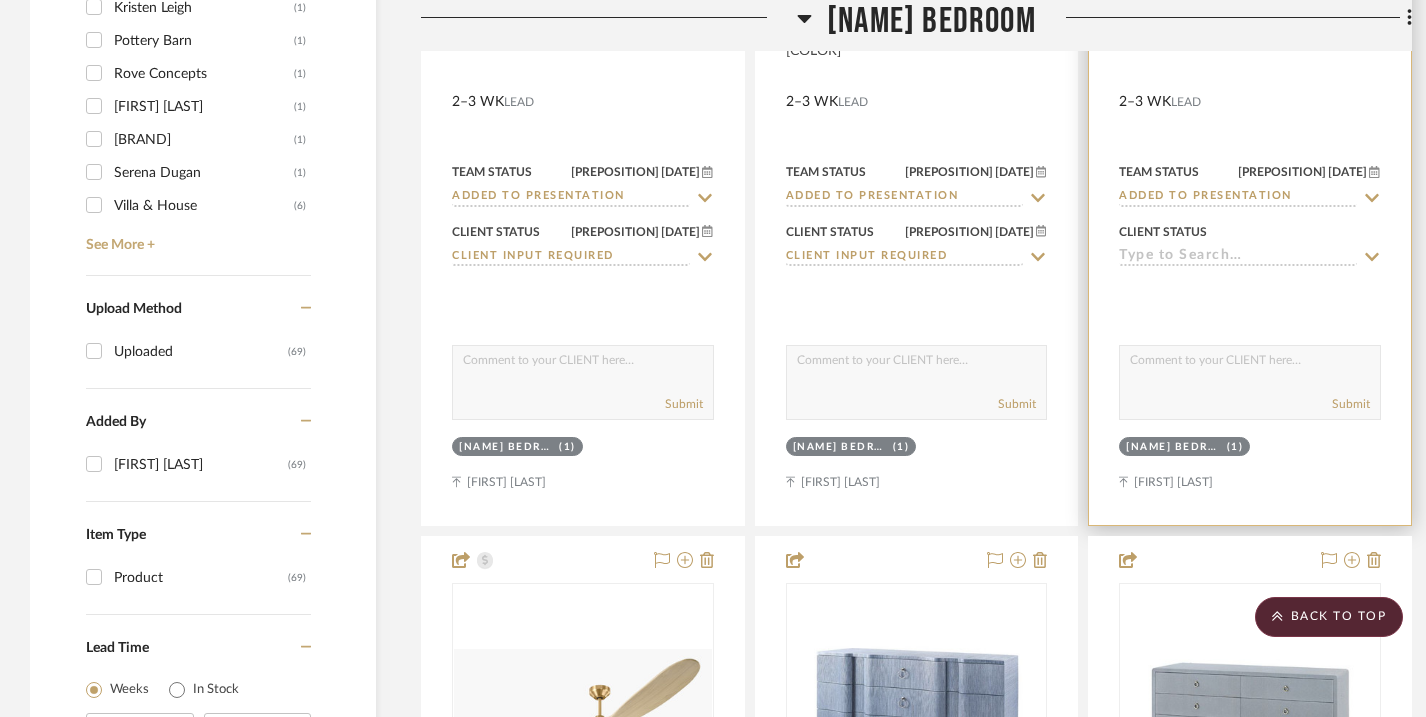 click 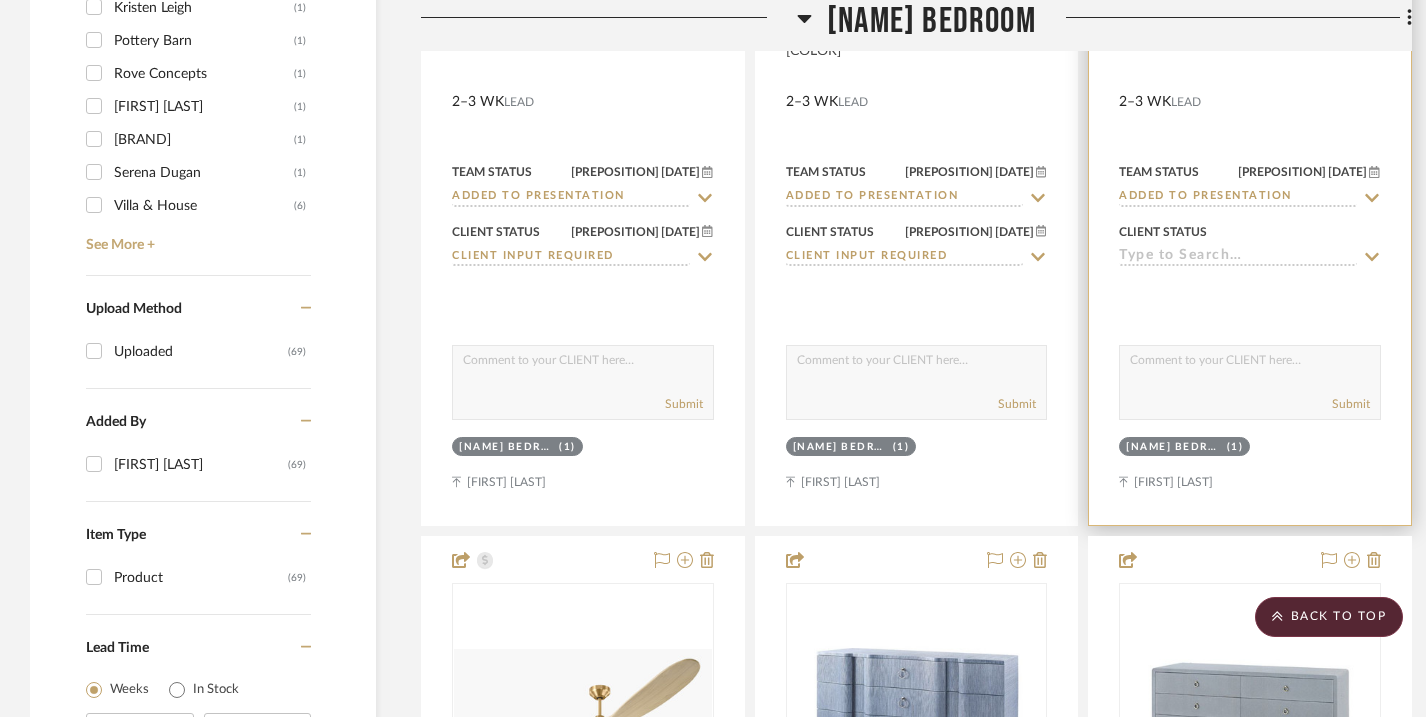 click 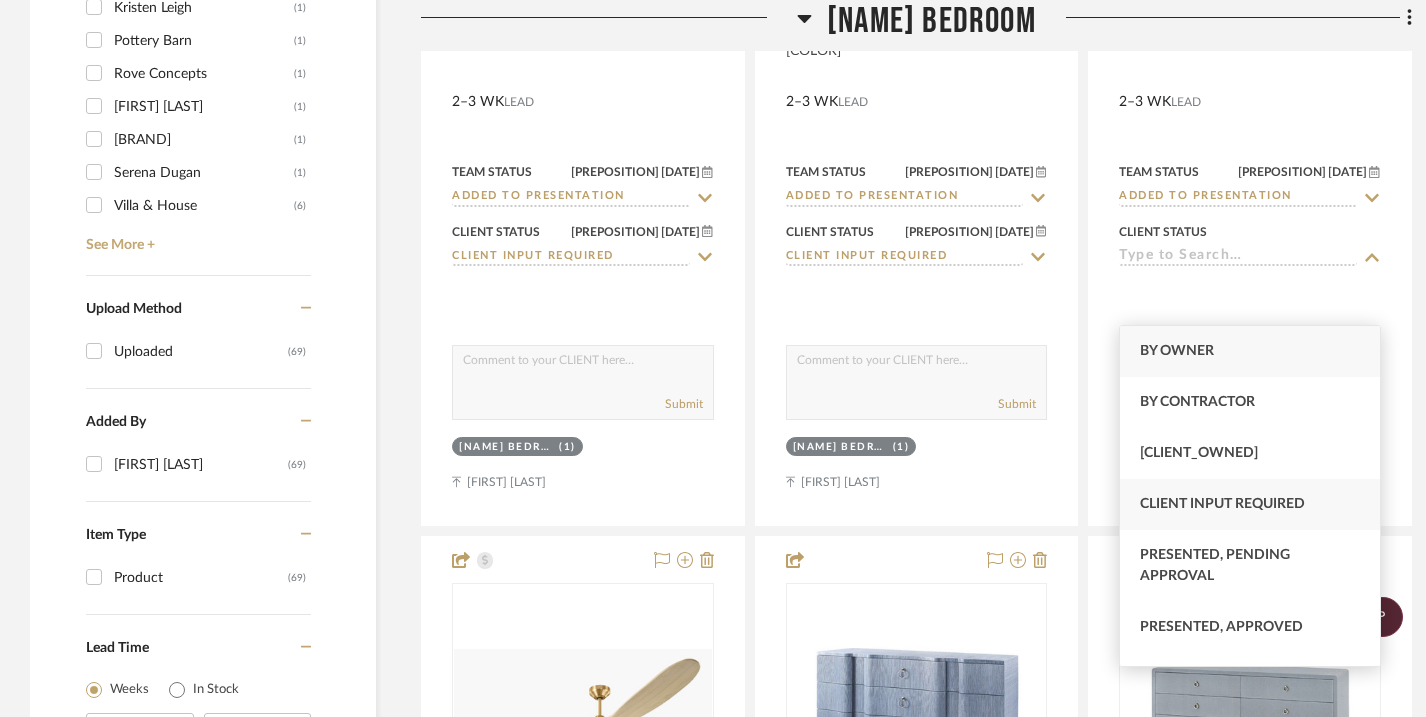 click on "Client Input Required" at bounding box center [1222, 504] 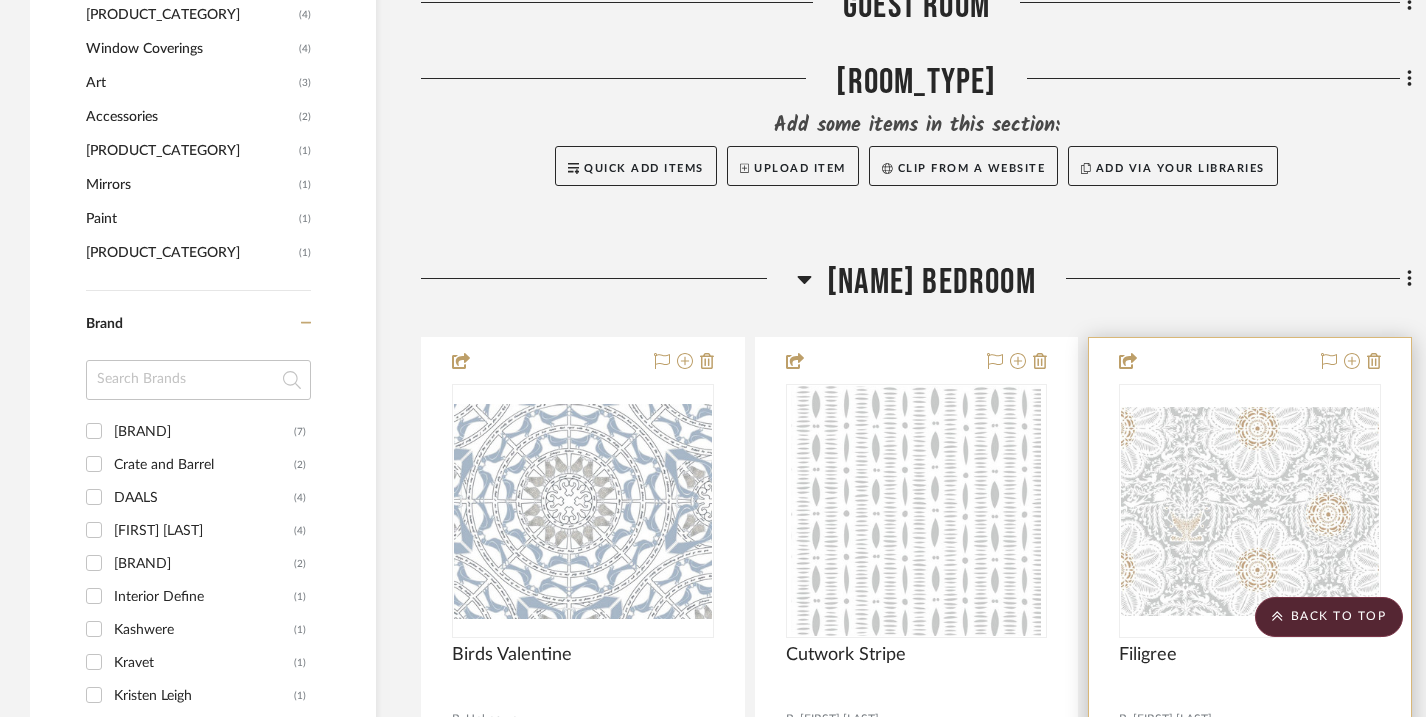scroll, scrollTop: 1795, scrollLeft: 0, axis: vertical 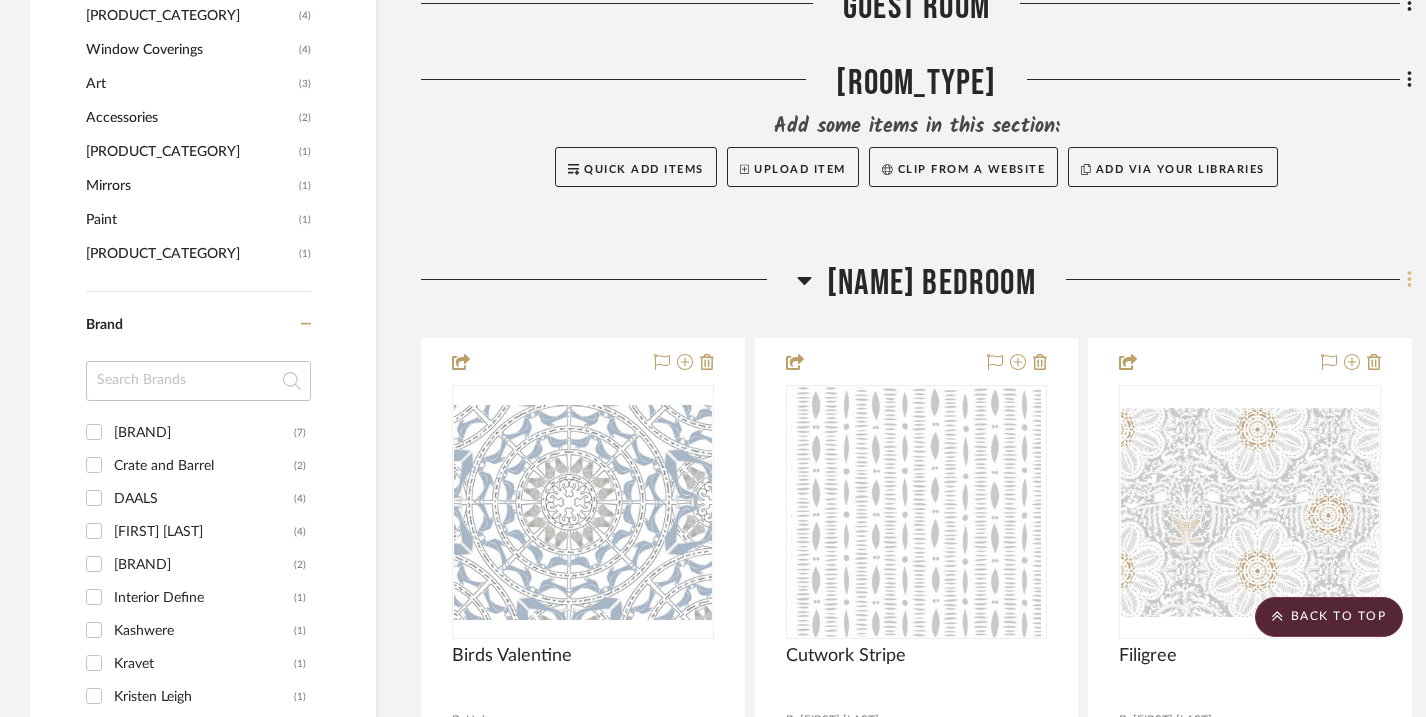 click 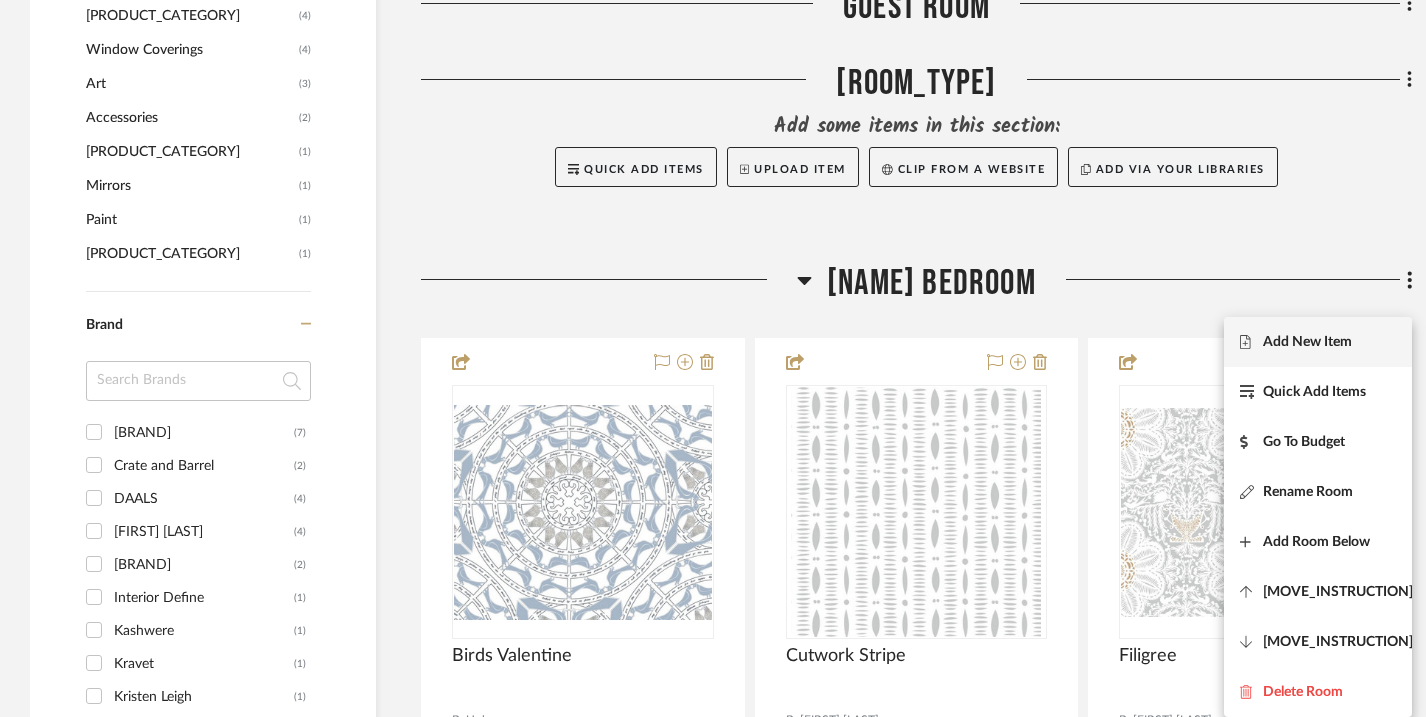 click on "Add New Item" at bounding box center (1318, 342) 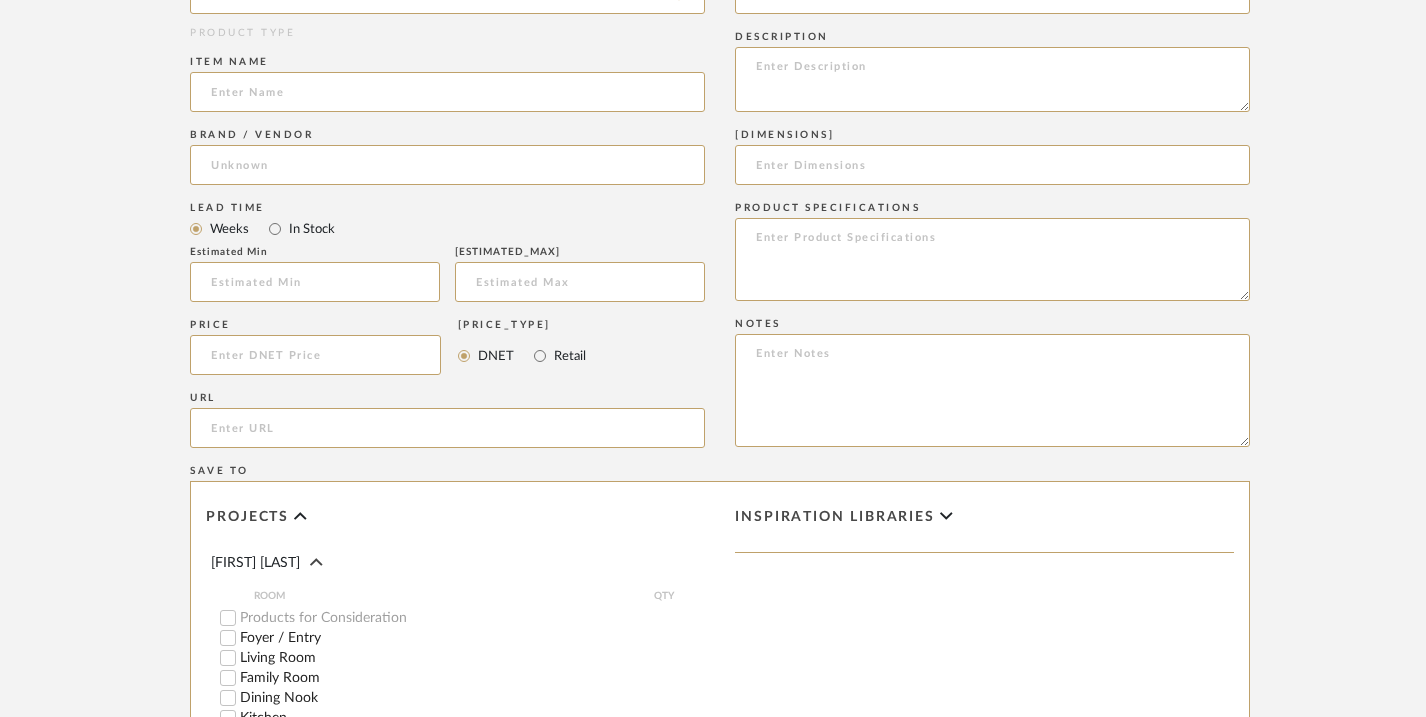 scroll, scrollTop: 1052, scrollLeft: 0, axis: vertical 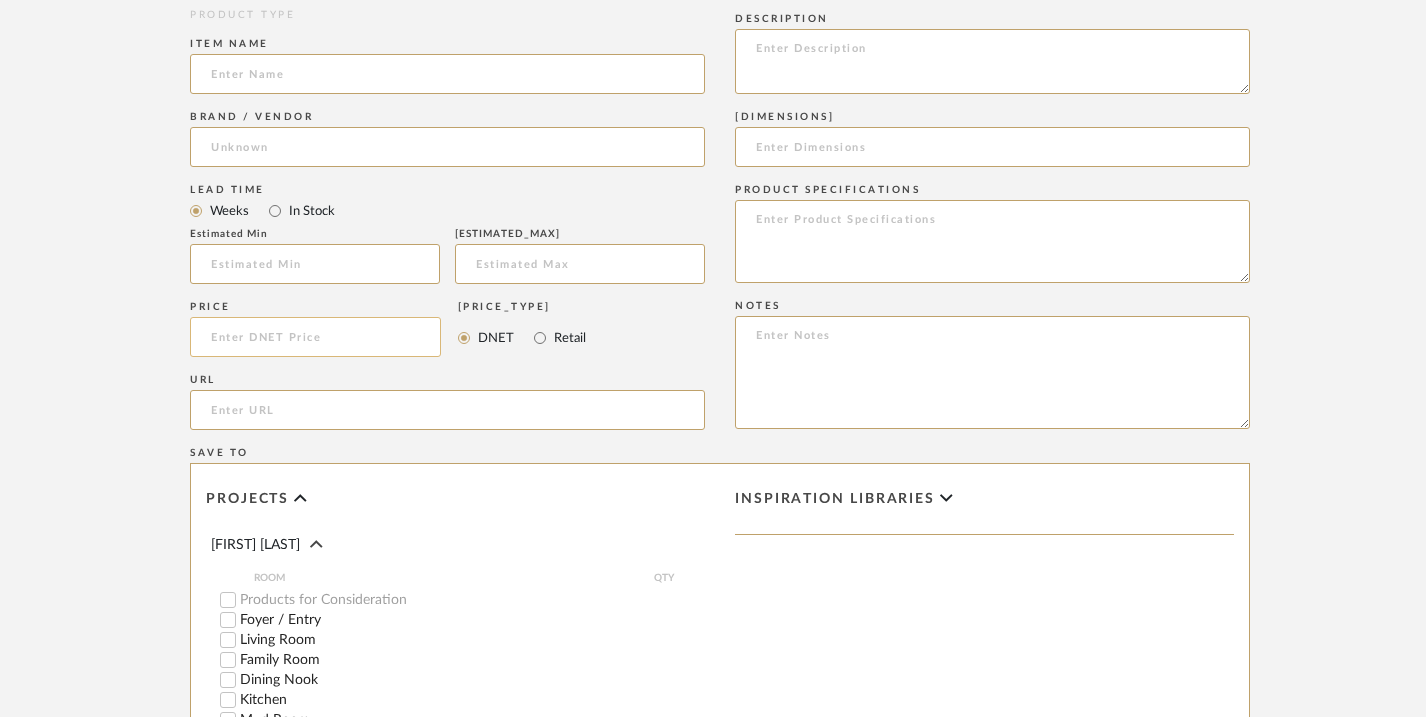click 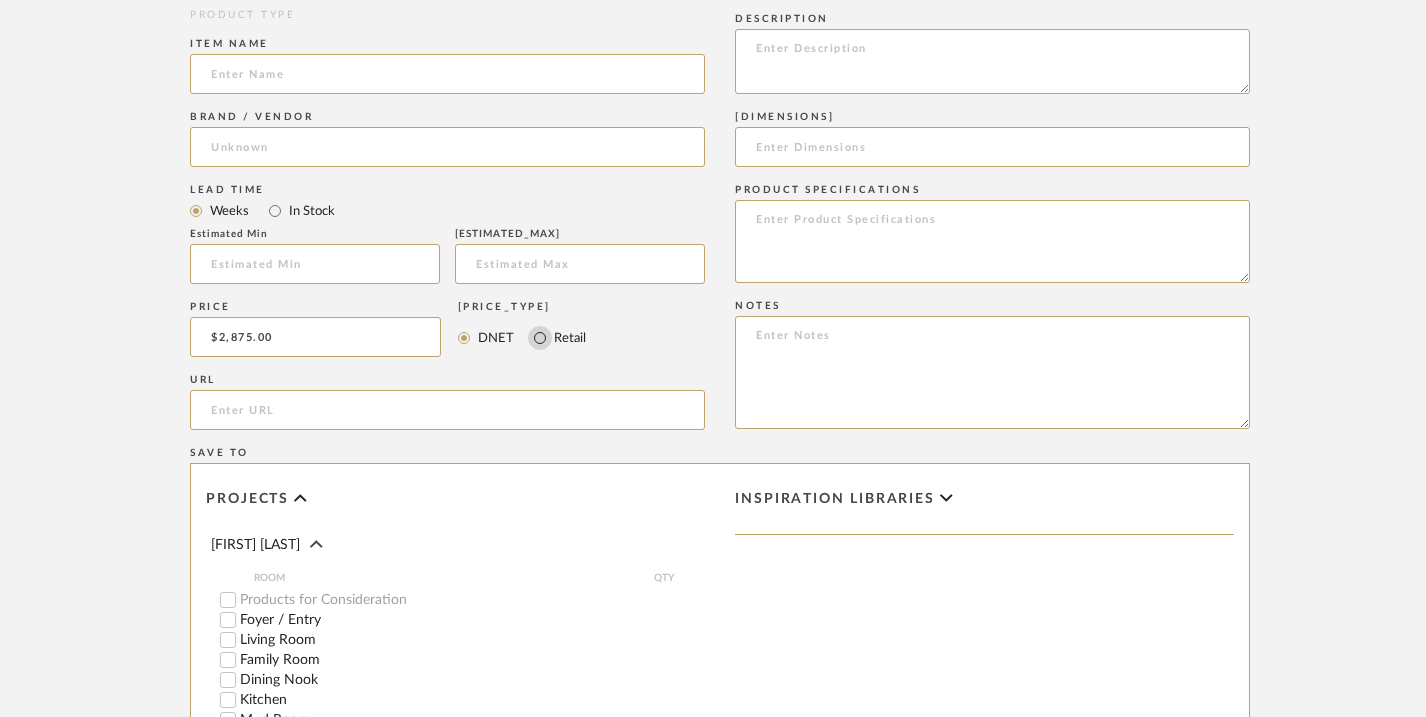 click on "Retail" at bounding box center [540, 338] 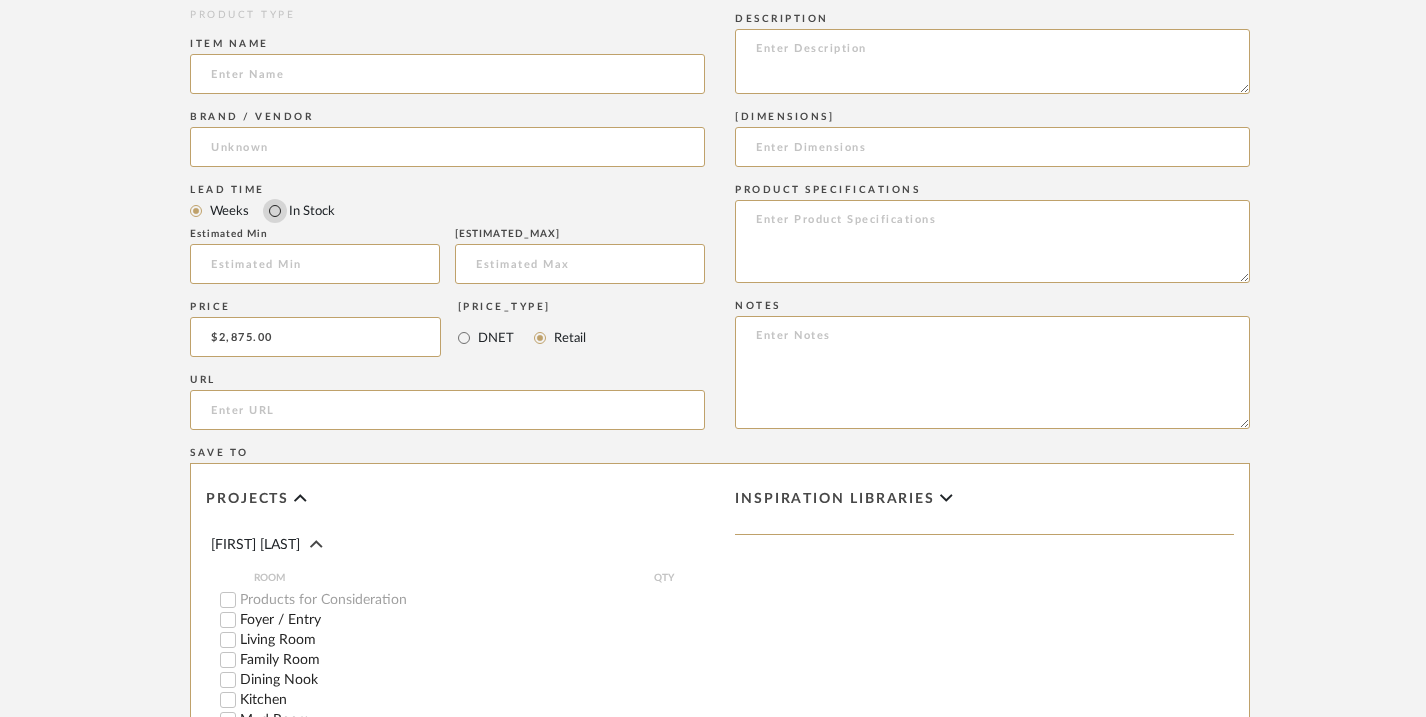 click on "In Stock" at bounding box center (275, 211) 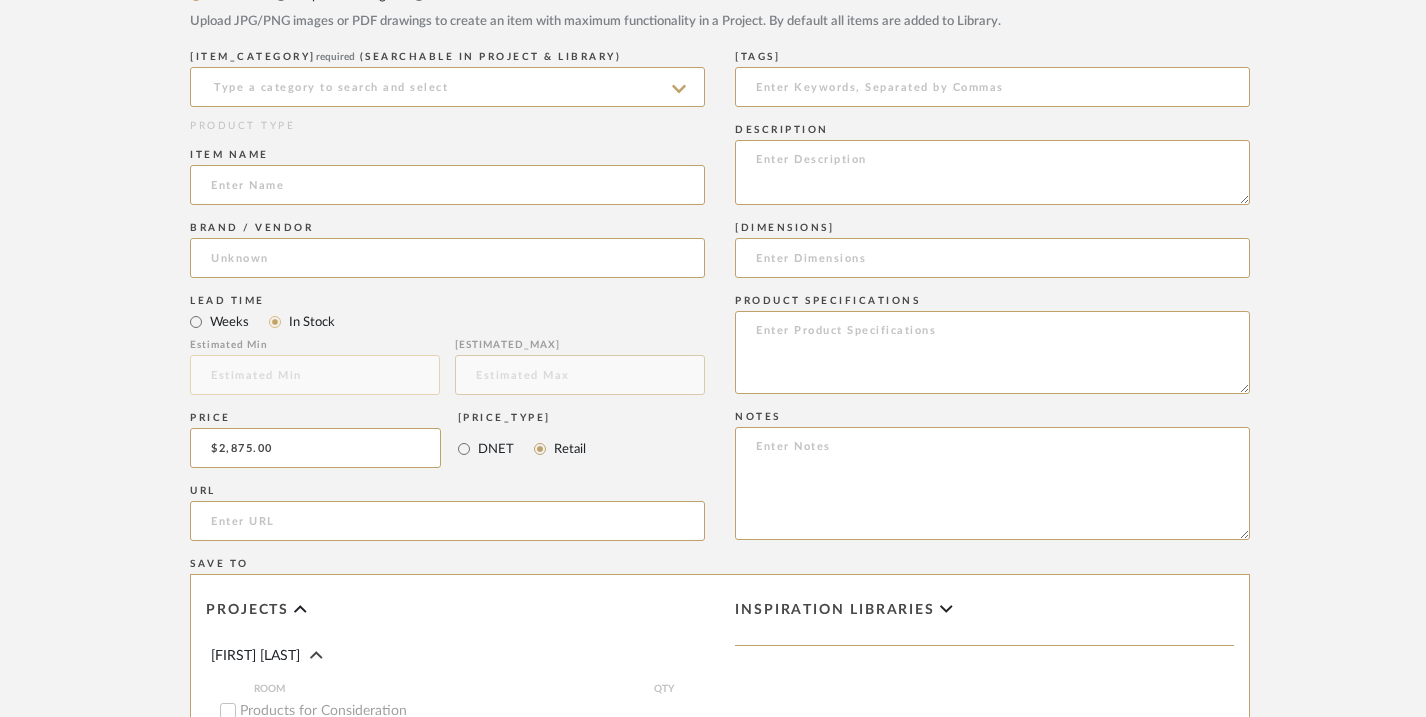 scroll, scrollTop: 940, scrollLeft: 0, axis: vertical 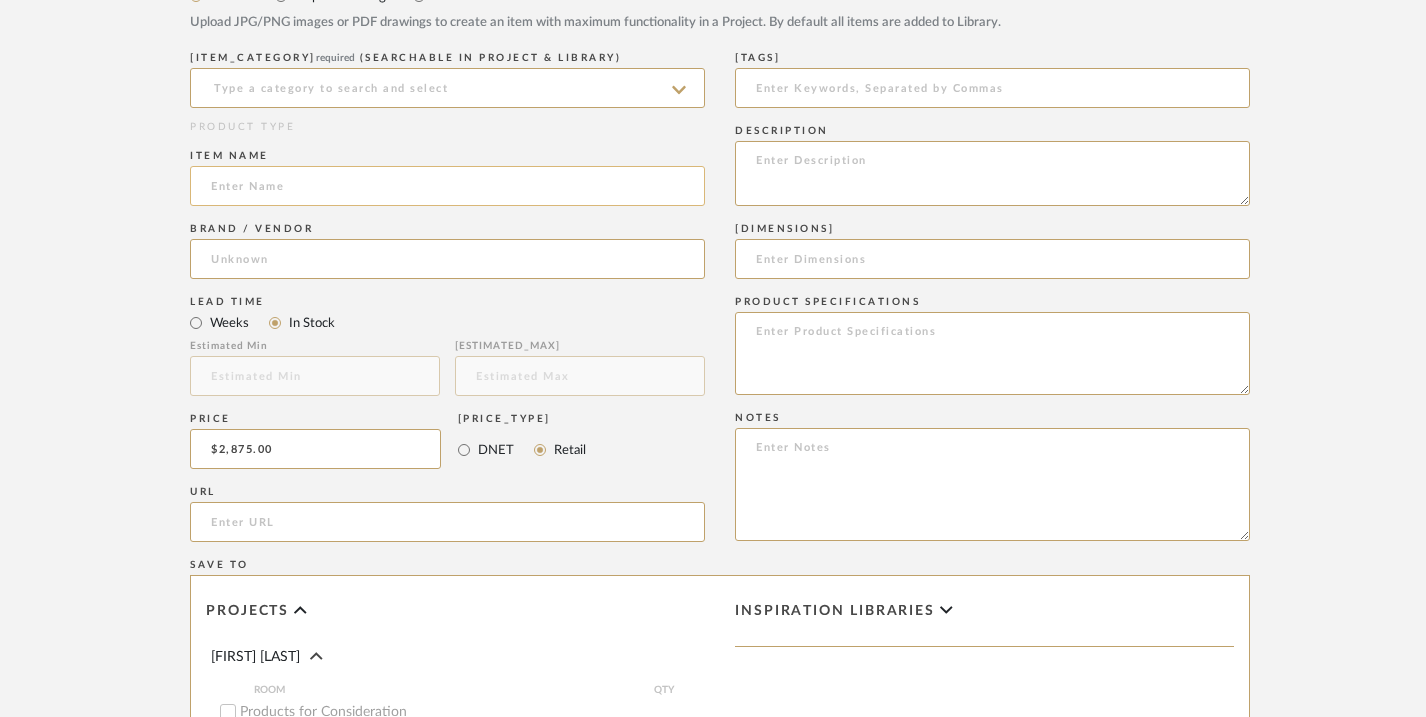 click 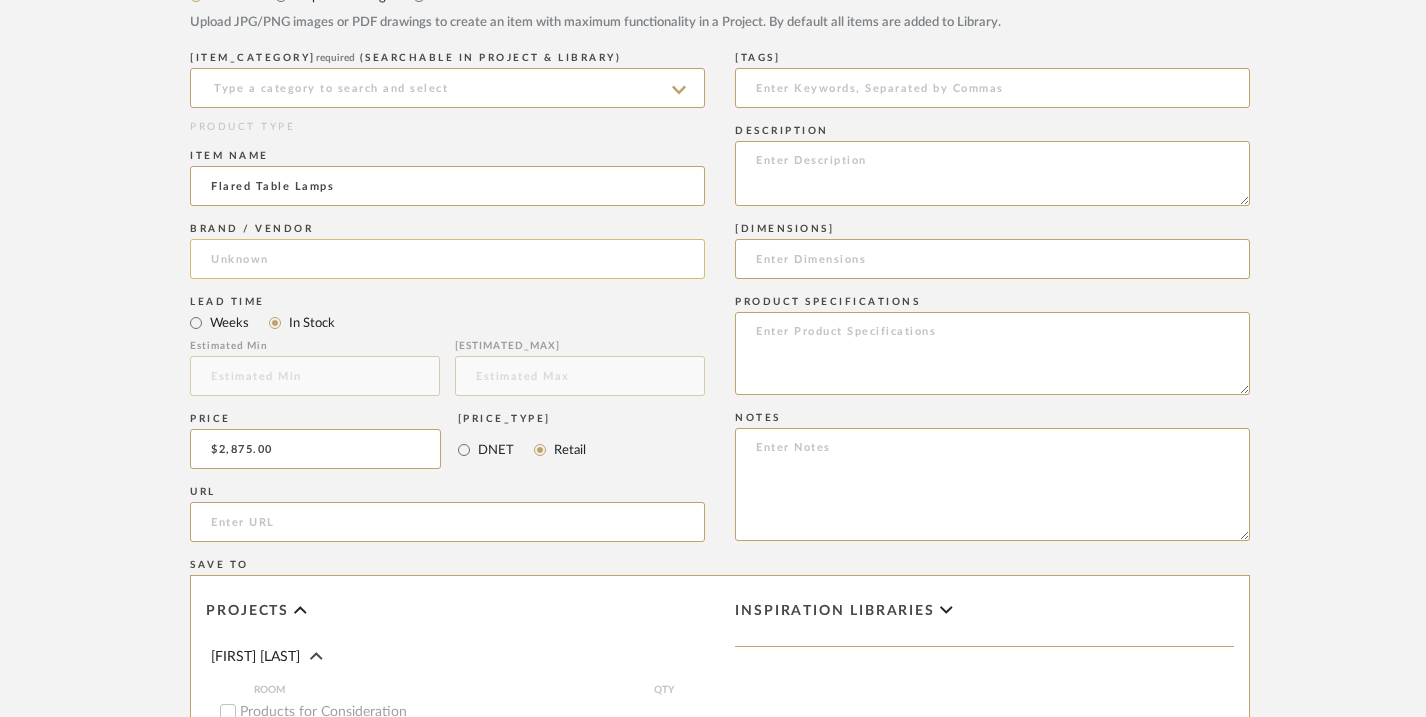 click 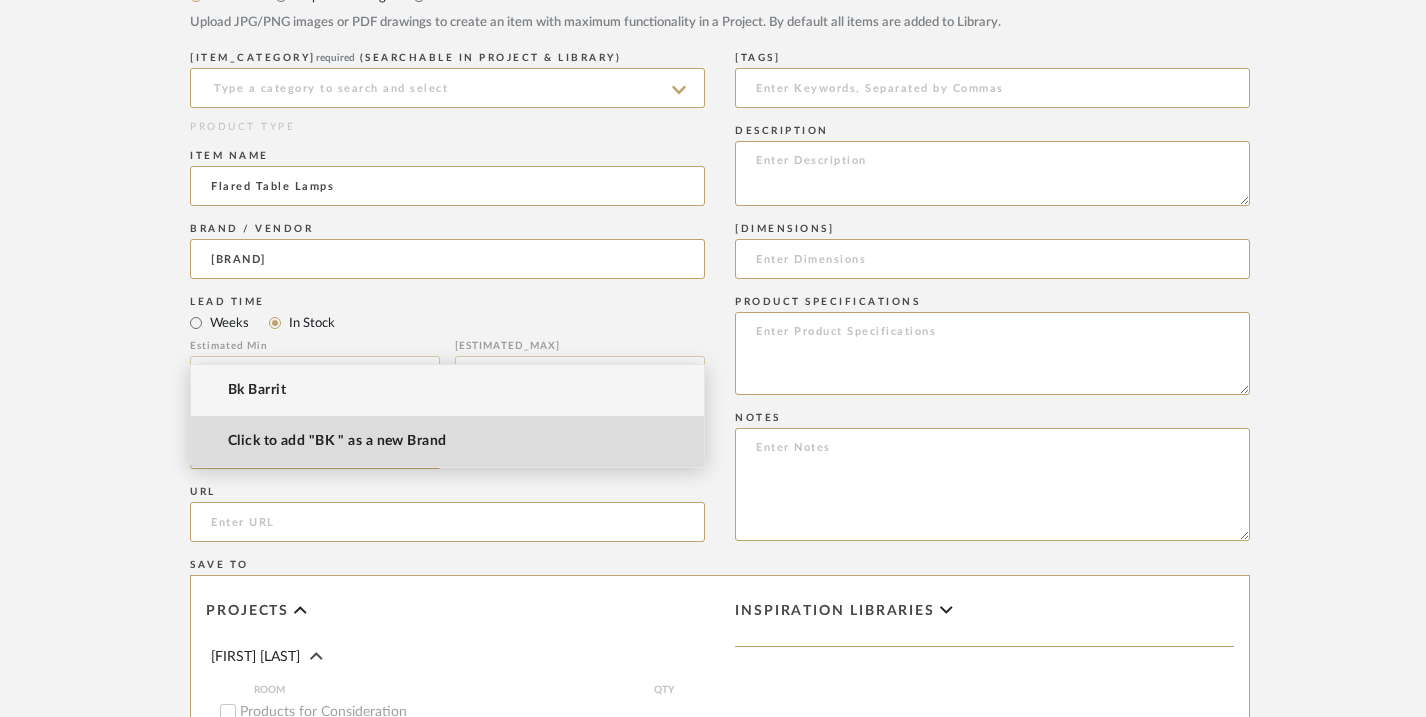 click on "Click to add "BK " as a new Brand" at bounding box center [337, 441] 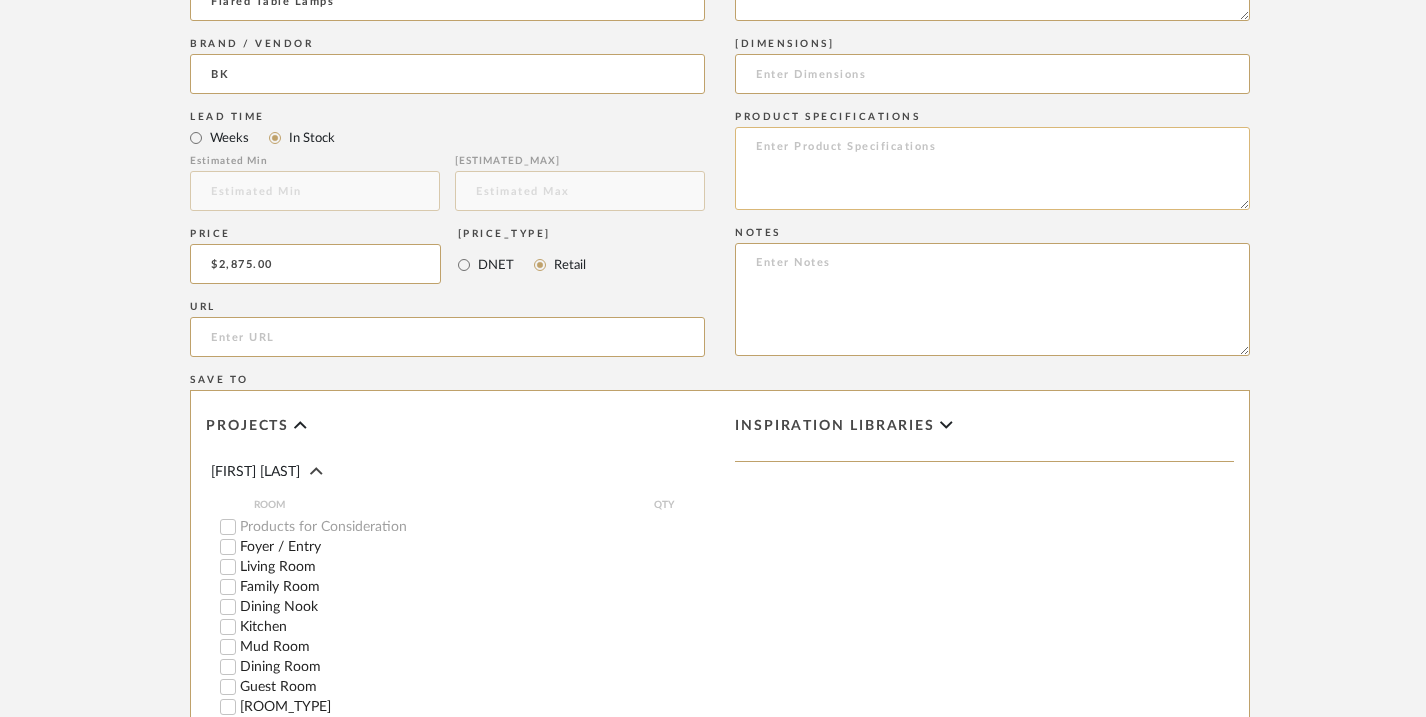 scroll, scrollTop: 1119, scrollLeft: 0, axis: vertical 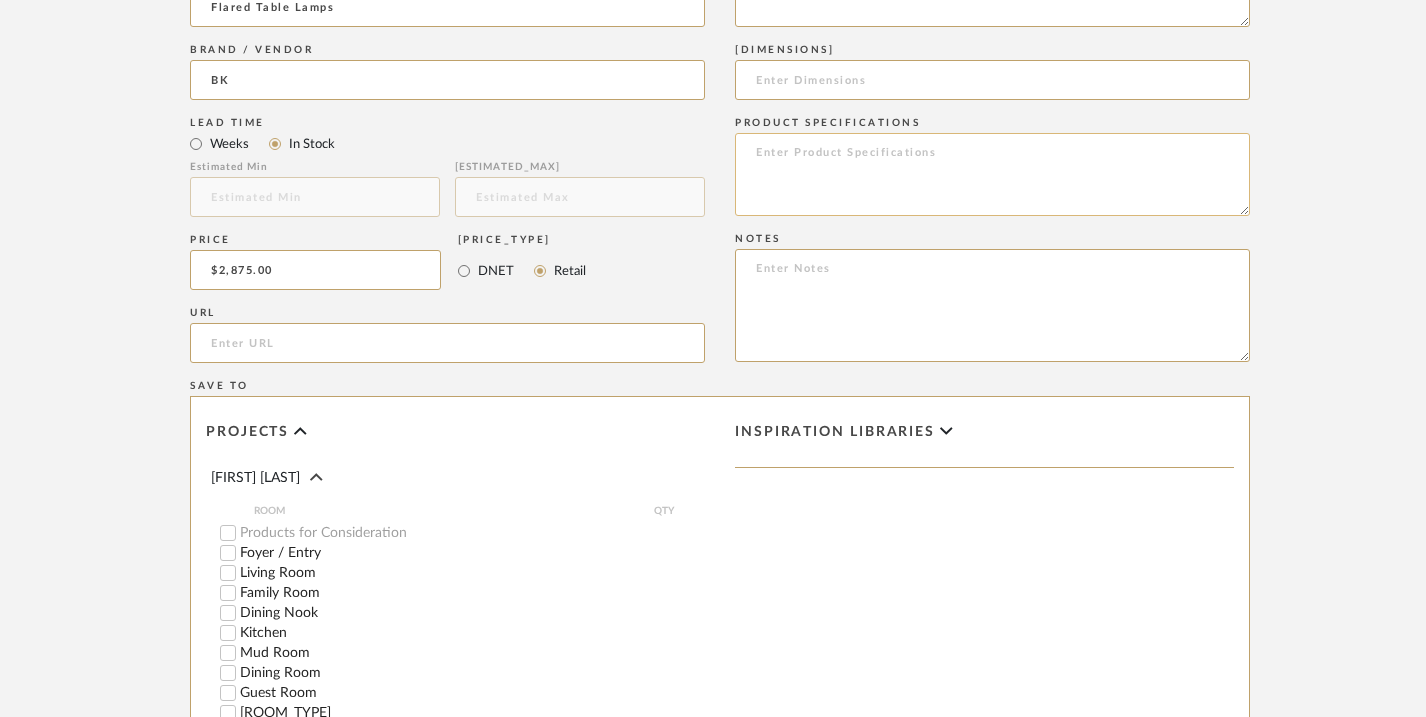 click 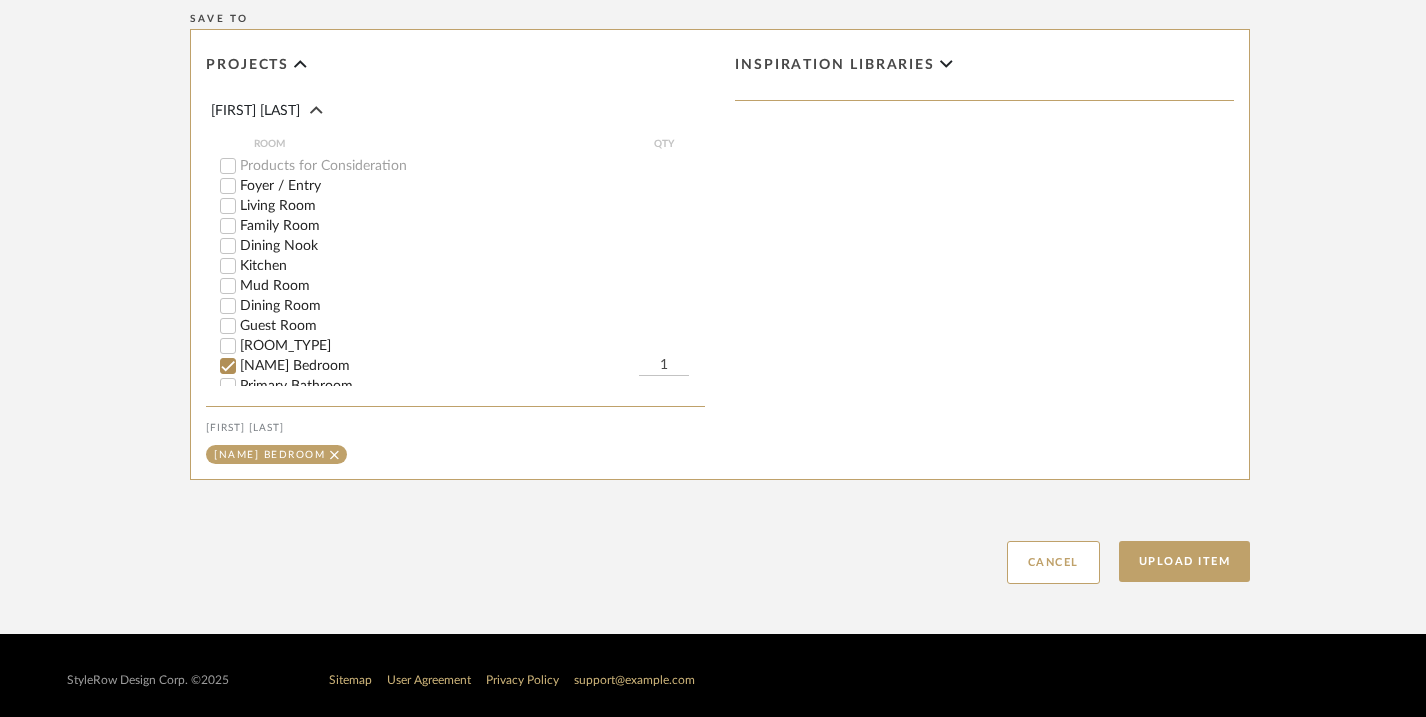 scroll, scrollTop: 1492, scrollLeft: 0, axis: vertical 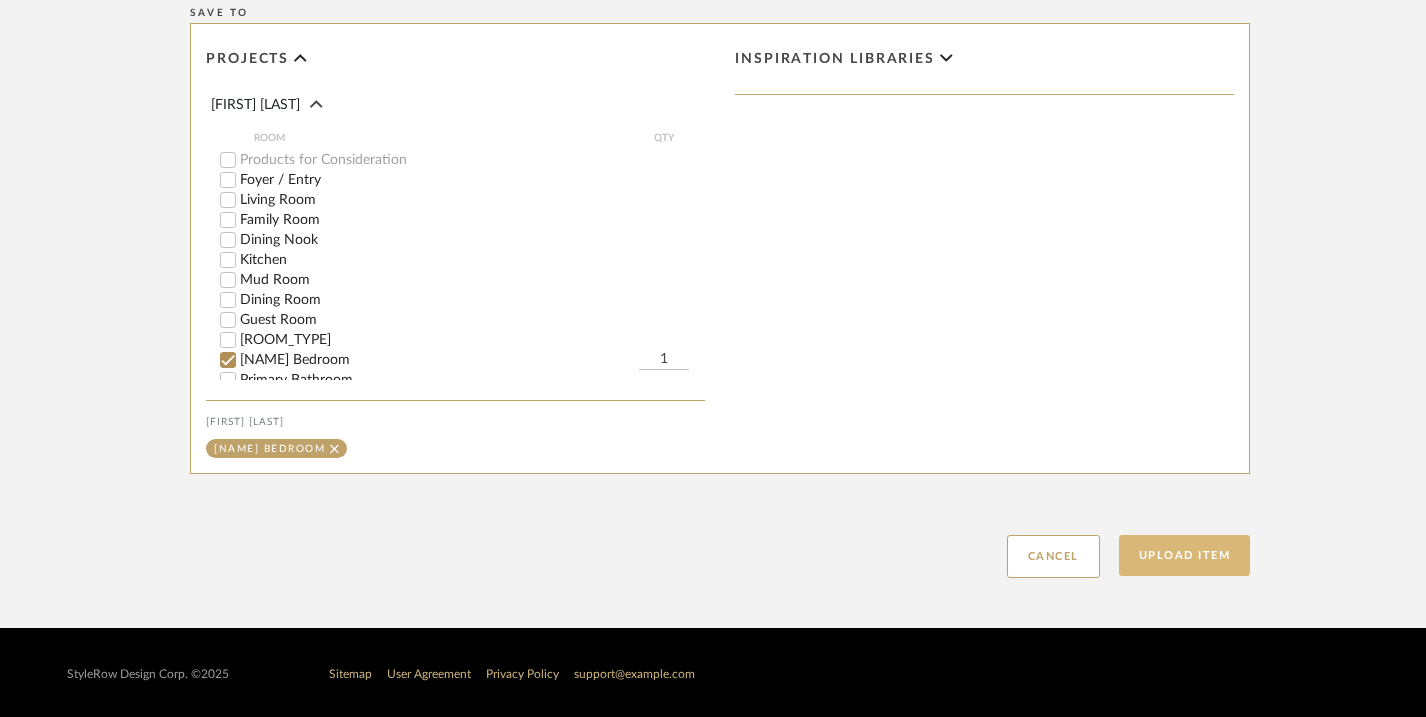 click on "Upload Item" 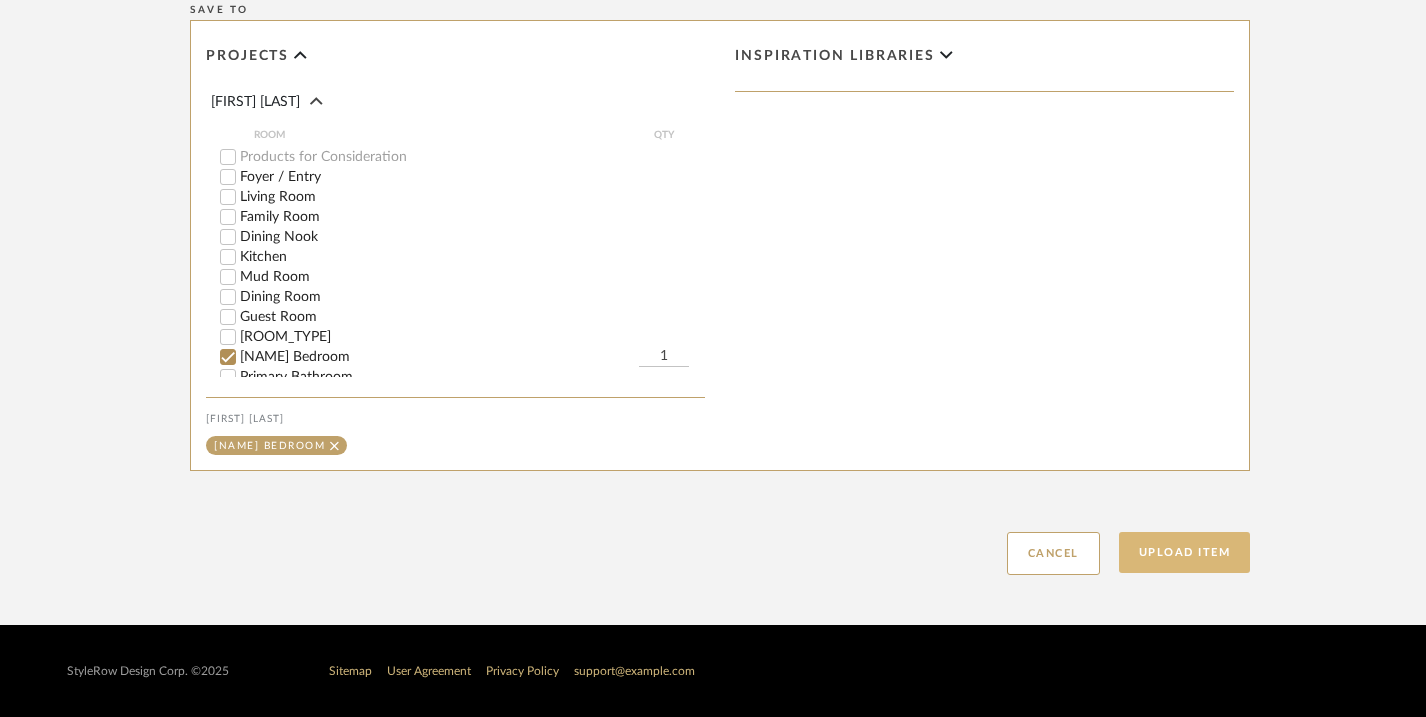 scroll, scrollTop: 1576, scrollLeft: 0, axis: vertical 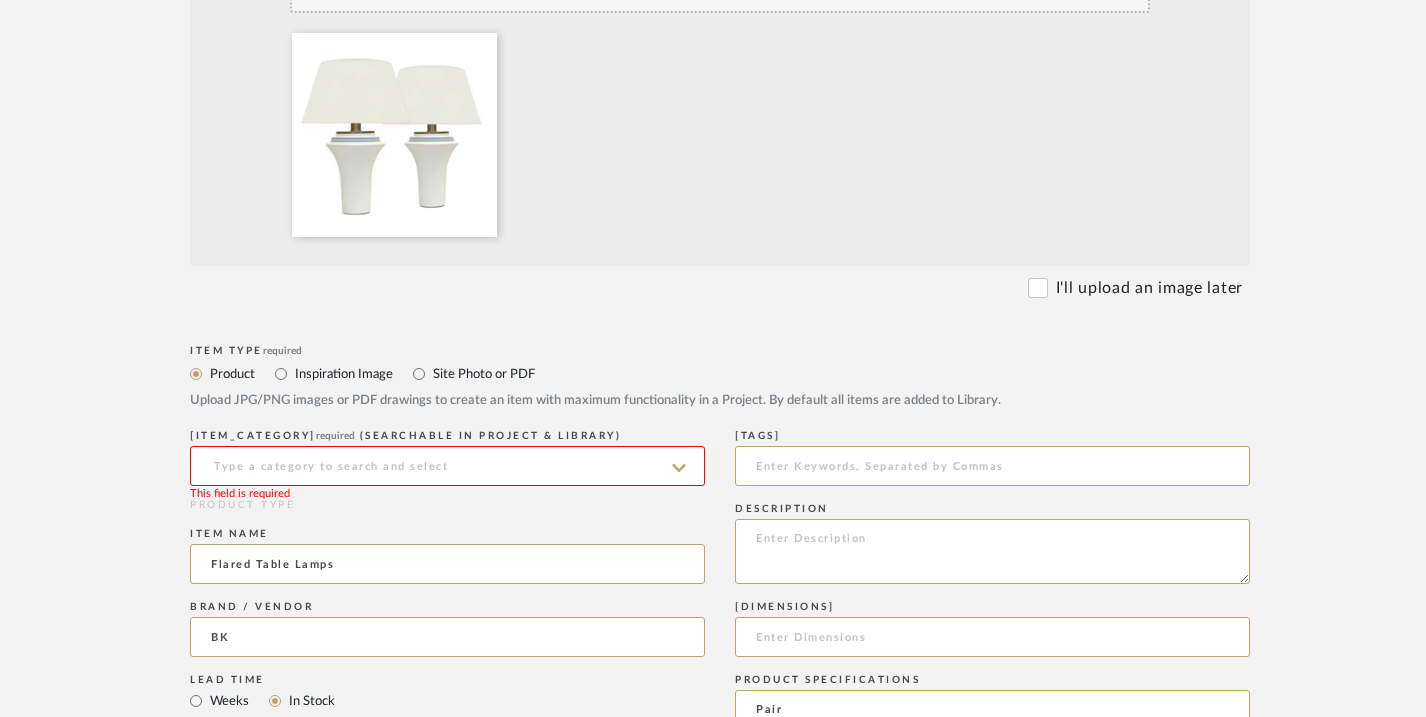 click 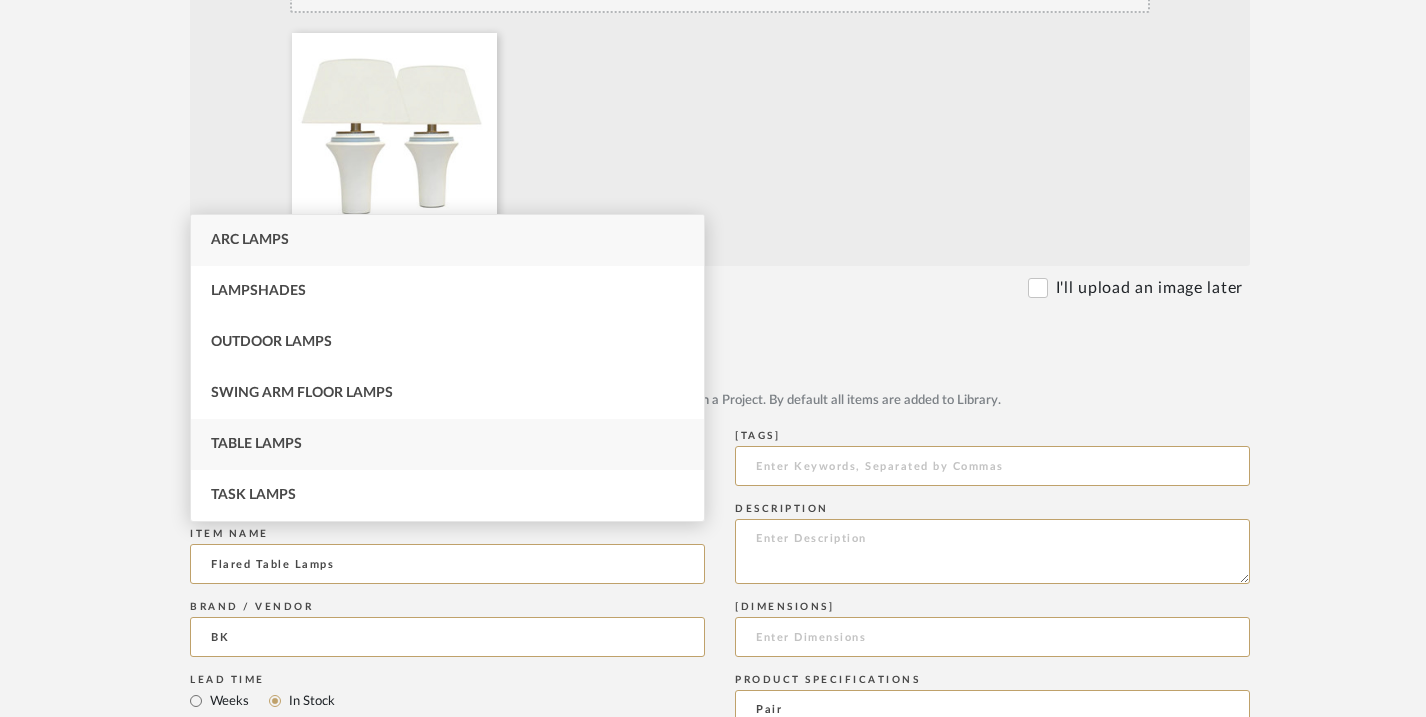 click on "Table Lamps" at bounding box center [447, 444] 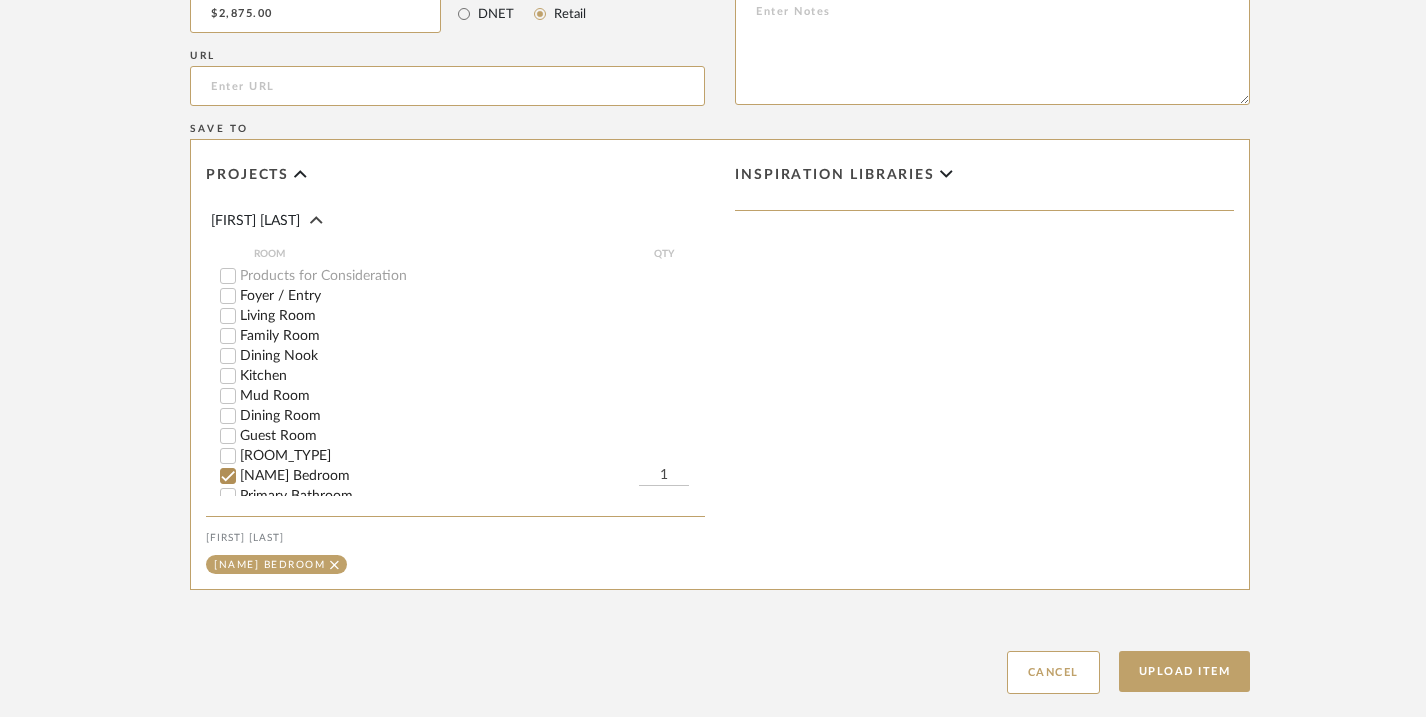 scroll, scrollTop: 1576, scrollLeft: 0, axis: vertical 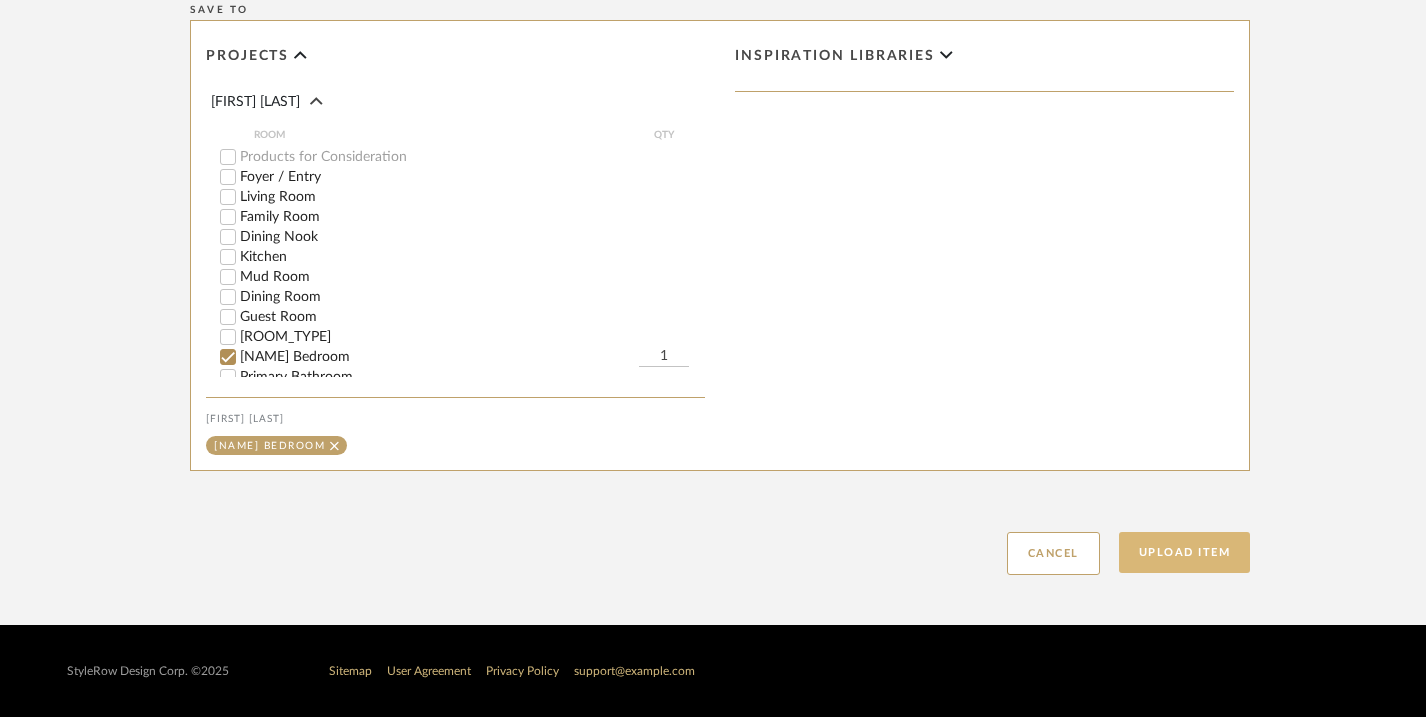 click on "Upload Item" 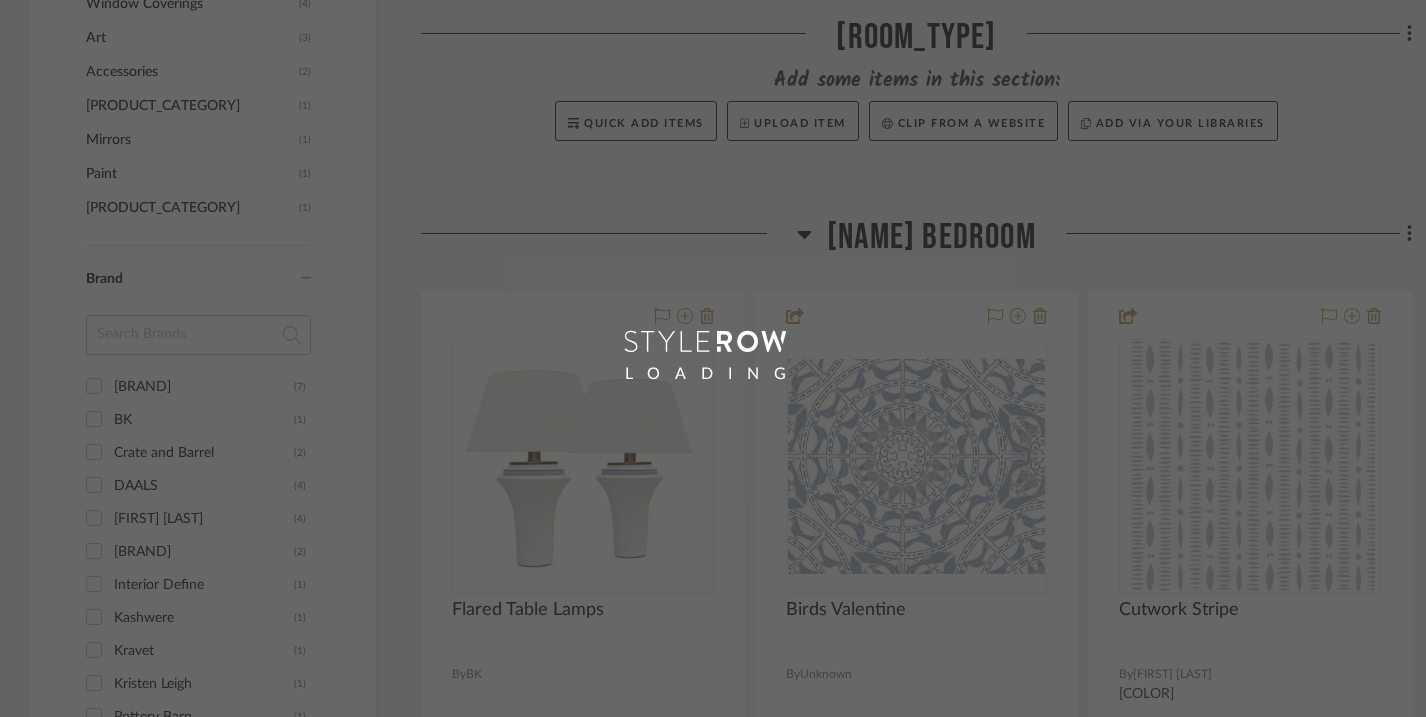 scroll, scrollTop: 0, scrollLeft: 0, axis: both 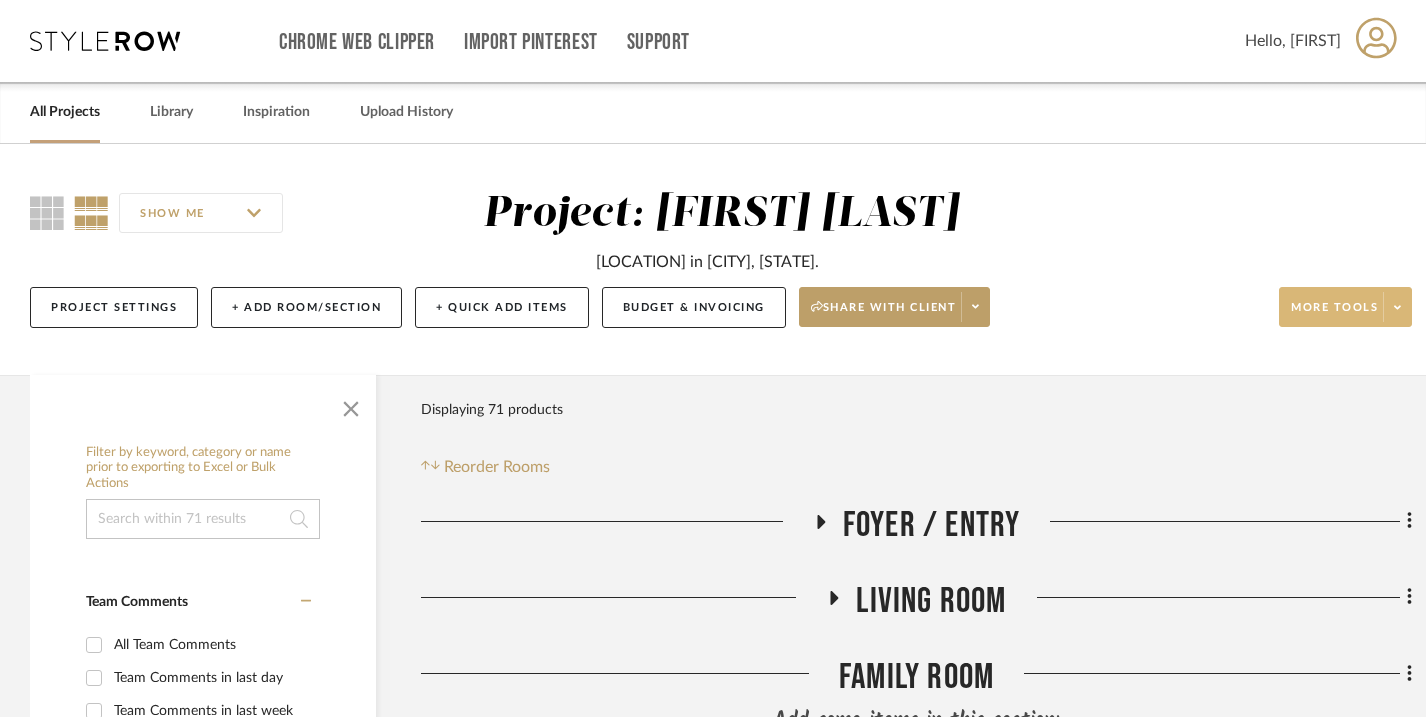 click 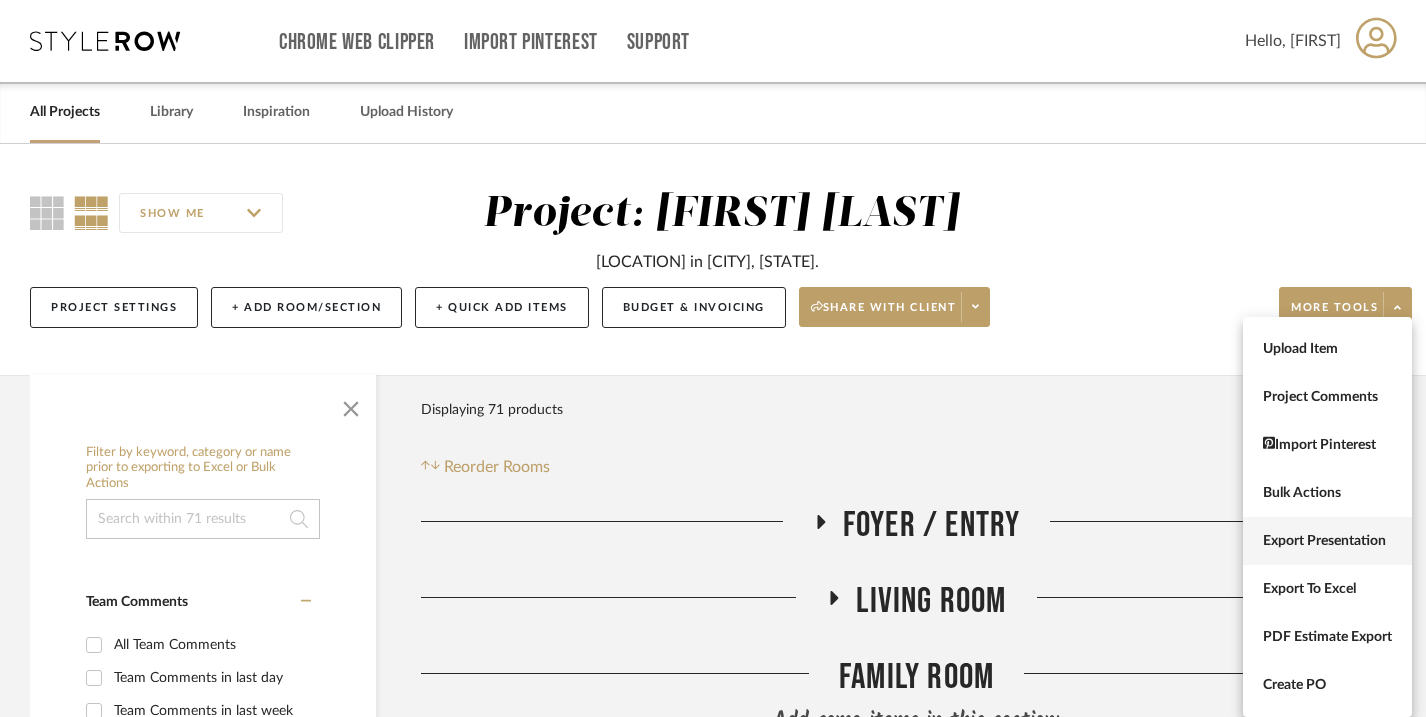 click on "Export Presentation" at bounding box center [1327, 541] 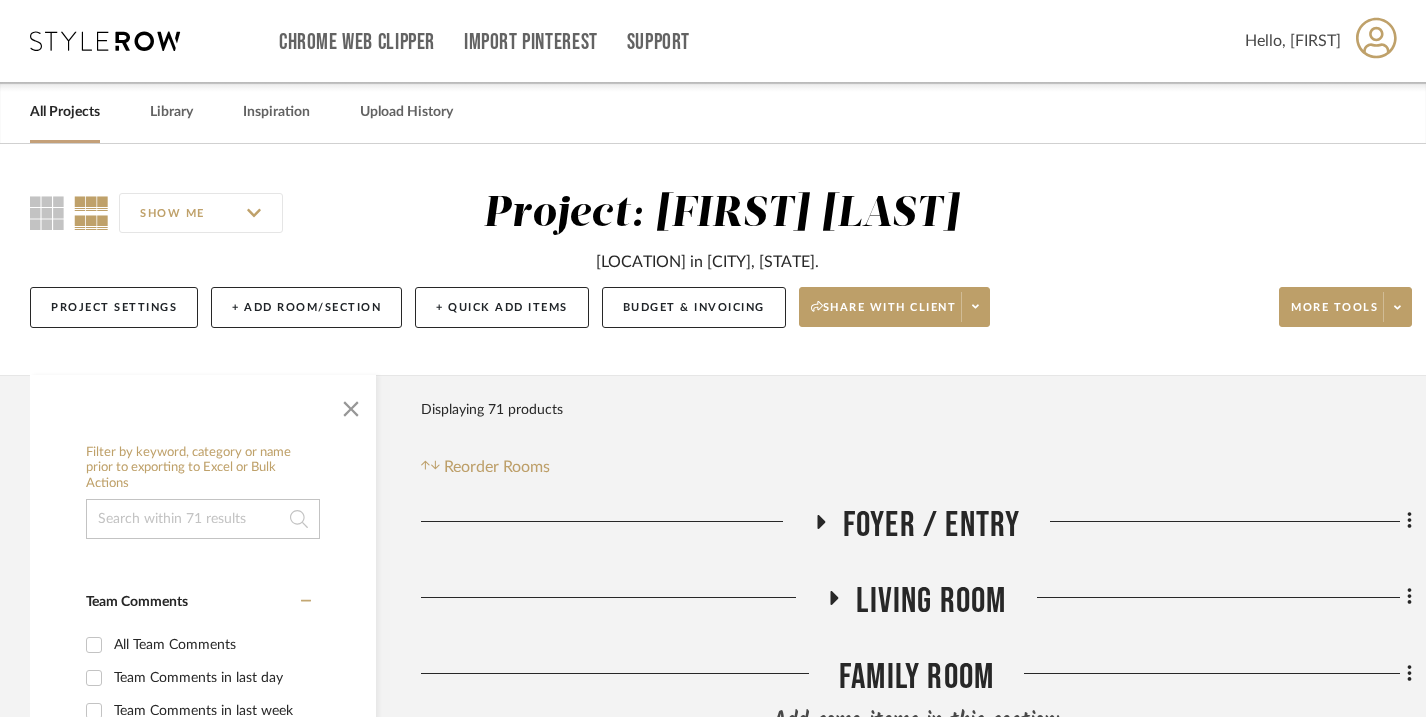 click on "[TOOL_NAME]" at bounding box center (762, 41) 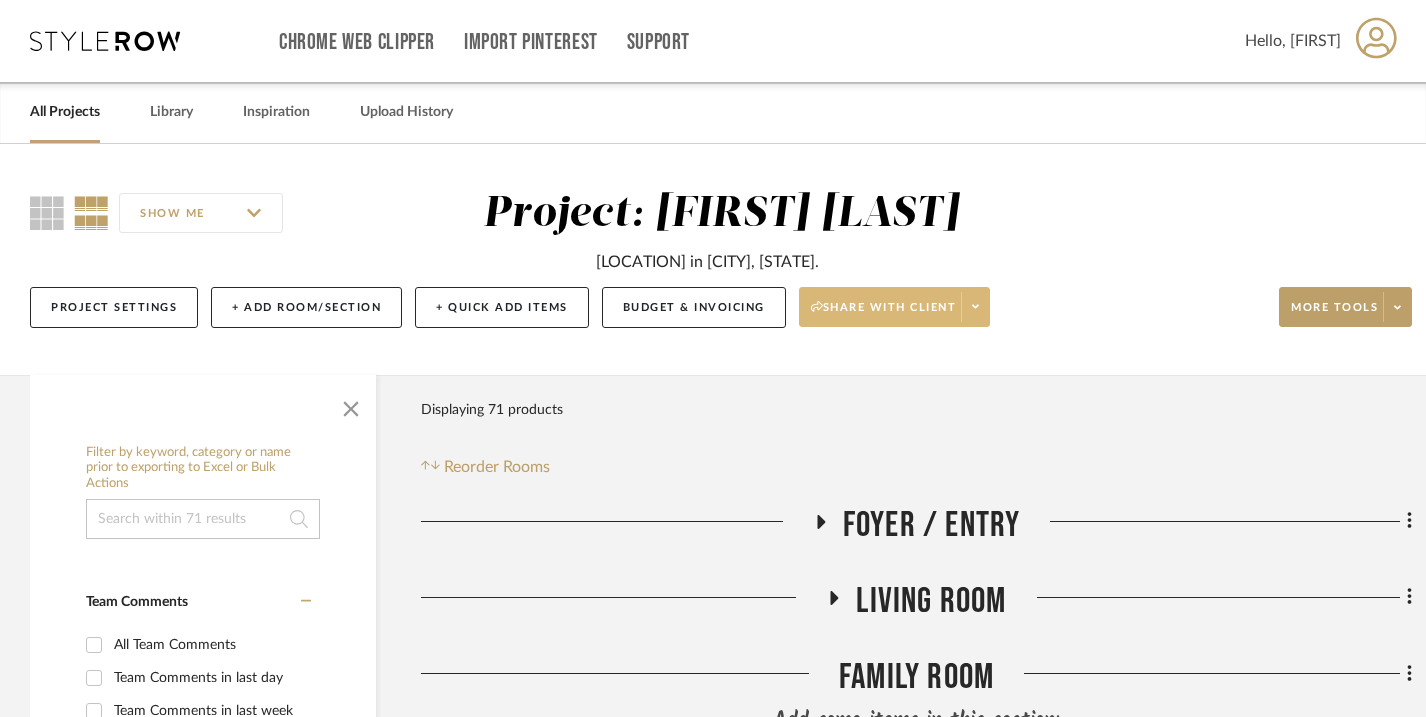 click 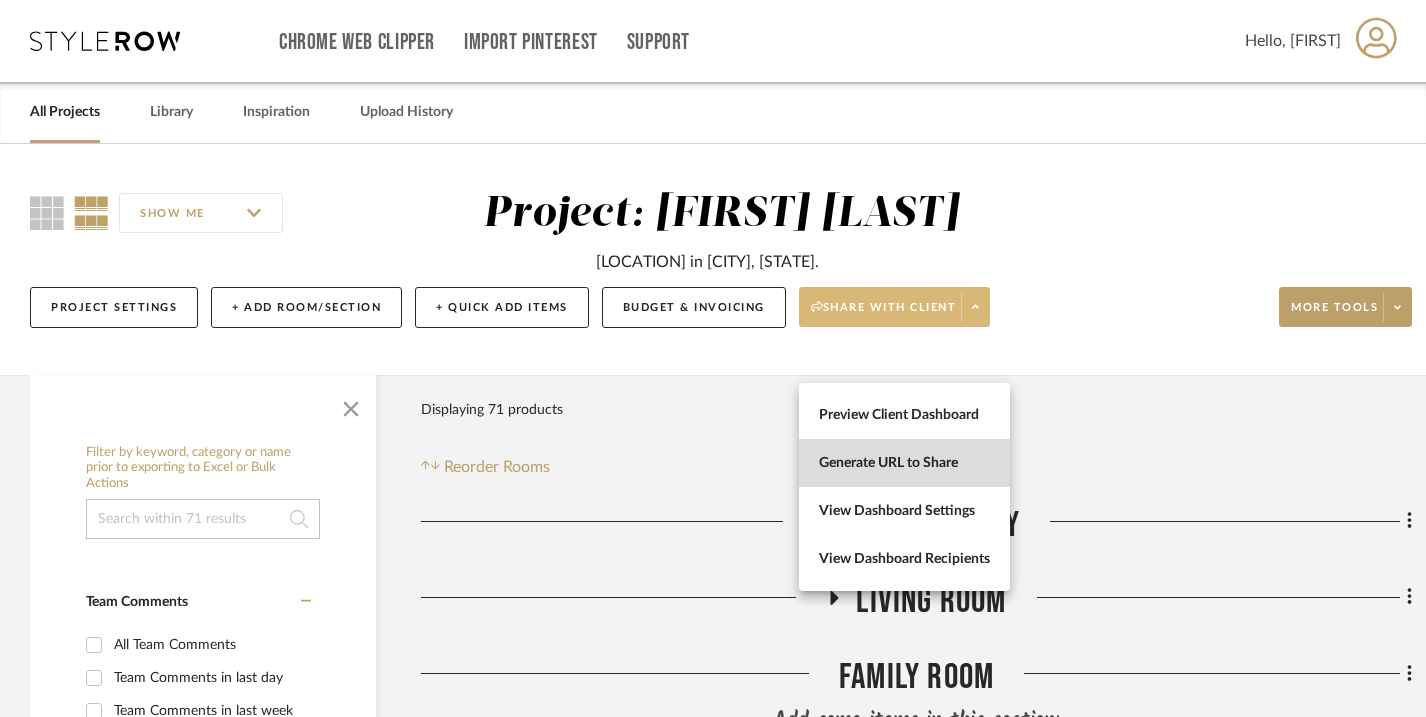 click on "Generate URL to Share" at bounding box center [904, 463] 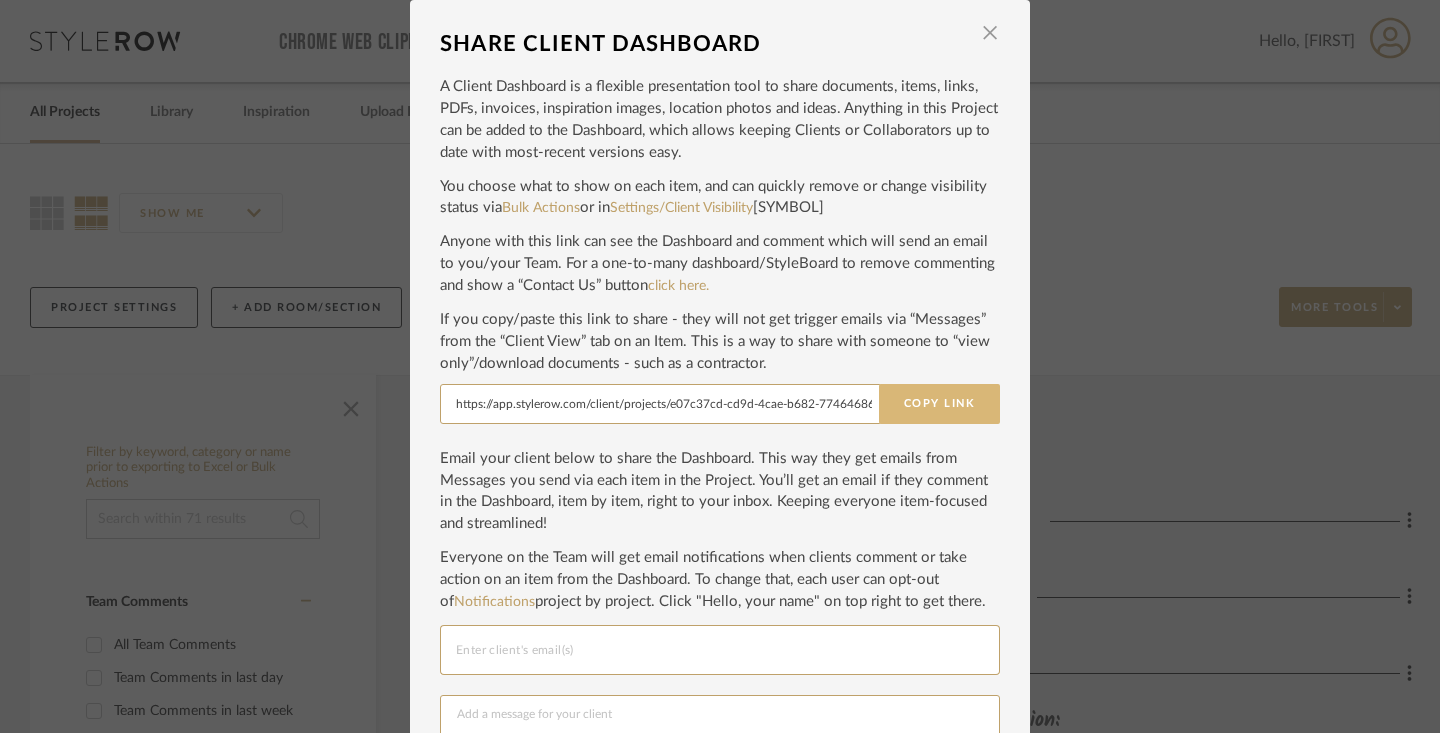 click on "Copy Link" at bounding box center (939, 404) 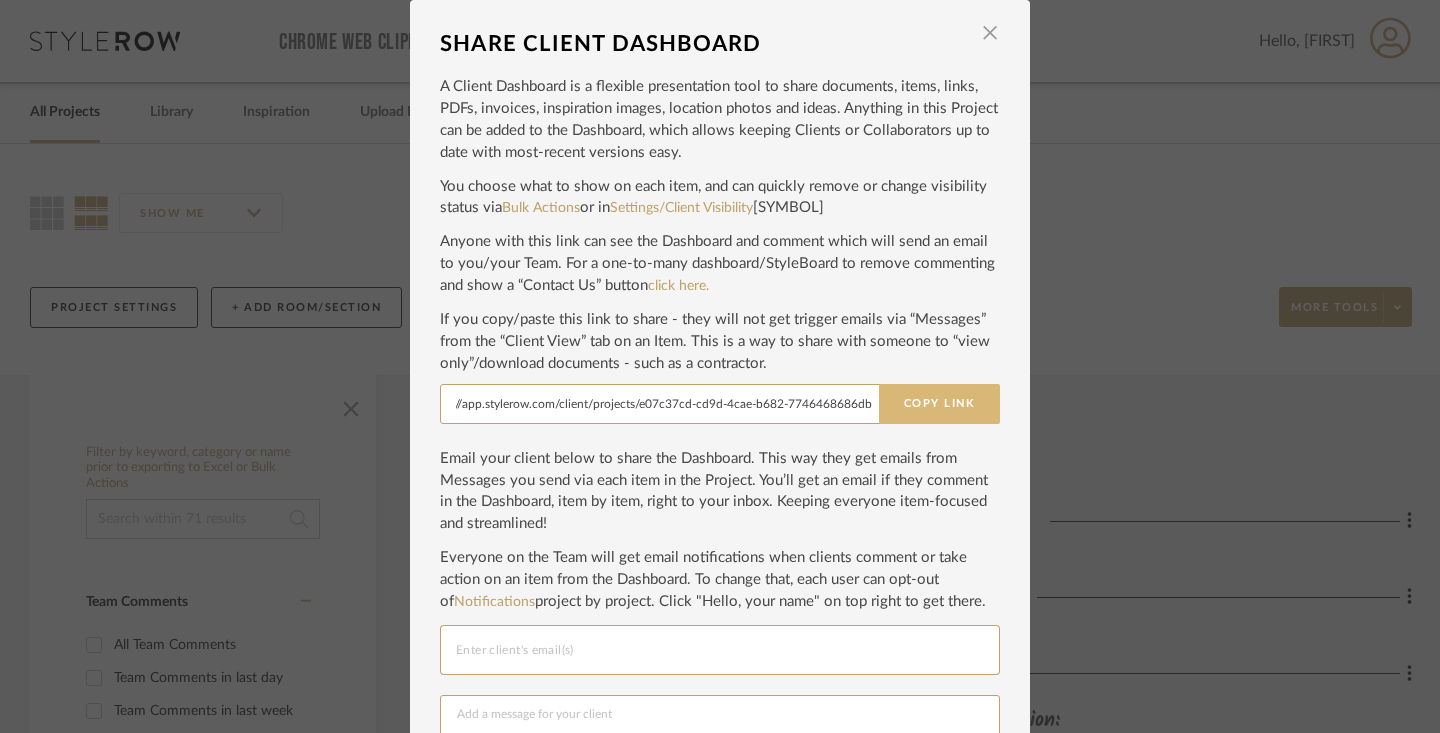 drag, startPoint x: 443, startPoint y: 406, endPoint x: 914, endPoint y: 408, distance: 471.00424 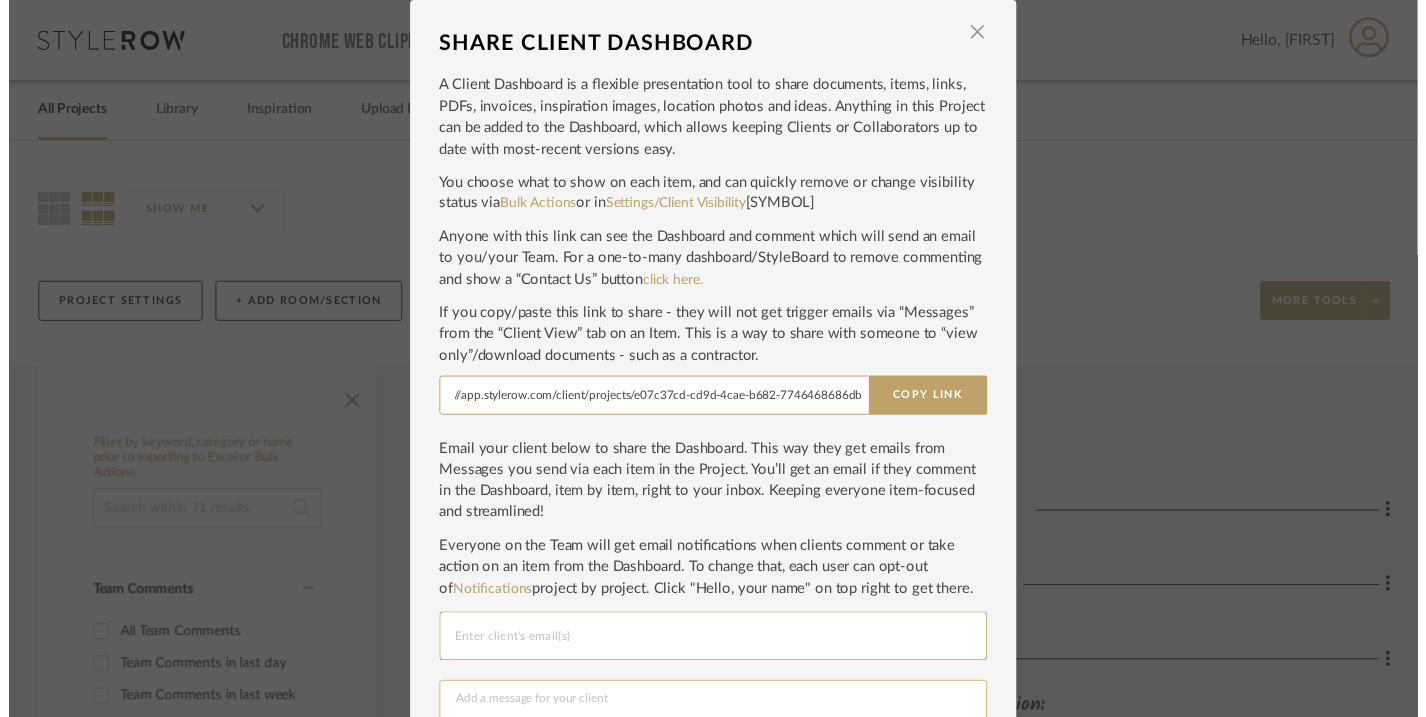 scroll, scrollTop: 0, scrollLeft: 0, axis: both 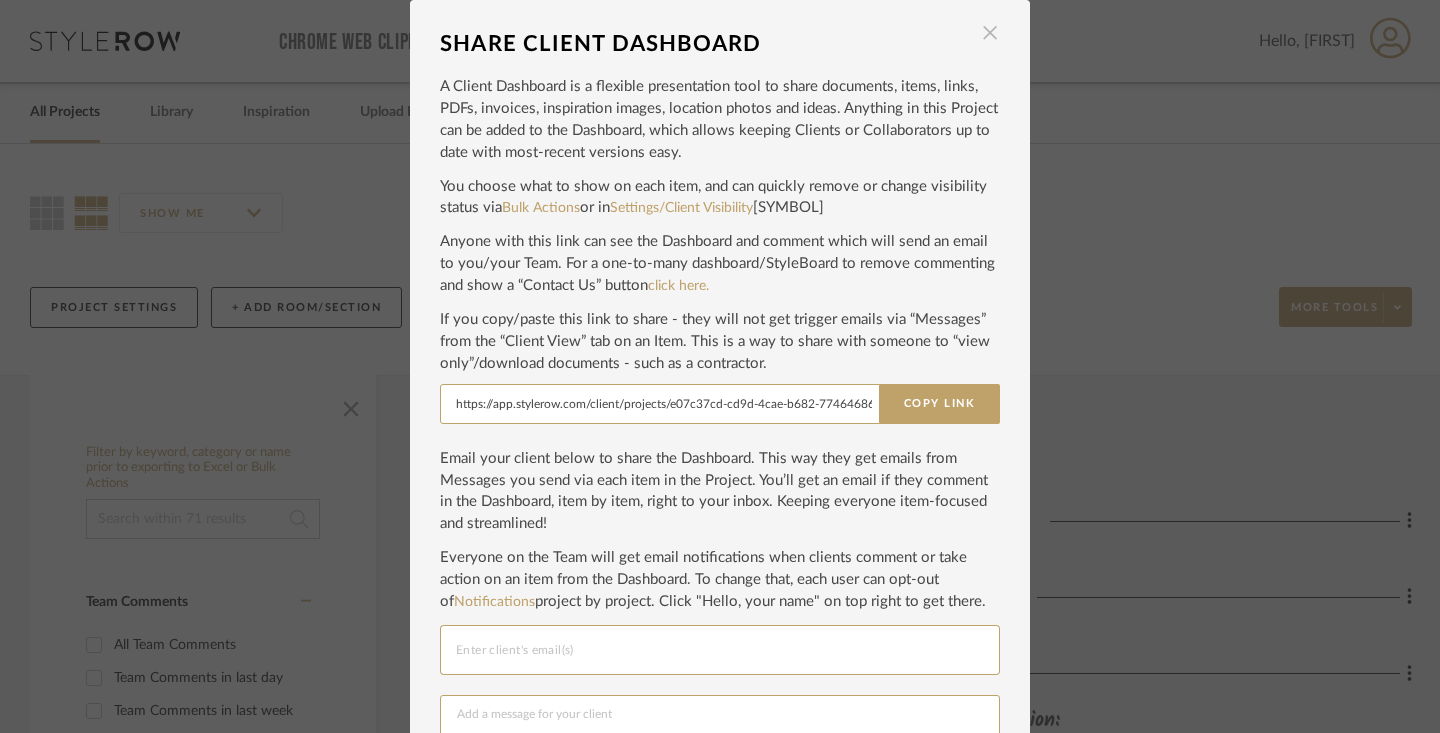 click at bounding box center [990, 33] 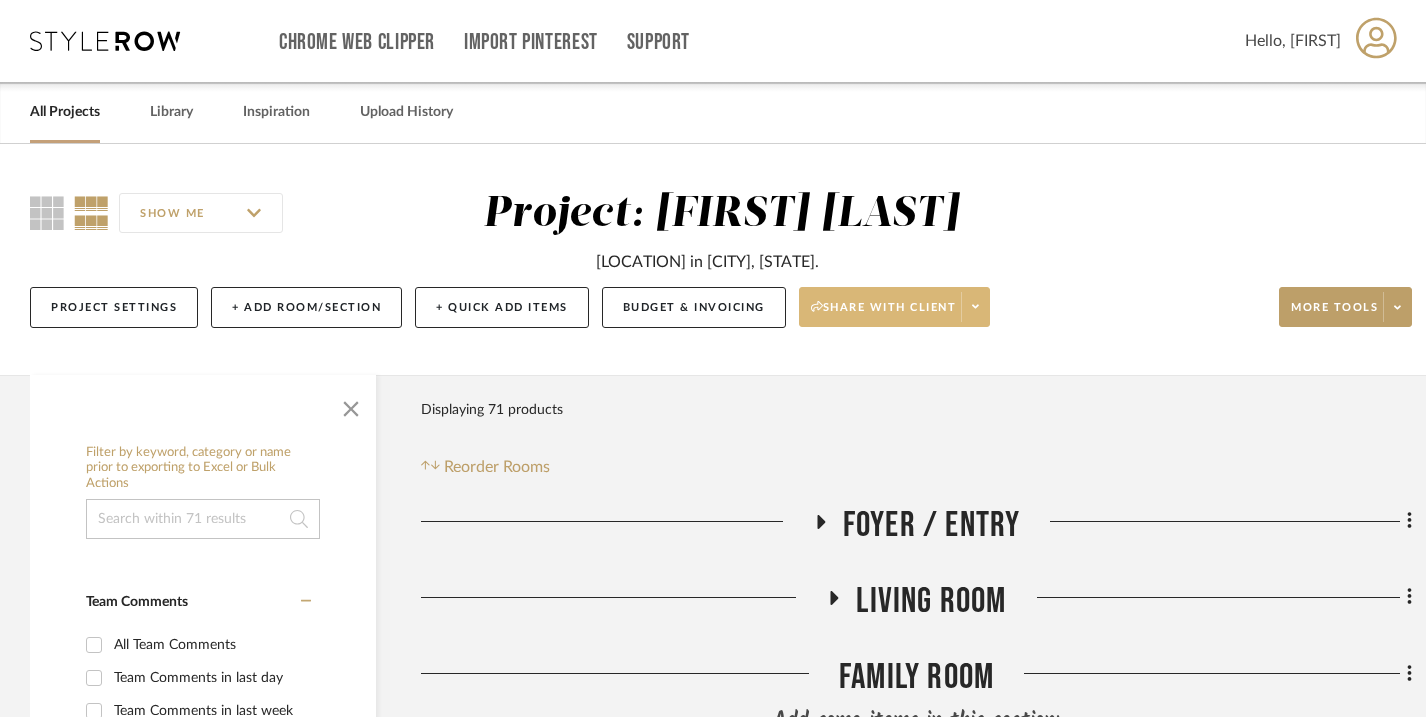 click 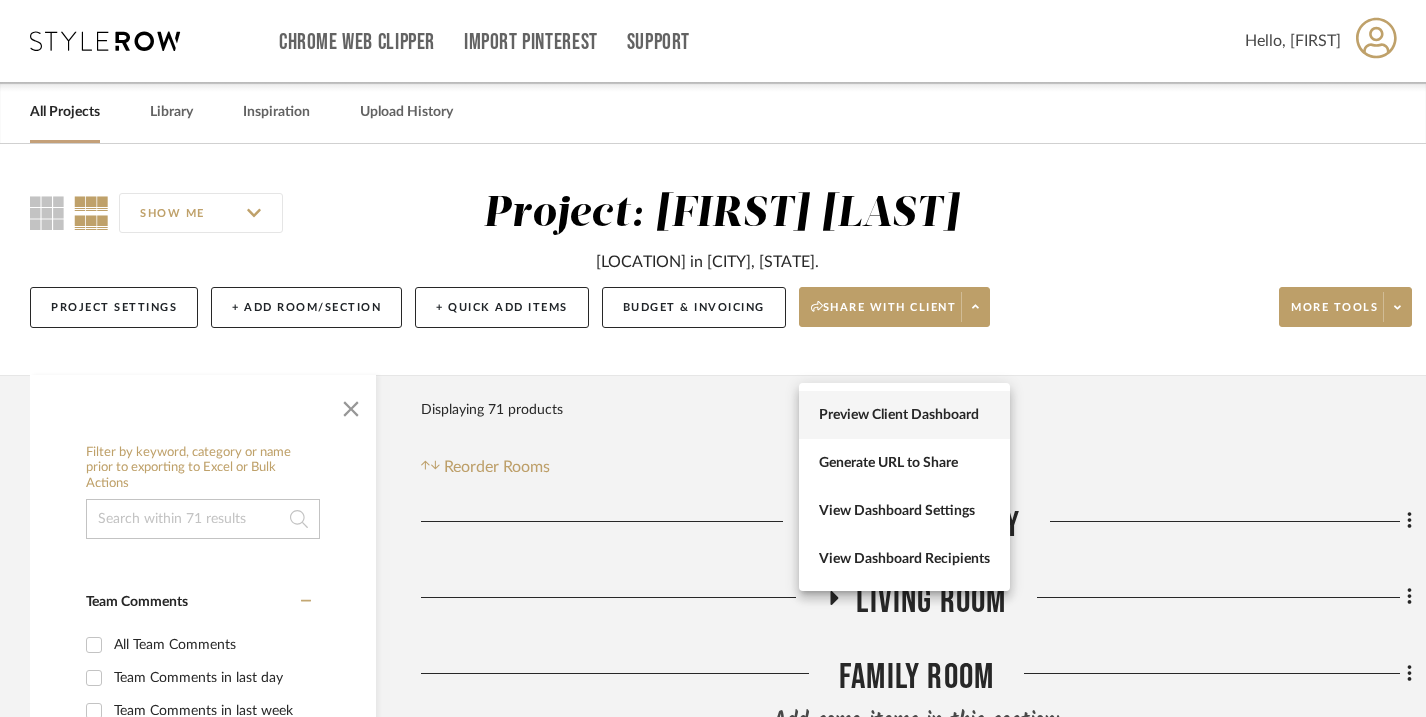 click on "Preview Client Dashboard" at bounding box center [904, 415] 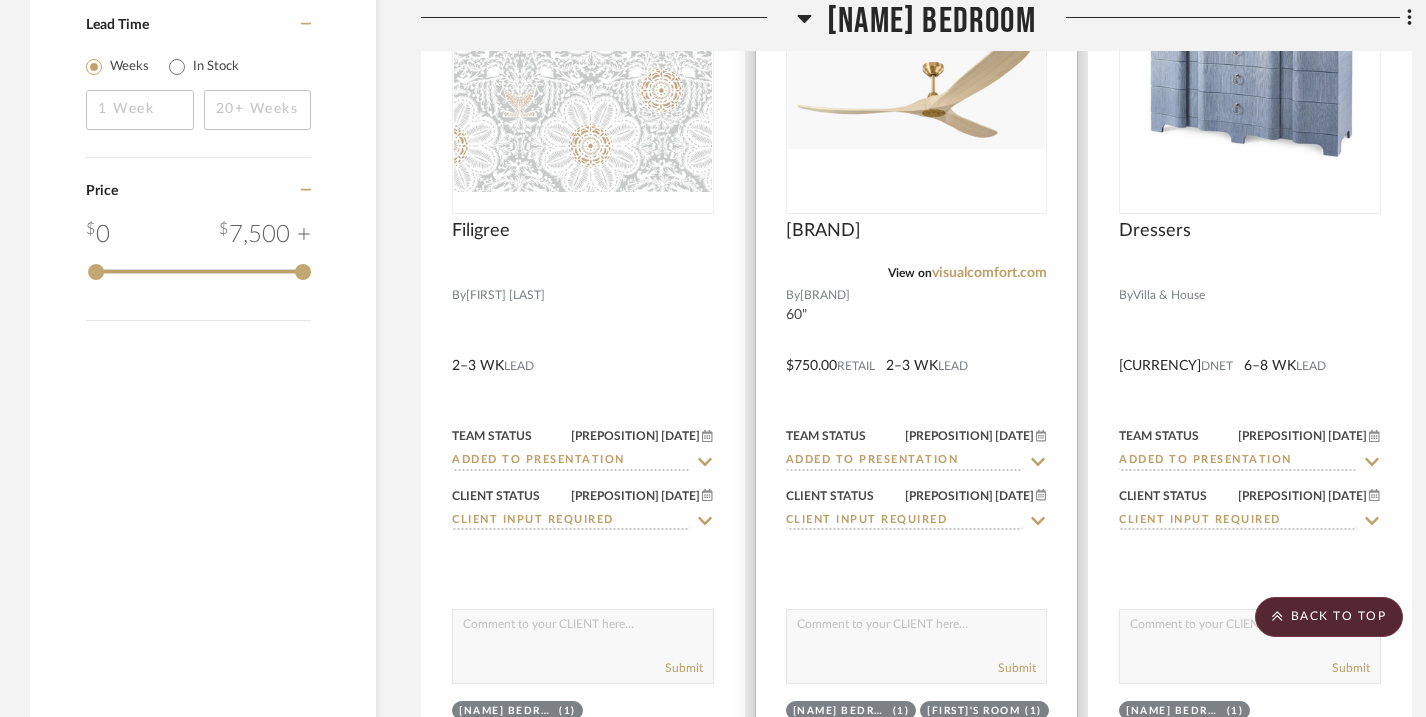 scroll, scrollTop: 3117, scrollLeft: 0, axis: vertical 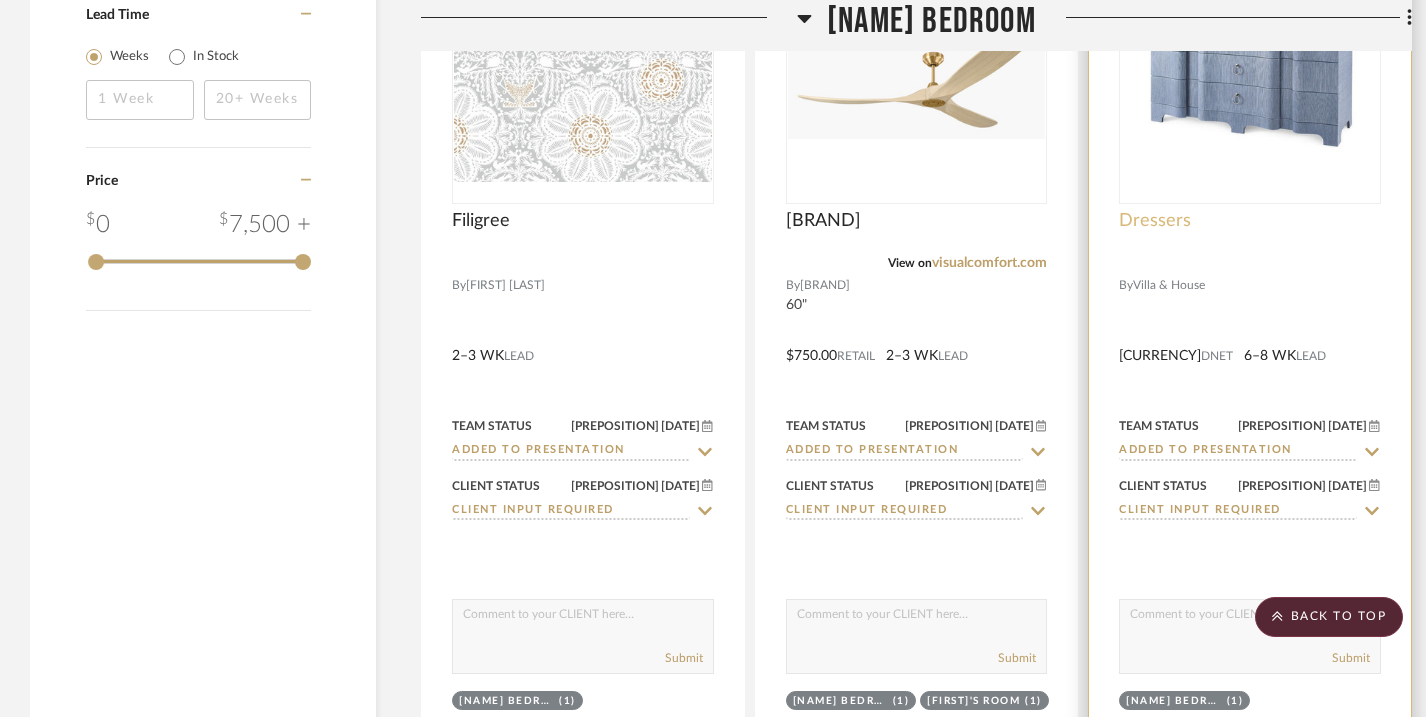click on "Dressers" at bounding box center [1155, 221] 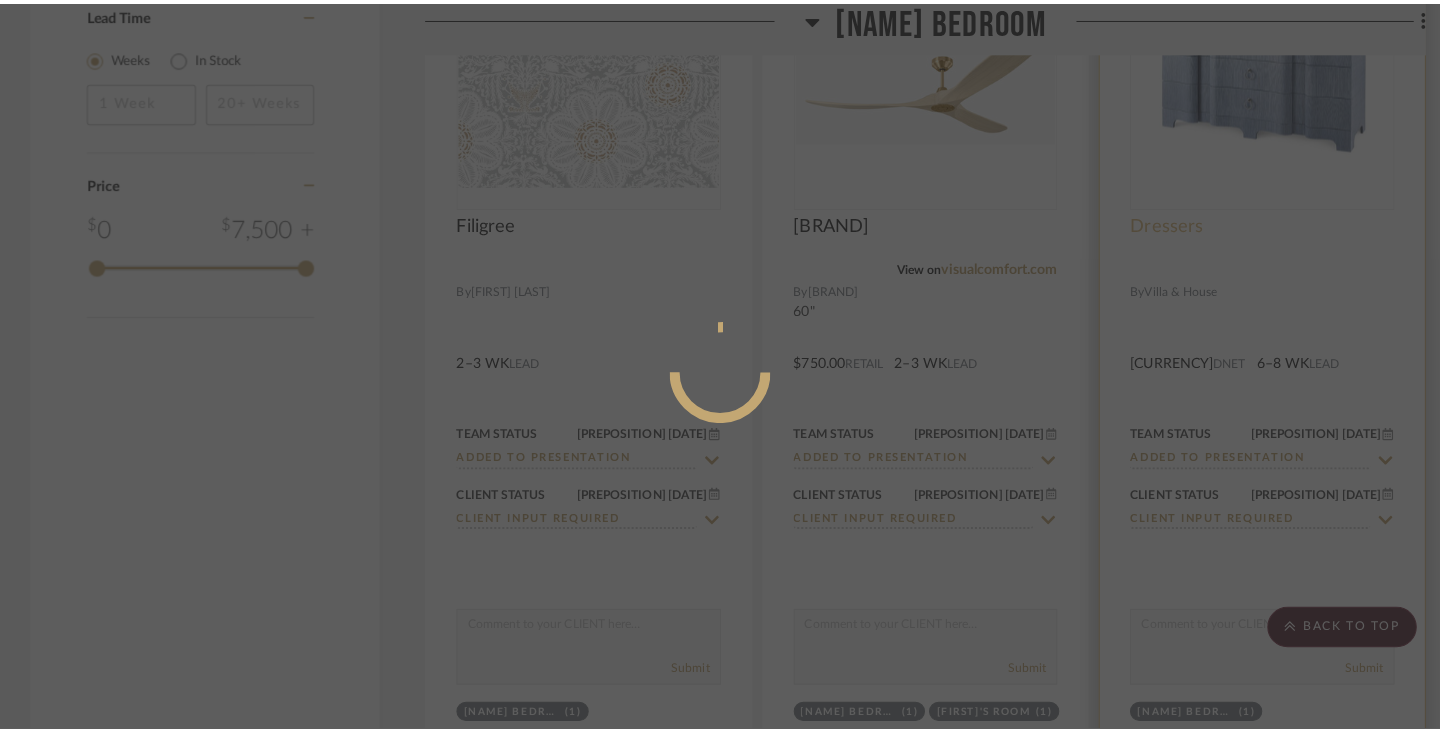 scroll, scrollTop: 0, scrollLeft: 0, axis: both 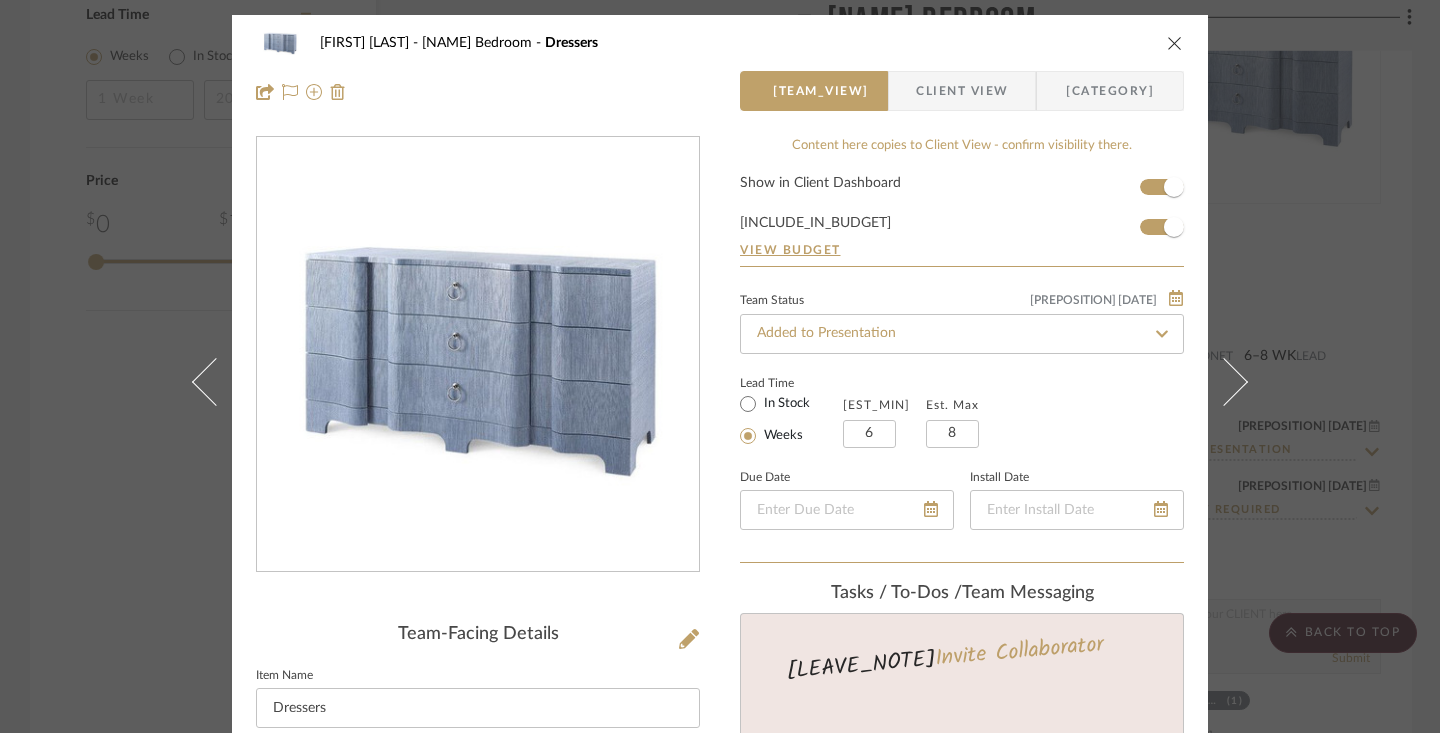 click at bounding box center [1175, 43] 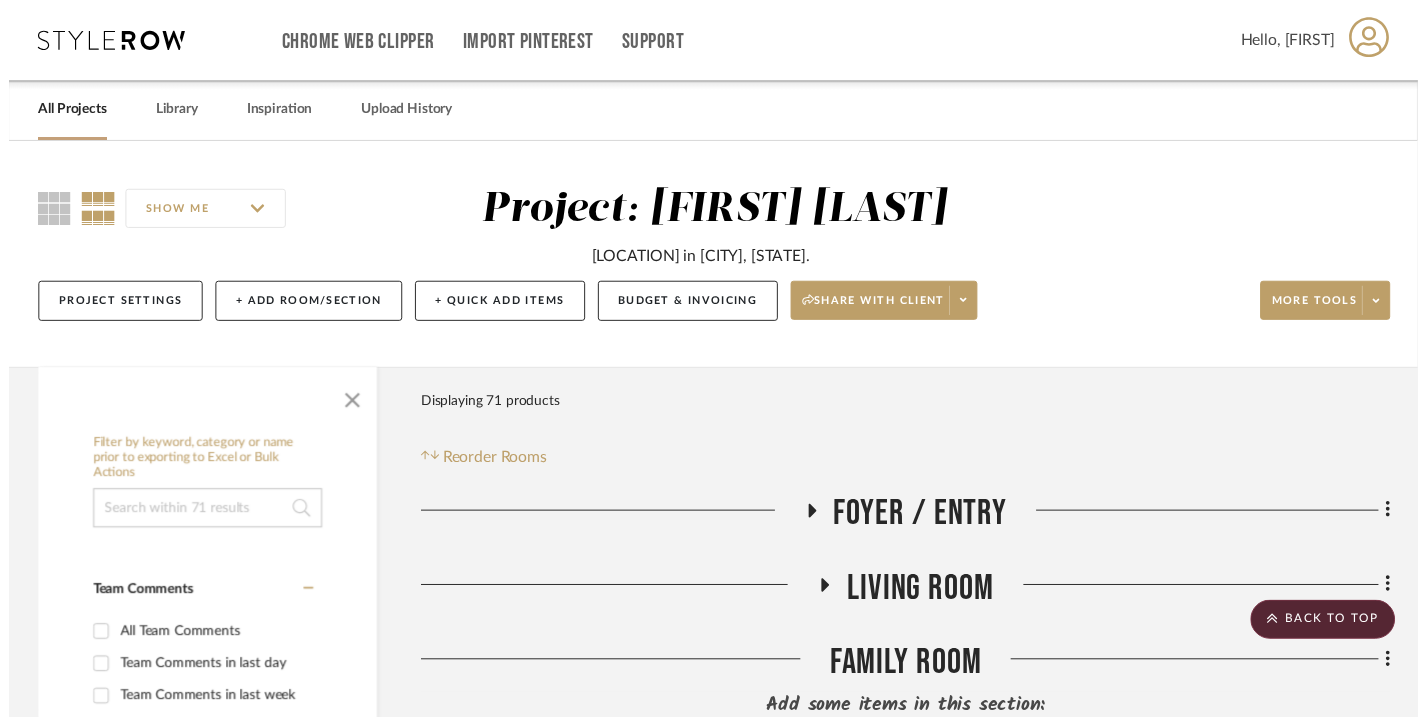 scroll, scrollTop: 3117, scrollLeft: 0, axis: vertical 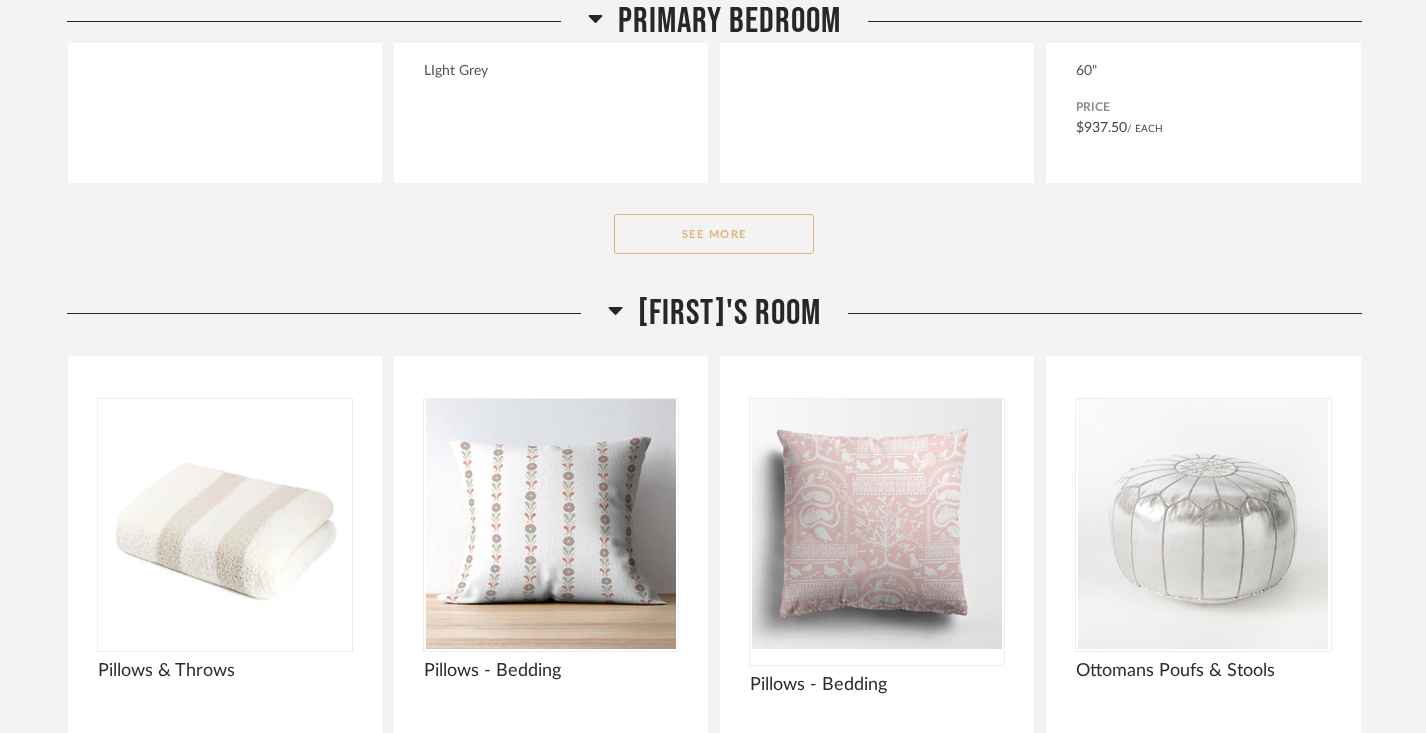 click on "See More" 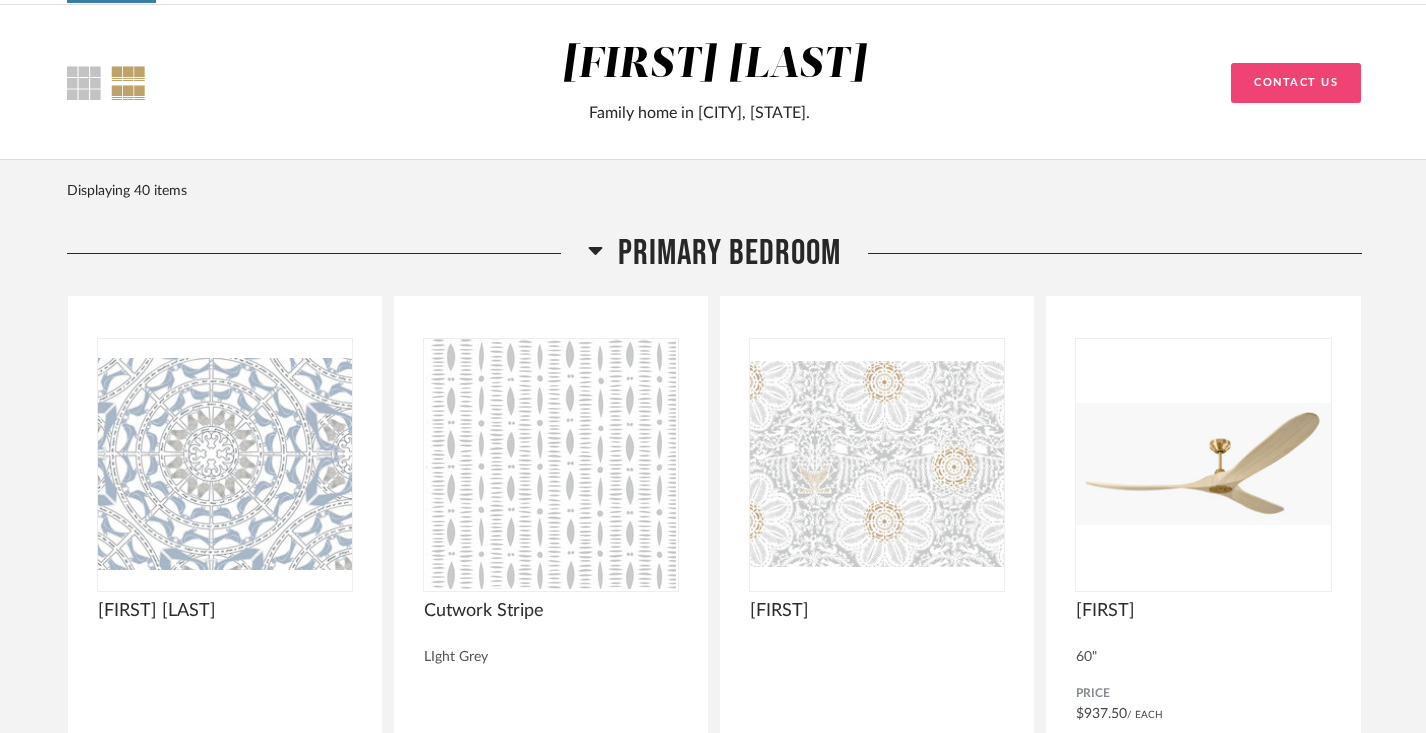 scroll, scrollTop: 0, scrollLeft: 0, axis: both 